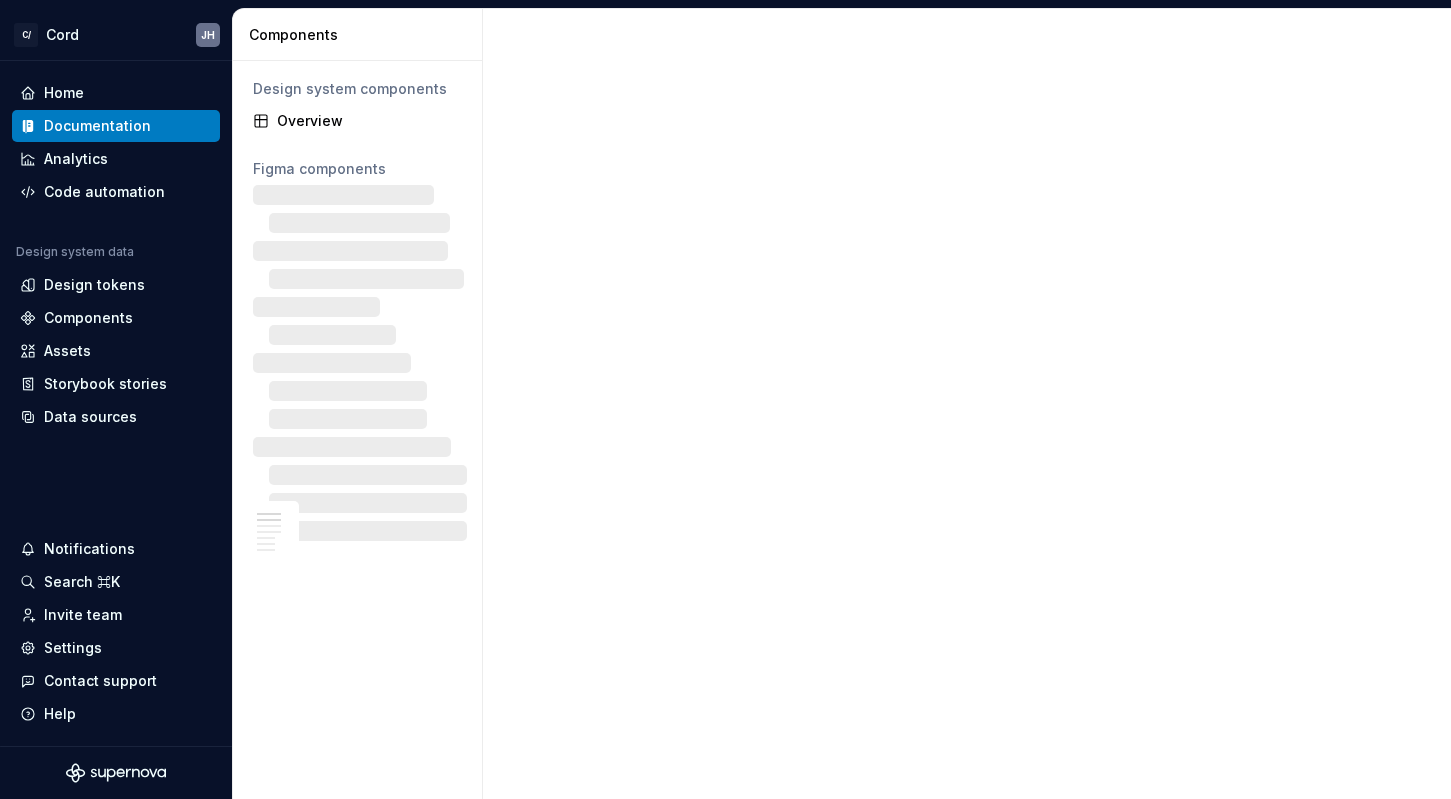 scroll, scrollTop: 0, scrollLeft: 0, axis: both 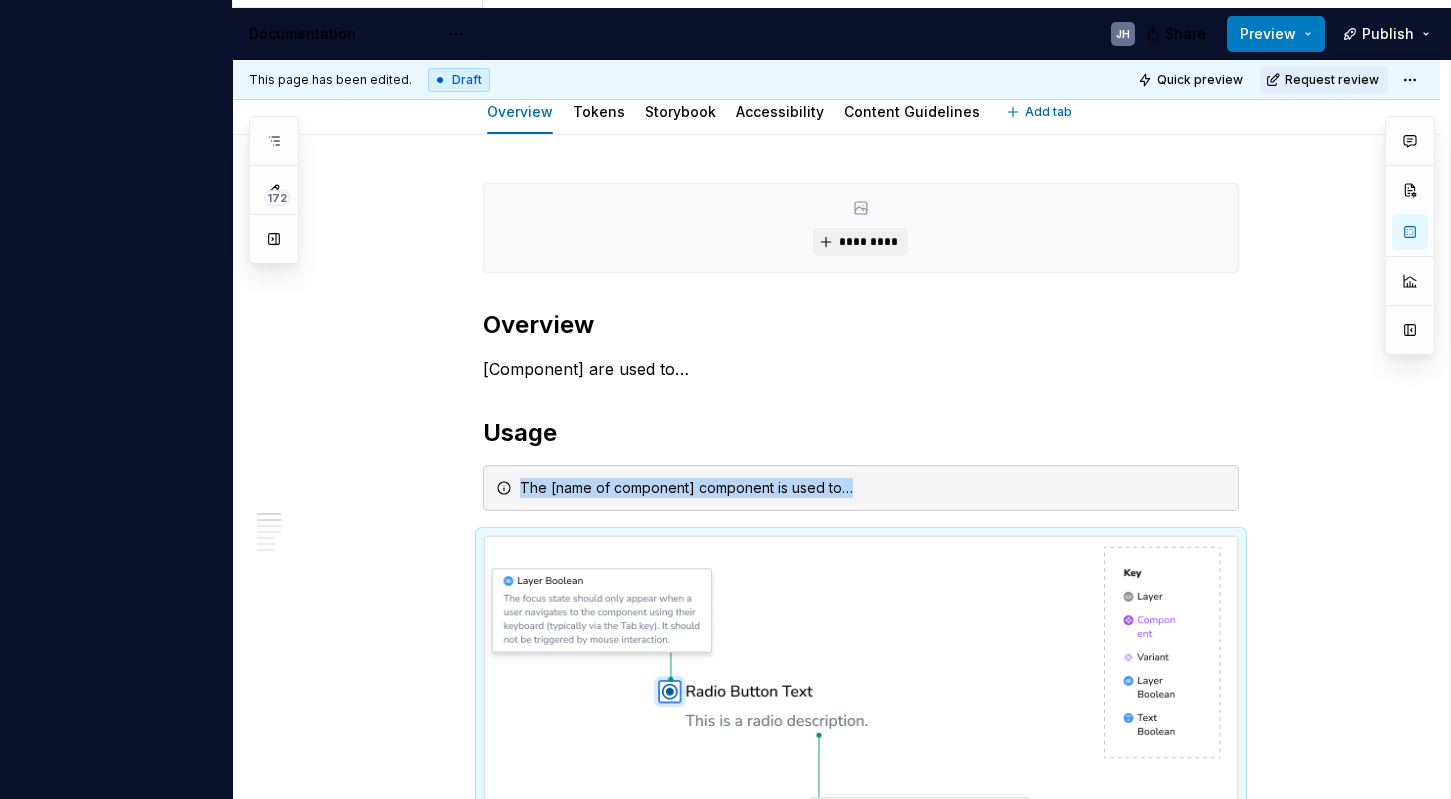 type on "*" 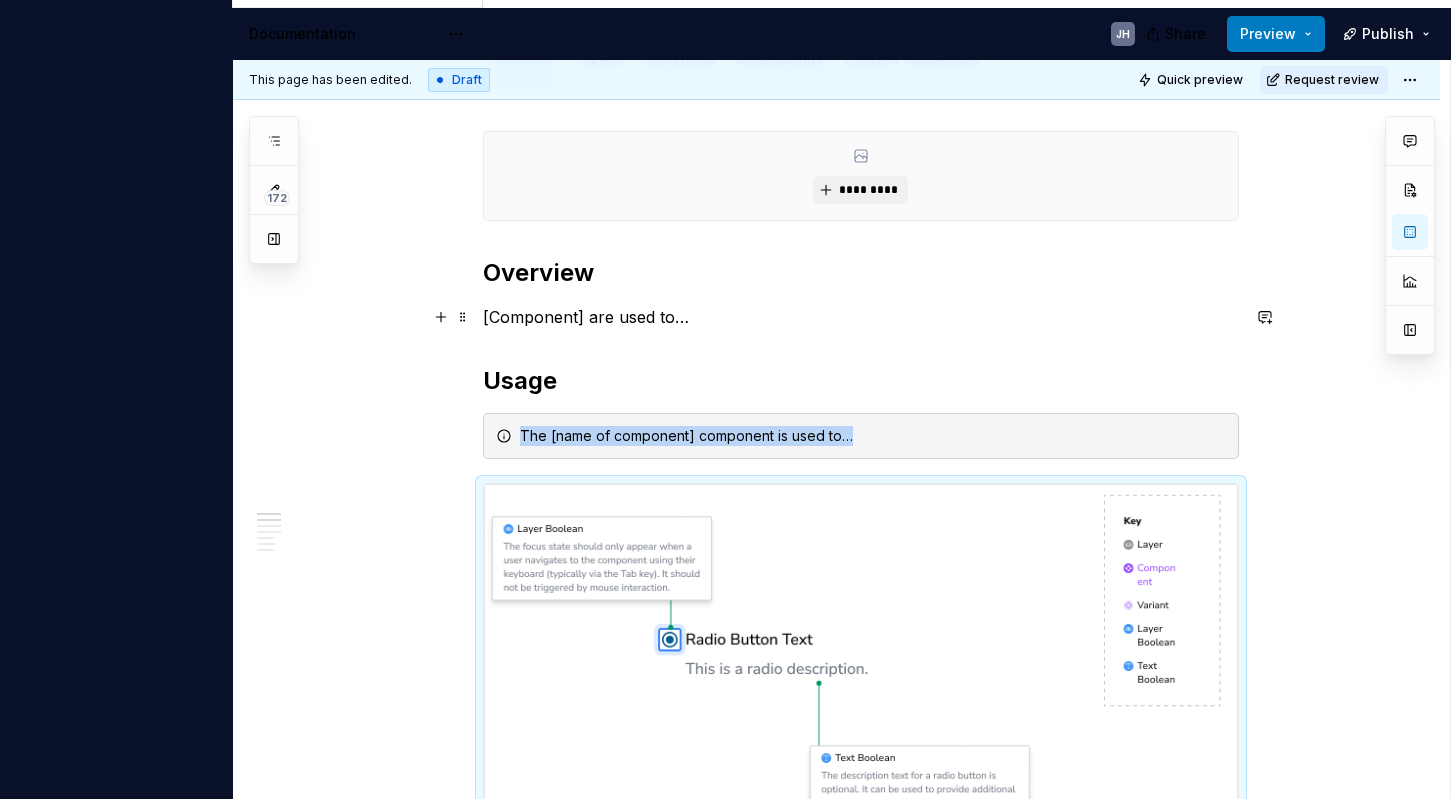 scroll, scrollTop: 283, scrollLeft: 0, axis: vertical 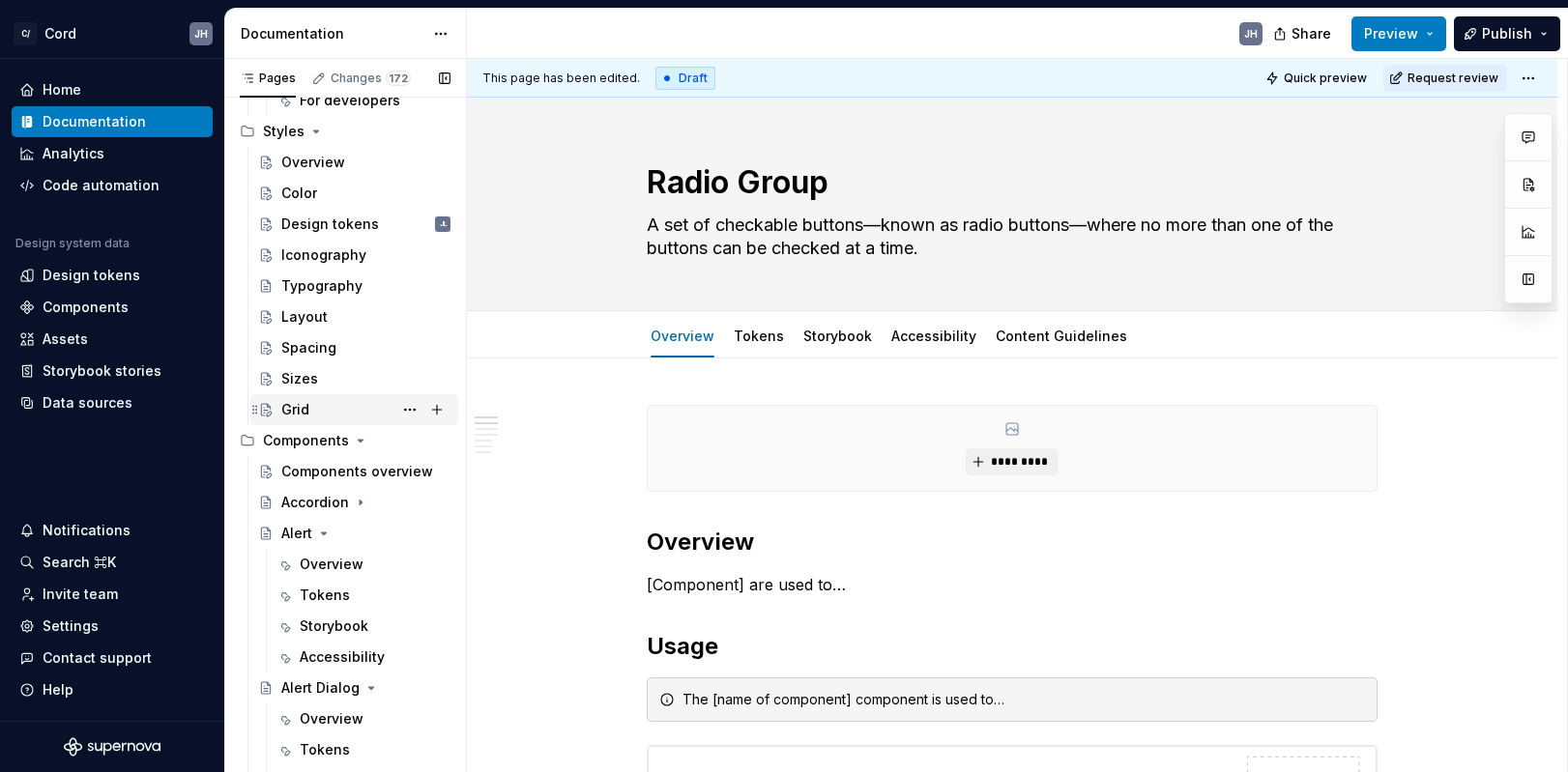 click on "Grid" at bounding box center [365, 410] 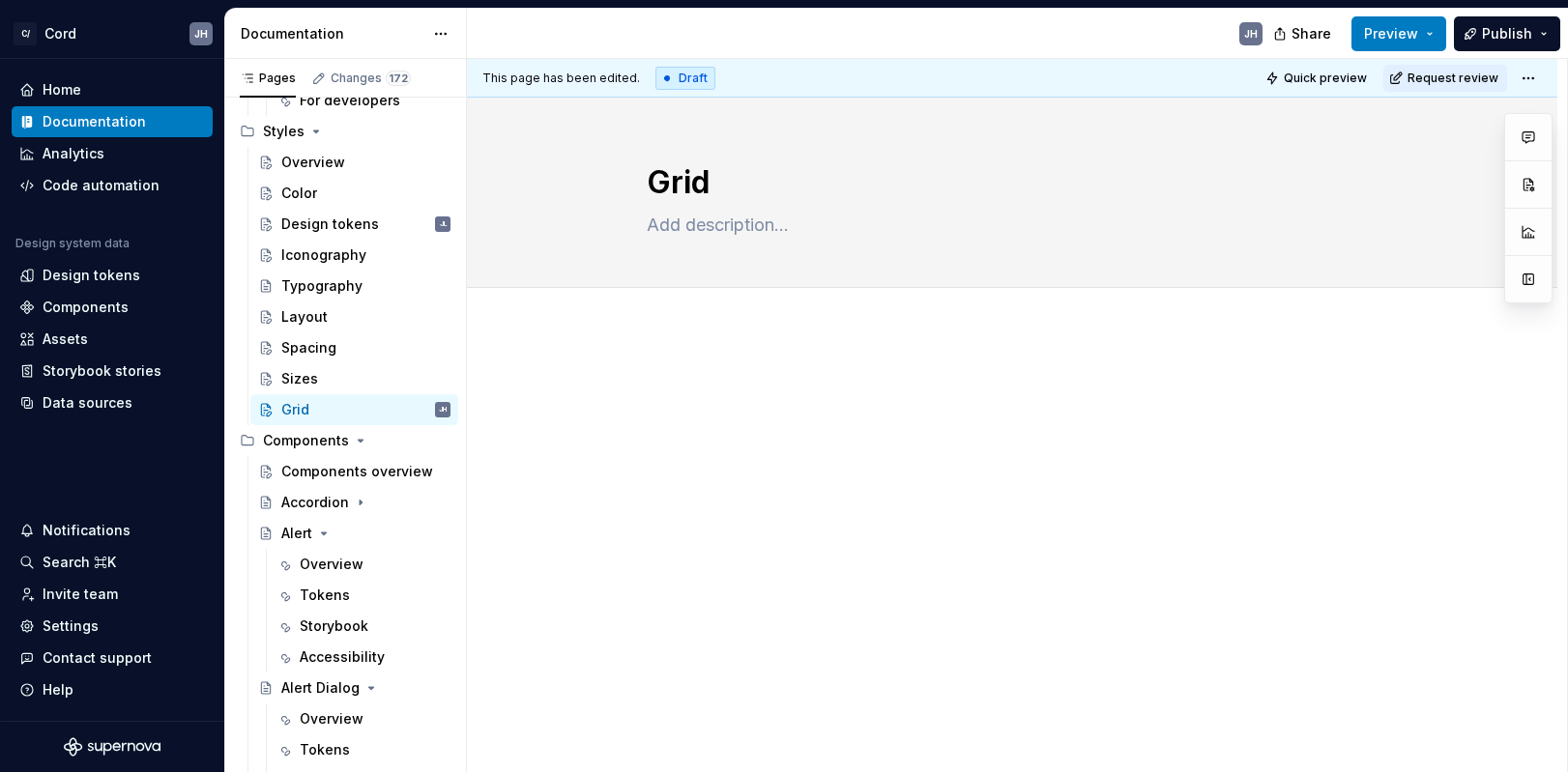 type on "*" 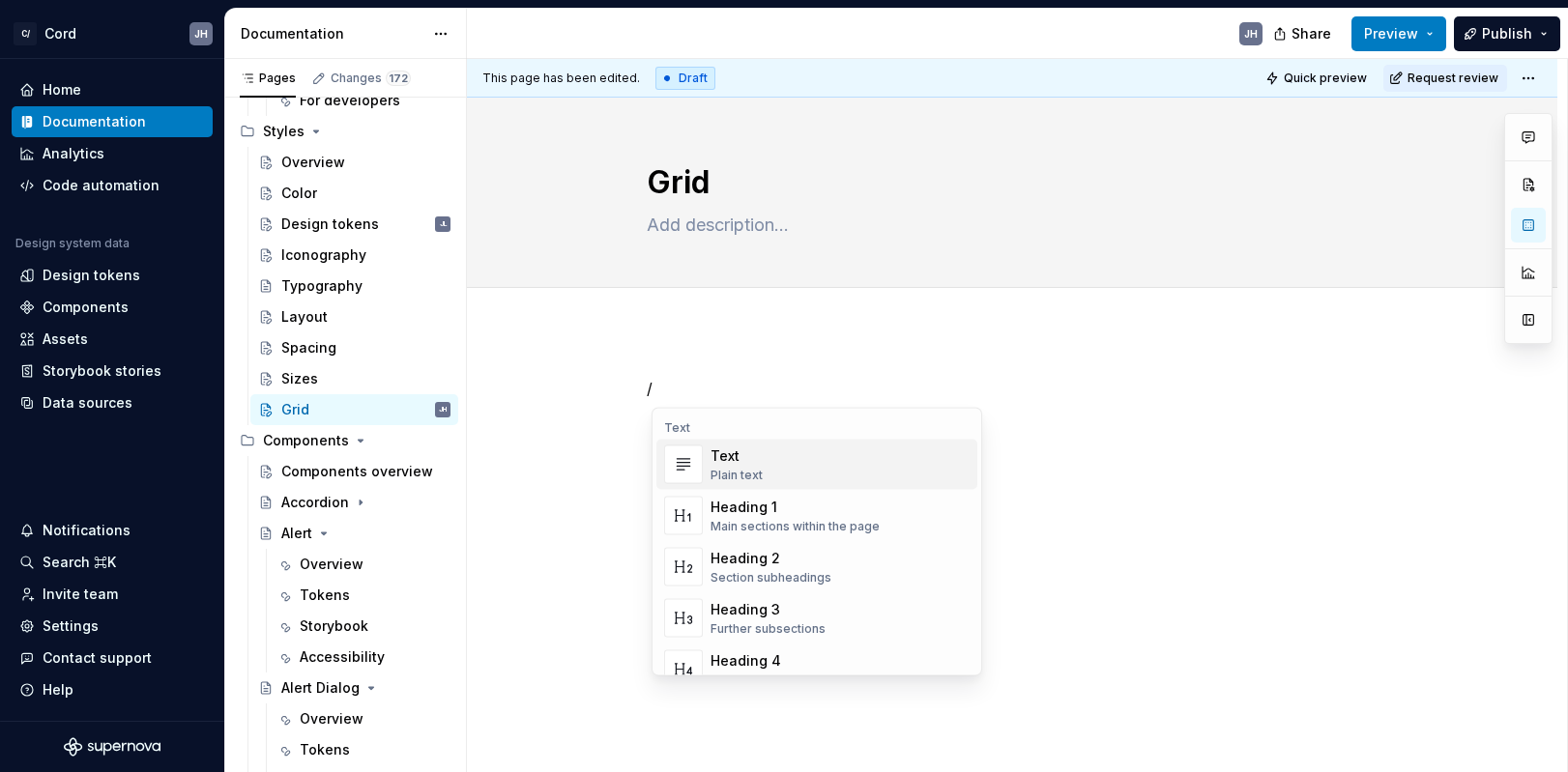 type 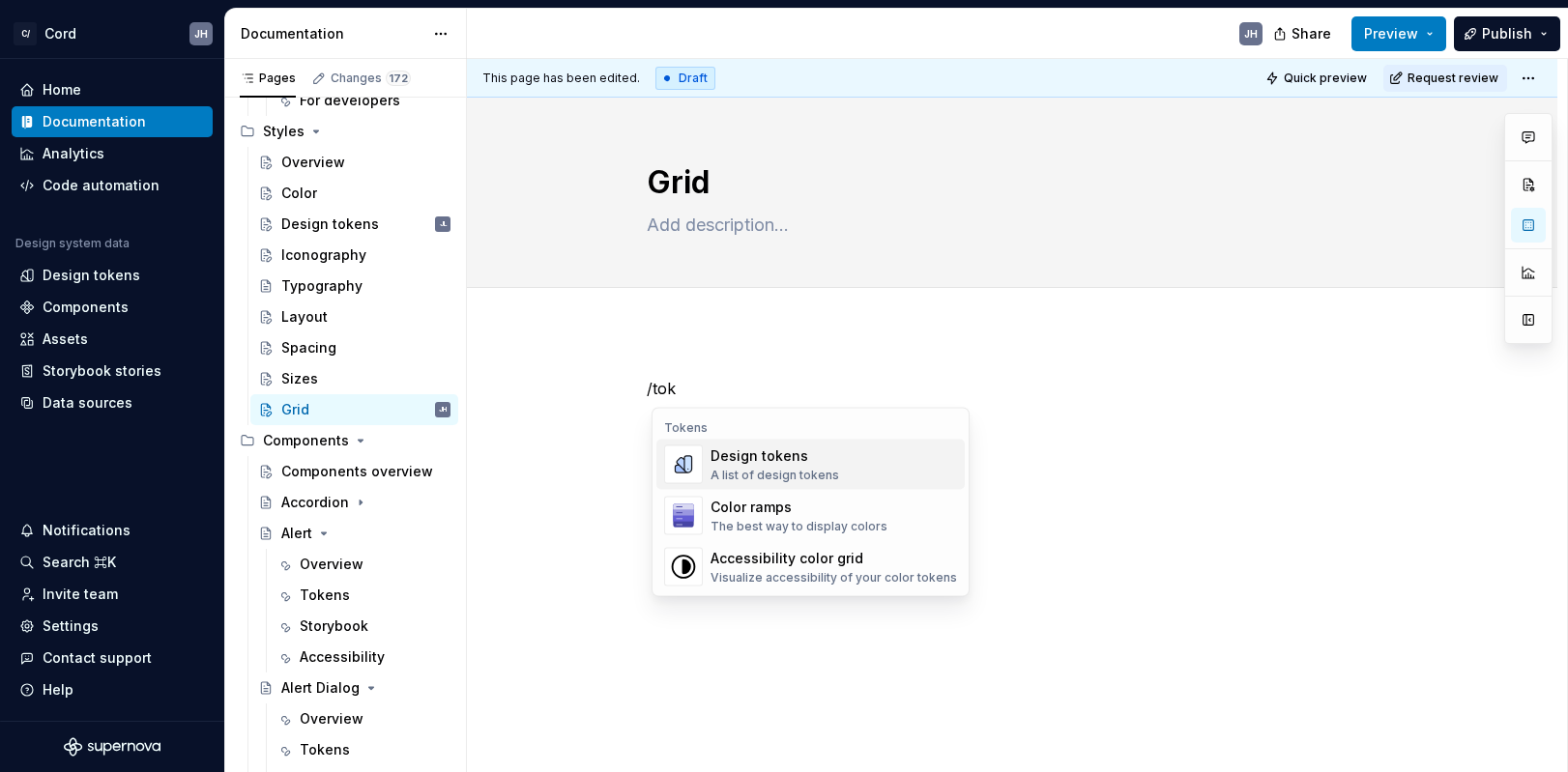 click on "A list of design tokens" at bounding box center (774, 475) 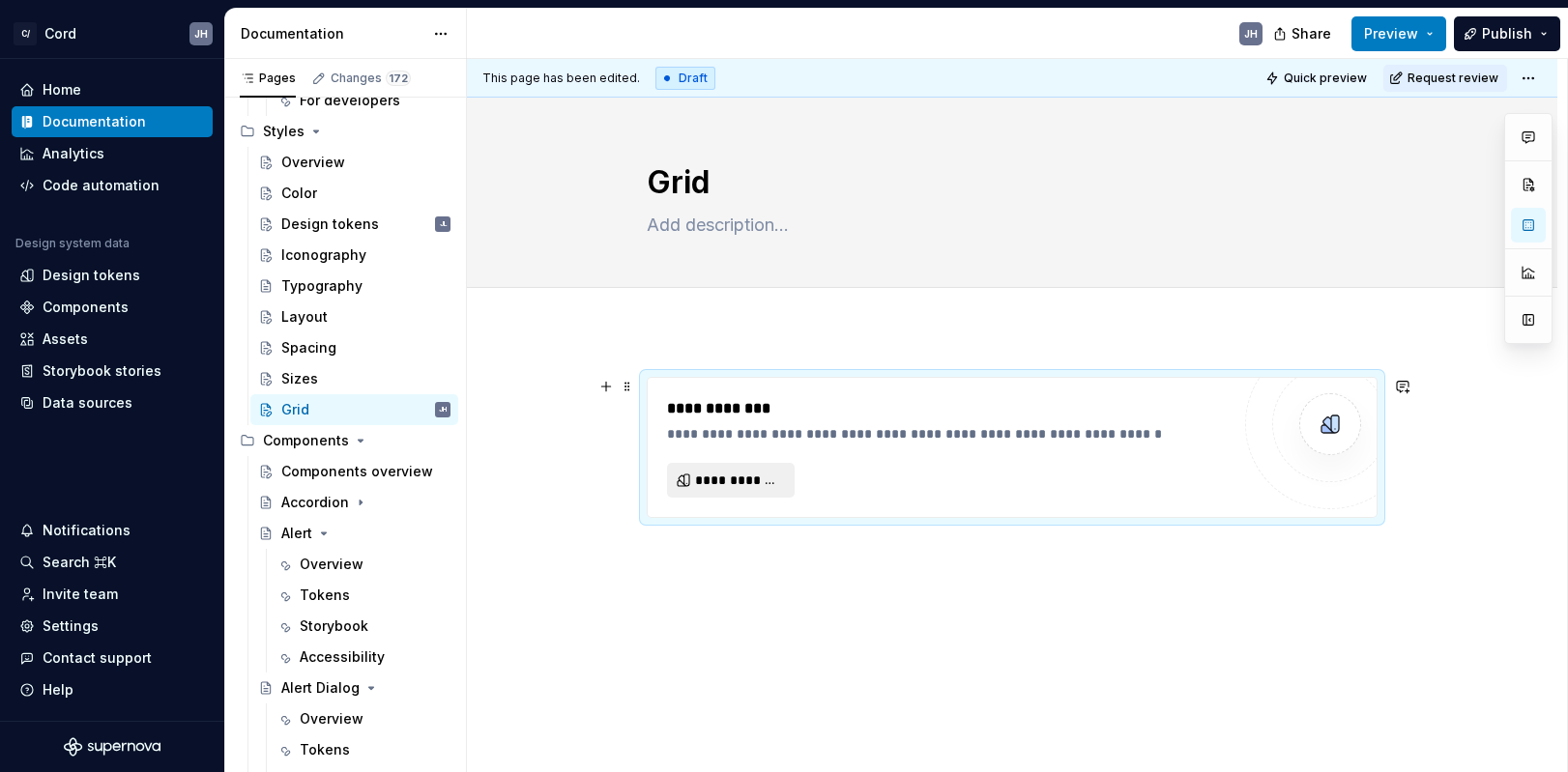 click on "**********" at bounding box center [739, 480] 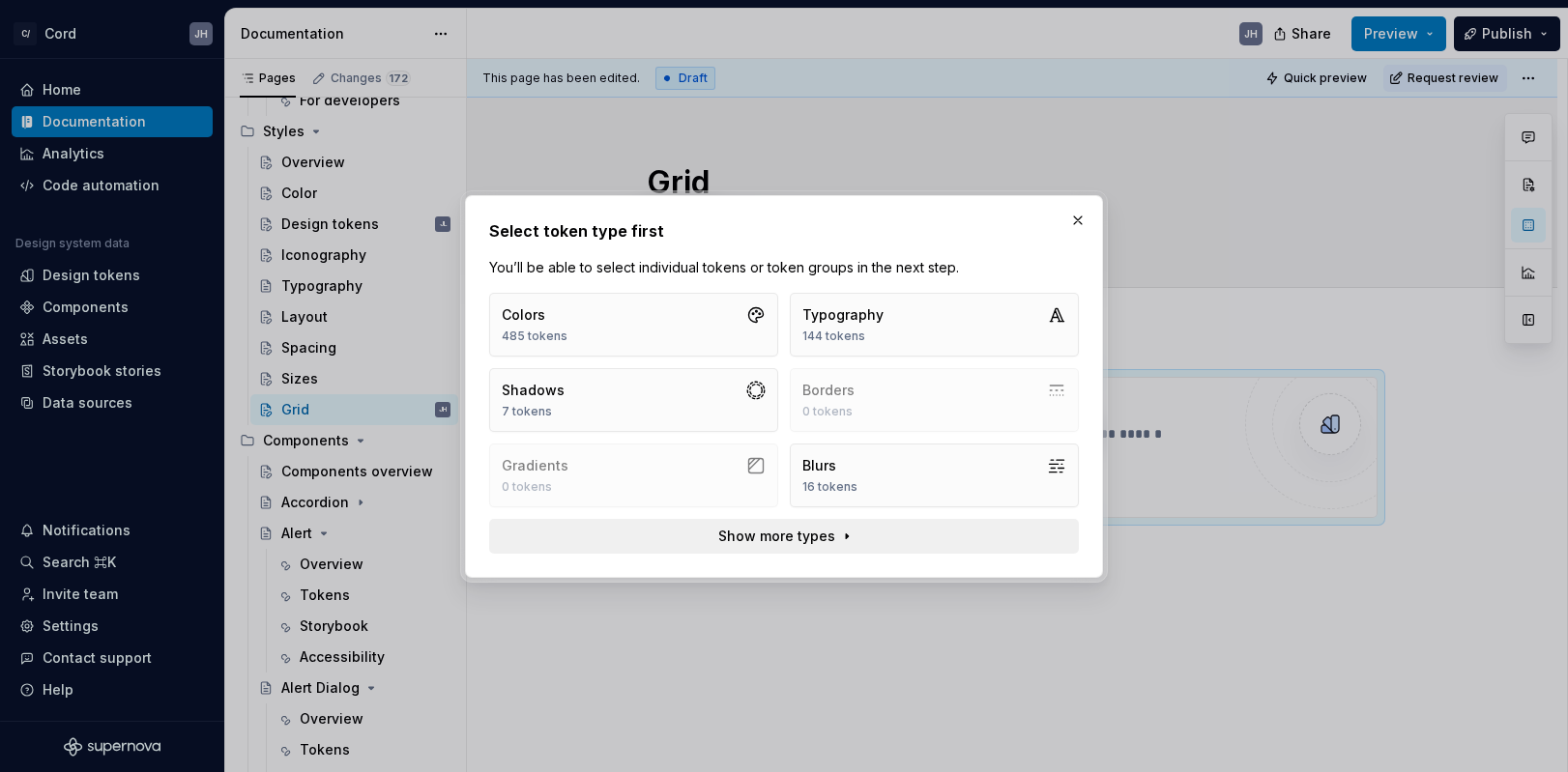 click on "Show more types" at bounding box center (784, 536) 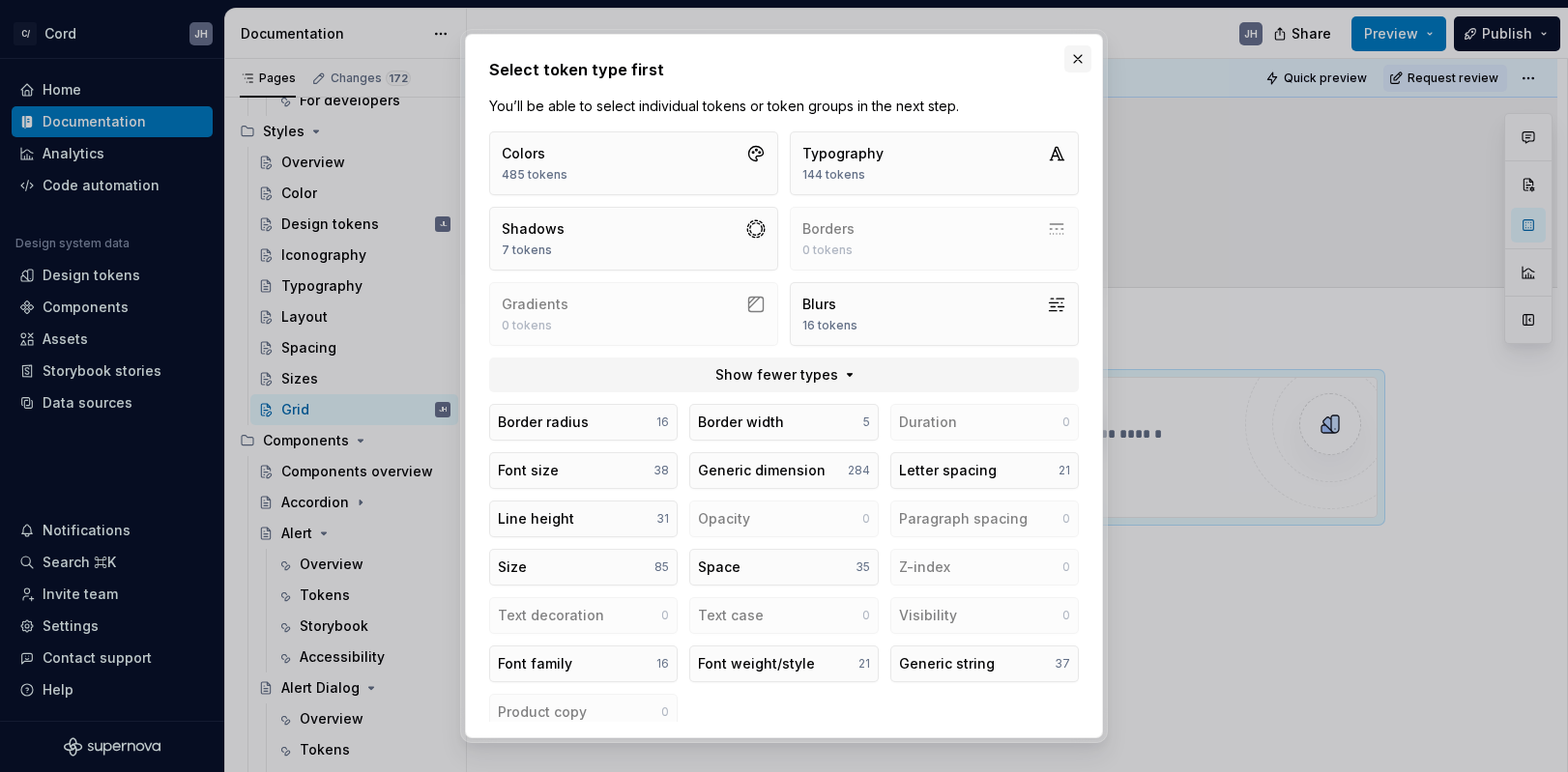 click at bounding box center [1078, 59] 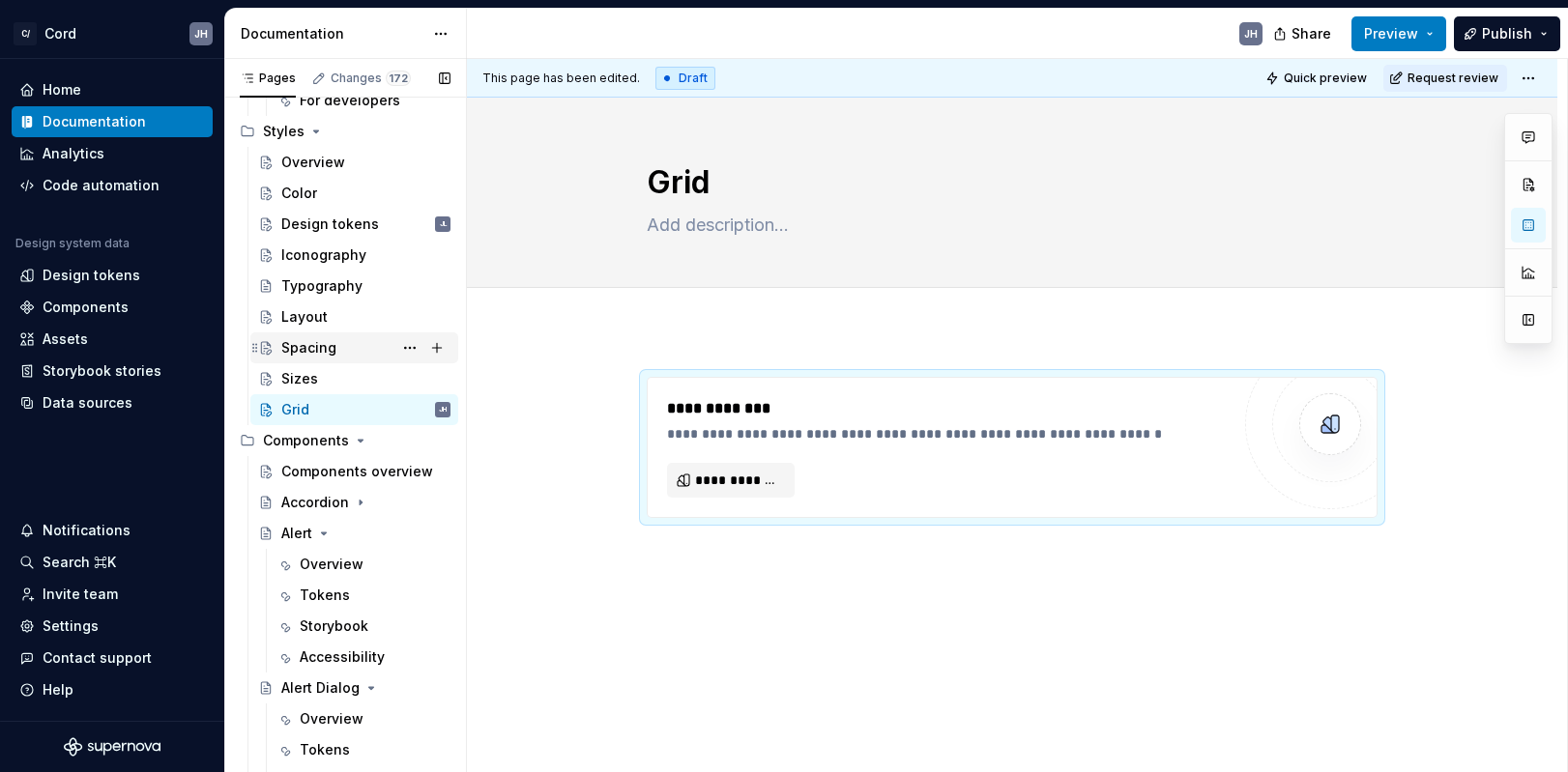 click on "Spacing" at bounding box center [365, 348] 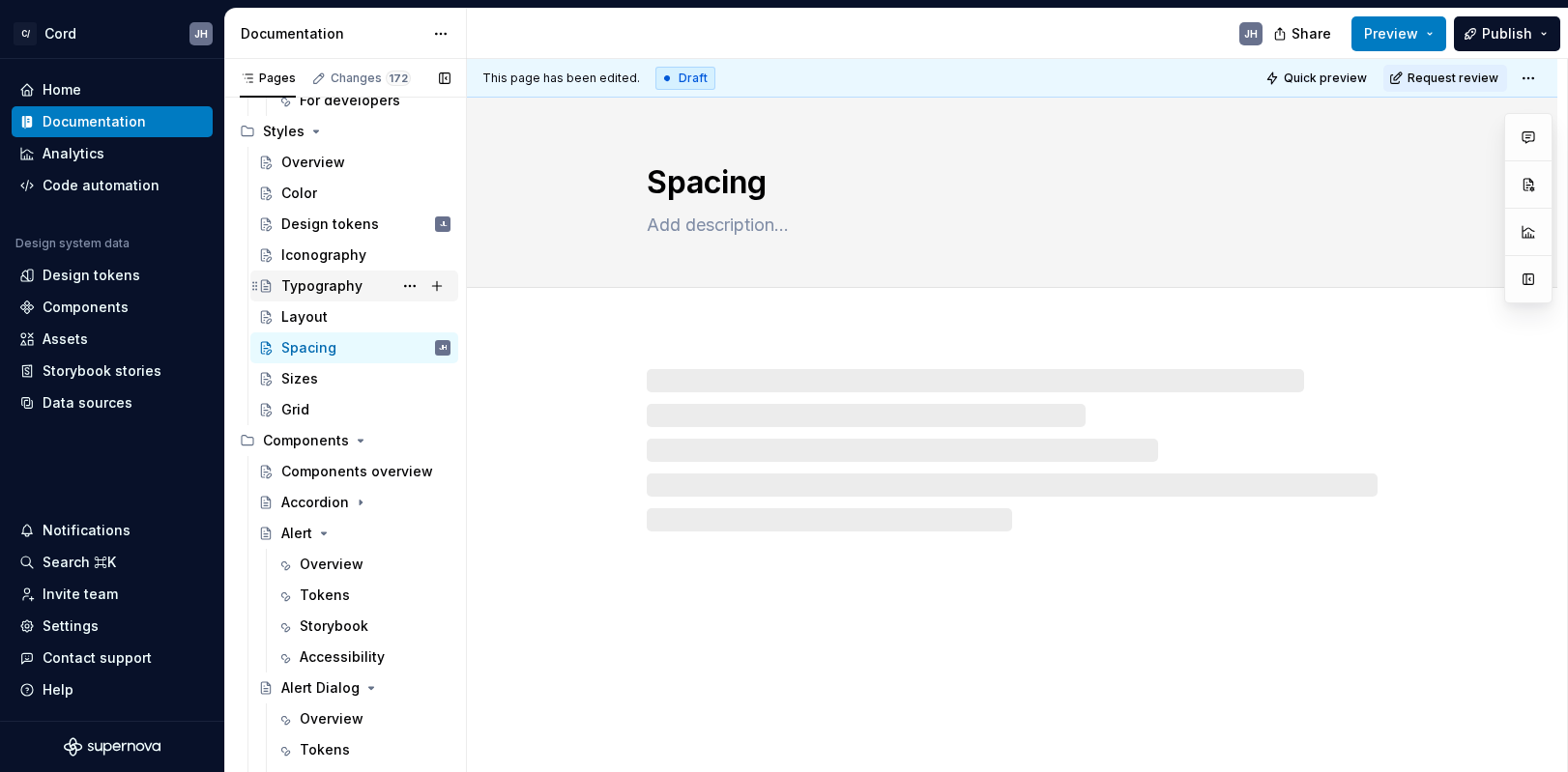 click on "Typography" at bounding box center [322, 286] 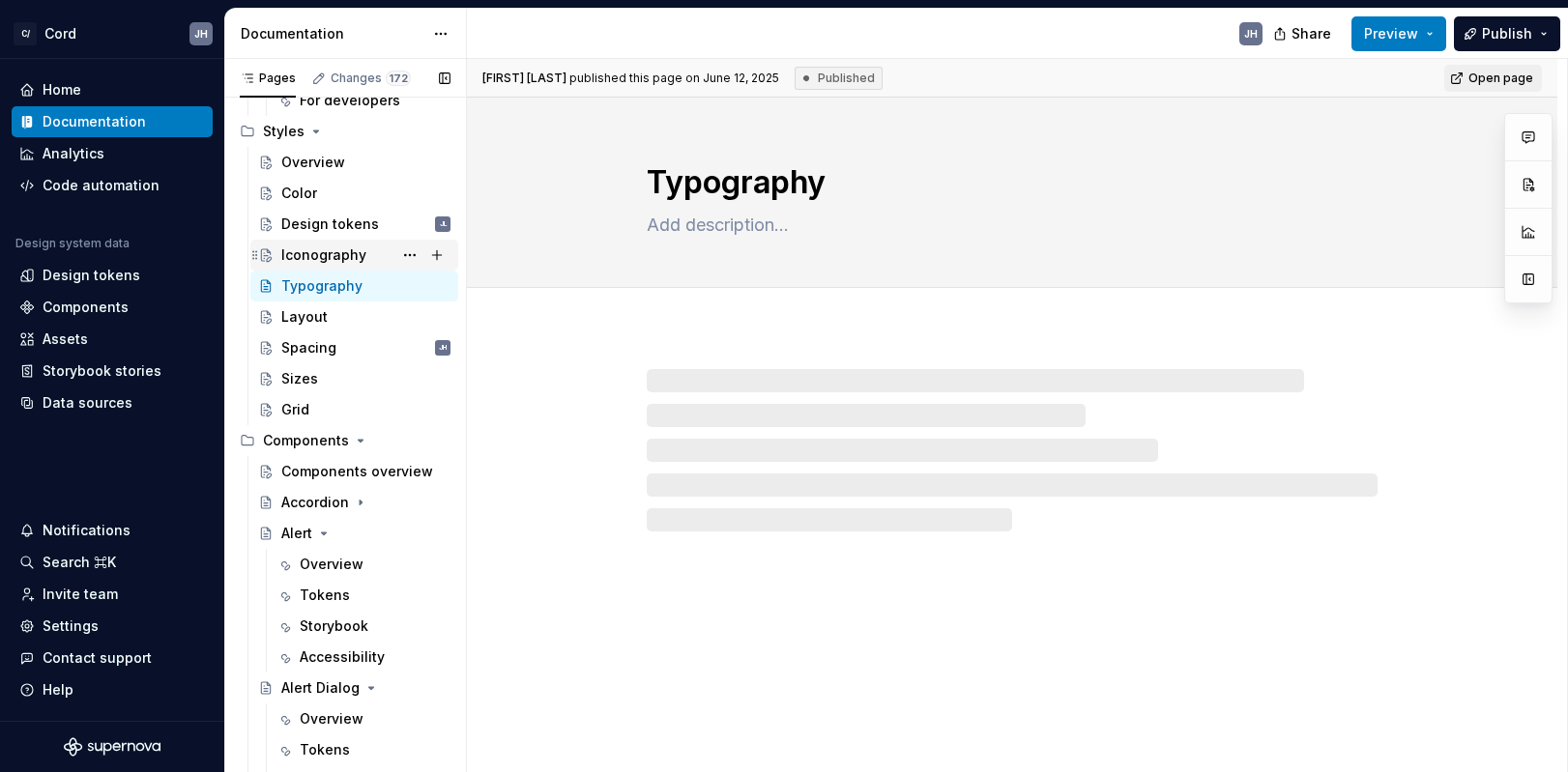 click on "Iconography" at bounding box center (324, 255) 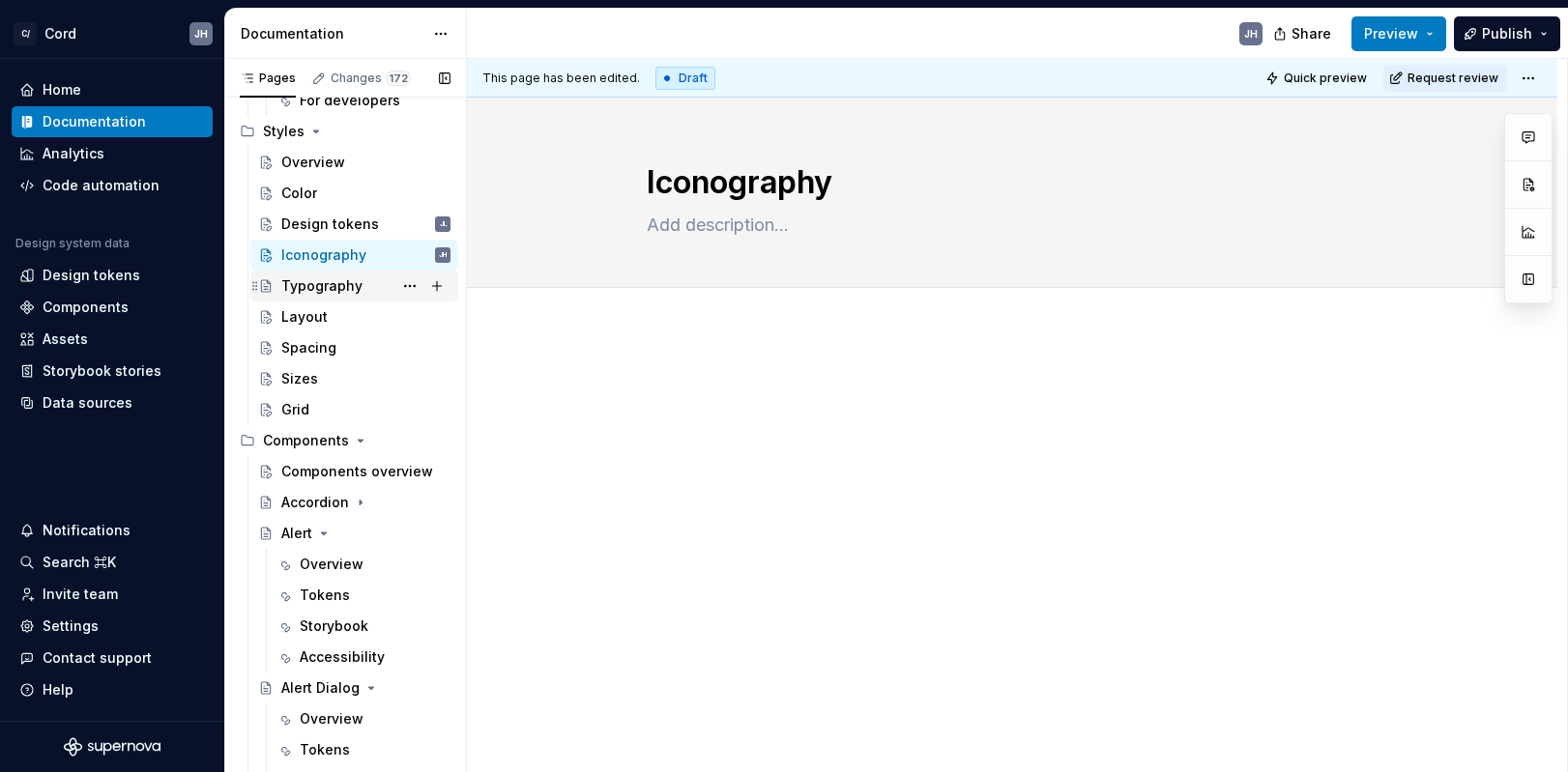 click on "Typography" at bounding box center [322, 286] 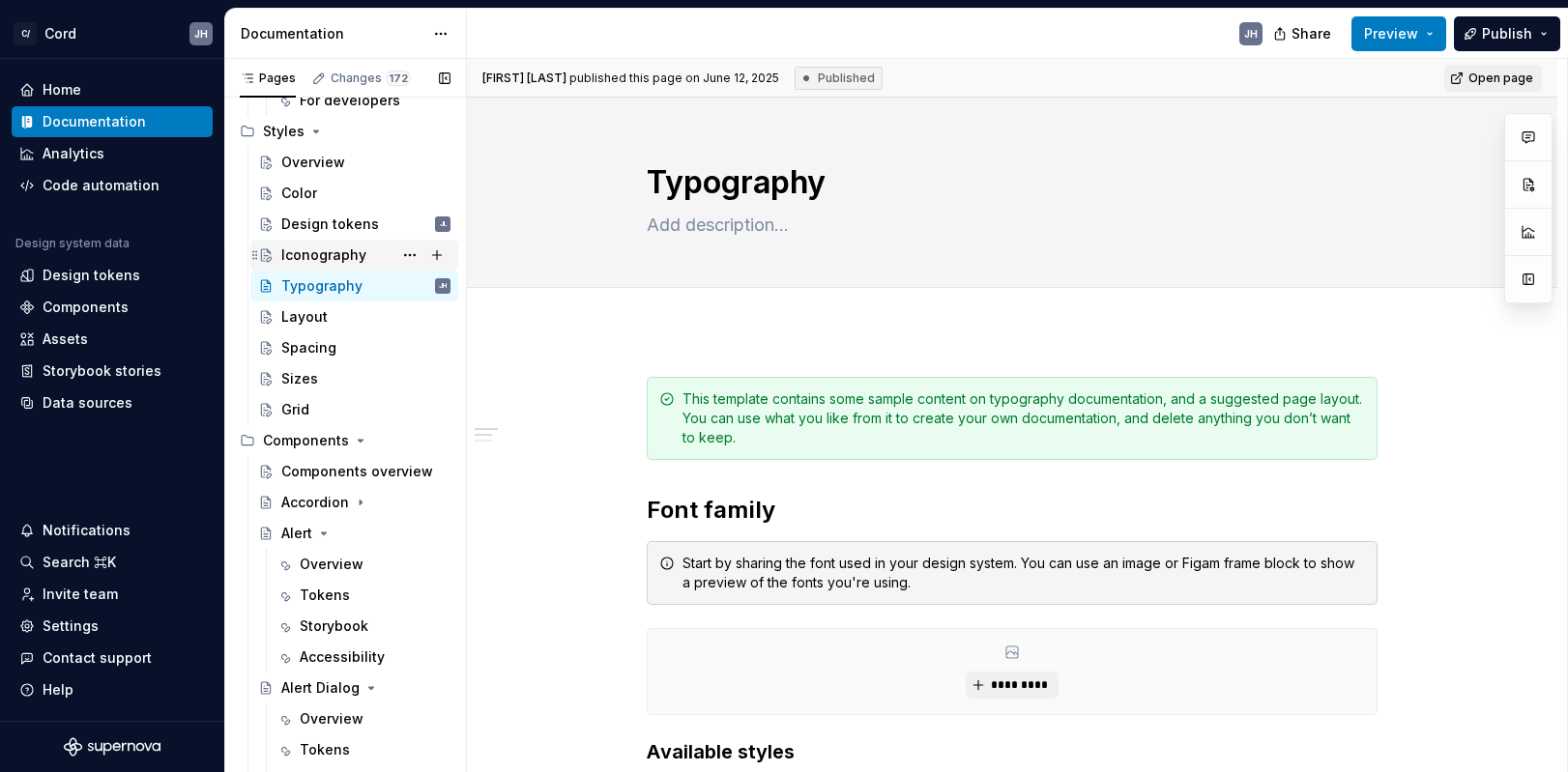 click on "Iconography" at bounding box center (324, 255) 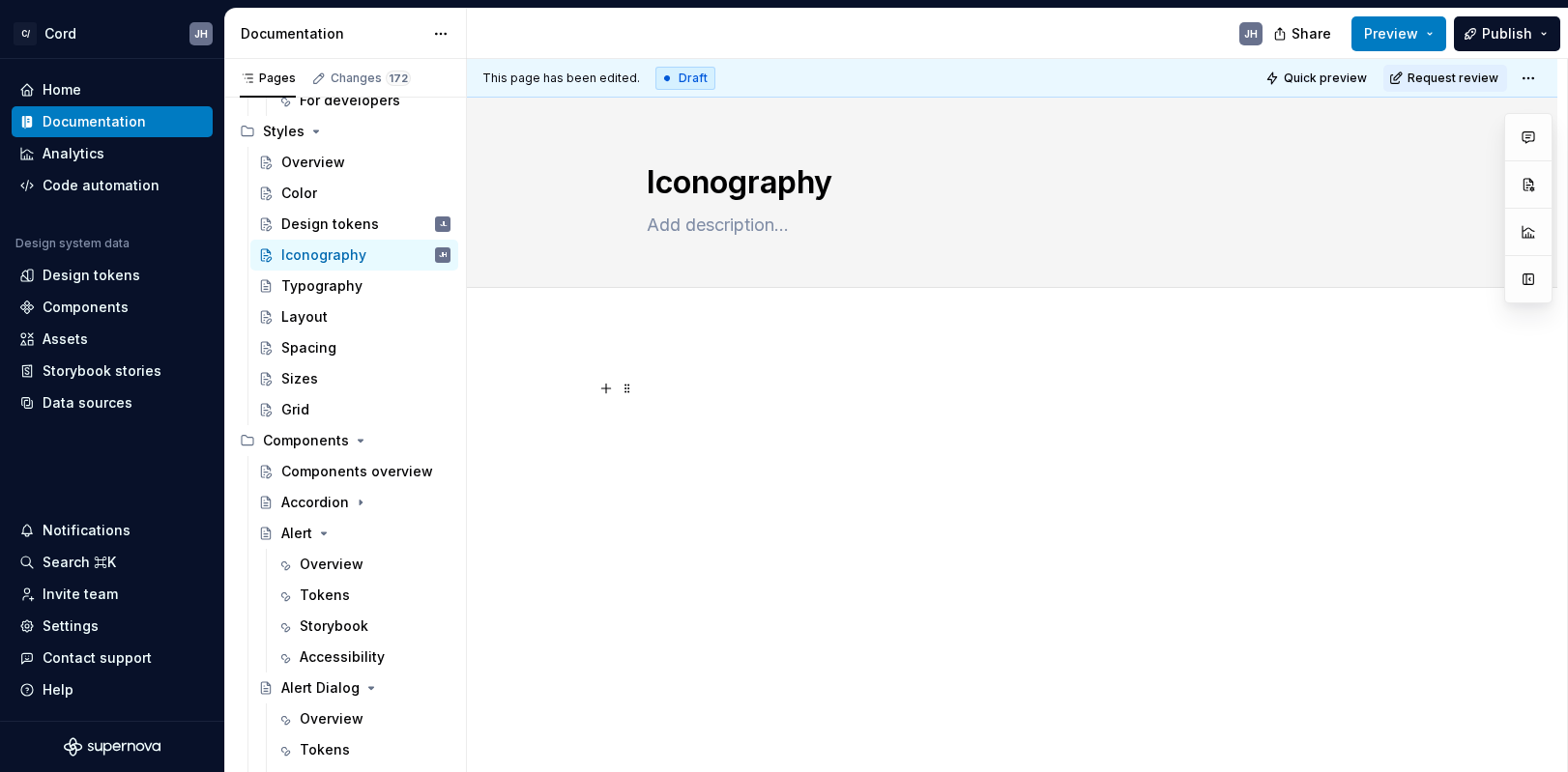 type on "*" 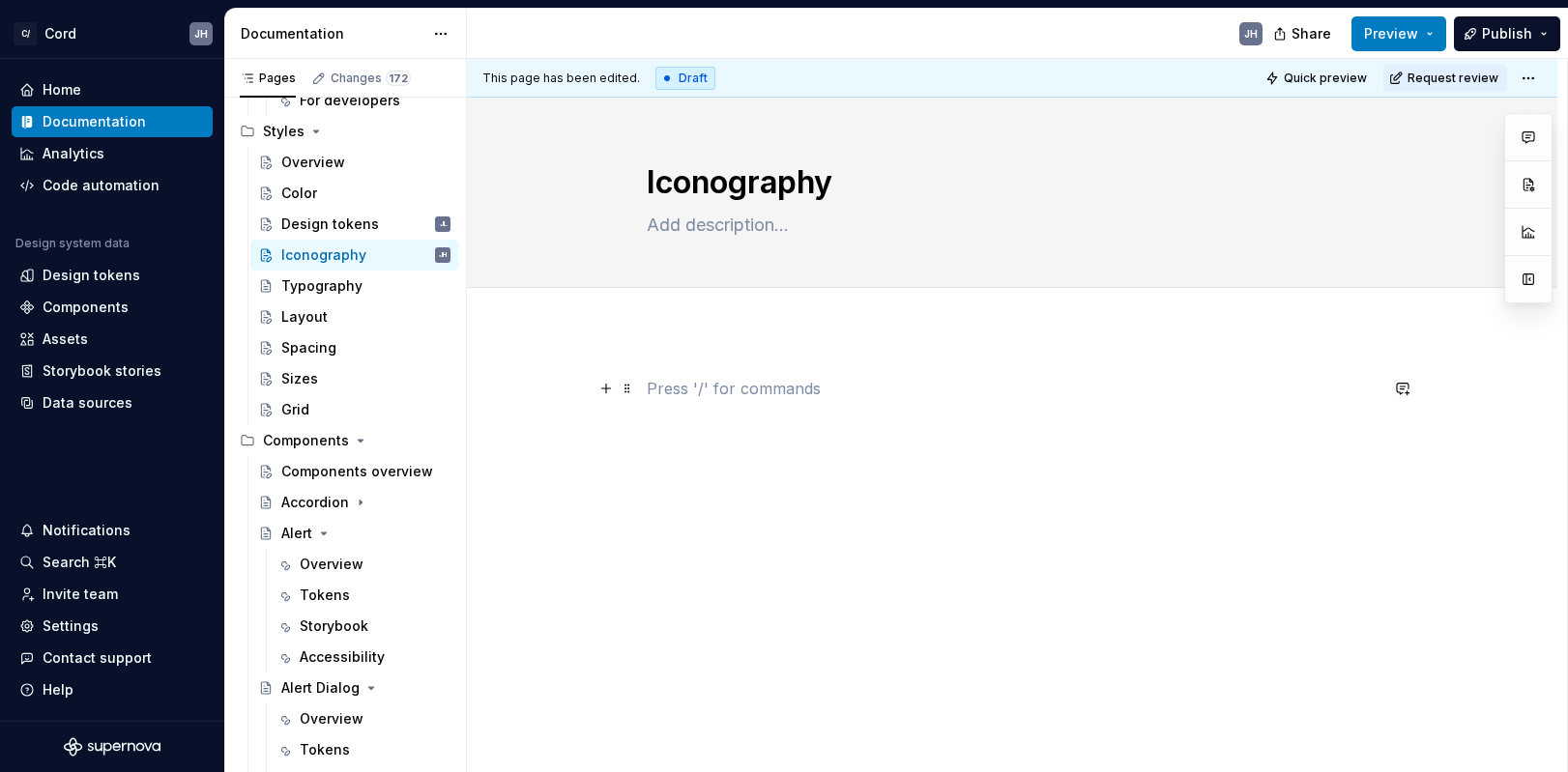 click at bounding box center (1012, 388) 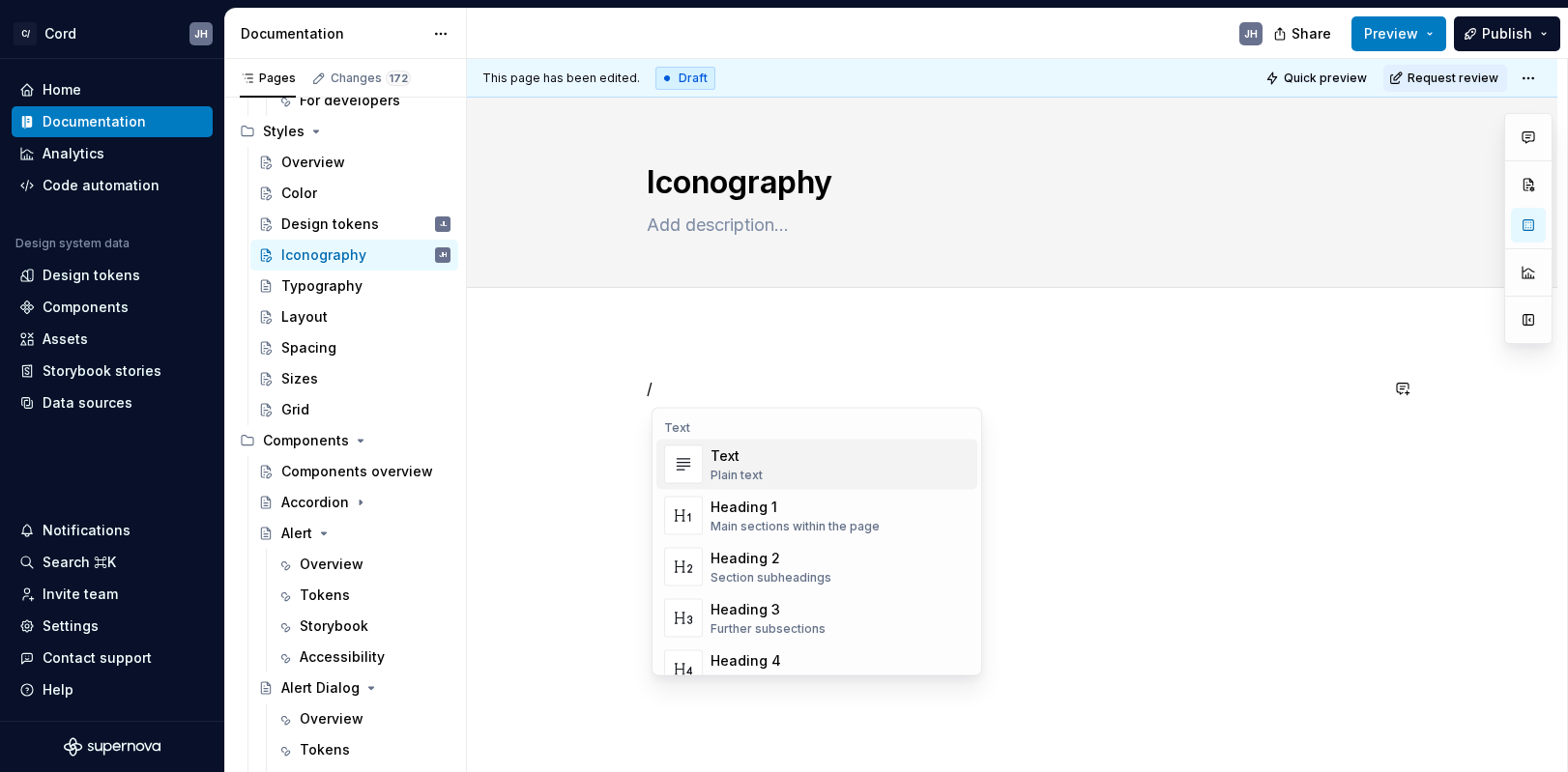 type 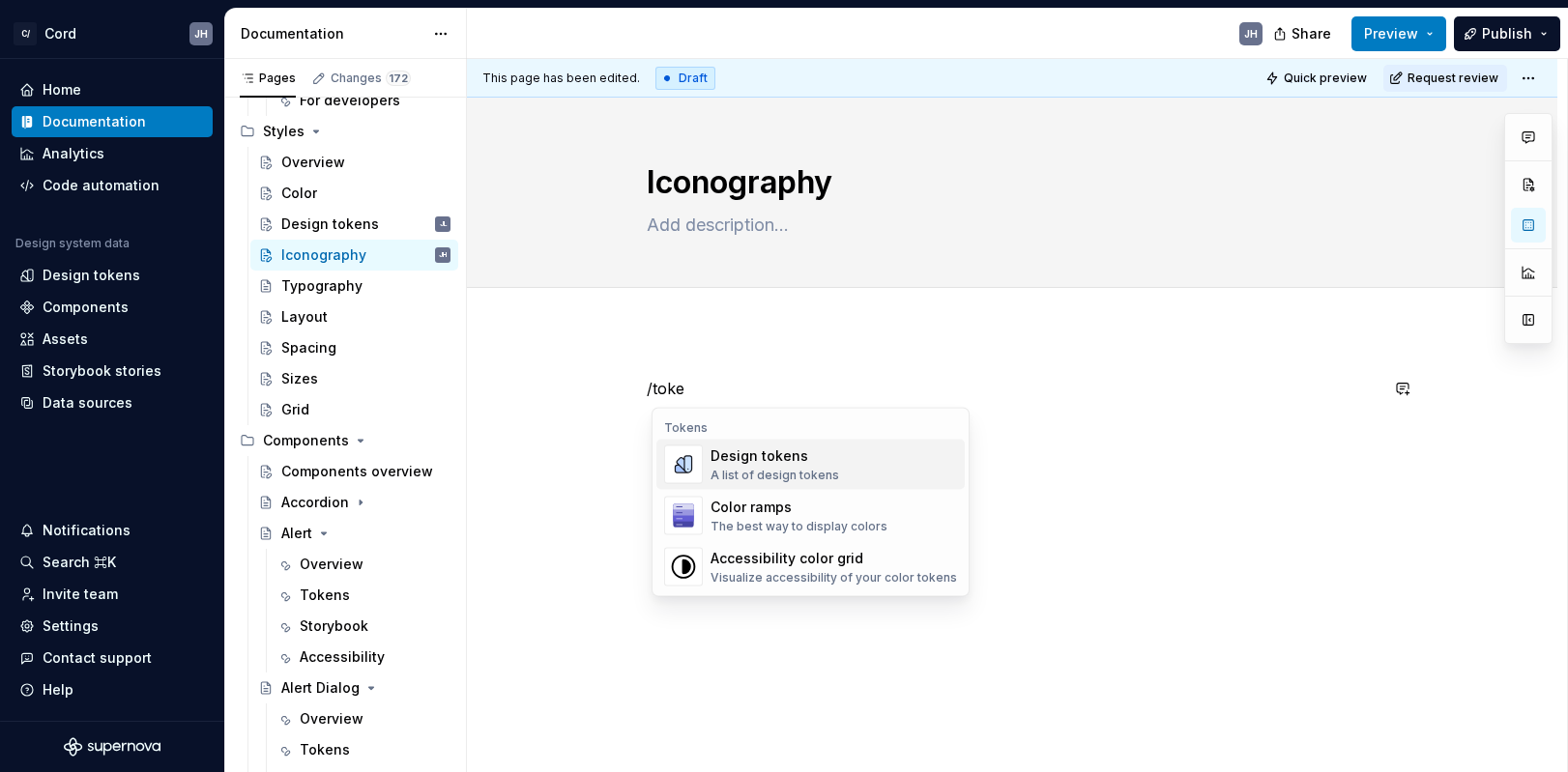click on "A list of design tokens" at bounding box center [774, 475] 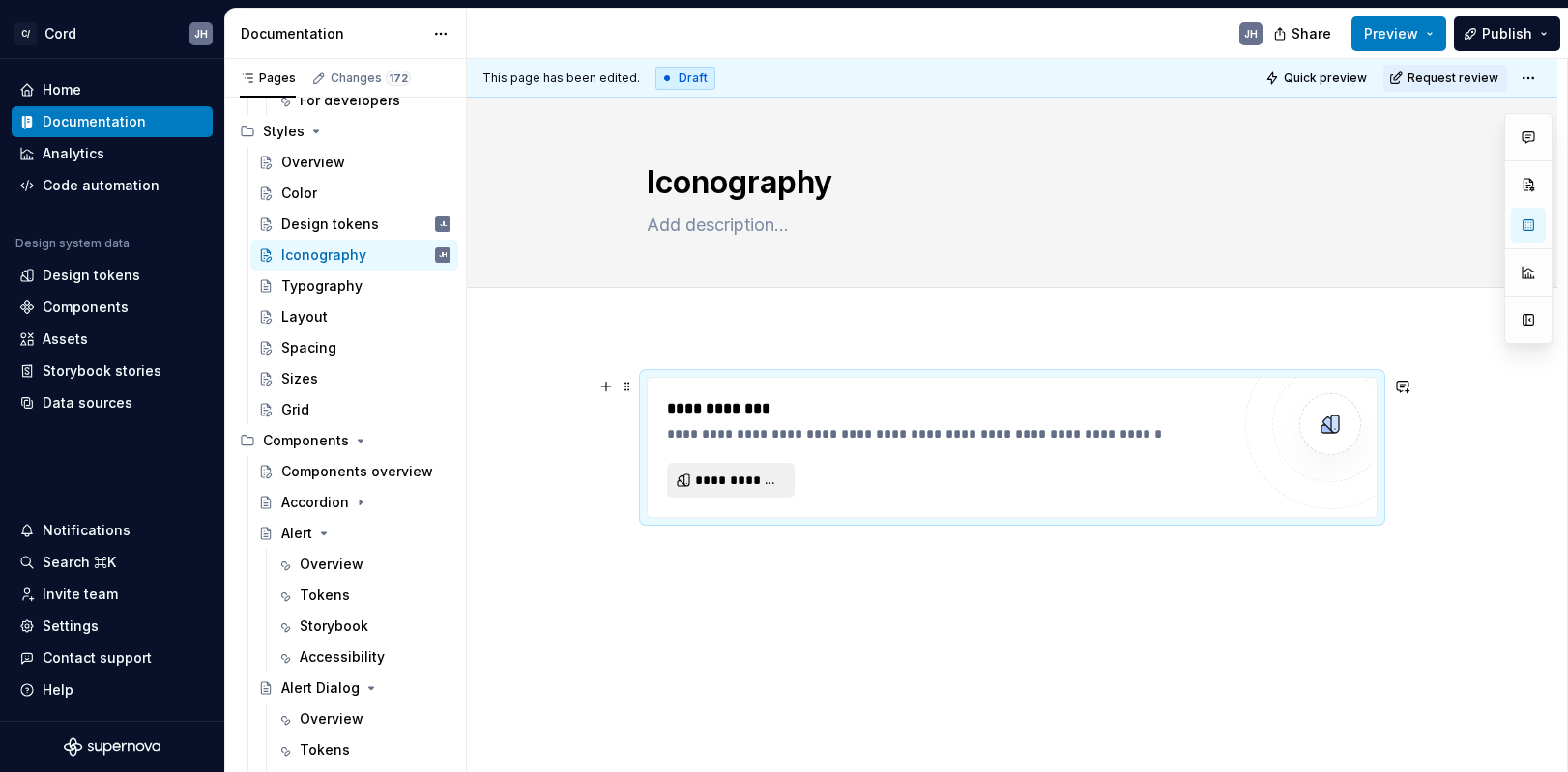 click on "**********" at bounding box center [739, 480] 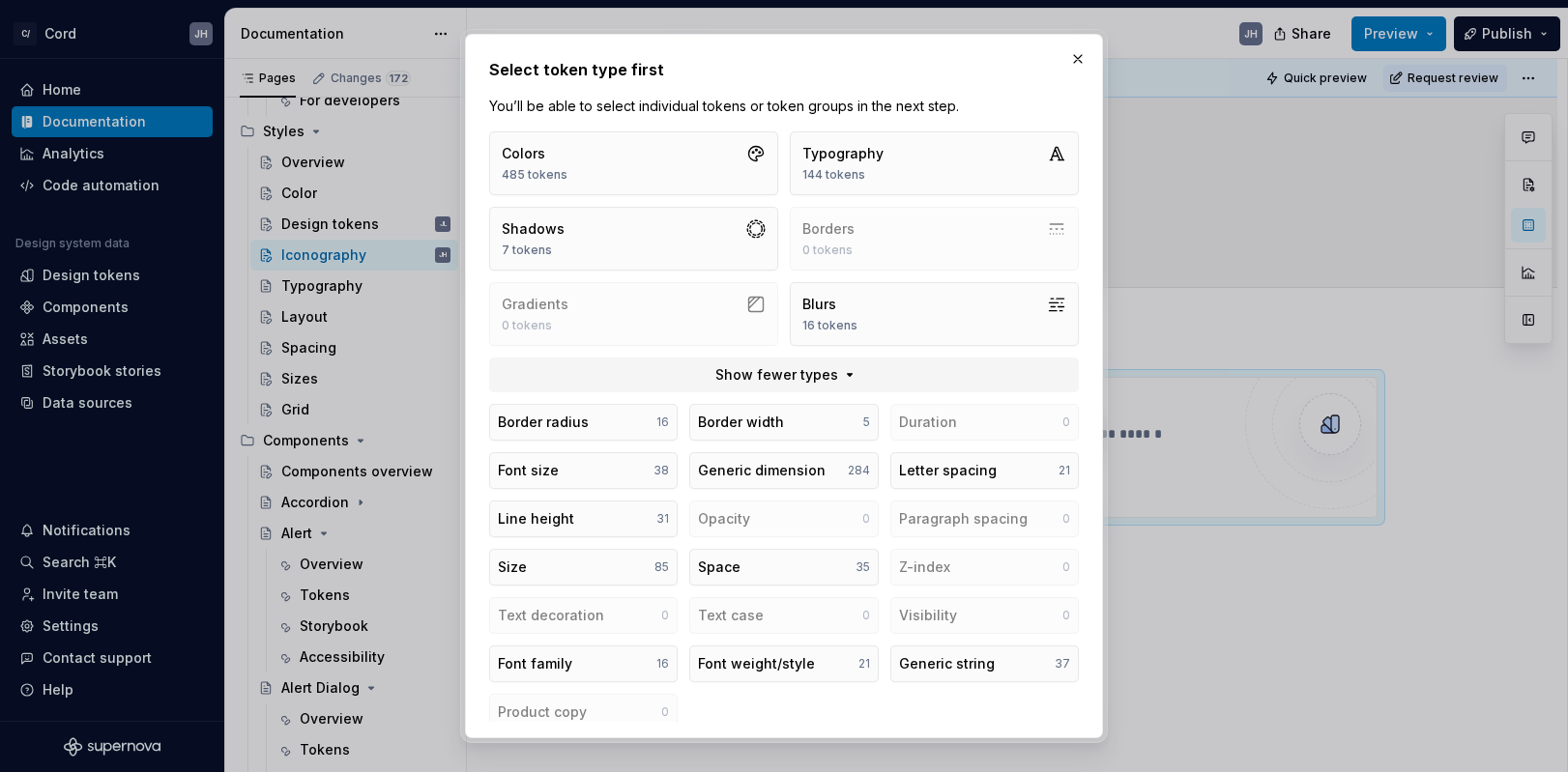 type on "*" 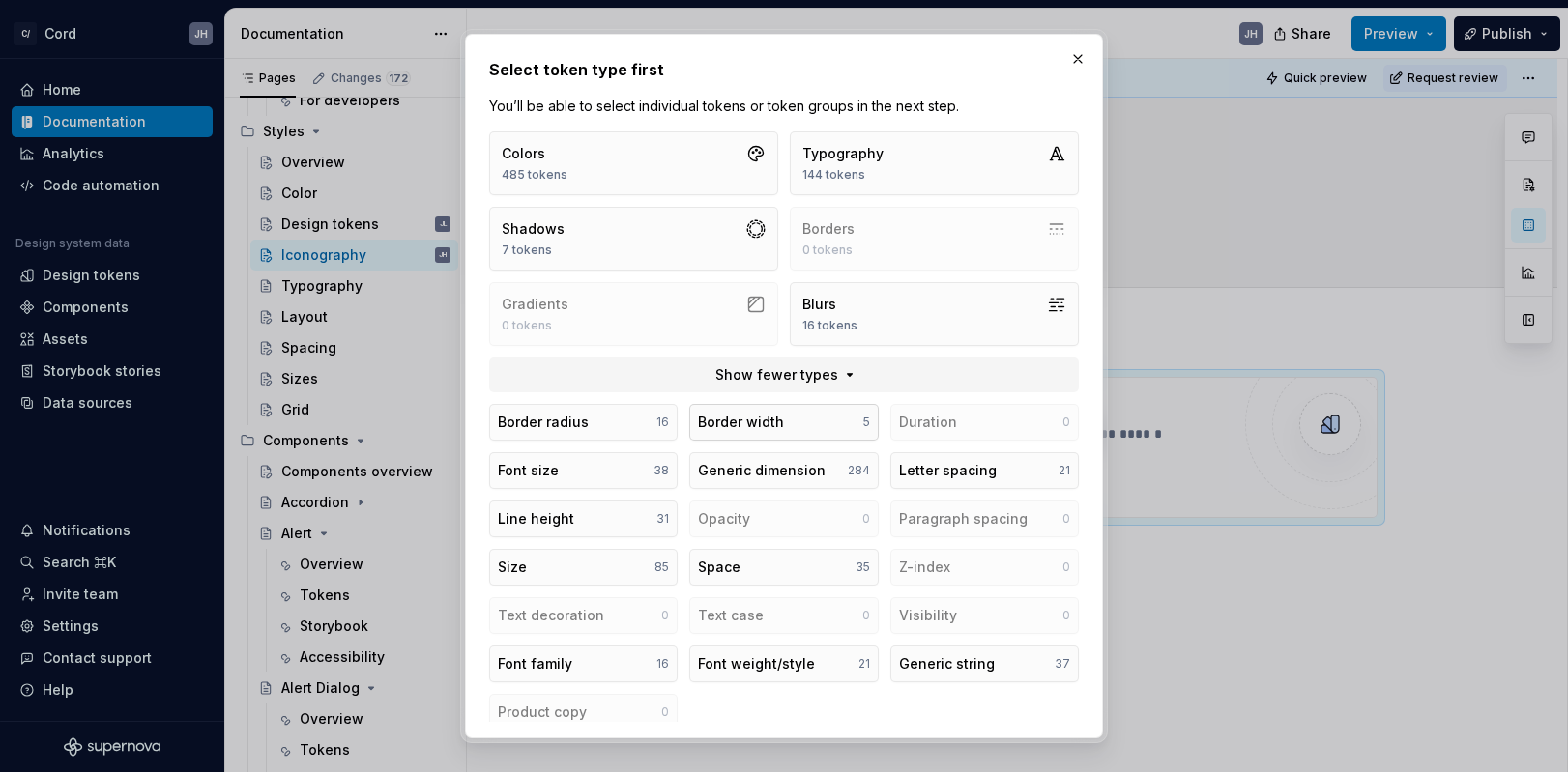 scroll, scrollTop: 16, scrollLeft: 0, axis: vertical 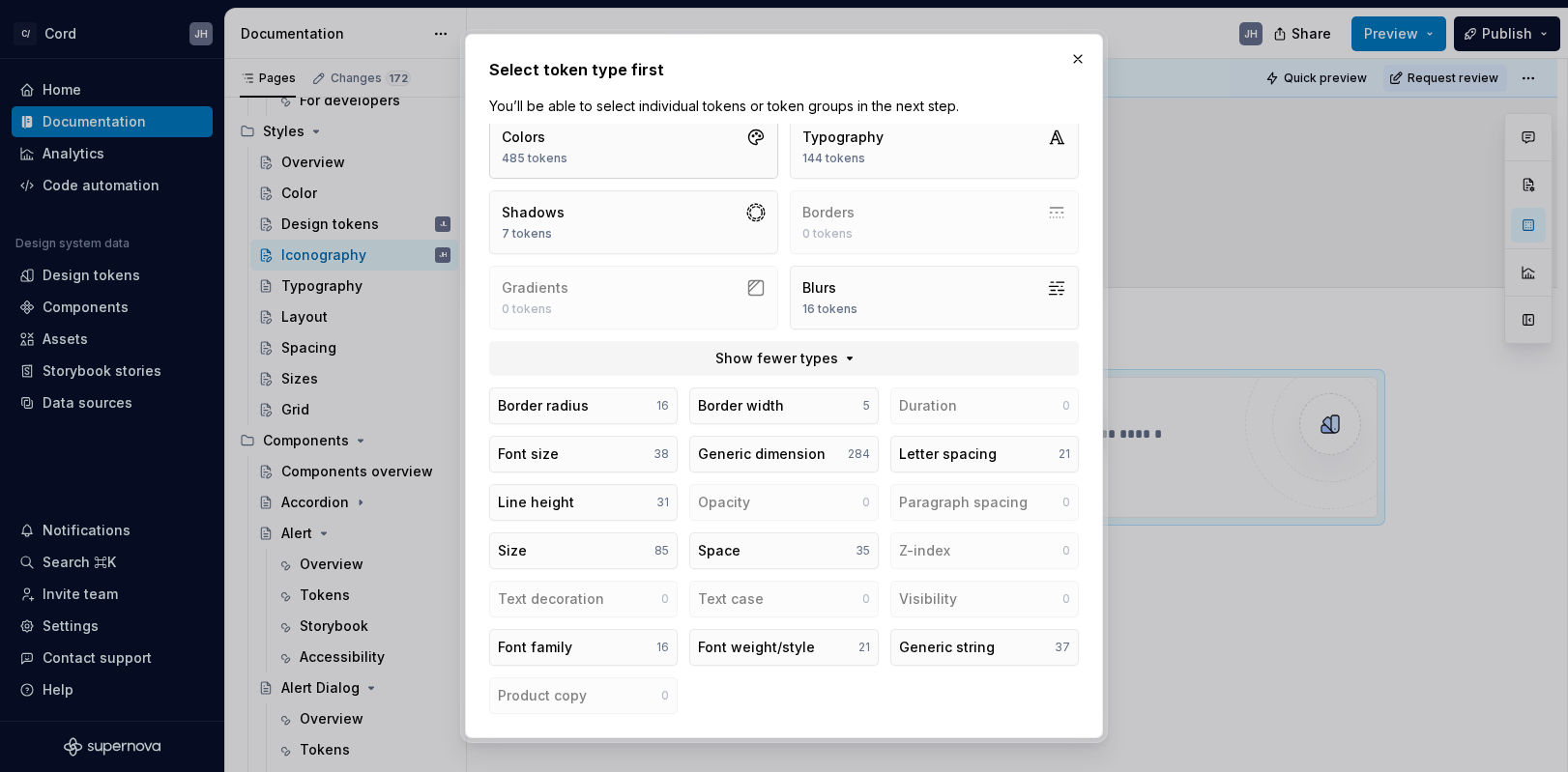 click on "Colors 485 tokens" at bounding box center [633, 147] 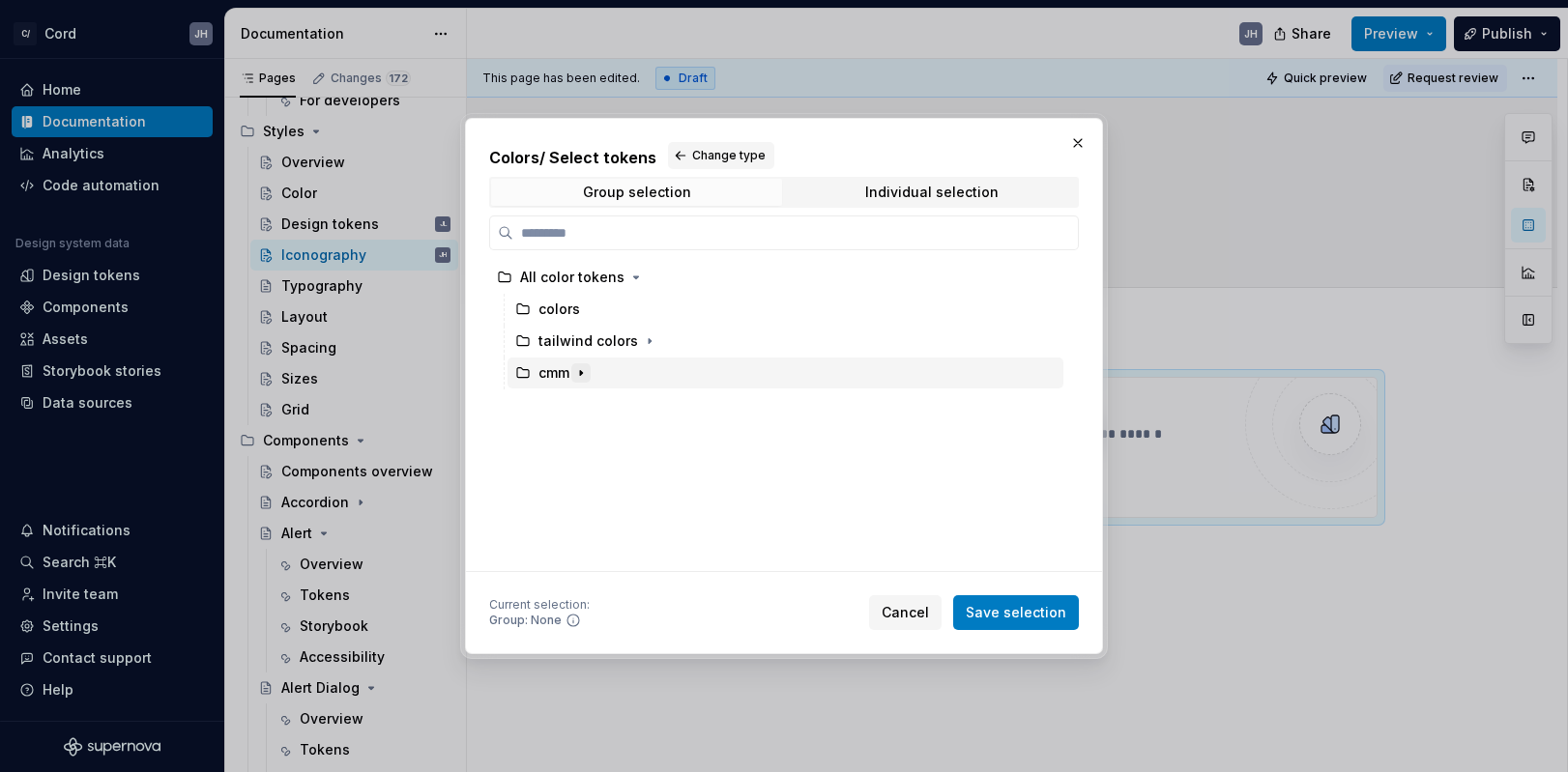 click 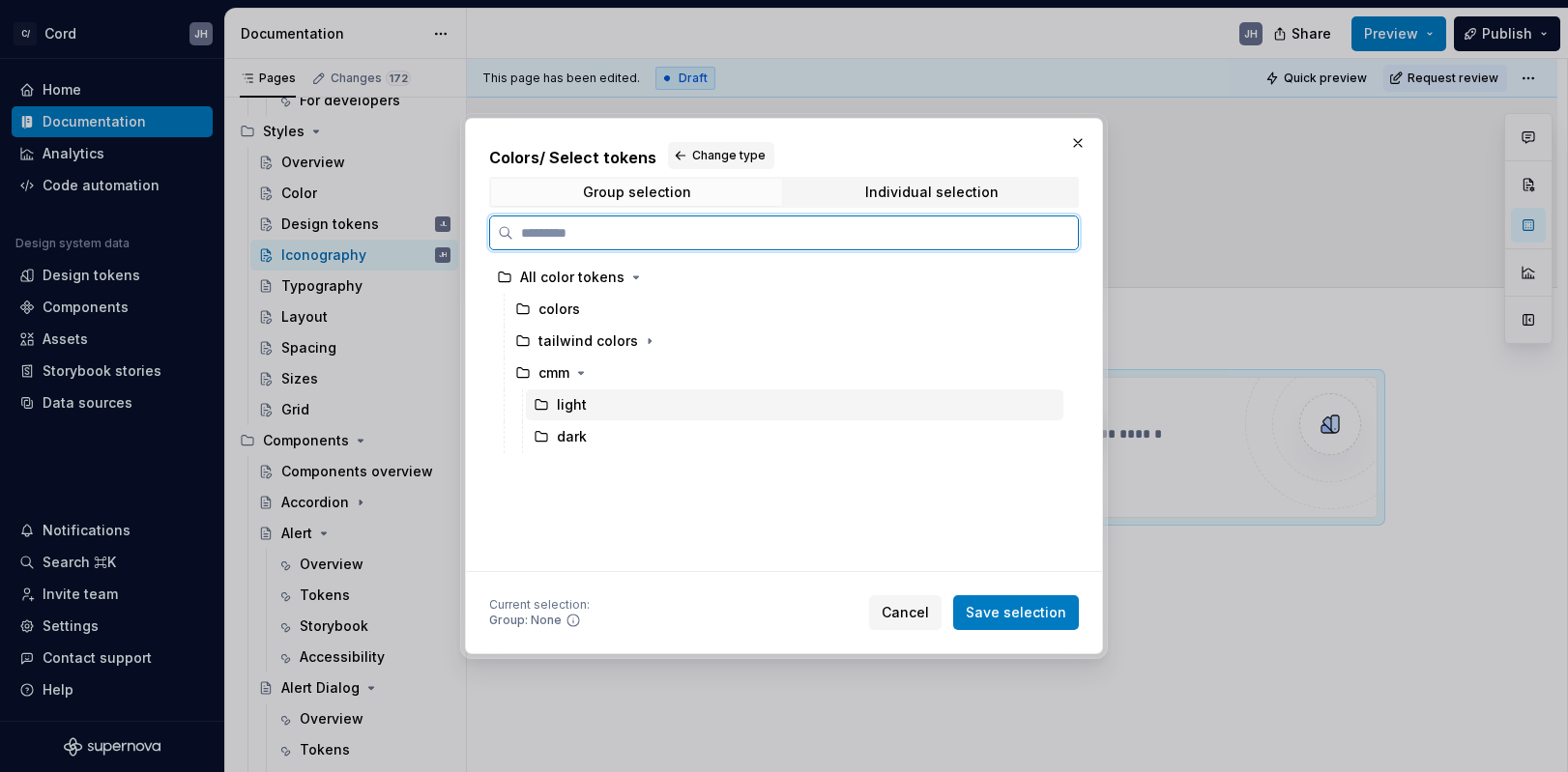 click on "light" at bounding box center [571, 405] 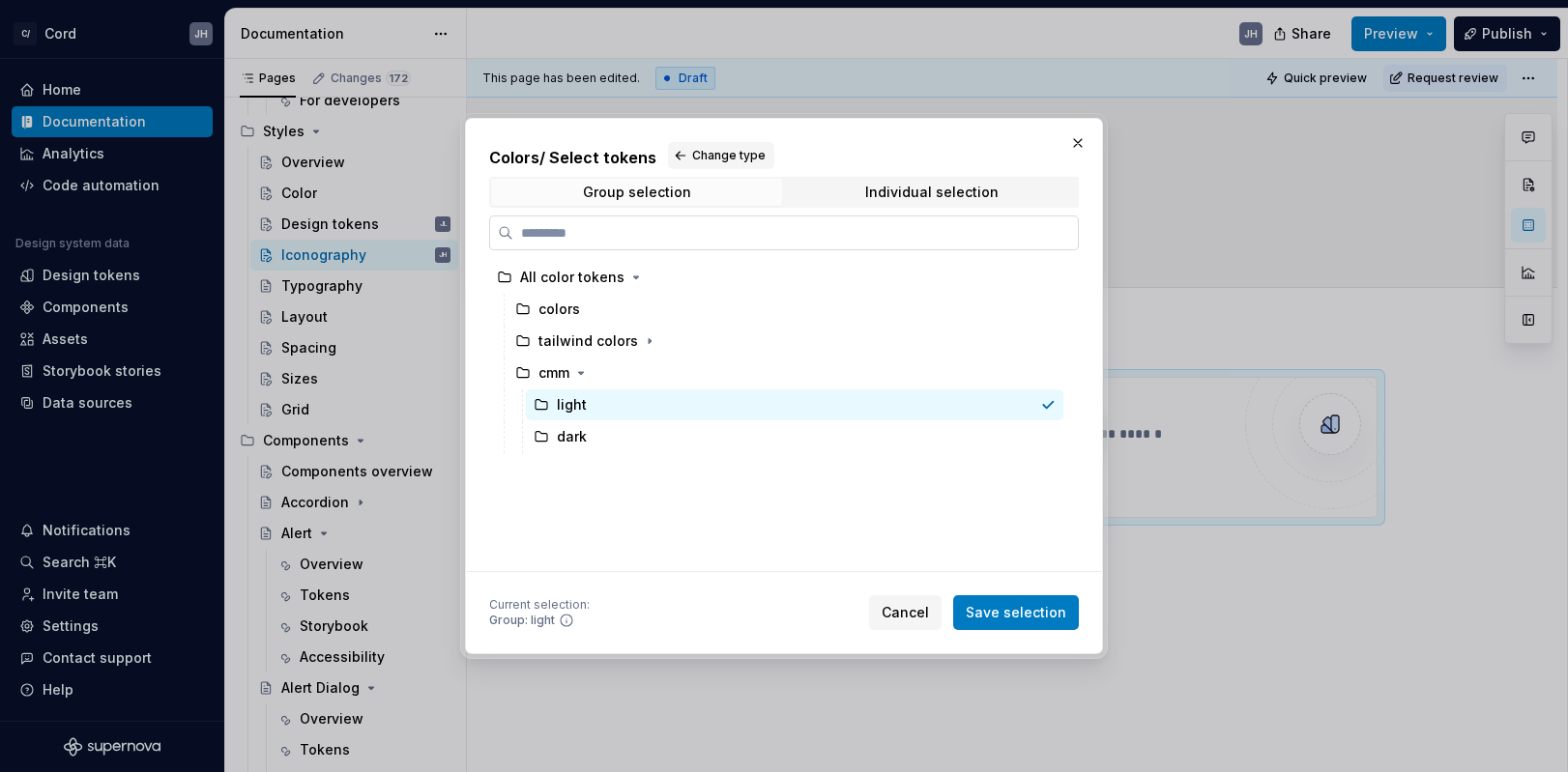 click at bounding box center [796, 233] 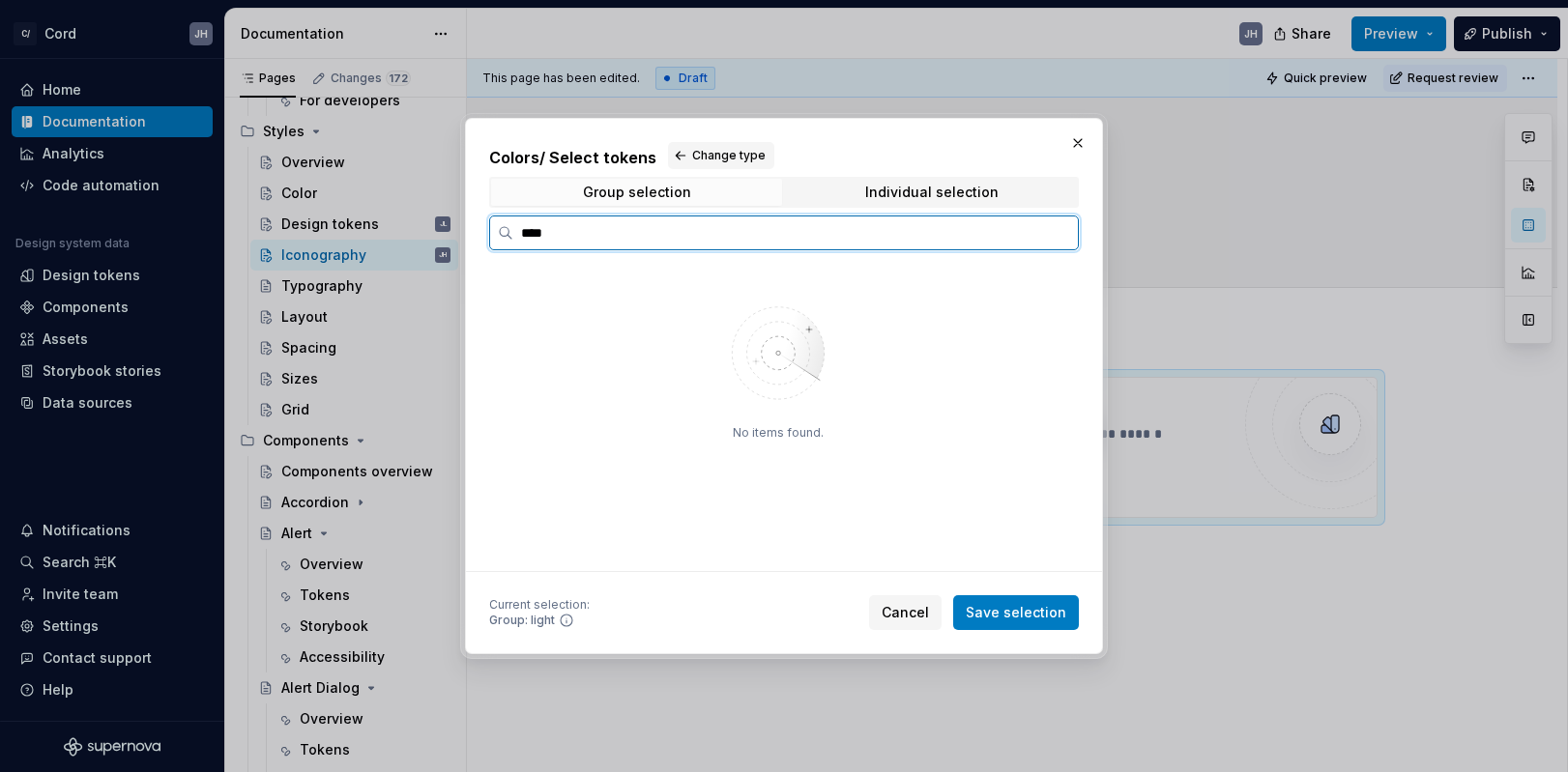 type on "****" 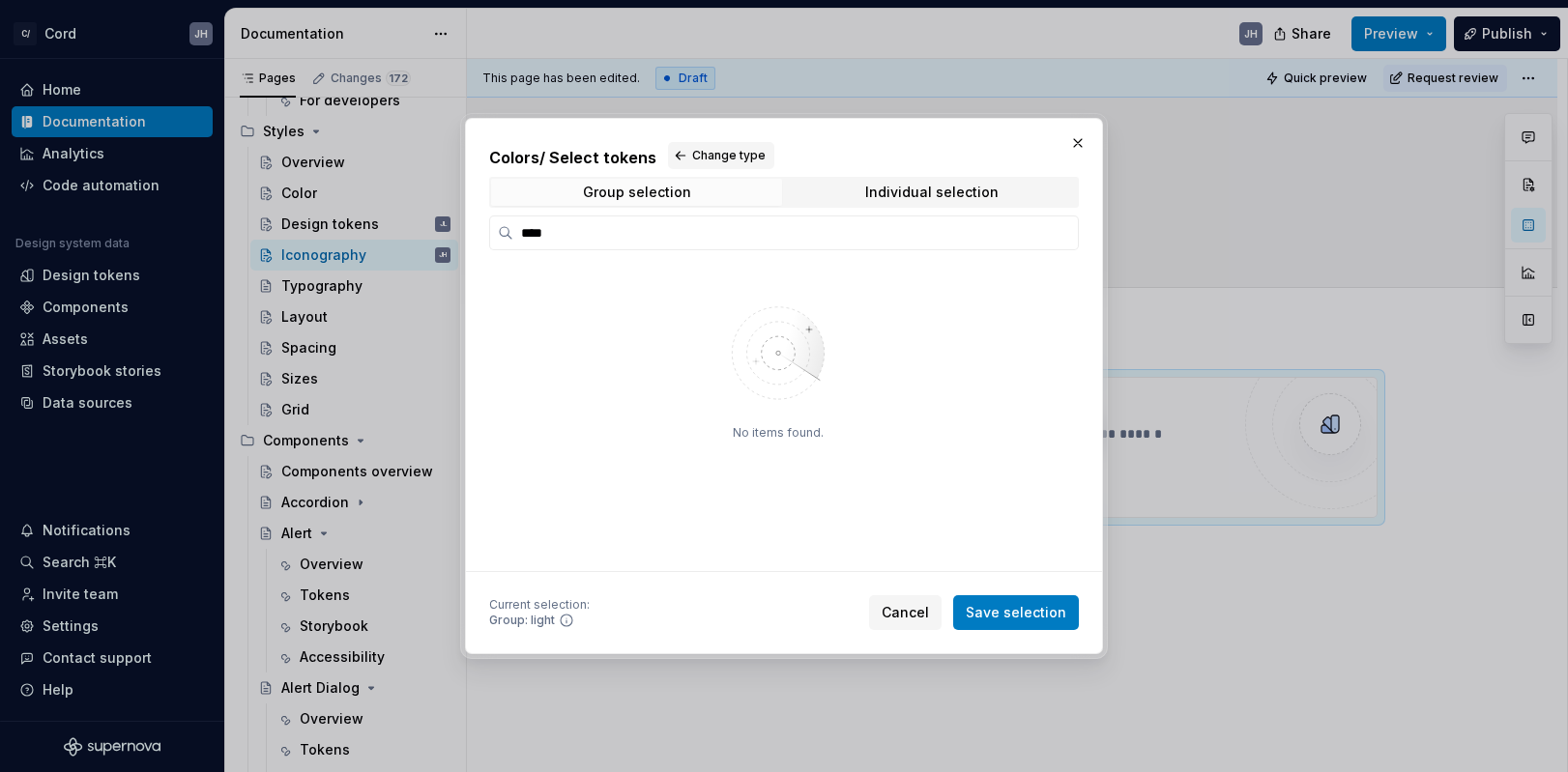 click on "Colors  /   Select tokens   Change type Group selection Individual selection **** No items found." at bounding box center [784, 357] 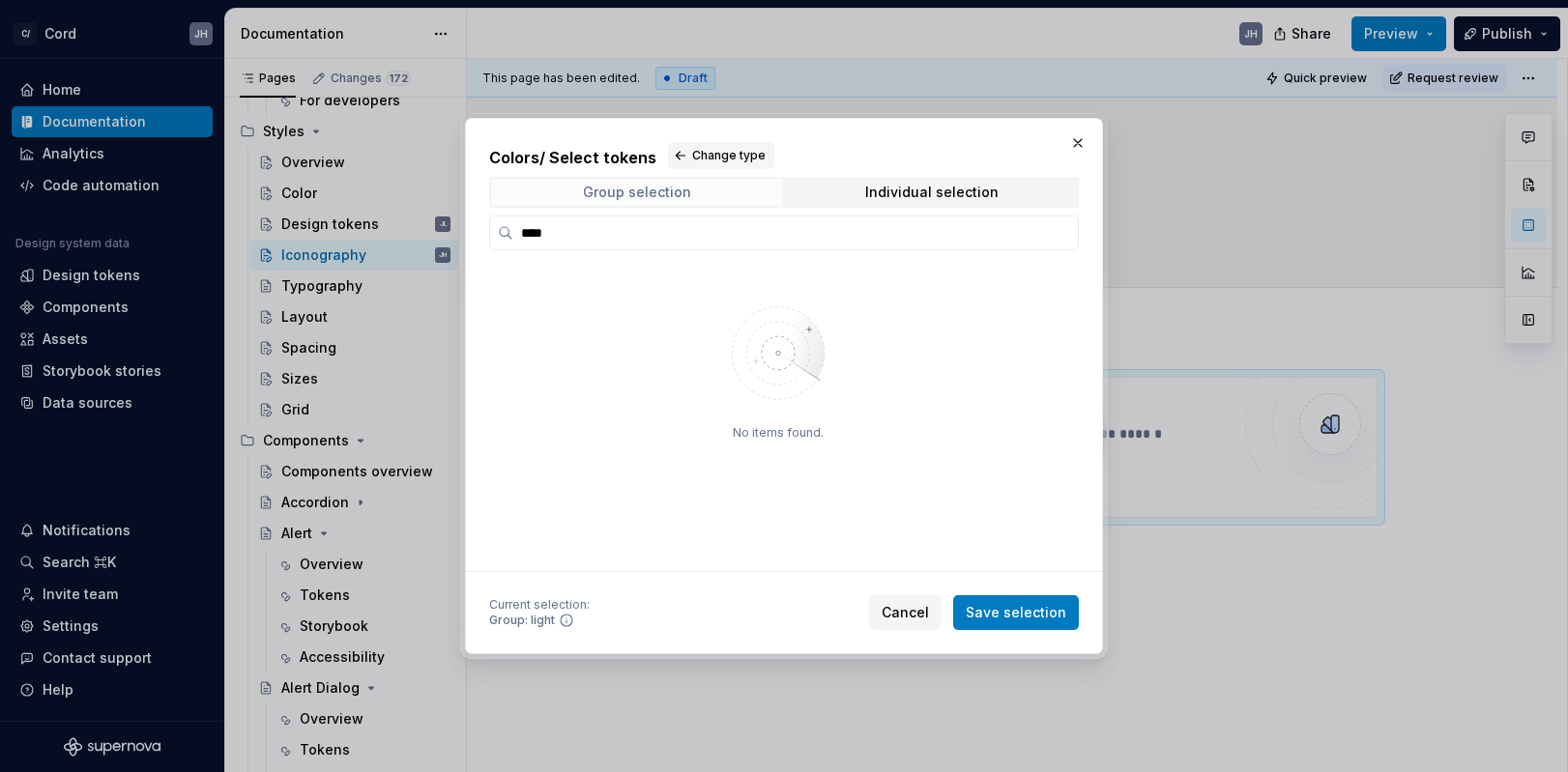click on "Group selection" at bounding box center (636, 192) 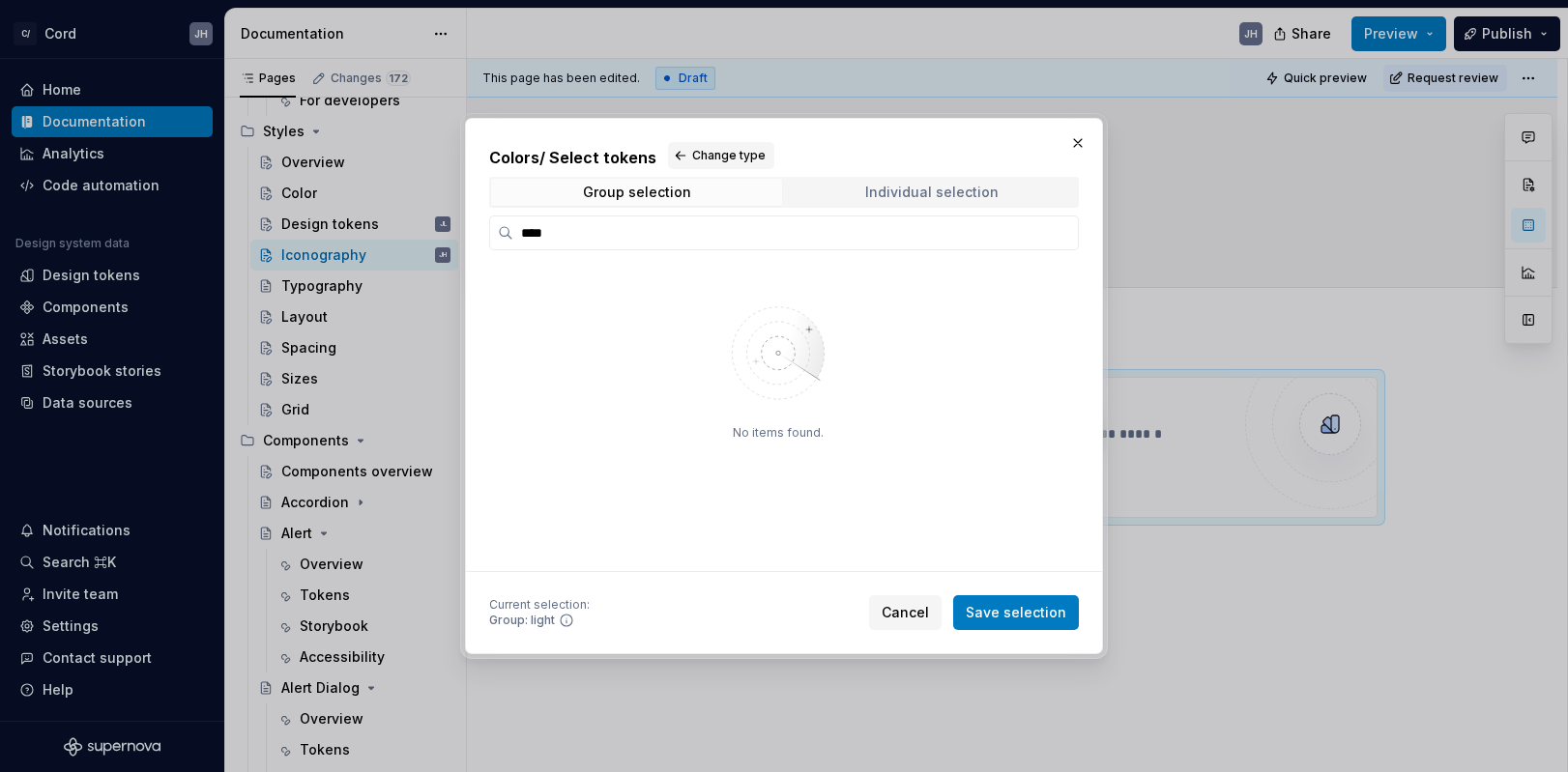 click on "Individual selection" at bounding box center [932, 192] 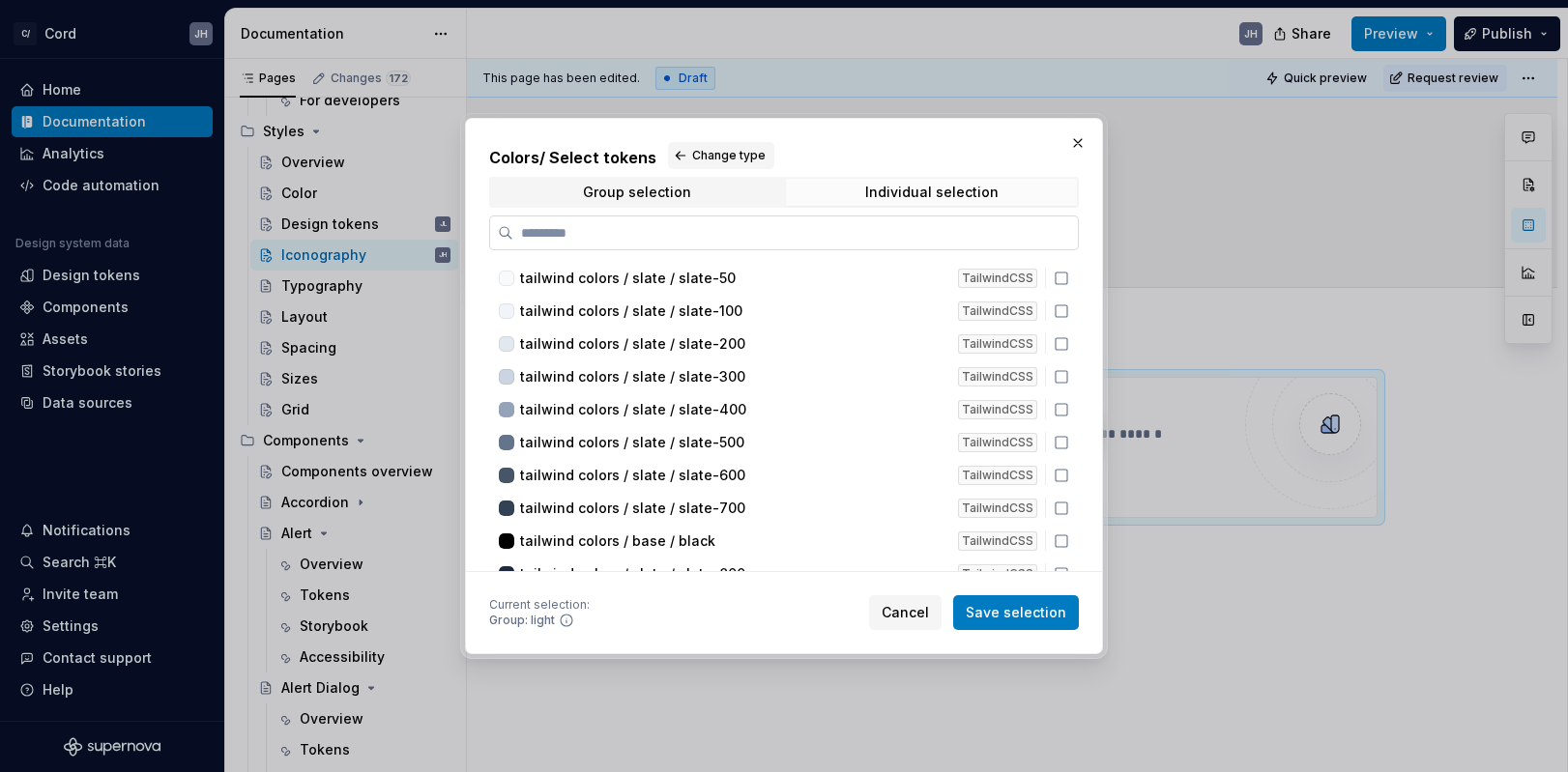 click at bounding box center (784, 233) 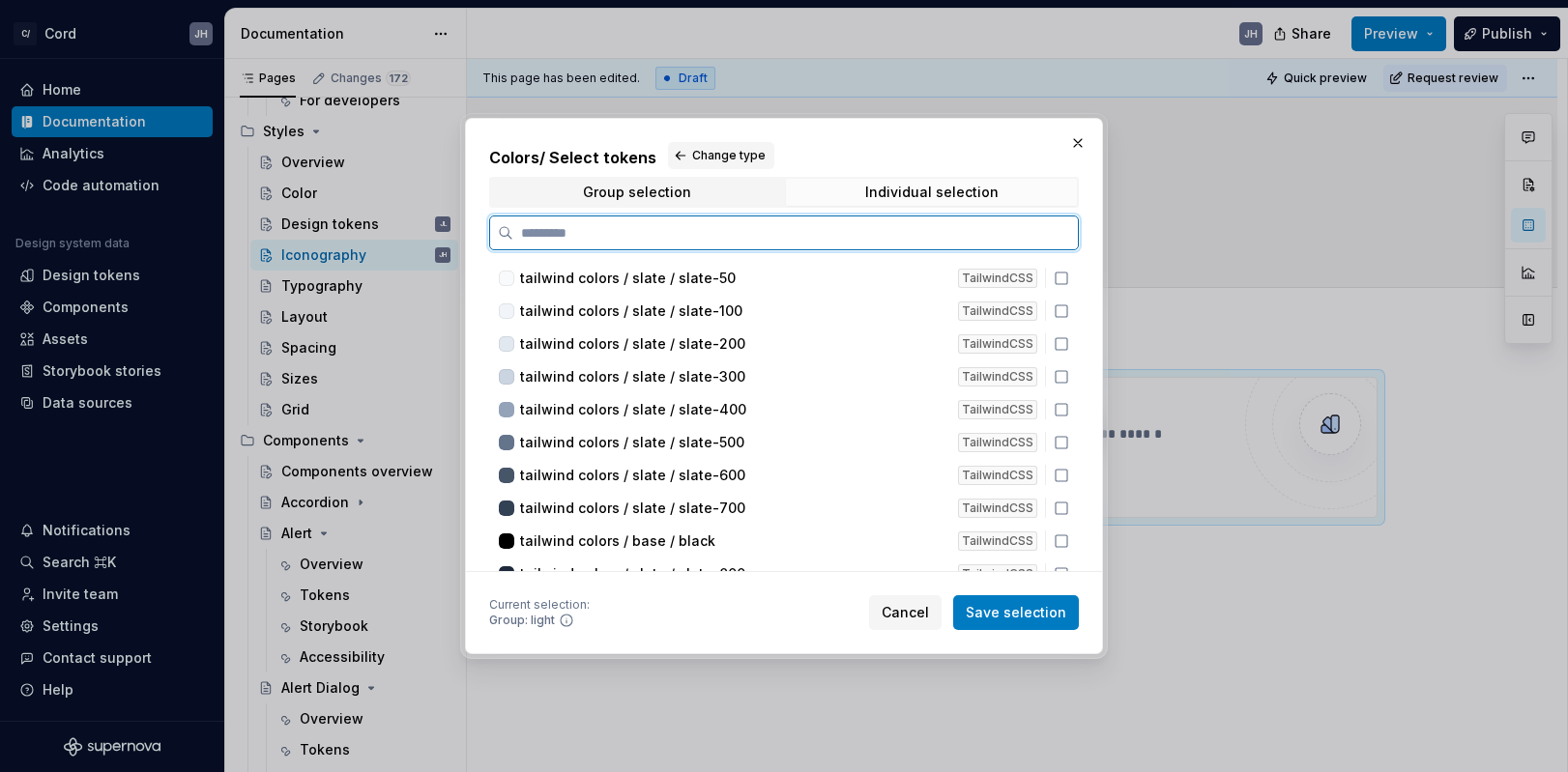 click at bounding box center (796, 233) 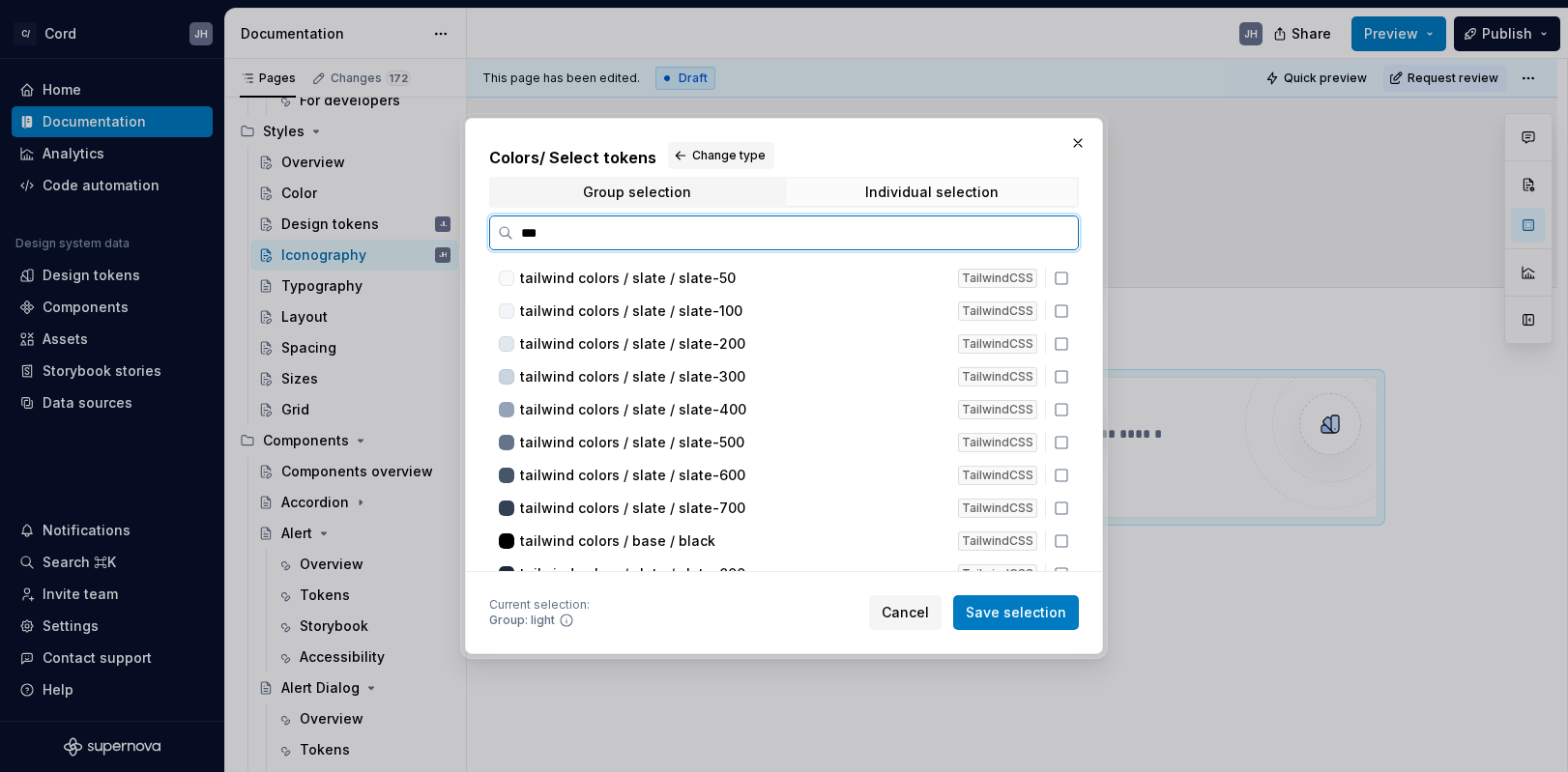 type on "****" 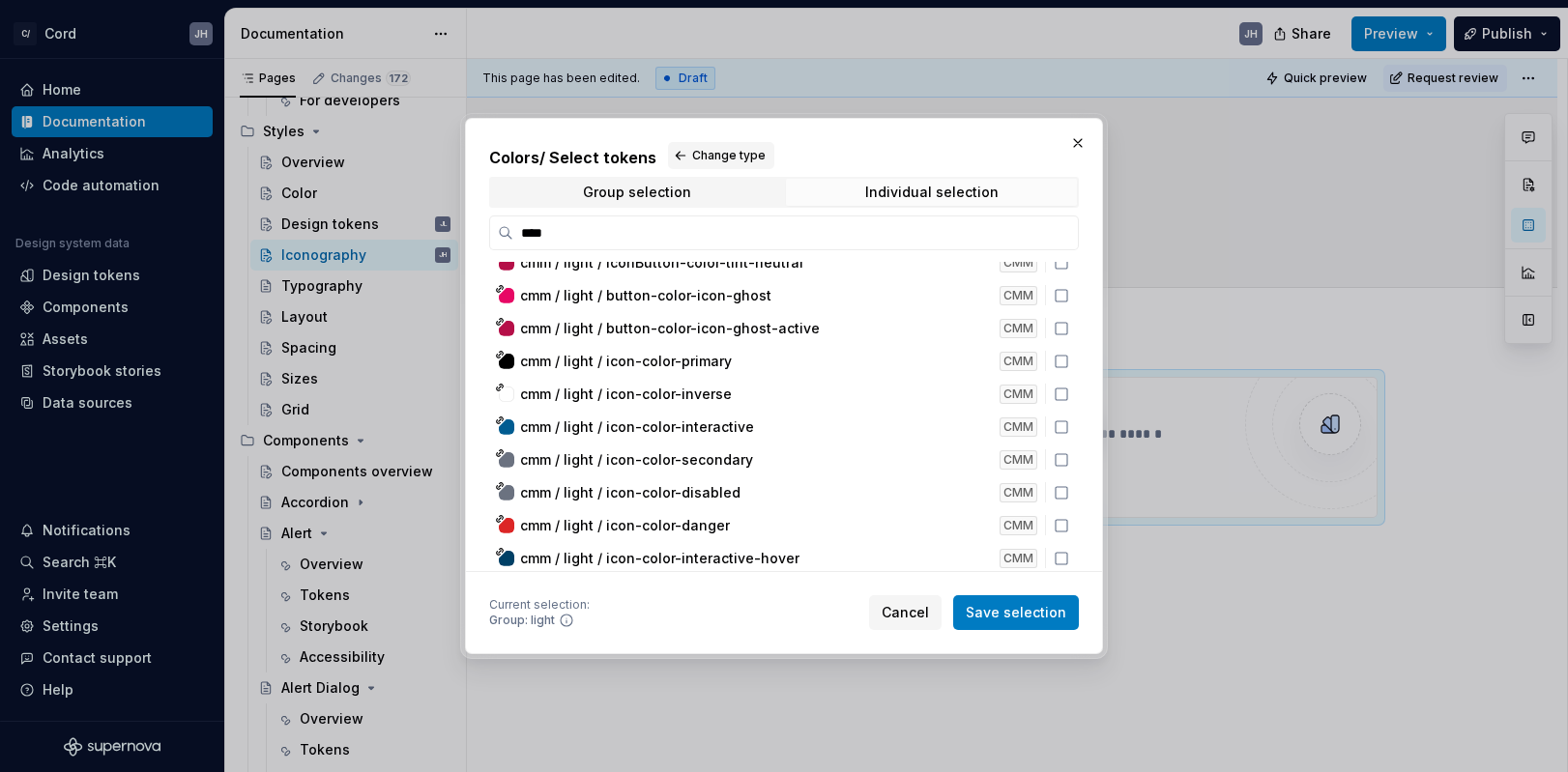 scroll, scrollTop: 1166, scrollLeft: 0, axis: vertical 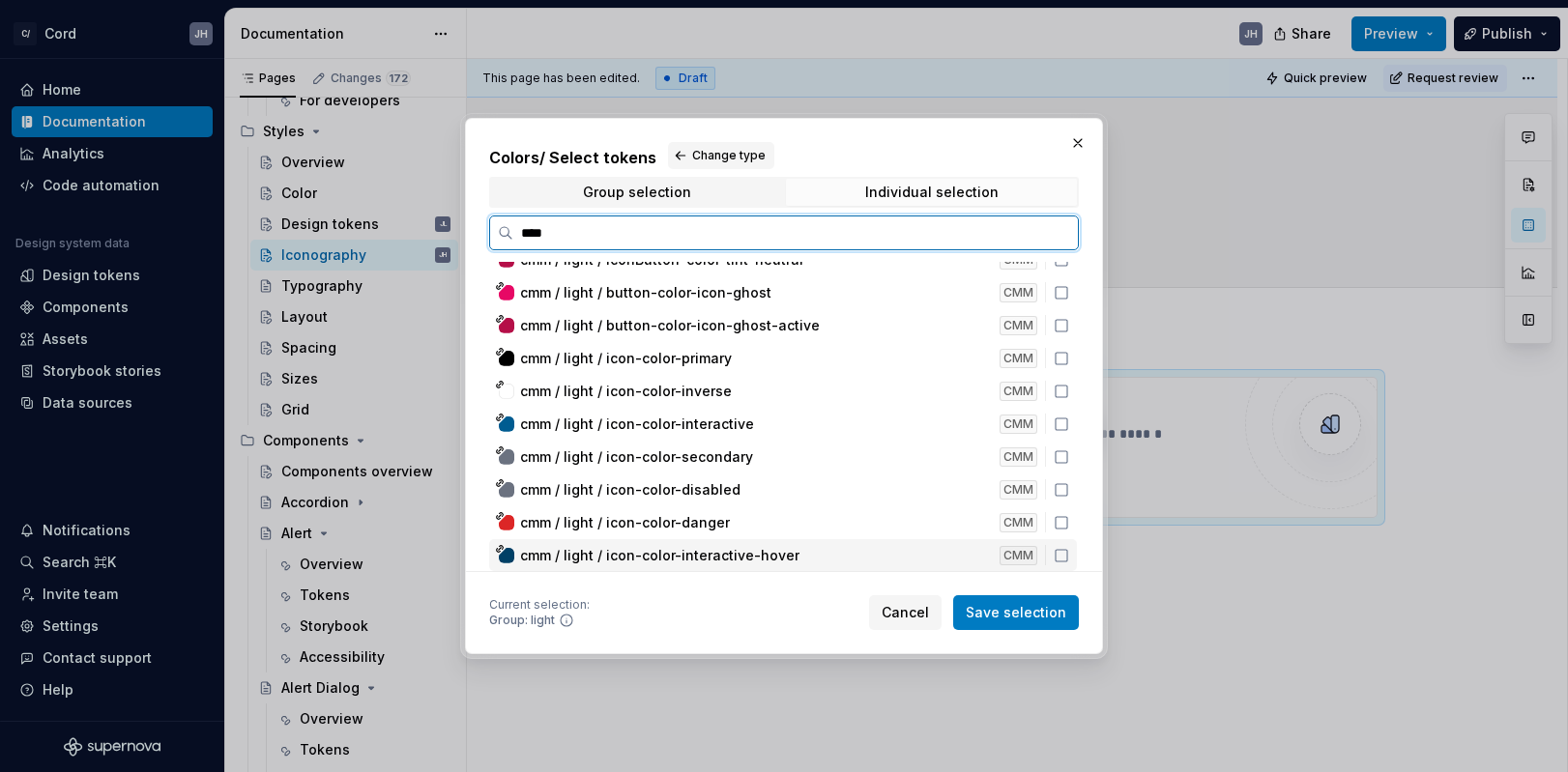 click 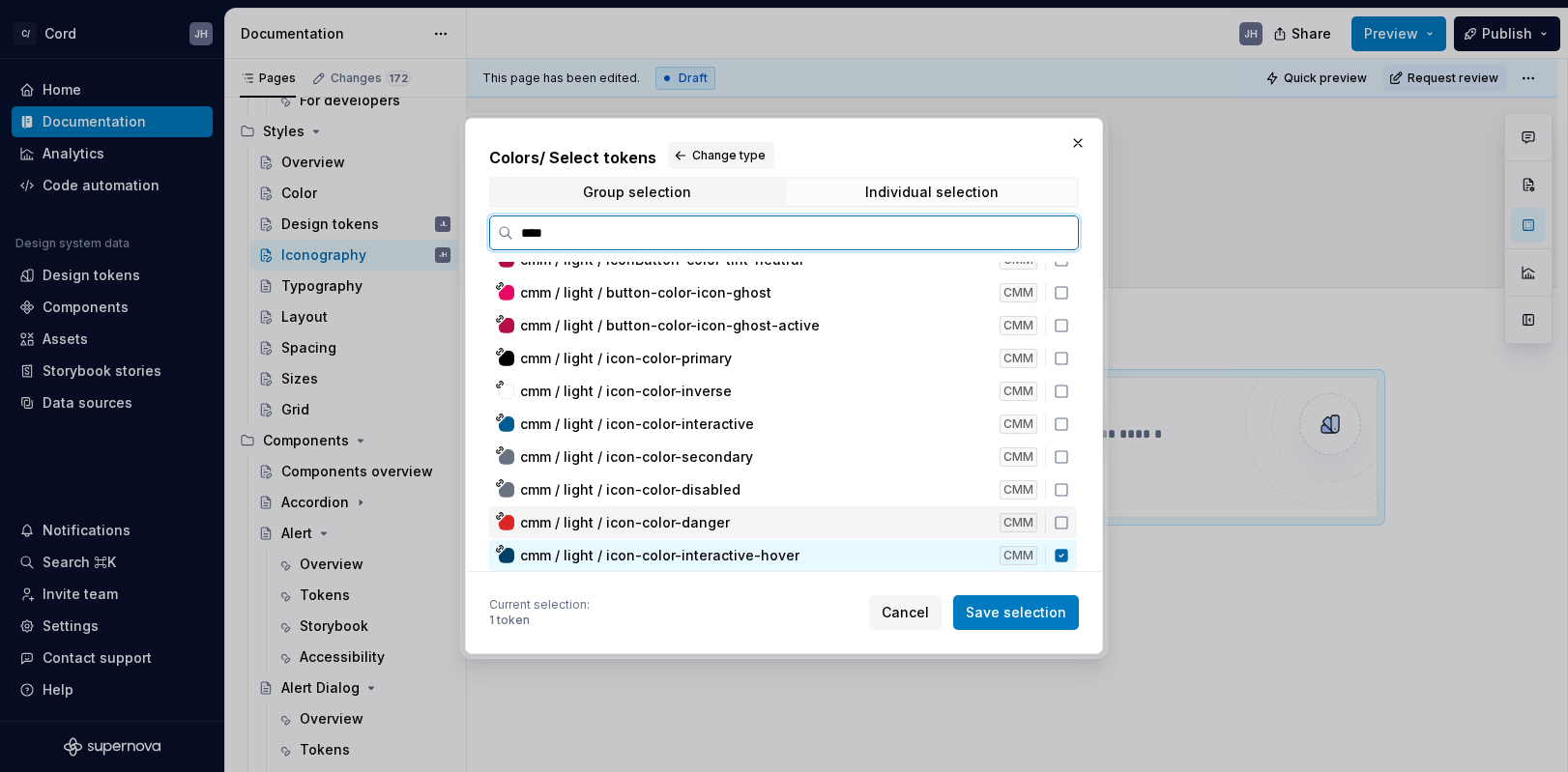 click on "cmm / light / icon-color-danger CMM" at bounding box center [783, 522] 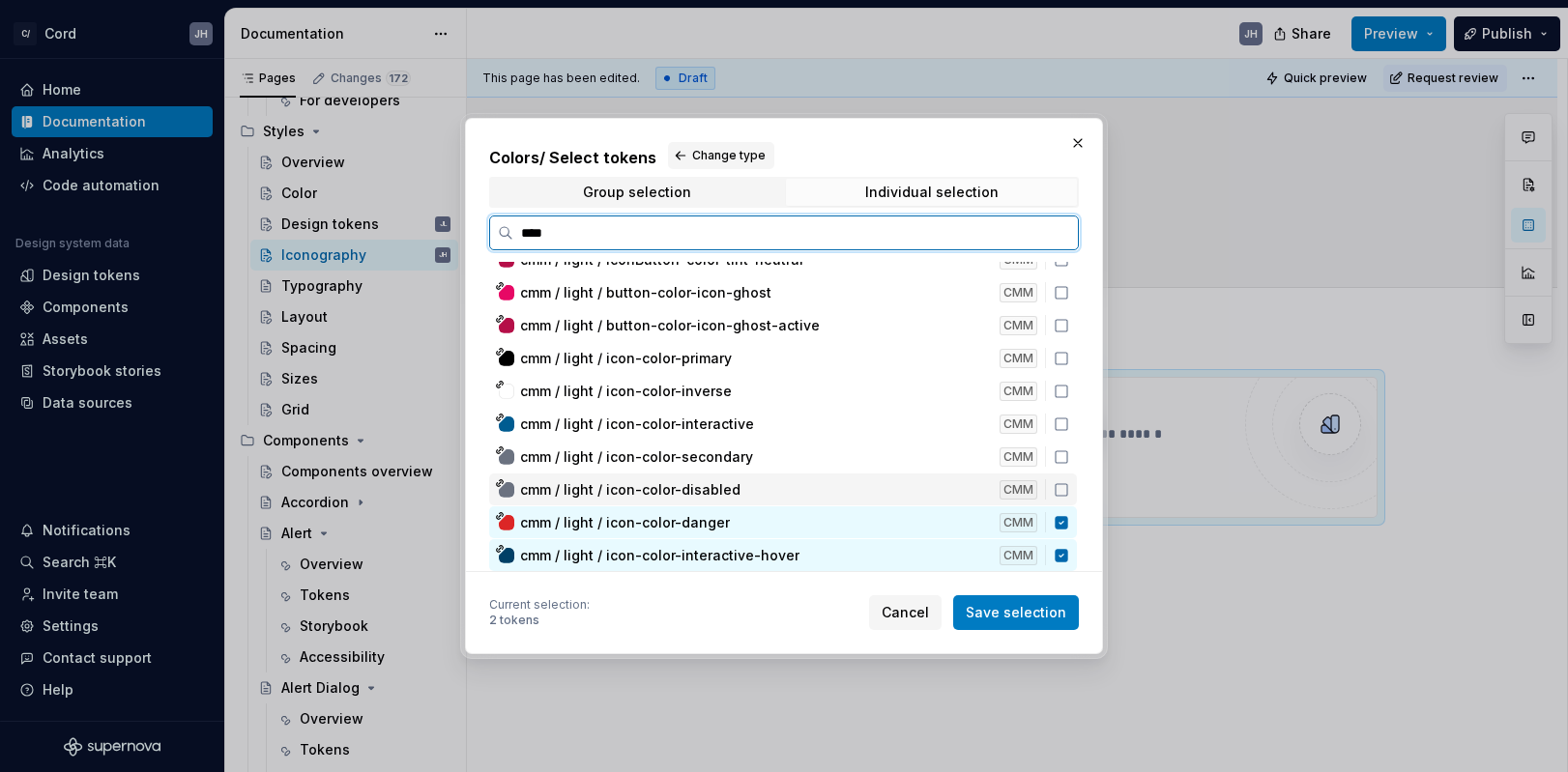 click 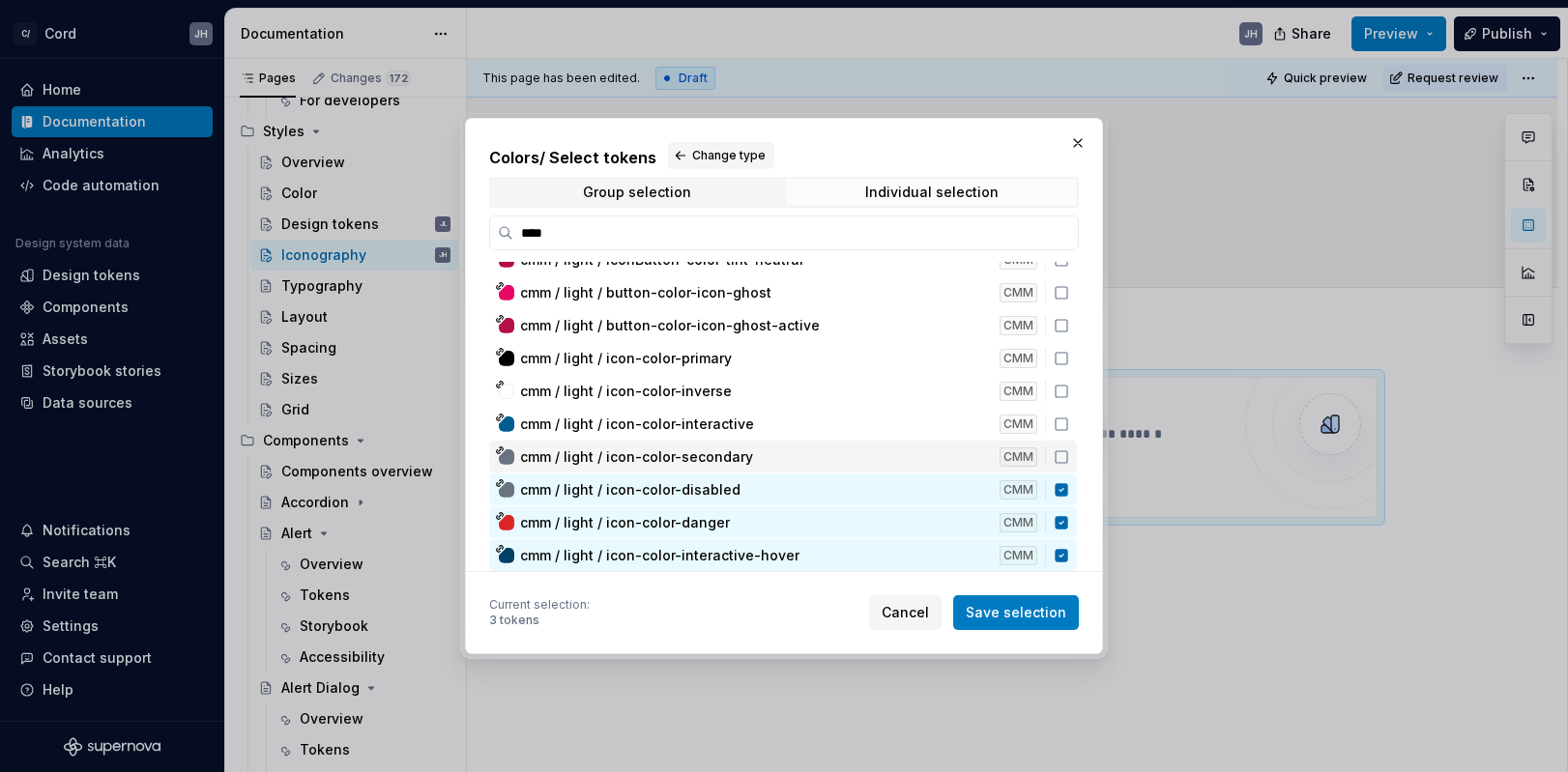 scroll, scrollTop: 0, scrollLeft: 0, axis: both 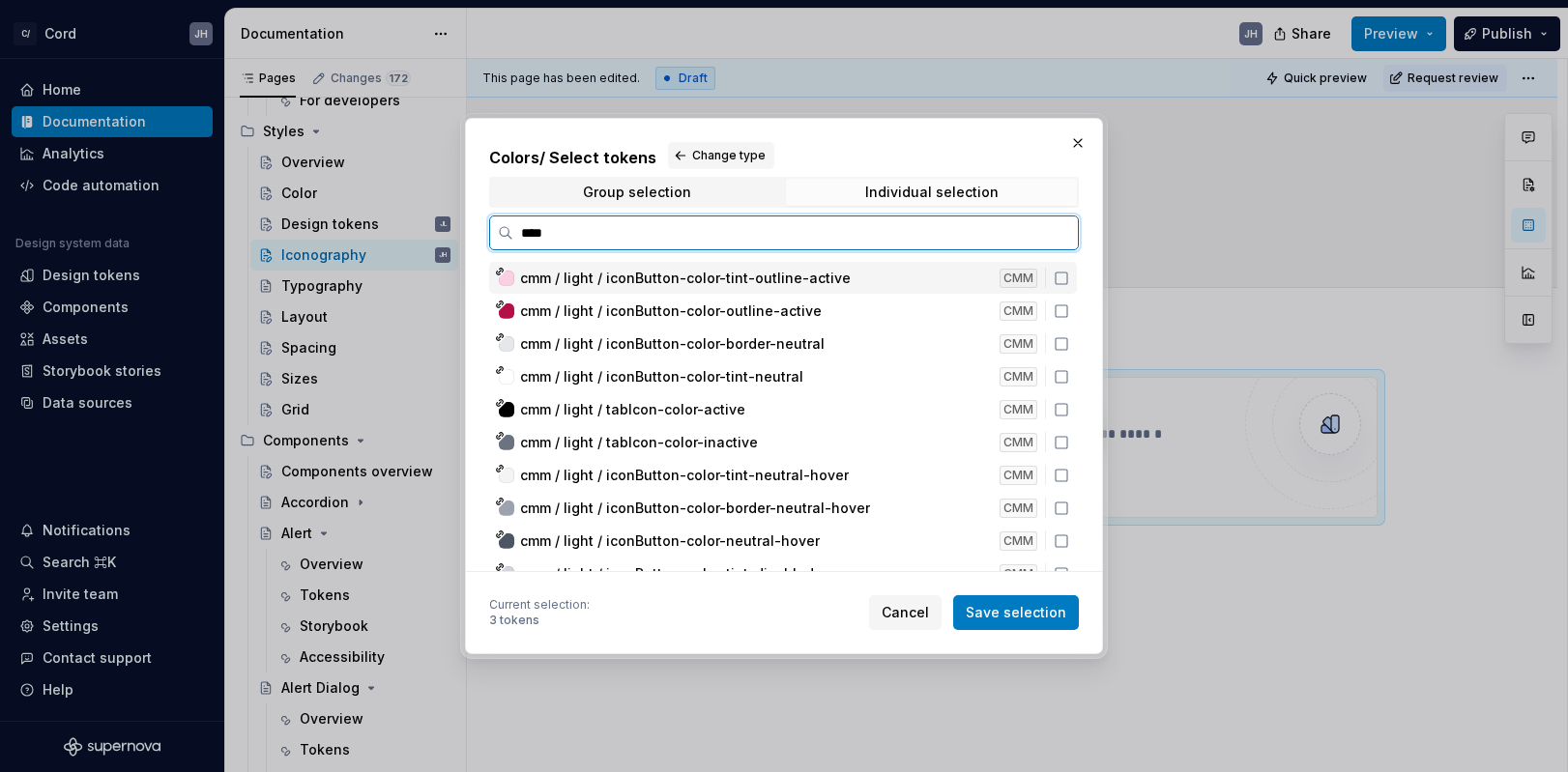 click 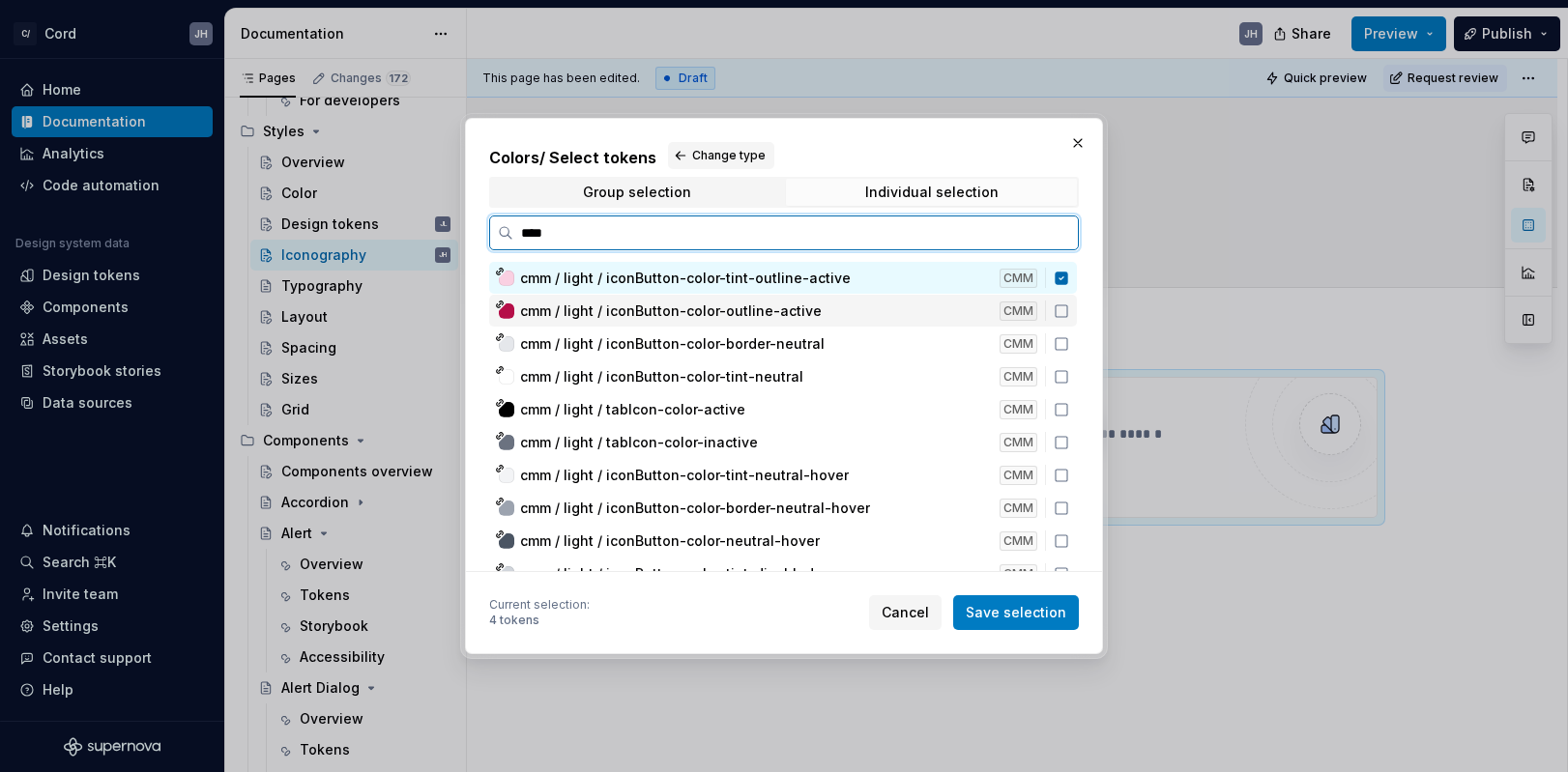 click 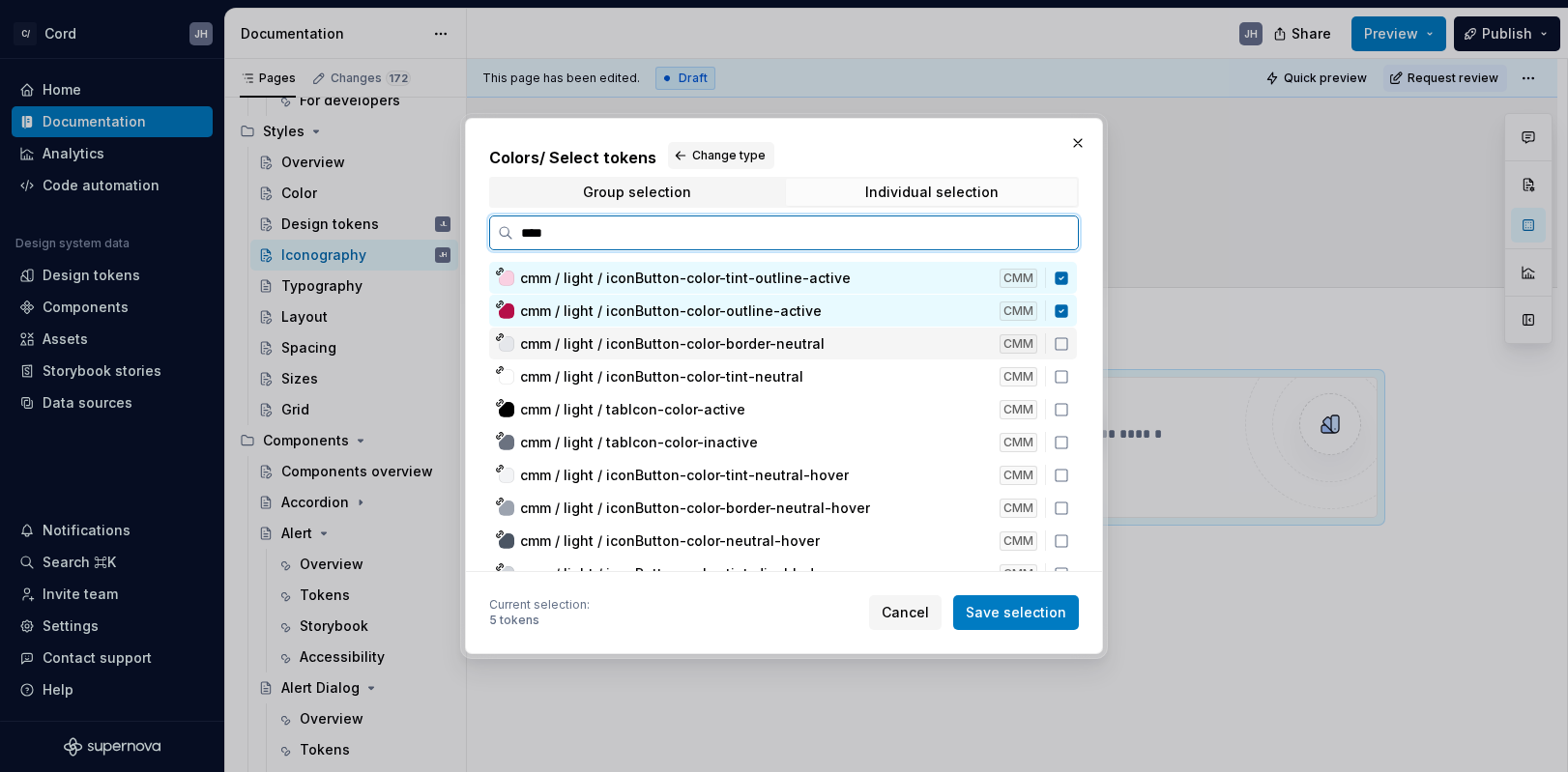click on "cmm / light / iconButton-color-border-neutral CMM" at bounding box center [783, 343] 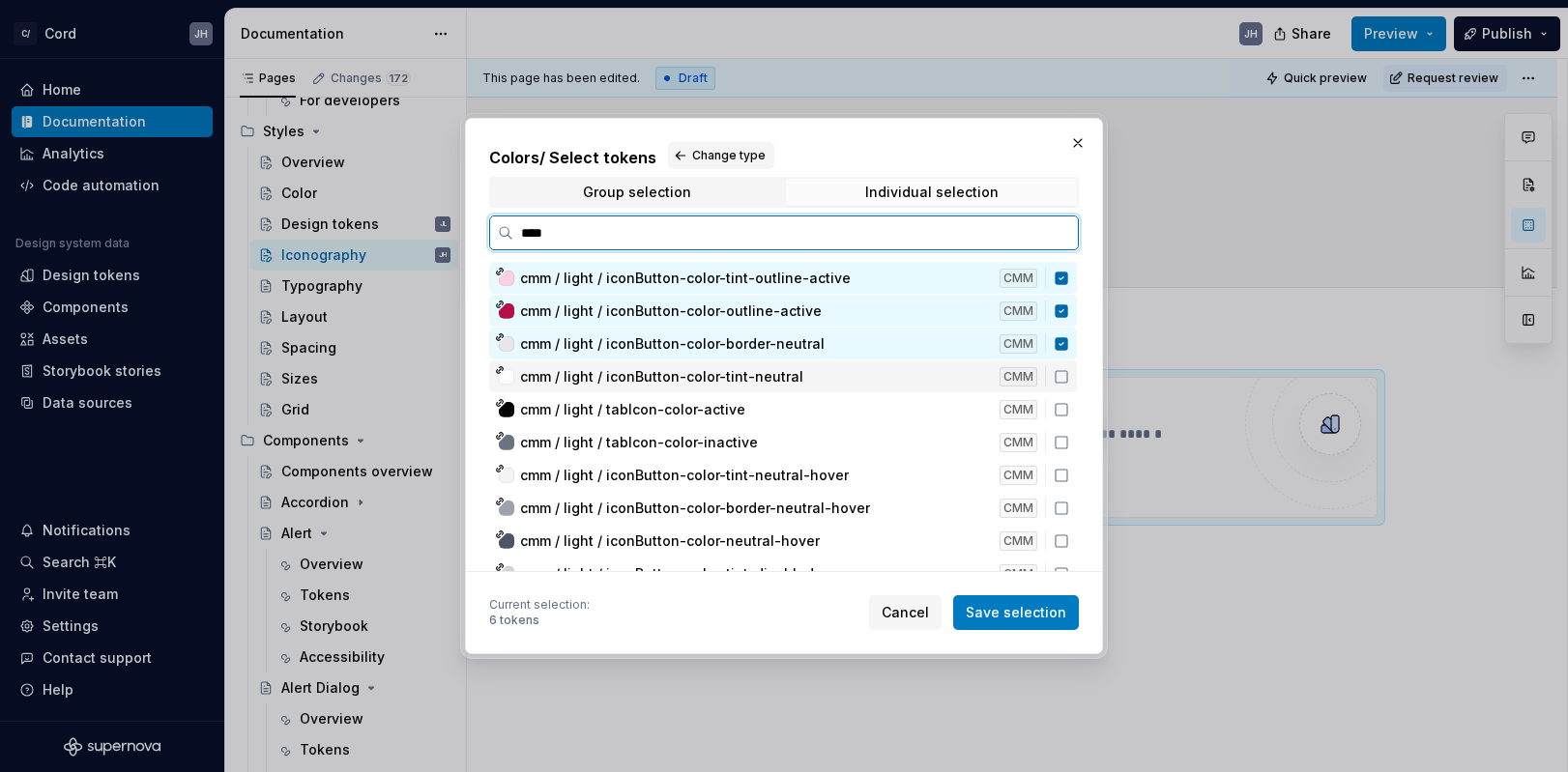 click on "cmm / light / iconButton-color-tint-neutral CMM" at bounding box center [783, 376] 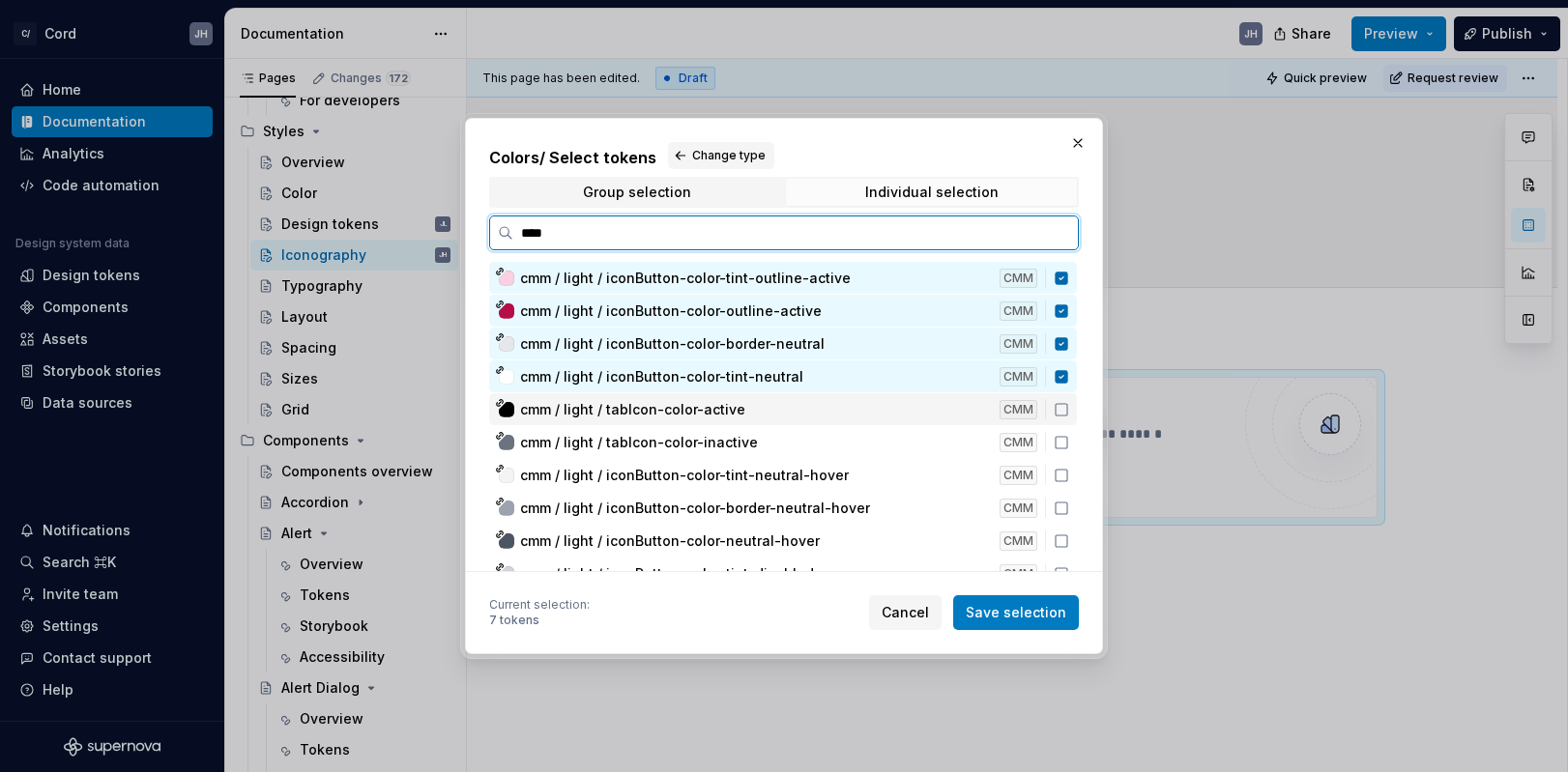 click 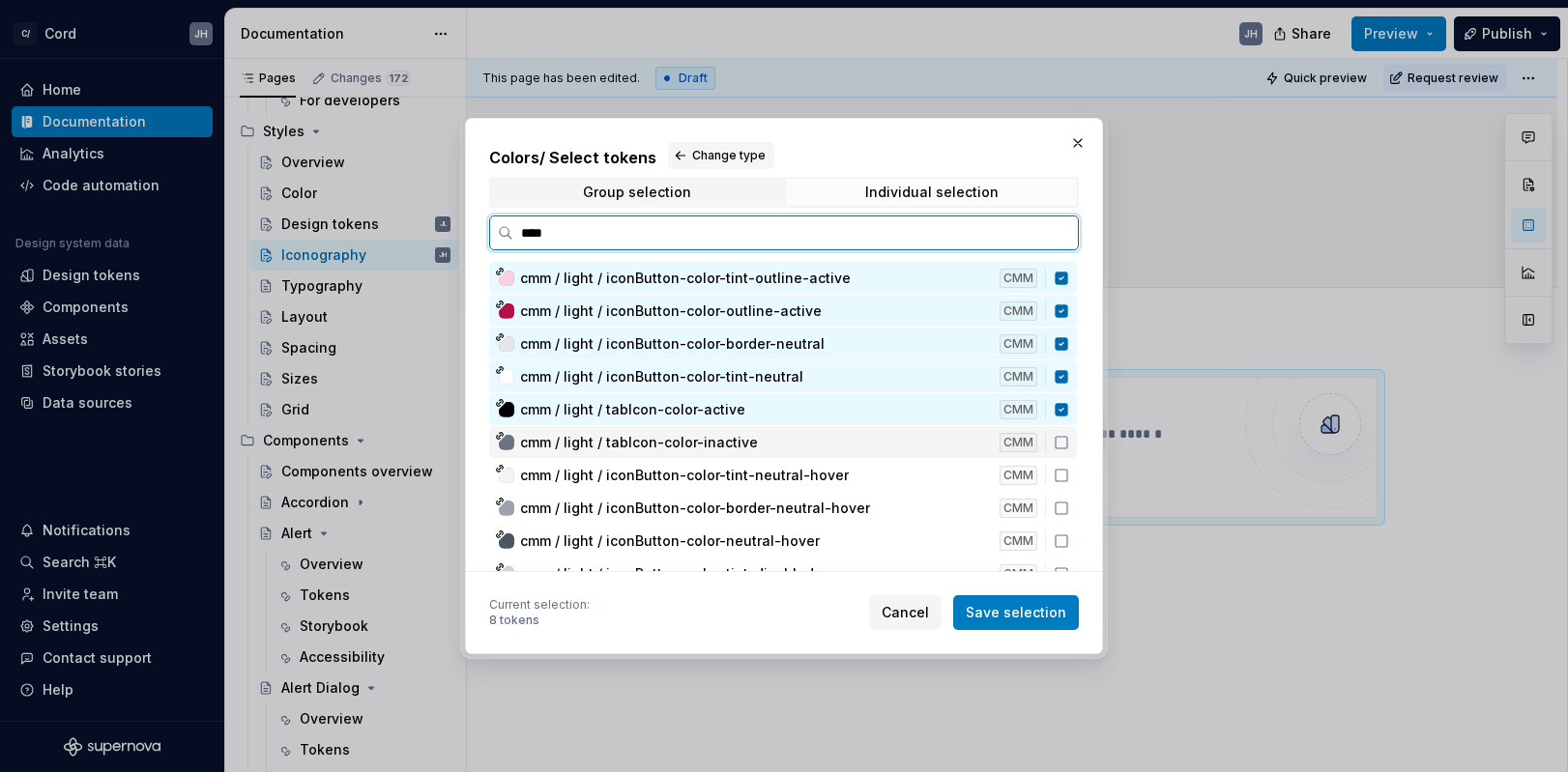 click 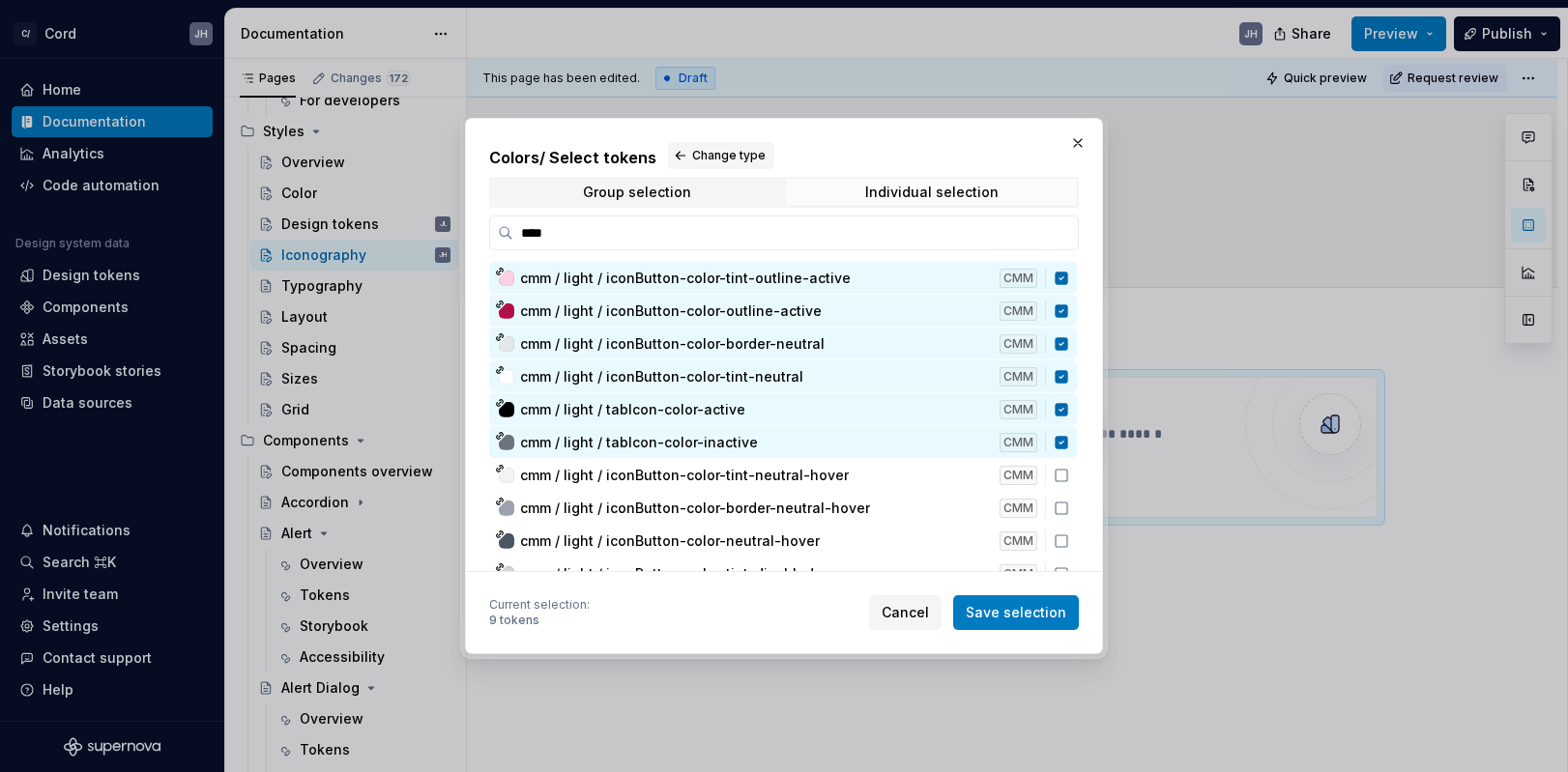 click on "cmm / light / iconButton-color-tint-outline-active CMM cmm / light / iconButton-color-outline-active CMM cmm / light / iconButton-color-border-neutral CMM cmm / light / iconButton-color-tint-neutral CMM cmm / light / tabIcon-color-active CMM cmm / light / tabIcon-color-inactive CMM cmm / light / iconButton-color-tint-neutral-hover CMM cmm / light / iconButton-color-border-neutral-hover CMM cmm / light / iconButton-color-neutral-hover CMM cmm / light / iconButton-color-tint-disabled CMM cmm / light / iconButton-color-tint-neutral-active CMM cmm / light / iconButton-color-border-active CMM cmm / light / iconButton-color-ghost CMM" at bounding box center (785, 1001) 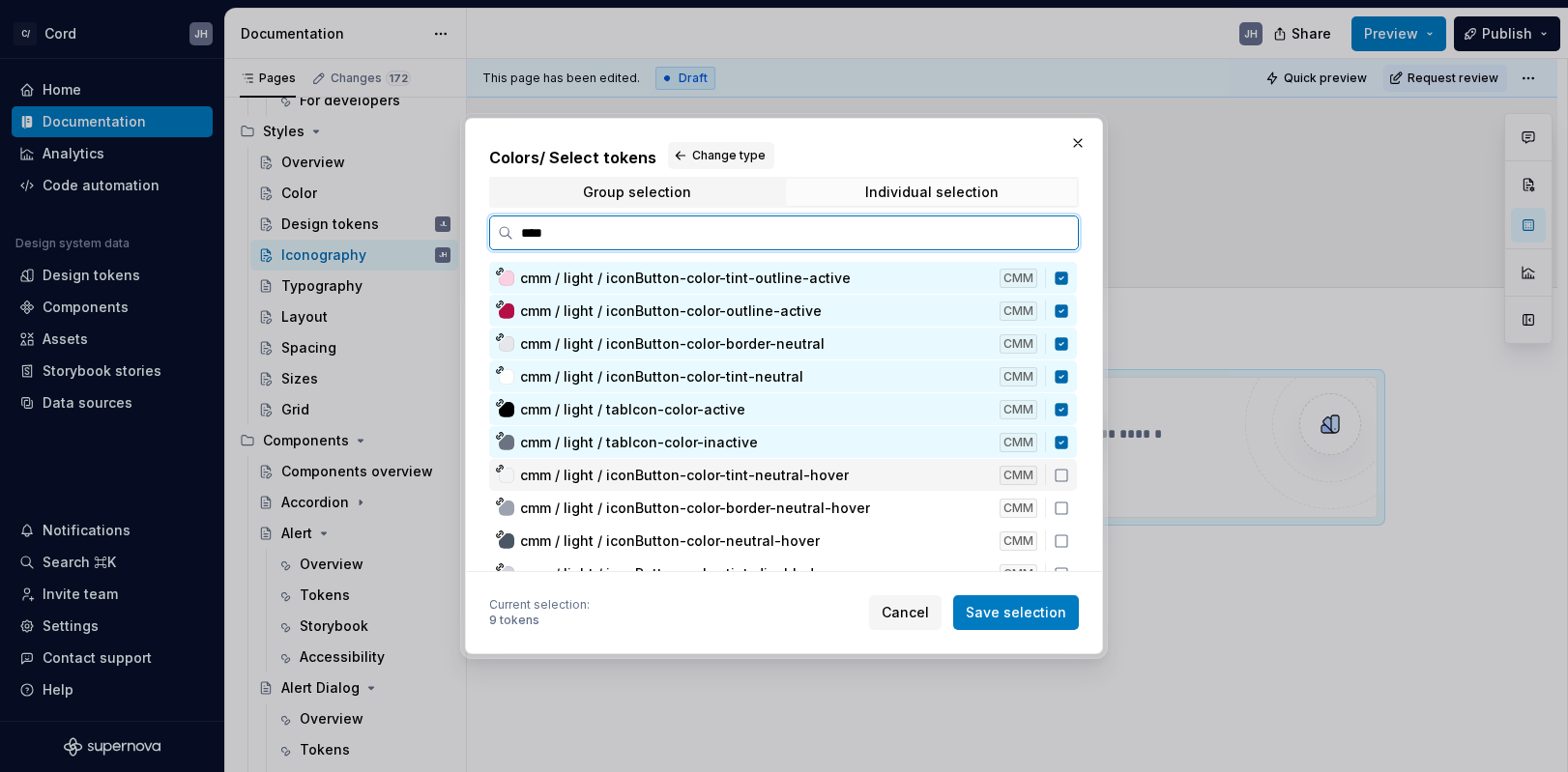 click 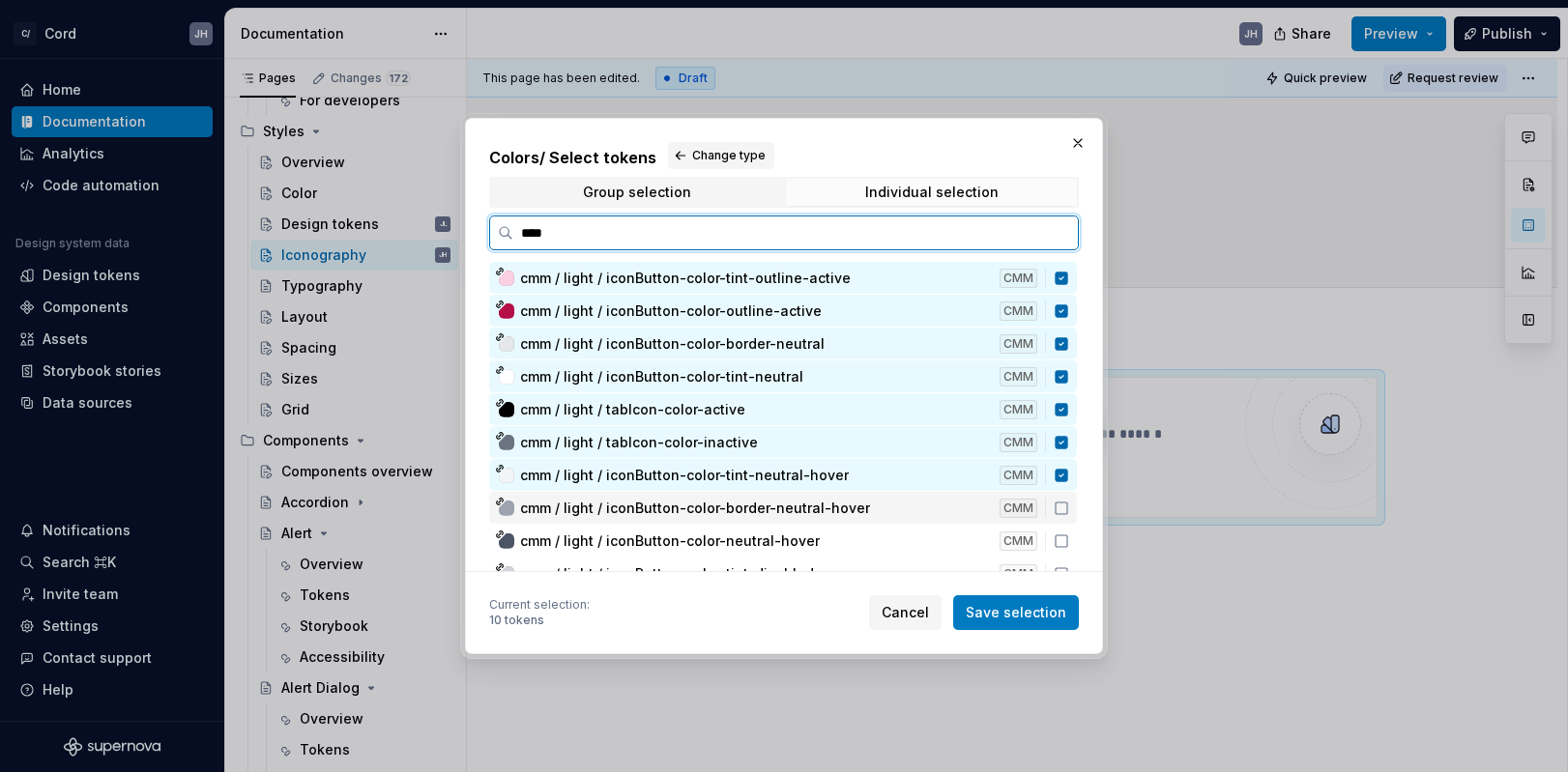 click 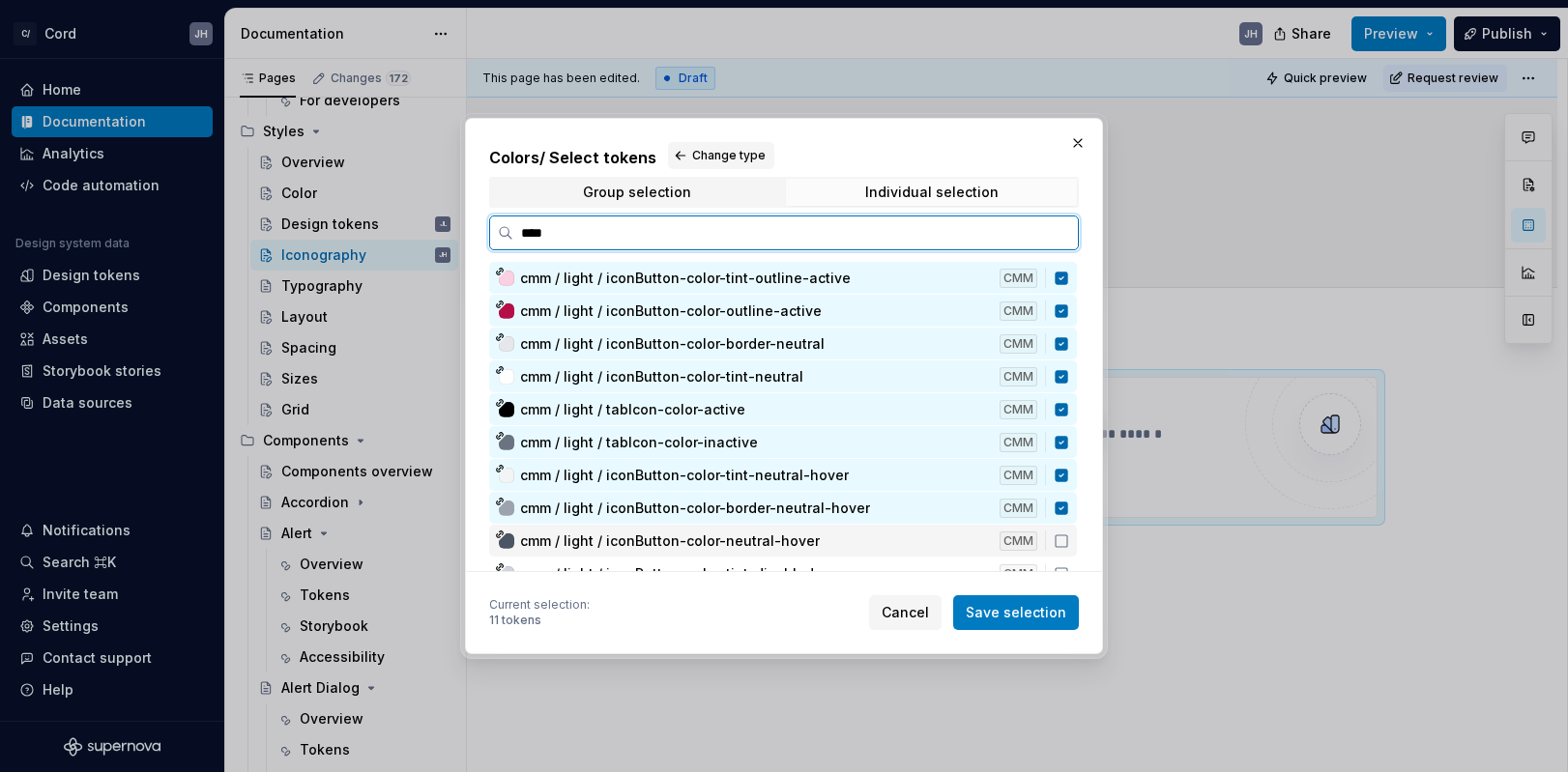 click 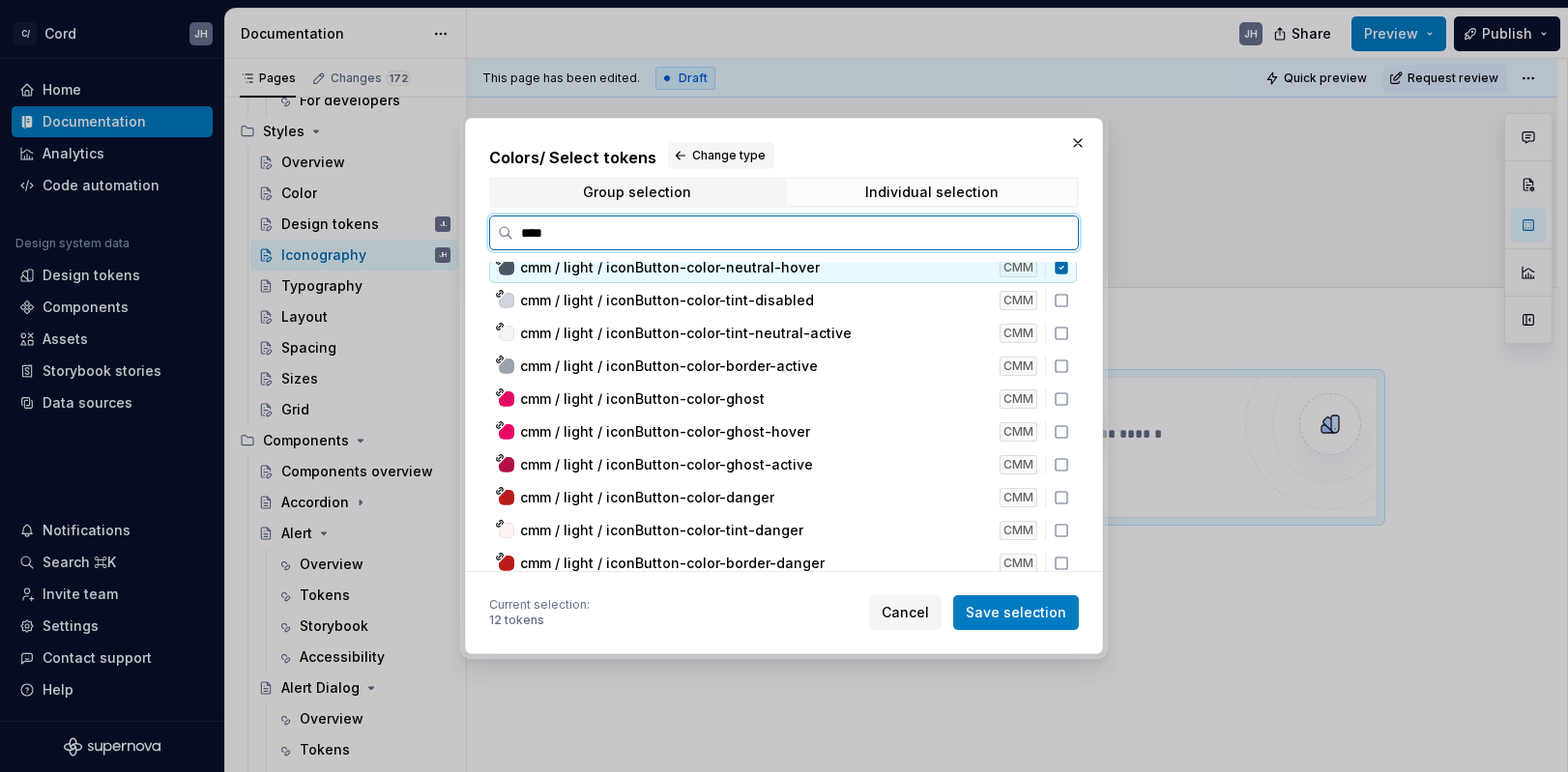 scroll, scrollTop: 278, scrollLeft: 0, axis: vertical 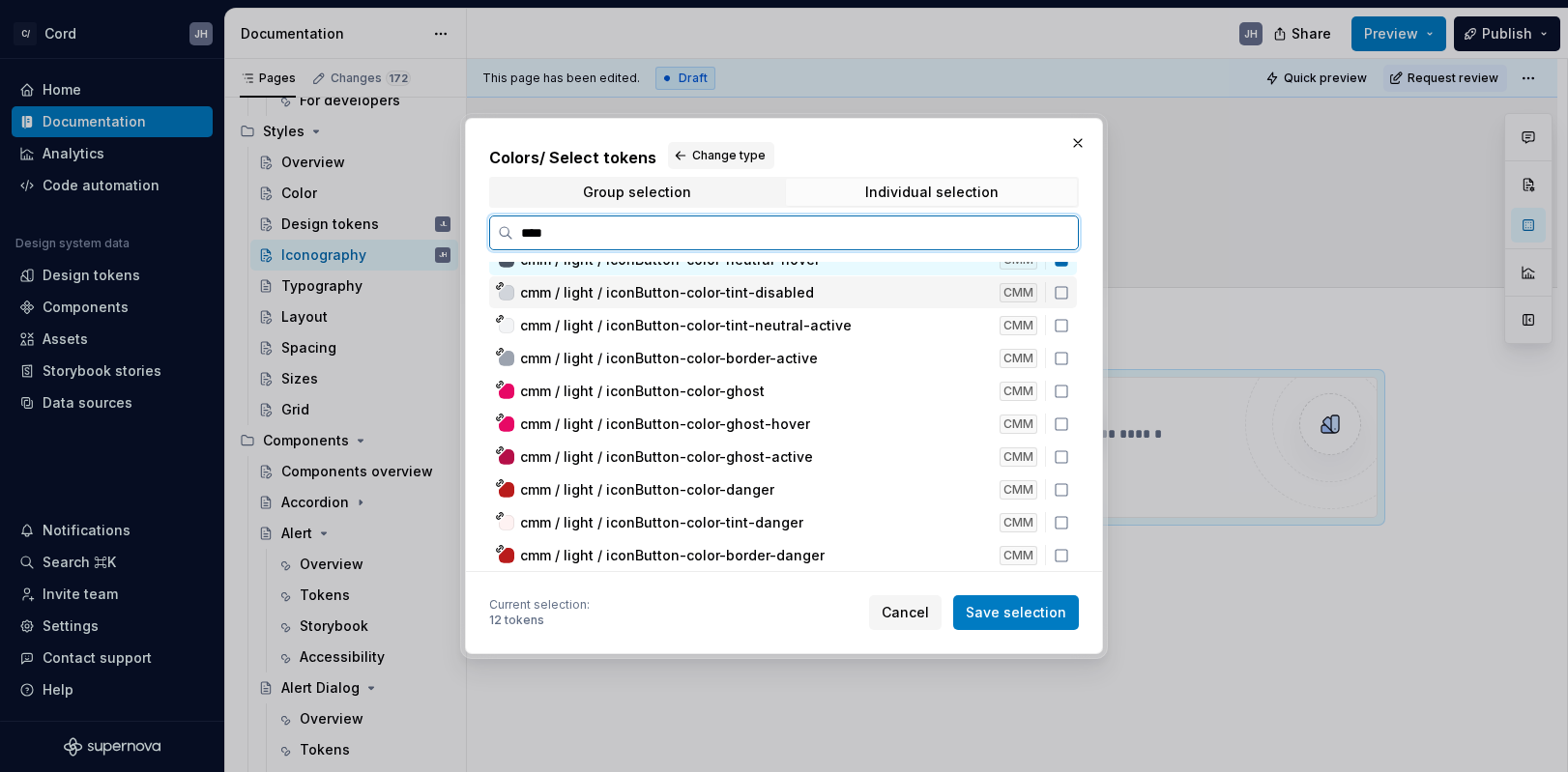 click 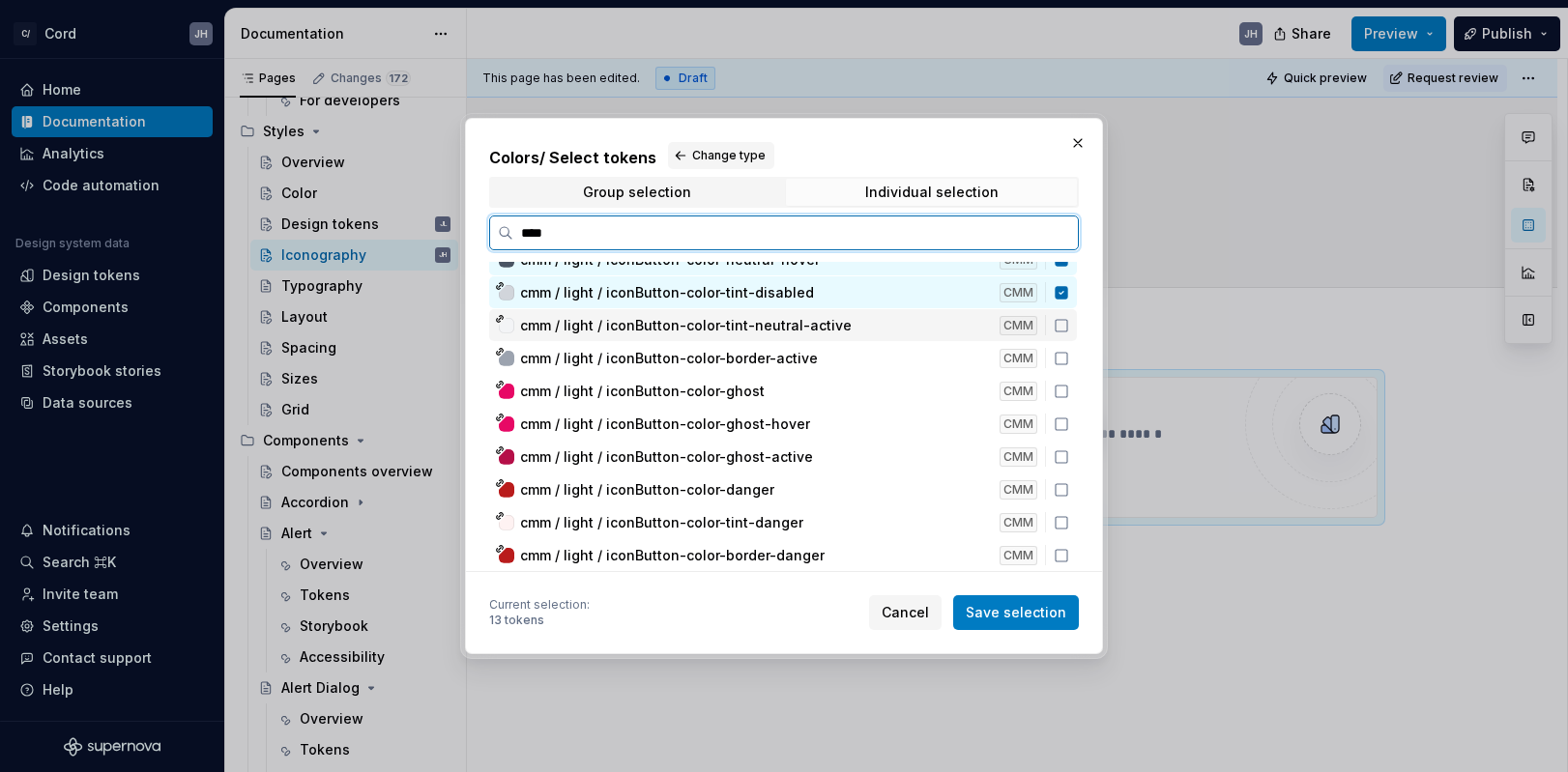 click 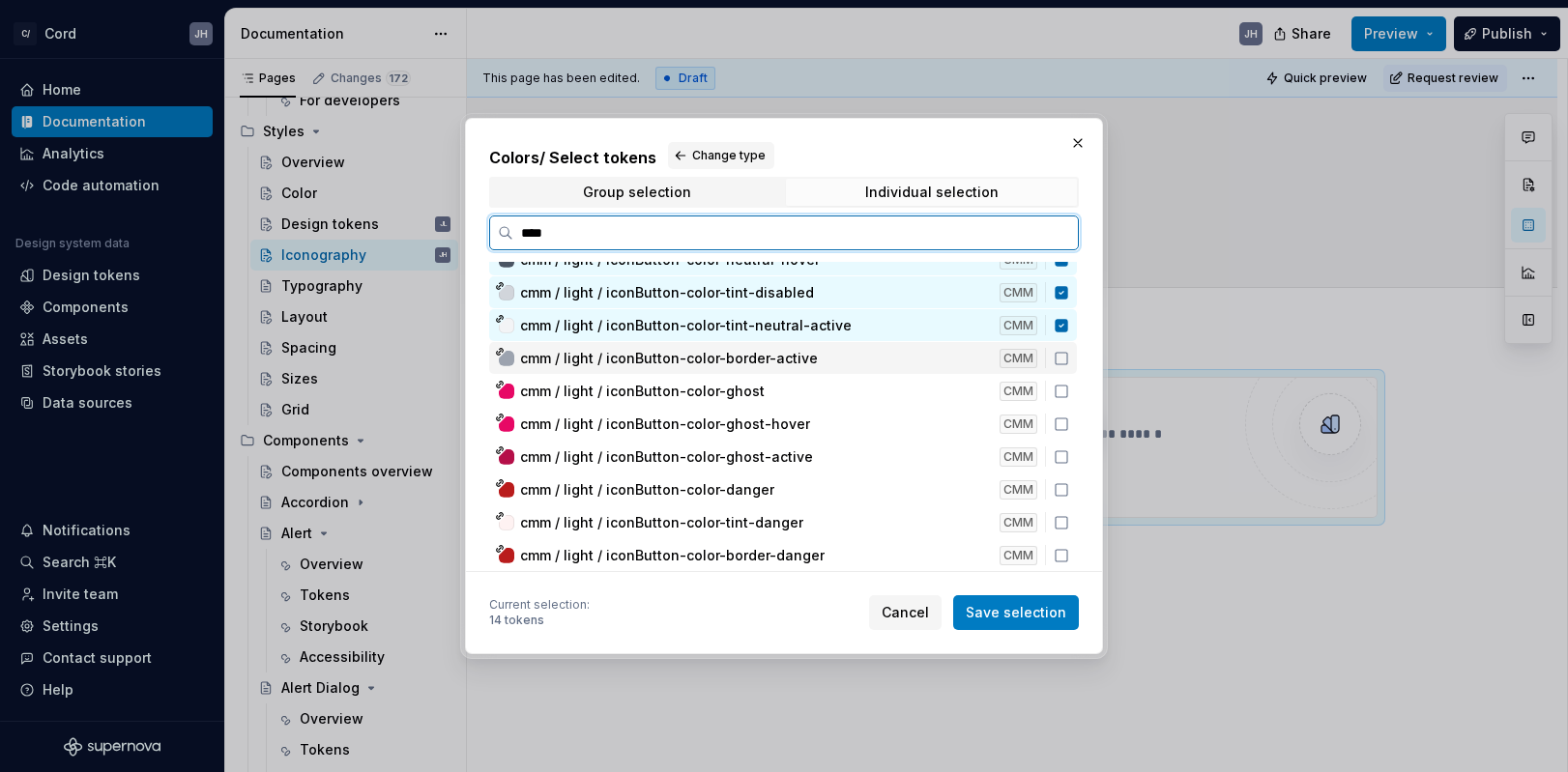 click 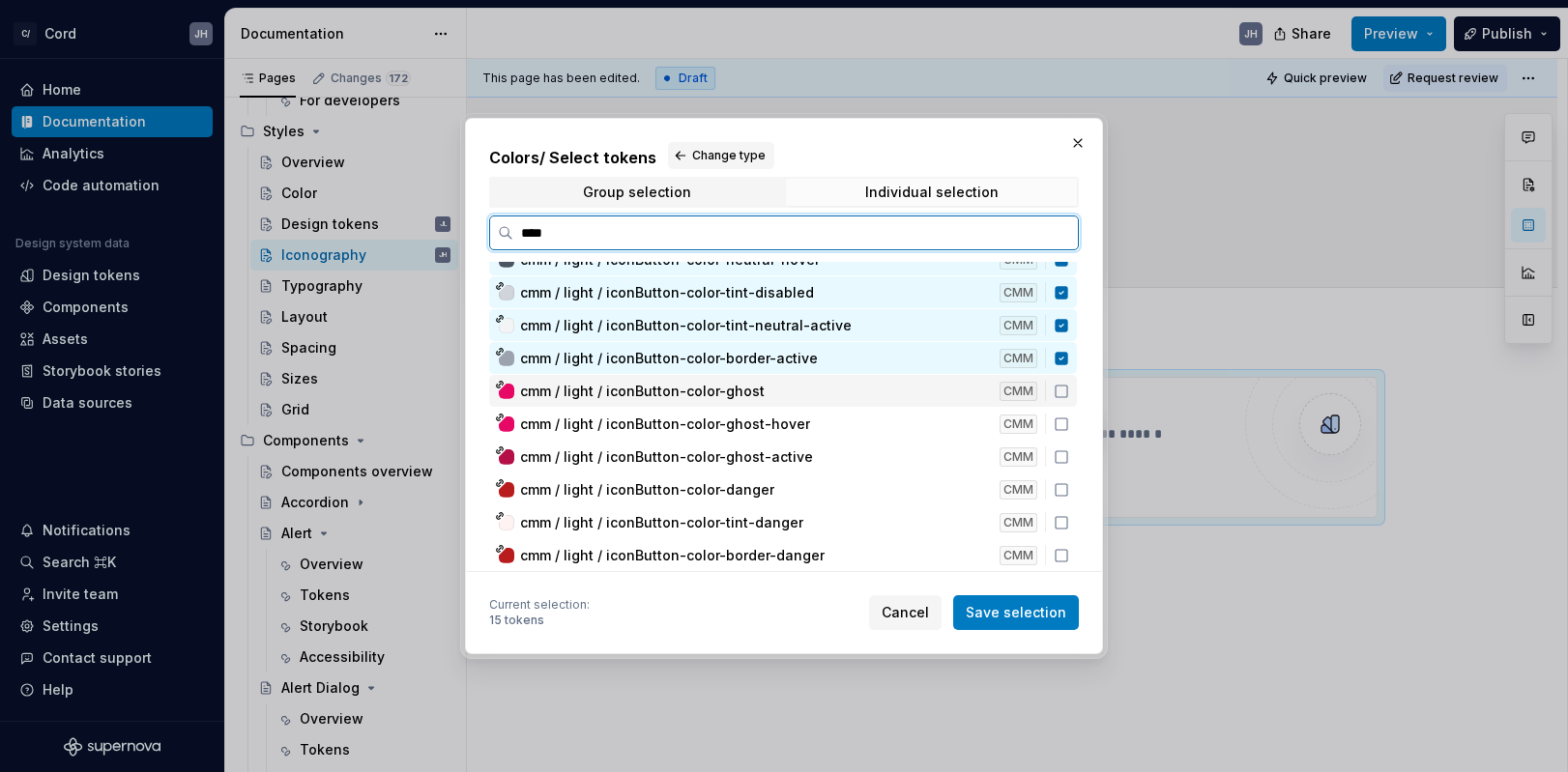 click 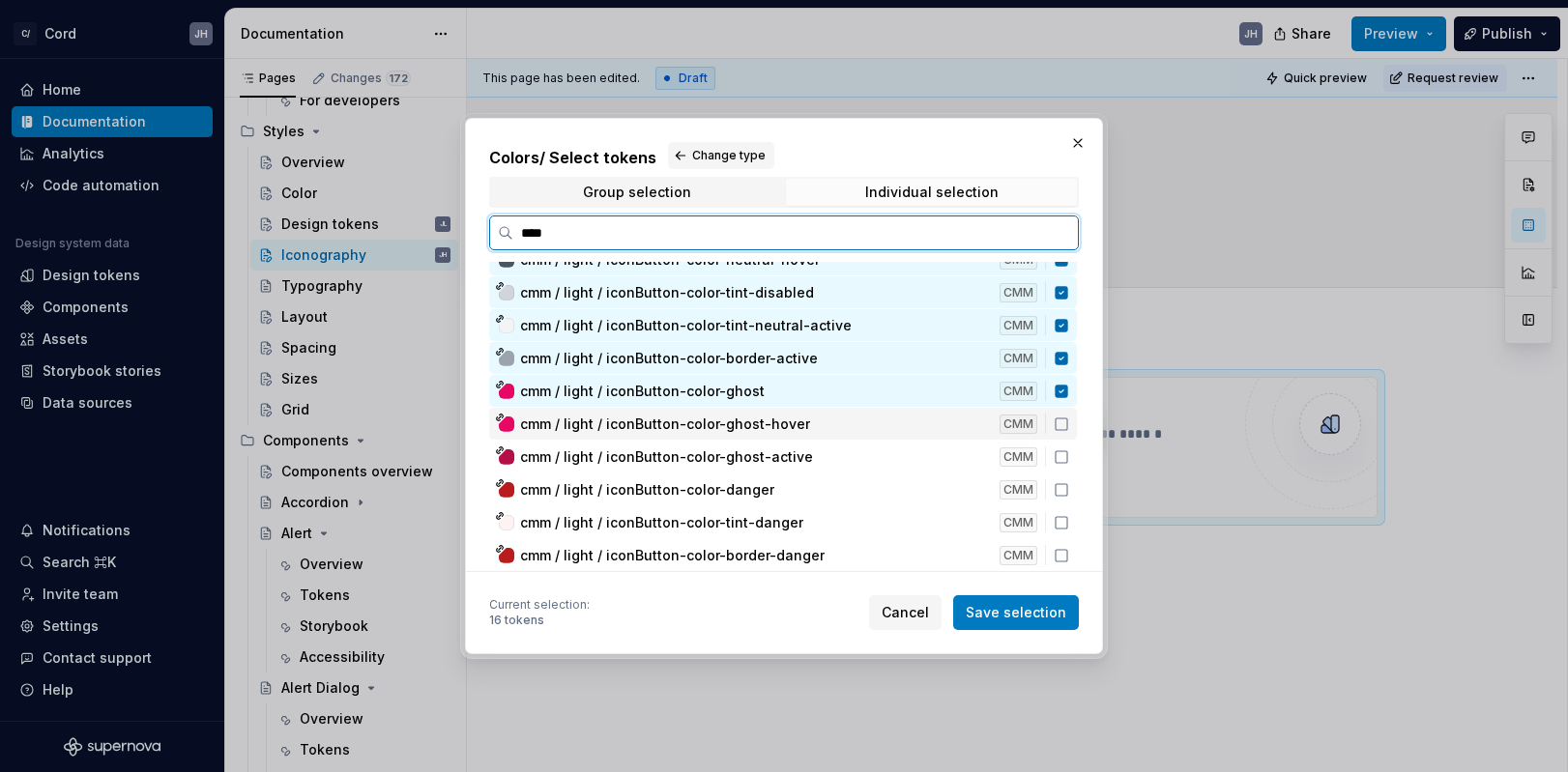 click 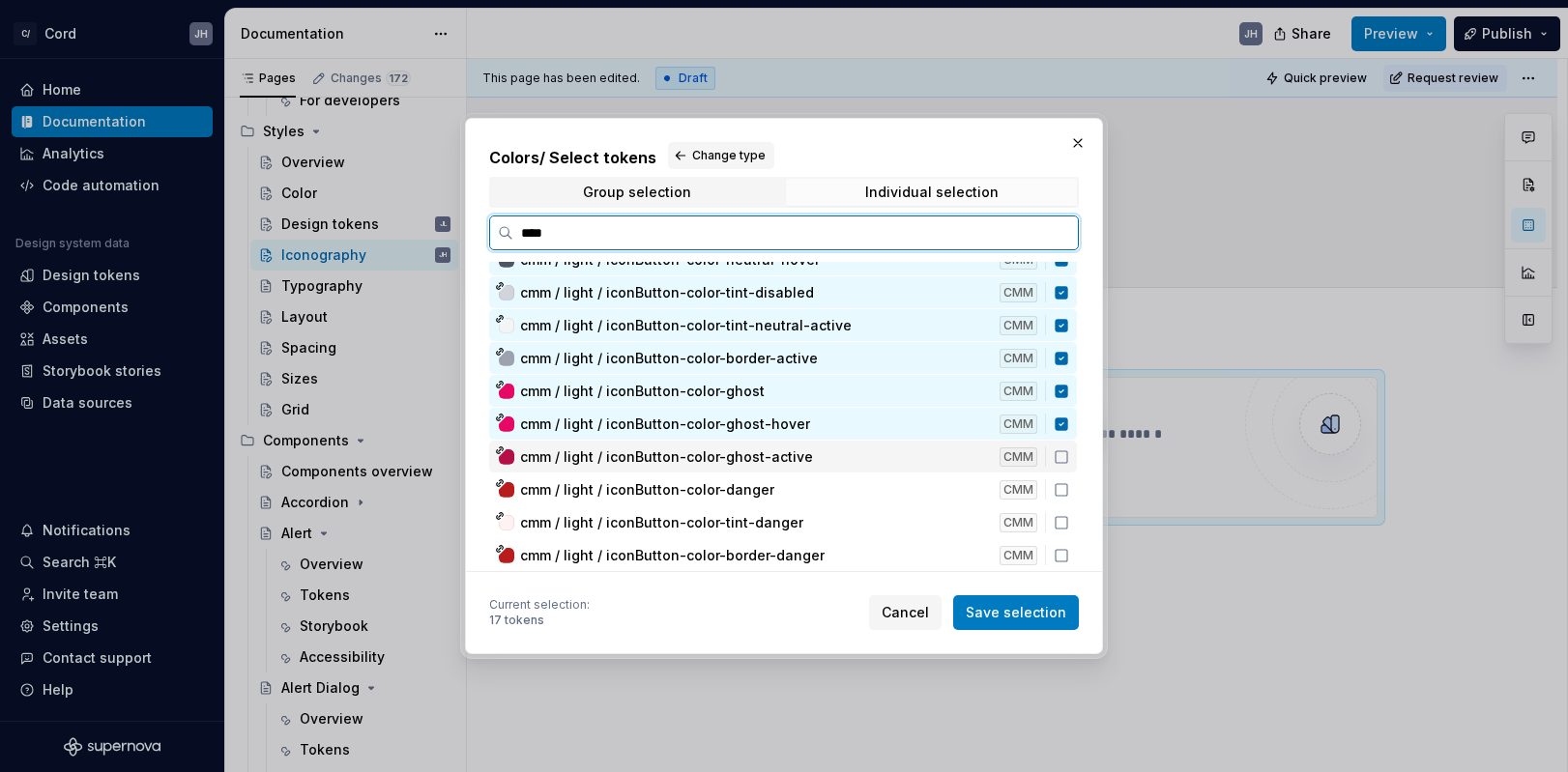 click 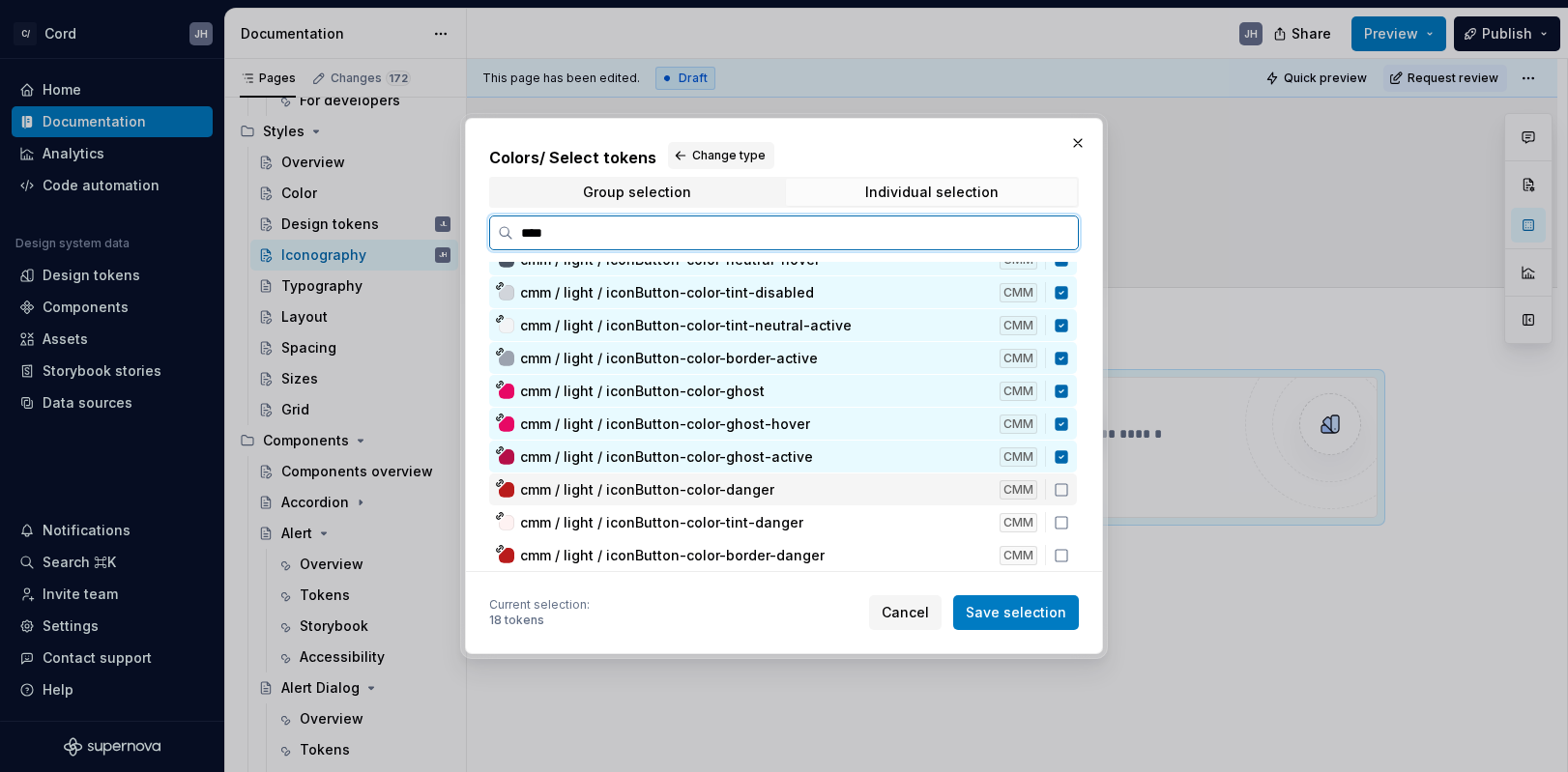click 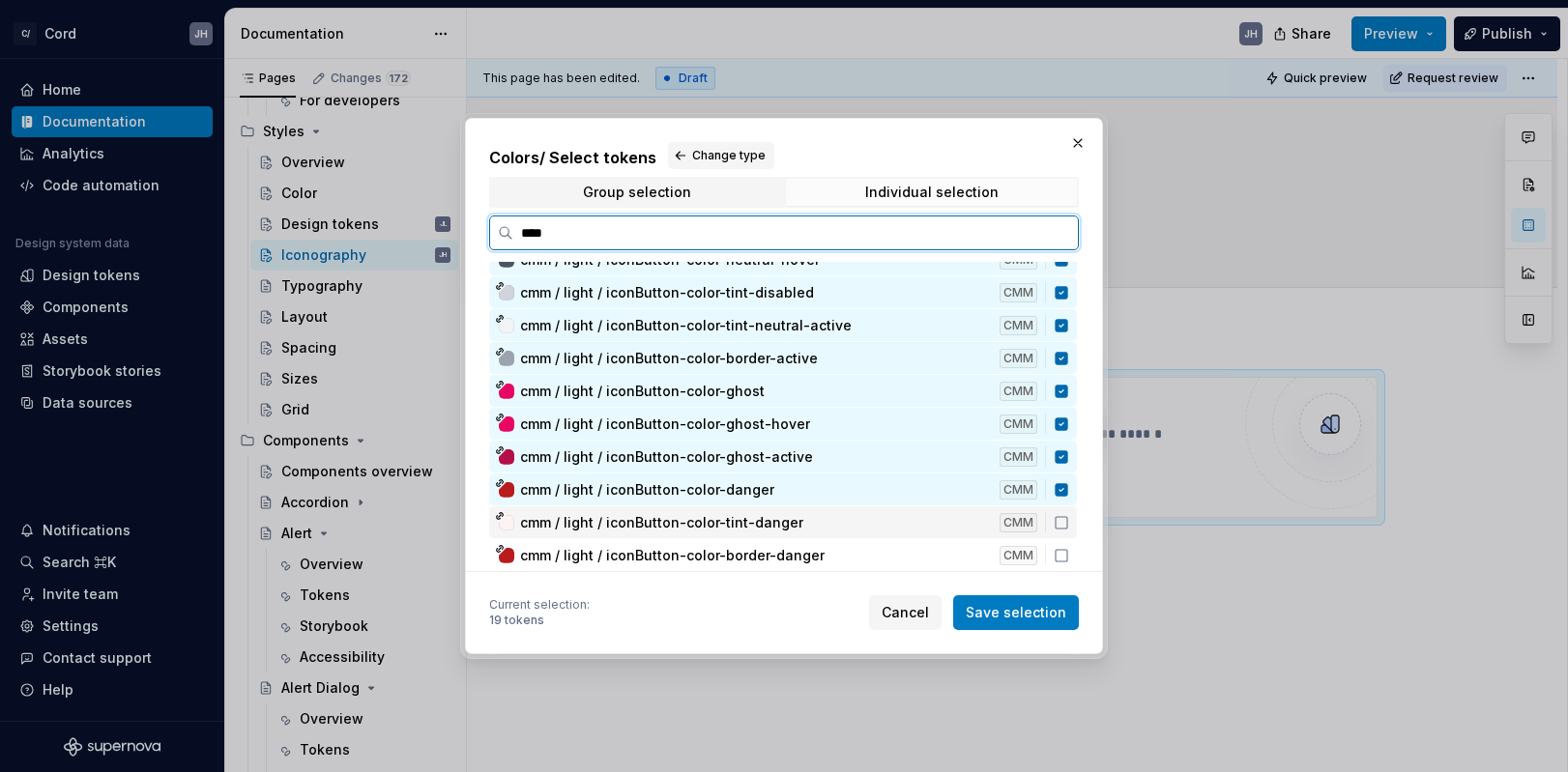 click 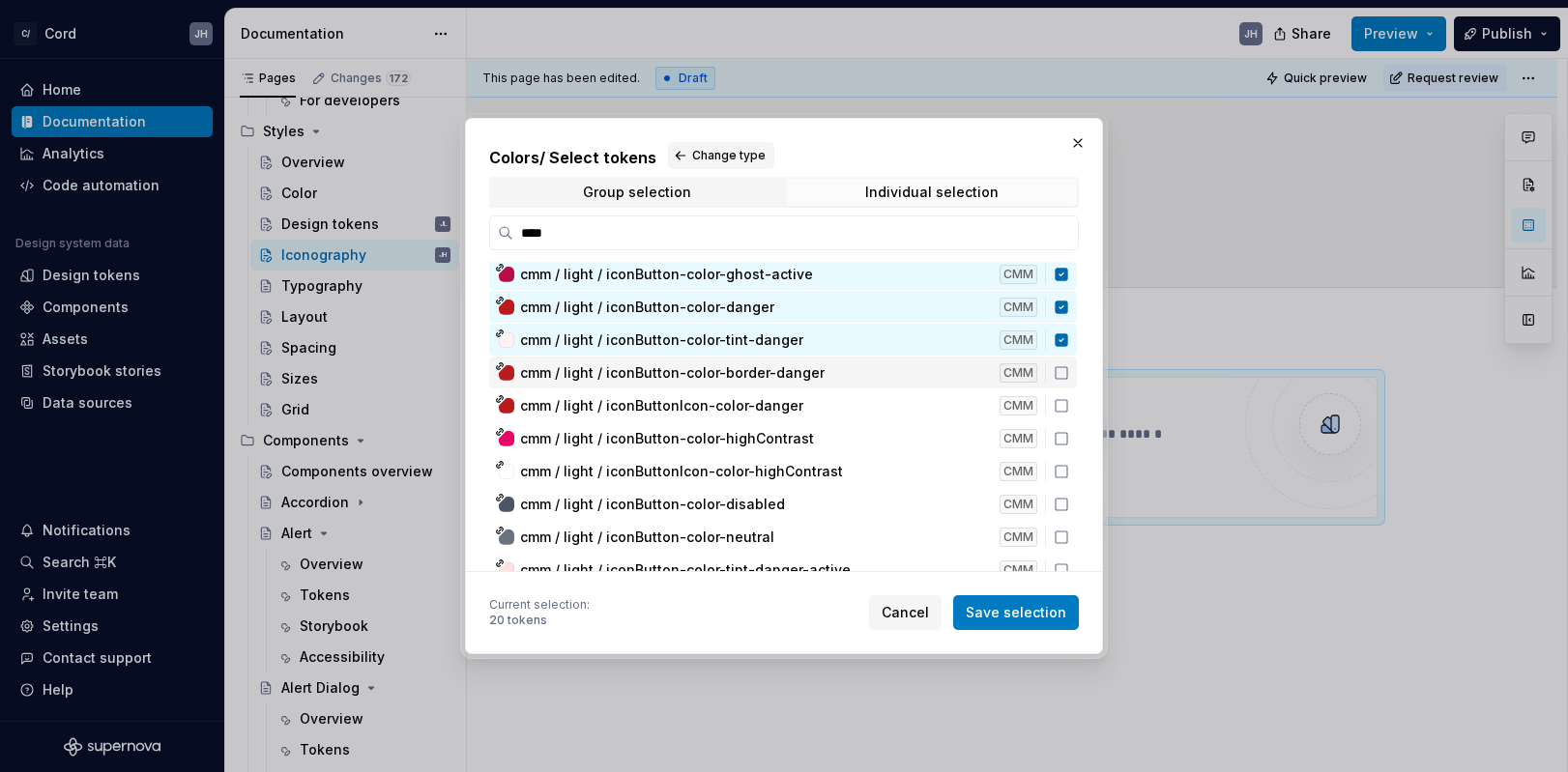 scroll, scrollTop: 478, scrollLeft: 0, axis: vertical 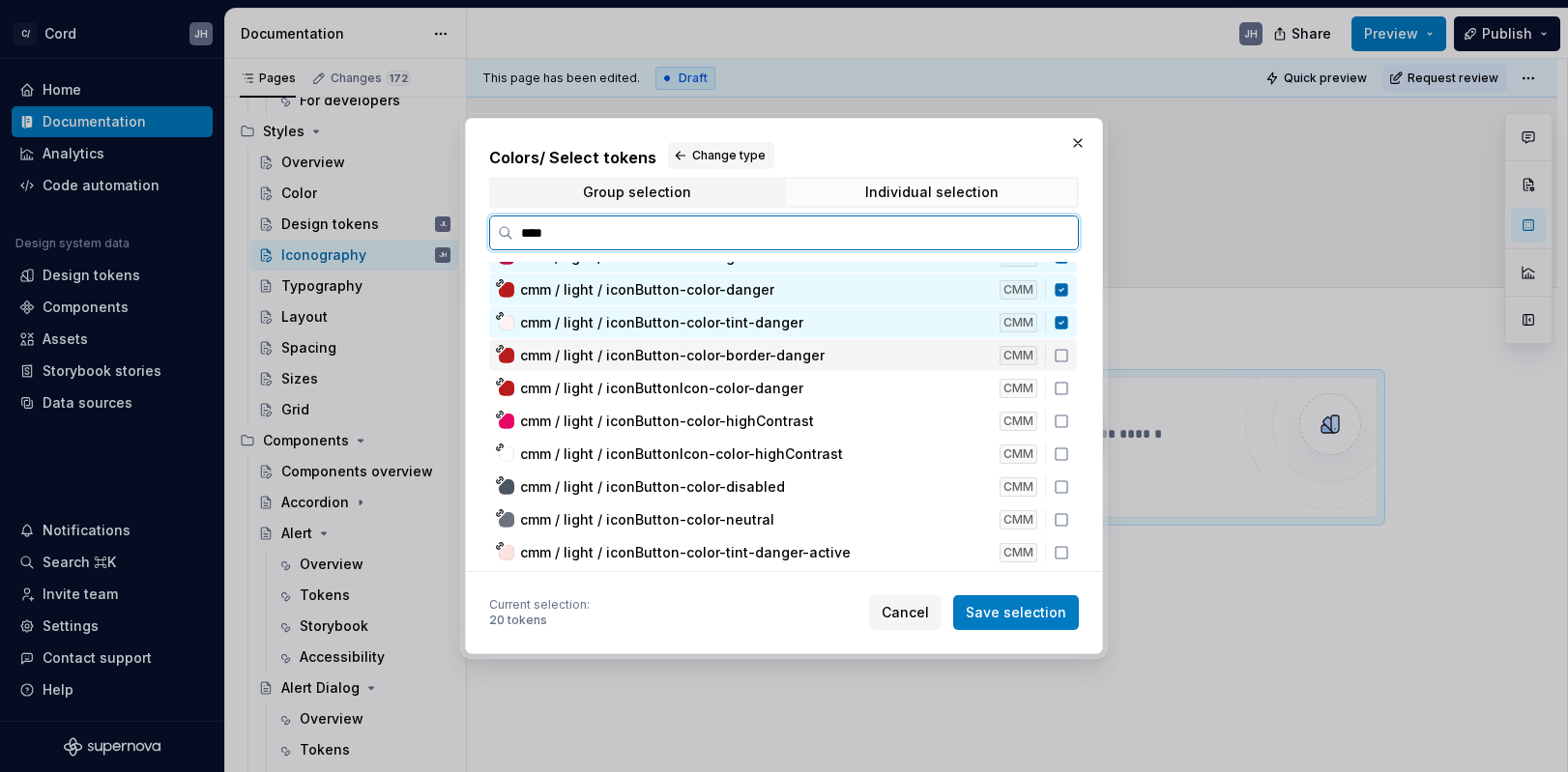 click 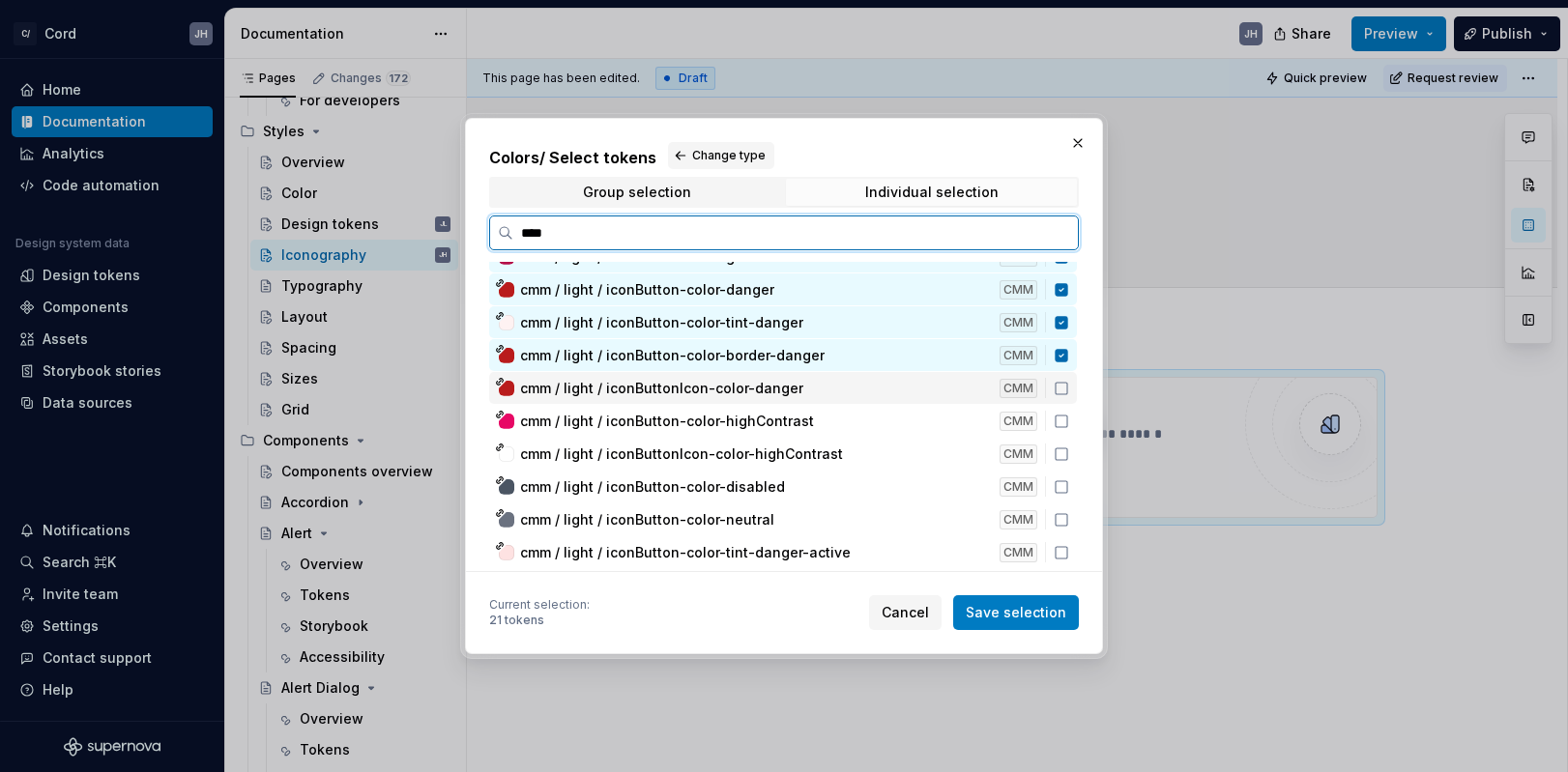 click 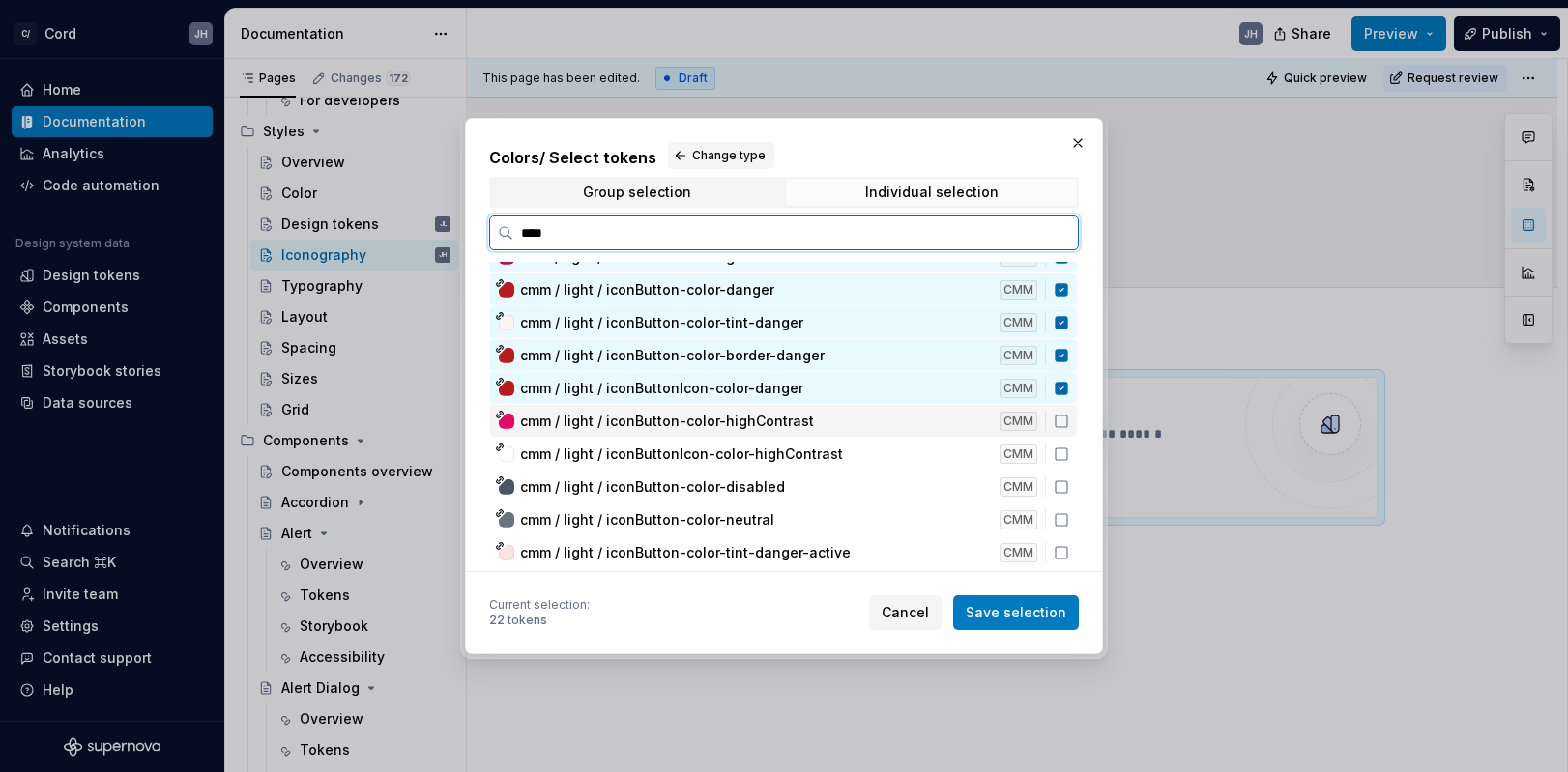 click 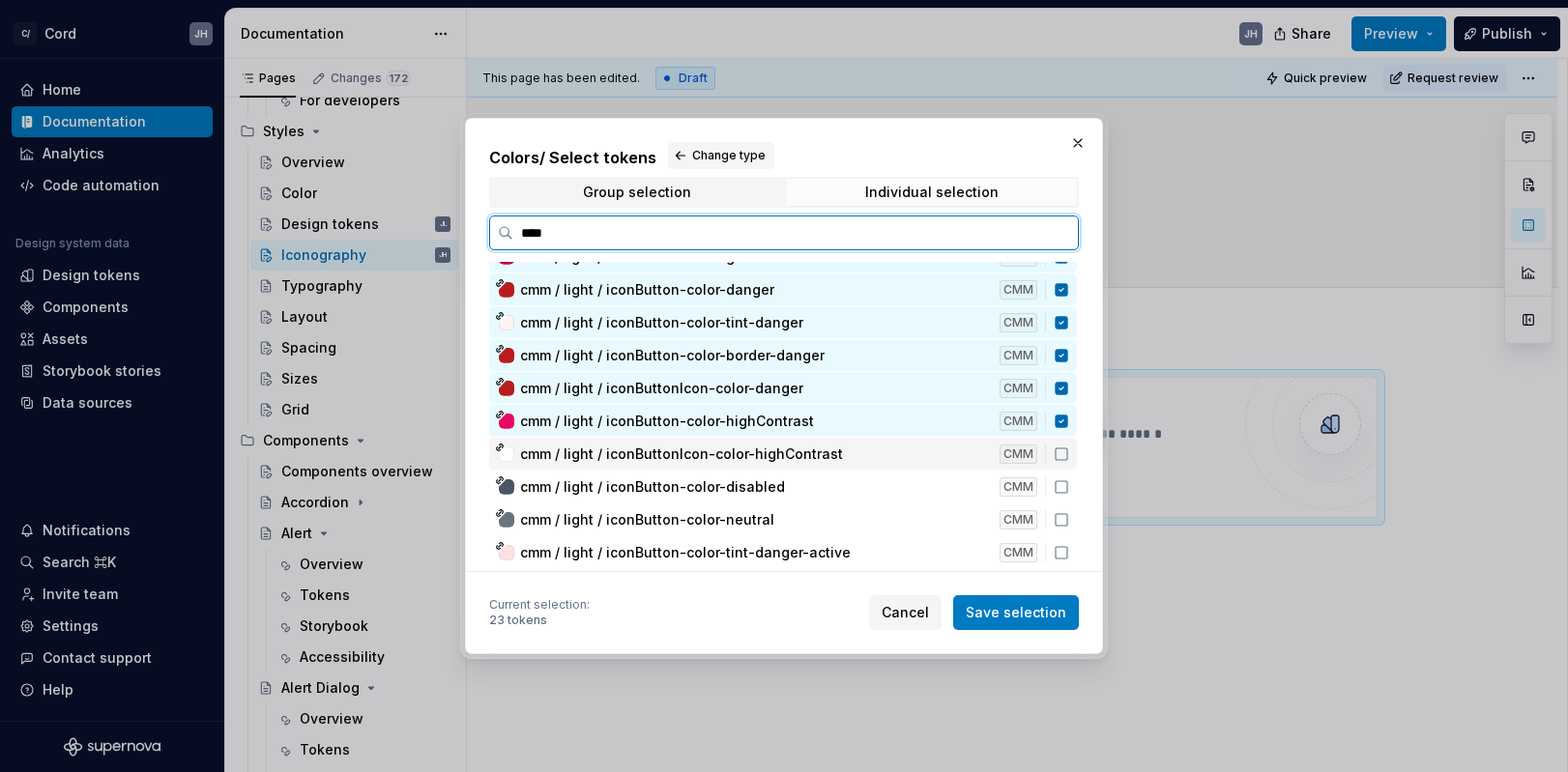 click 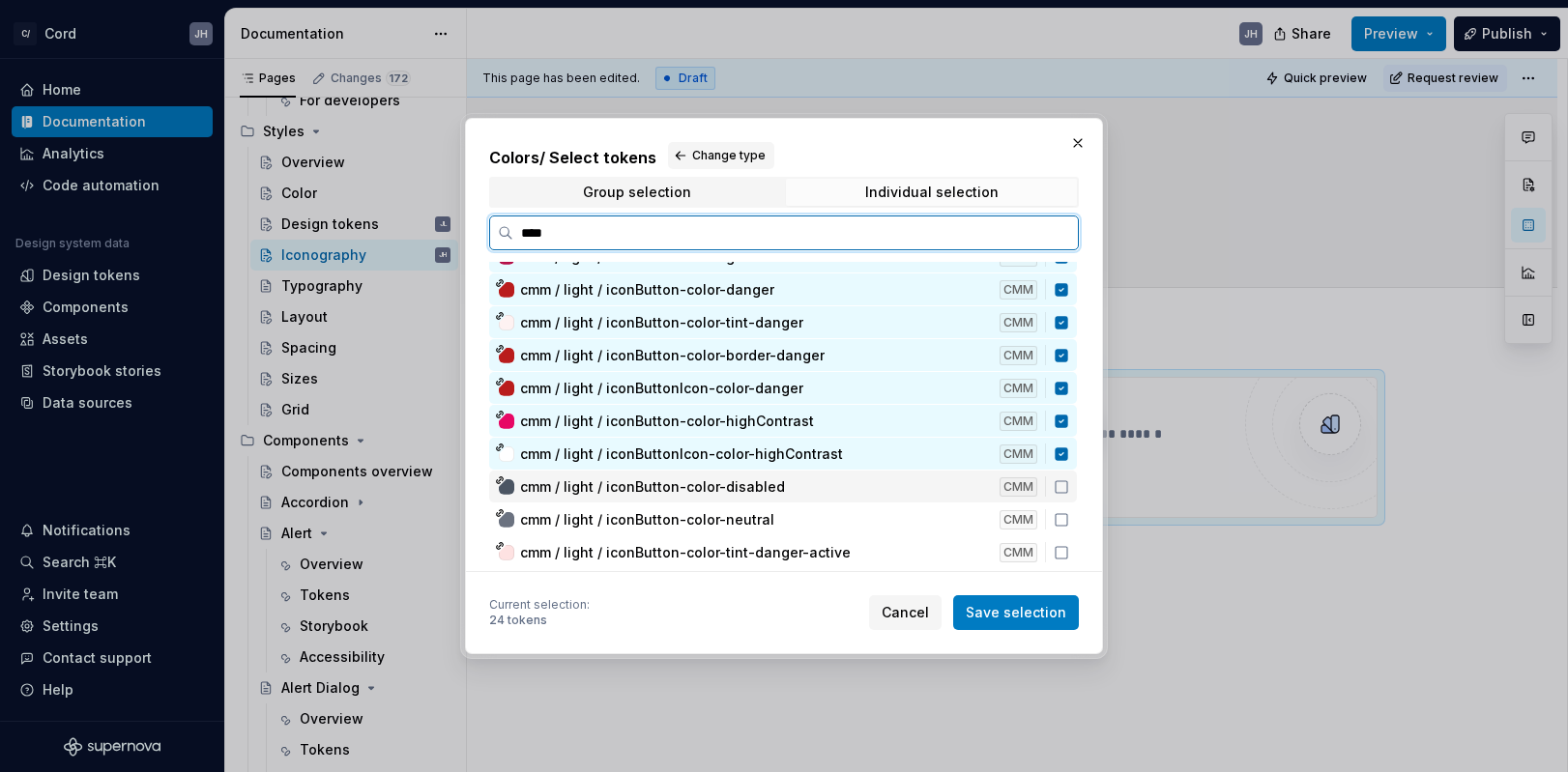 click 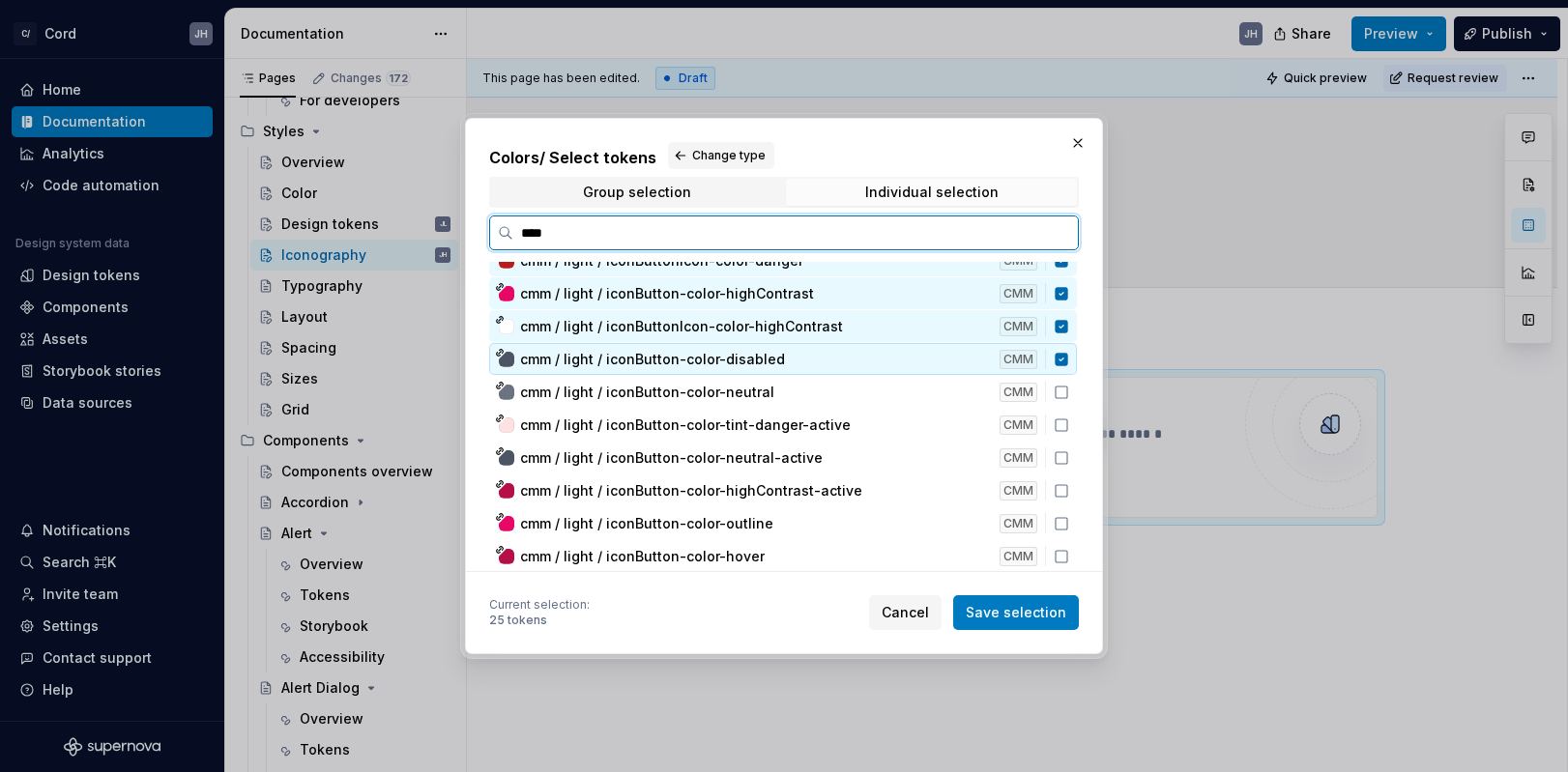 scroll, scrollTop: 610, scrollLeft: 0, axis: vertical 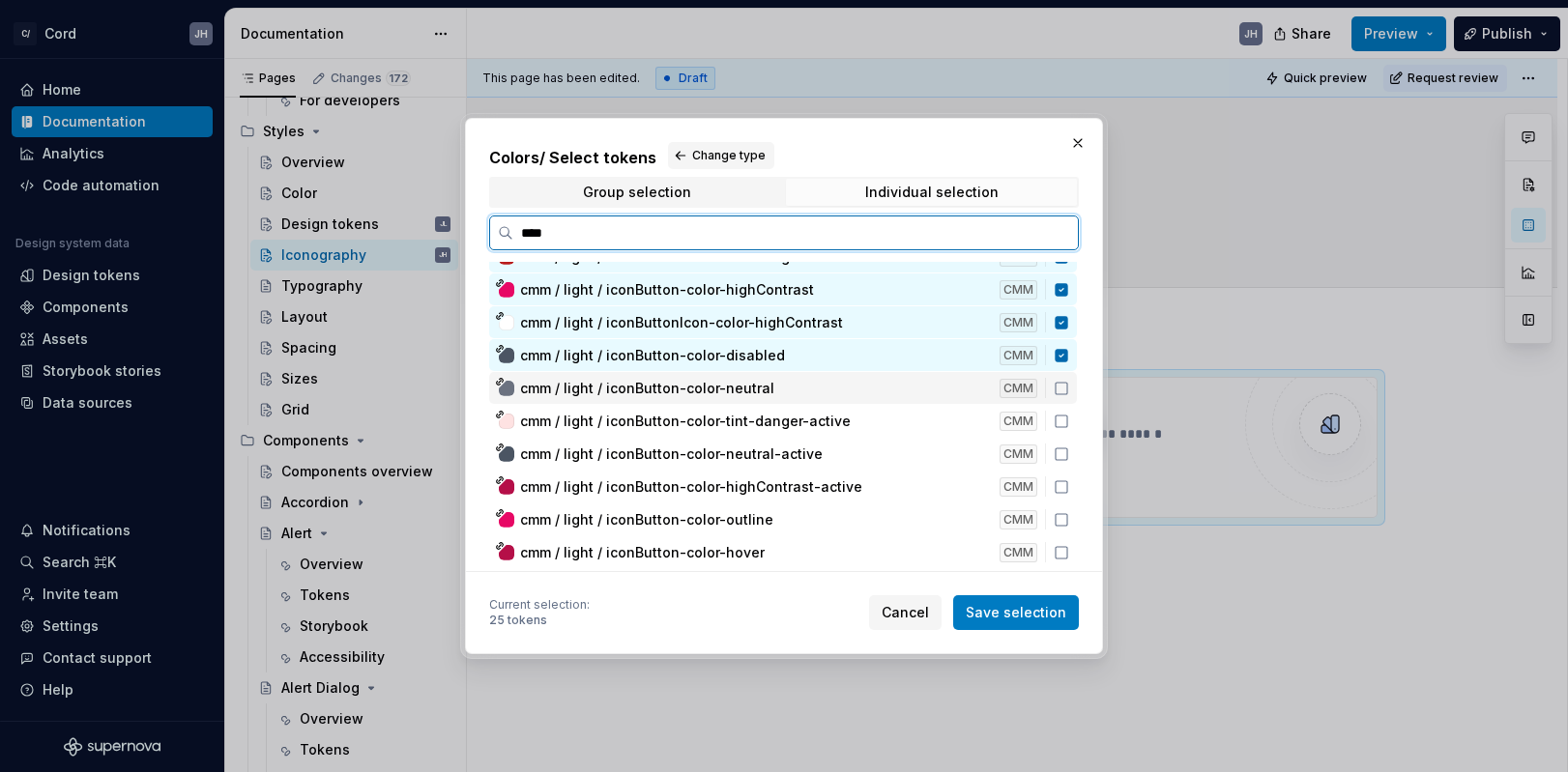 click 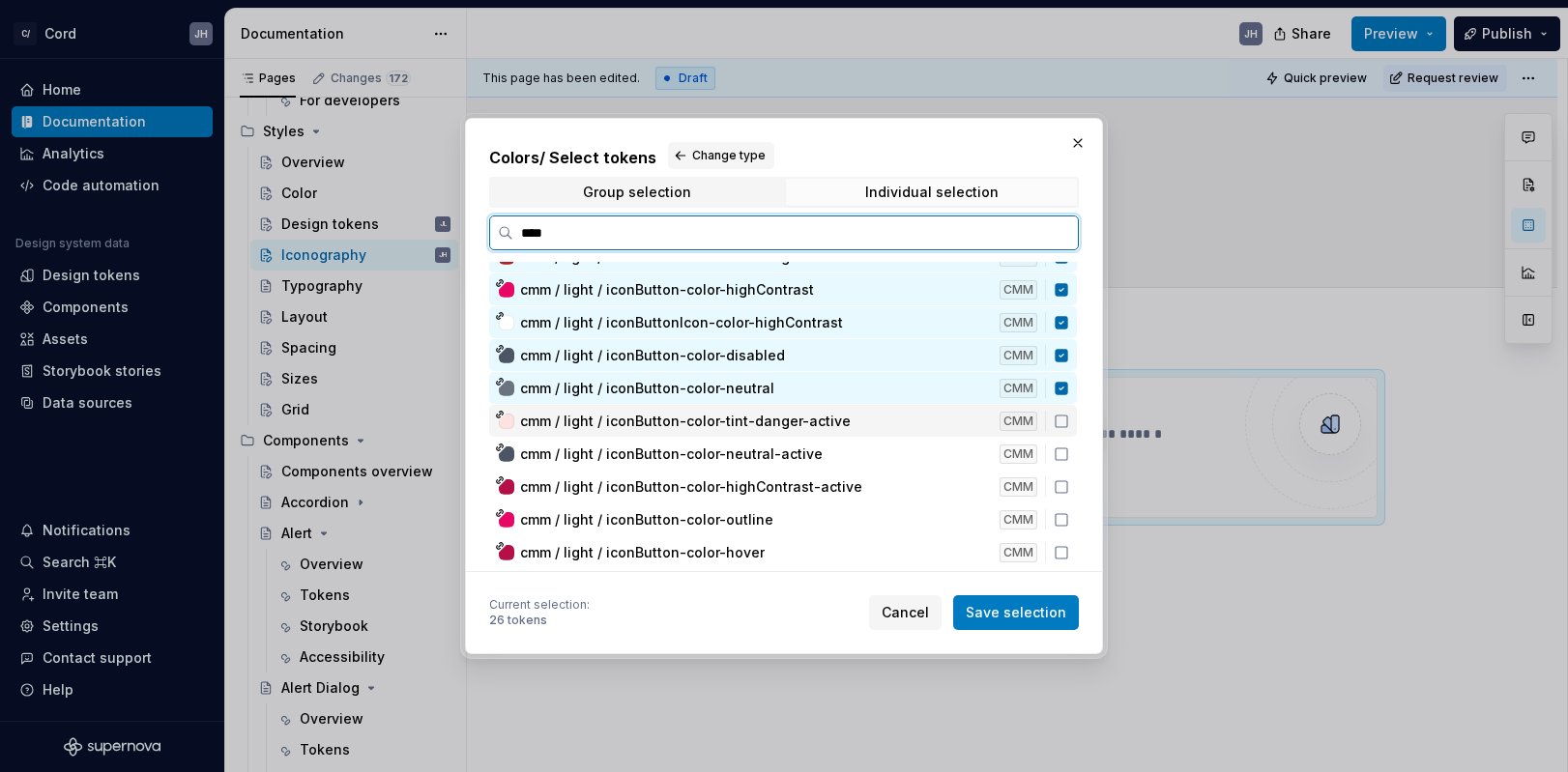 click 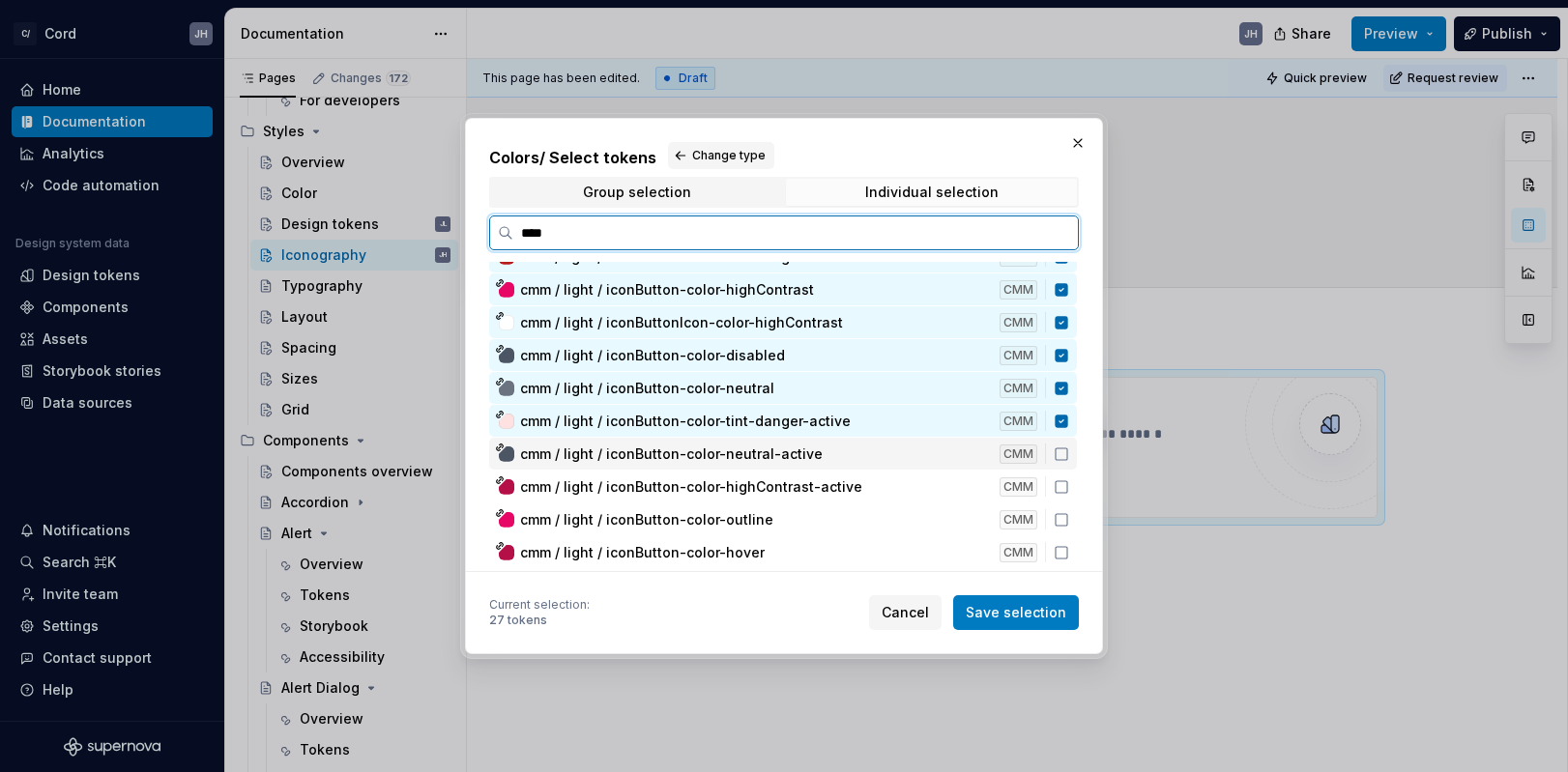 click 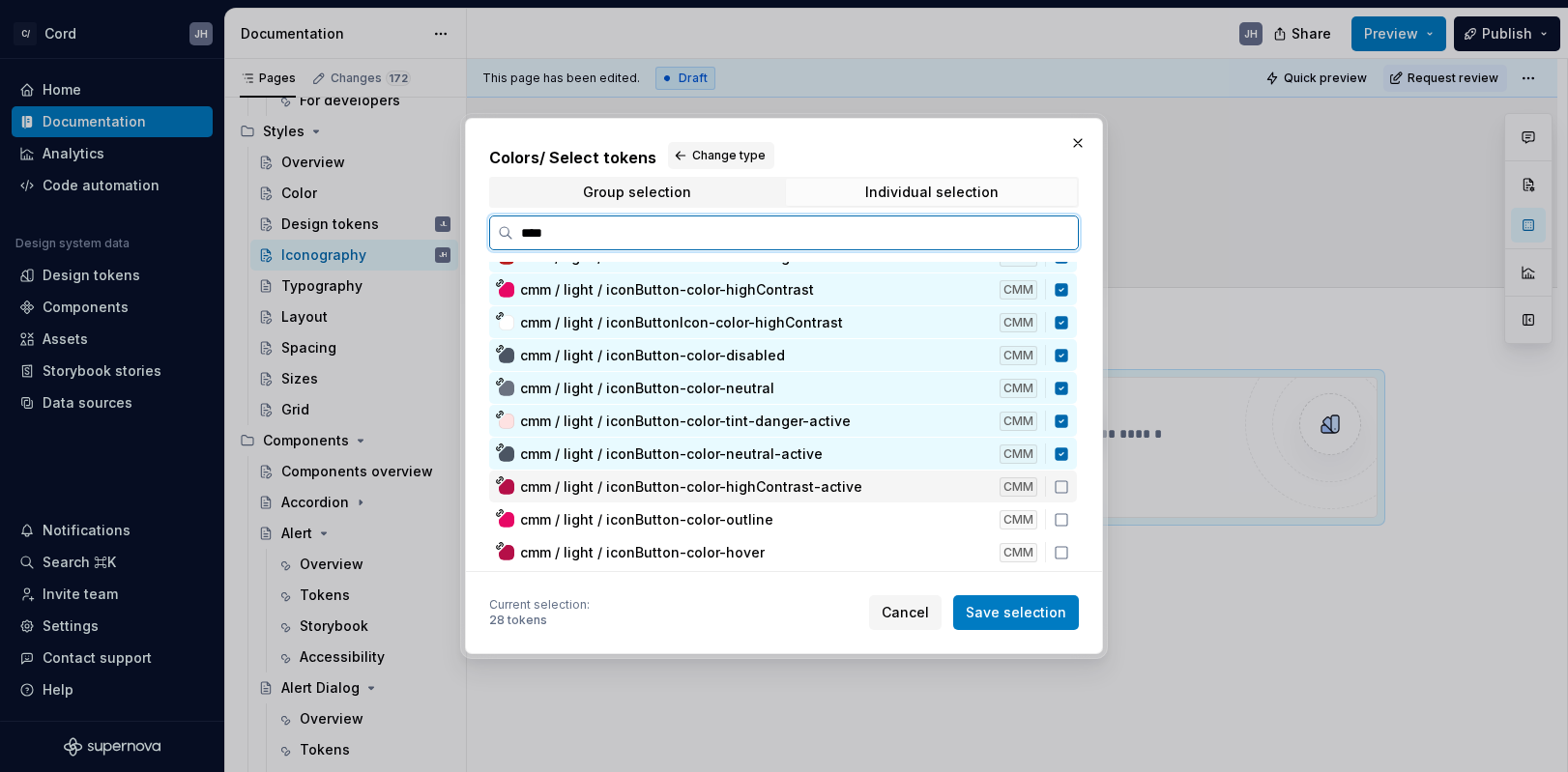 click on "cmm / light / iconButton-color-highContrast-active CMM" at bounding box center [783, 486] 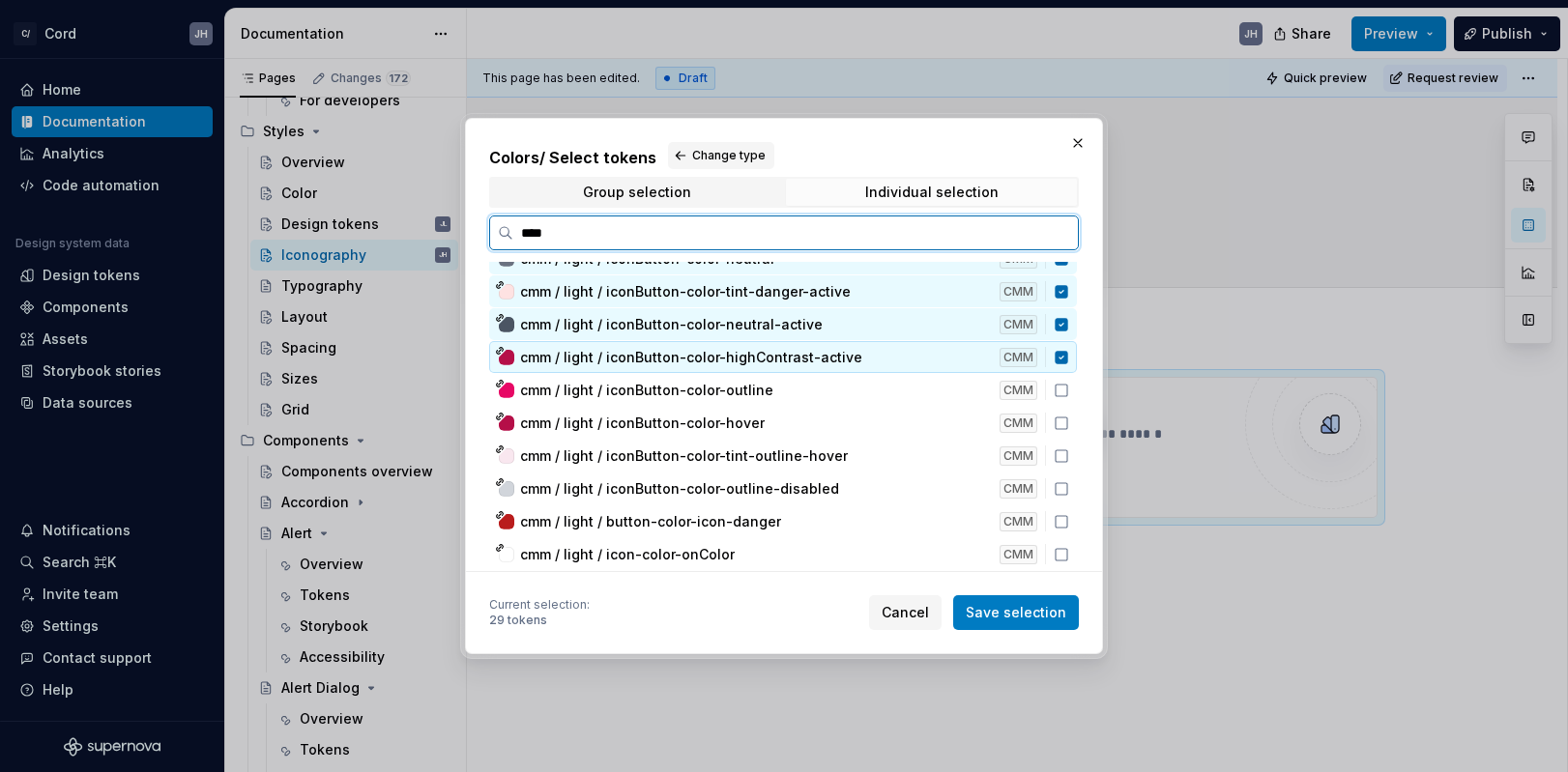scroll, scrollTop: 735, scrollLeft: 0, axis: vertical 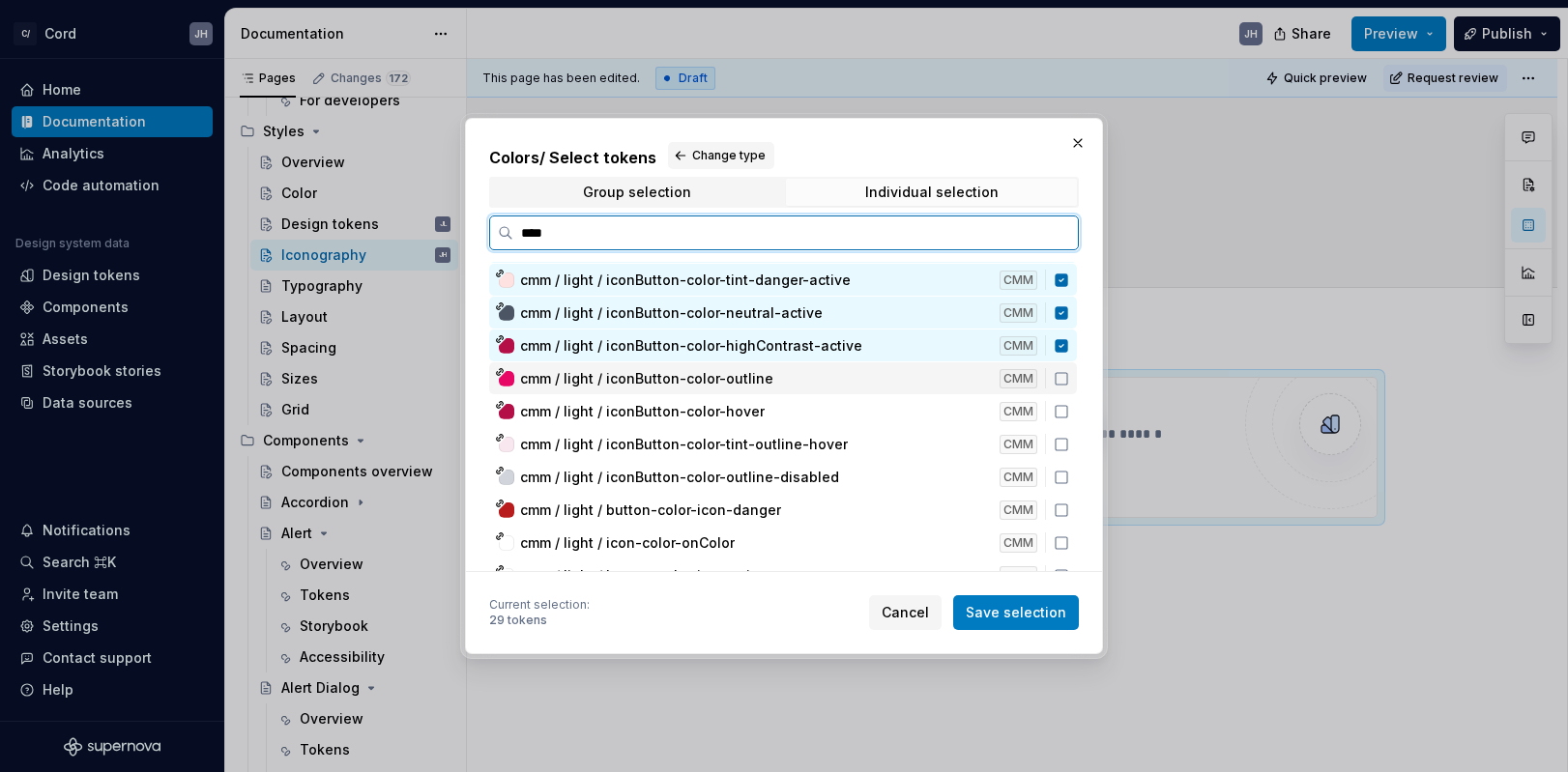 click 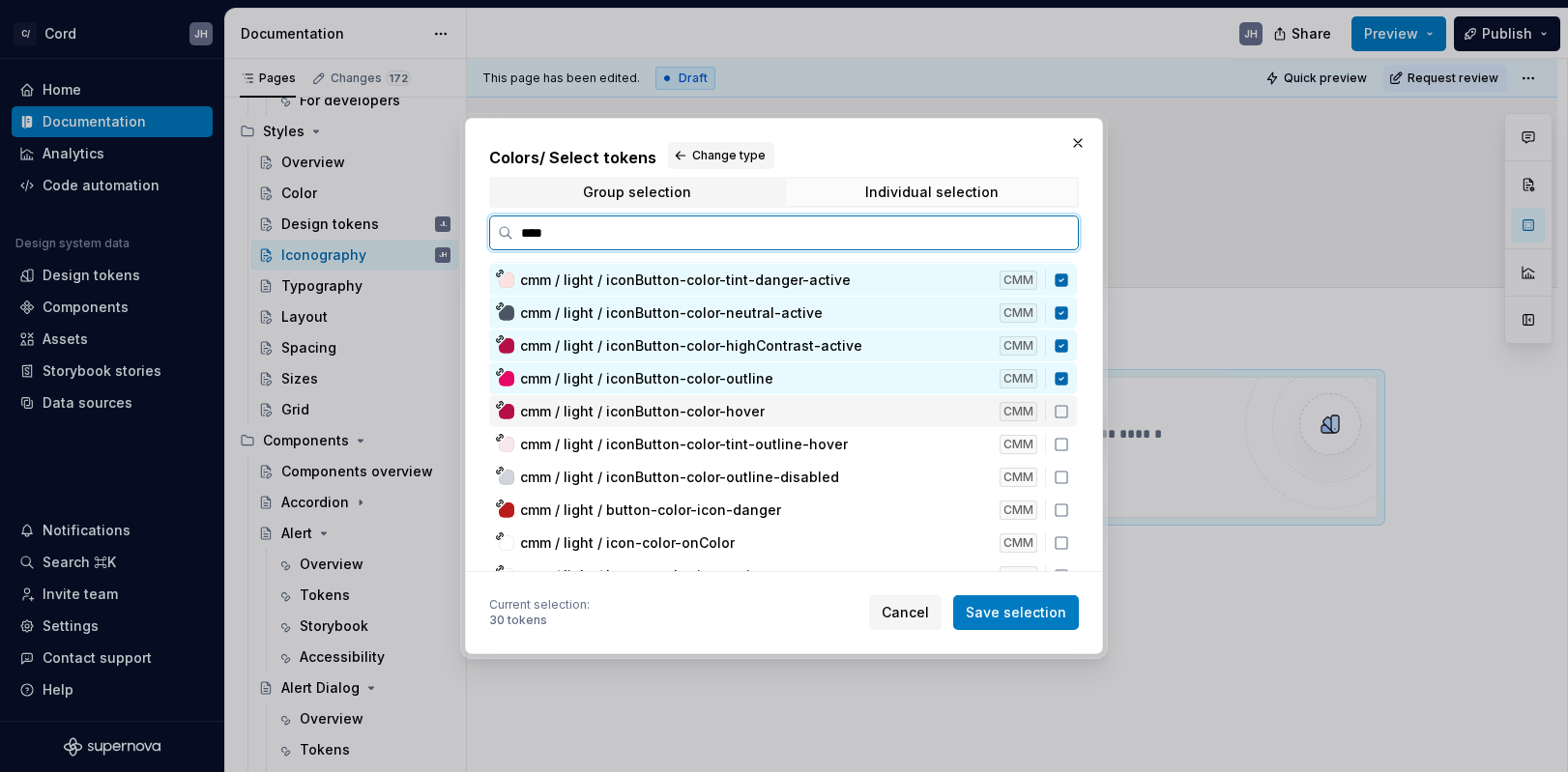 click 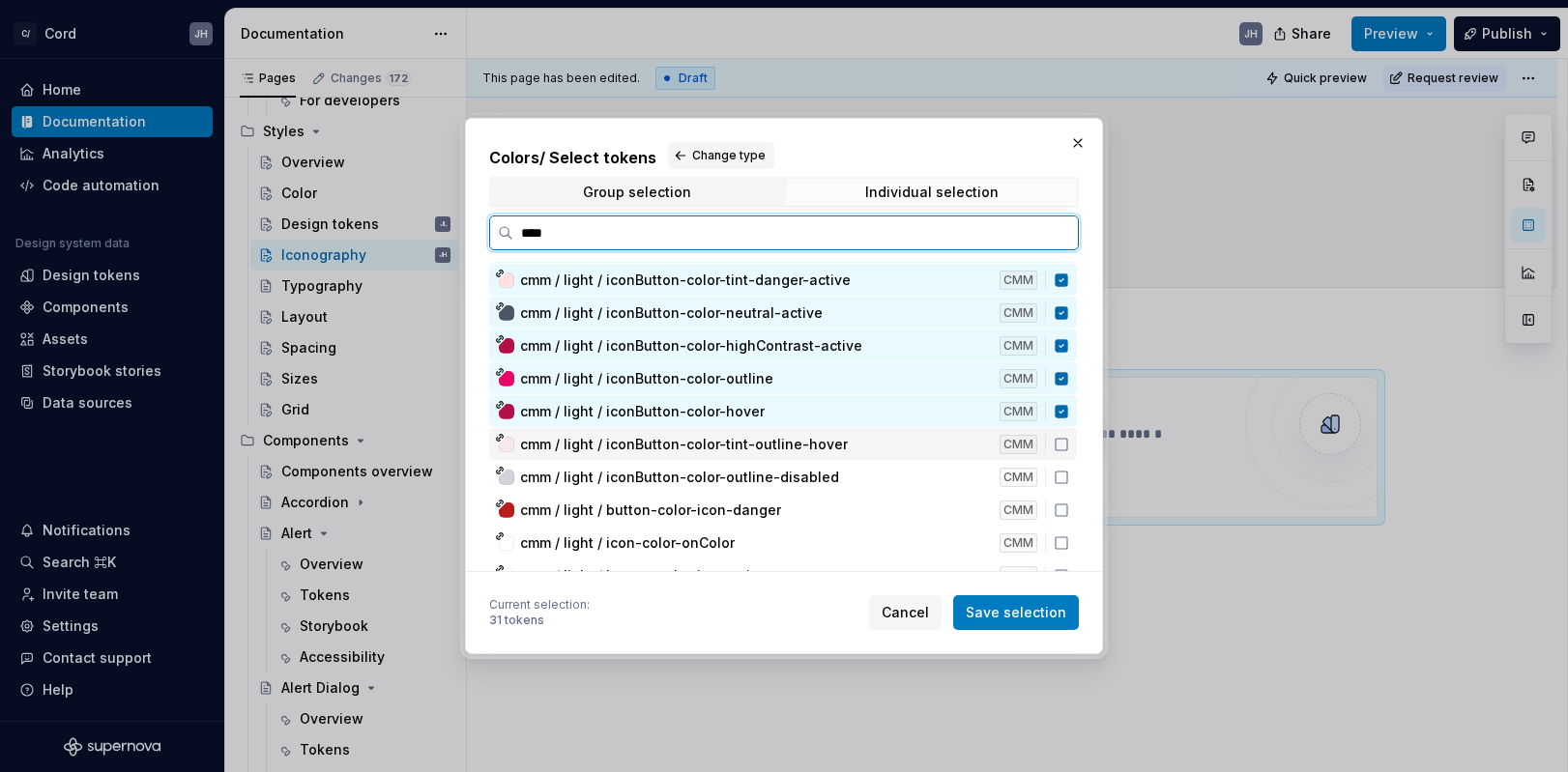 click 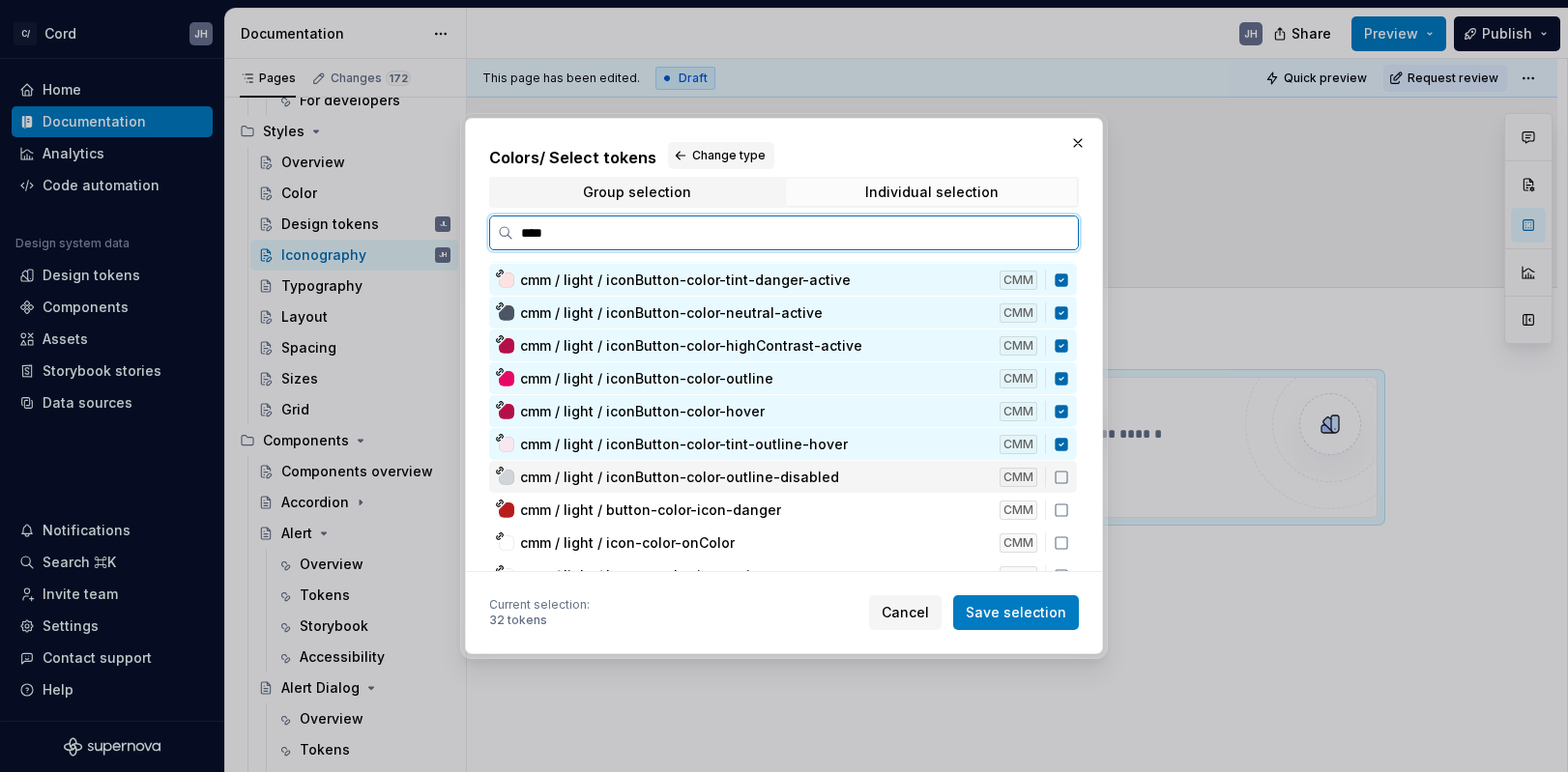 click 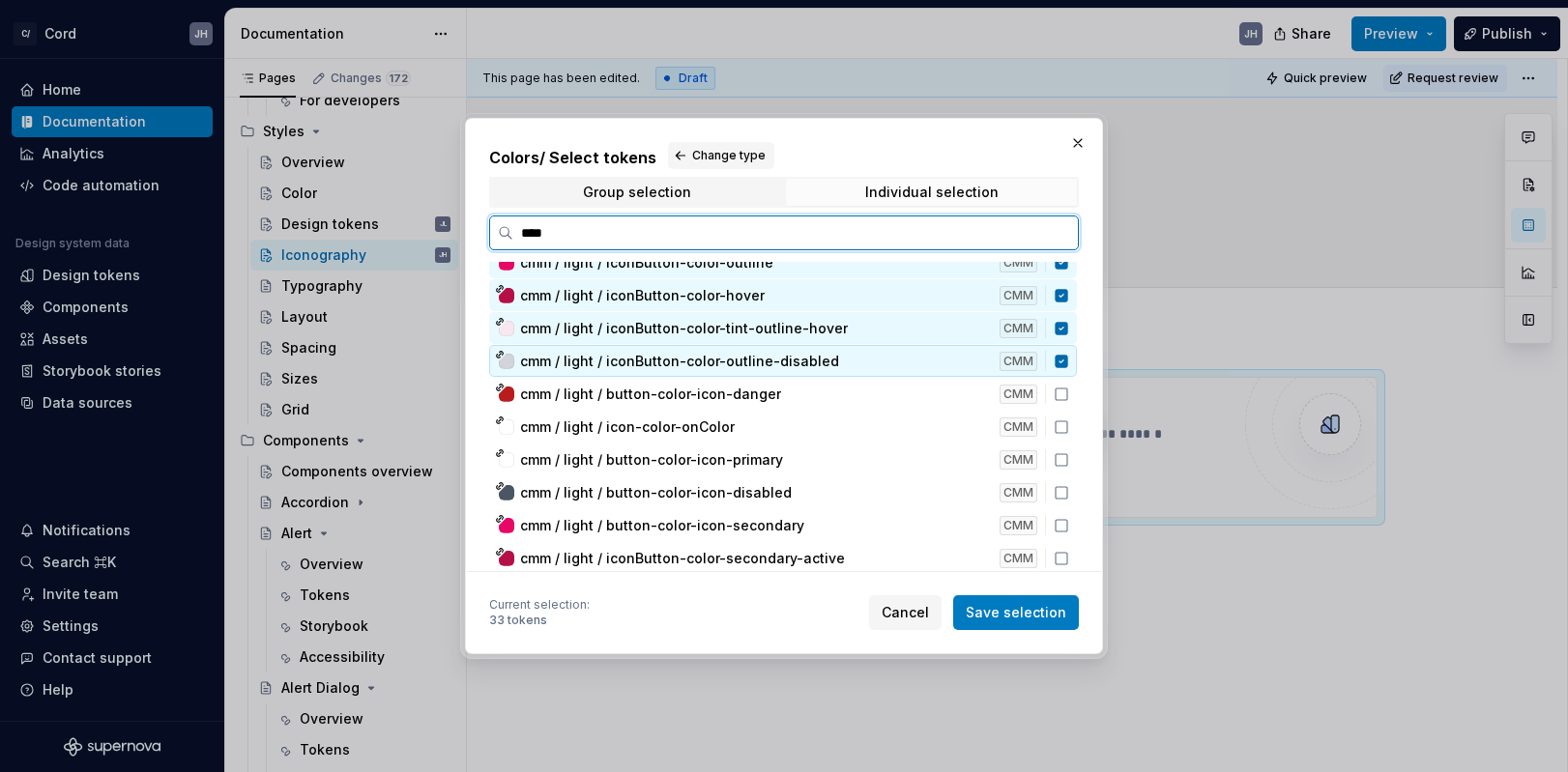 scroll, scrollTop: 861, scrollLeft: 0, axis: vertical 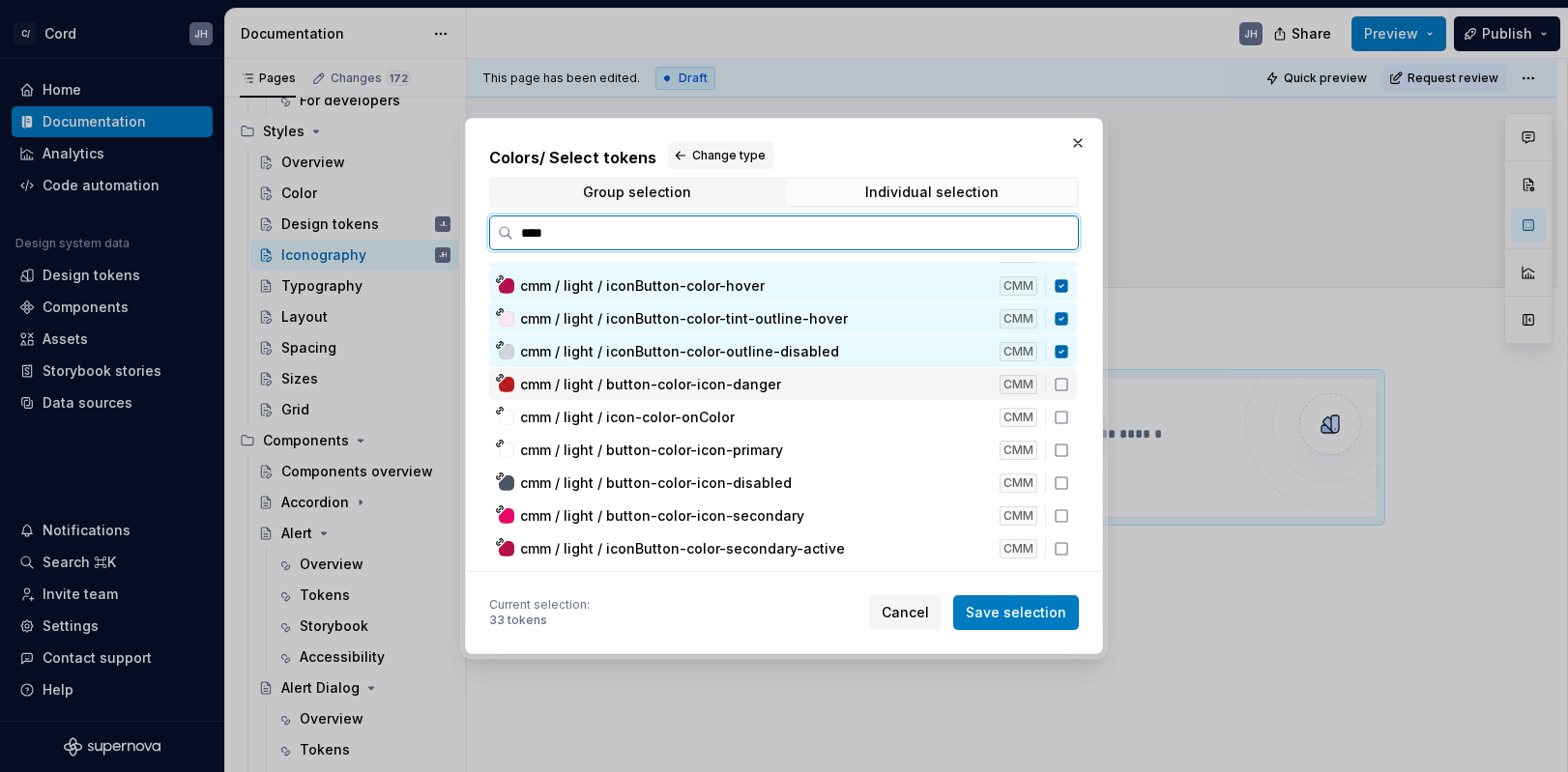 click 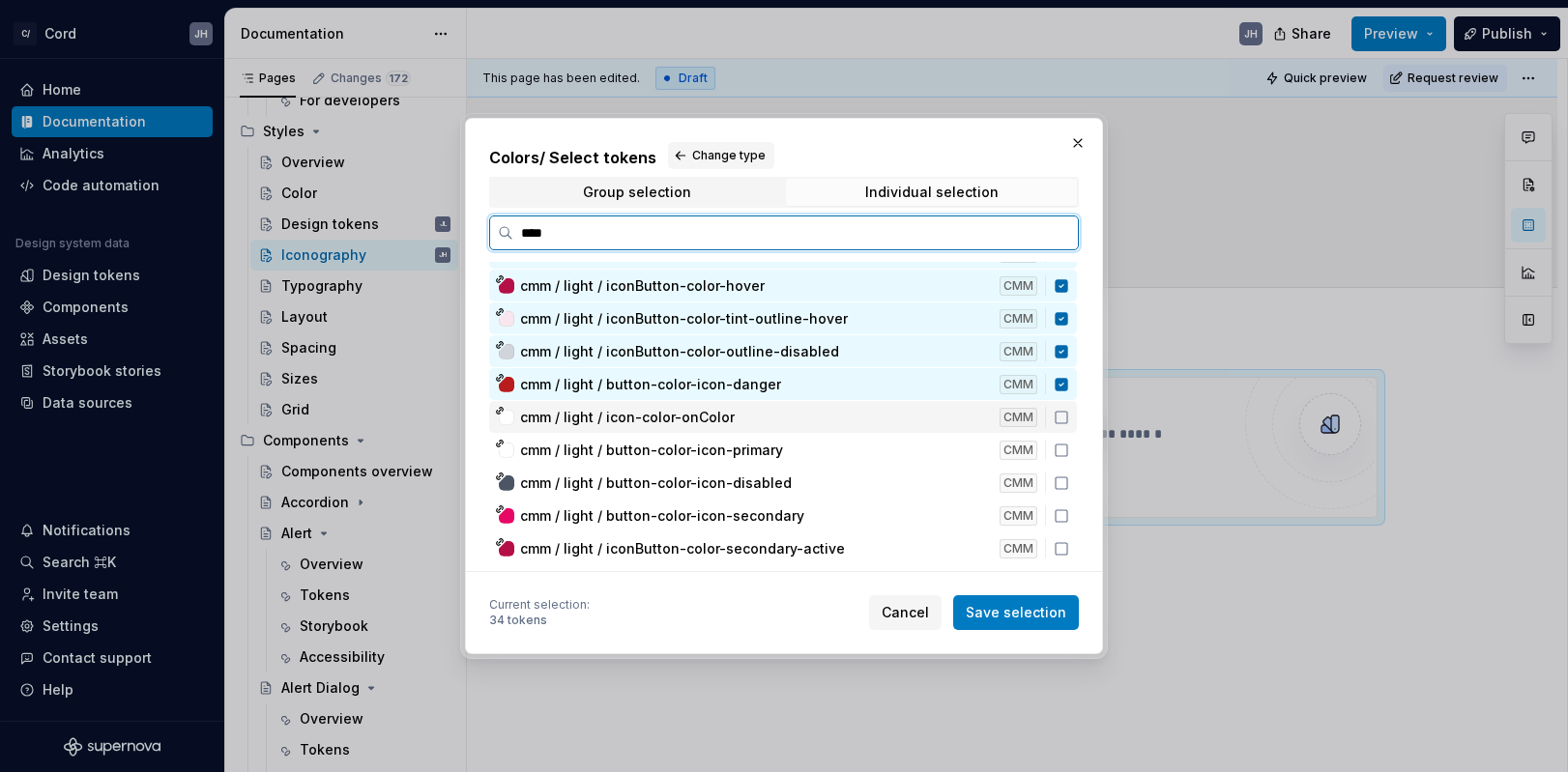 click 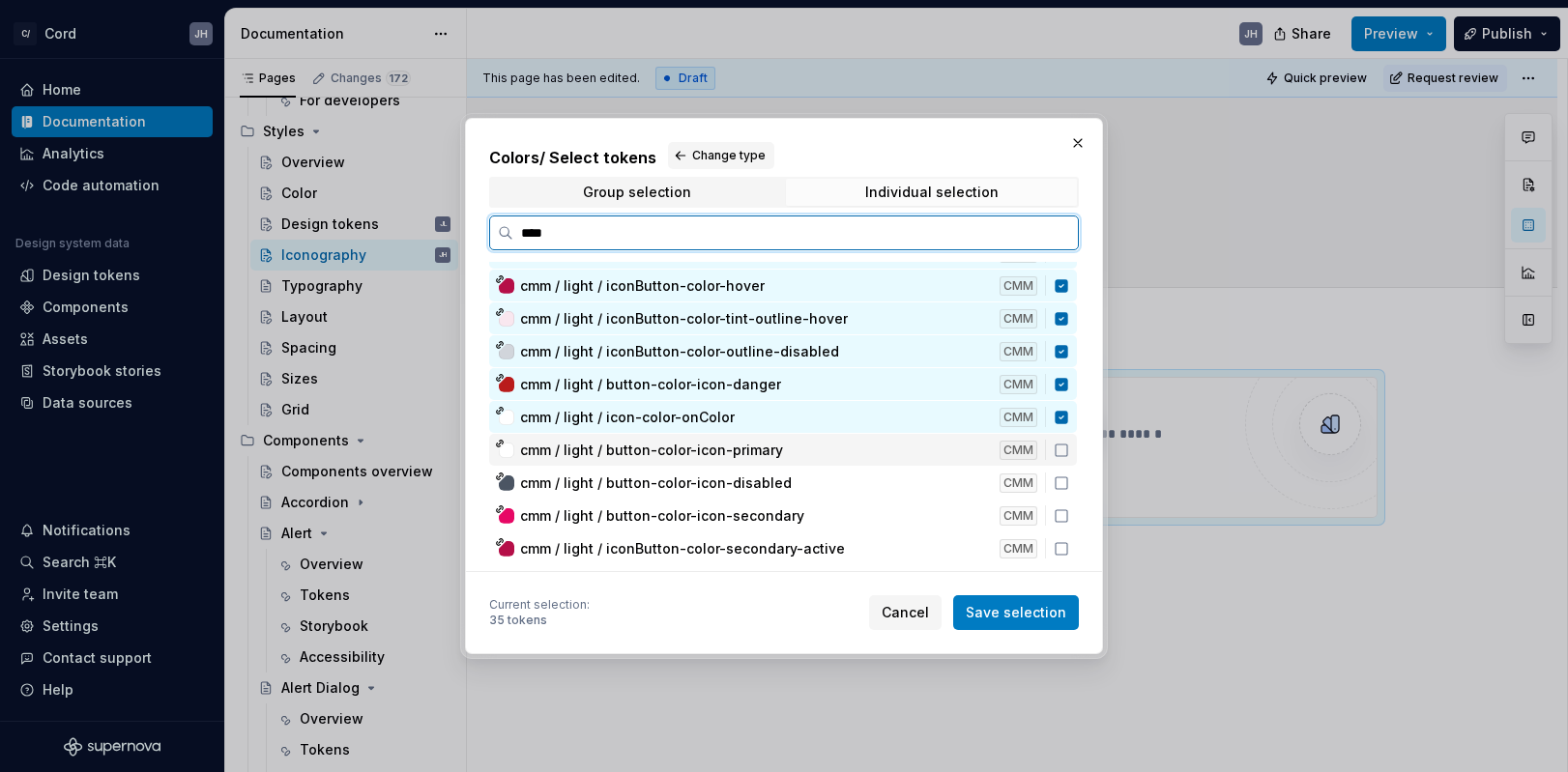 click on "cmm / light / button-color-icon-primary CMM" at bounding box center (783, 449) 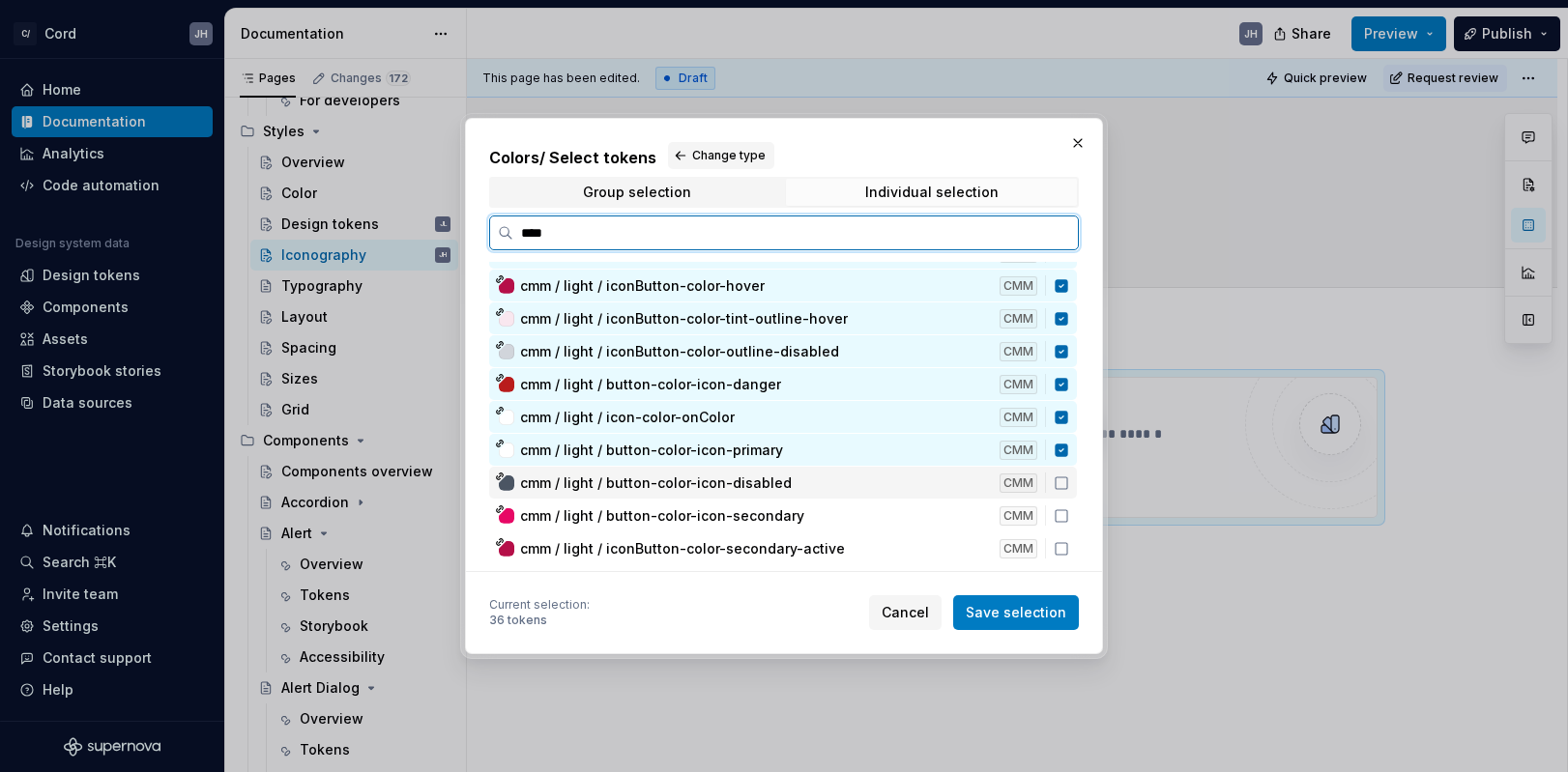 click 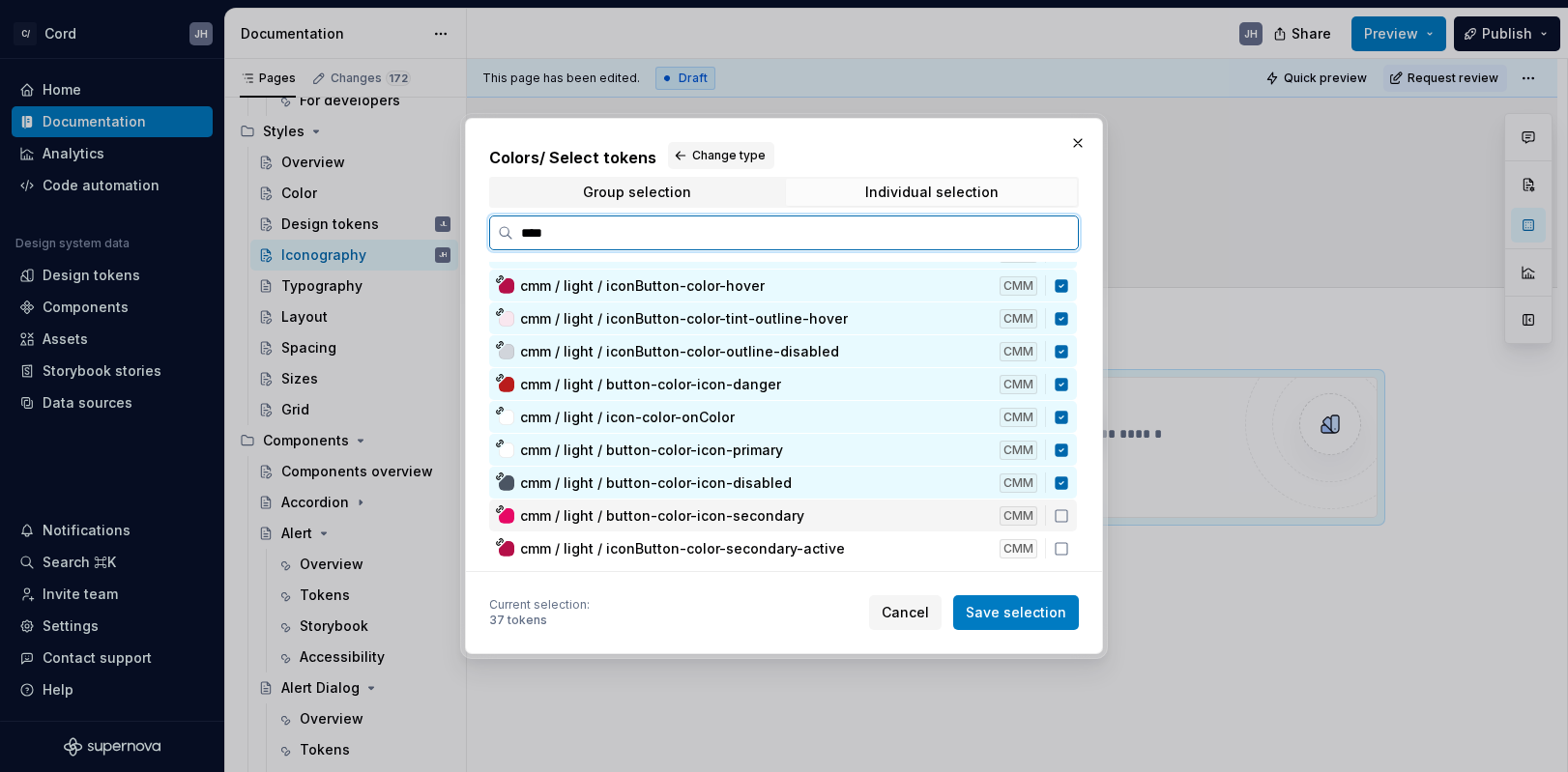 click 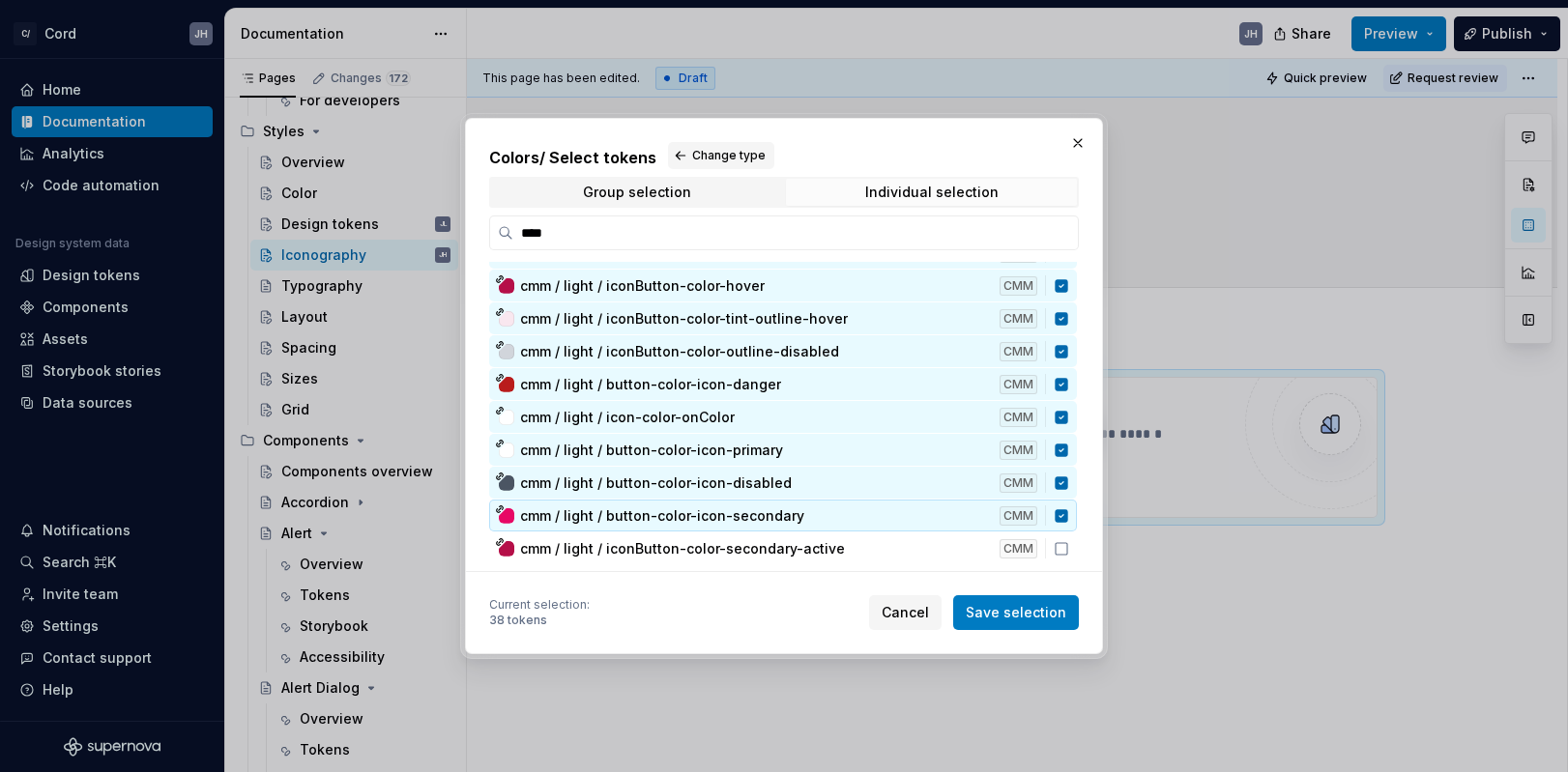 click on "cmm / light / iconButton-color-secondary-active CMM" at bounding box center [783, 548] 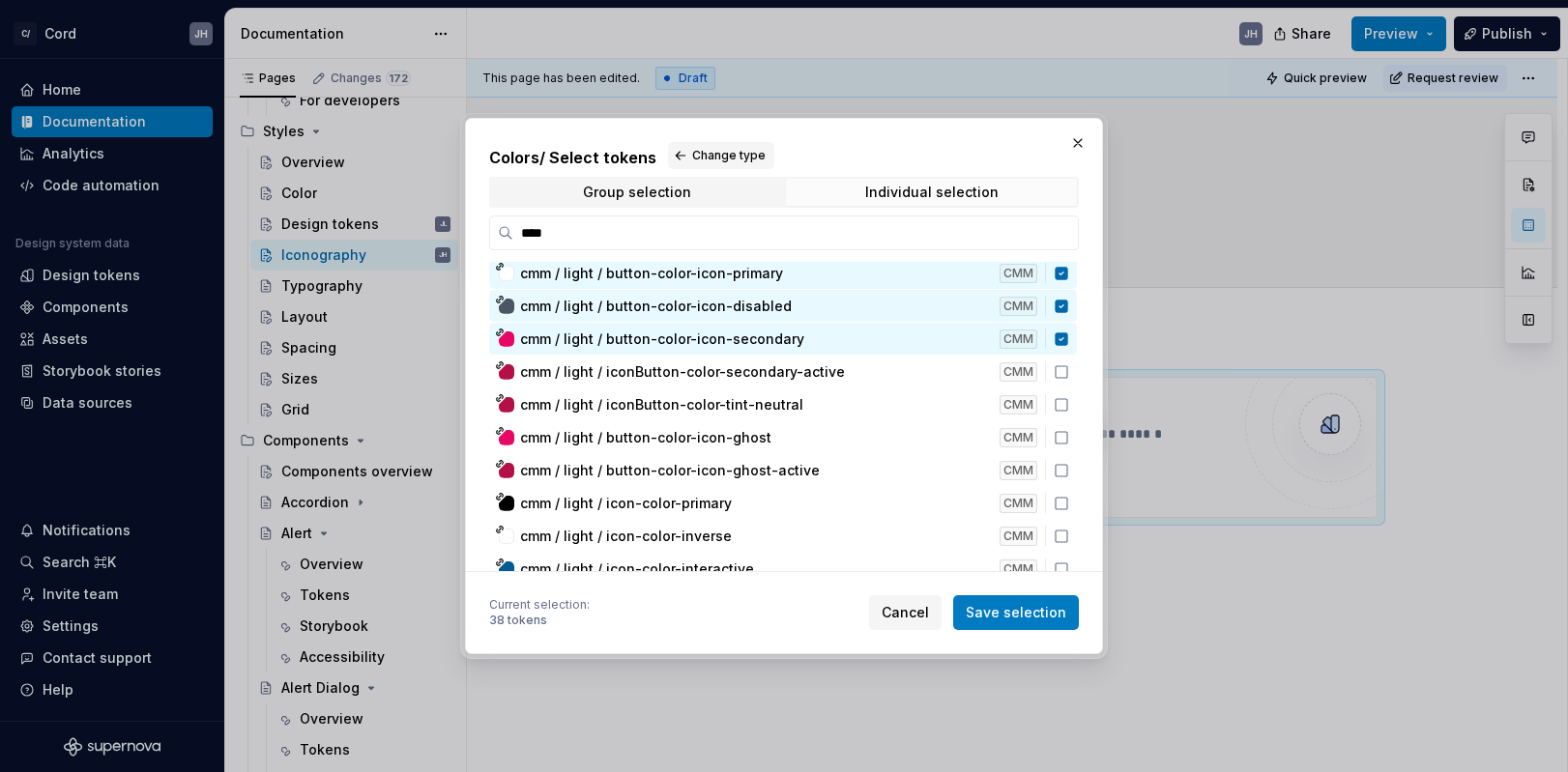 scroll, scrollTop: 1044, scrollLeft: 0, axis: vertical 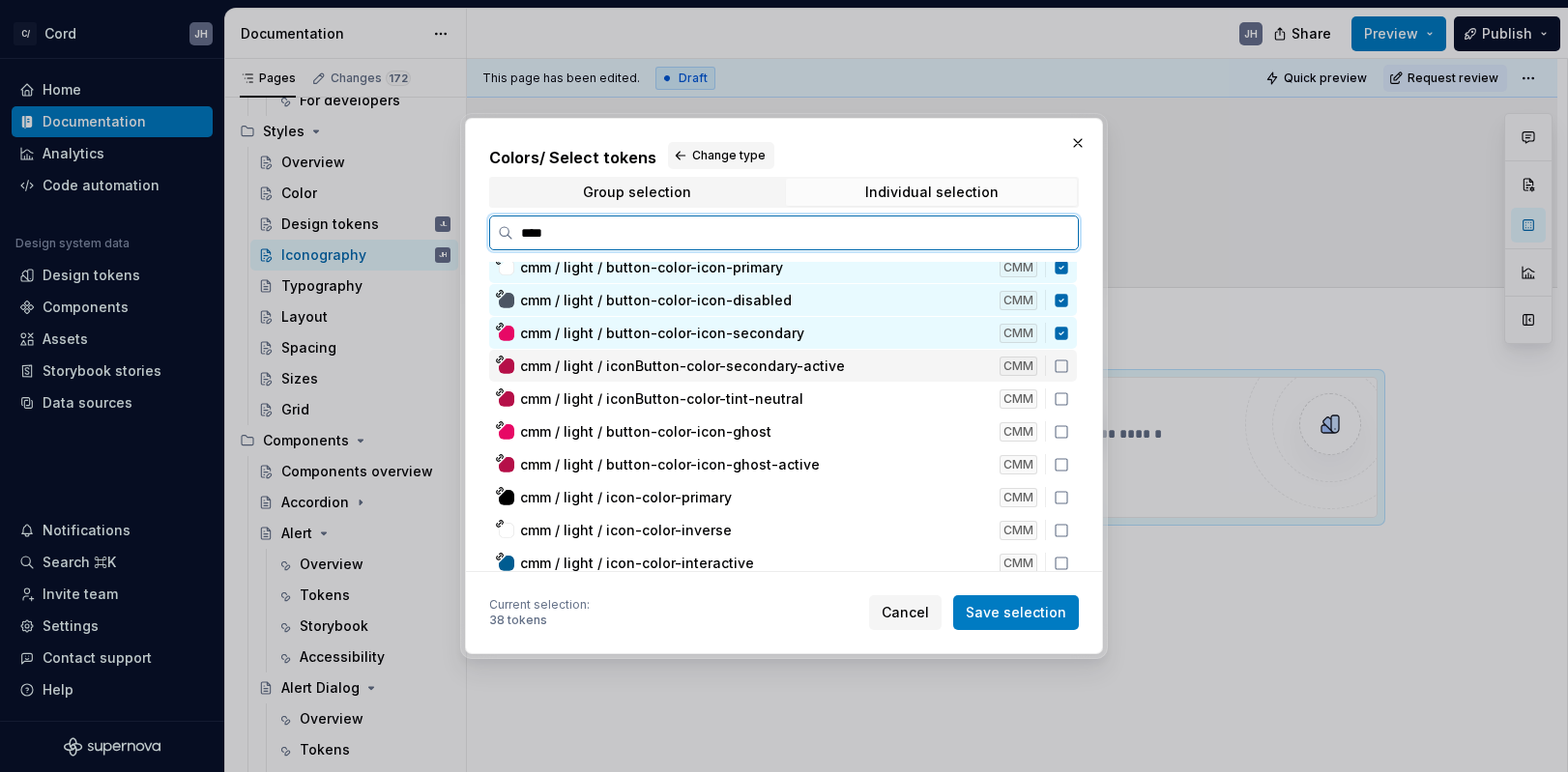 click on "cmm / light / iconButton-color-secondary-active CMM" at bounding box center (783, 365) 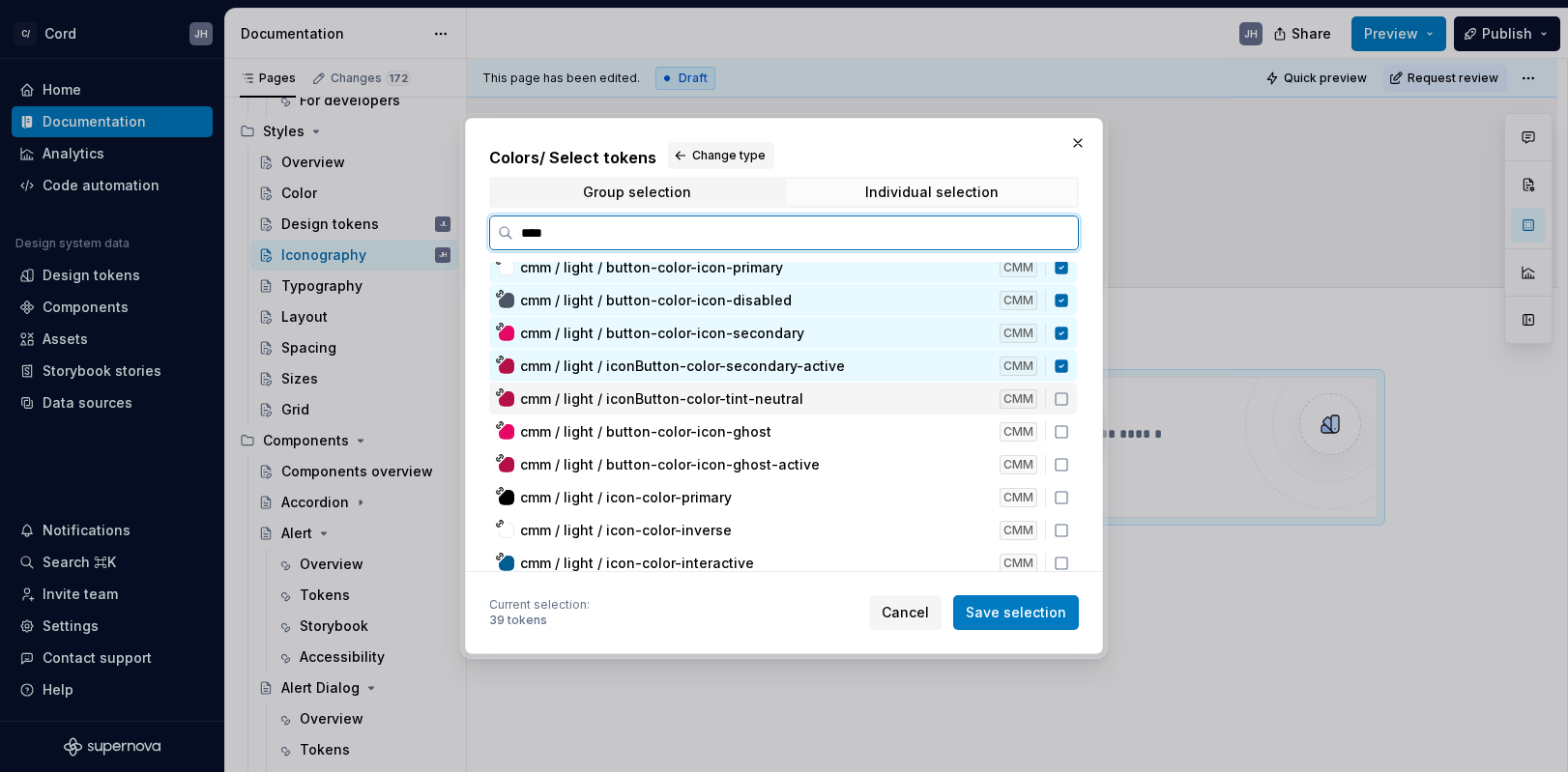 click 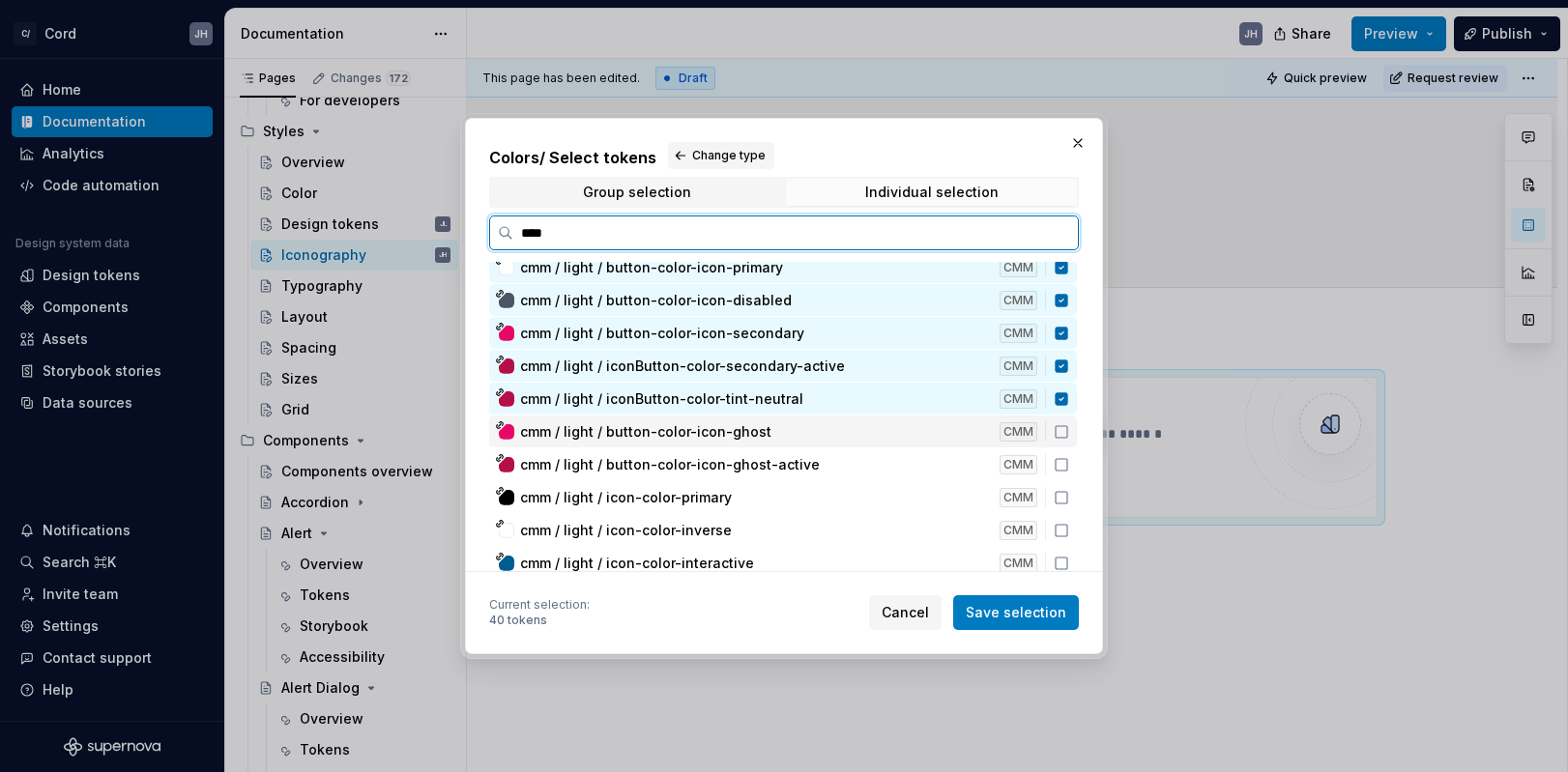 click on "cmm / light / button-color-icon-ghost CMM" at bounding box center [783, 431] 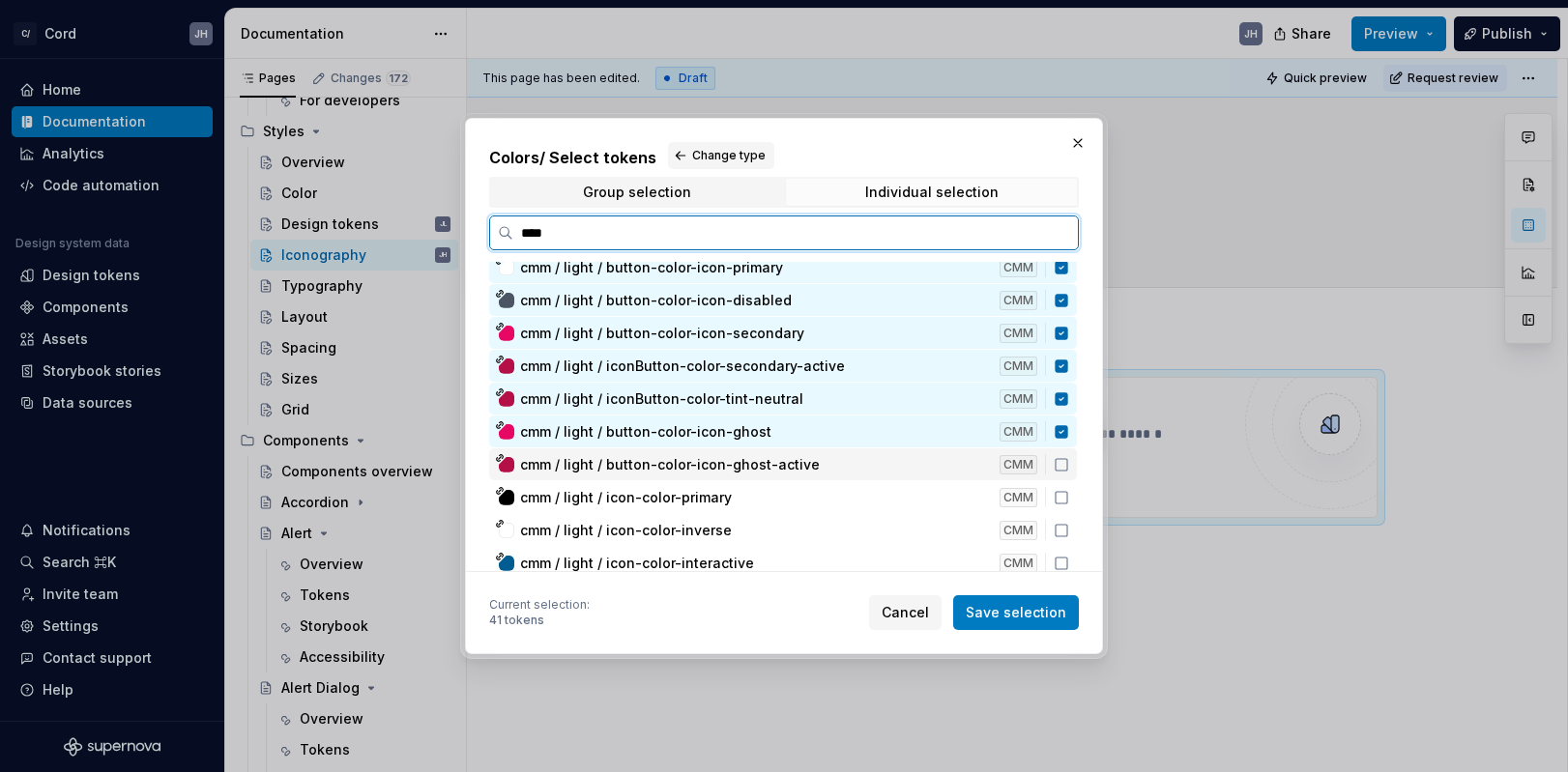 click 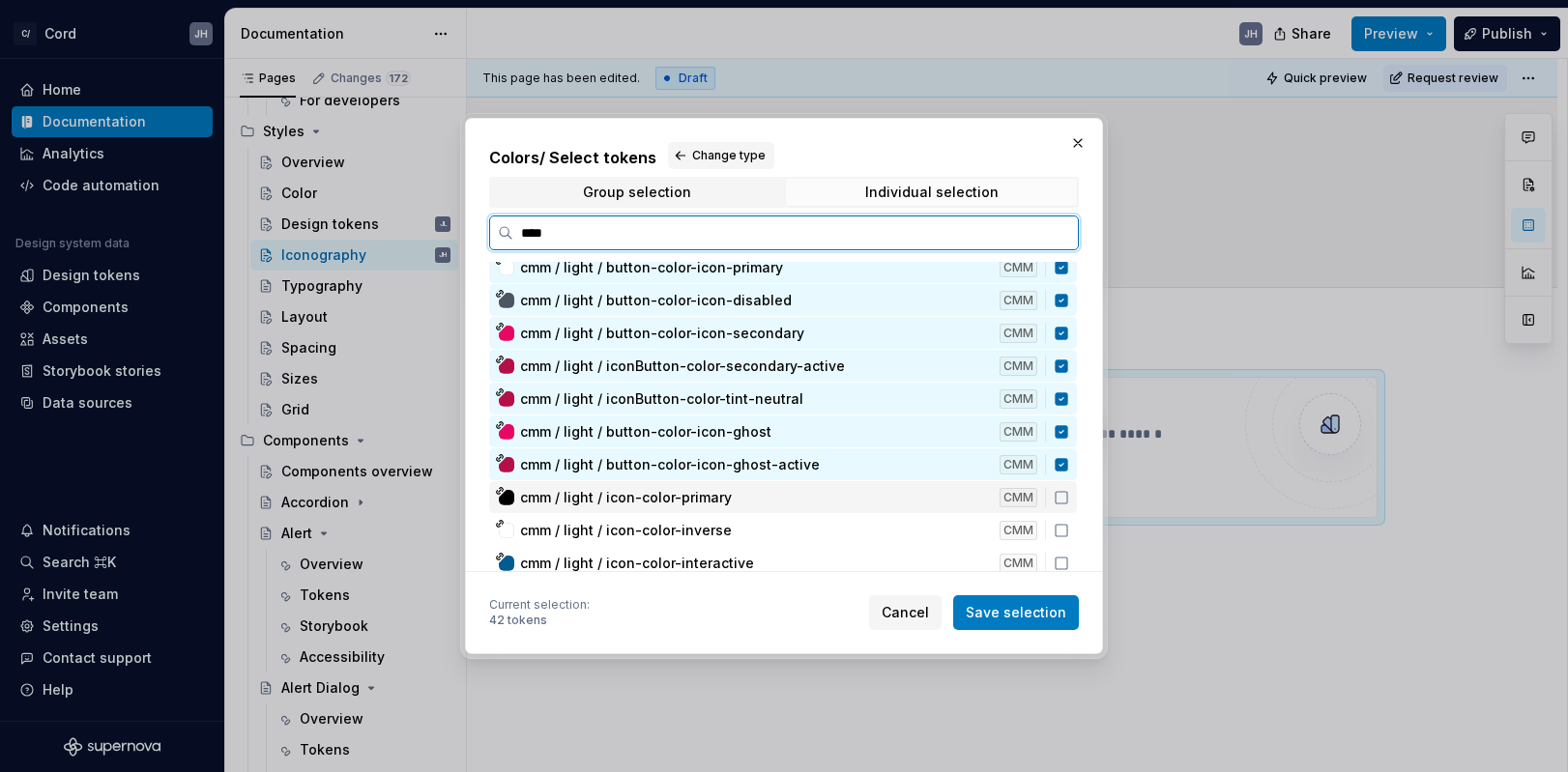 click 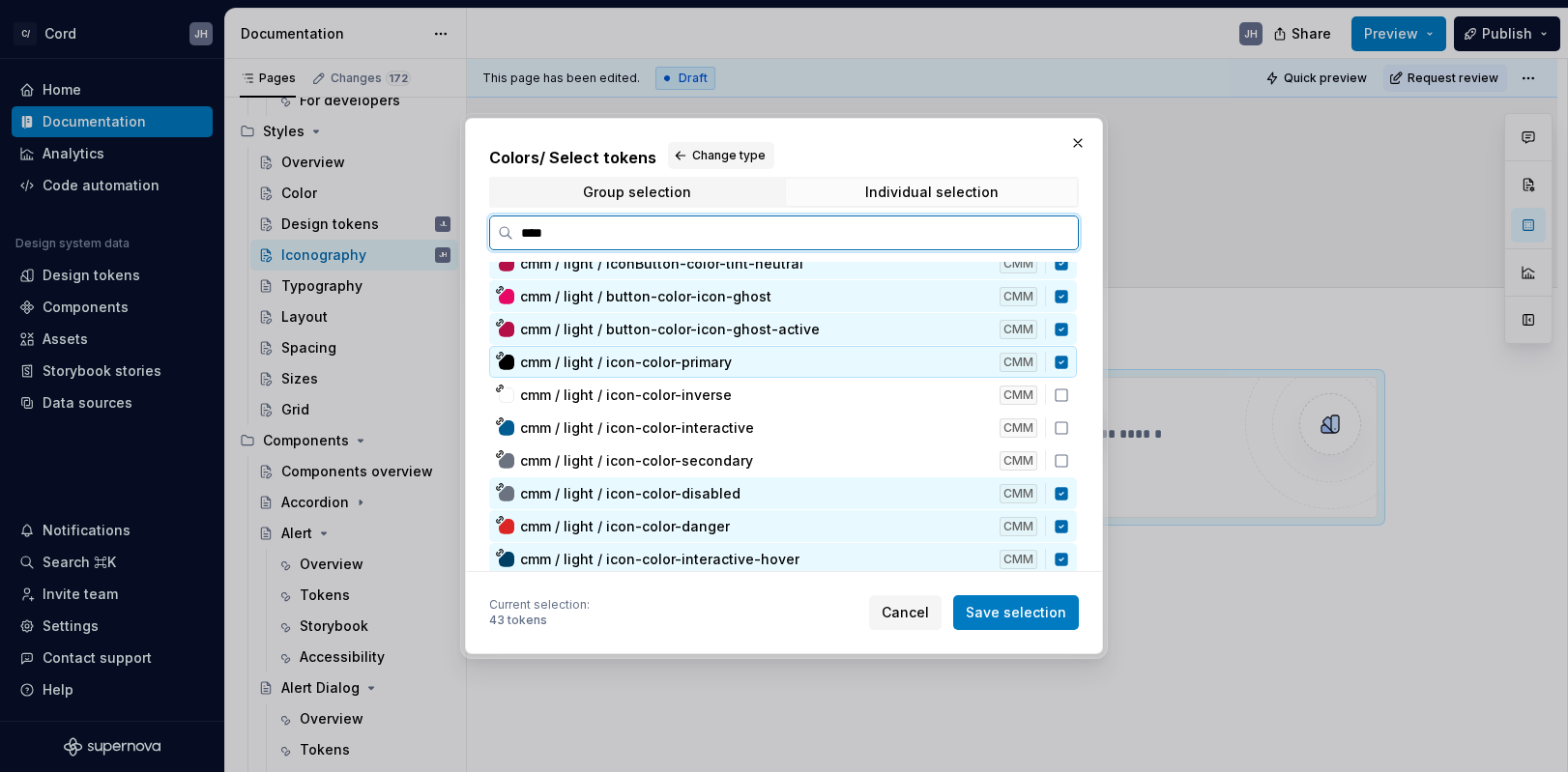 scroll, scrollTop: 1166, scrollLeft: 0, axis: vertical 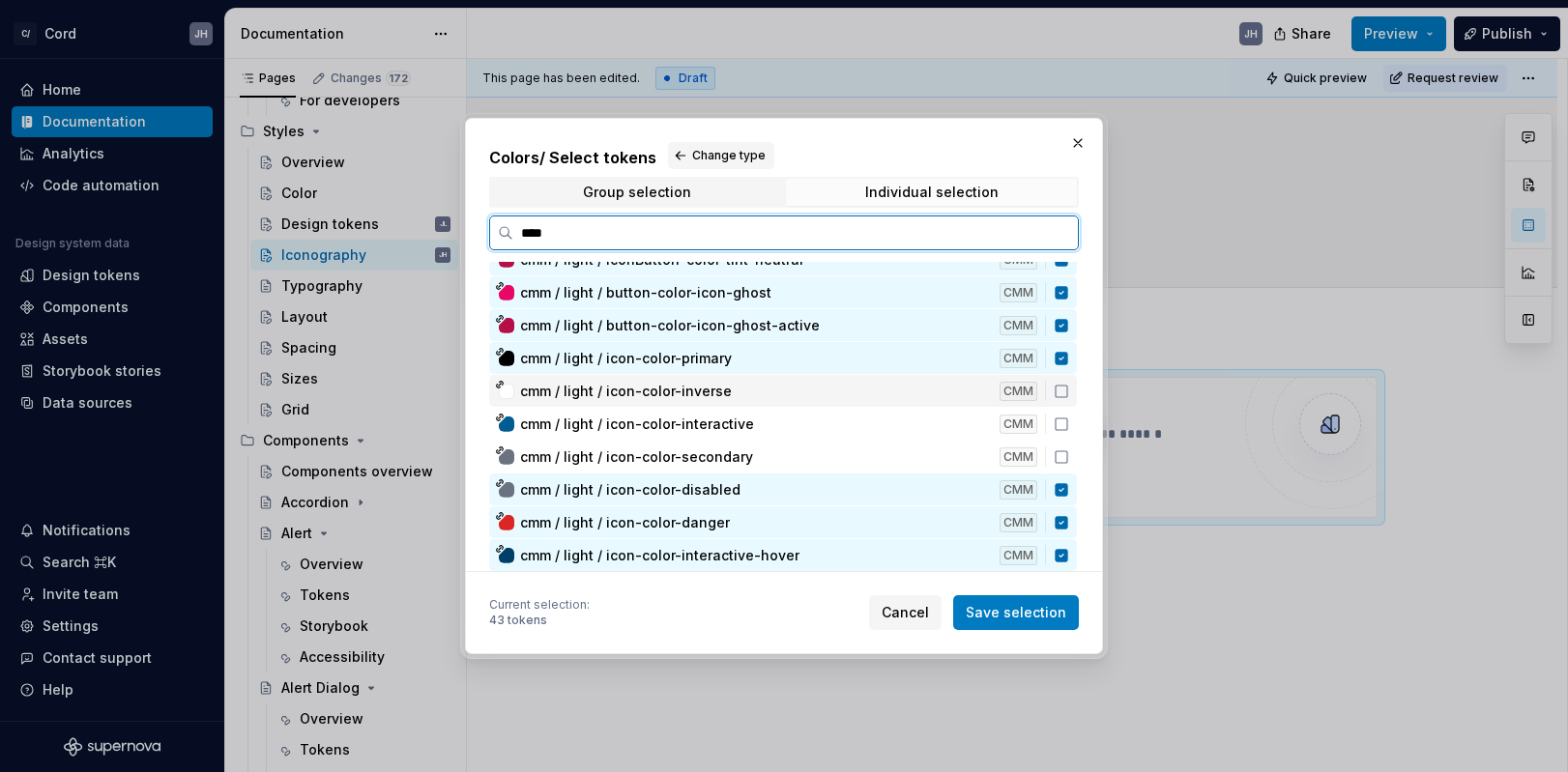 click 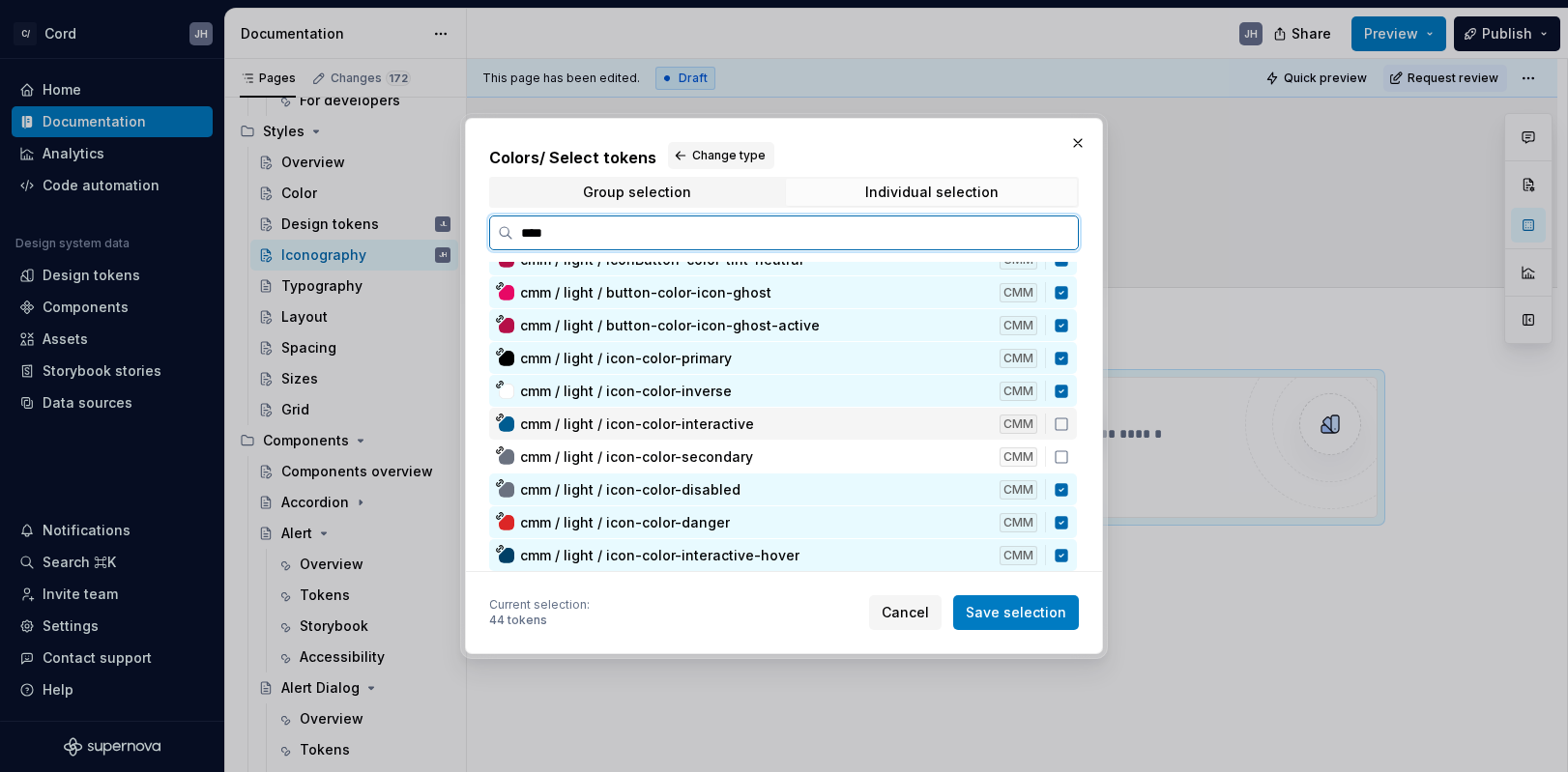 click 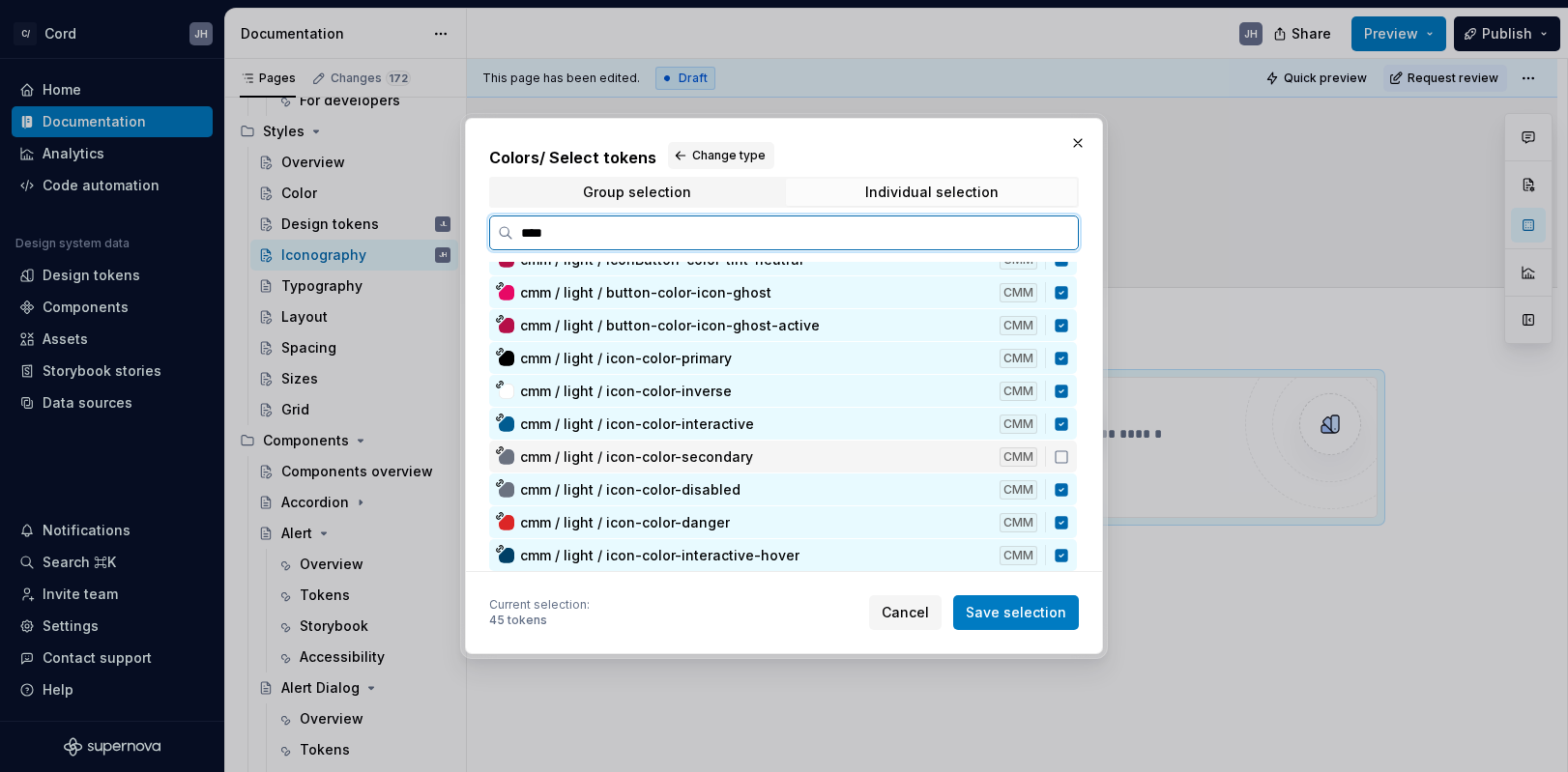 click 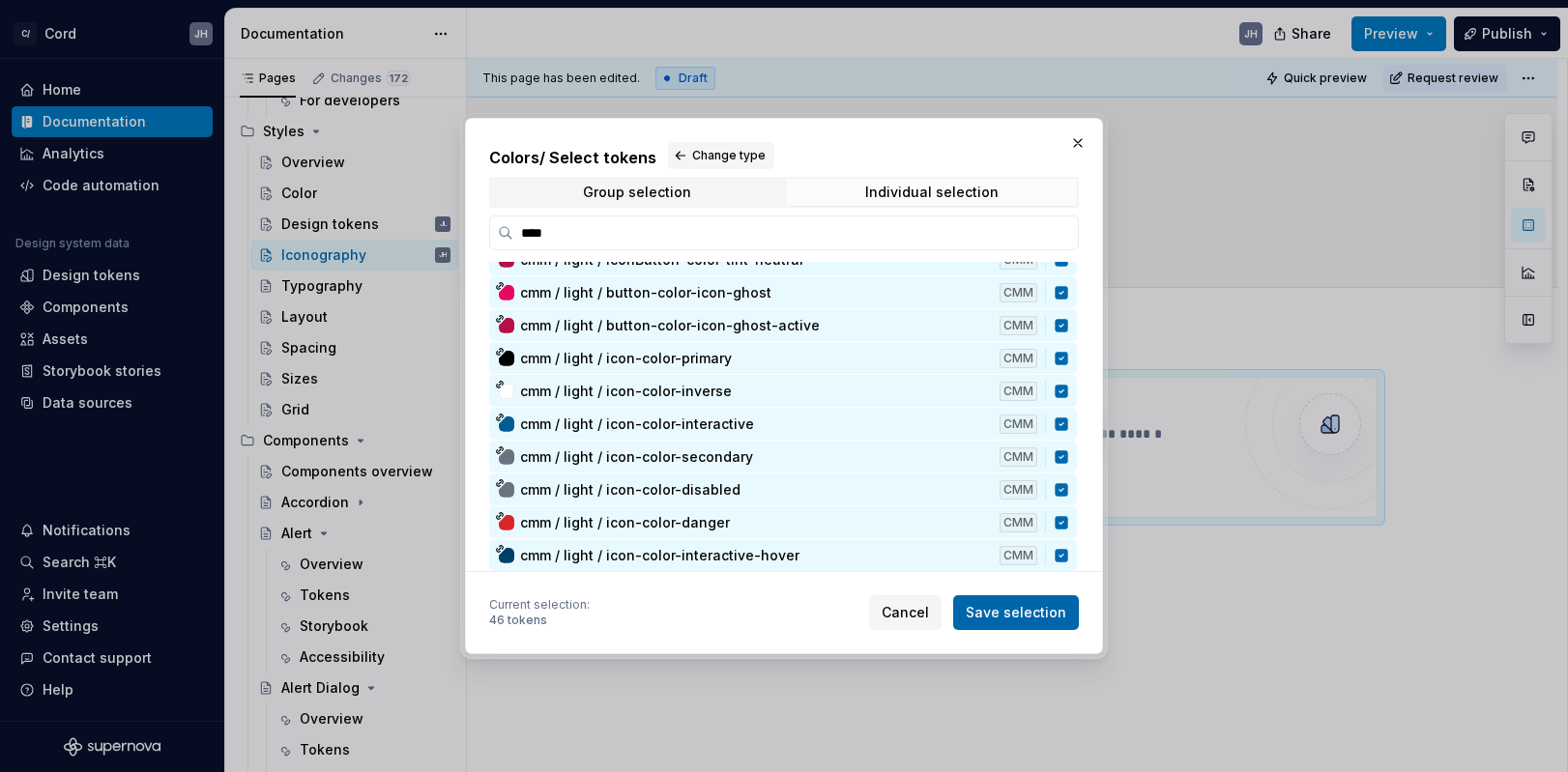 click on "Save selection" at bounding box center [1016, 613] 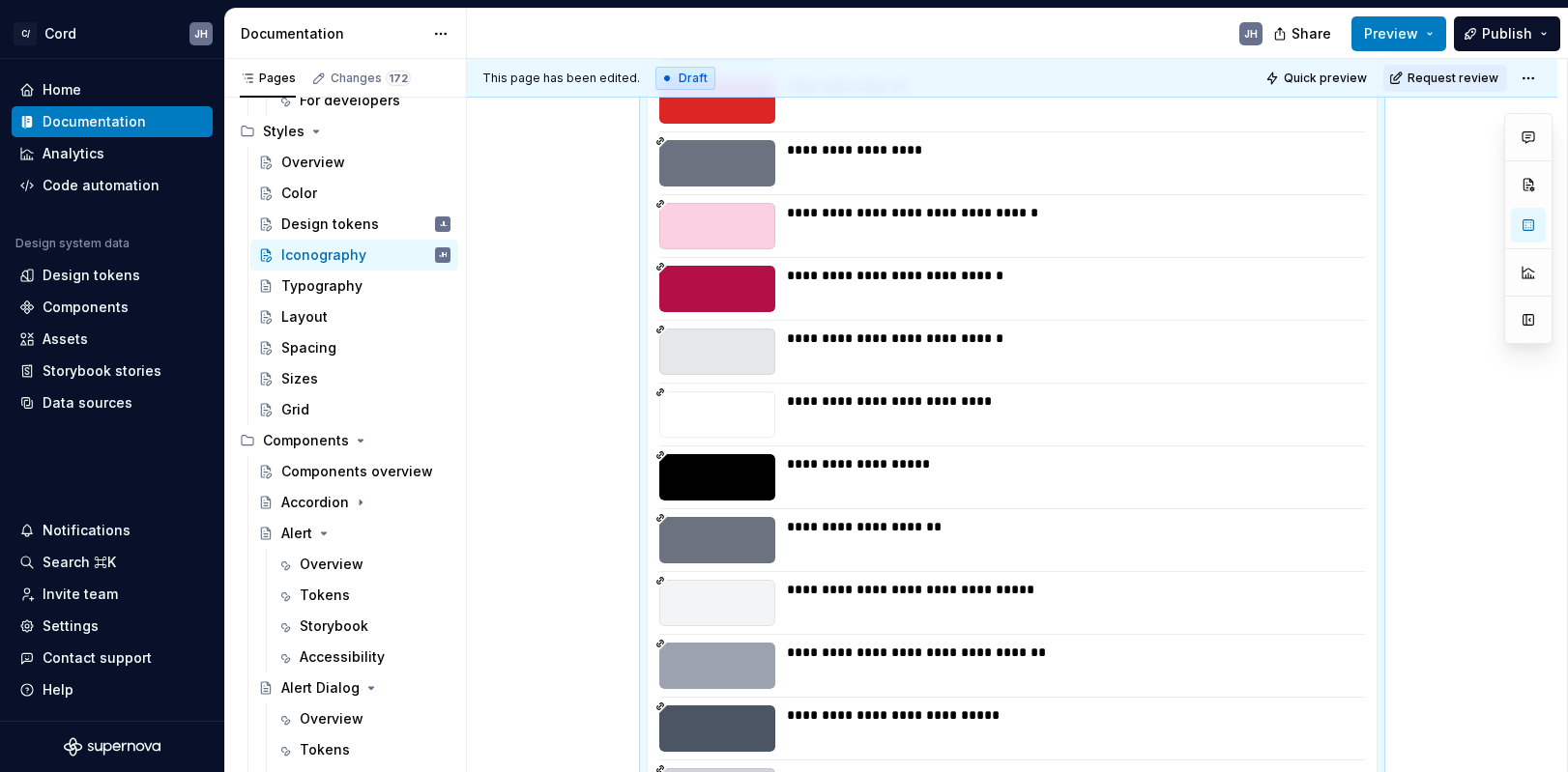 scroll, scrollTop: 0, scrollLeft: 0, axis: both 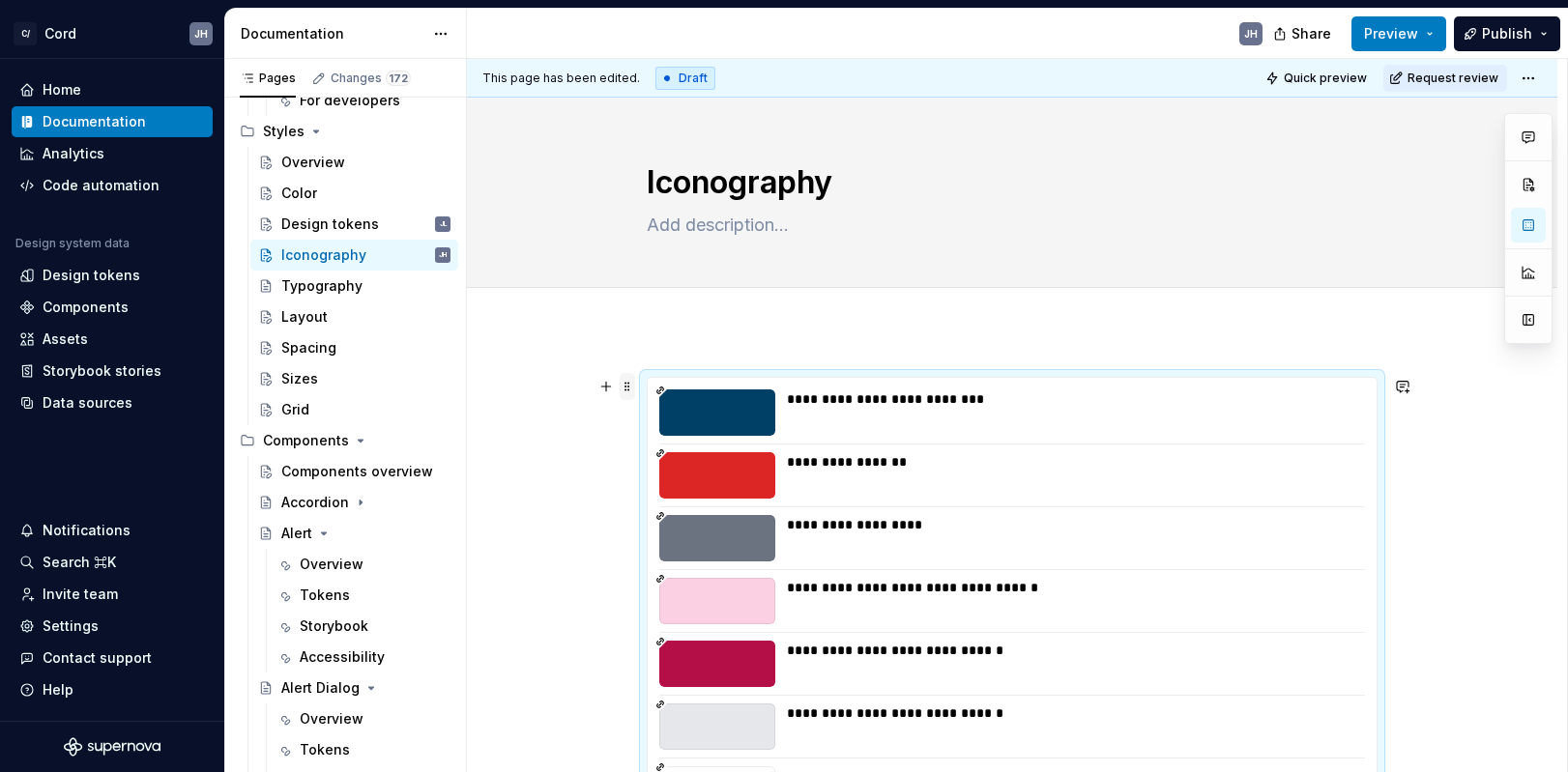 click at bounding box center [627, 386] 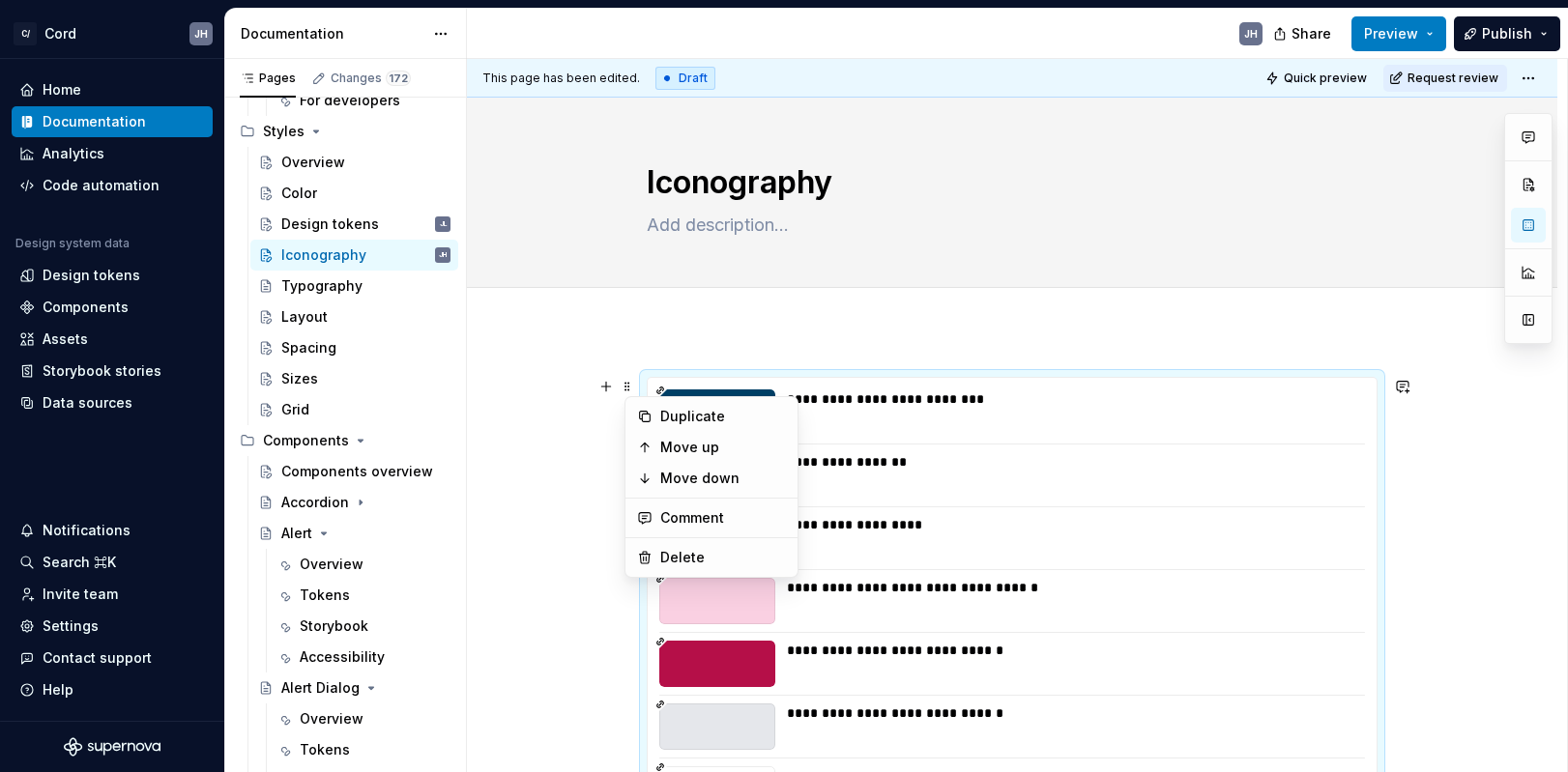 click on "**********" at bounding box center (1012, 1930) 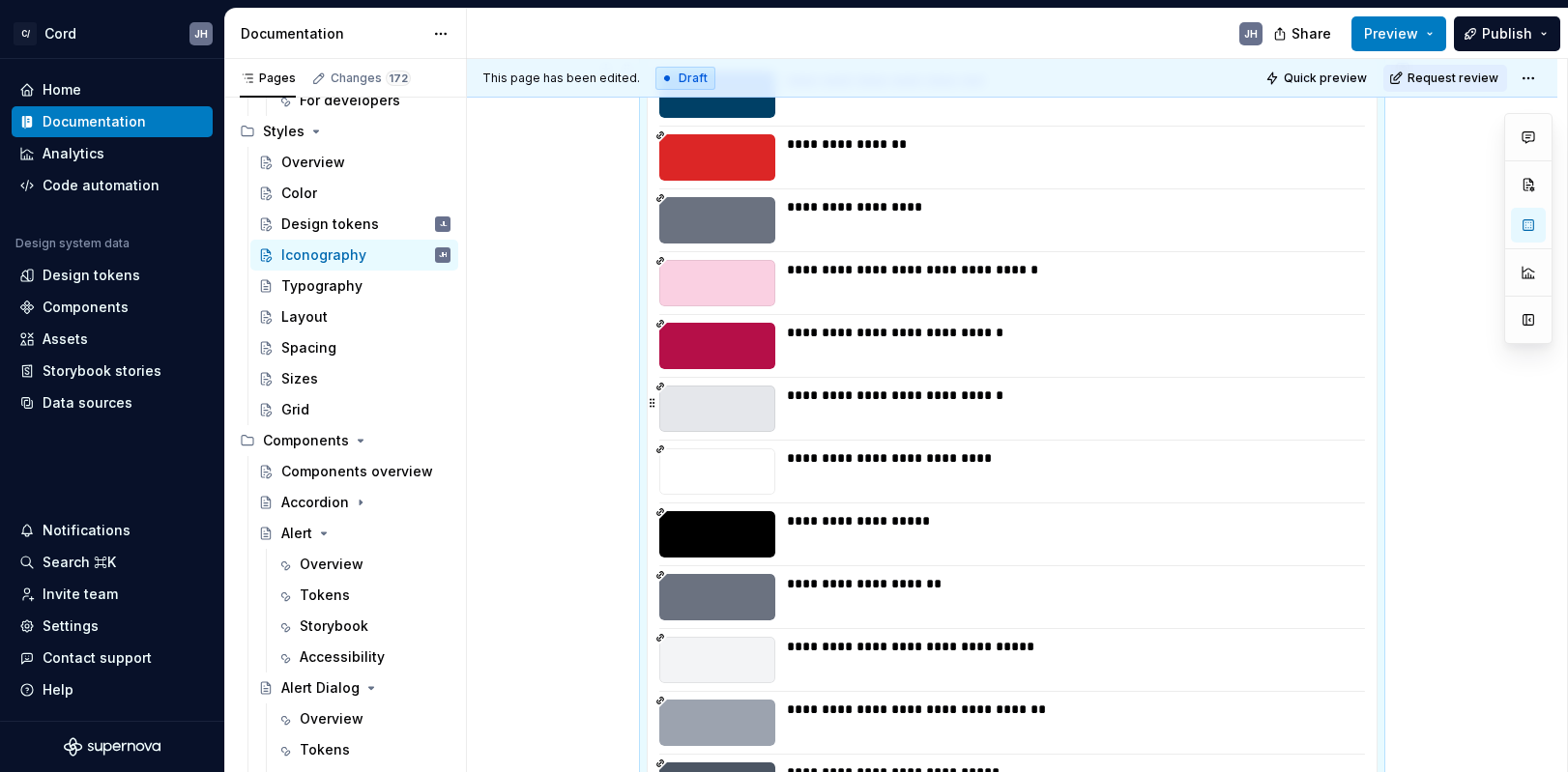click on "**********" at bounding box center (1070, 395) 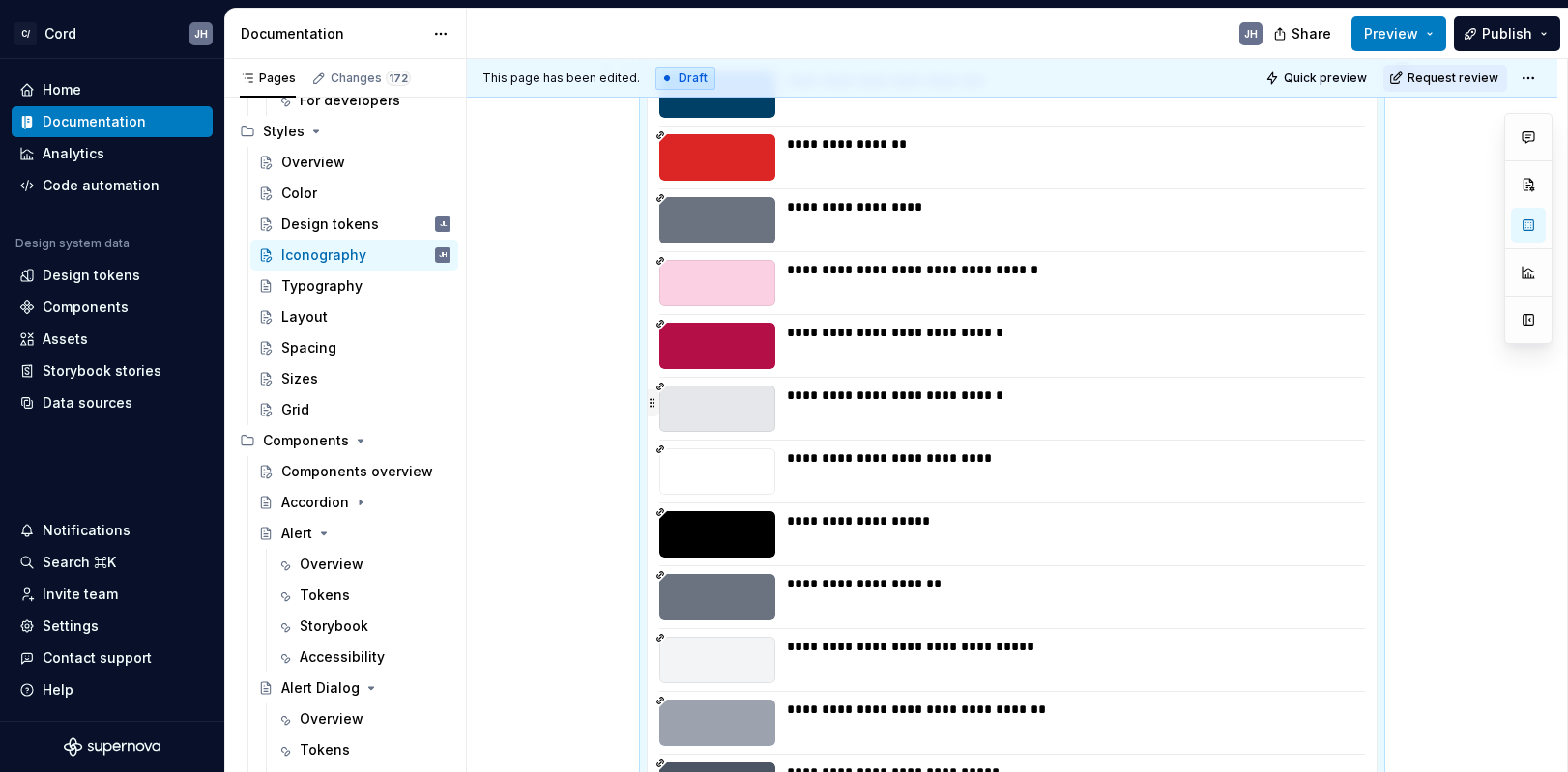 click at bounding box center [652, 403] 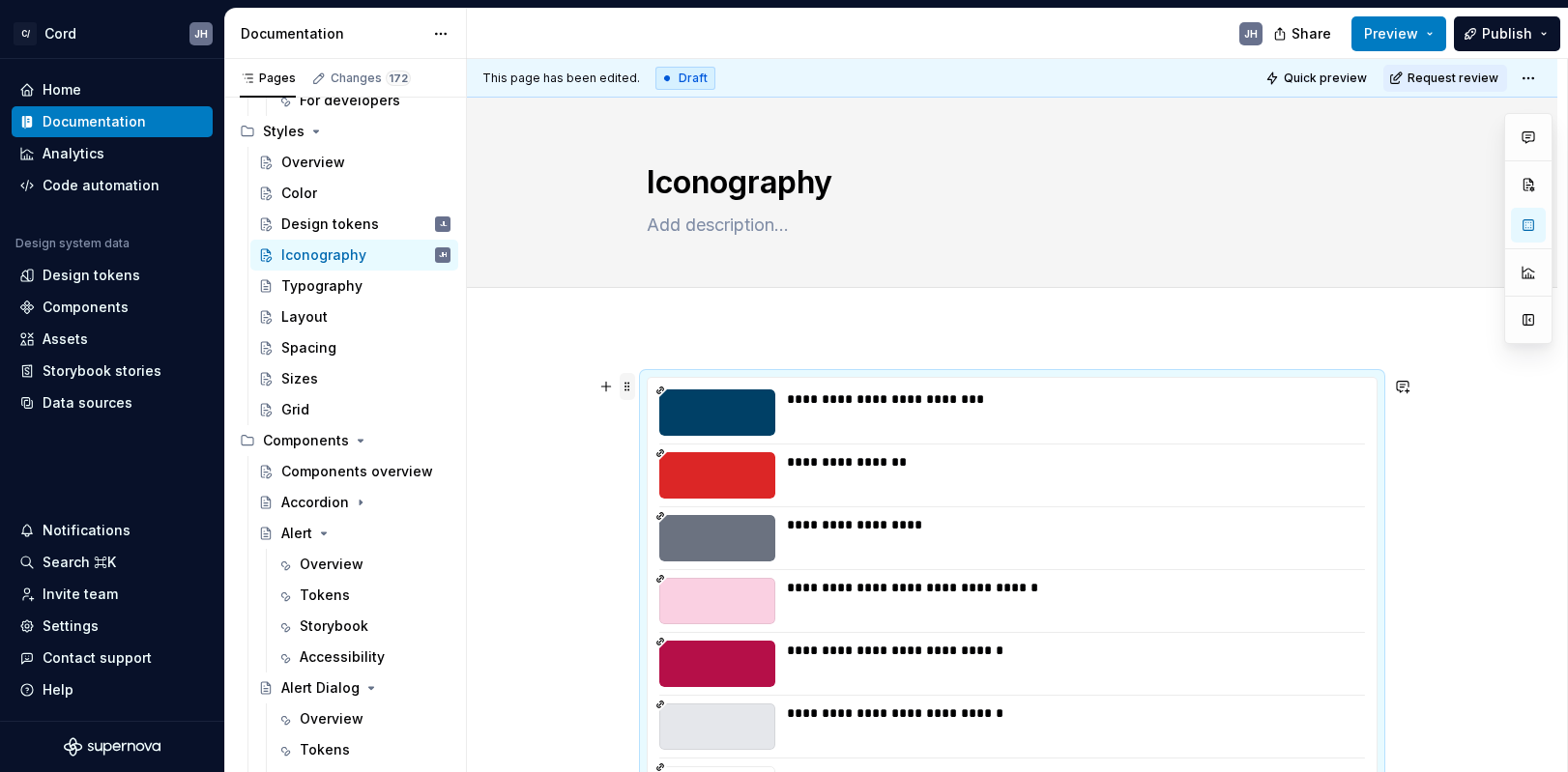 click at bounding box center (627, 386) 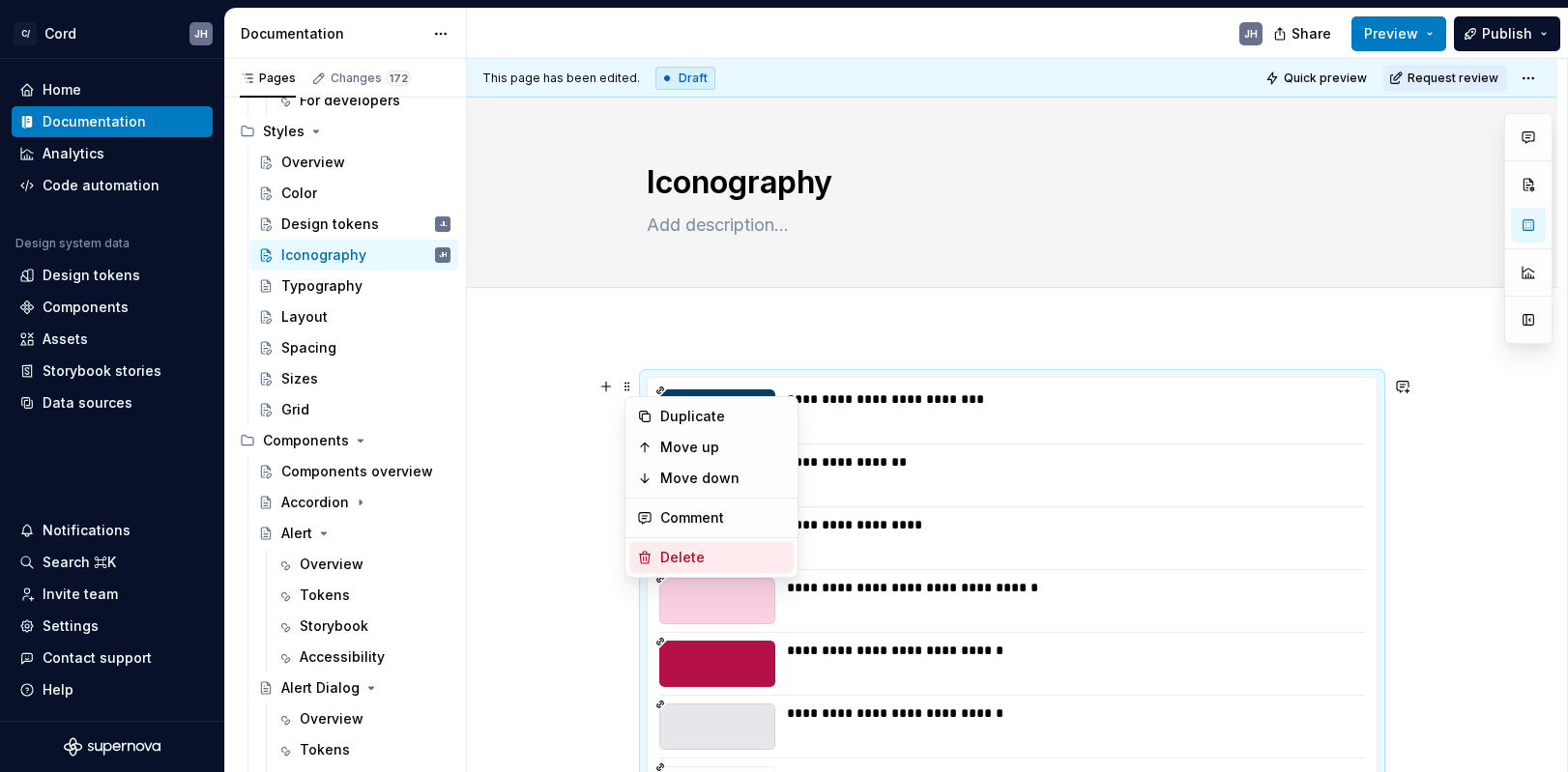 click on "Delete" at bounding box center [723, 558] 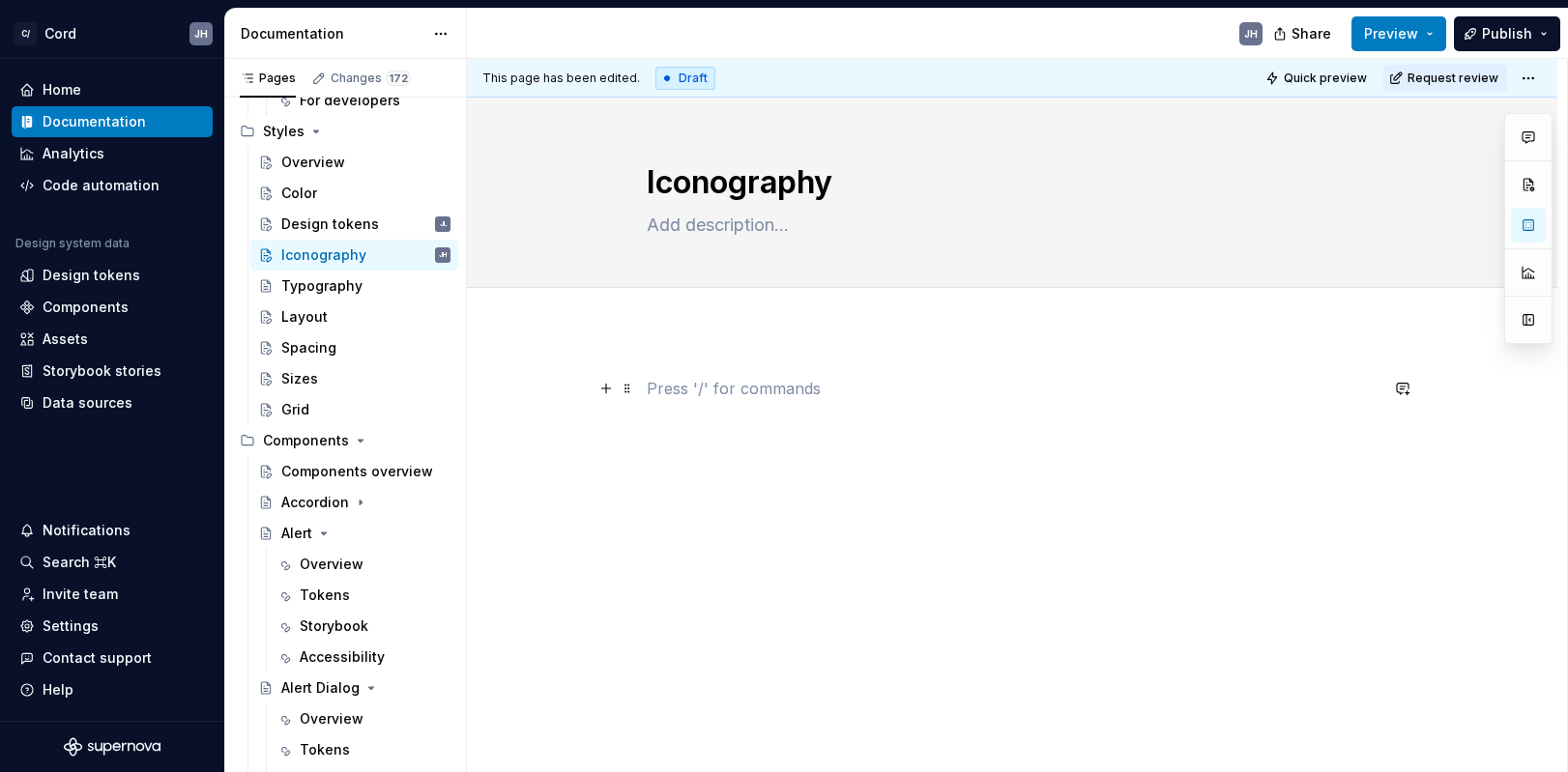 click at bounding box center [1012, 388] 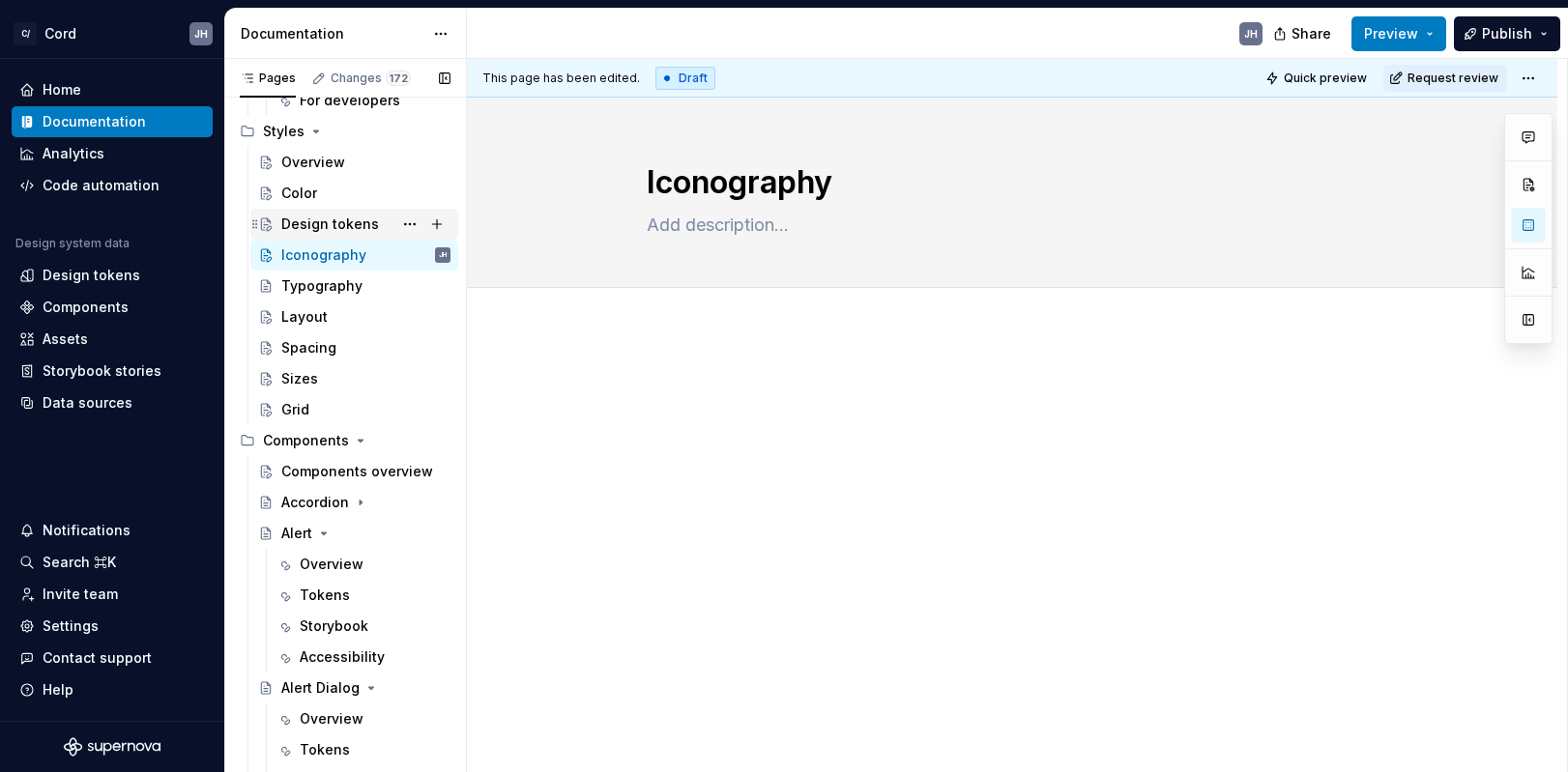 click on "Design tokens JL" at bounding box center [365, 224] 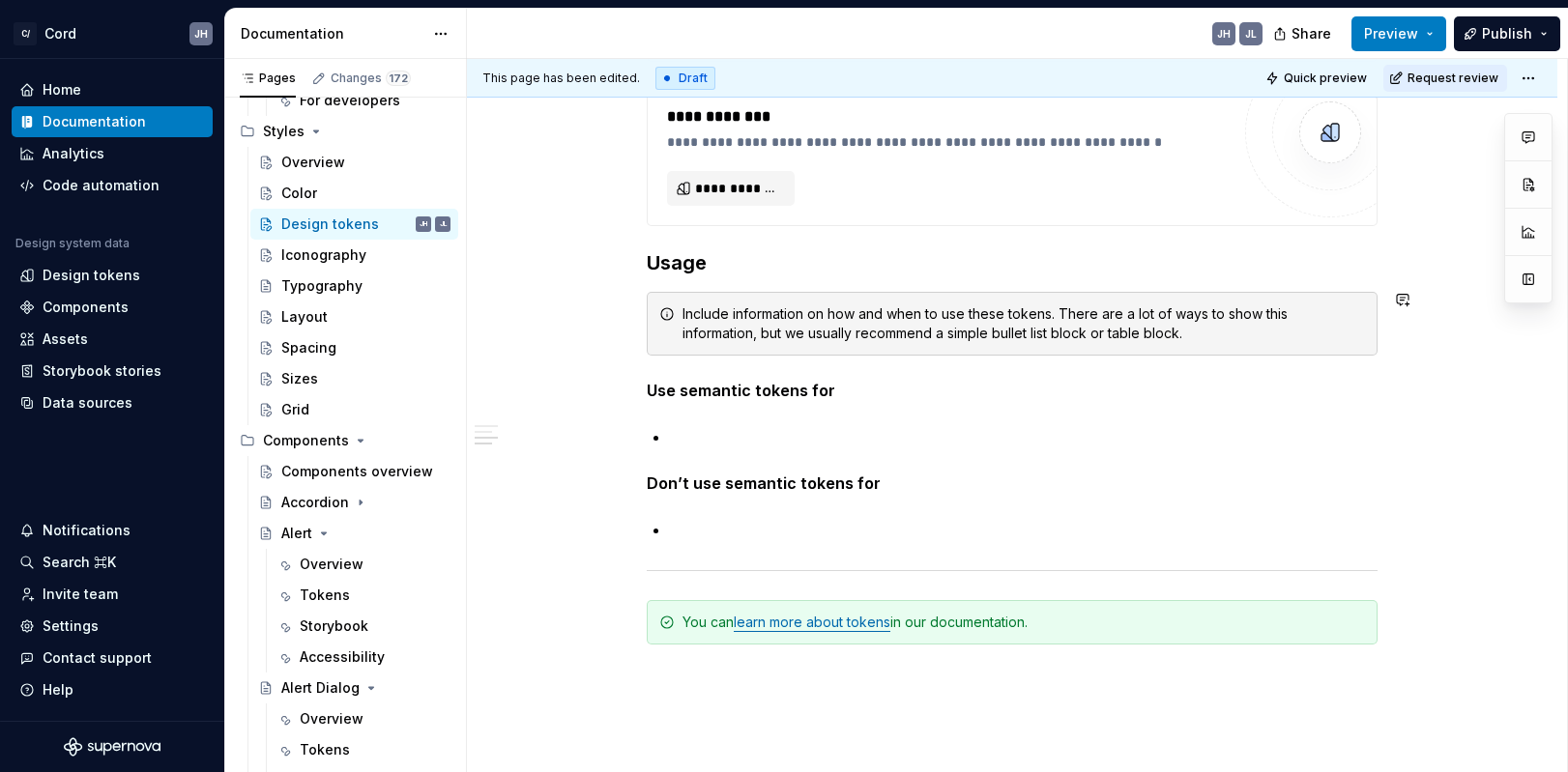 scroll, scrollTop: 1986, scrollLeft: 0, axis: vertical 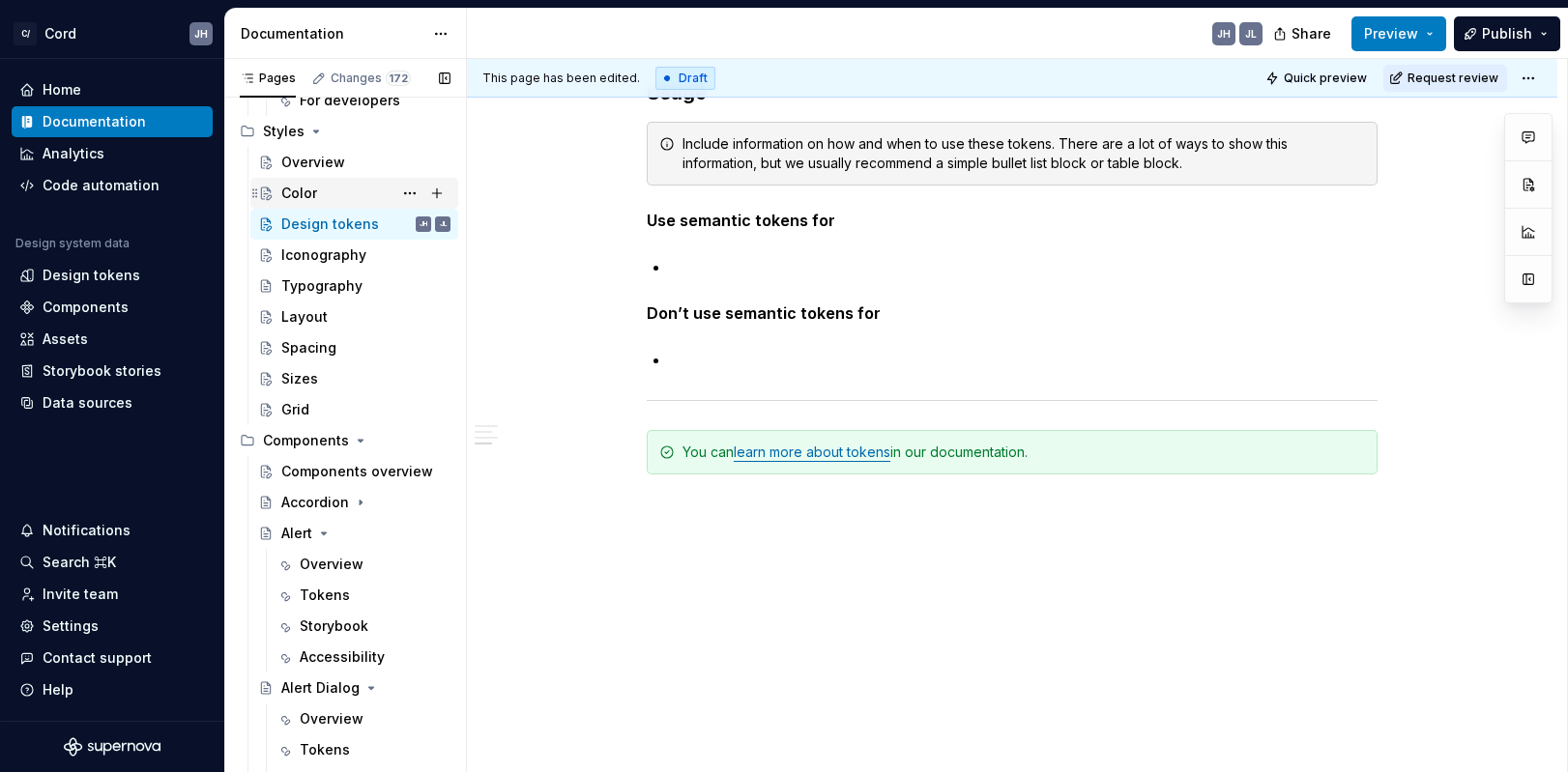 click on "Color" at bounding box center (365, 193) 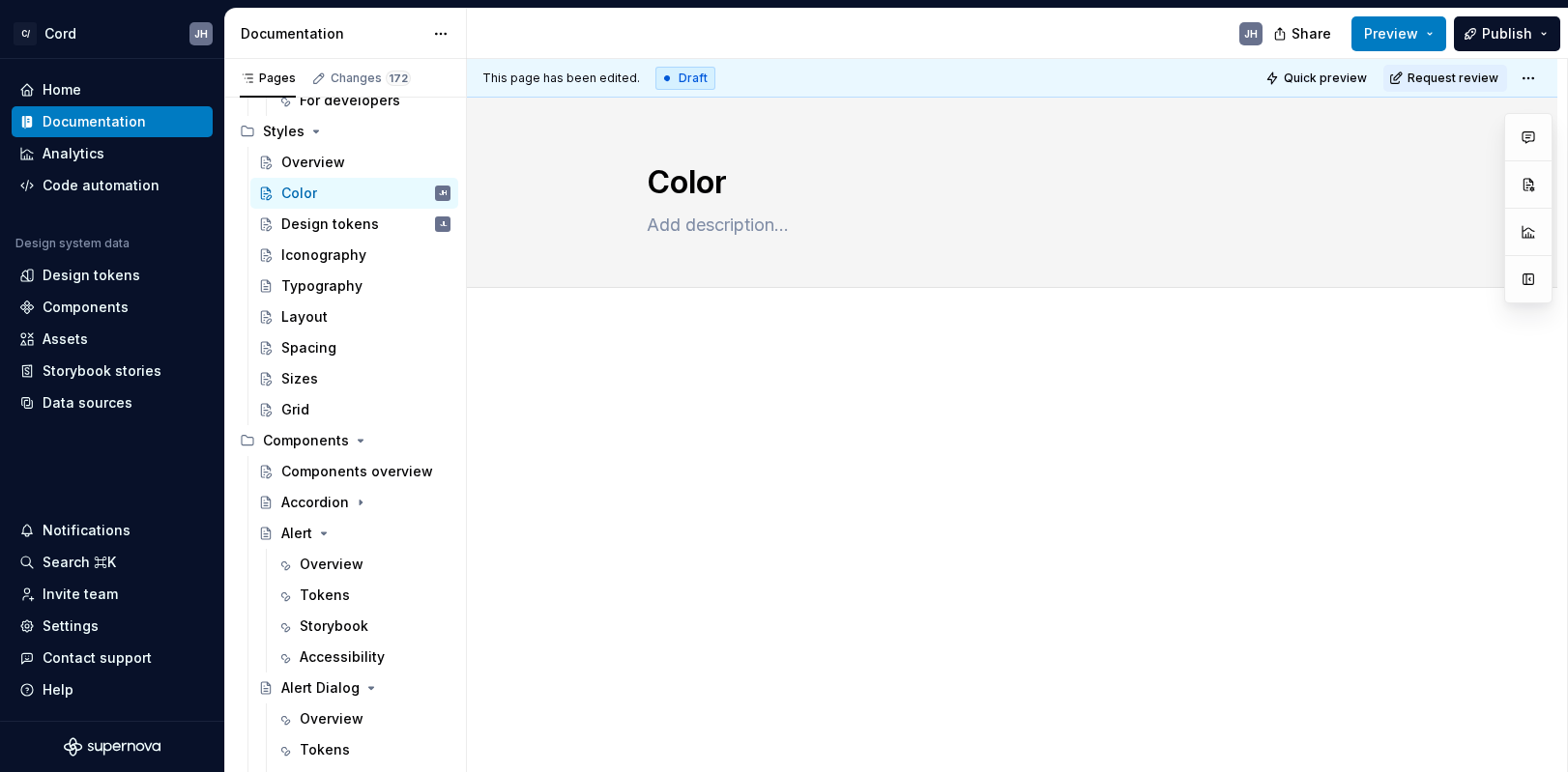 type on "*" 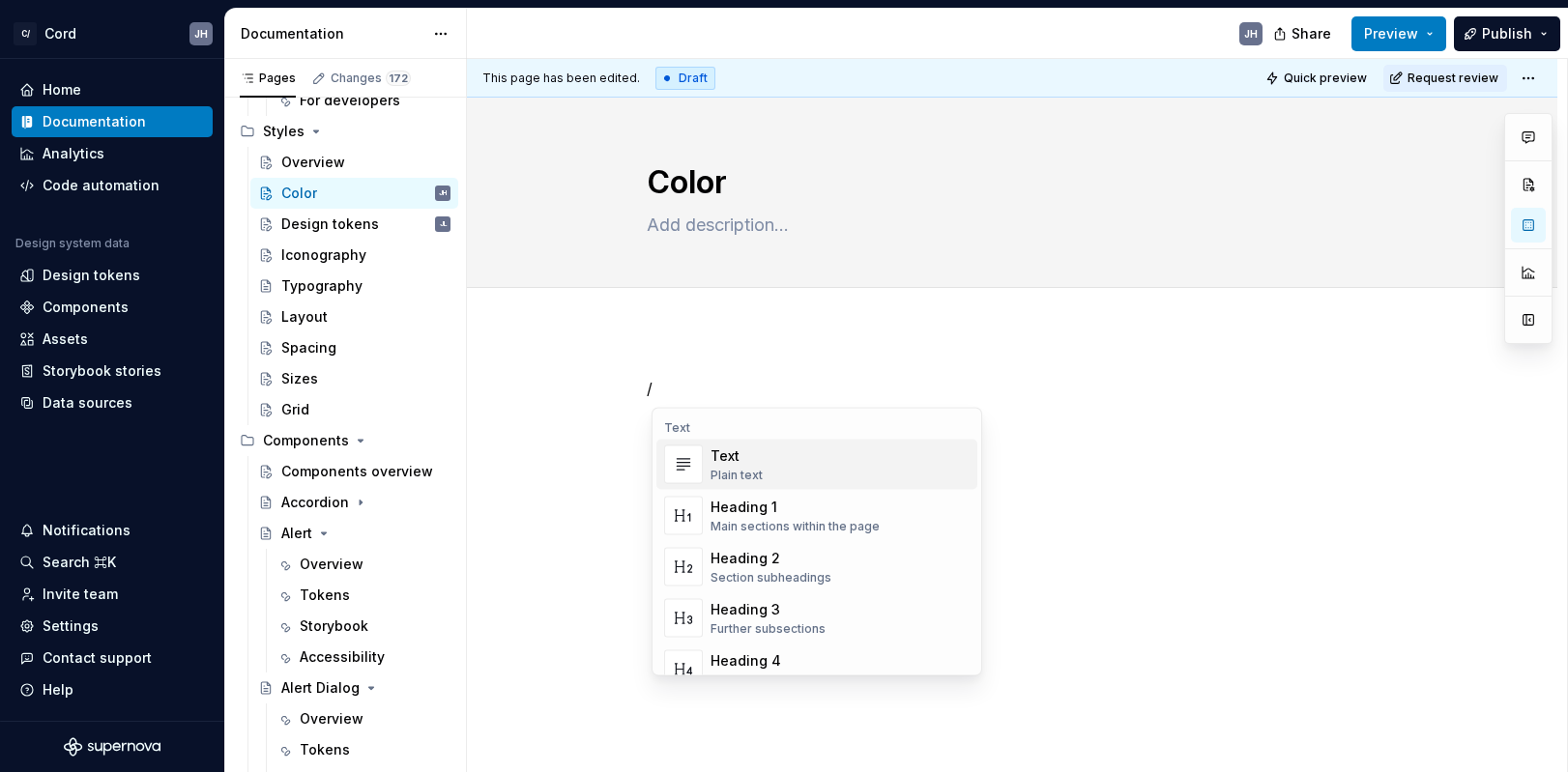 type 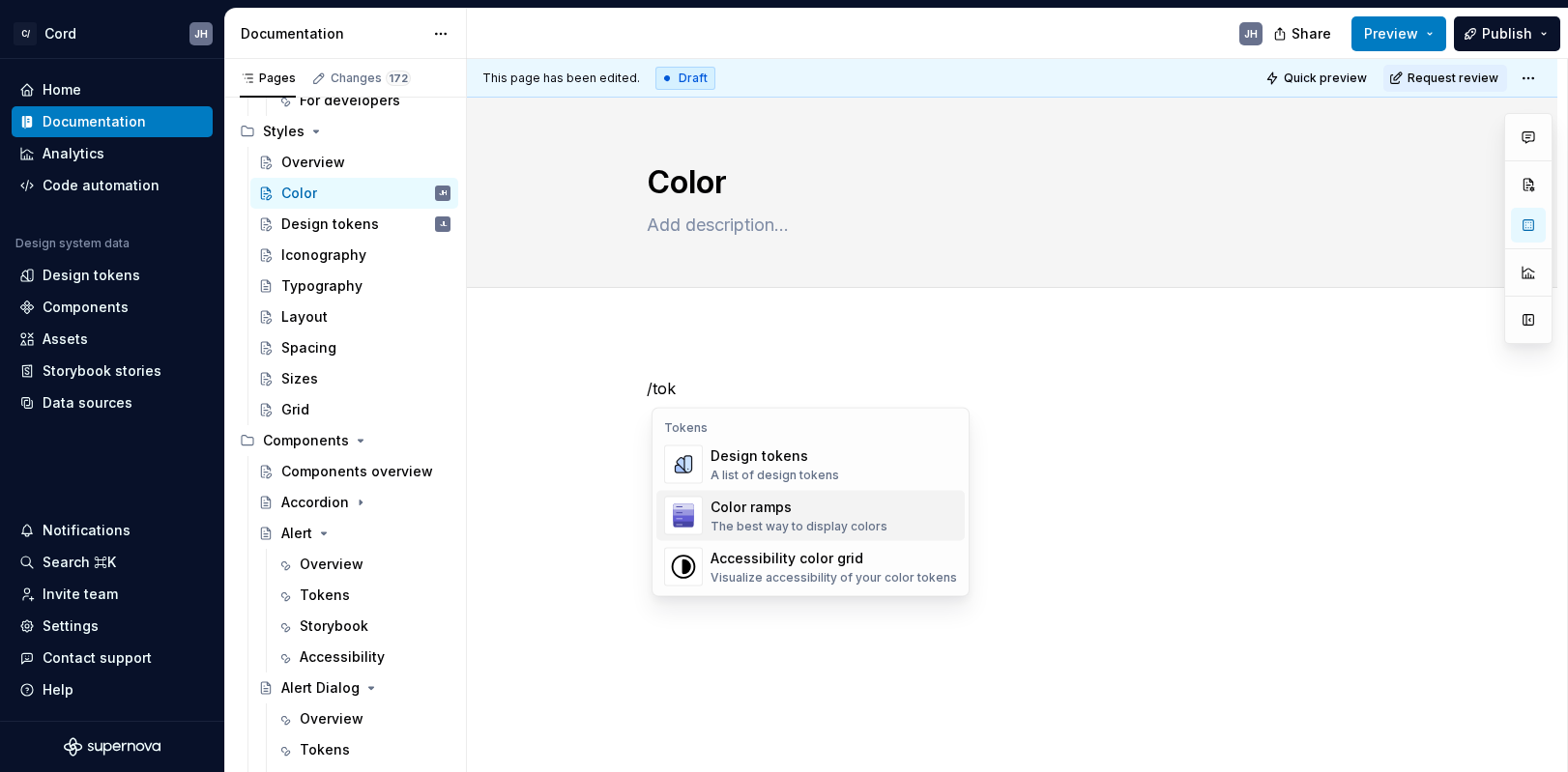click on "Color ramps" at bounding box center [799, 507] 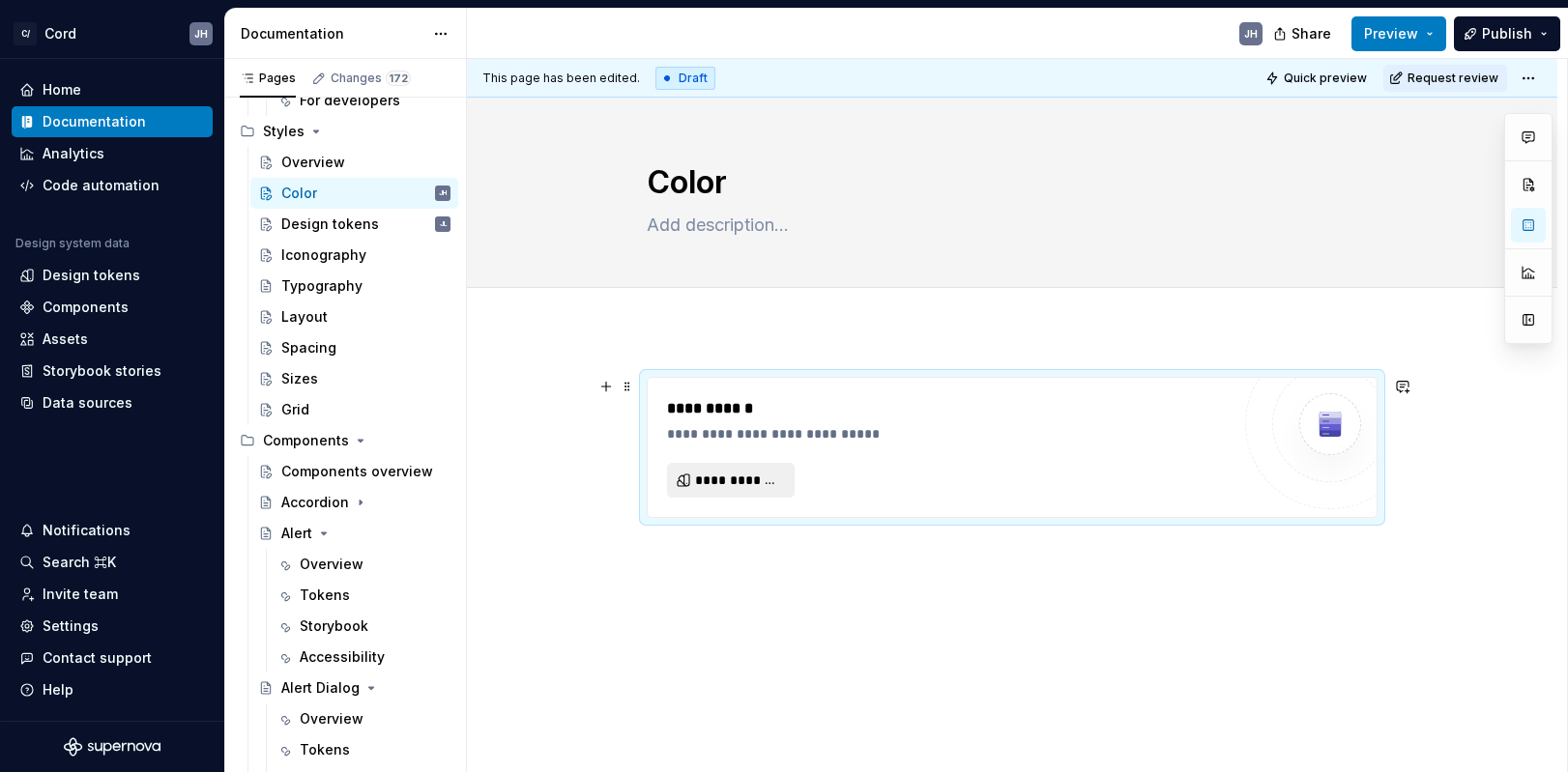 click on "**********" at bounding box center [731, 480] 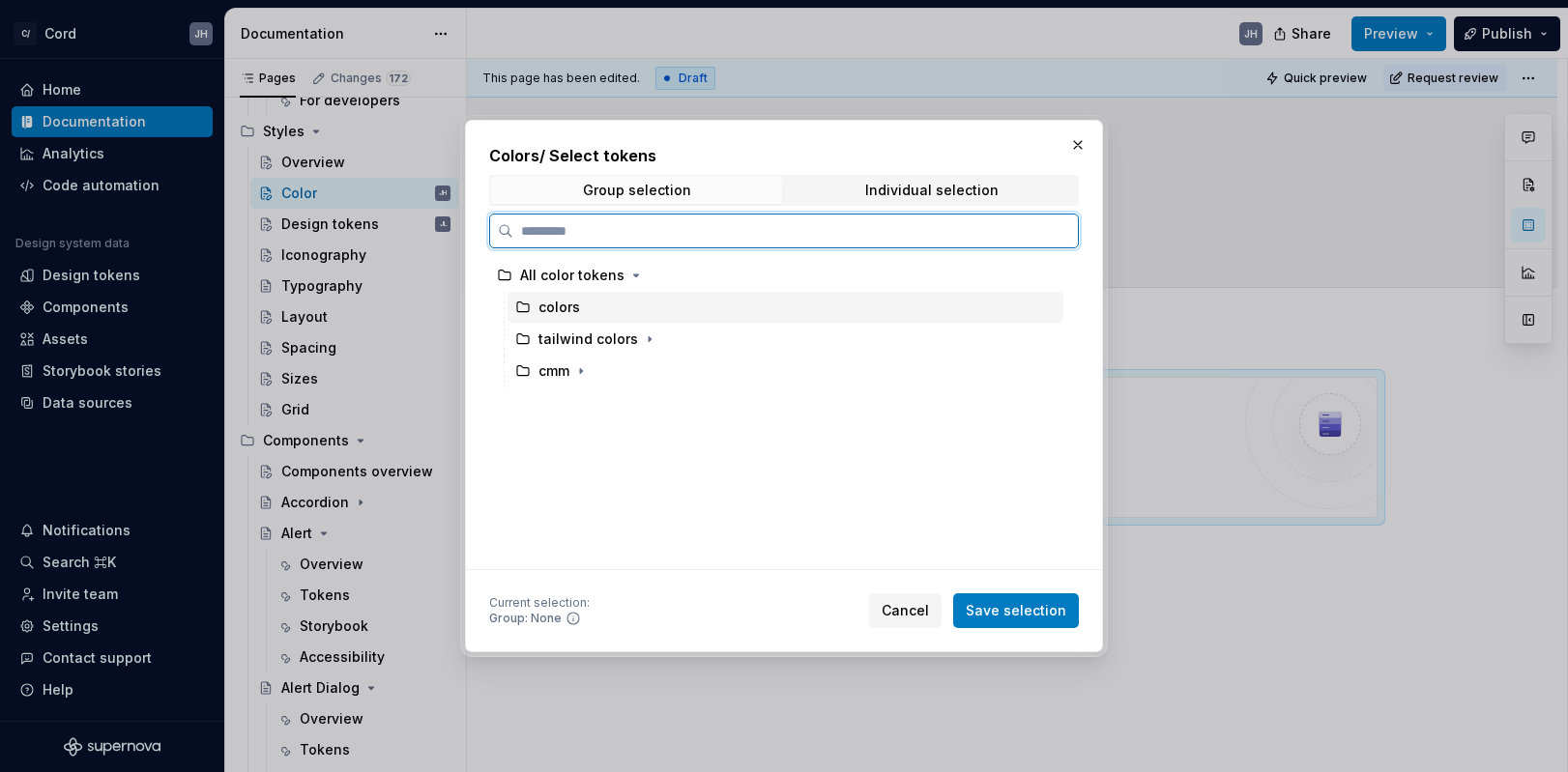 click on "colors" at bounding box center (559, 307) 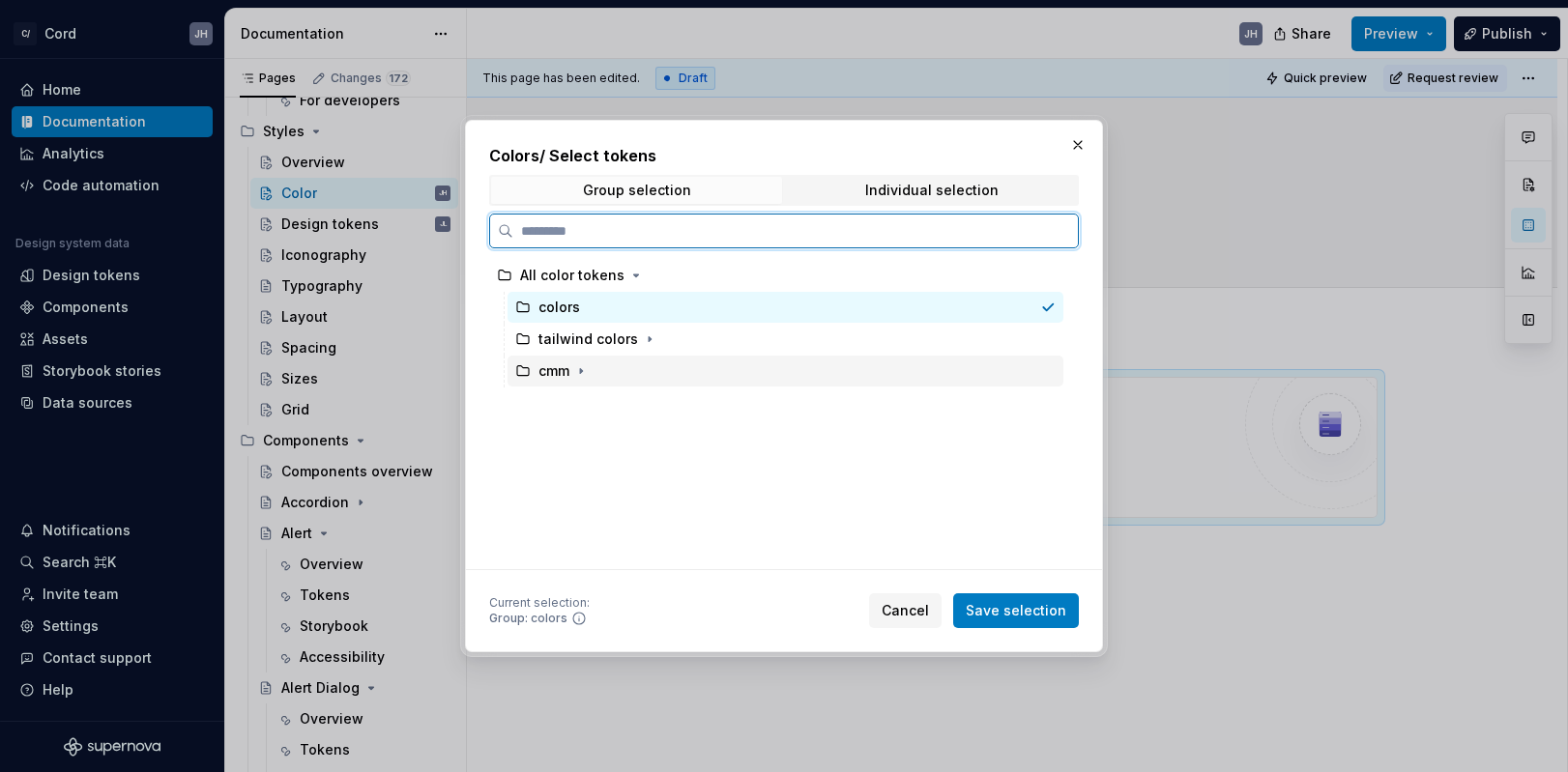 click on "cmm" at bounding box center (785, 371) 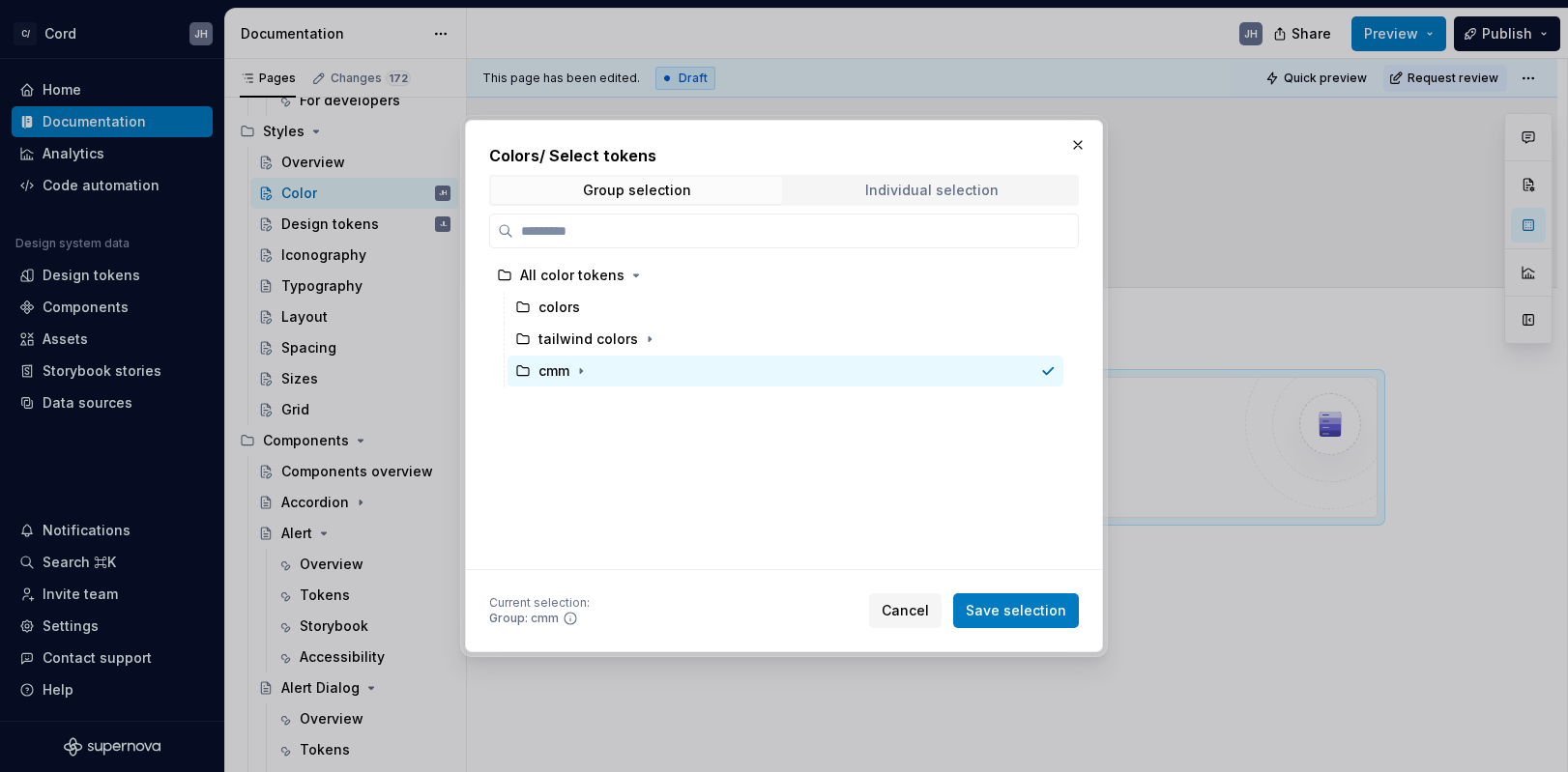 click on "Individual selection" at bounding box center [931, 190] 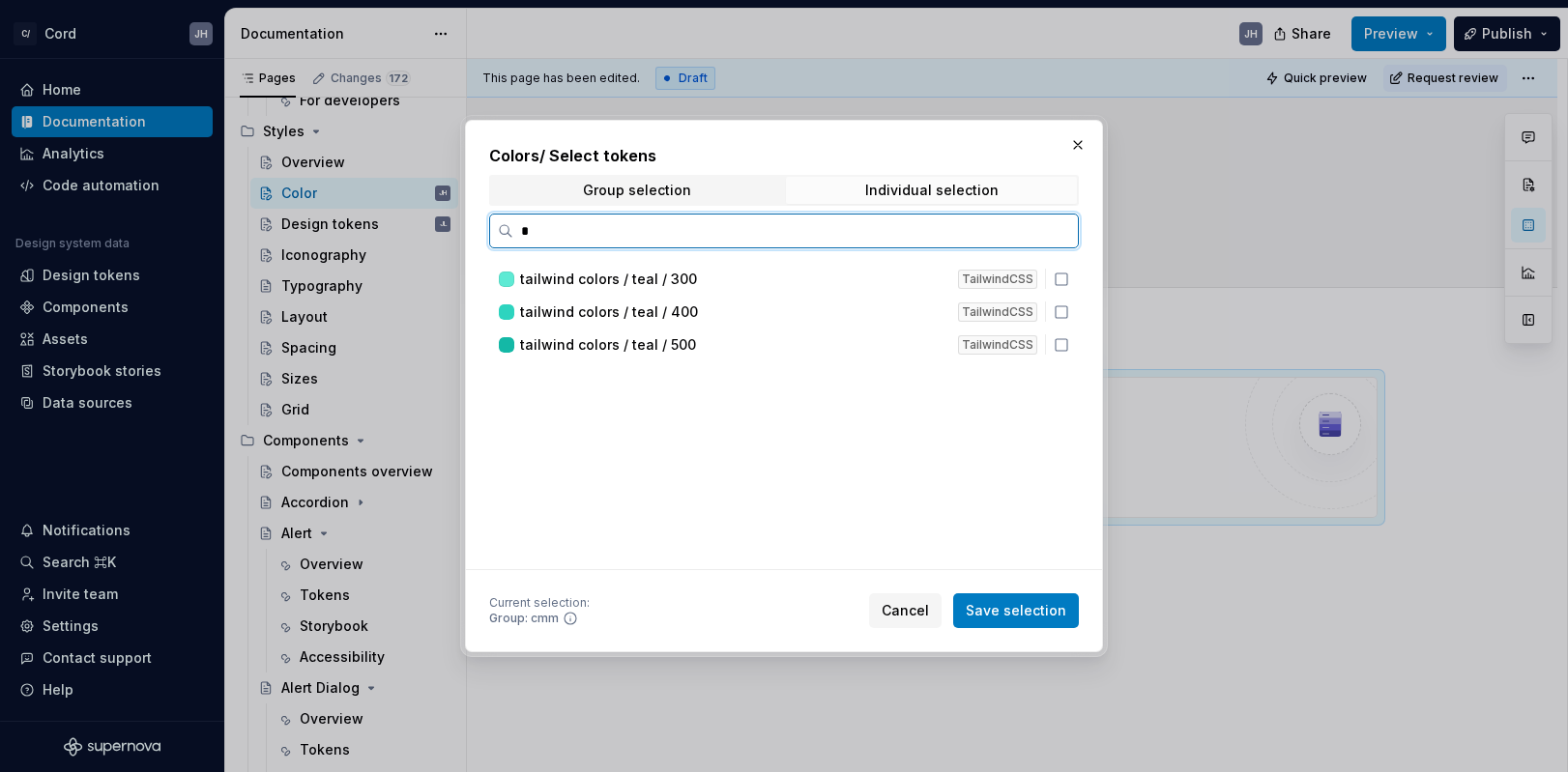 scroll, scrollTop: 0, scrollLeft: 0, axis: both 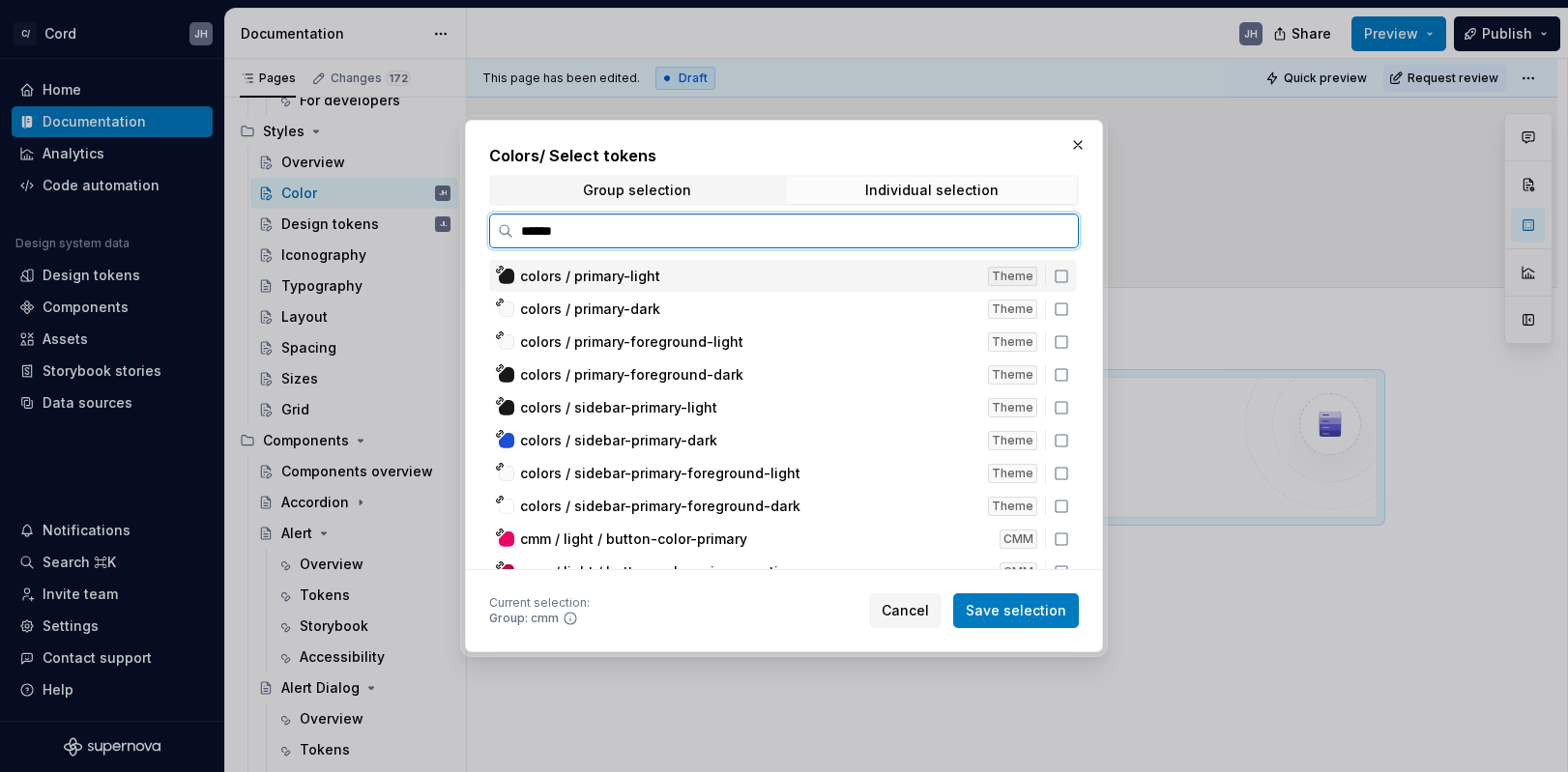 type on "*******" 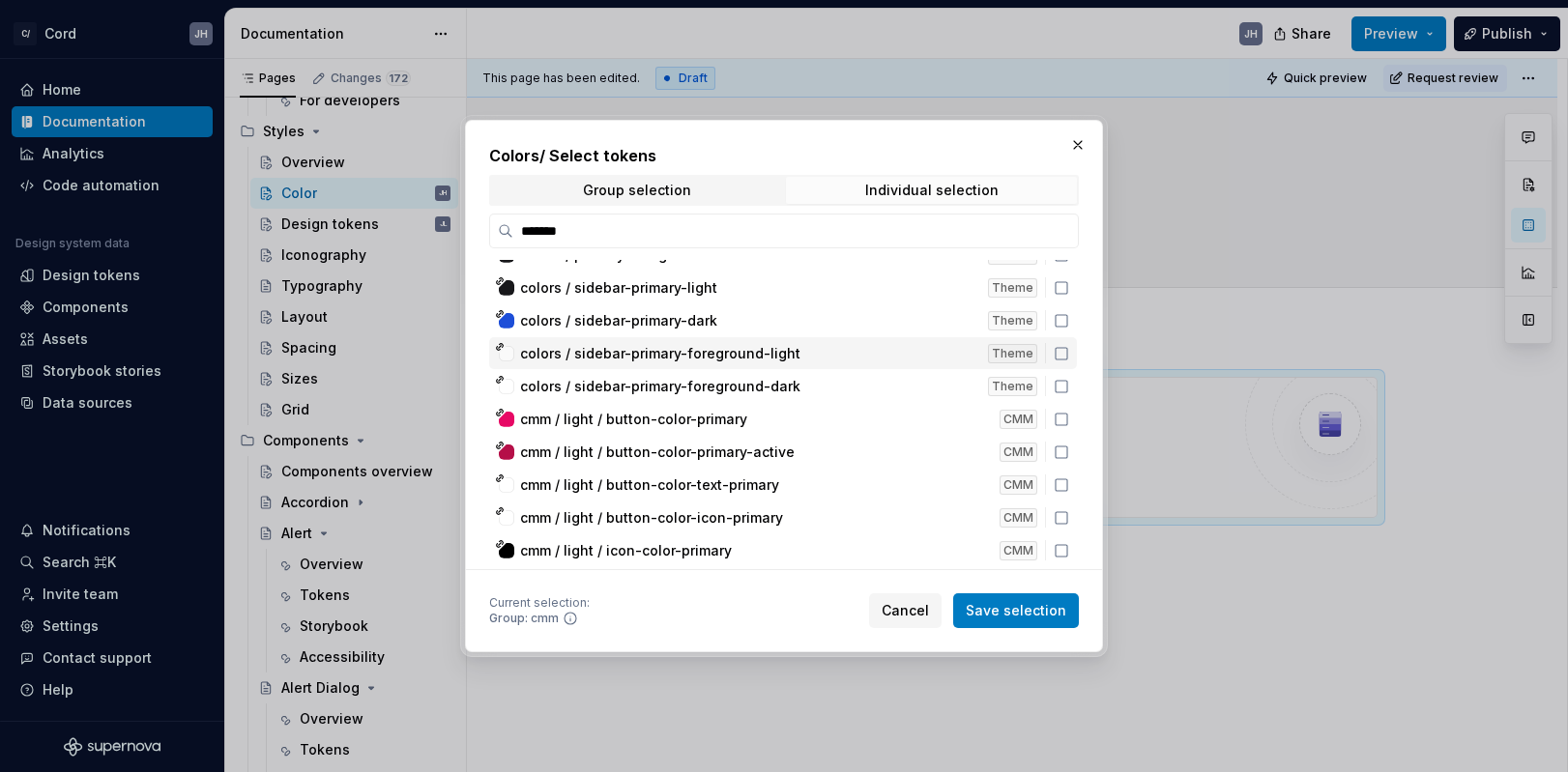 scroll, scrollTop: 148, scrollLeft: 0, axis: vertical 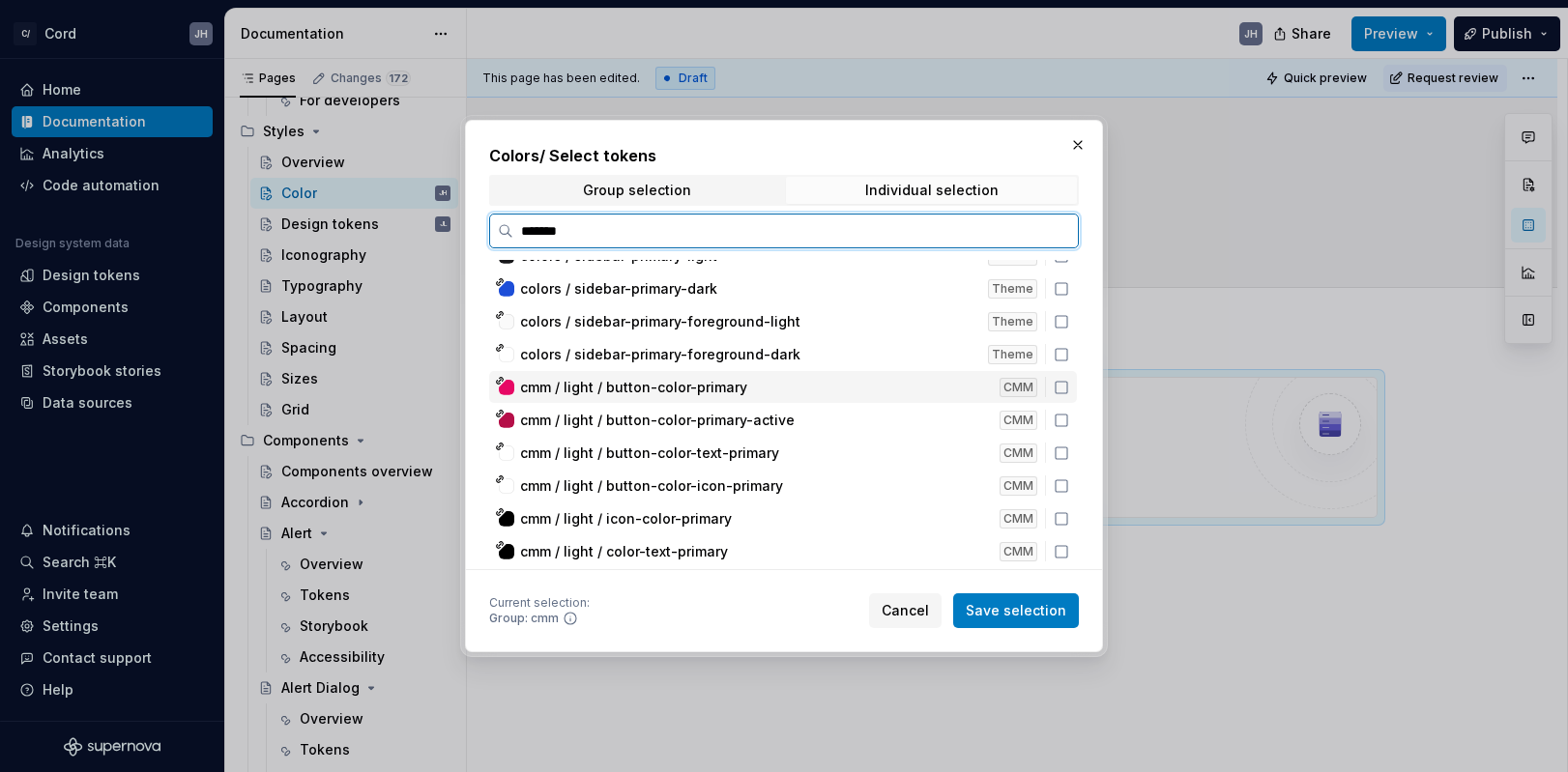 click 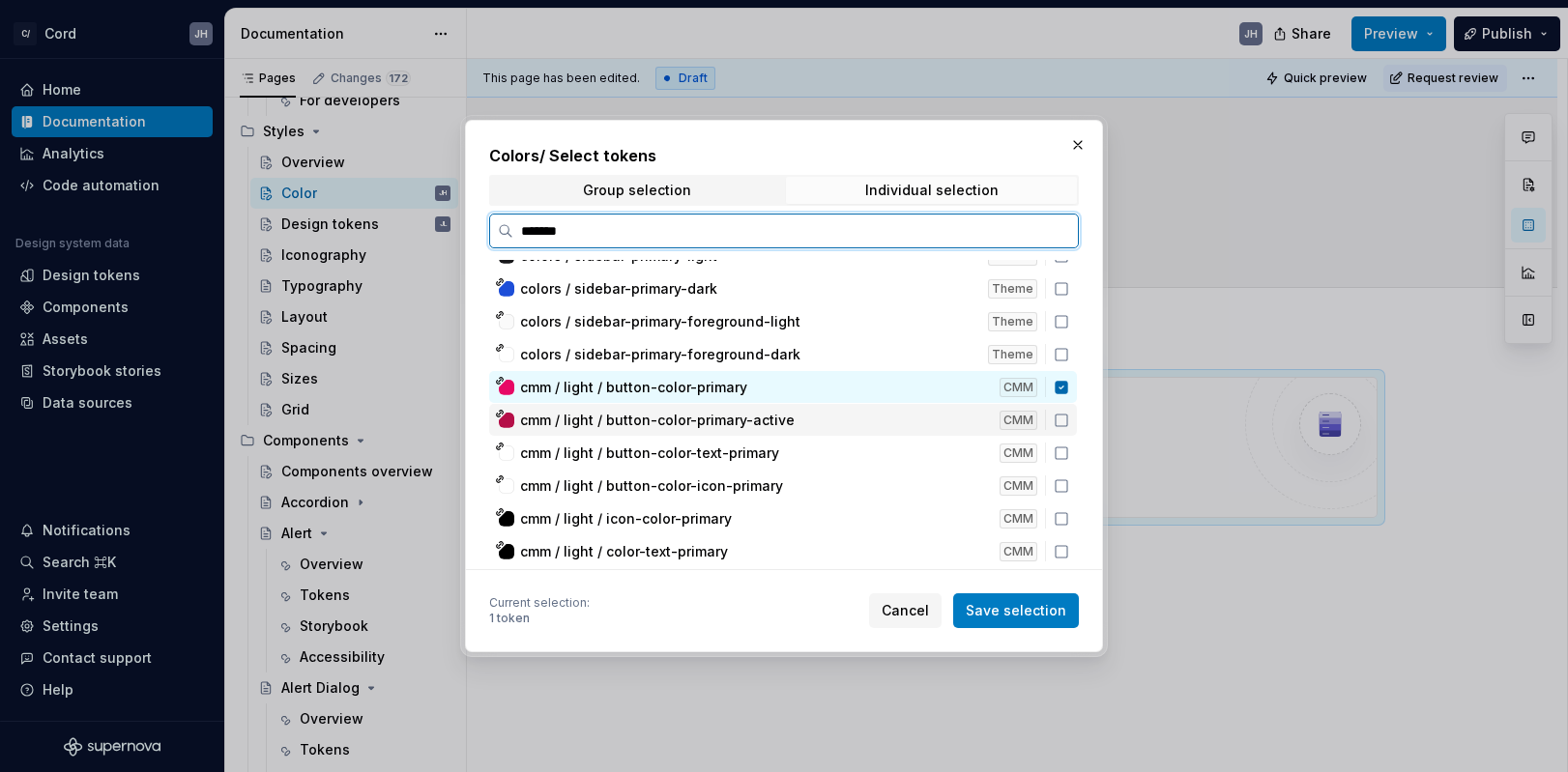 click 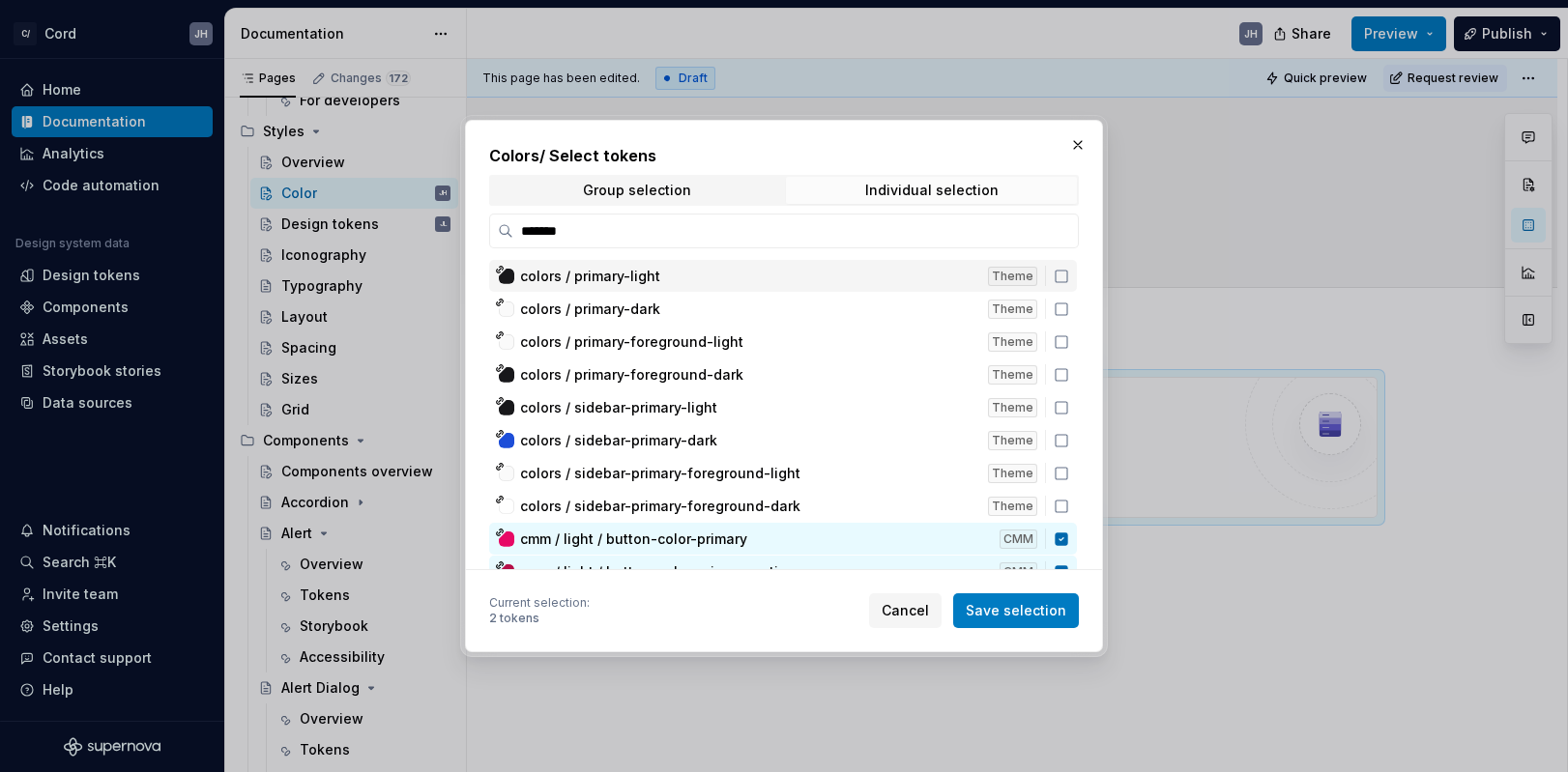 scroll, scrollTop: 178, scrollLeft: 0, axis: vertical 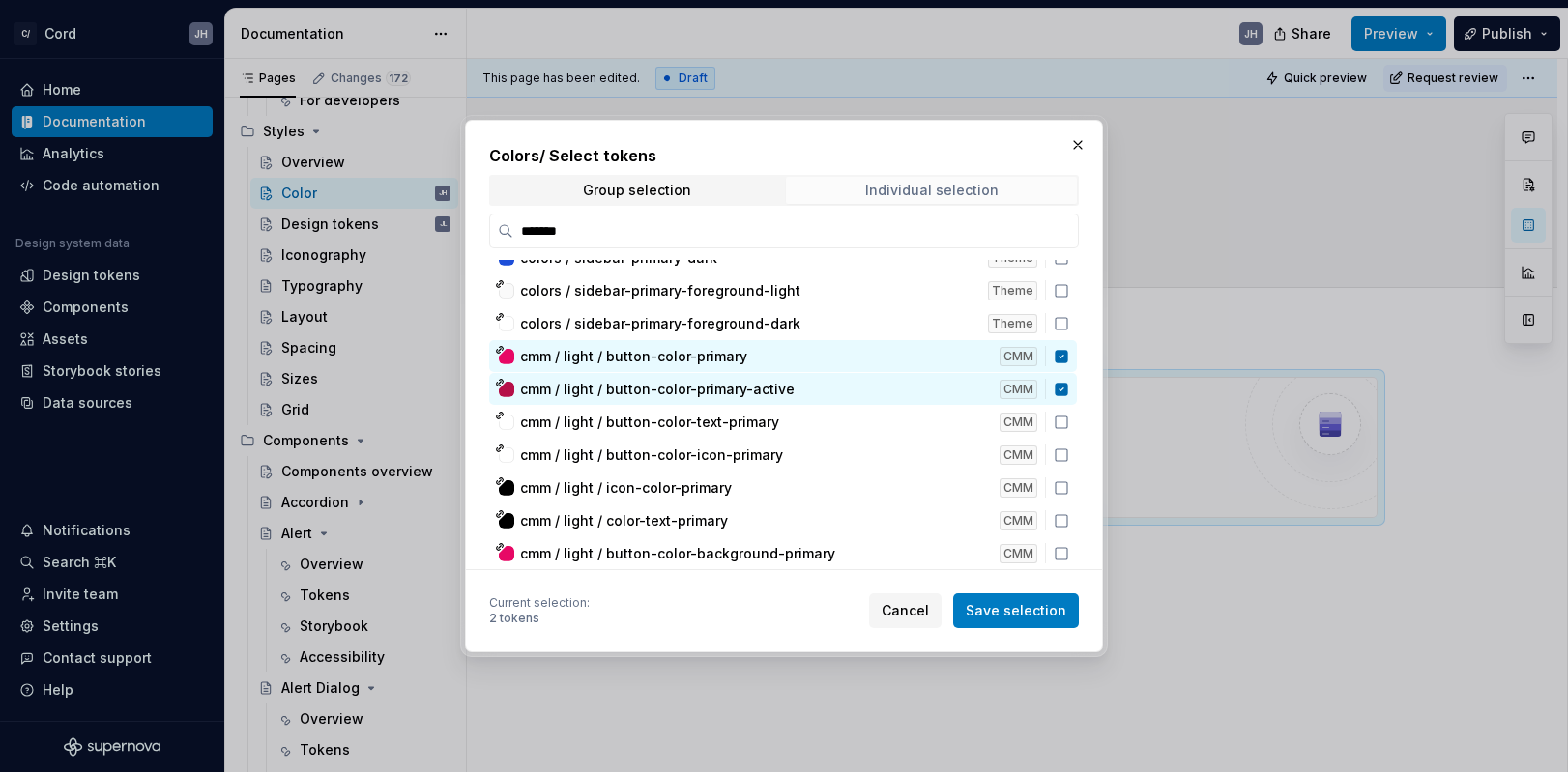 click on "Individual selection" at bounding box center [932, 190] 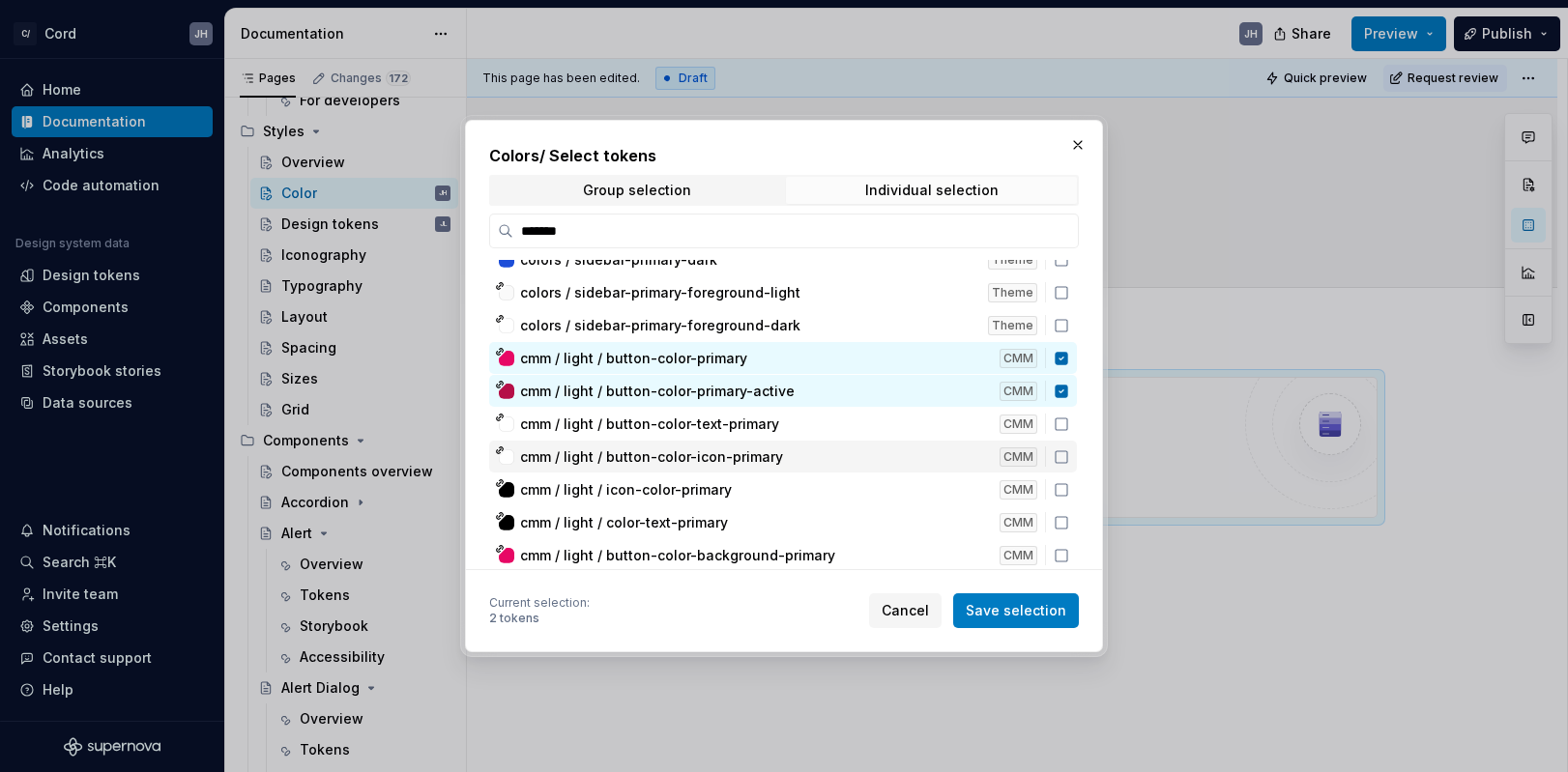 scroll, scrollTop: 0, scrollLeft: 0, axis: both 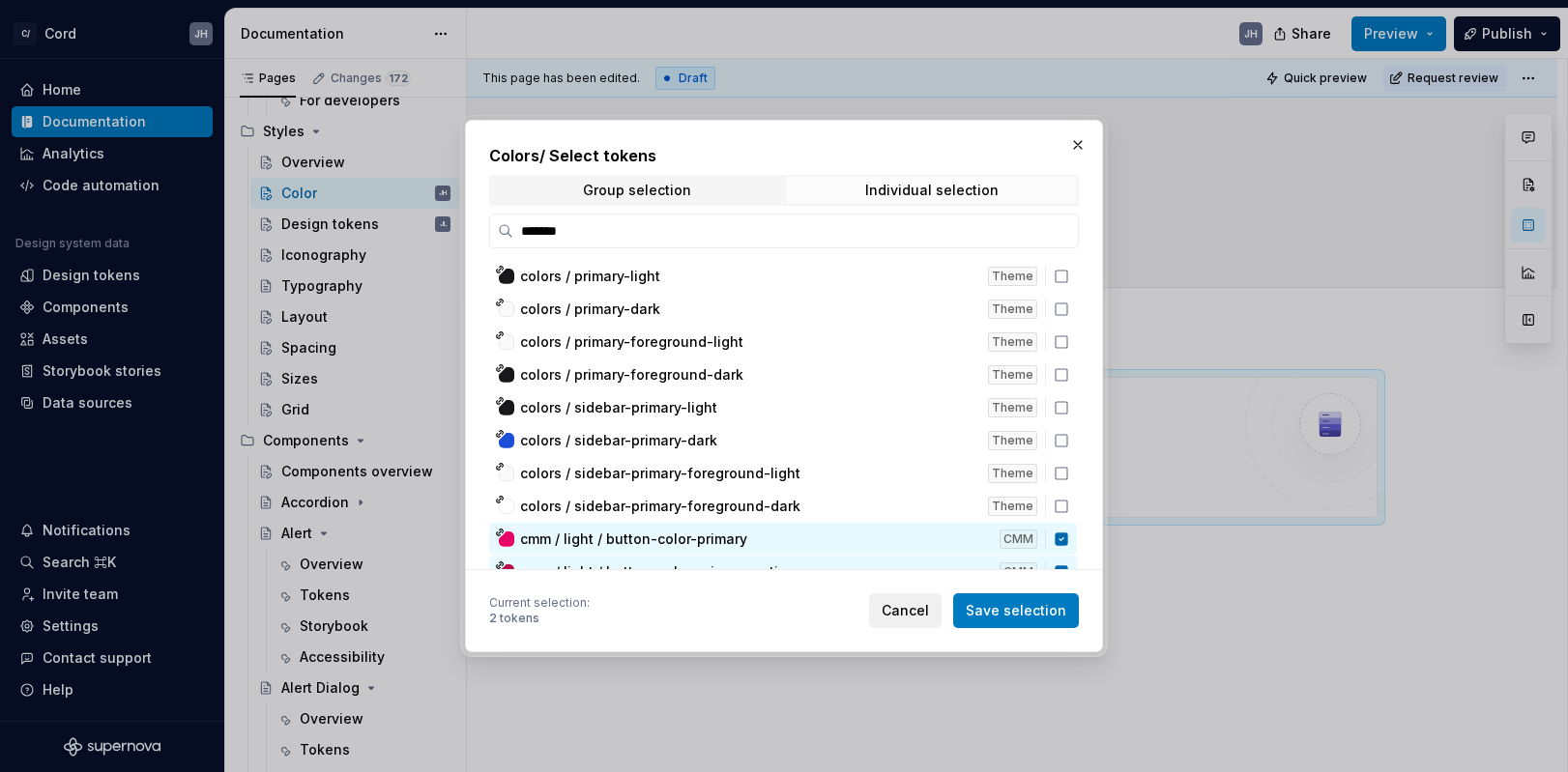 click on "Cancel" at bounding box center [905, 611] 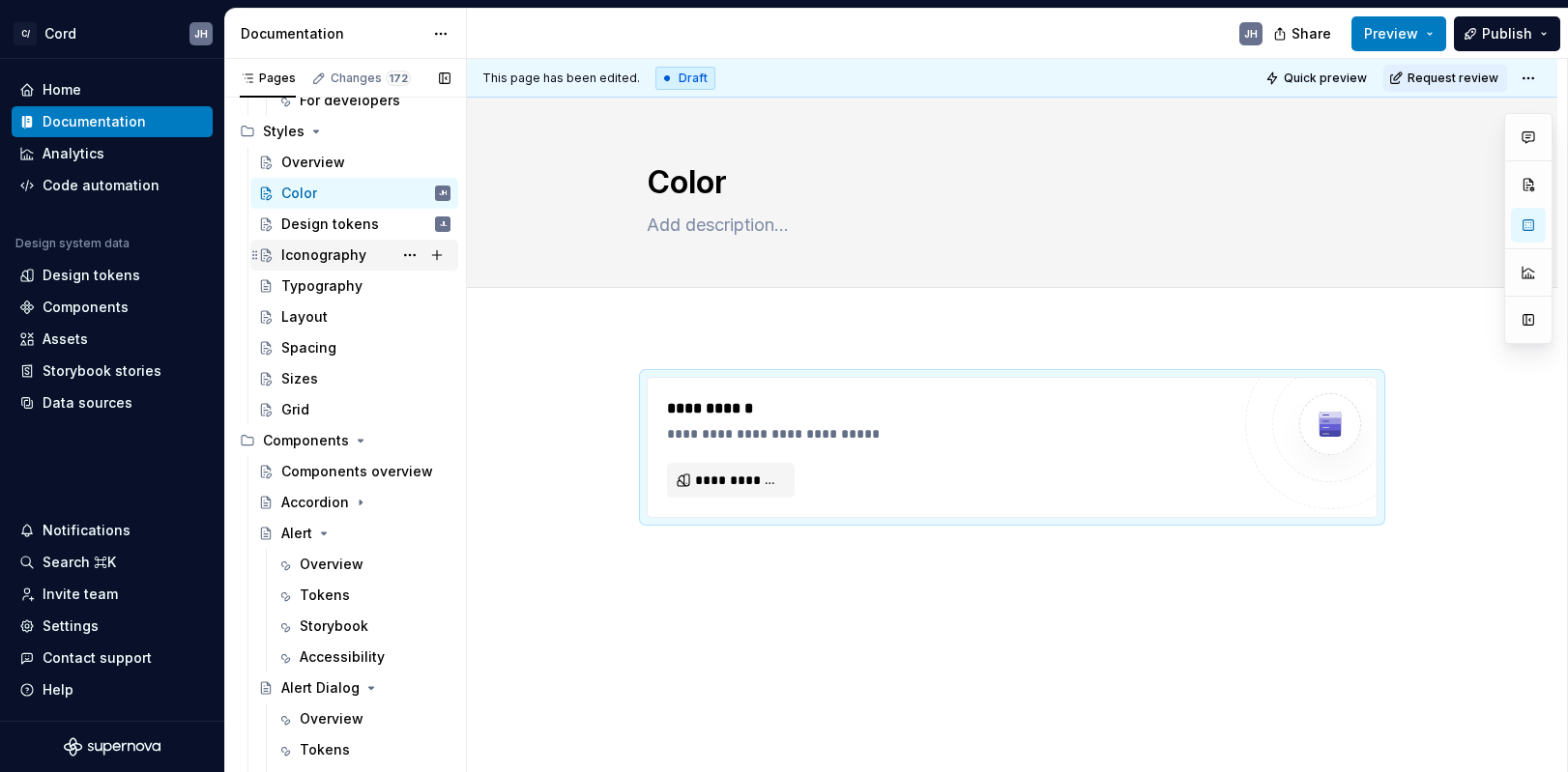 click on "Iconography" at bounding box center [324, 255] 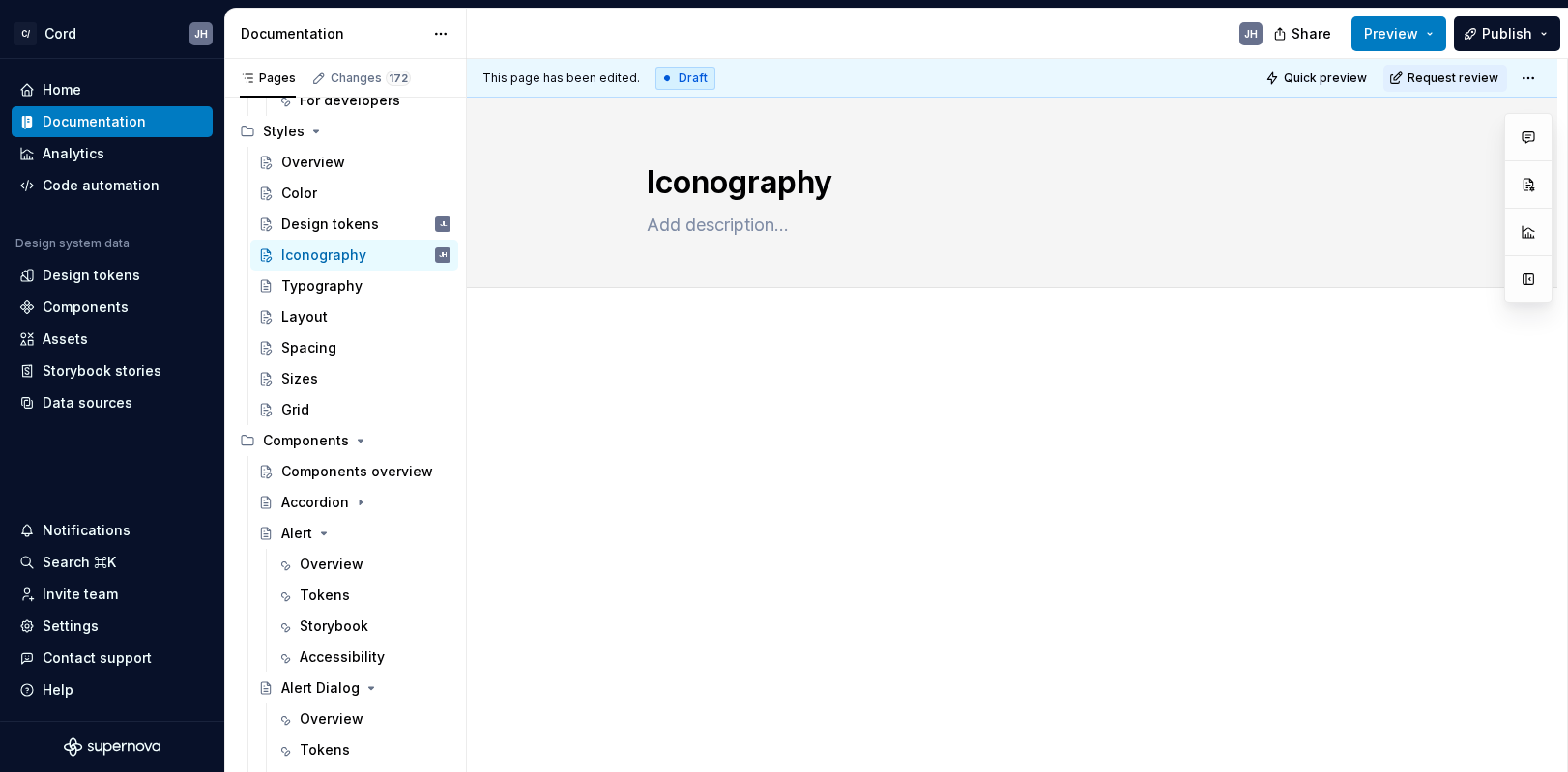 type on "*" 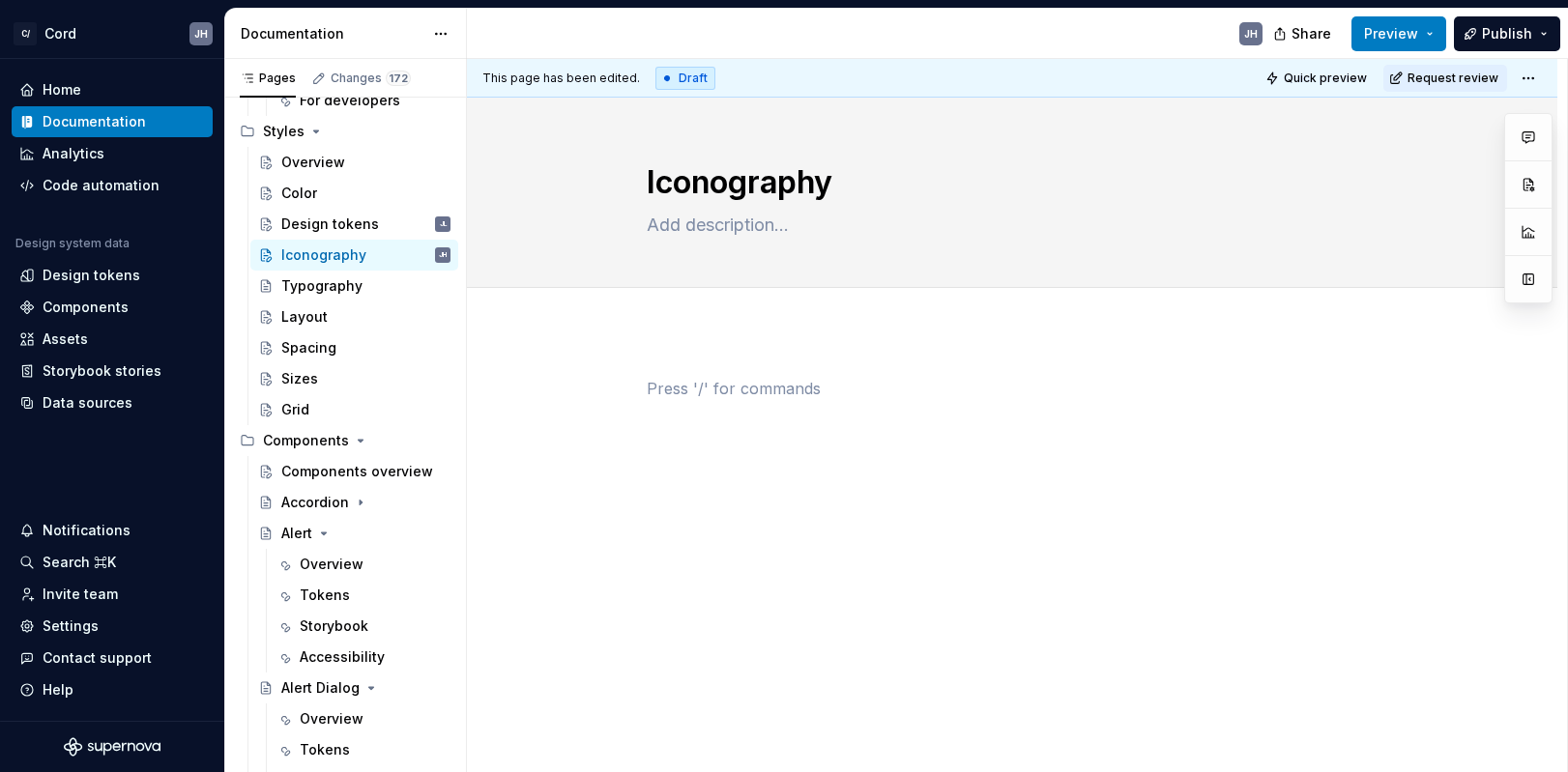 click at bounding box center [1012, 414] 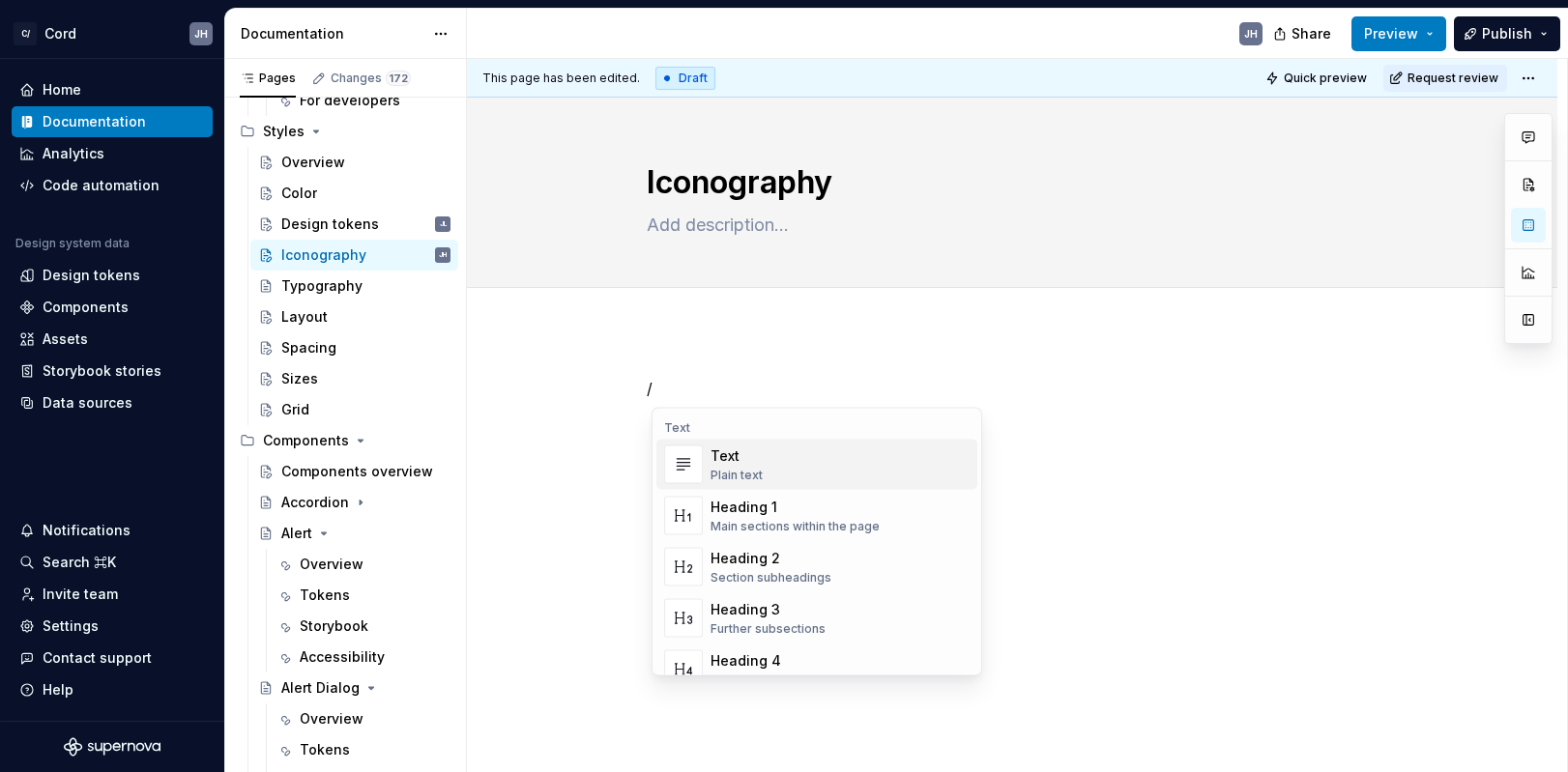 type 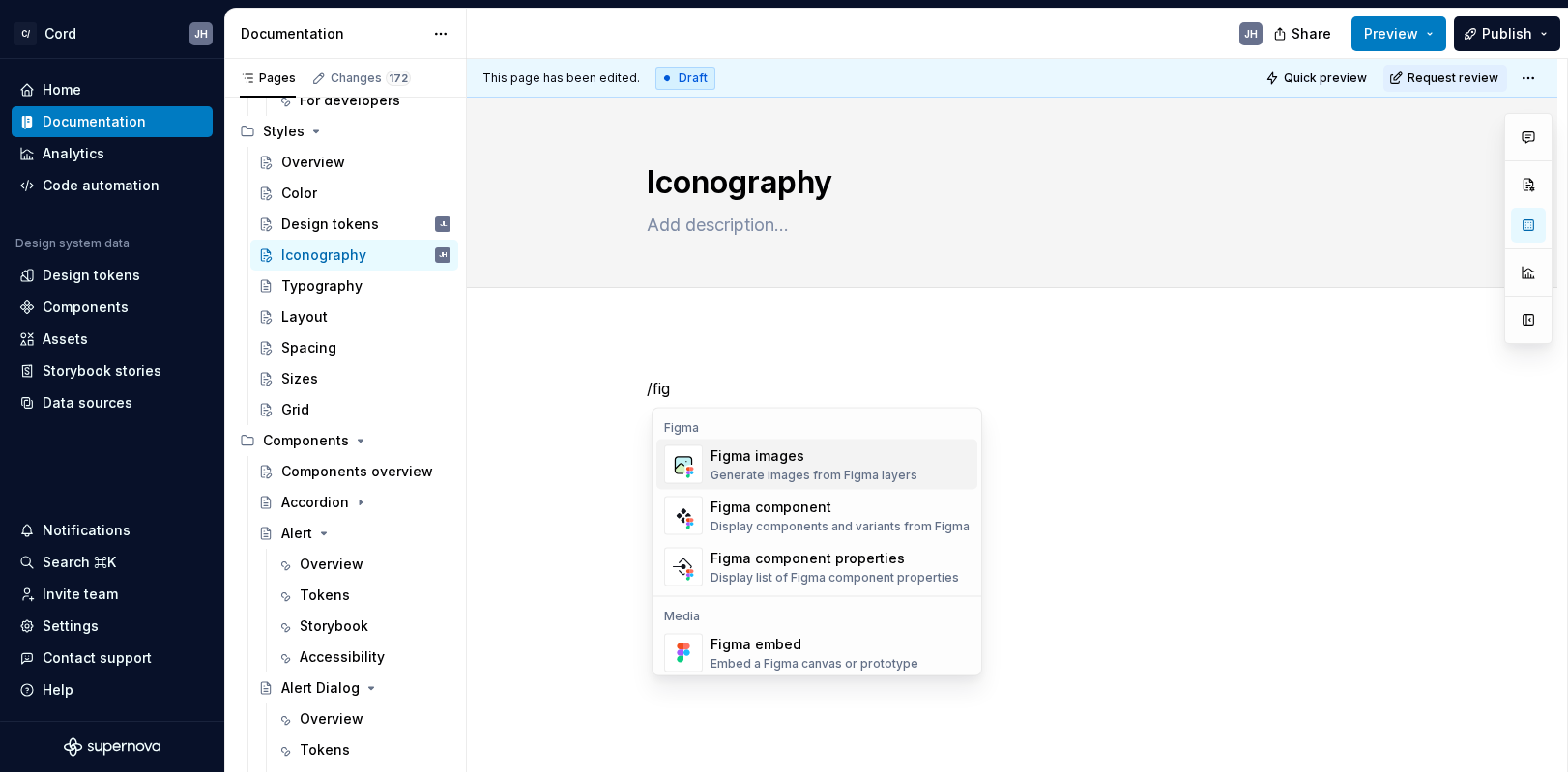 click on "Generate images from Figma layers" at bounding box center (814, 475) 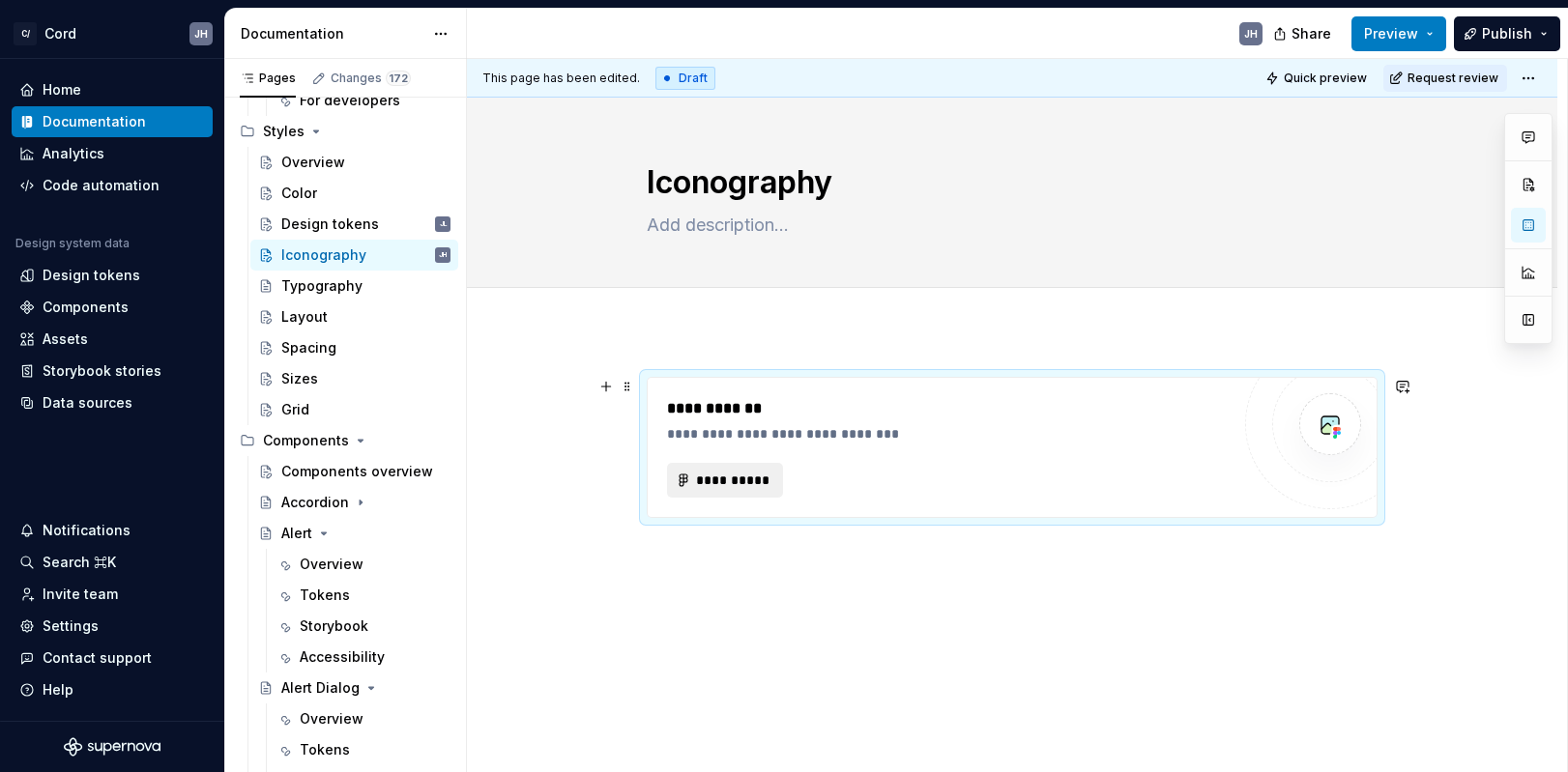 click on "**********" at bounding box center (733, 480) 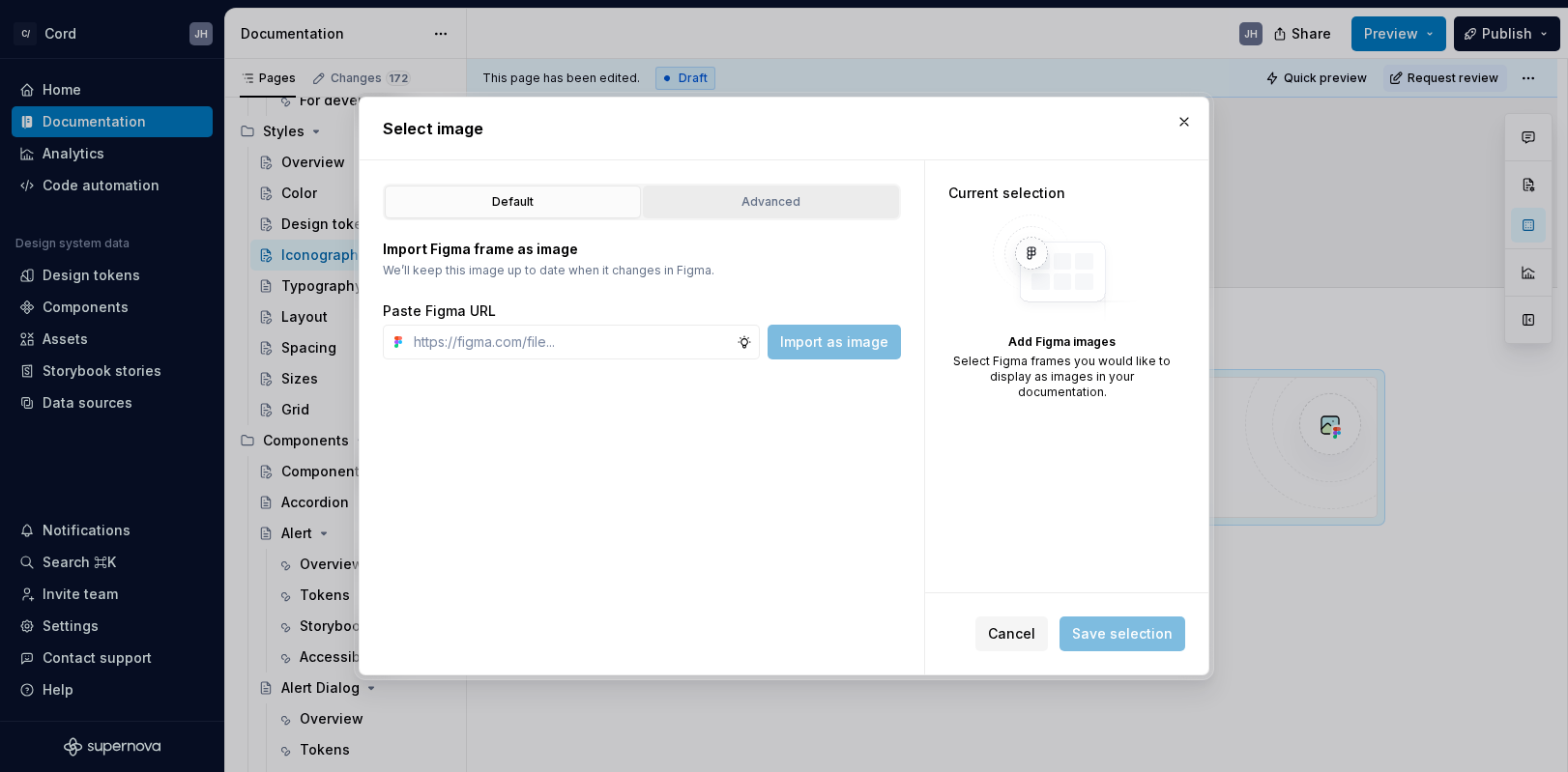 click on "Advanced" at bounding box center [770, 202] 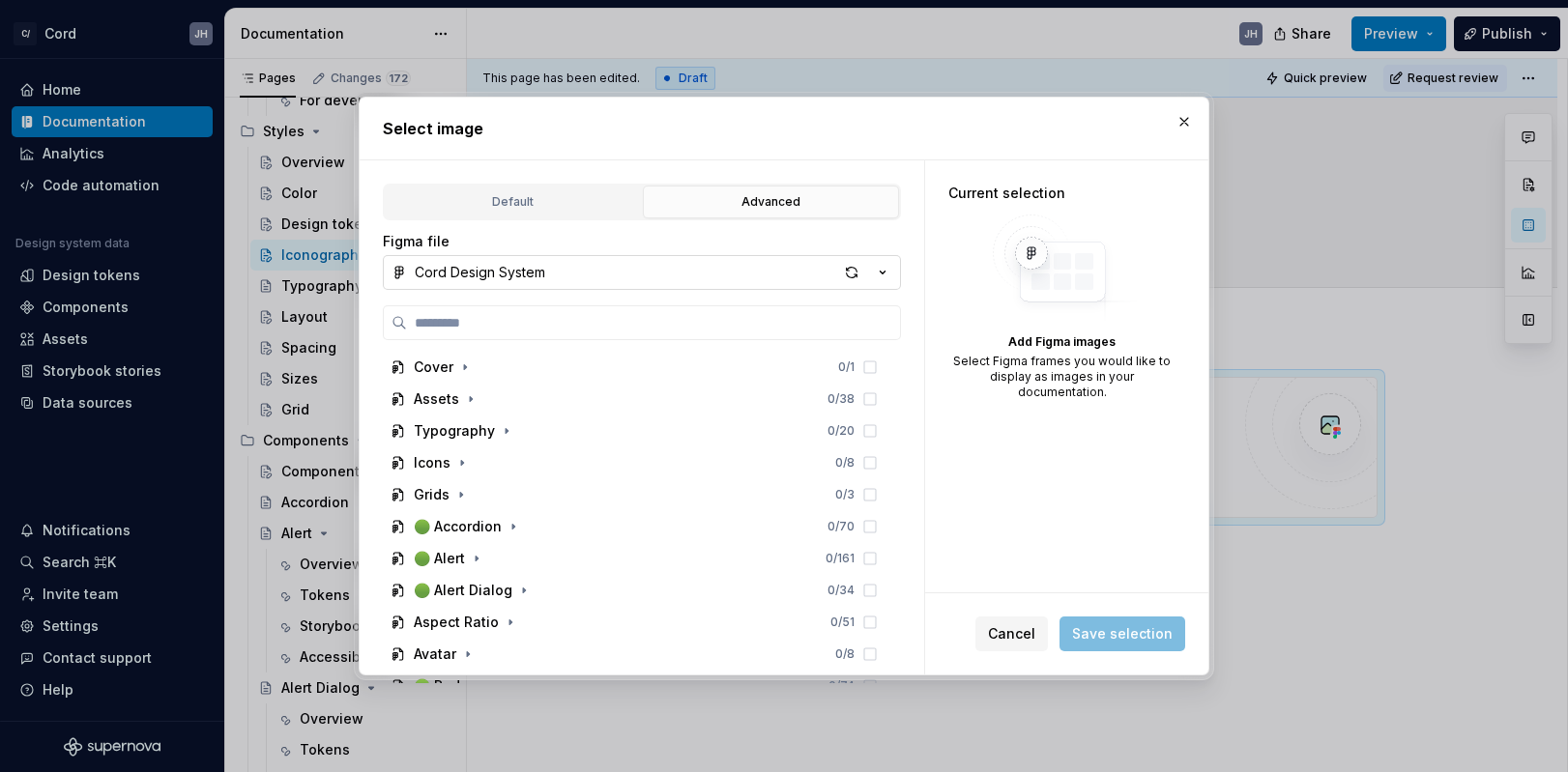 click on "Cord Design System" at bounding box center (479, 272) 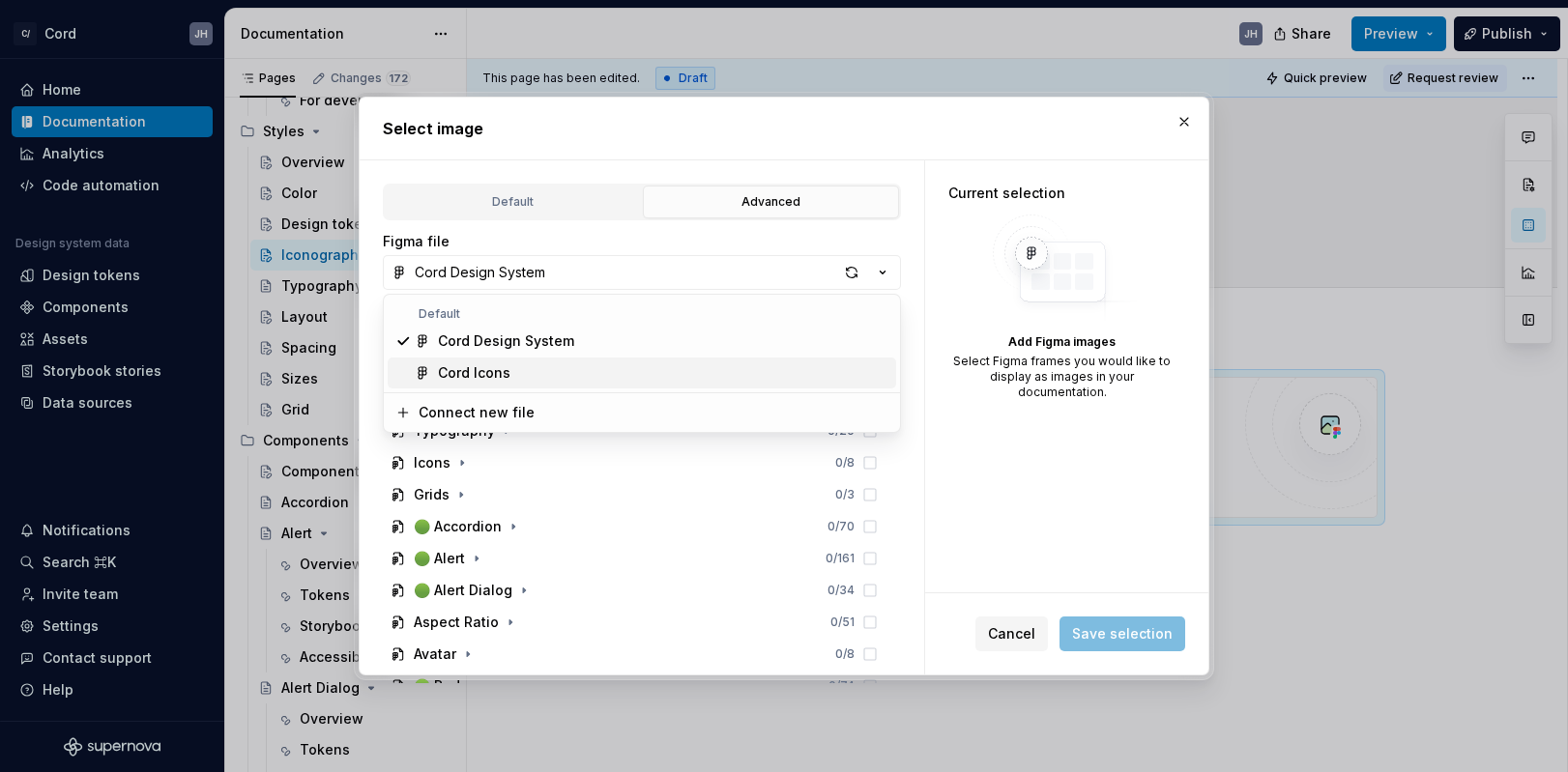click on "Cord Icons" at bounding box center [663, 373] 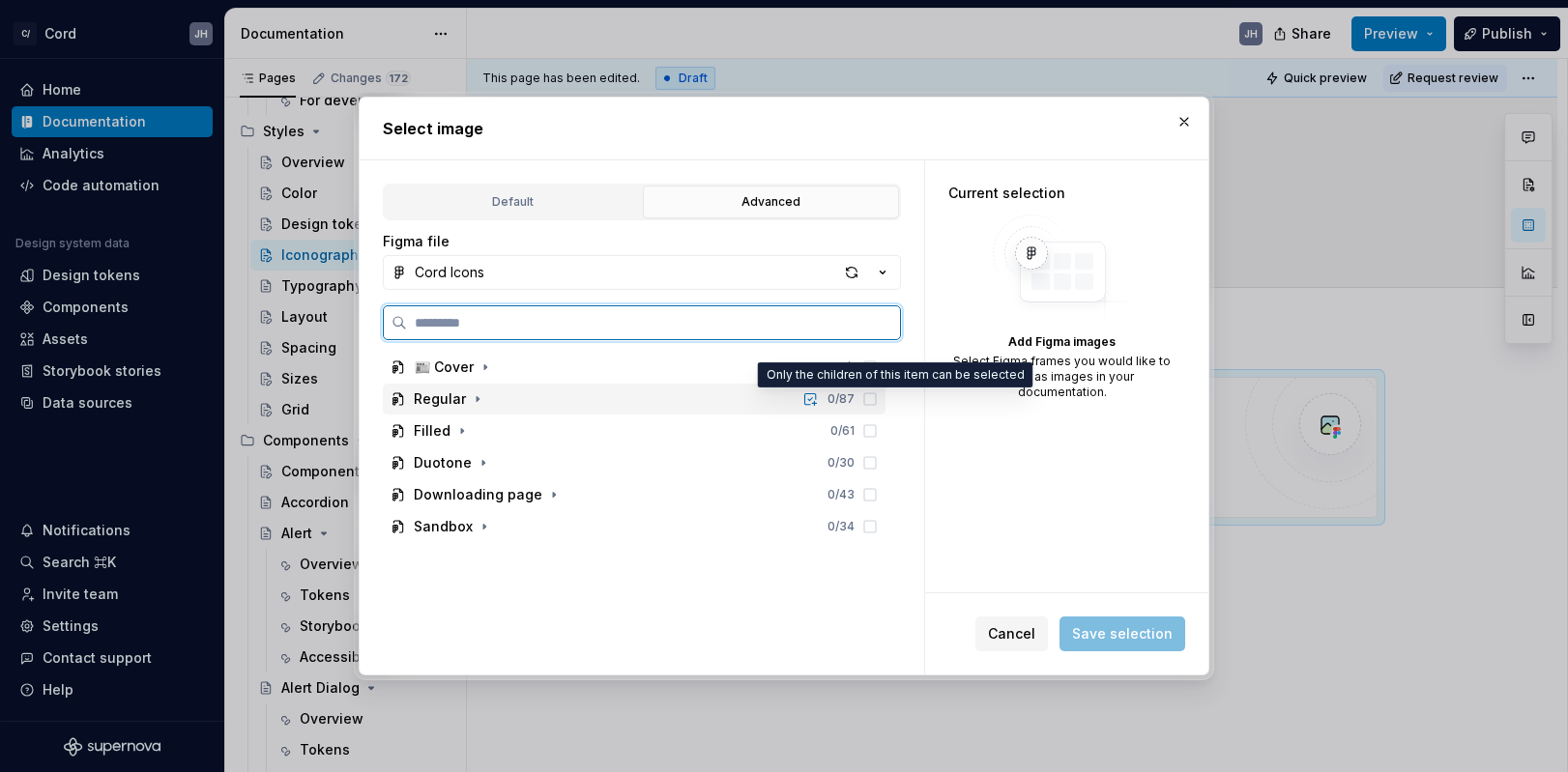 click 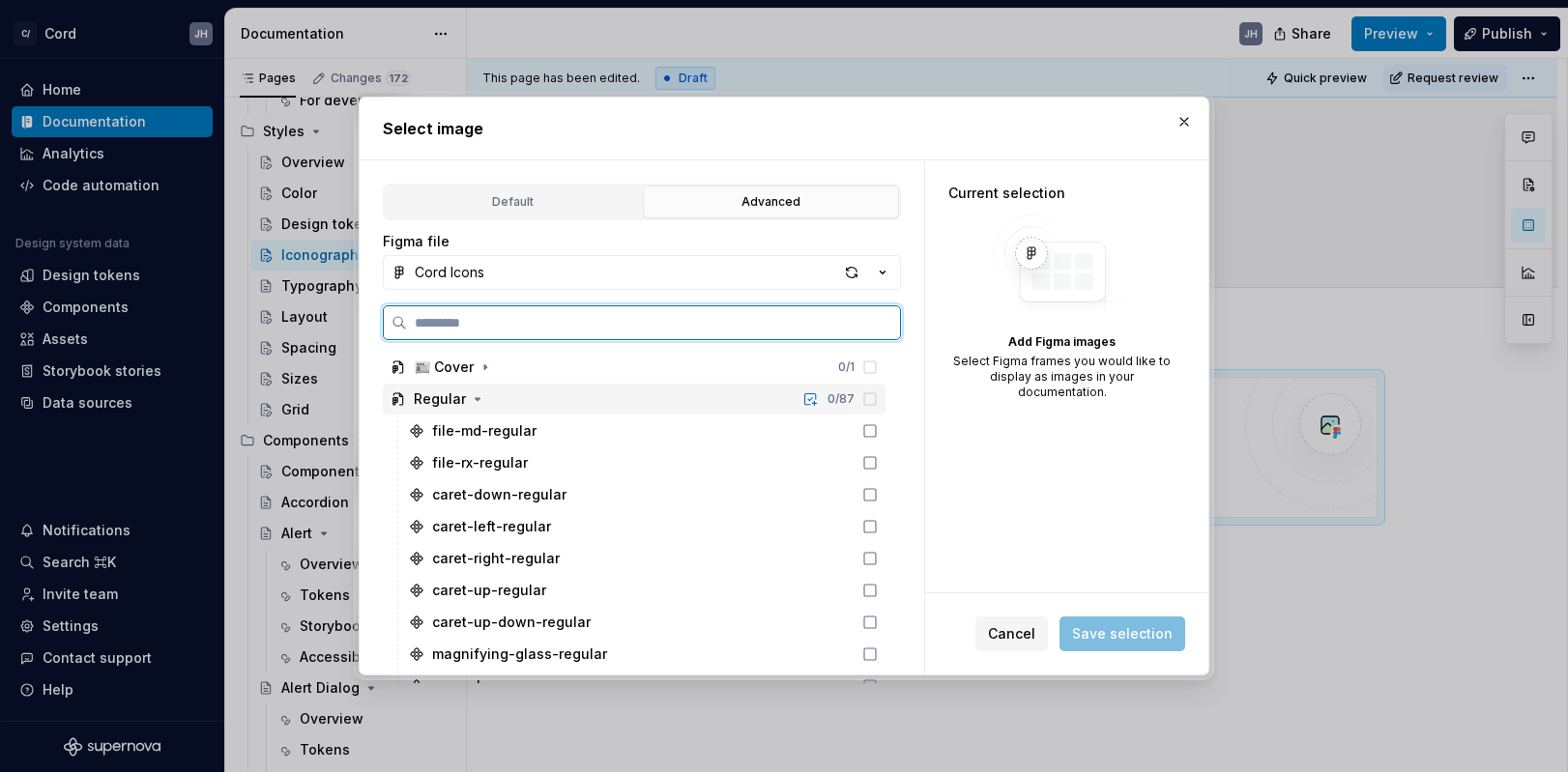 click 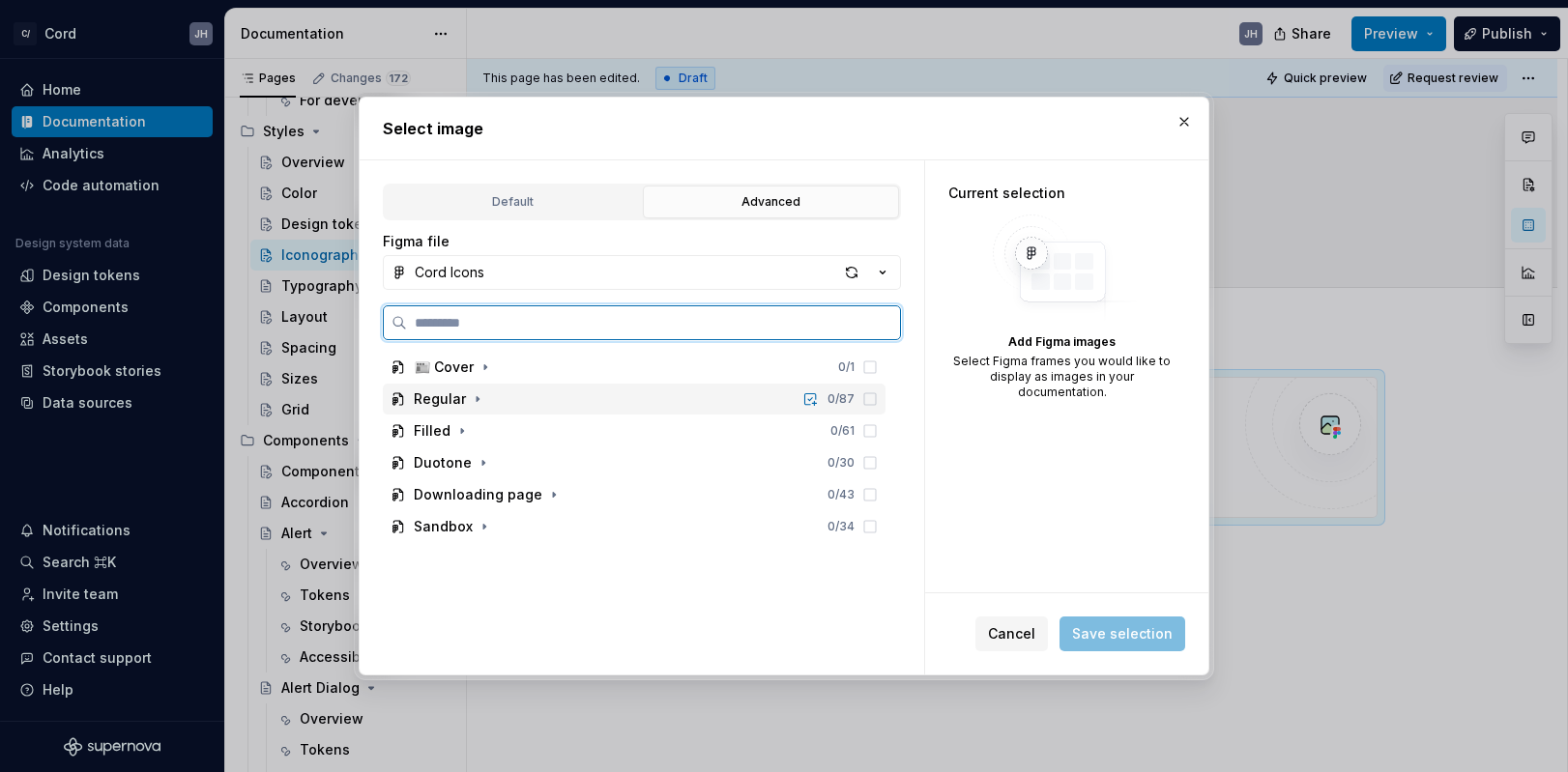 click 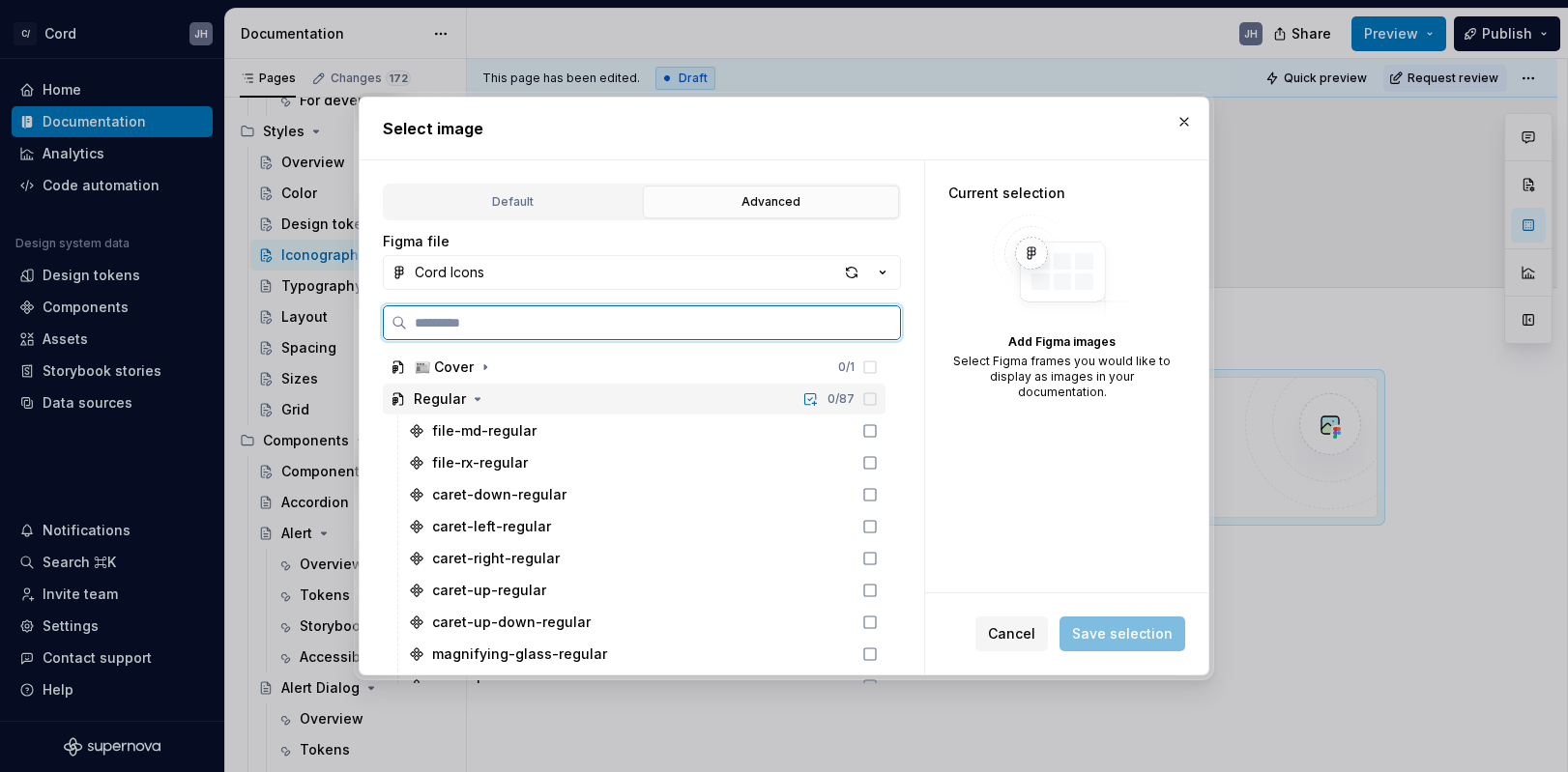 click on "Regular" at bounding box center (440, 399) 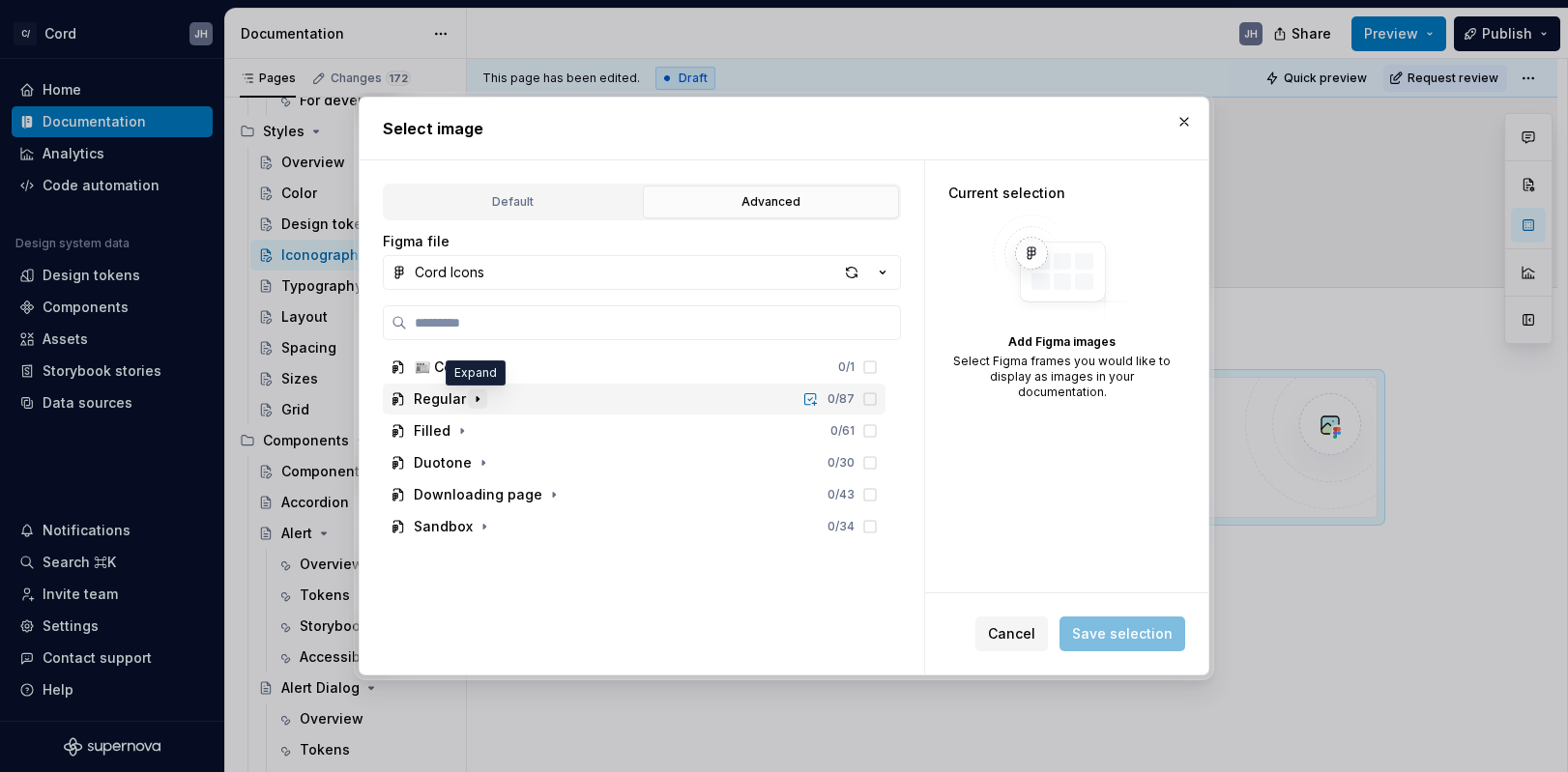 click at bounding box center [478, 399] 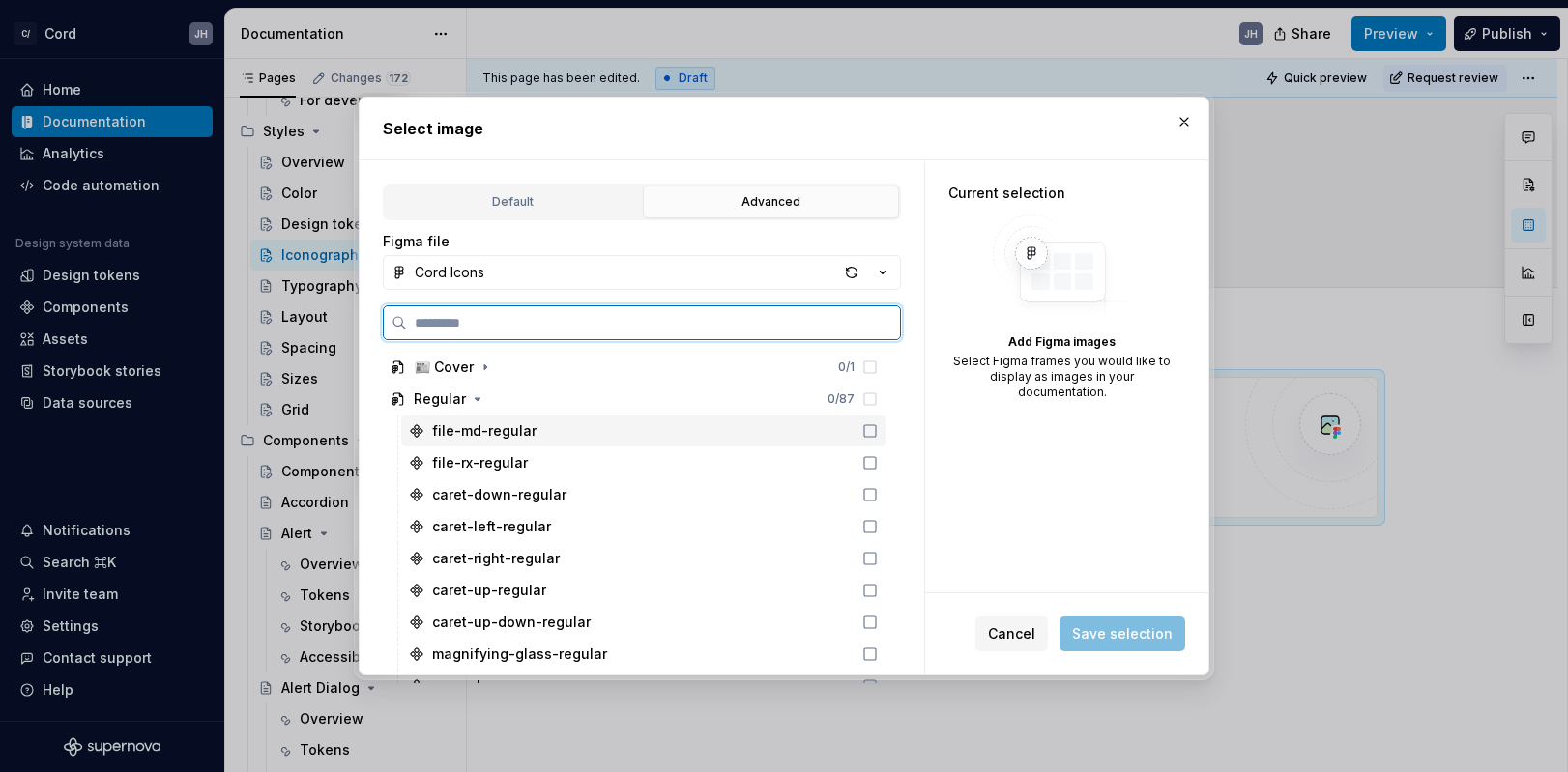 click 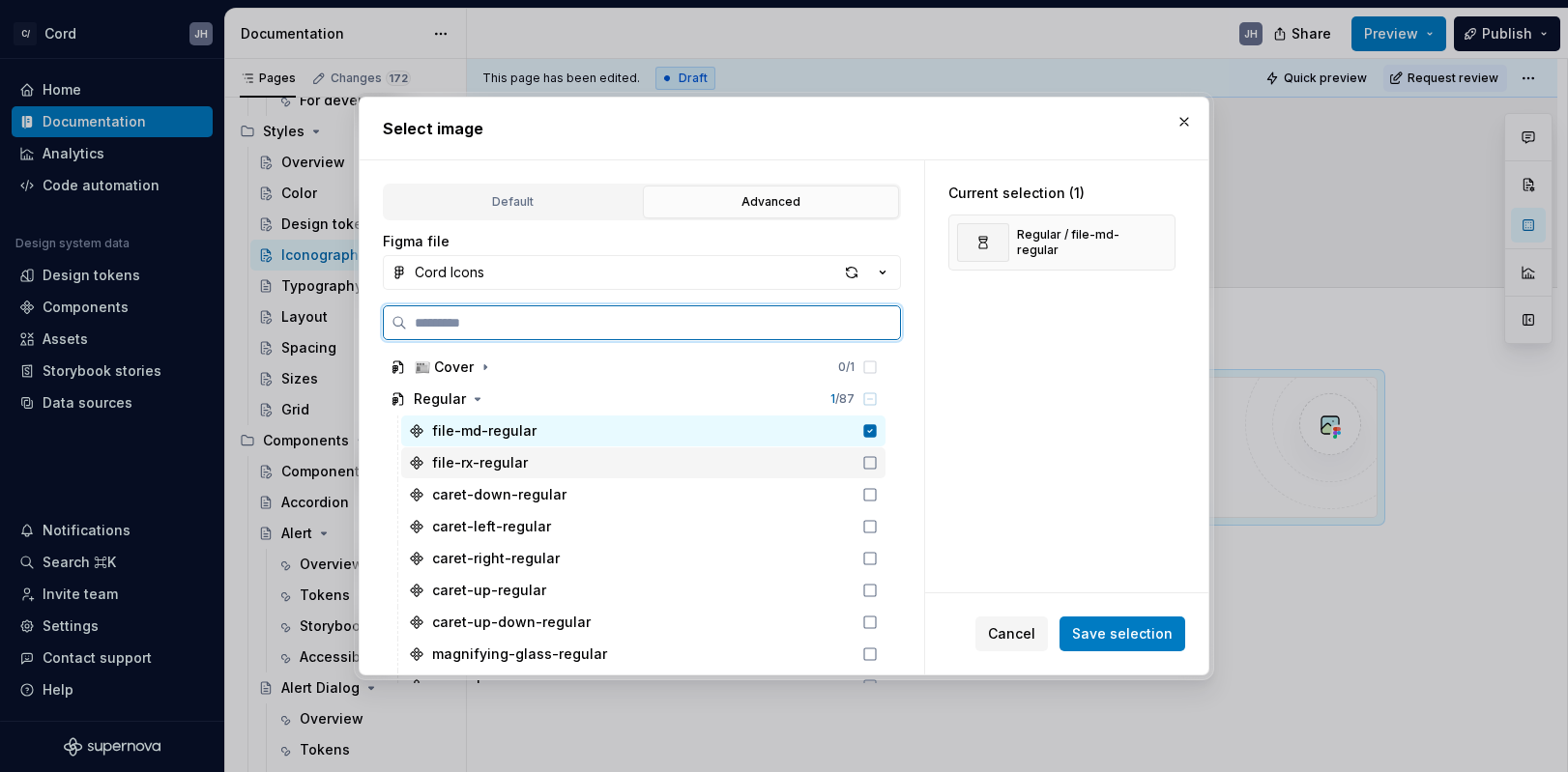 click 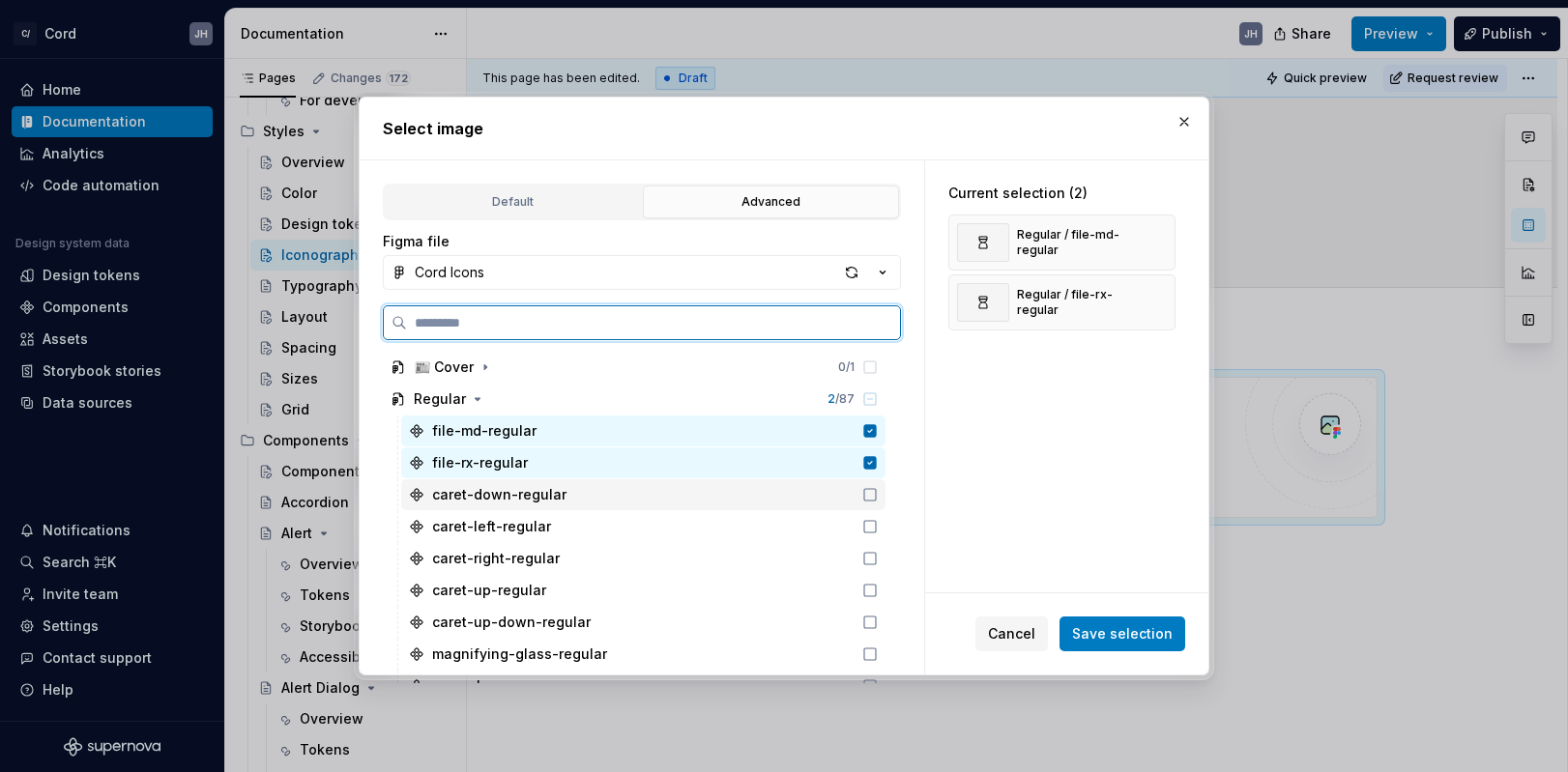 click 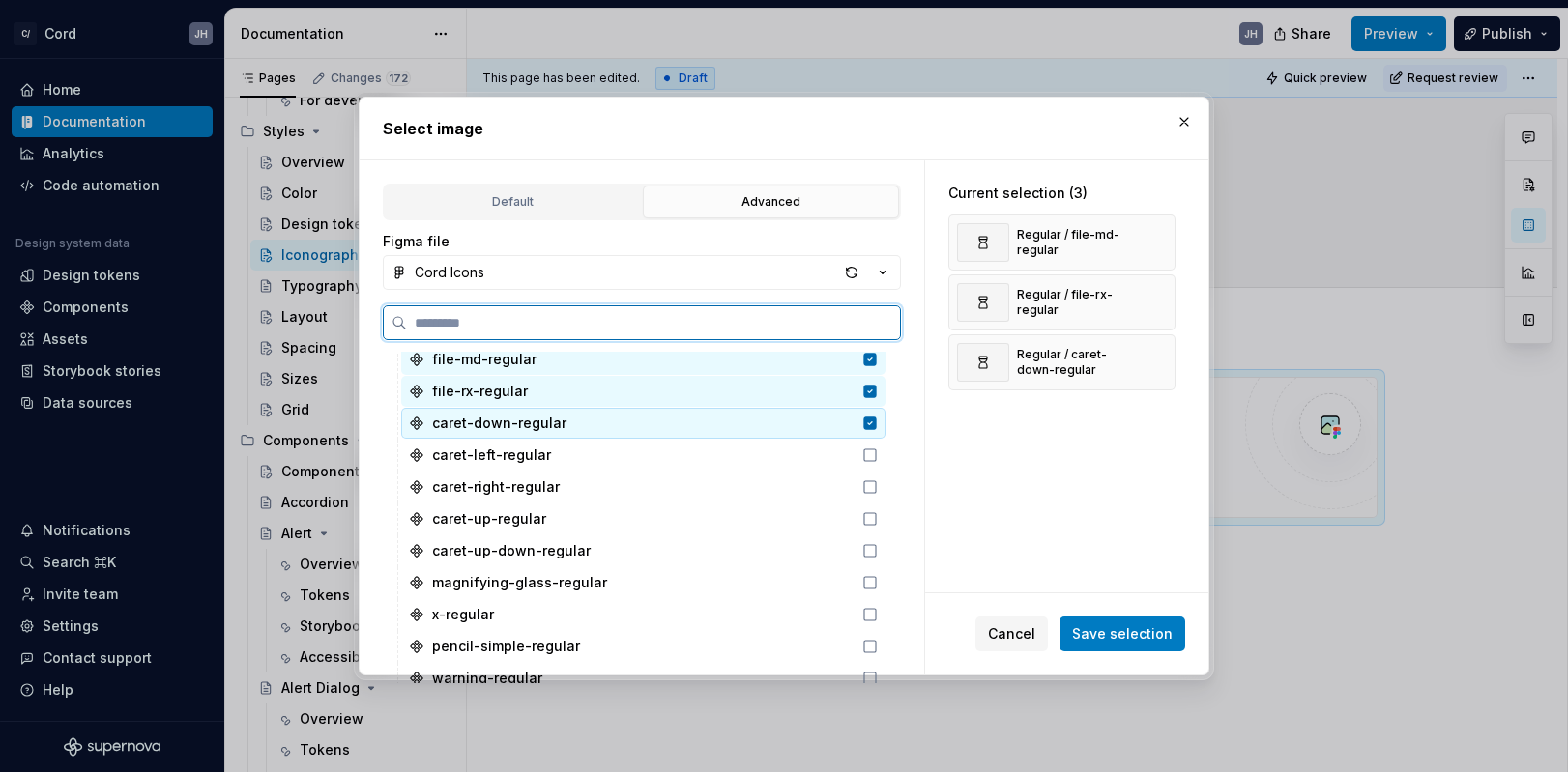 scroll, scrollTop: 79, scrollLeft: 0, axis: vertical 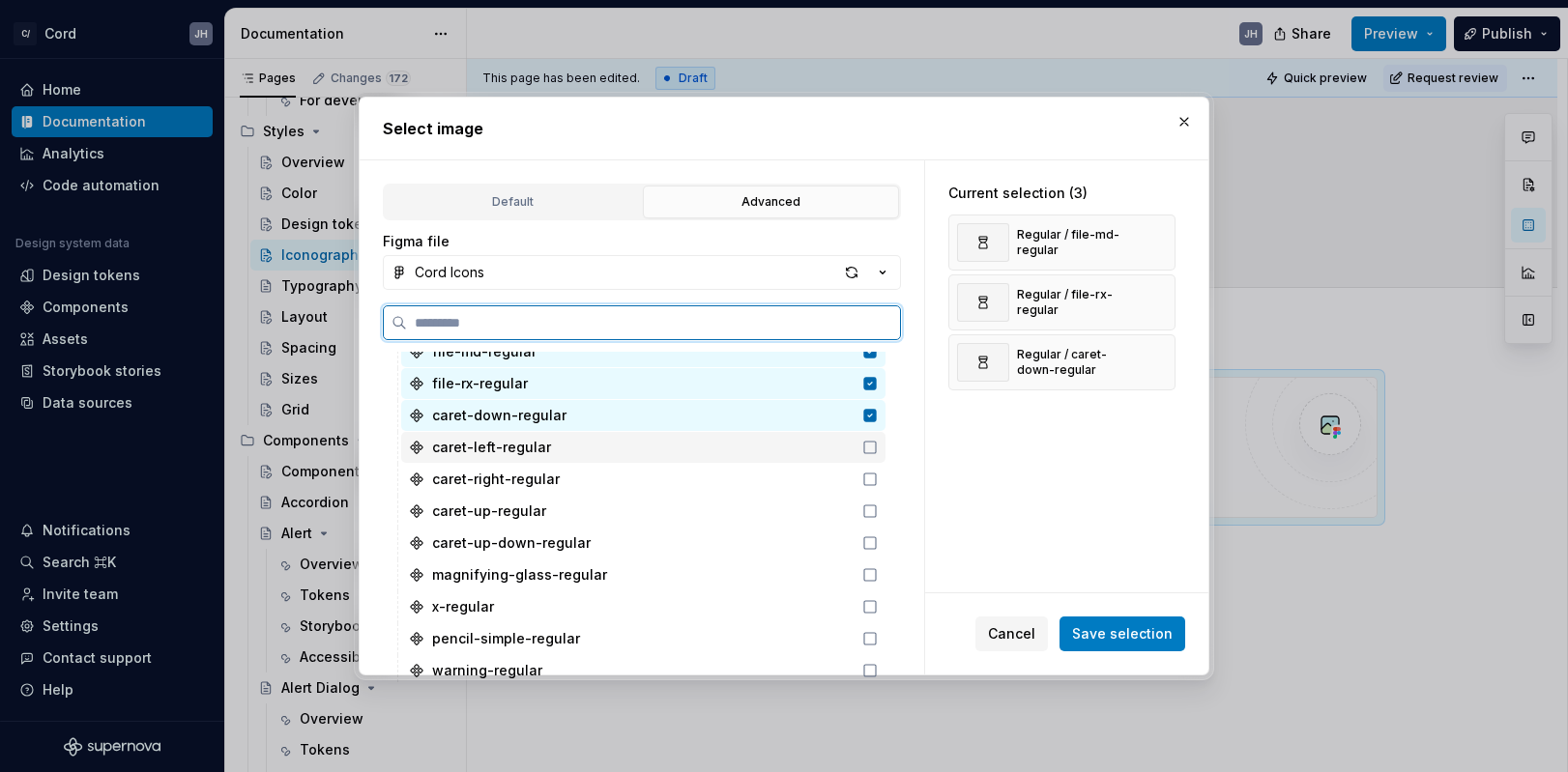 click 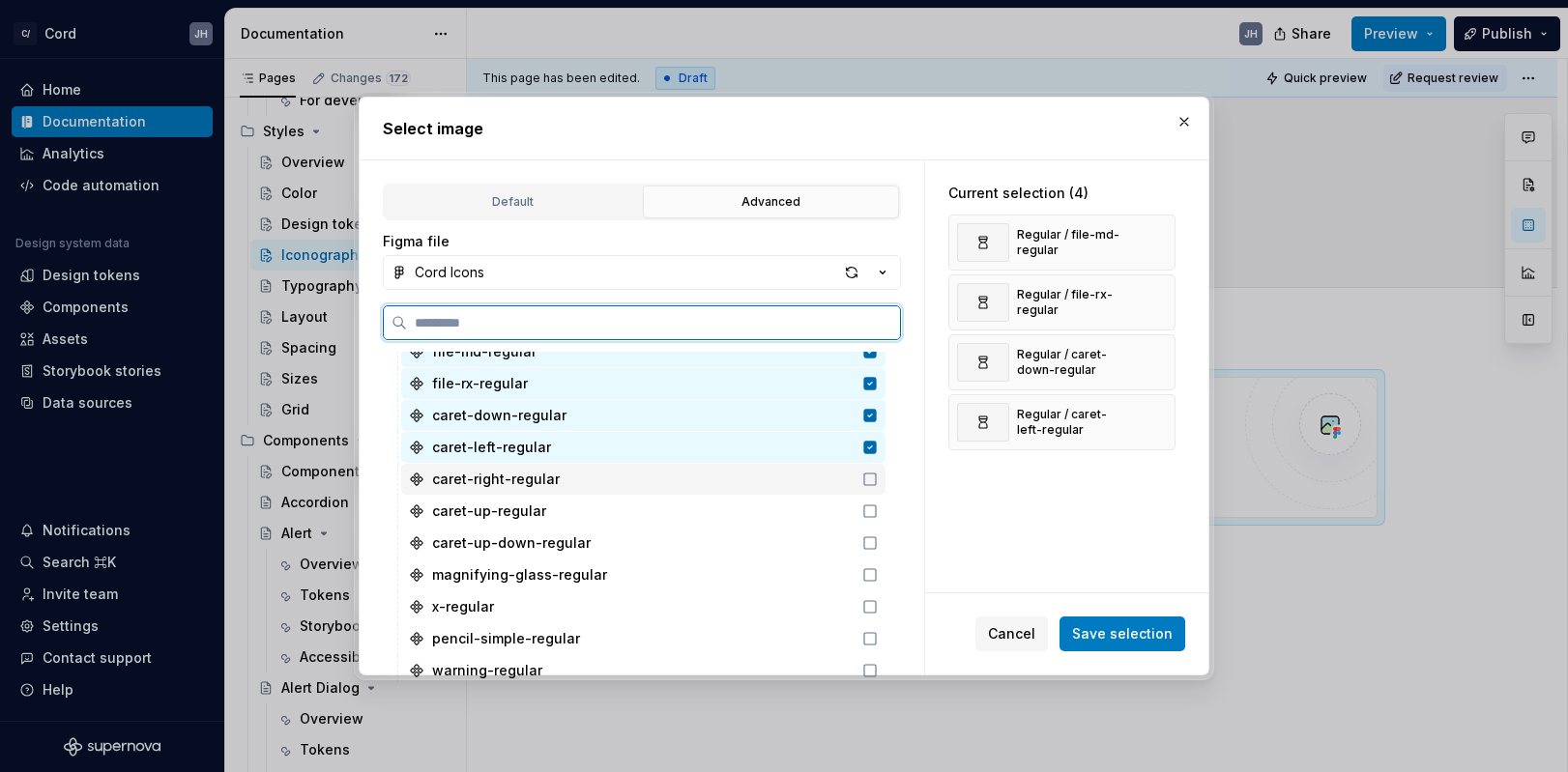 click on "caret-right-regular" at bounding box center (643, 479) 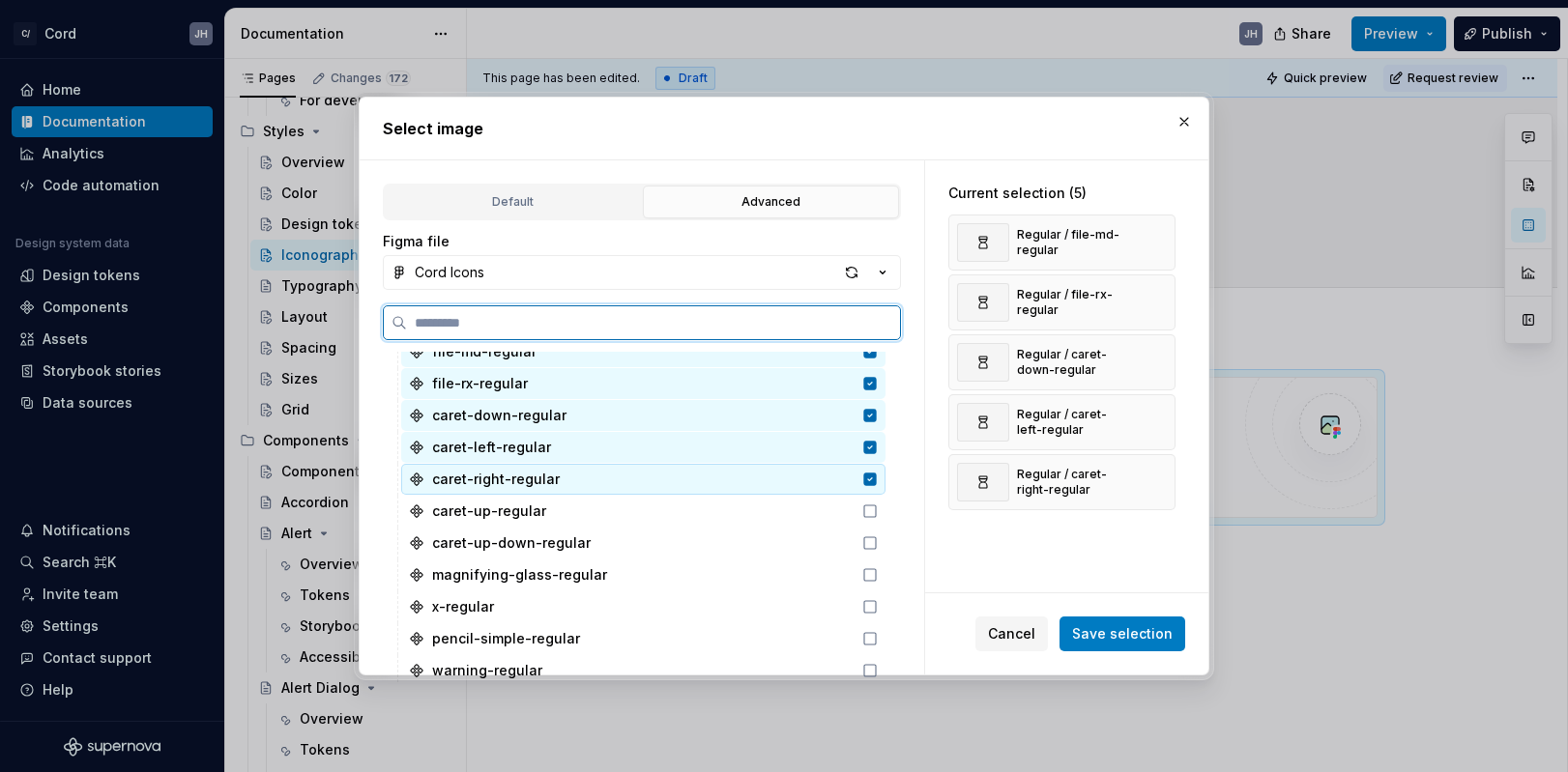 click 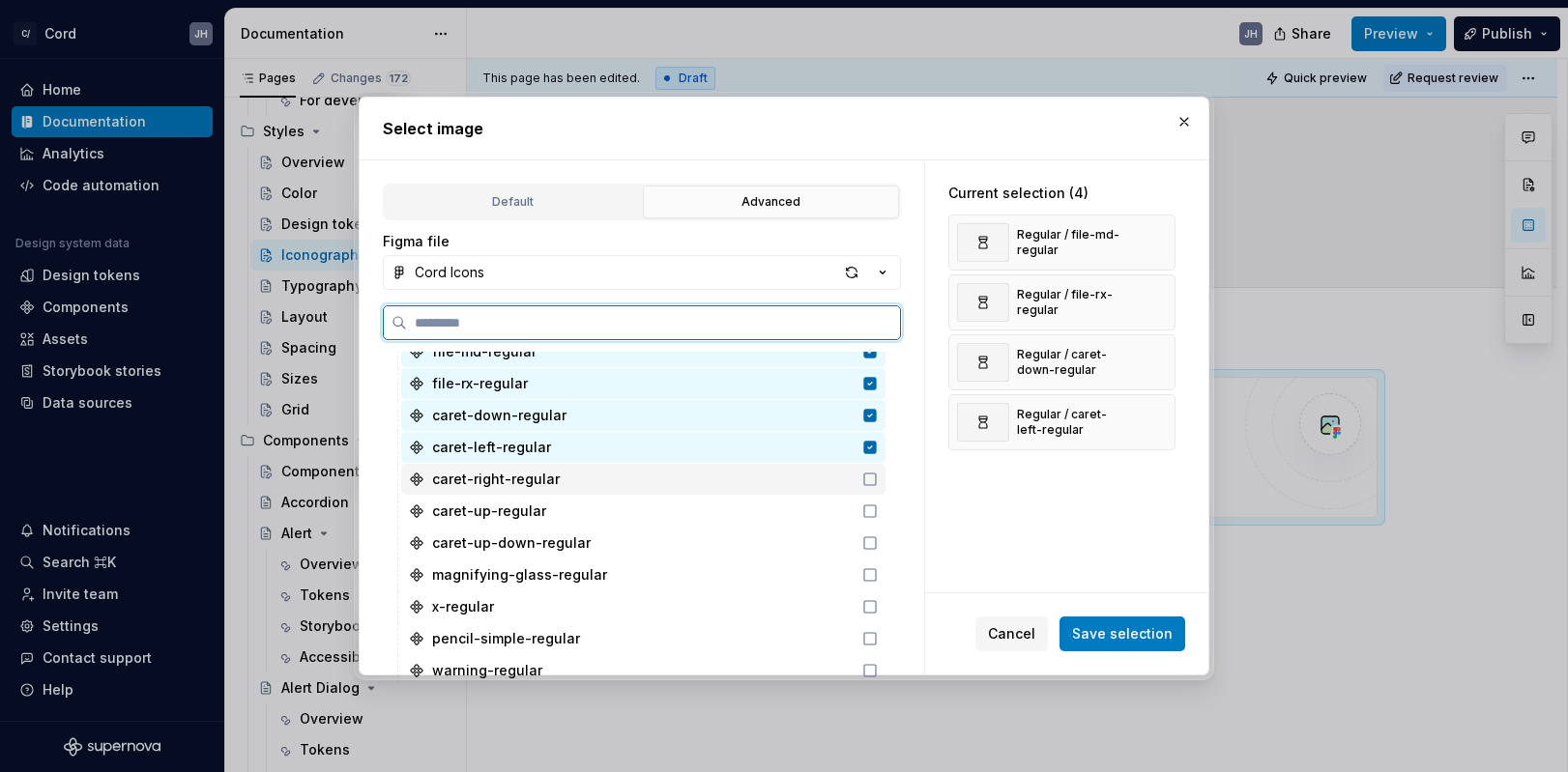 click 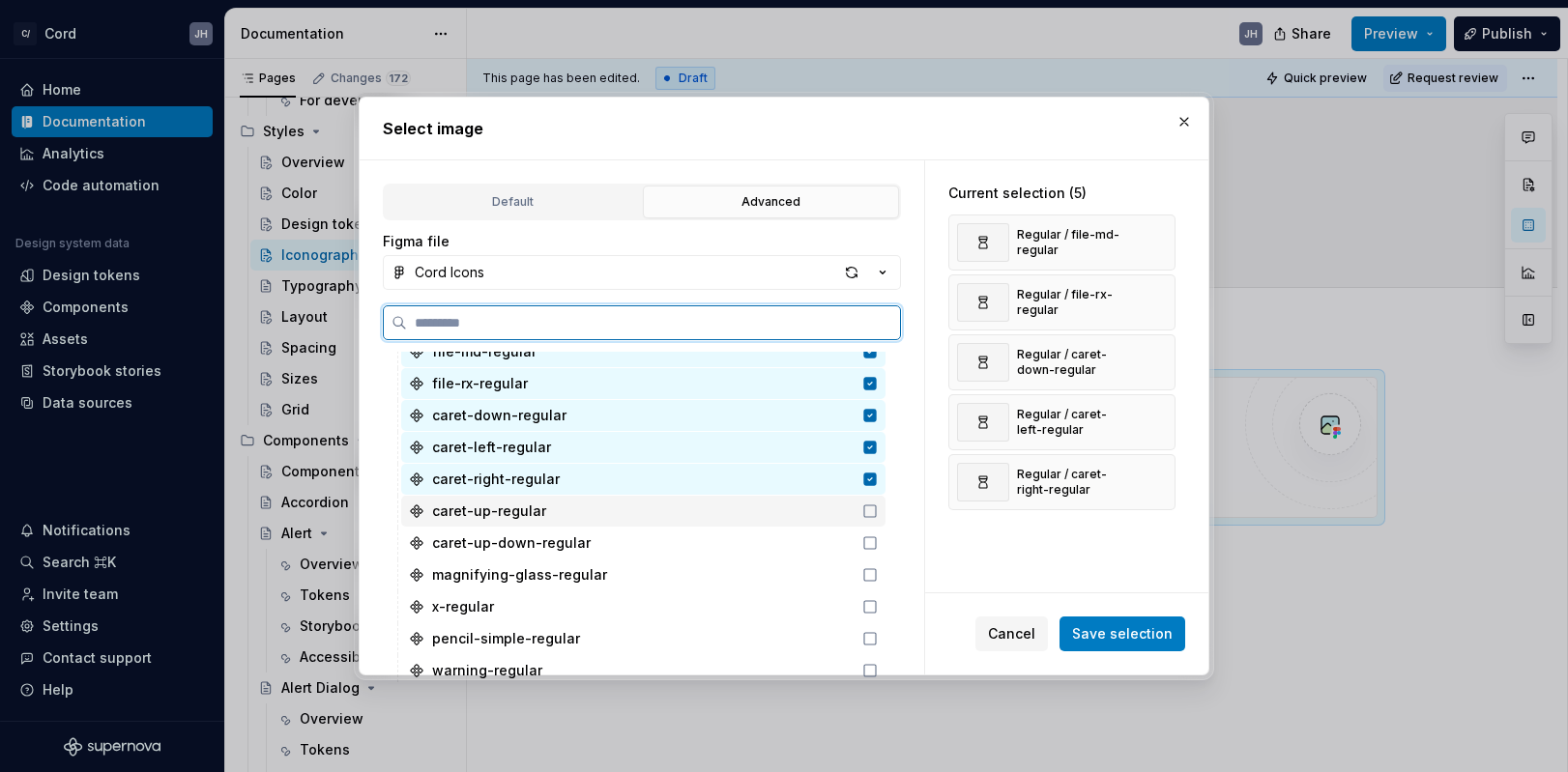 click 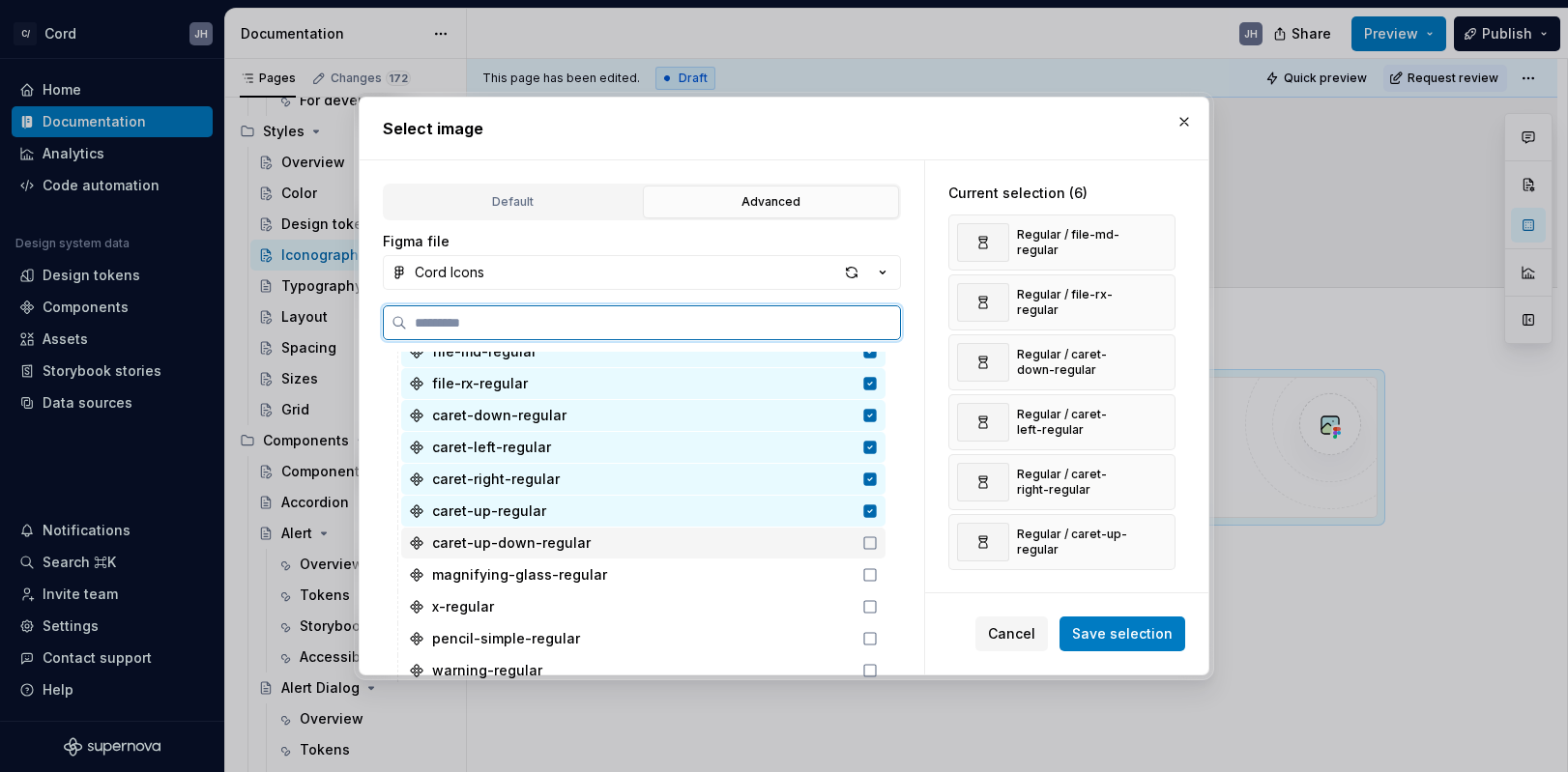 click 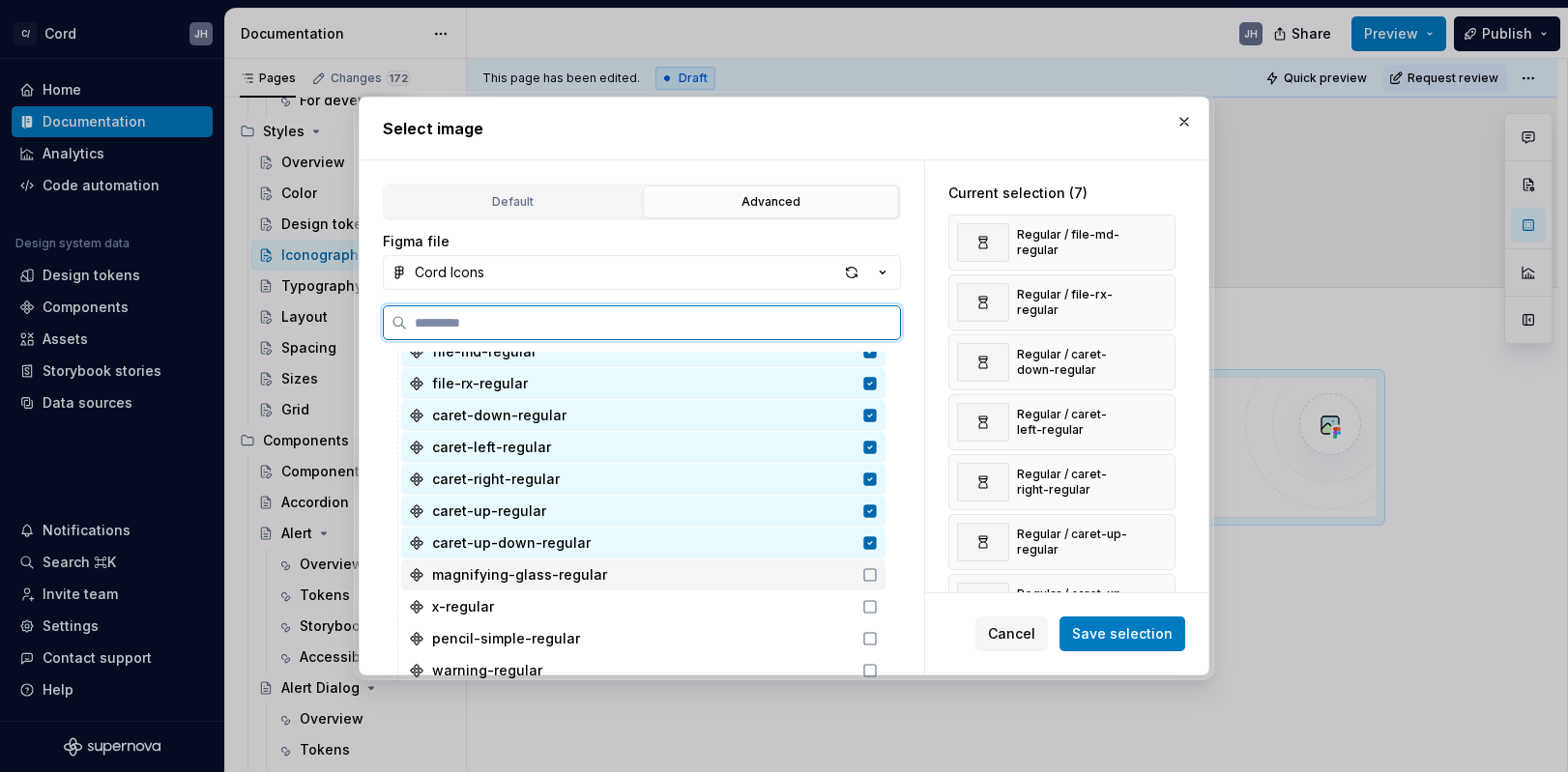 click 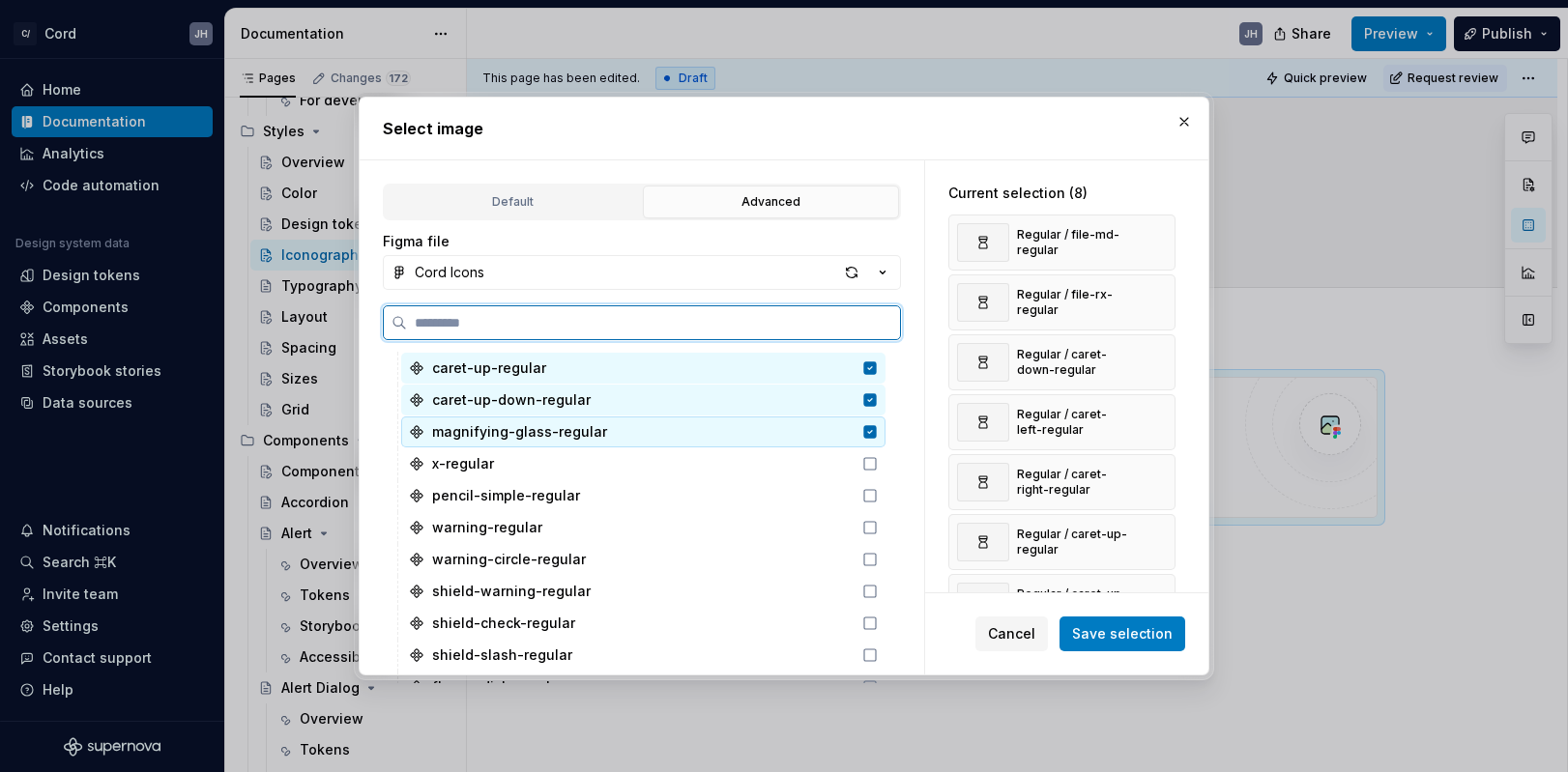 scroll, scrollTop: 233, scrollLeft: 0, axis: vertical 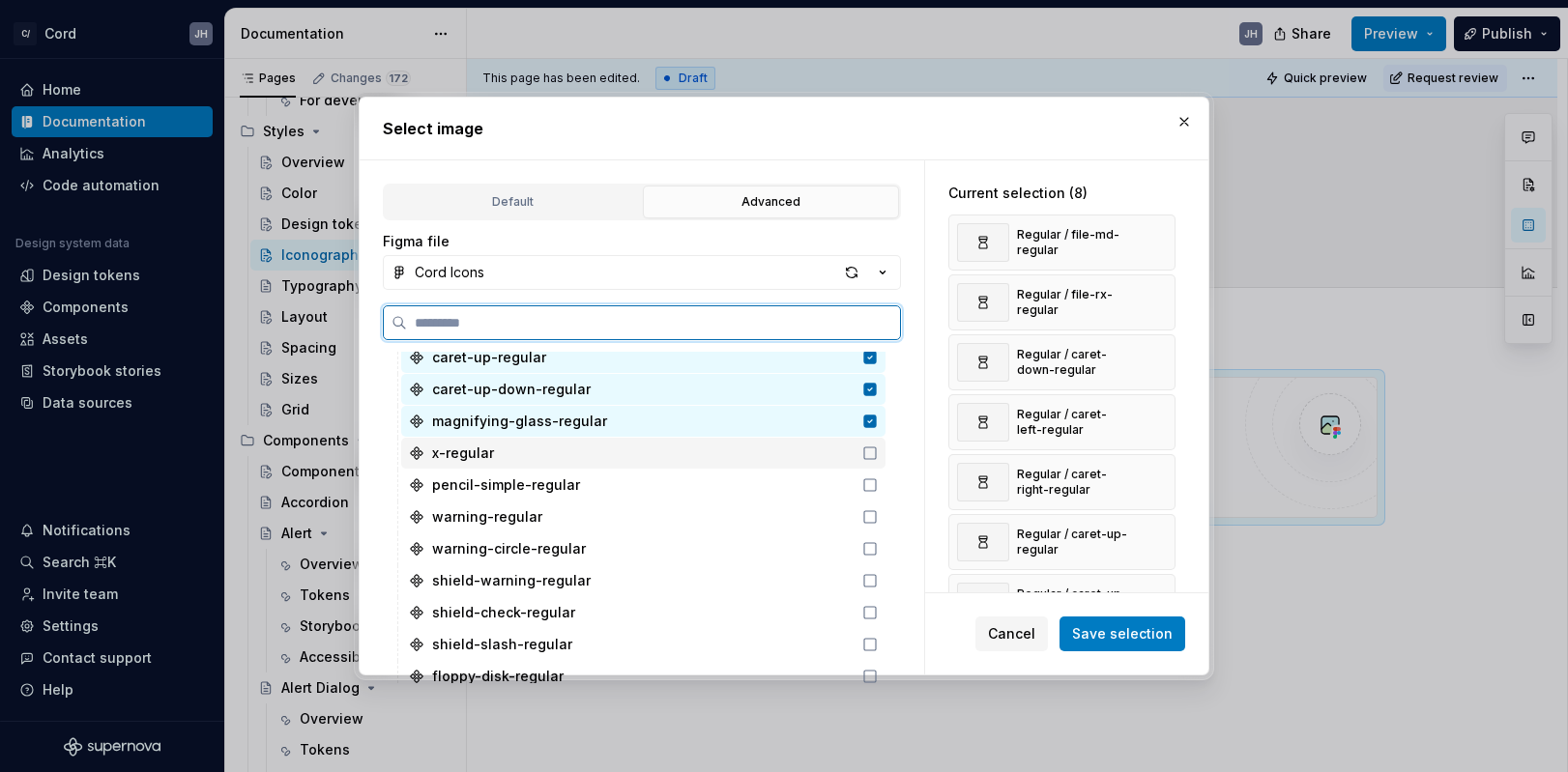 click 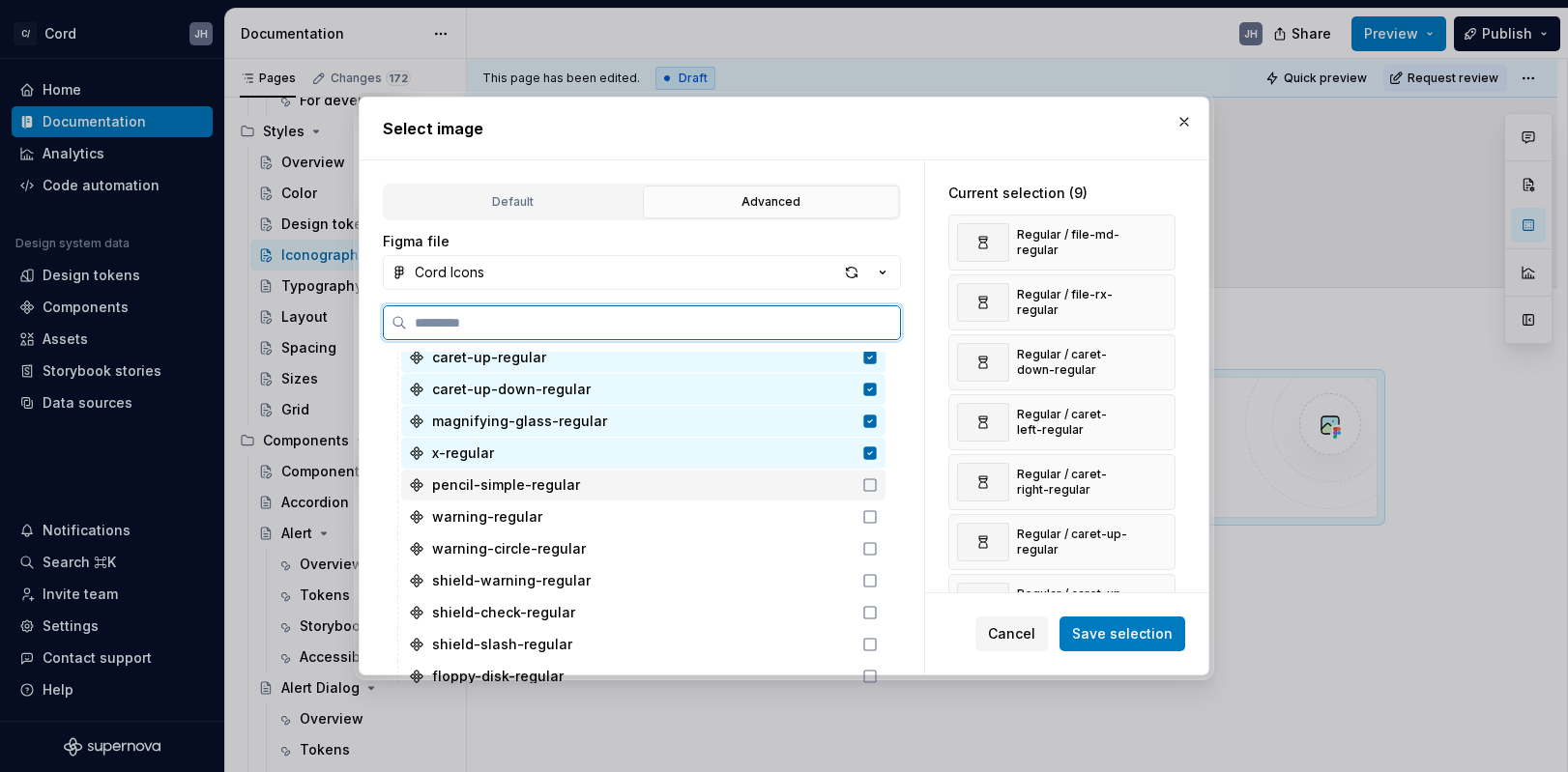 click 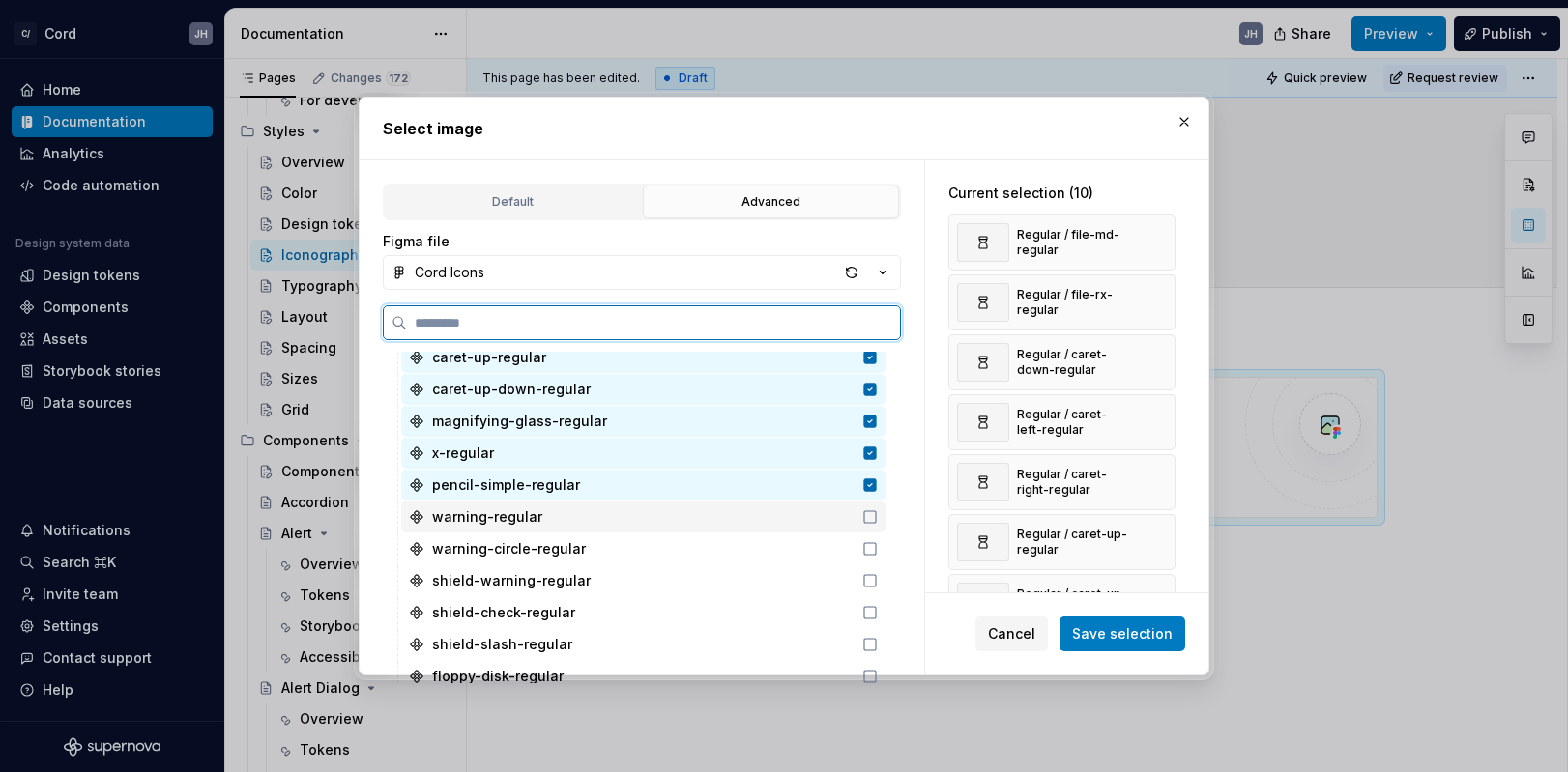 click 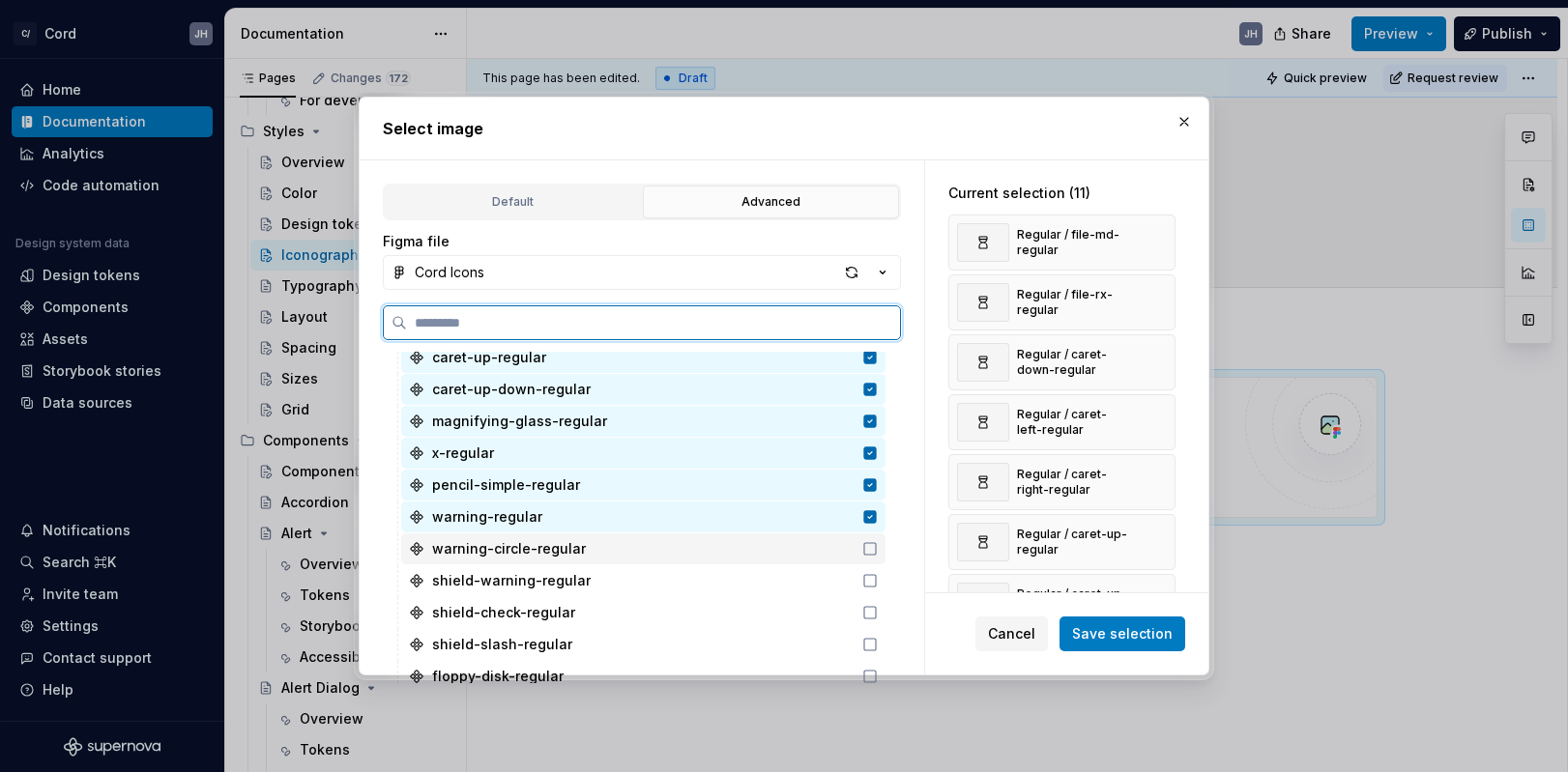click 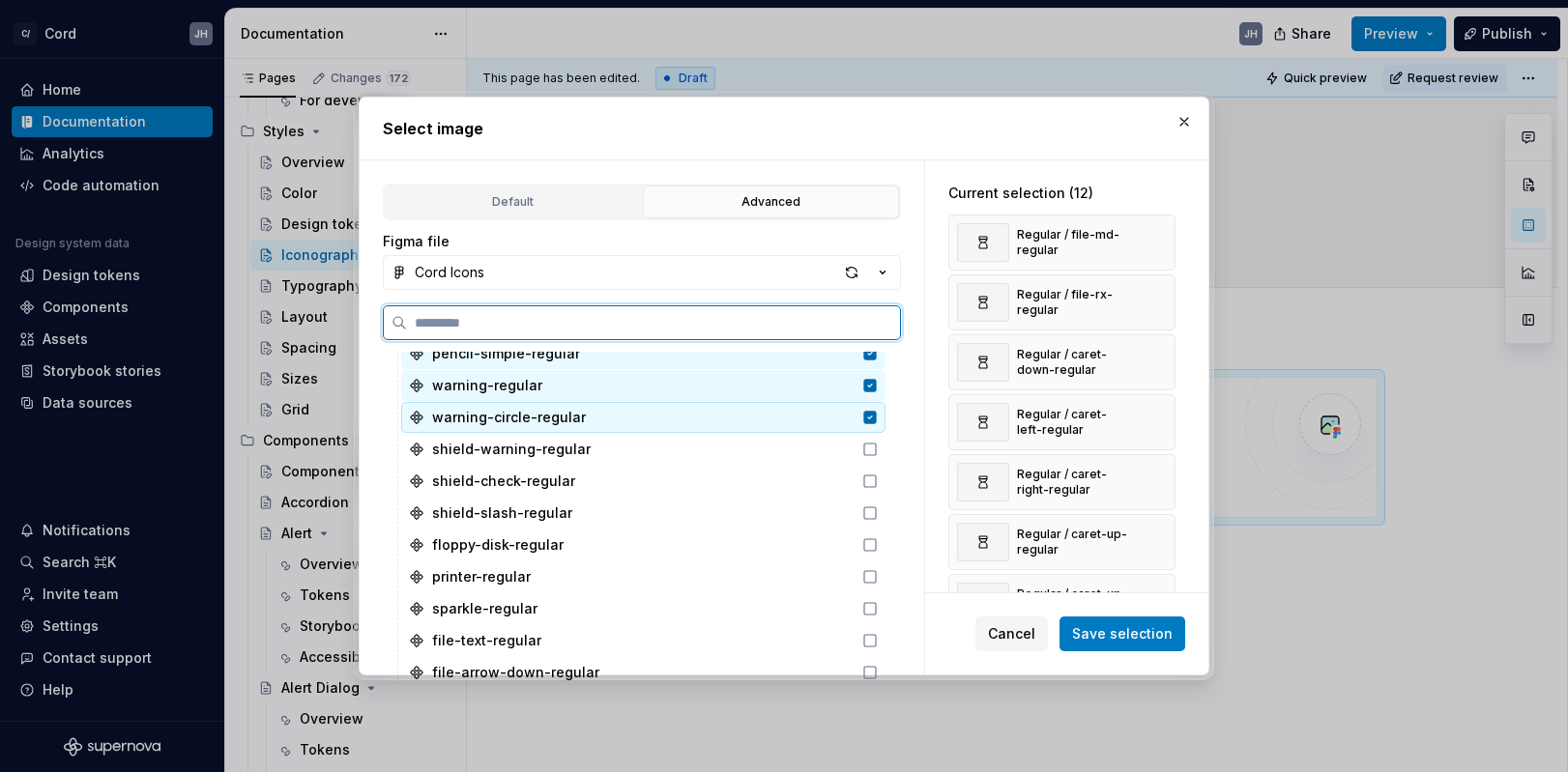 scroll, scrollTop: 385, scrollLeft: 0, axis: vertical 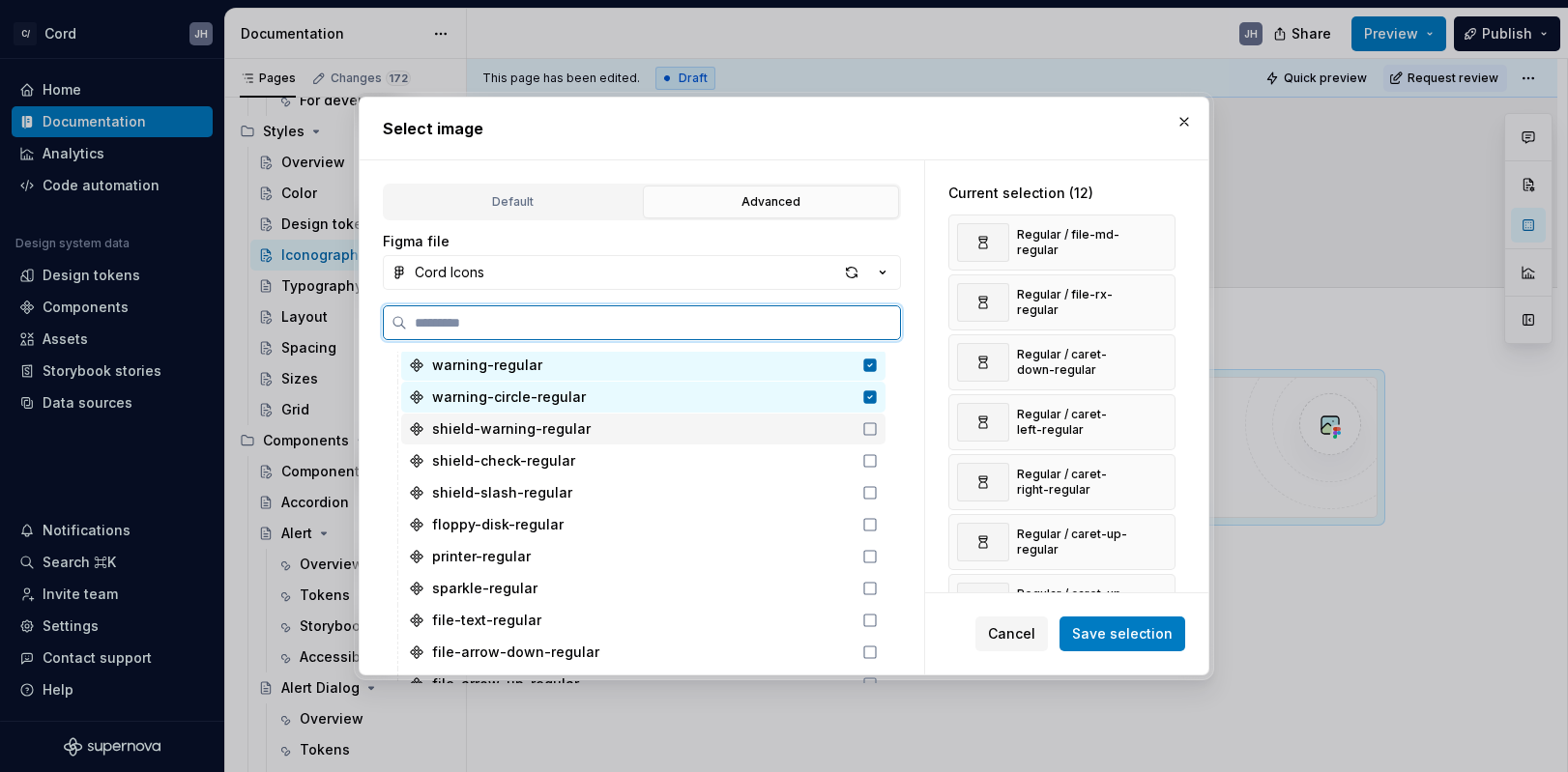 click 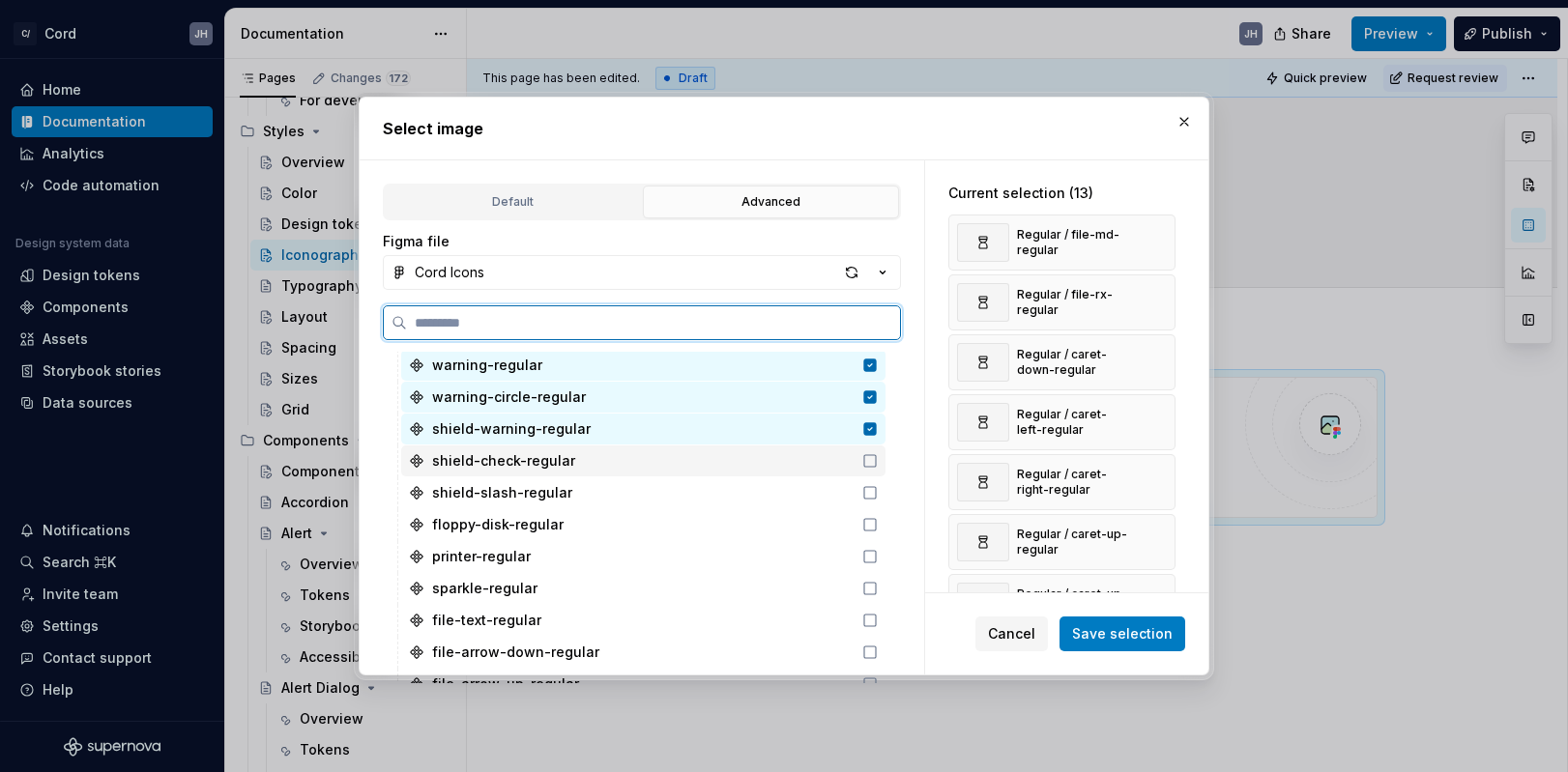 click 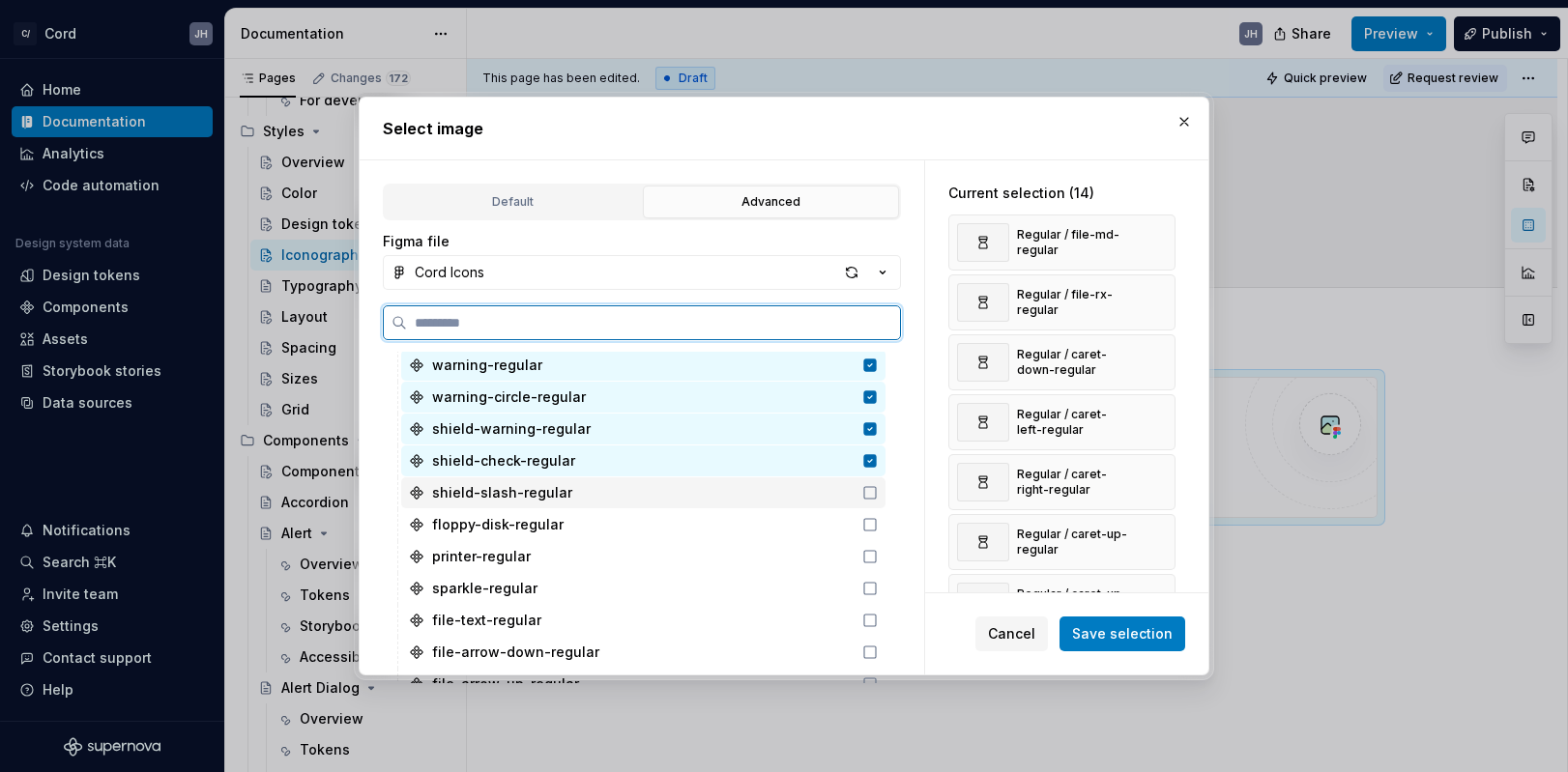 click 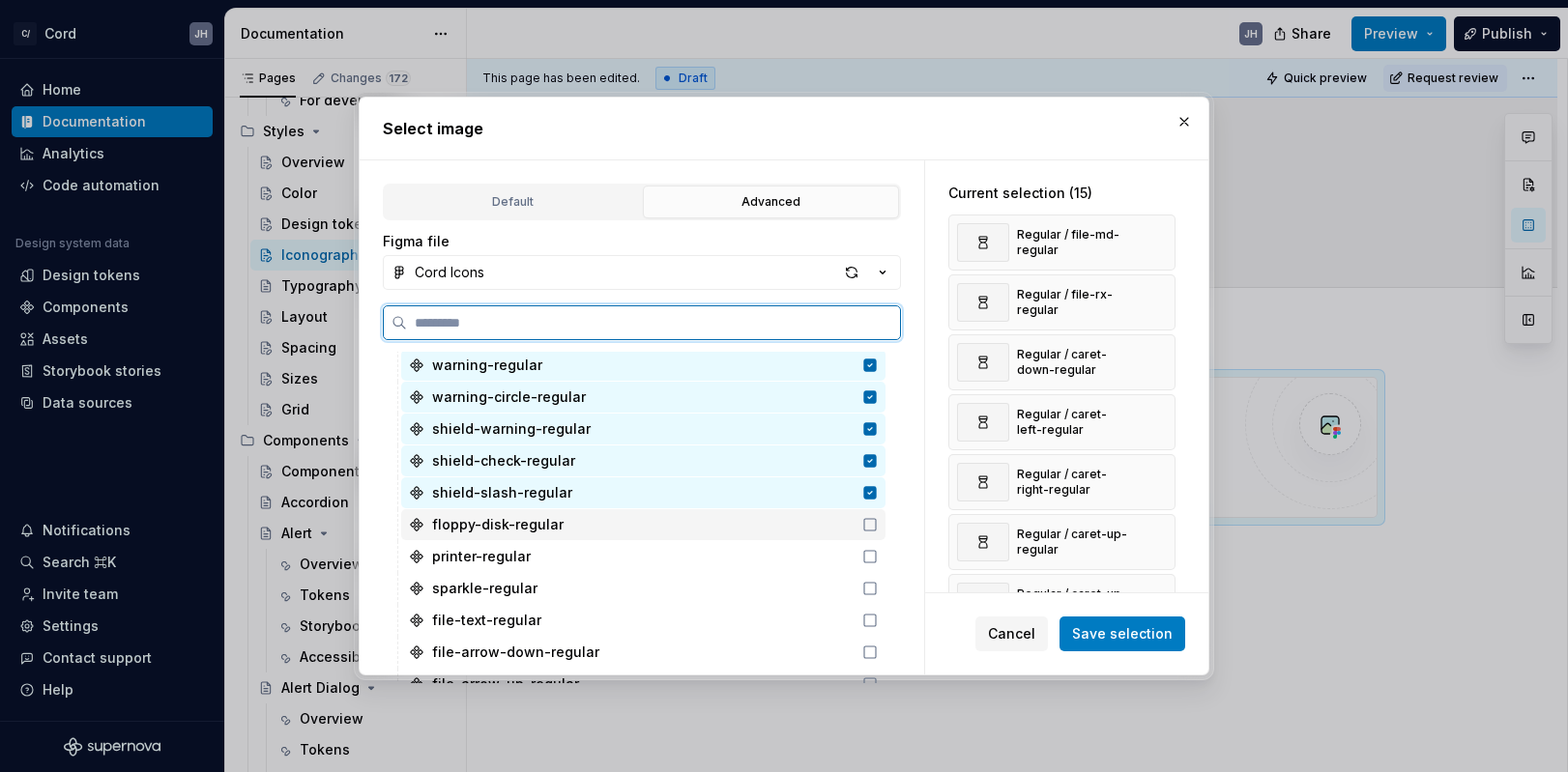 click 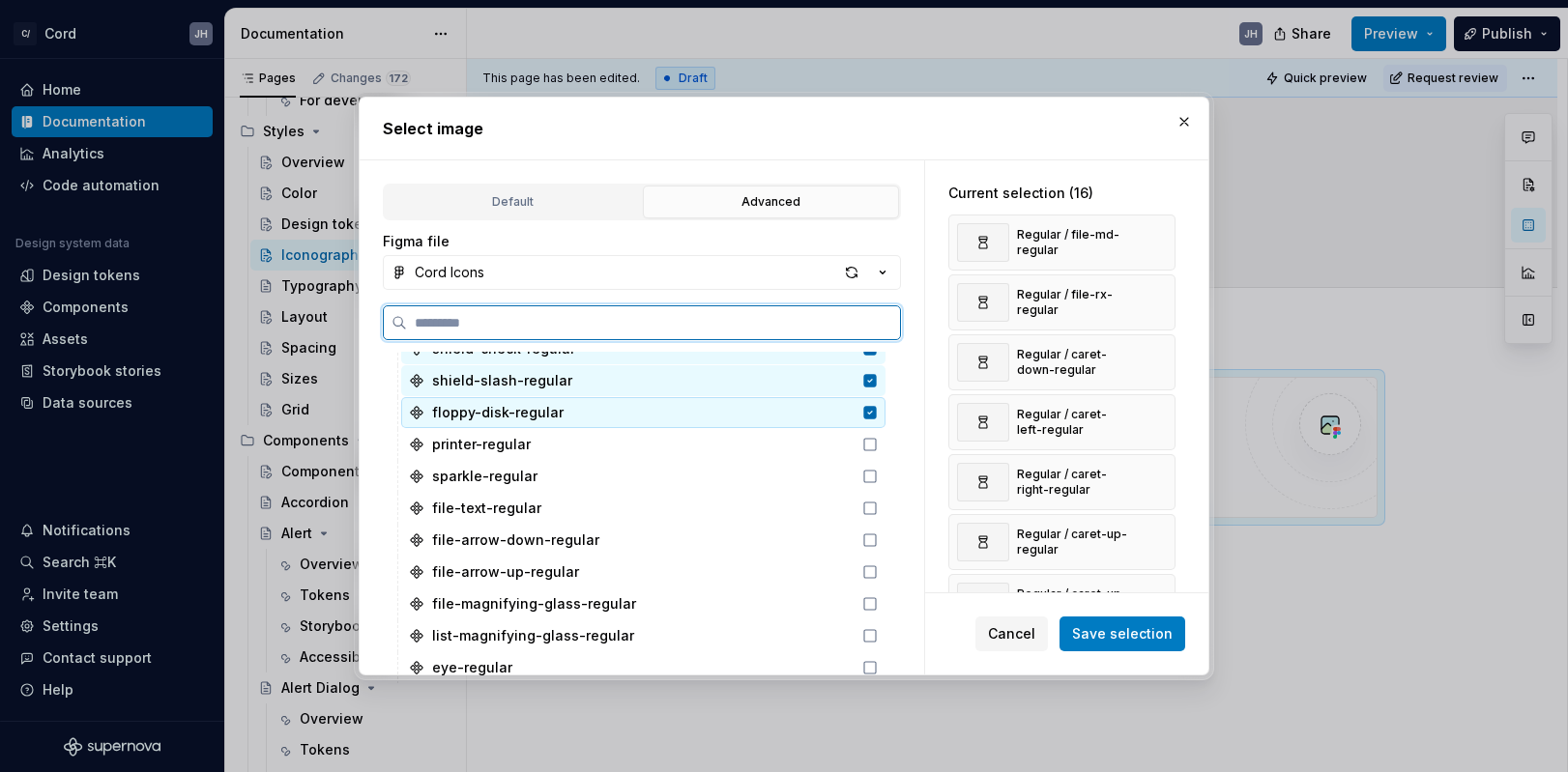 scroll, scrollTop: 512, scrollLeft: 0, axis: vertical 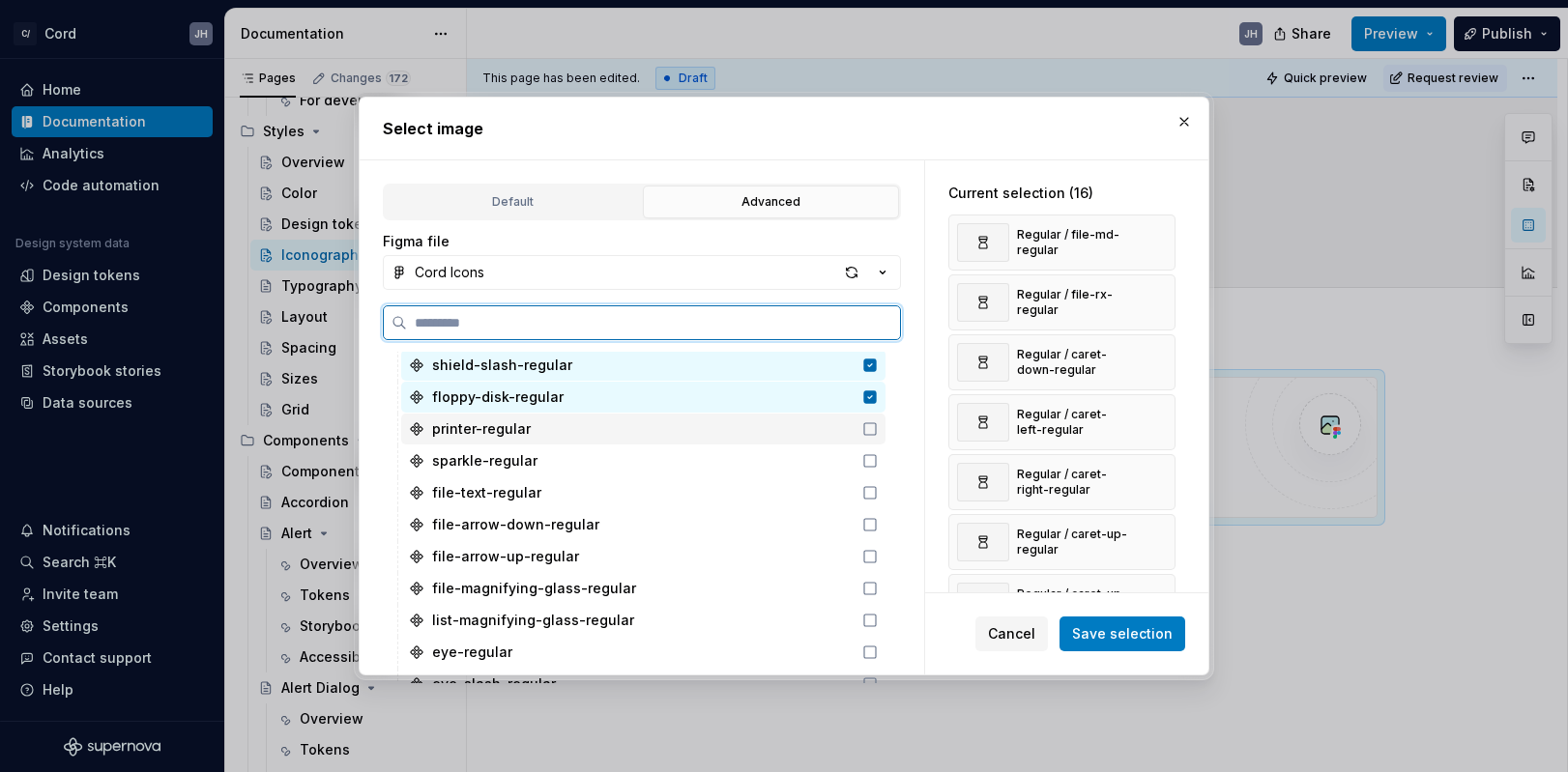 click on "printer-regular" at bounding box center [643, 429] 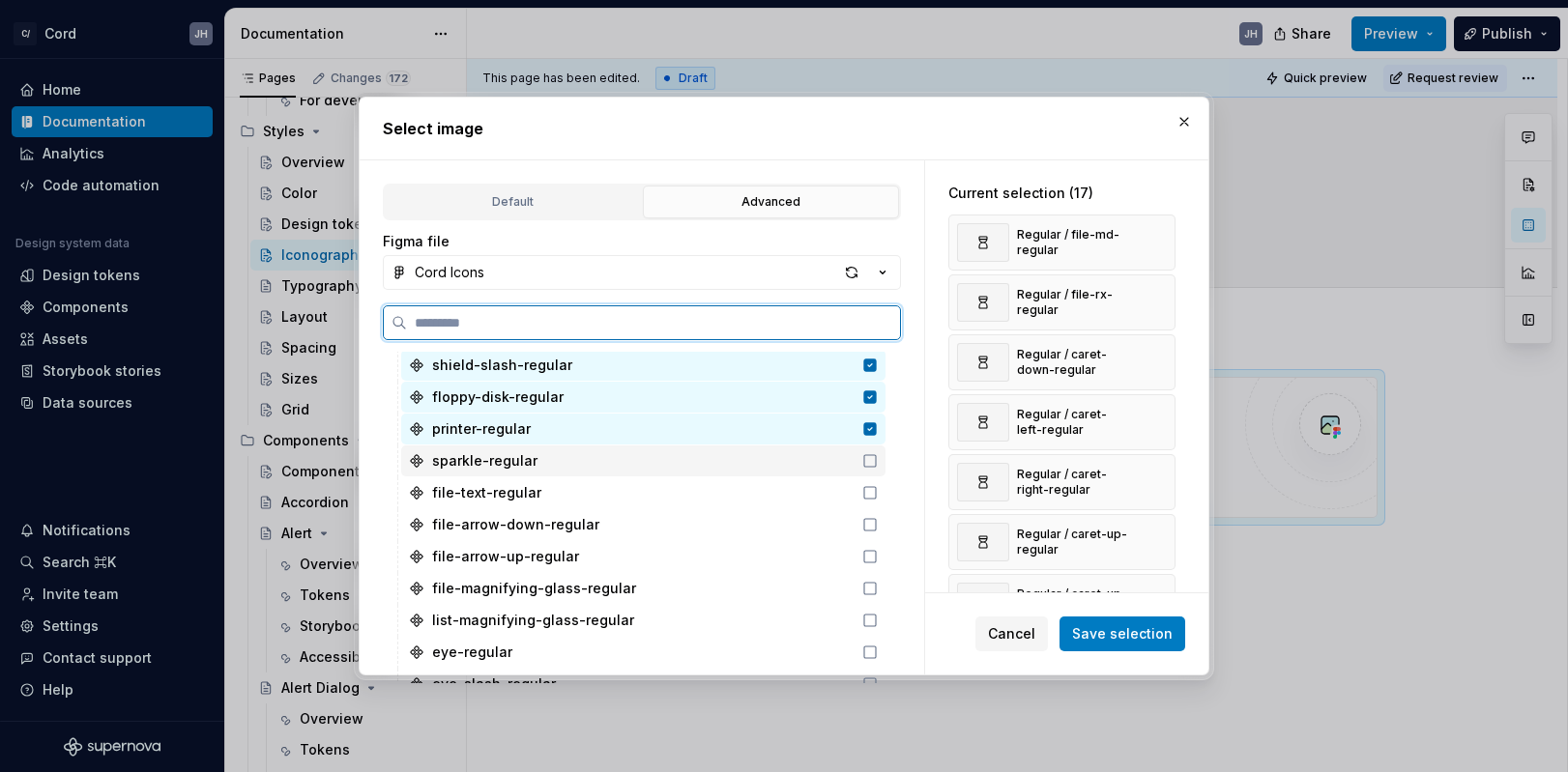click 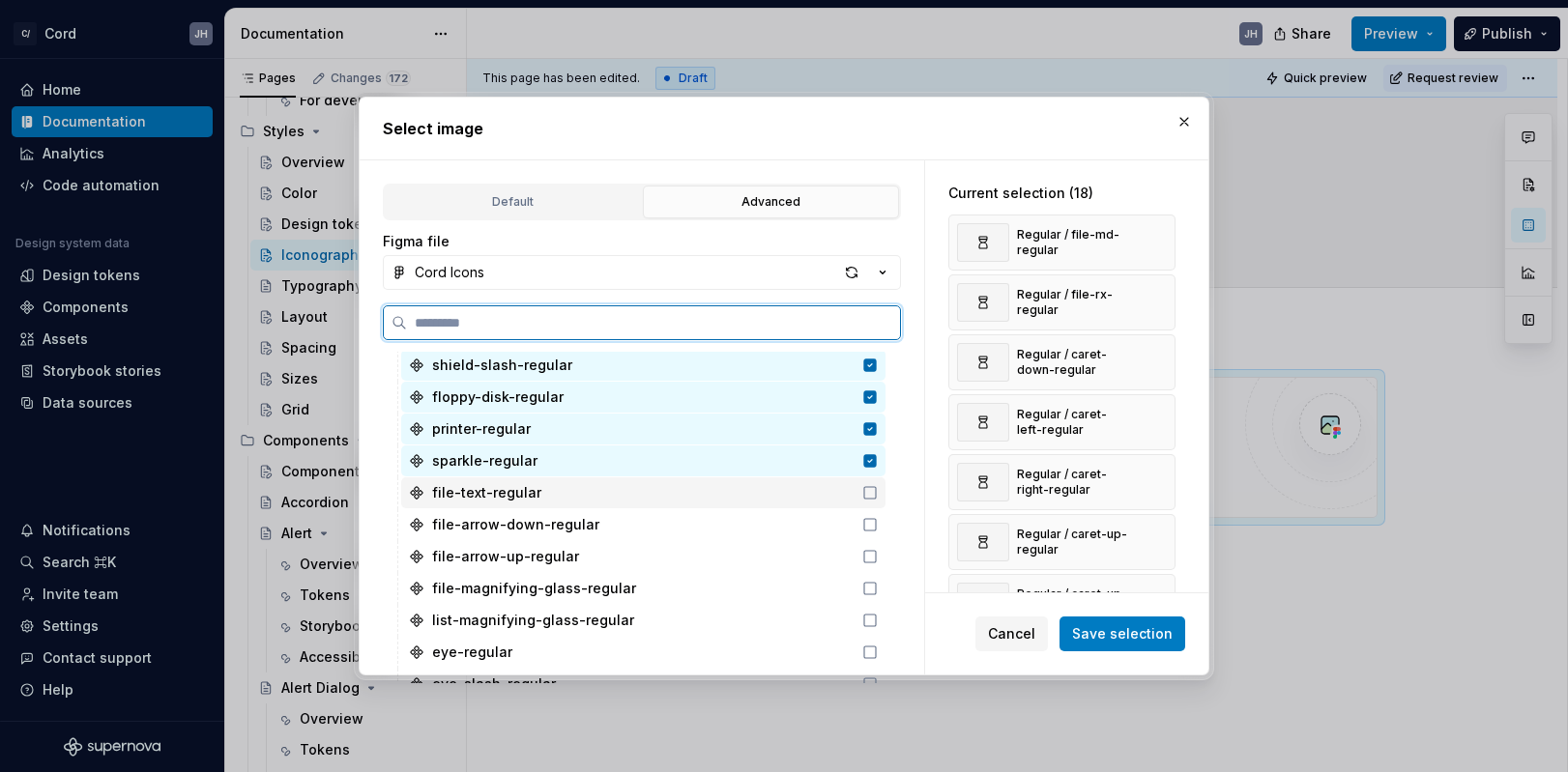click 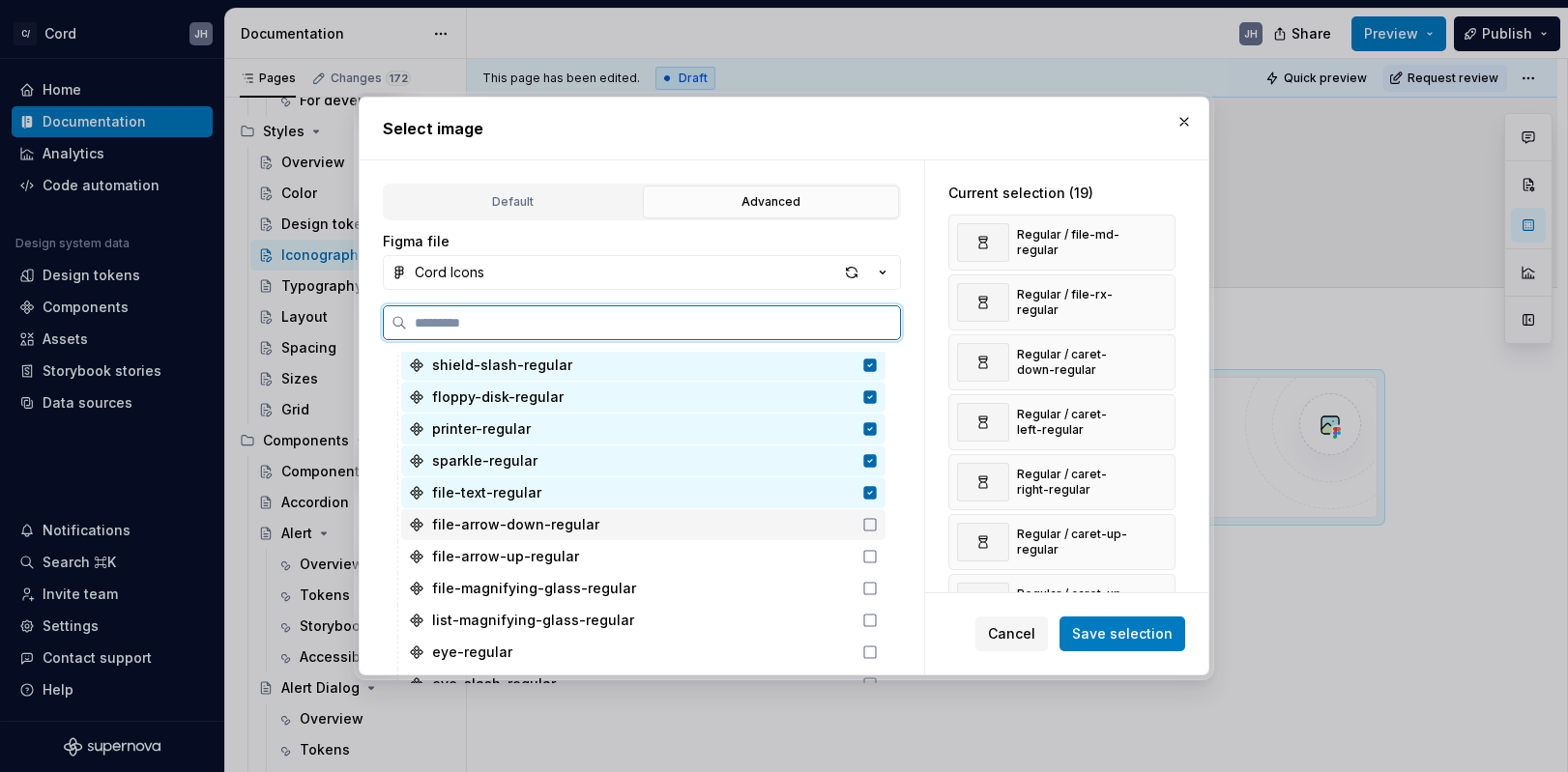 click 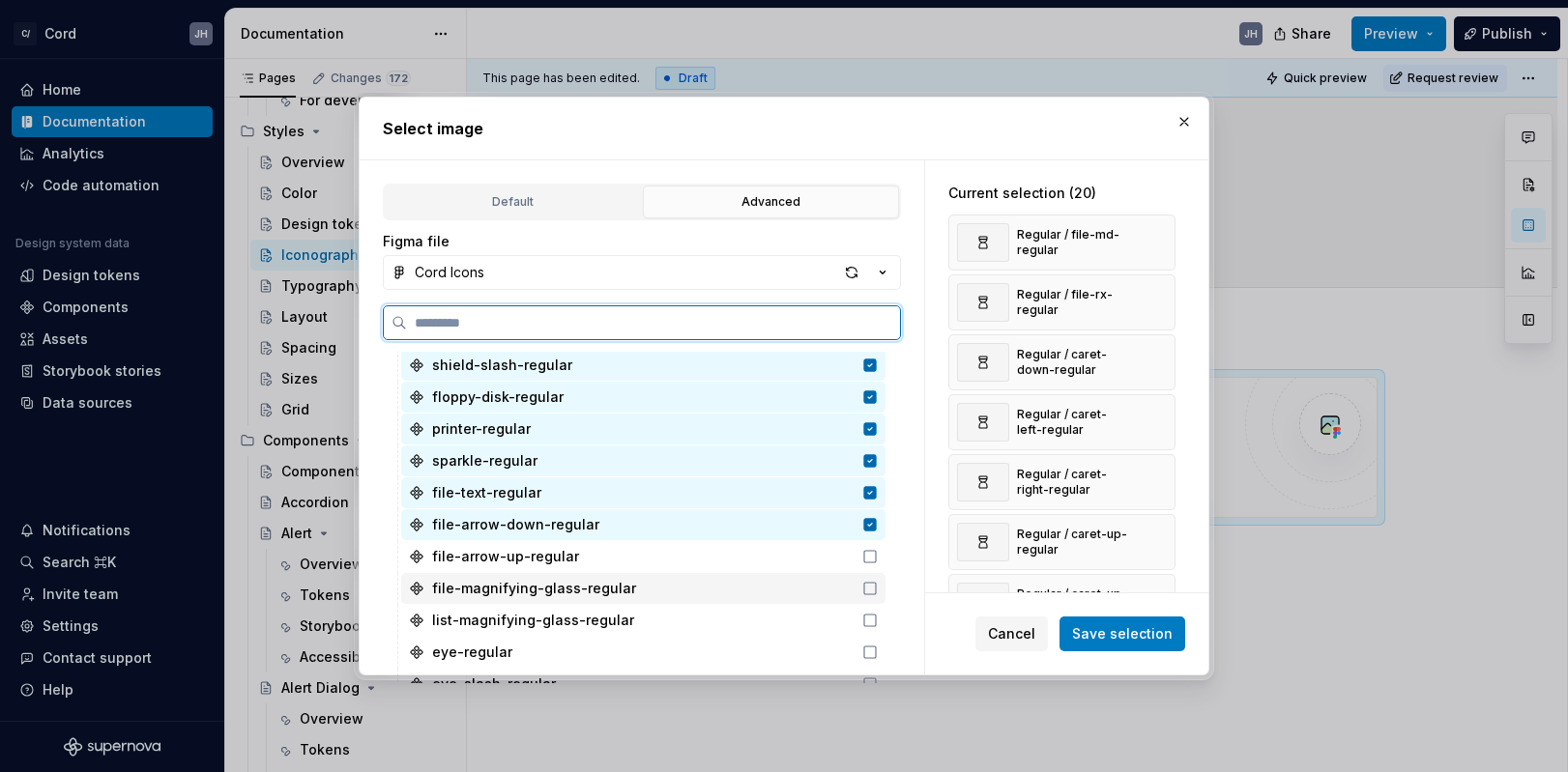click on "file-magnifying-glass-regular" at bounding box center [643, 588] 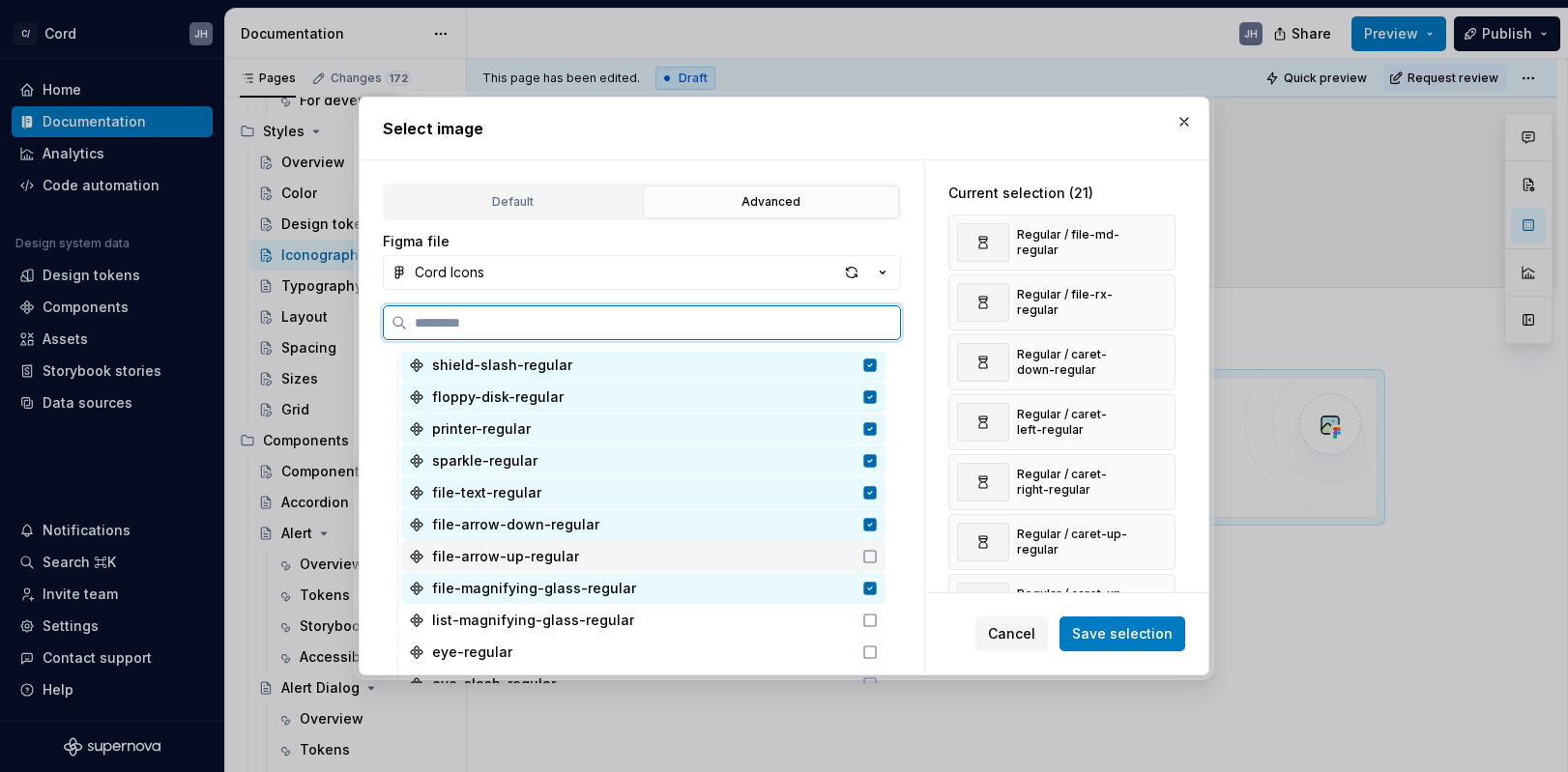 click 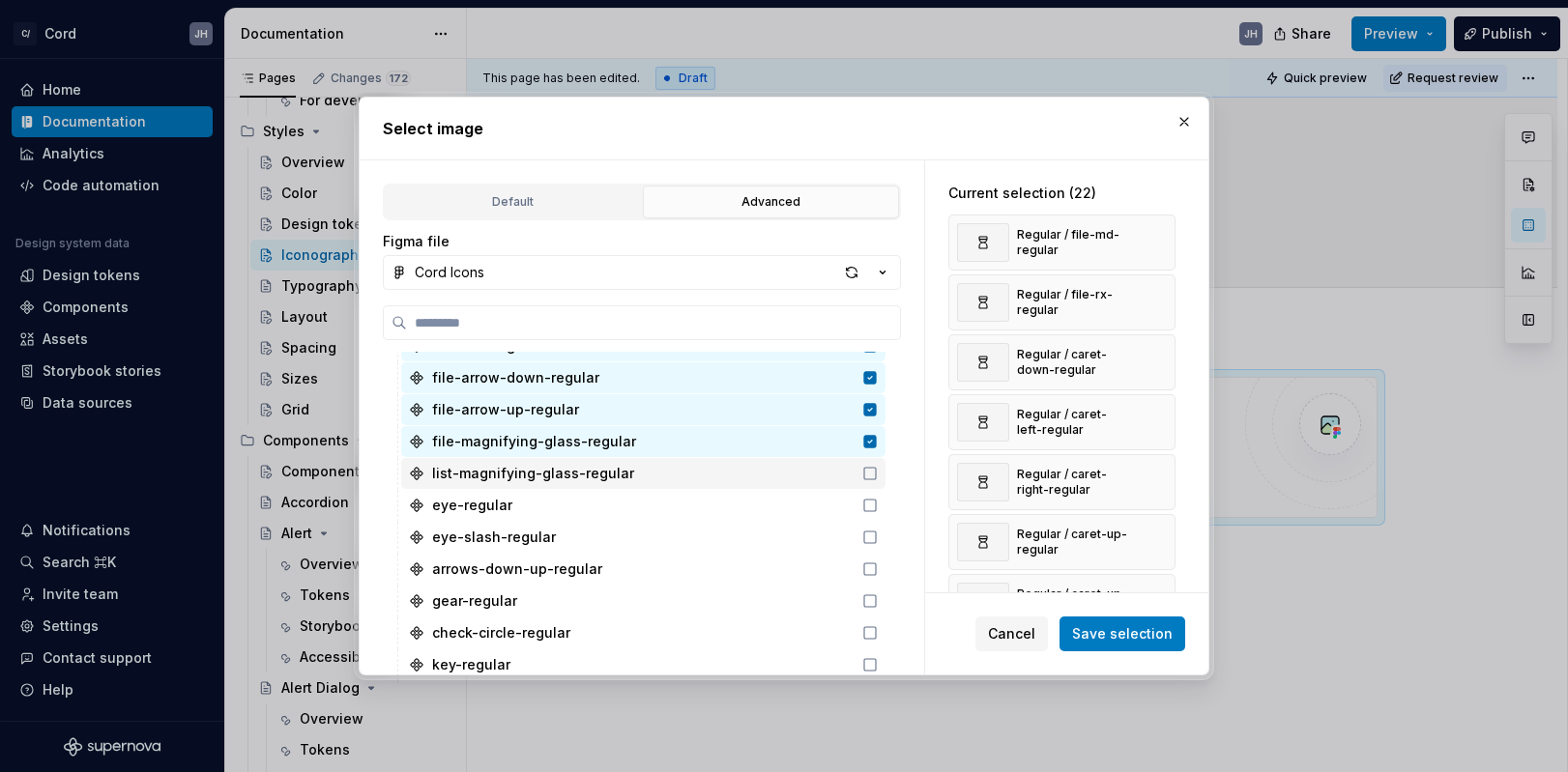 scroll, scrollTop: 660, scrollLeft: 0, axis: vertical 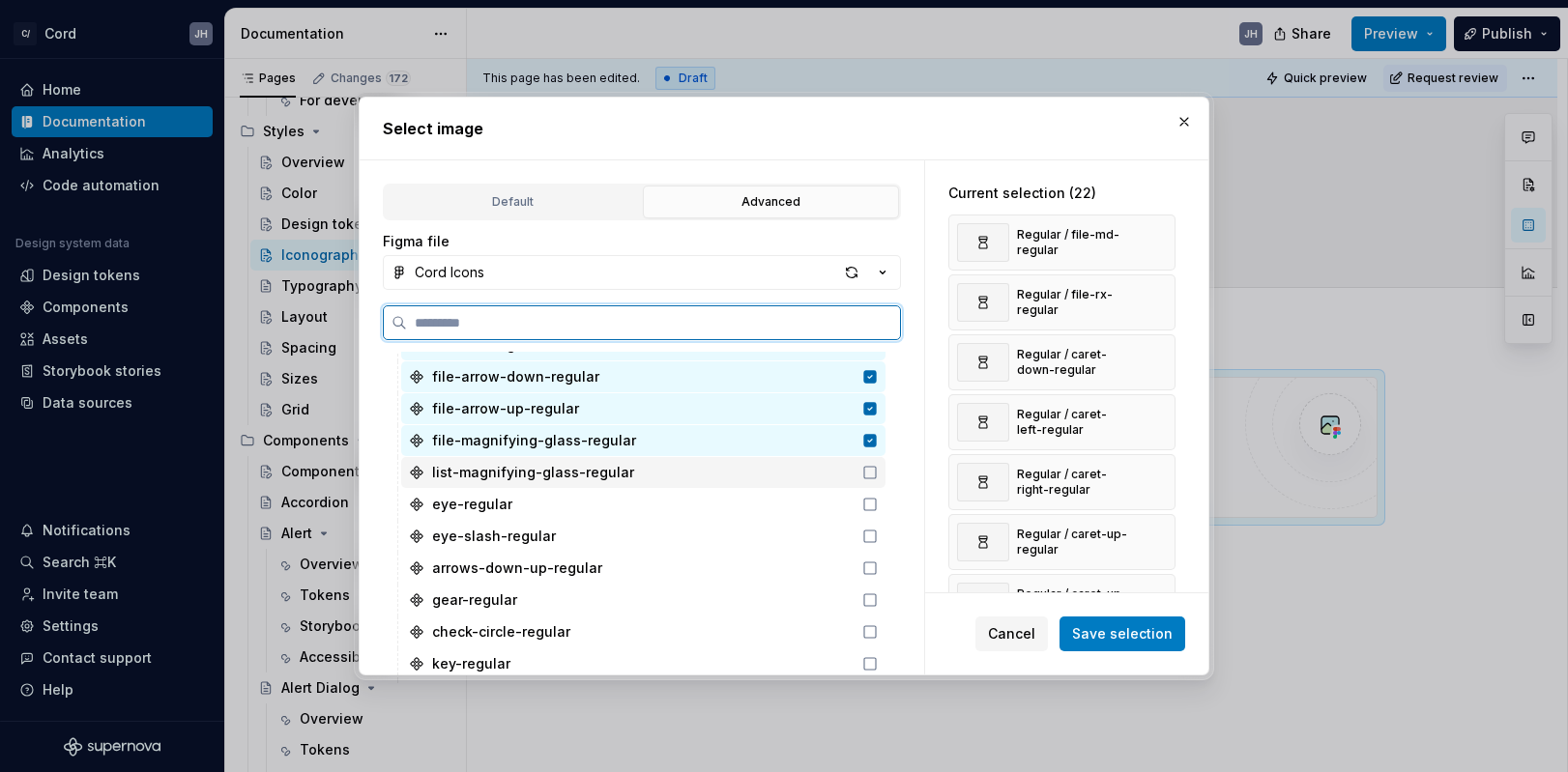 click 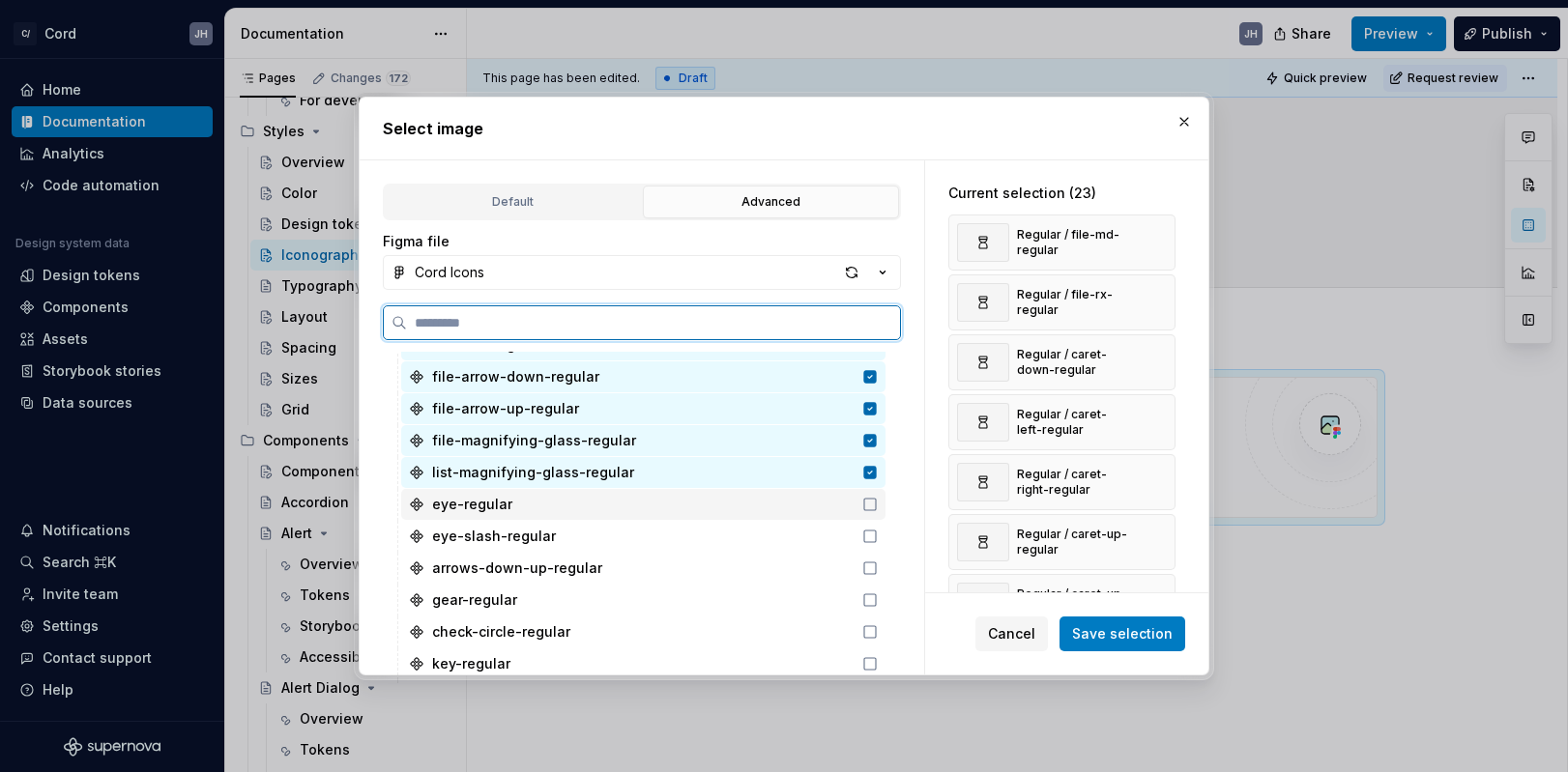 click 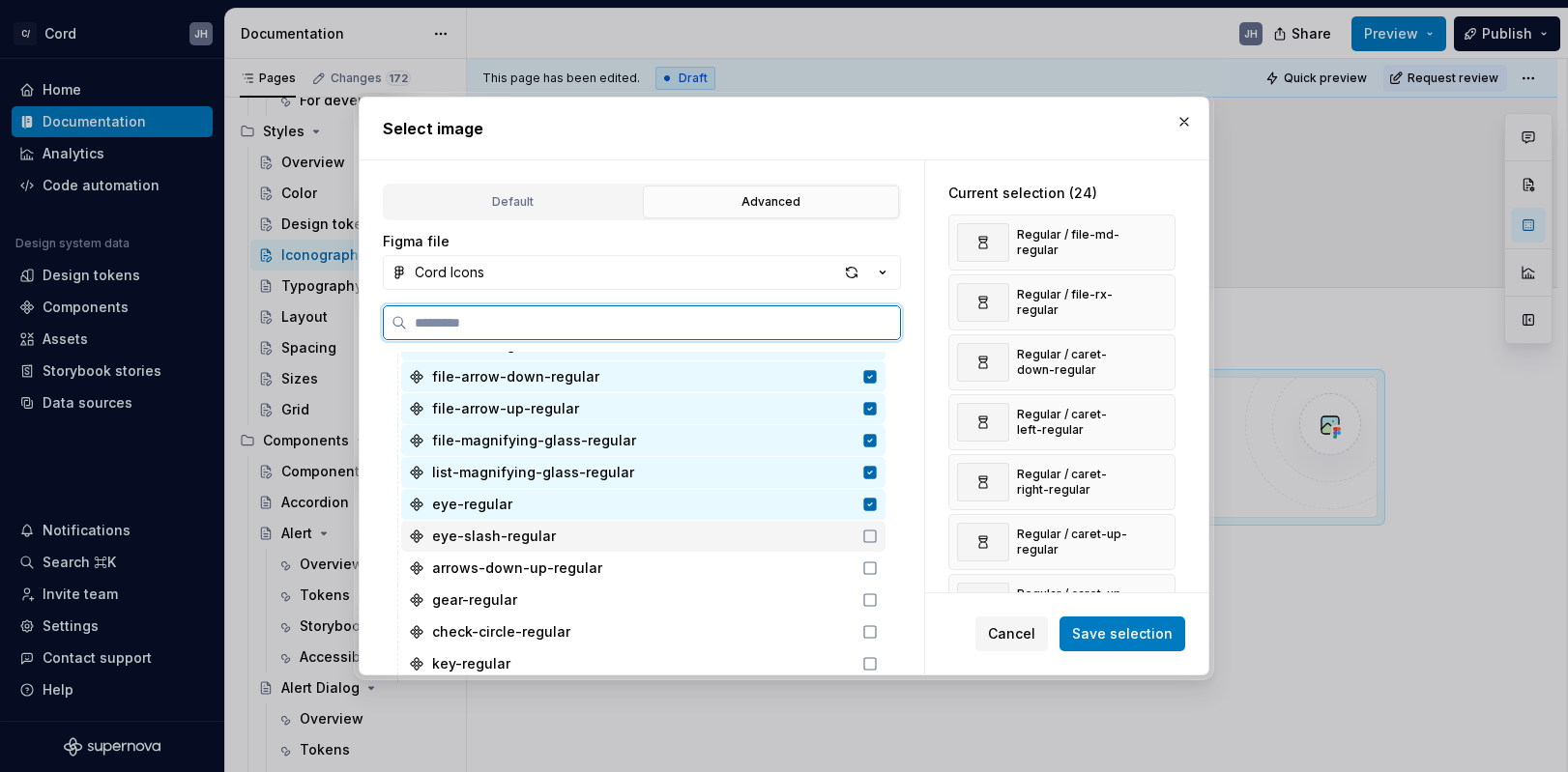 click 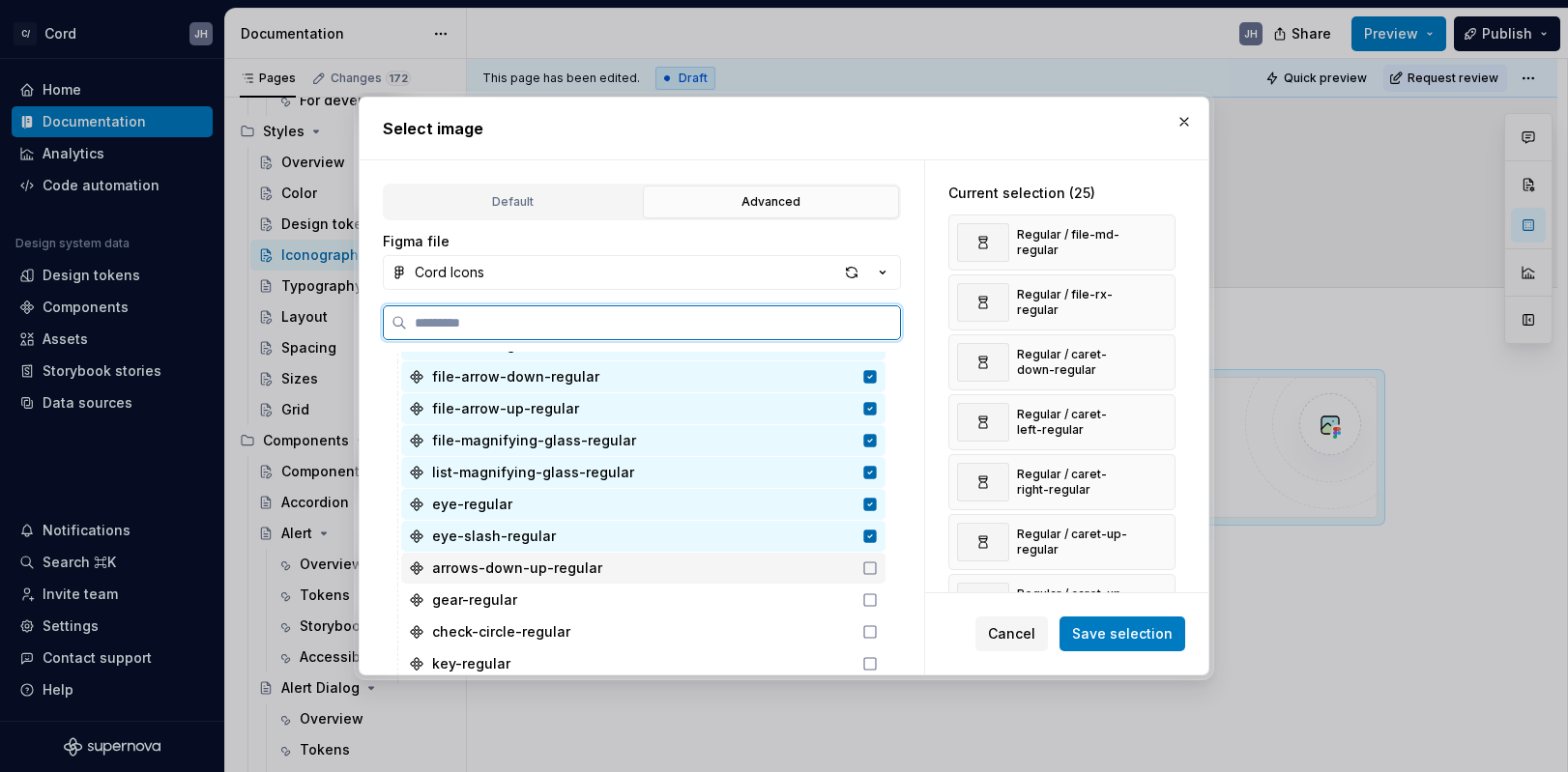 click 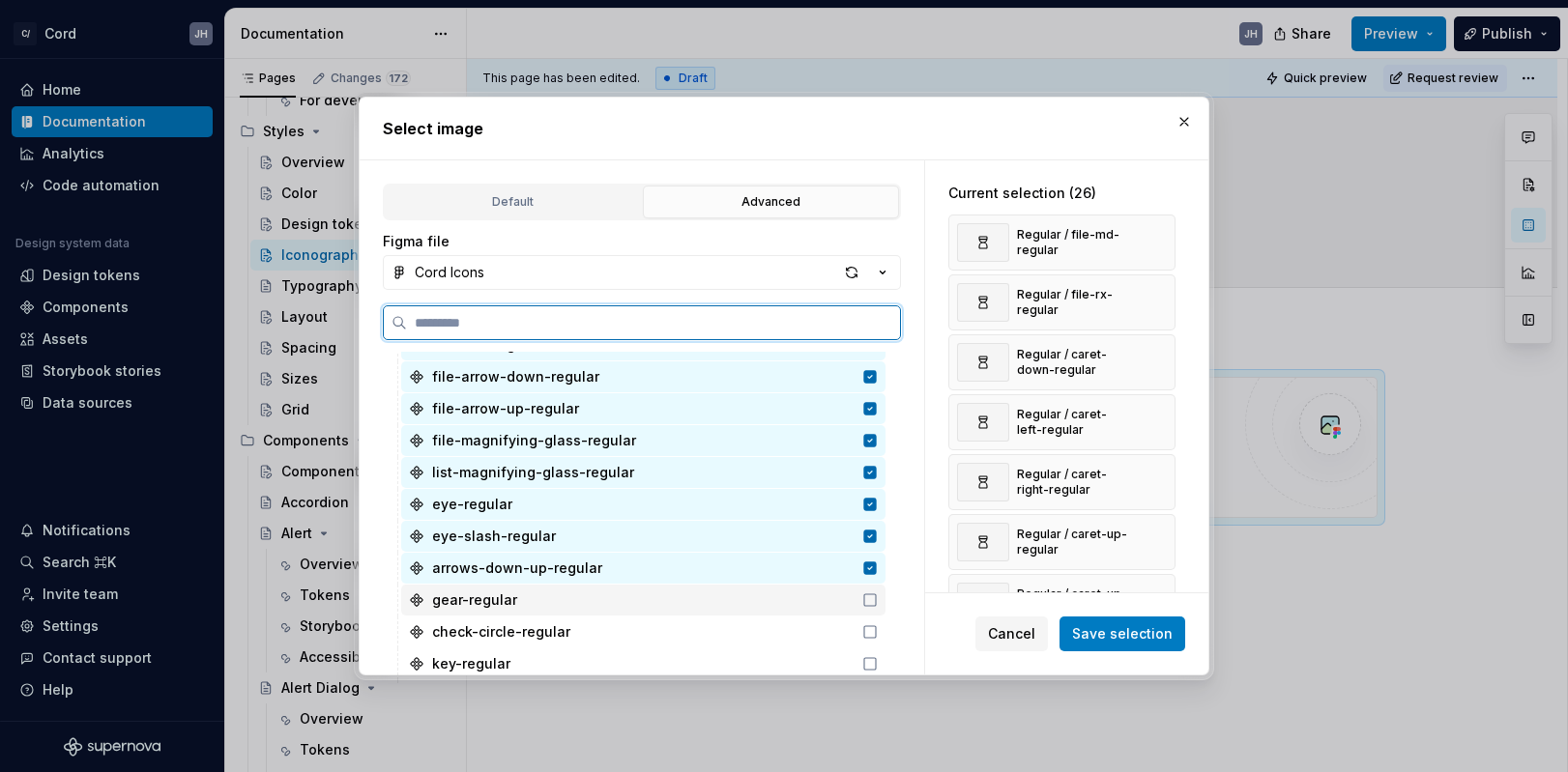 click 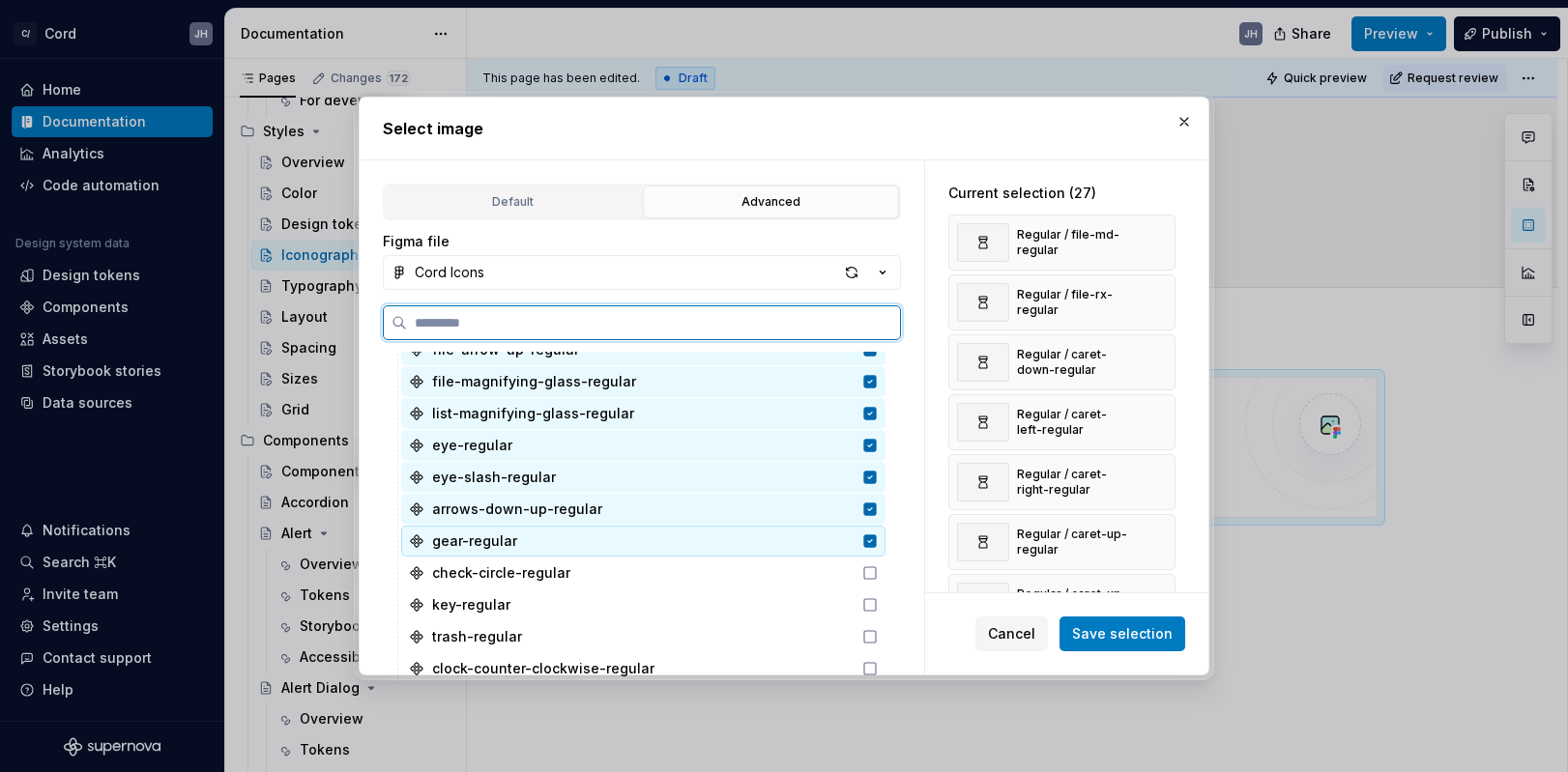 scroll, scrollTop: 724, scrollLeft: 0, axis: vertical 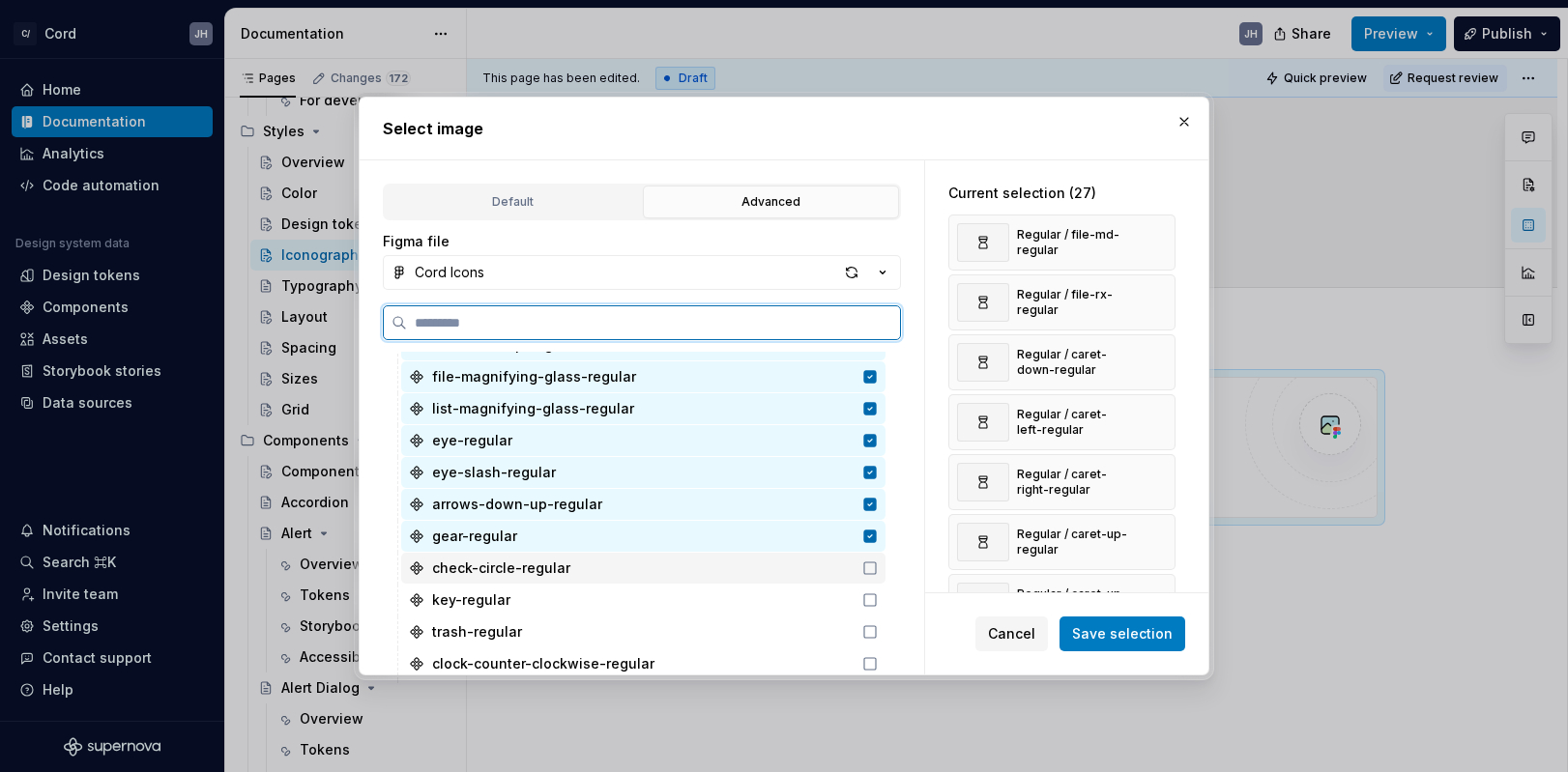 click 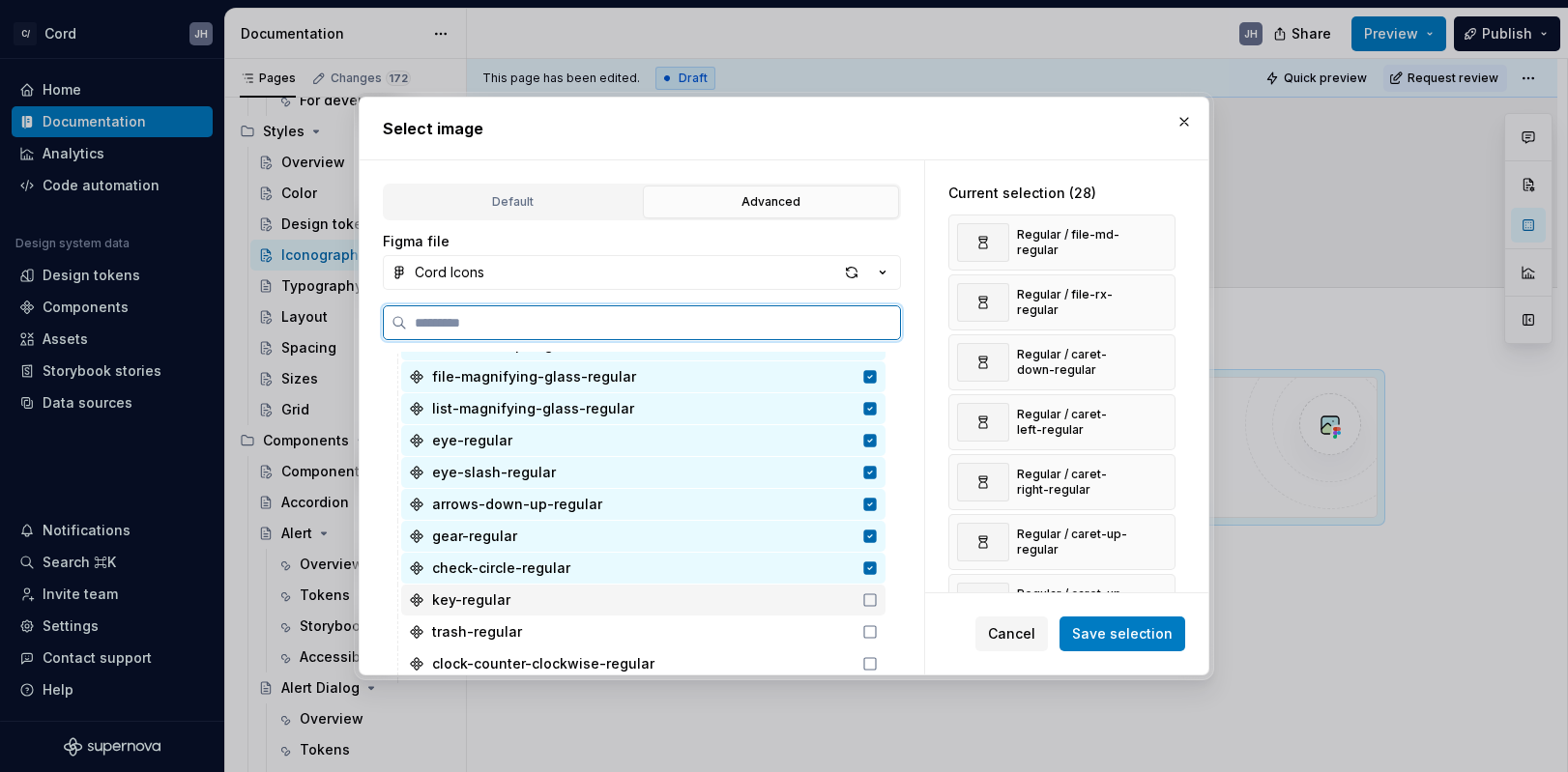 click on "key-regular" at bounding box center [643, 600] 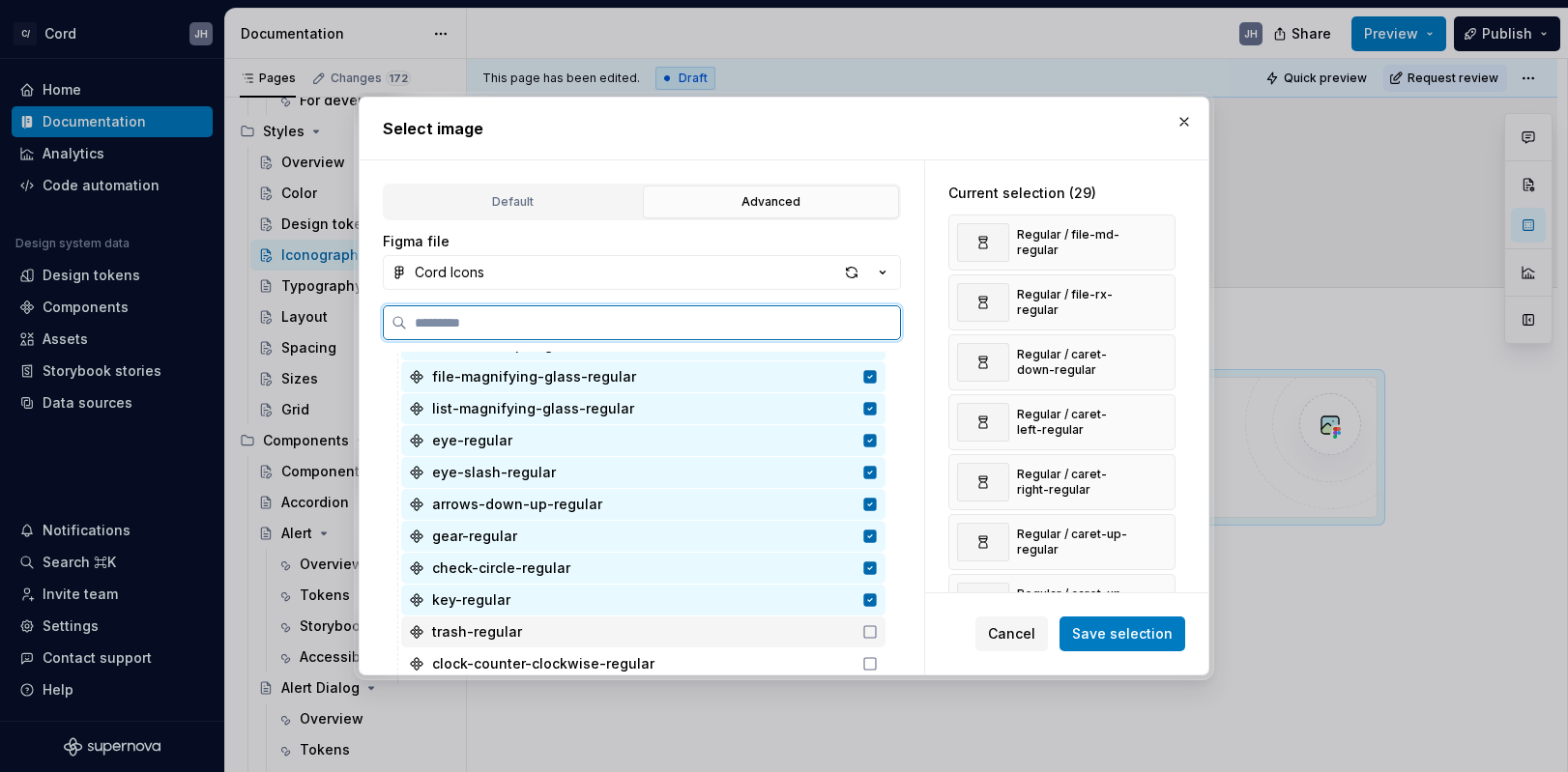 click 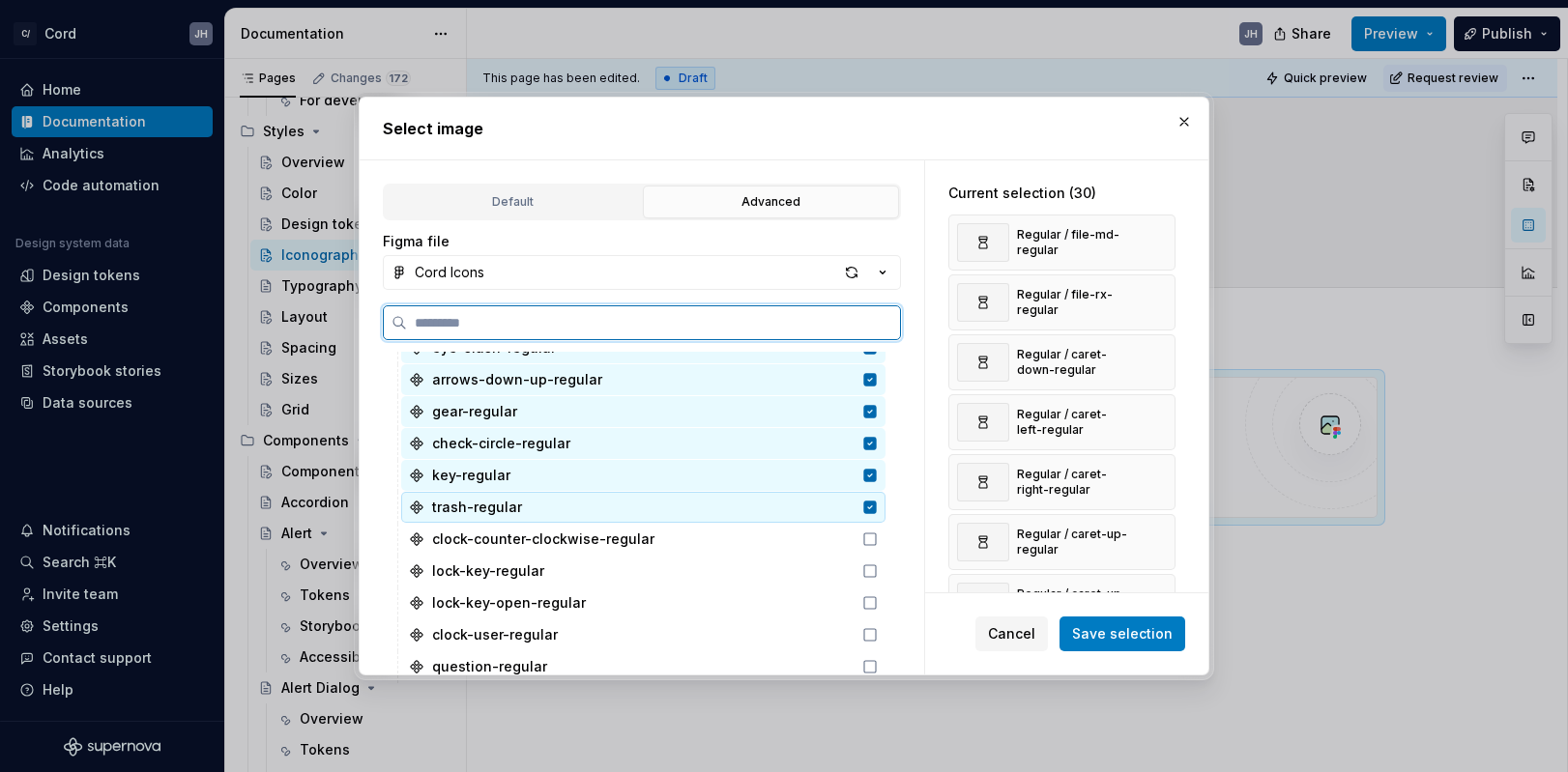 scroll, scrollTop: 882, scrollLeft: 0, axis: vertical 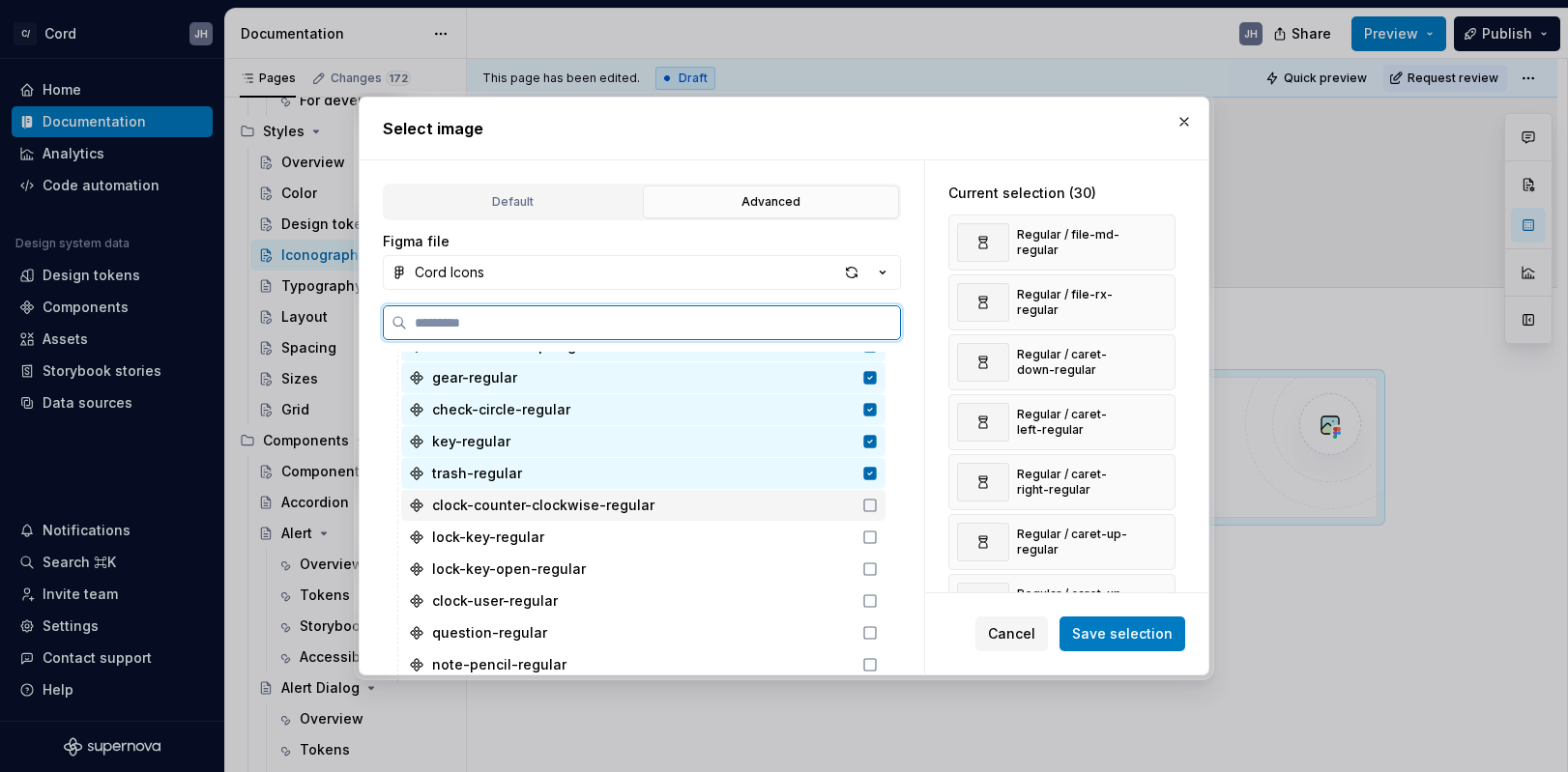 click on "clock-counter-clockwise-regular" at bounding box center [643, 505] 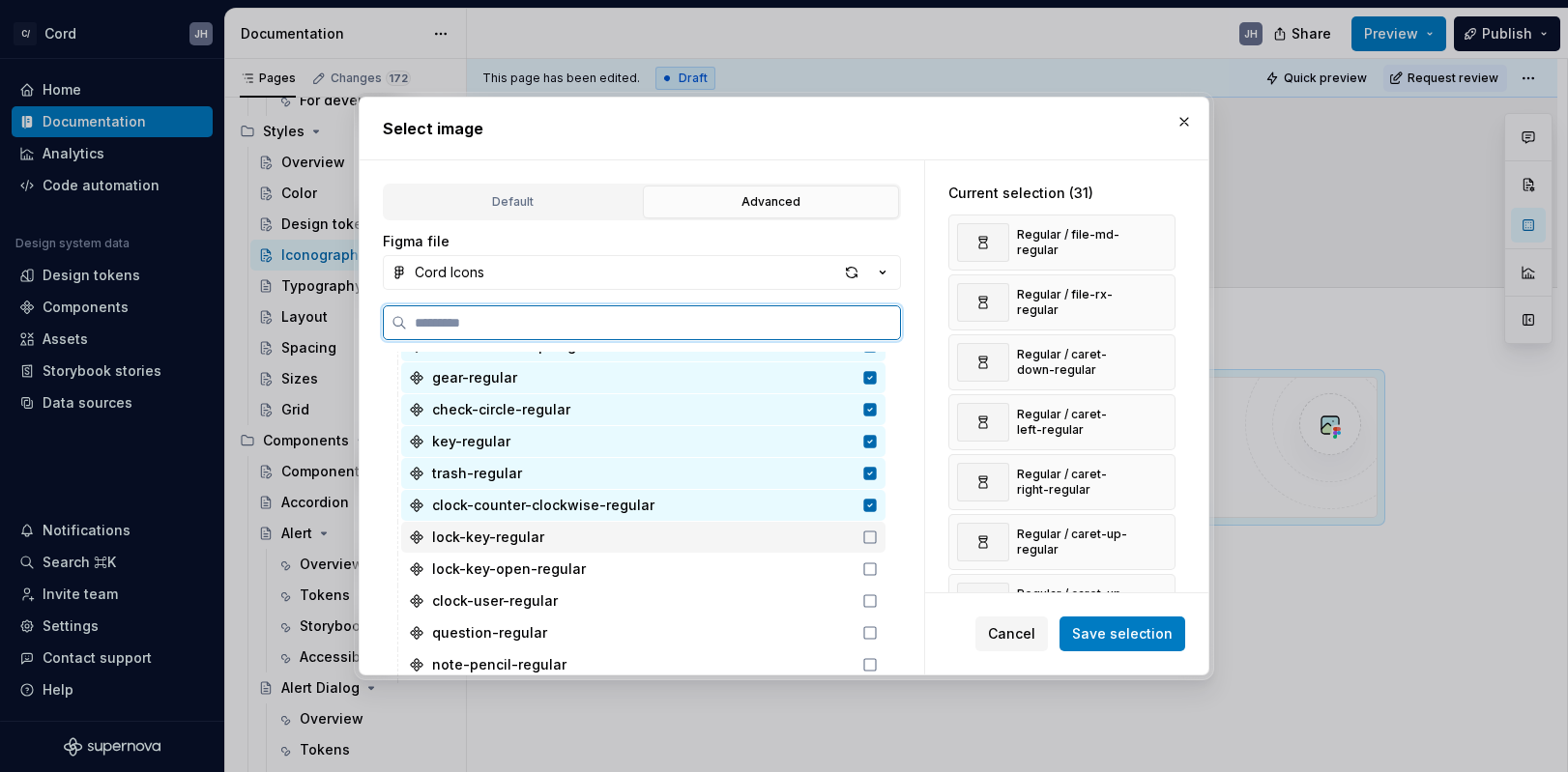 click 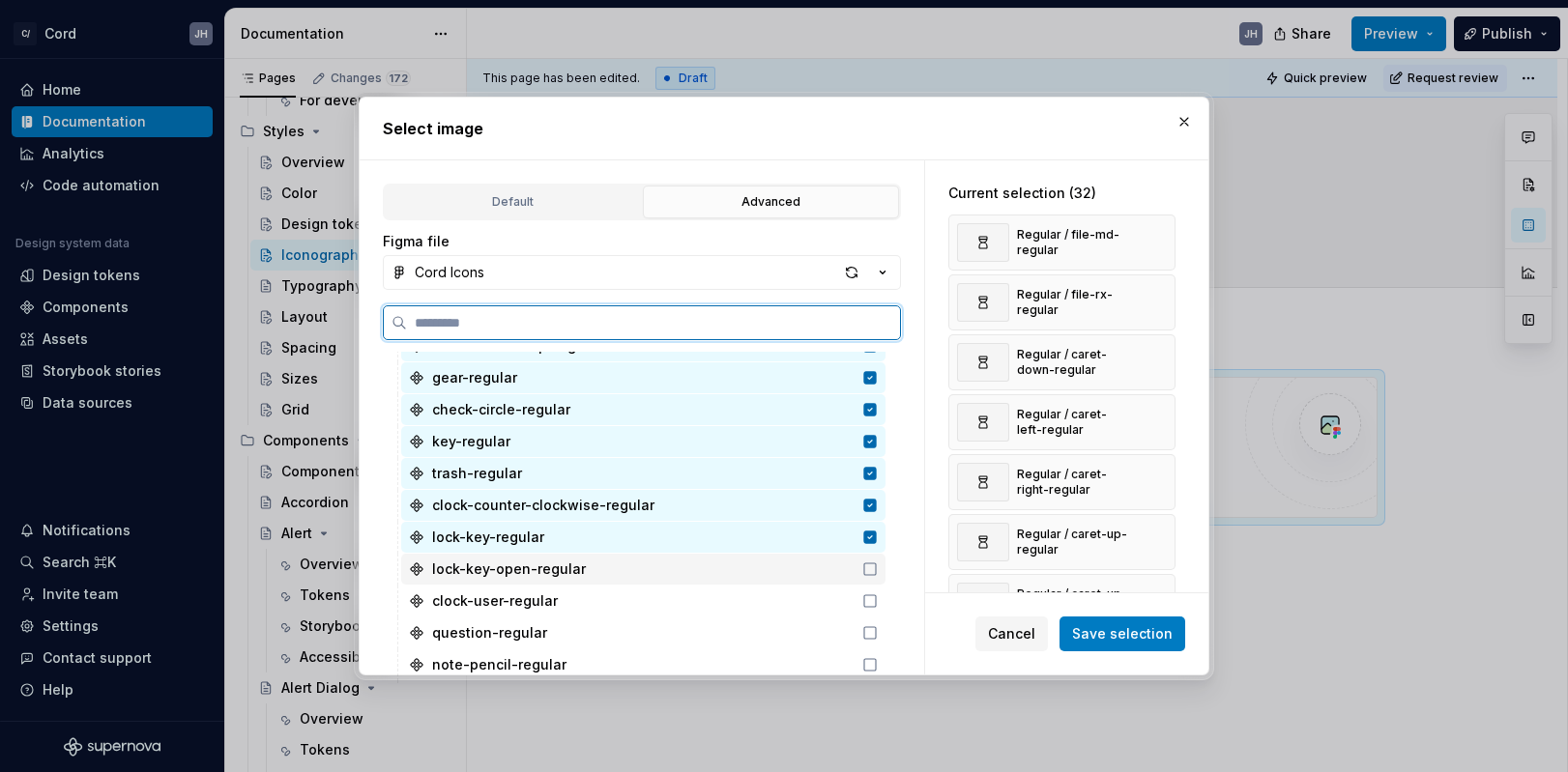 click 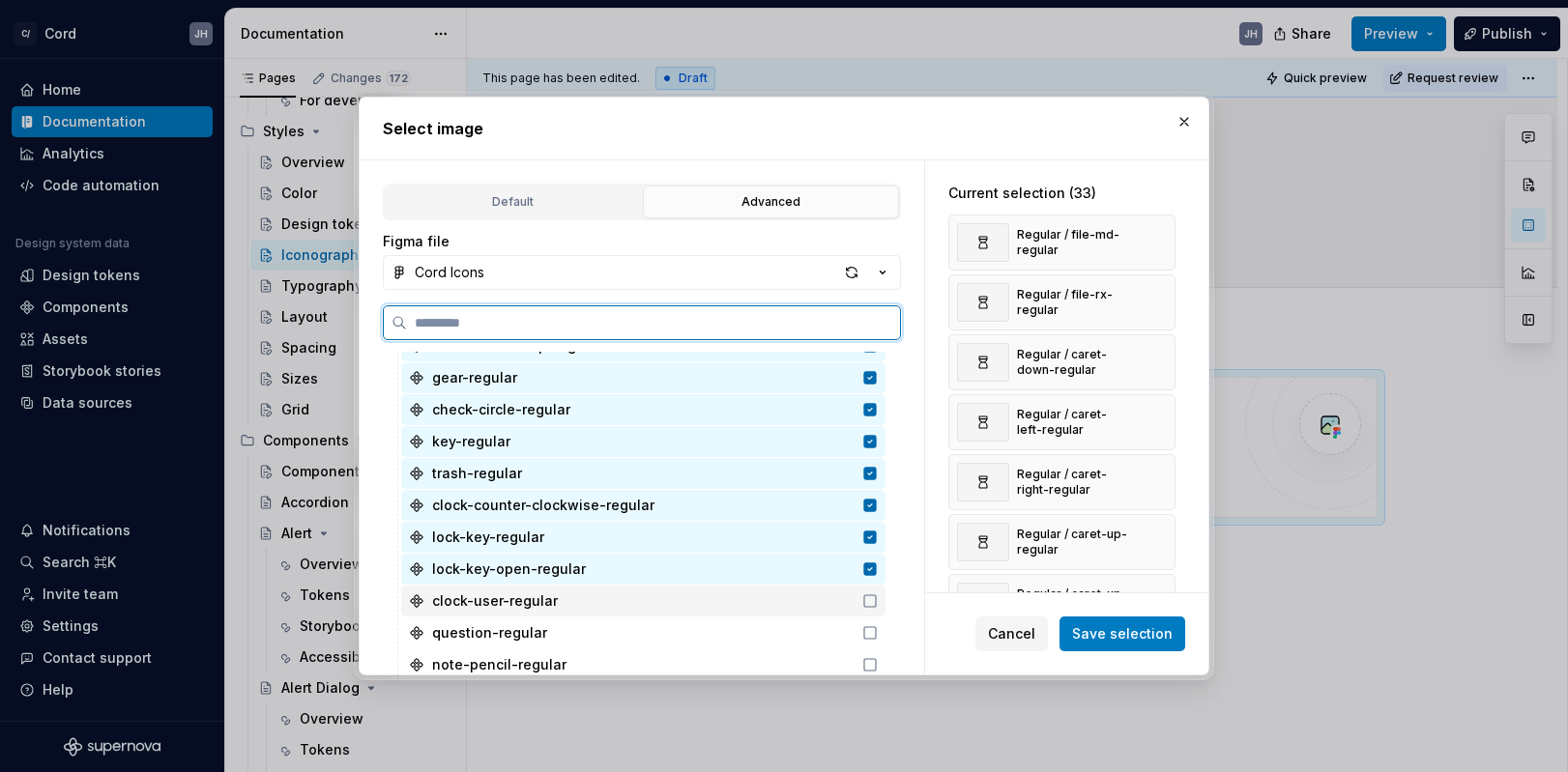 click on "clock-user-regular" at bounding box center [643, 601] 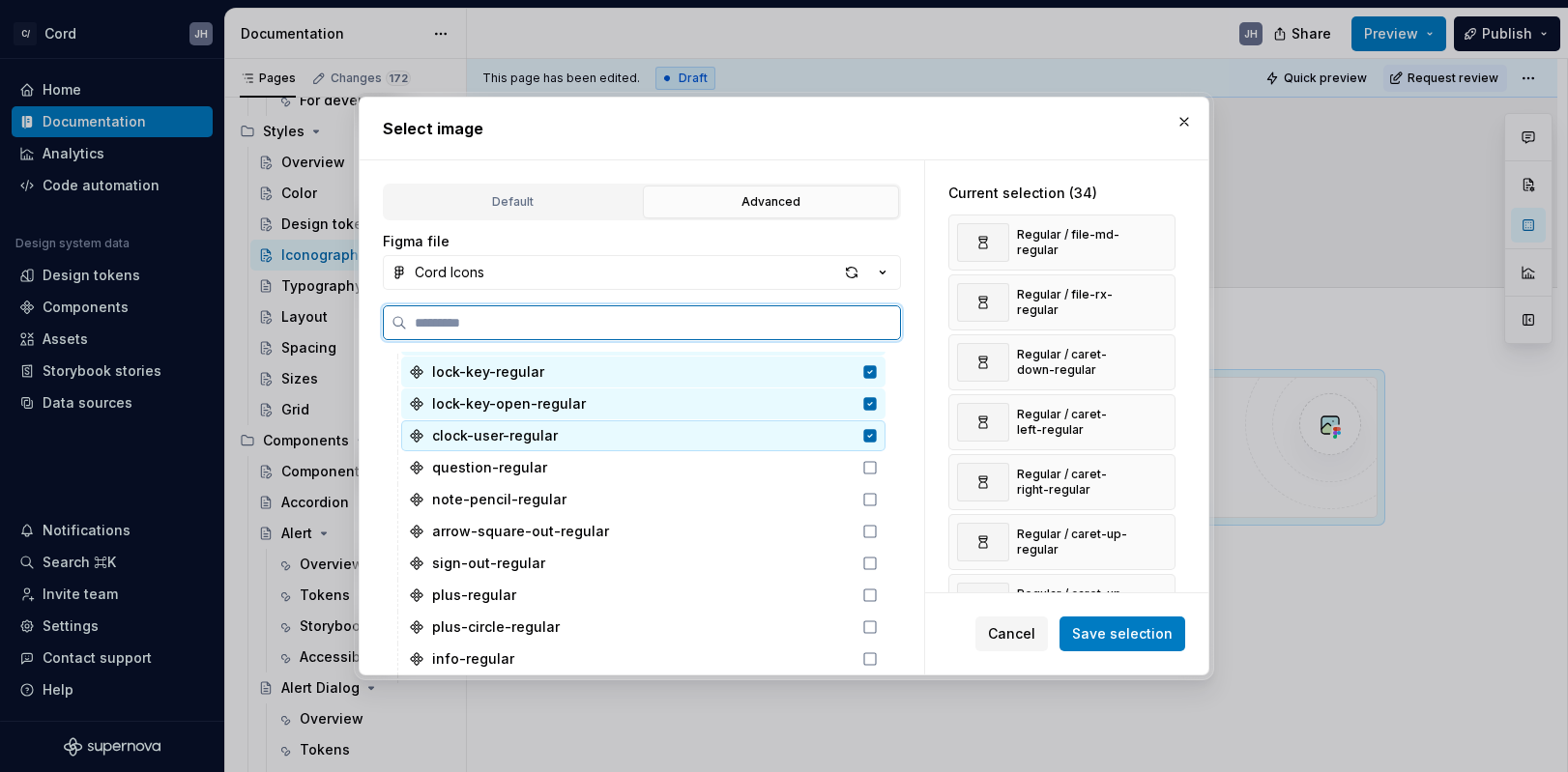 scroll, scrollTop: 1061, scrollLeft: 0, axis: vertical 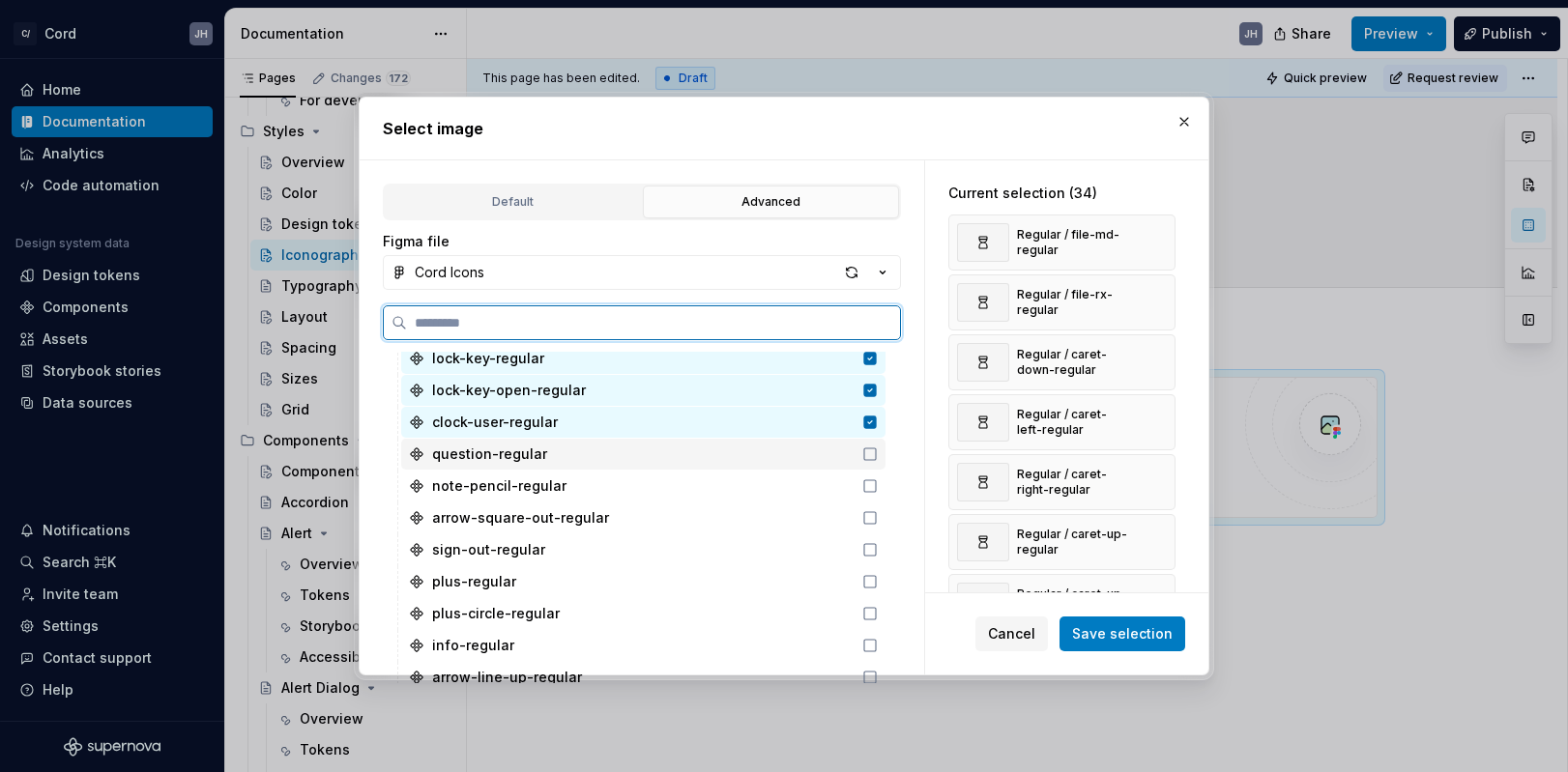 click 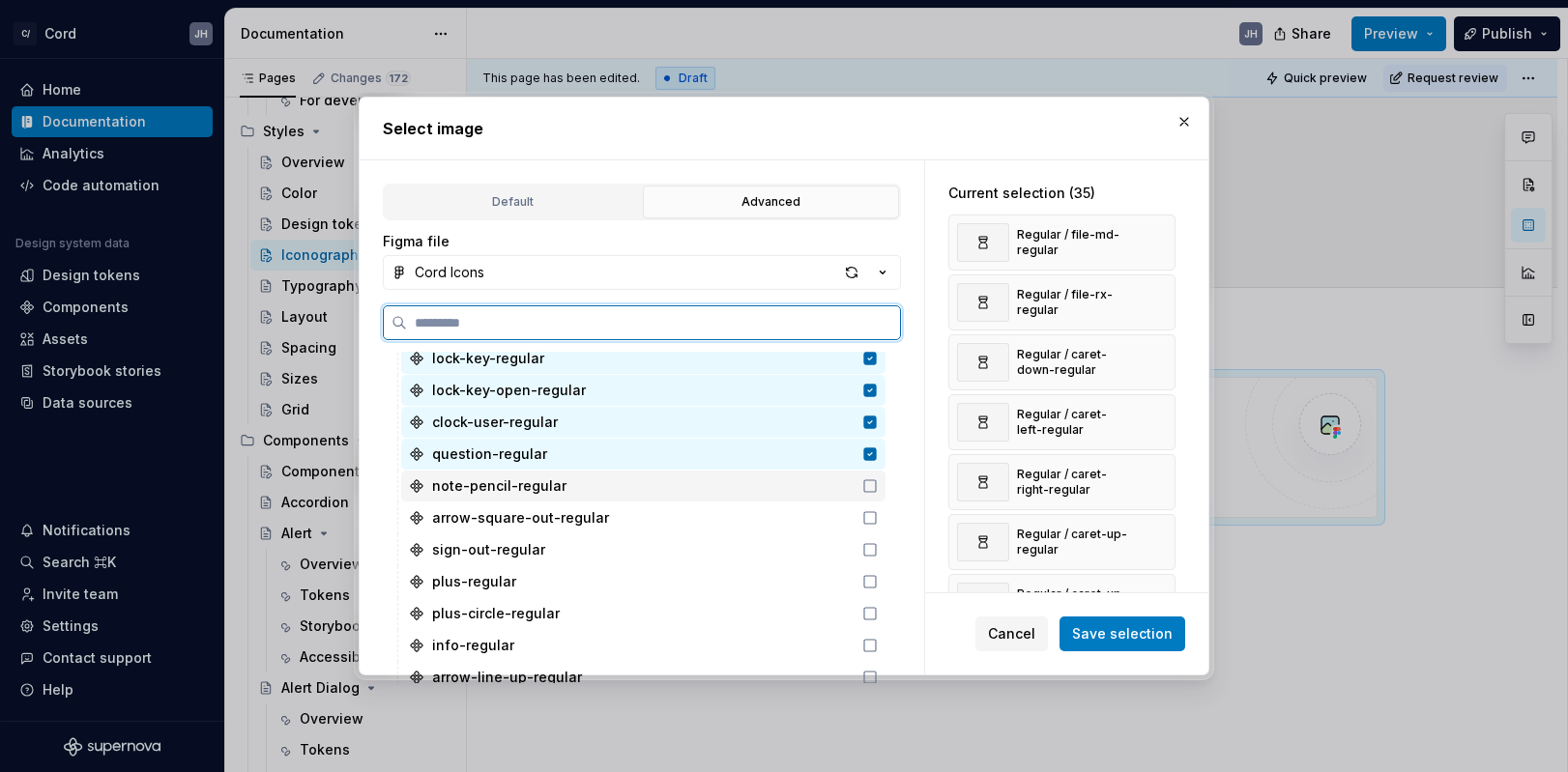 click 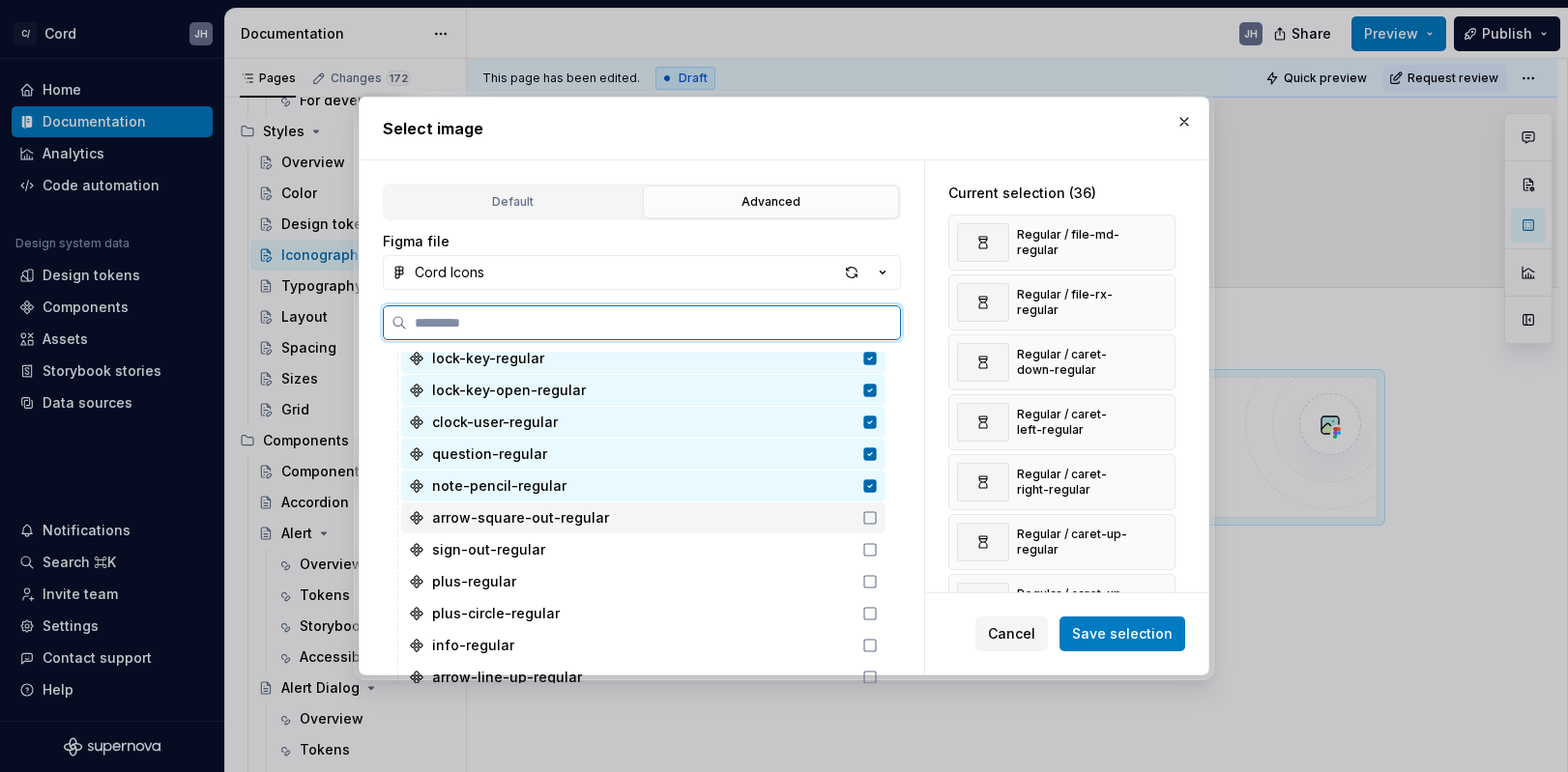 click 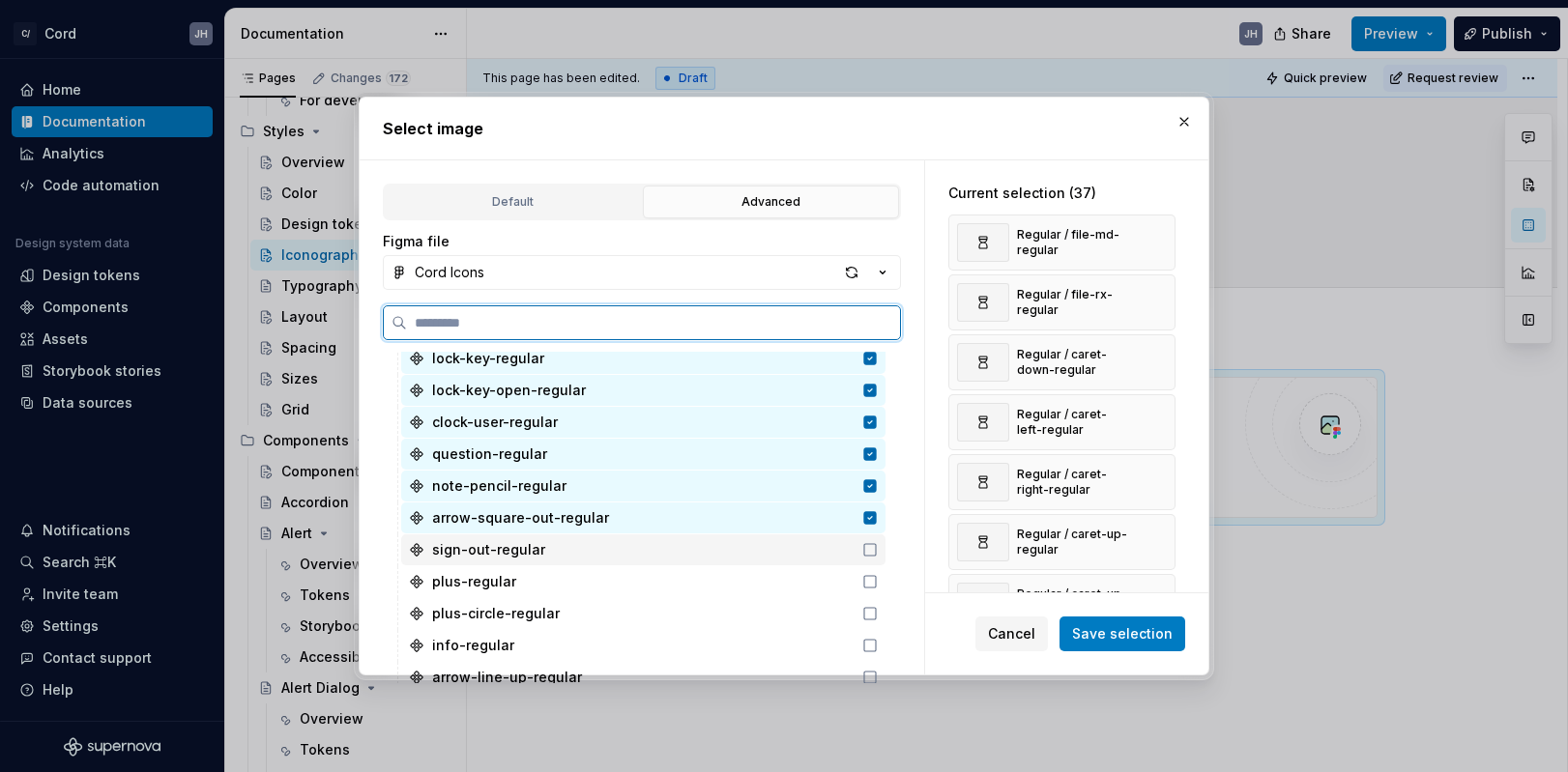 click 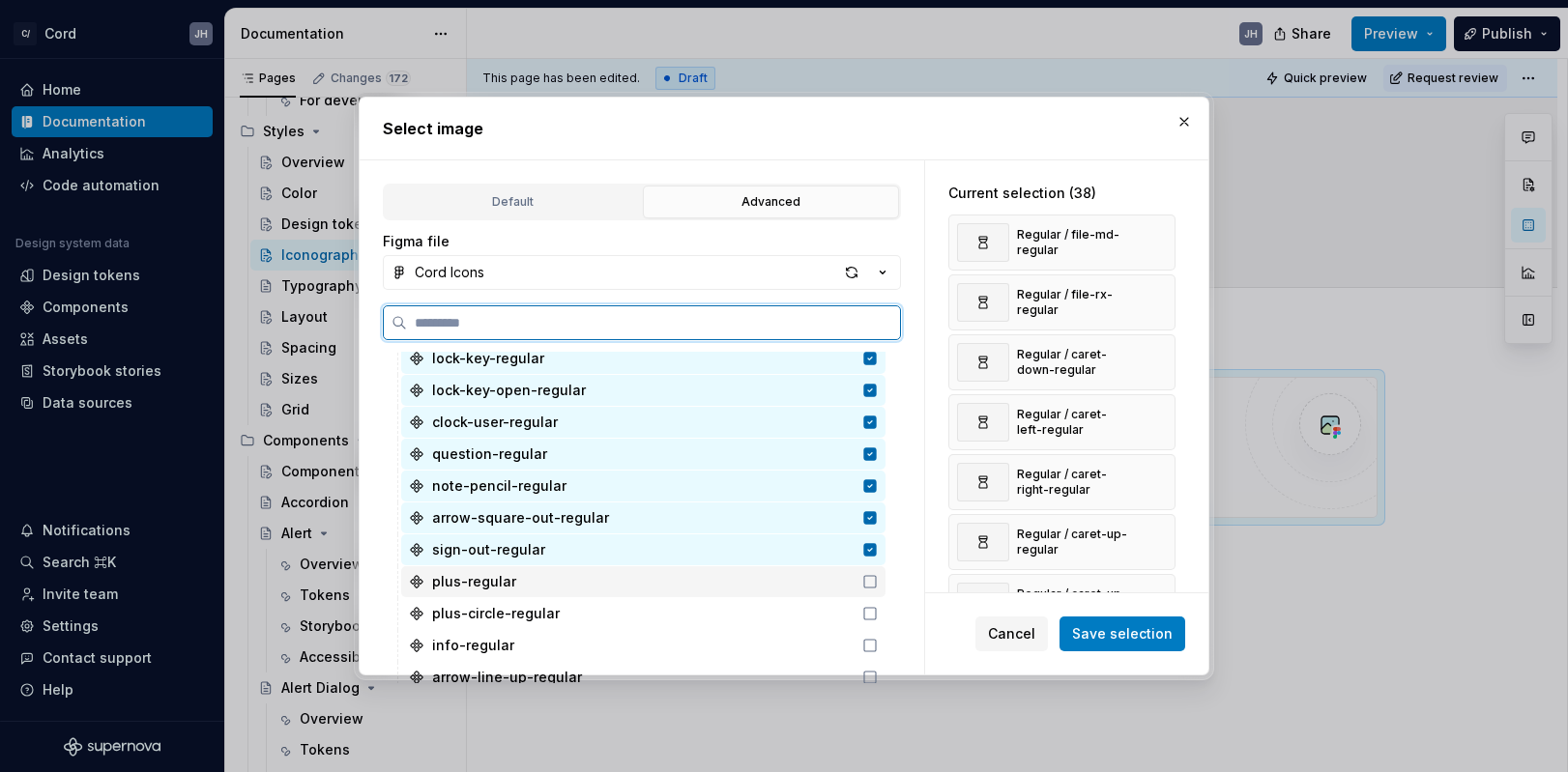 click on "plus-regular" at bounding box center [643, 582] 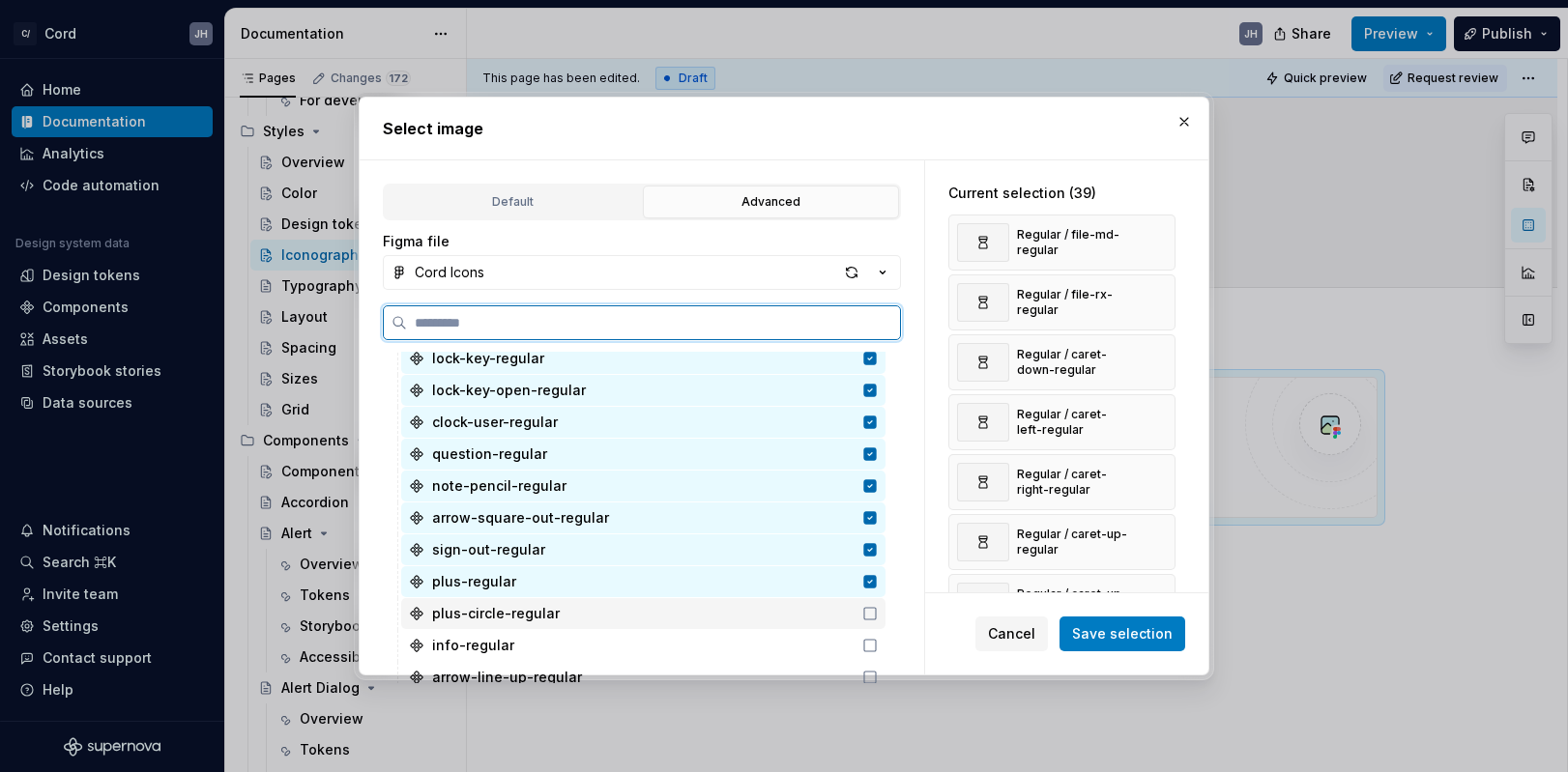 click on "plus-circle-regular" at bounding box center (643, 614) 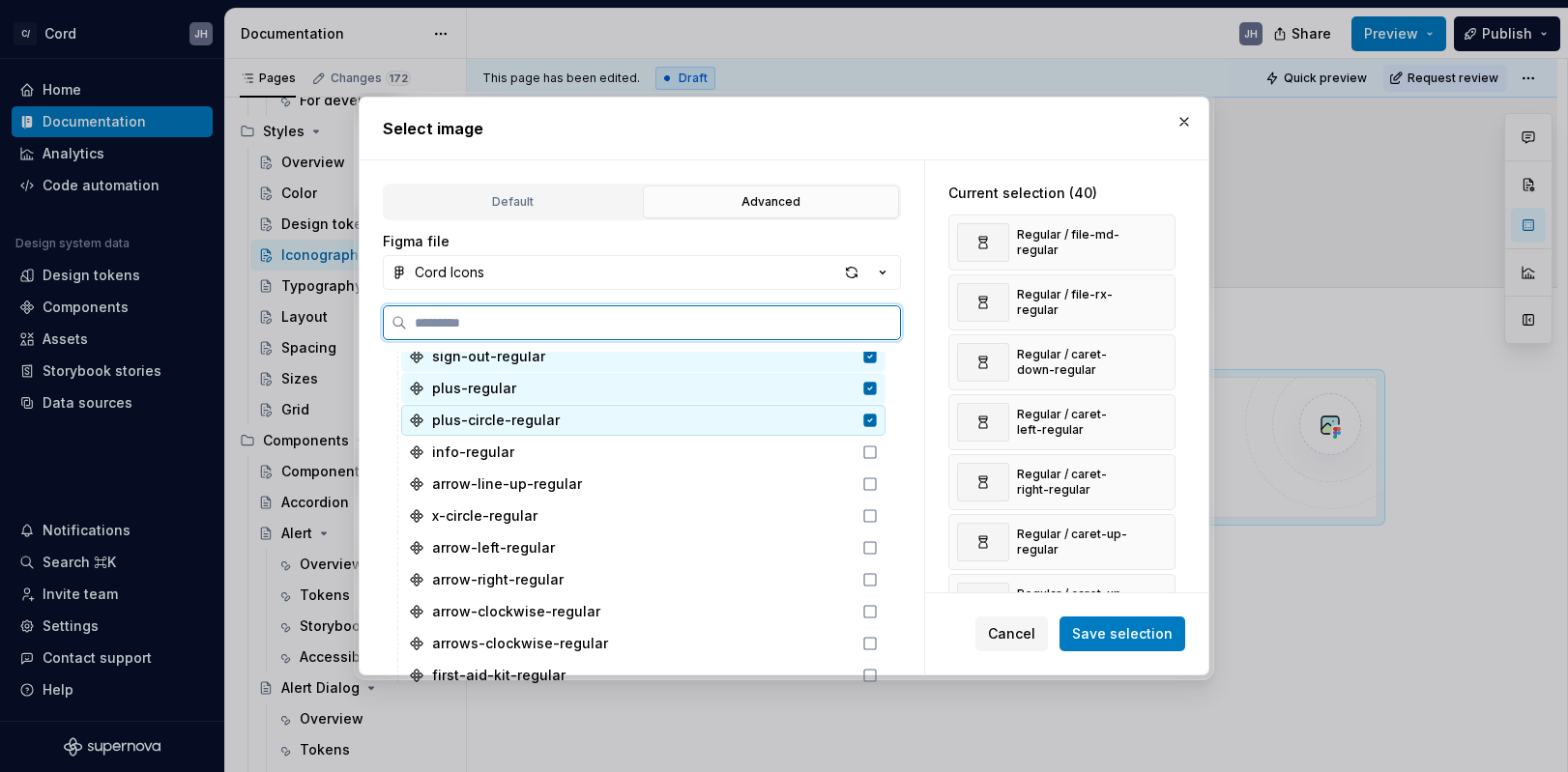 scroll, scrollTop: 1281, scrollLeft: 0, axis: vertical 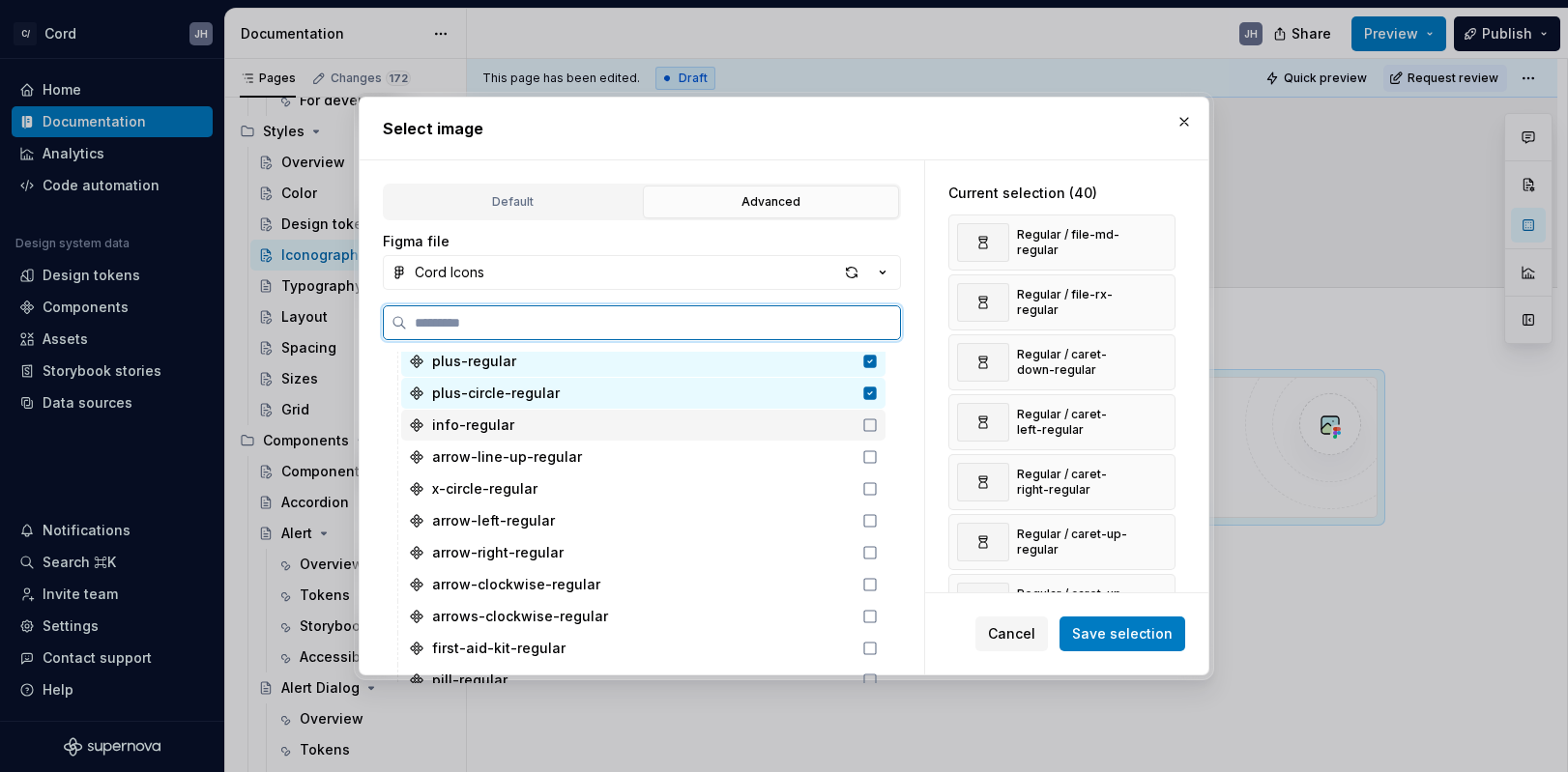 click 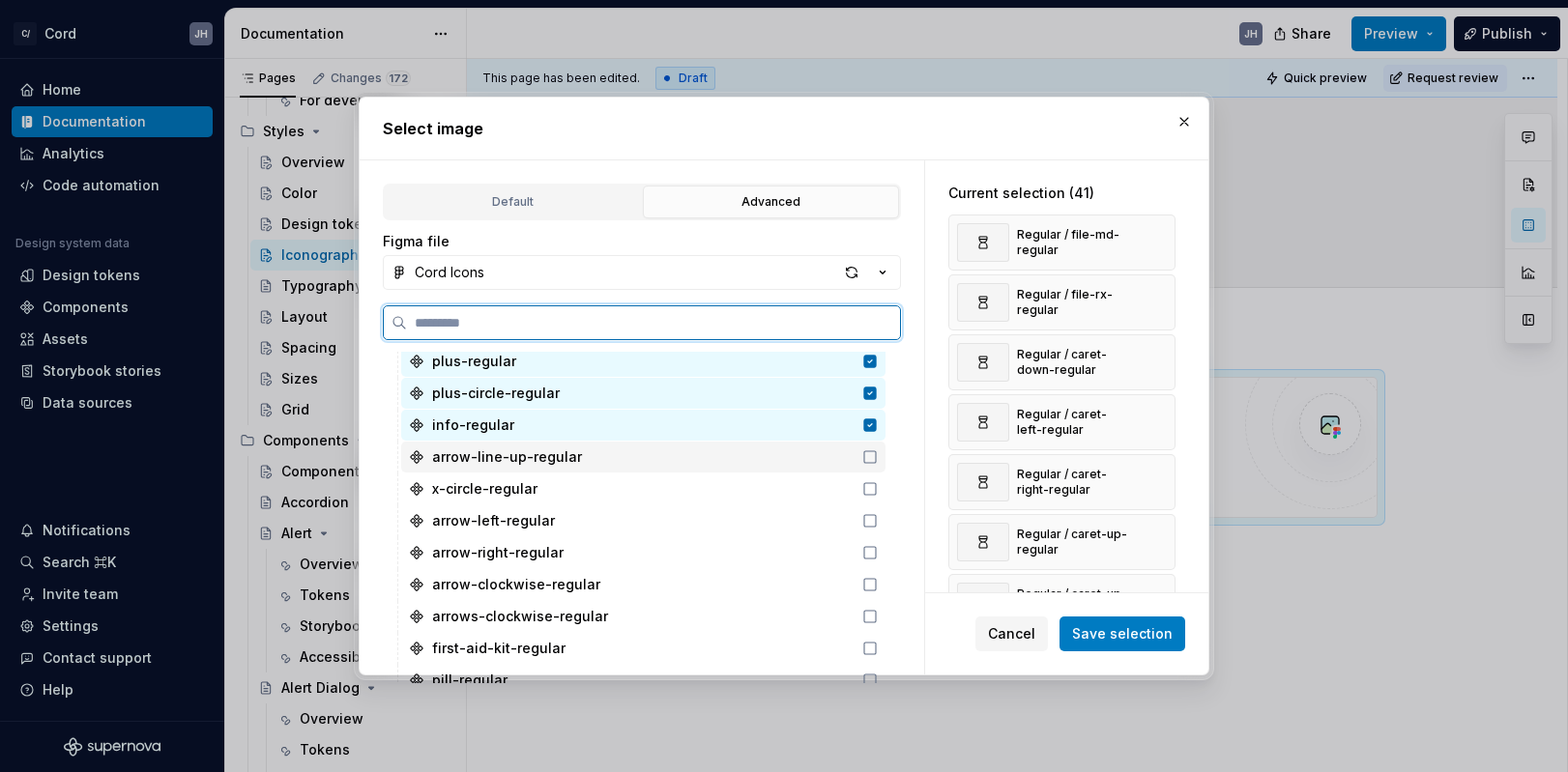 click 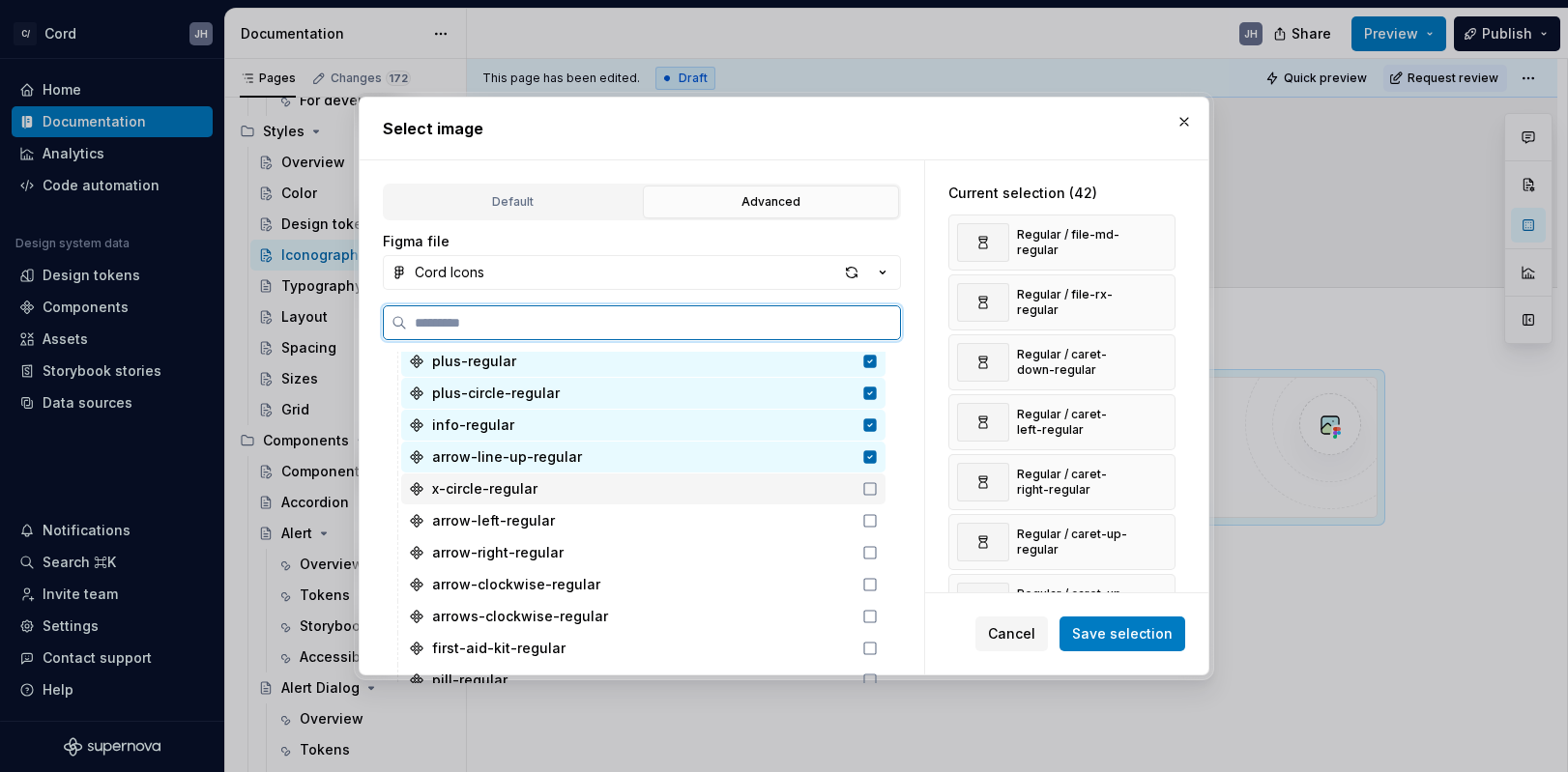 click 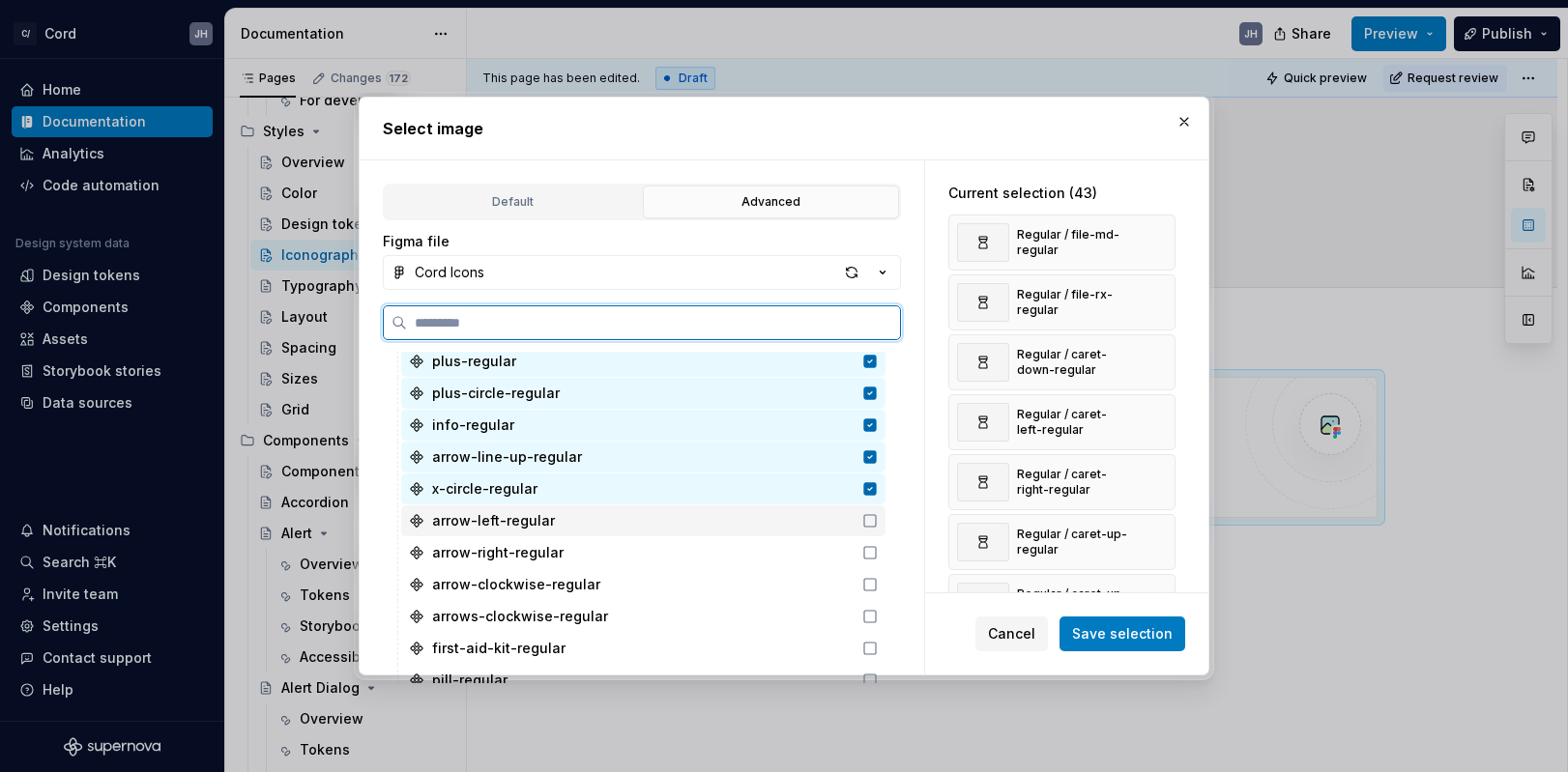 click 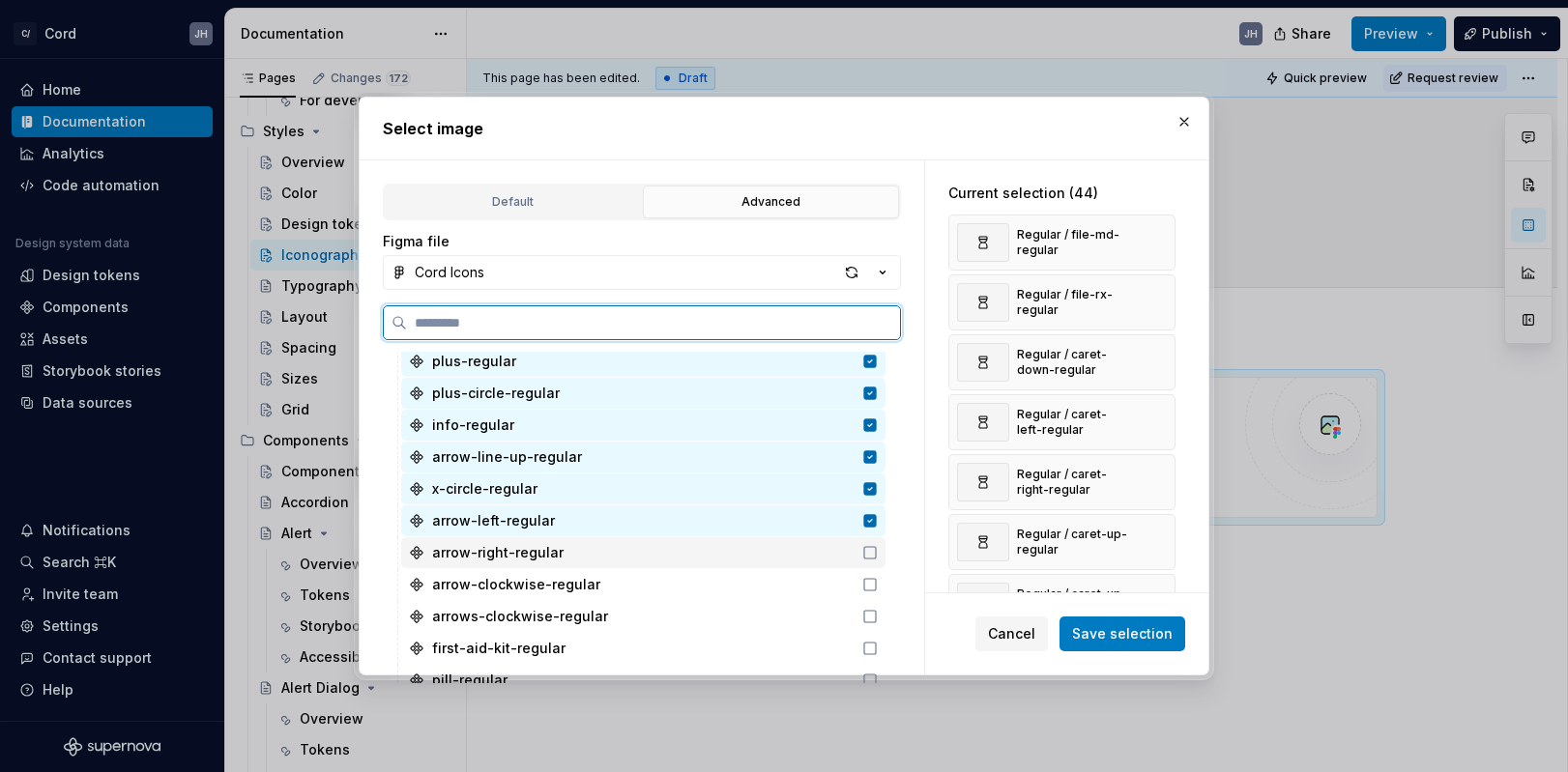 click 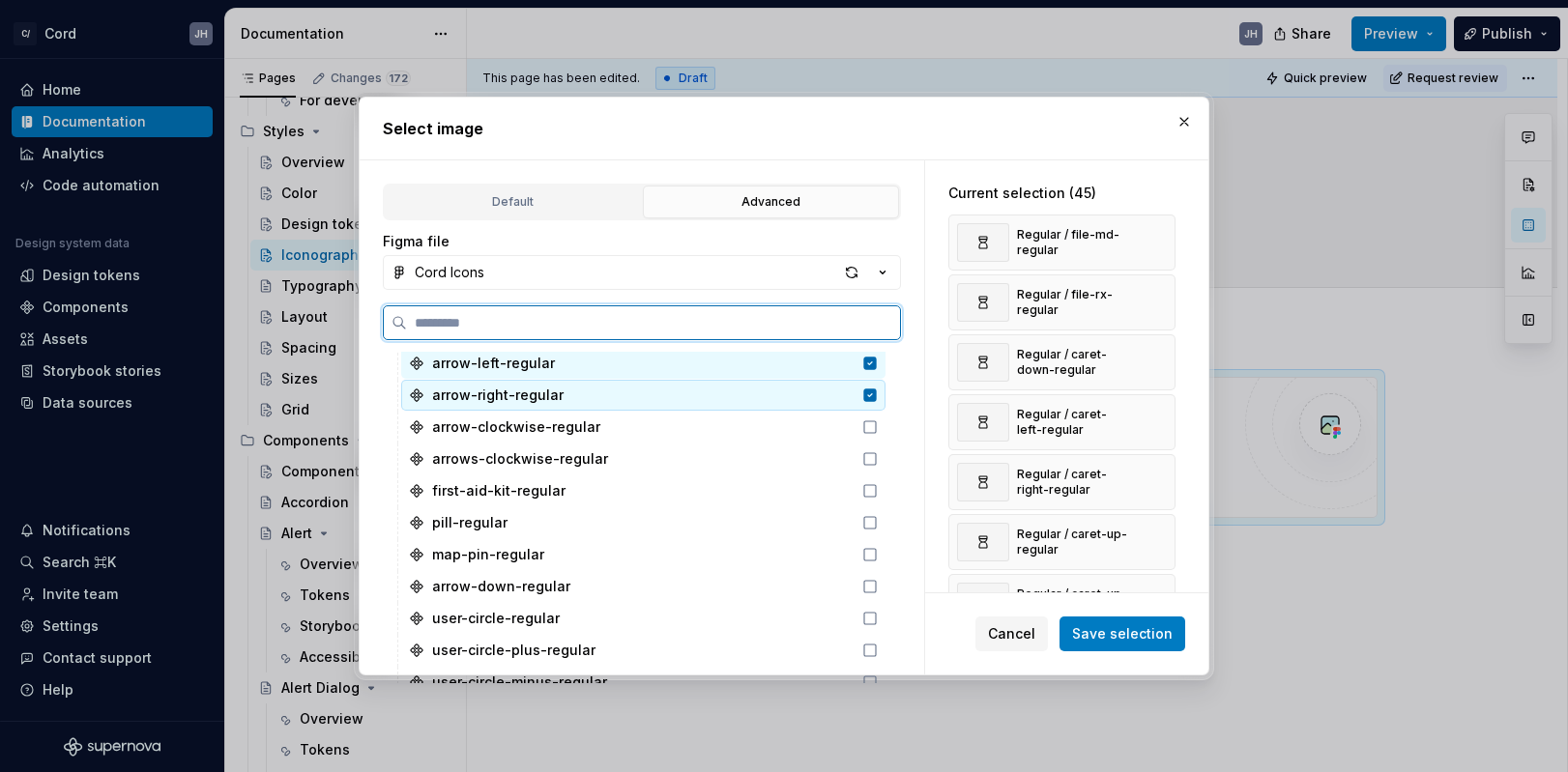 scroll, scrollTop: 1443, scrollLeft: 0, axis: vertical 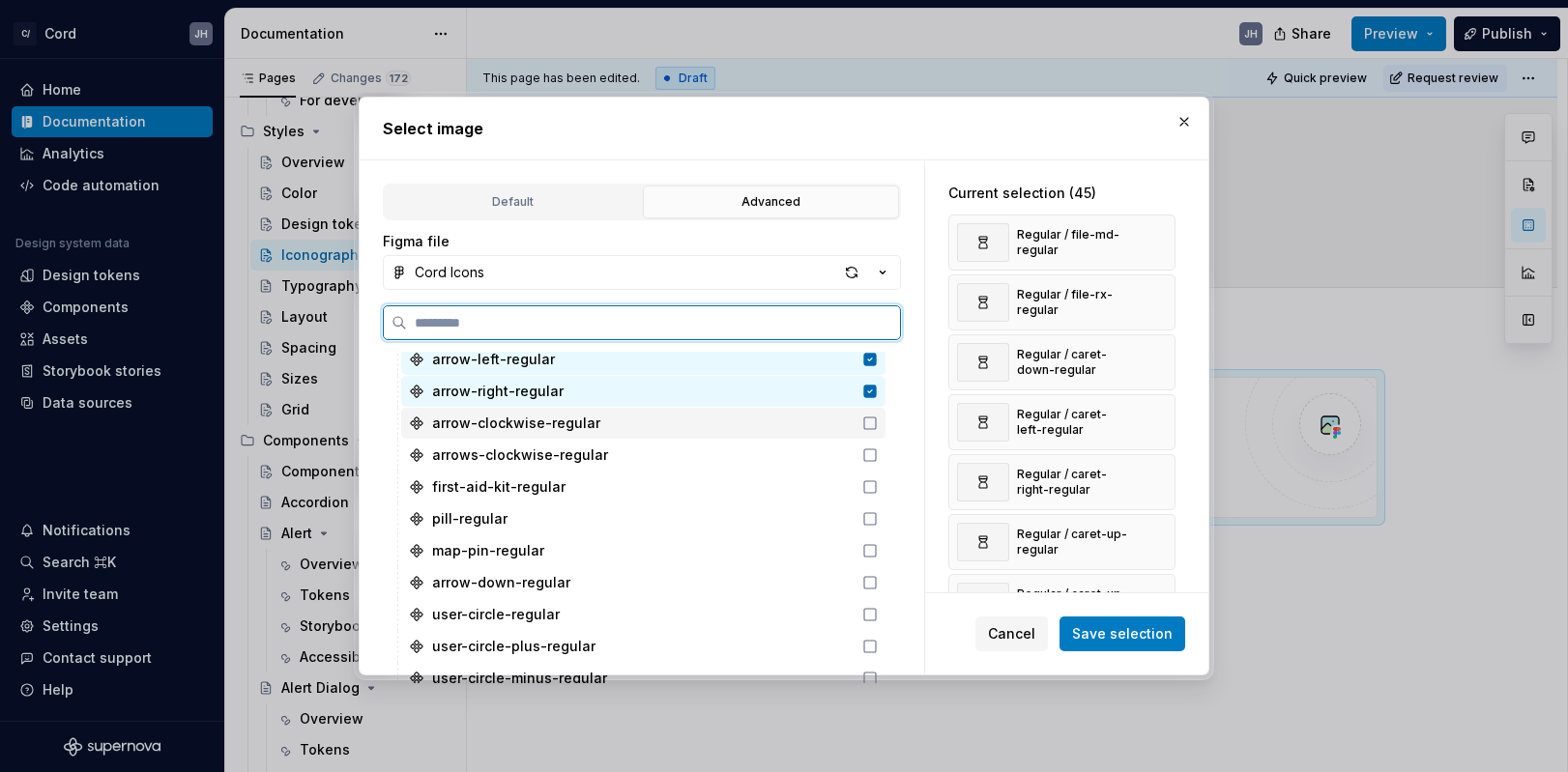 click 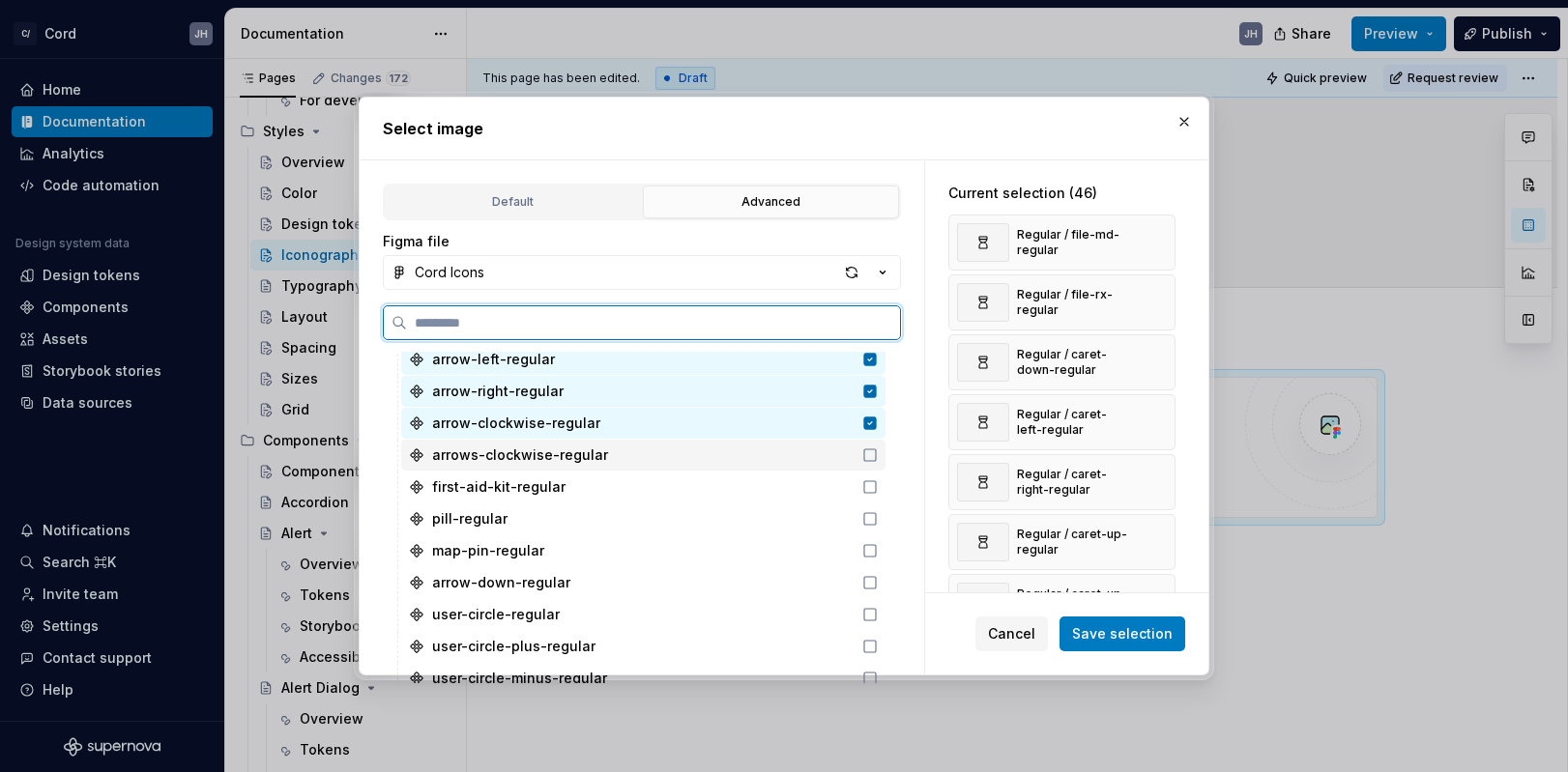 click 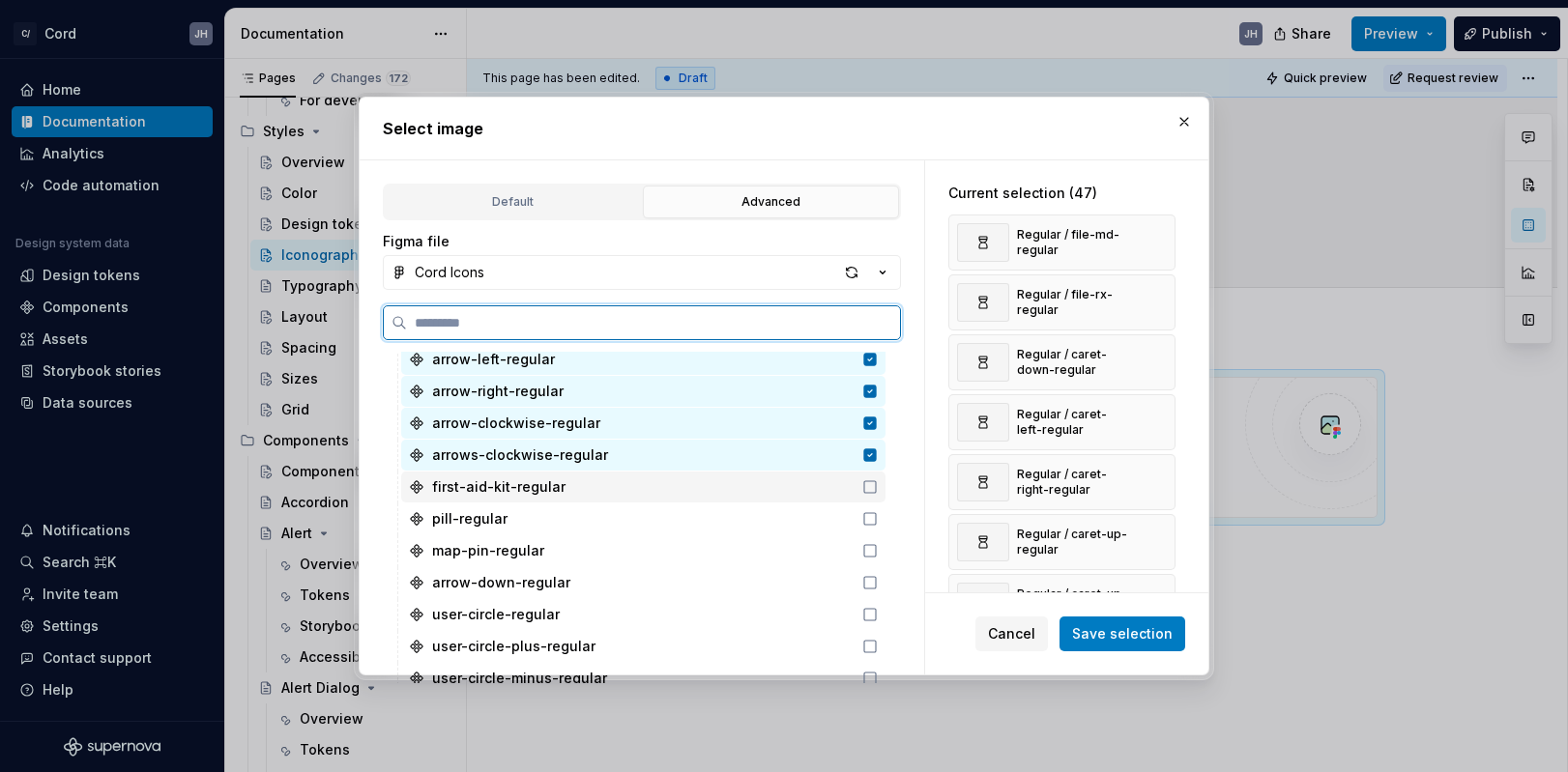 click 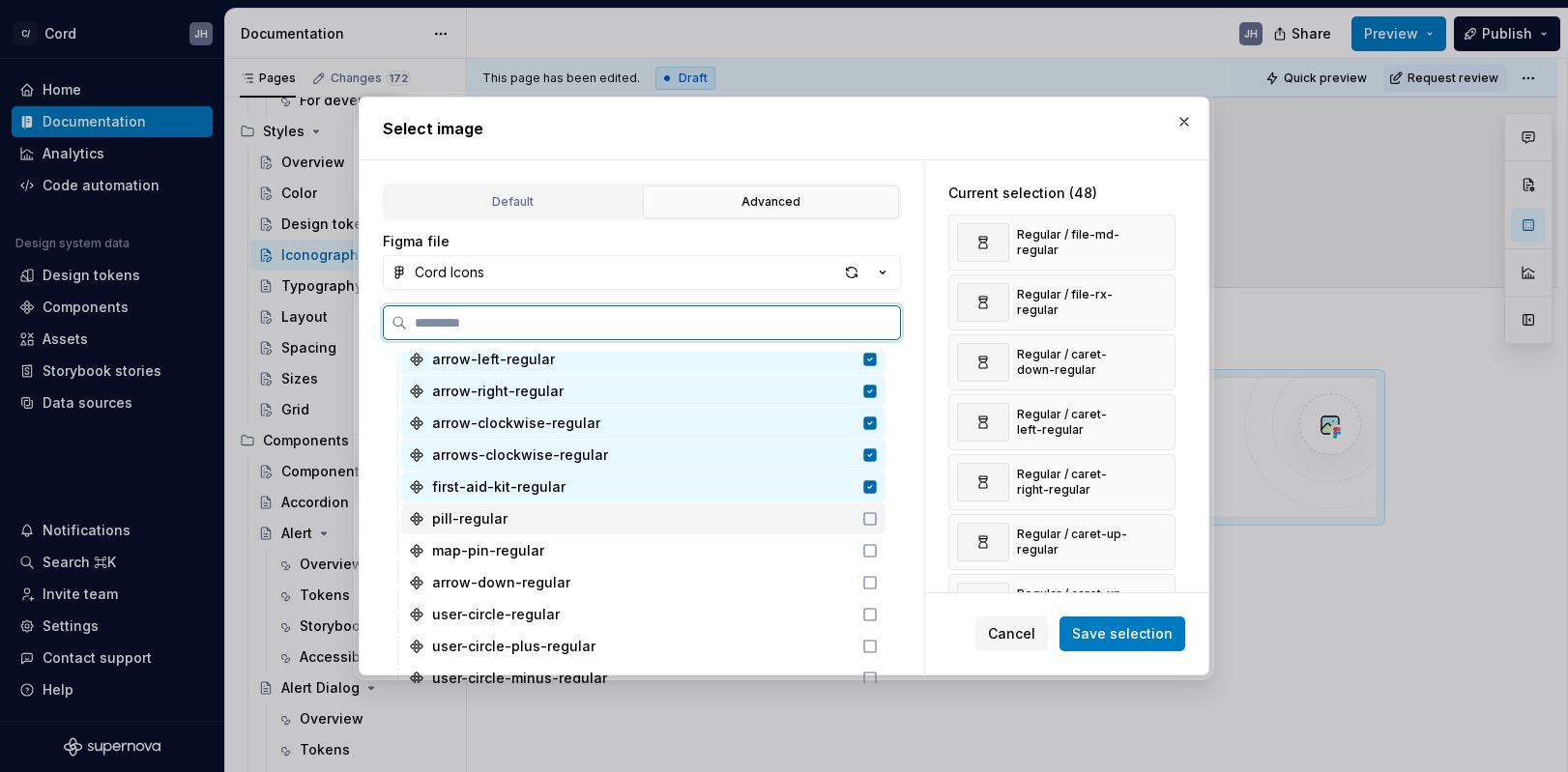 click 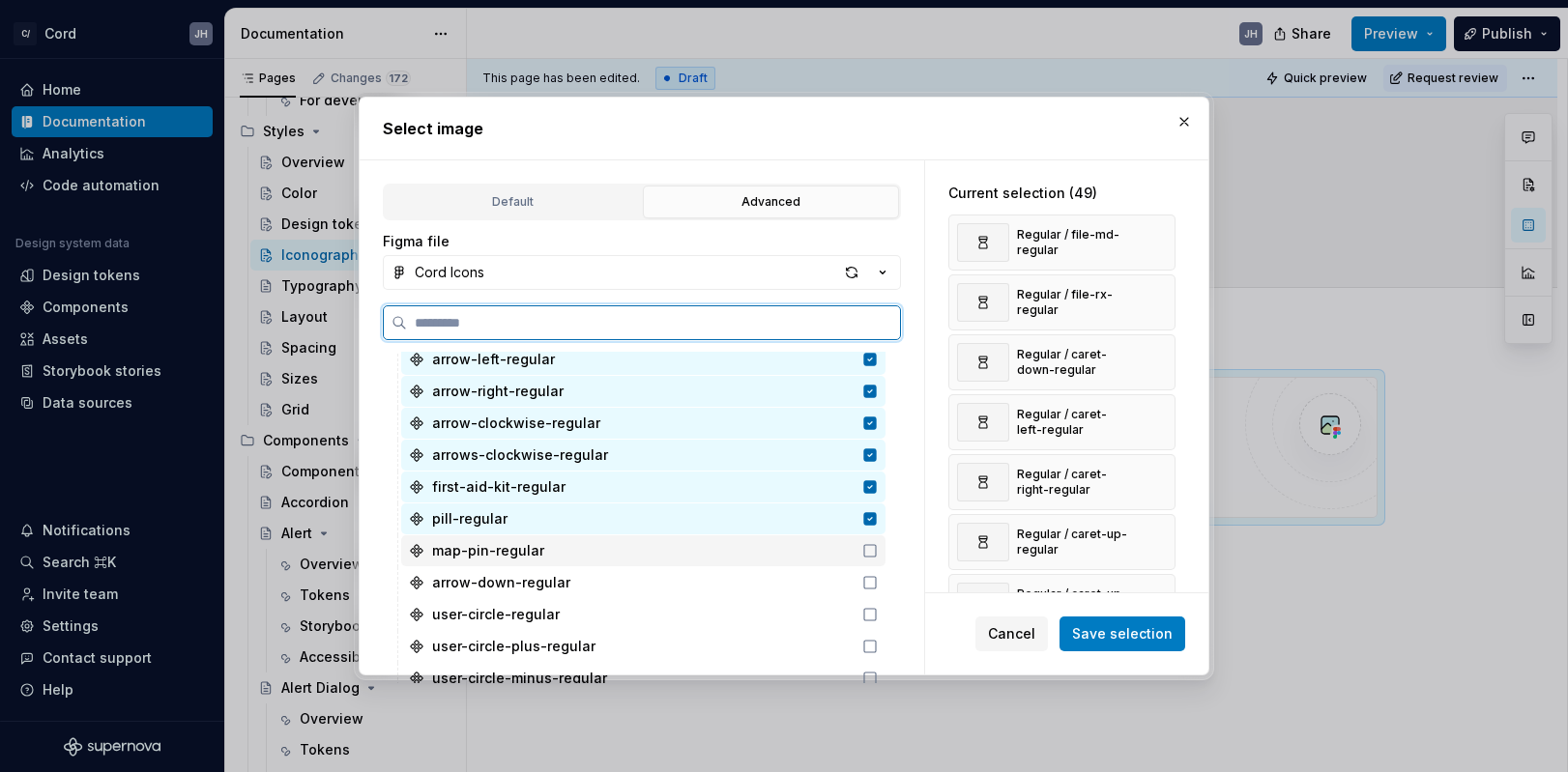 click 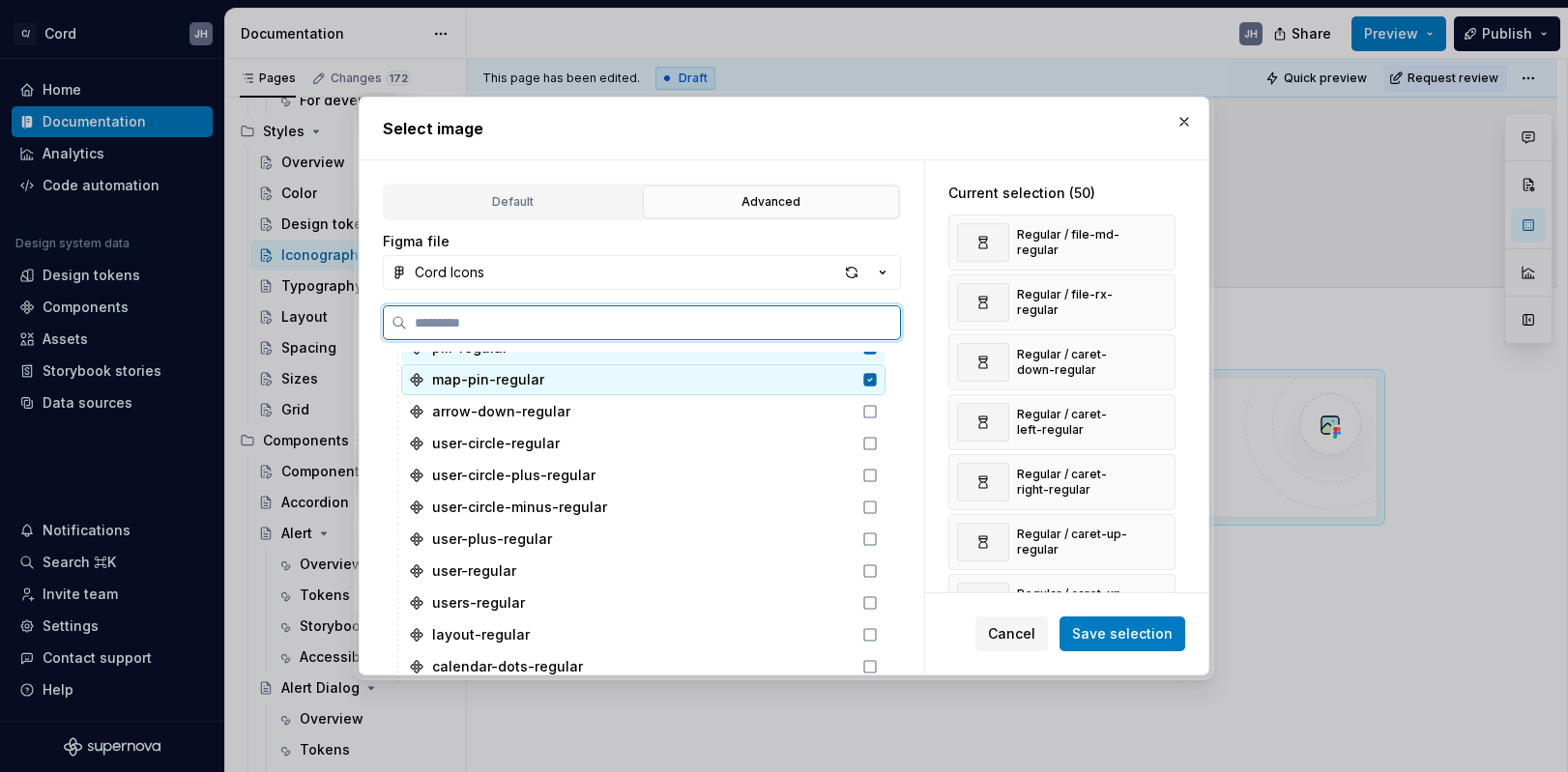 scroll, scrollTop: 1615, scrollLeft: 0, axis: vertical 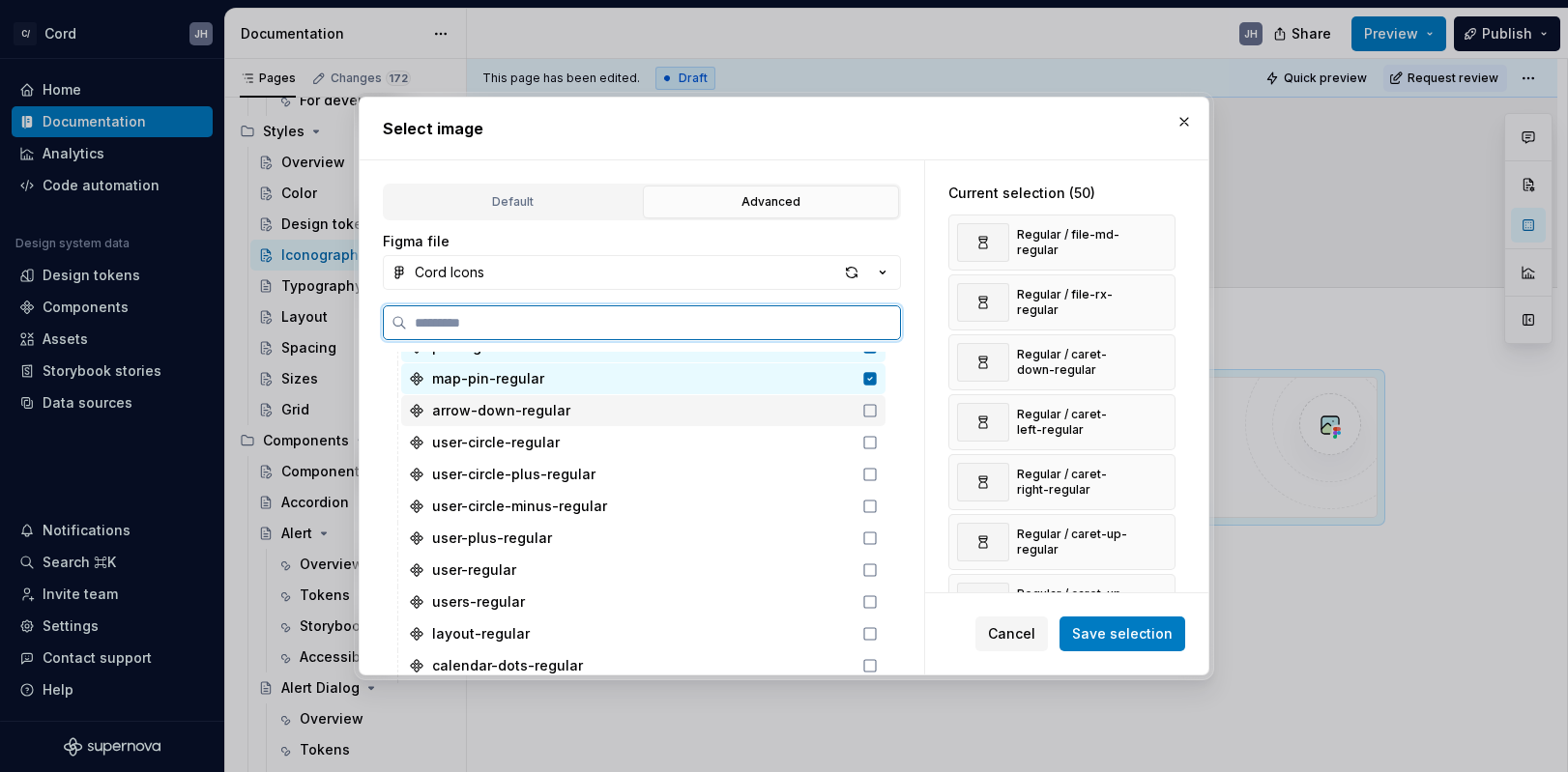 click 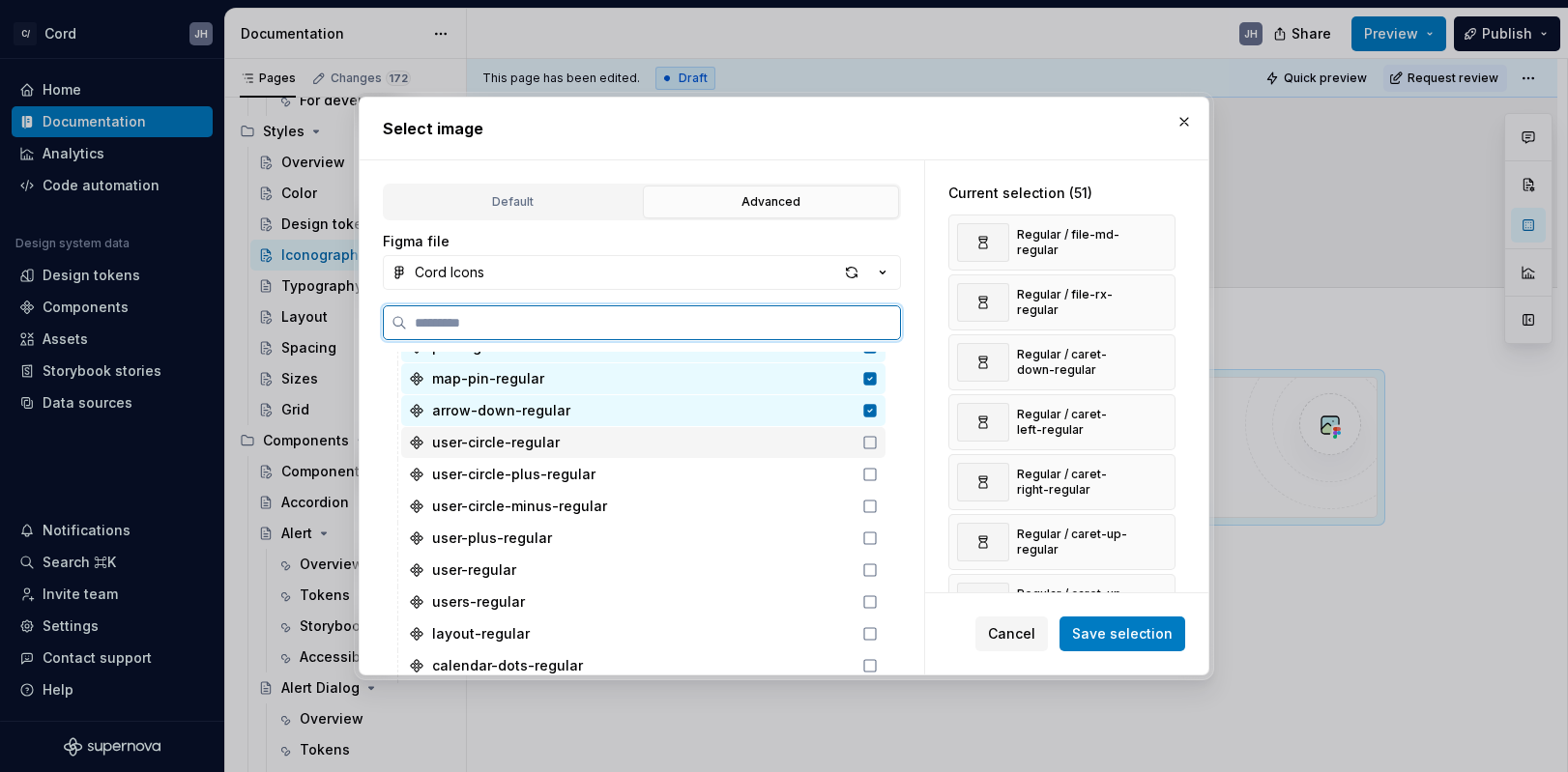 click 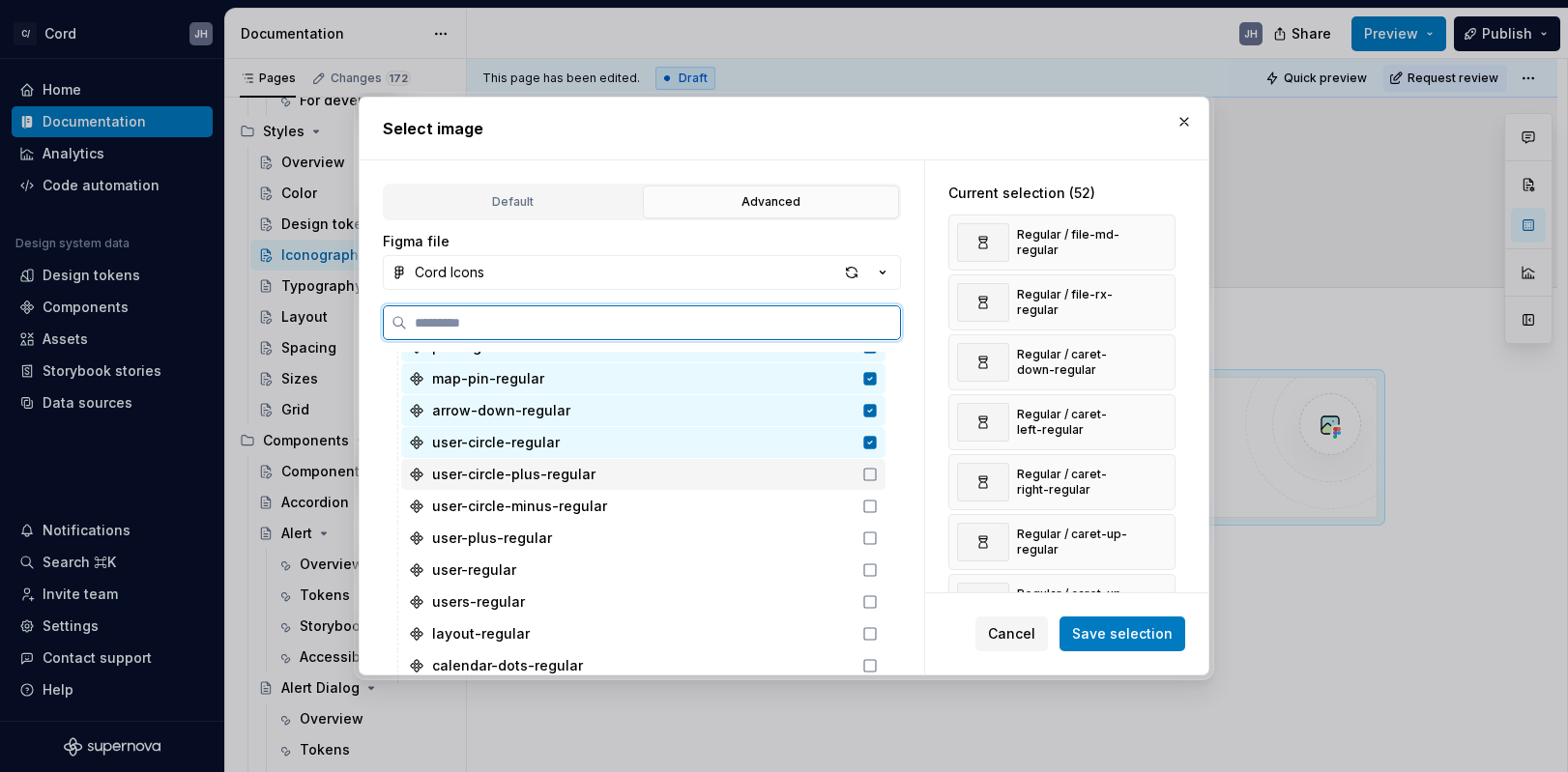 click on "user-circle-plus-regular" at bounding box center [643, 474] 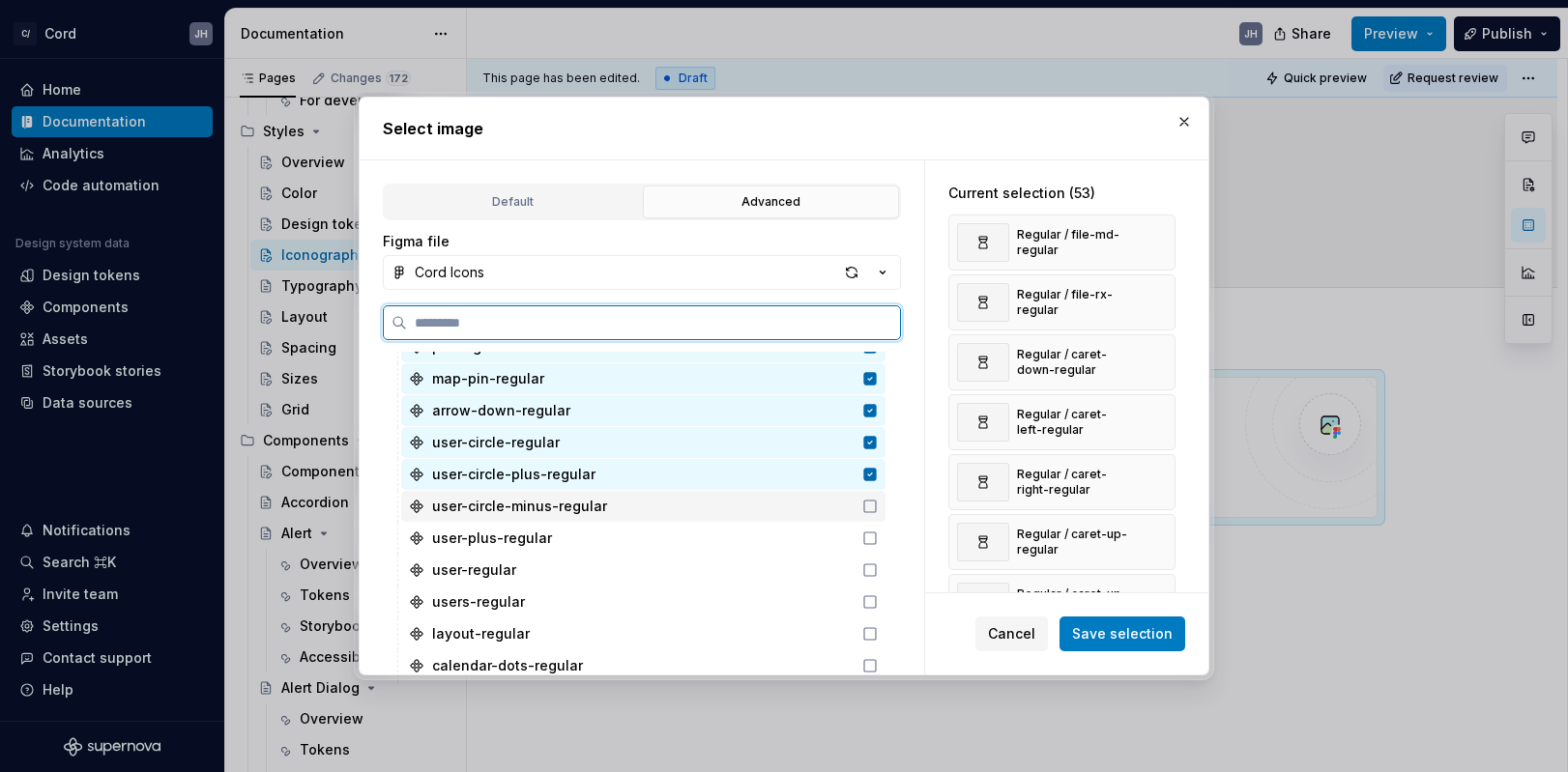click 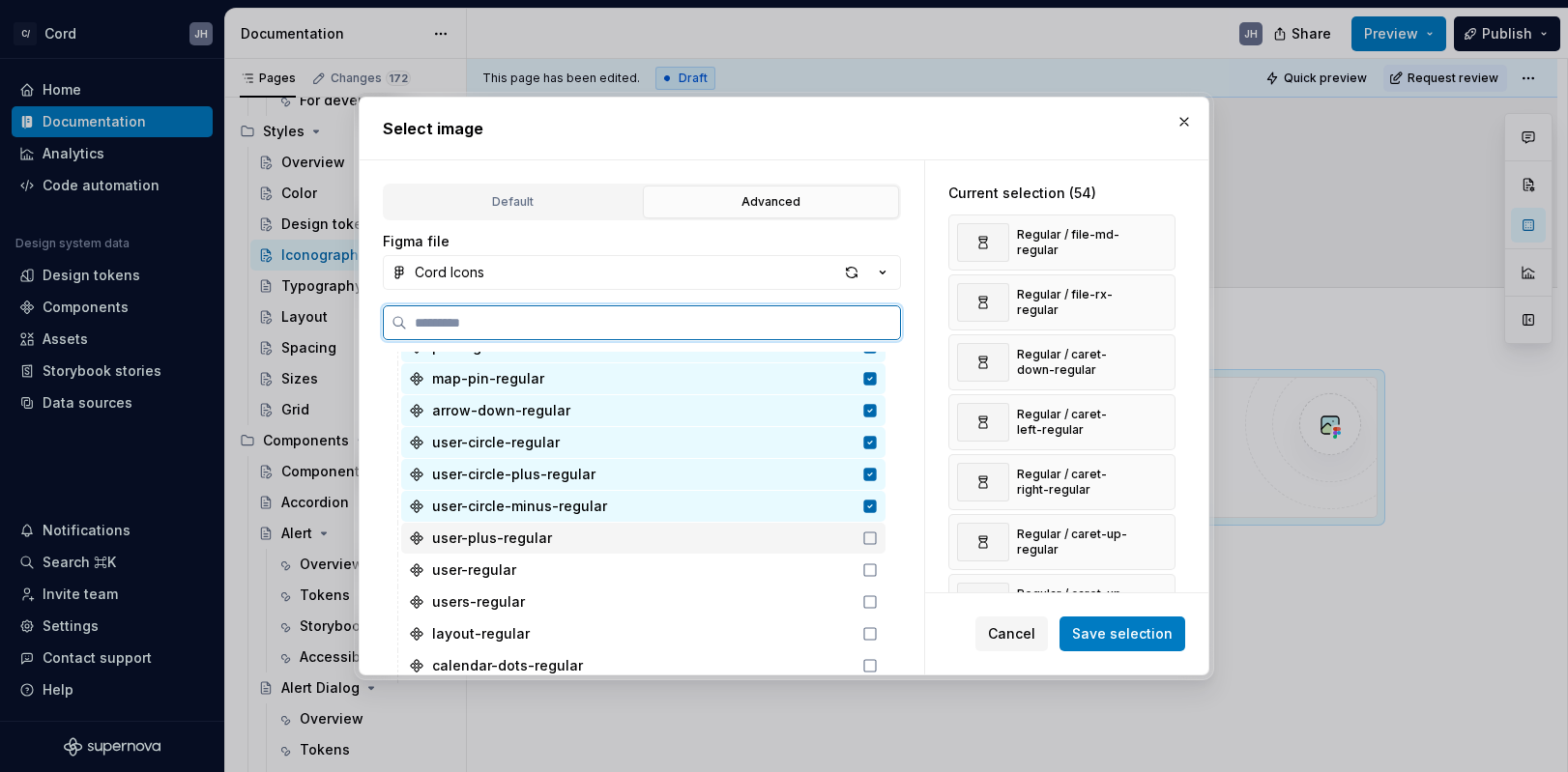 click 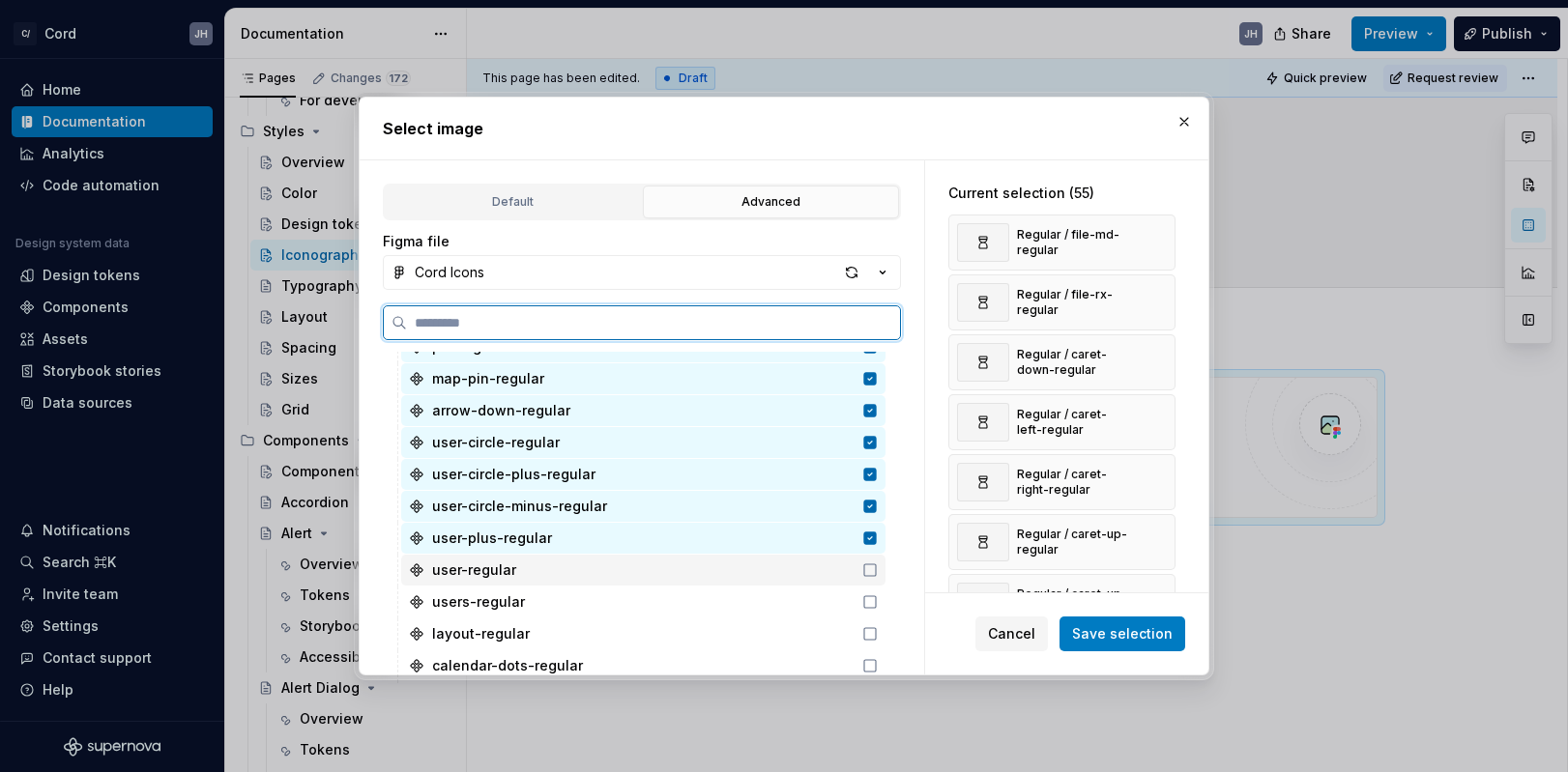 click 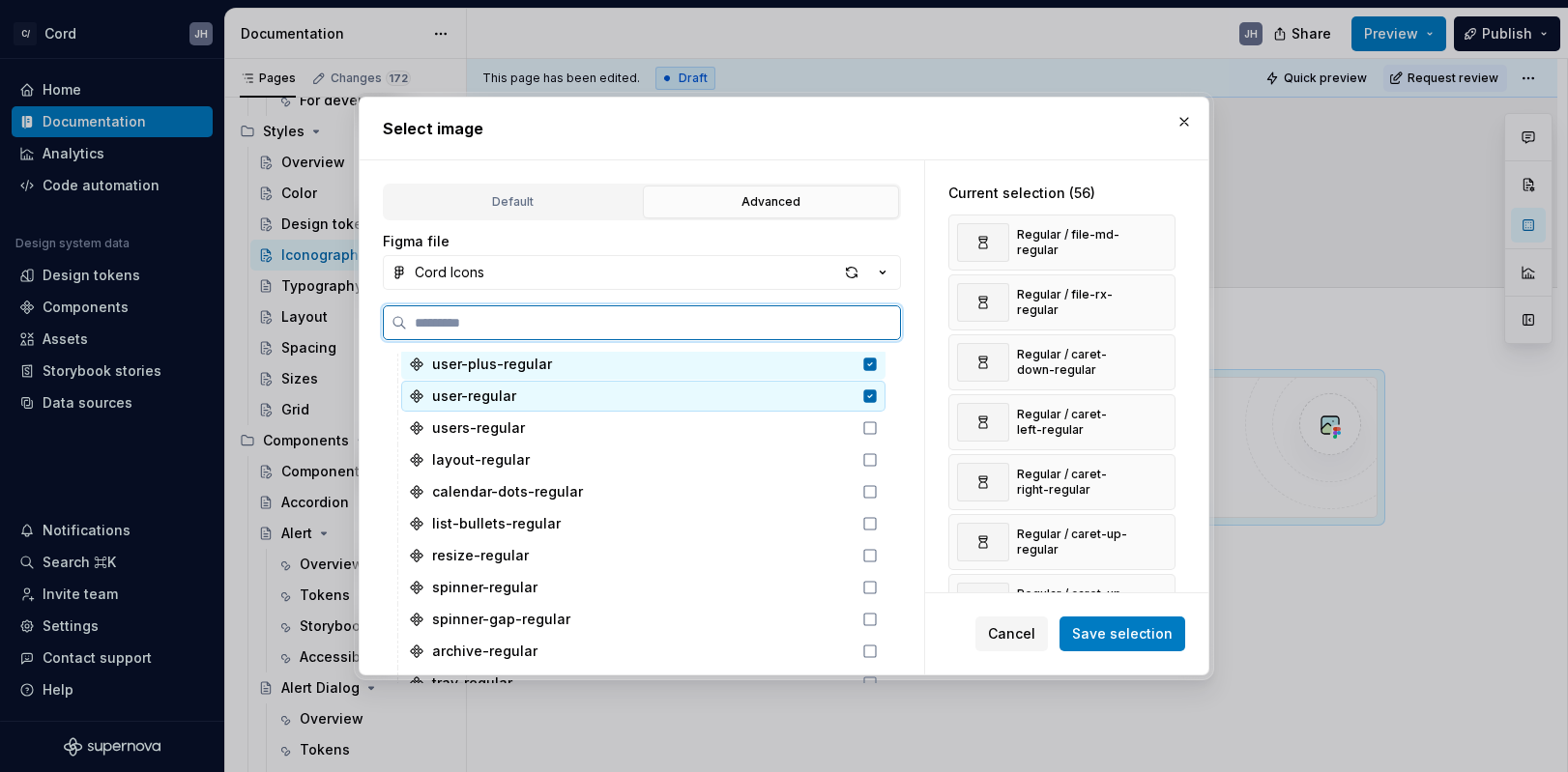 scroll, scrollTop: 1806, scrollLeft: 0, axis: vertical 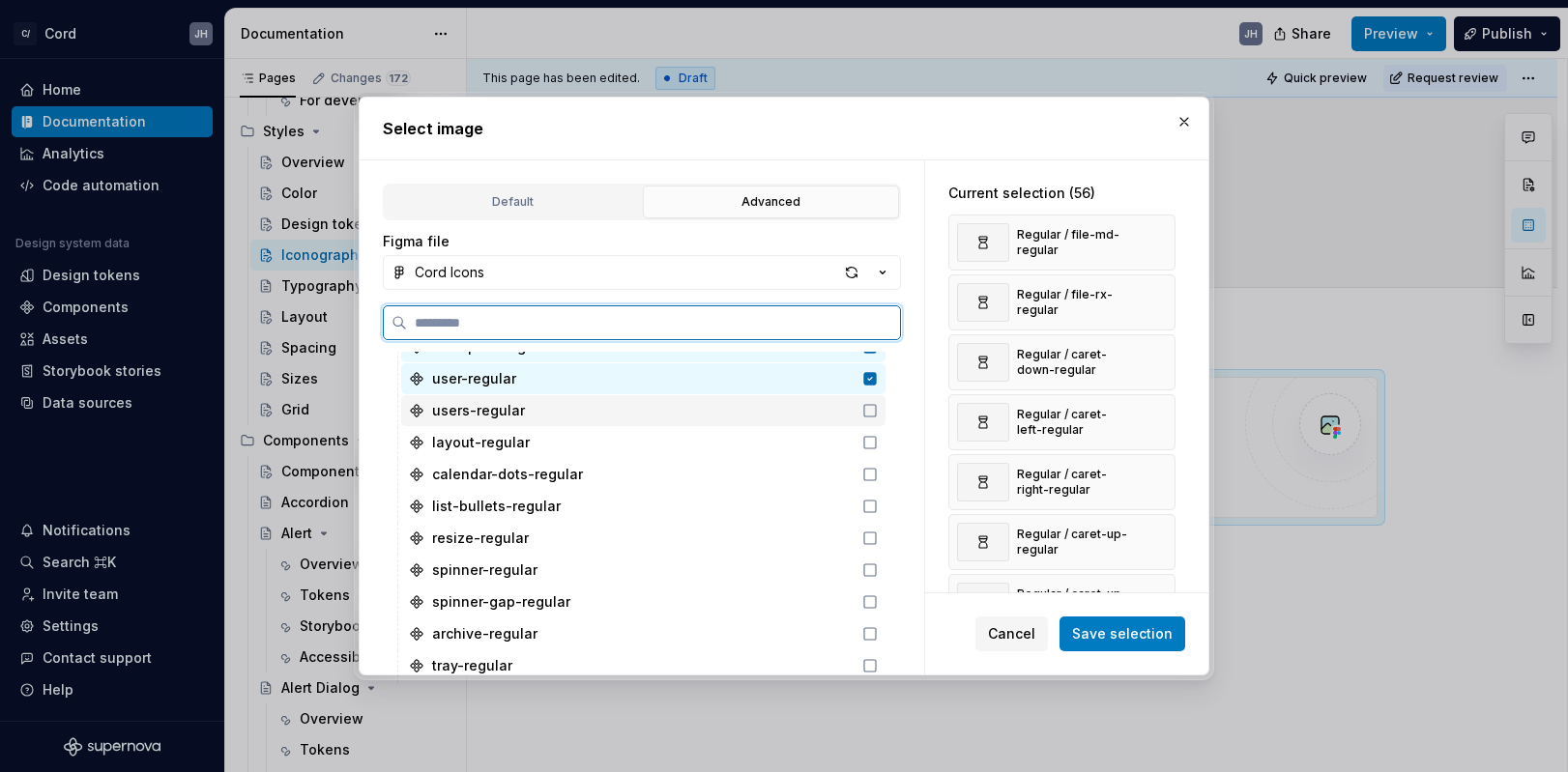 click on "users-regular" at bounding box center [643, 411] 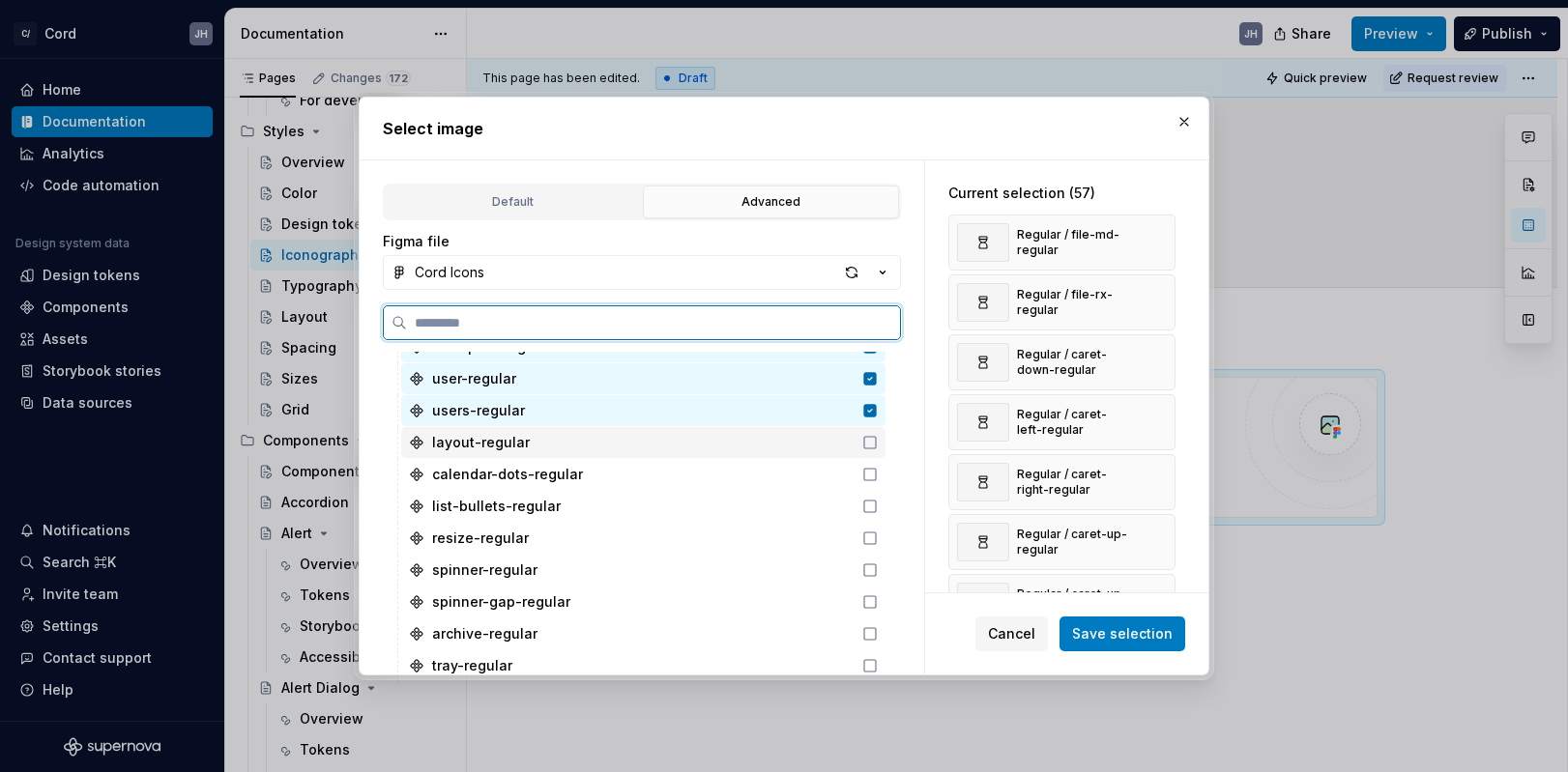 click on "layout-regular" at bounding box center [643, 443] 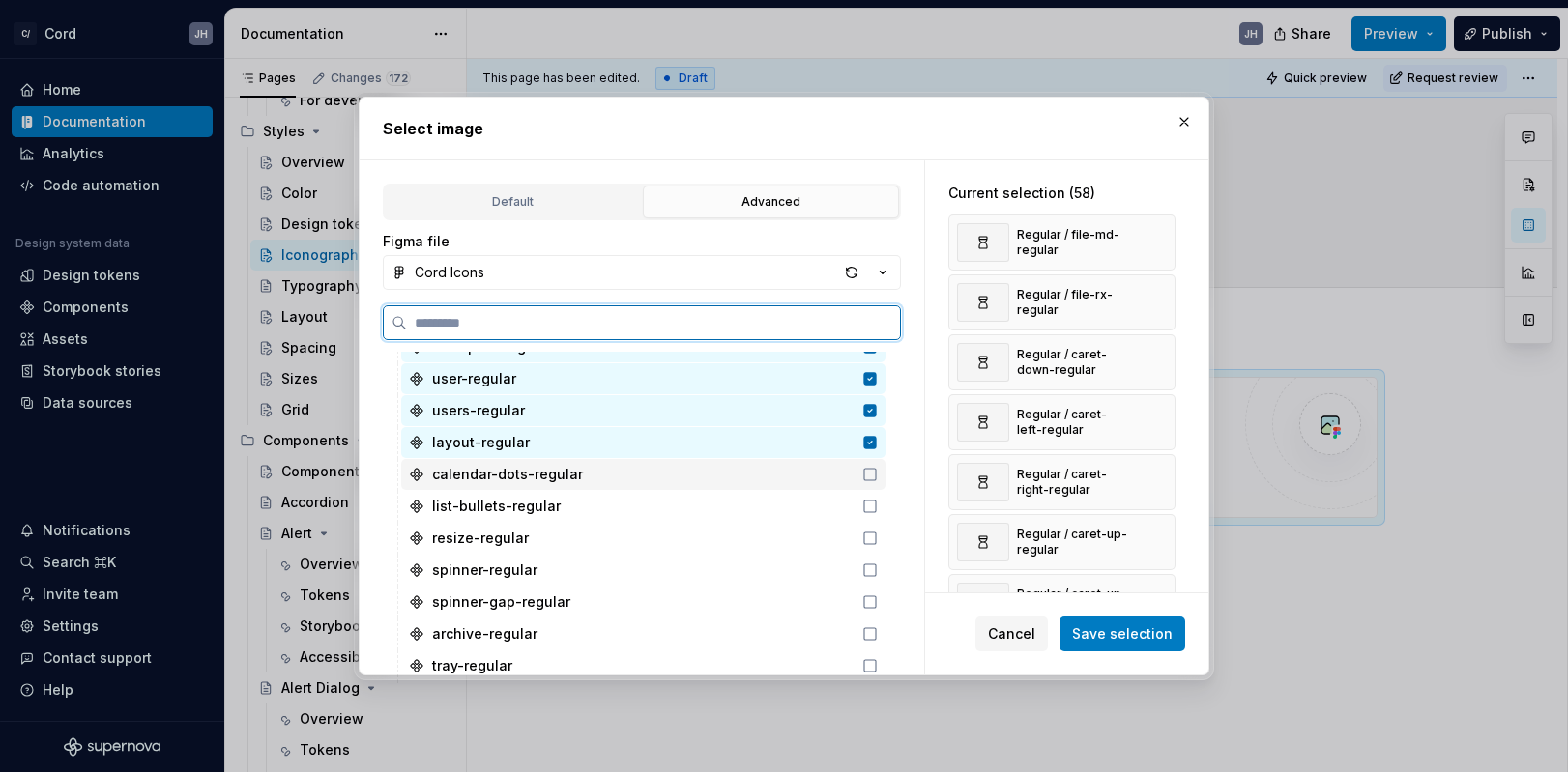 click on "calendar-dots-regular" at bounding box center [643, 474] 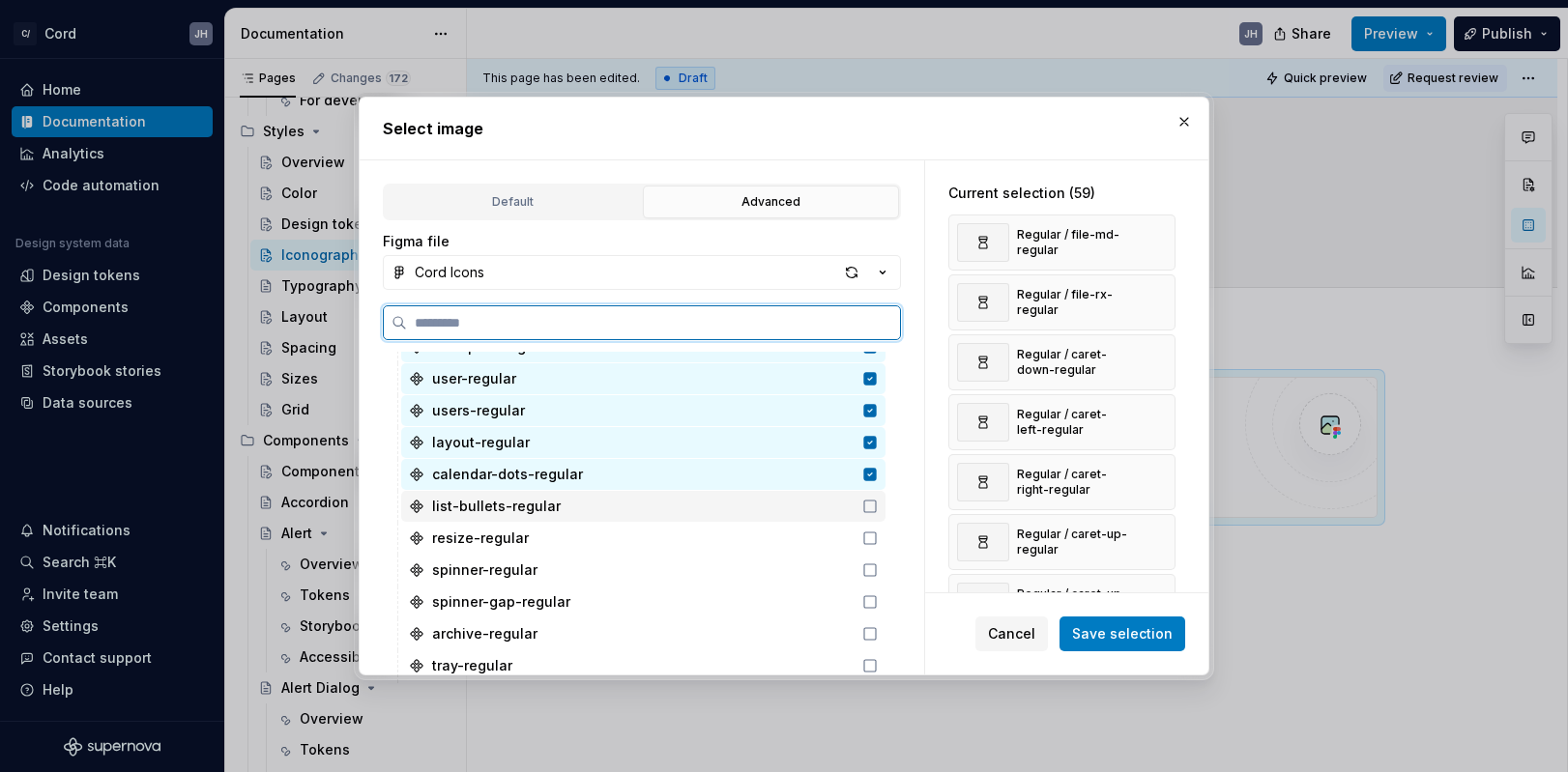 click 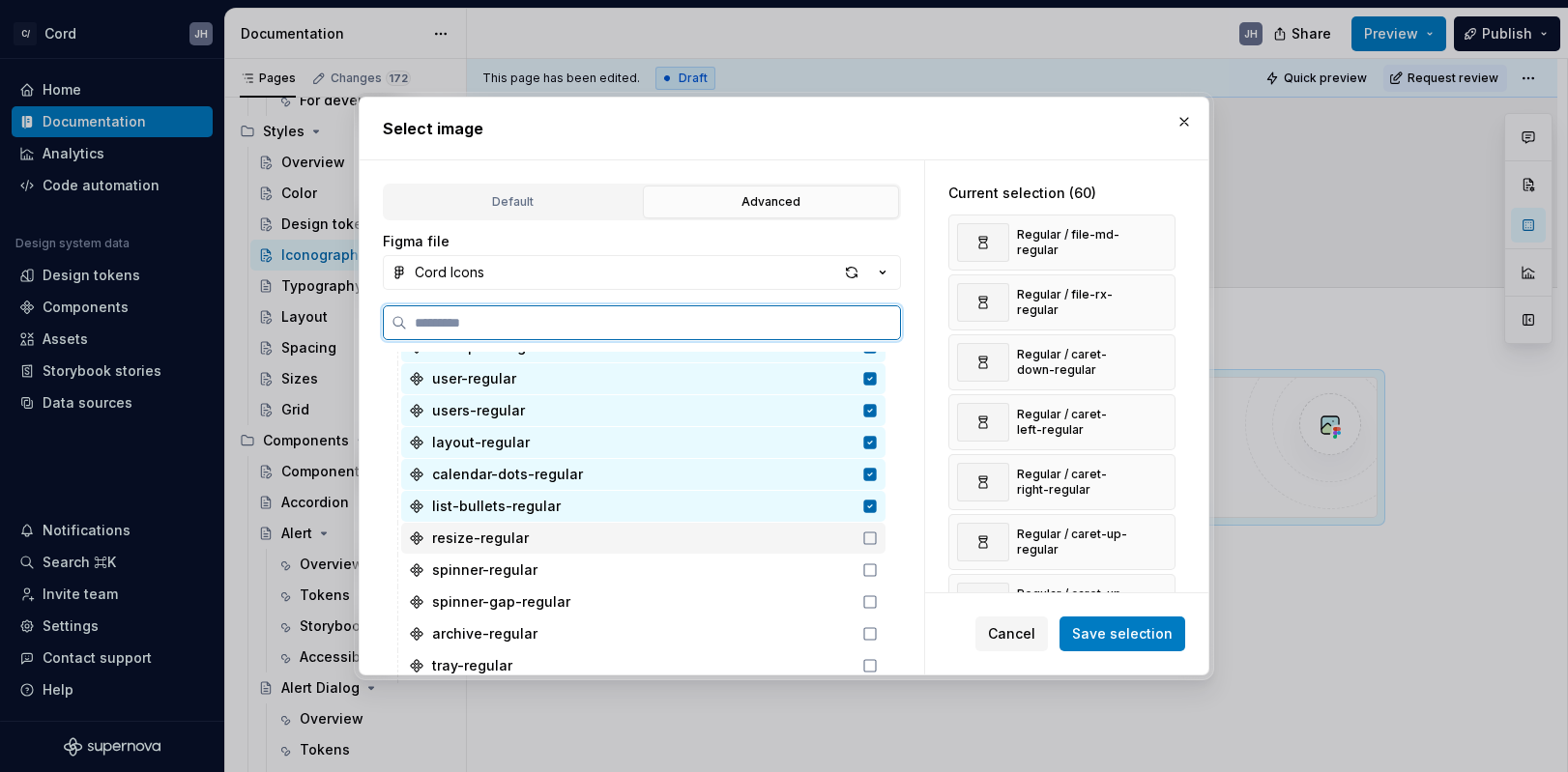 click 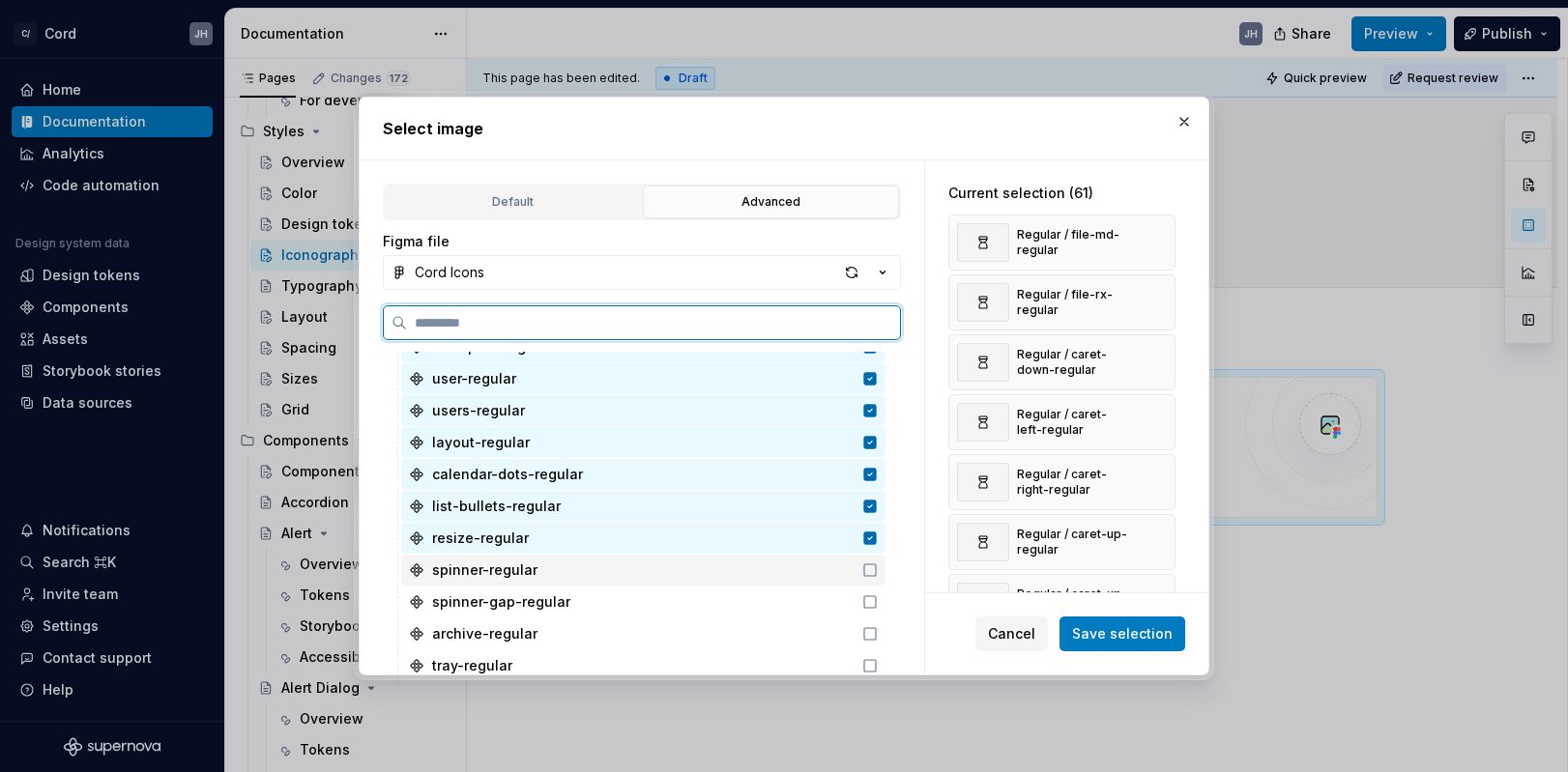 click 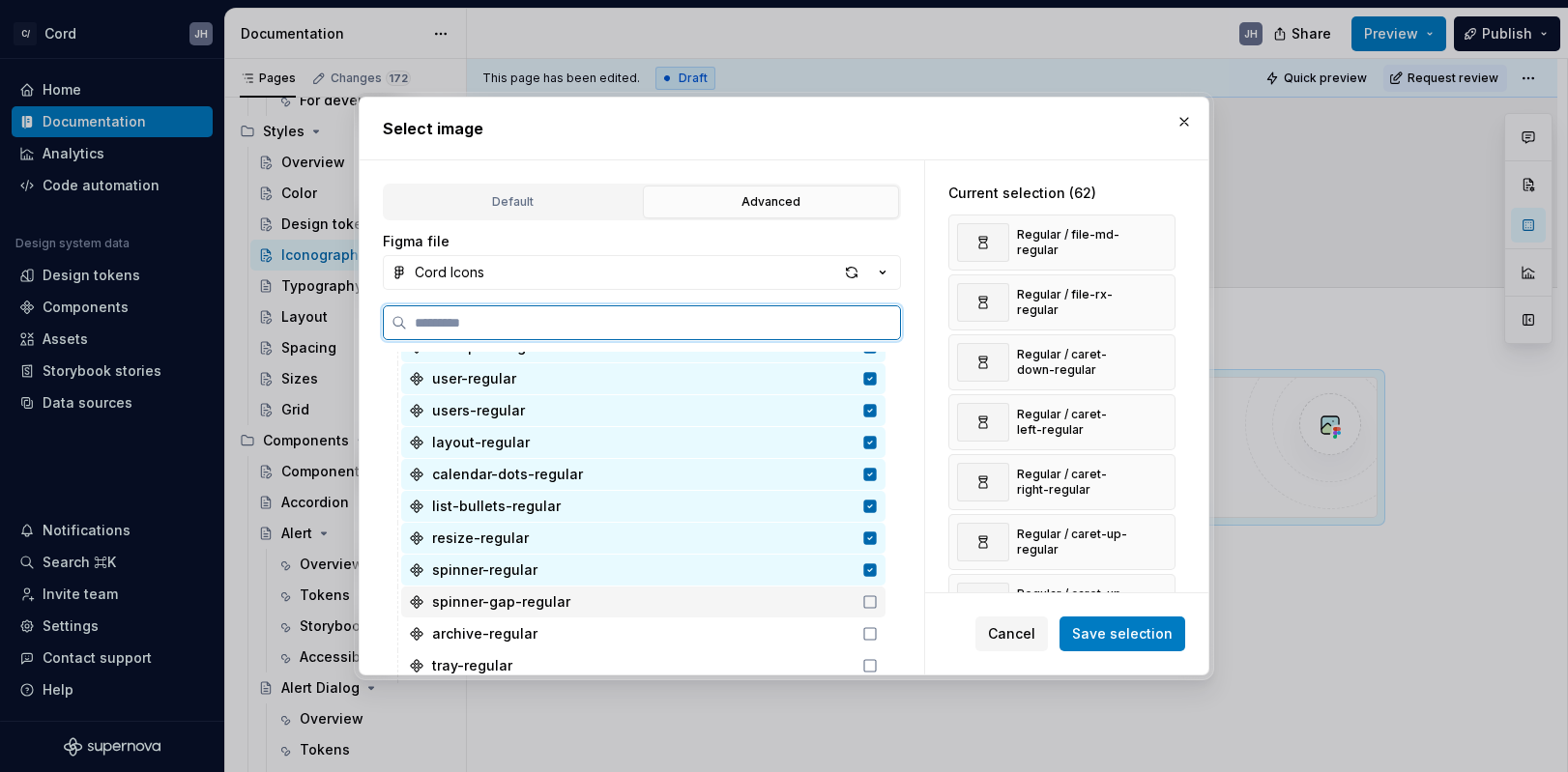 click 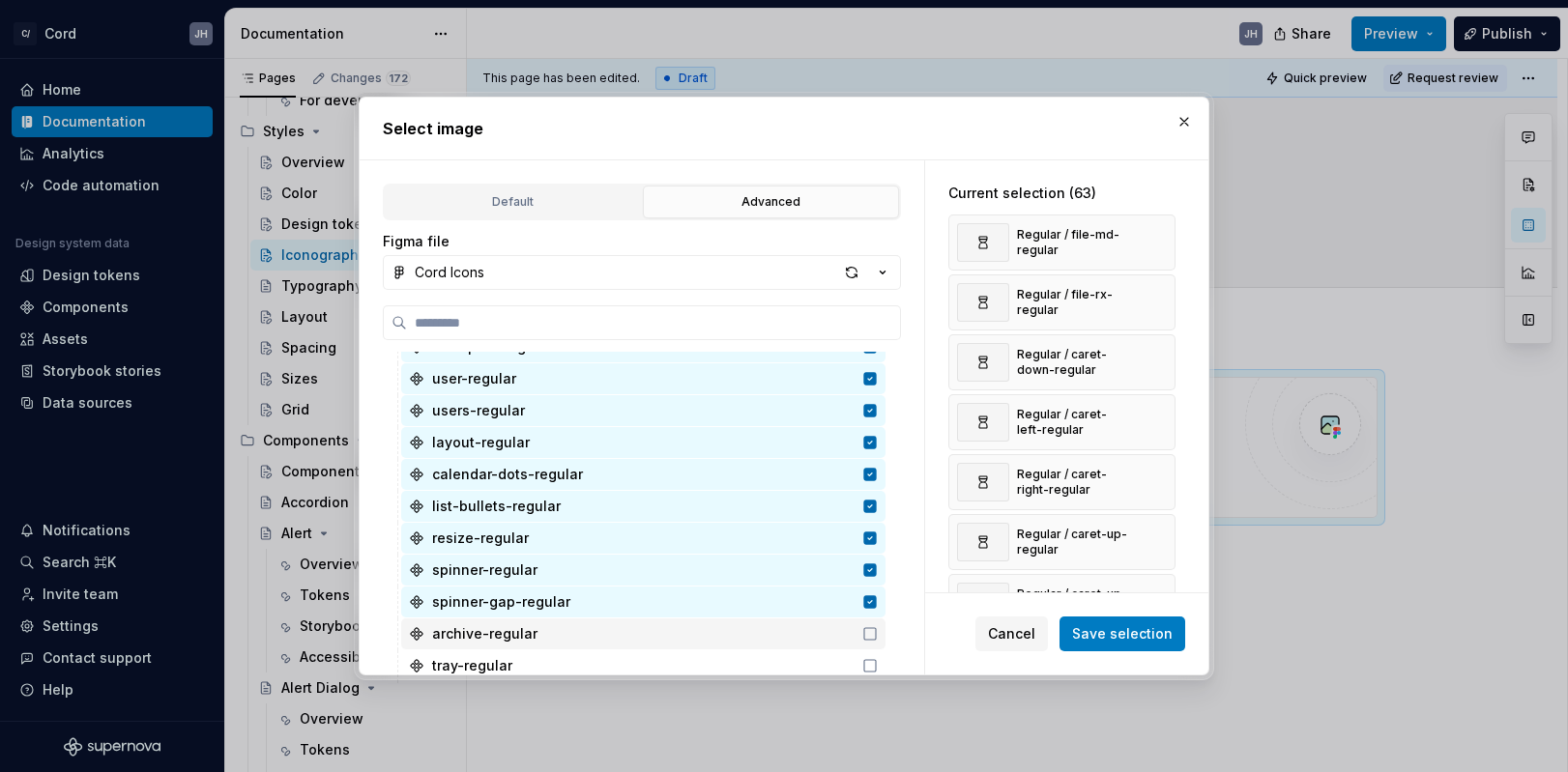 click on "arrow-clockwise-regular arrows-clockwise-regular first-aid-kit-regular pill-regular map-pin-regular arrow-down-regular user-circle-regular user-circle-plus-regular user-circle-minus-regular user-plus-regular user-regular users-regular layout-regular calendar-dots-regular list-bullets-regular resize-regular spinner-regular spinner-gap-regular archive-regular tray-regular sort-ascending-regular sort-descending-regular file-plus-regular upload-simple-regular radio-button-regular check-square-regular bell-simple" at bounding box center [636, 28] 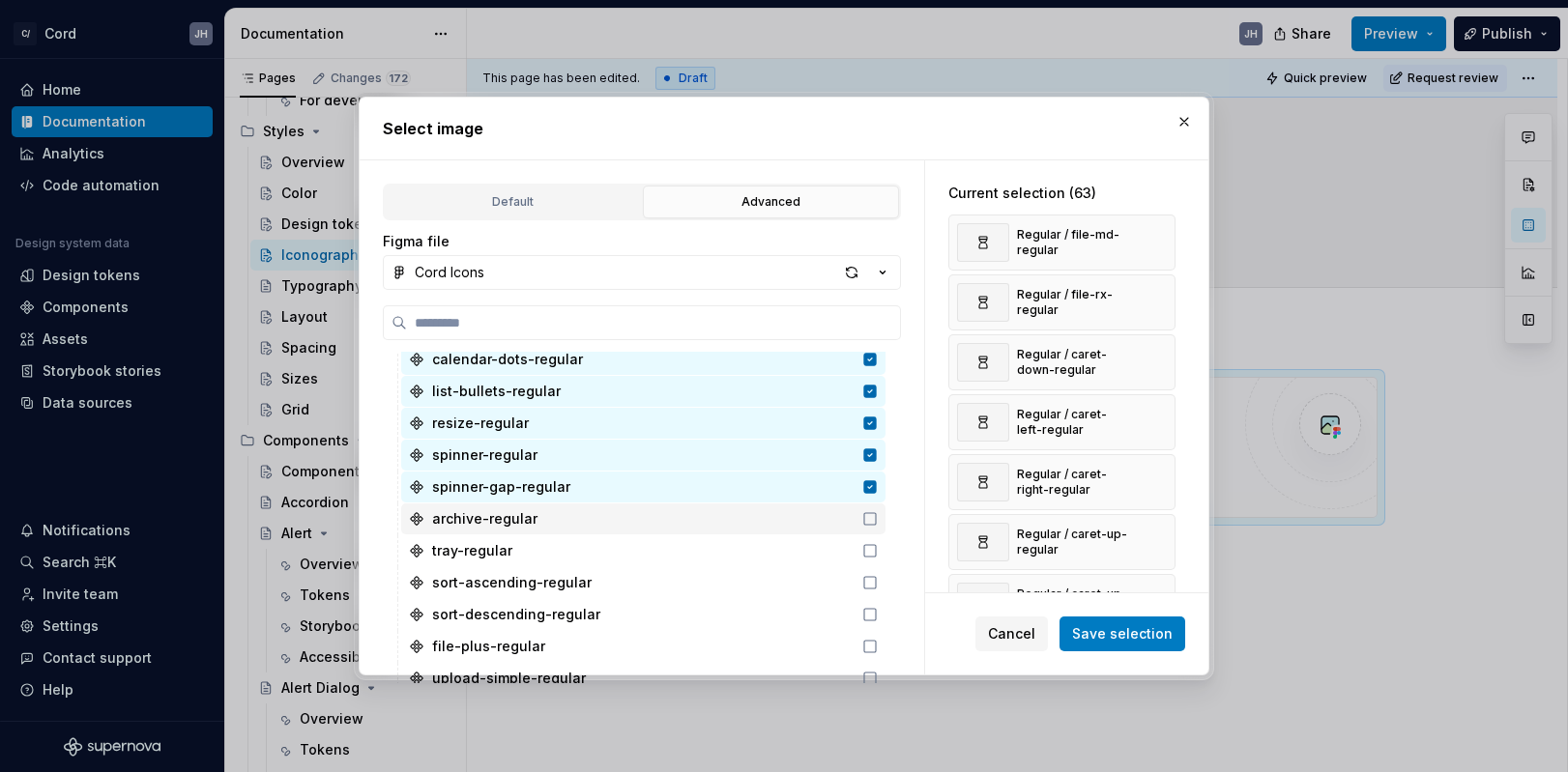 scroll, scrollTop: 1955, scrollLeft: 0, axis: vertical 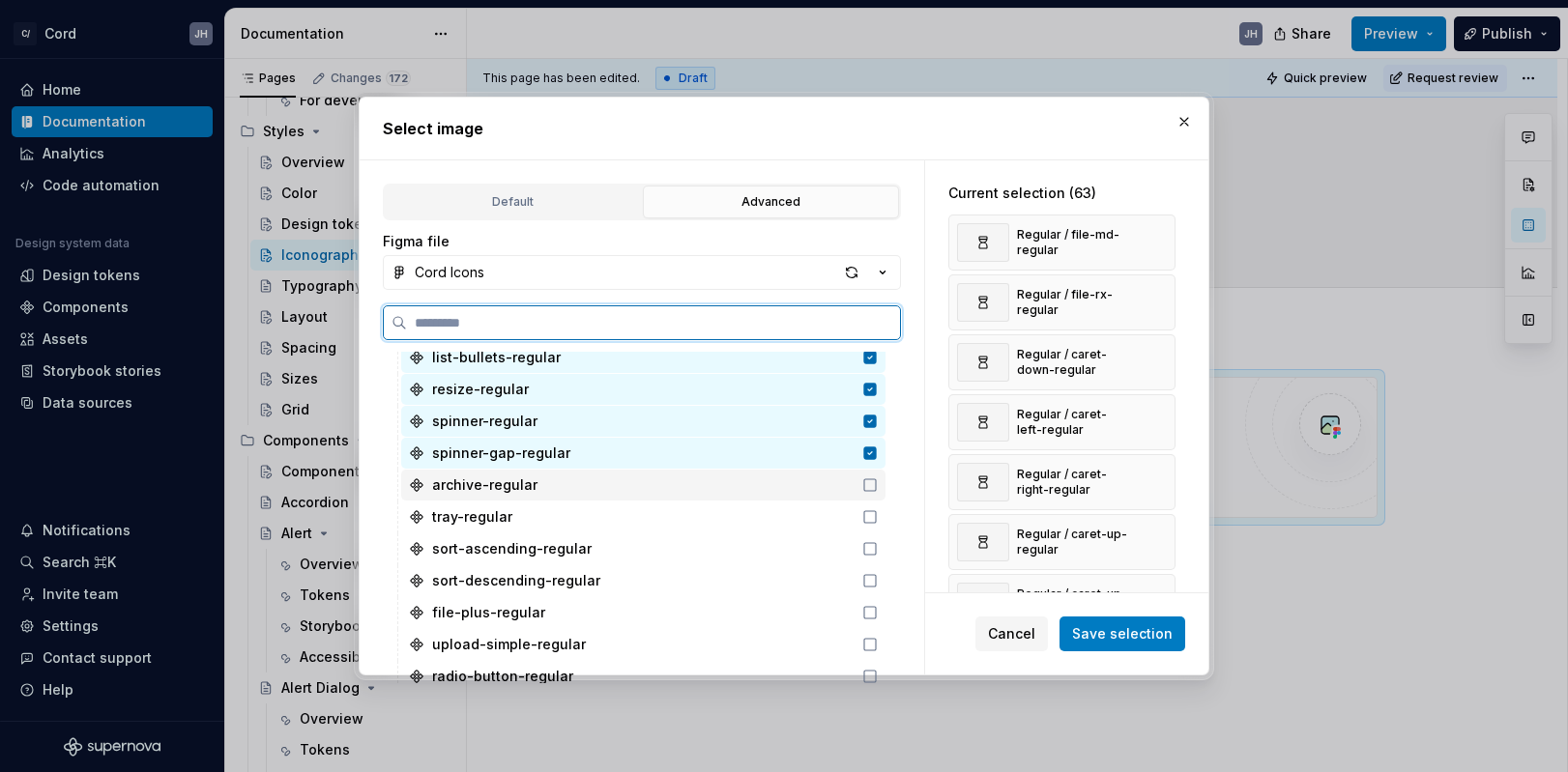 click 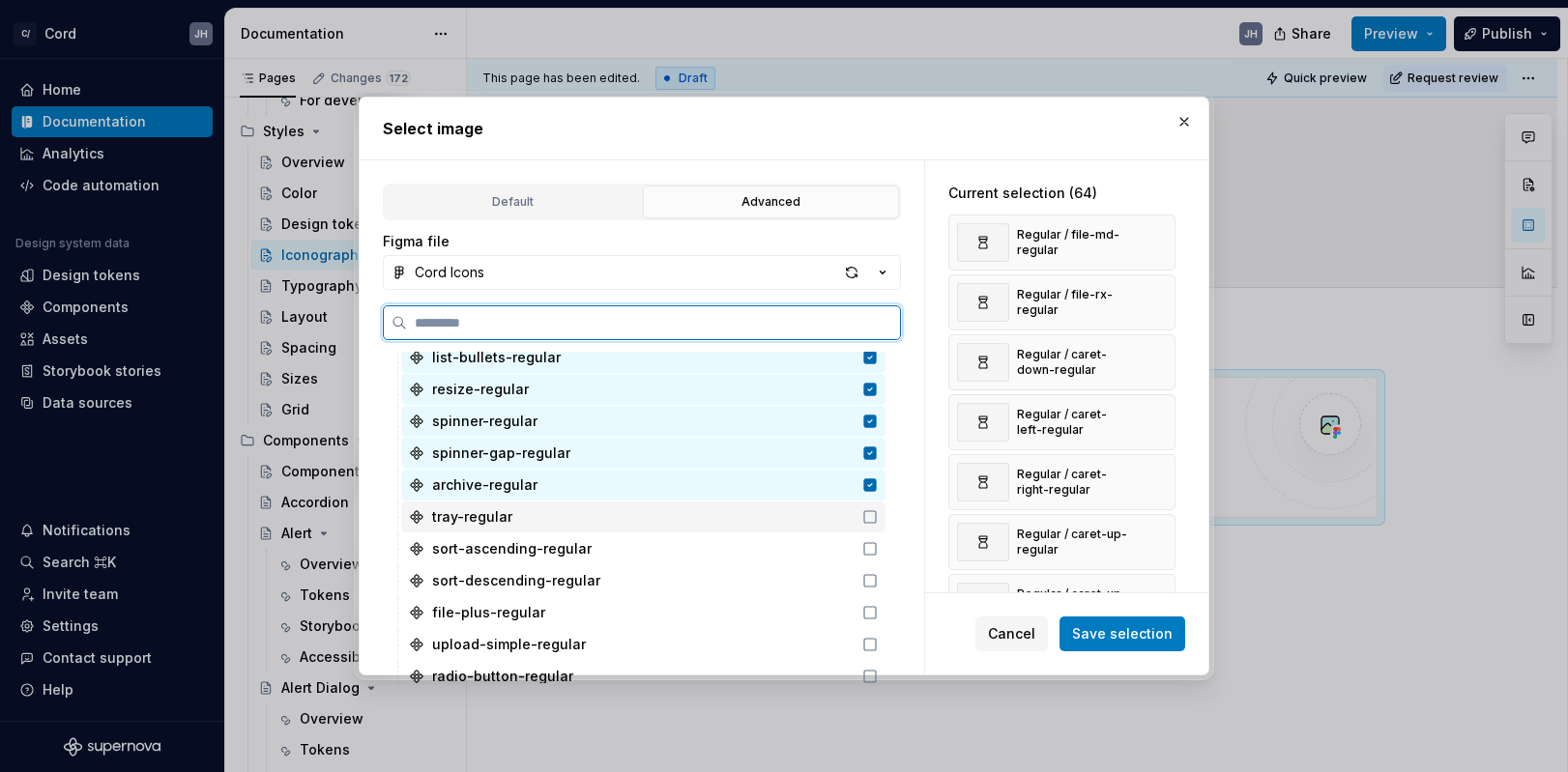 click on "tray-regular" at bounding box center (643, 517) 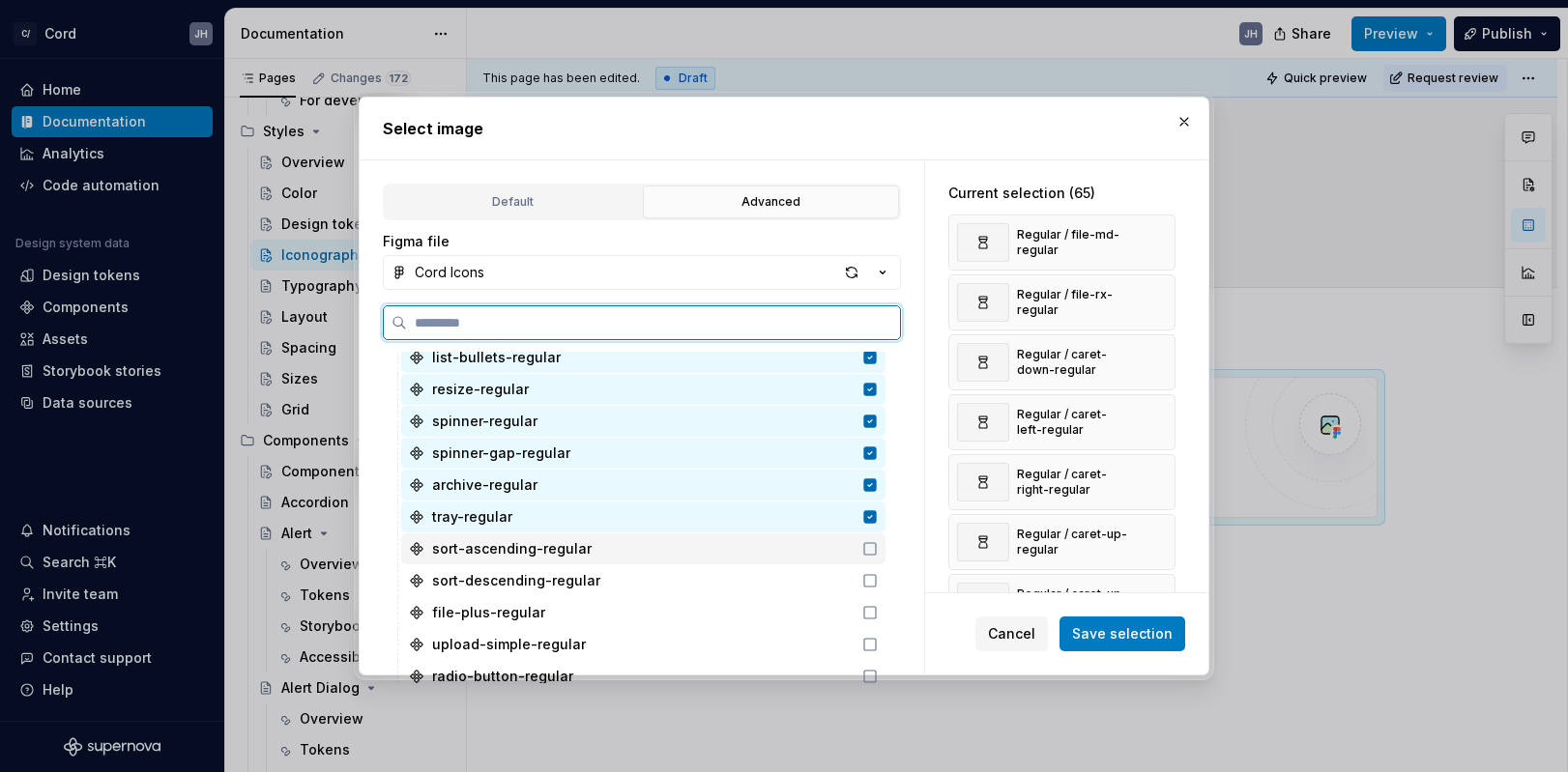 click 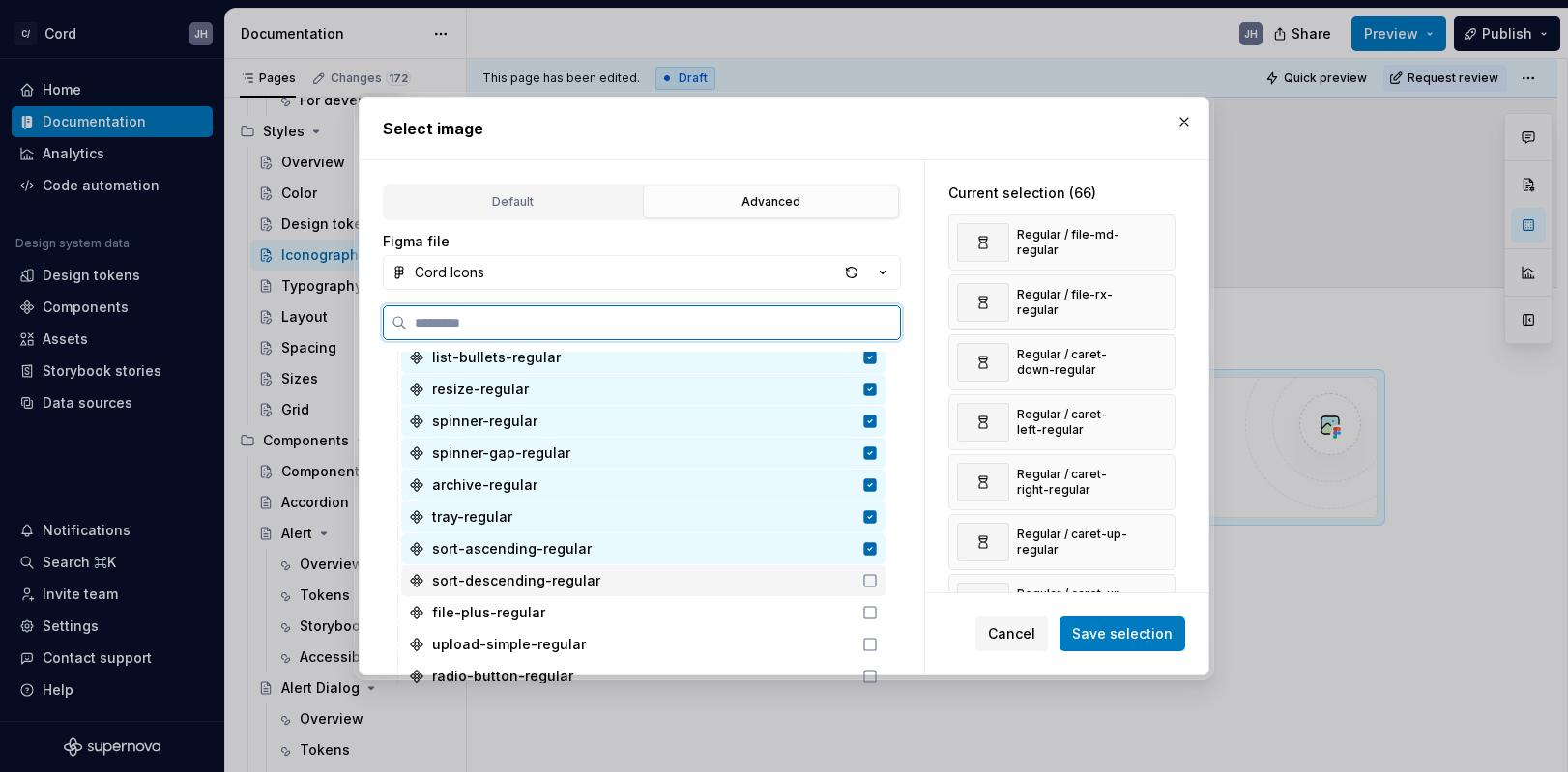 click 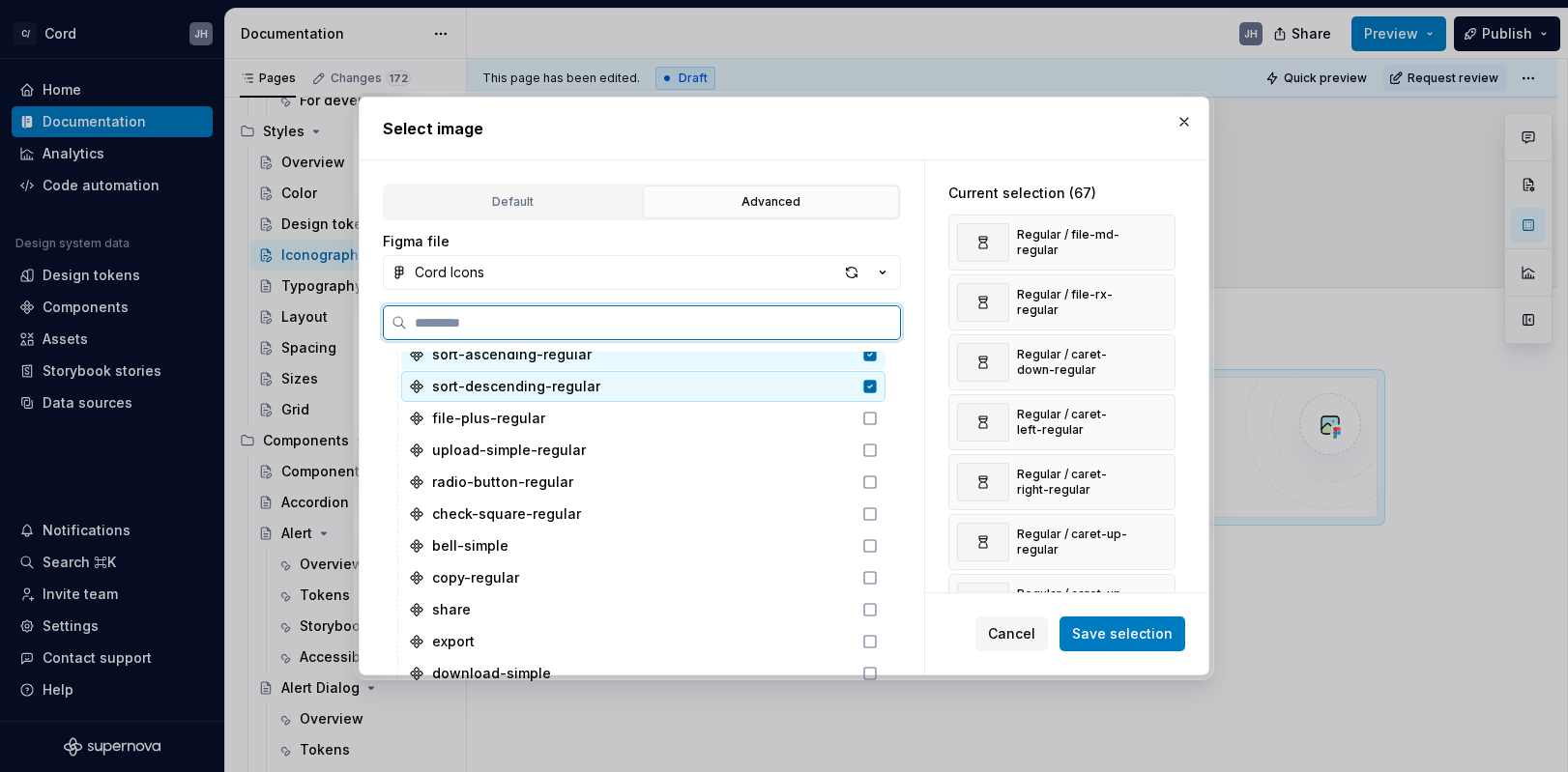 scroll, scrollTop: 2170, scrollLeft: 0, axis: vertical 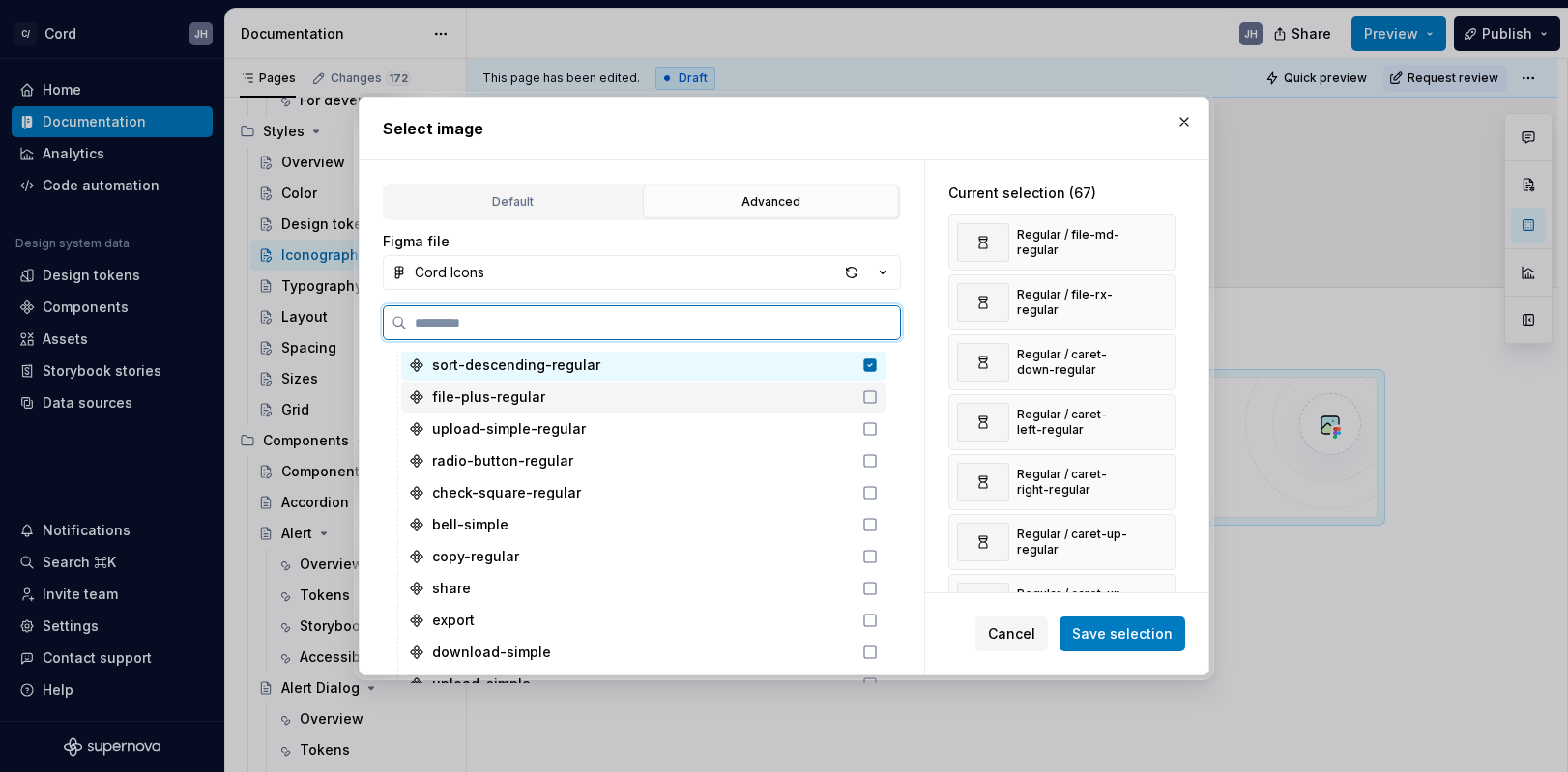 click 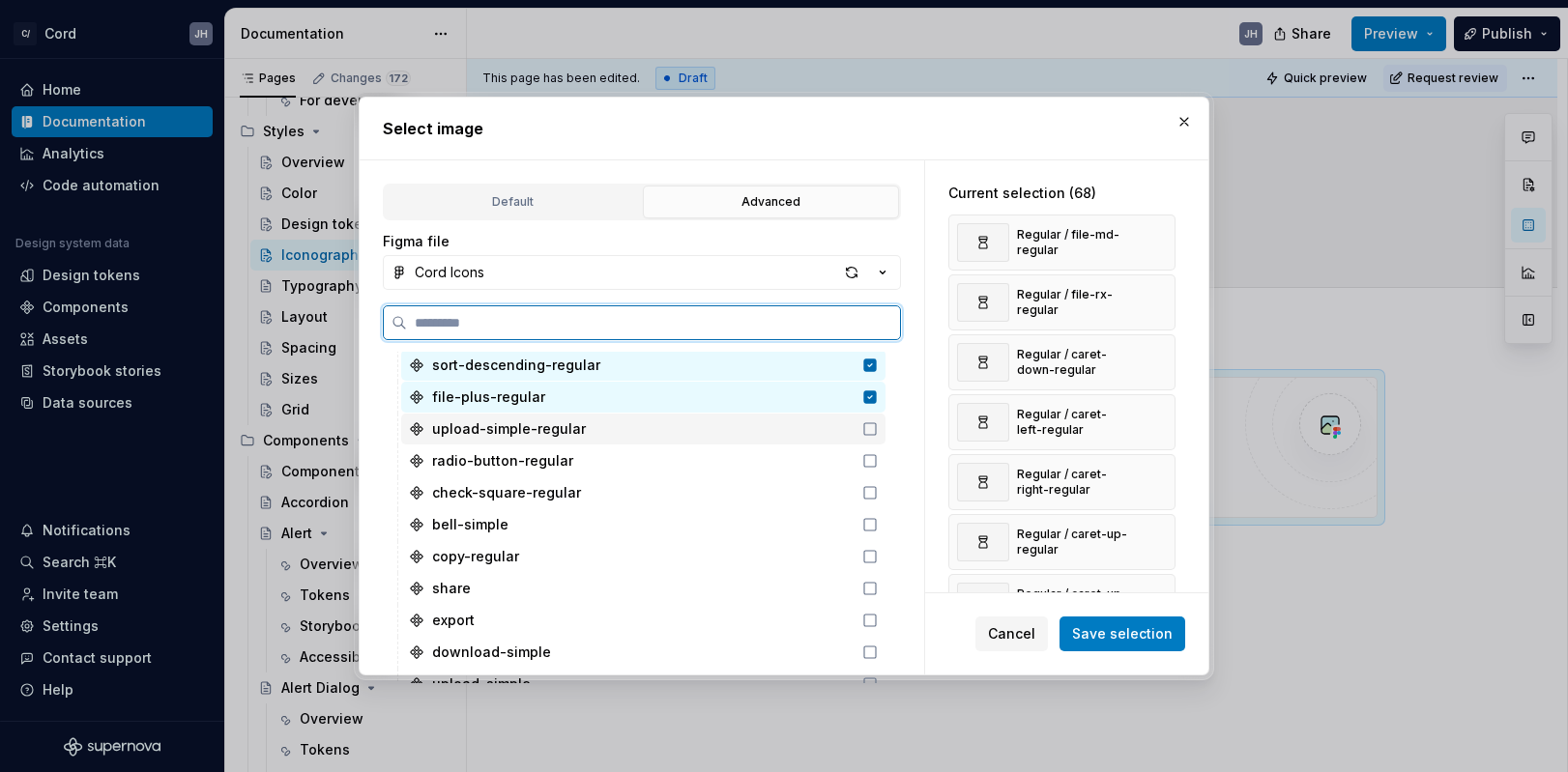 click 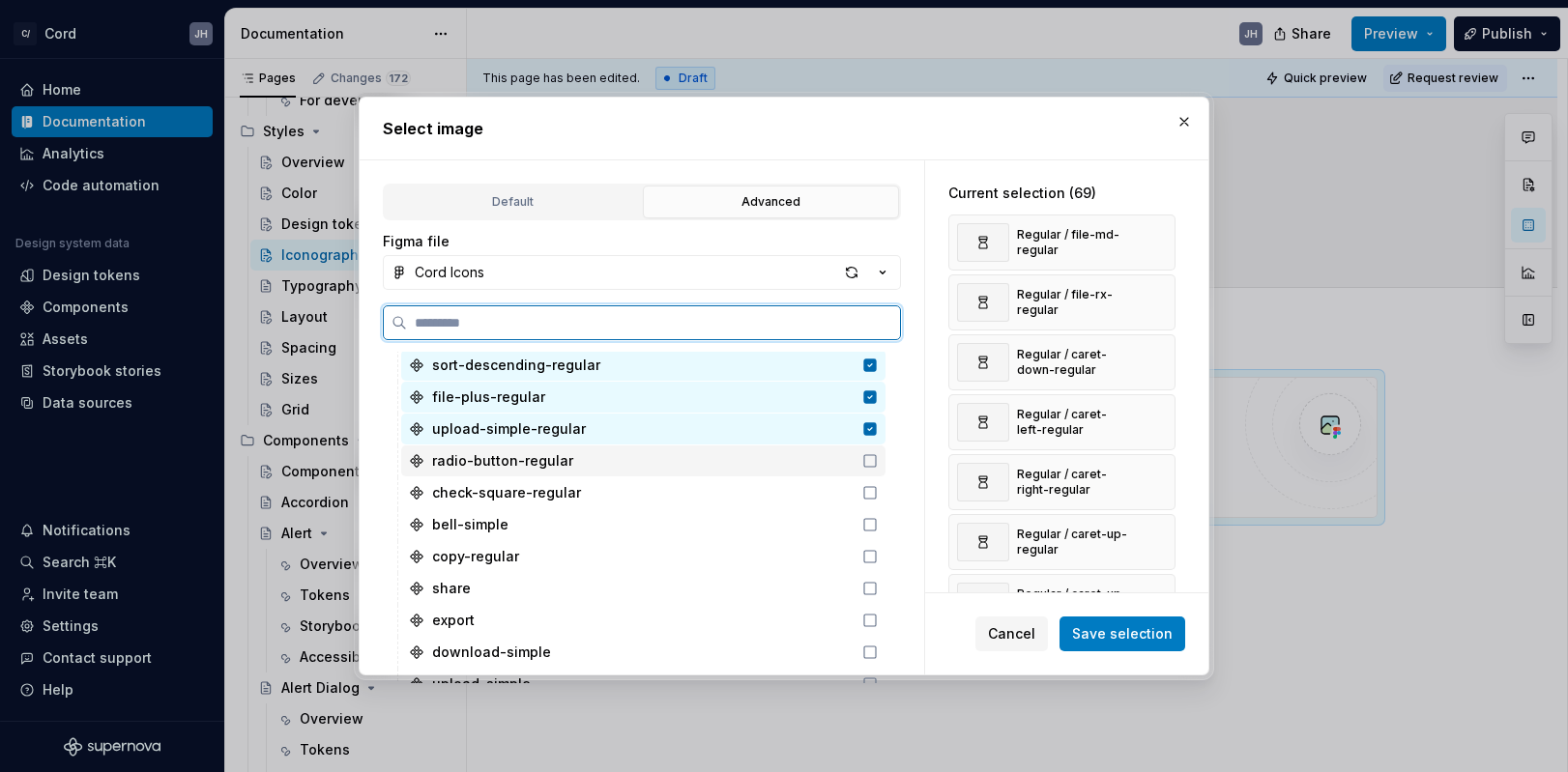 click on "radio-button-regular" at bounding box center (643, 461) 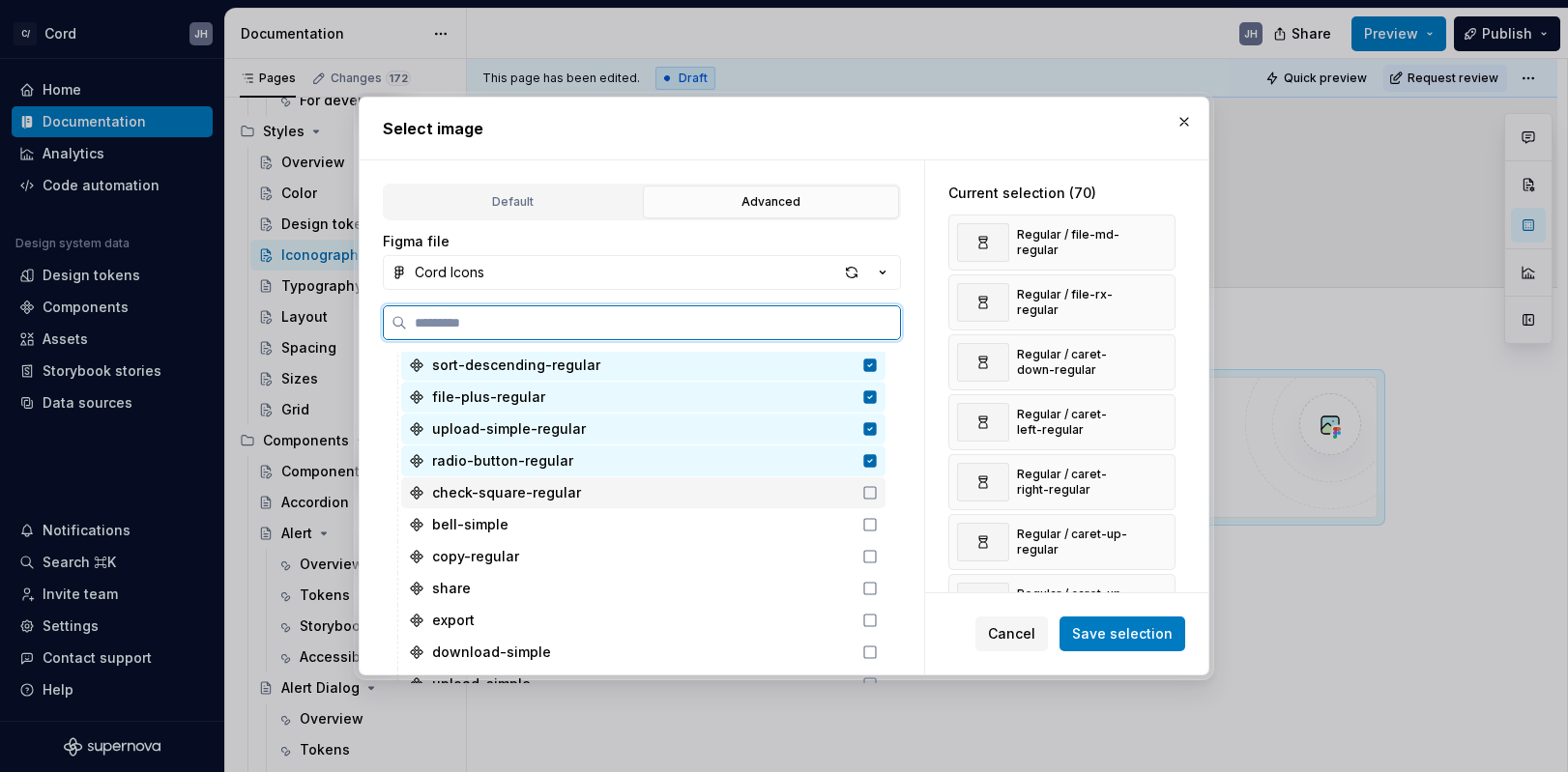 click 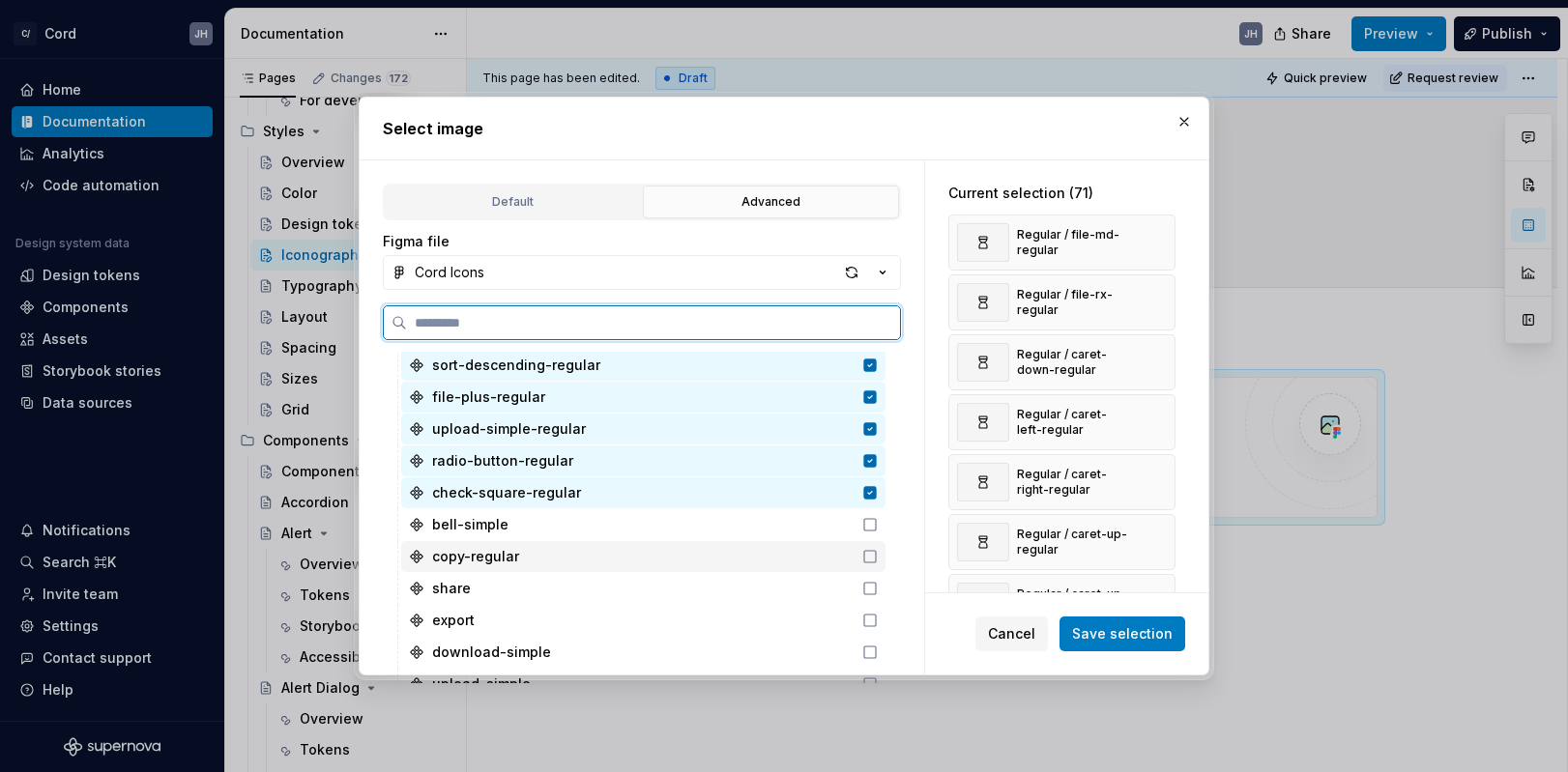 drag, startPoint x: 888, startPoint y: 550, endPoint x: 888, endPoint y: 538, distance: 12 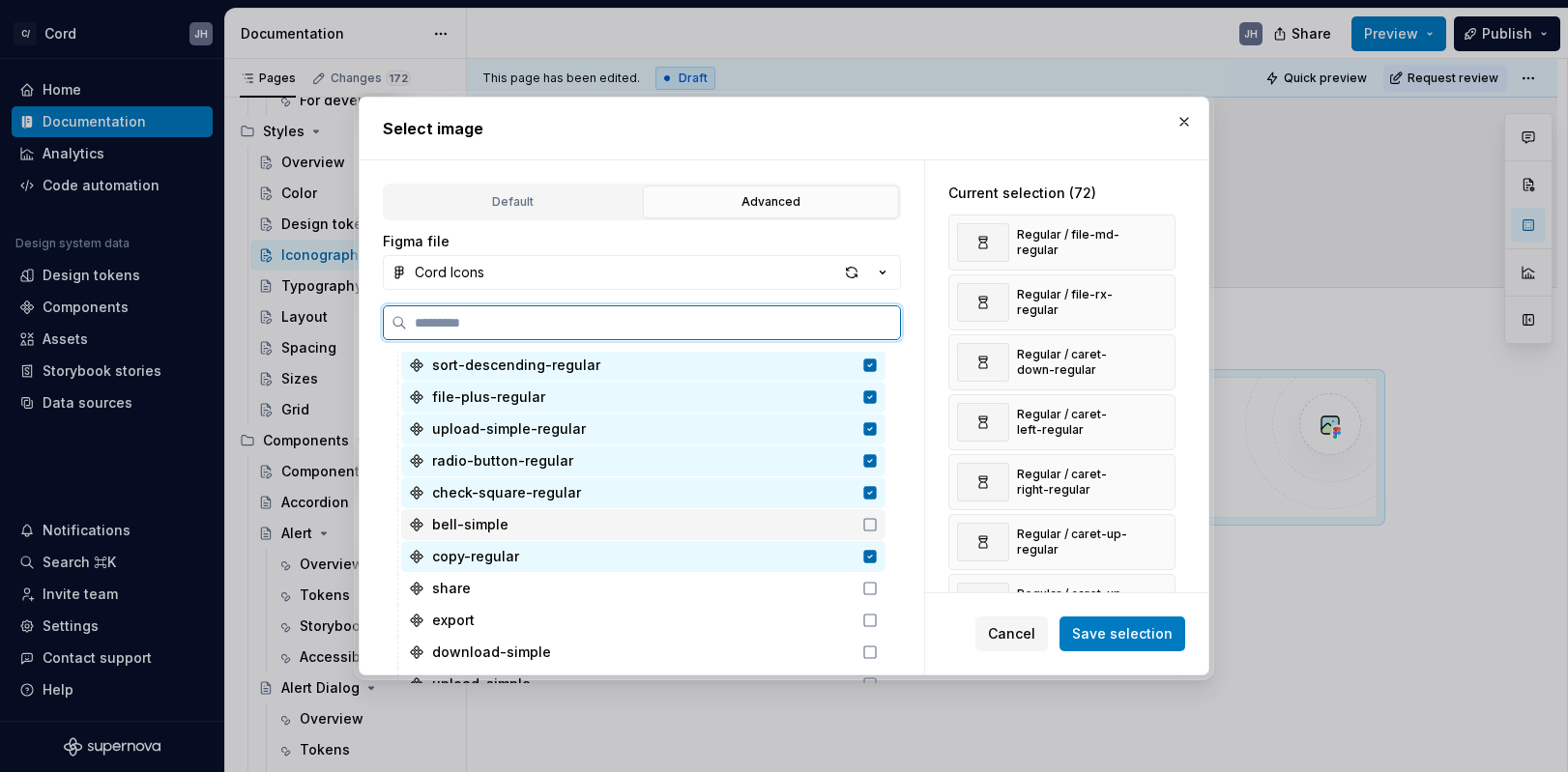 click 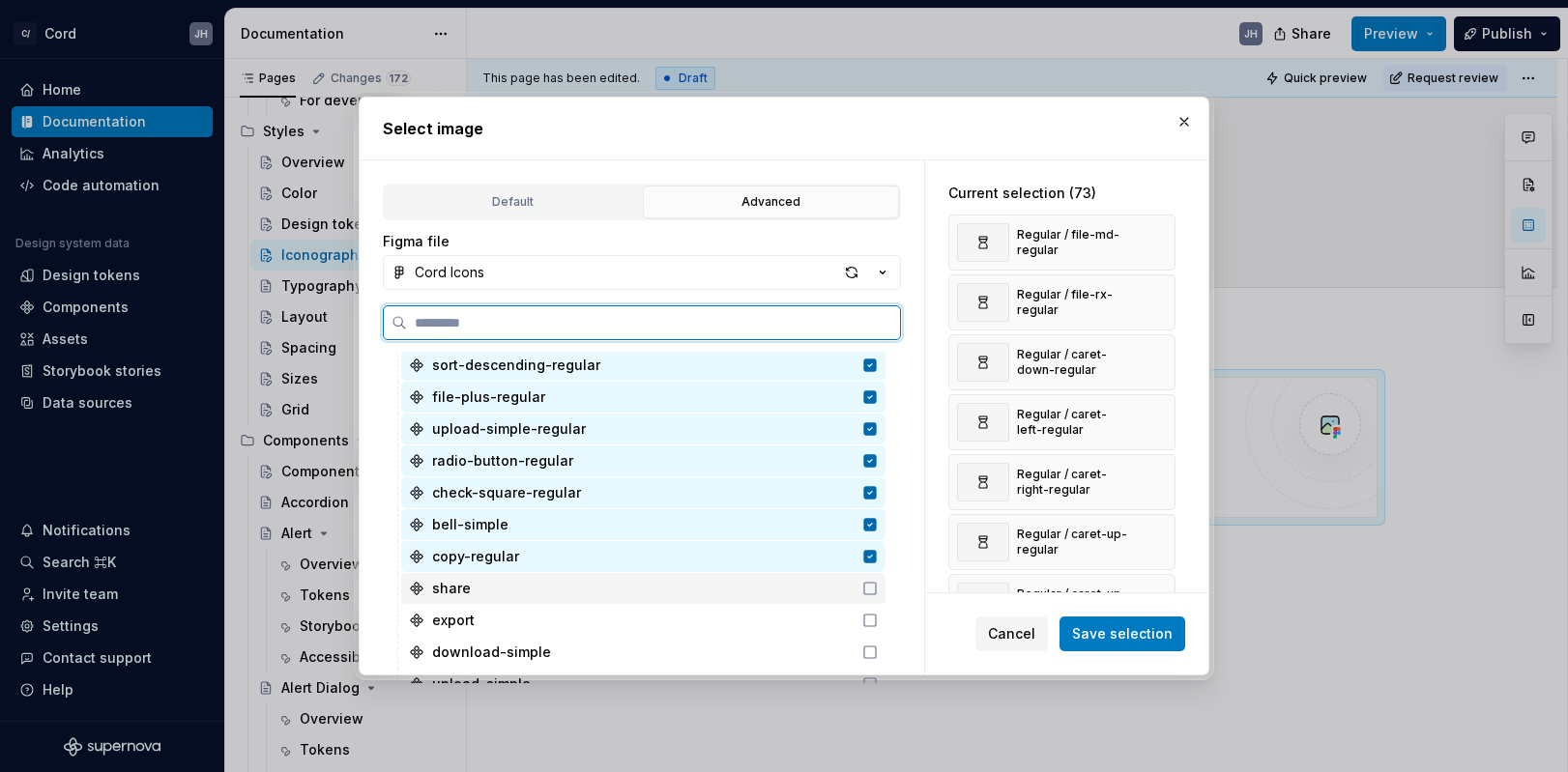 click on "share" at bounding box center (643, 588) 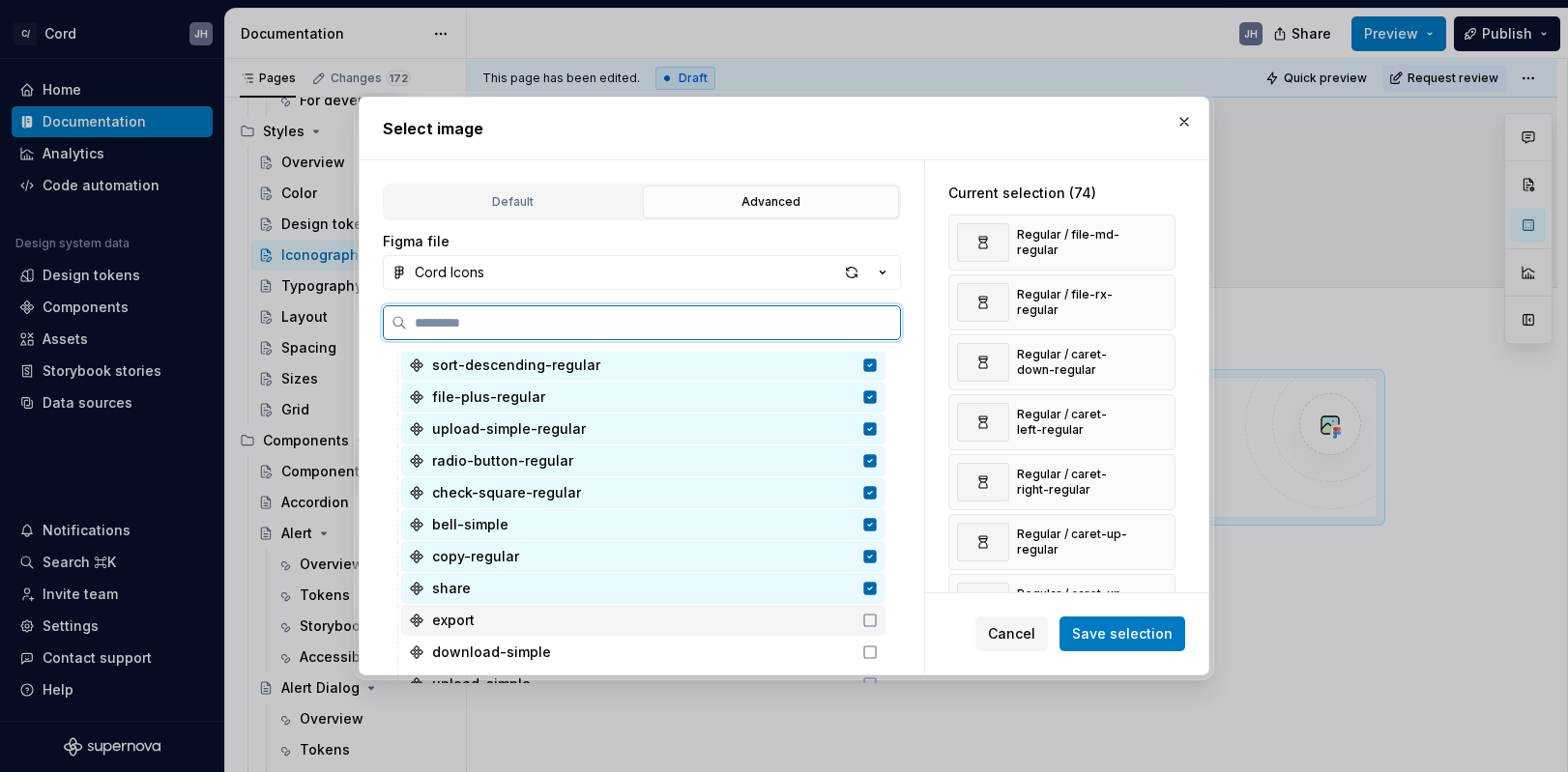 click 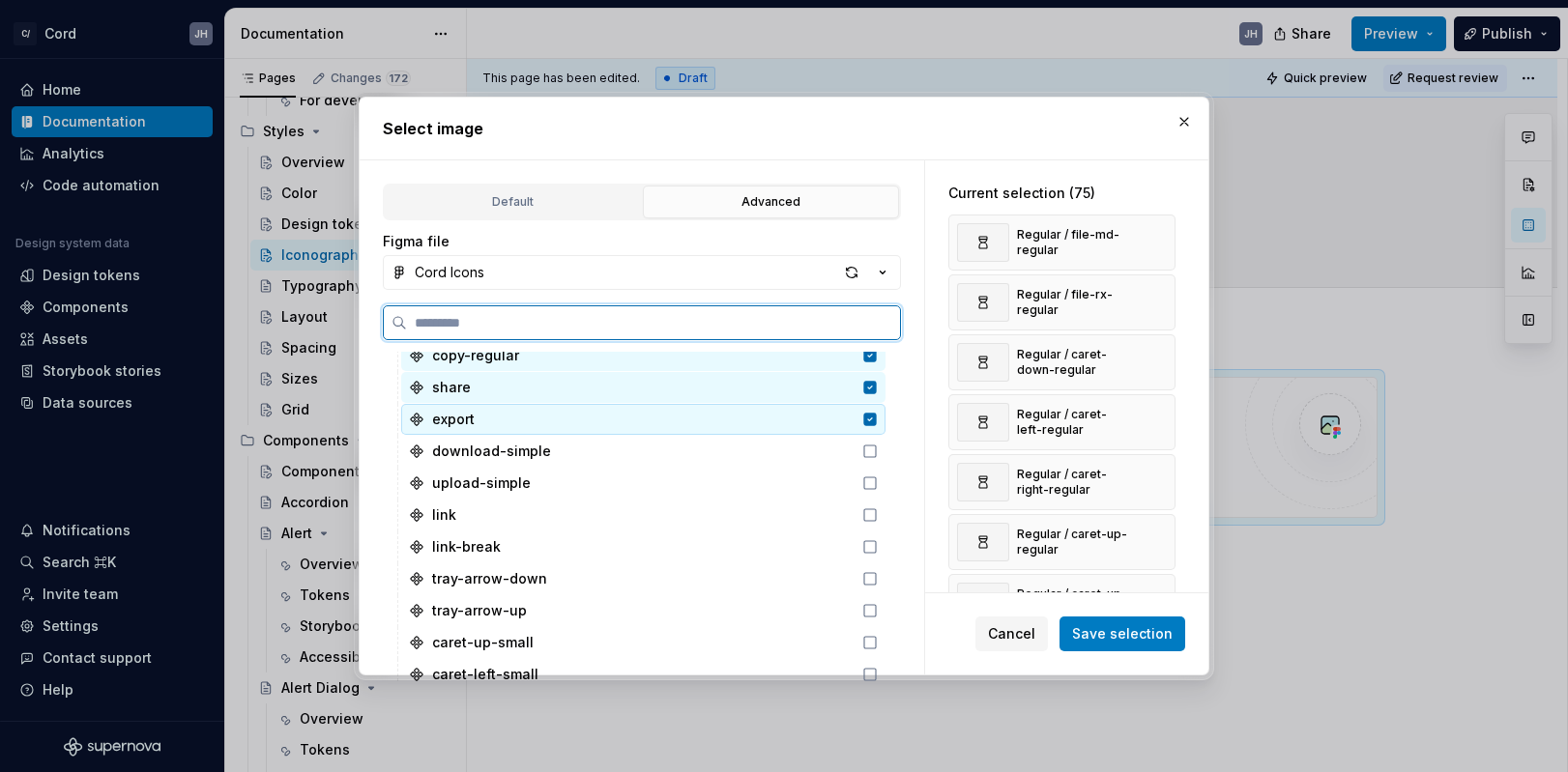 scroll, scrollTop: 2376, scrollLeft: 0, axis: vertical 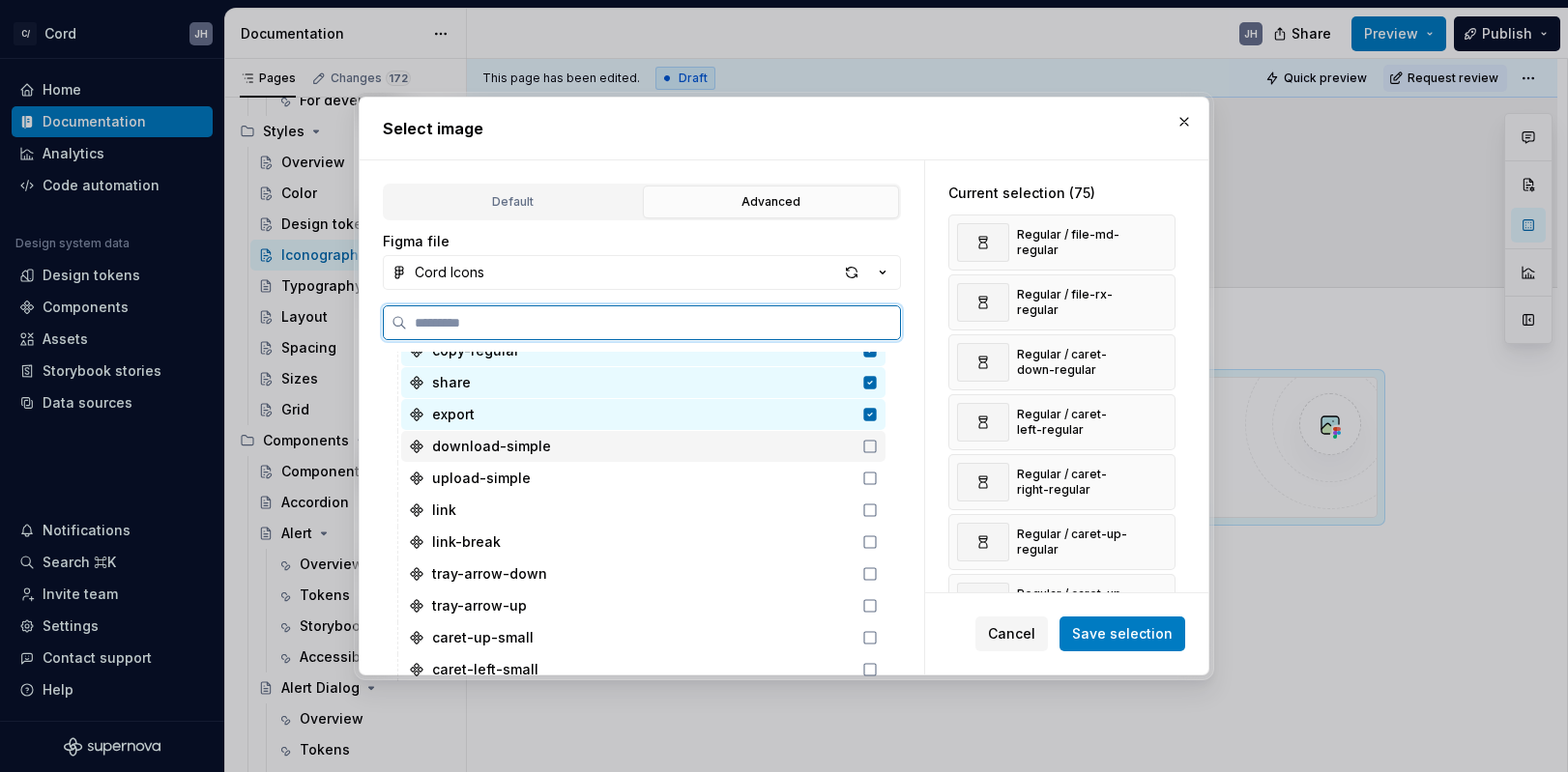 click 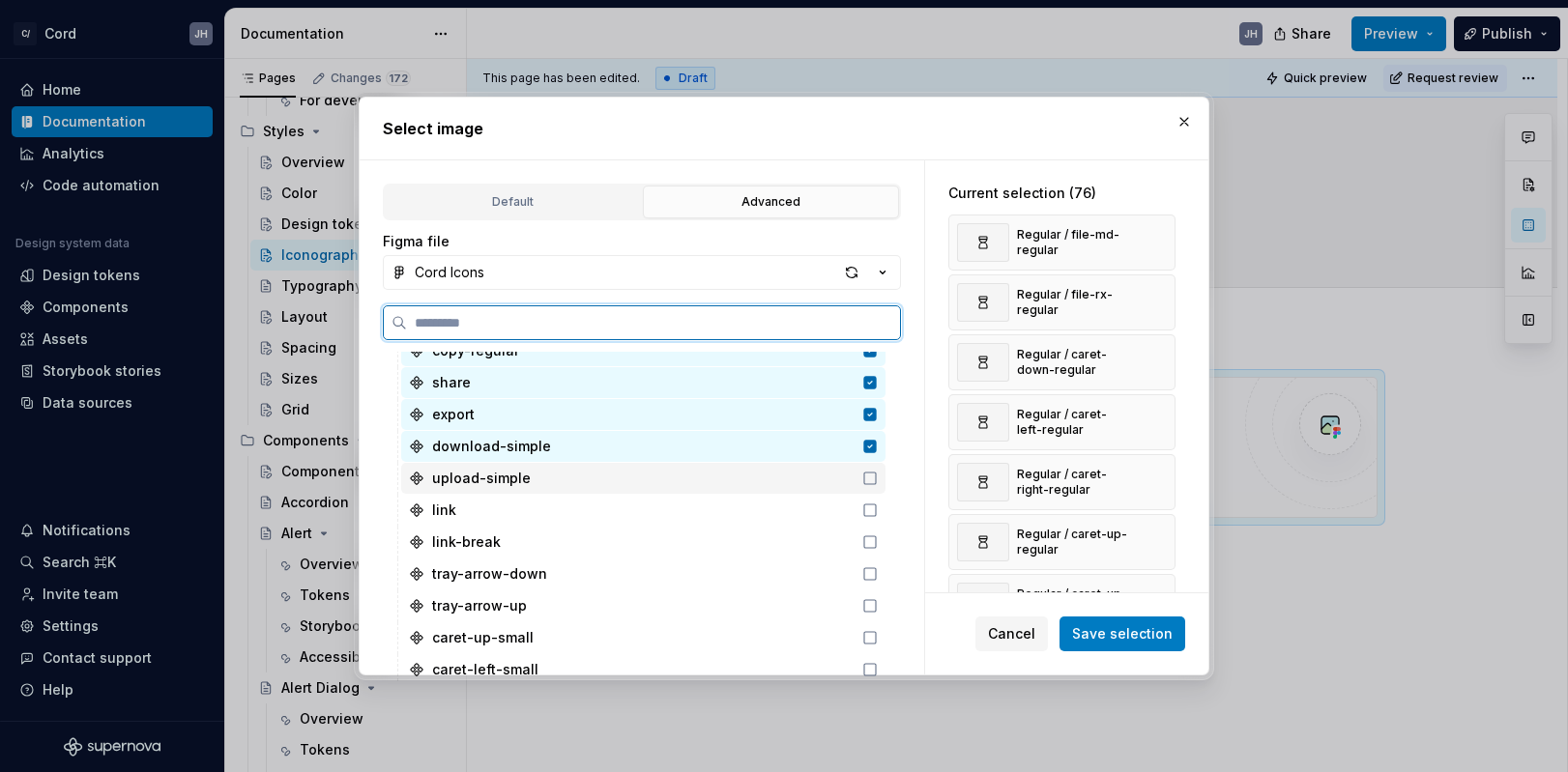 click 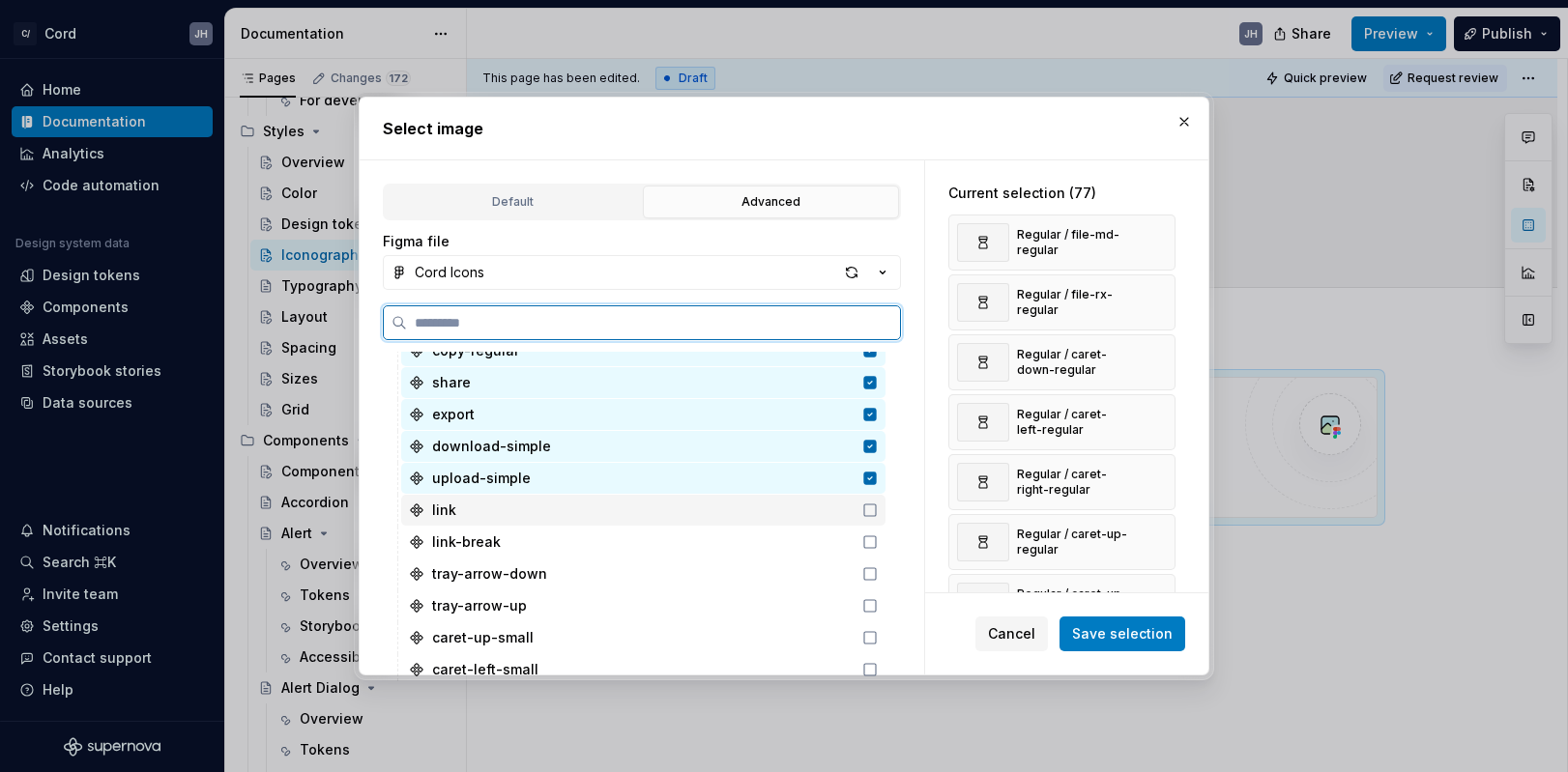 click 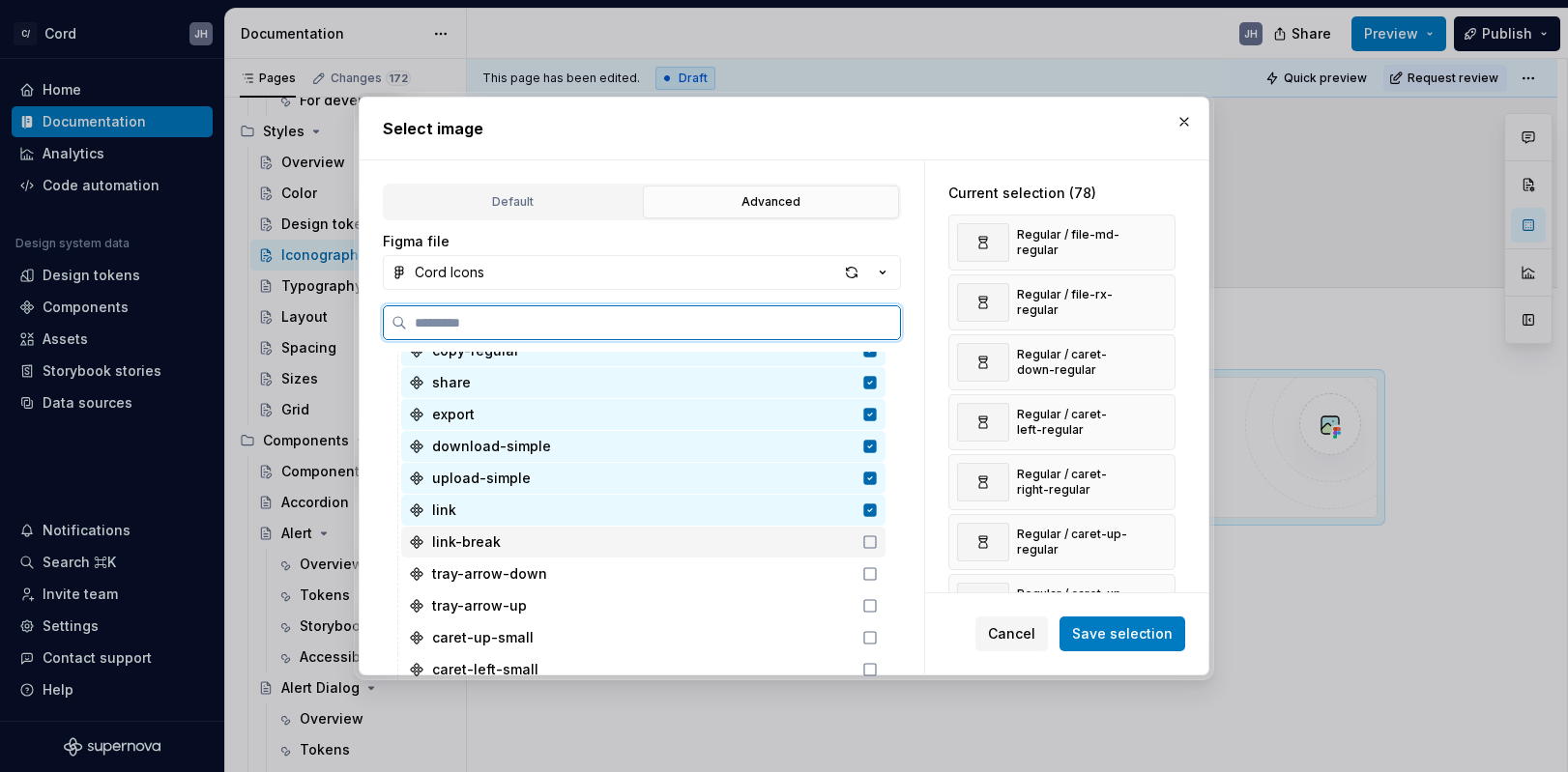 click 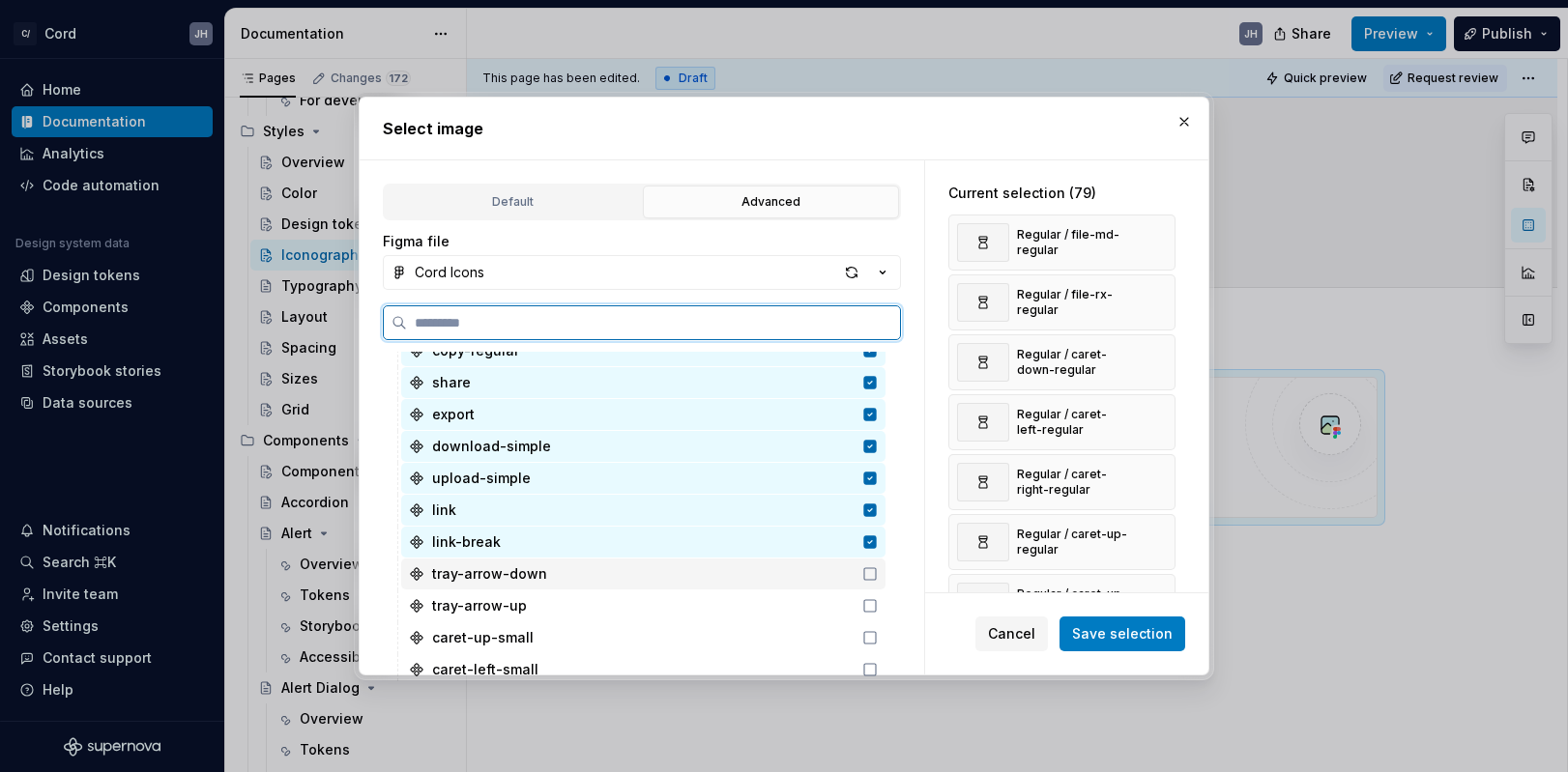 click on "tray-arrow-down" at bounding box center (643, 574) 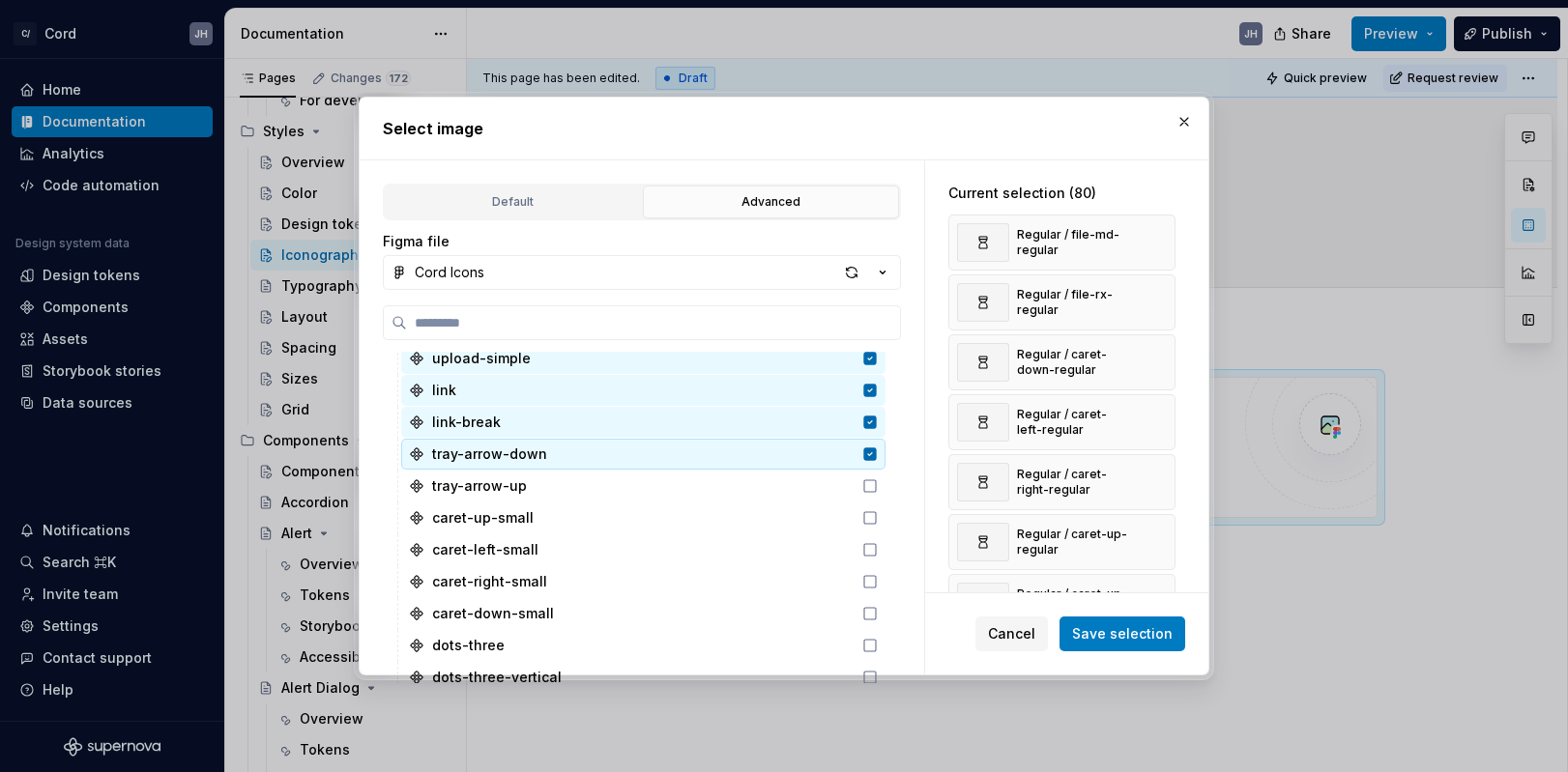 scroll, scrollTop: 2498, scrollLeft: 0, axis: vertical 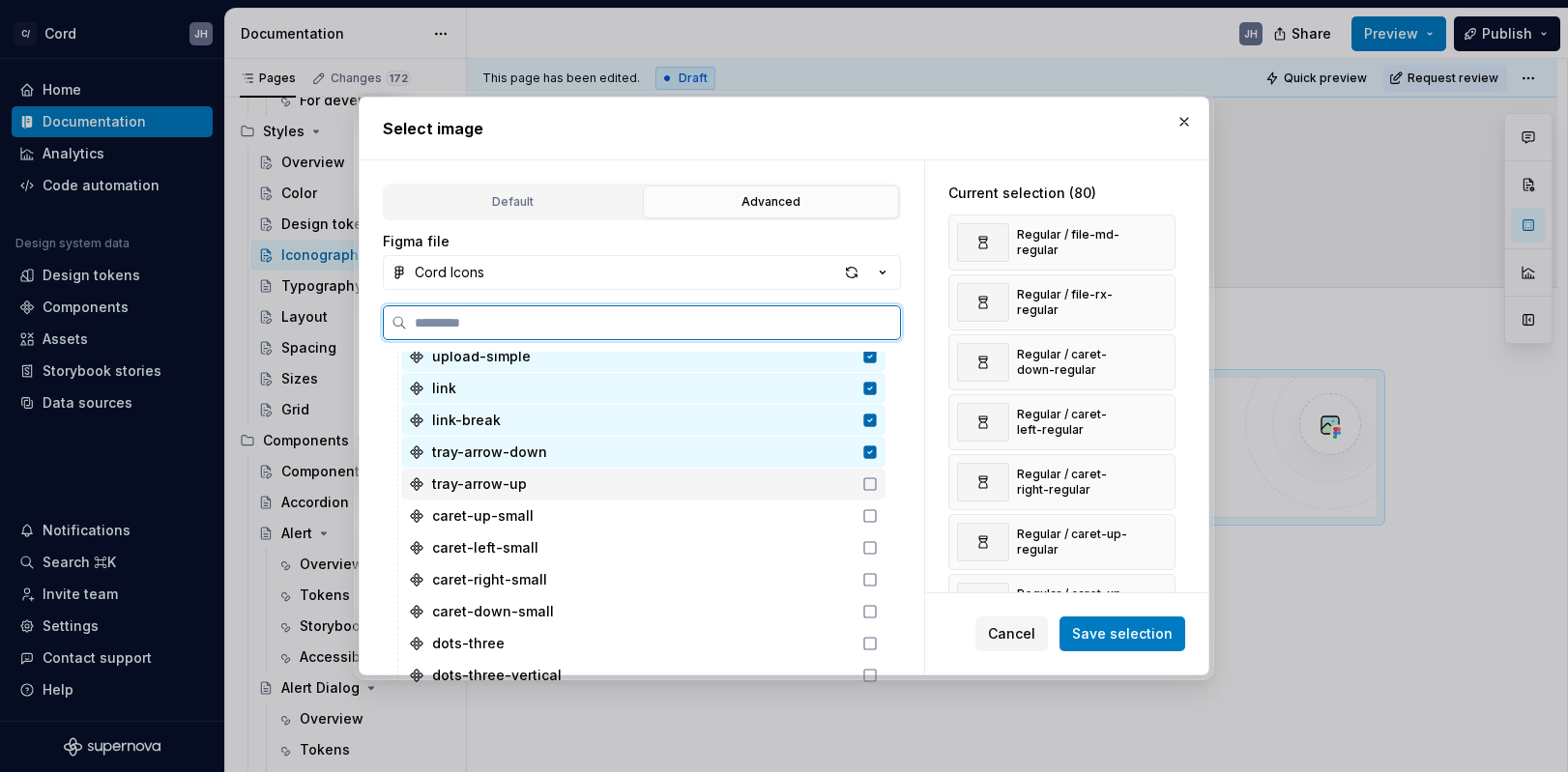 click on "tray-arrow-up" at bounding box center [643, 484] 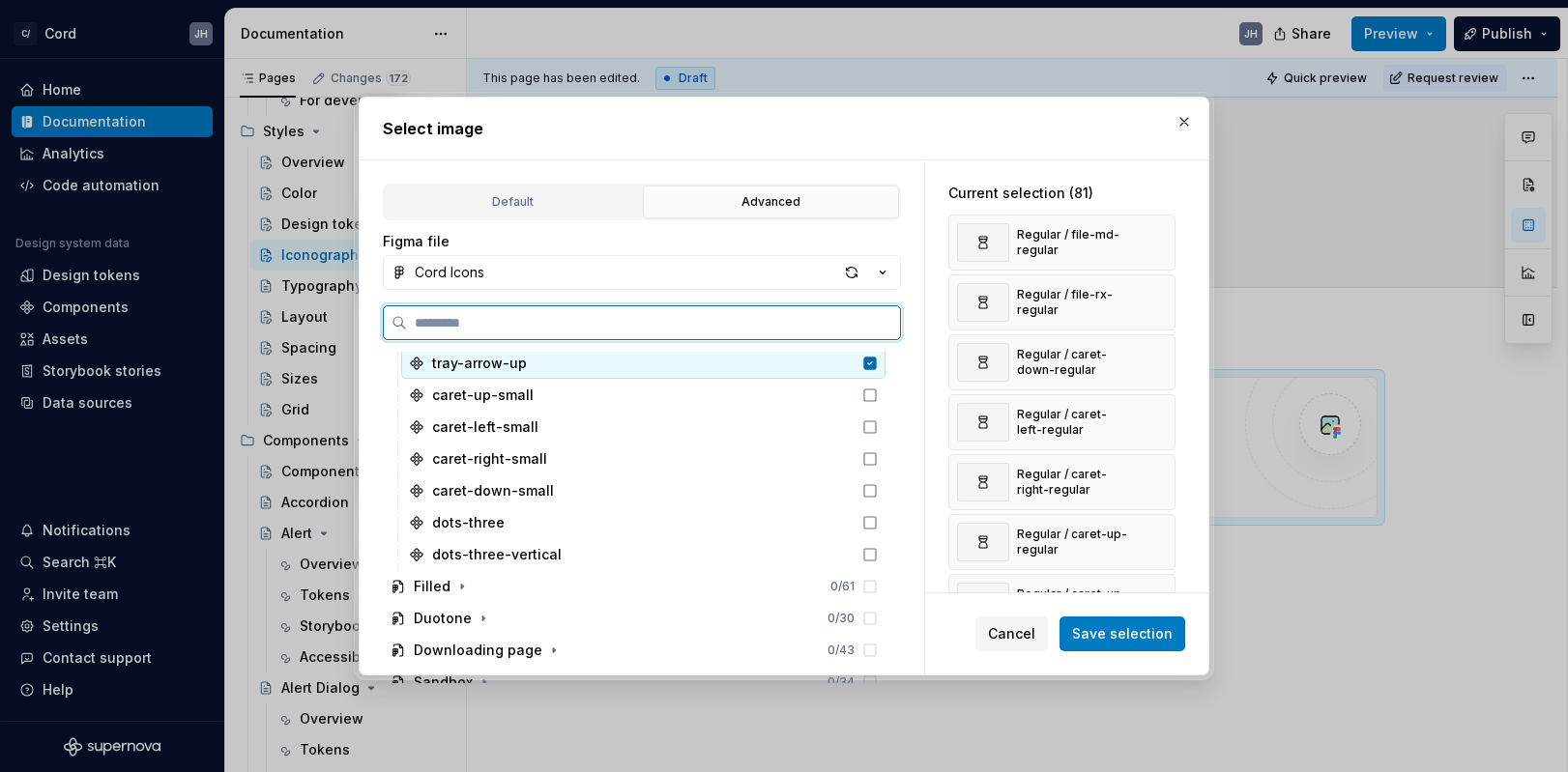 scroll, scrollTop: 2595, scrollLeft: 0, axis: vertical 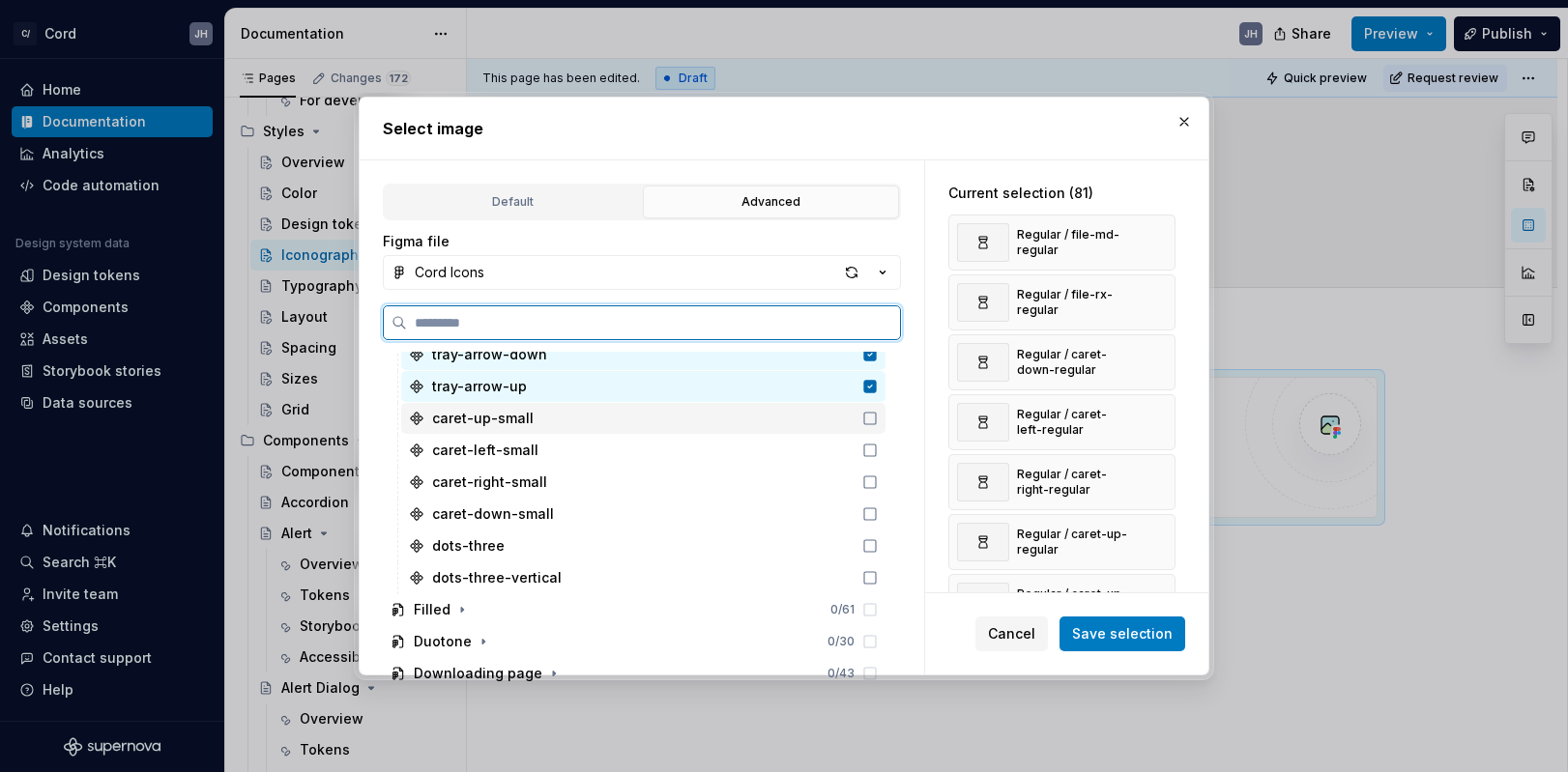 click 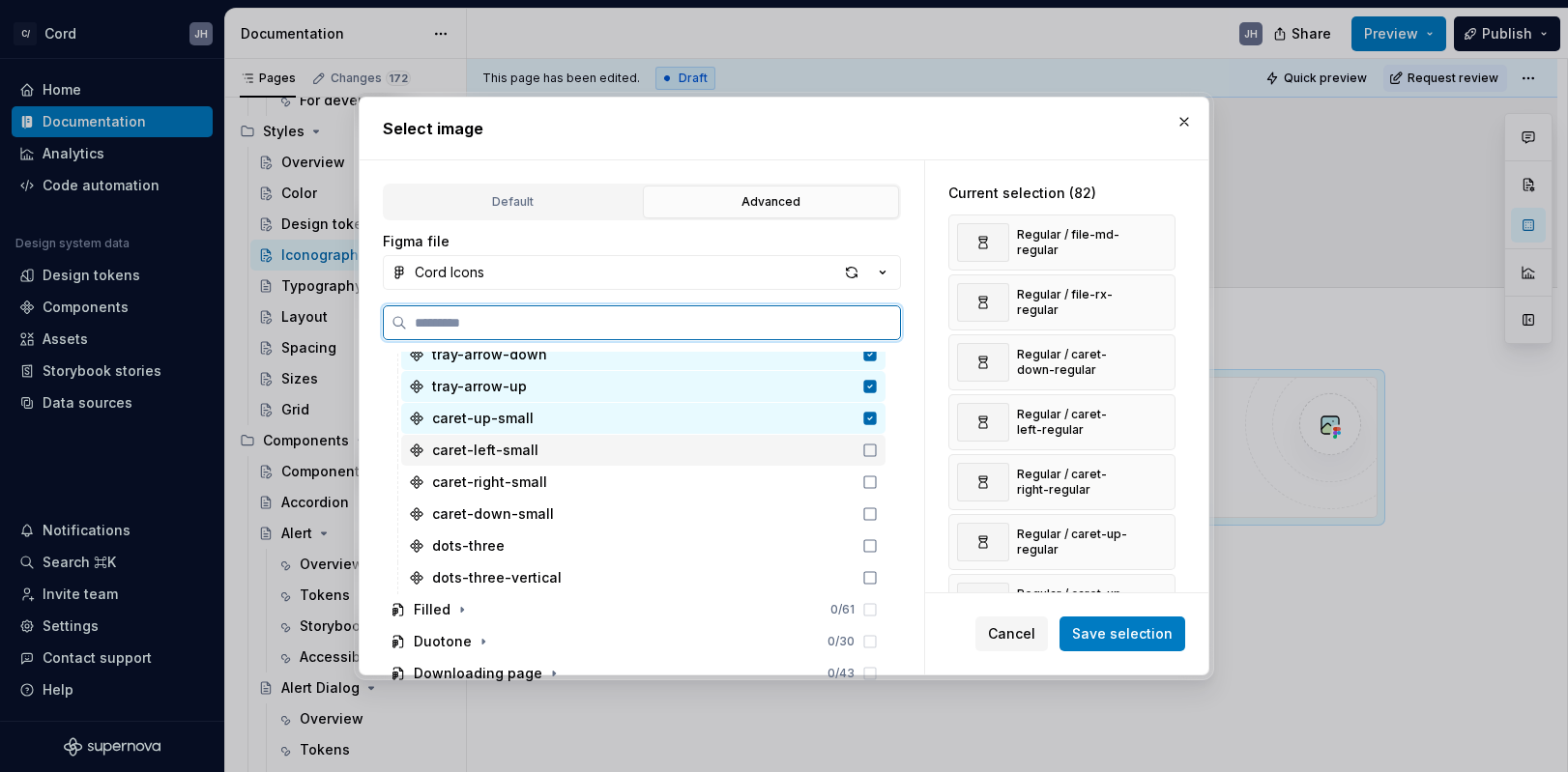 click 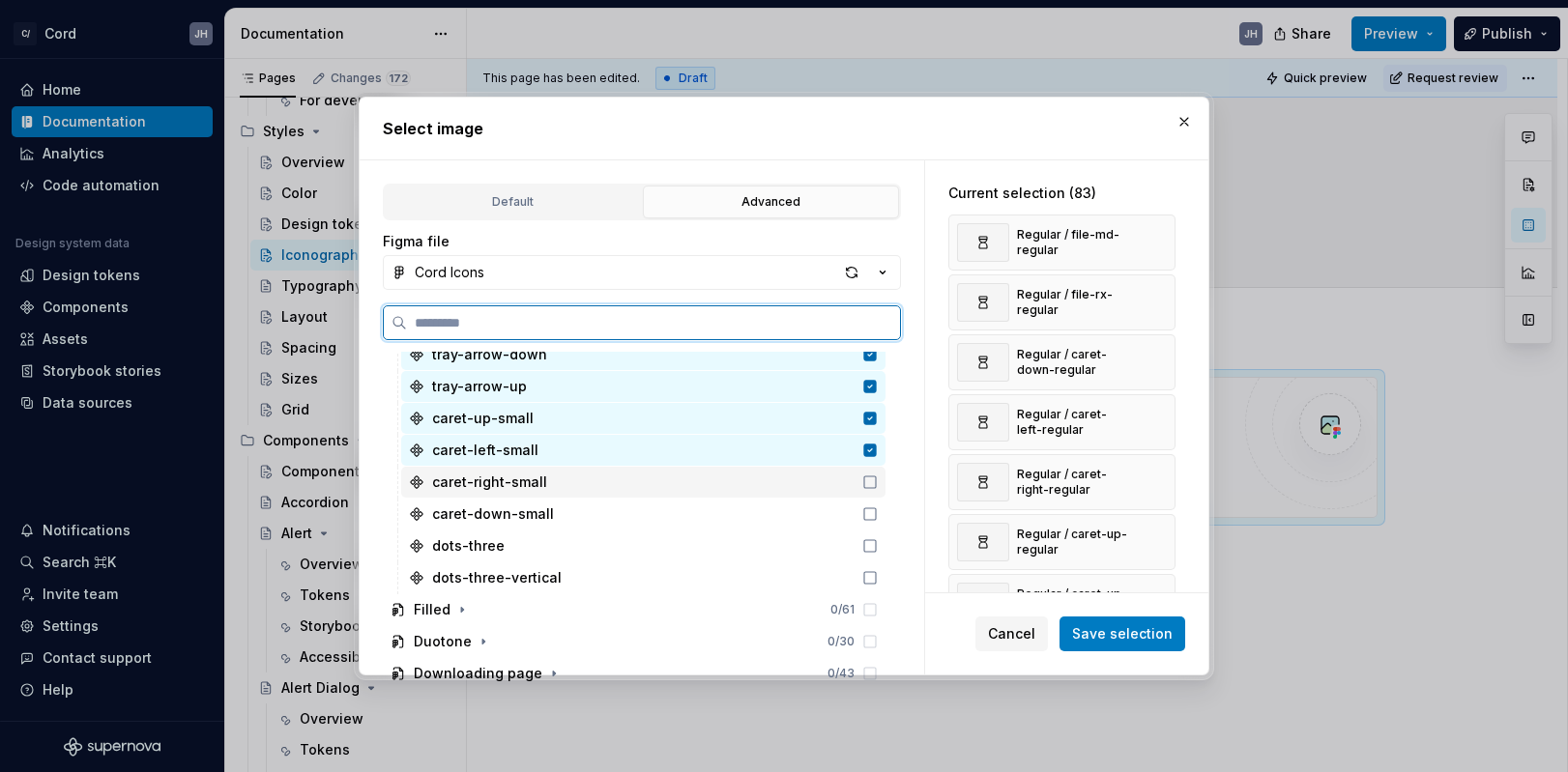 click 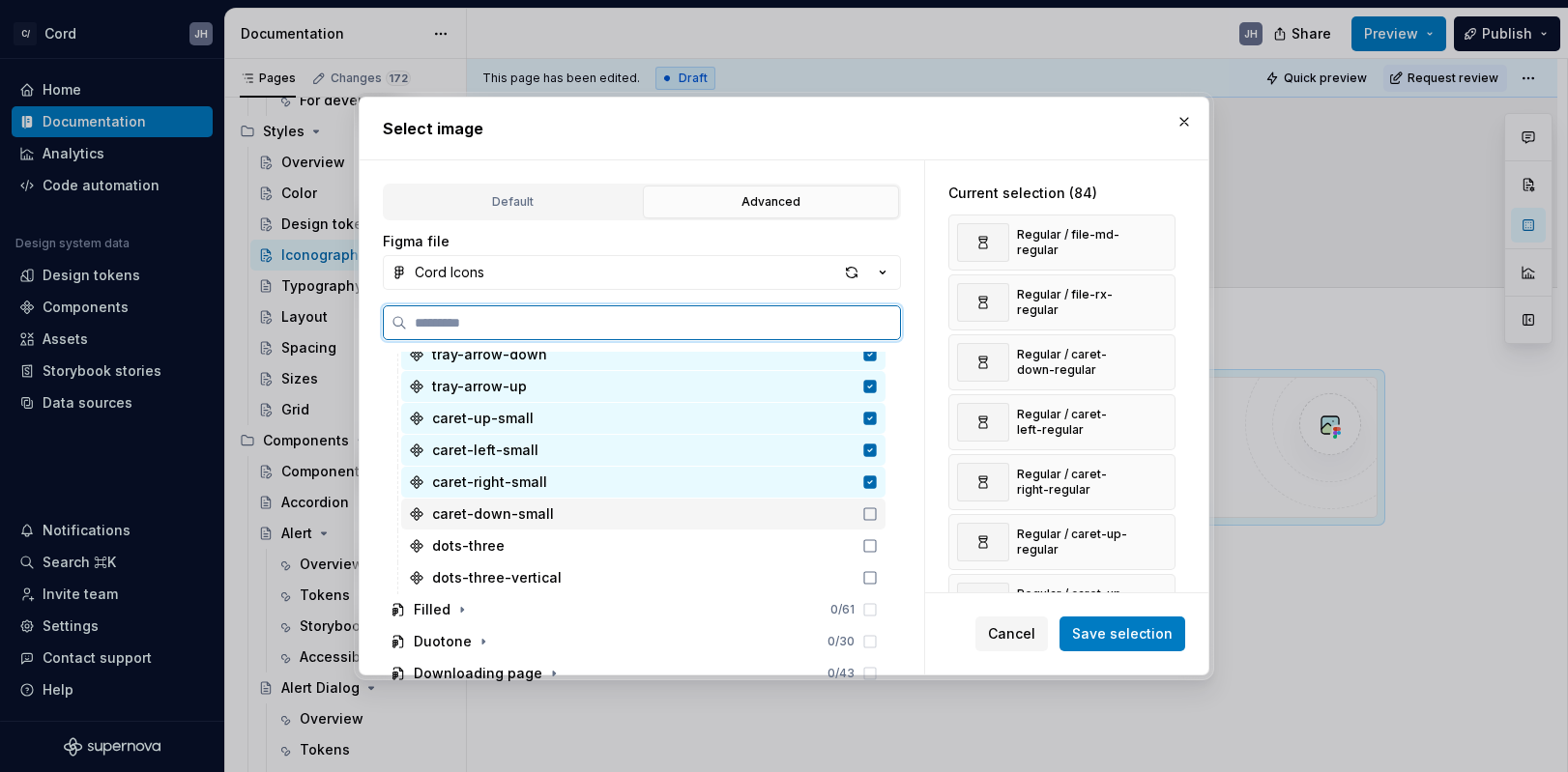 click 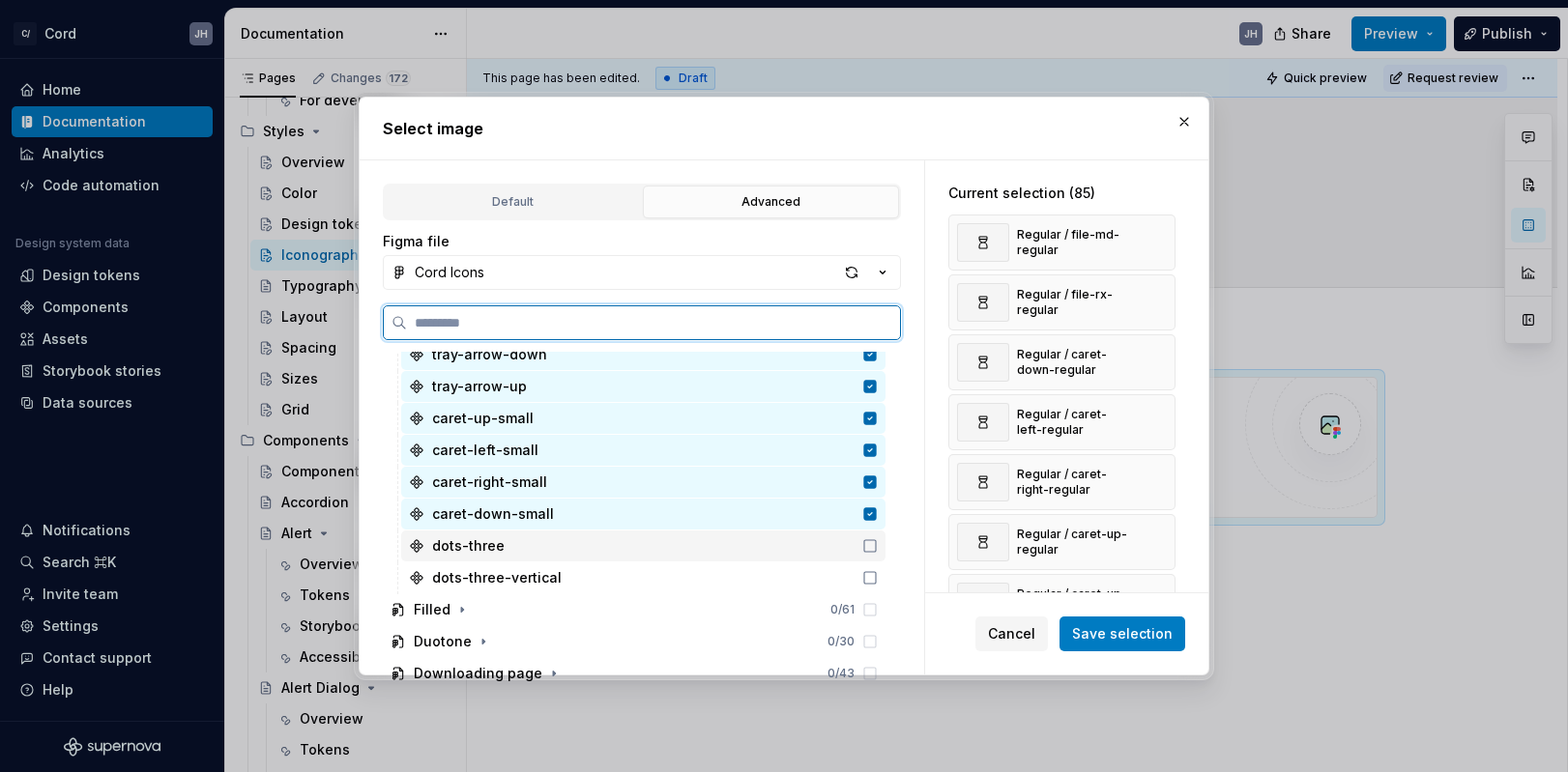 click on "dots-three" at bounding box center [643, 546] 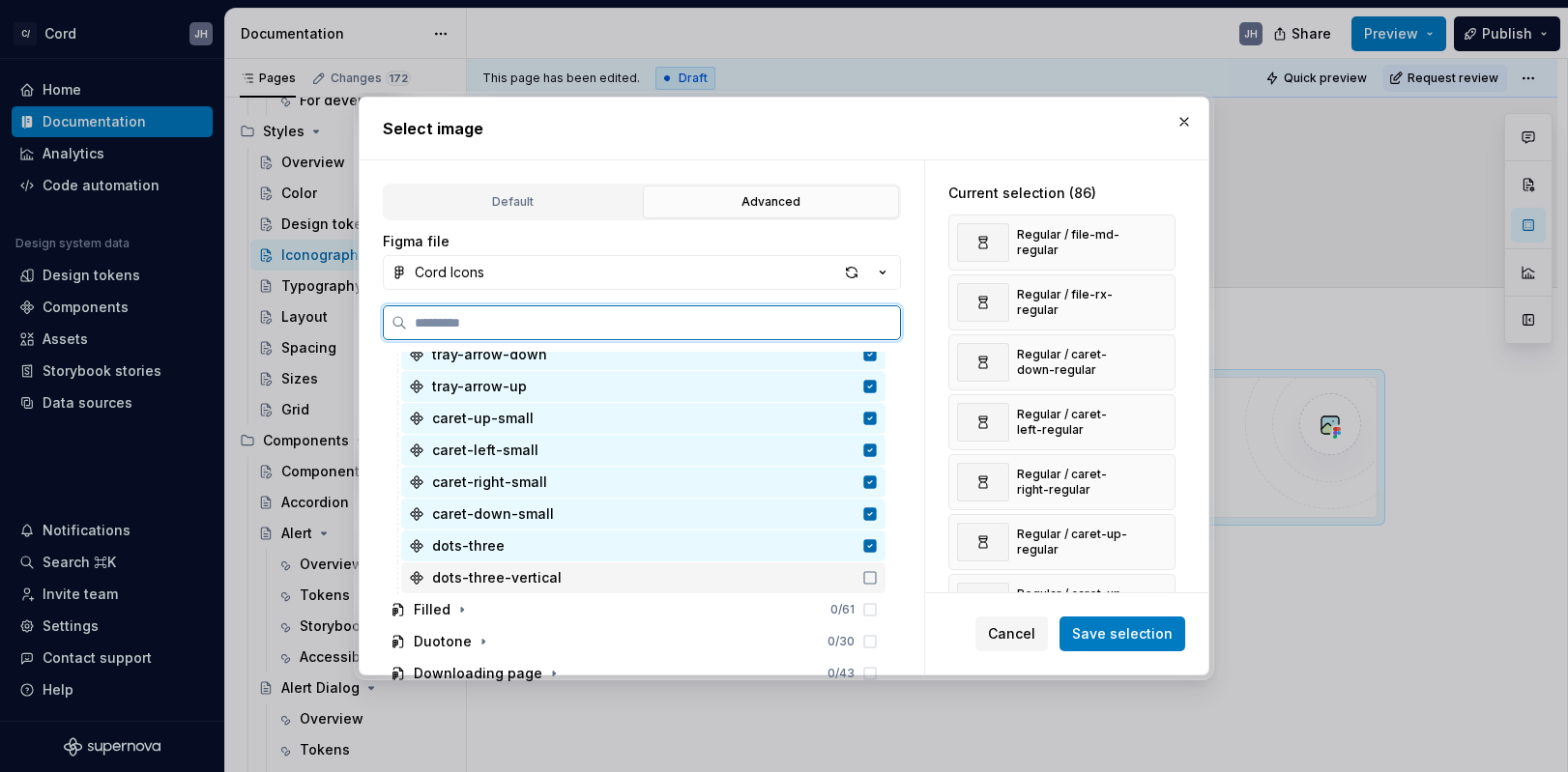 click 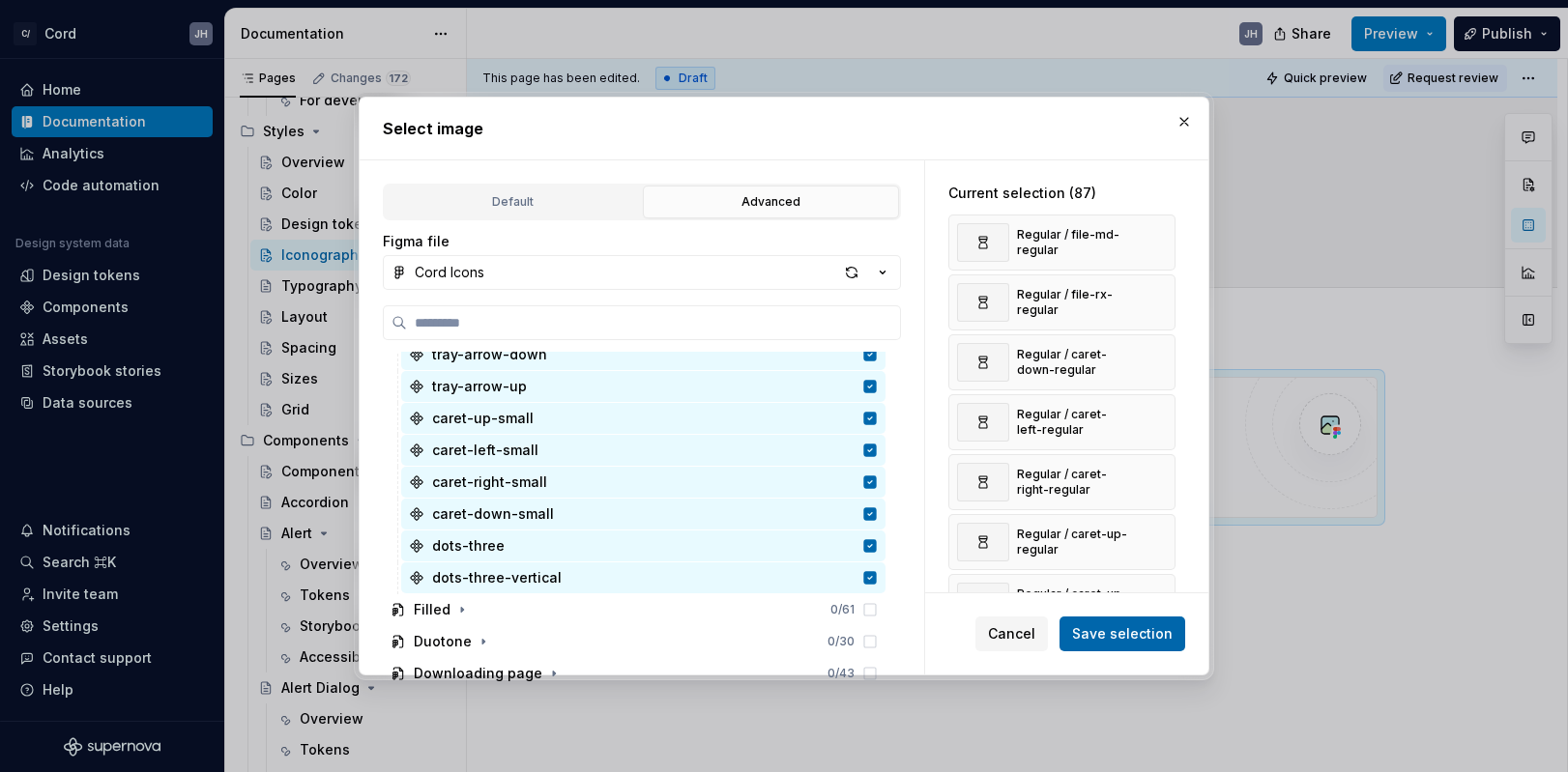 click on "Save selection" at bounding box center (1122, 634) 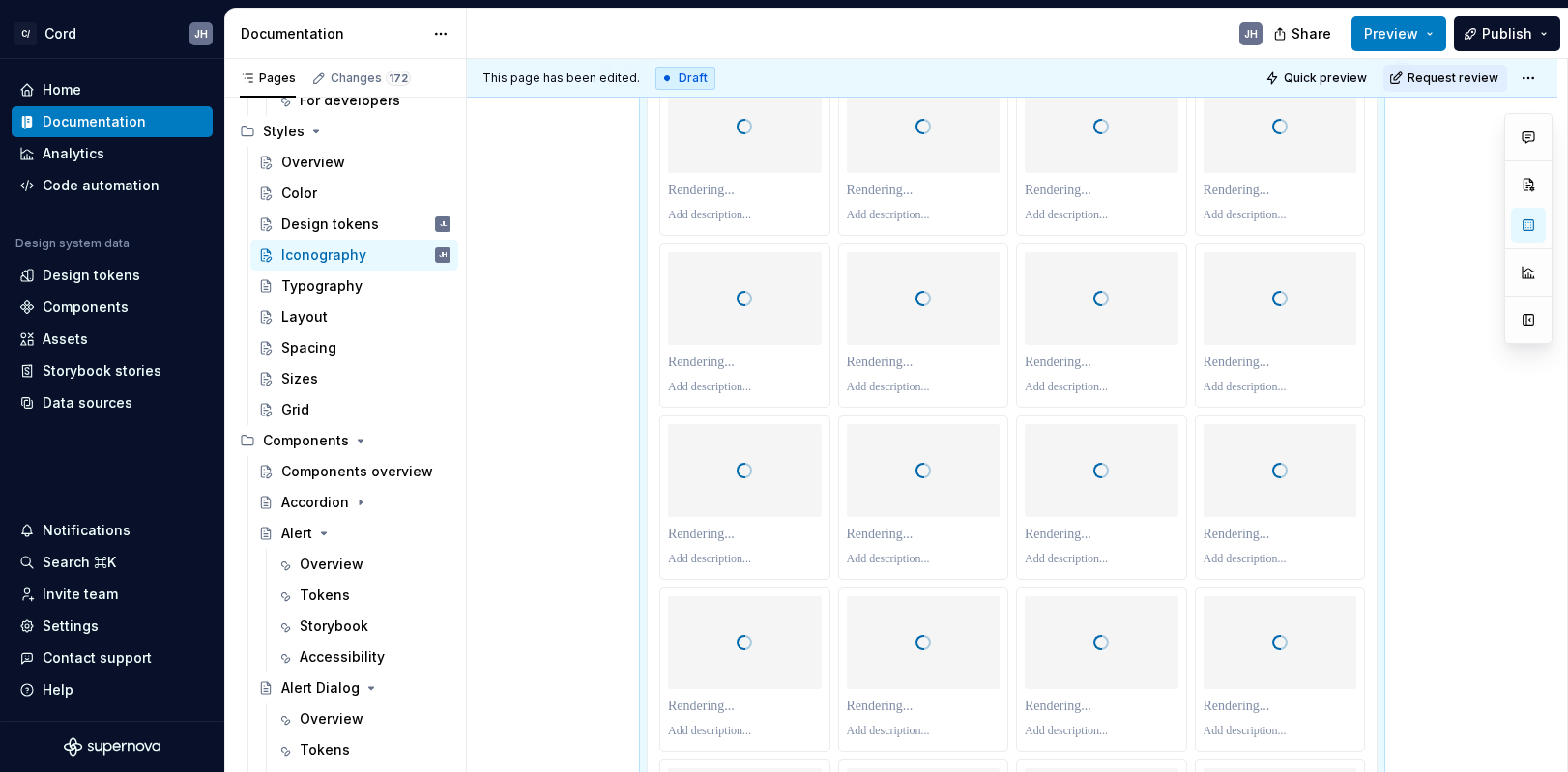 scroll, scrollTop: 0, scrollLeft: 0, axis: both 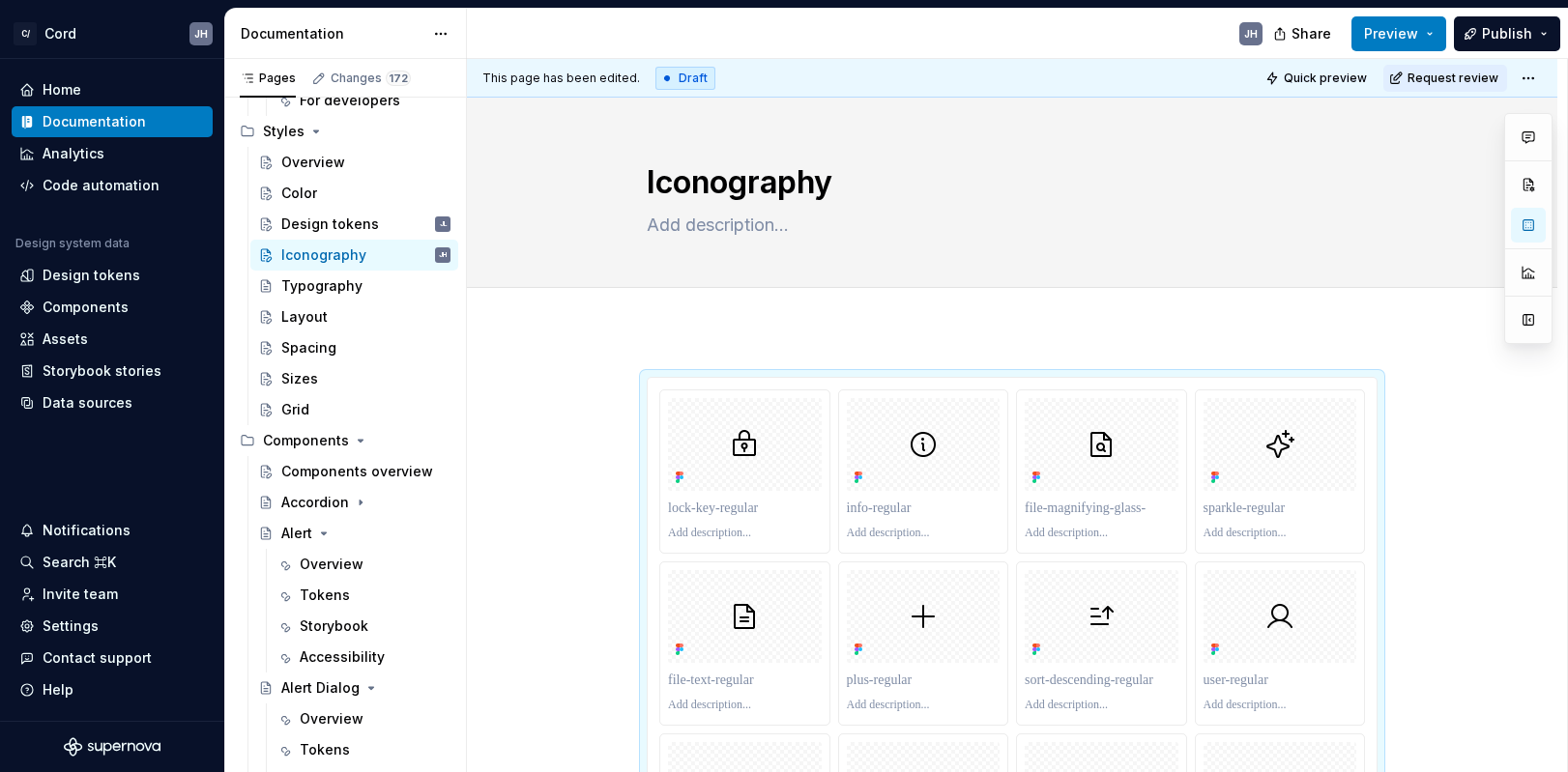click at bounding box center [1012, 2382] 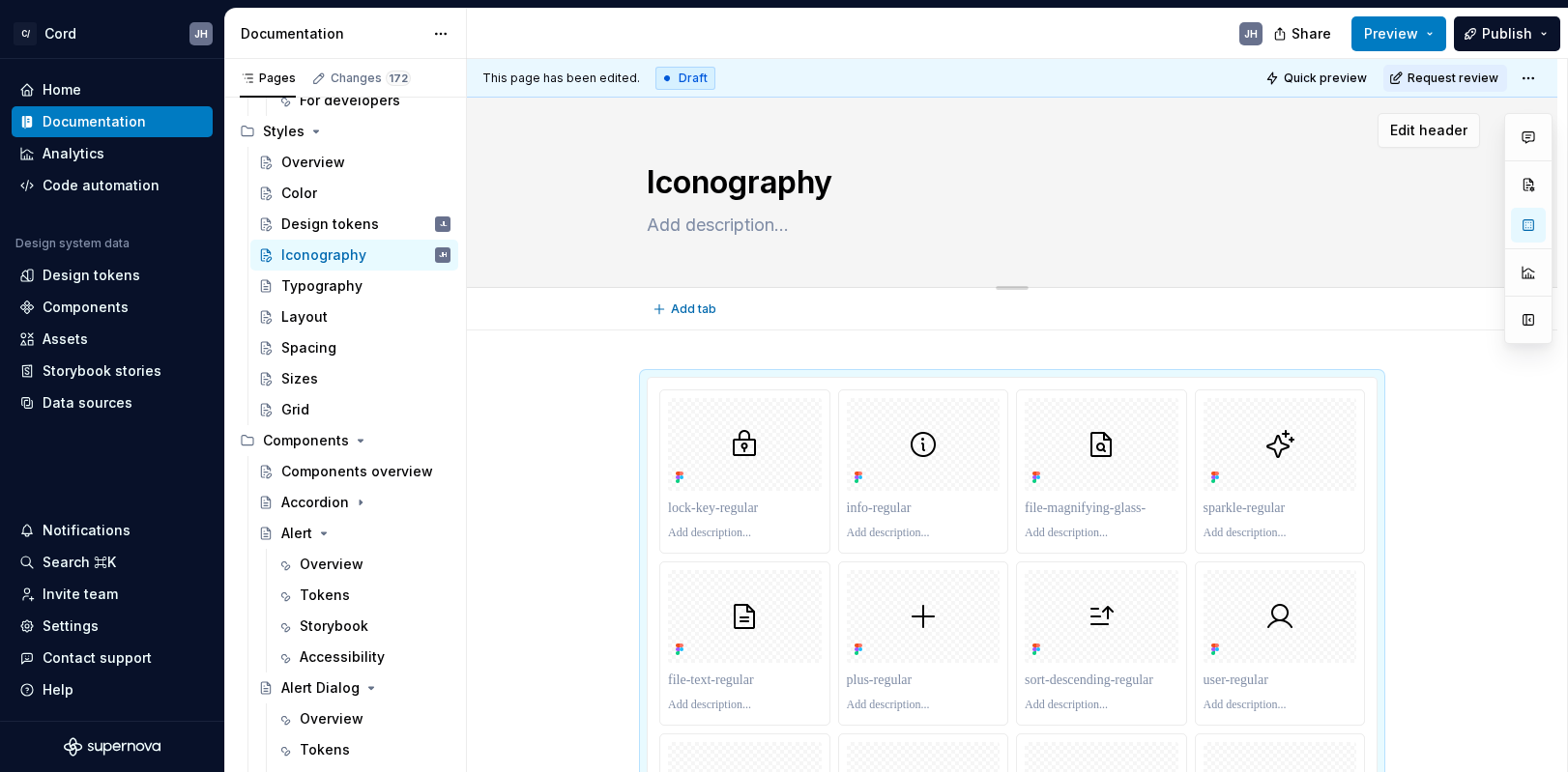 click at bounding box center [1008, 225] 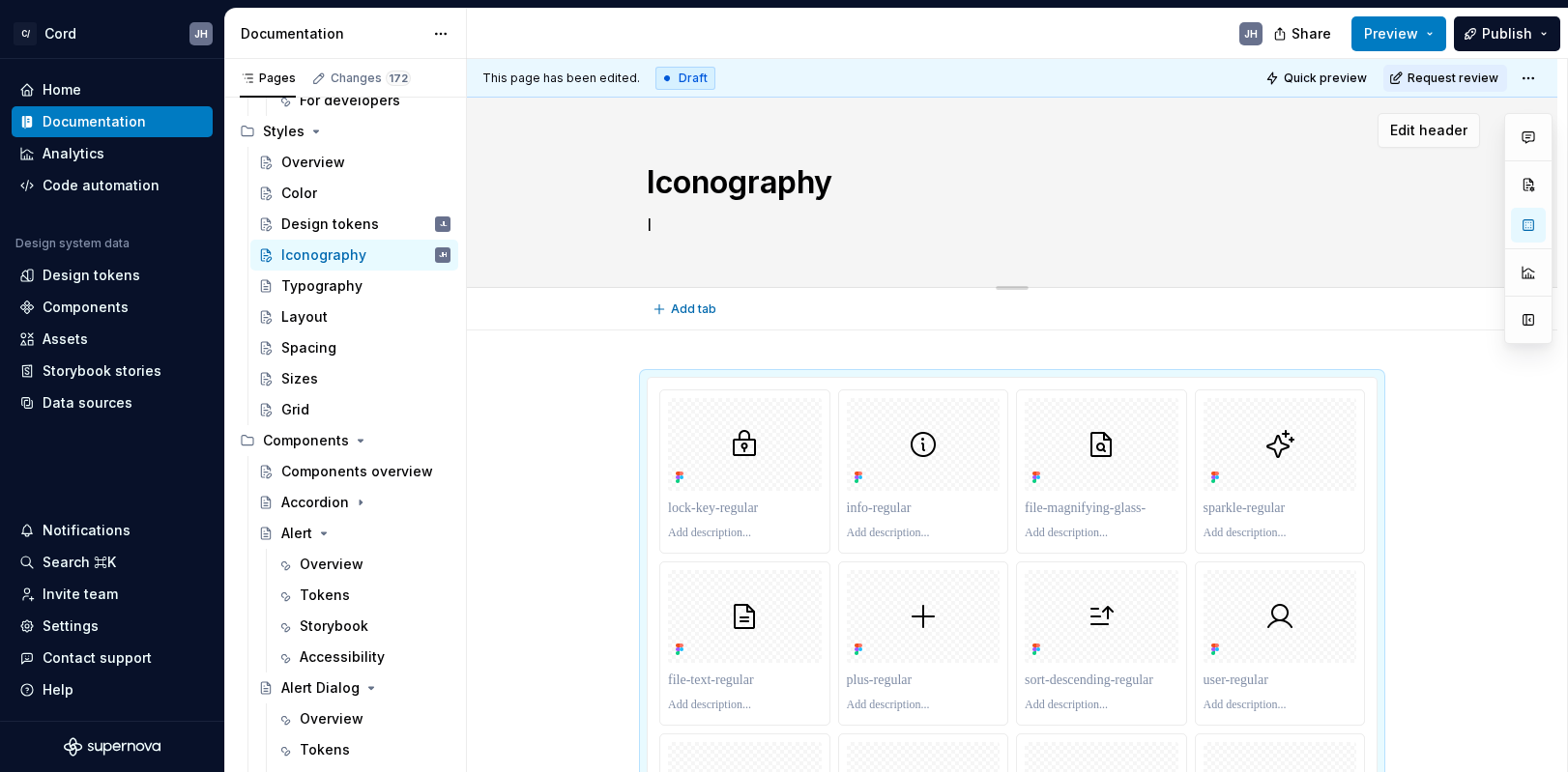 type on "*" 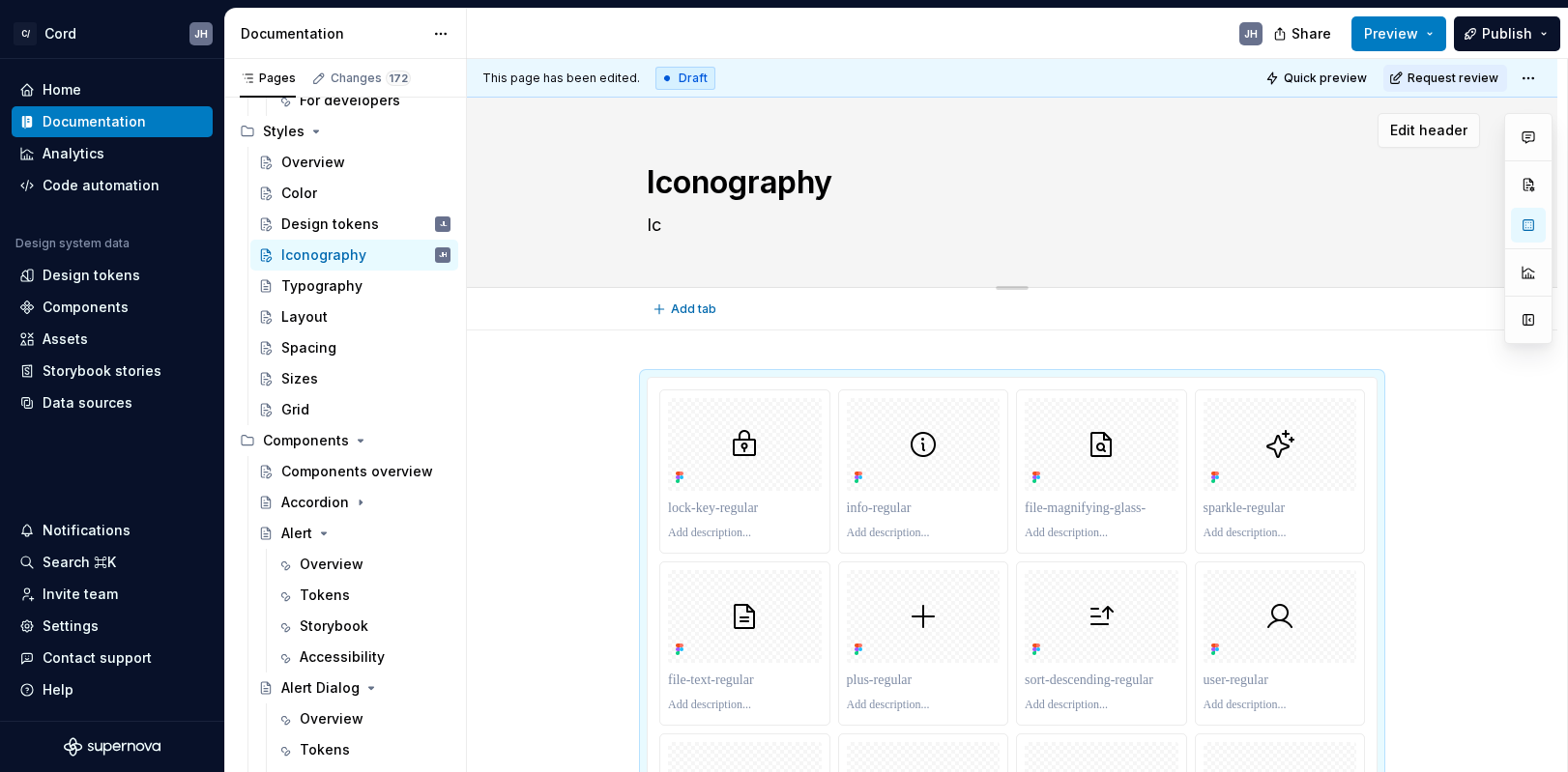 type on "*" 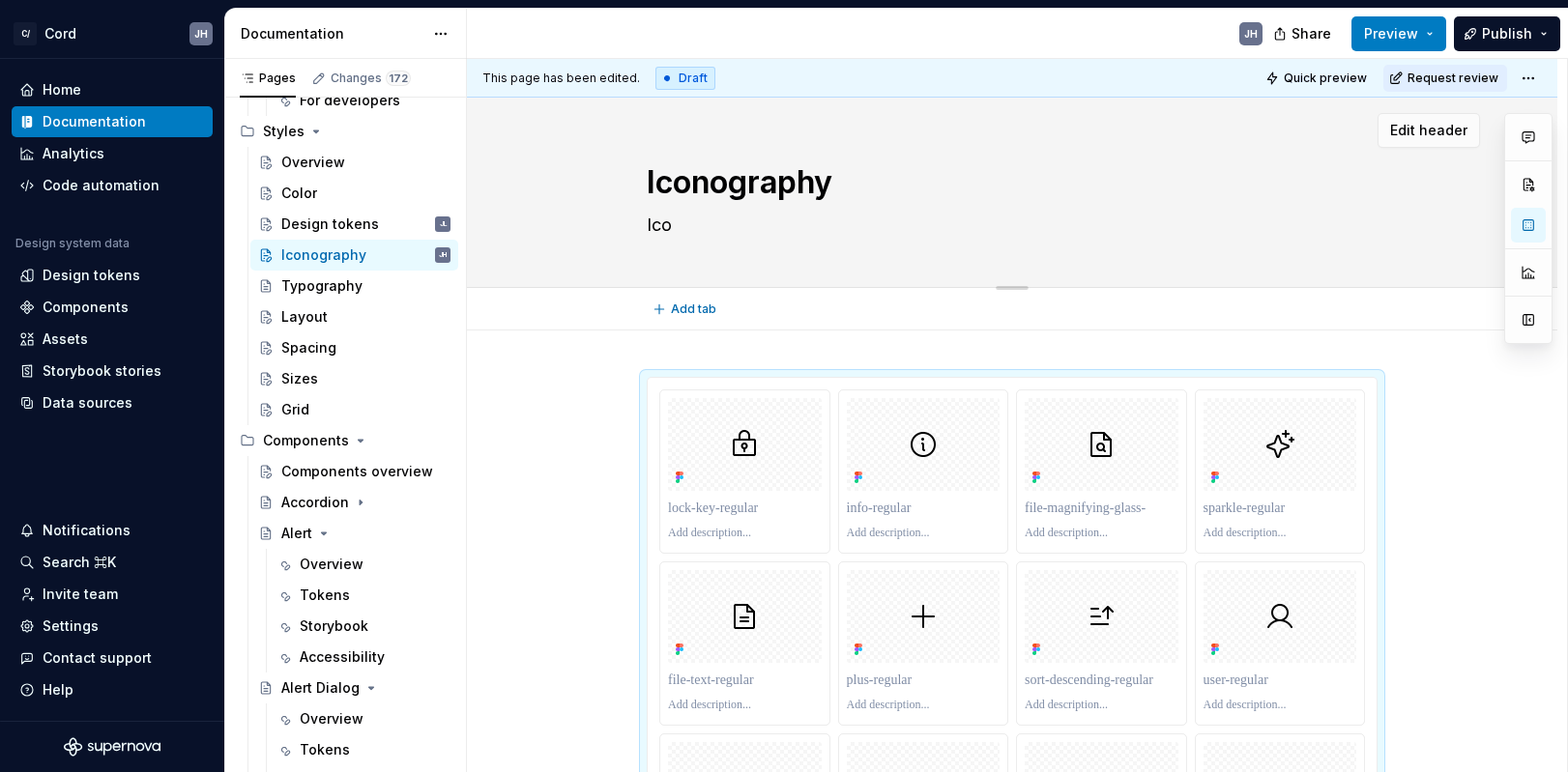type on "*" 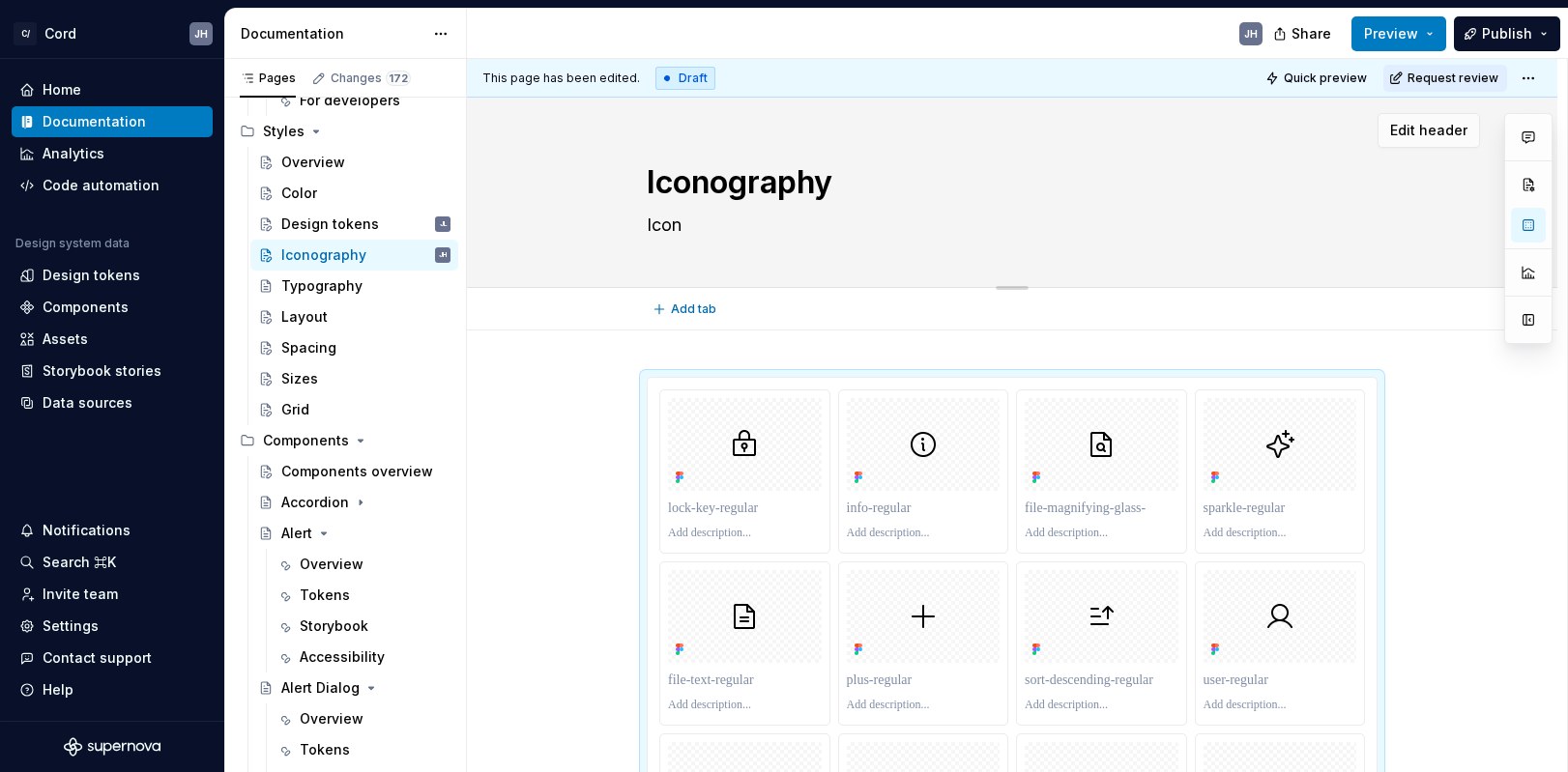 type on "*" 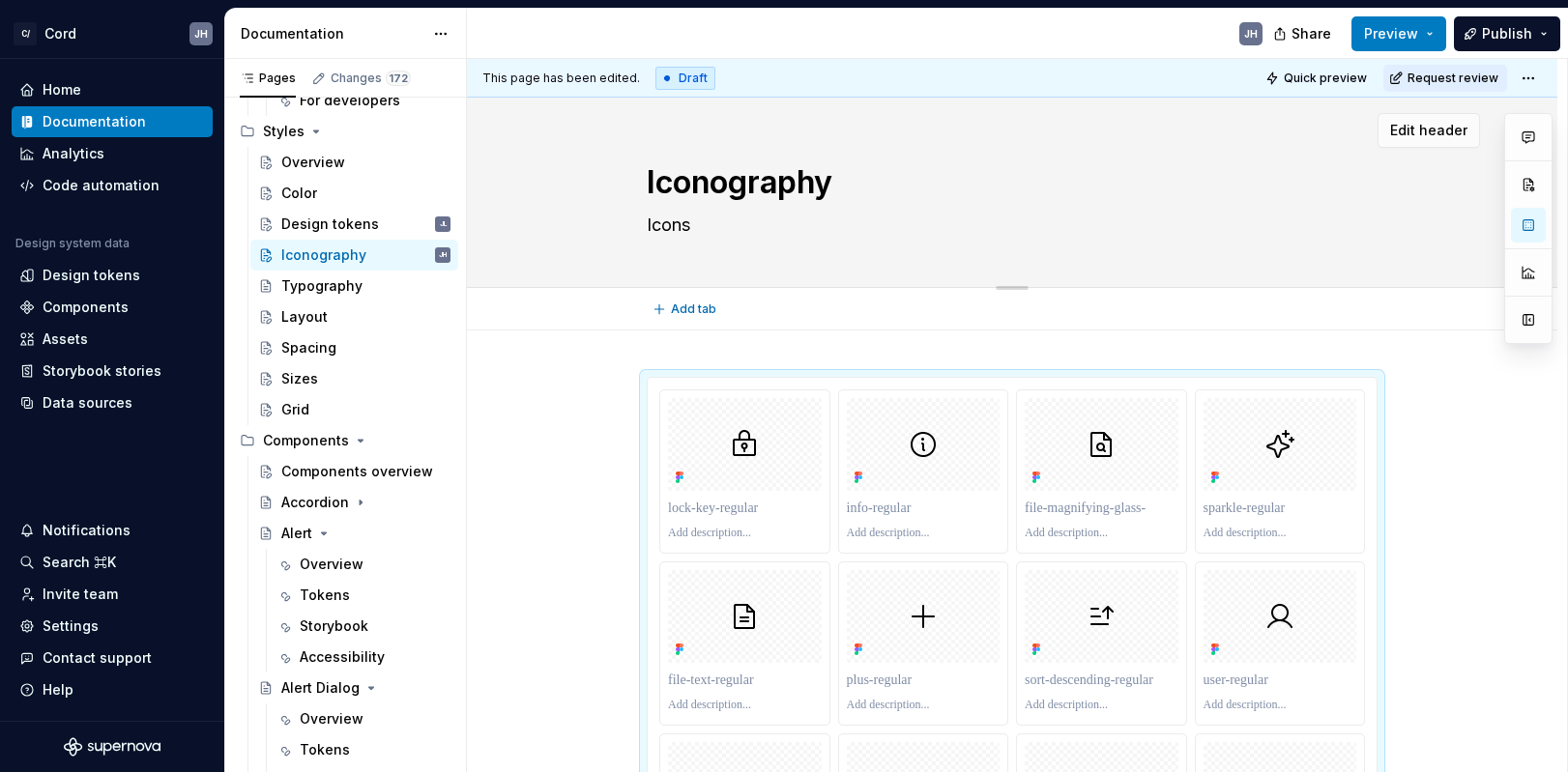 type on "*" 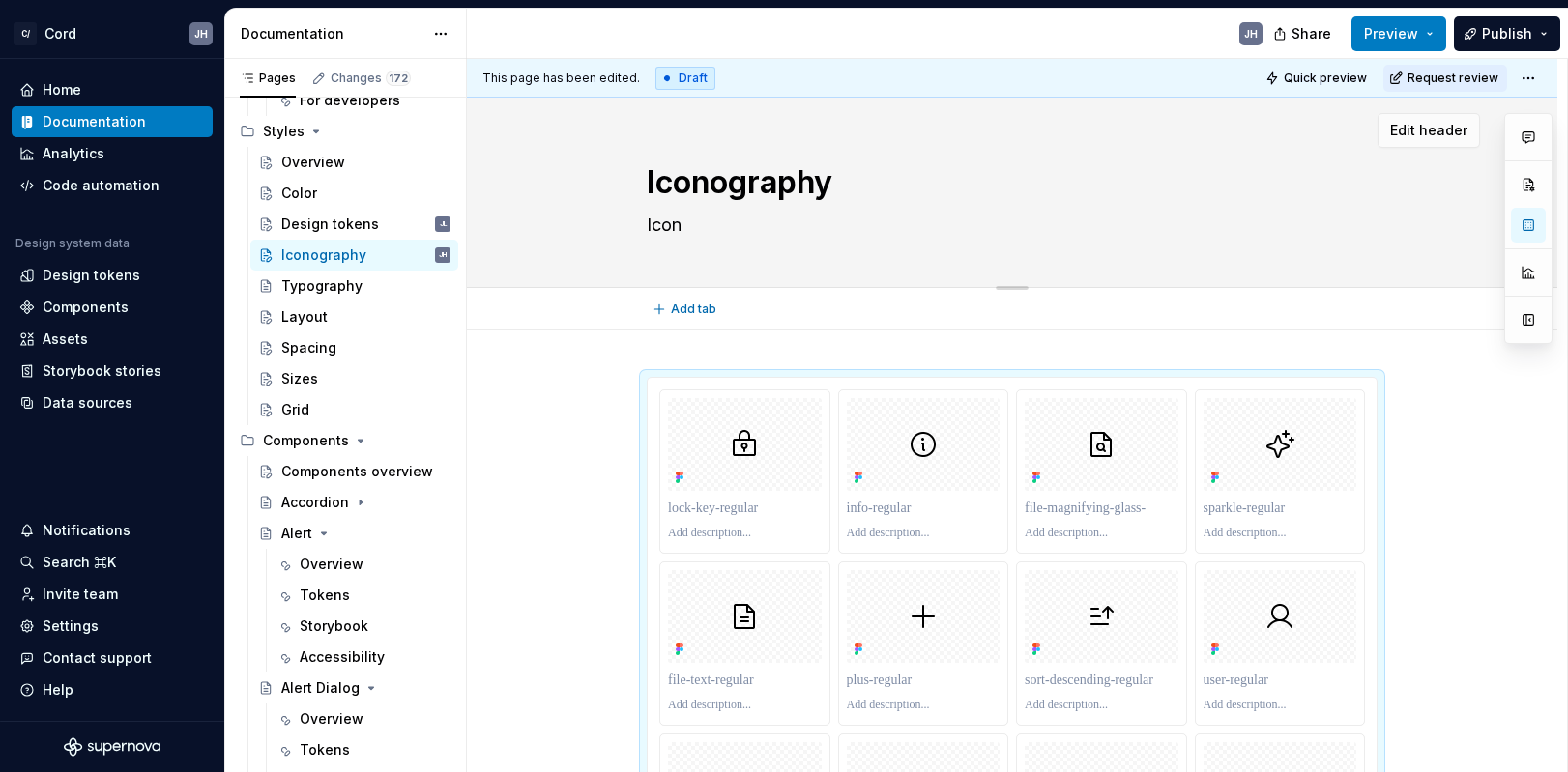 type on "*" 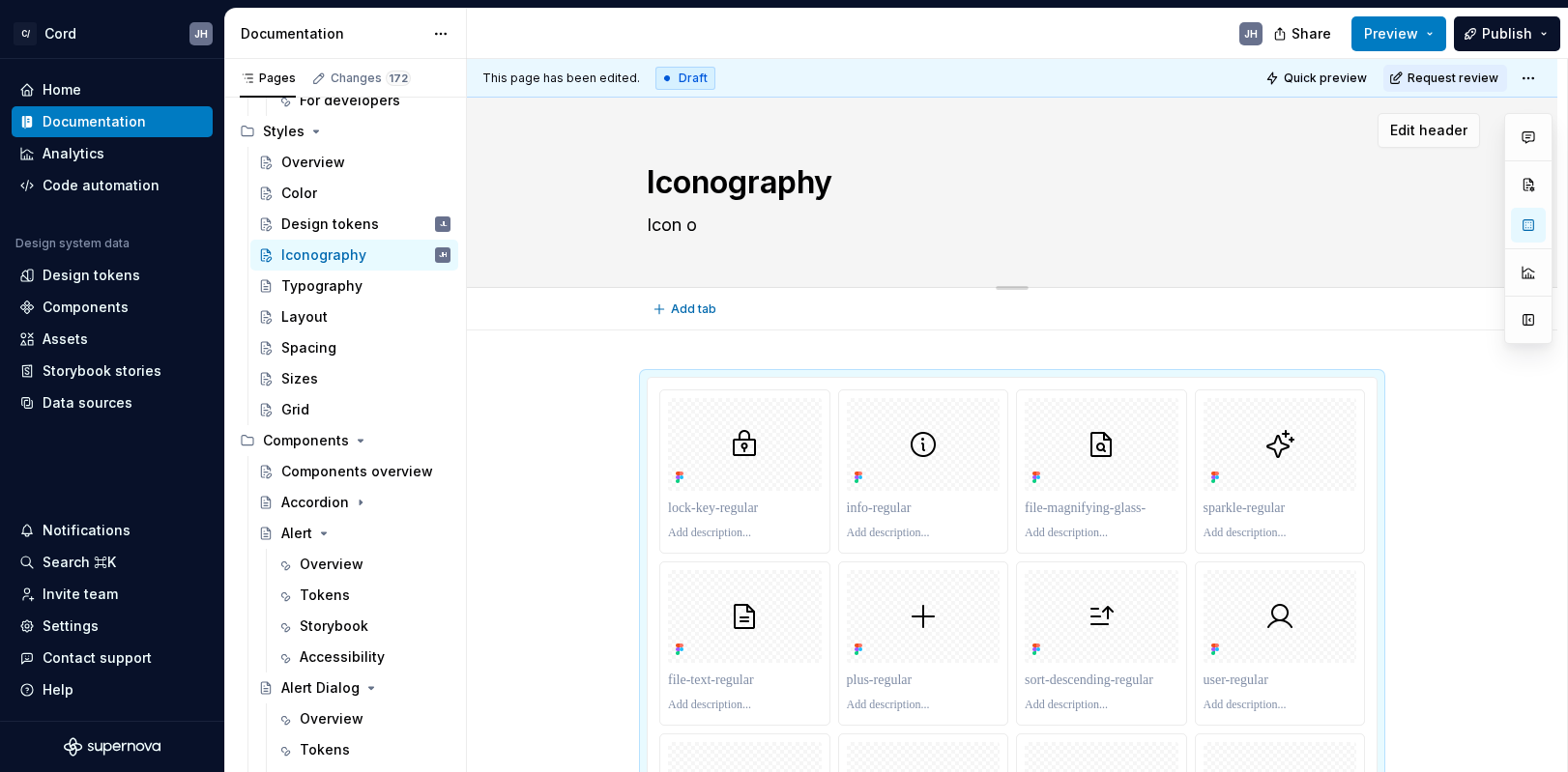 type on "*" 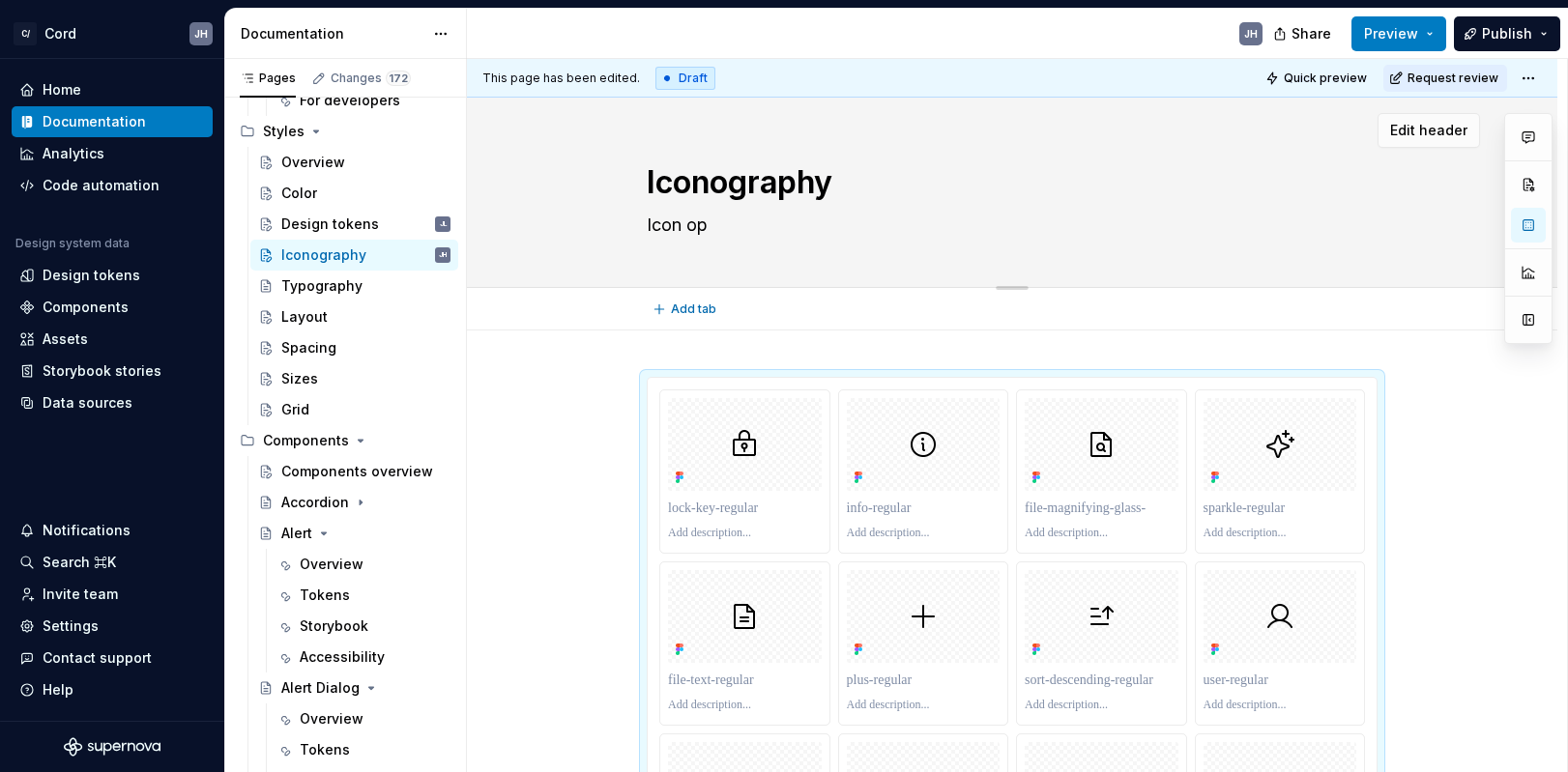type on "*" 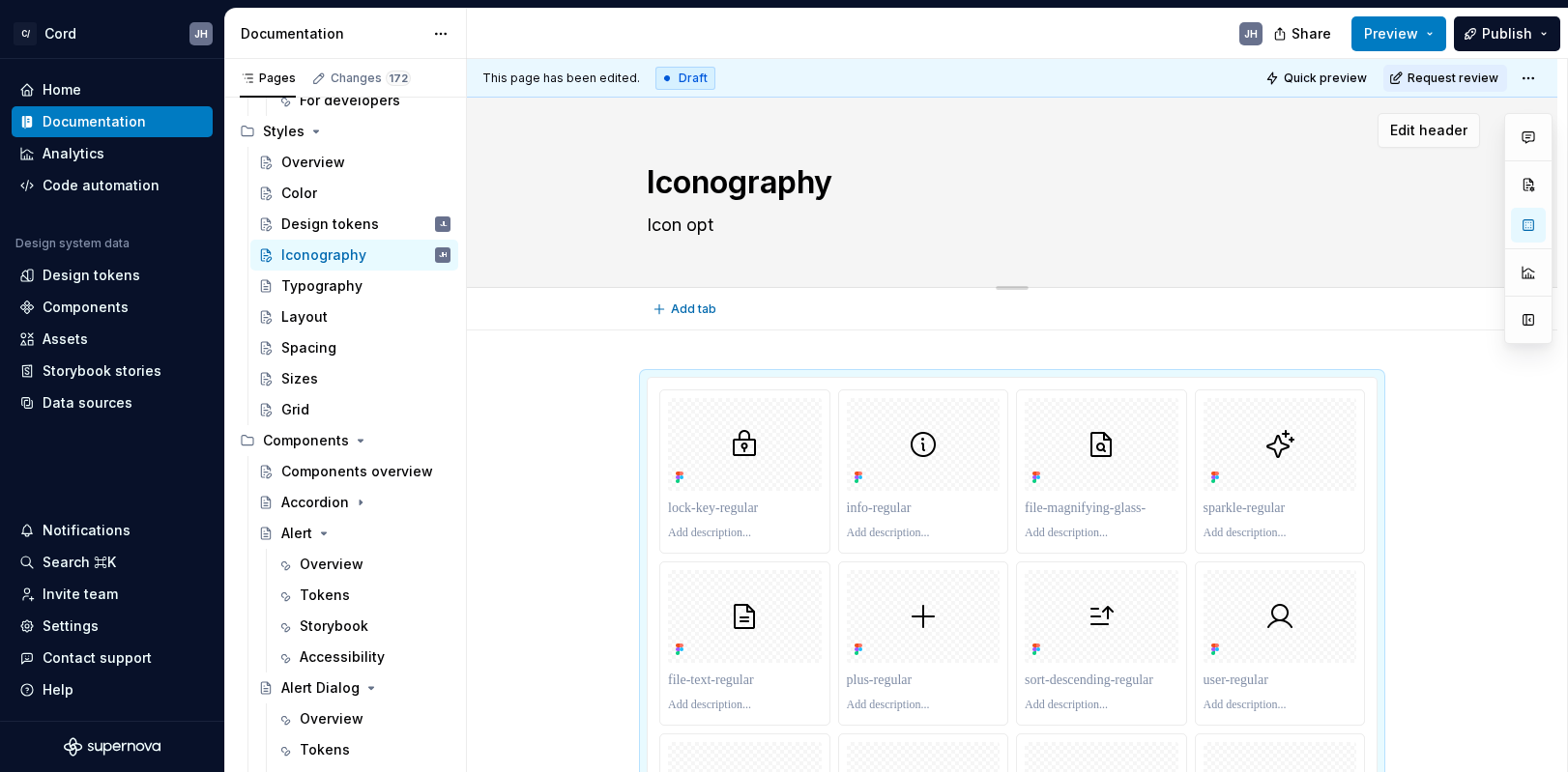 type on "*" 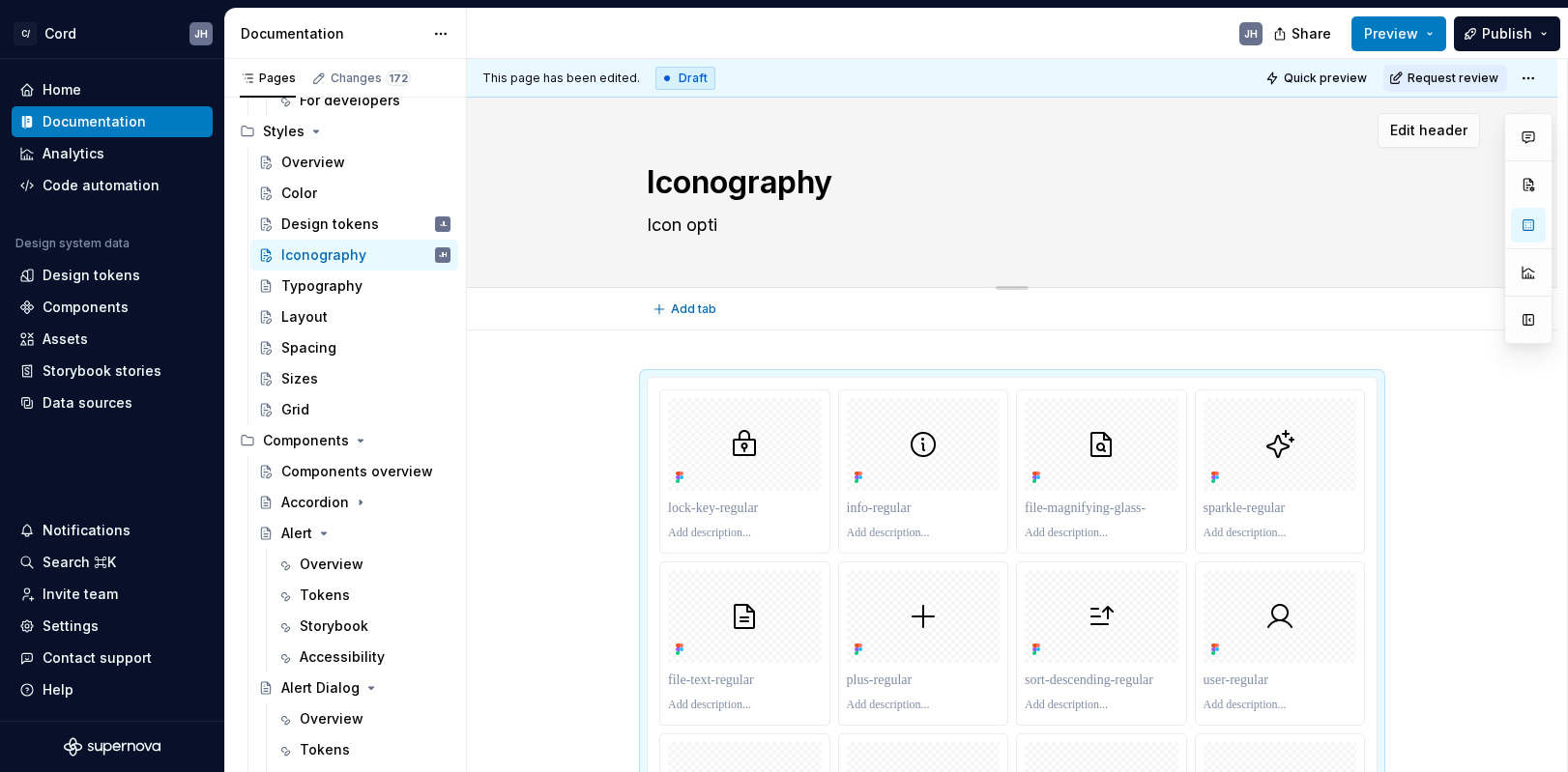 type on "*" 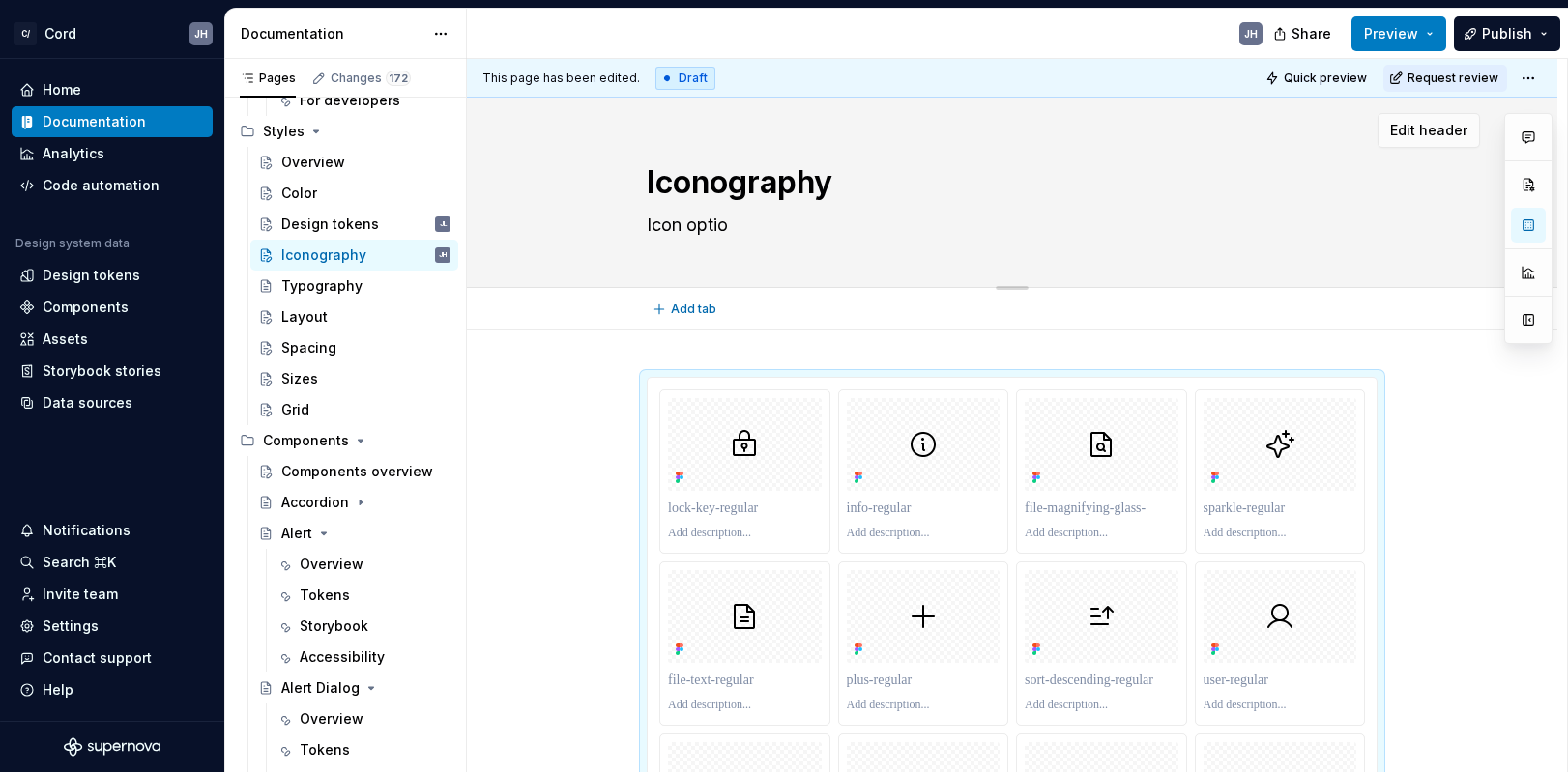 type on "*" 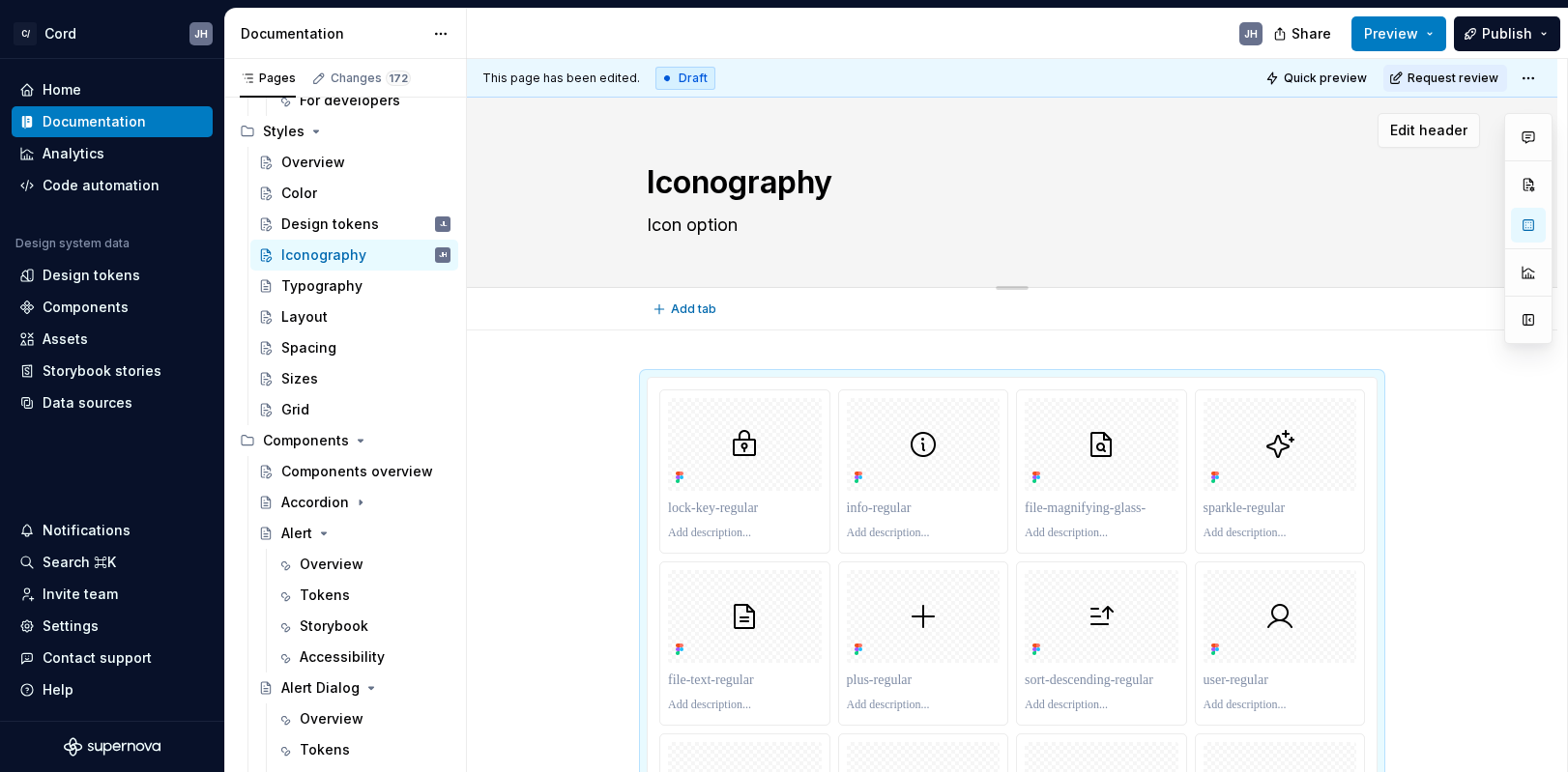 type on "*" 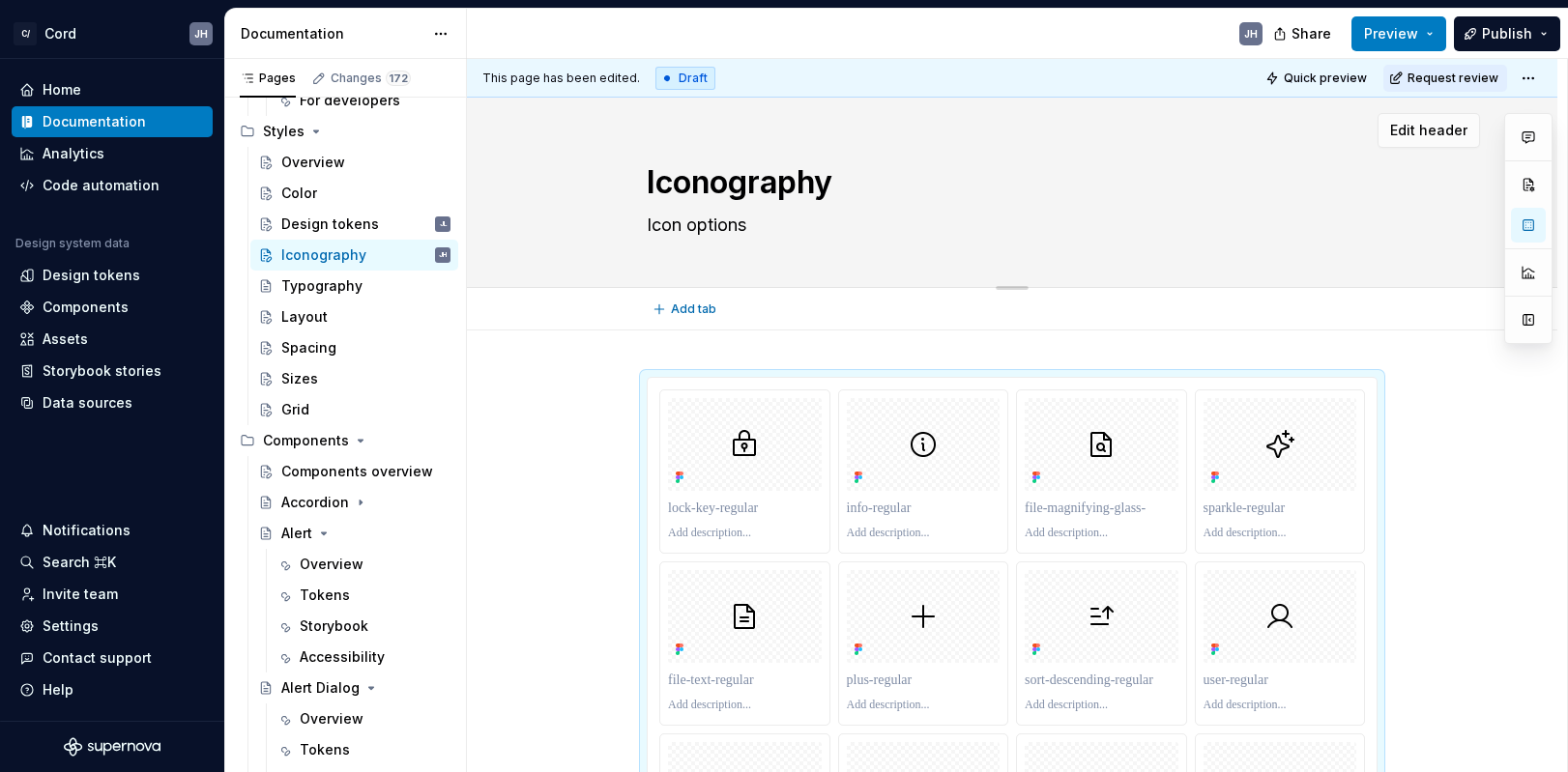 type on "*" 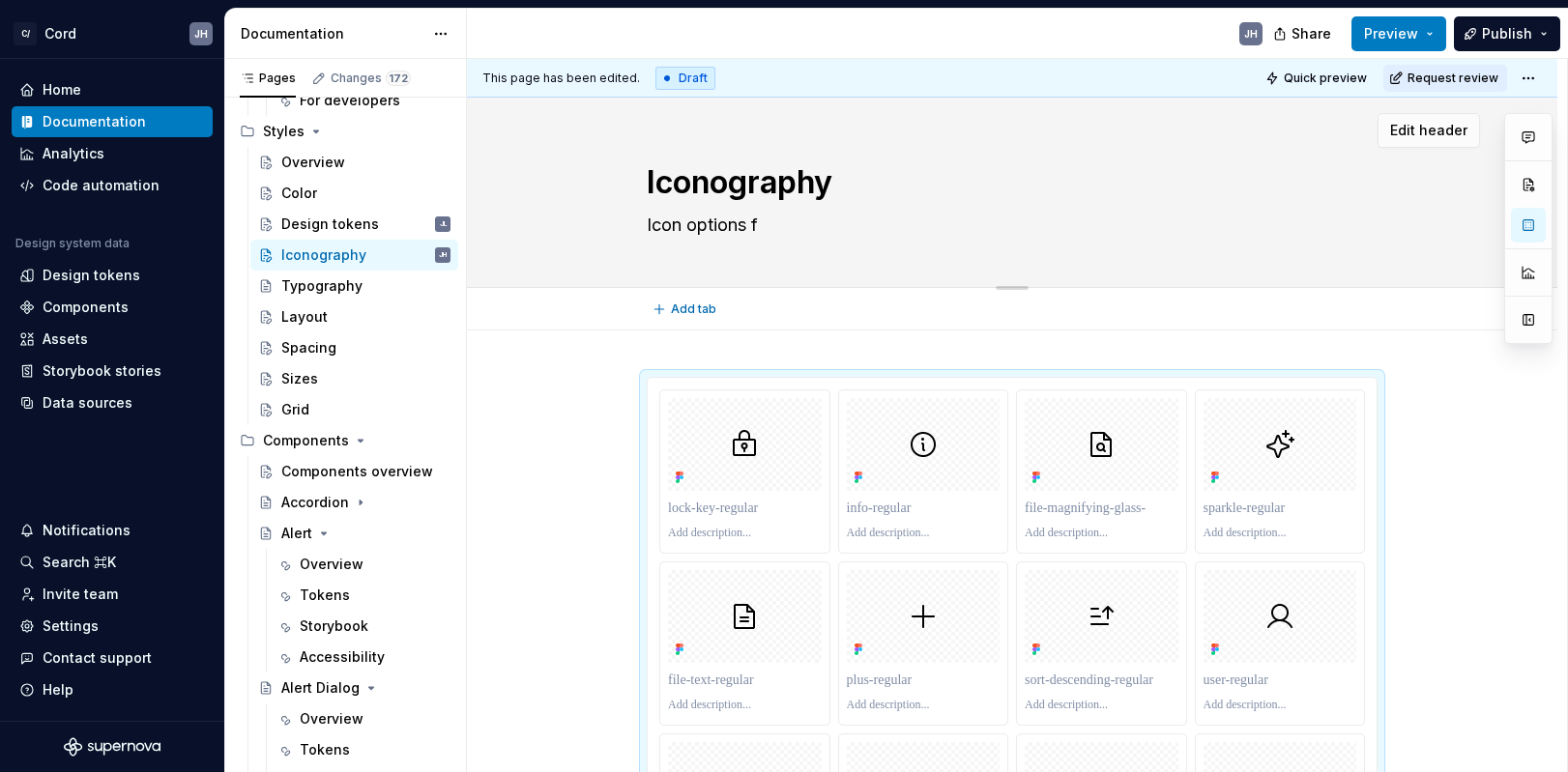 type on "*" 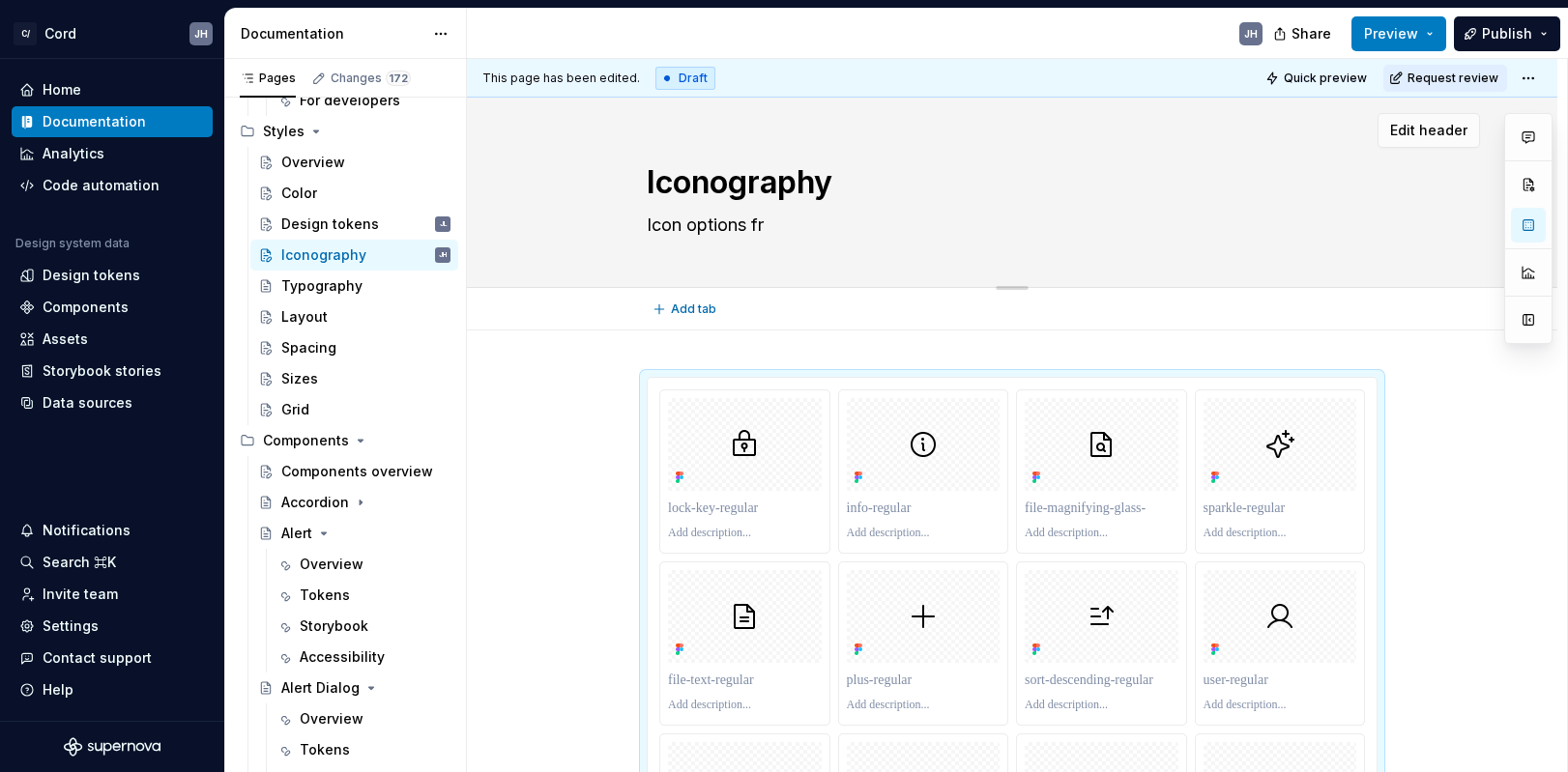 type on "*" 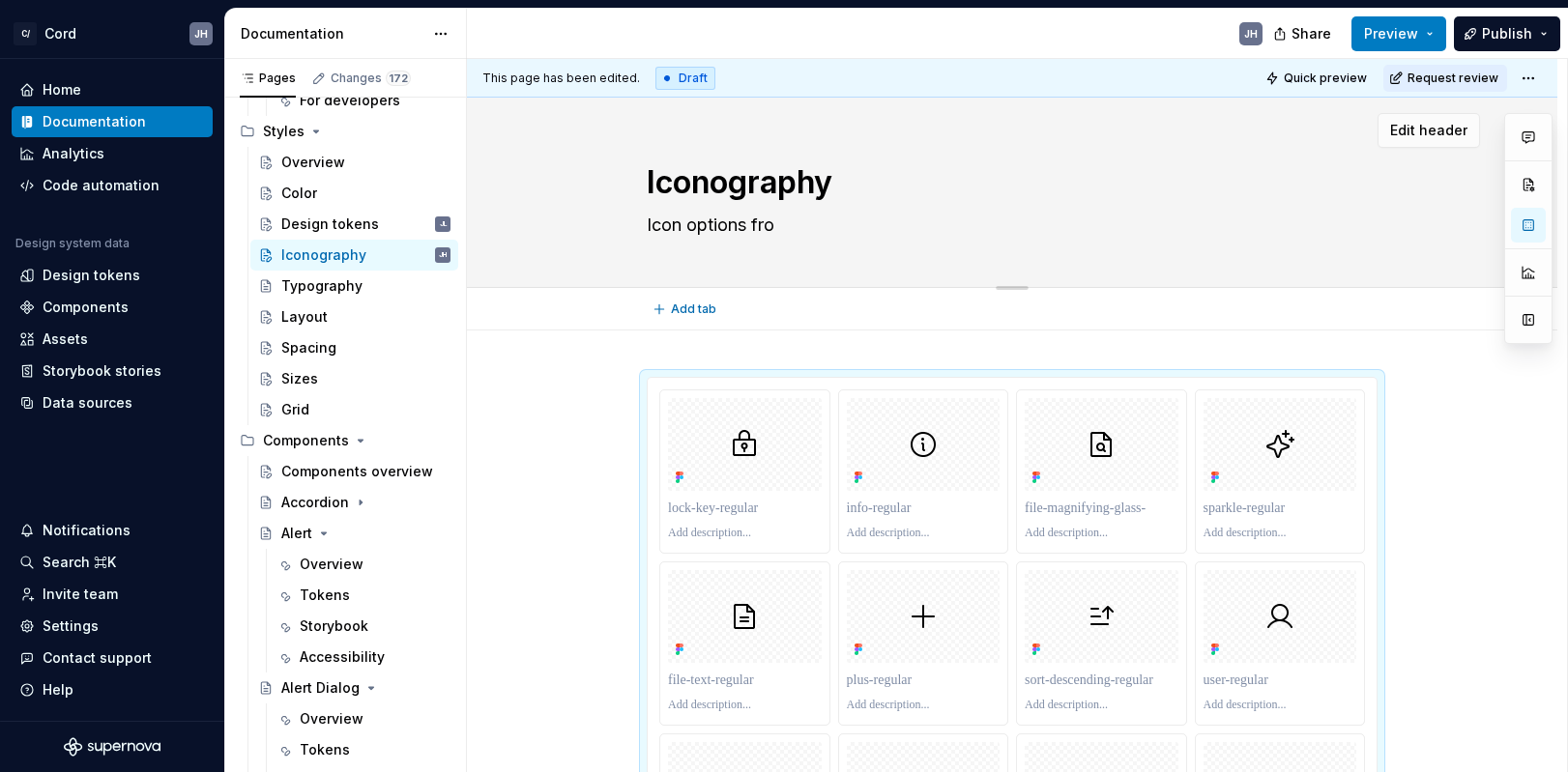 type on "*" 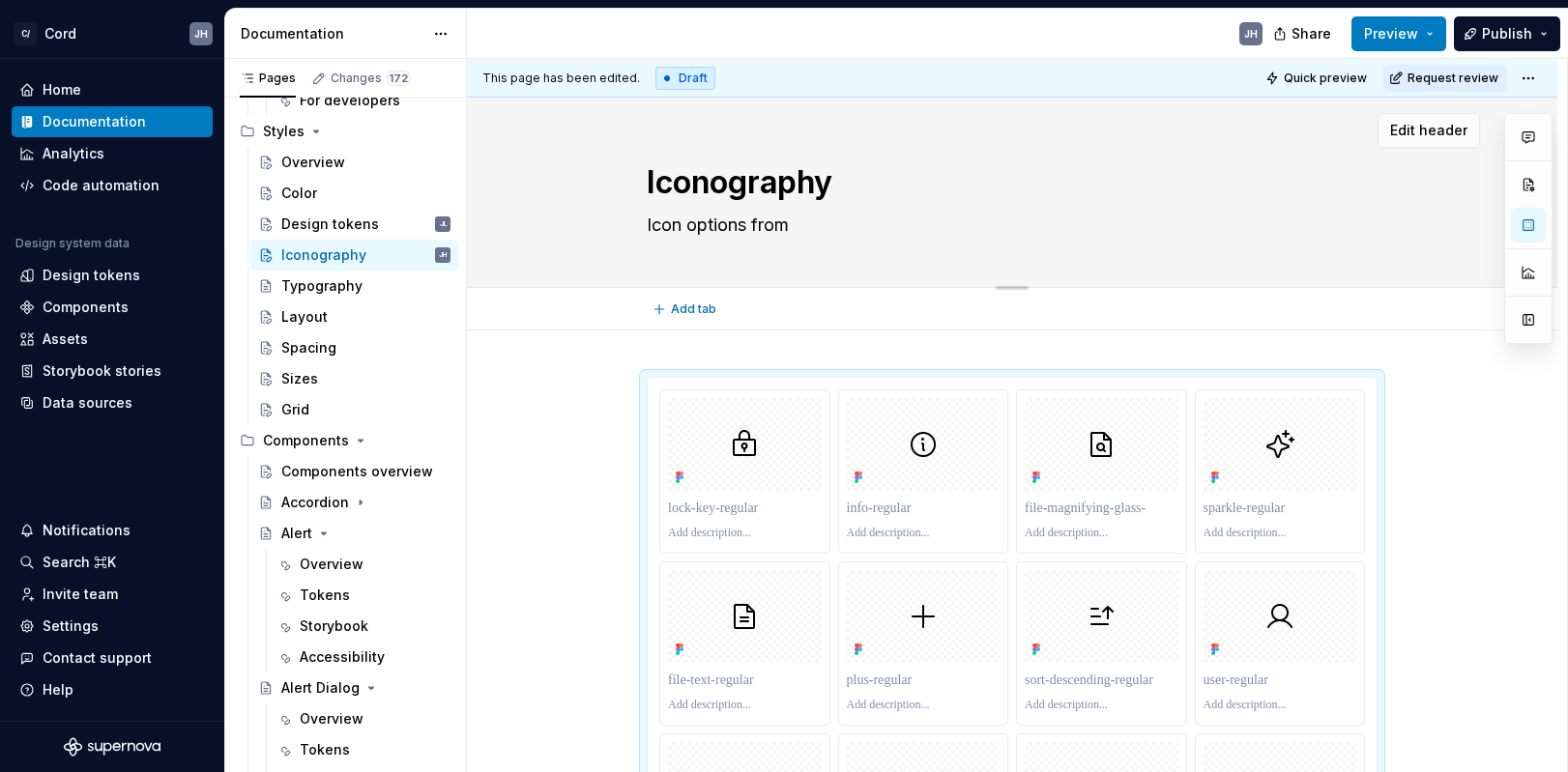 type on "*" 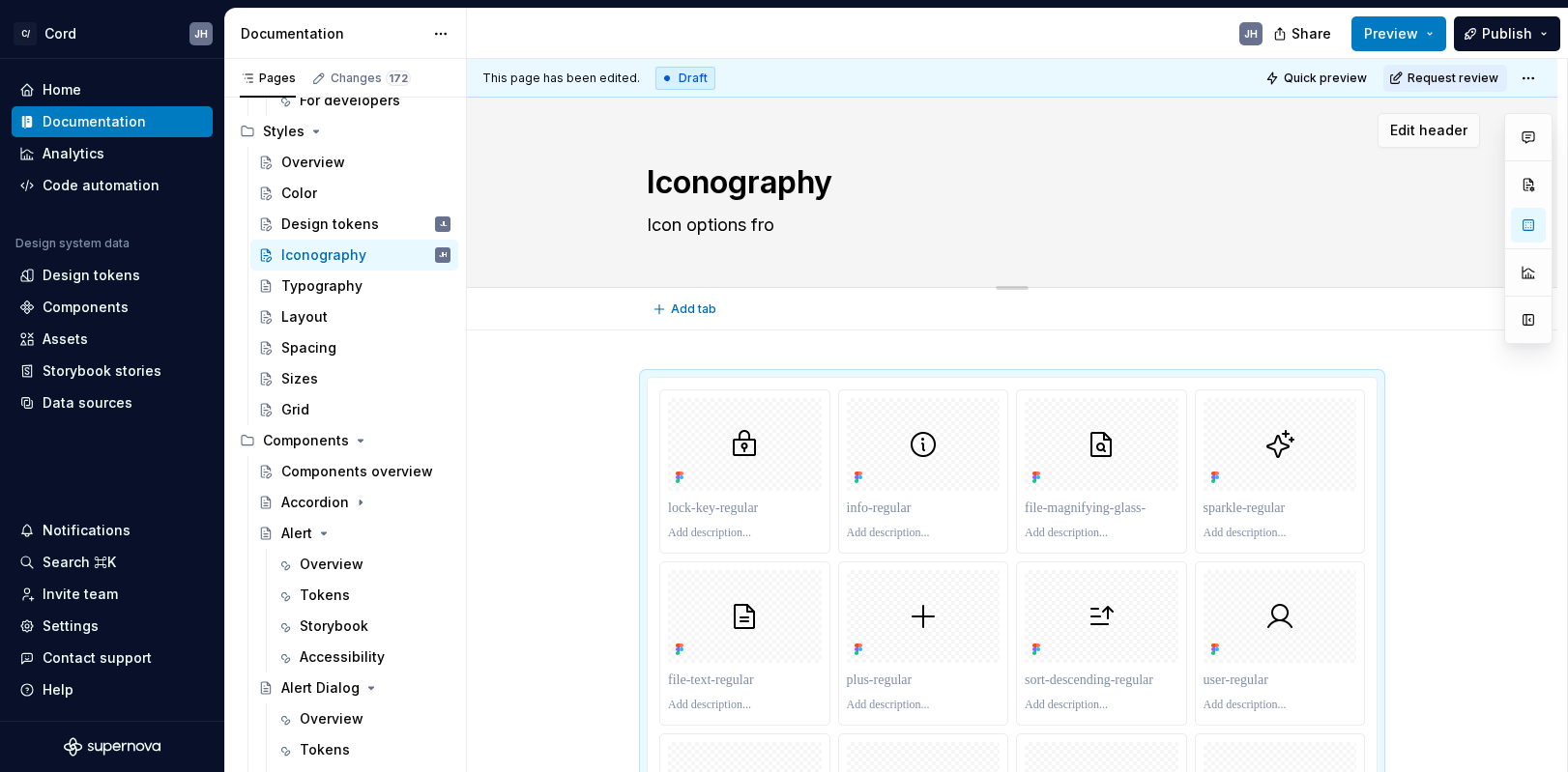 type on "*" 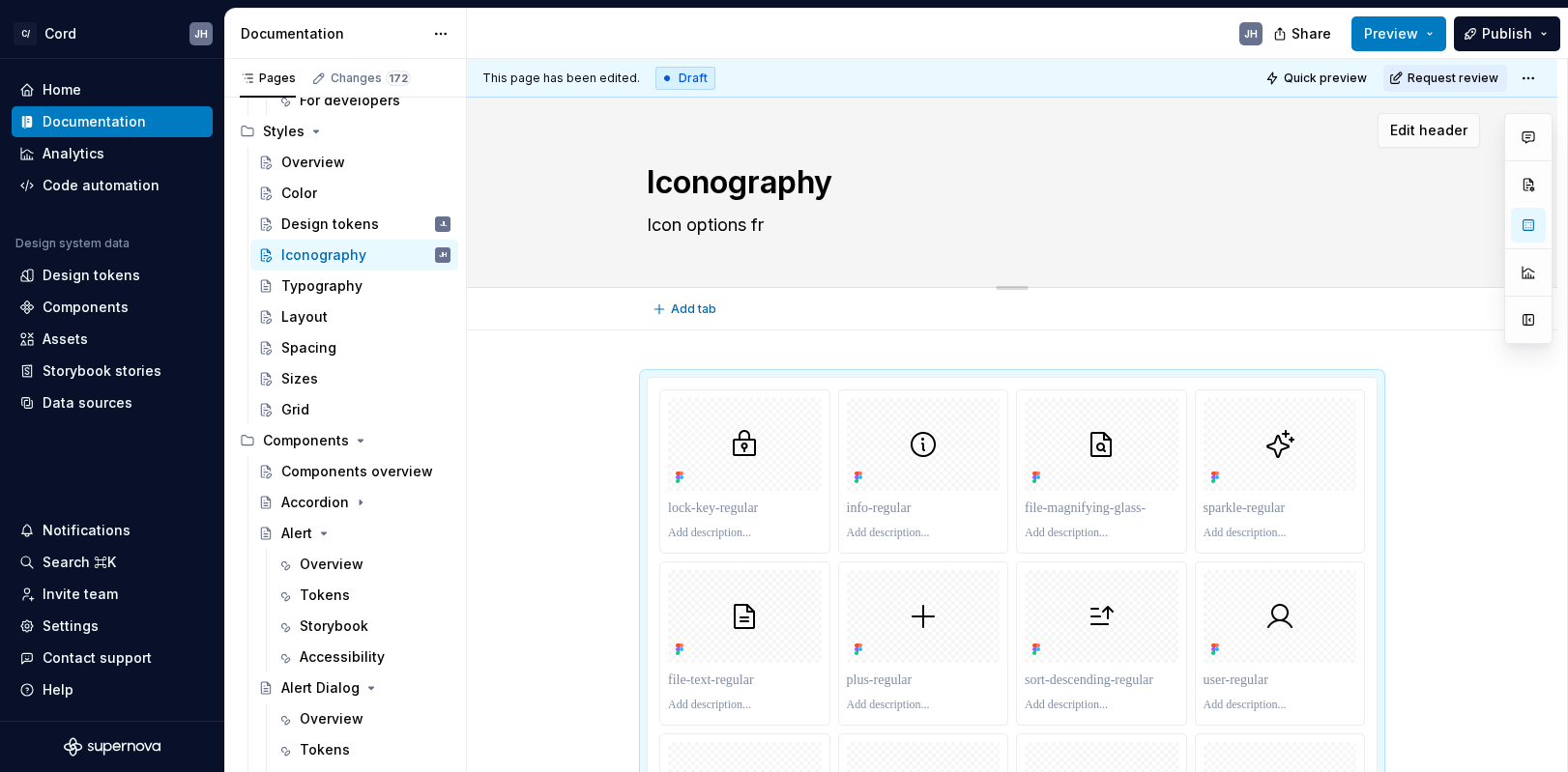 type on "*" 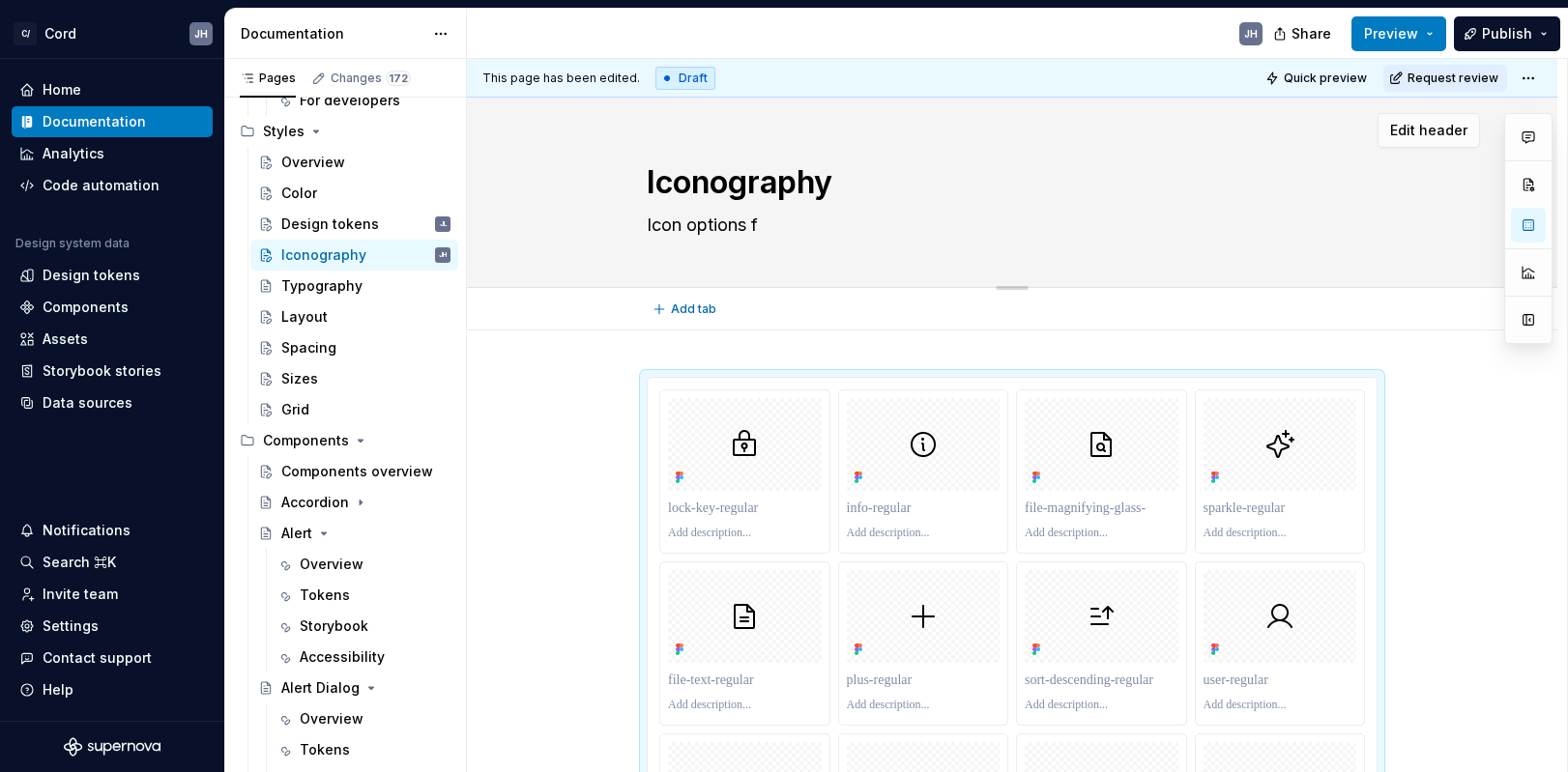 type on "*" 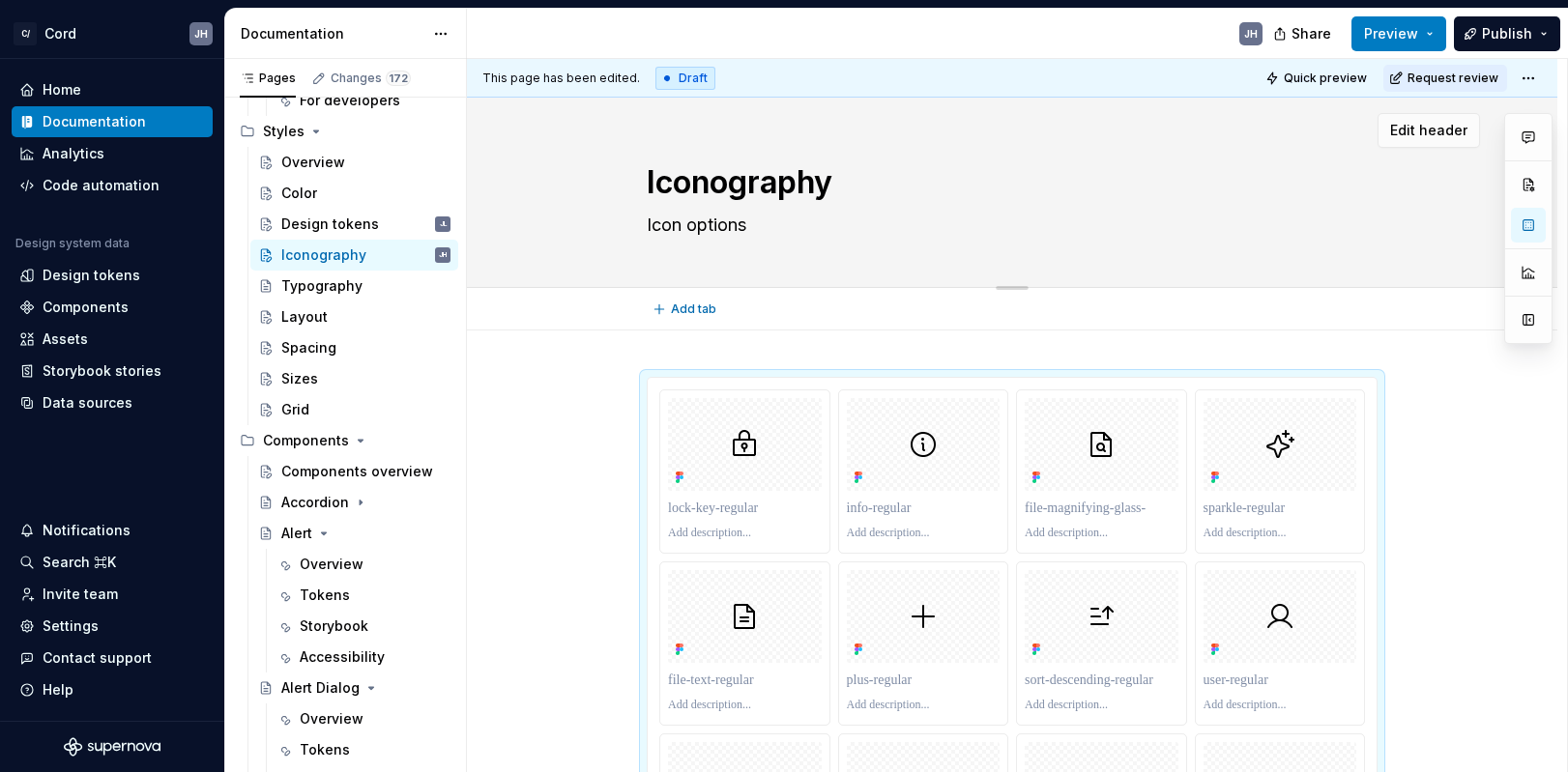 type on "*" 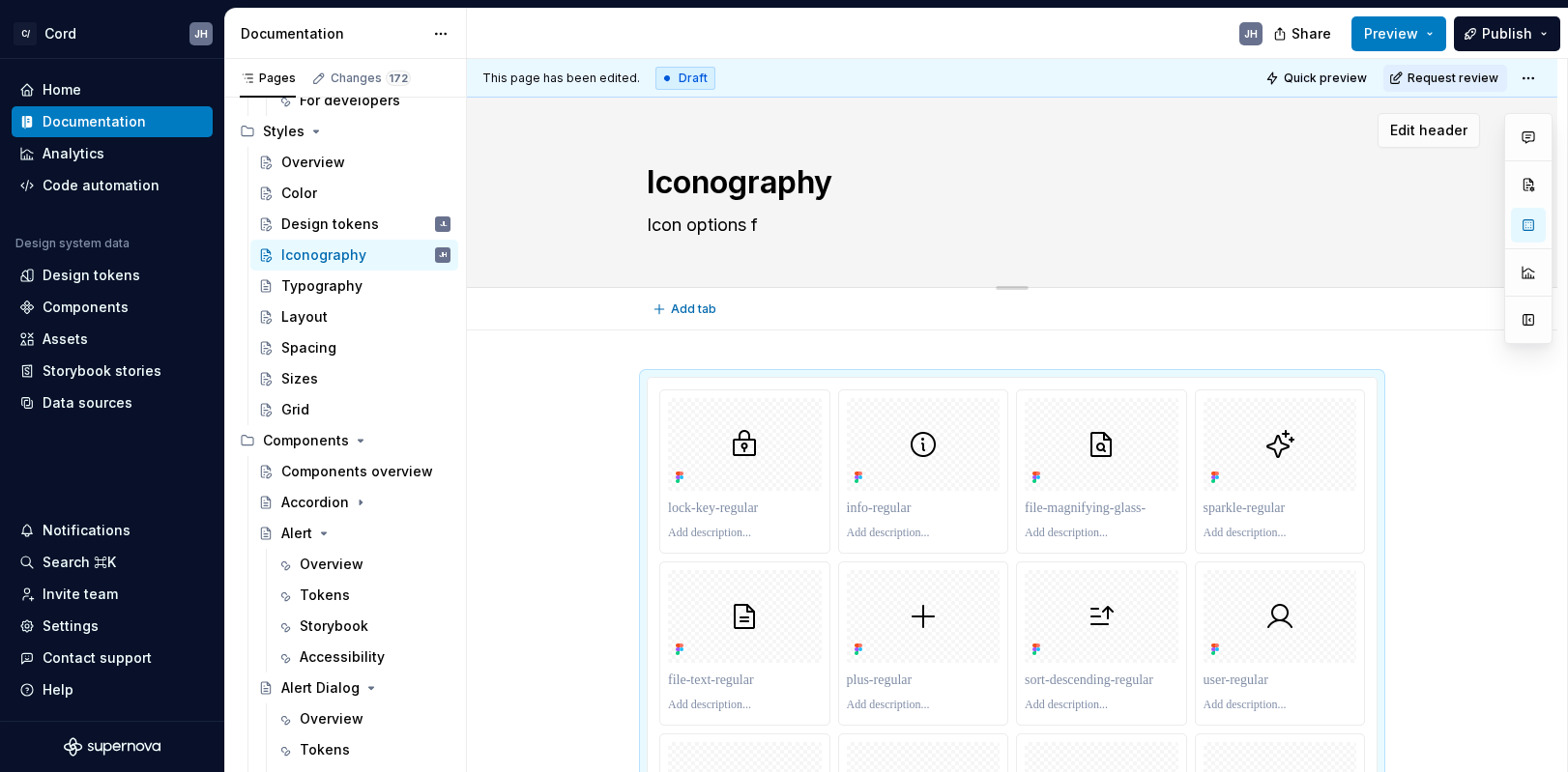 type on "*" 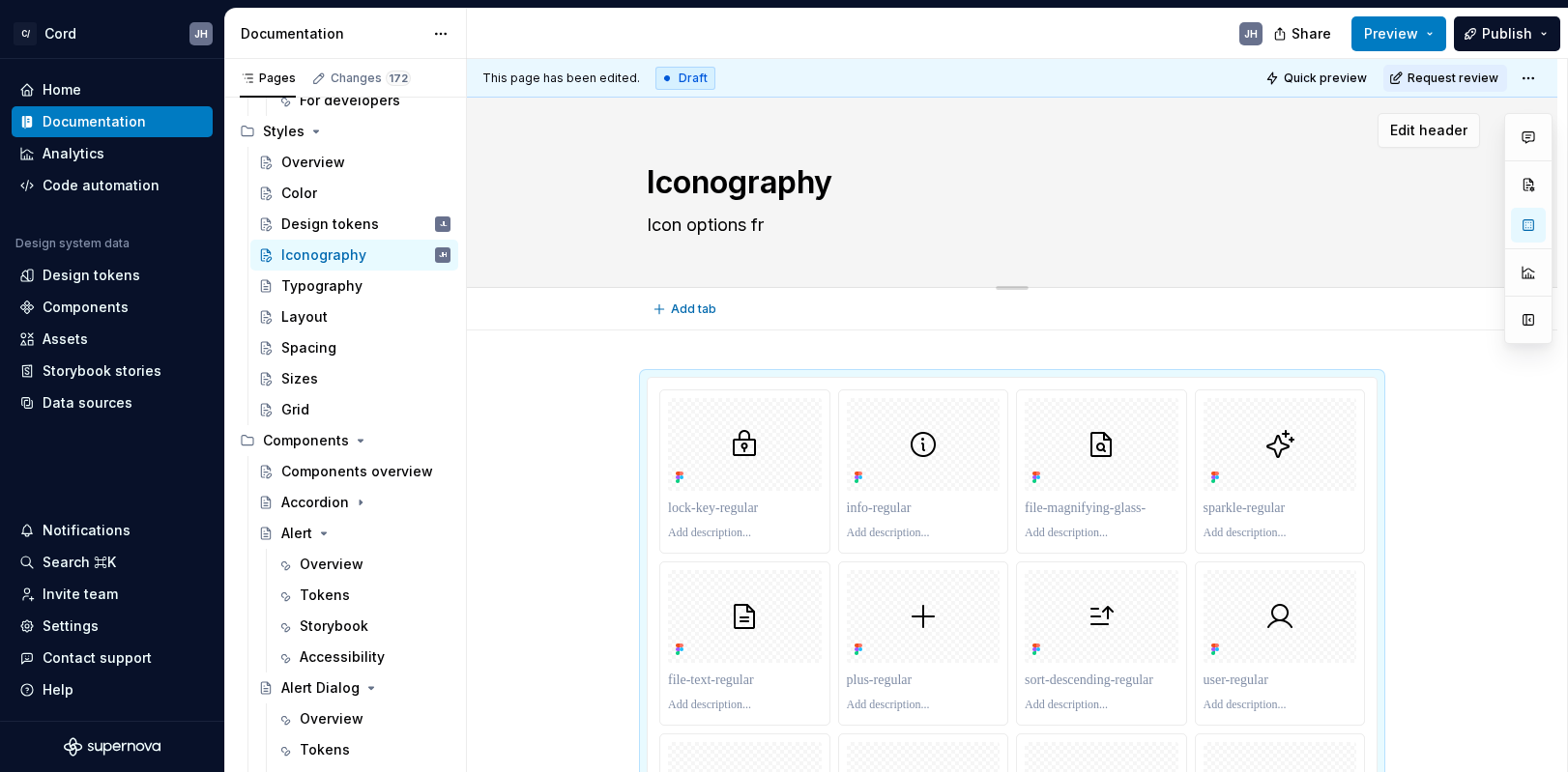 type on "Icon options fro" 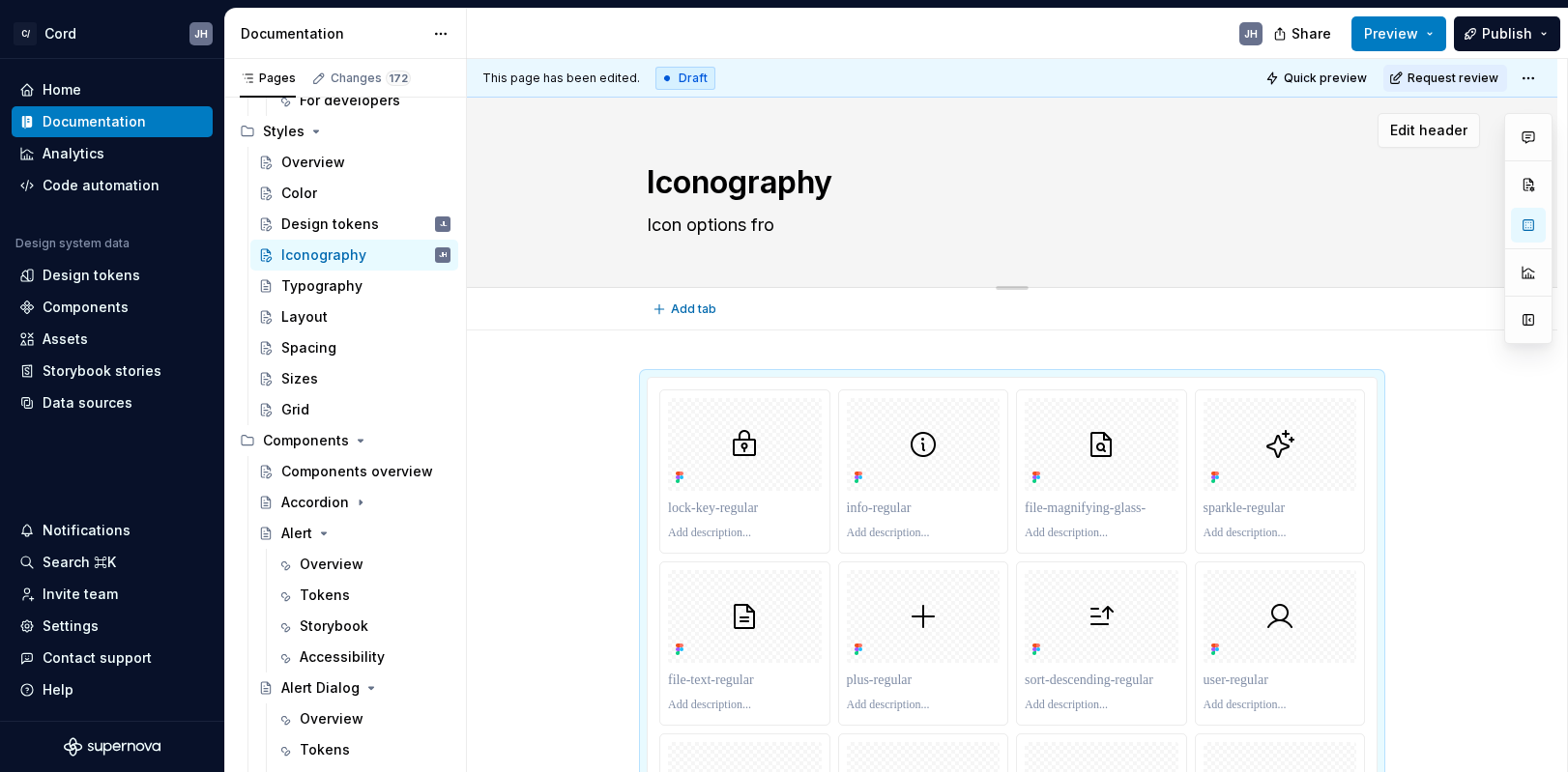type on "*" 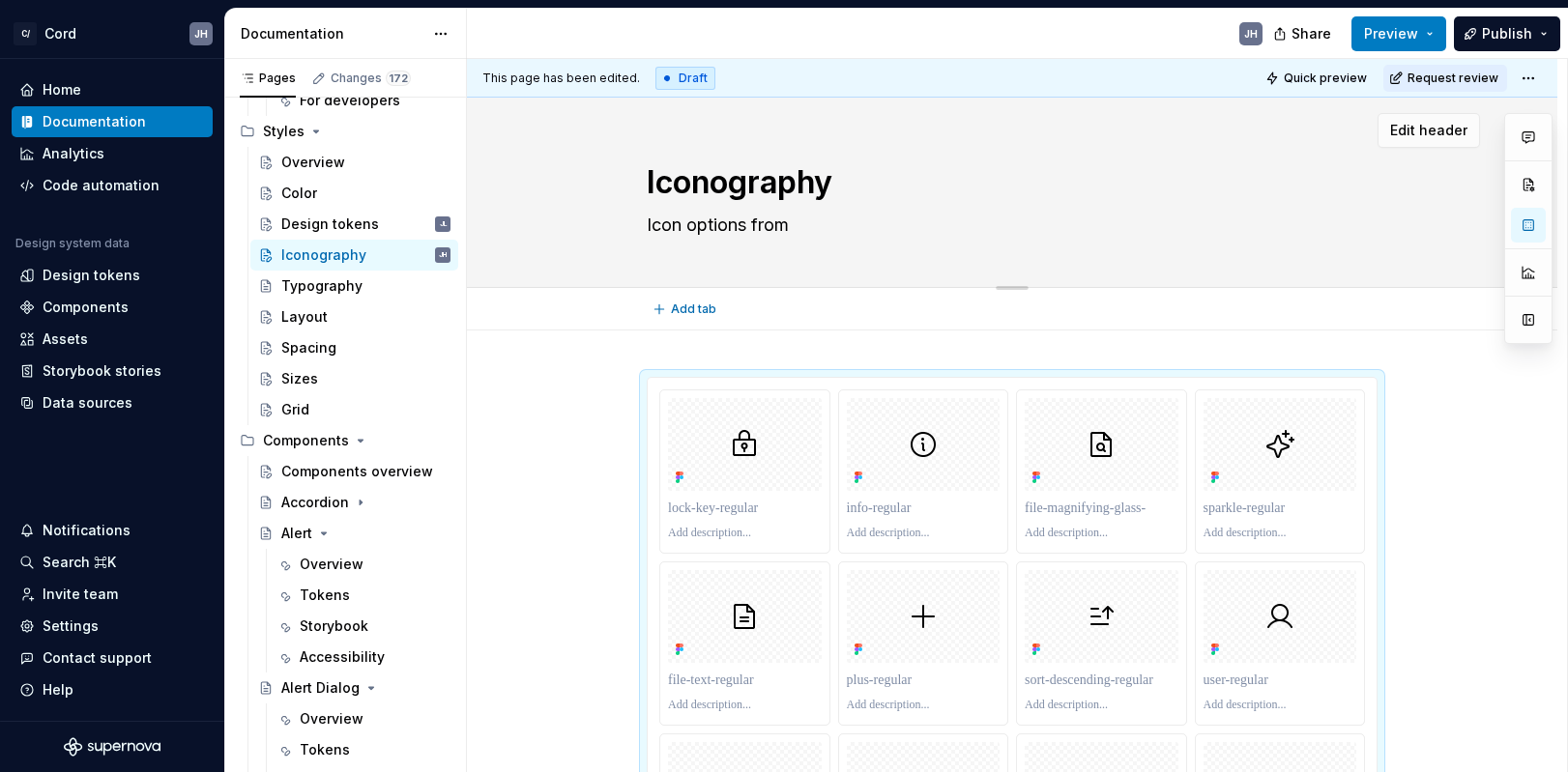 type on "*" 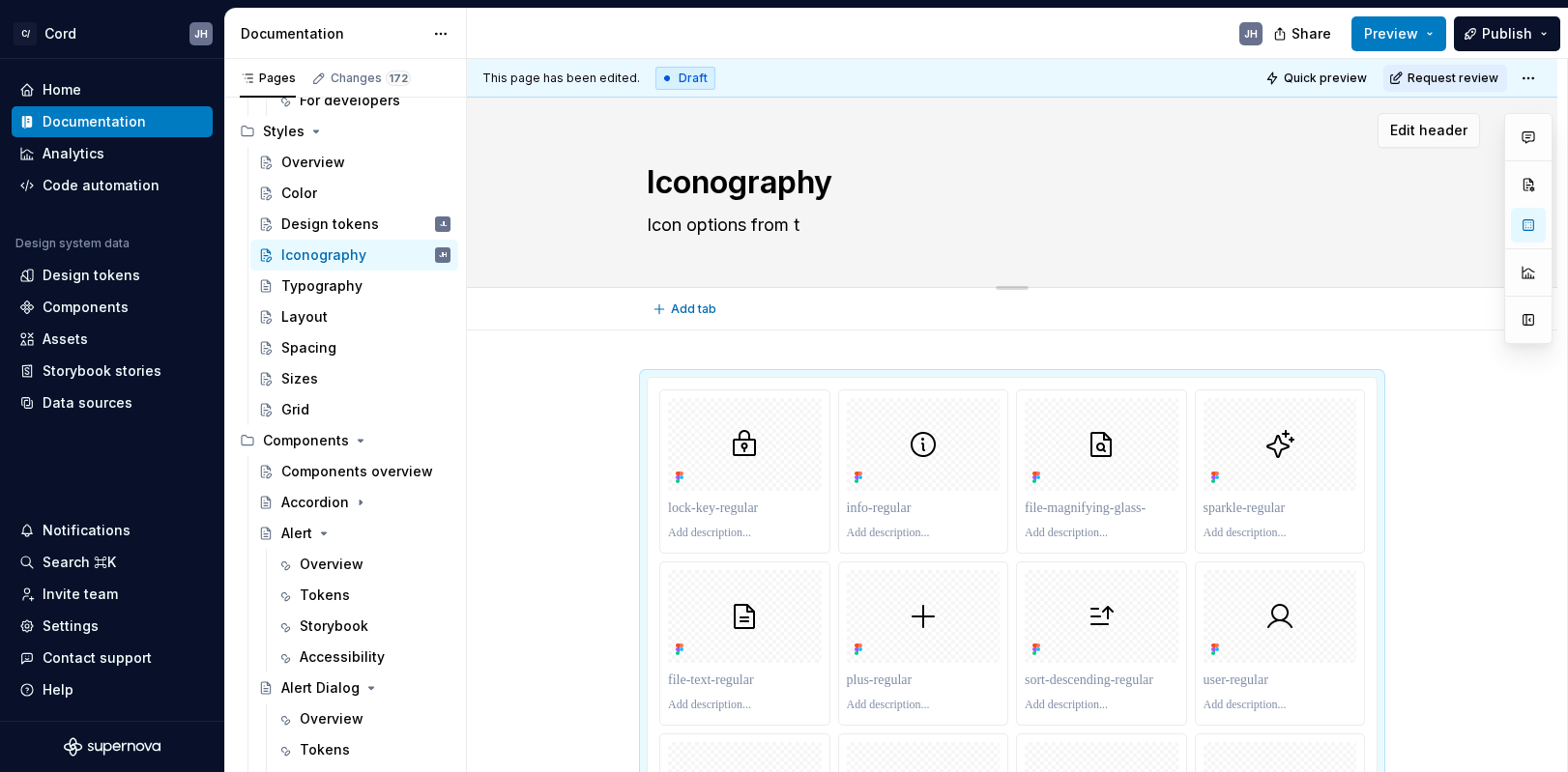 type on "*" 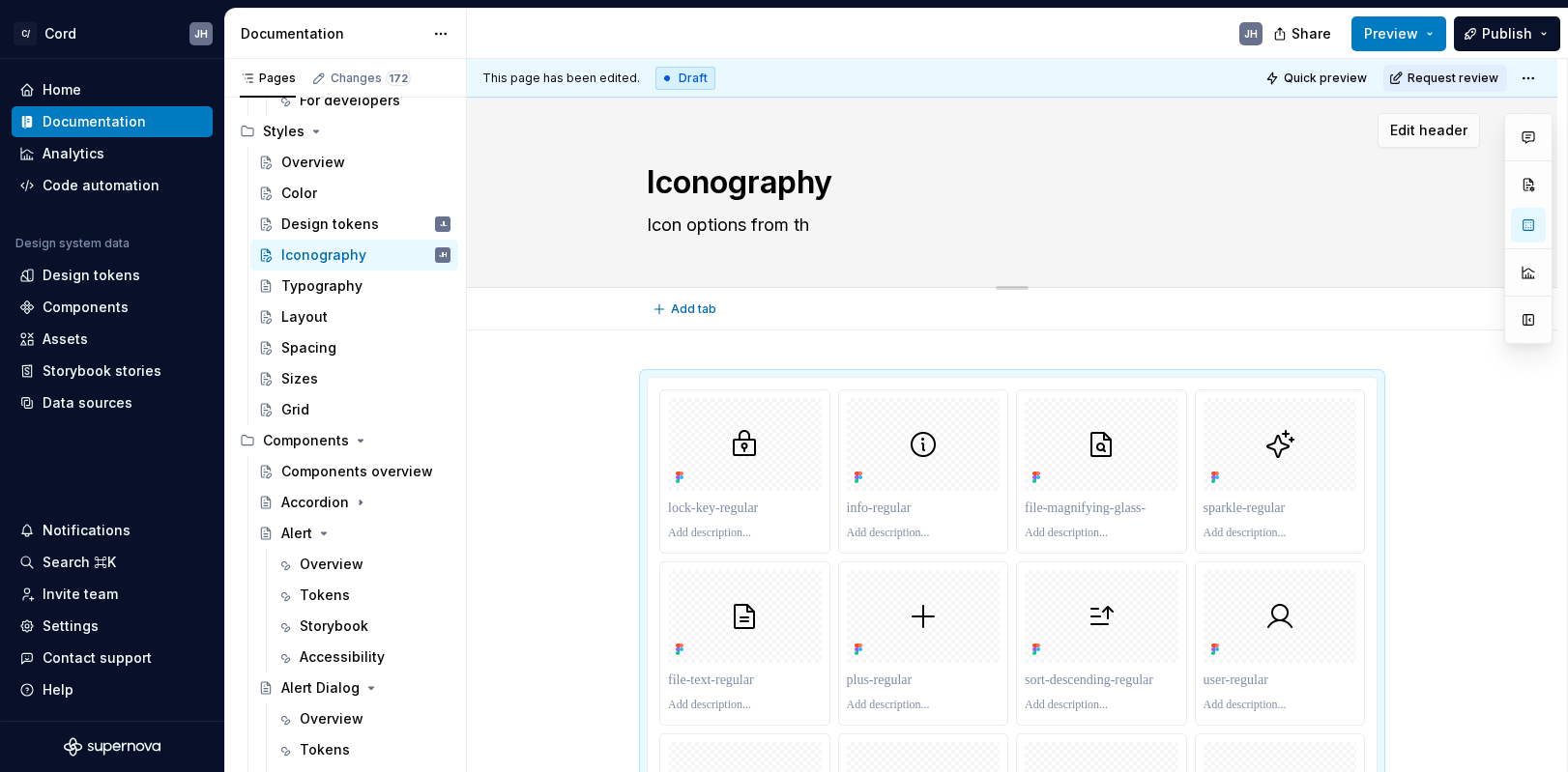 type on "*" 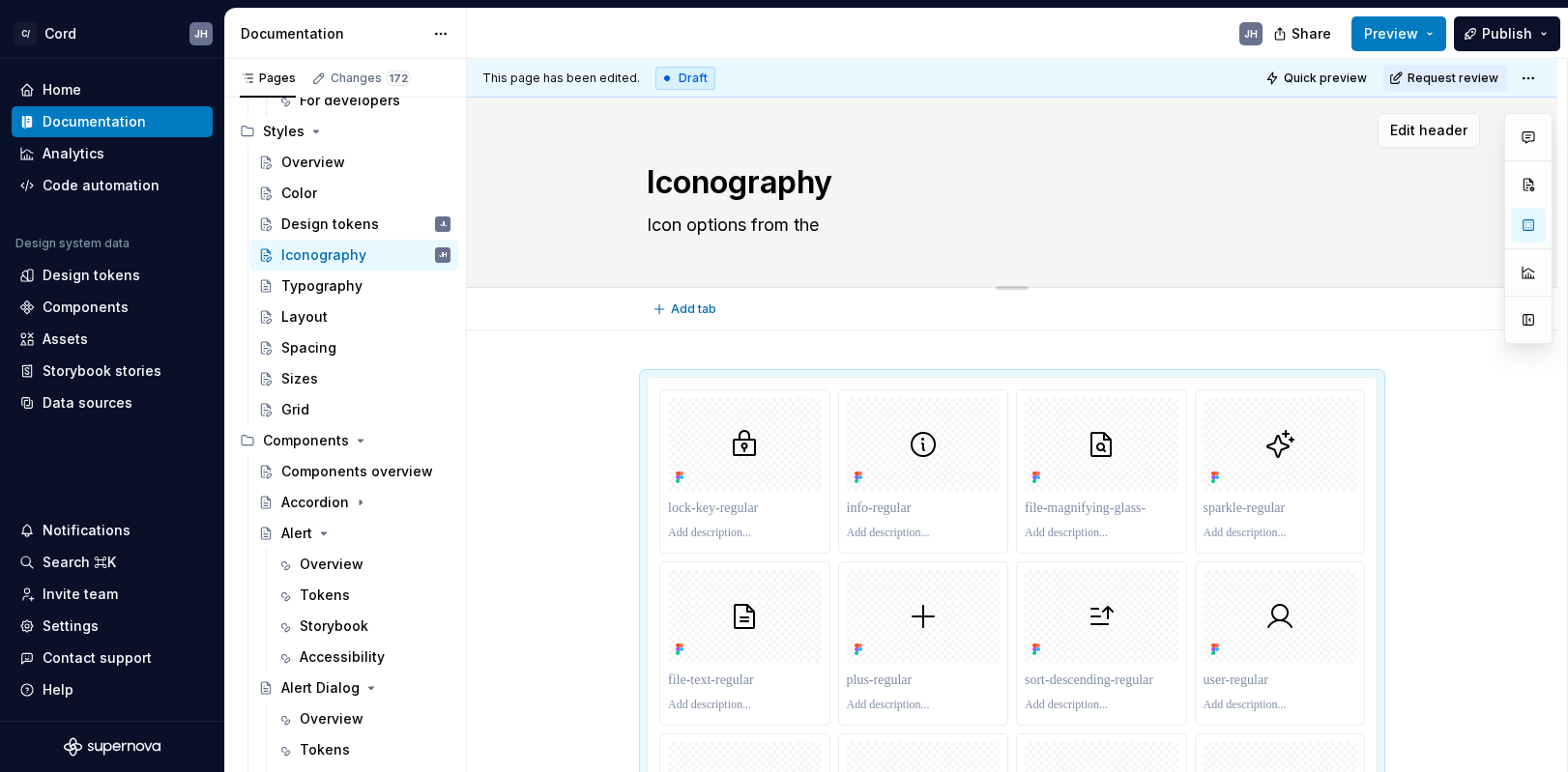 type on "*" 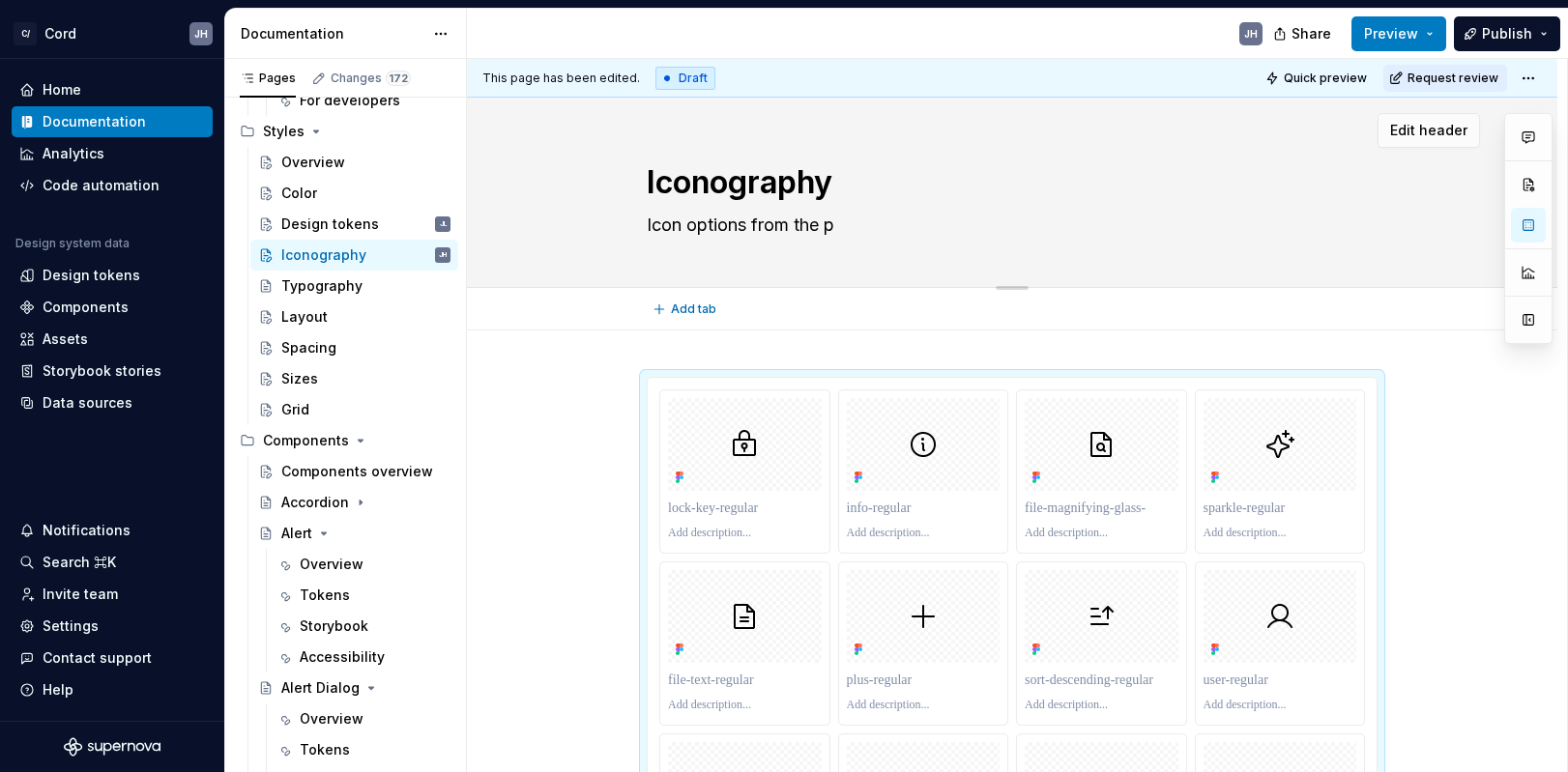 type on "*" 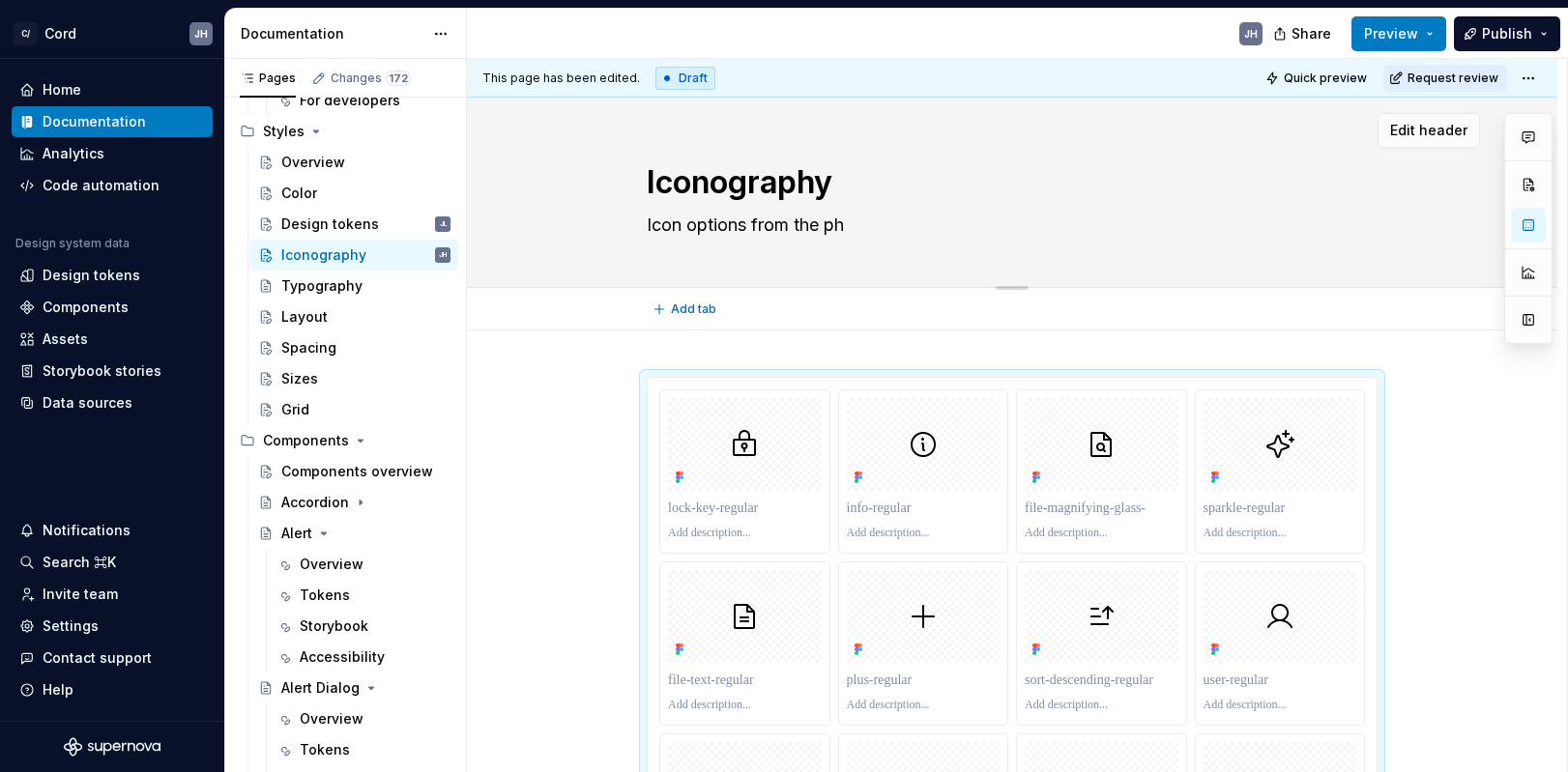 type on "*" 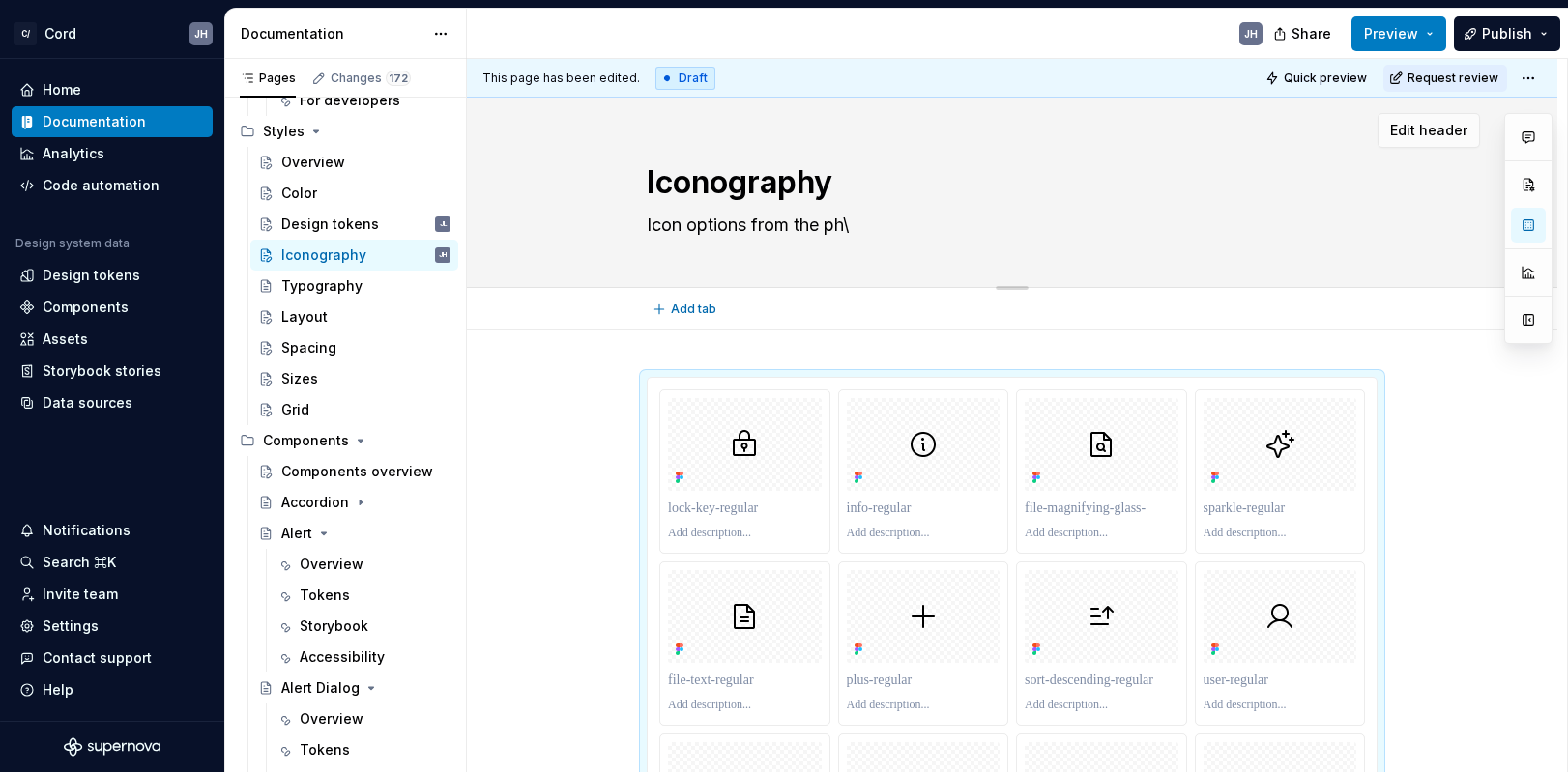 type on "*" 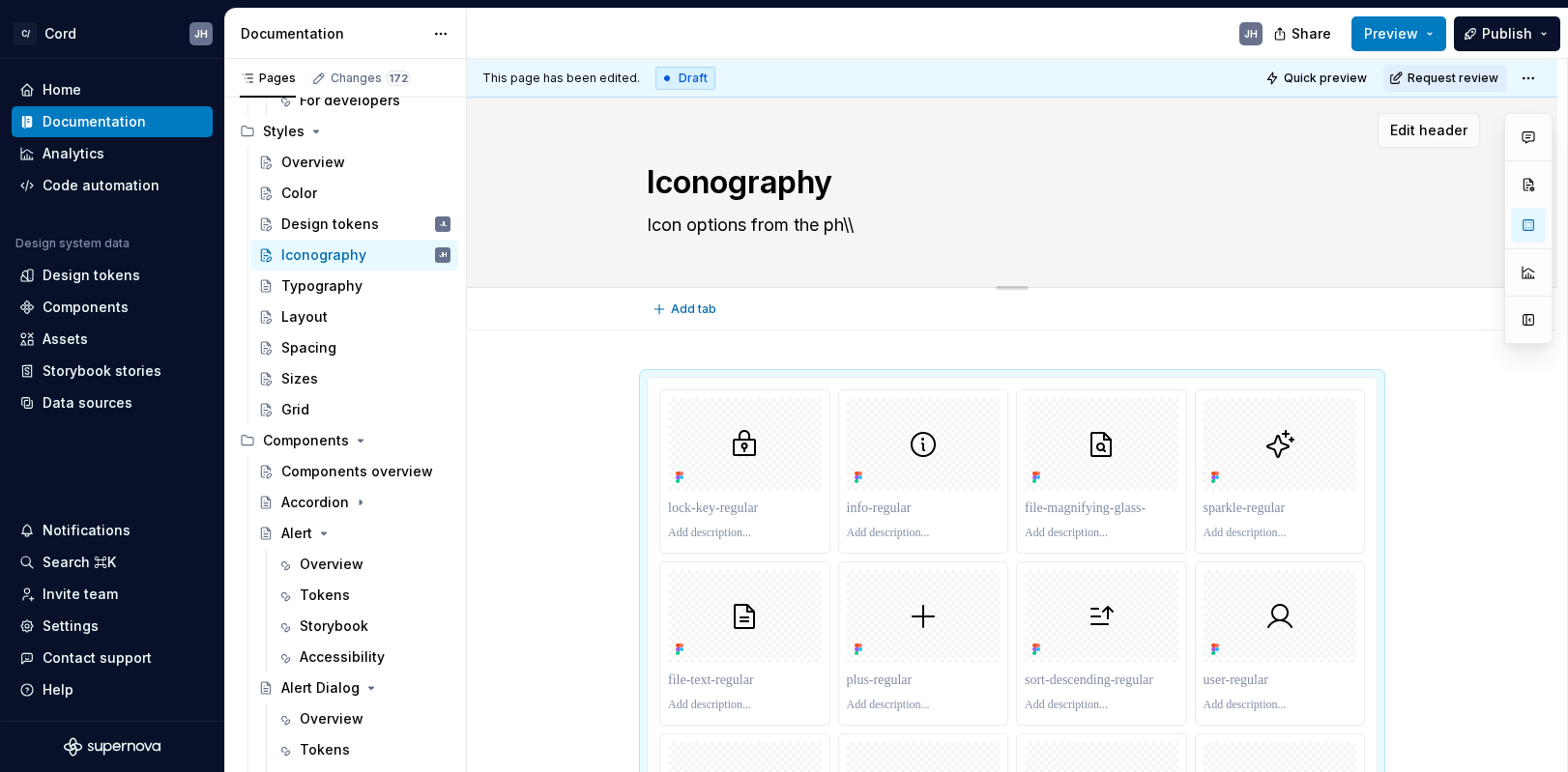 type on "Icon options from the ph\" 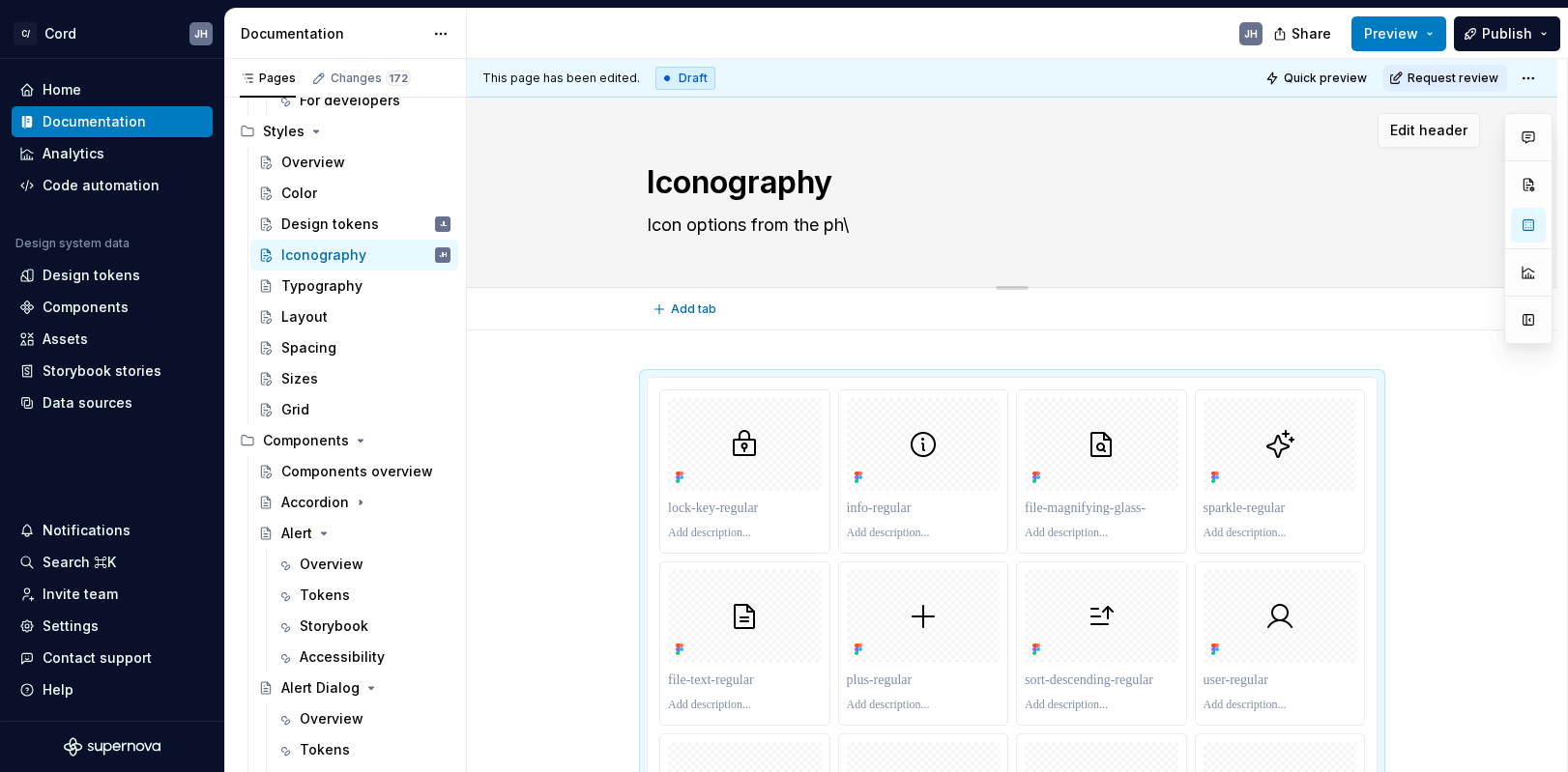 type on "*" 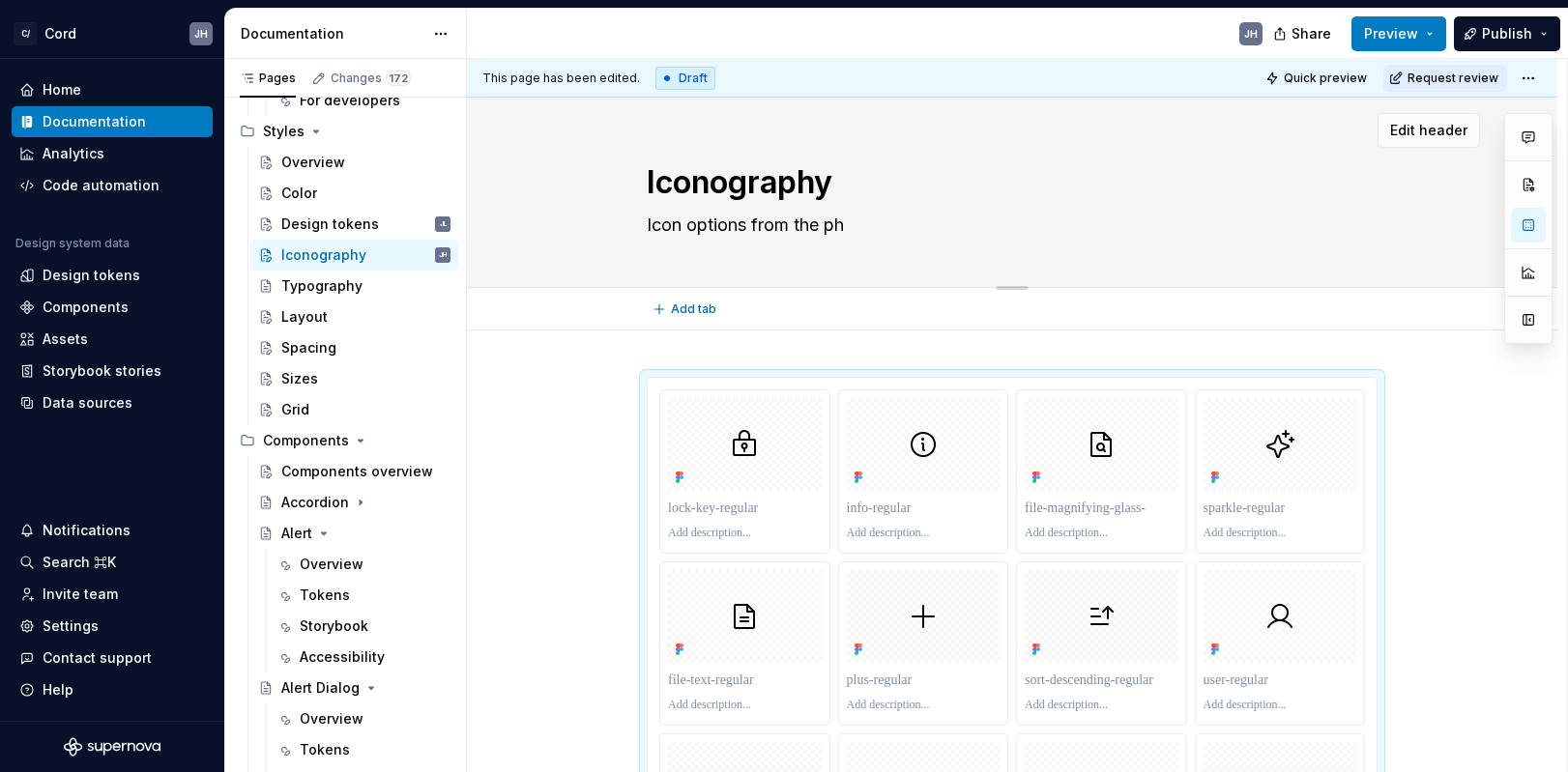 type on "*" 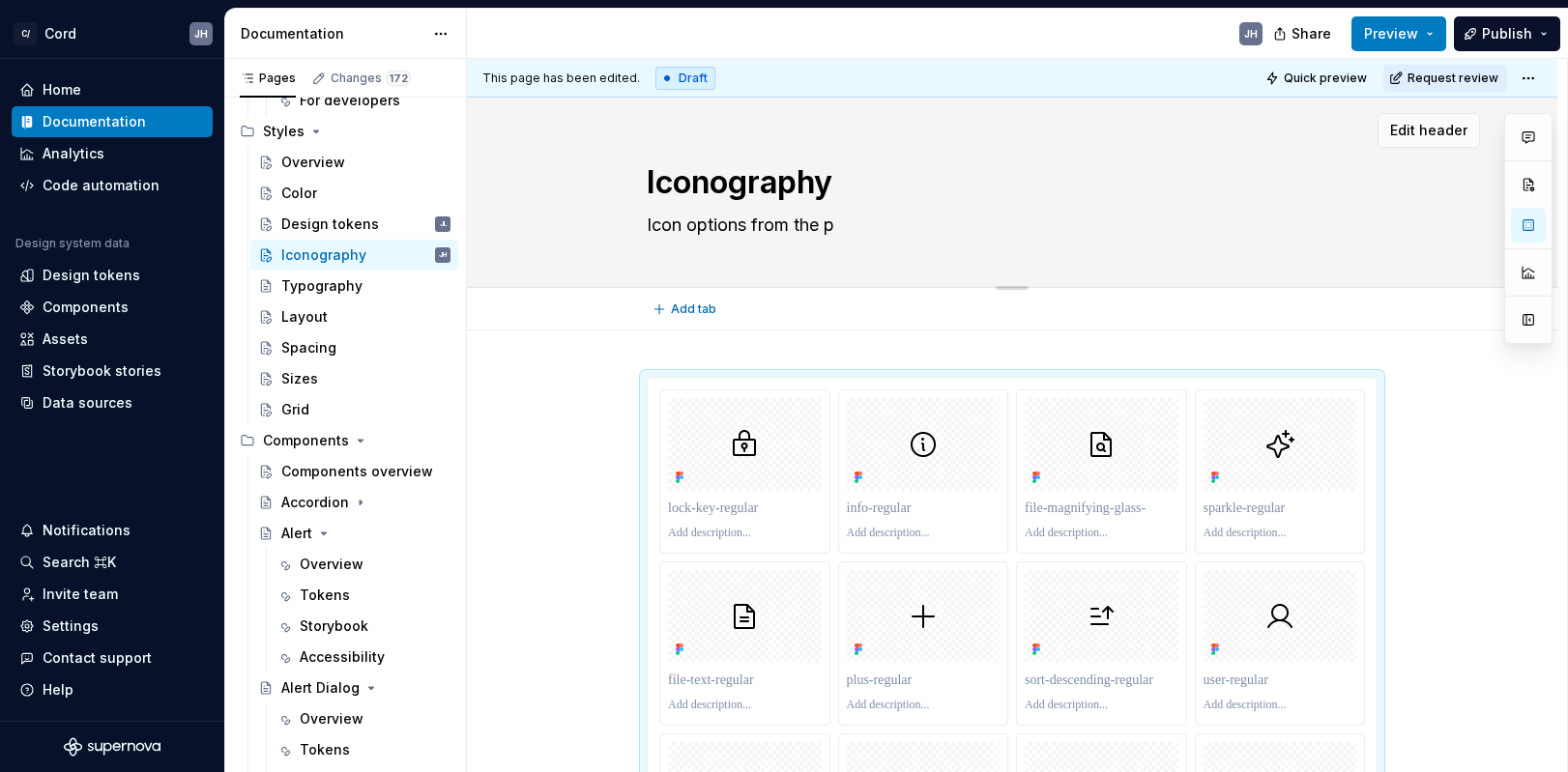 type on "*" 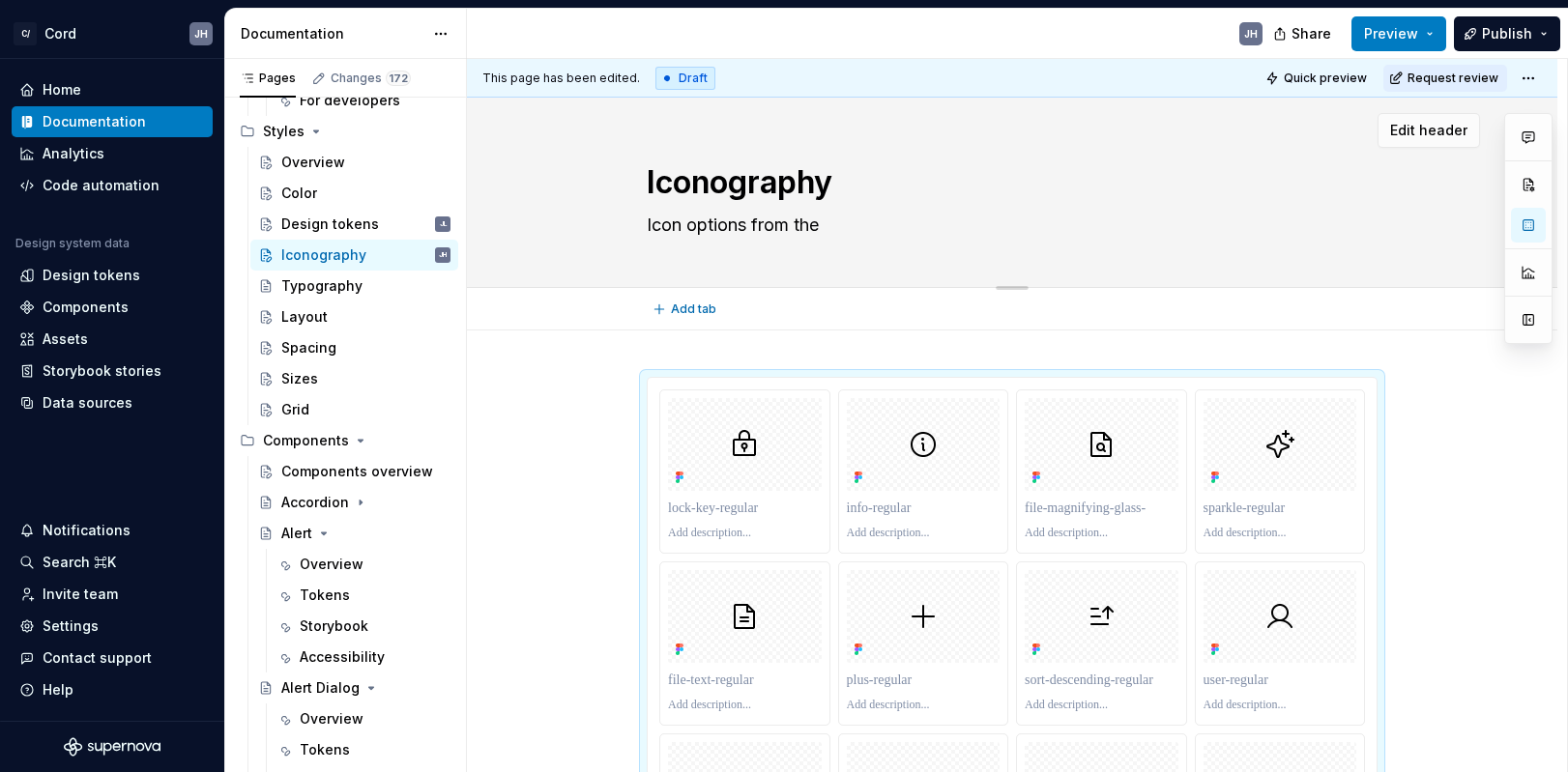 type on "*" 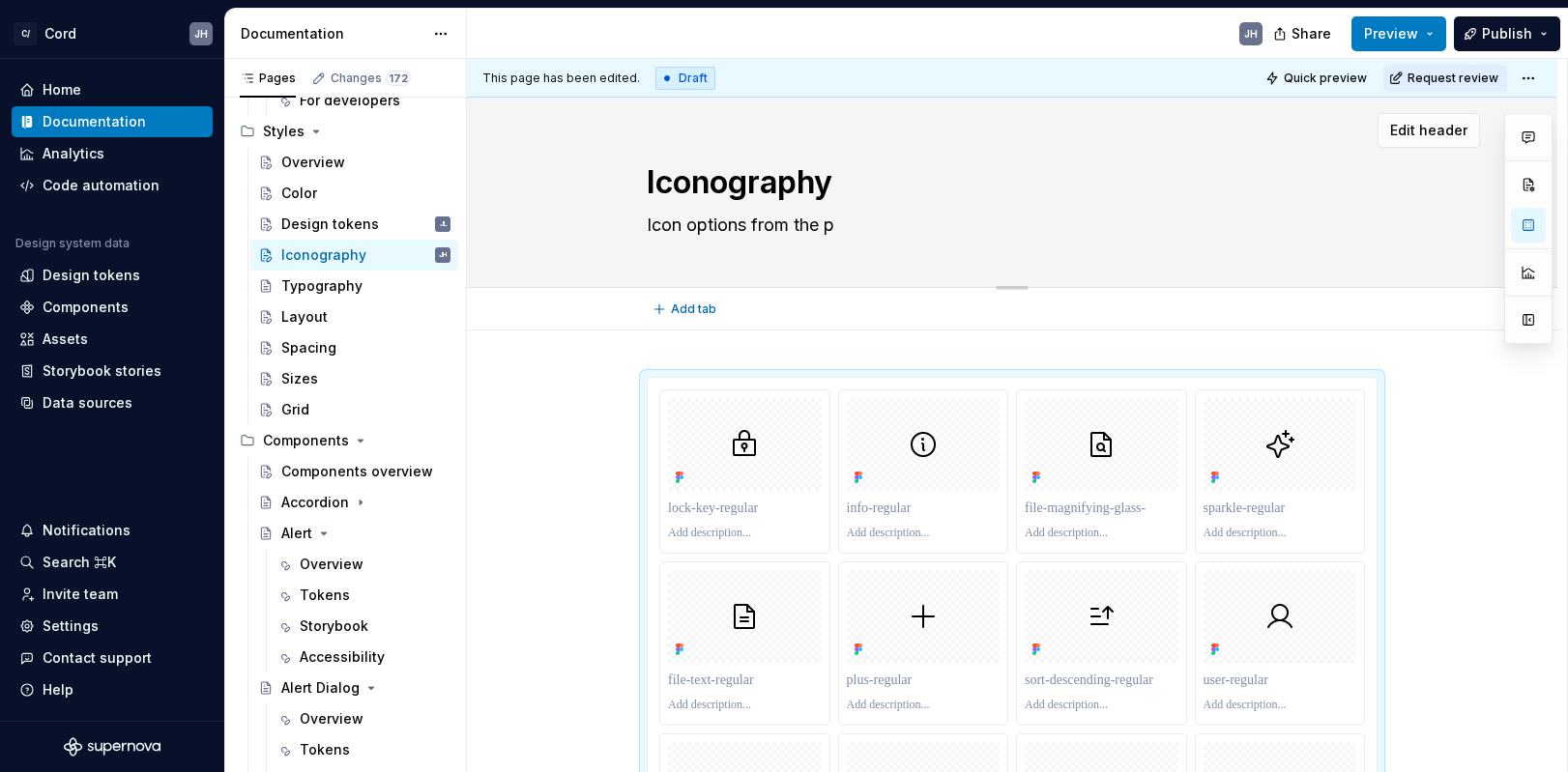 type on "*" 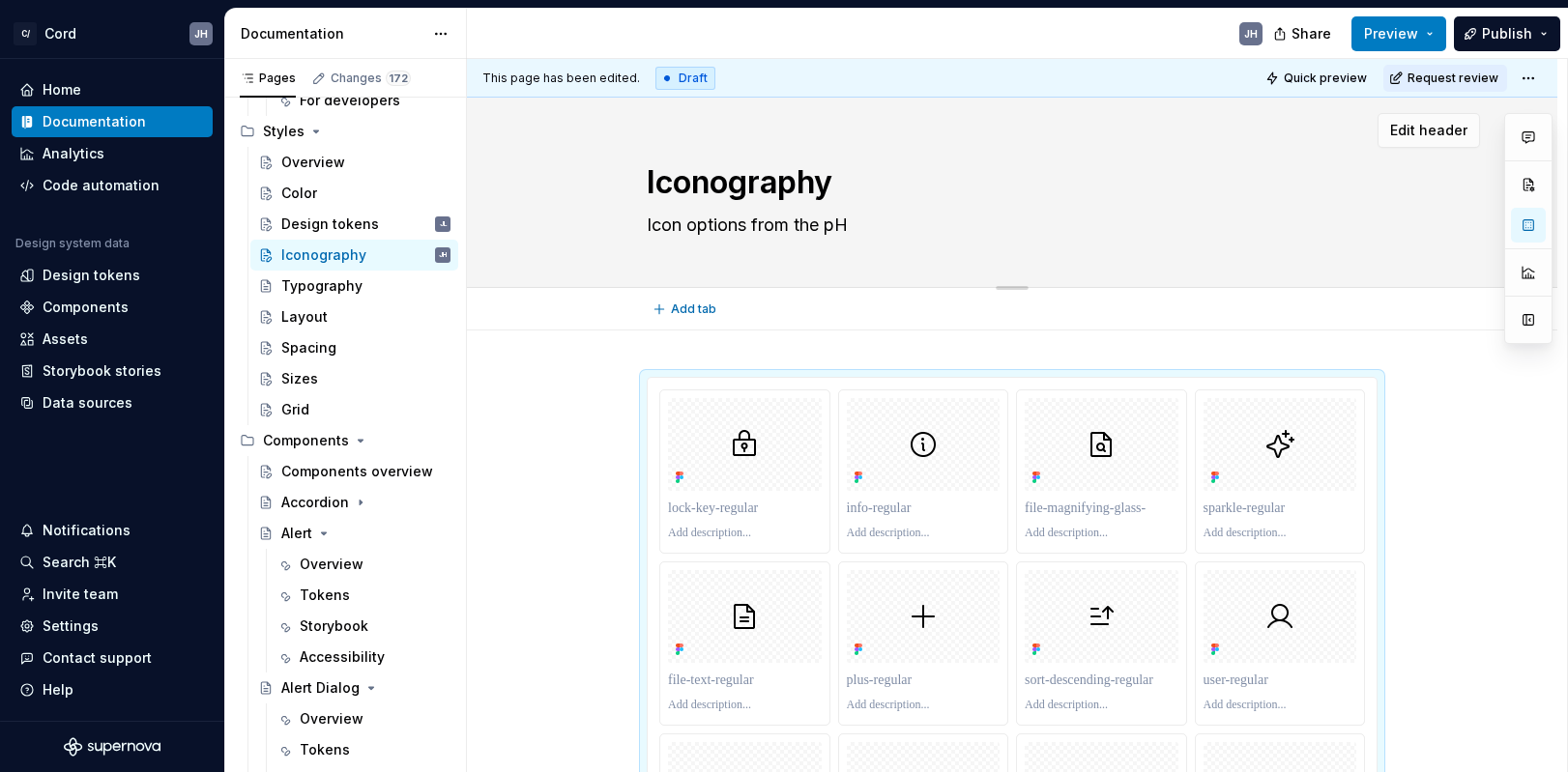 type on "*" 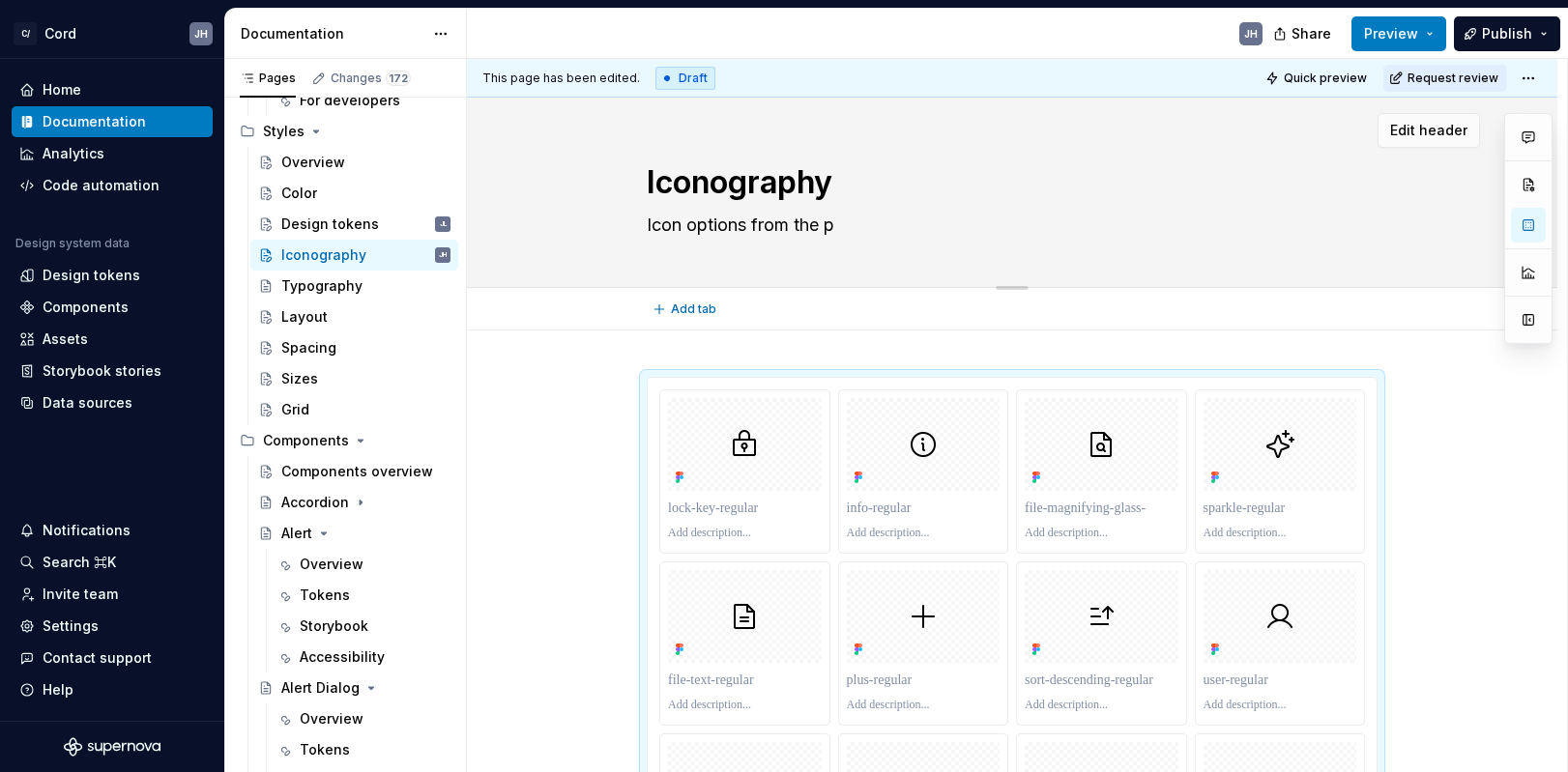 type on "*" 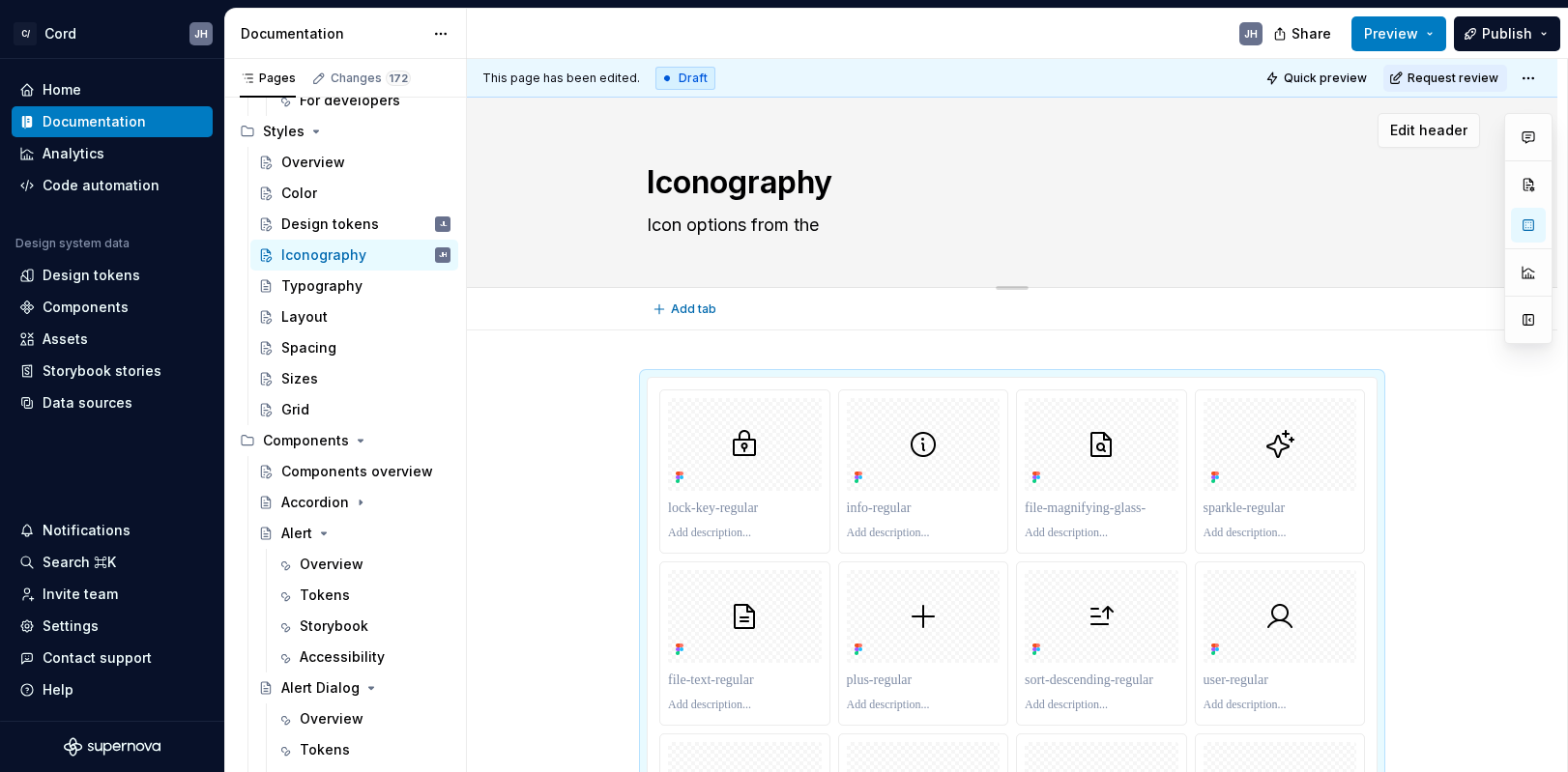 type on "*" 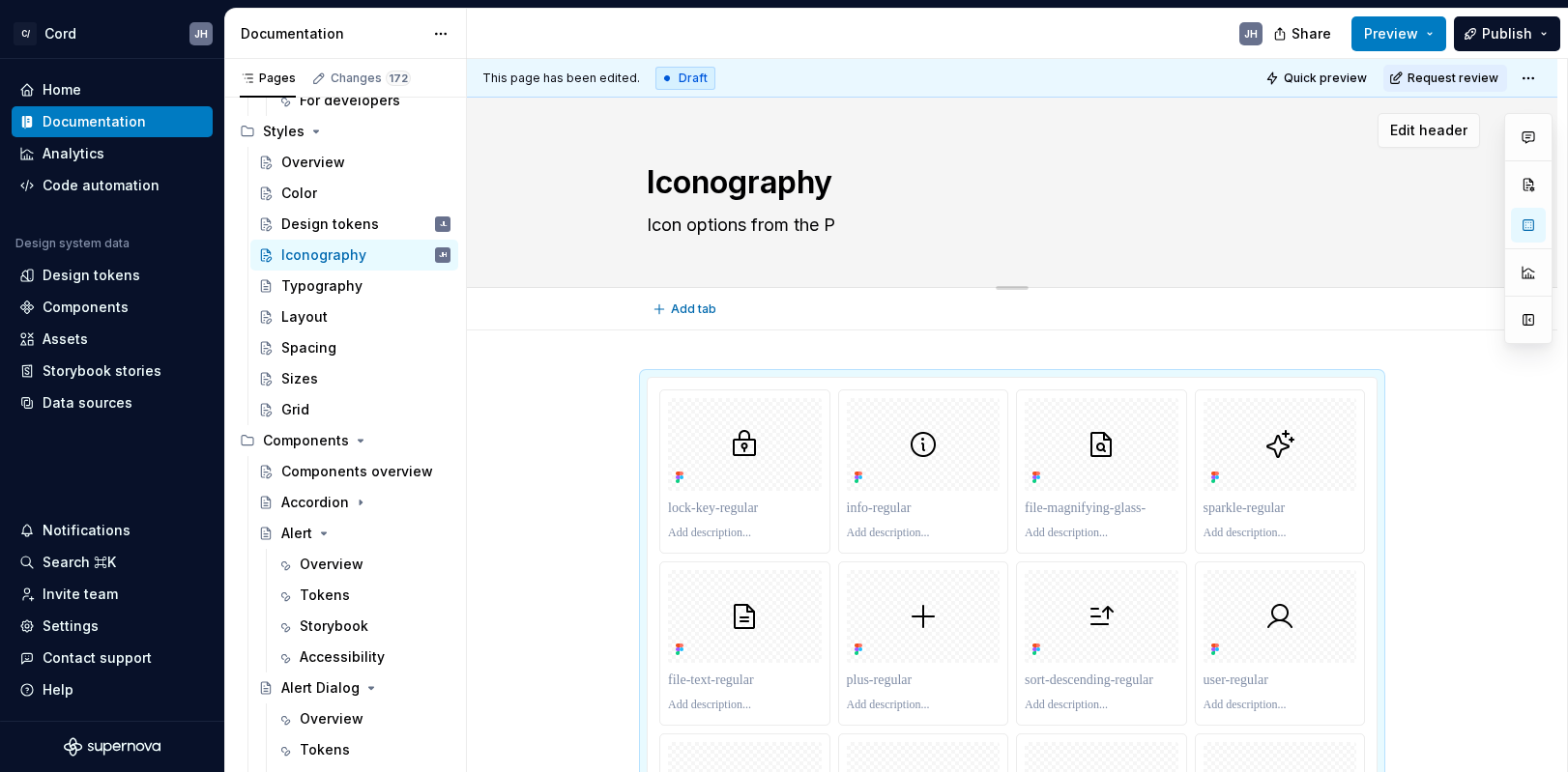 type on "*" 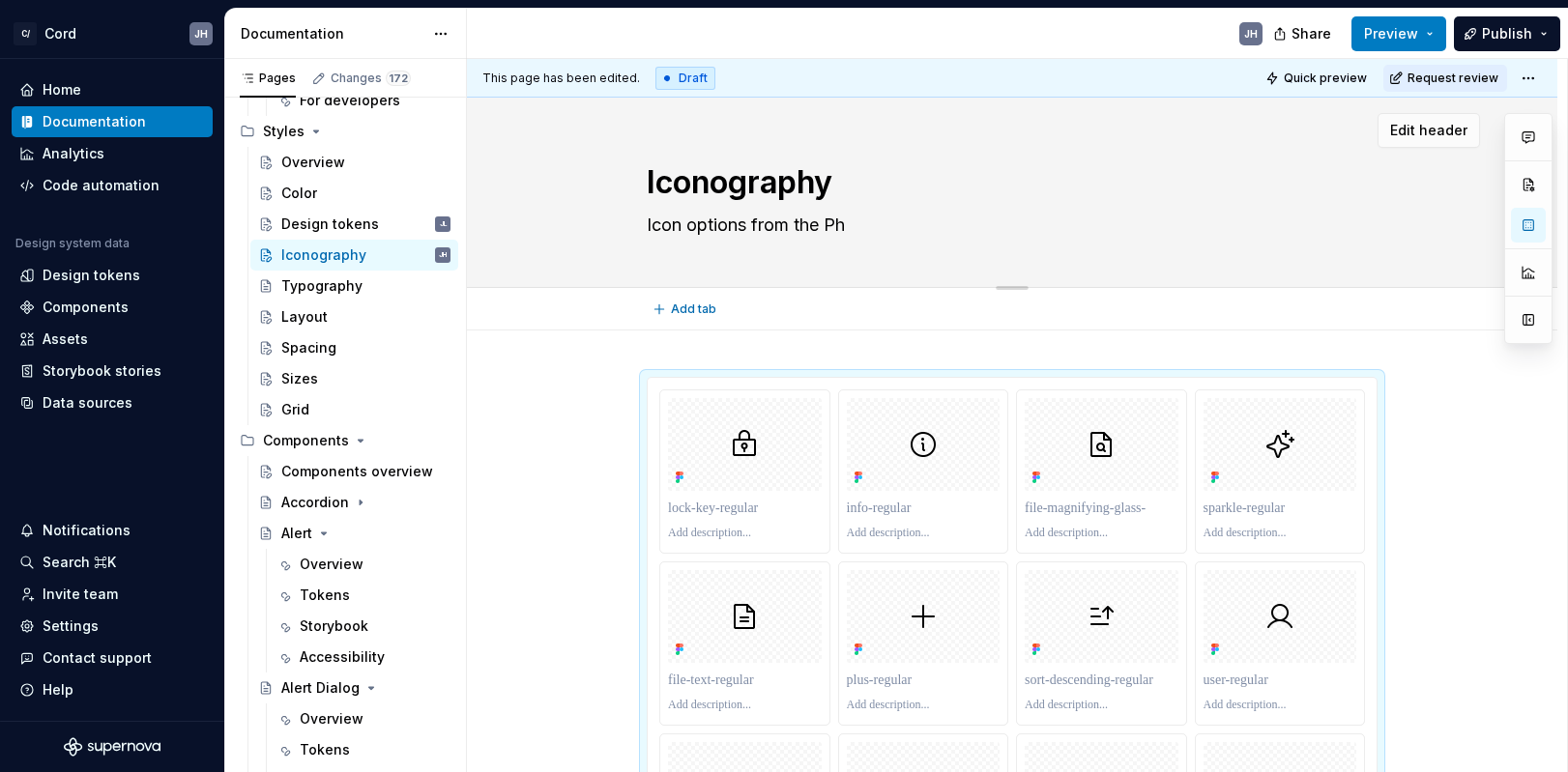 type on "*" 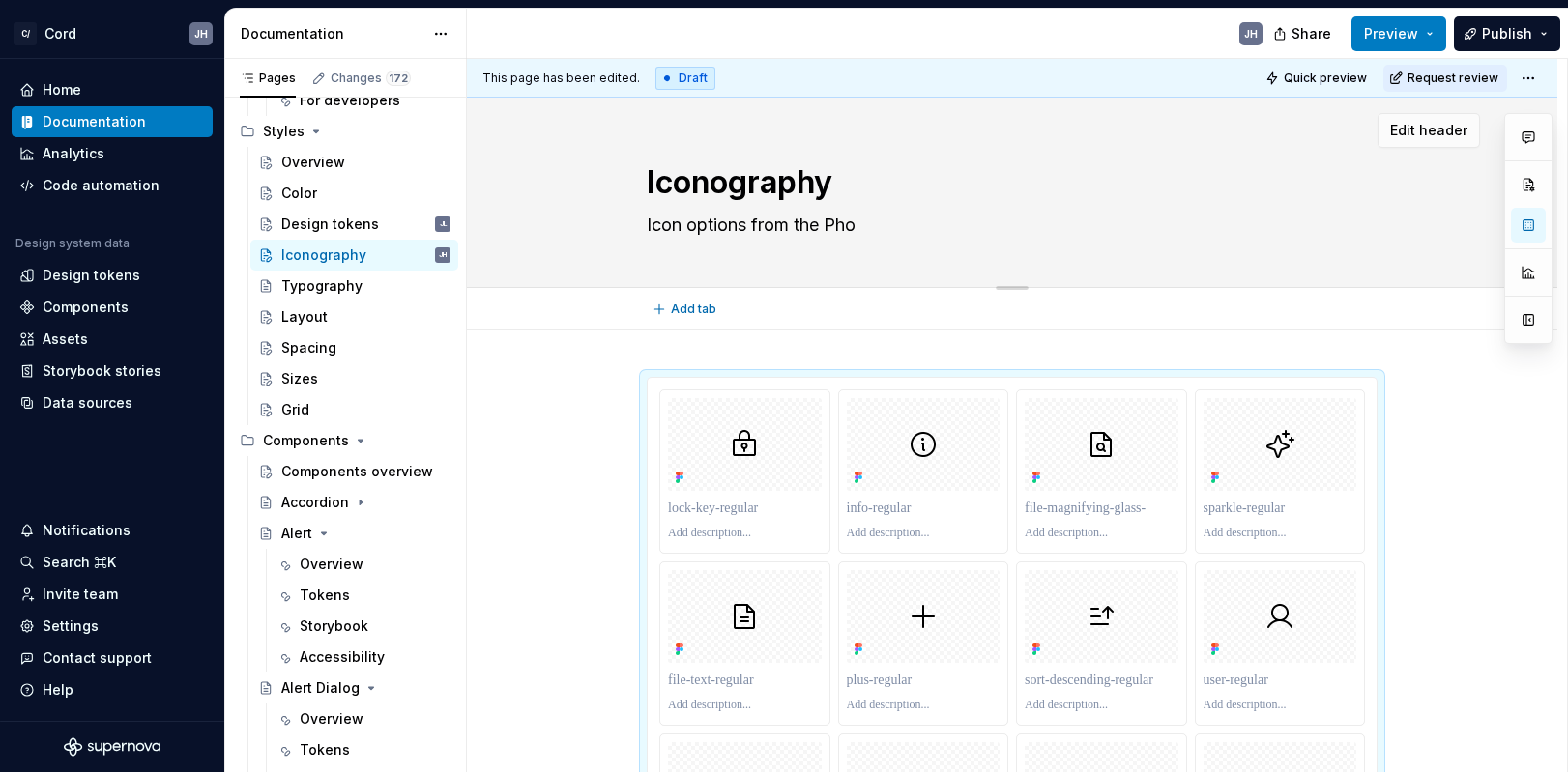 type on "*" 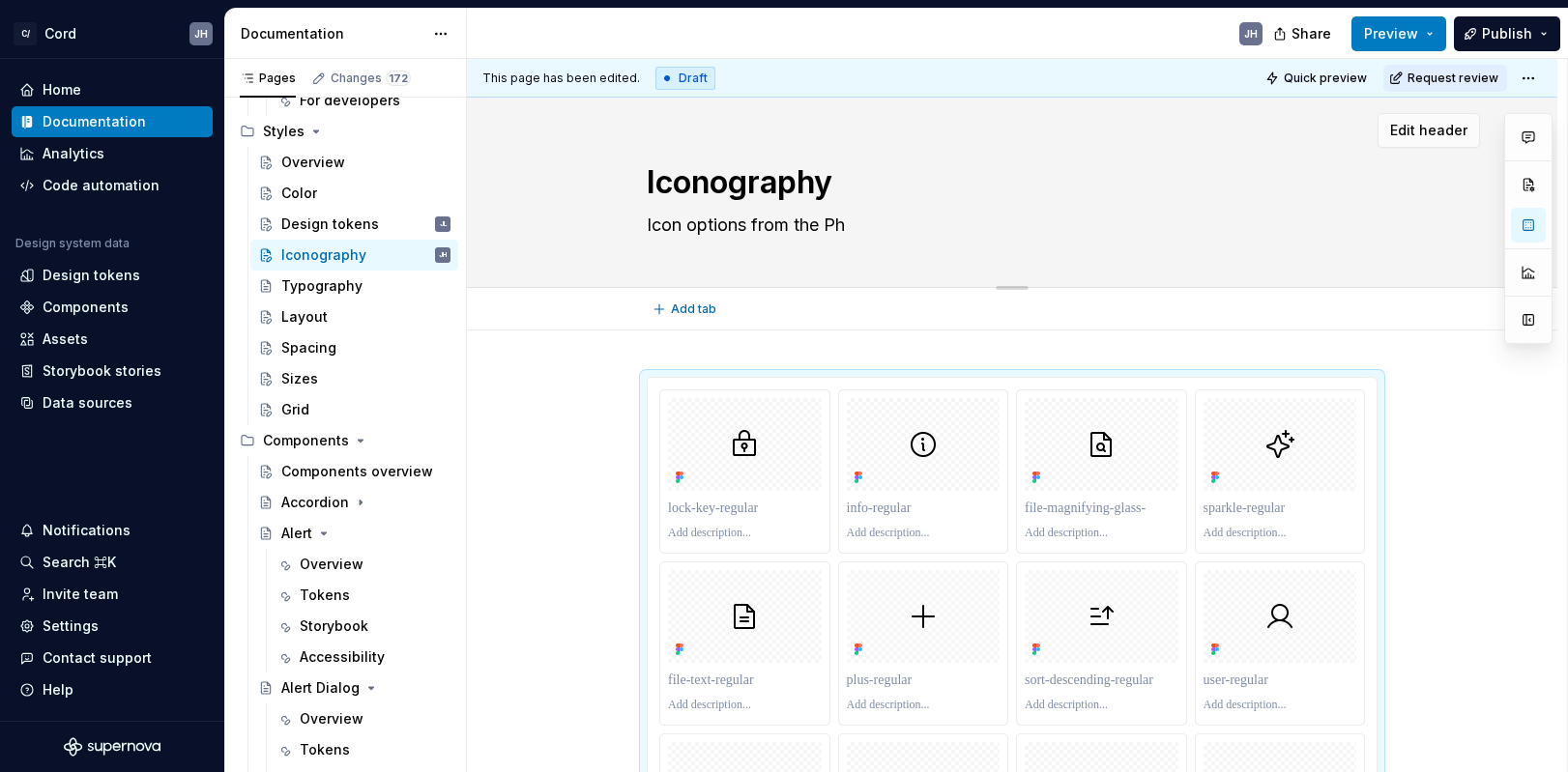 type on "*" 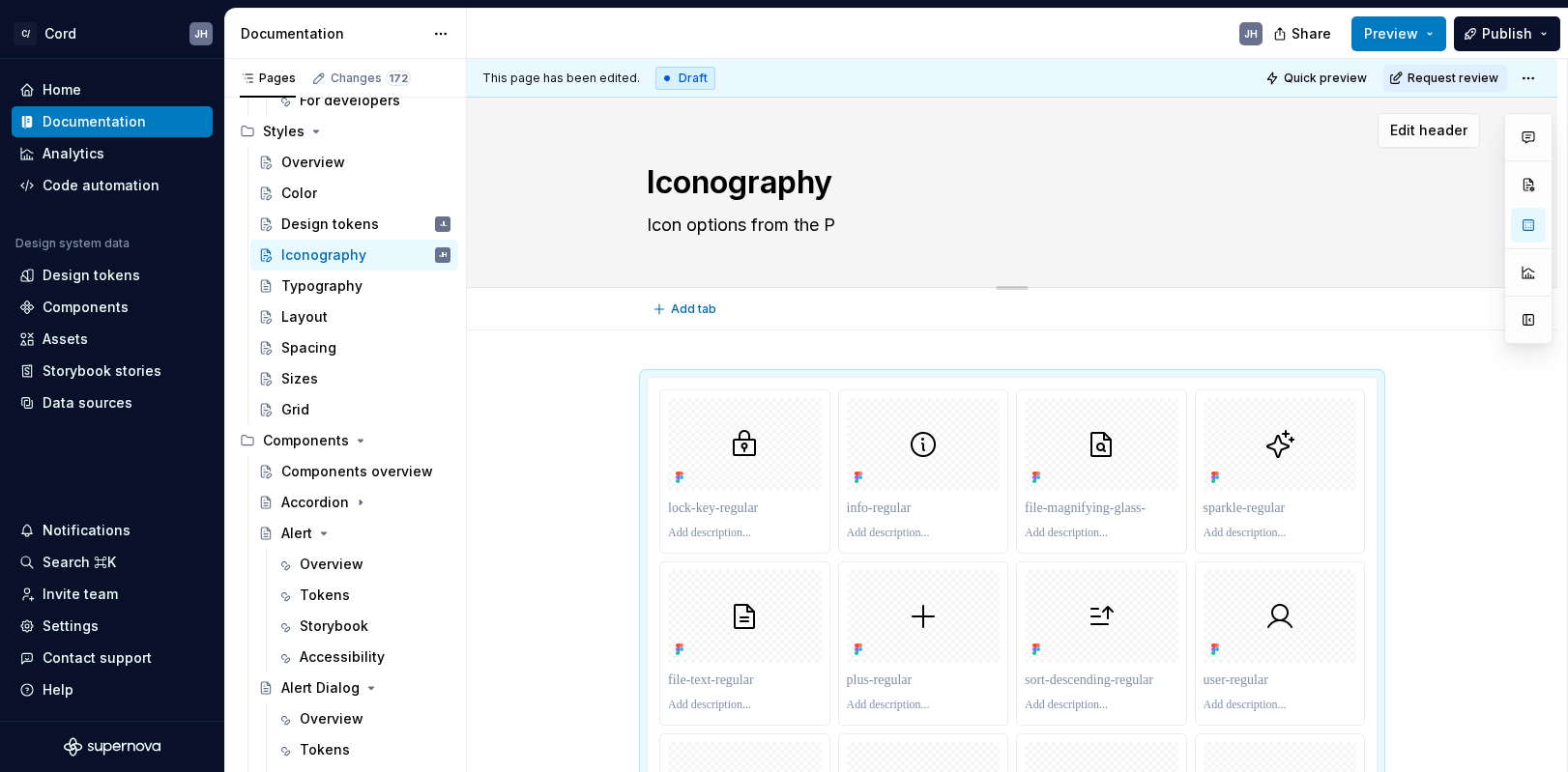 type on "*" 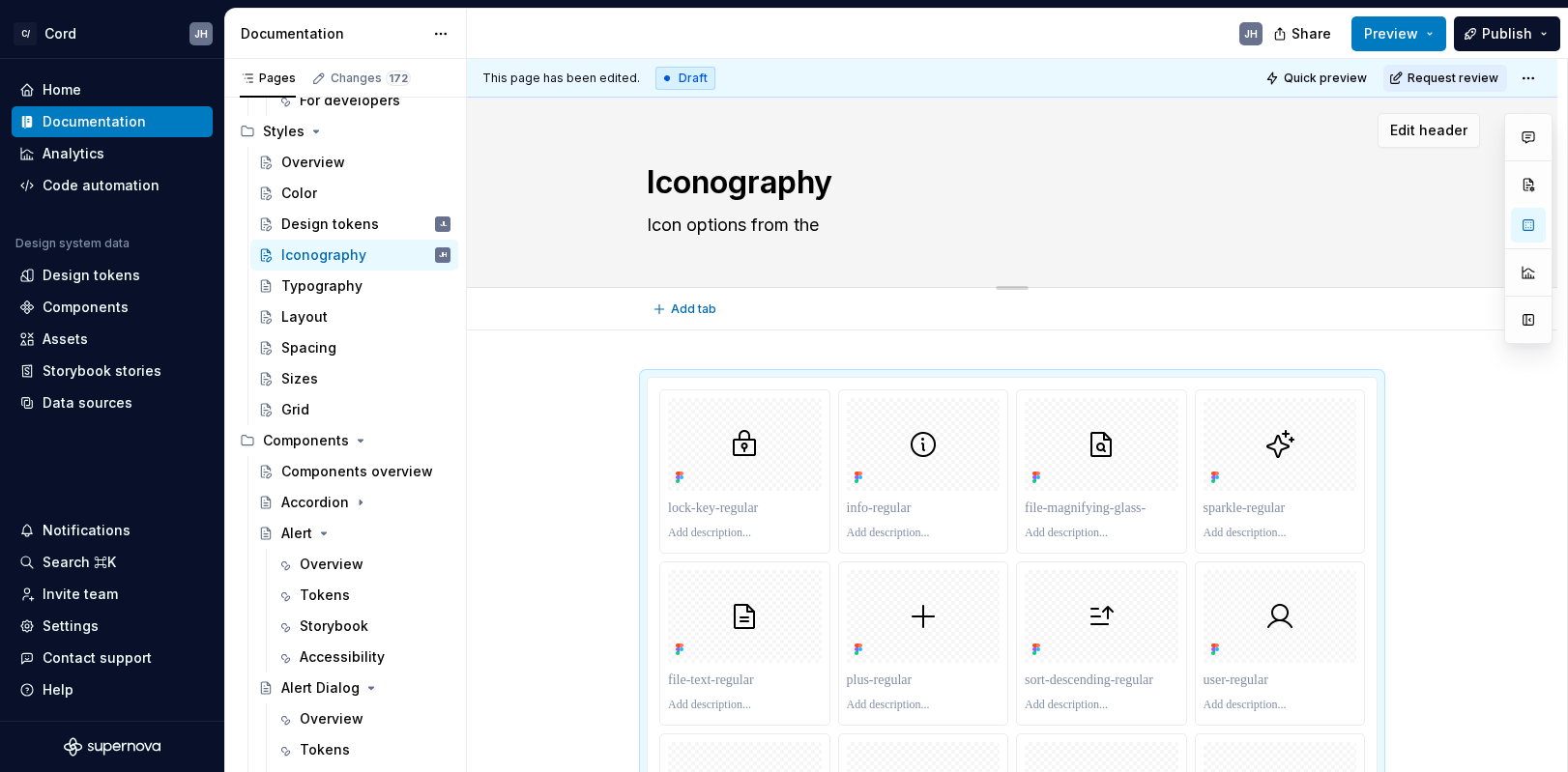 type on "*" 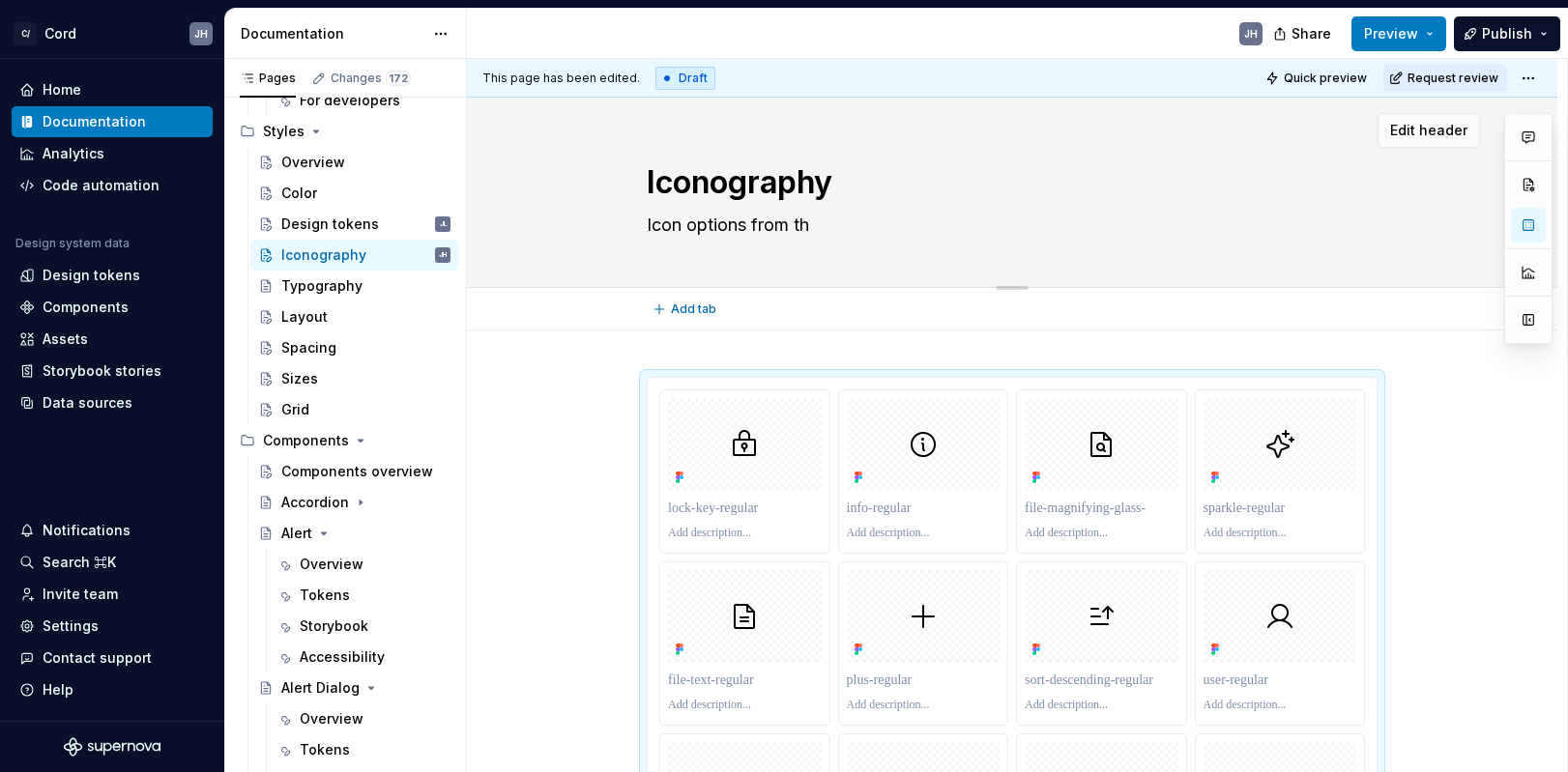 type on "*" 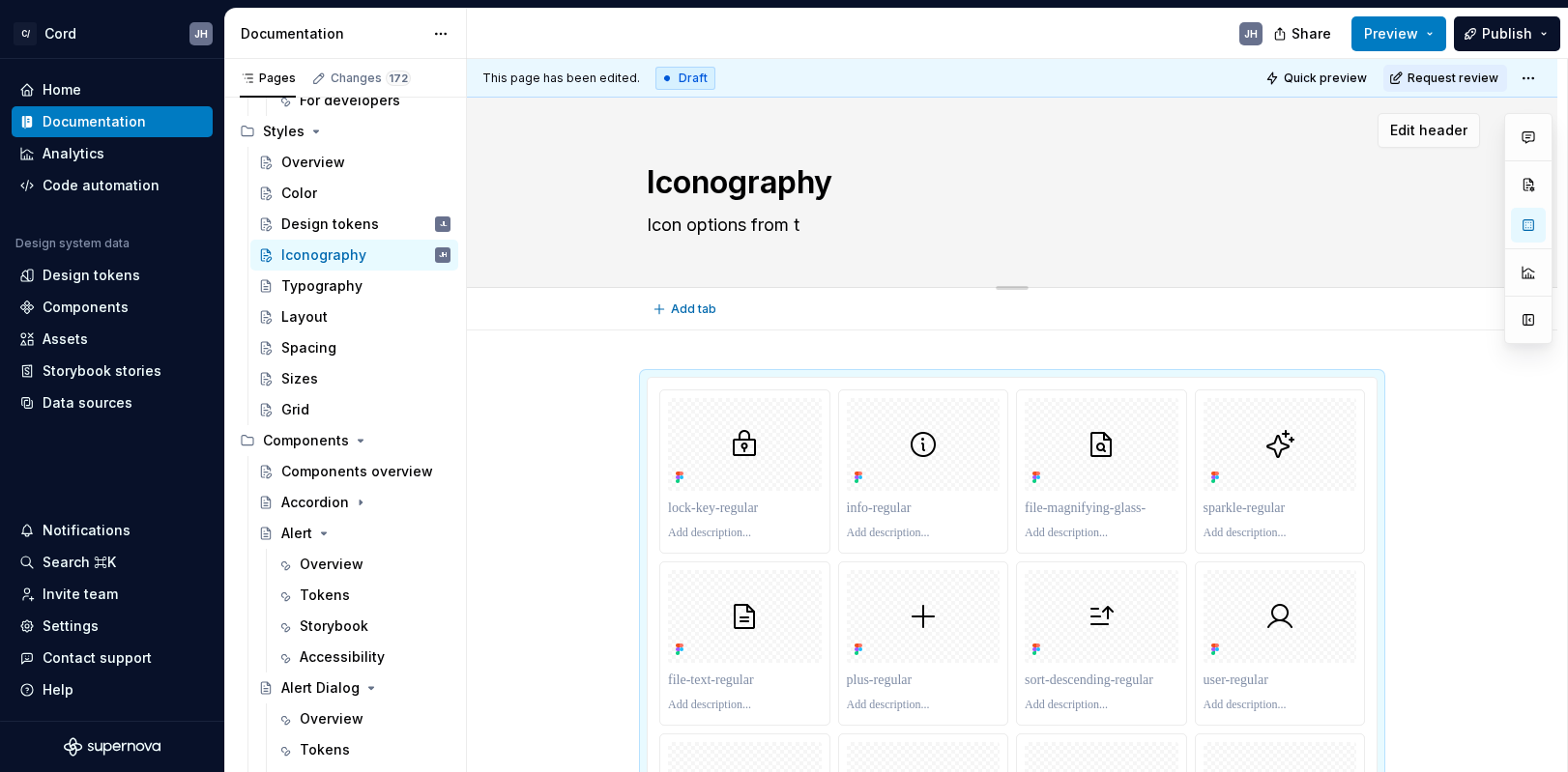 type on "*" 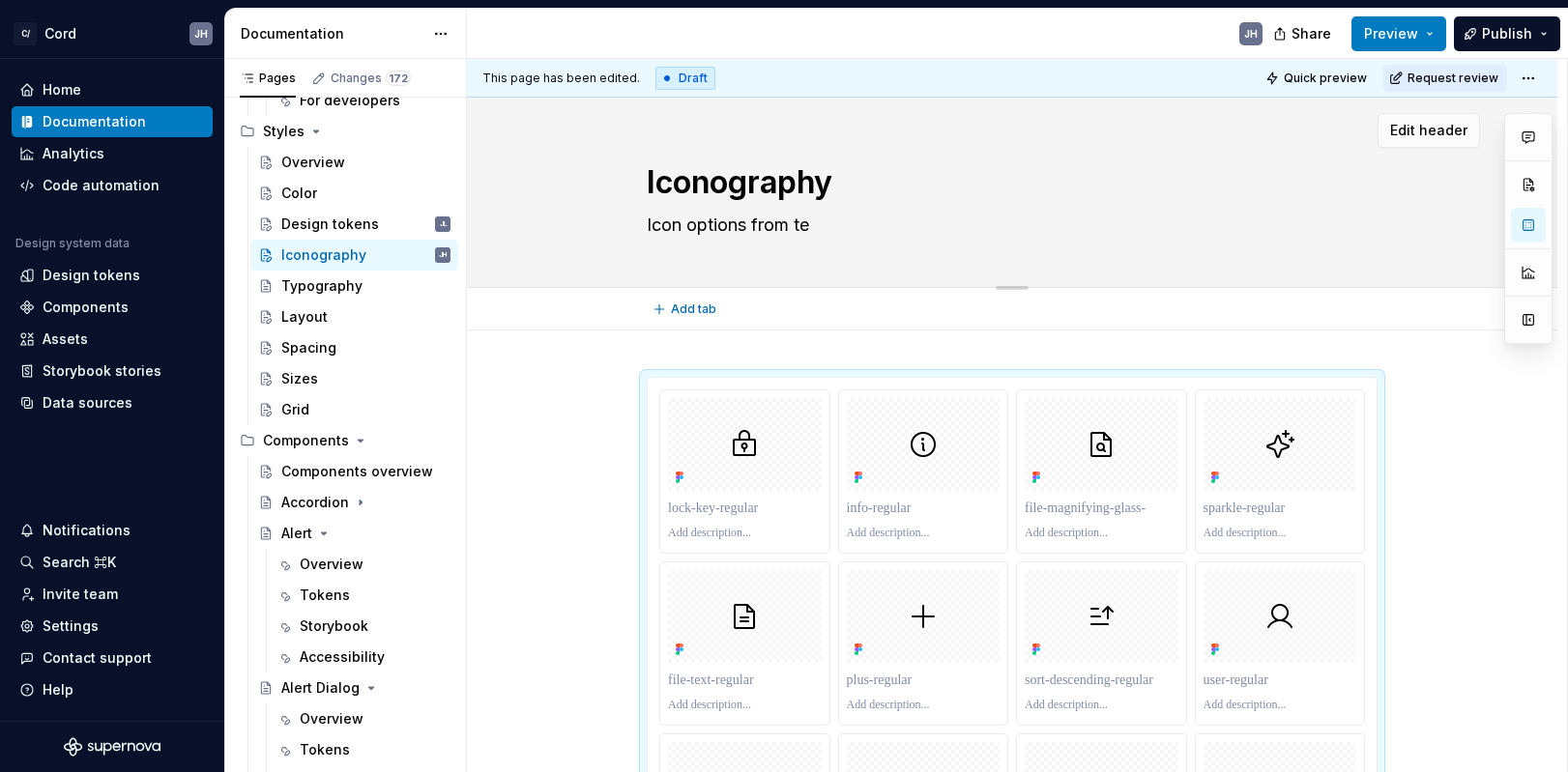 type on "*" 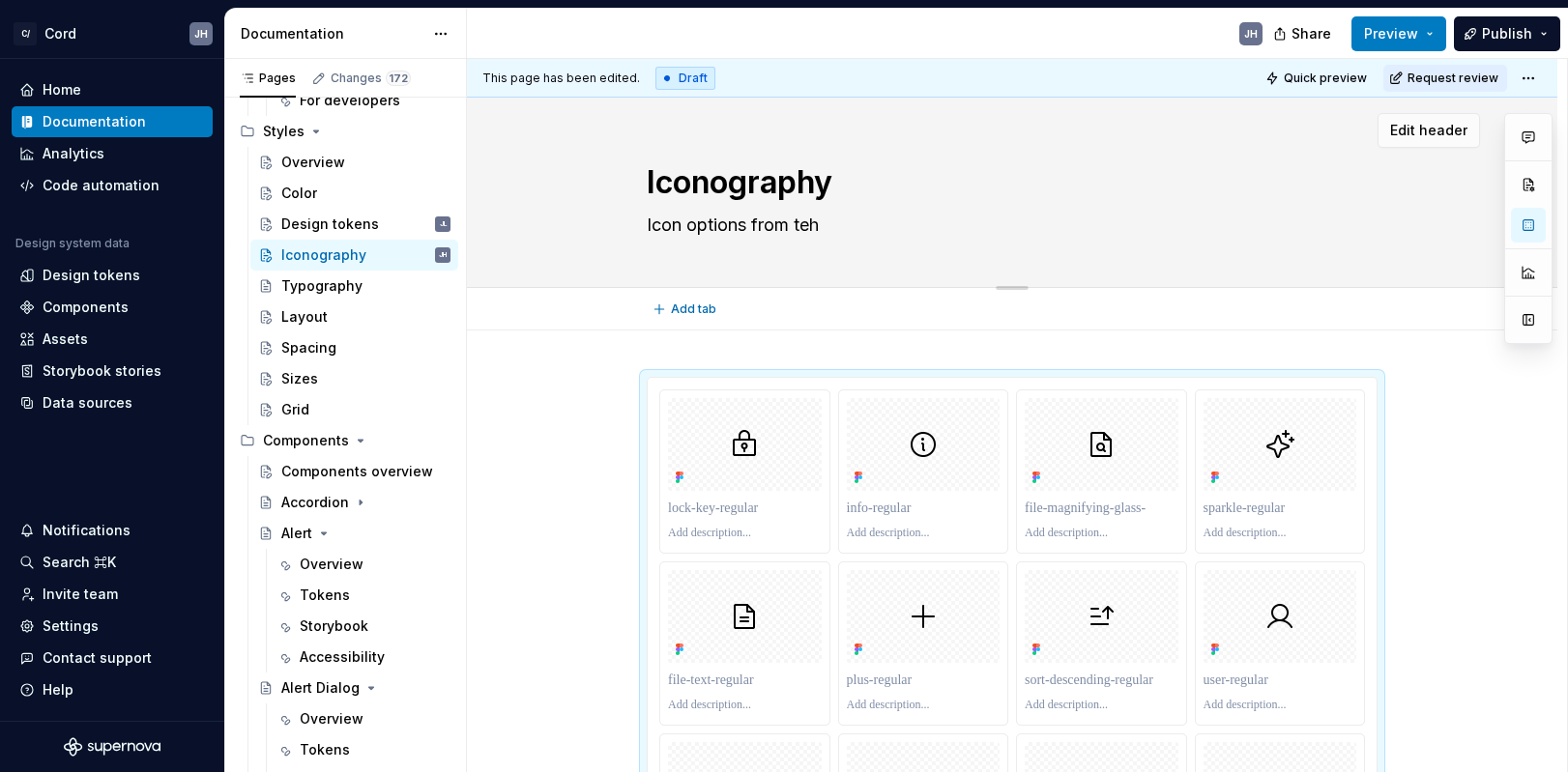 type on "*" 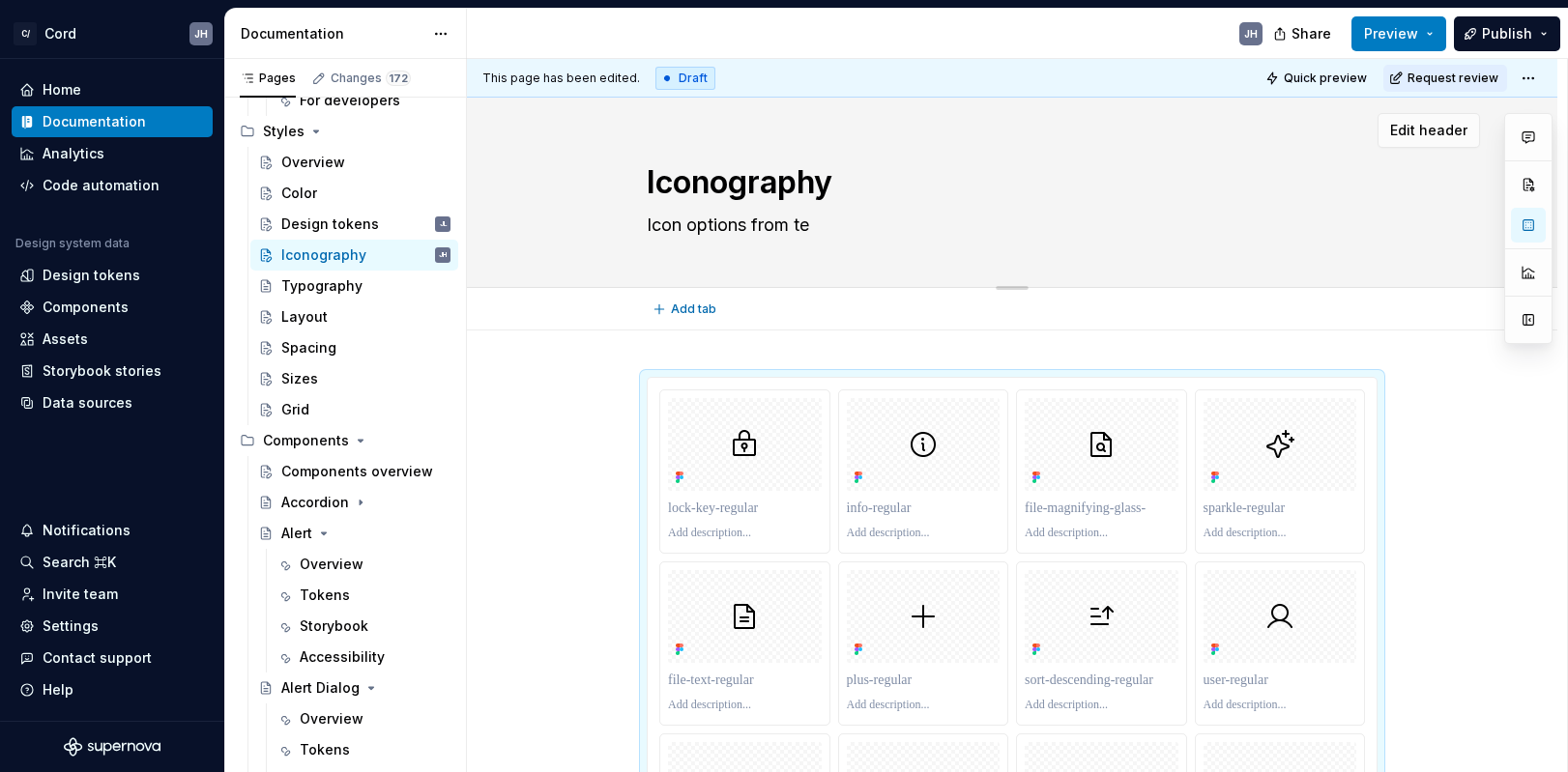 type on "*" 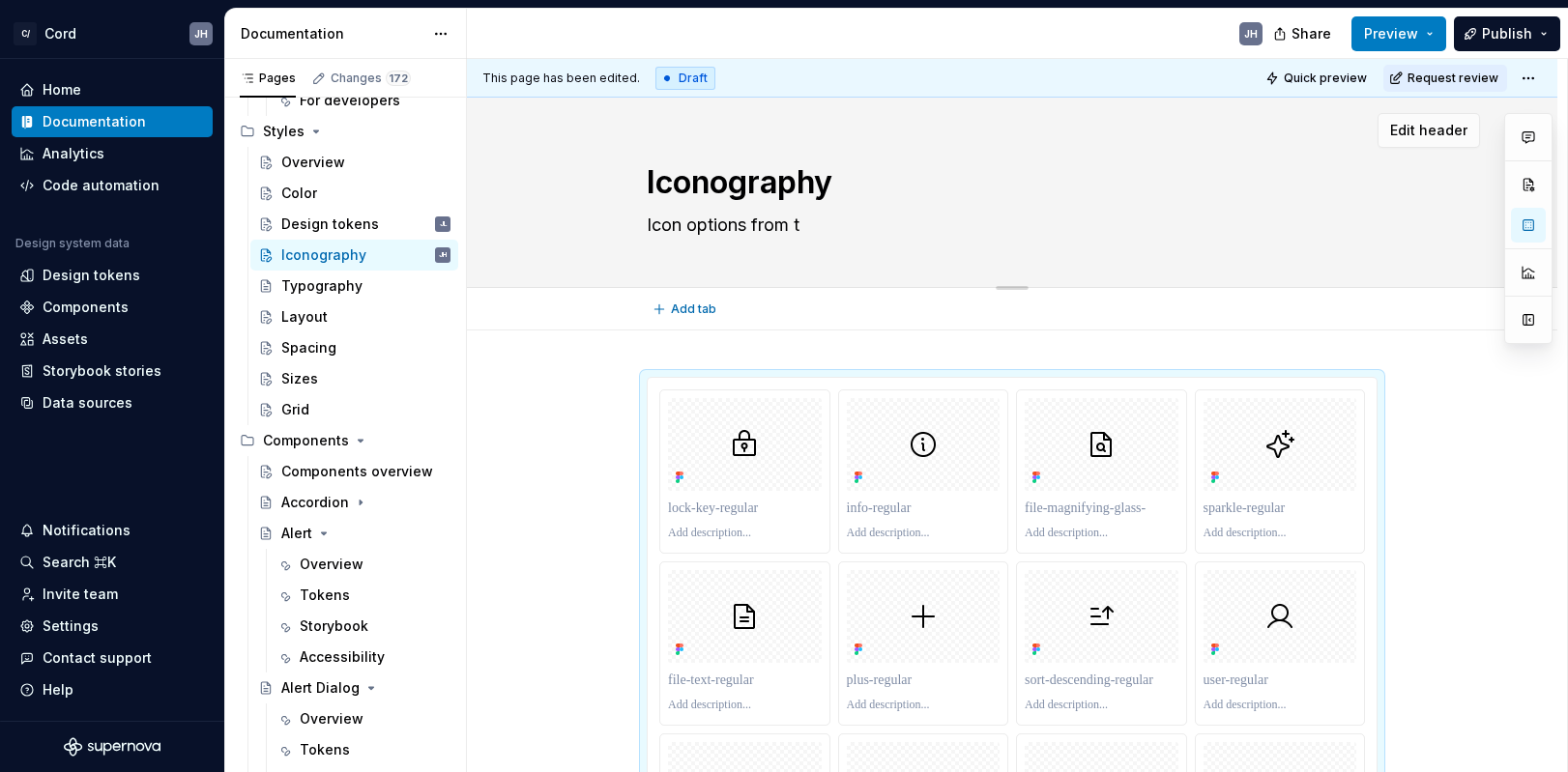 type on "*" 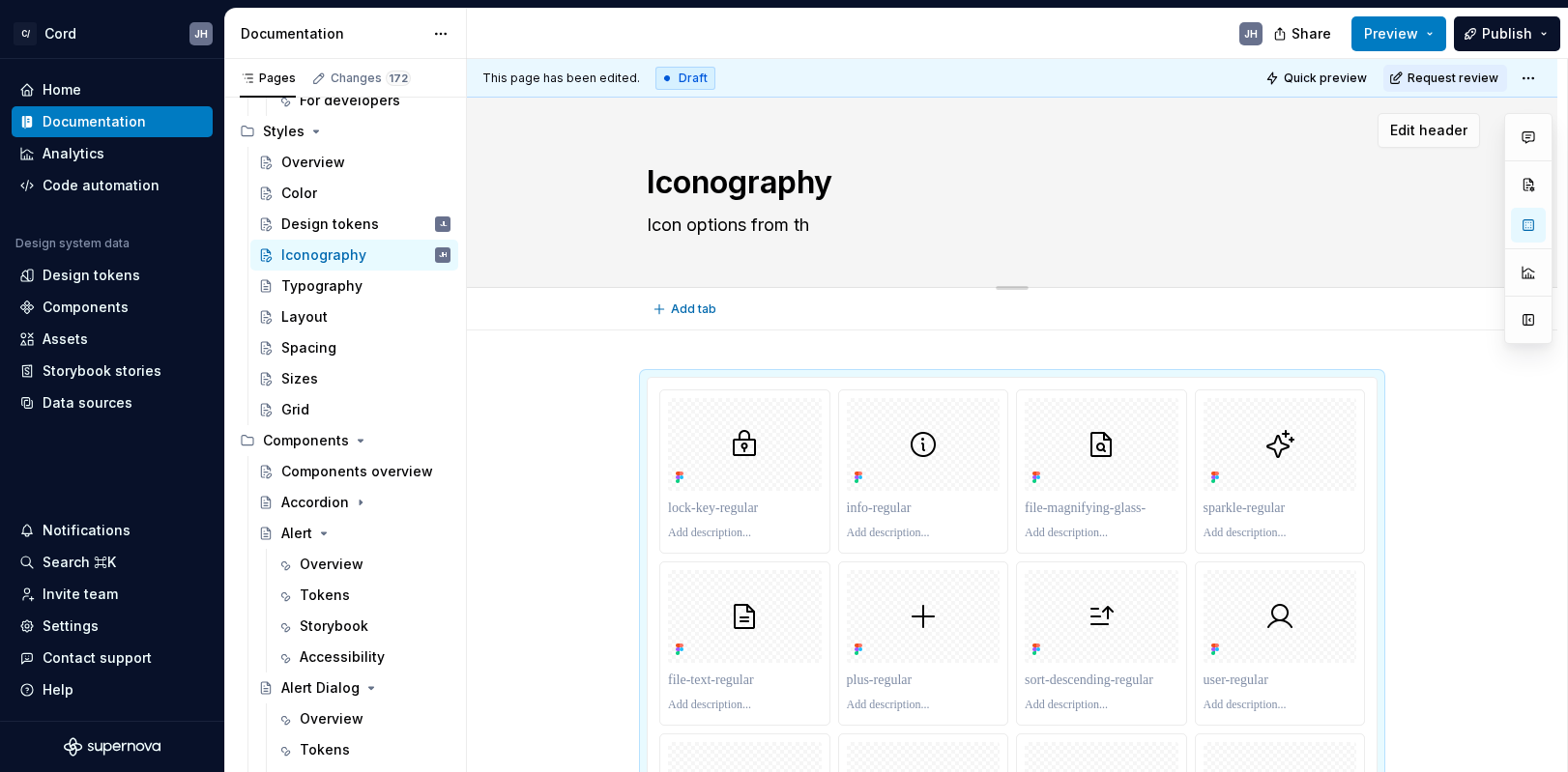 type on "*" 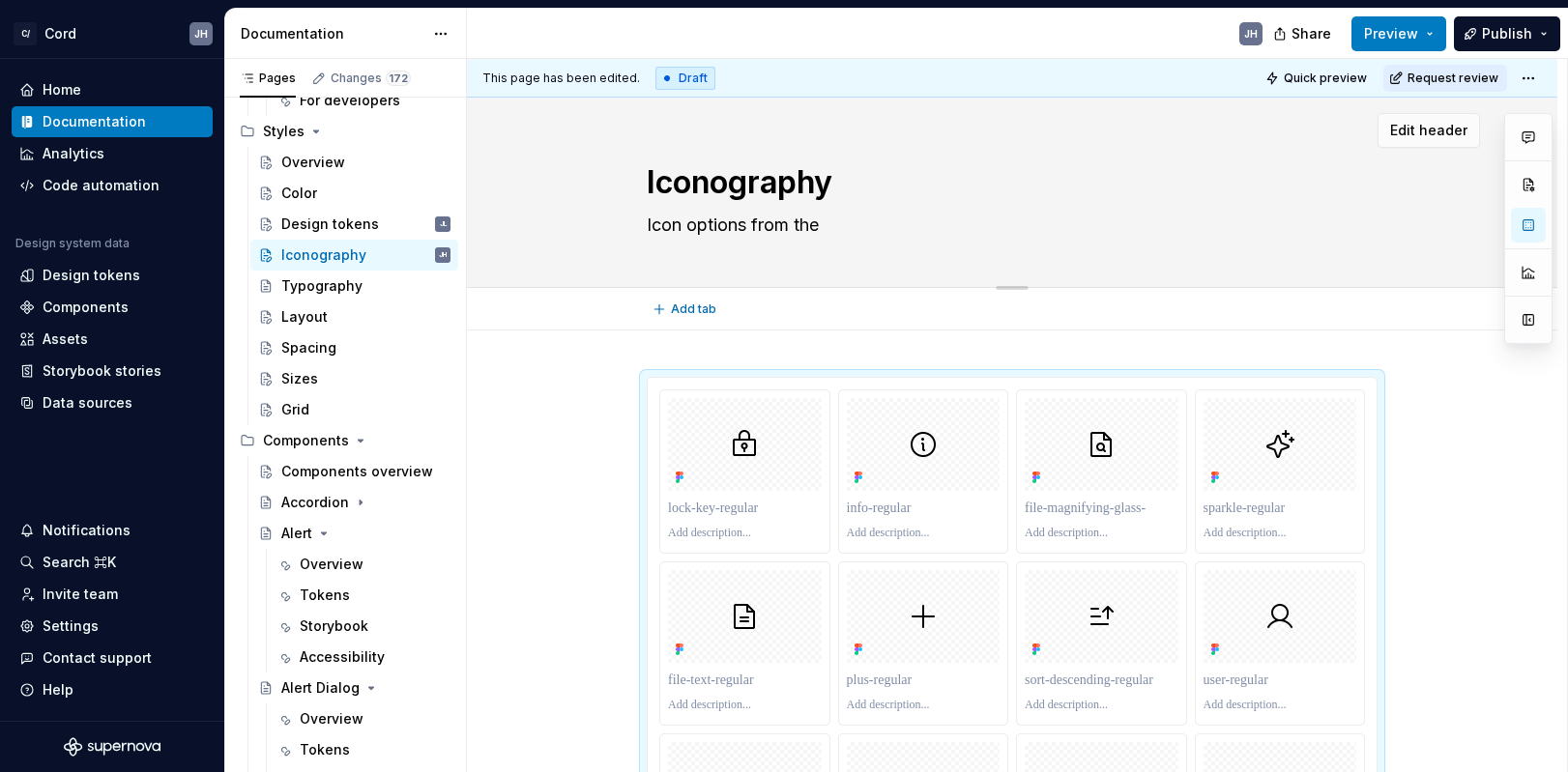 type on "*" 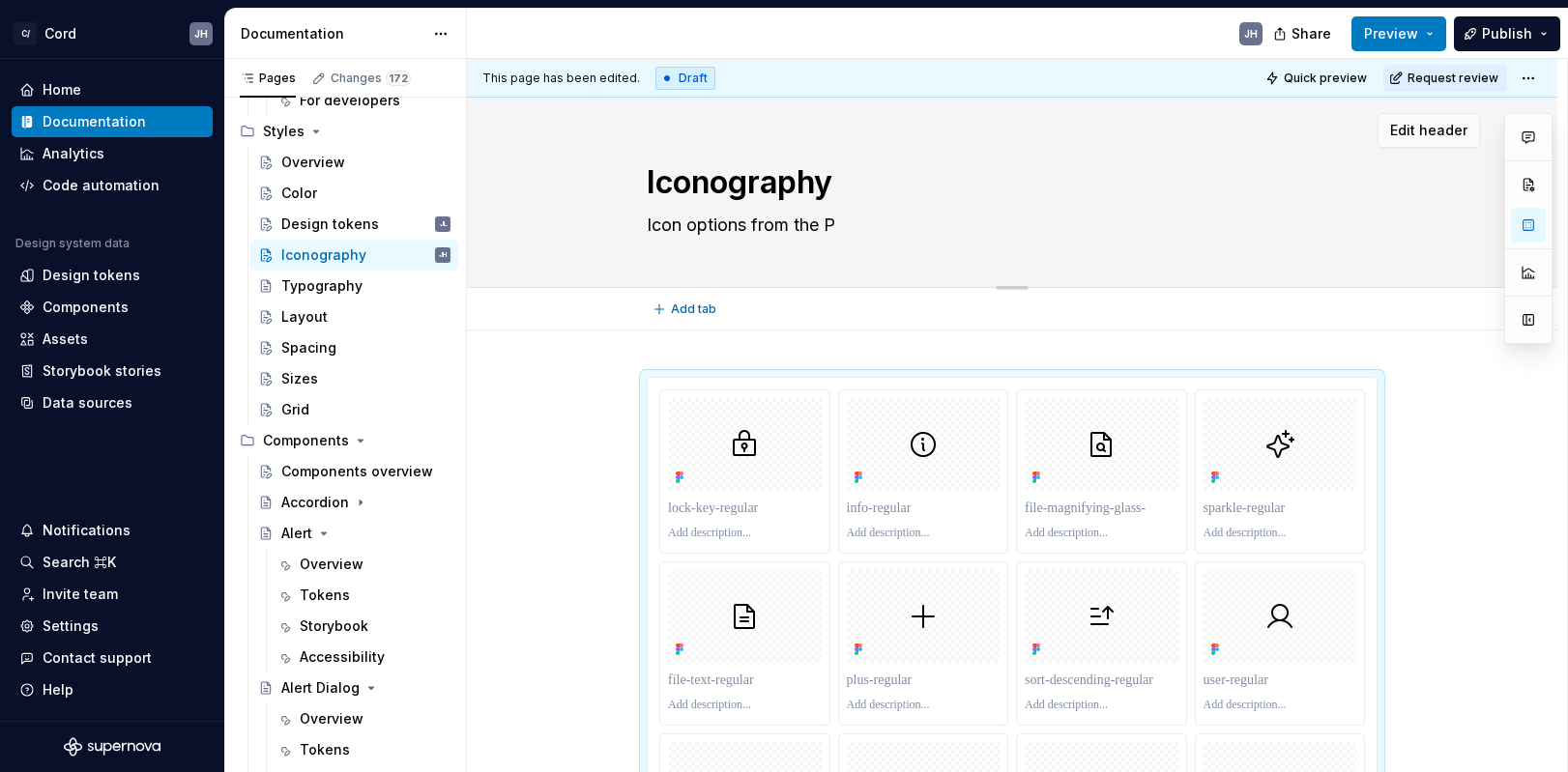 type on "*" 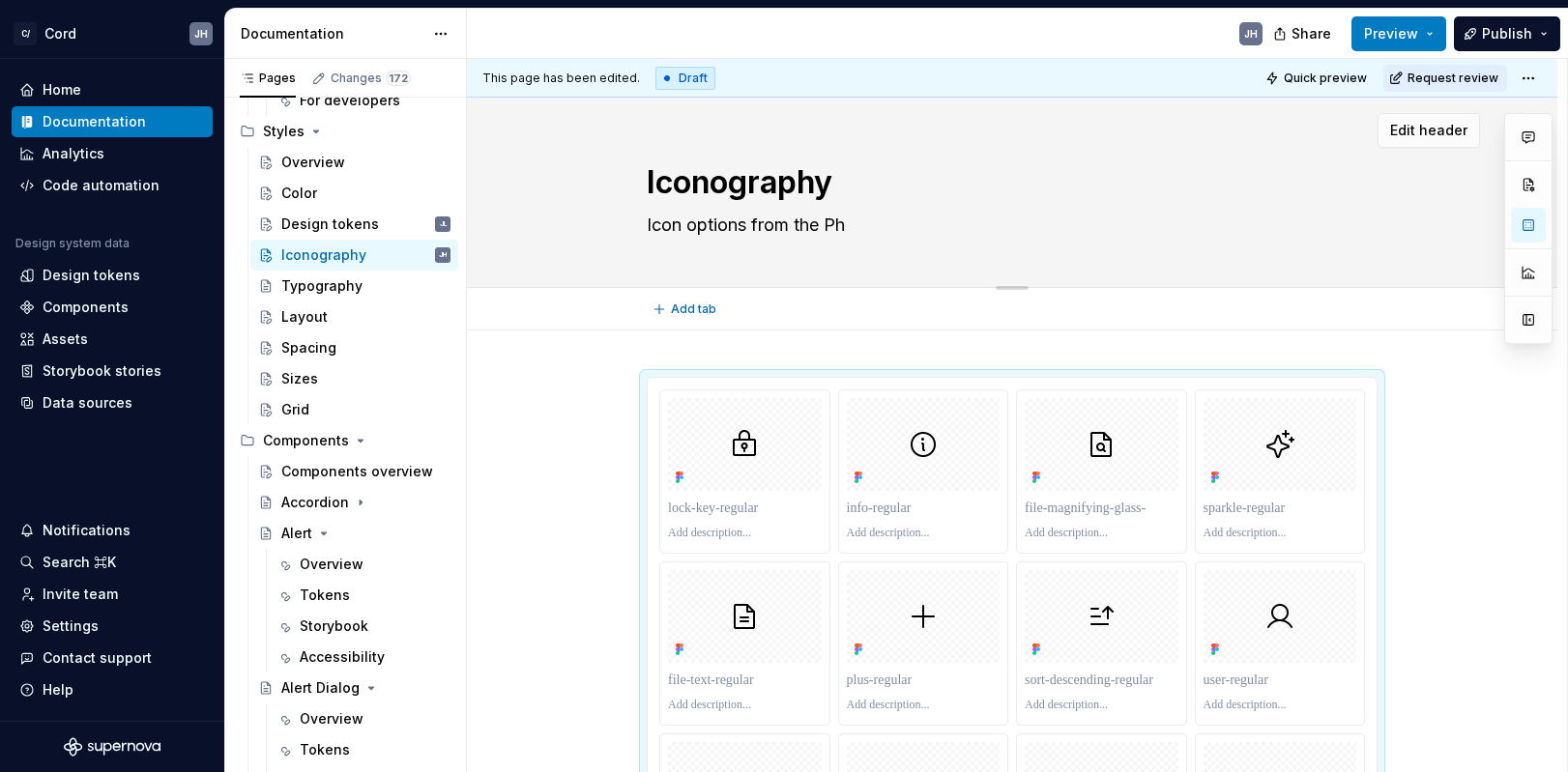type on "*" 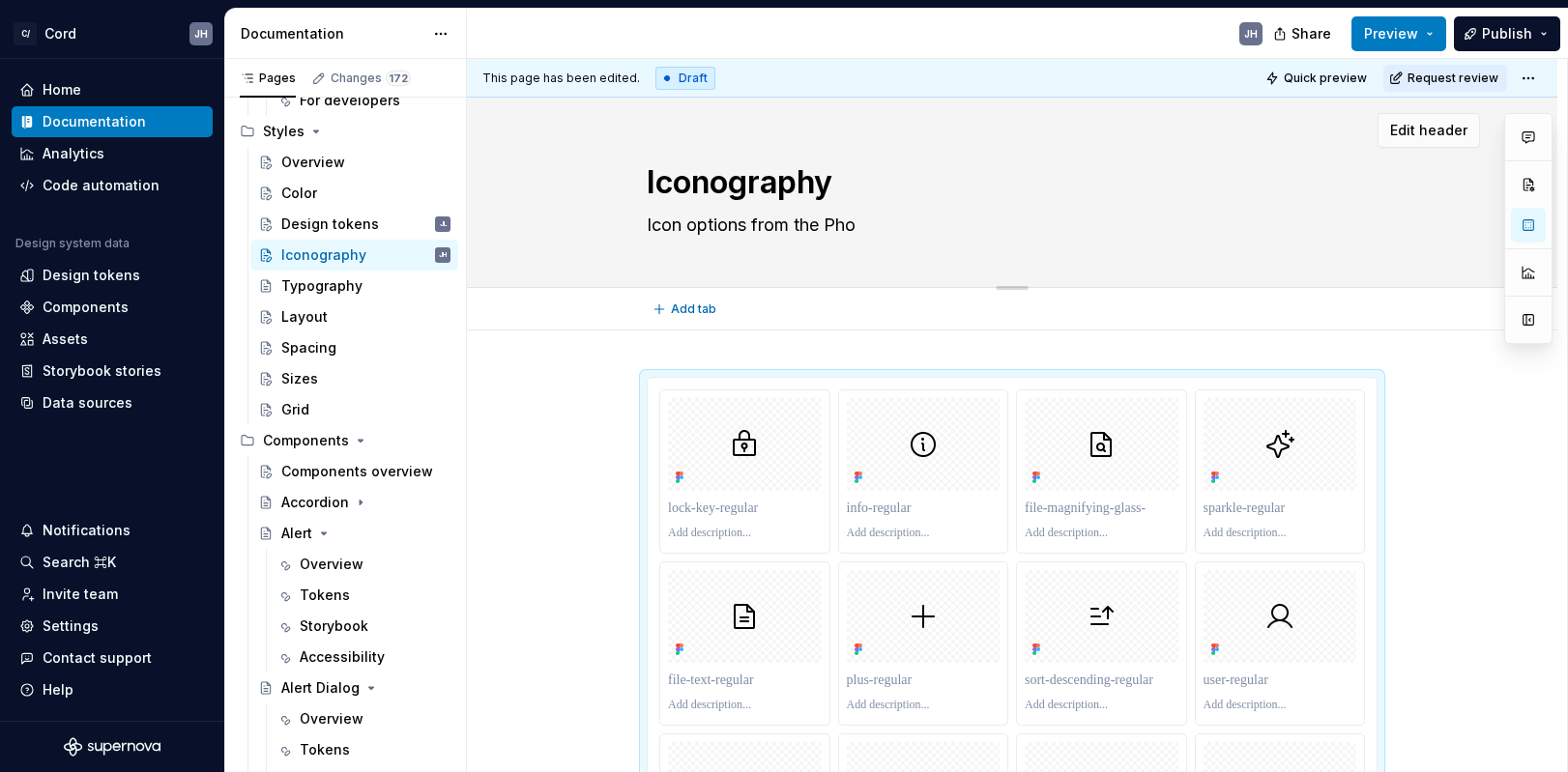 type on "*" 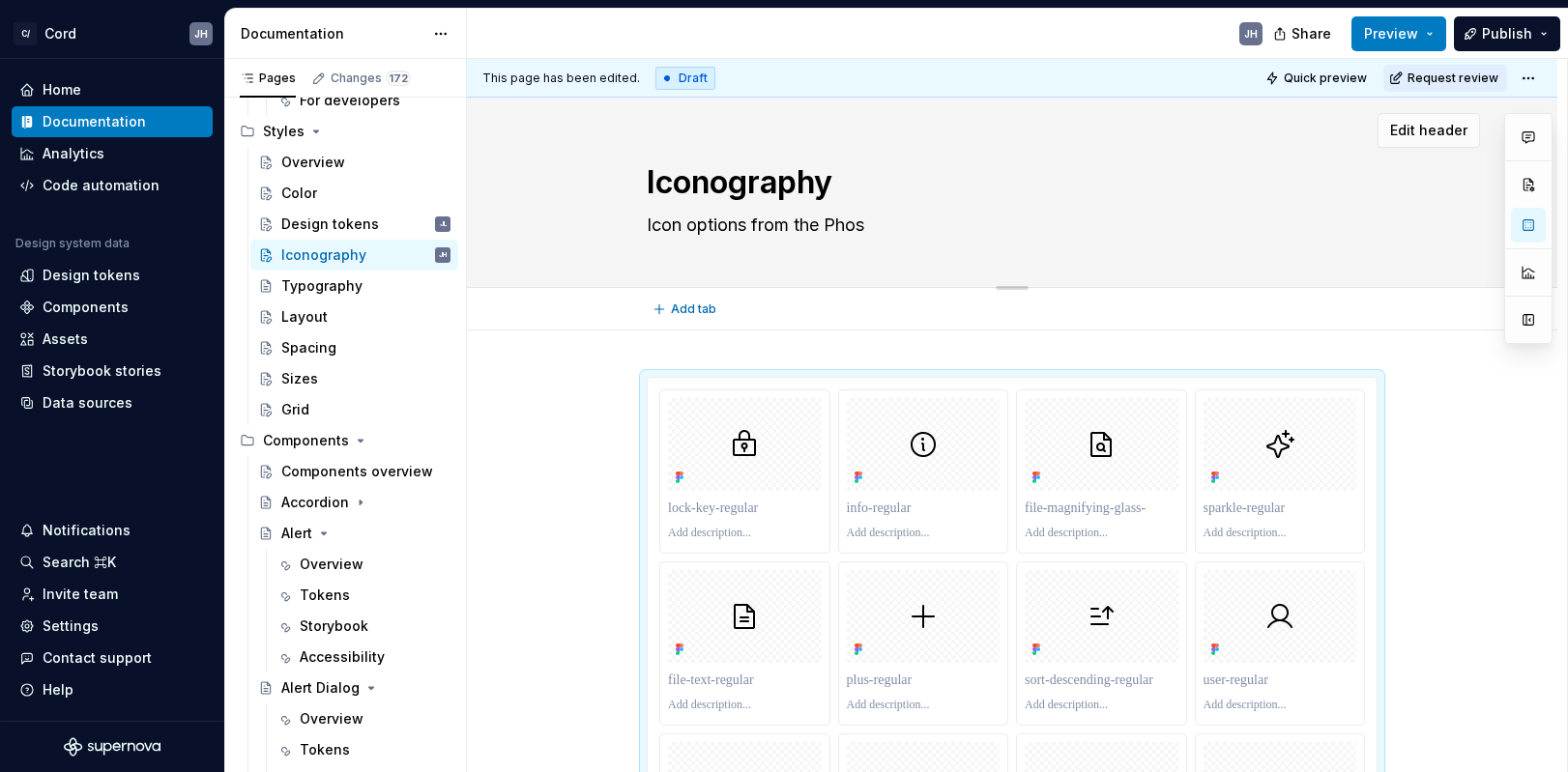 type on "*" 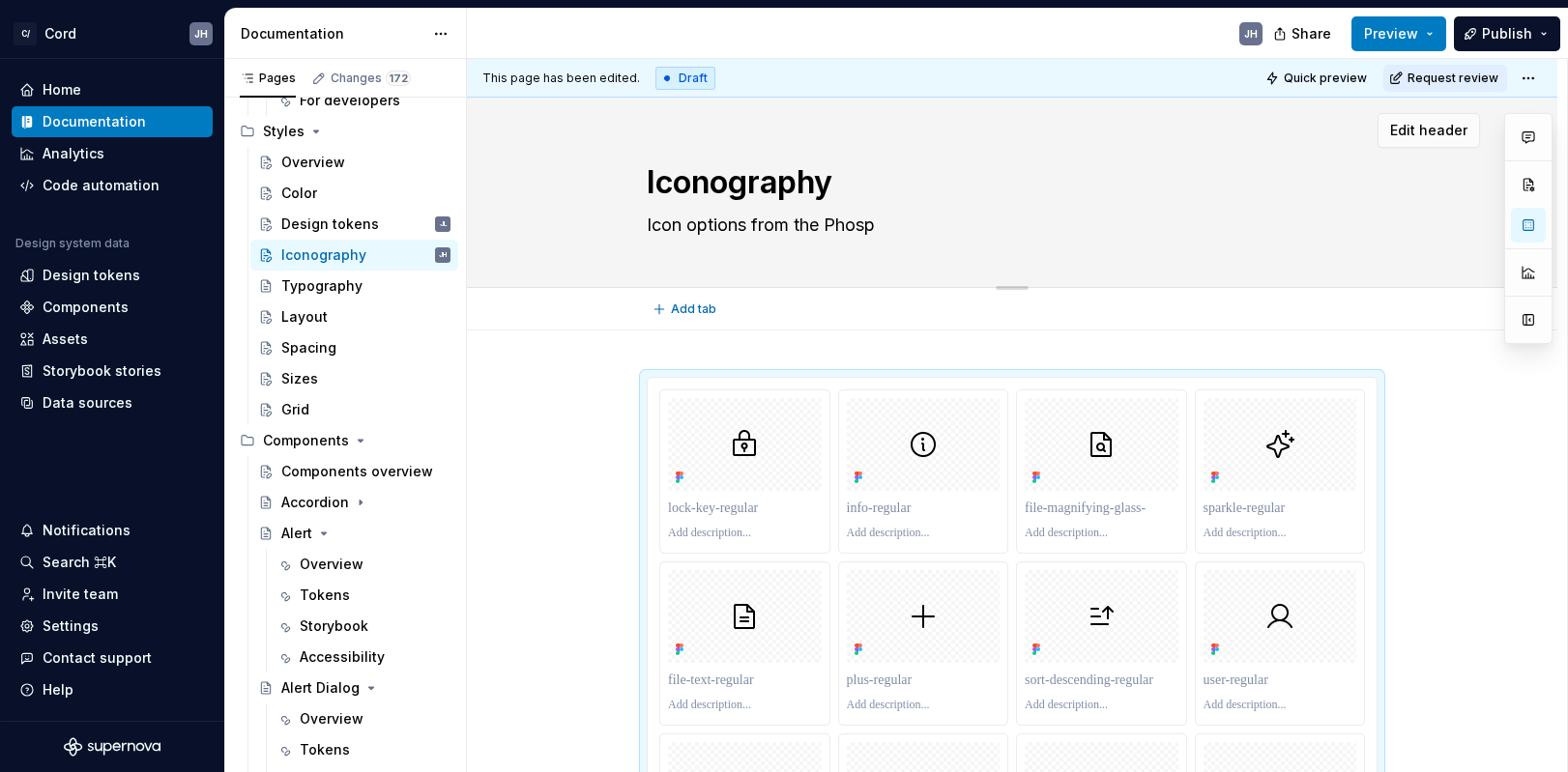 type on "*" 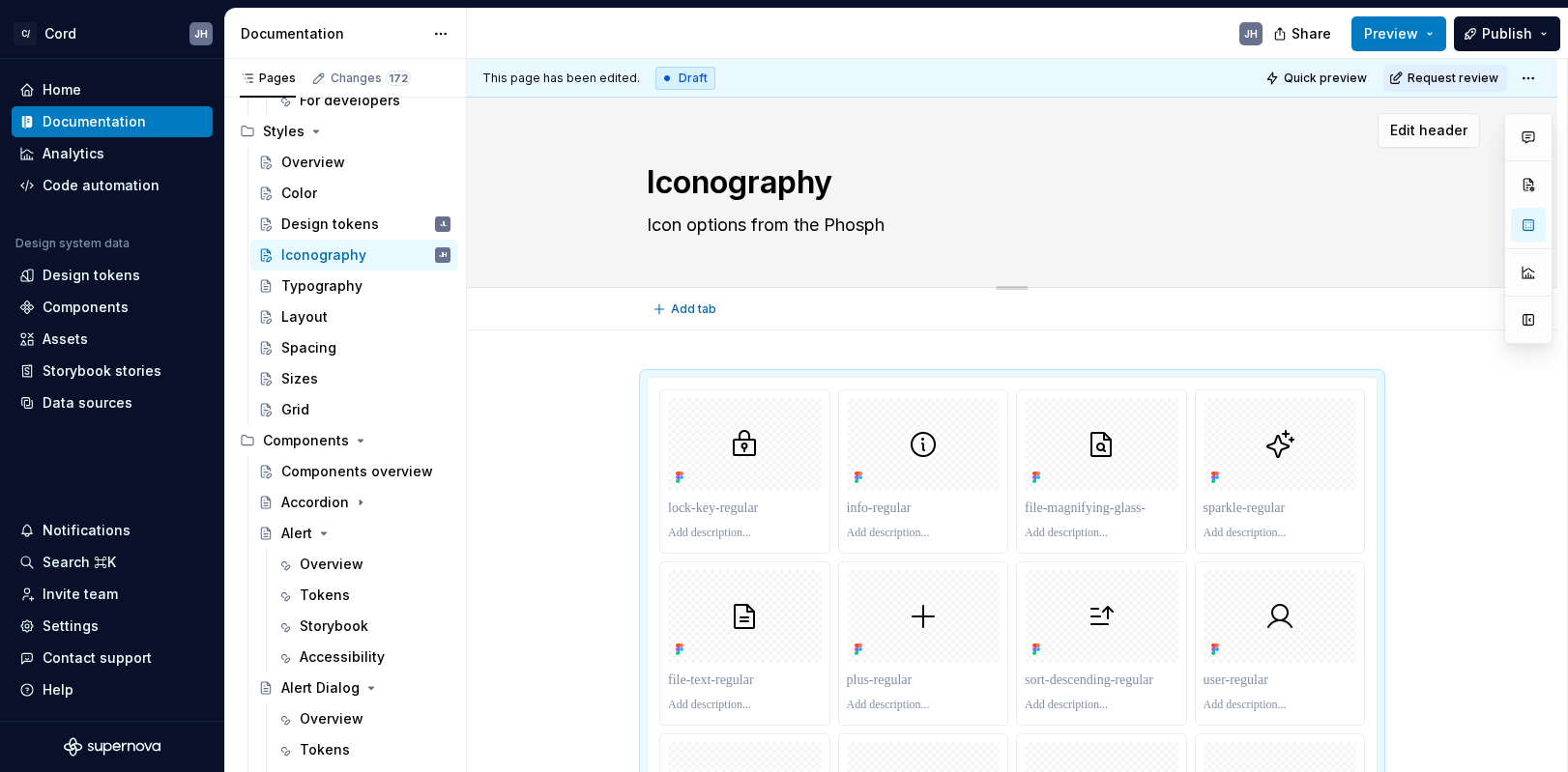 type on "*" 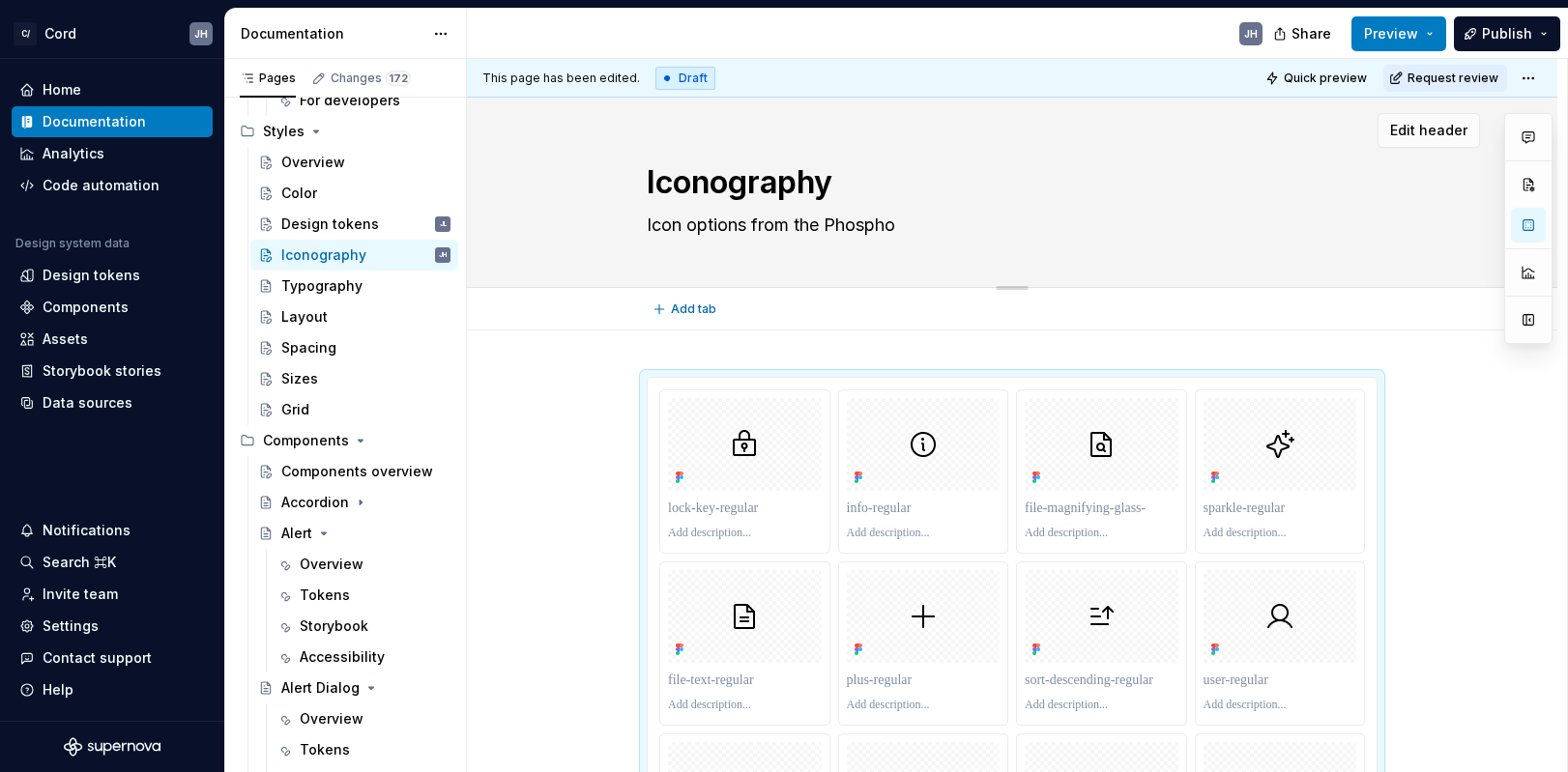 type on "*" 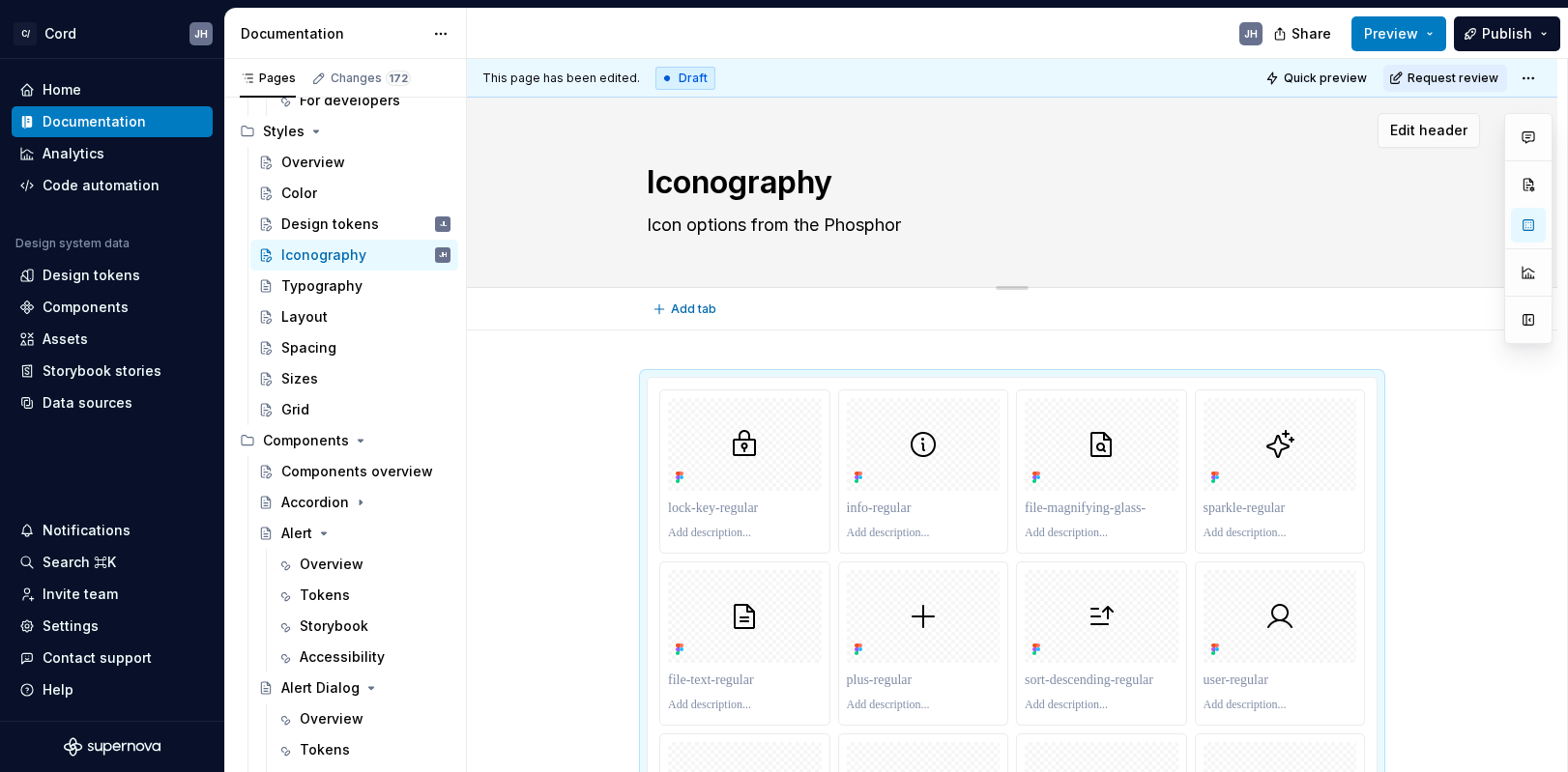 type on "*" 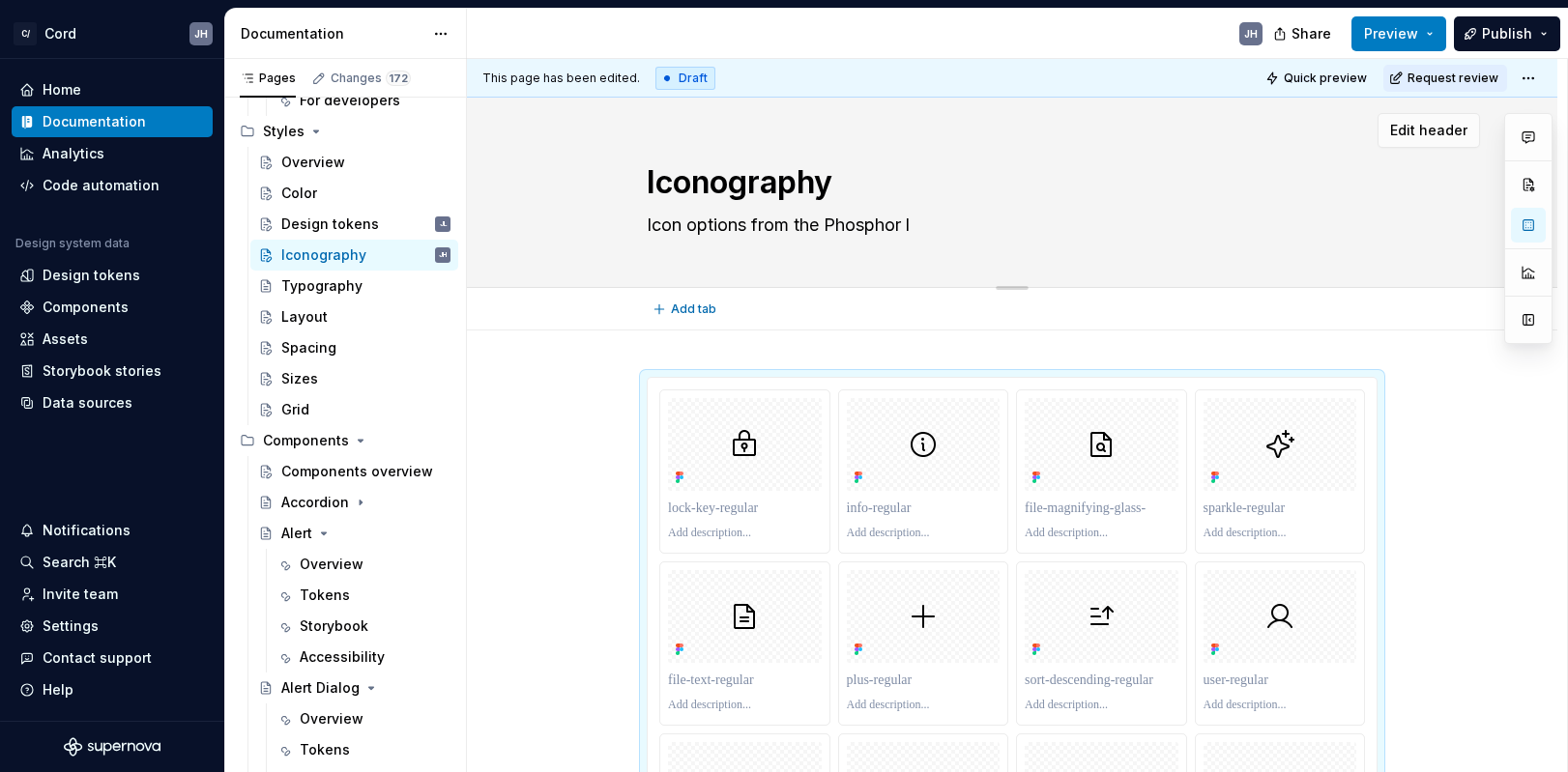 type on "*" 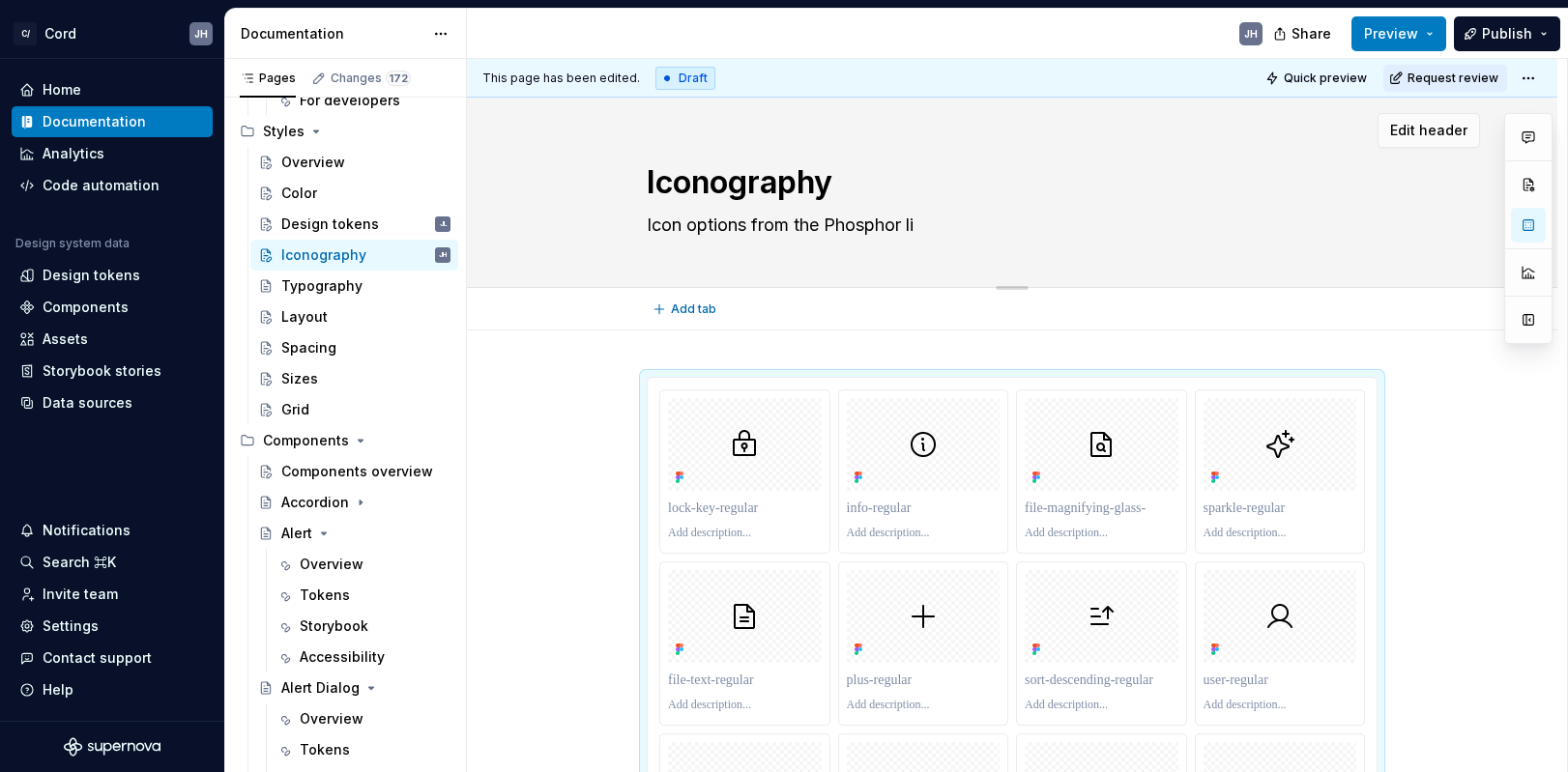 type on "*" 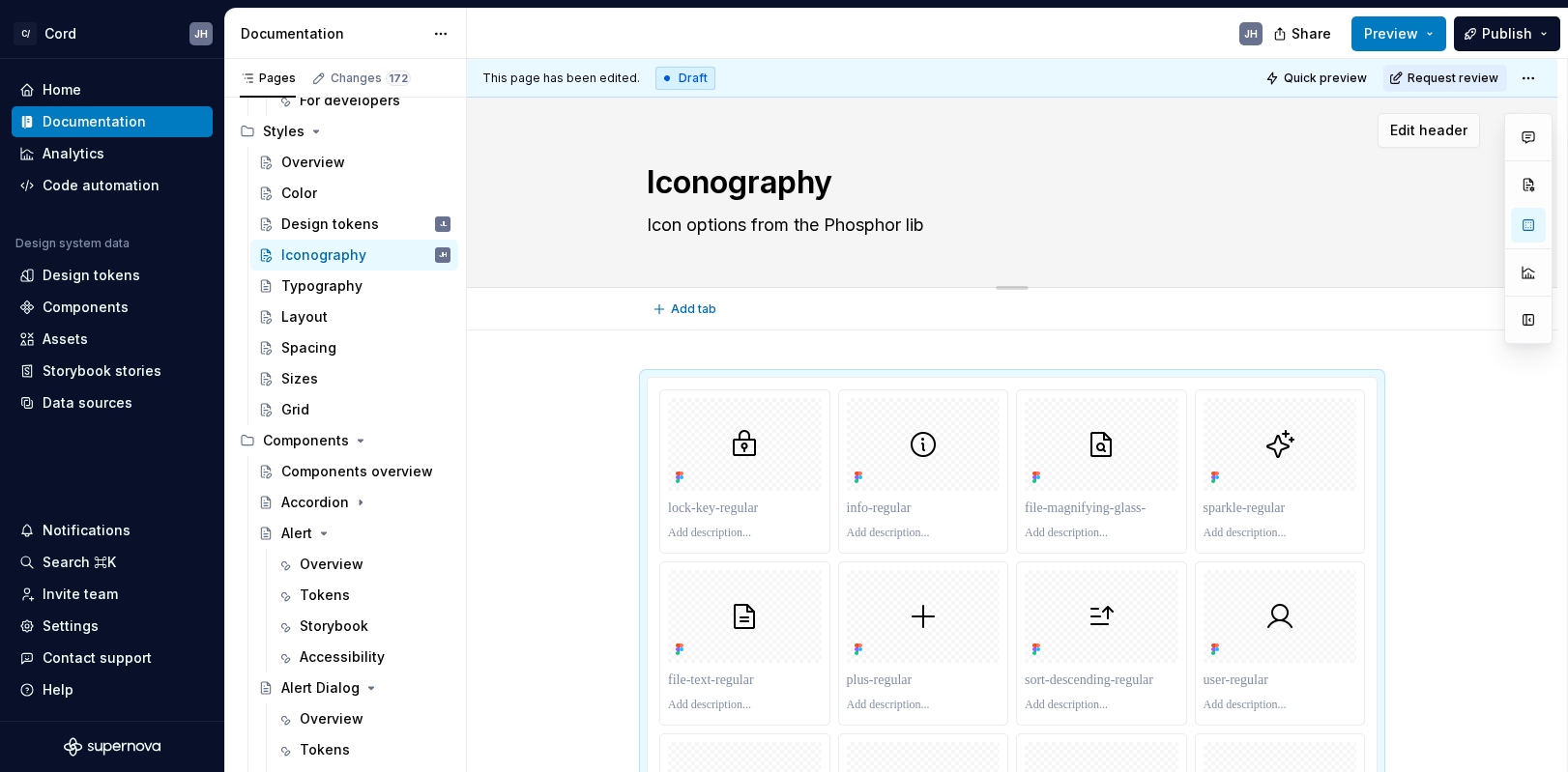 type on "Icon options from the Phosphor libr" 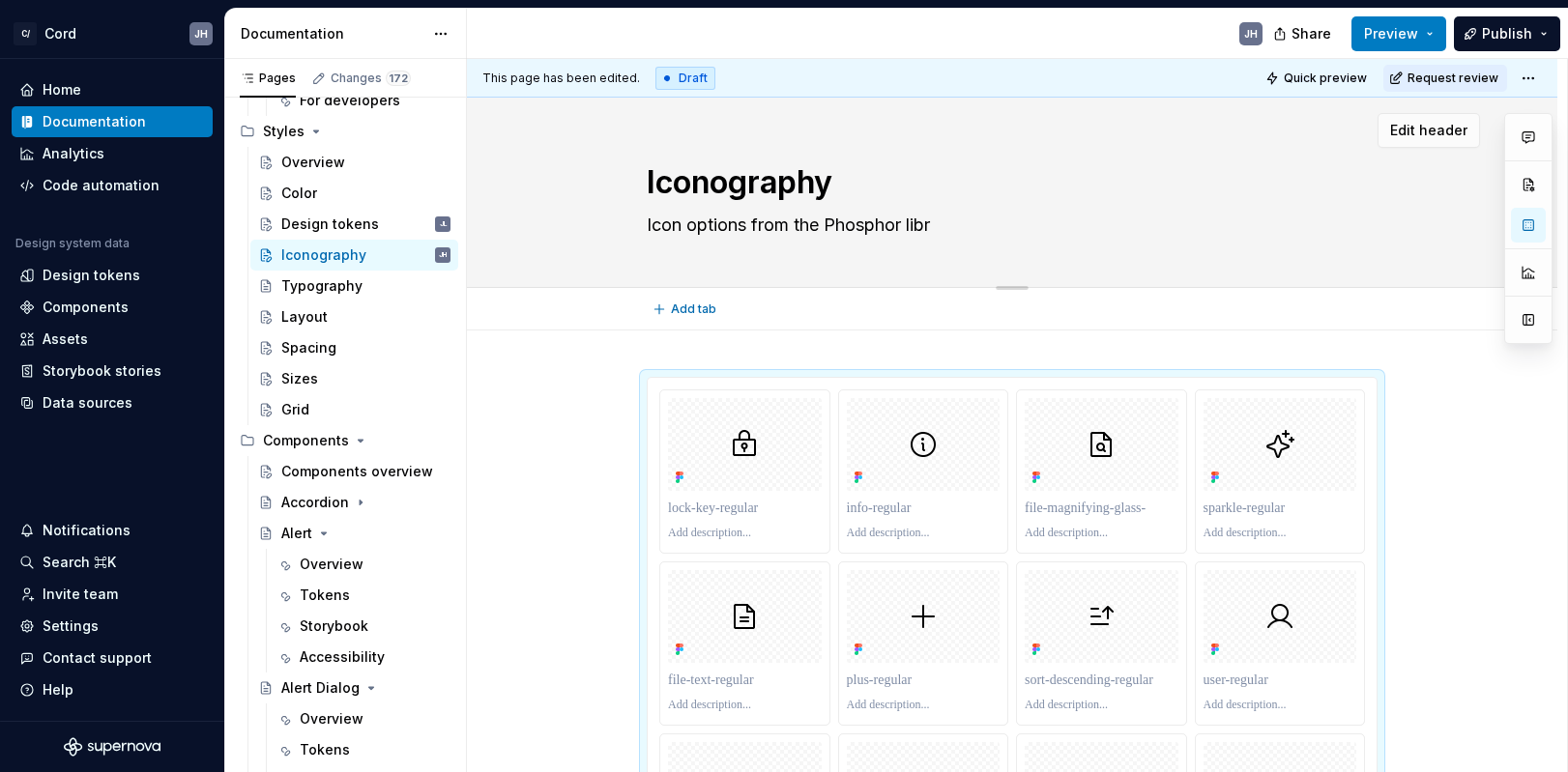 type on "*" 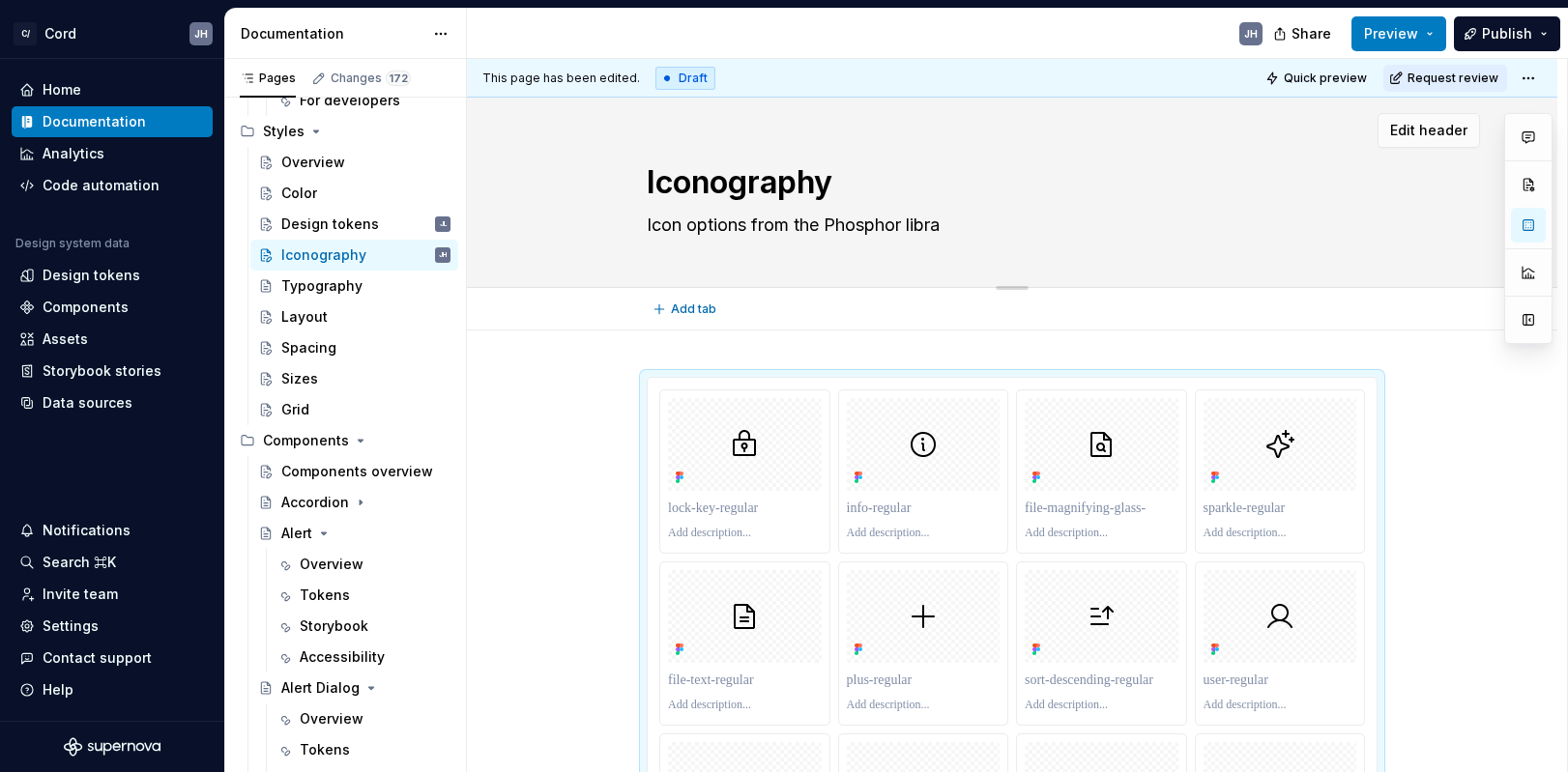 type on "*" 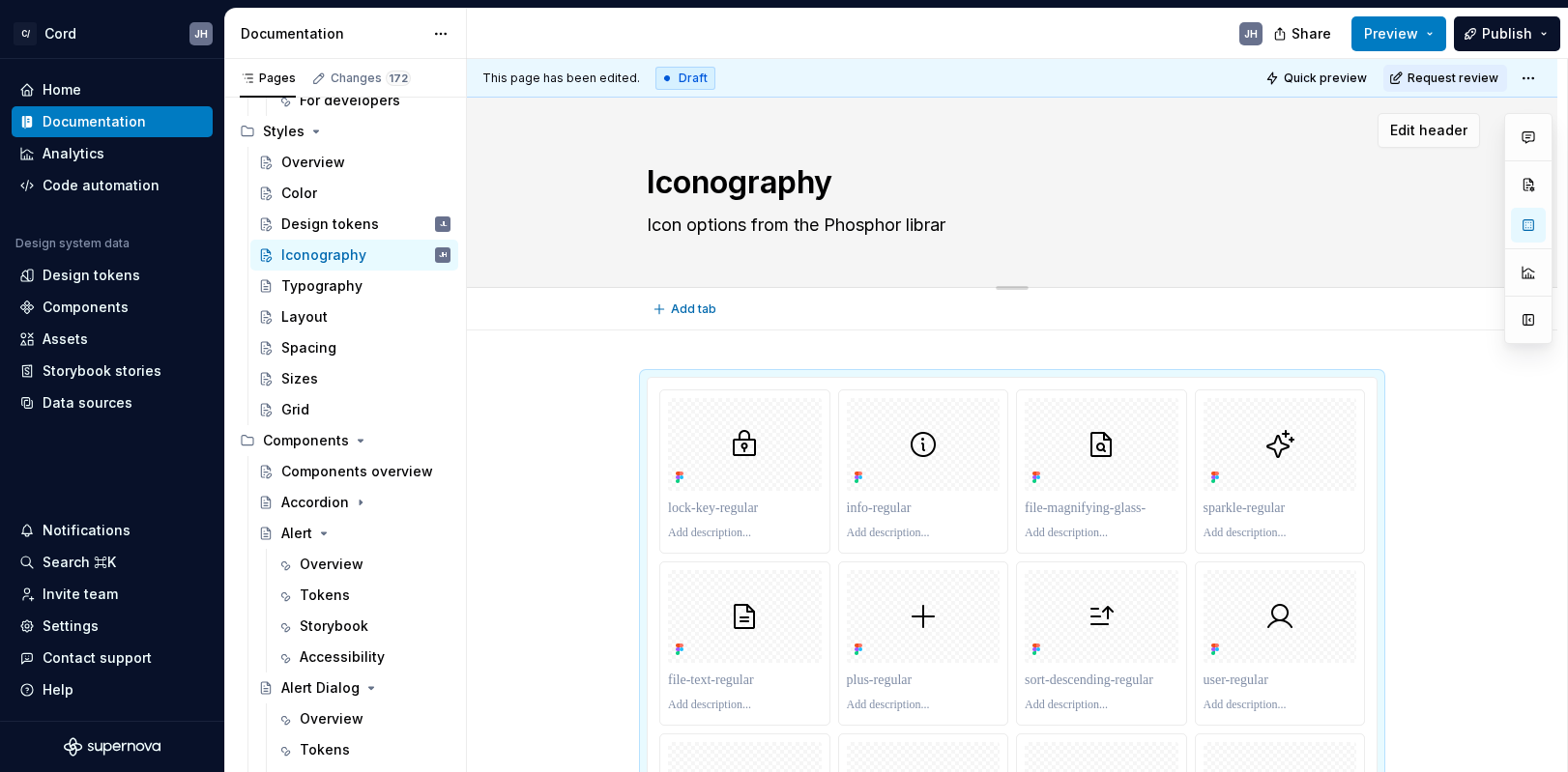 type on "*" 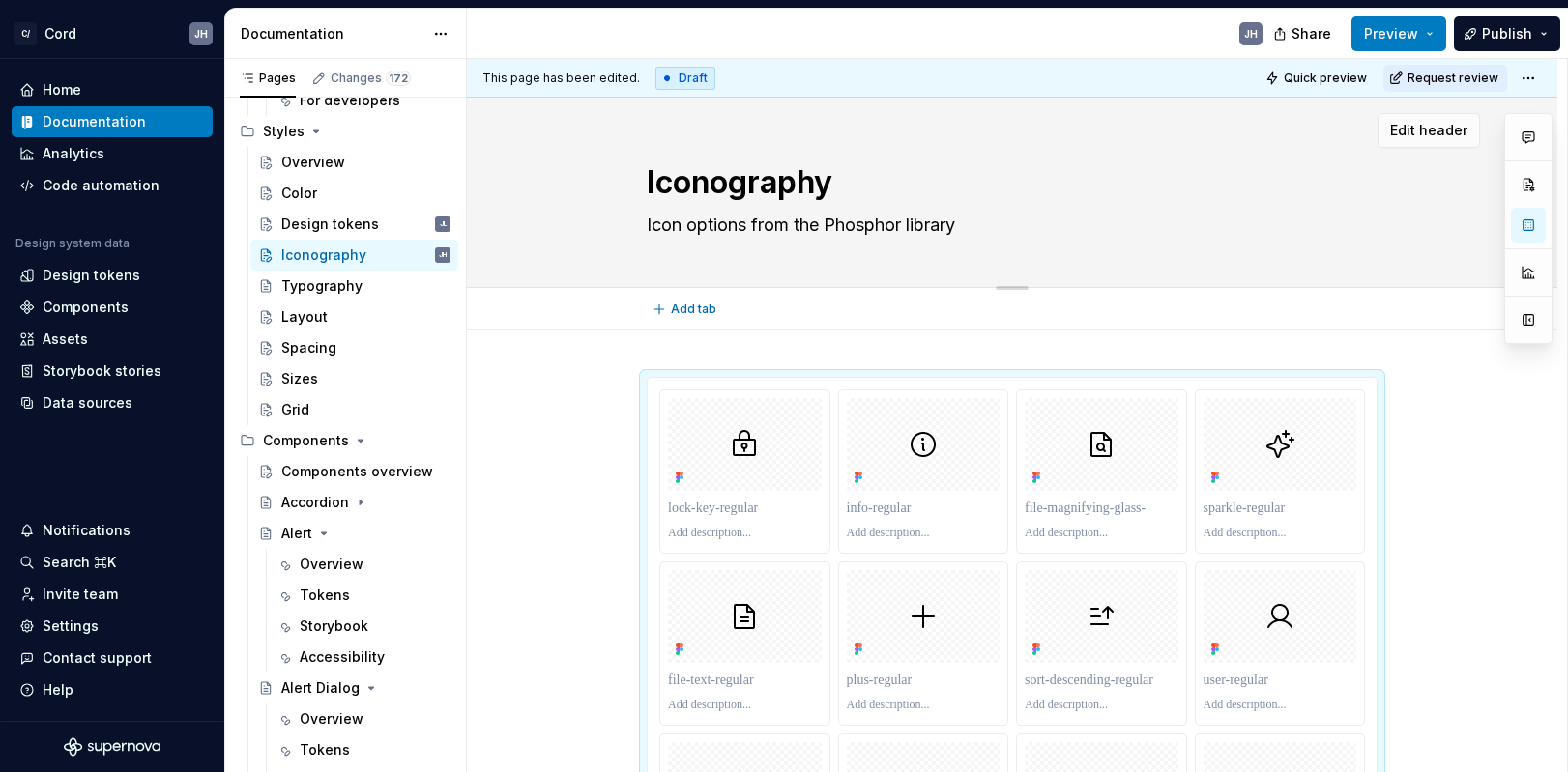 type on "*" 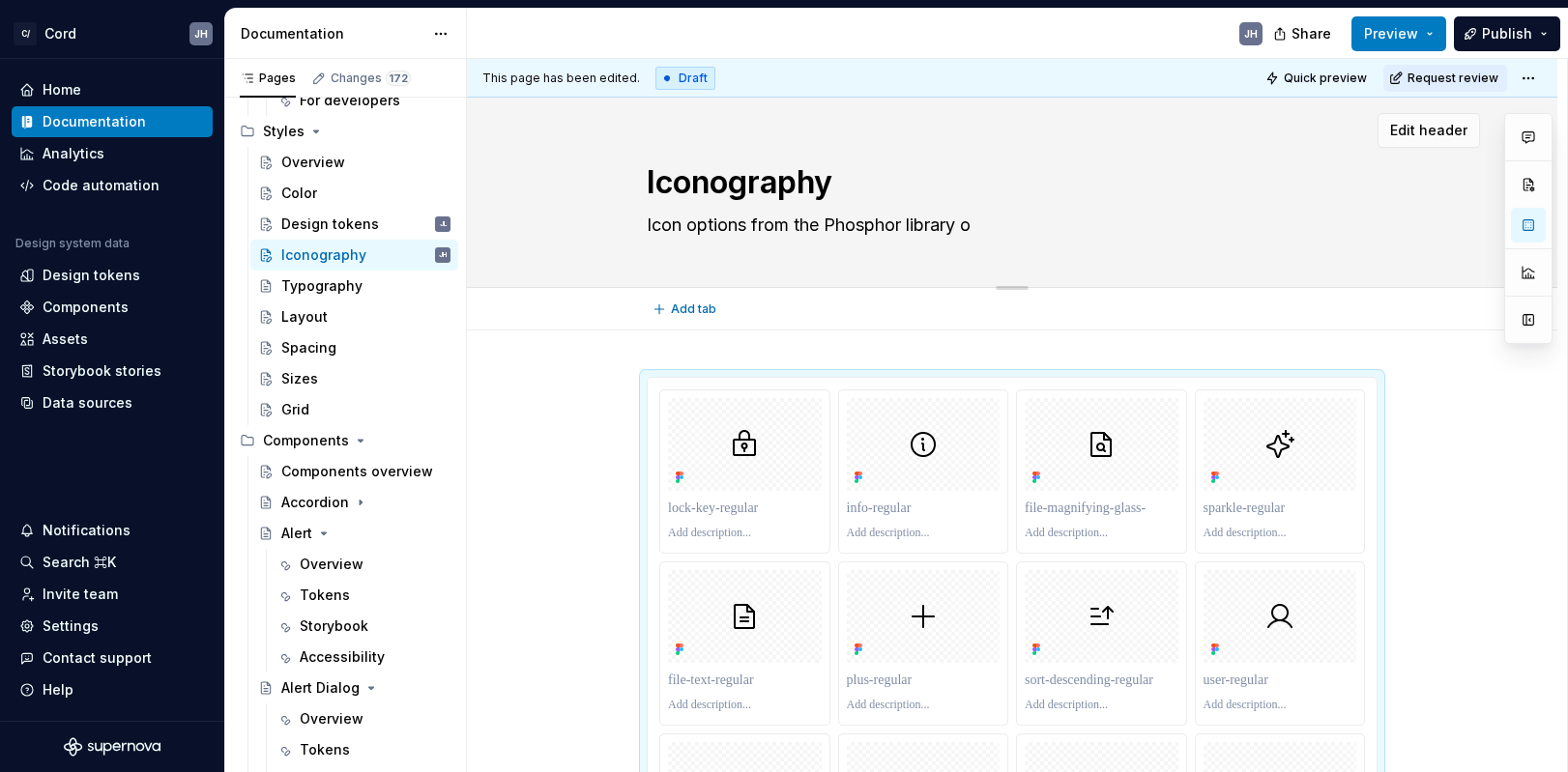 type on "*" 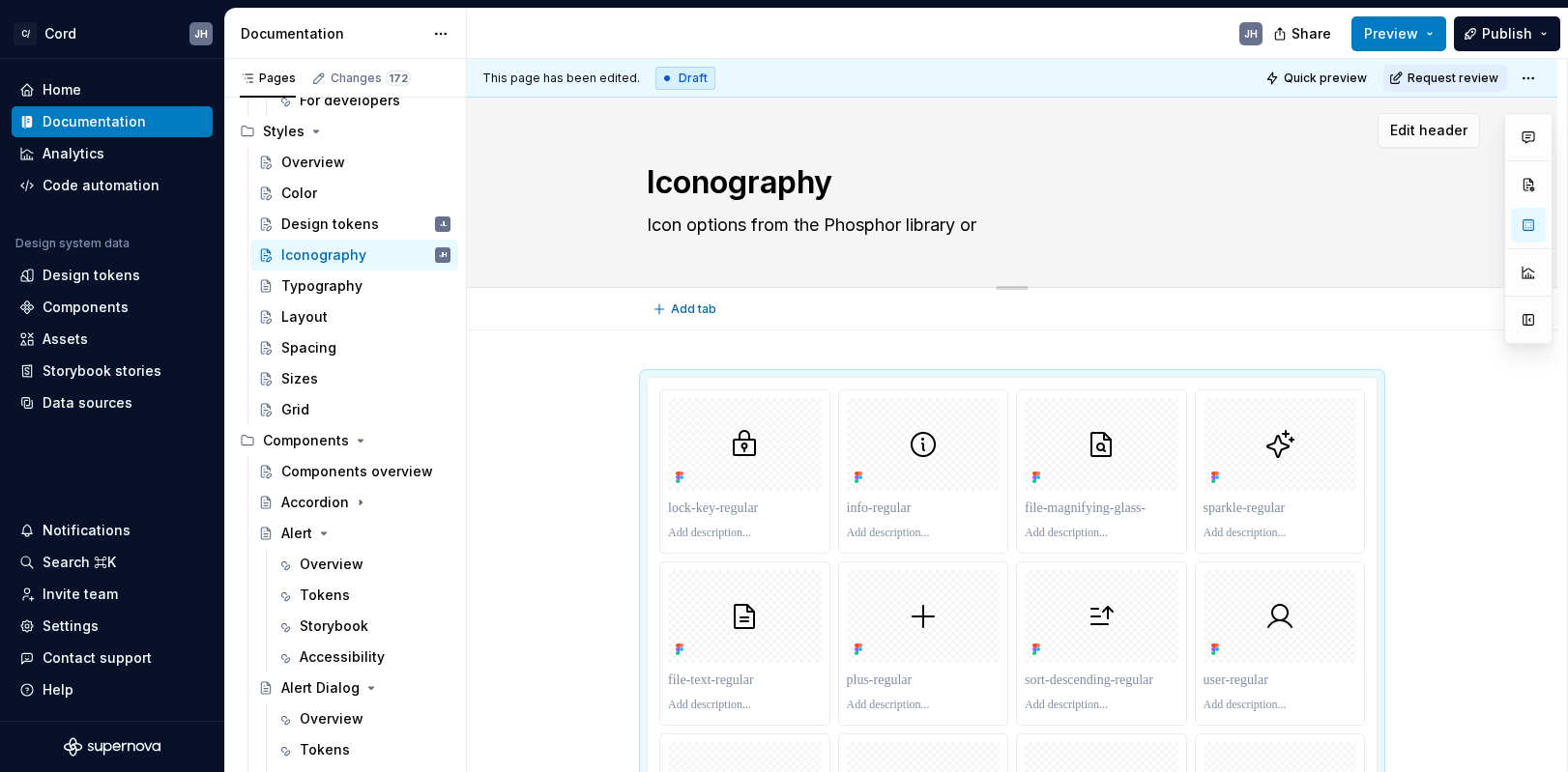type on "Icon options from the Phosphor library or" 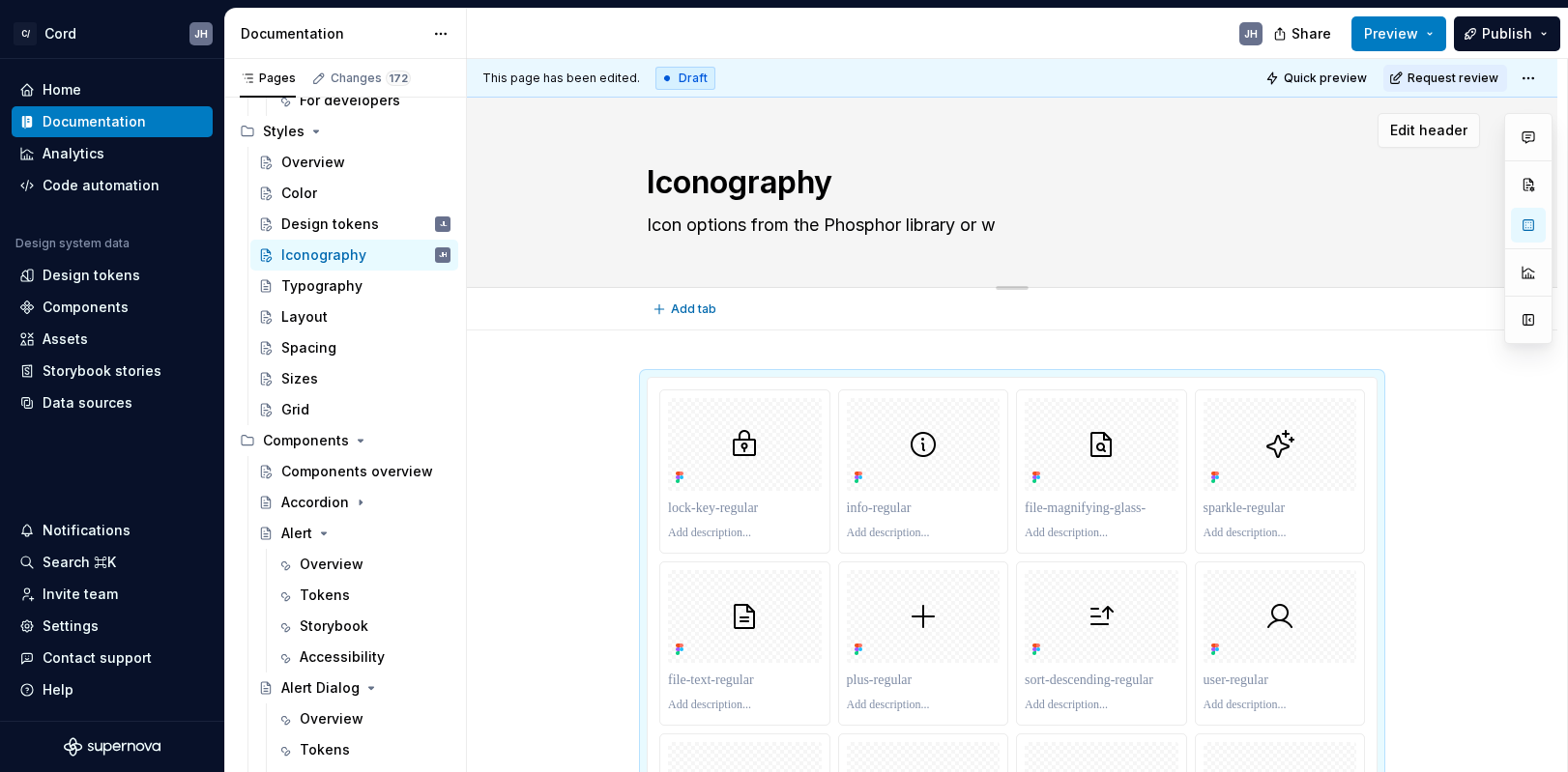 type on "*" 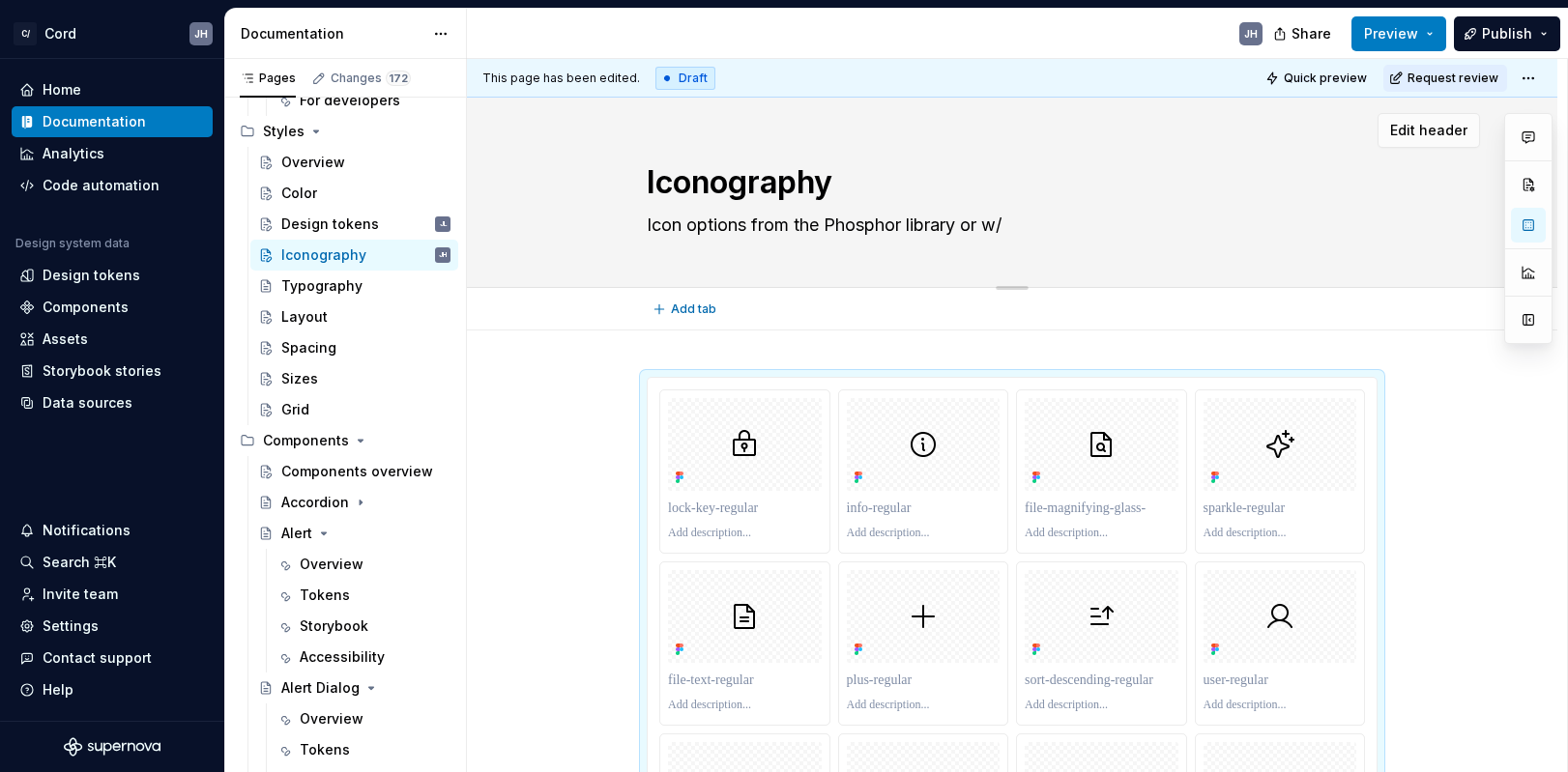 type on "*" 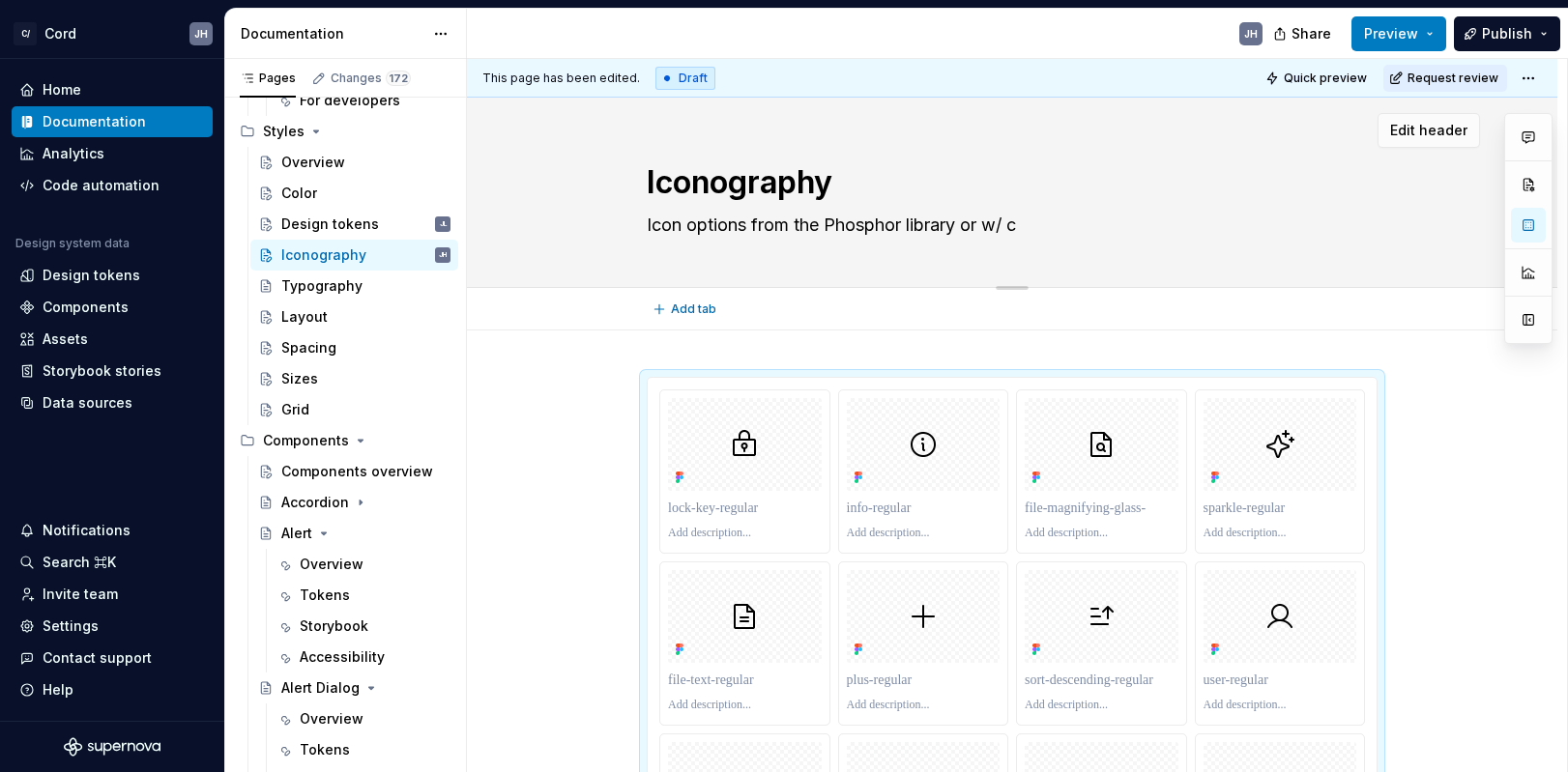 type on "*" 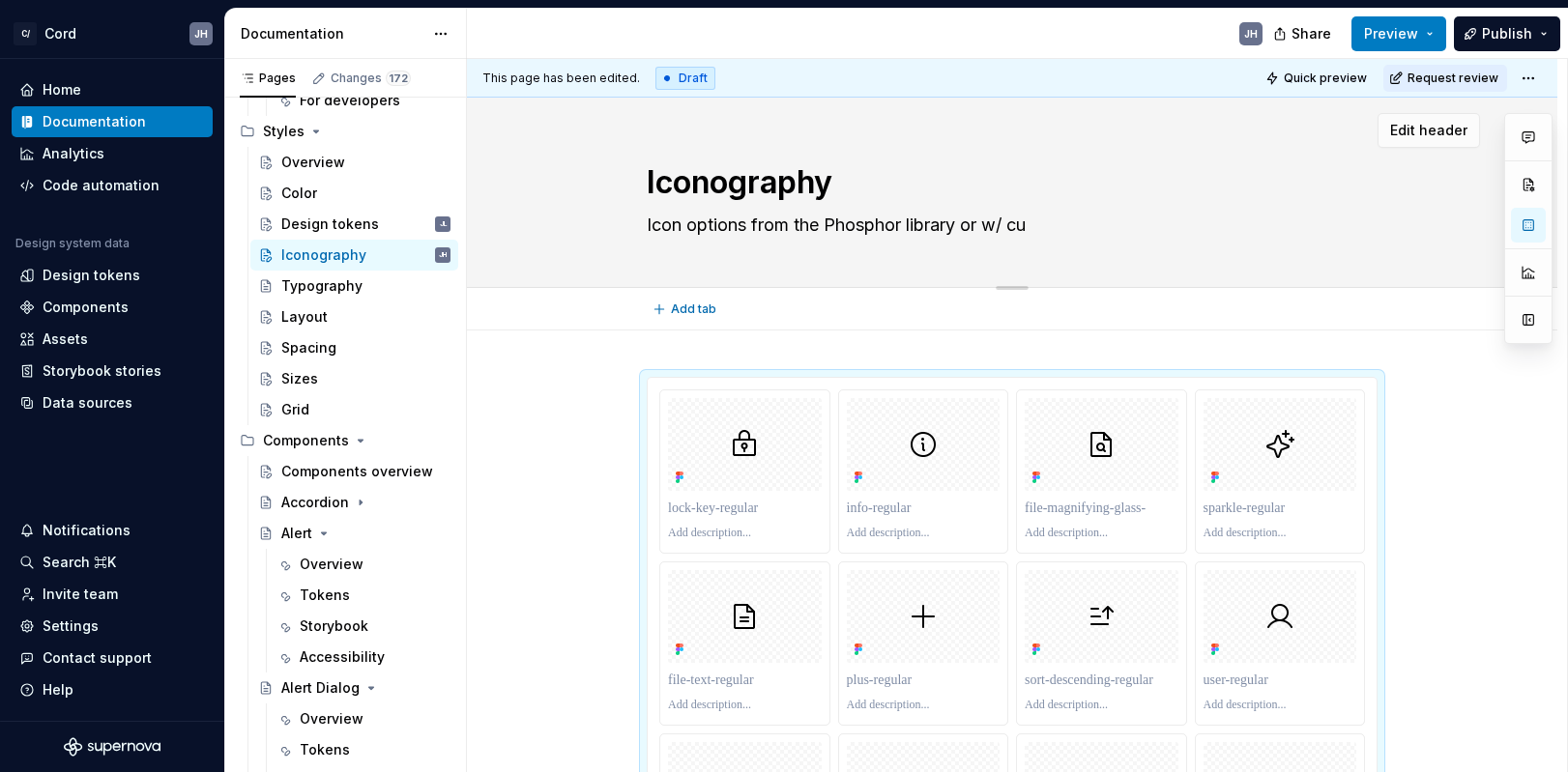 type on "*" 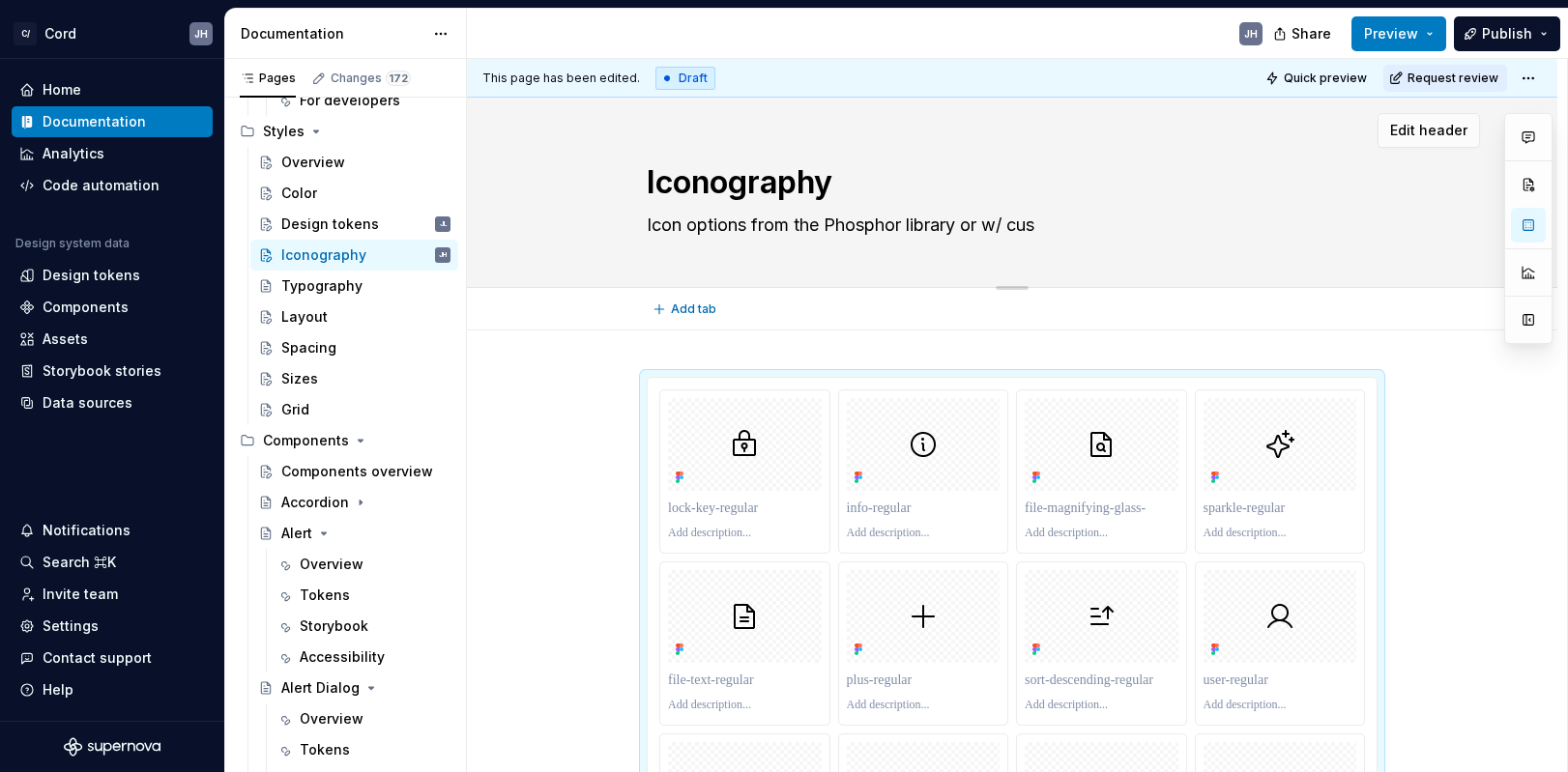 type on "*" 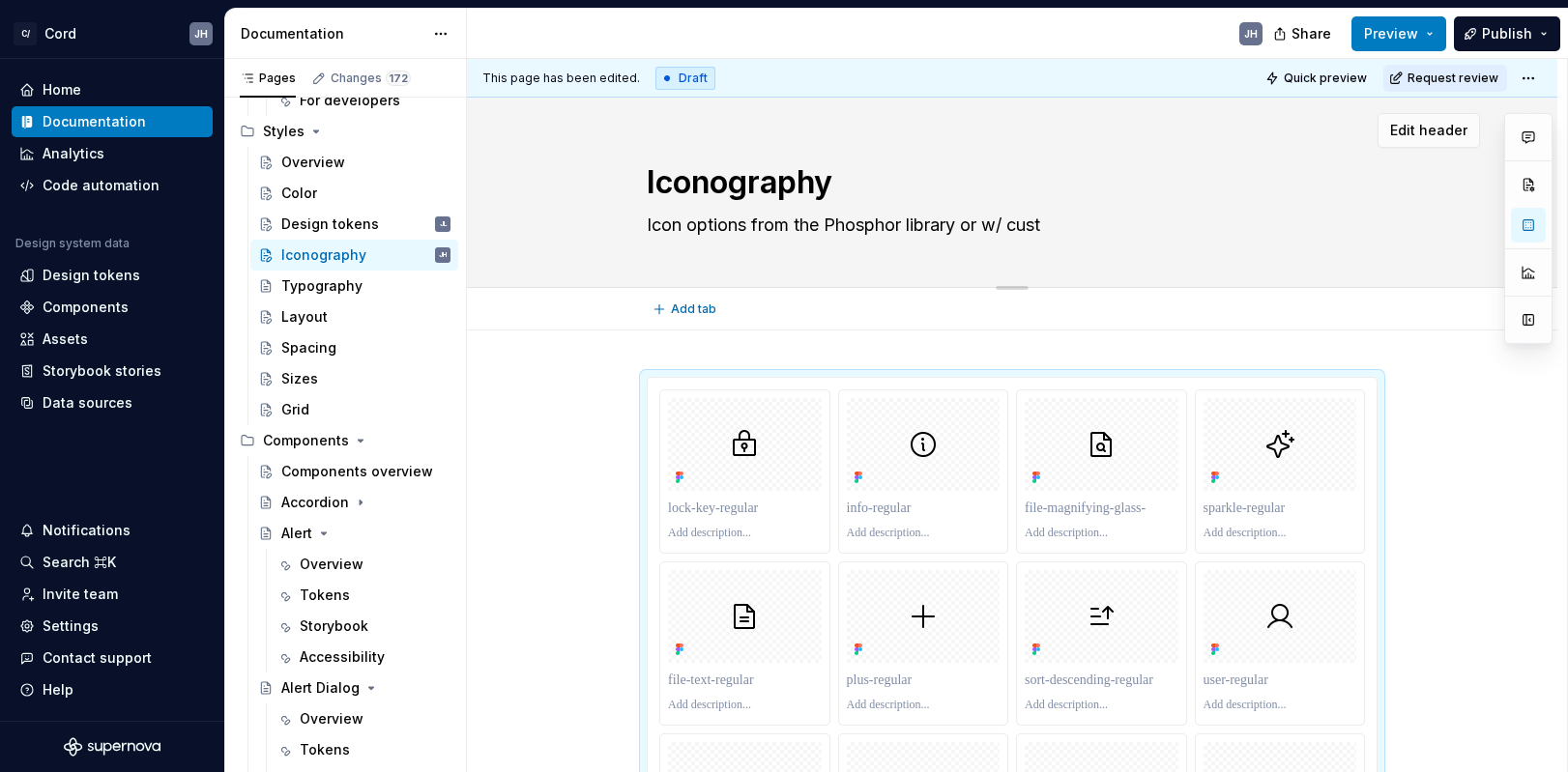 type on "*" 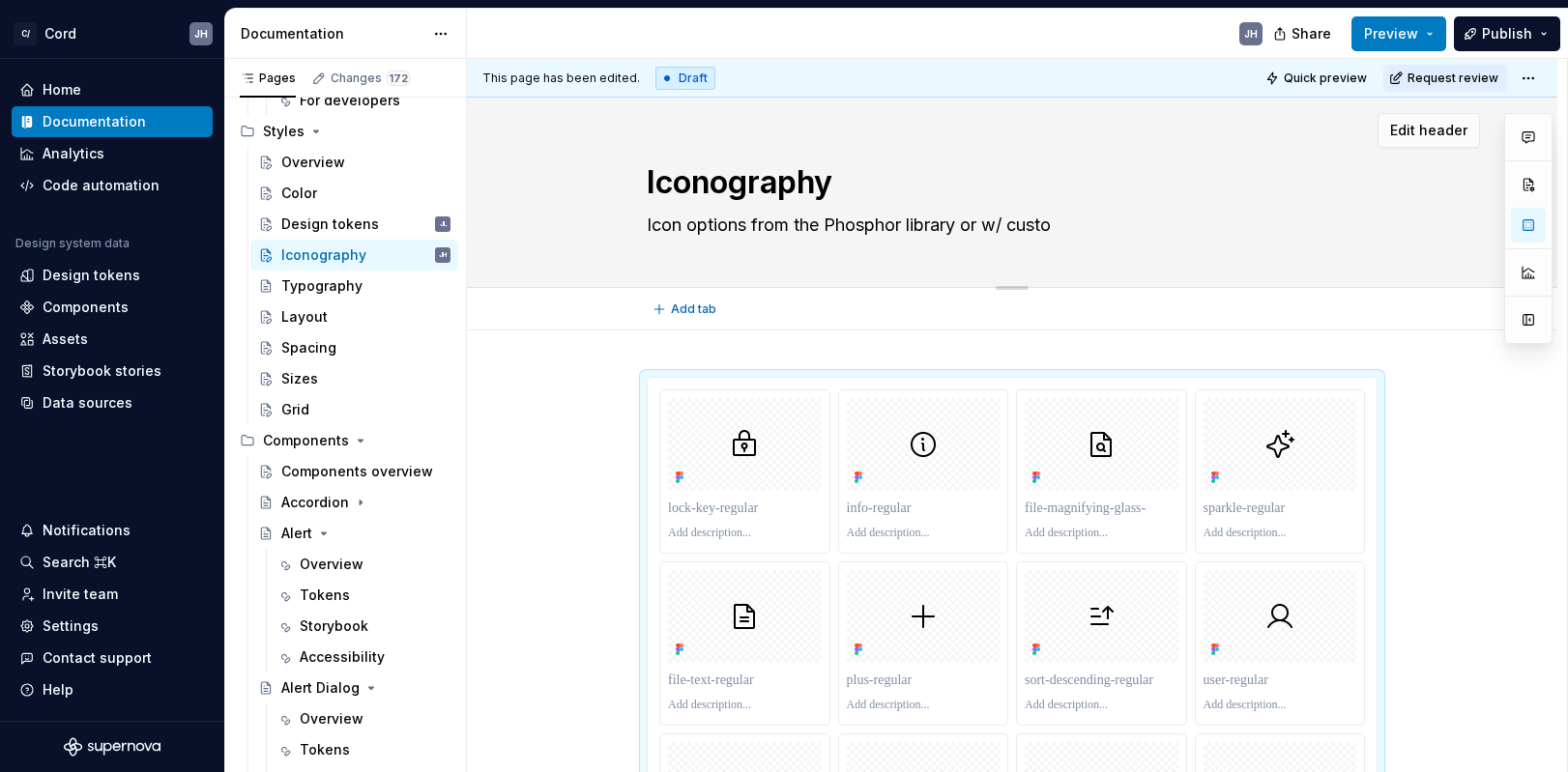 type on "*" 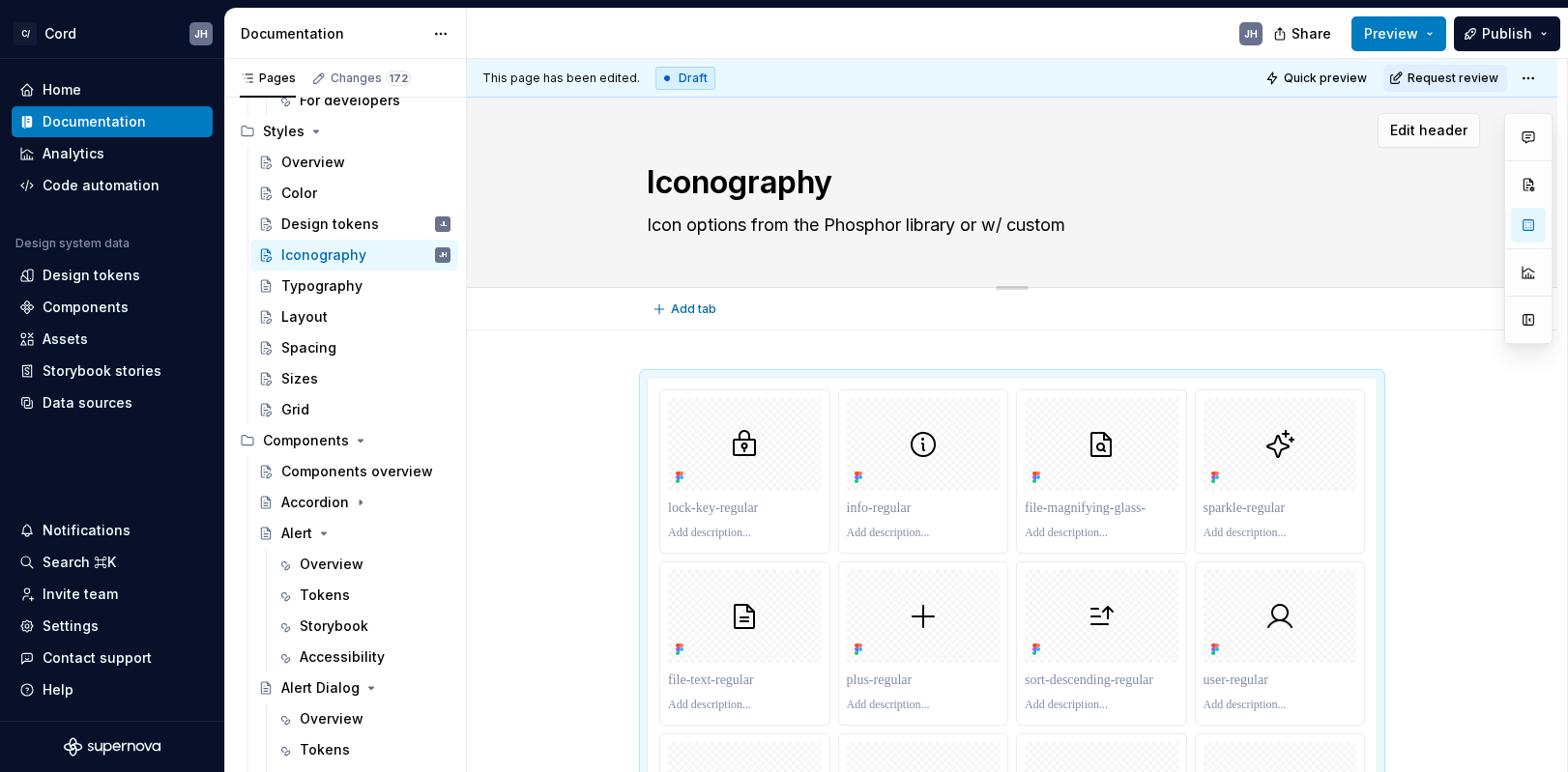 type on "*" 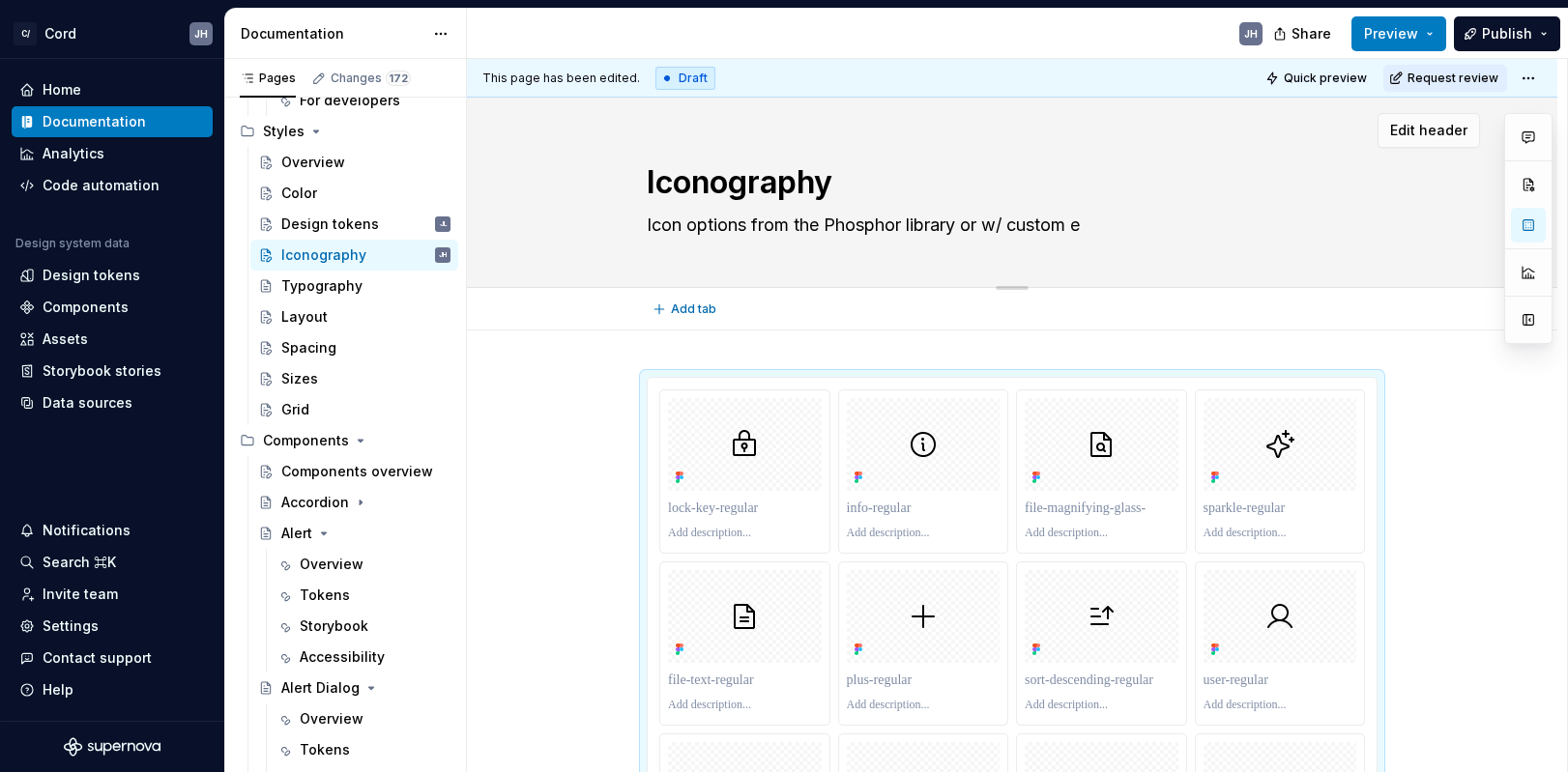 type on "*" 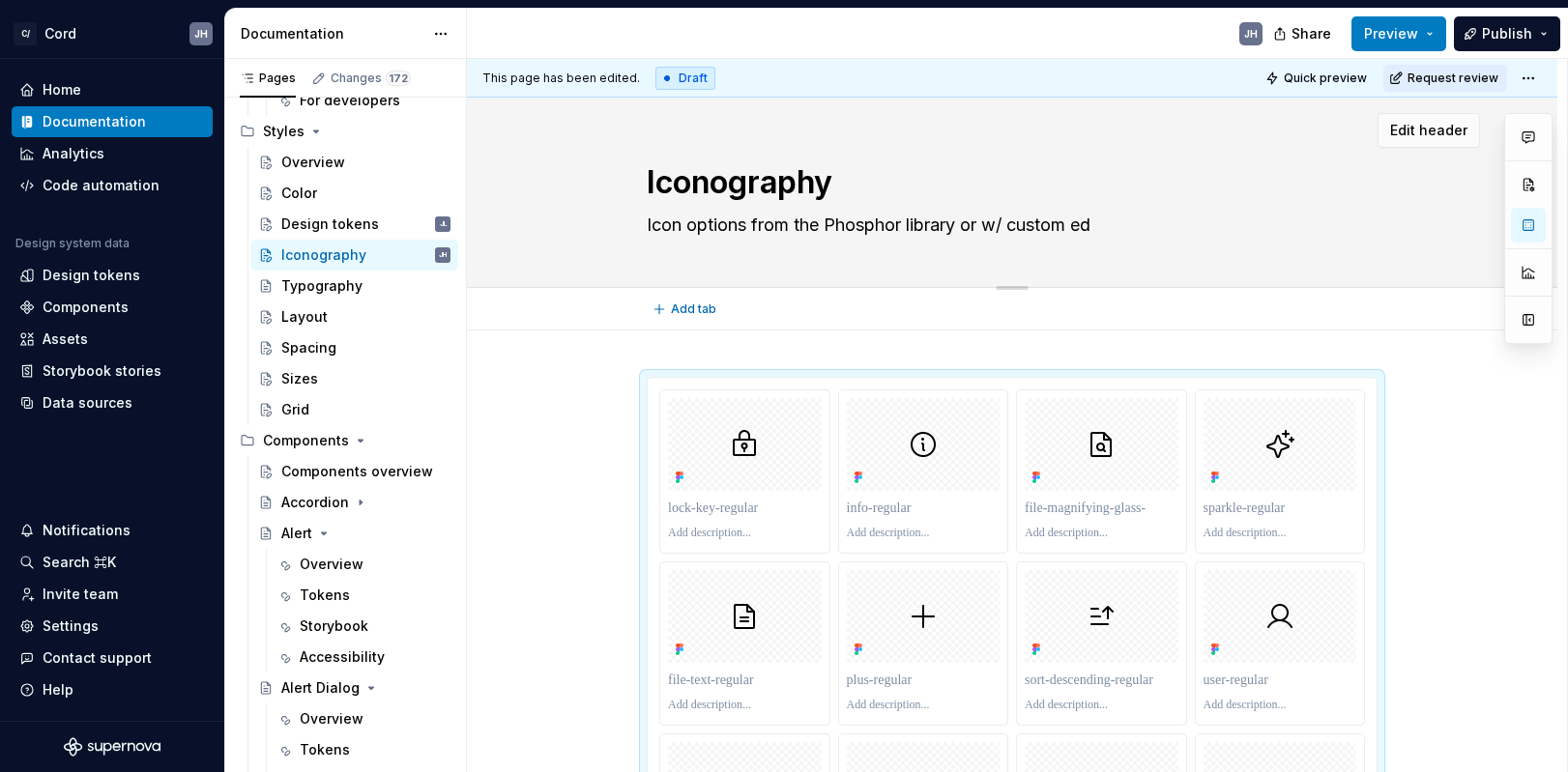 type 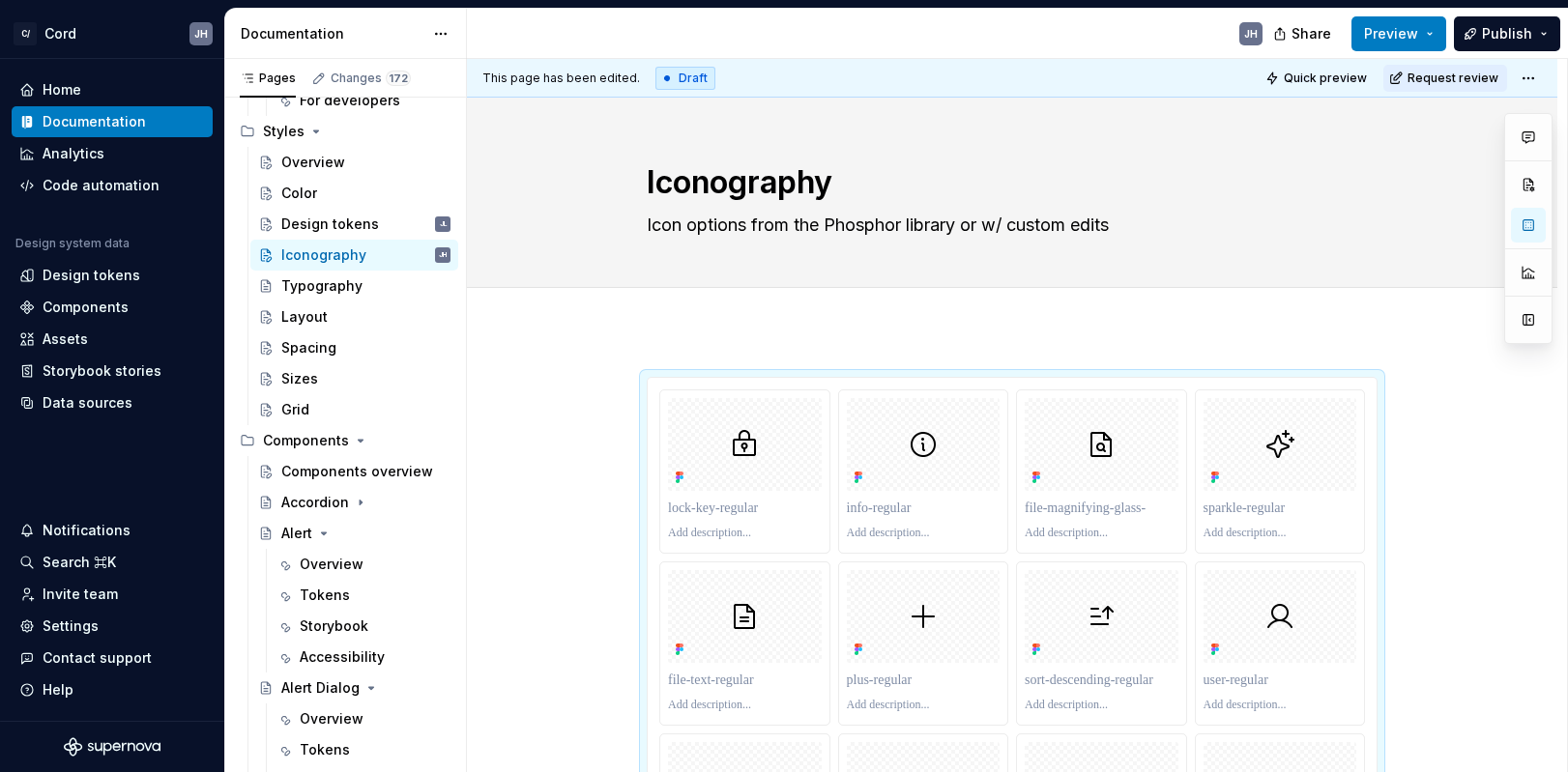 click at bounding box center (1012, 2382) 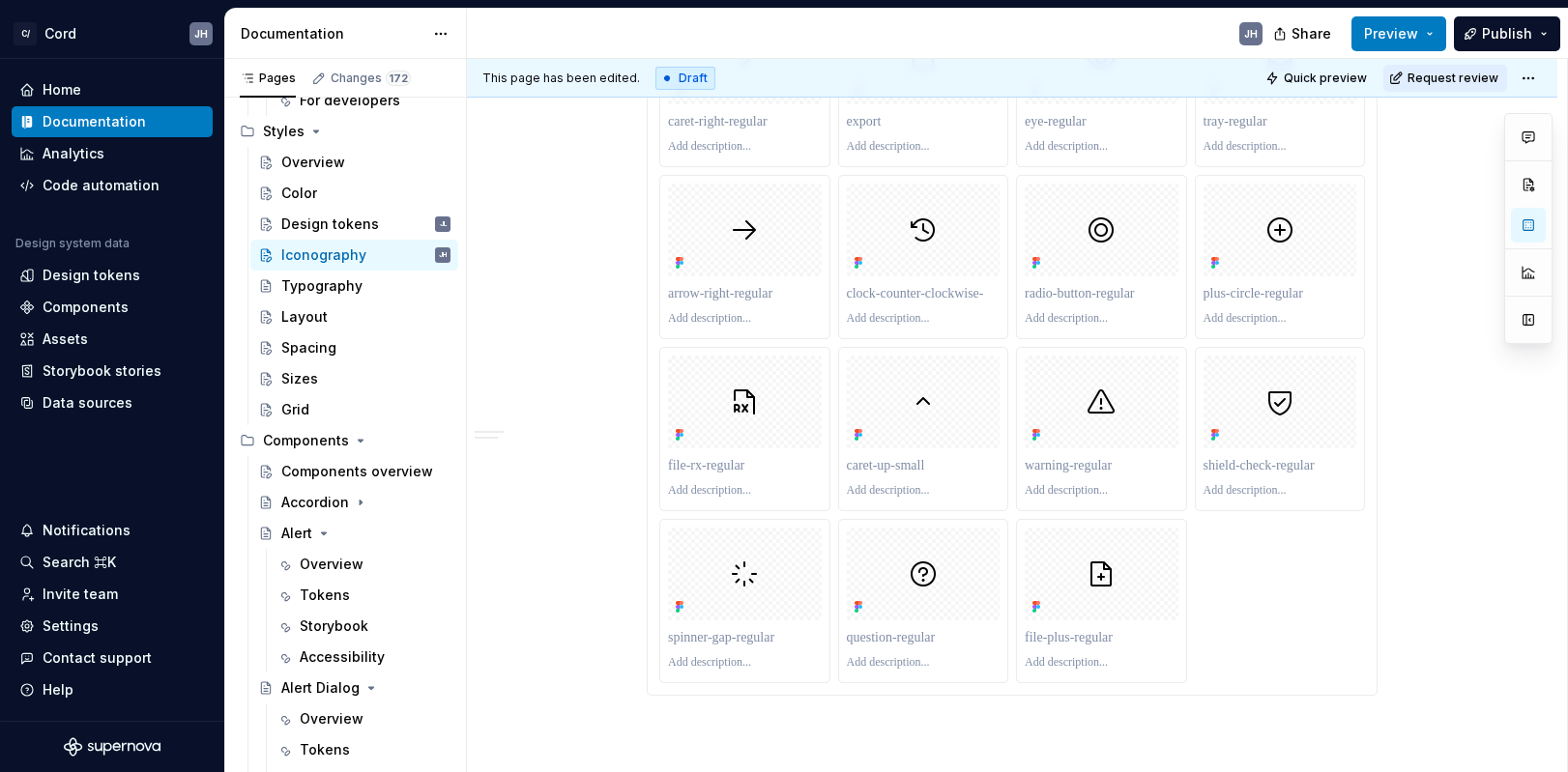 scroll, scrollTop: 3756, scrollLeft: 0, axis: vertical 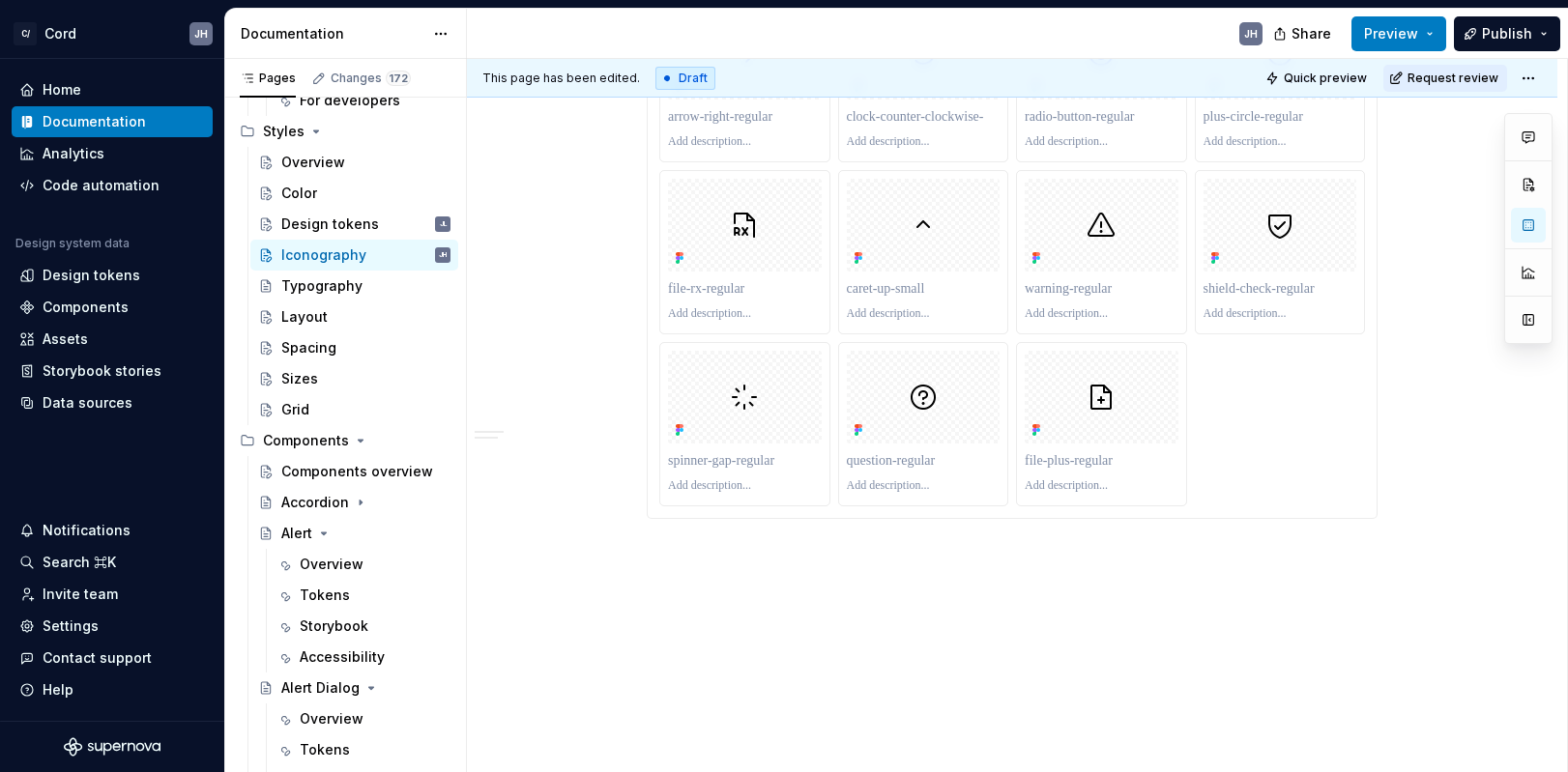click on "Icons Regular Icons" at bounding box center (1012, -1326) 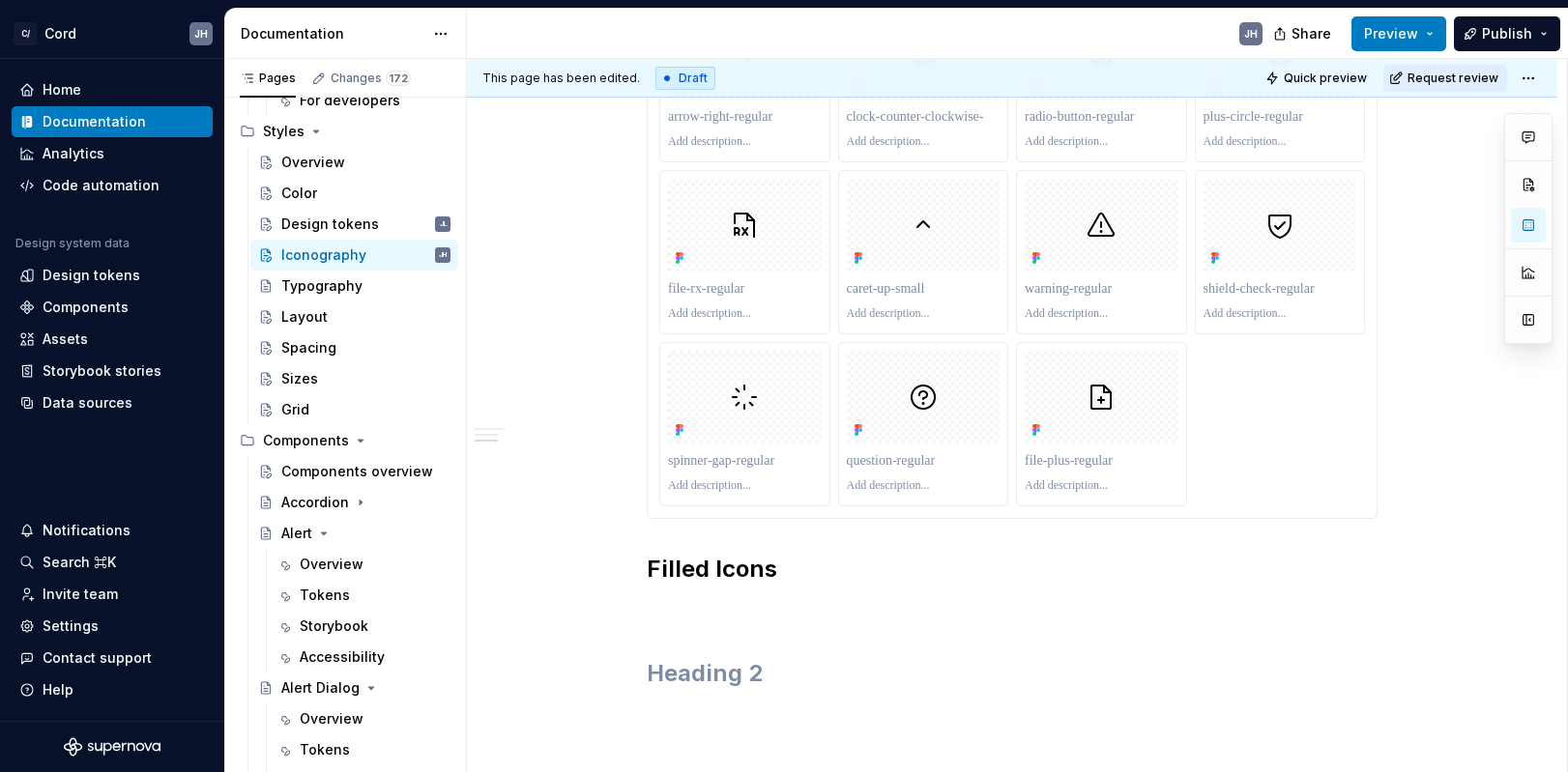 scroll, scrollTop: 3766, scrollLeft: 0, axis: vertical 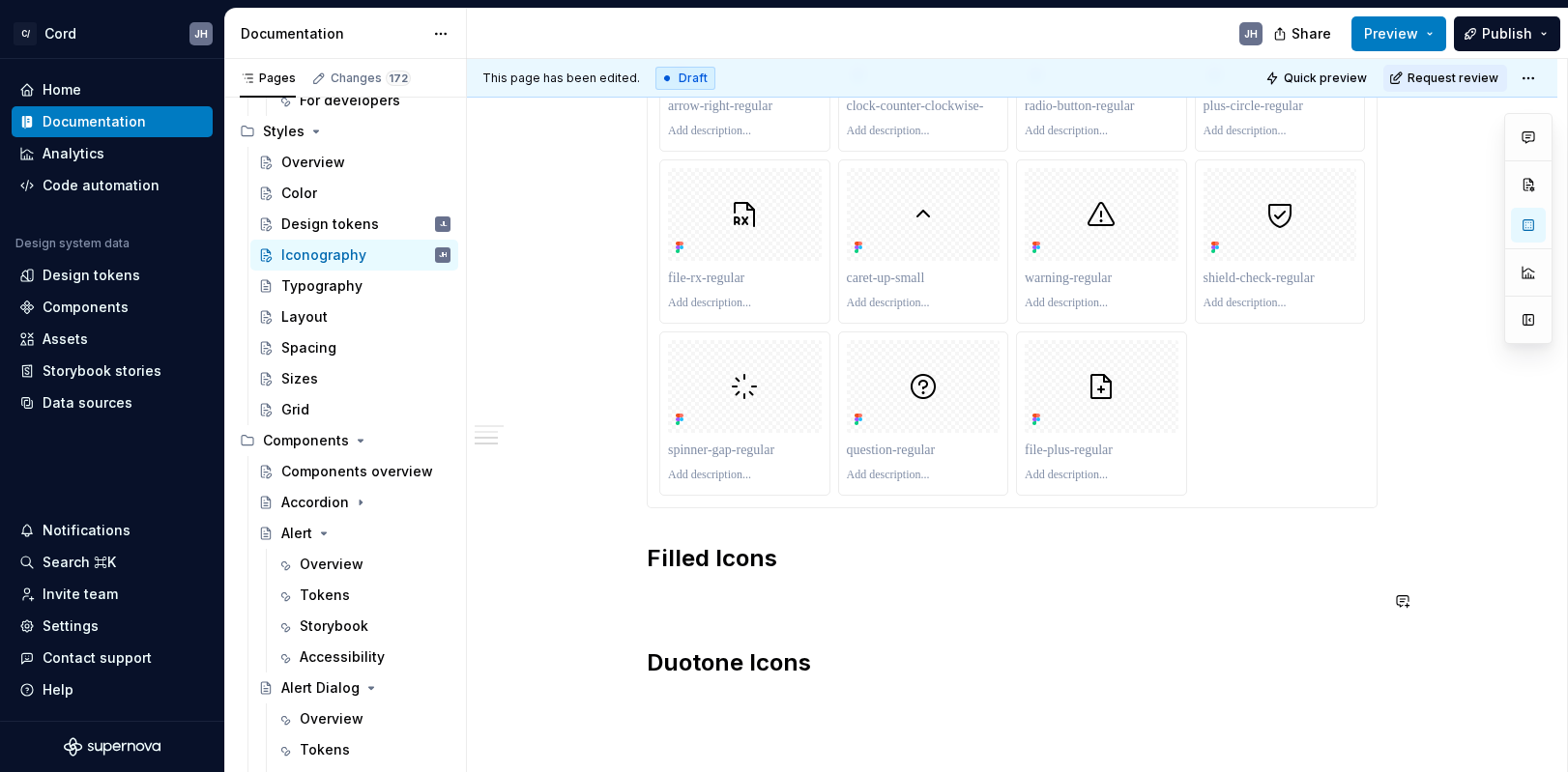 click on "Icons Regular Icons Filled Icons Duotone Icons" at bounding box center [1012, -1356] 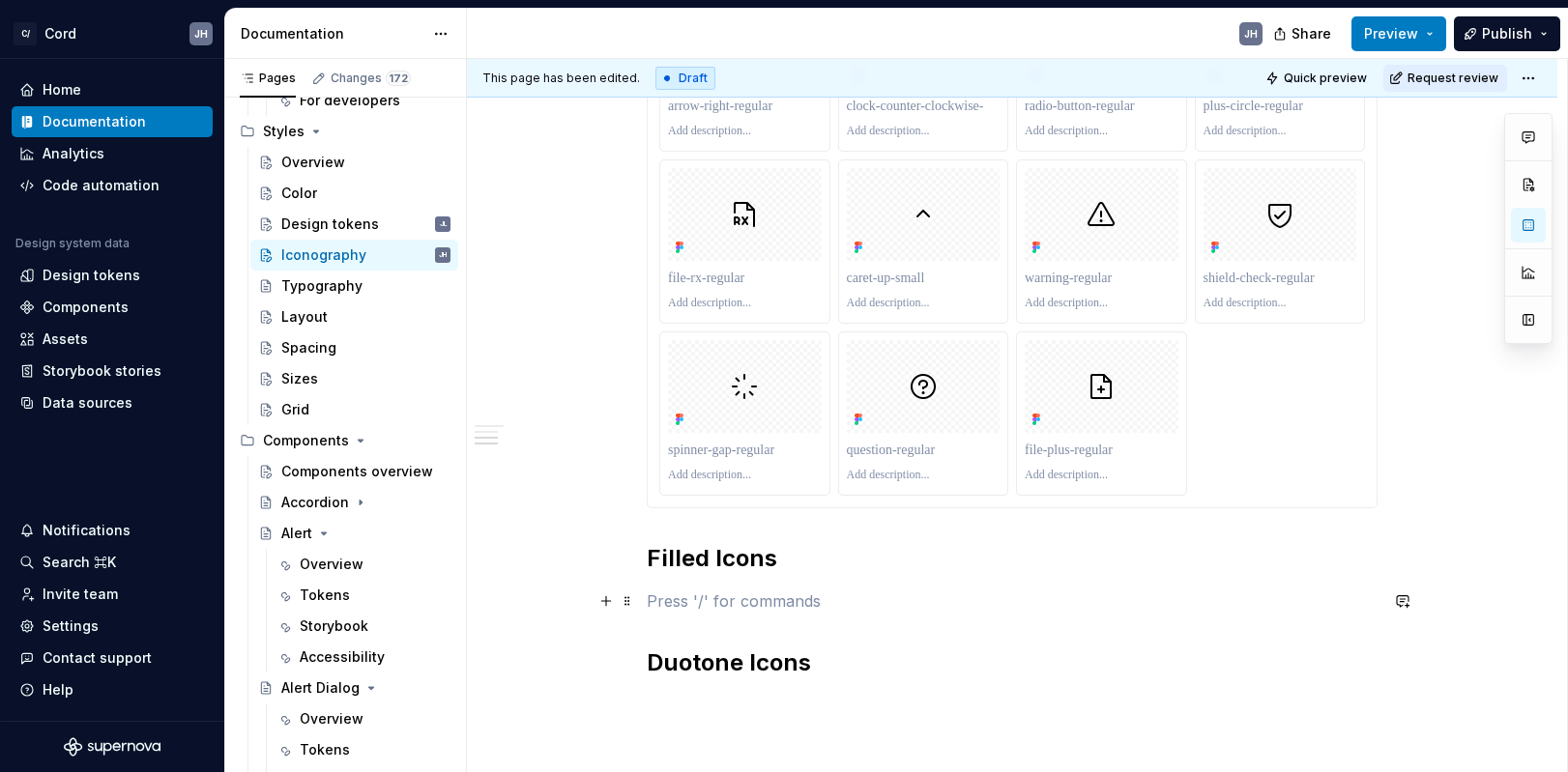 click at bounding box center (1012, 601) 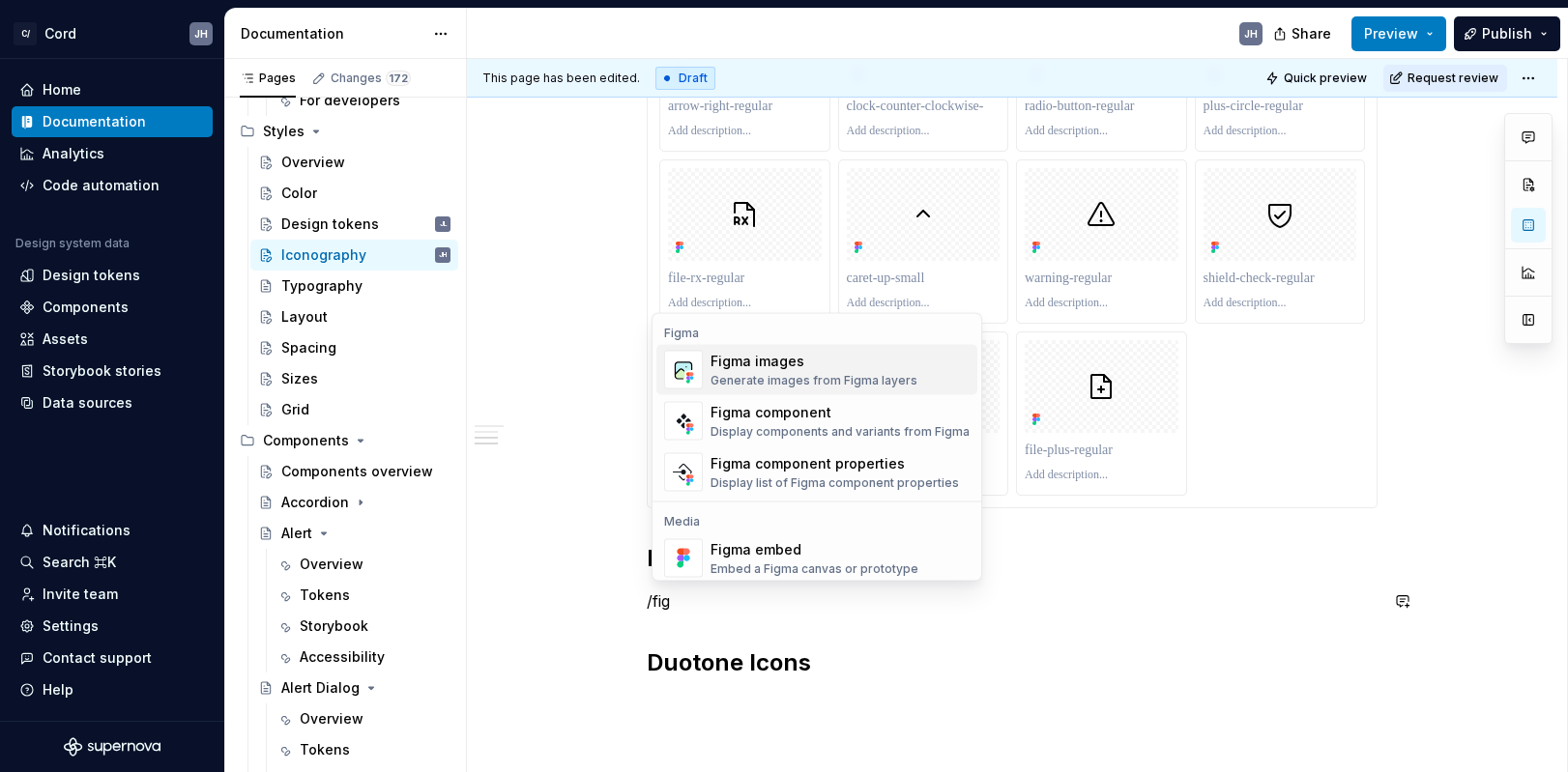 click on "Generate images from Figma layers" at bounding box center (814, 381) 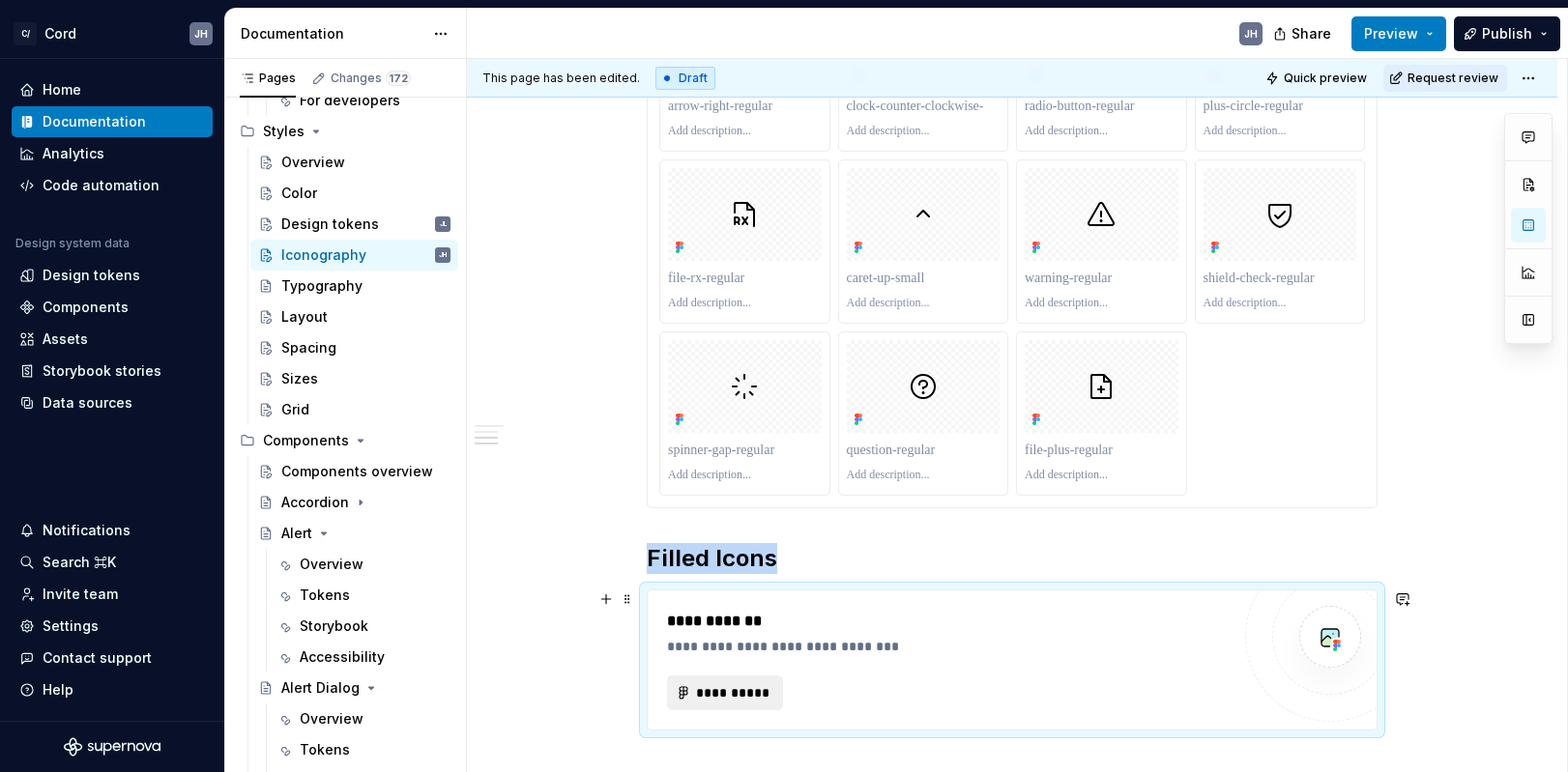click on "**********" at bounding box center (733, 693) 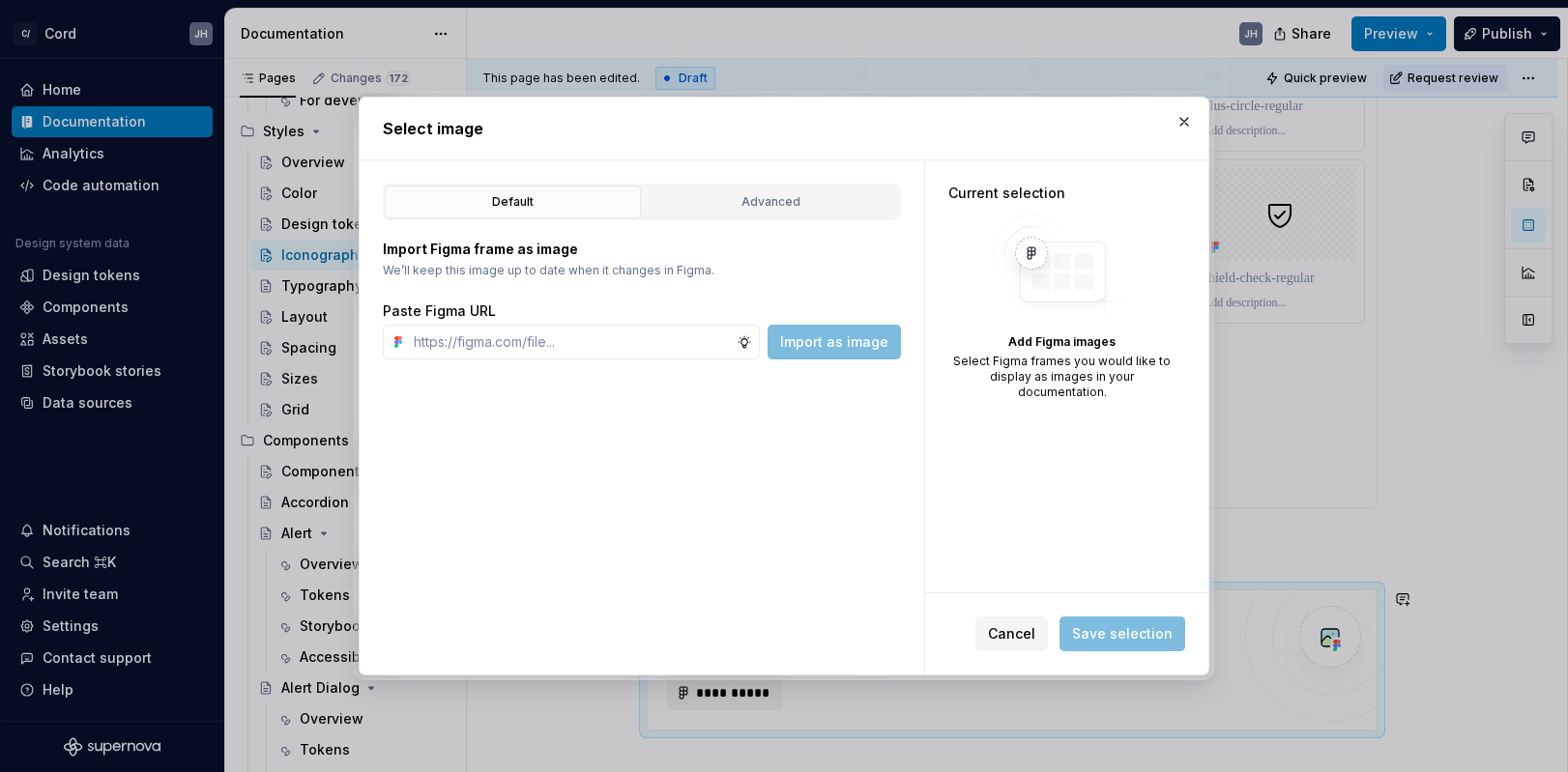 click on "Default Advanced" at bounding box center (642, 202) 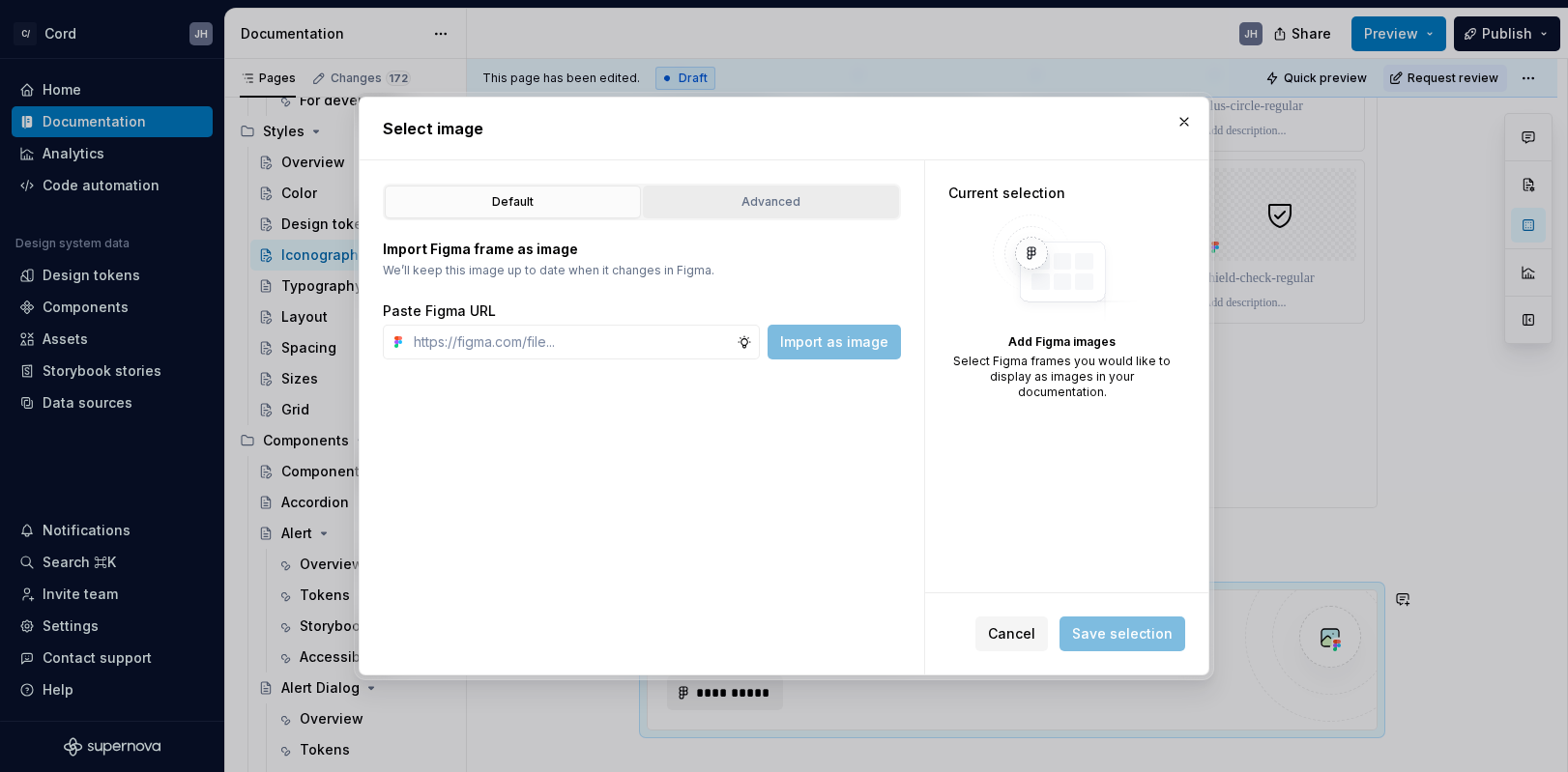 click on "Advanced" at bounding box center [770, 202] 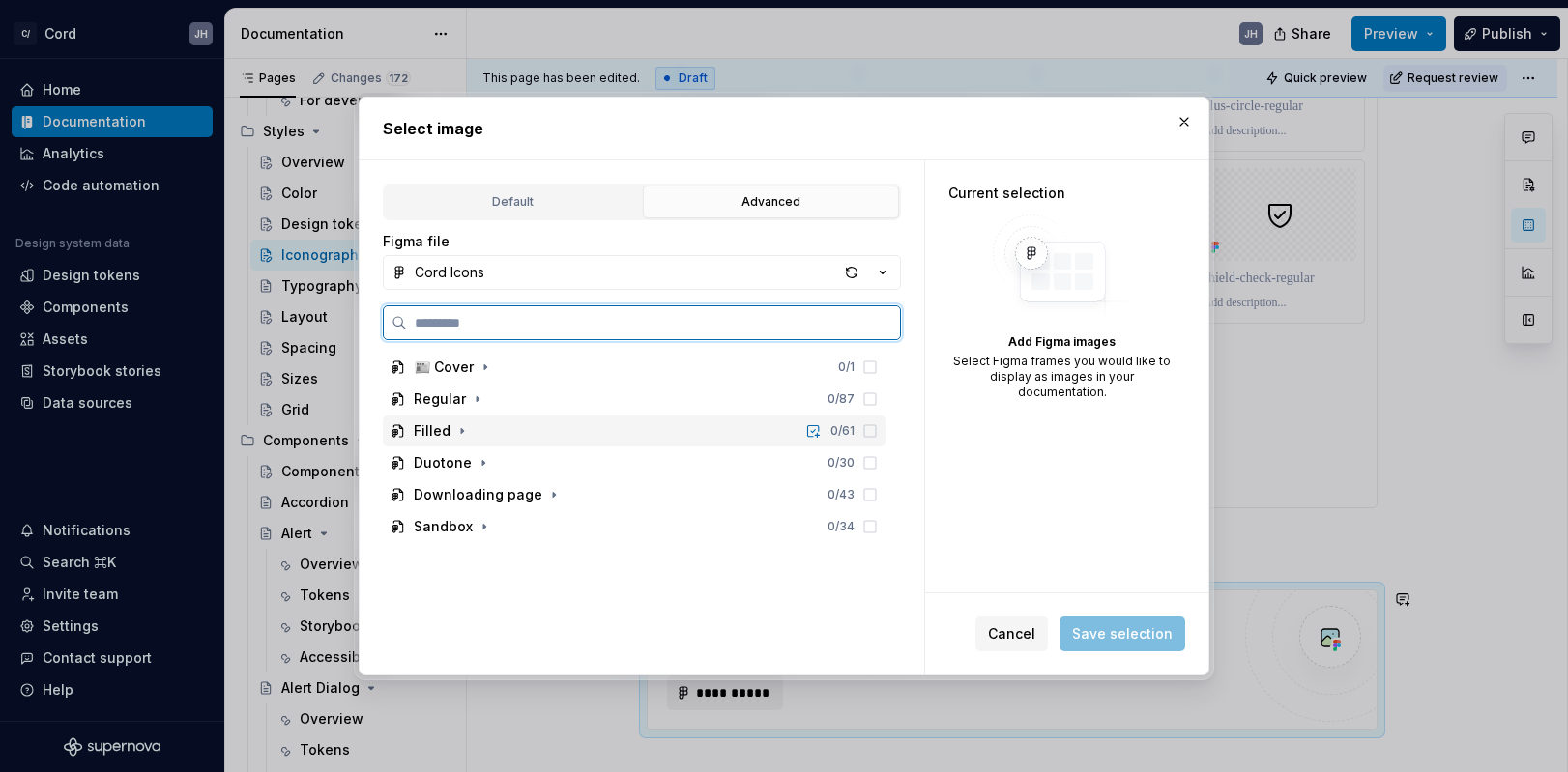 click on "Filled 0 / 61" at bounding box center (634, 431) 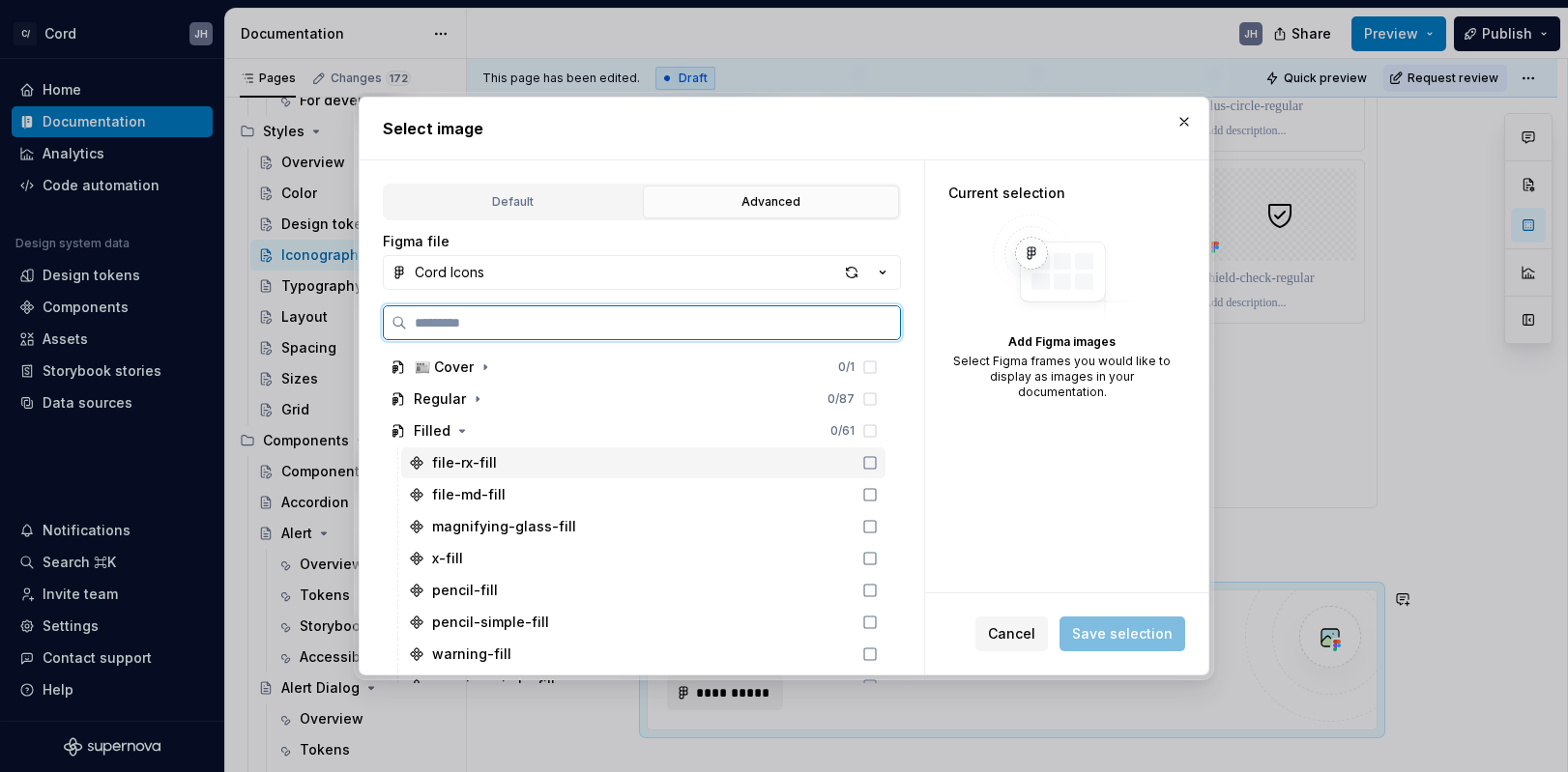 click 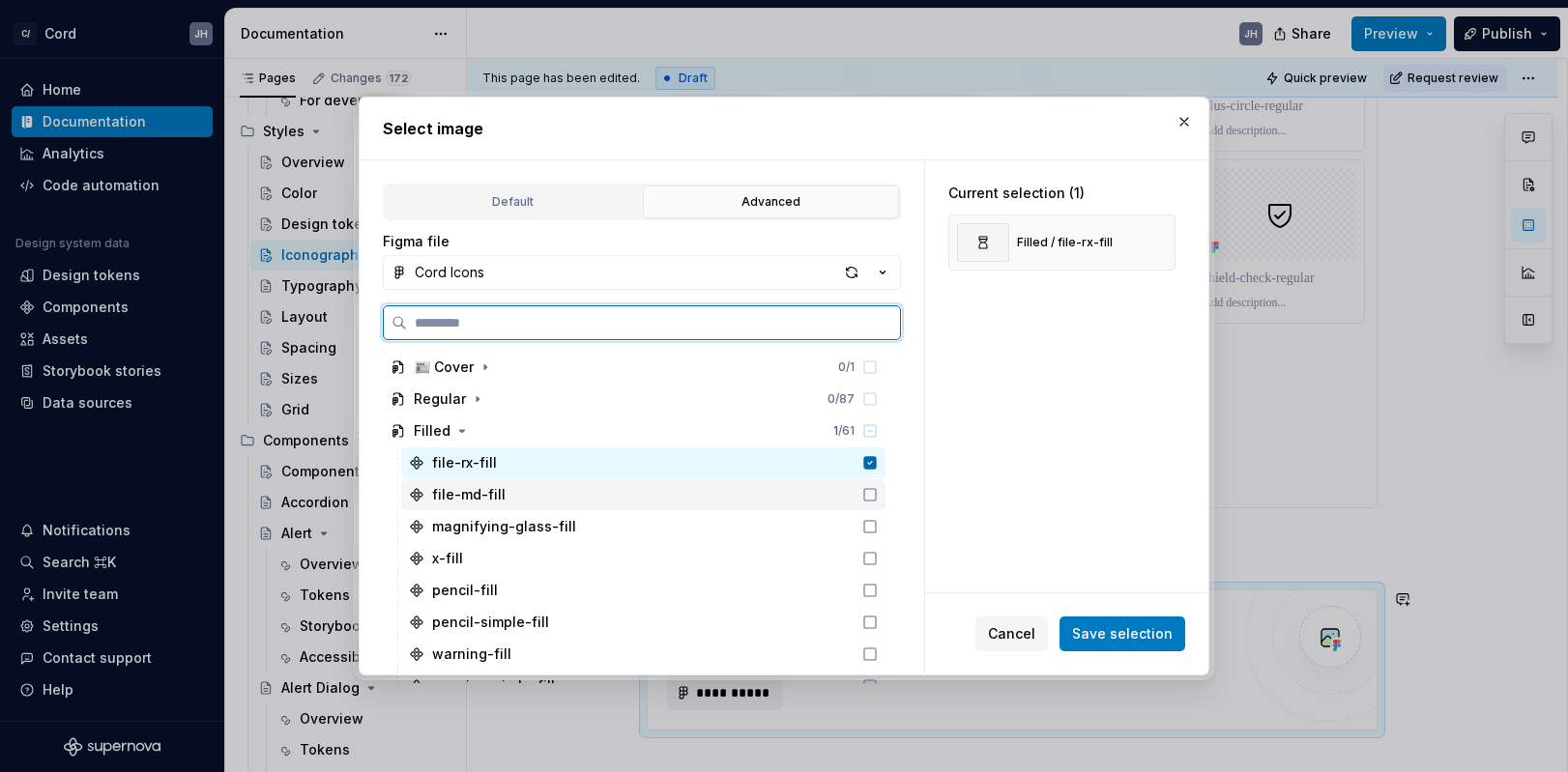 click 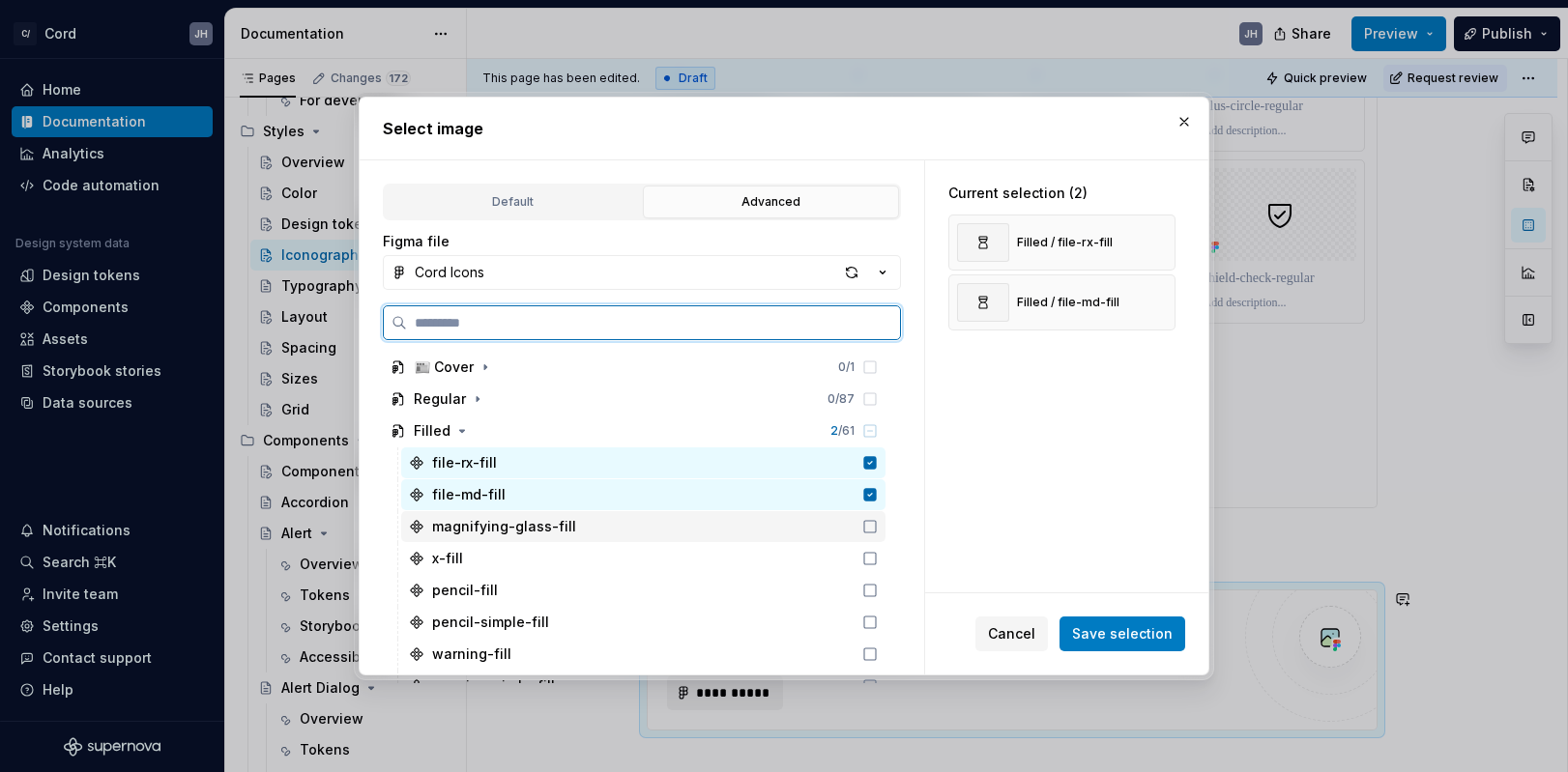 click 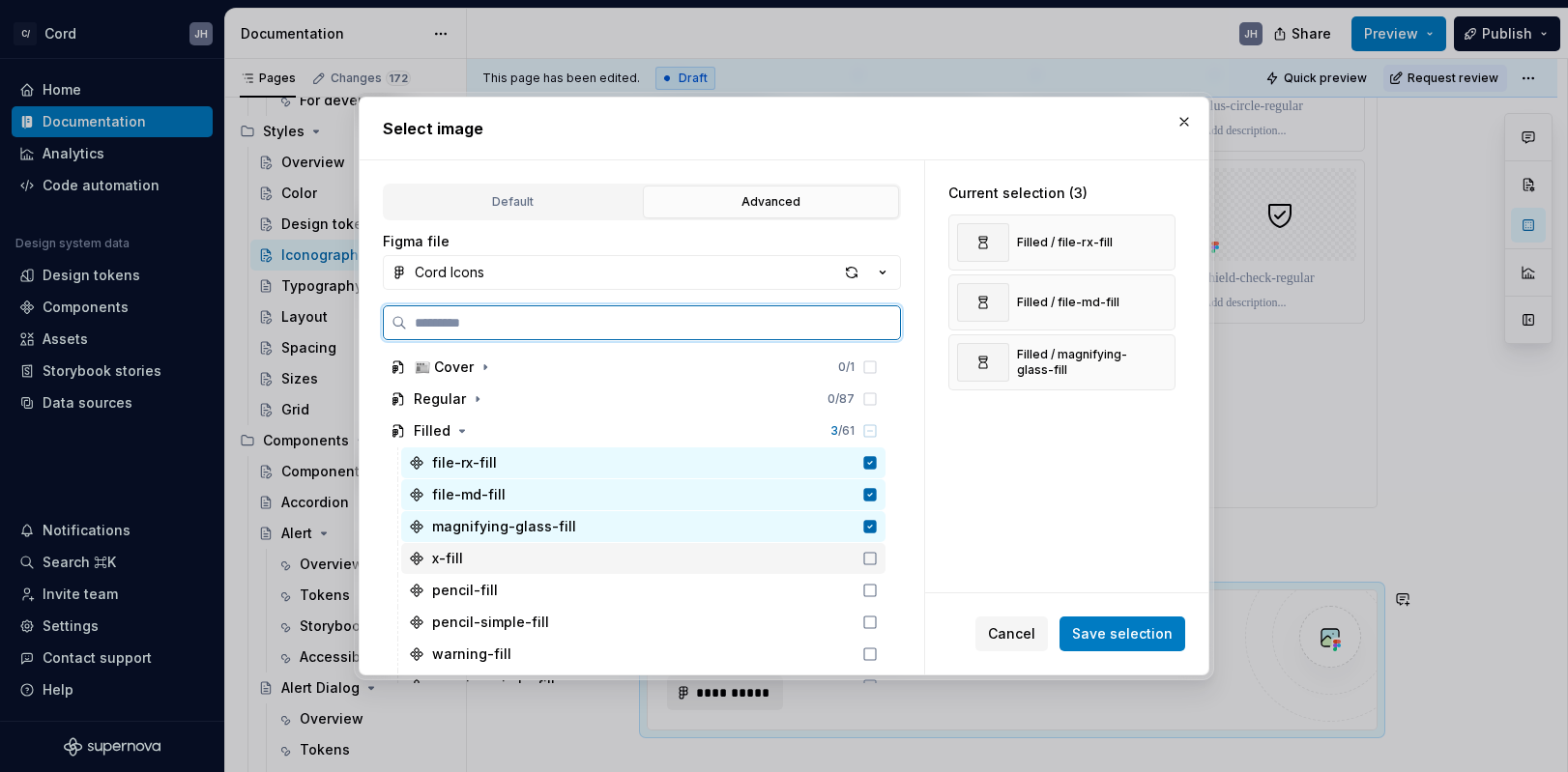click 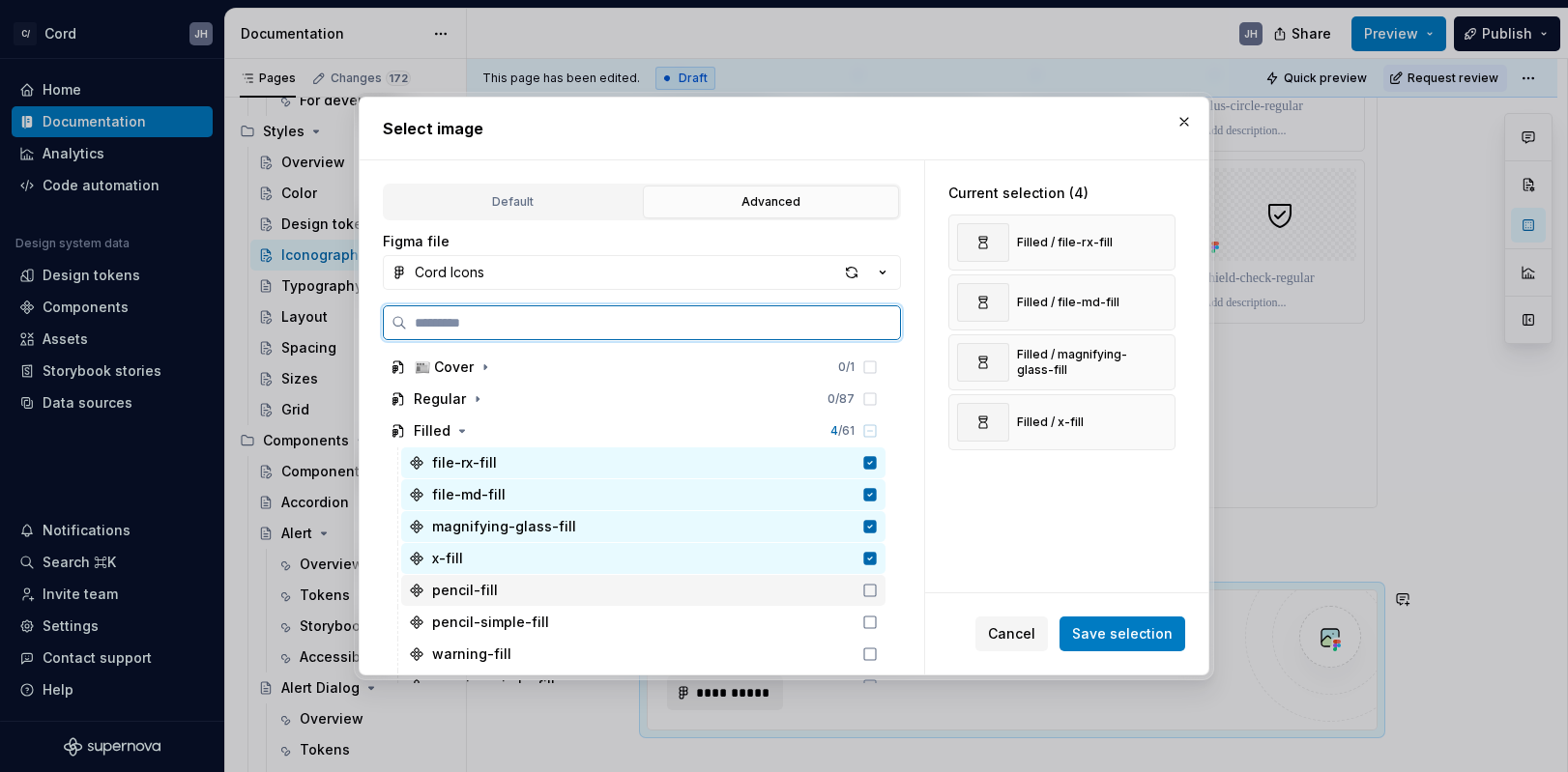 click 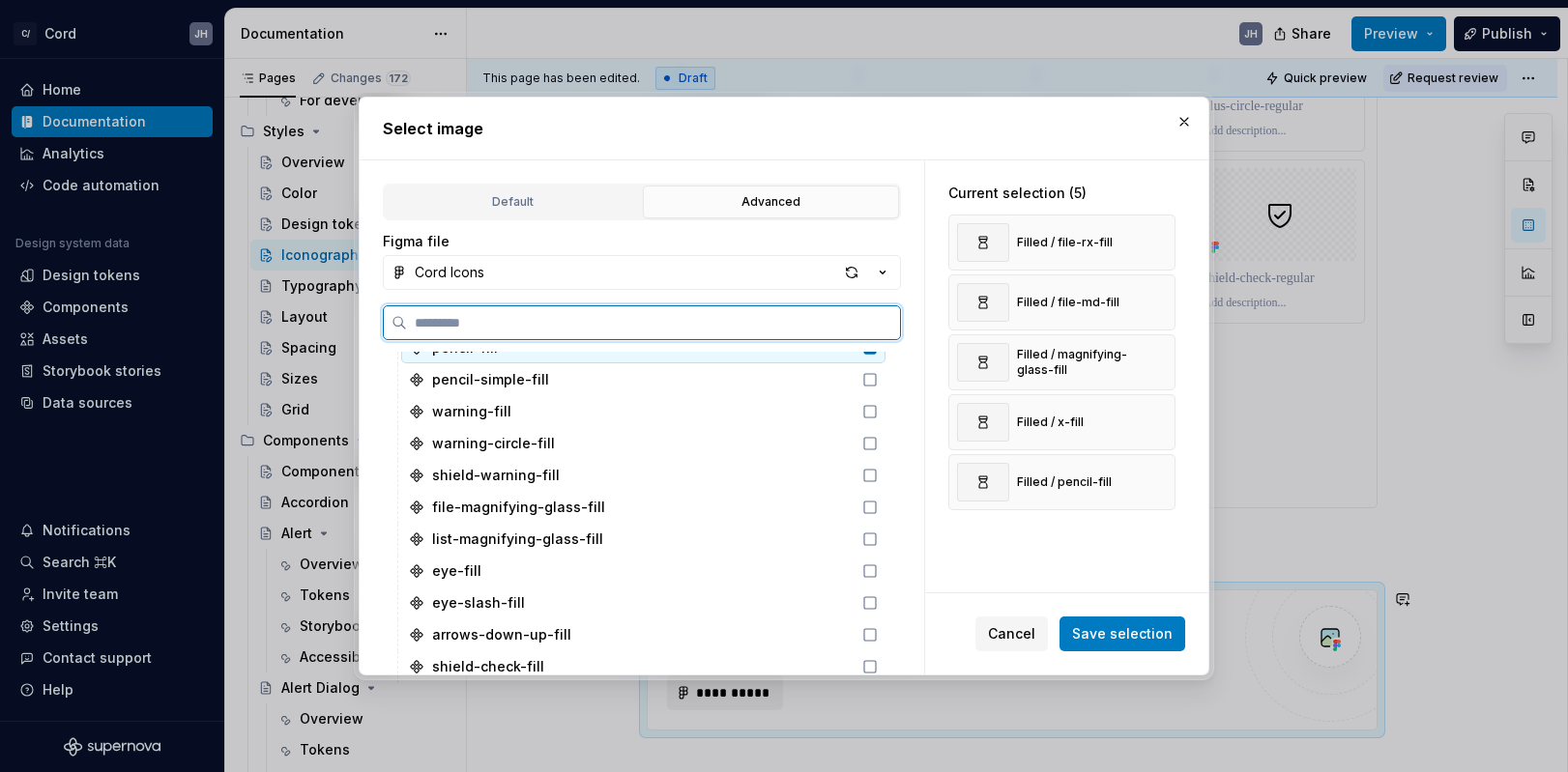 scroll, scrollTop: 210, scrollLeft: 0, axis: vertical 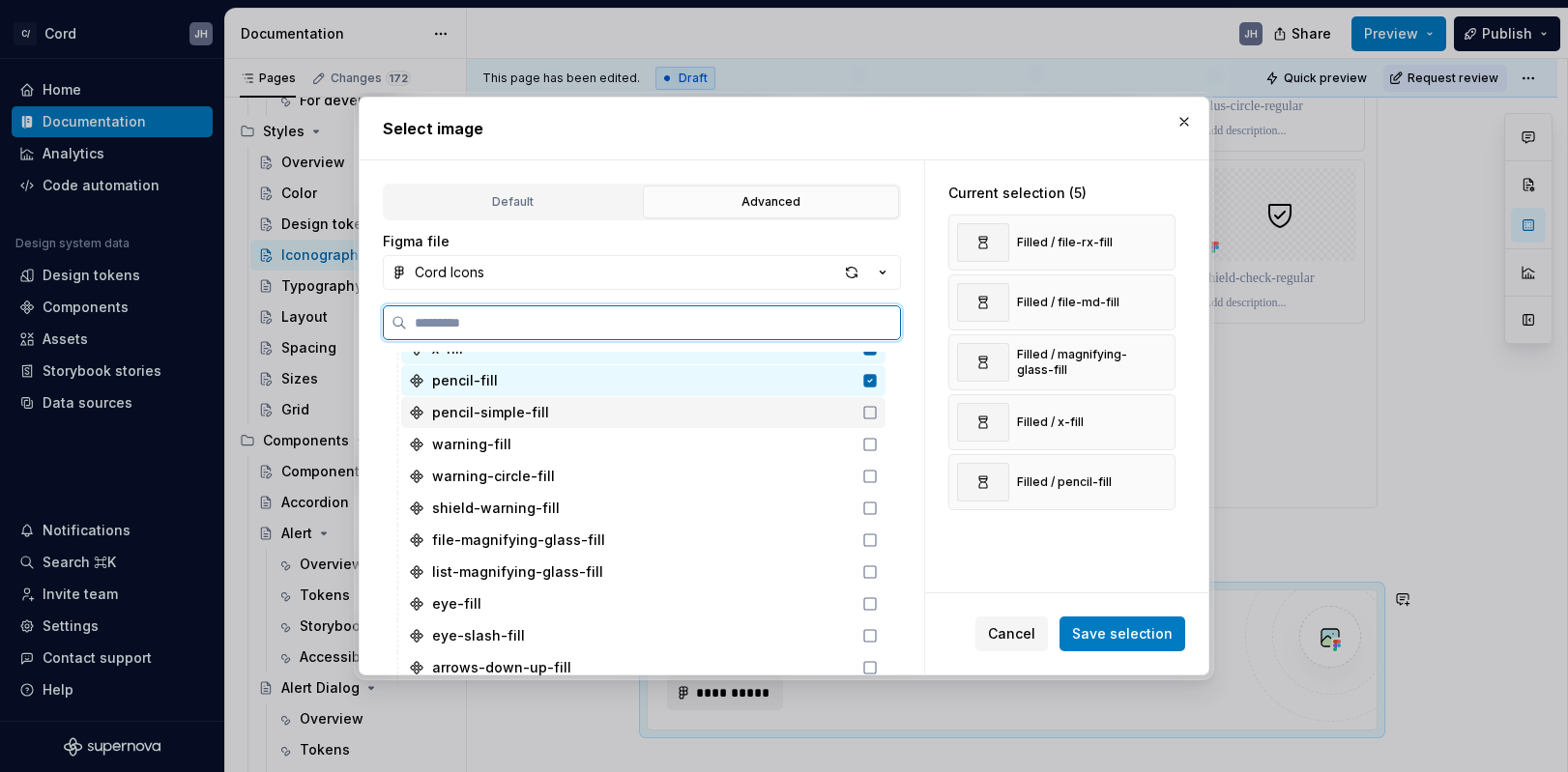 click on "pencil-simple-fill" at bounding box center [643, 413] 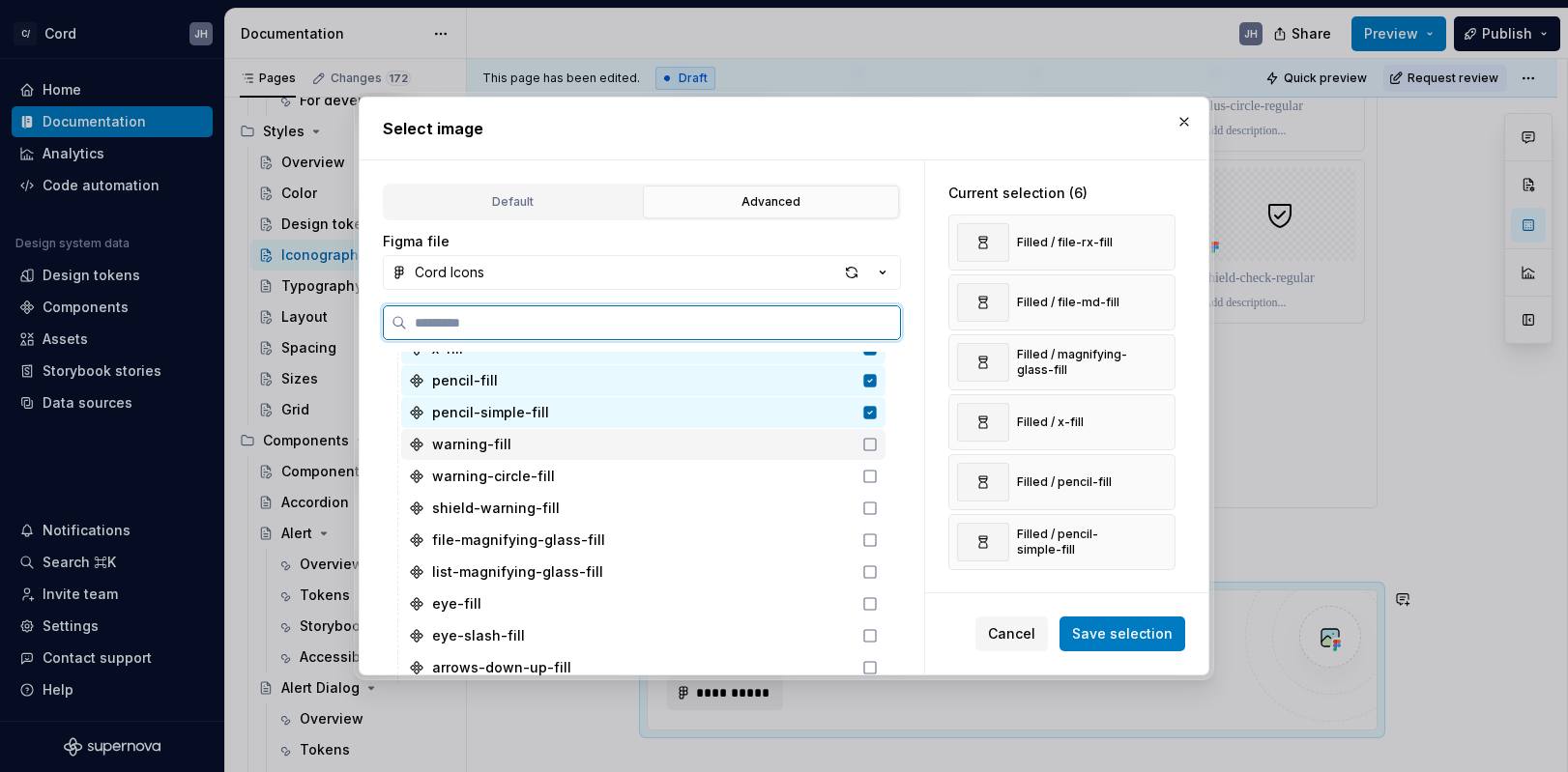 click 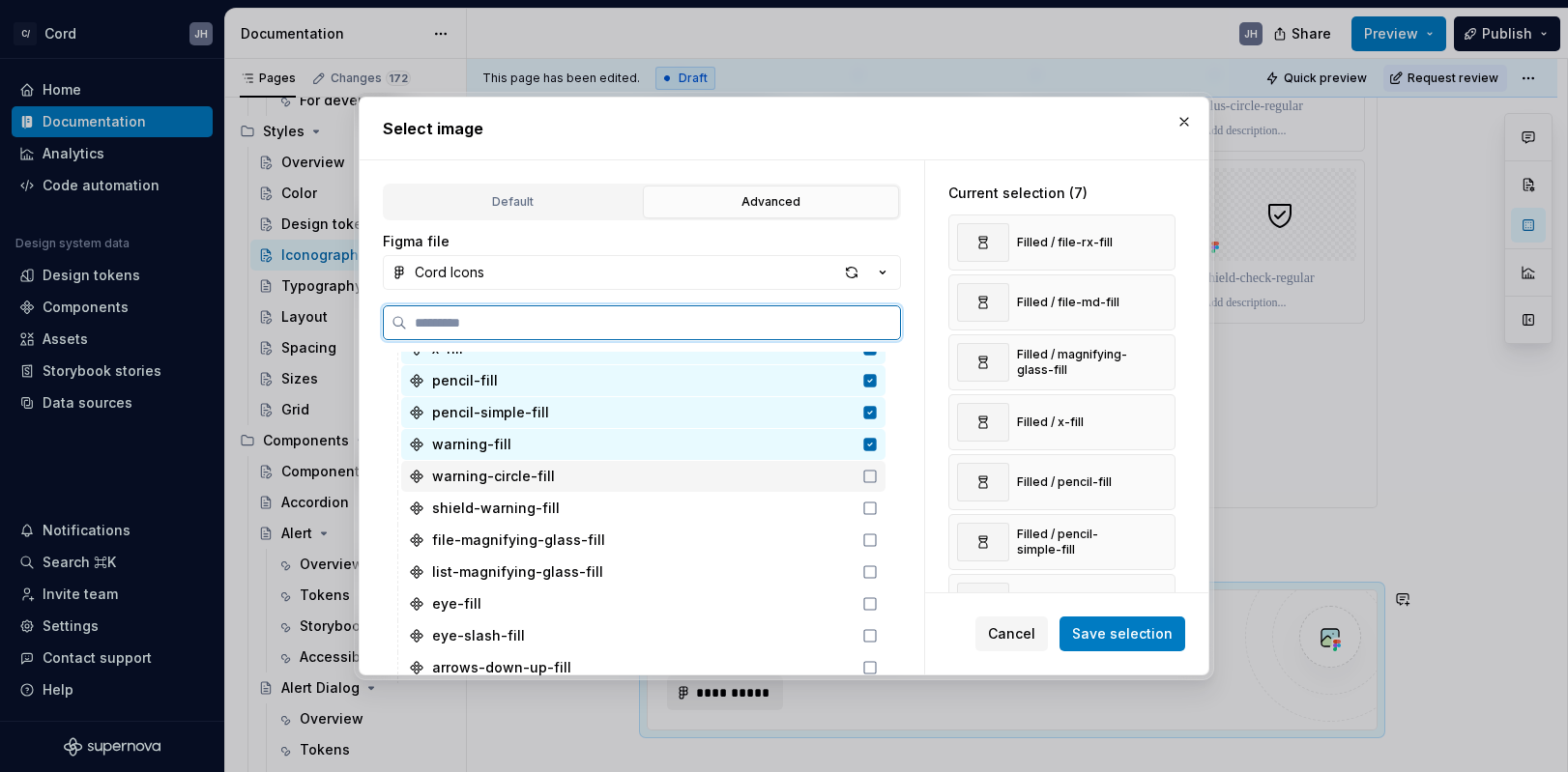 click on "warning-circle-fill" at bounding box center (643, 476) 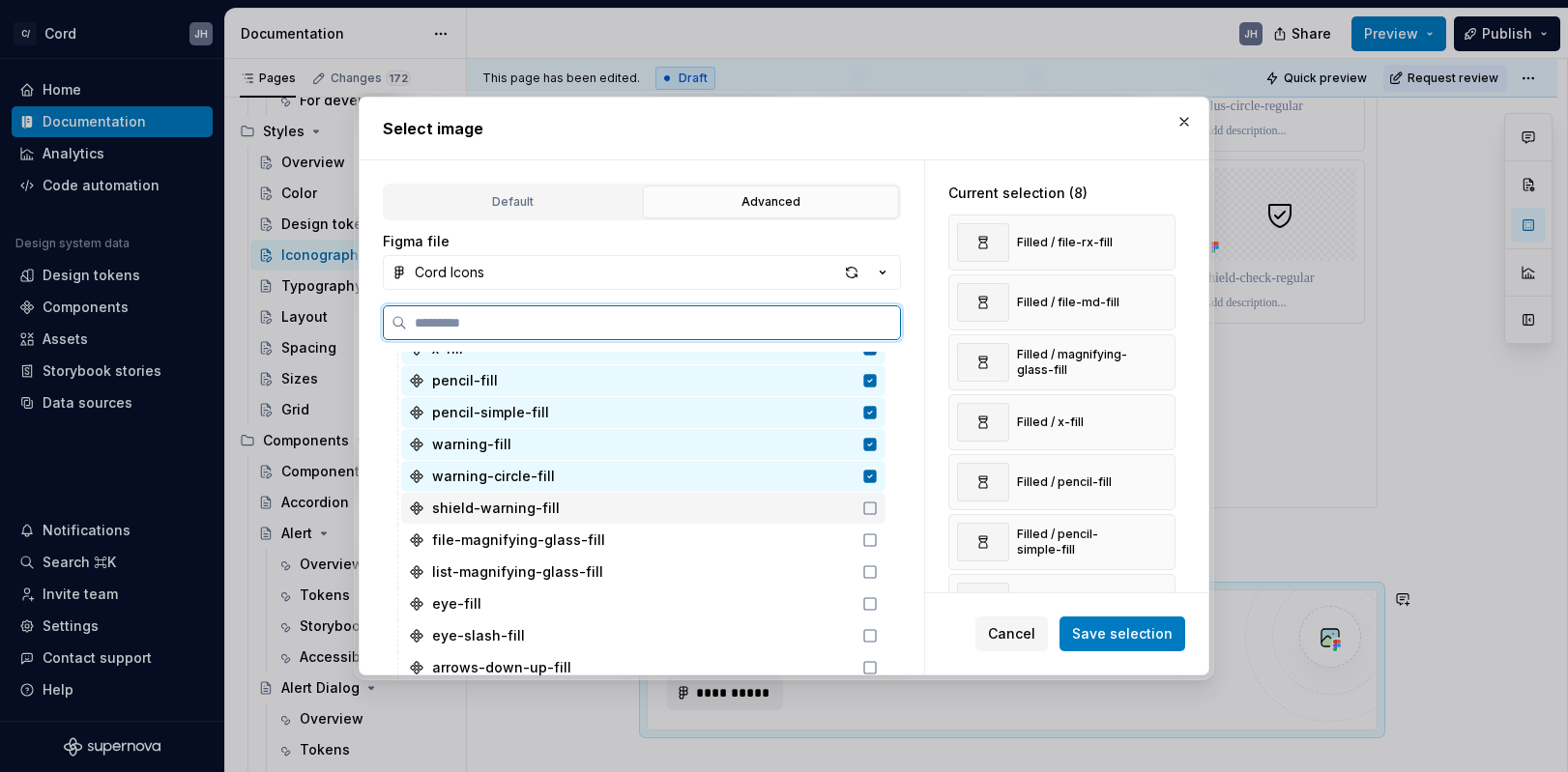 drag, startPoint x: 889, startPoint y: 496, endPoint x: 889, endPoint y: 519, distance: 23 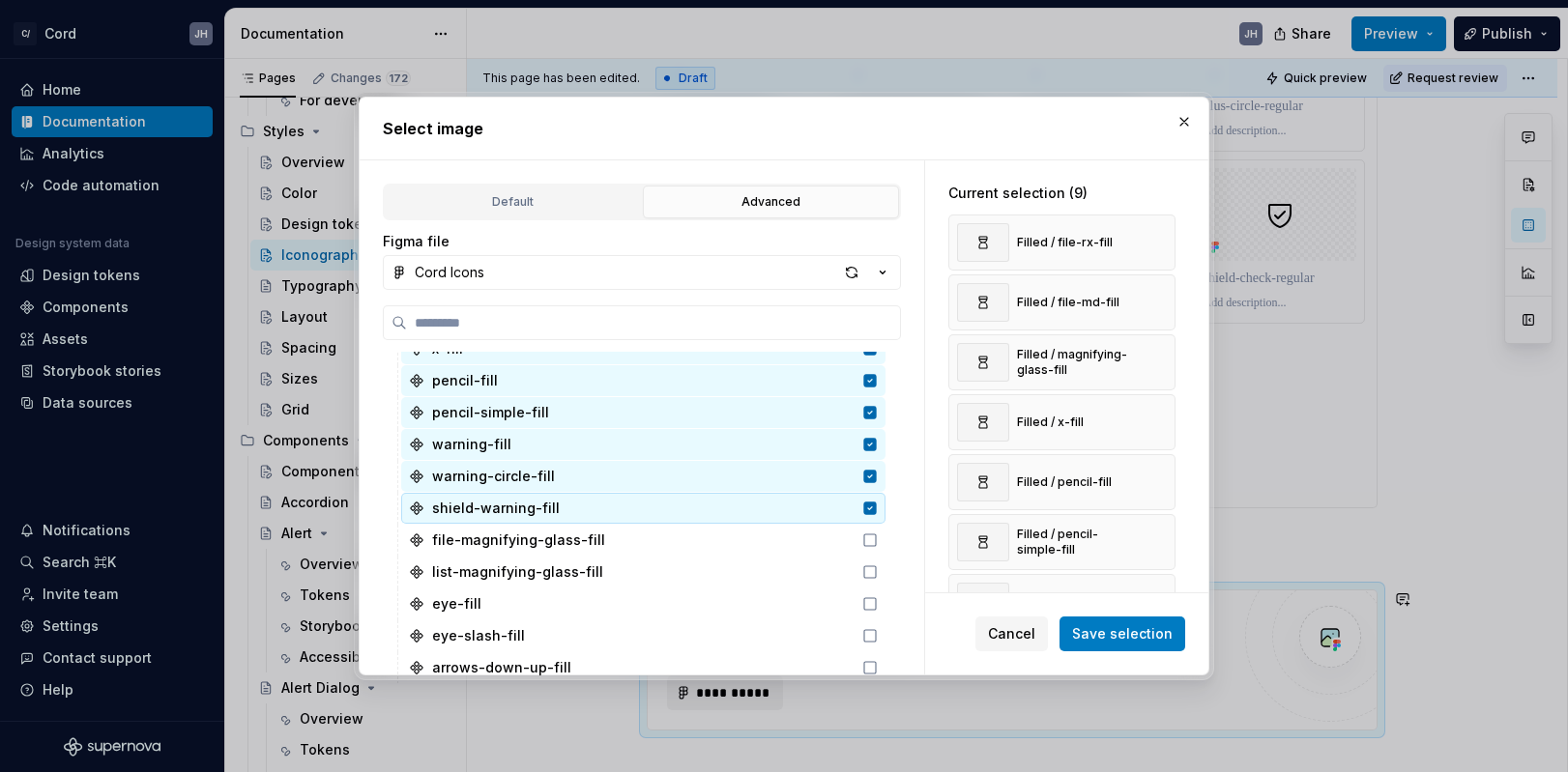 drag, startPoint x: 889, startPoint y: 523, endPoint x: 889, endPoint y: 536, distance: 13 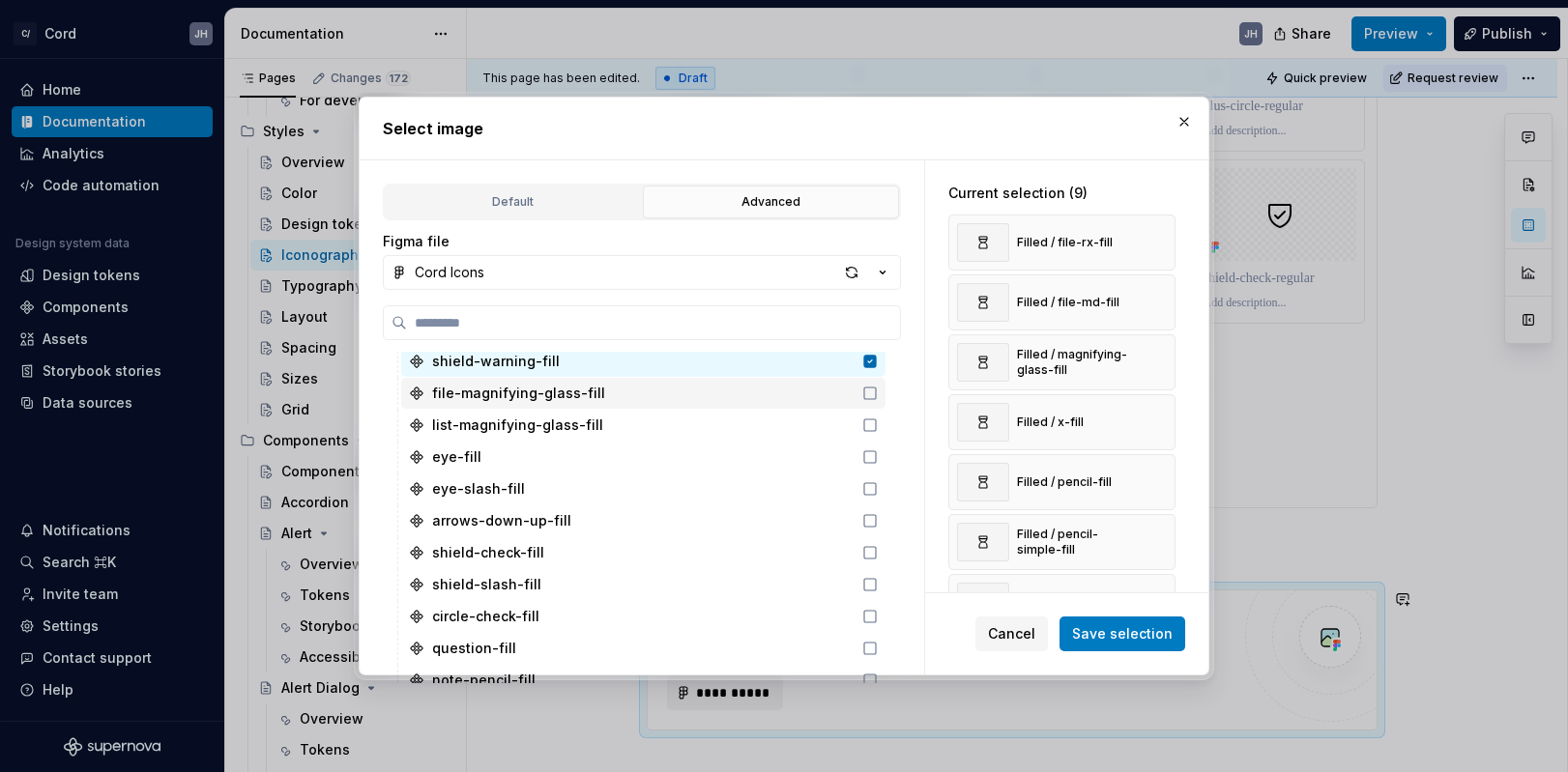 scroll, scrollTop: 354, scrollLeft: 0, axis: vertical 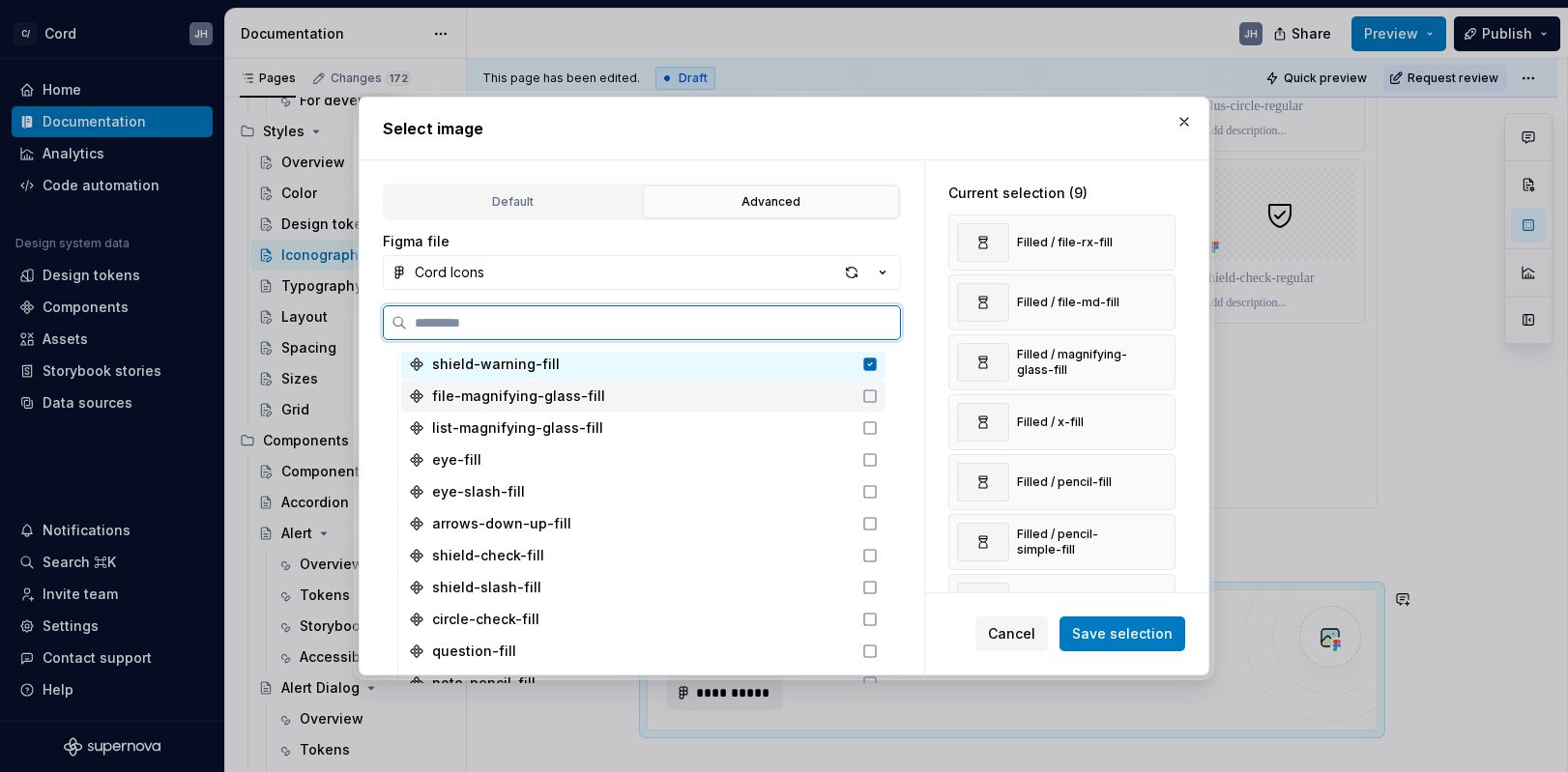 click 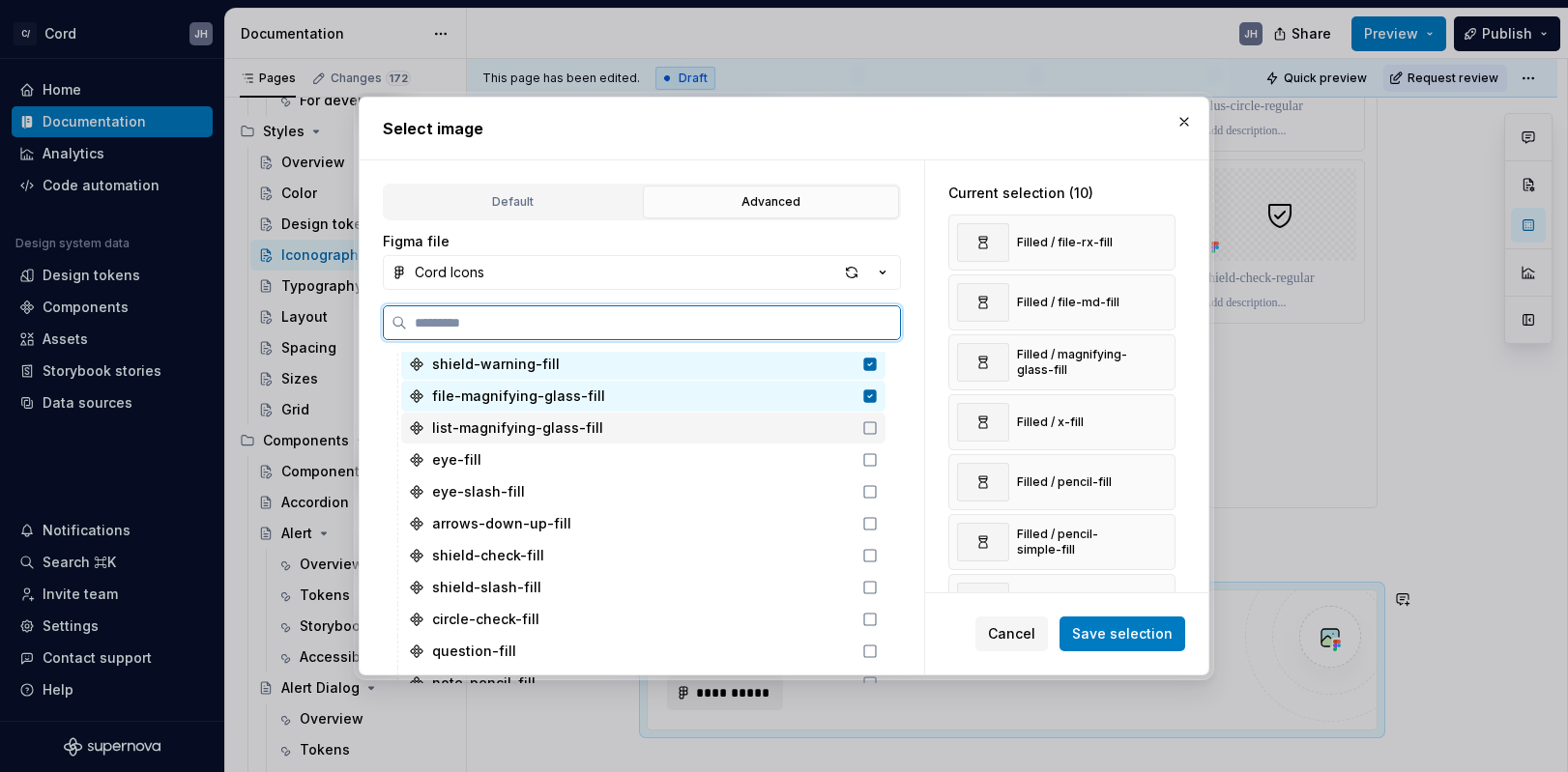 click 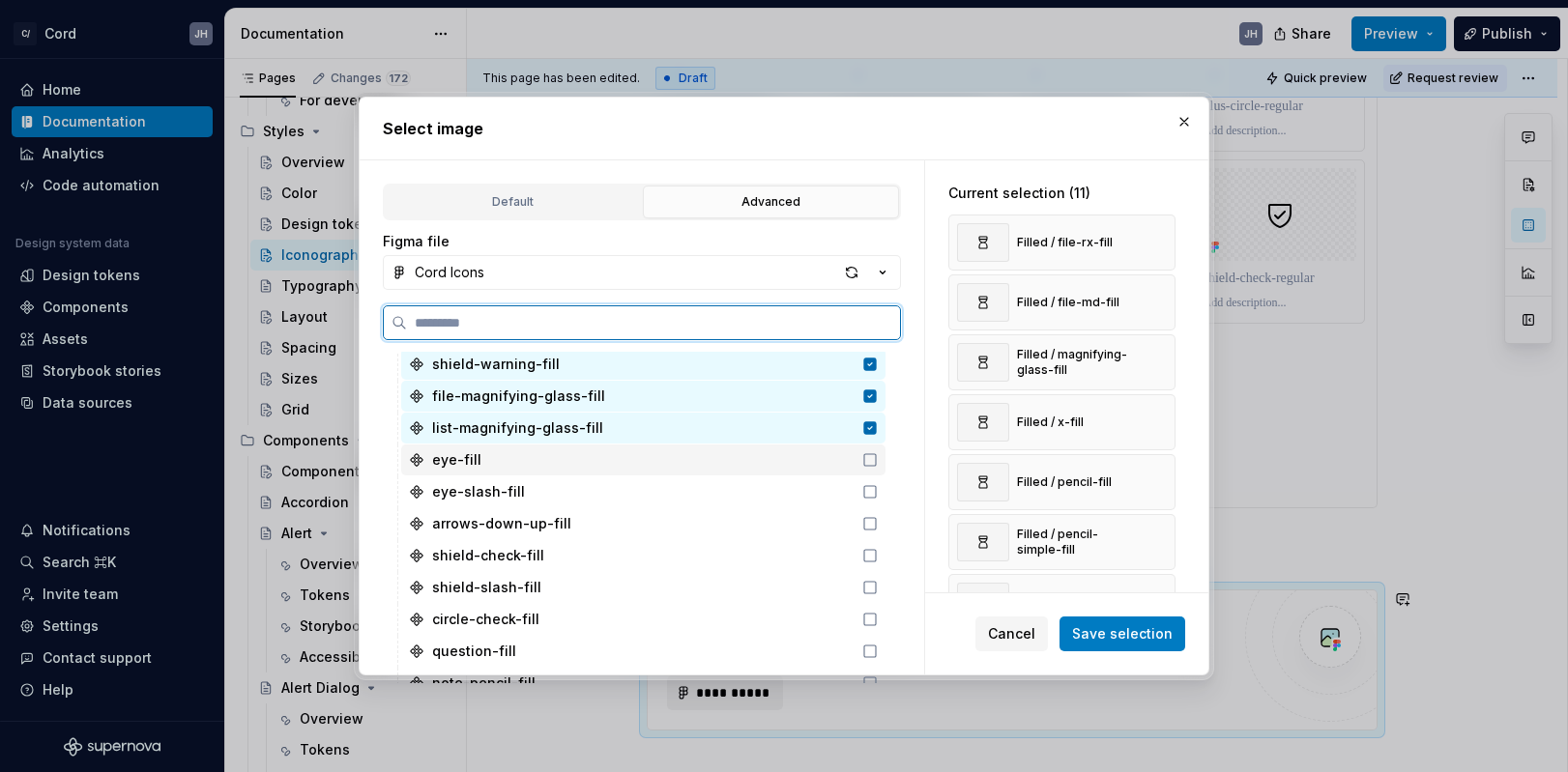 click on "eye-fill" at bounding box center [643, 460] 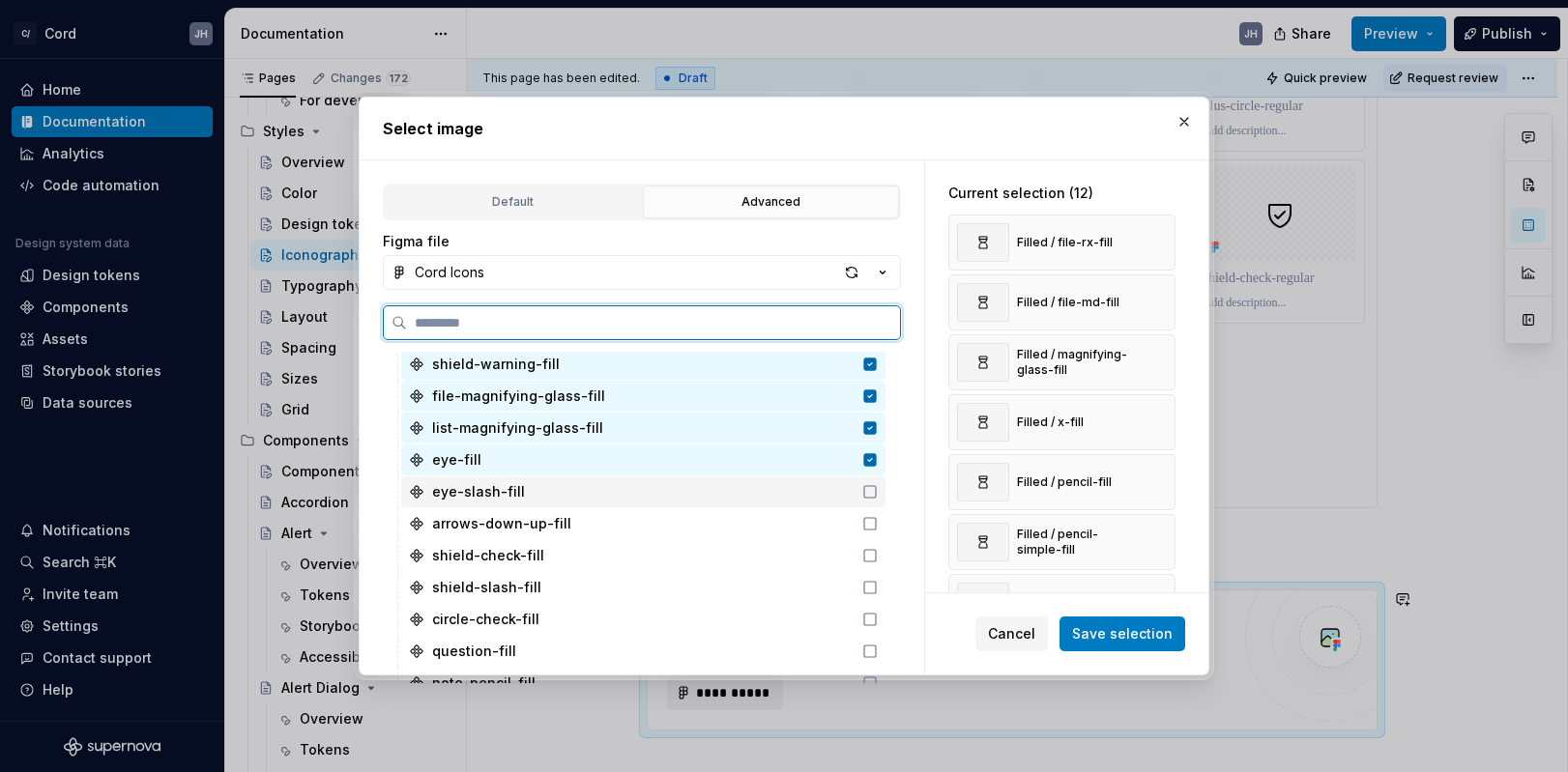 click 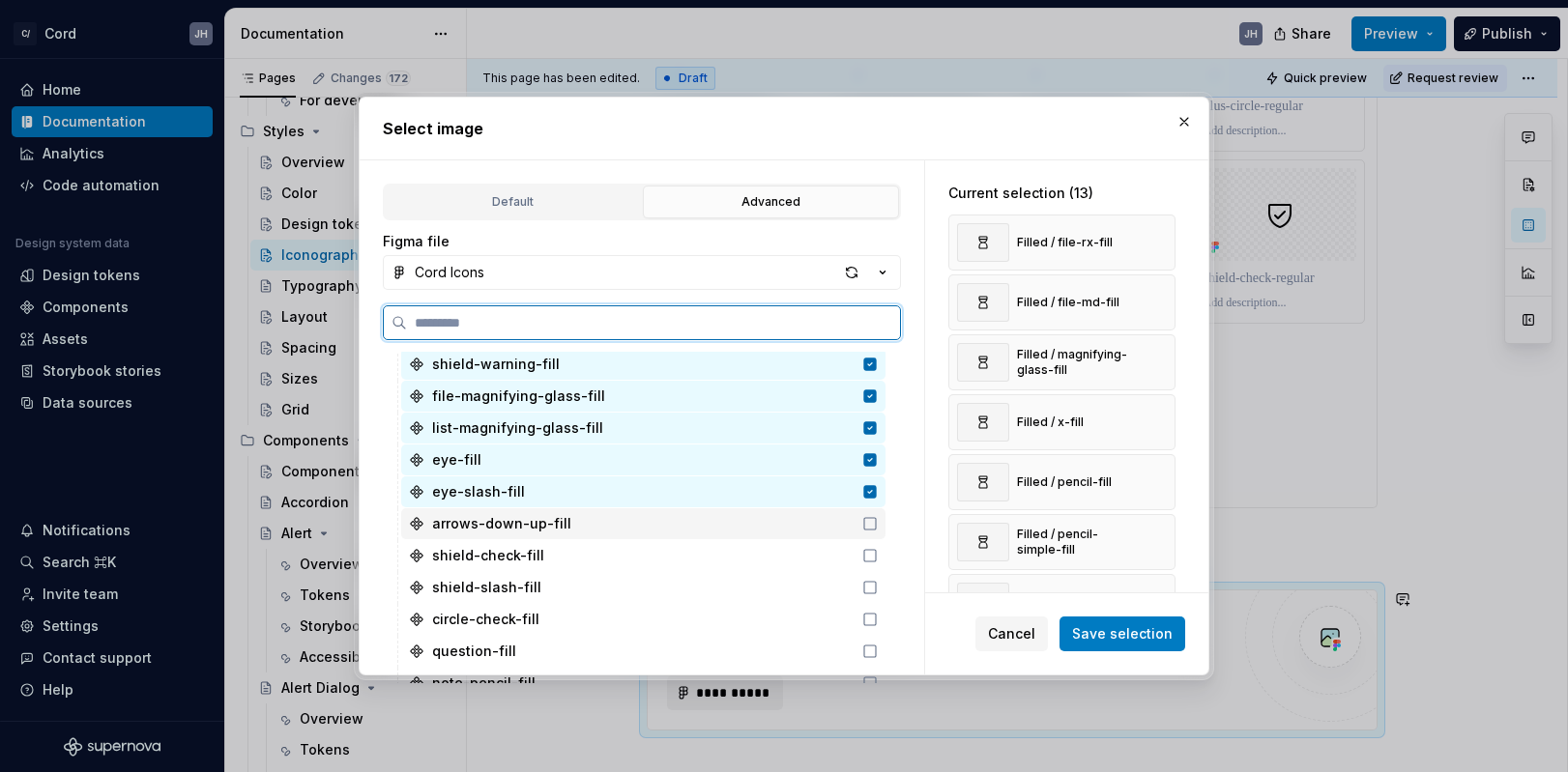 click on "arrows-down-up-fill" at bounding box center (643, 524) 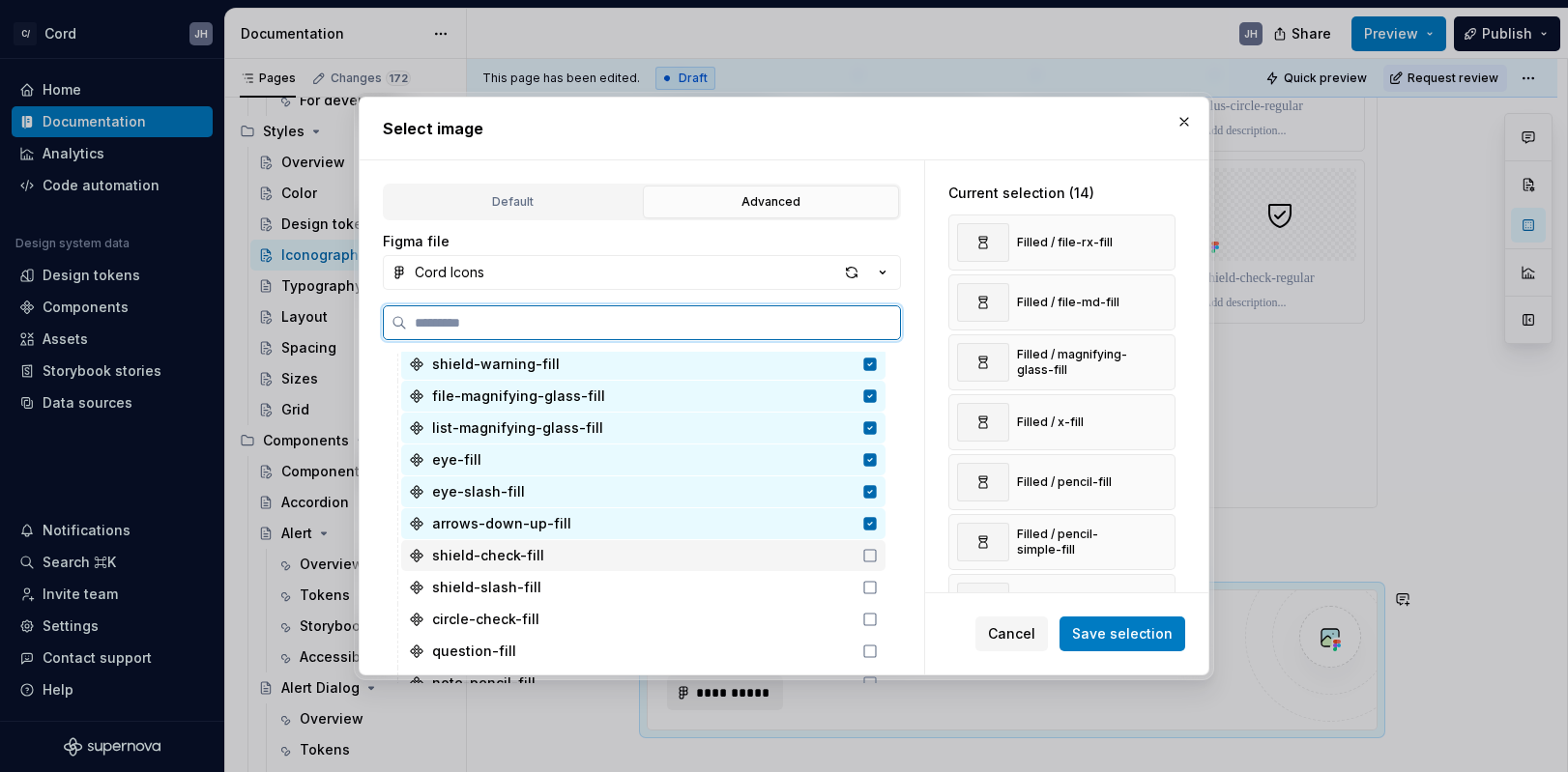 click 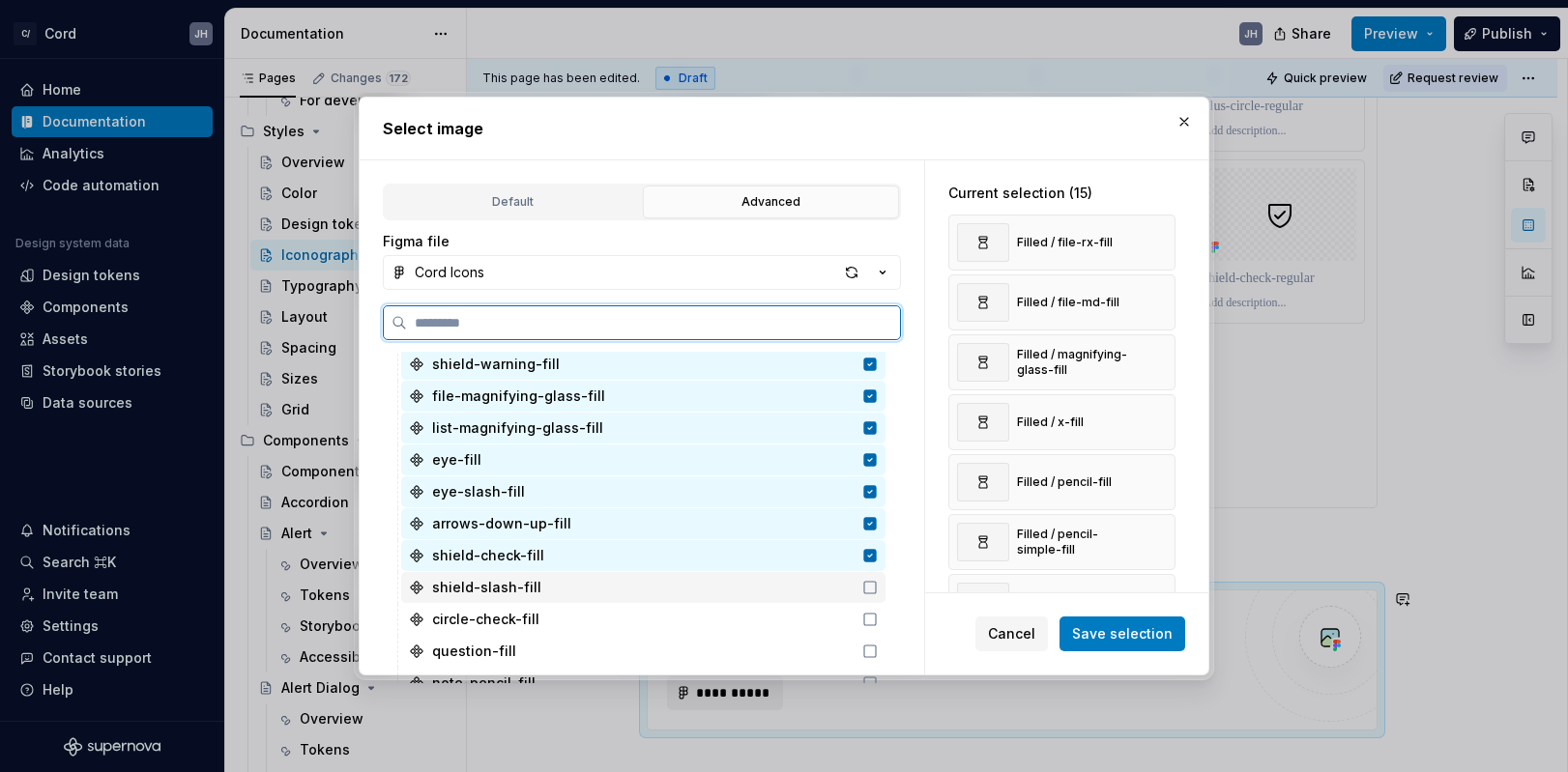 click 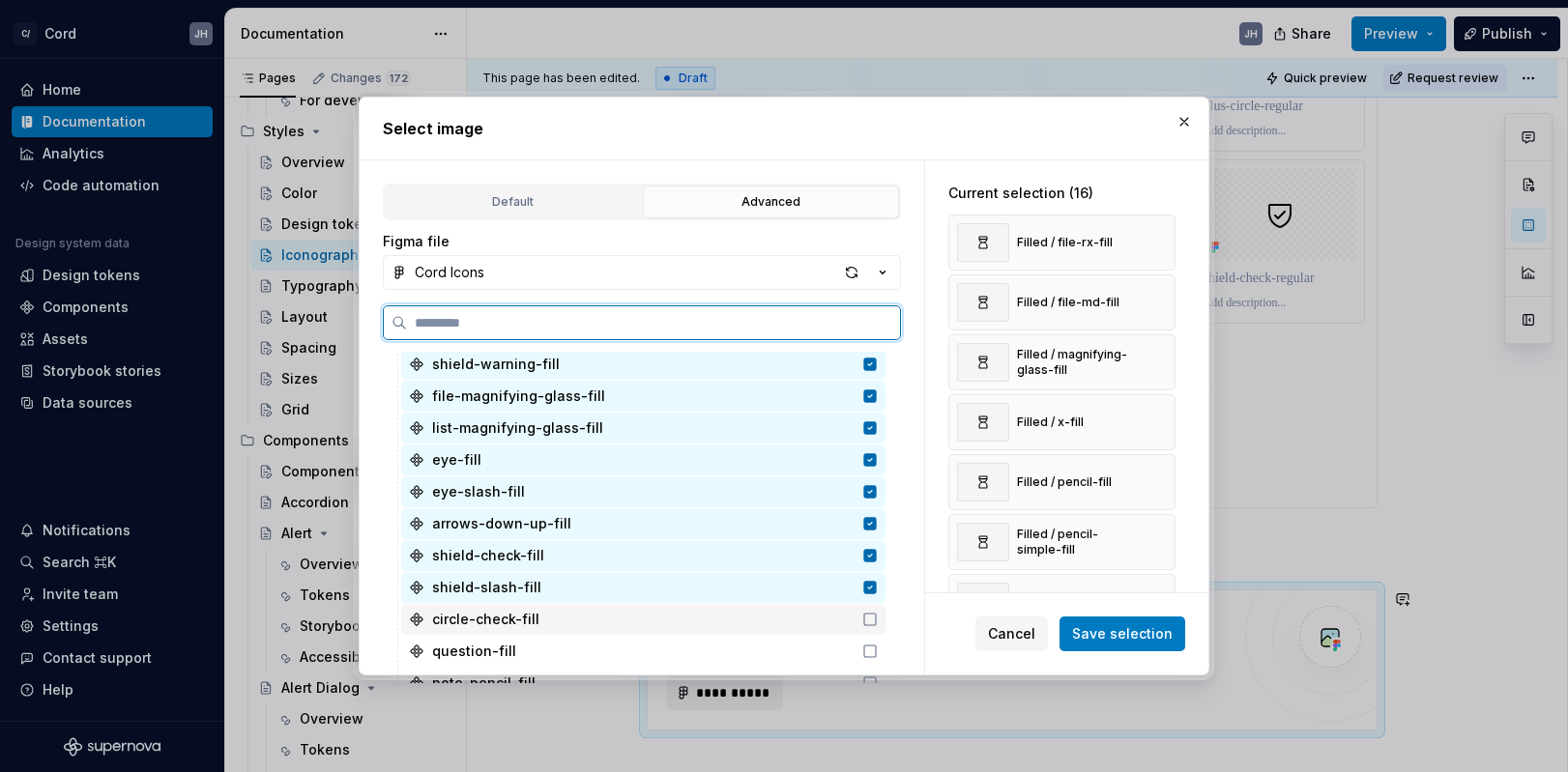 click 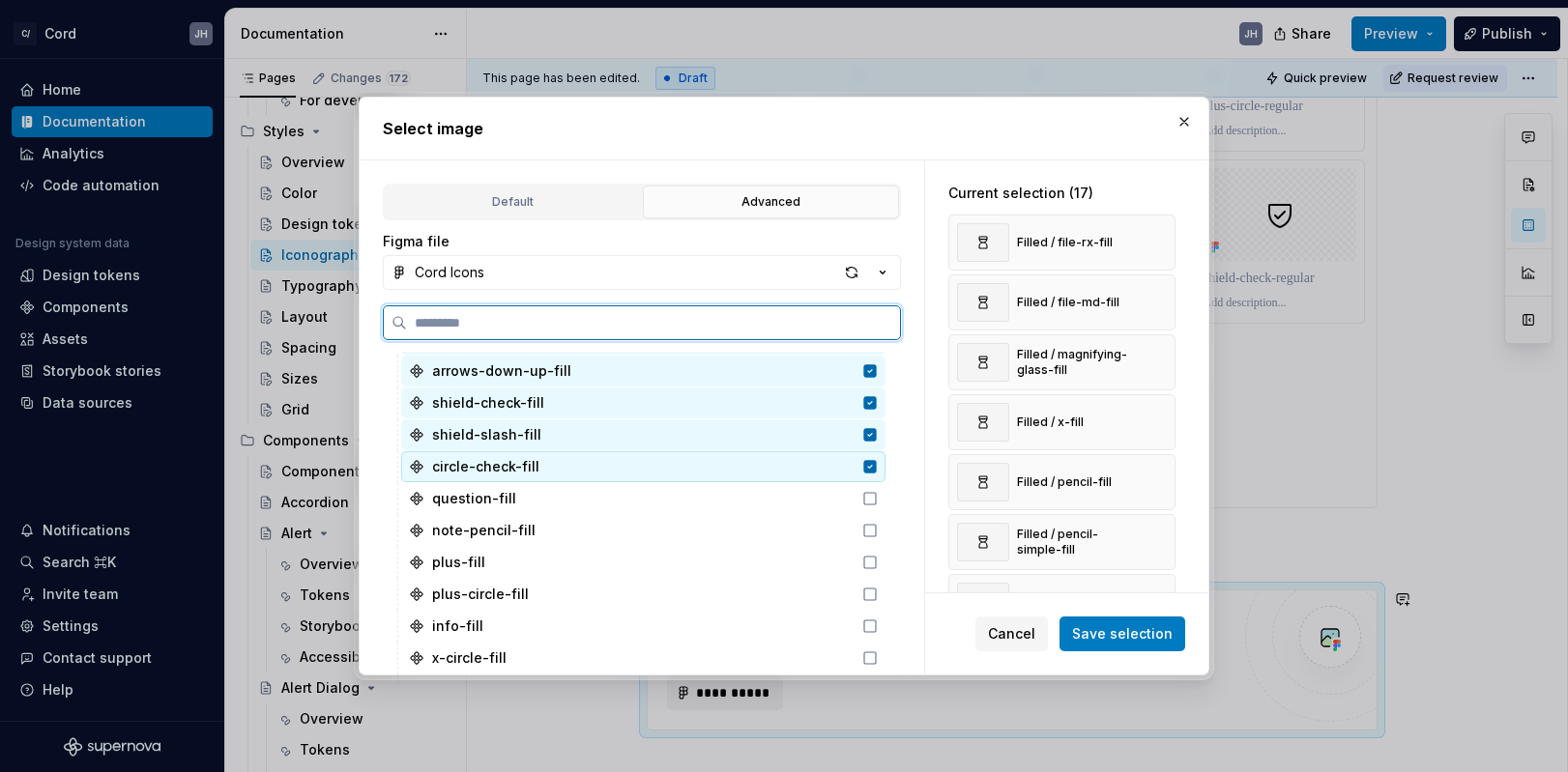 scroll, scrollTop: 532, scrollLeft: 0, axis: vertical 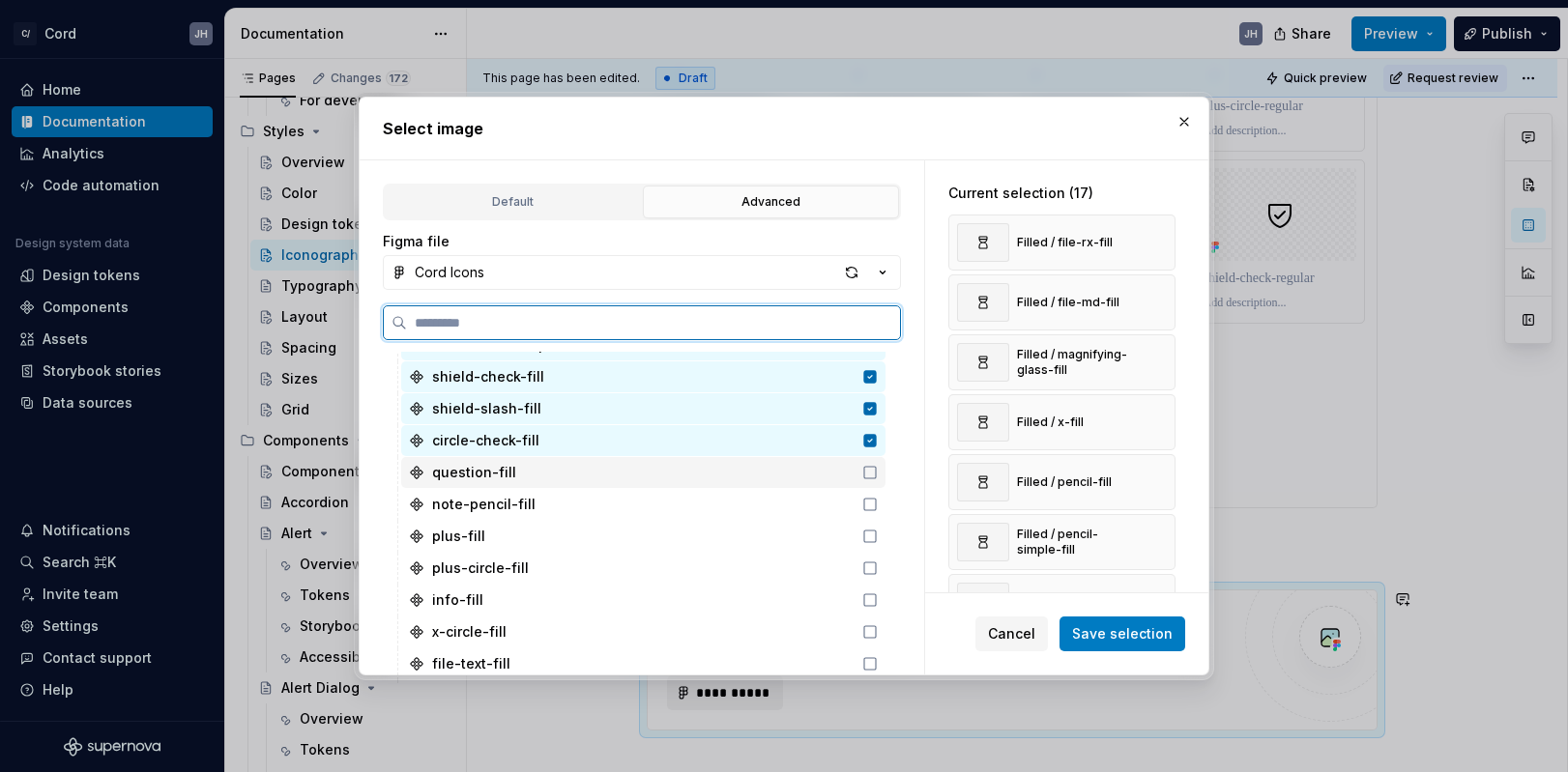 click 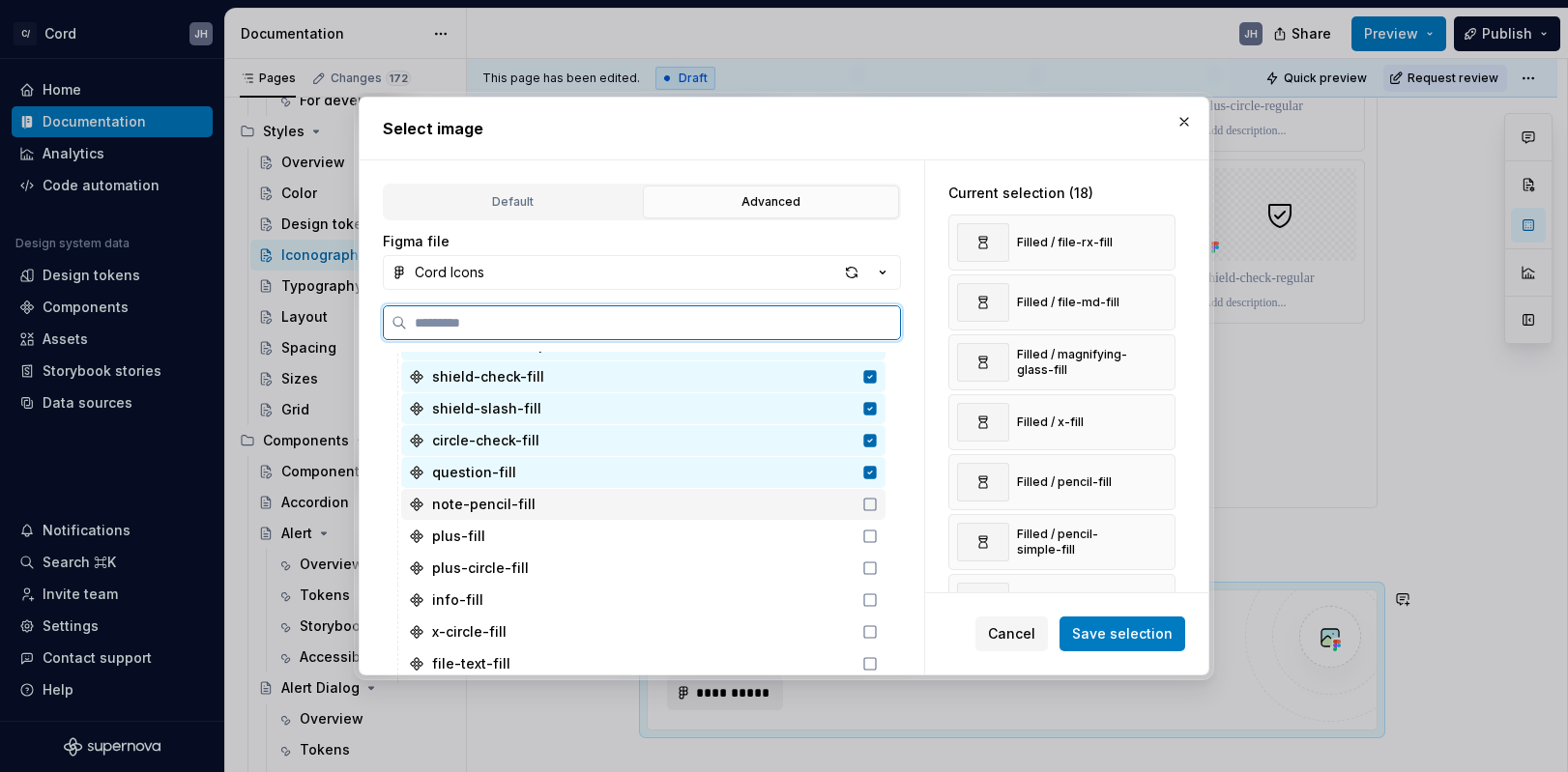 click 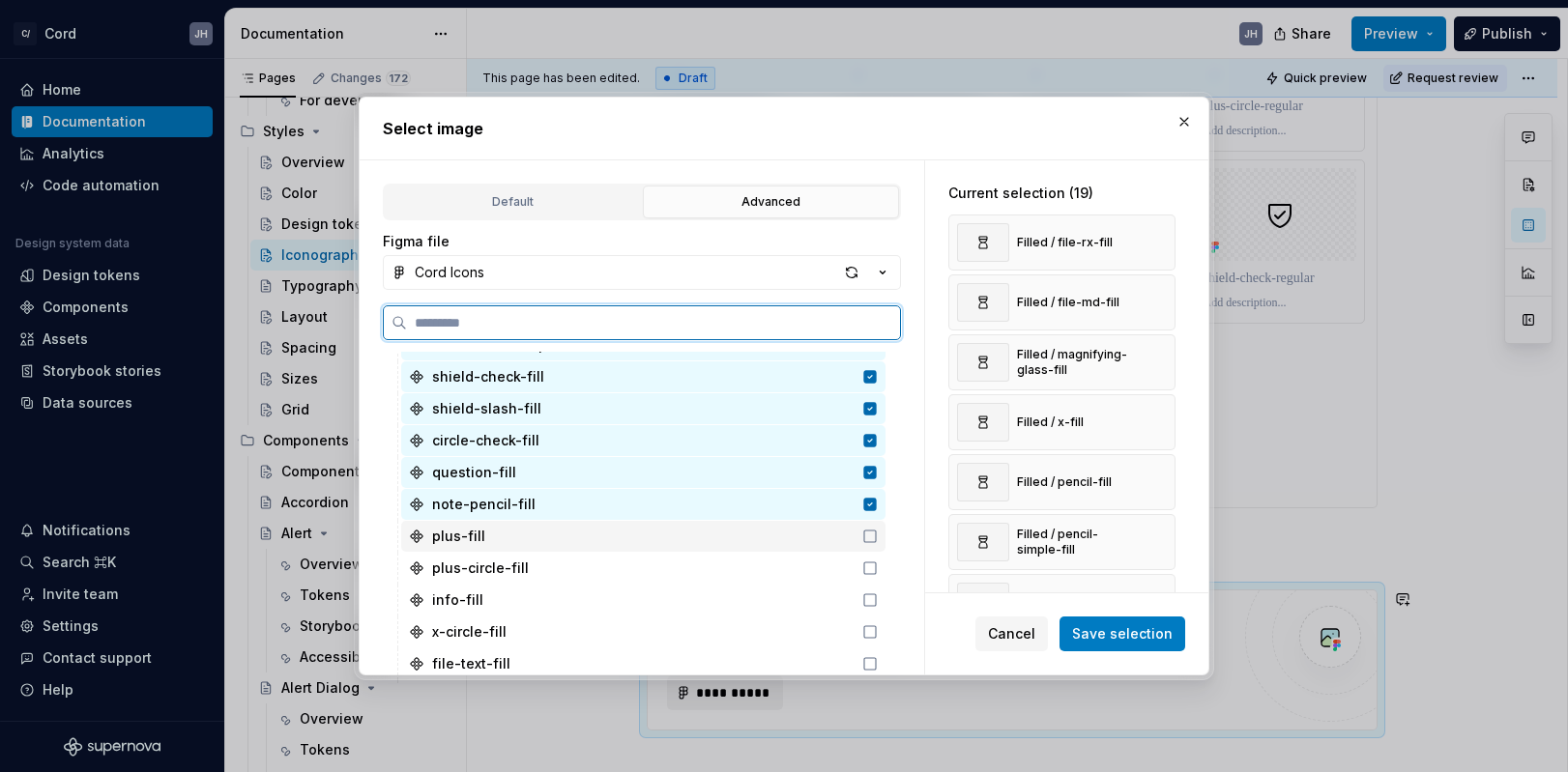 click 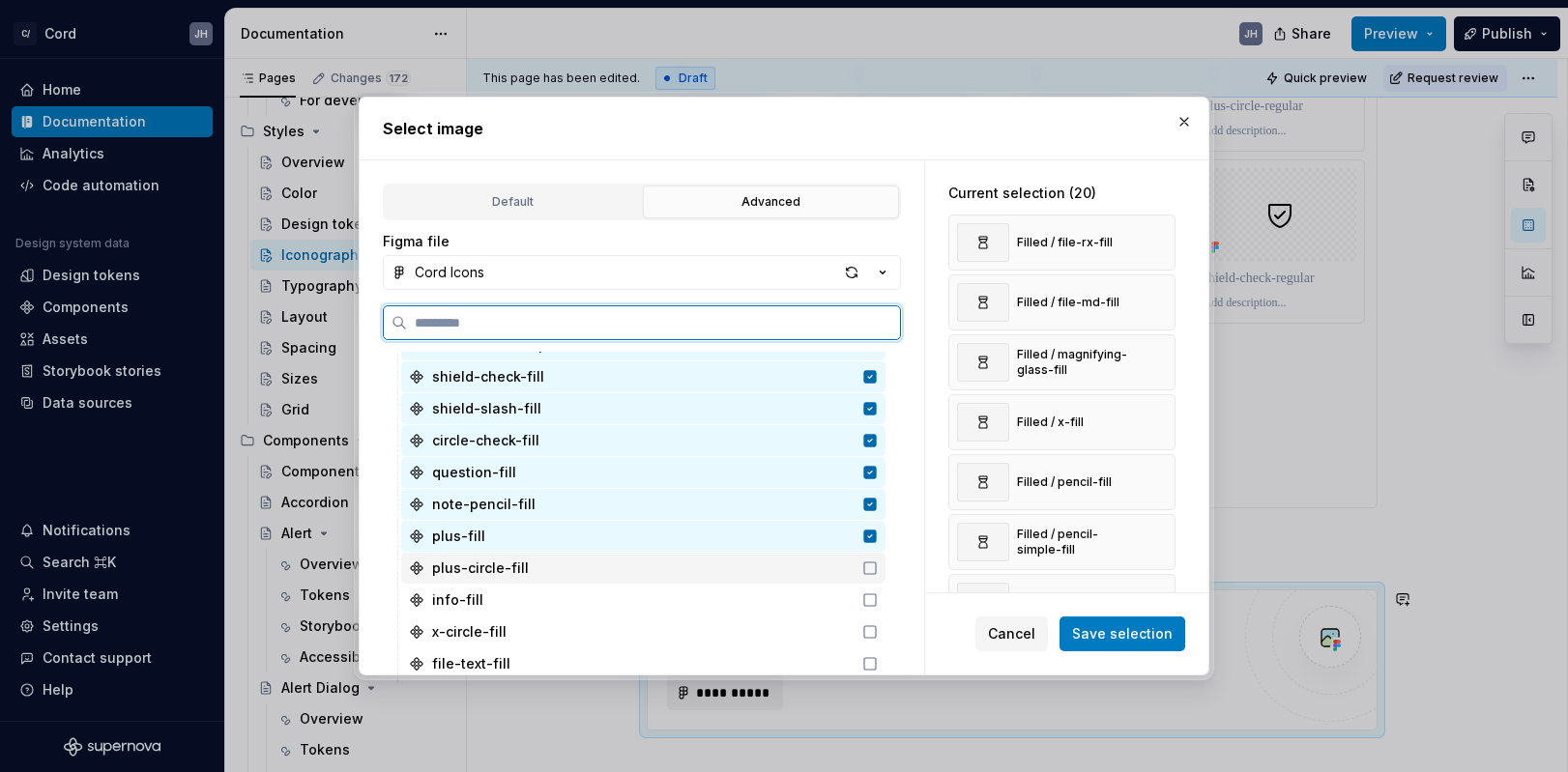 click 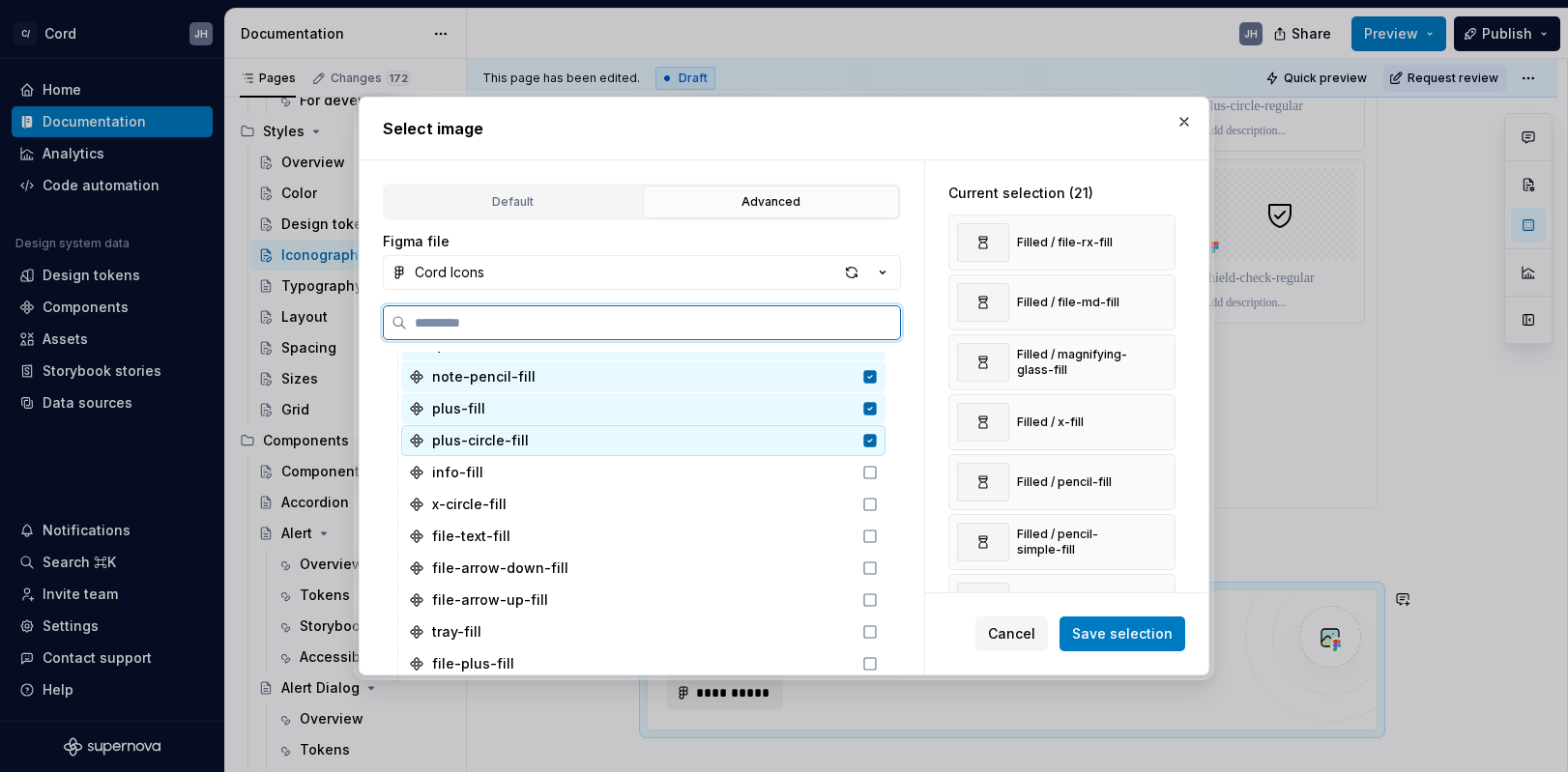 scroll, scrollTop: 725, scrollLeft: 0, axis: vertical 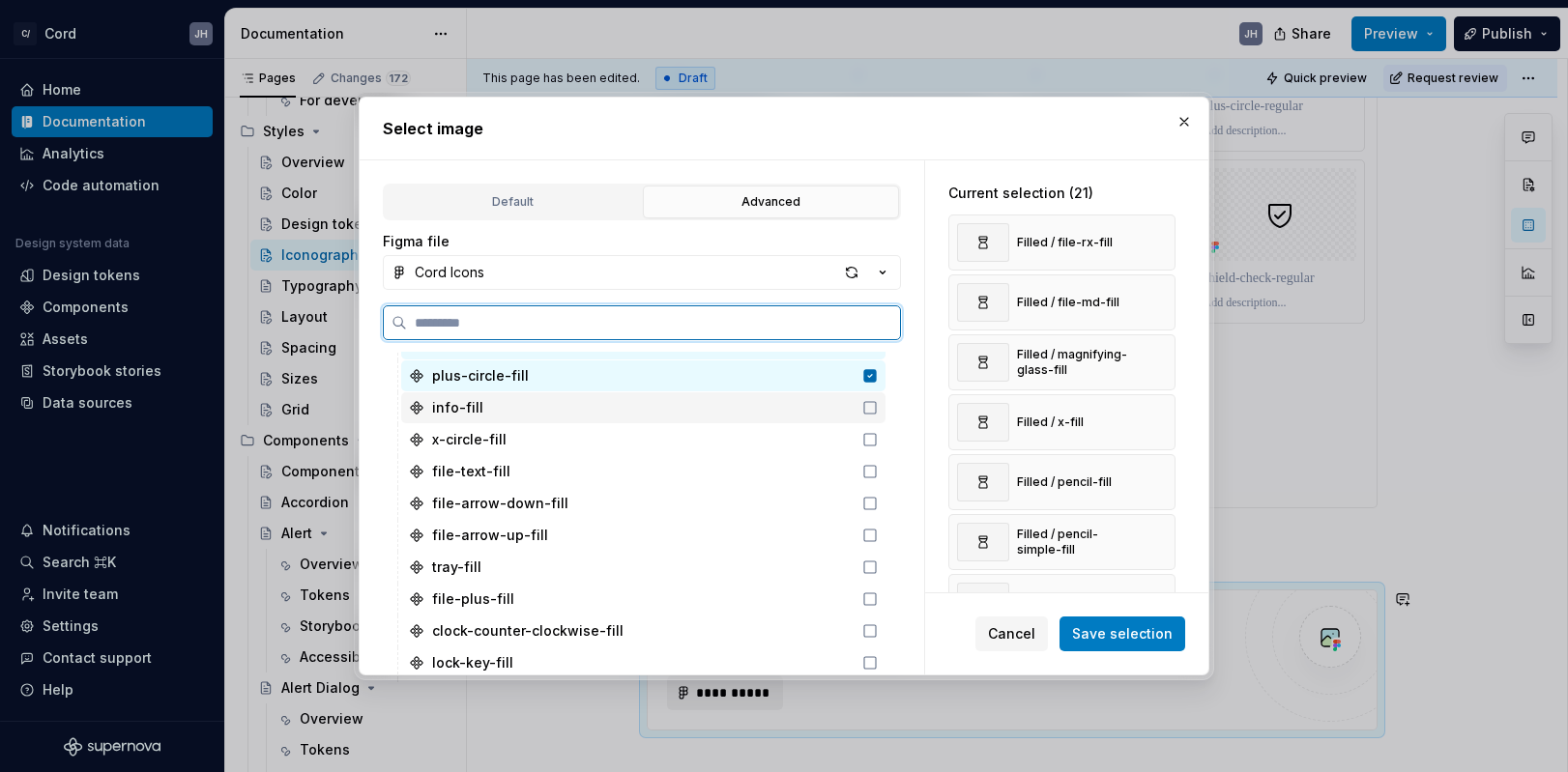 click 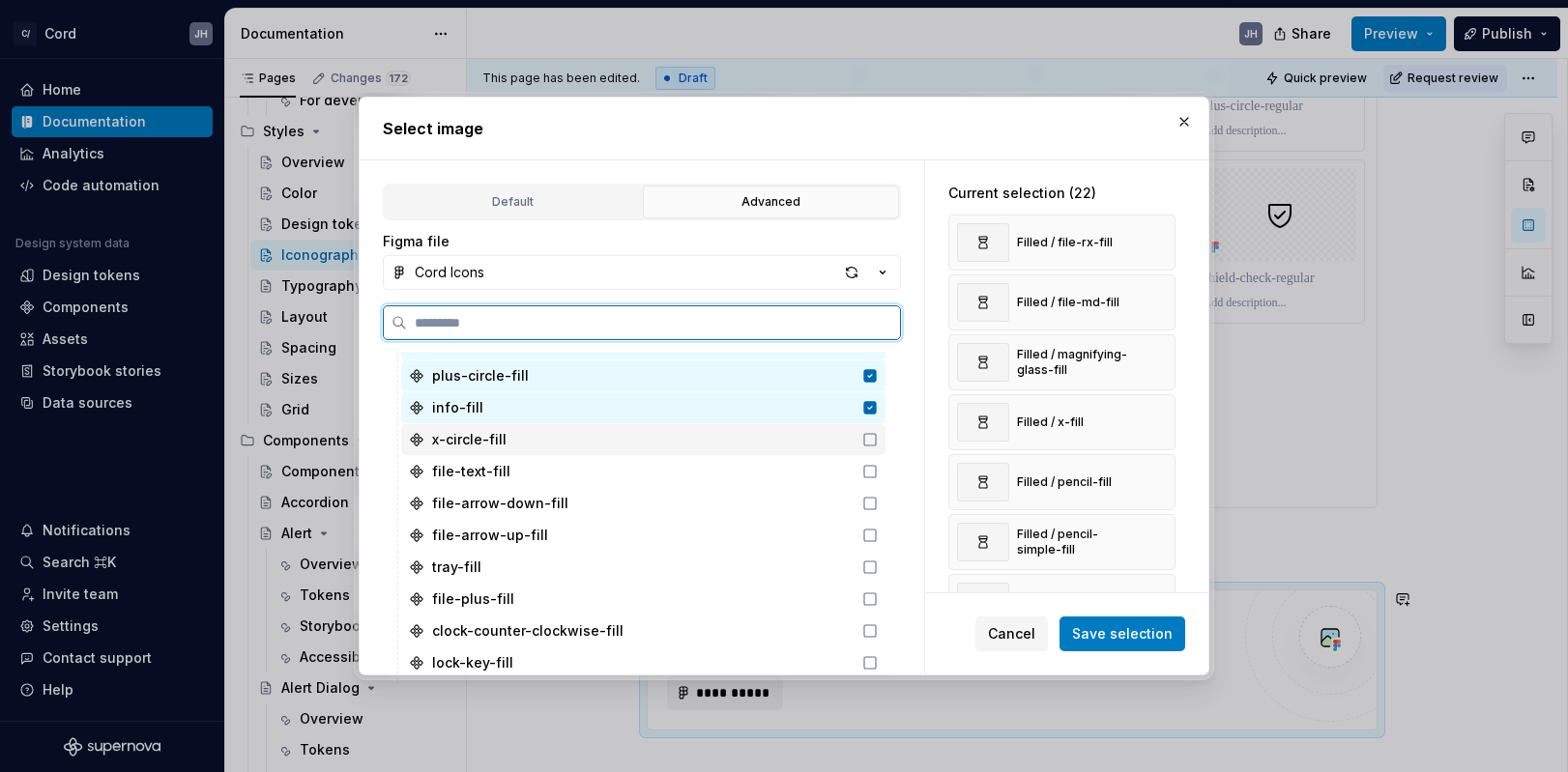 click 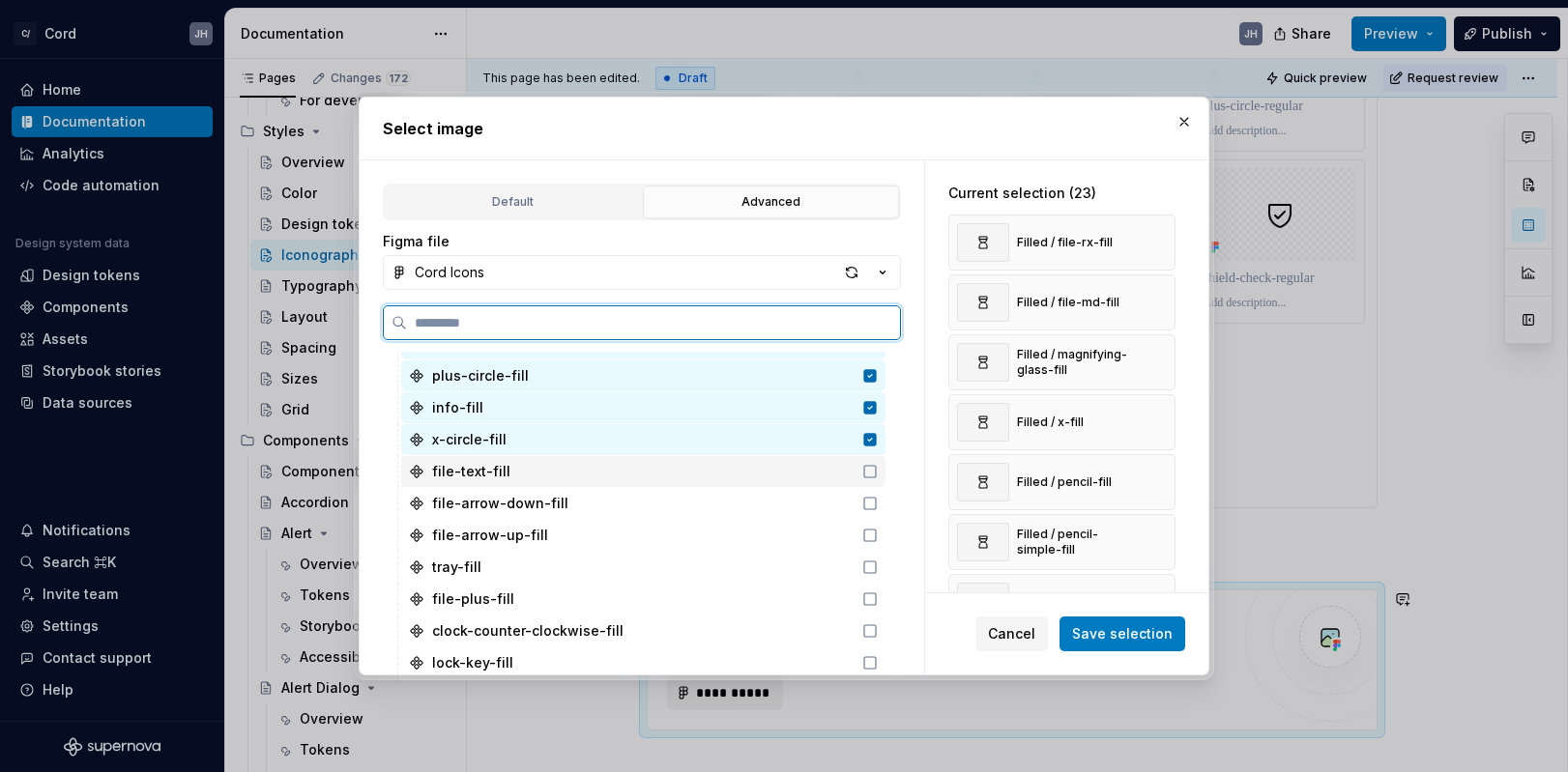 click on "file-text-fill" at bounding box center [643, 472] 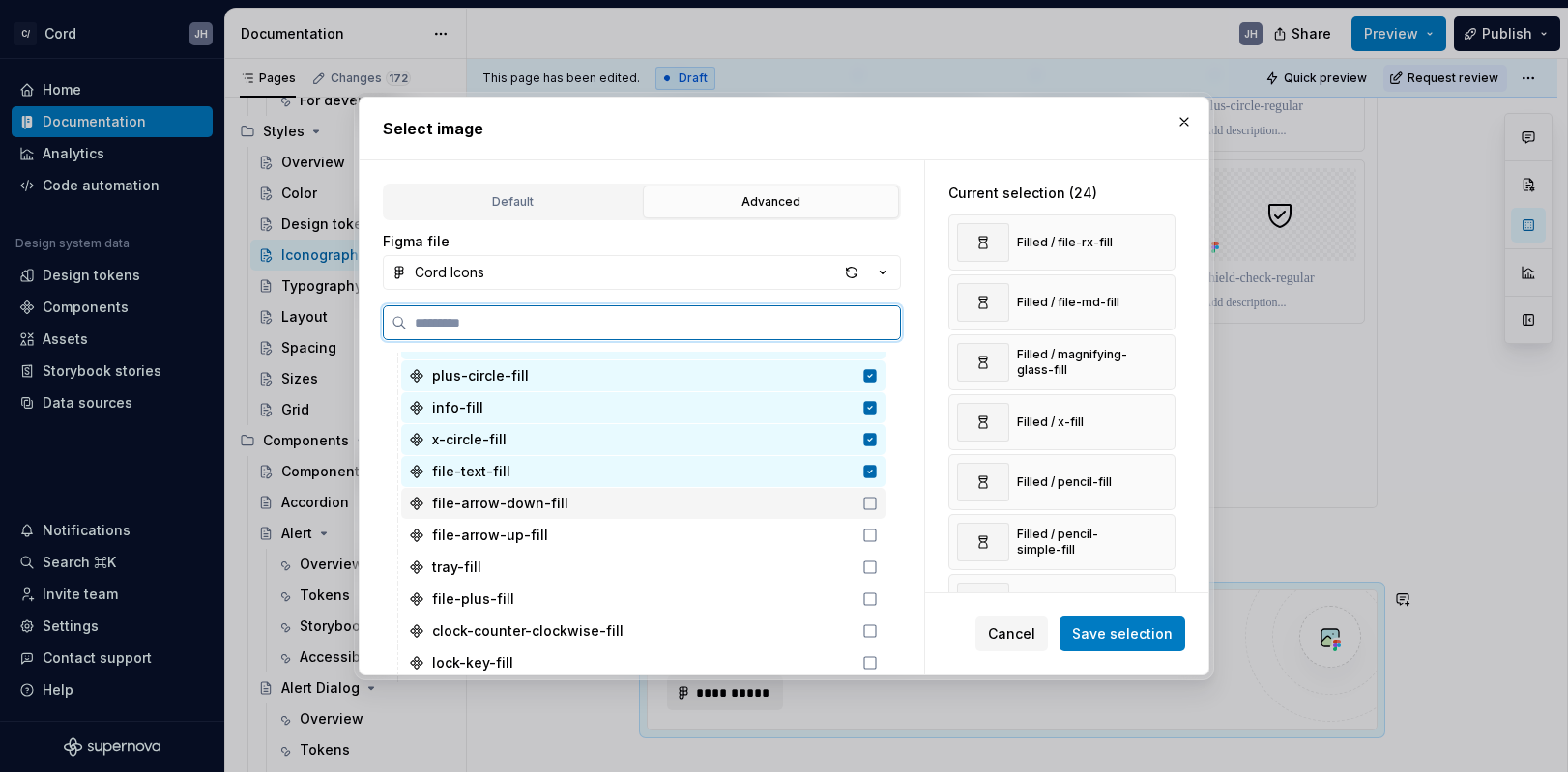 click on "file-arrow-down-fill" at bounding box center [643, 503] 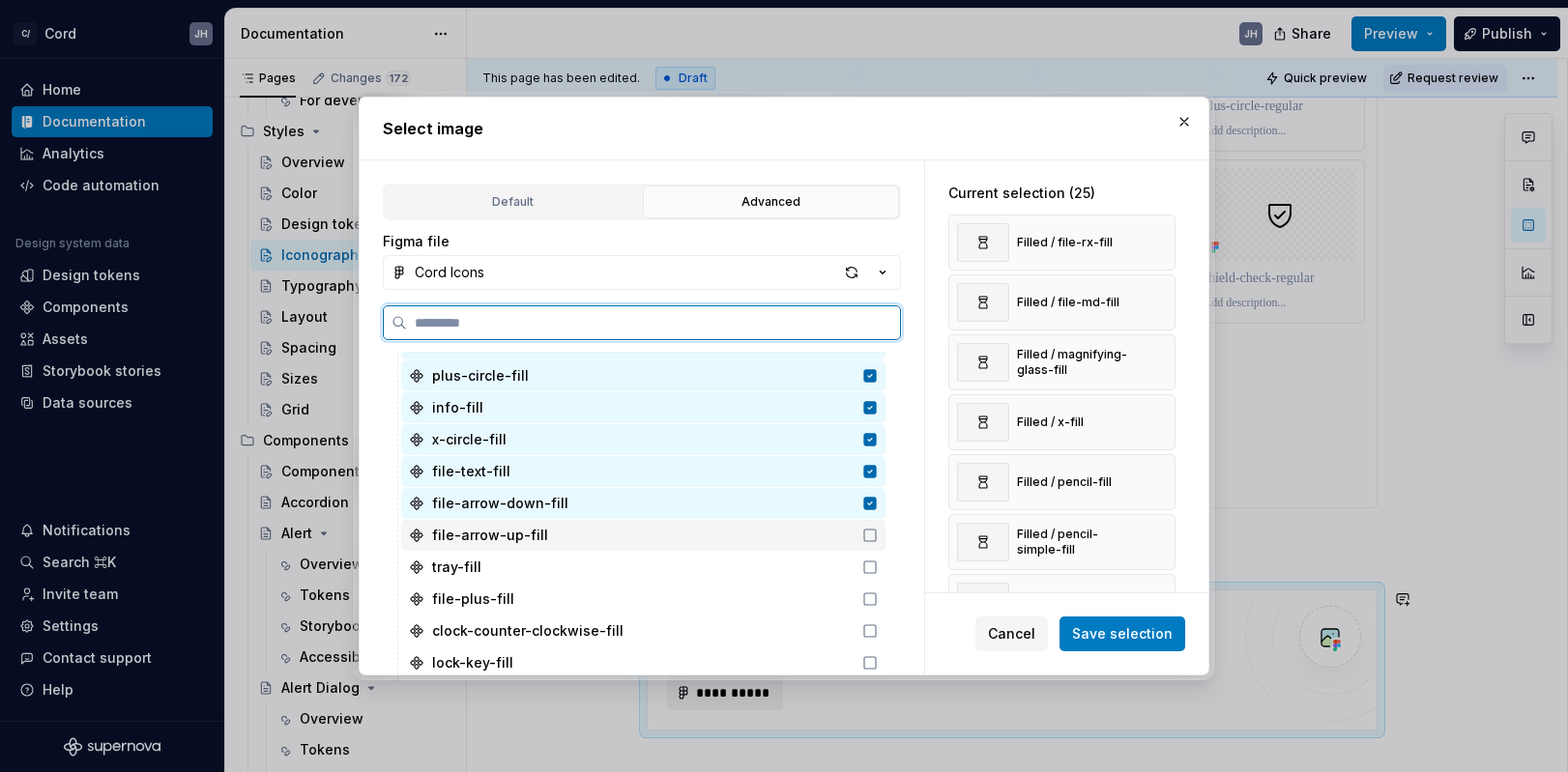 click 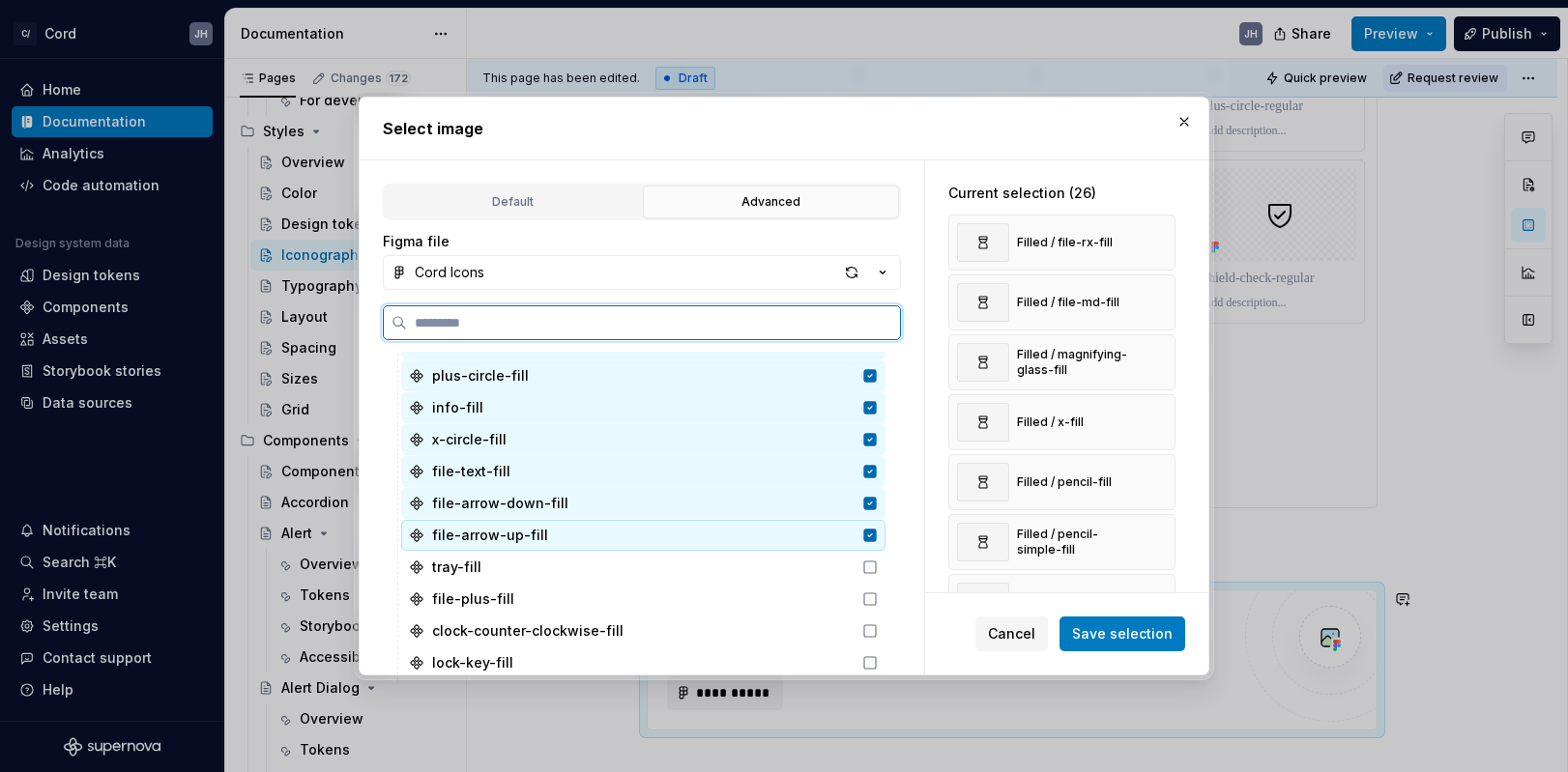 click on "file-arrow-up-fill" at bounding box center [643, 535] 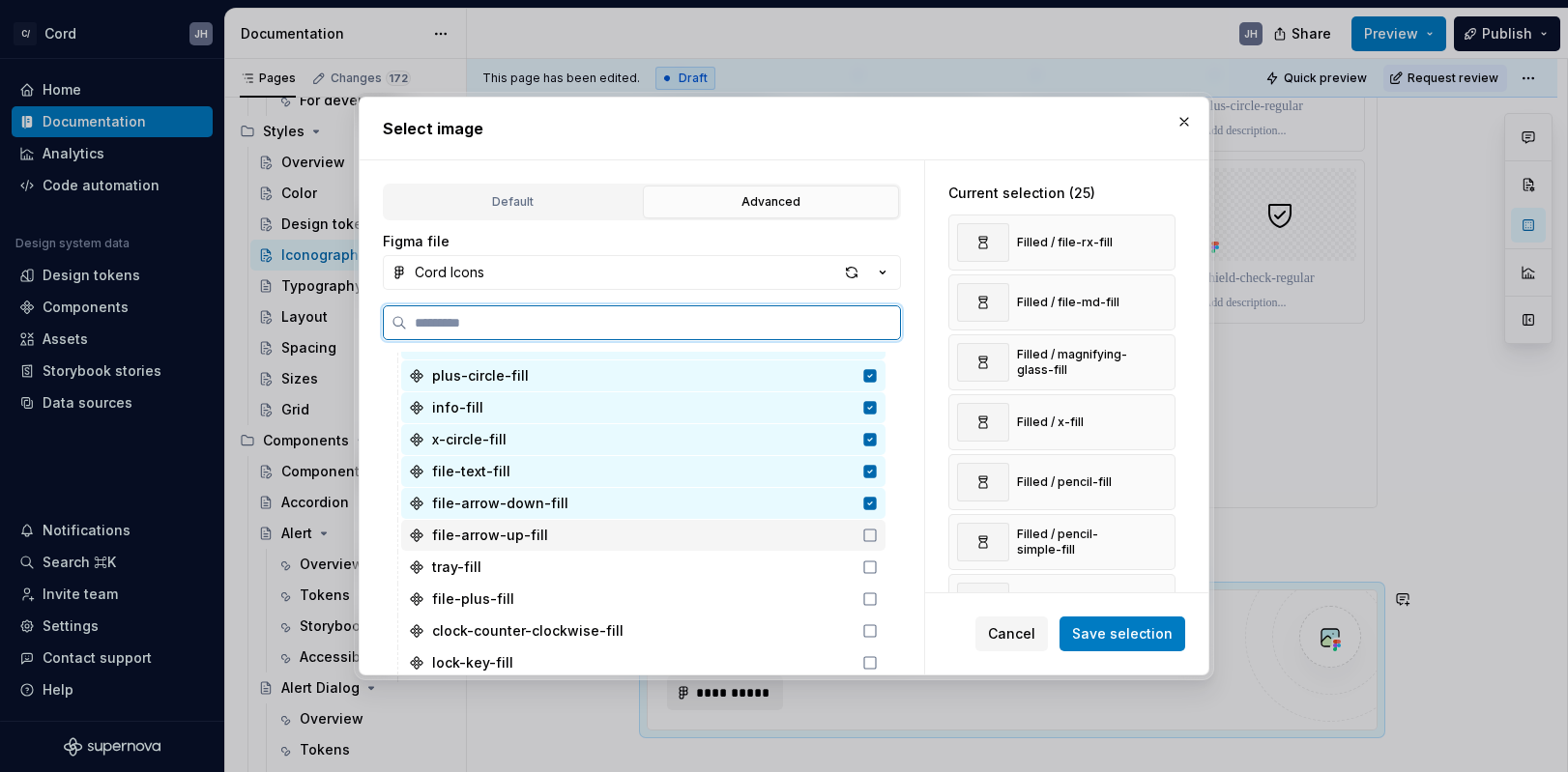 click on "file-arrow-up-fill" at bounding box center (643, 535) 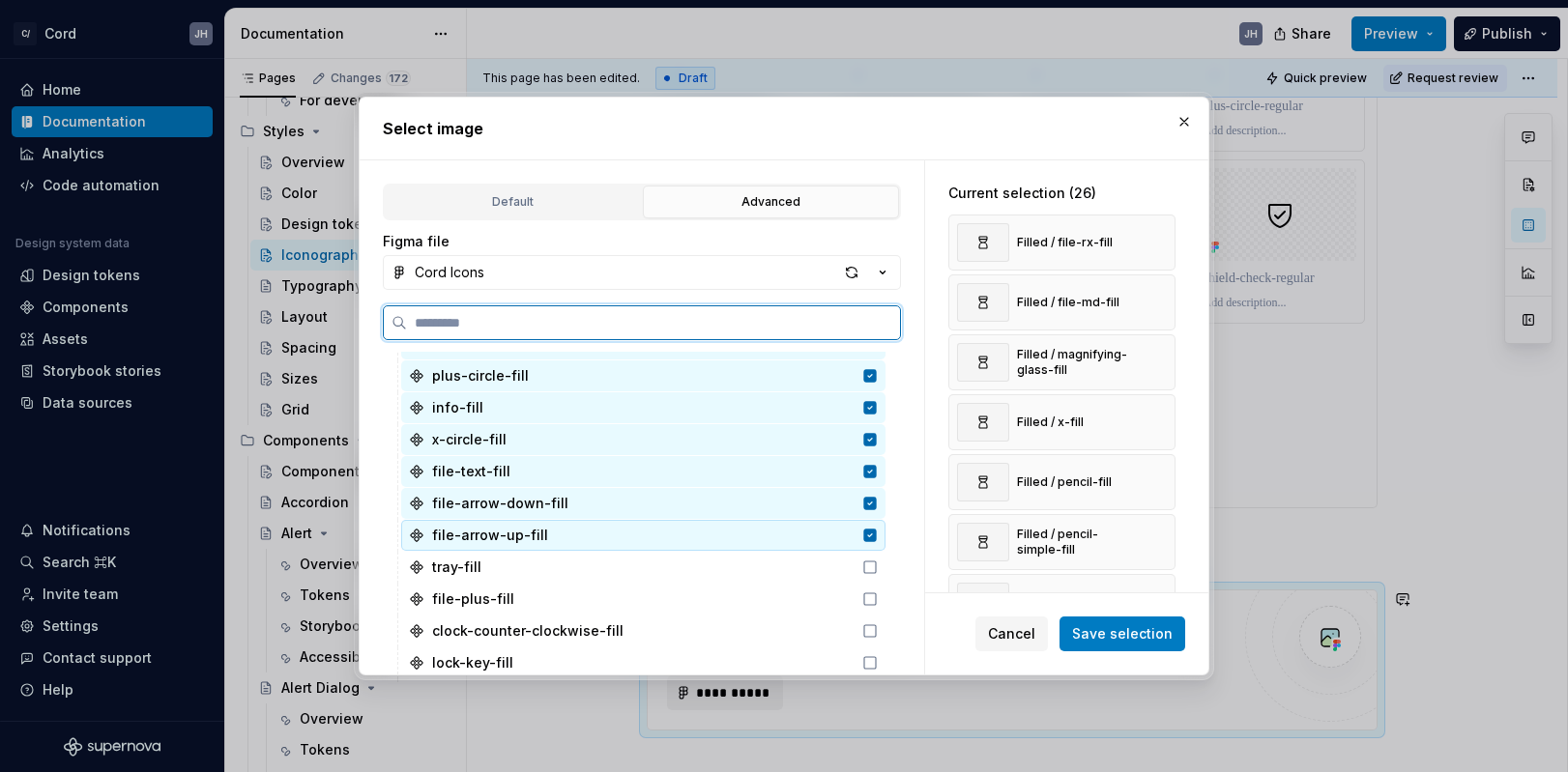 click 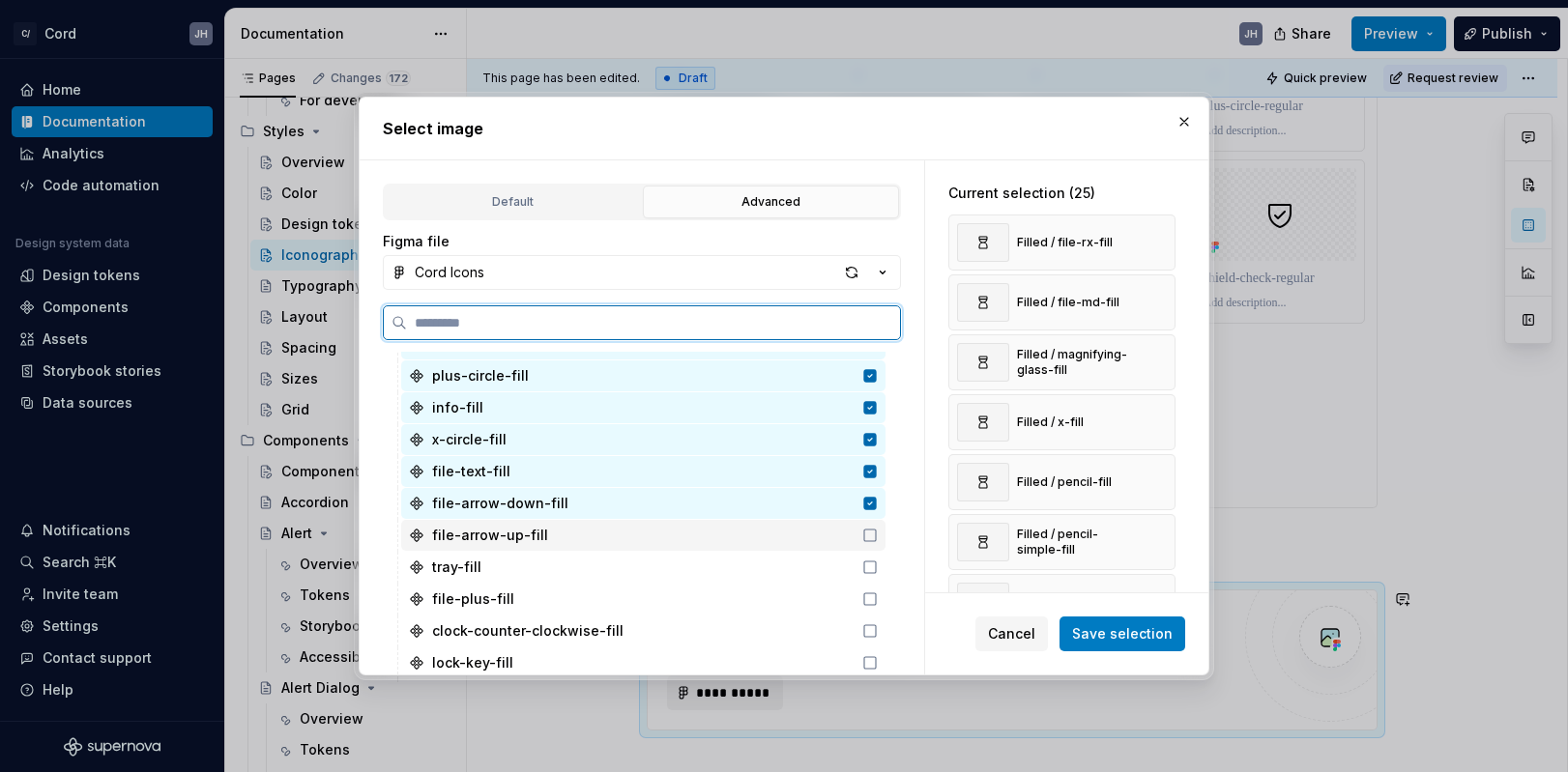 click on "file-arrow-up-fill" at bounding box center [643, 535] 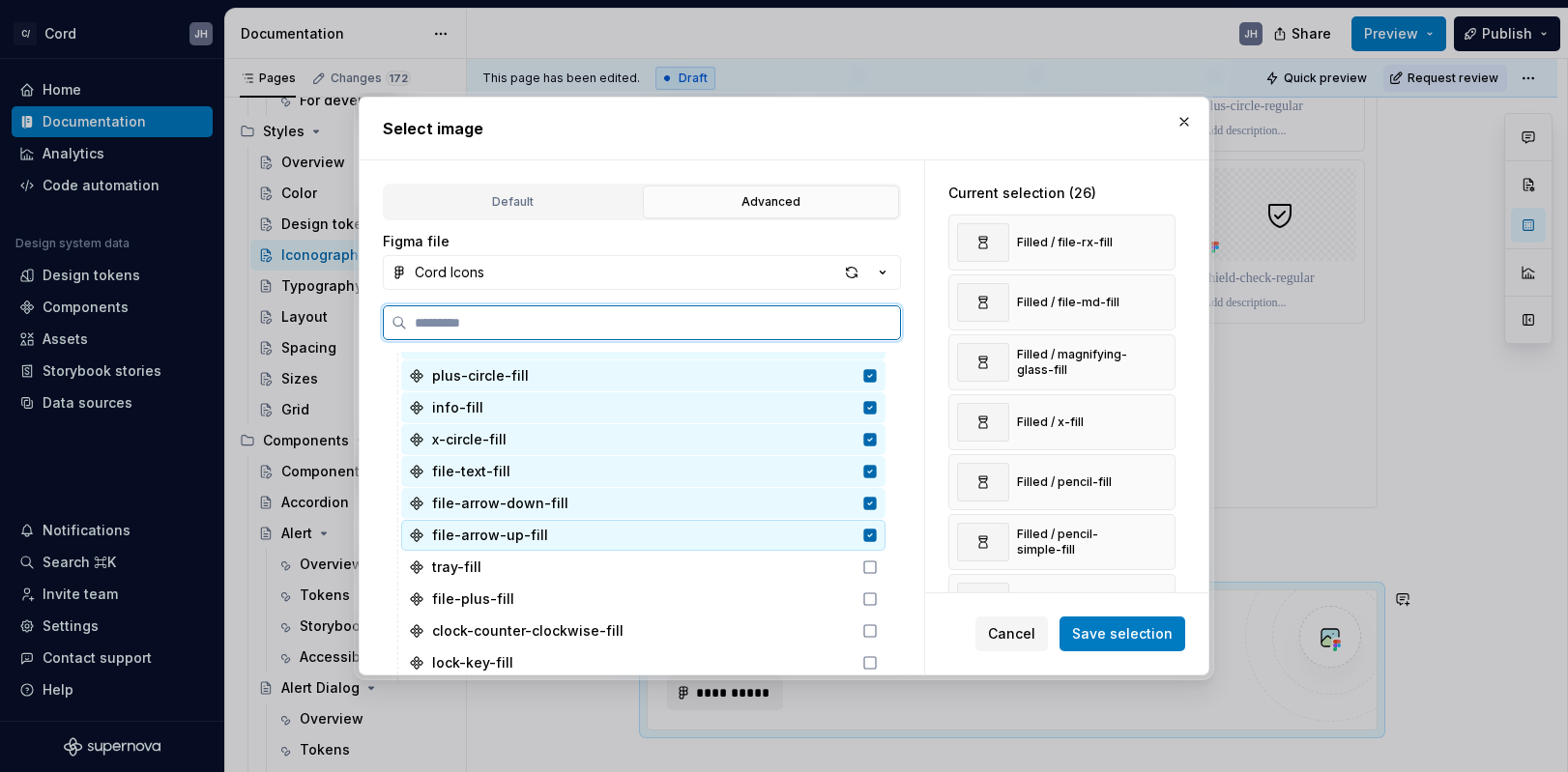 click 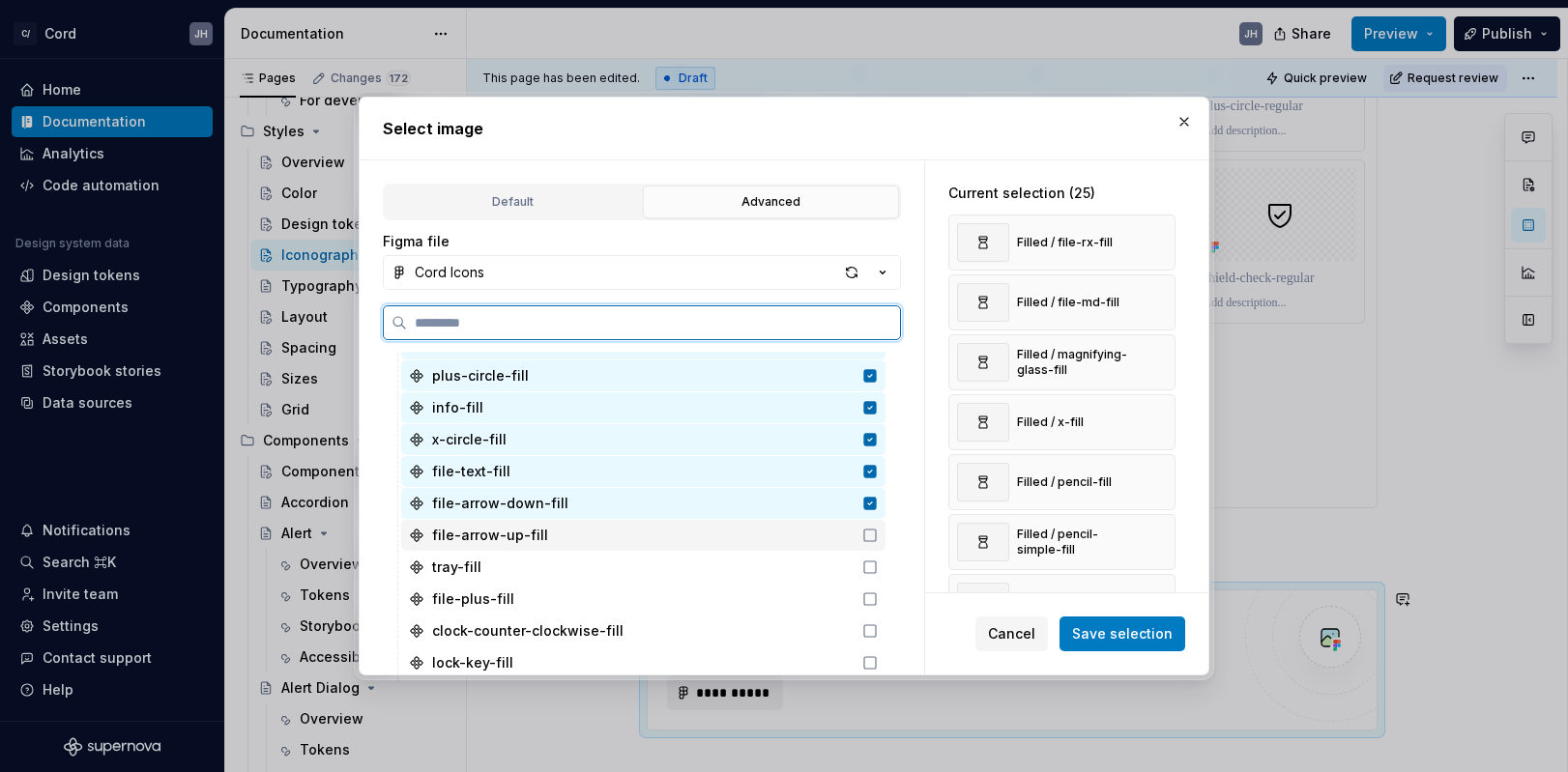 click 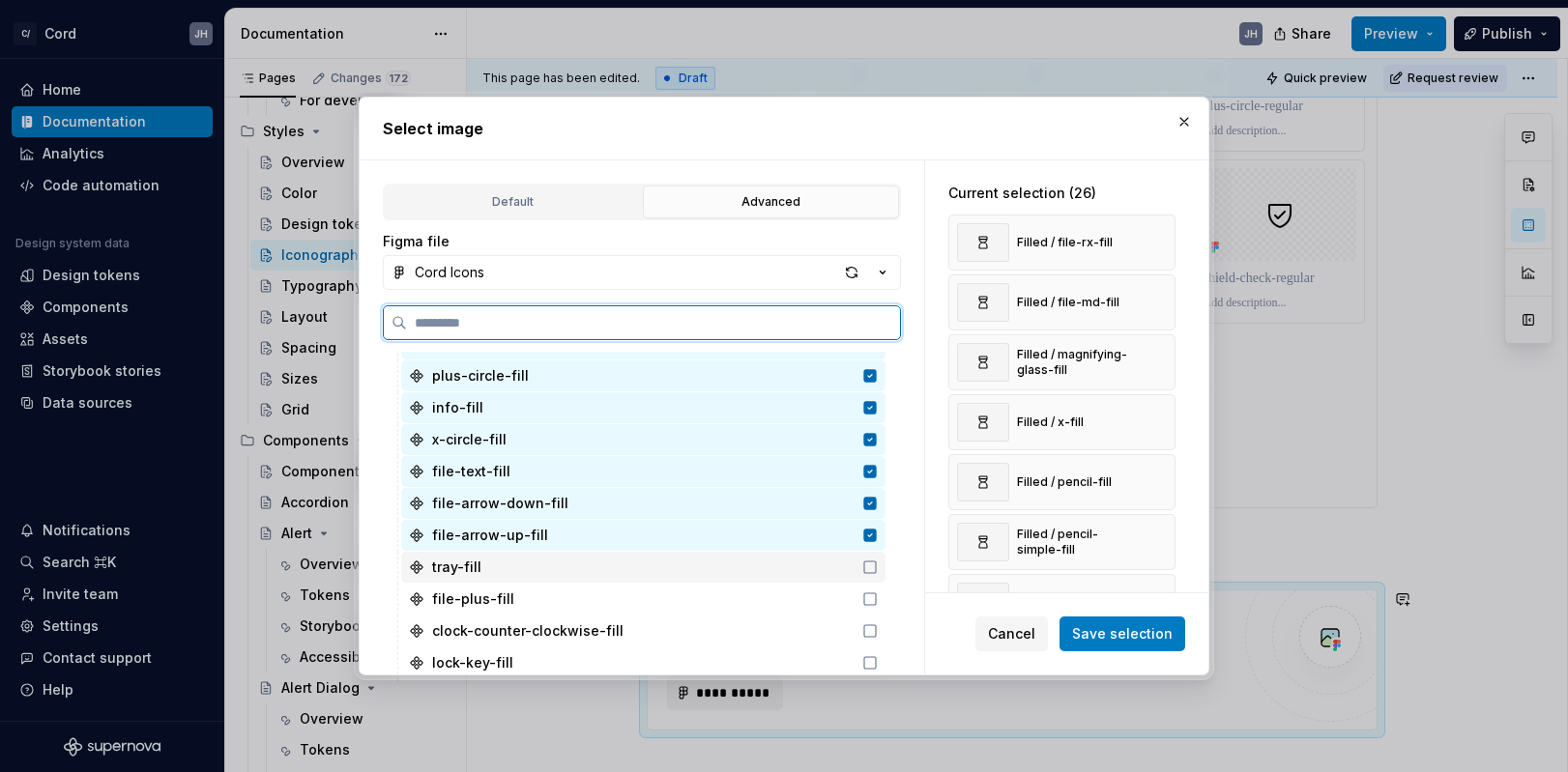 click 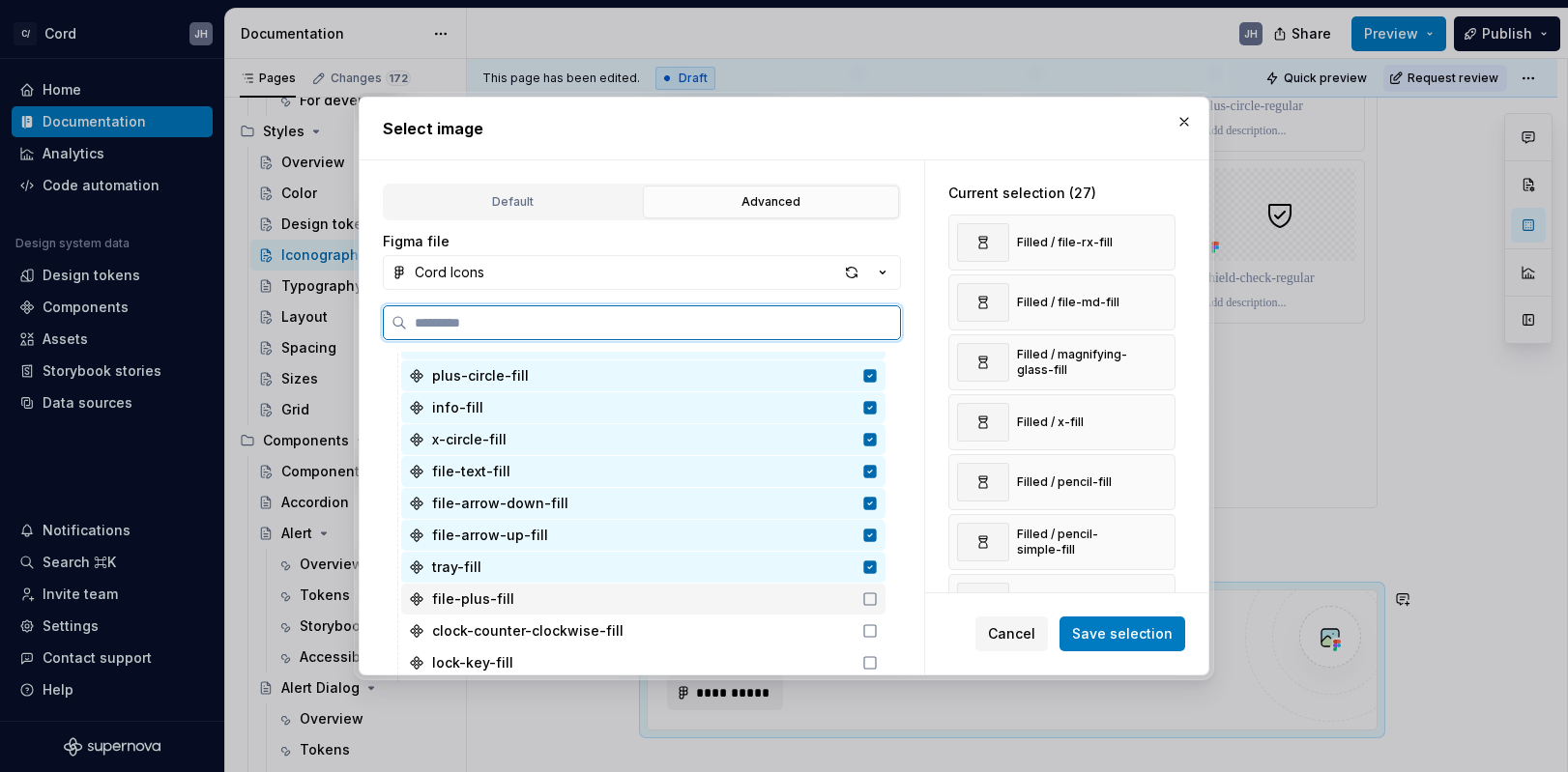 click on "file-plus-fill" at bounding box center (643, 599) 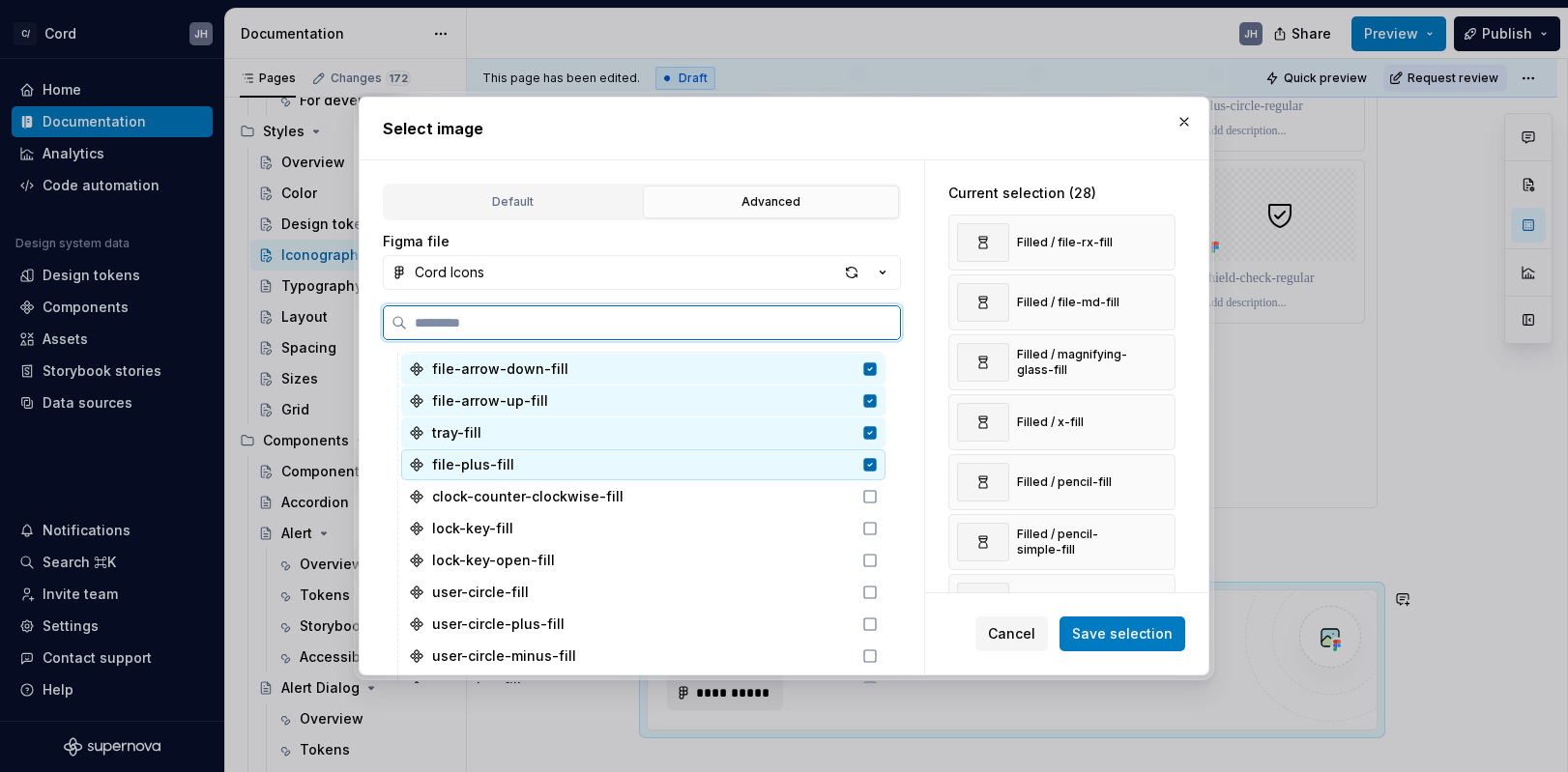 scroll, scrollTop: 866, scrollLeft: 0, axis: vertical 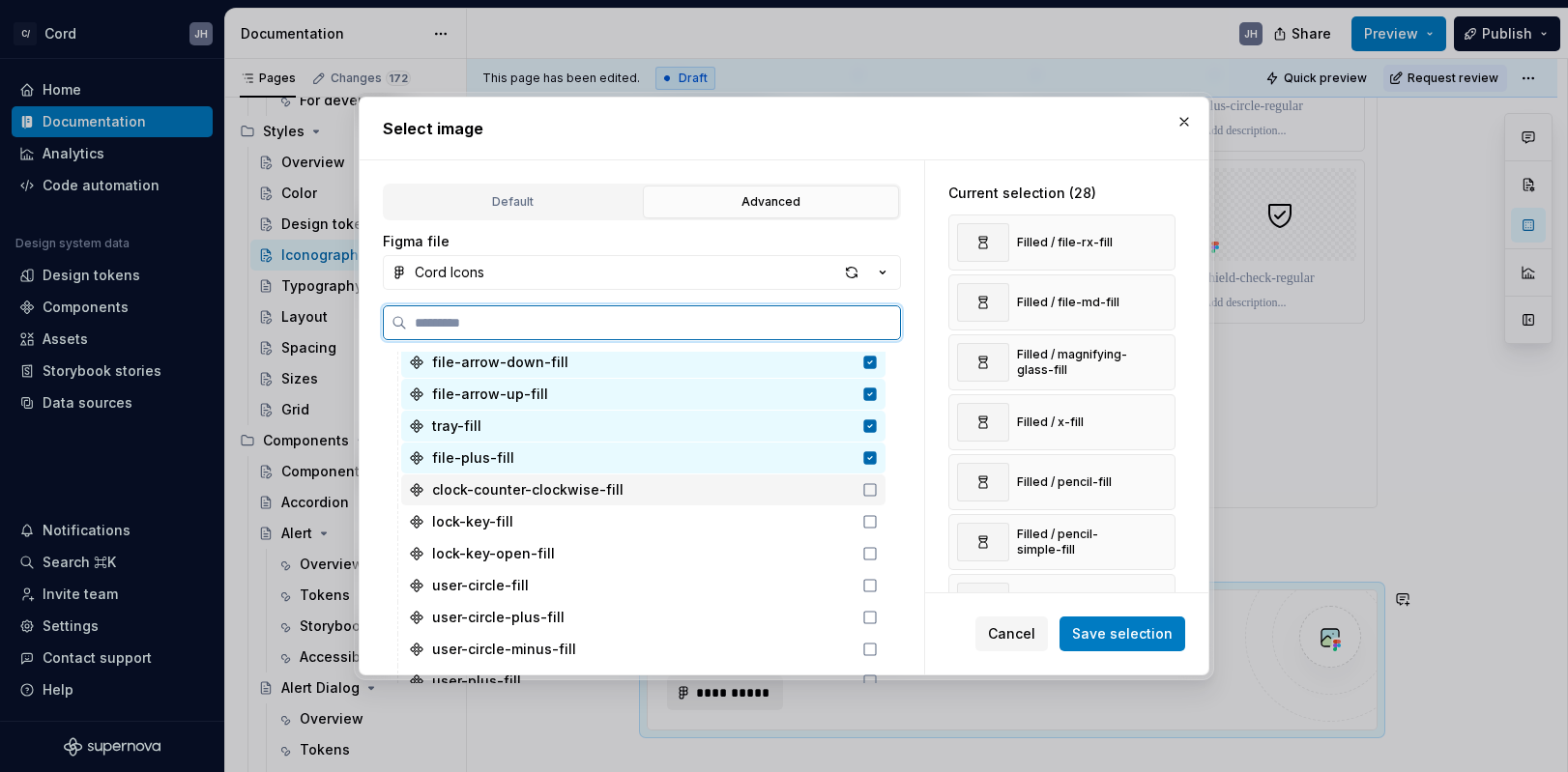 click 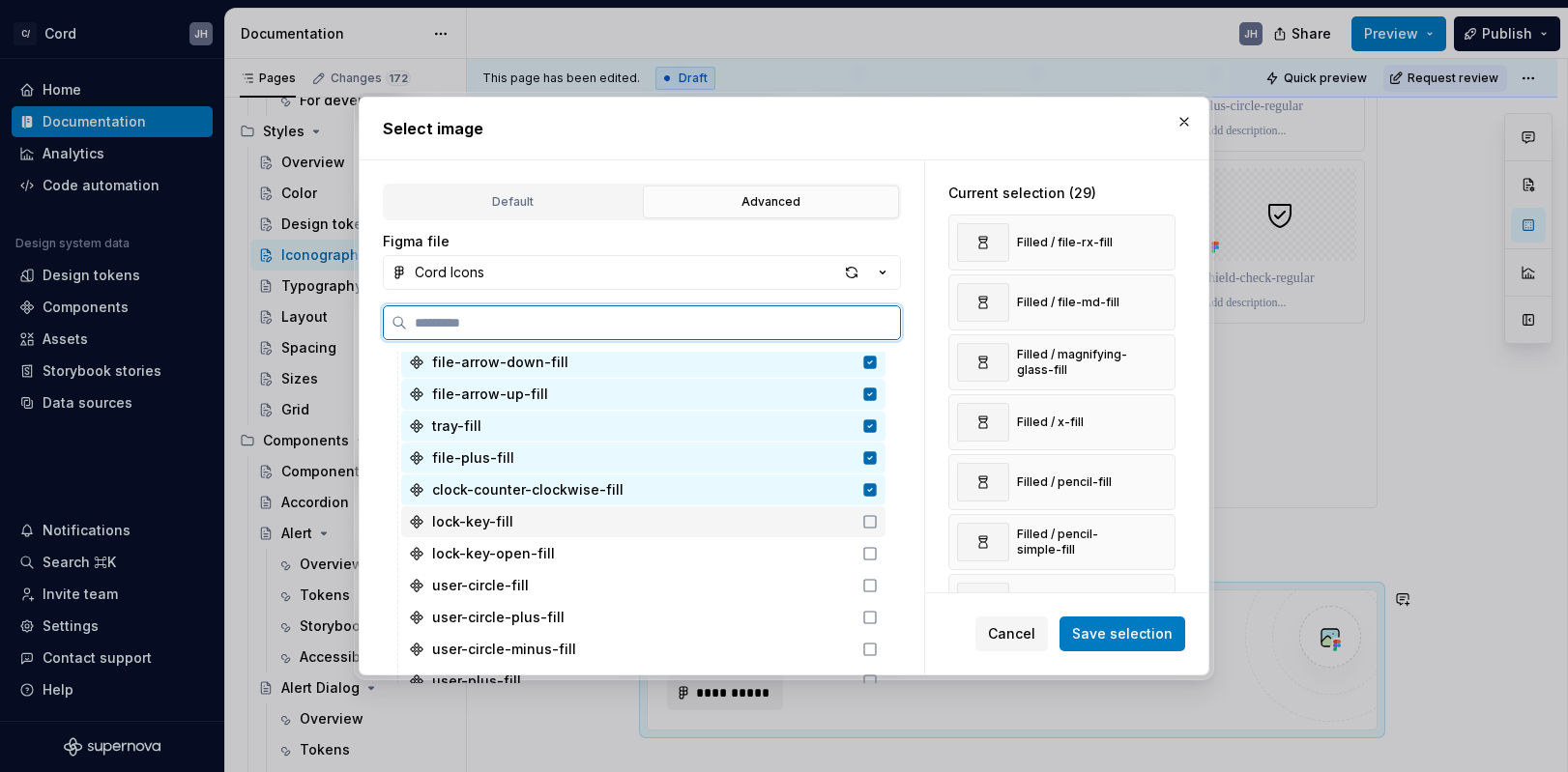 click 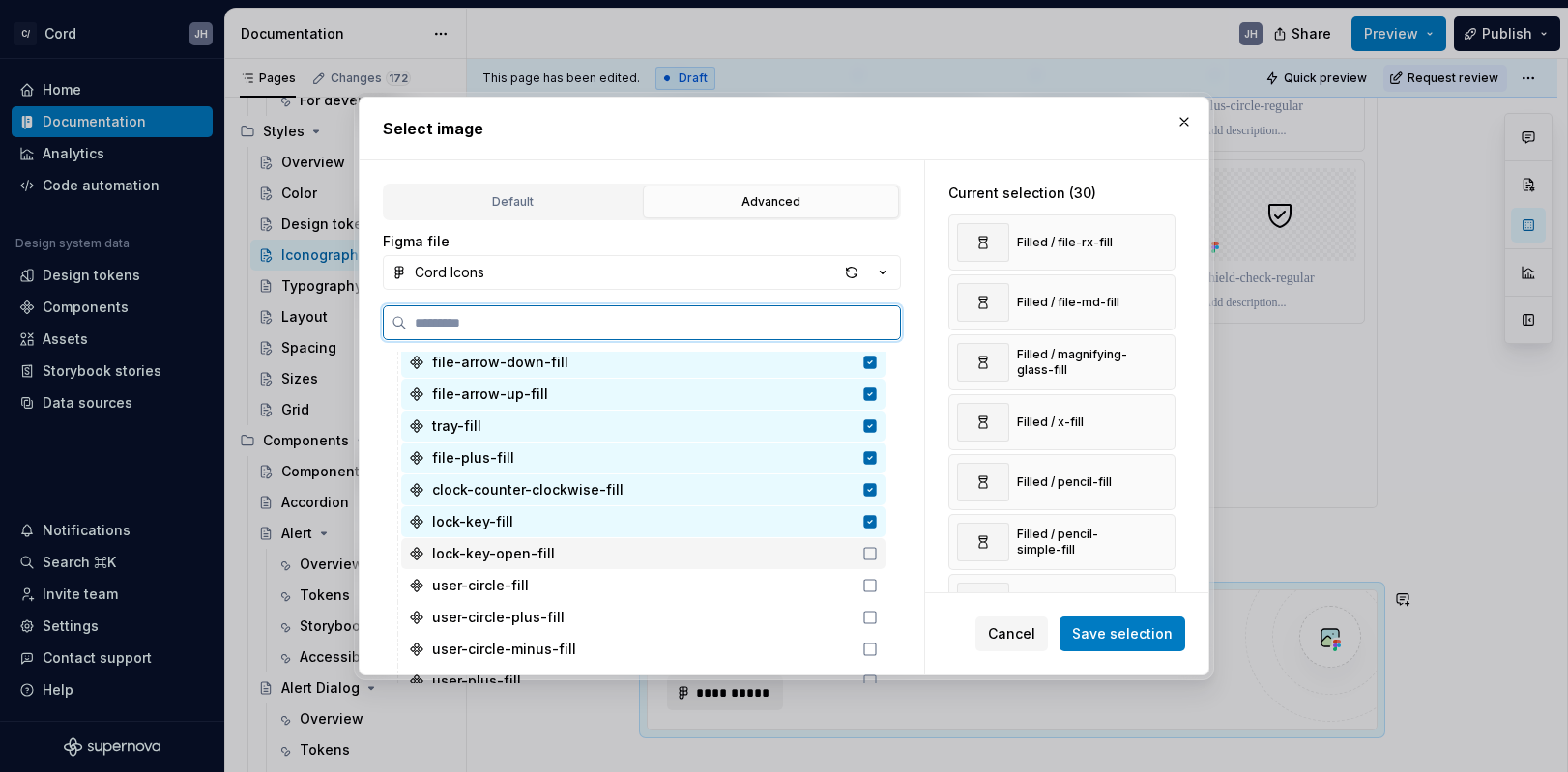 click 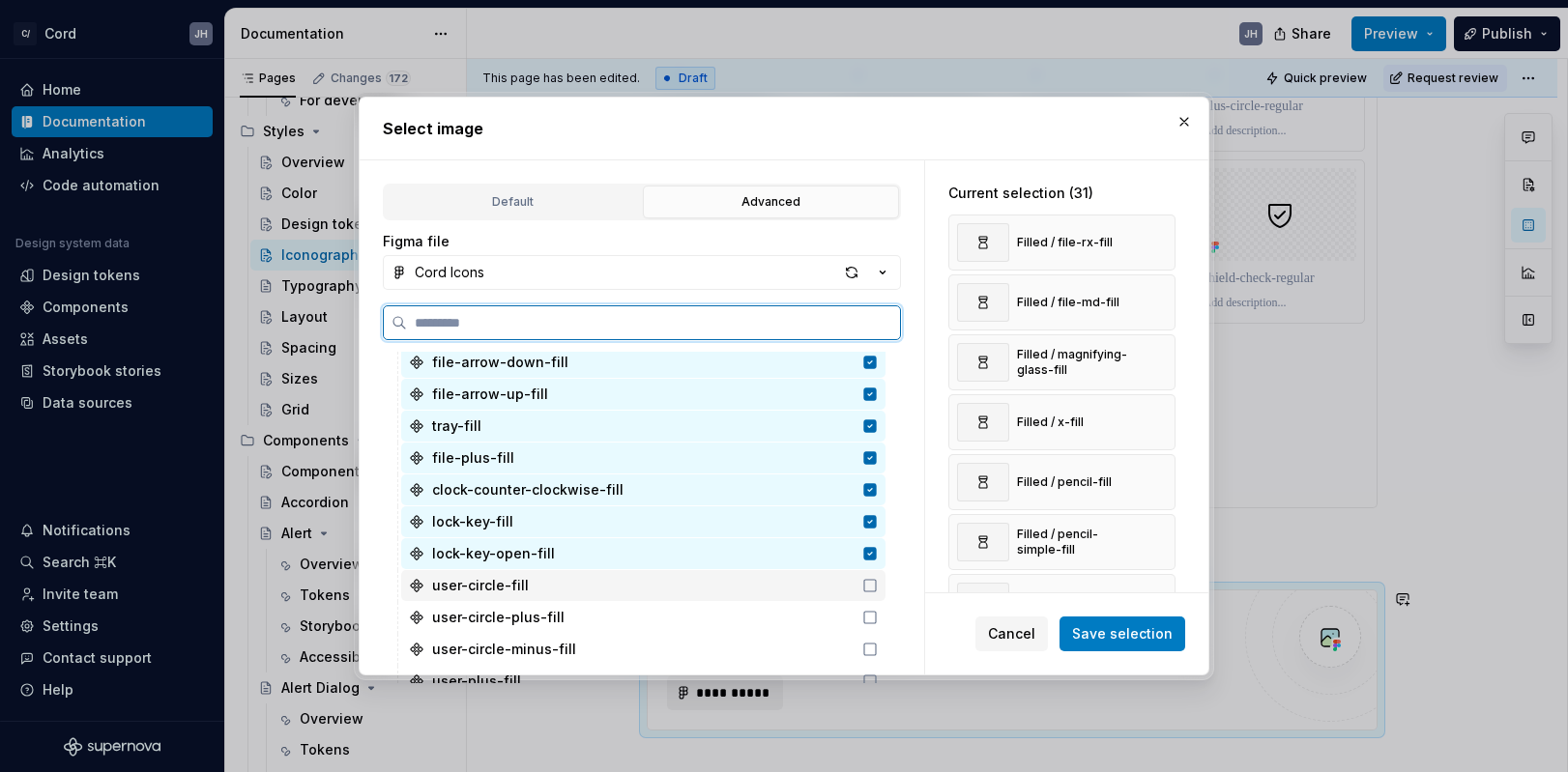 click 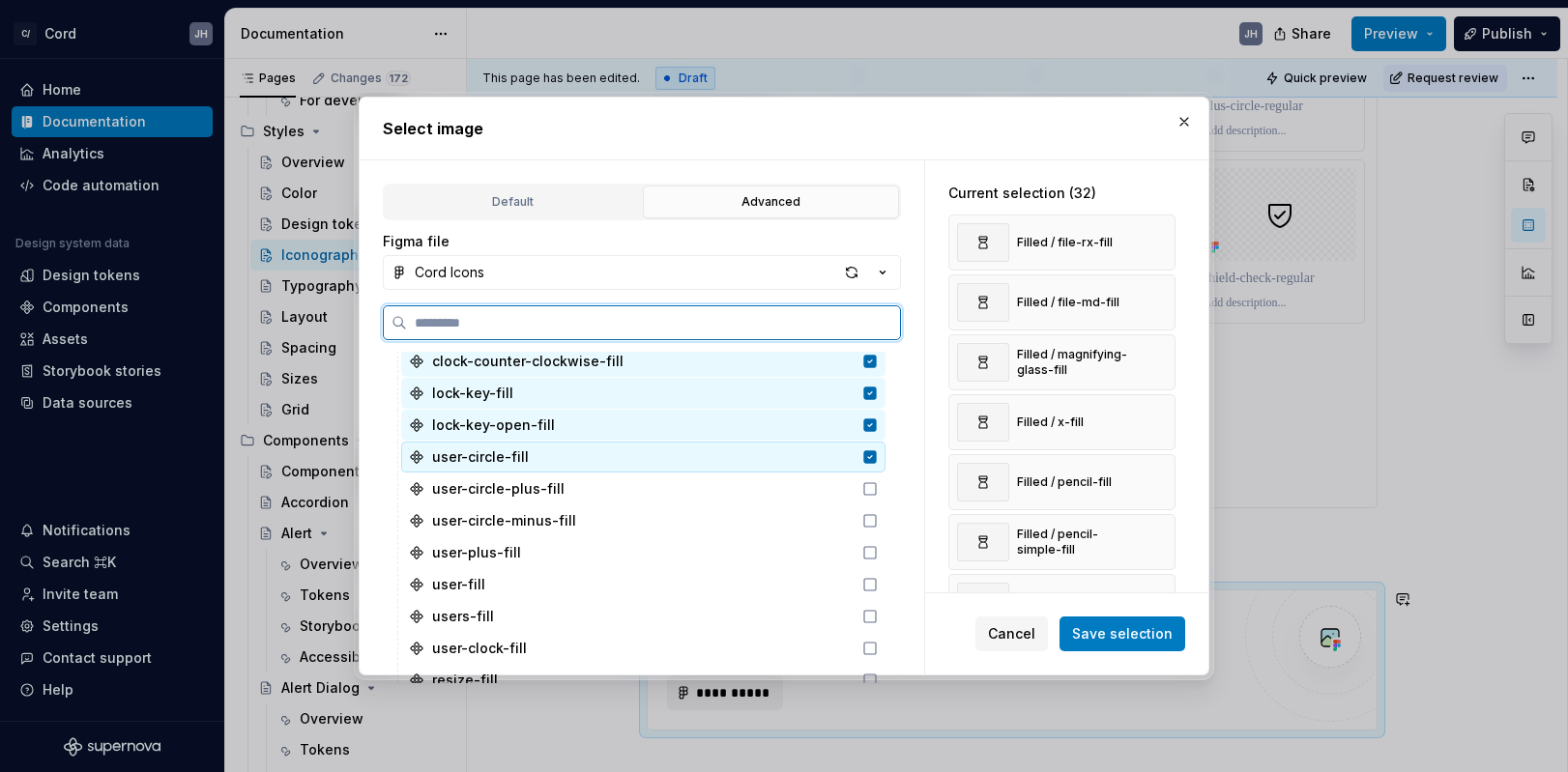scroll, scrollTop: 1016, scrollLeft: 0, axis: vertical 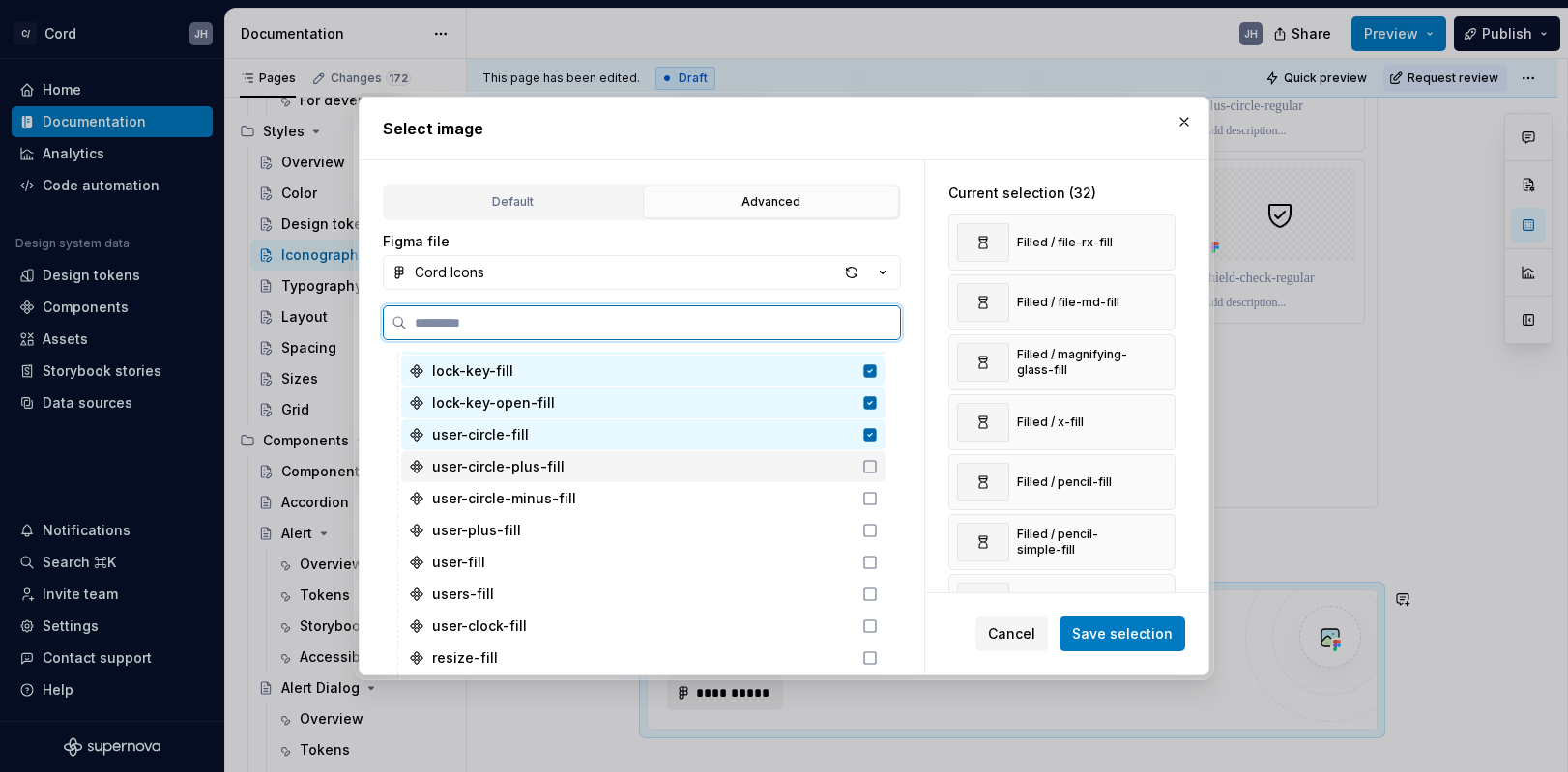 click 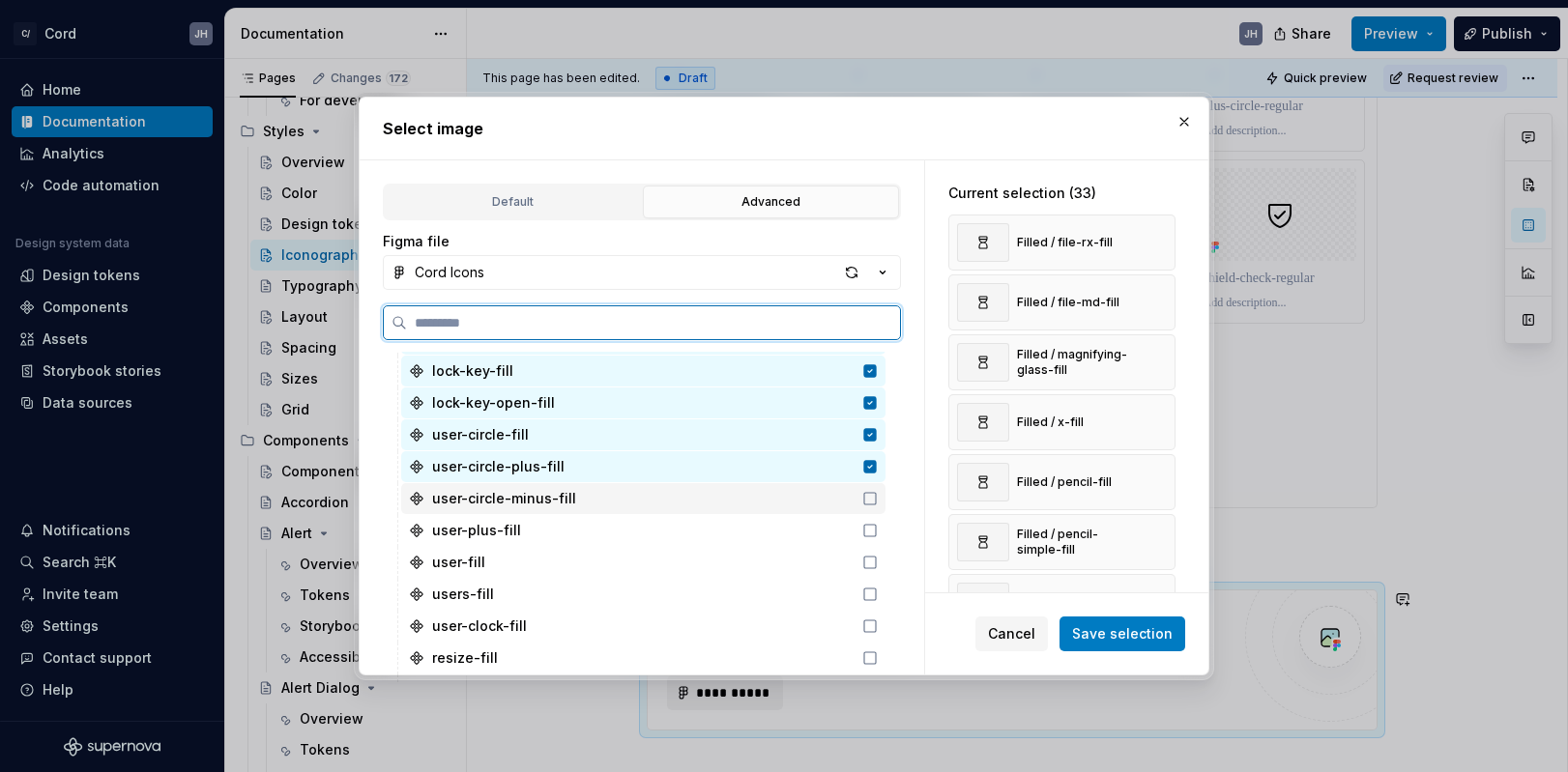 click 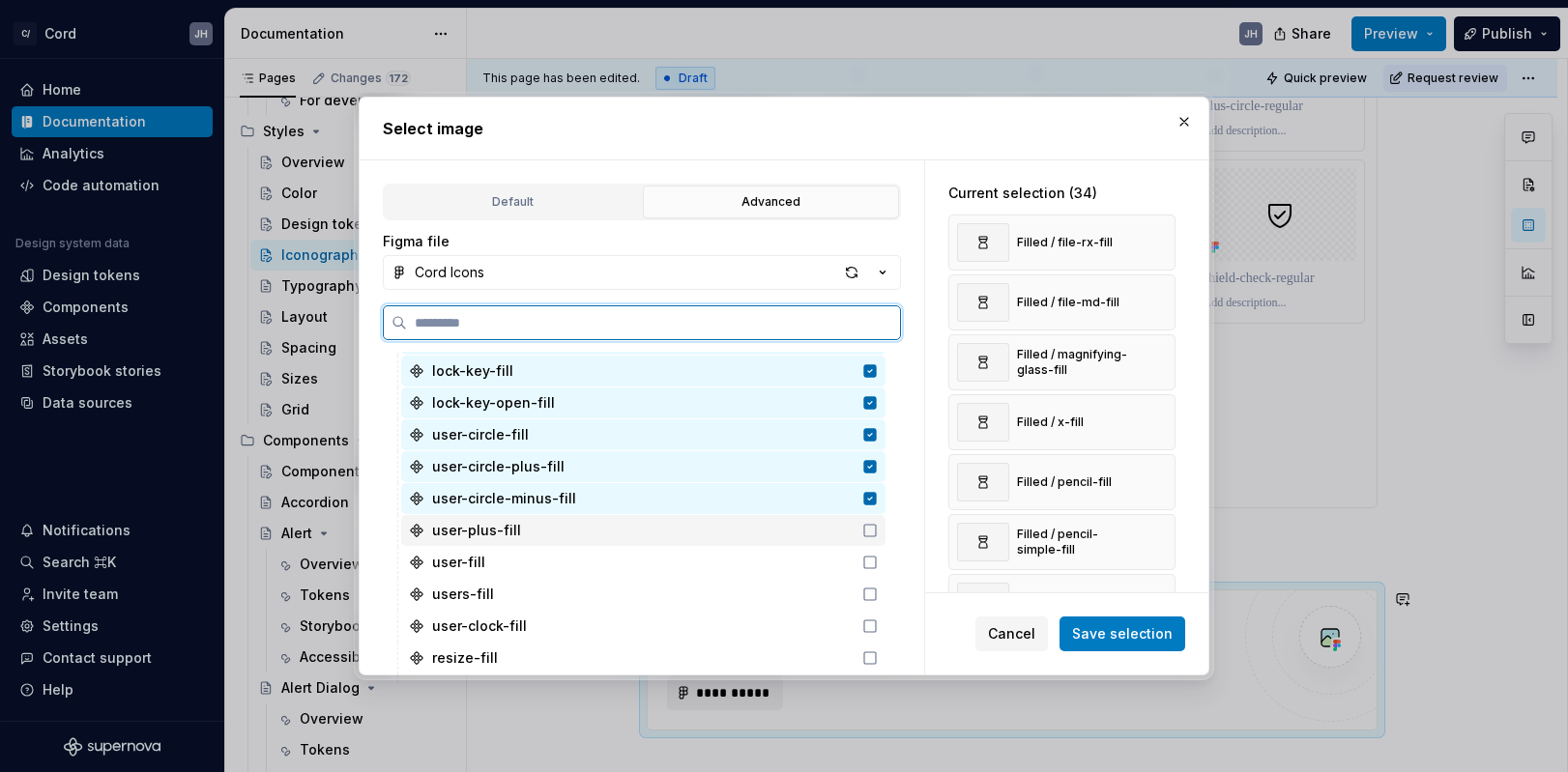 click 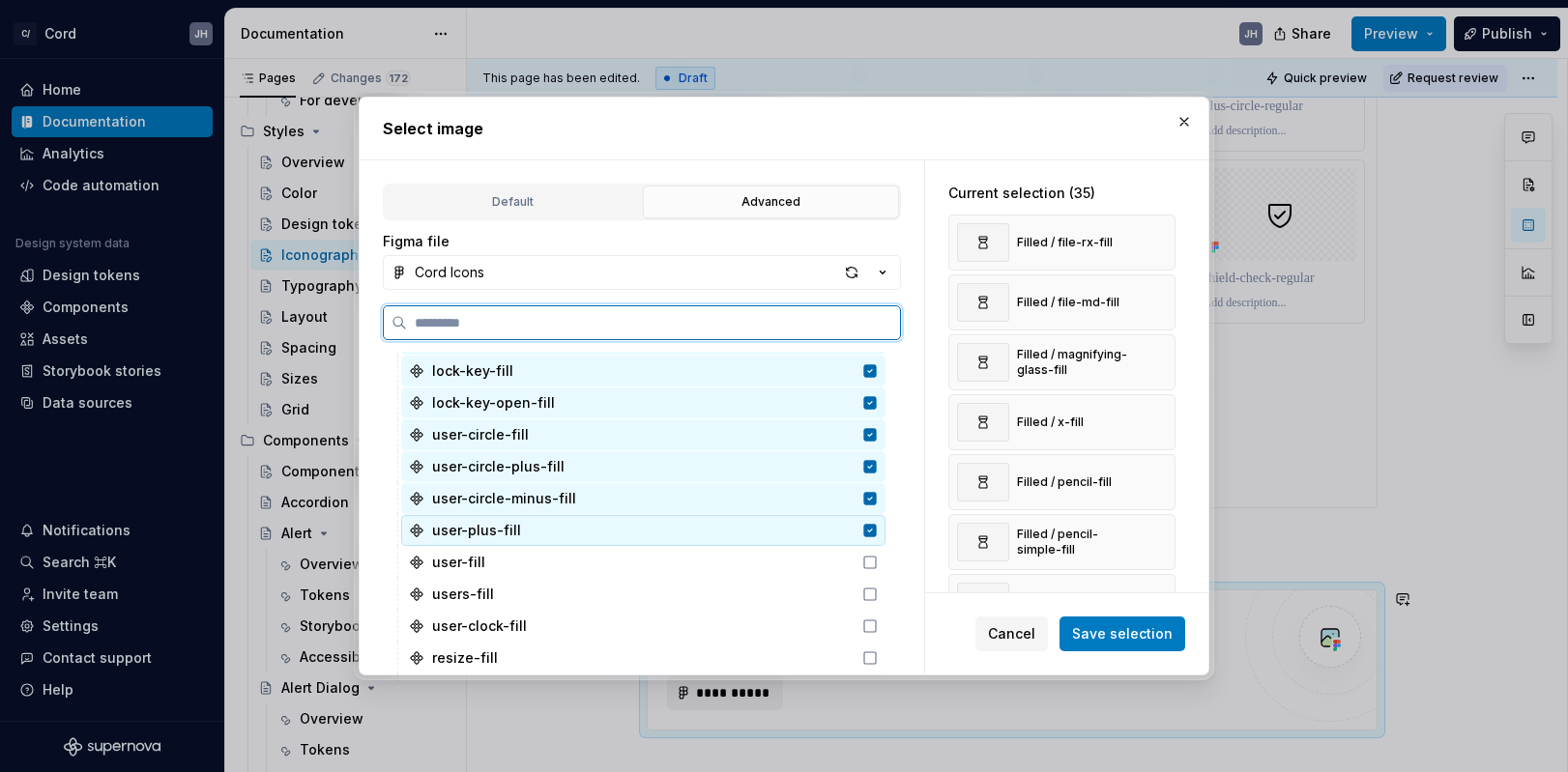 click 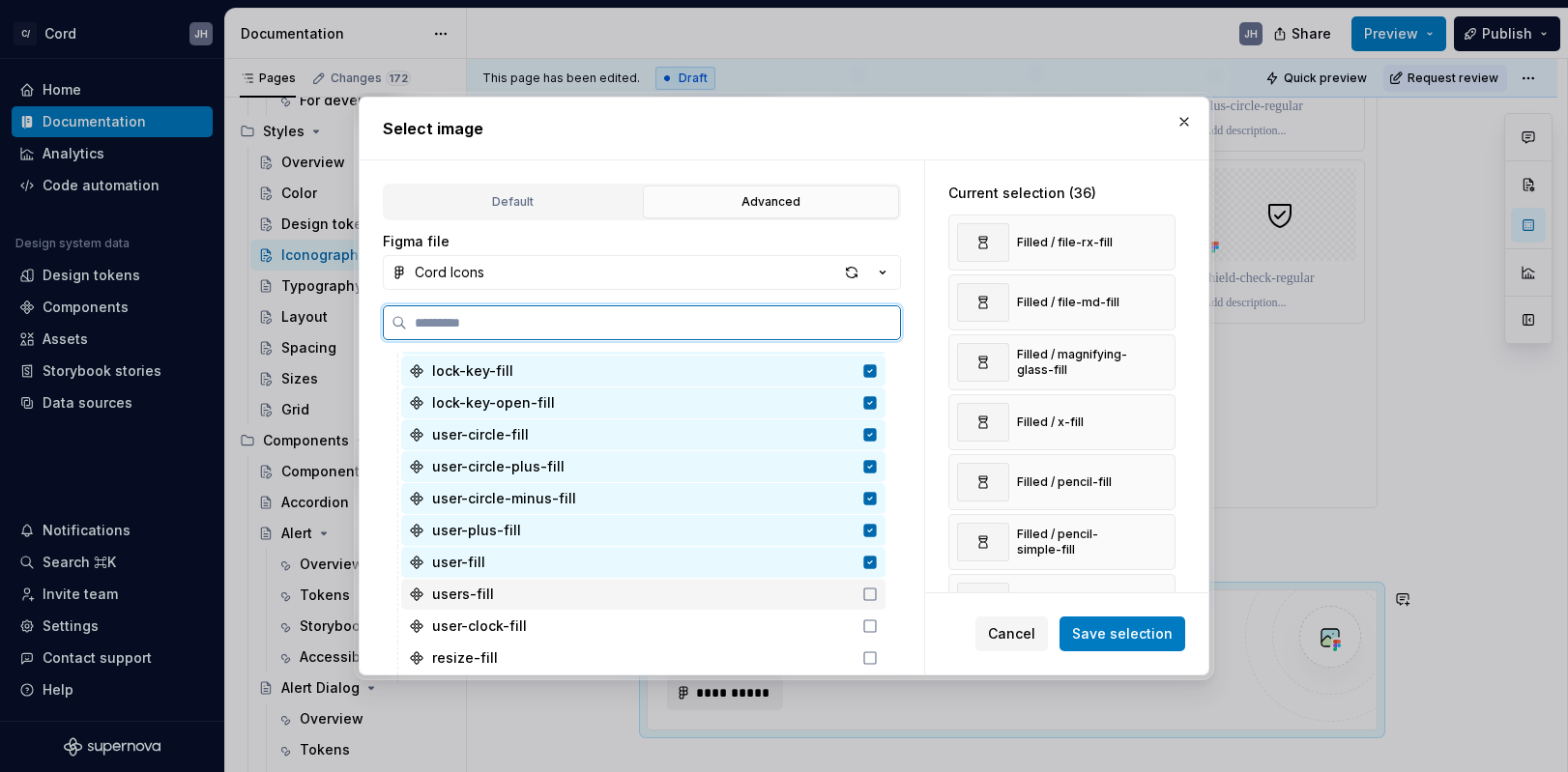 click 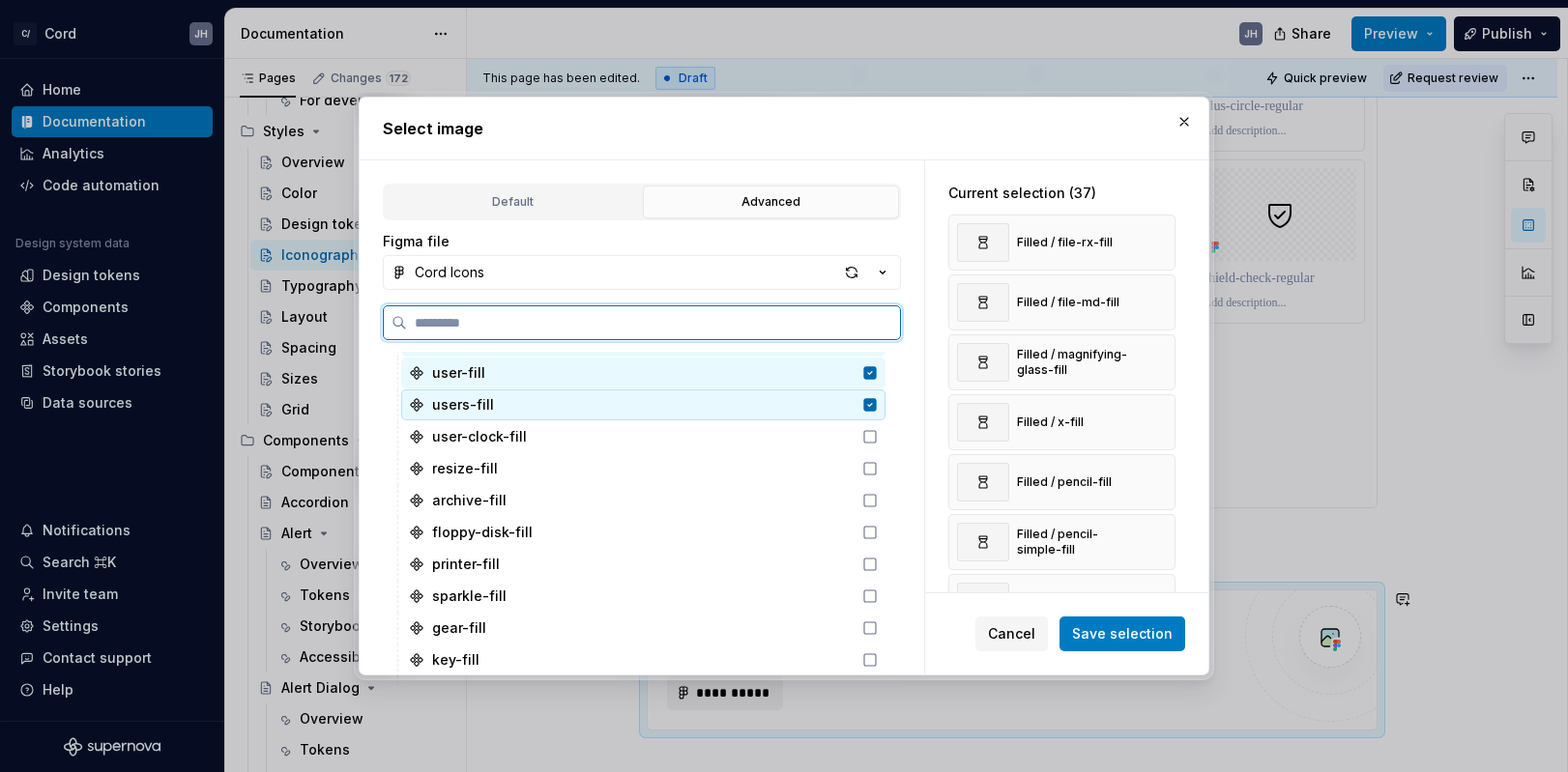 scroll, scrollTop: 1214, scrollLeft: 0, axis: vertical 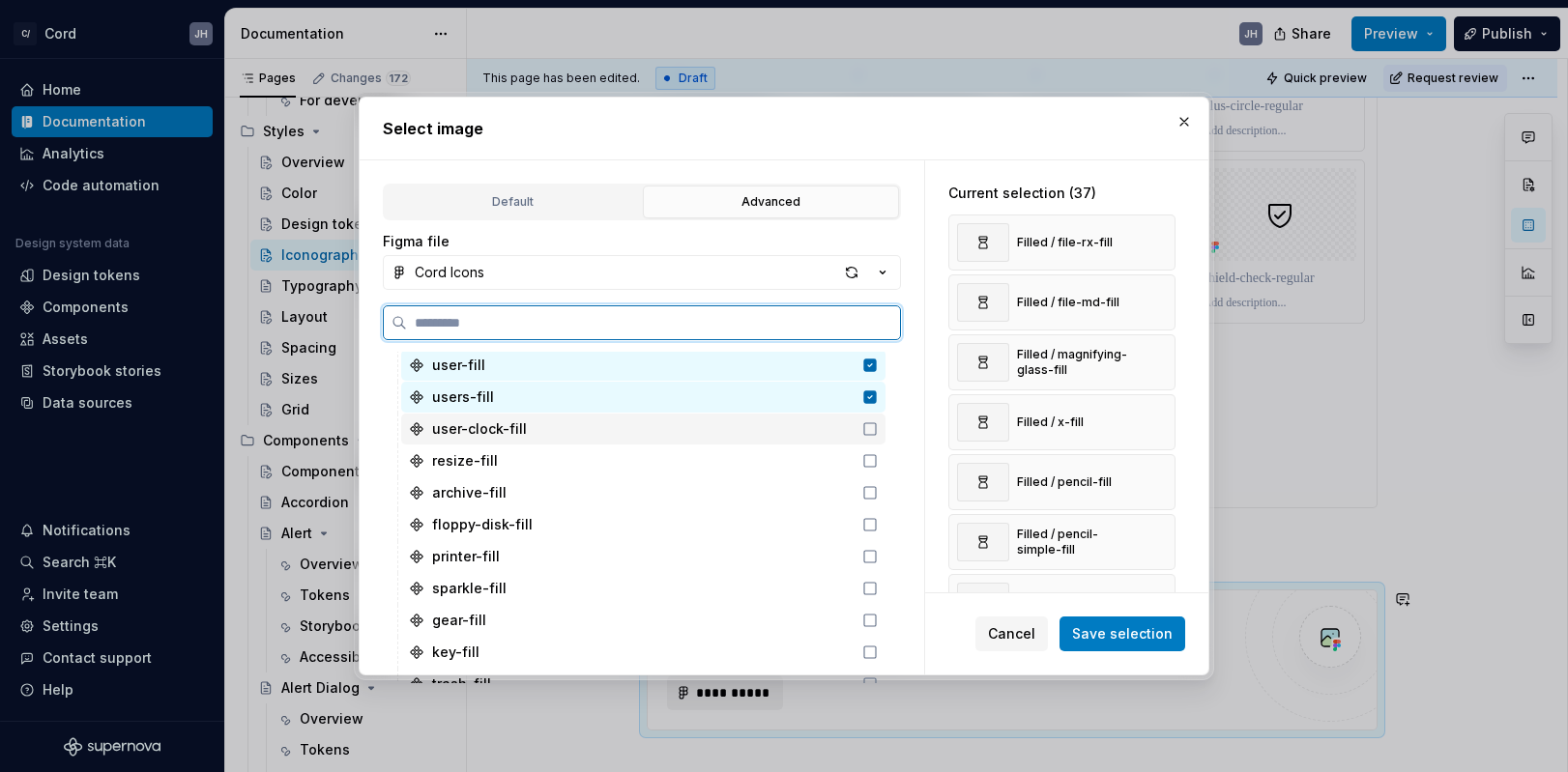 click 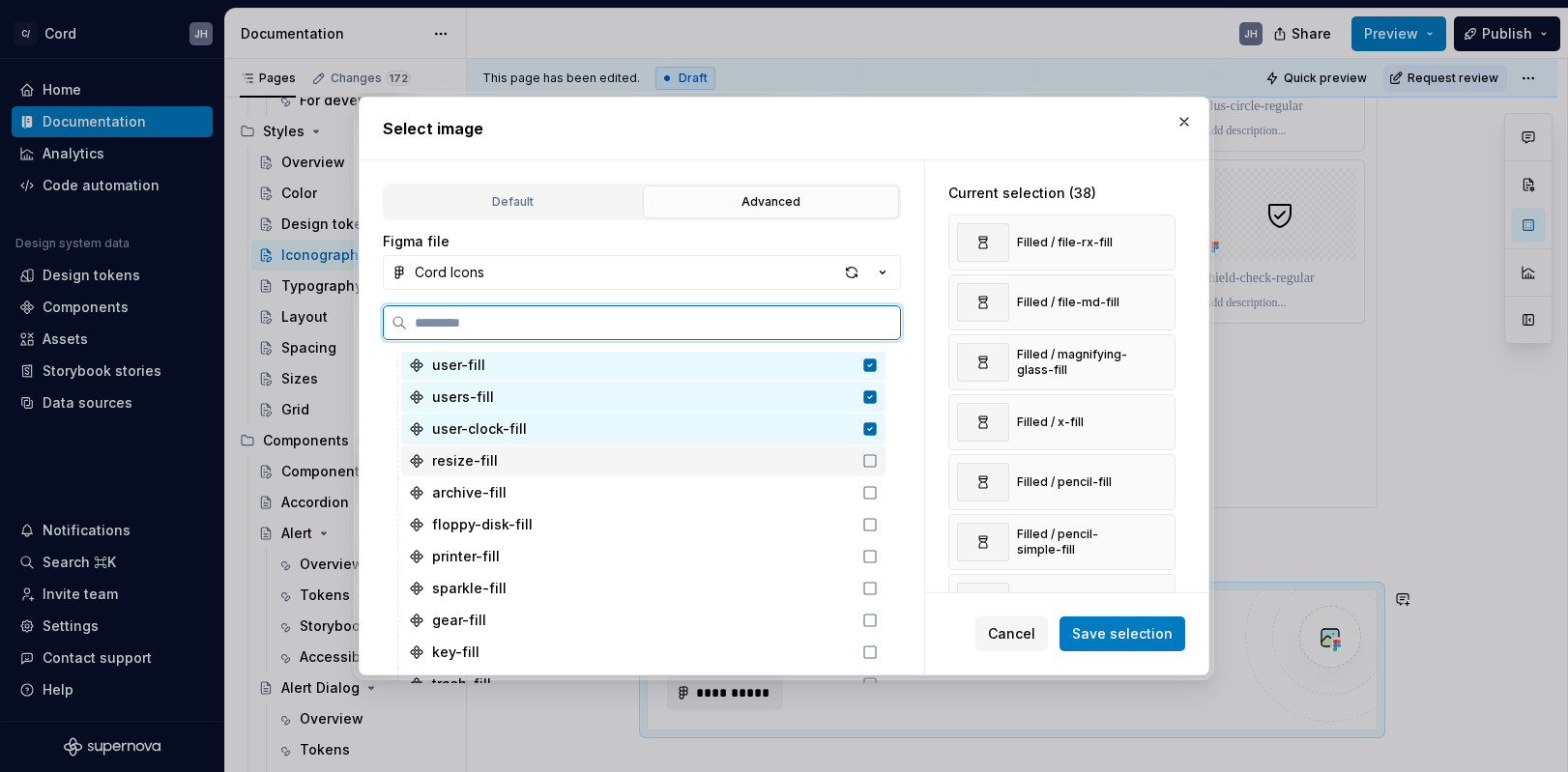 click 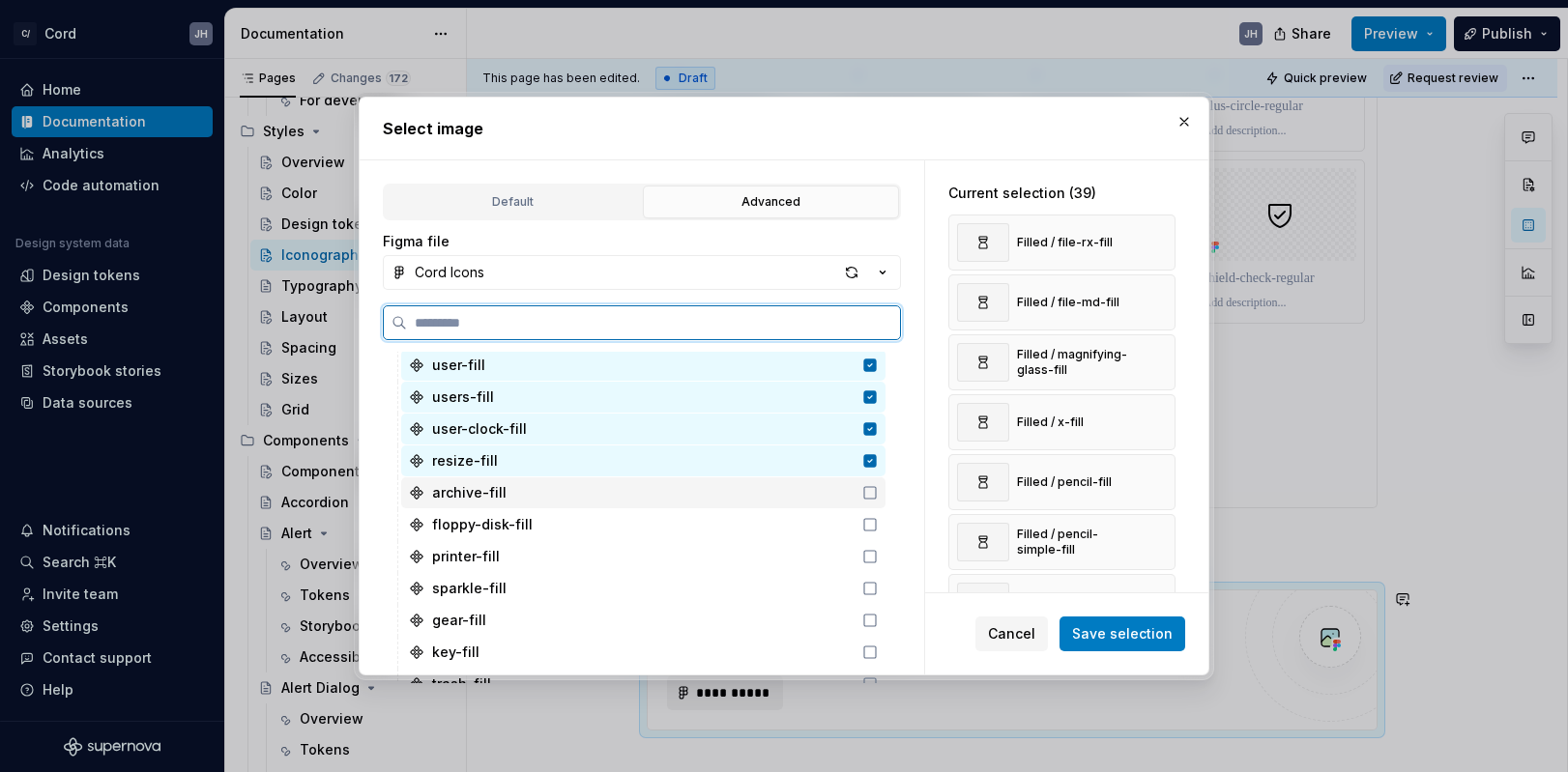 click 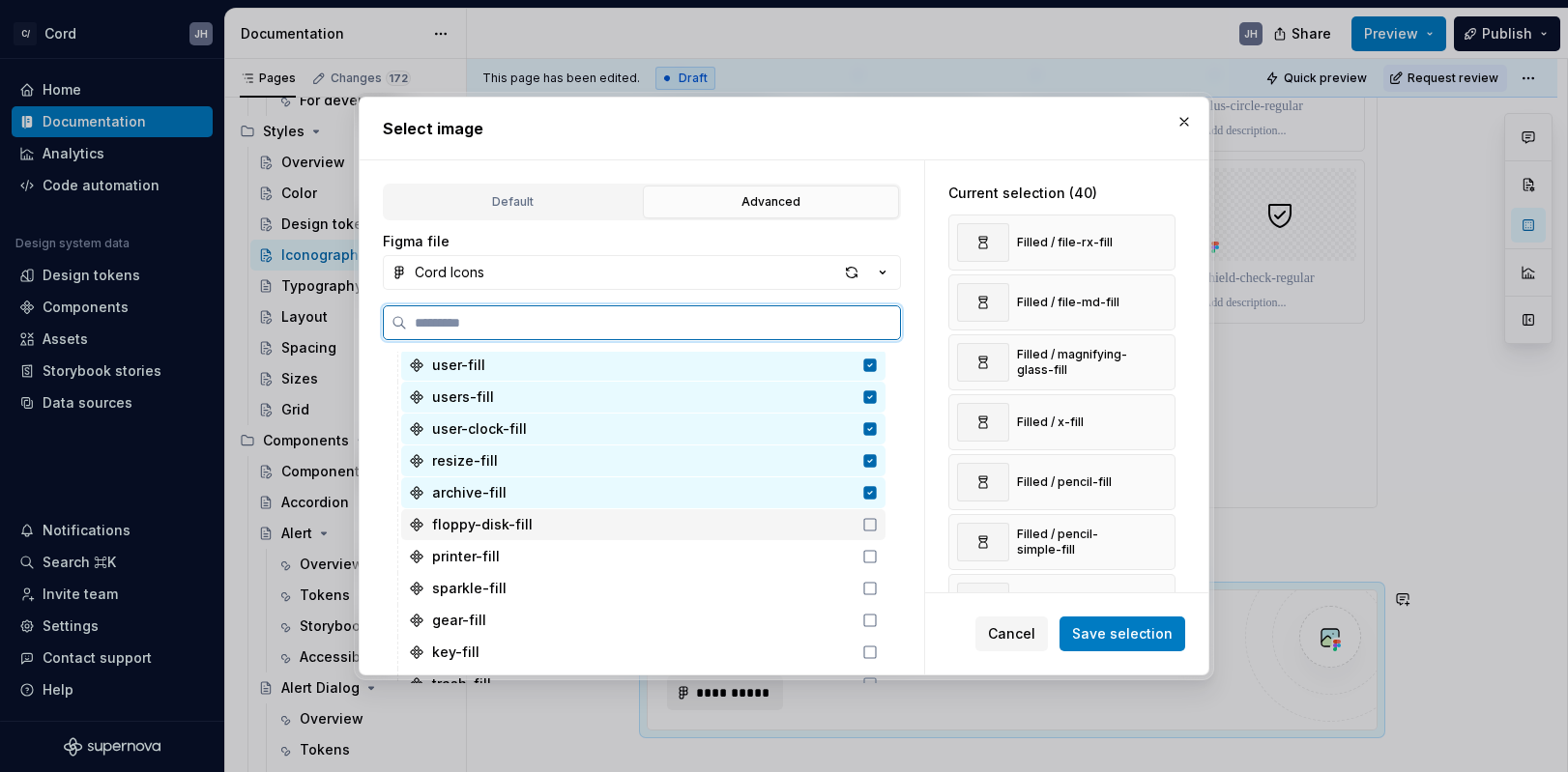 click 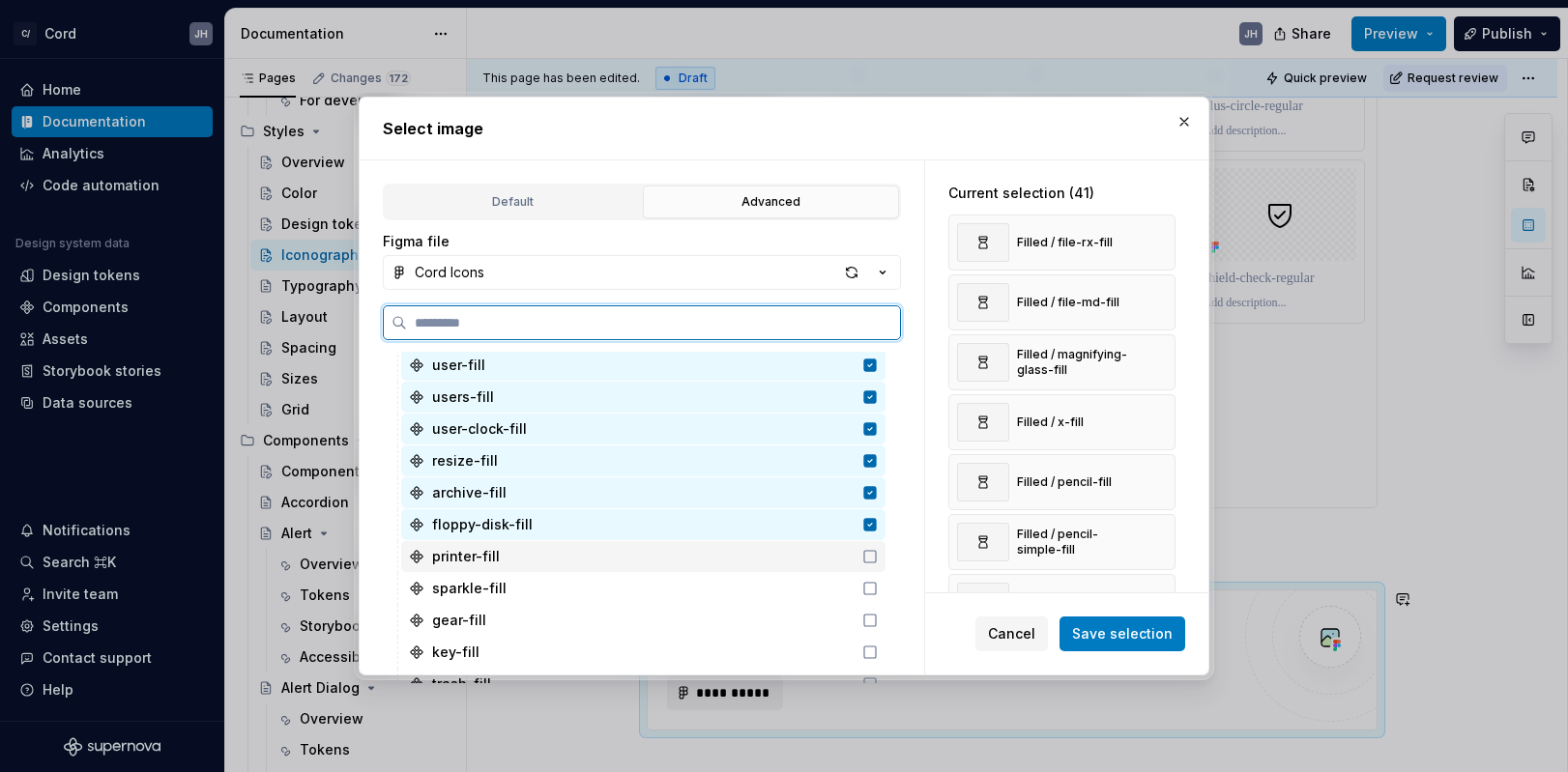 click 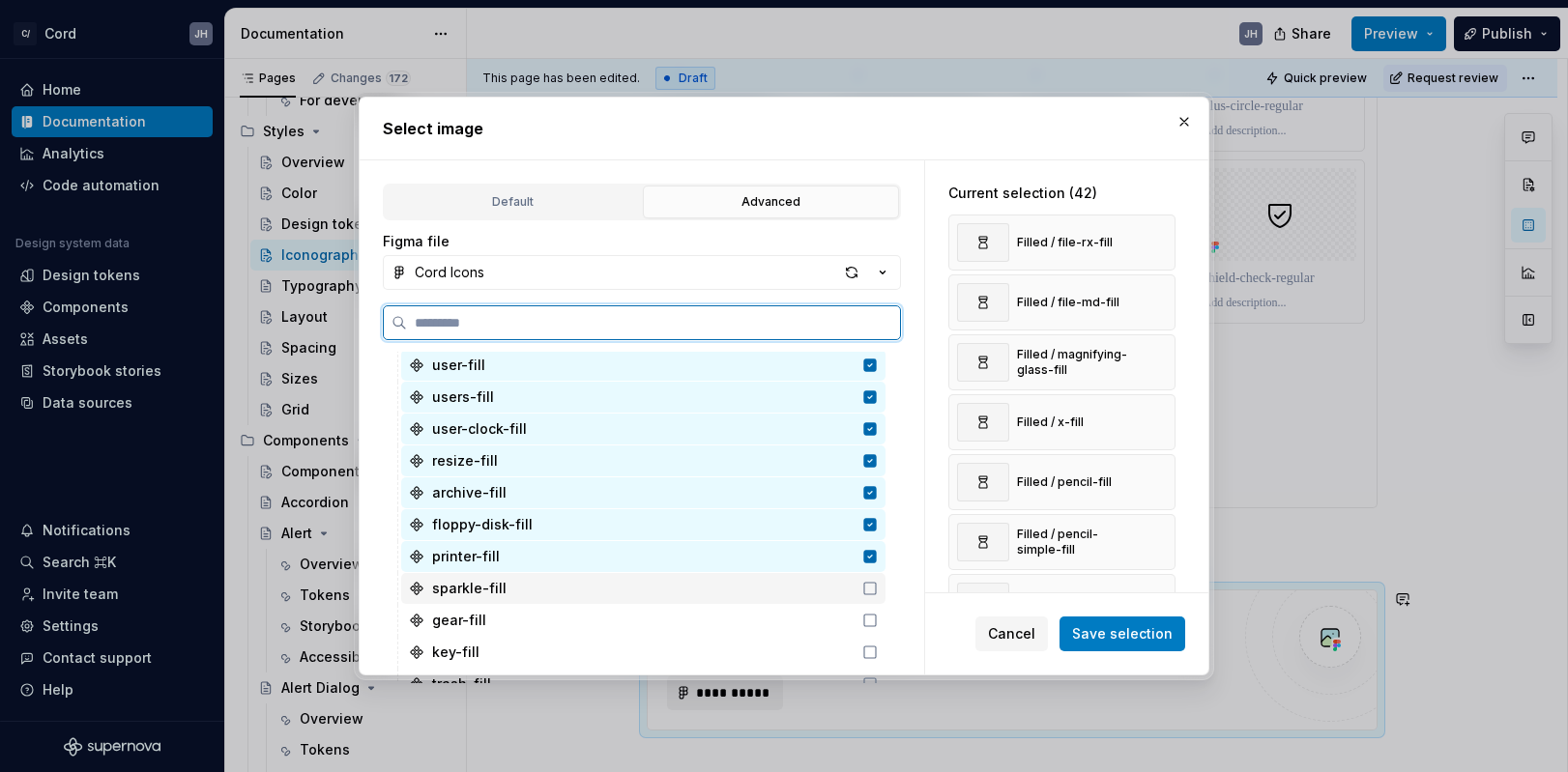 click 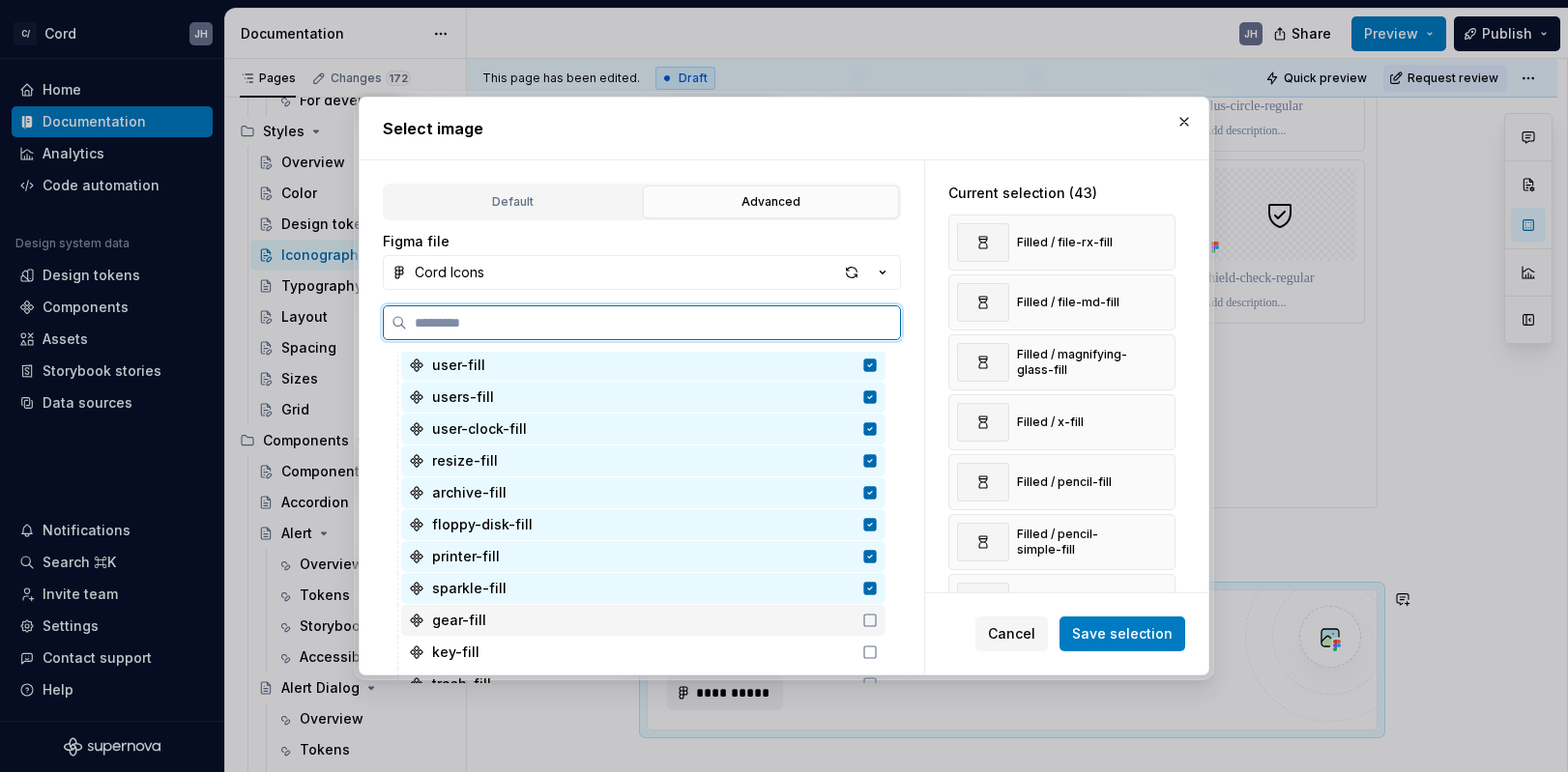 click 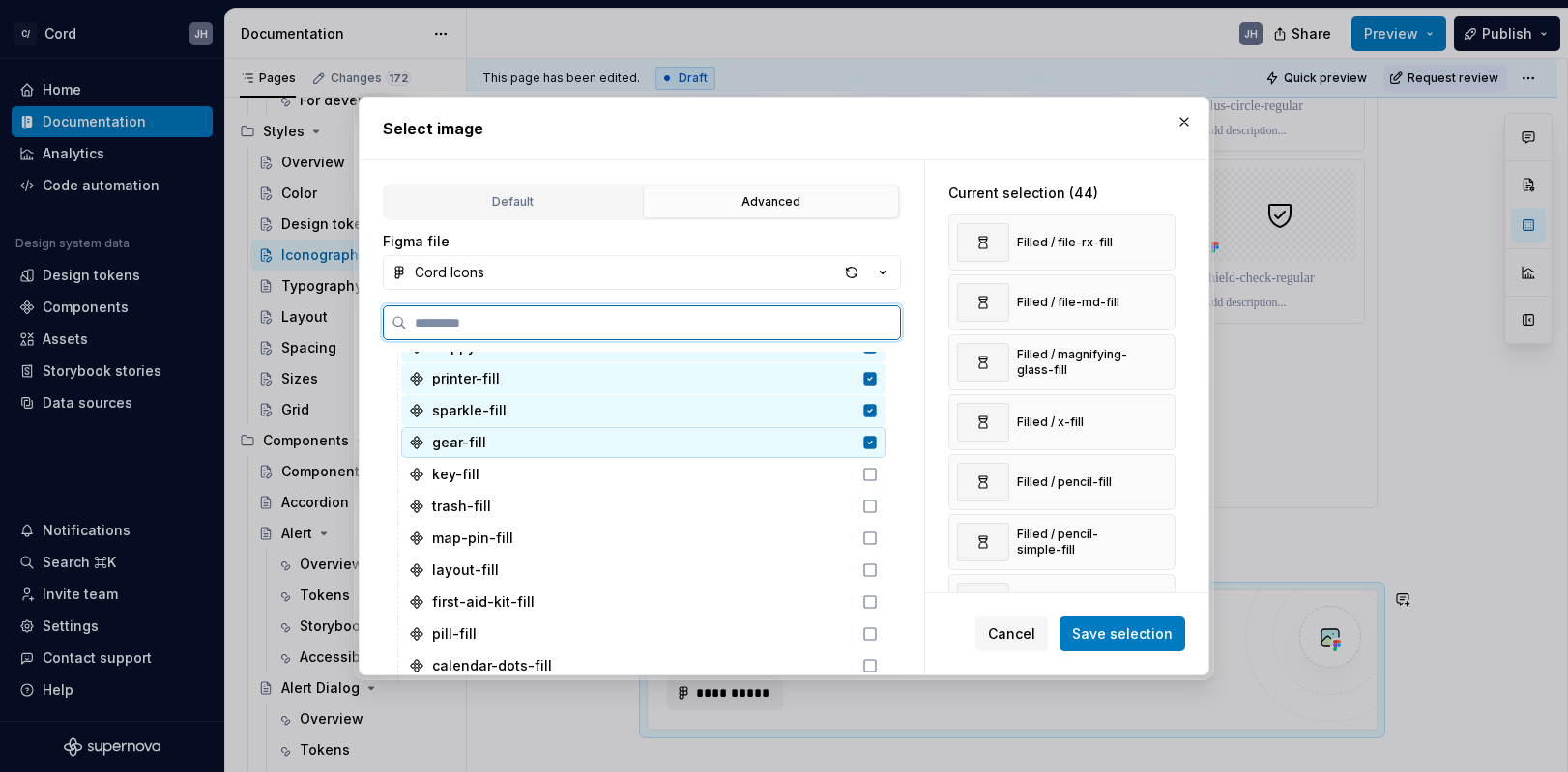 scroll, scrollTop: 1411, scrollLeft: 0, axis: vertical 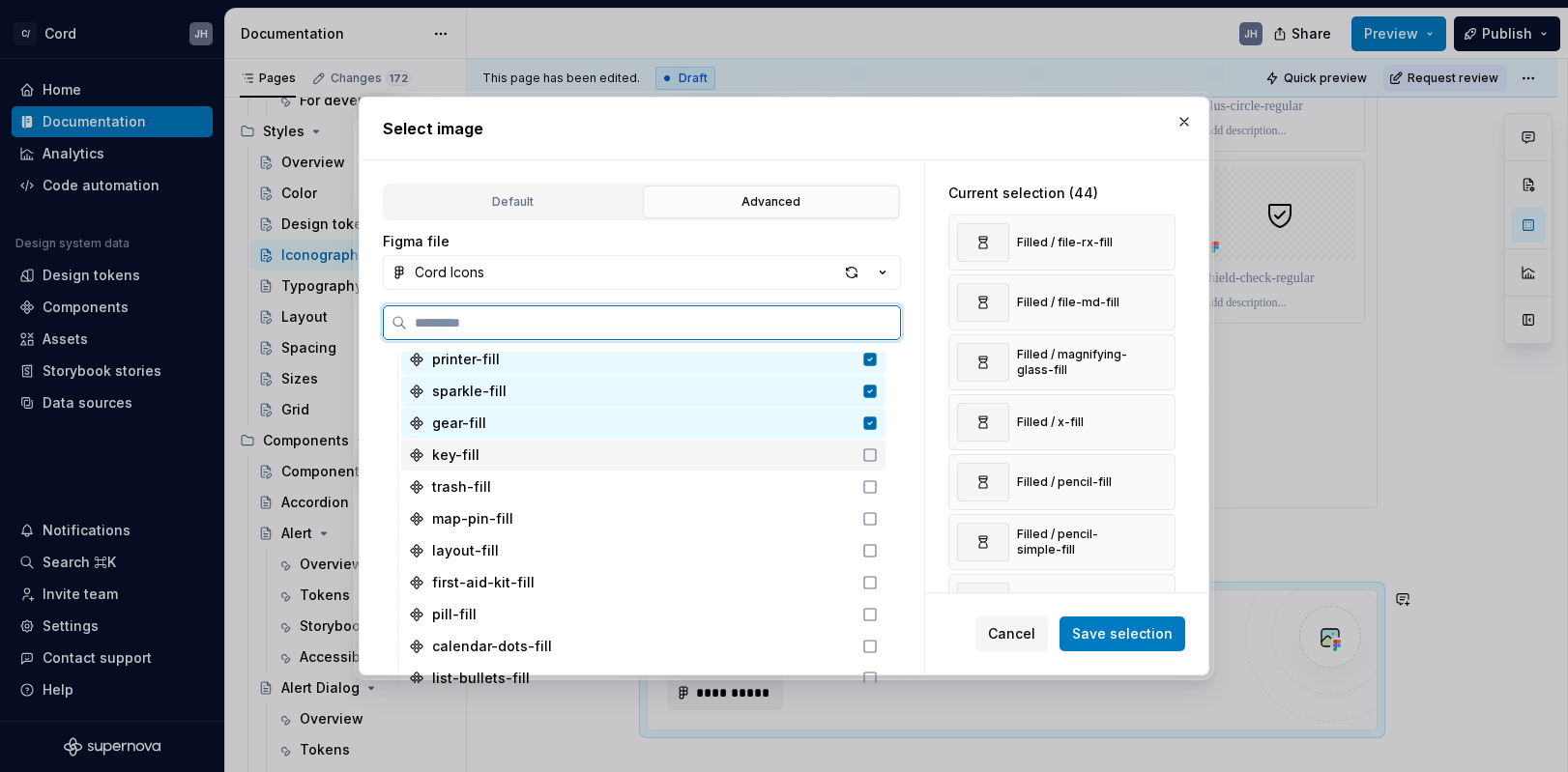 click 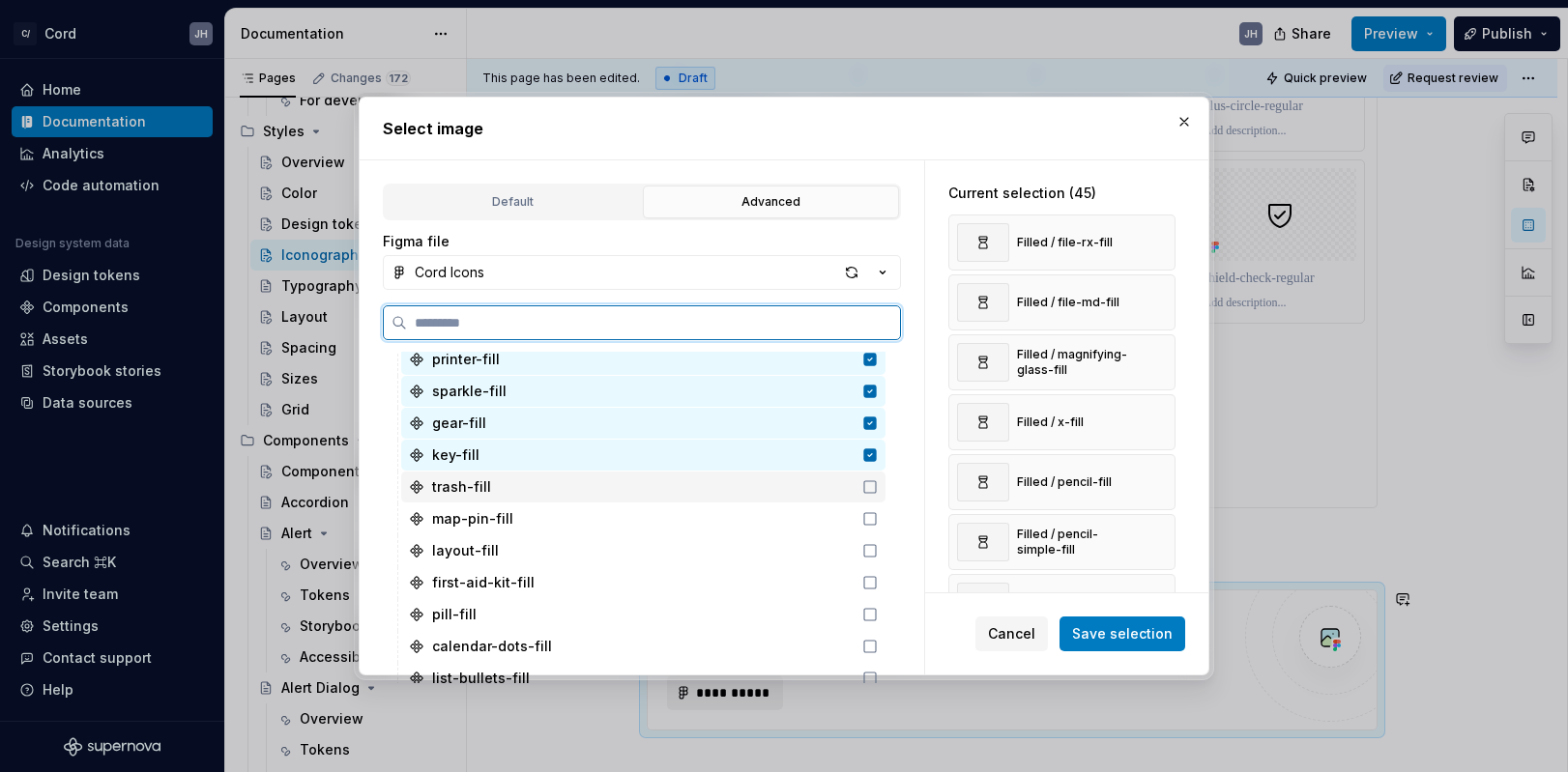 click 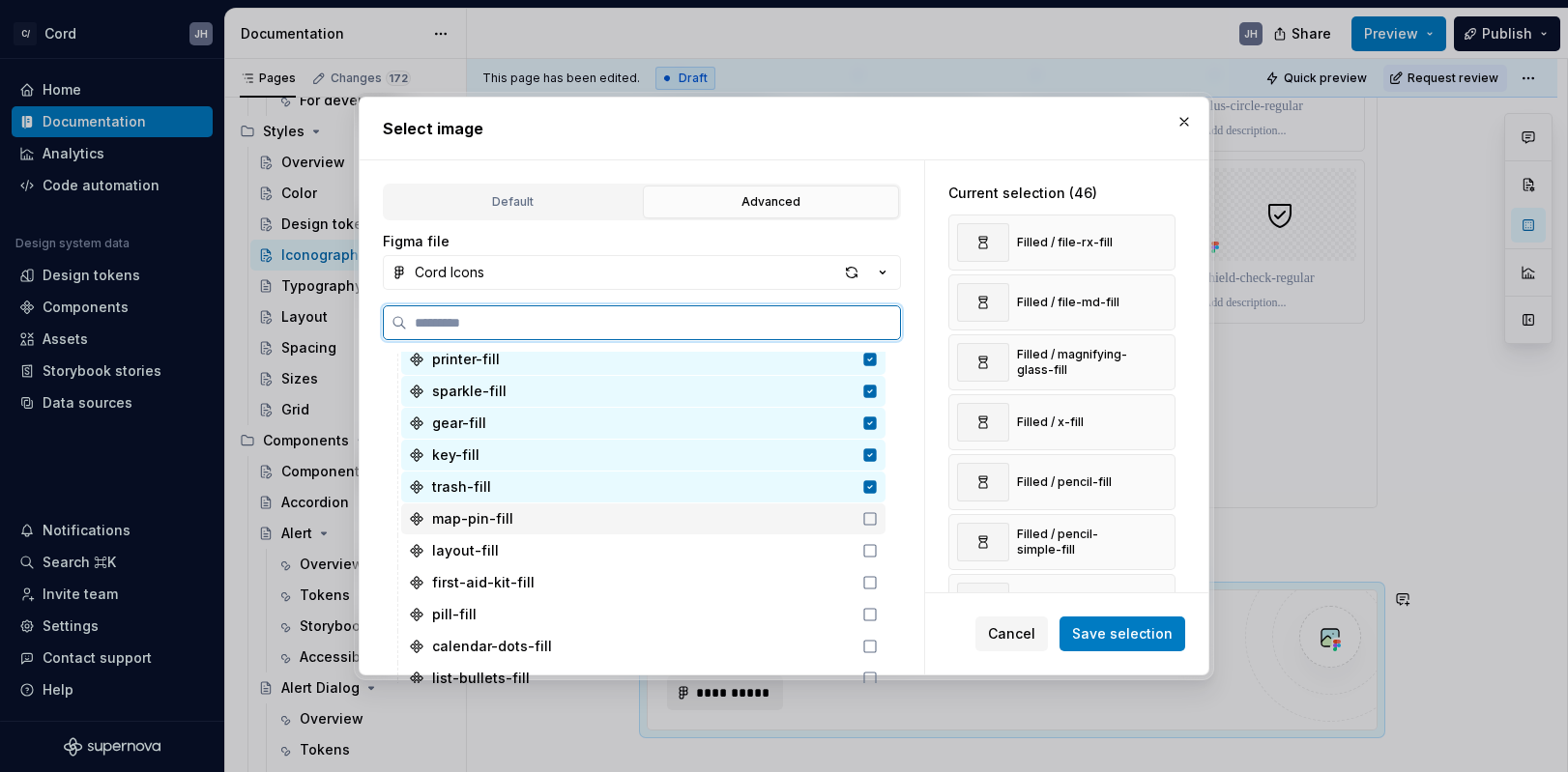 click 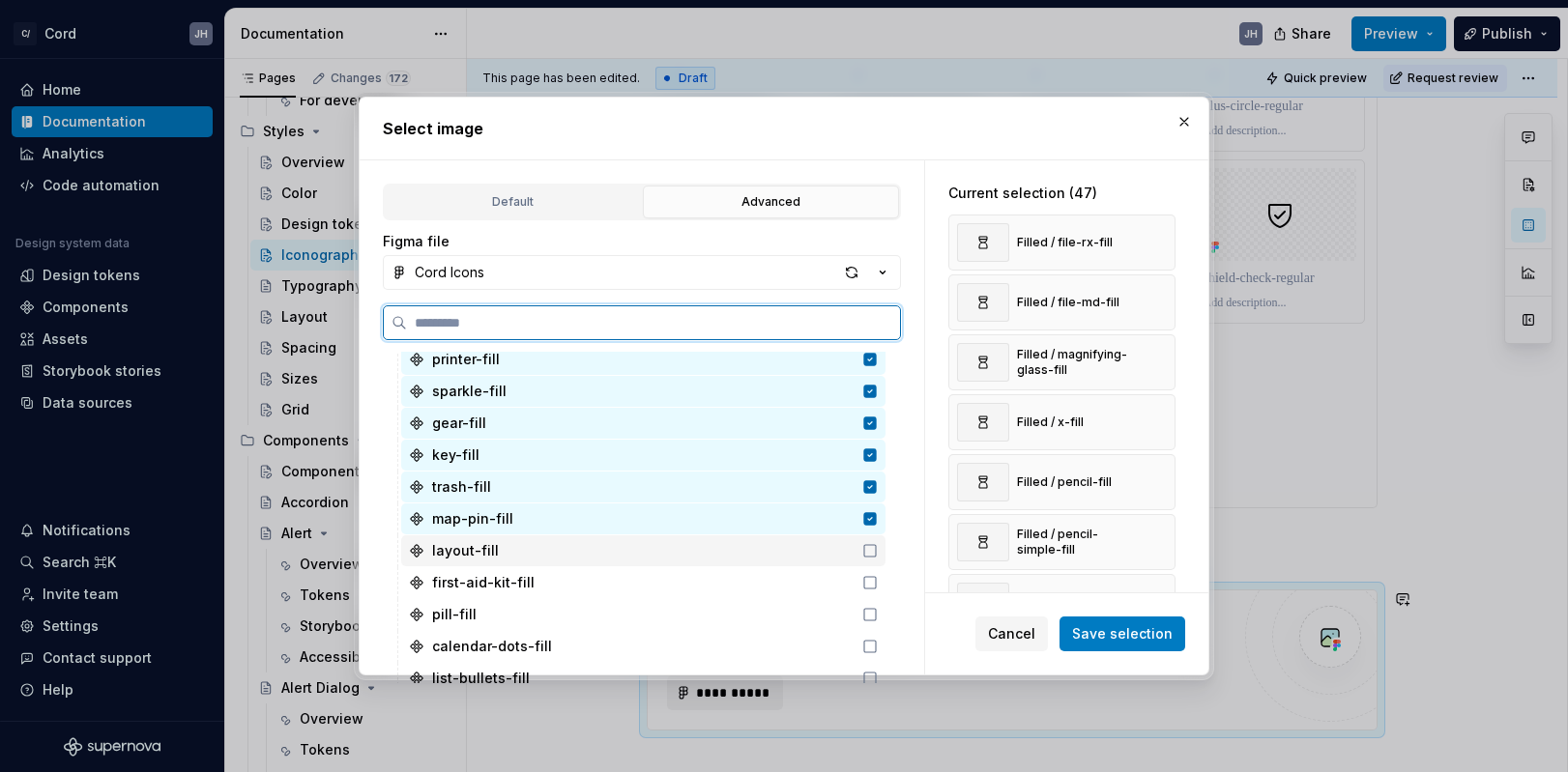 click 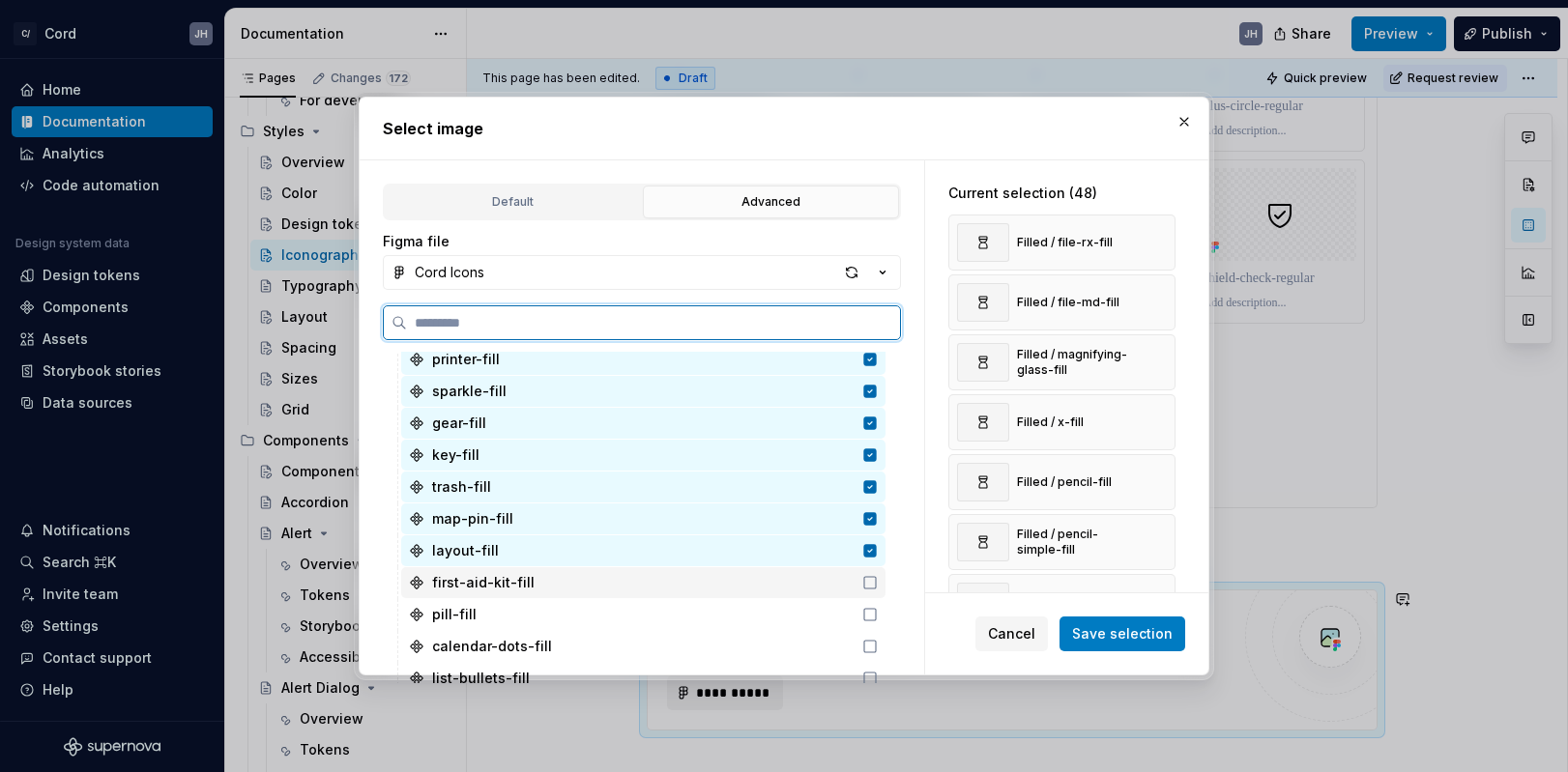 click 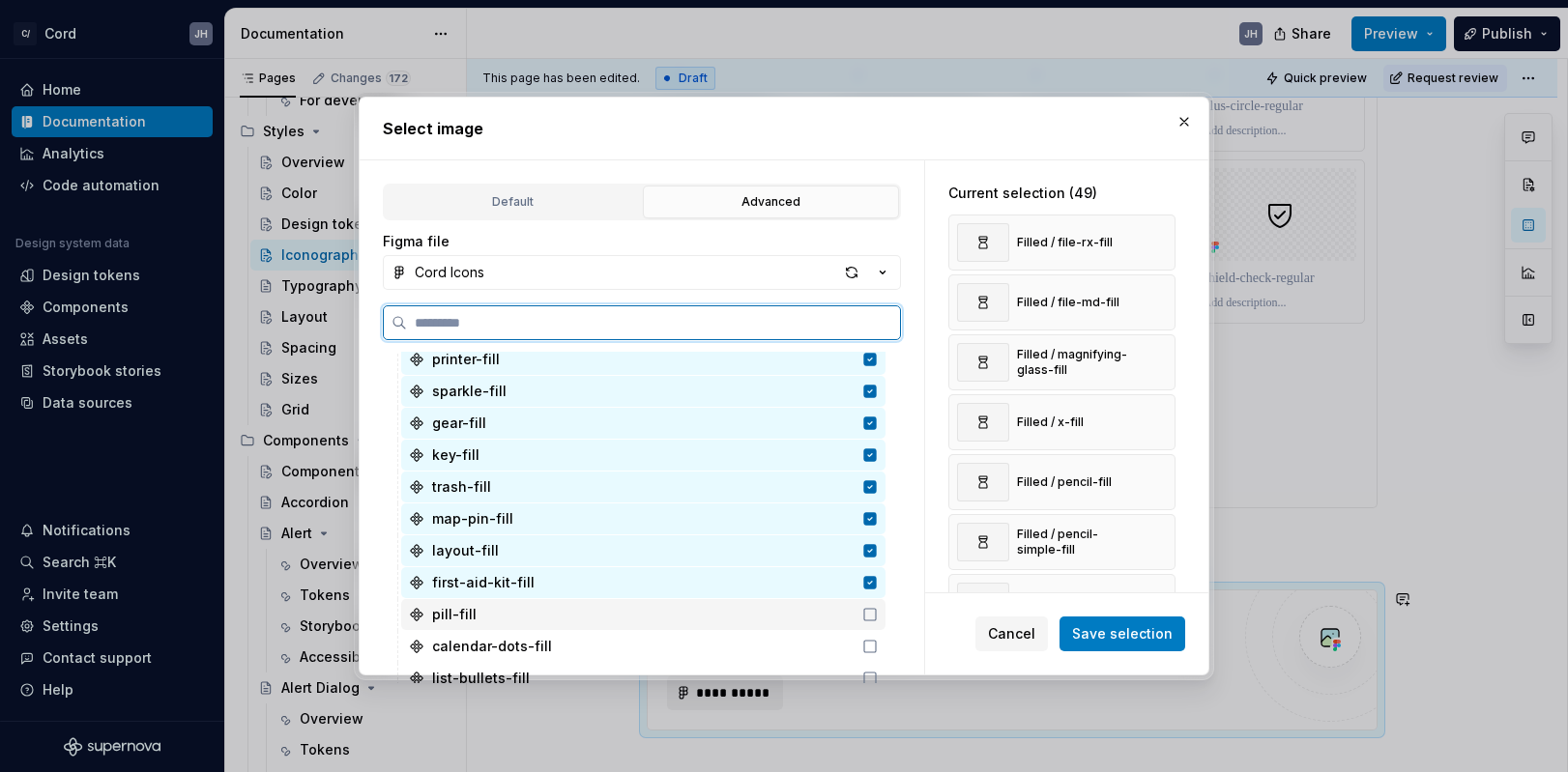 click on "pill-fill" at bounding box center [643, 615] 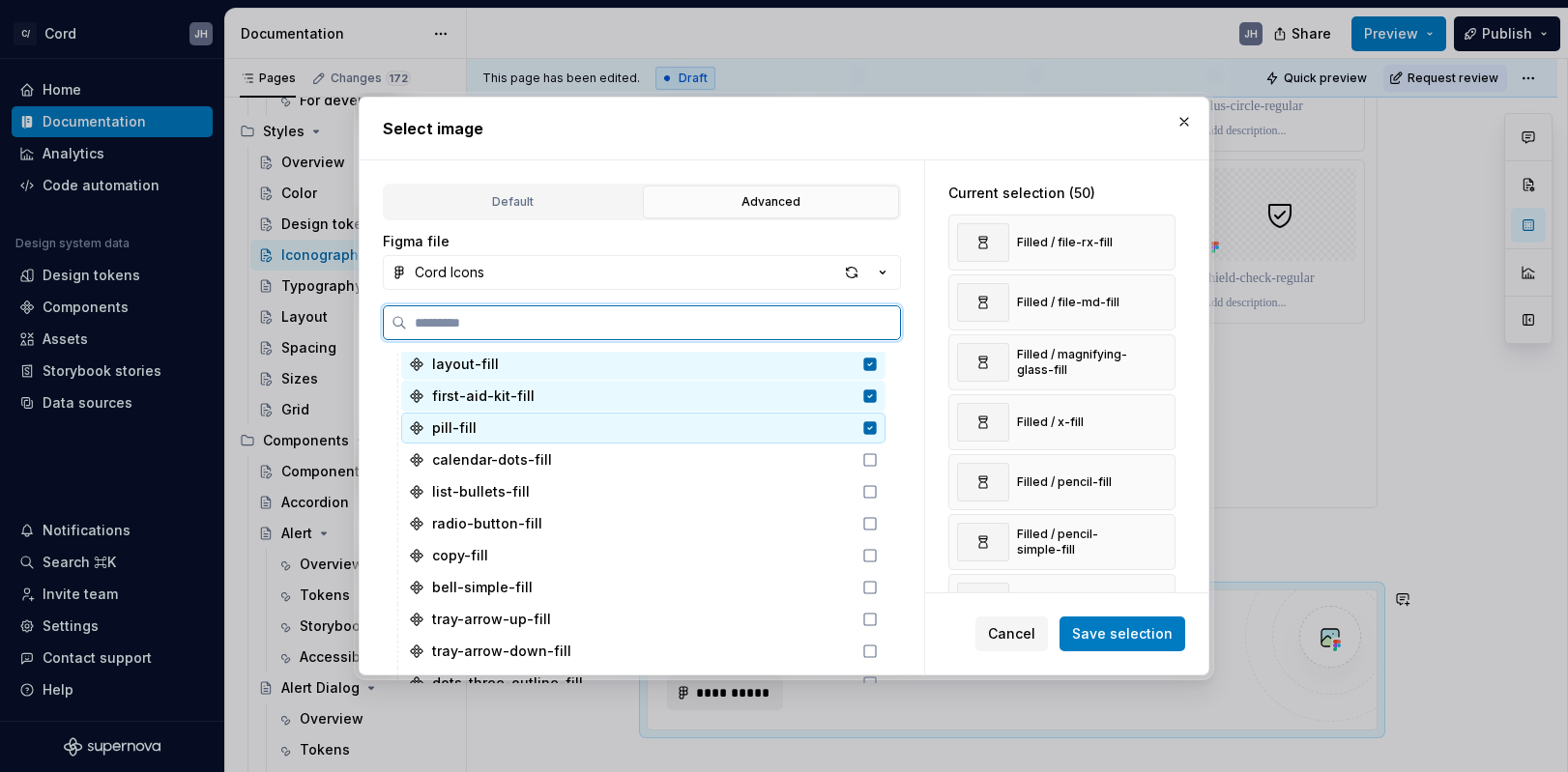 scroll, scrollTop: 1602, scrollLeft: 0, axis: vertical 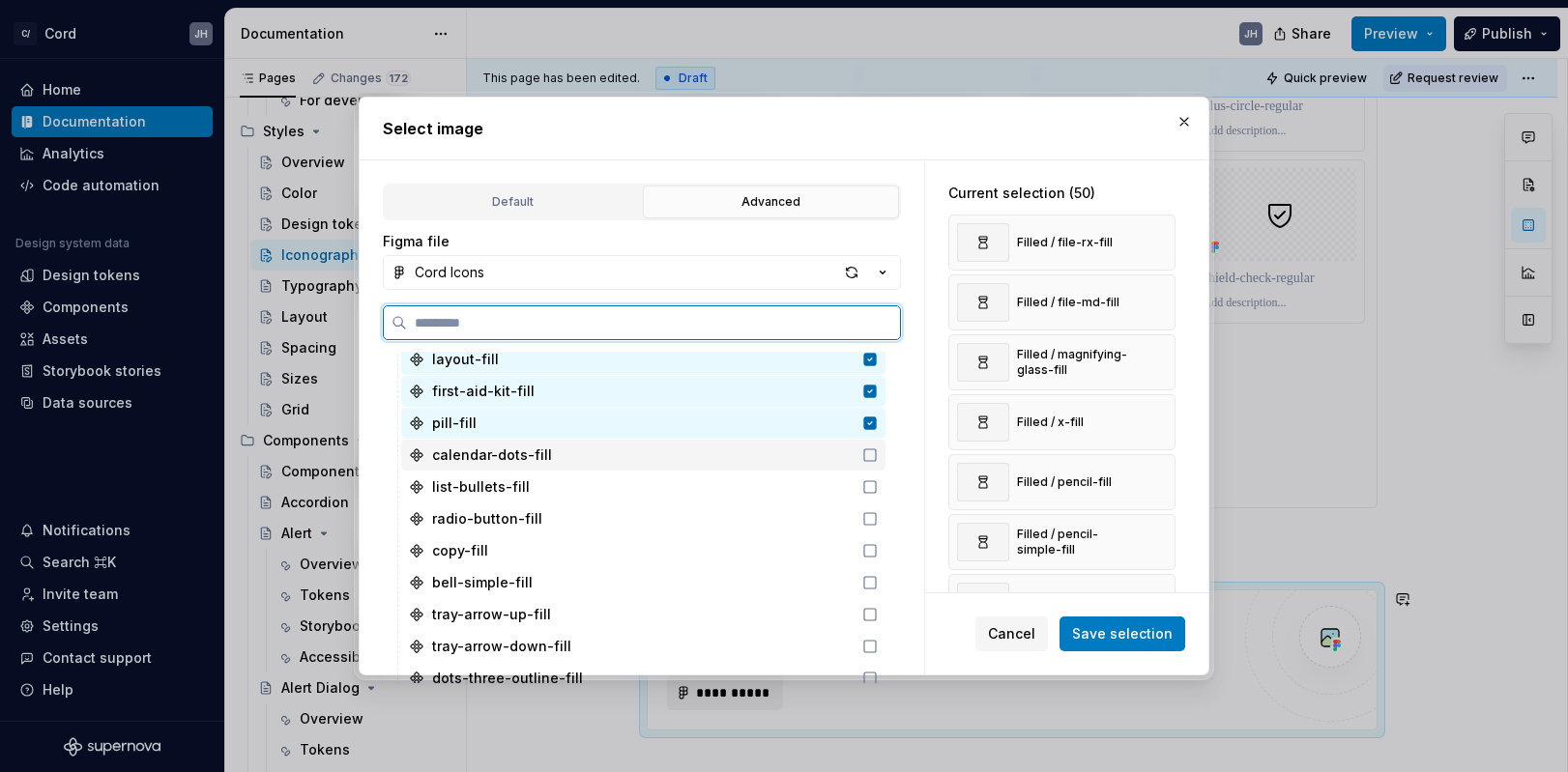 click 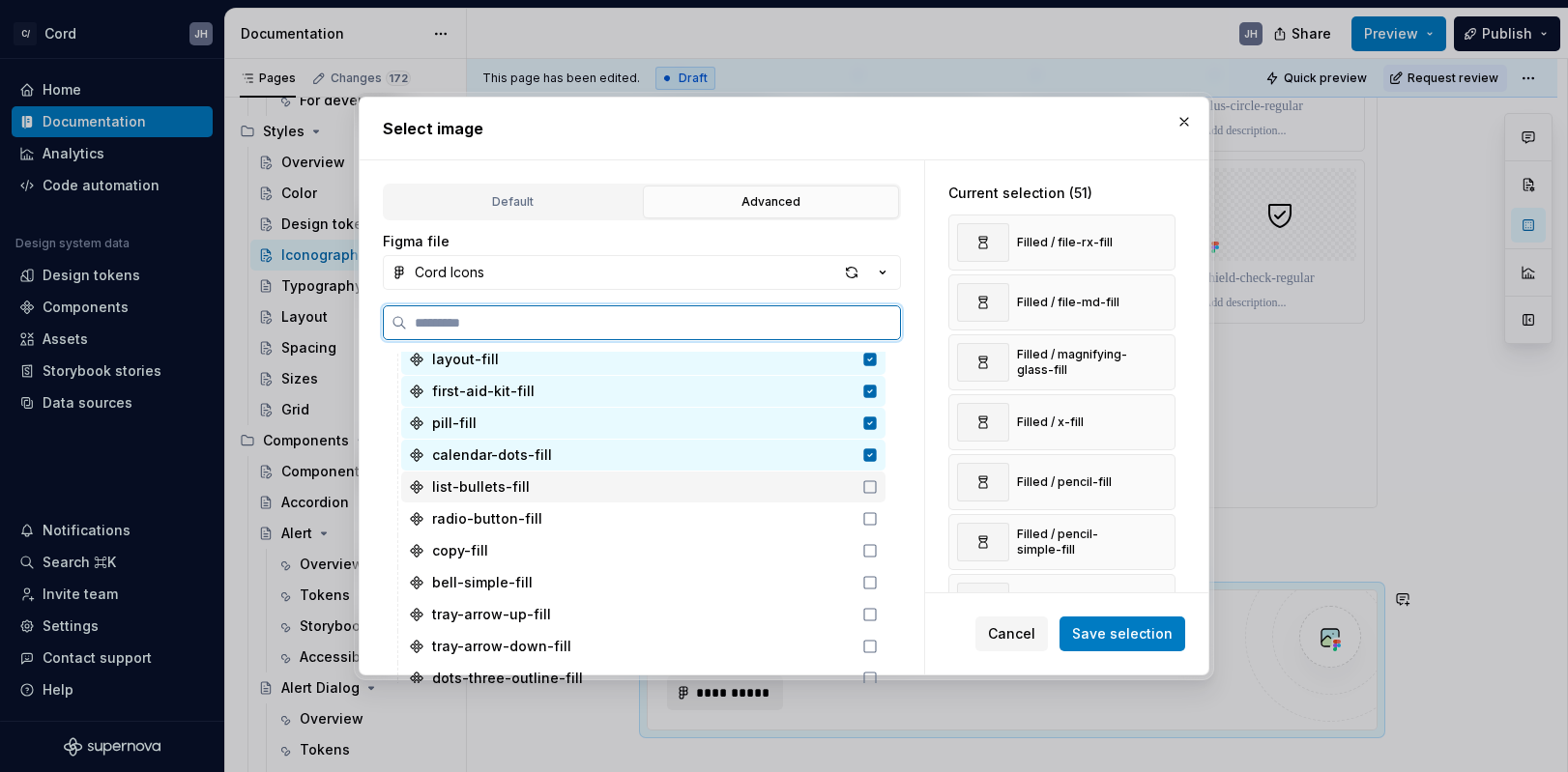 click 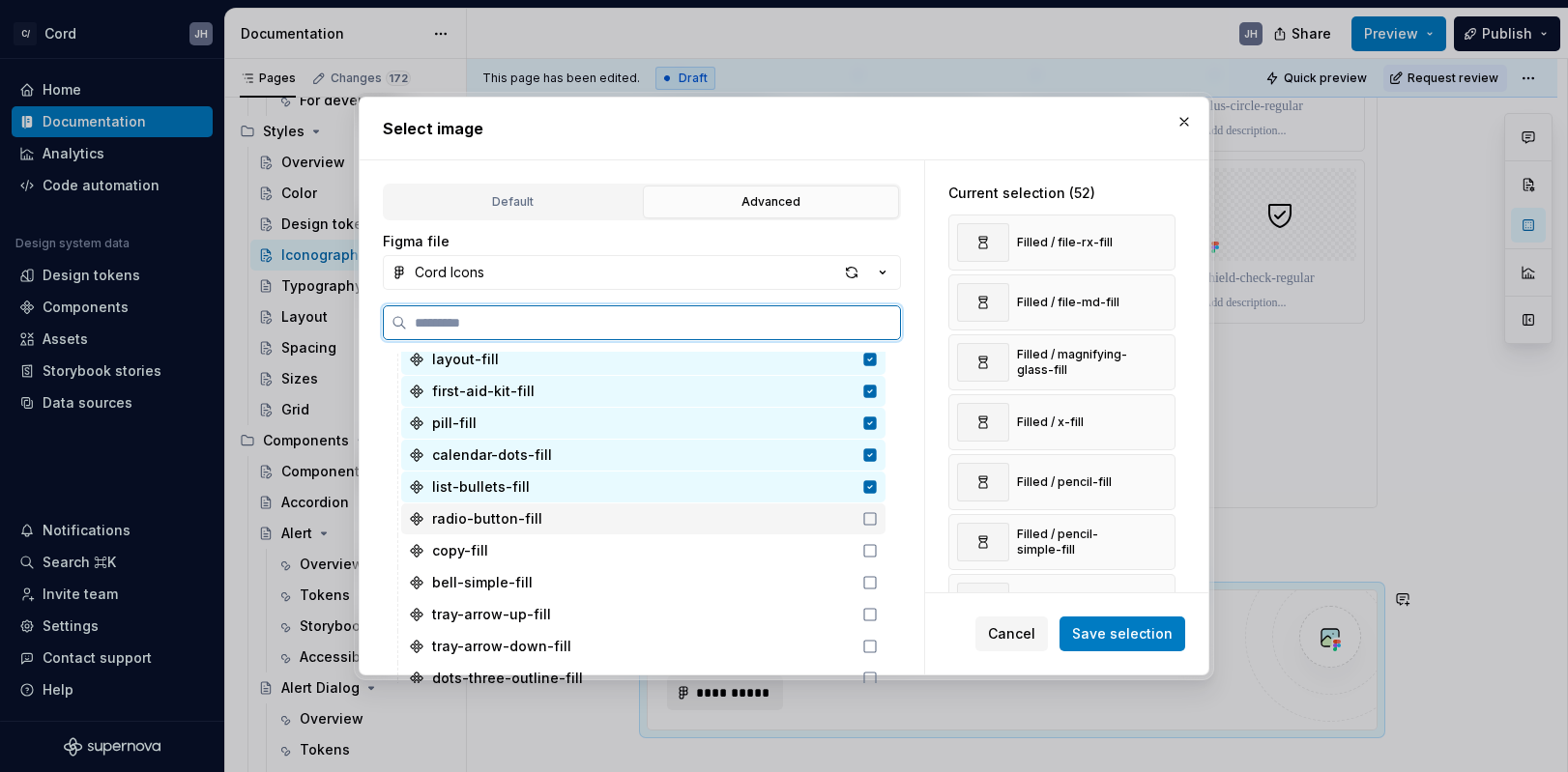 click 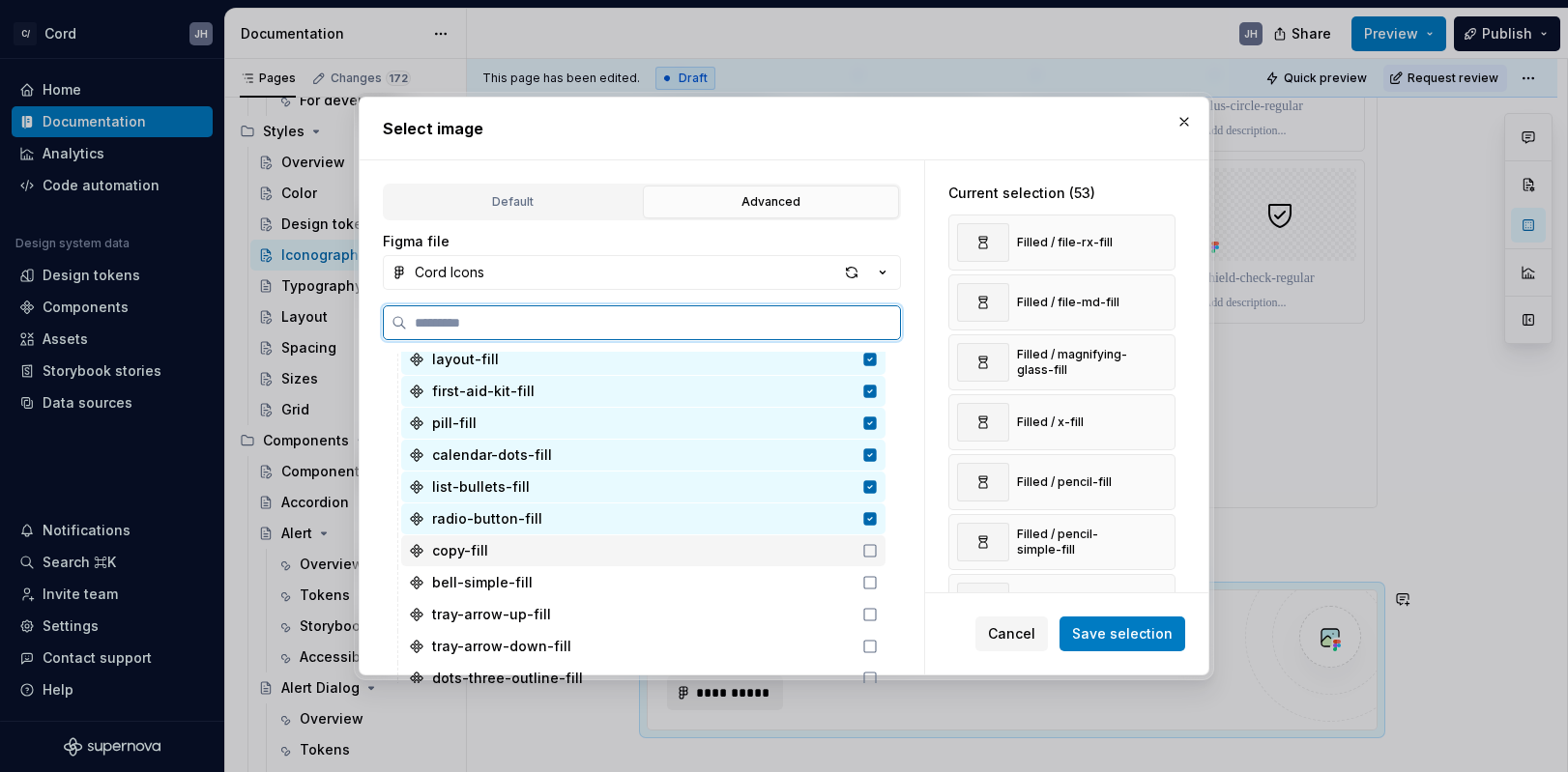 click 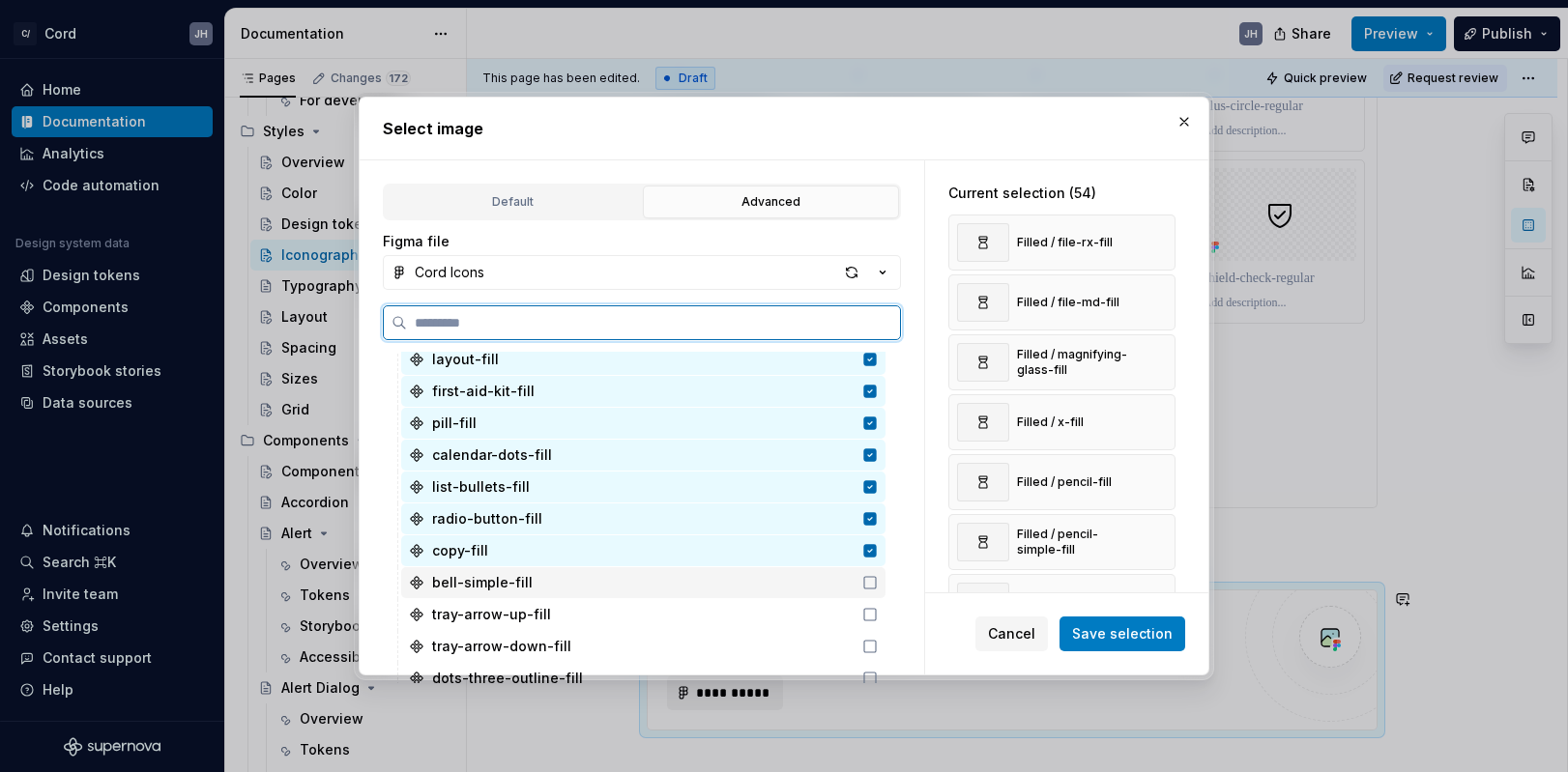 click on "bell-simple-fill" at bounding box center [643, 583] 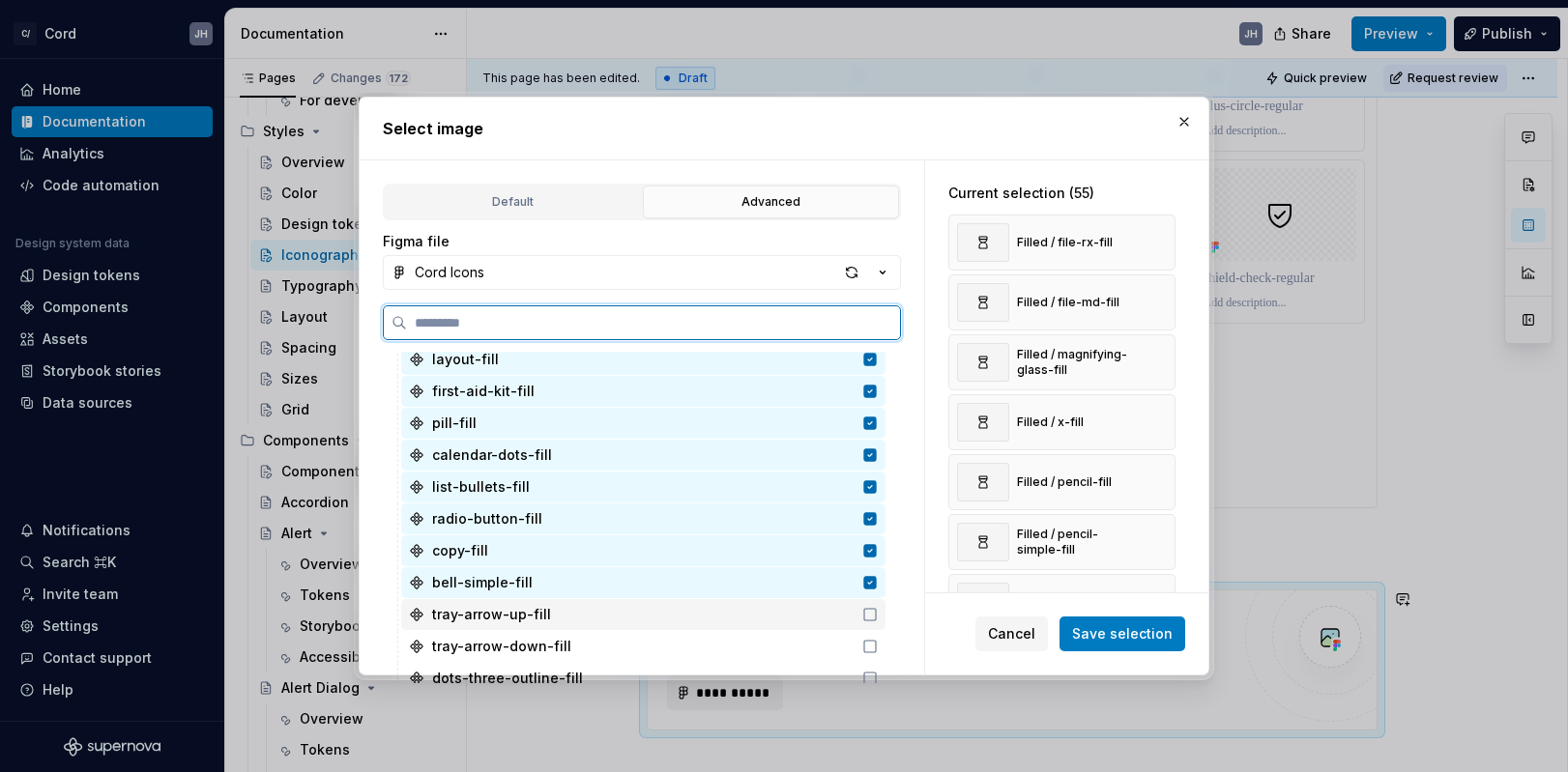 click 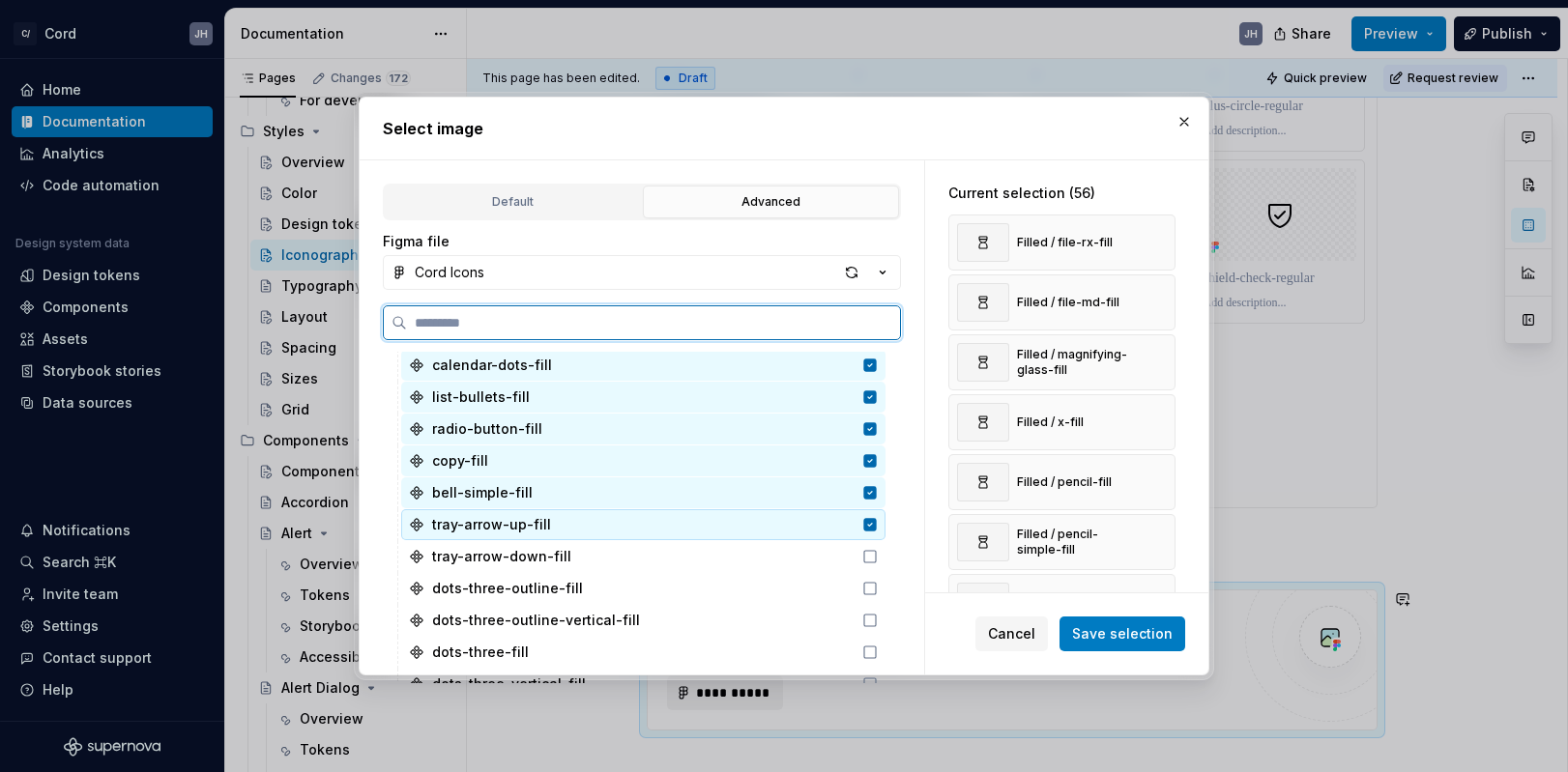 scroll, scrollTop: 1804, scrollLeft: 0, axis: vertical 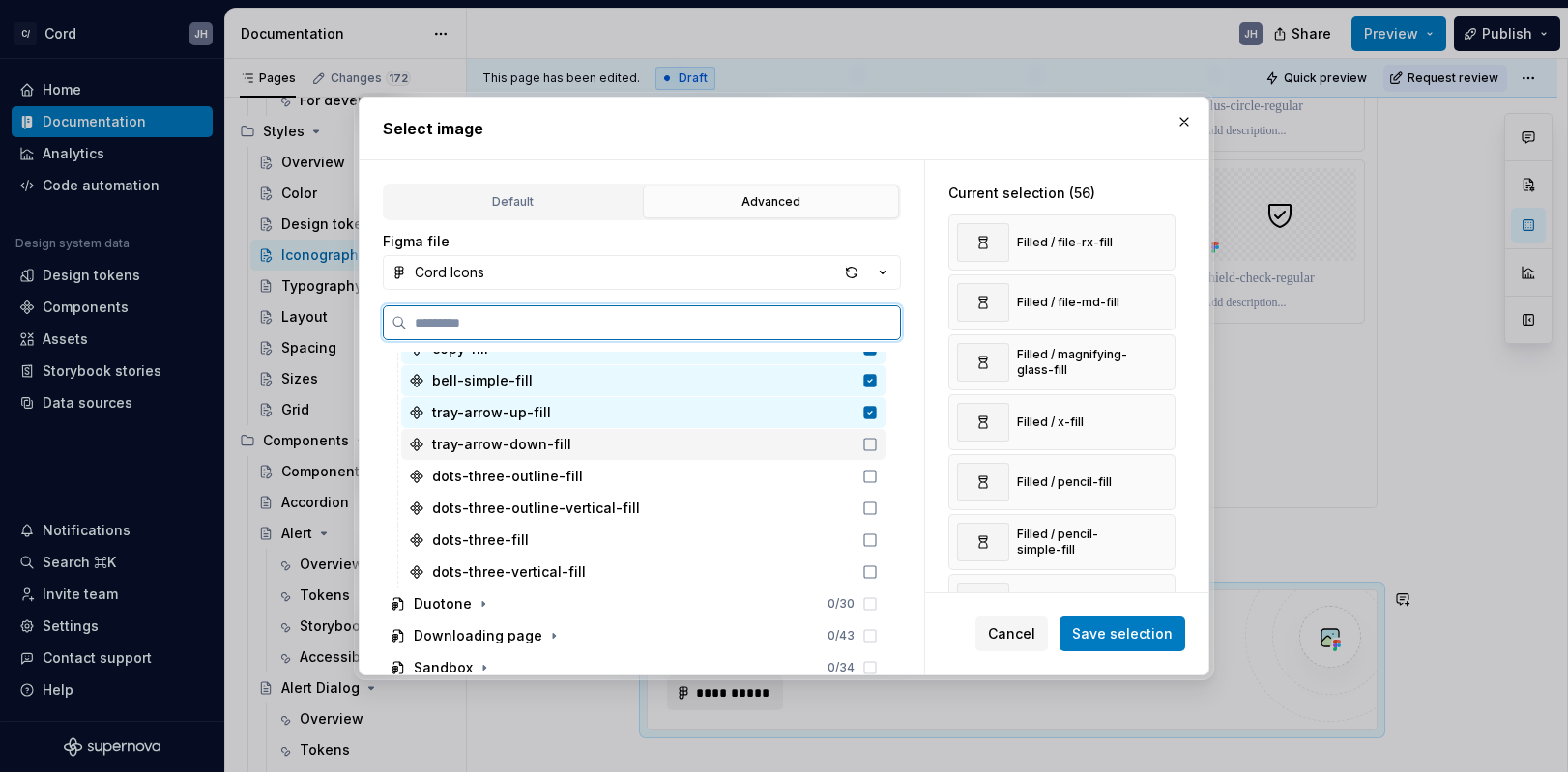 click 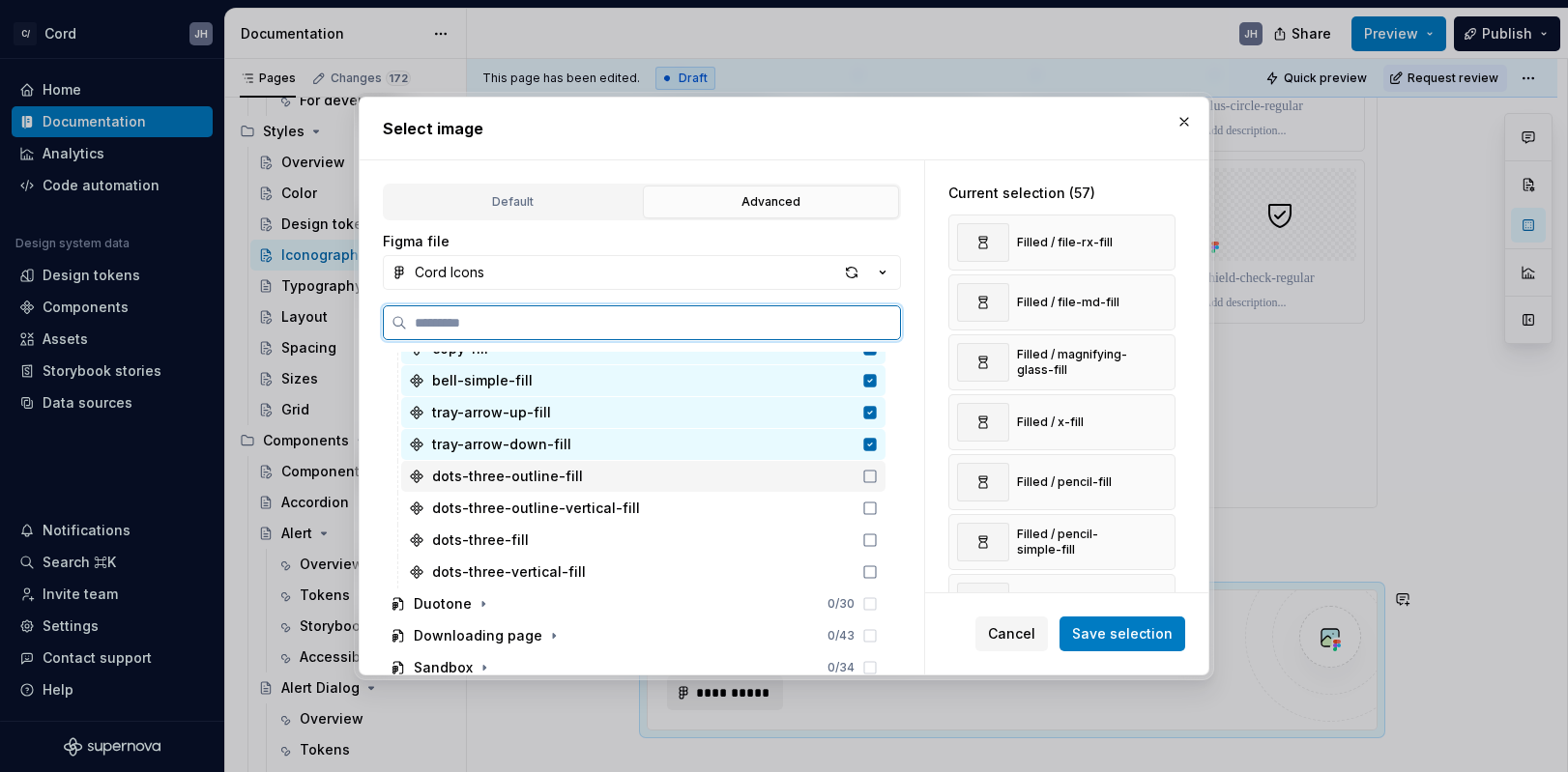 click 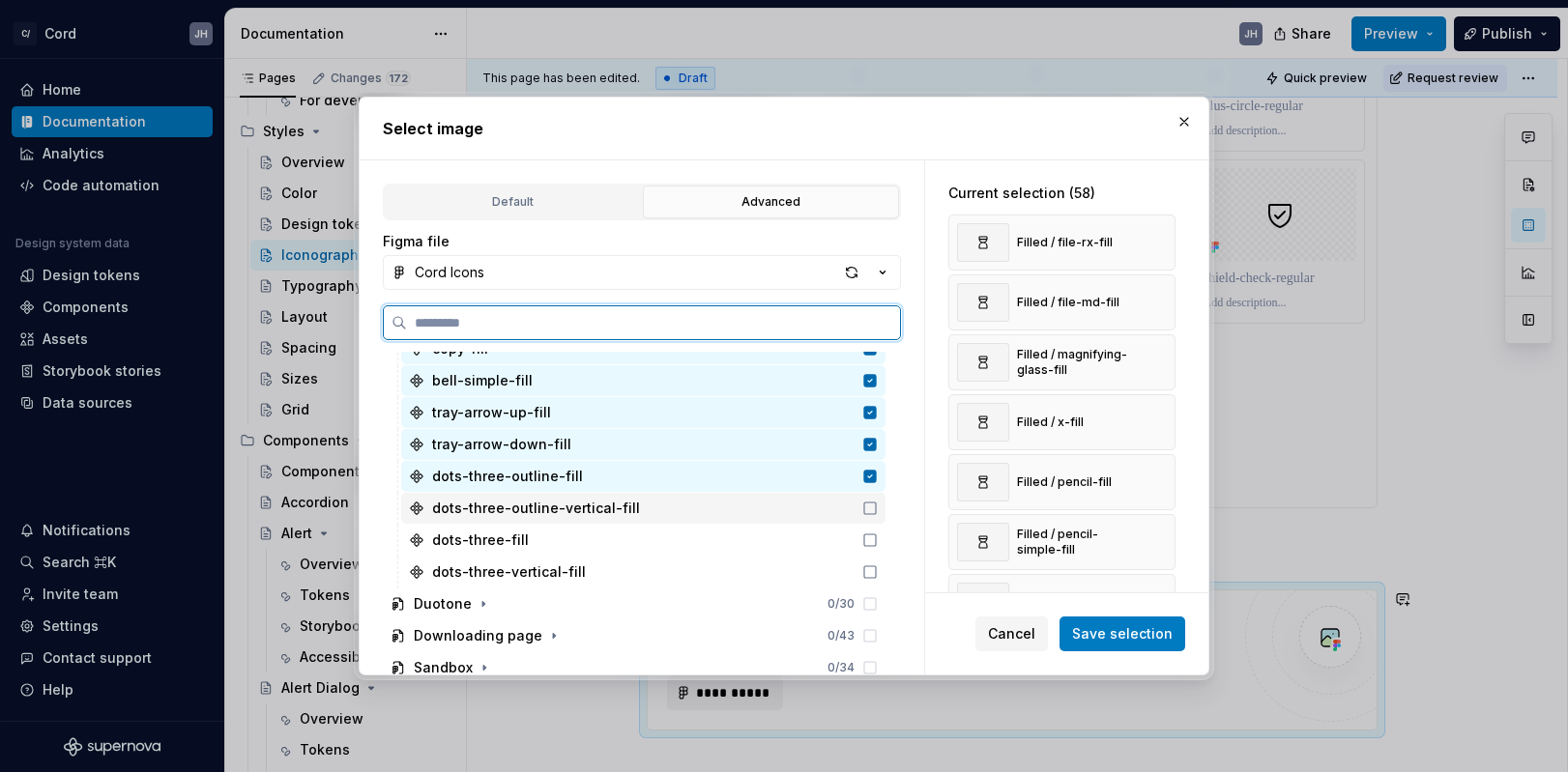 click 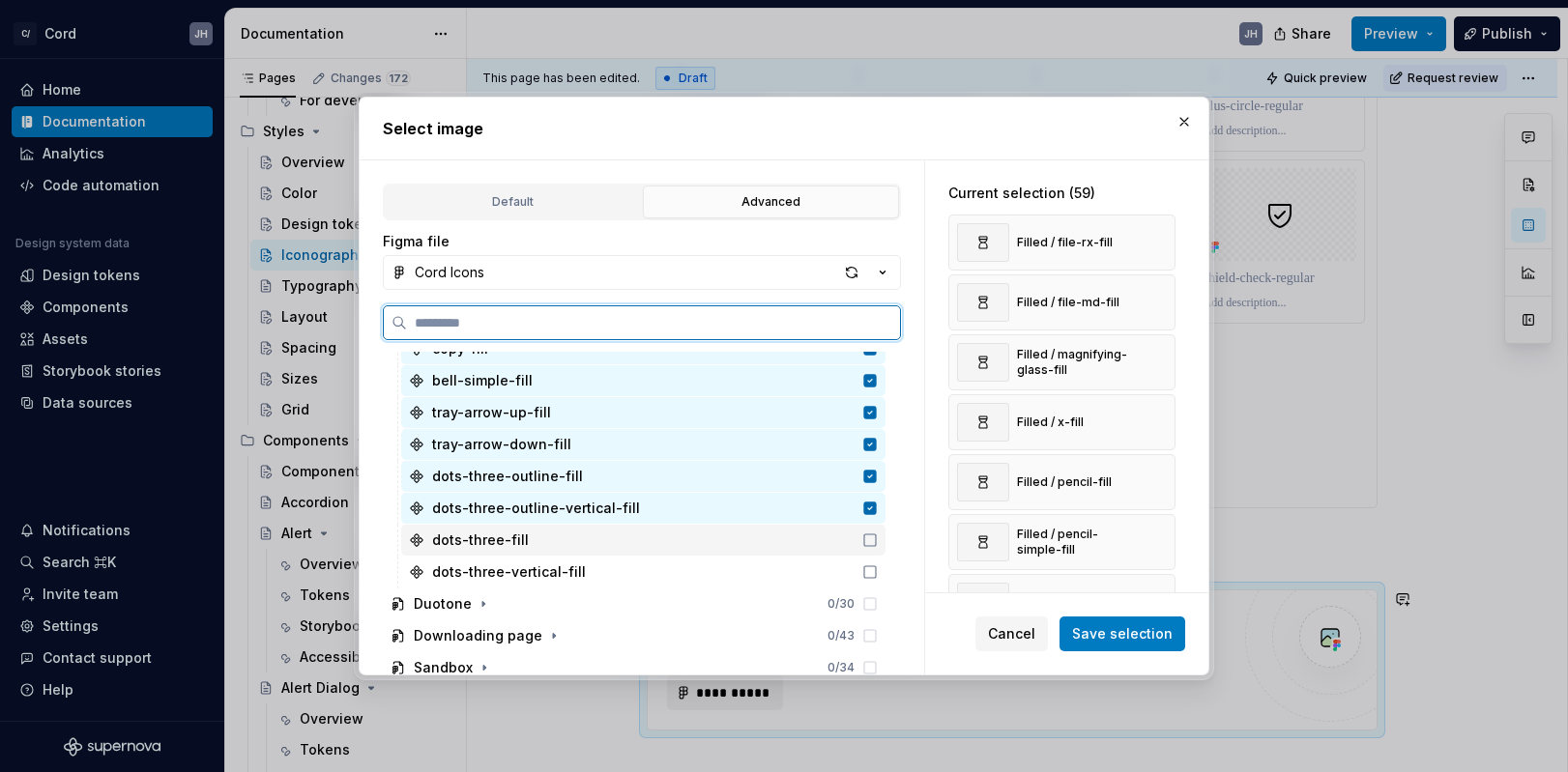 click 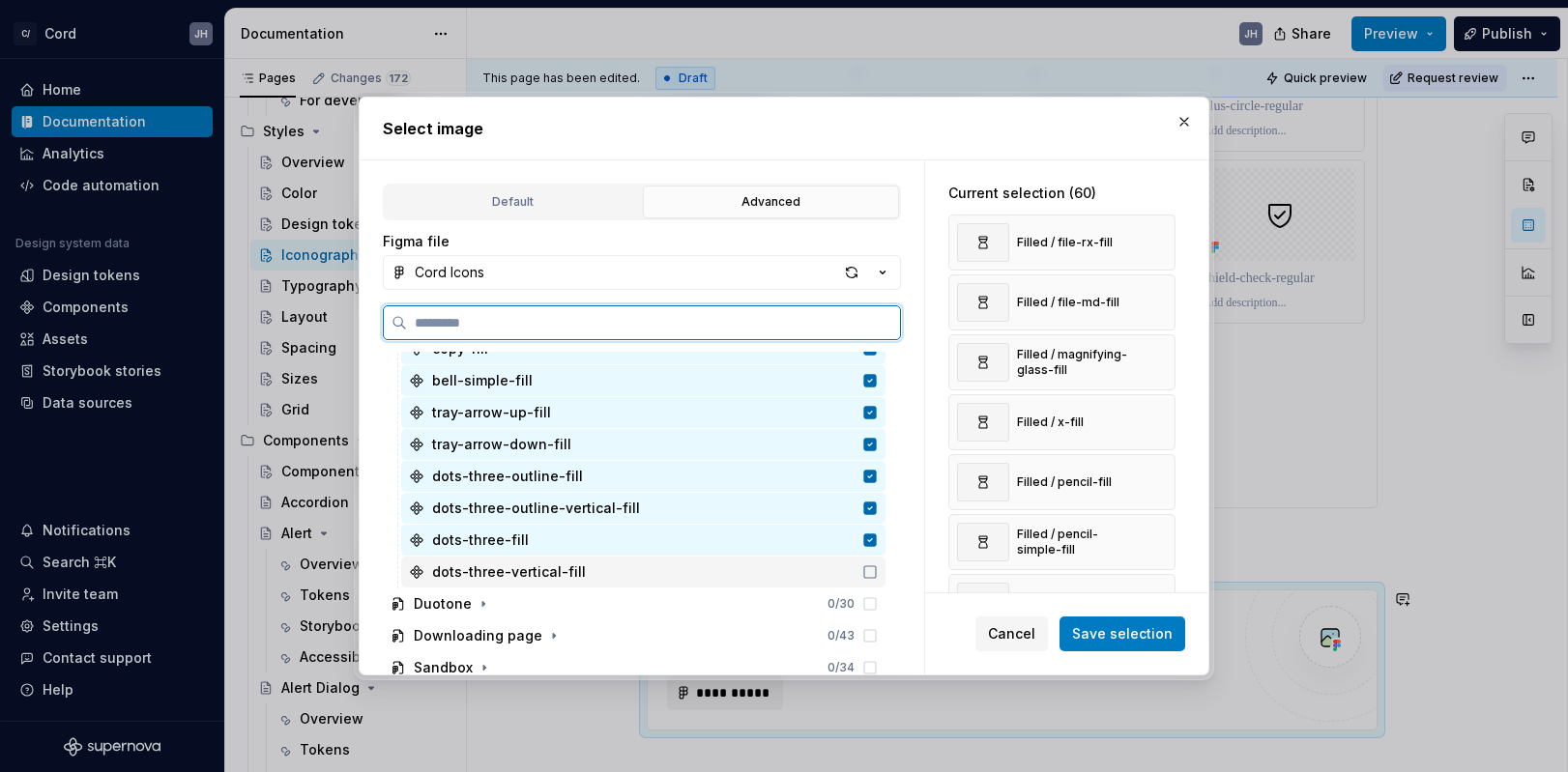 click 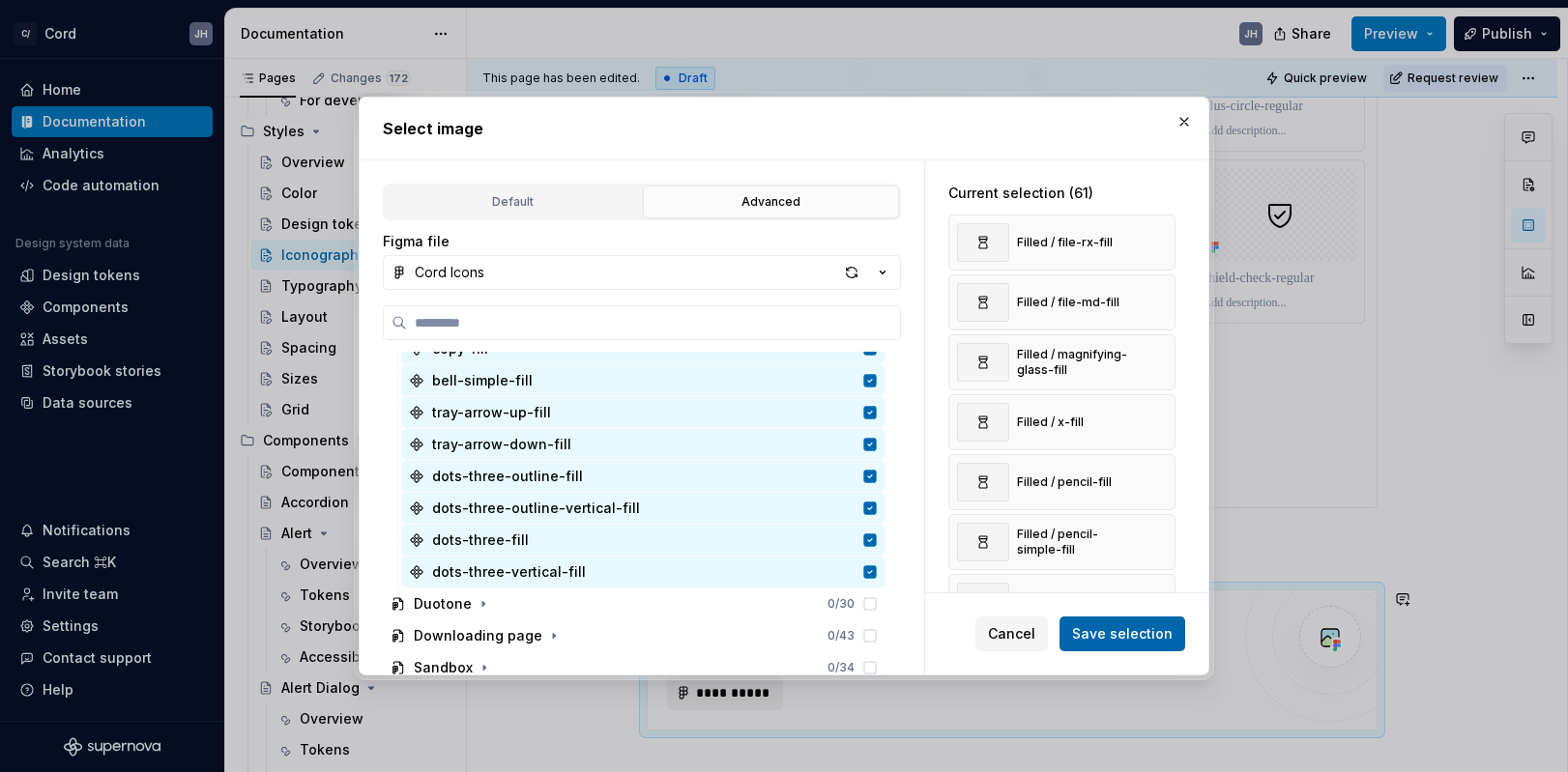 click on "Save selection" at bounding box center (1122, 634) 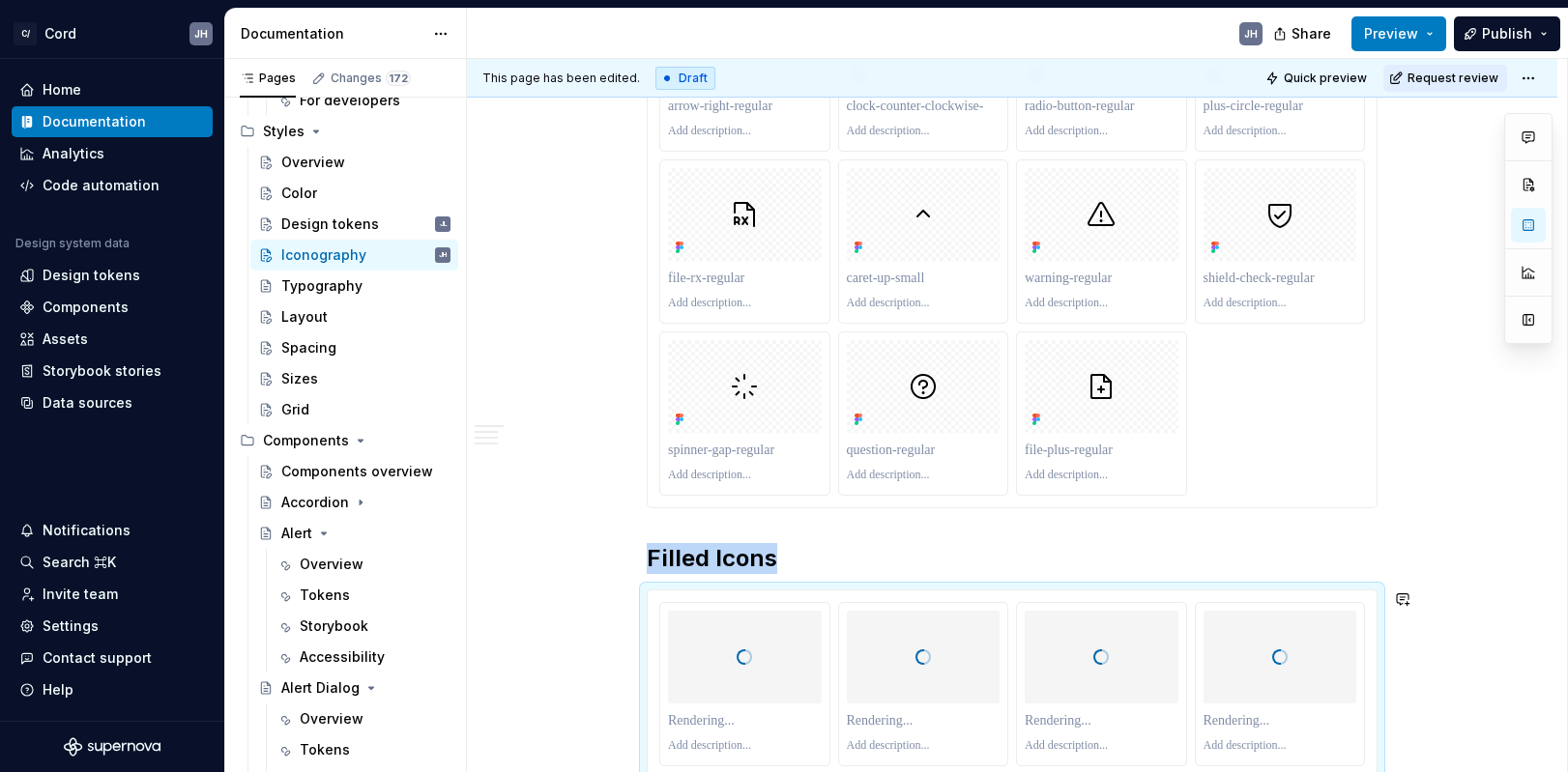 scroll, scrollTop: 4297, scrollLeft: 0, axis: vertical 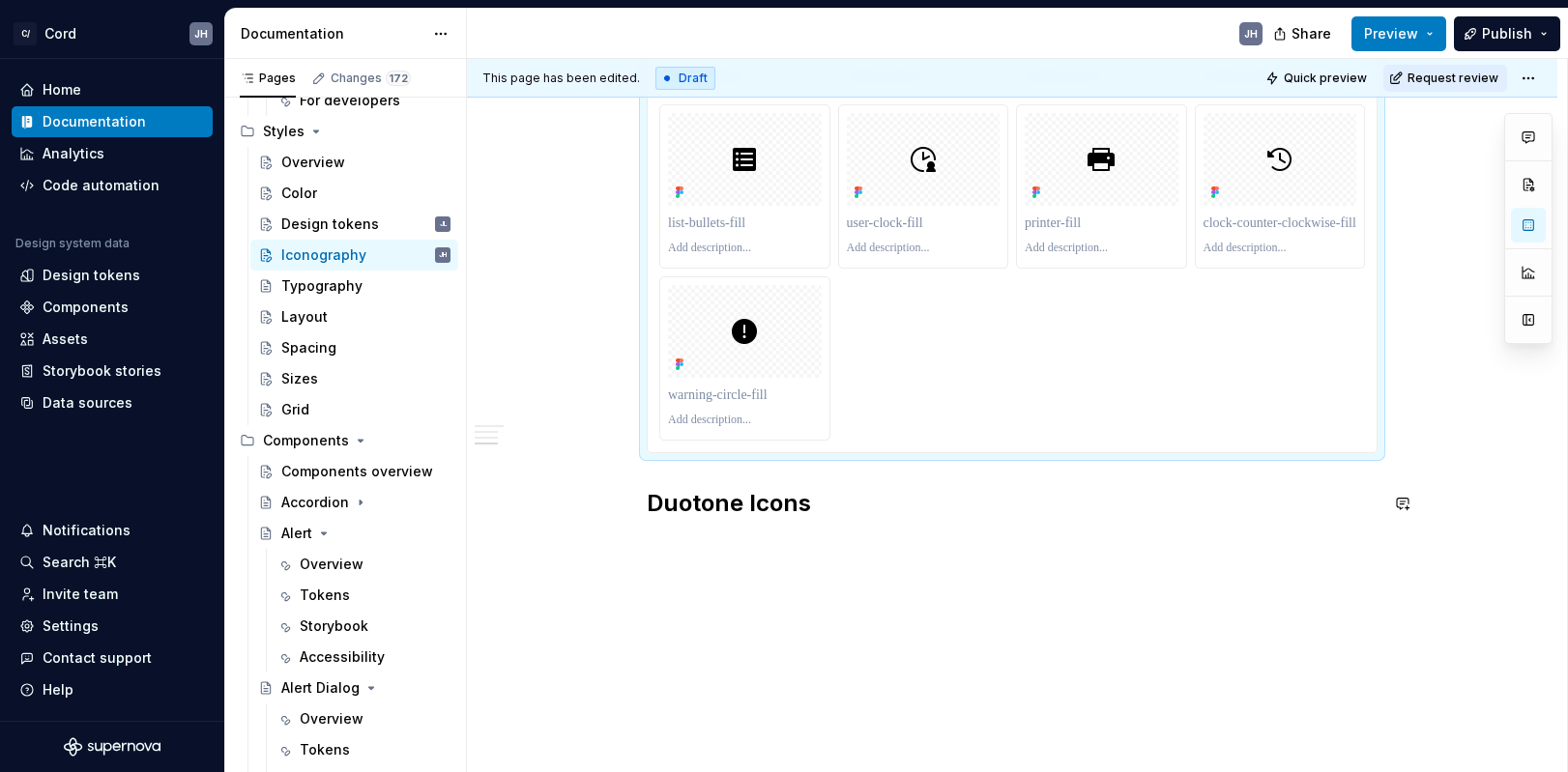 click on "Icons Regular Icons Filled Icons Duotone Icons" at bounding box center [1012, -2784] 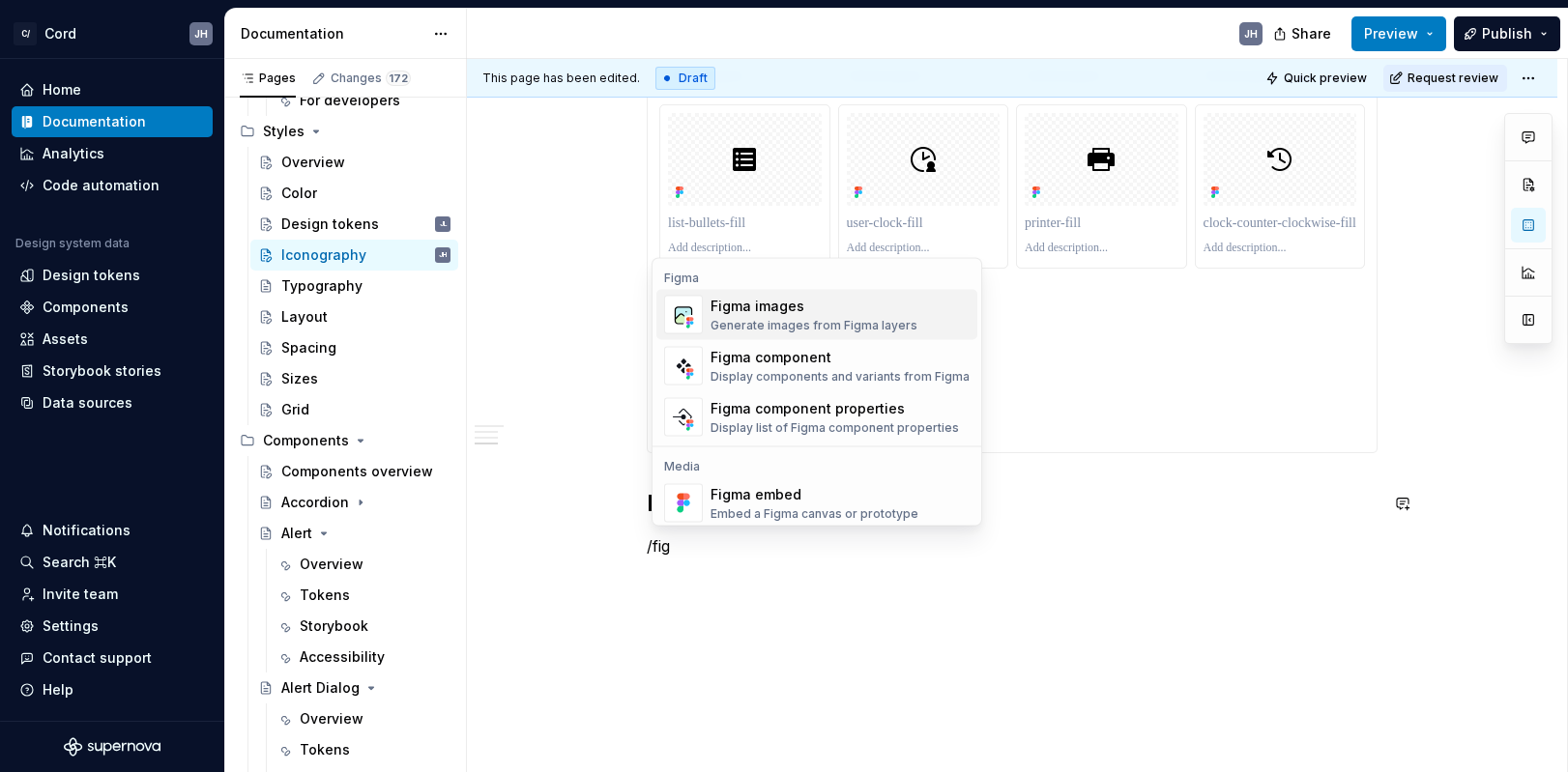 click on "Generate images from Figma layers" at bounding box center (814, 326) 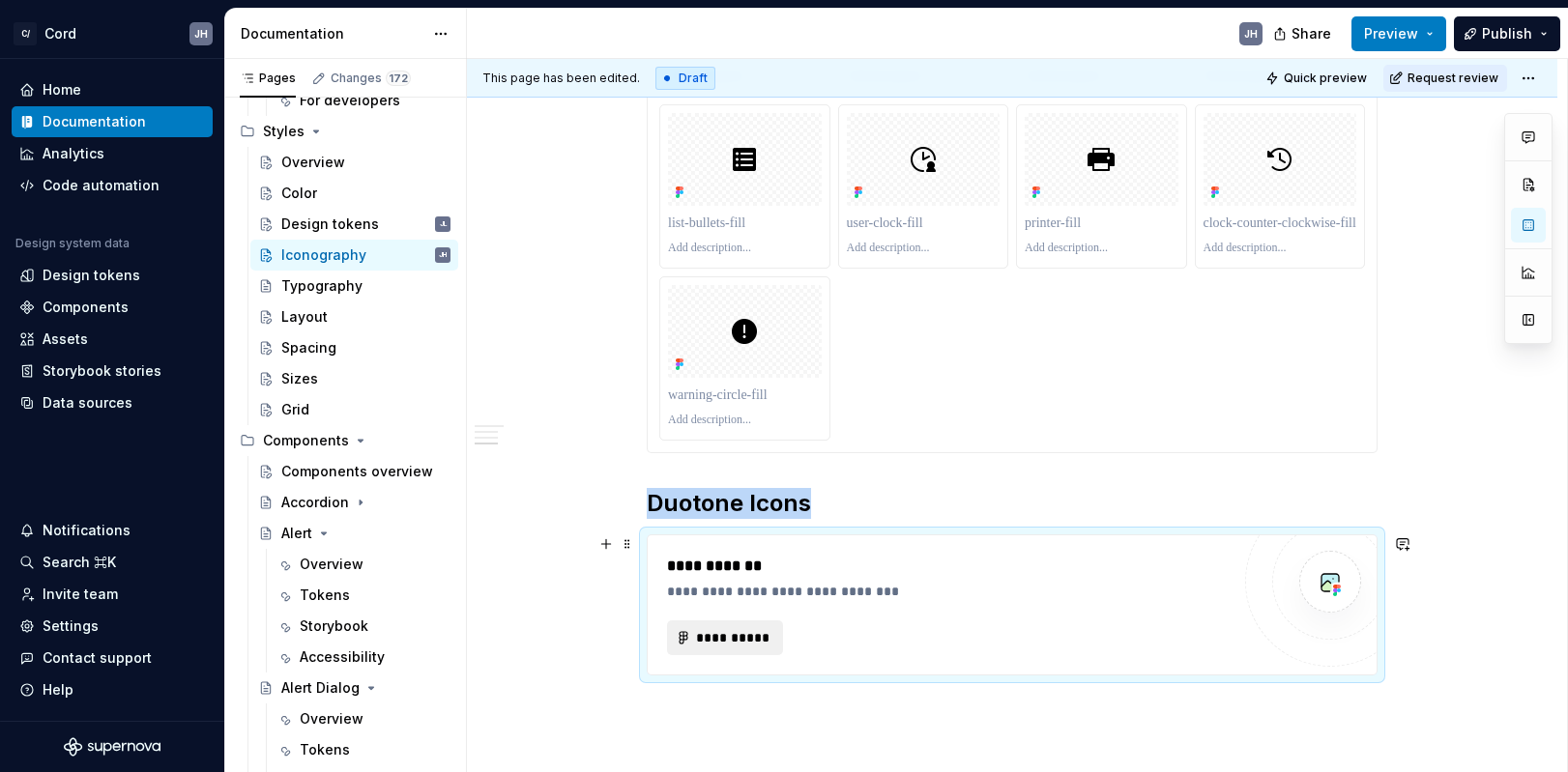 scroll, scrollTop: 6675, scrollLeft: 0, axis: vertical 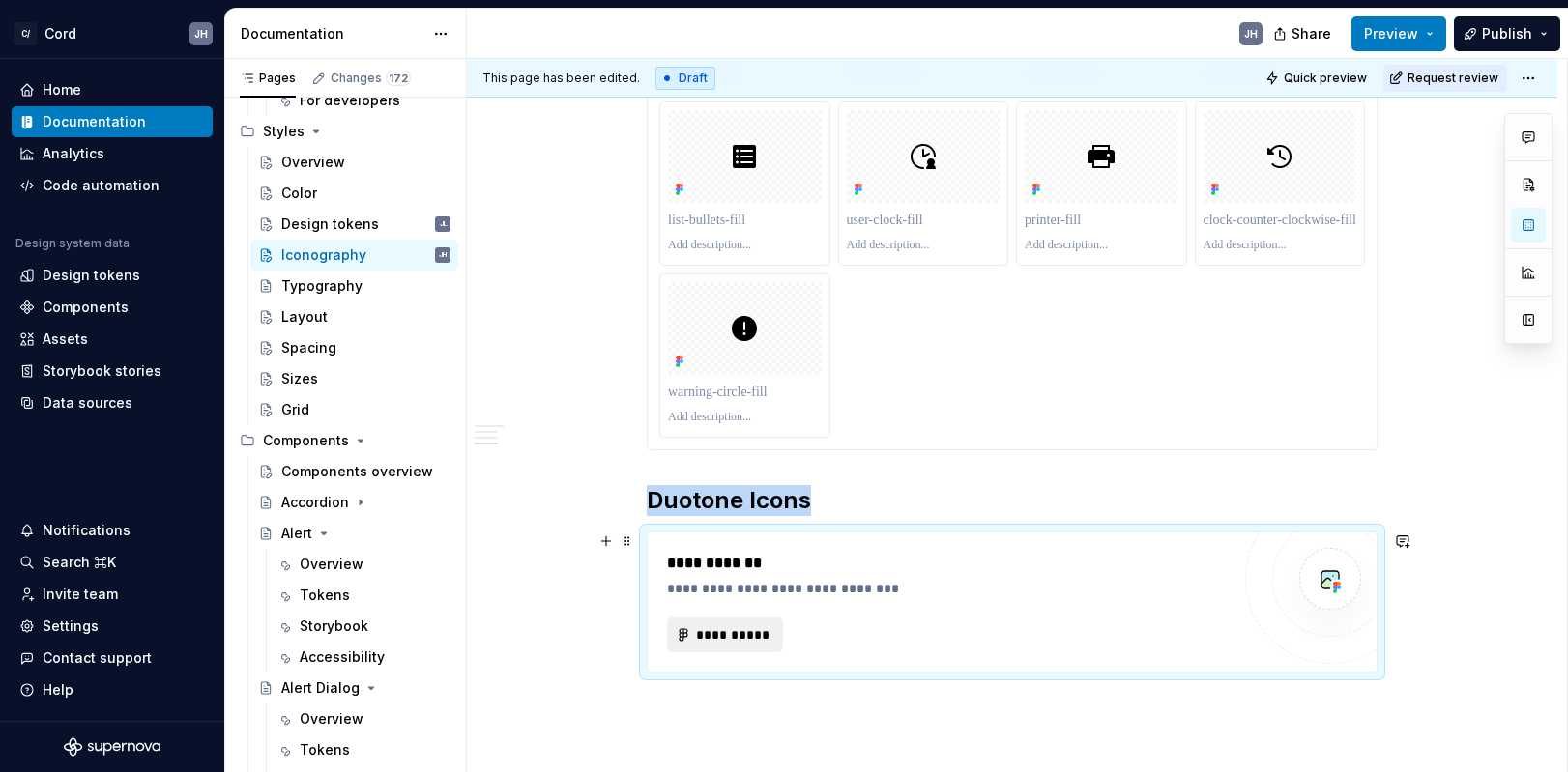 click on "**********" at bounding box center [733, 635] 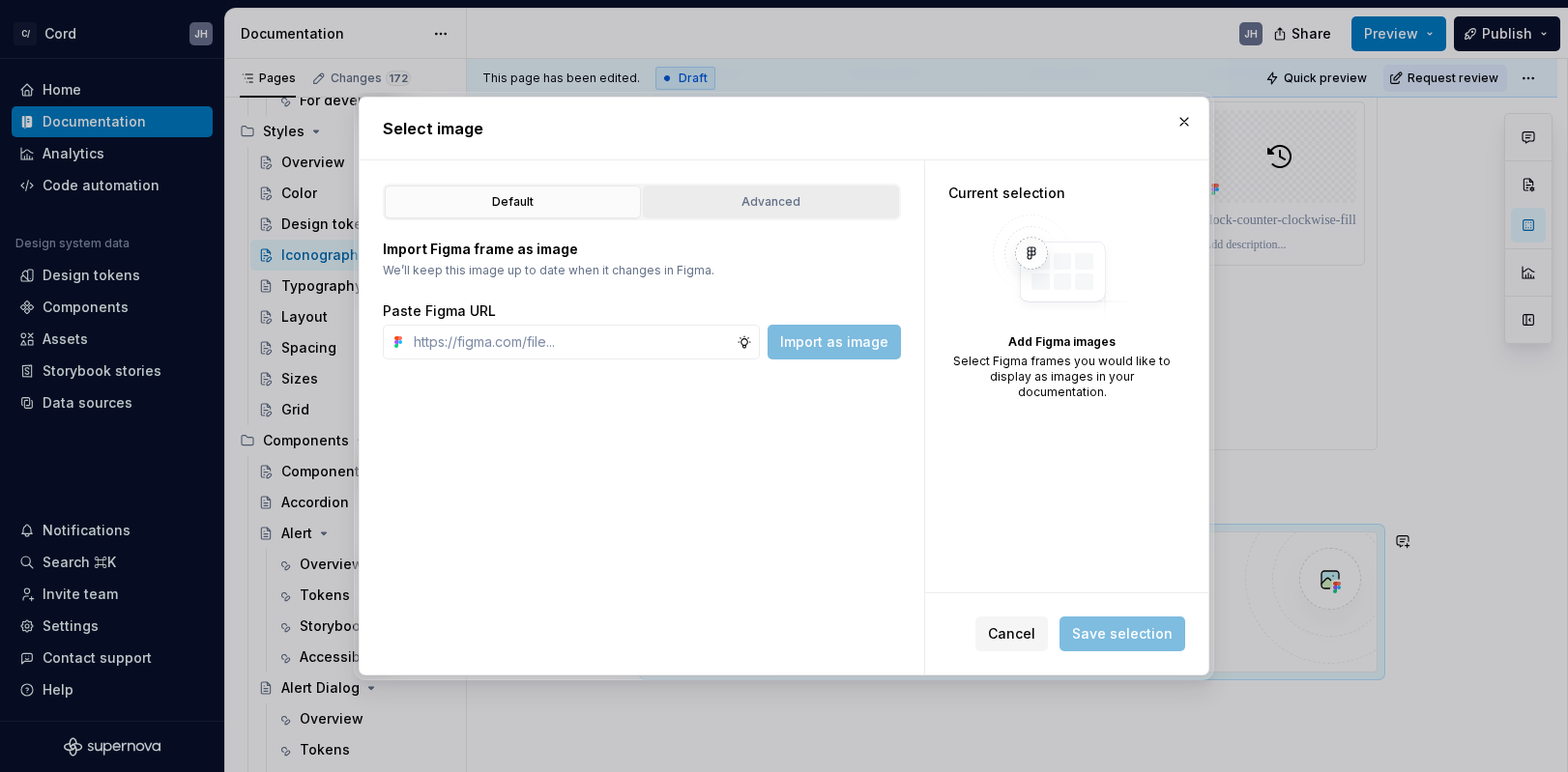 click on "Advanced" at bounding box center [770, 202] 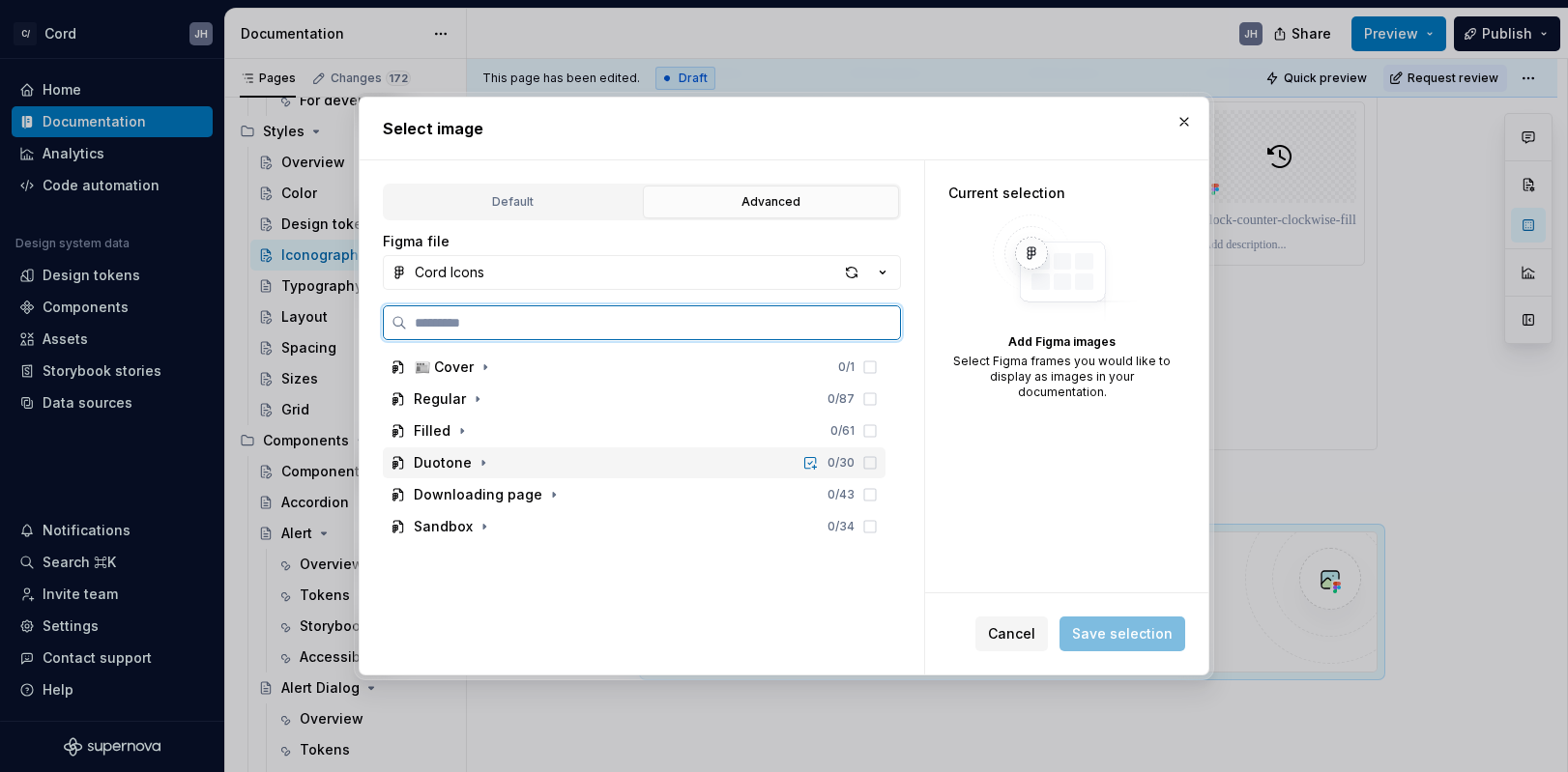 click on "Duotone 0 / 30" at bounding box center [634, 463] 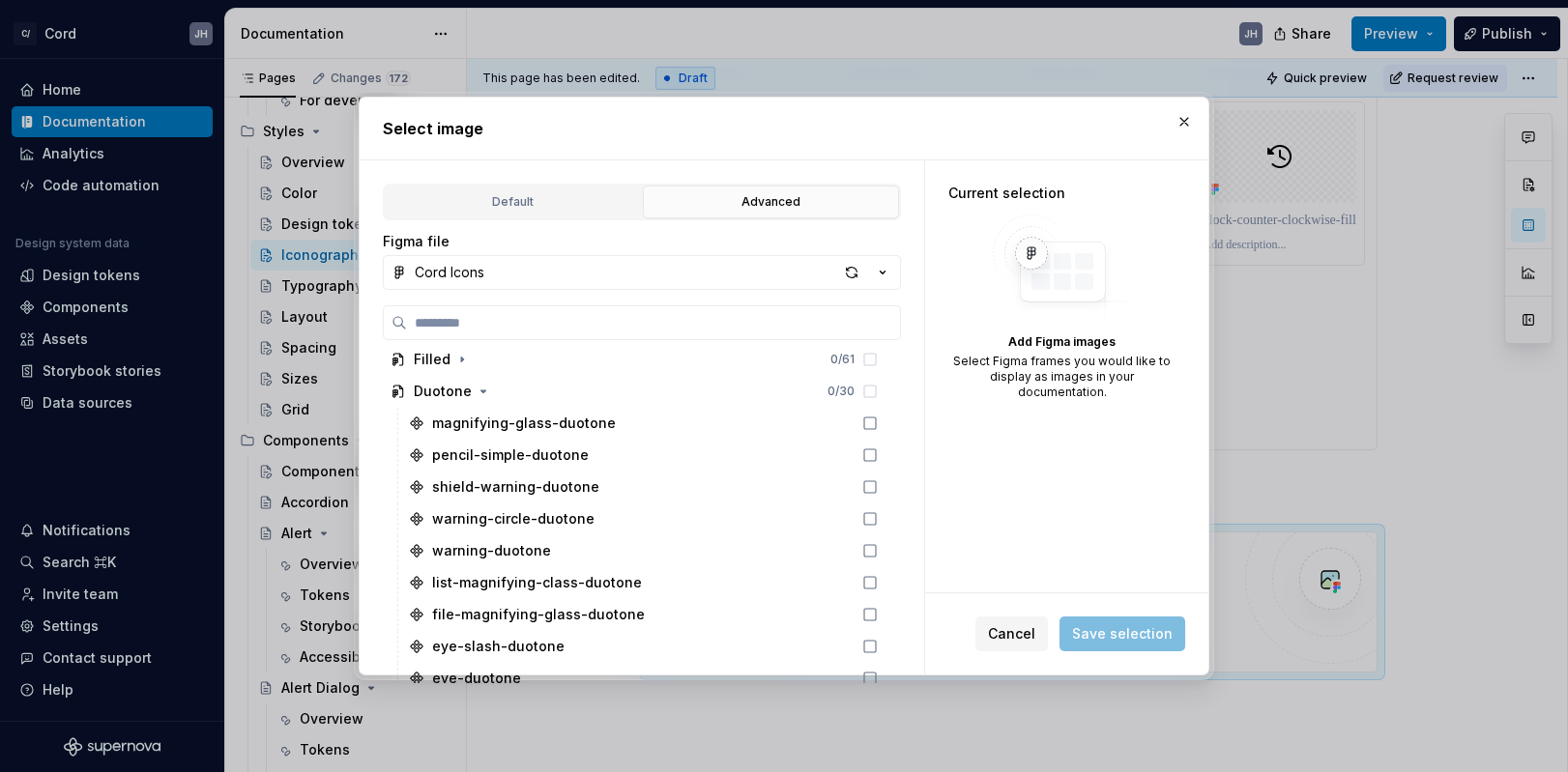 scroll, scrollTop: 70, scrollLeft: 0, axis: vertical 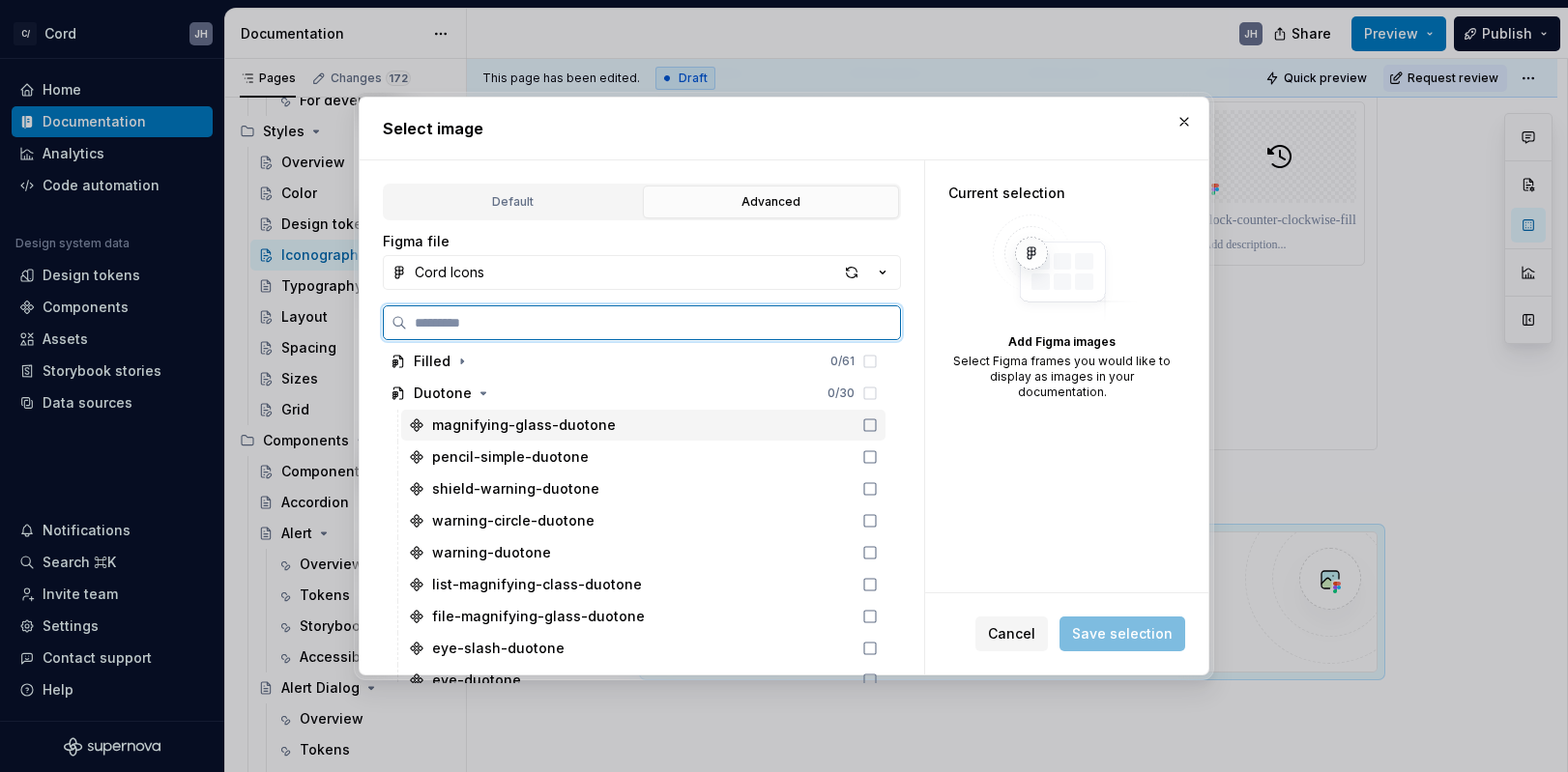 click 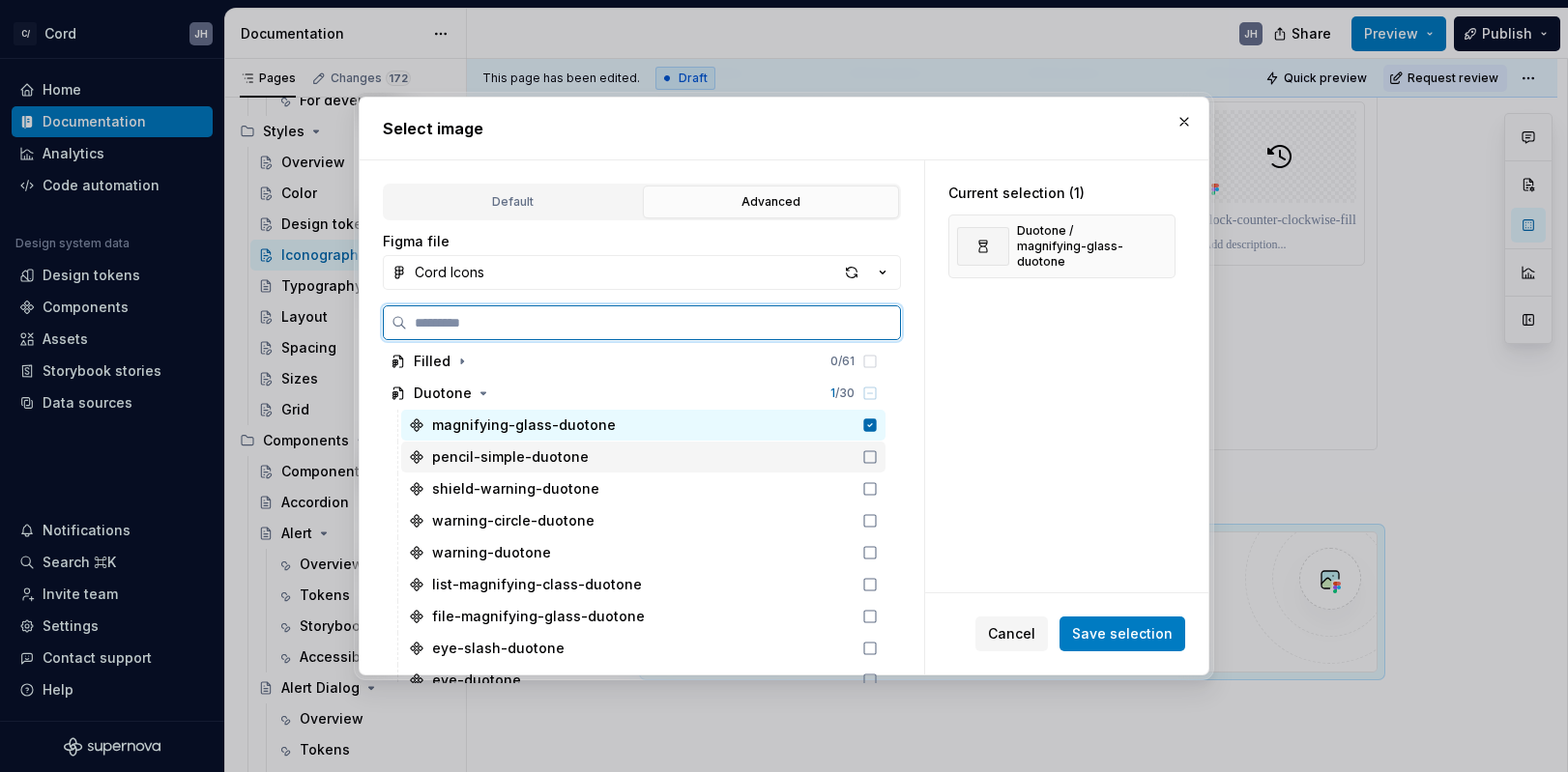 click on "pencil-simple-duotone" at bounding box center (643, 457) 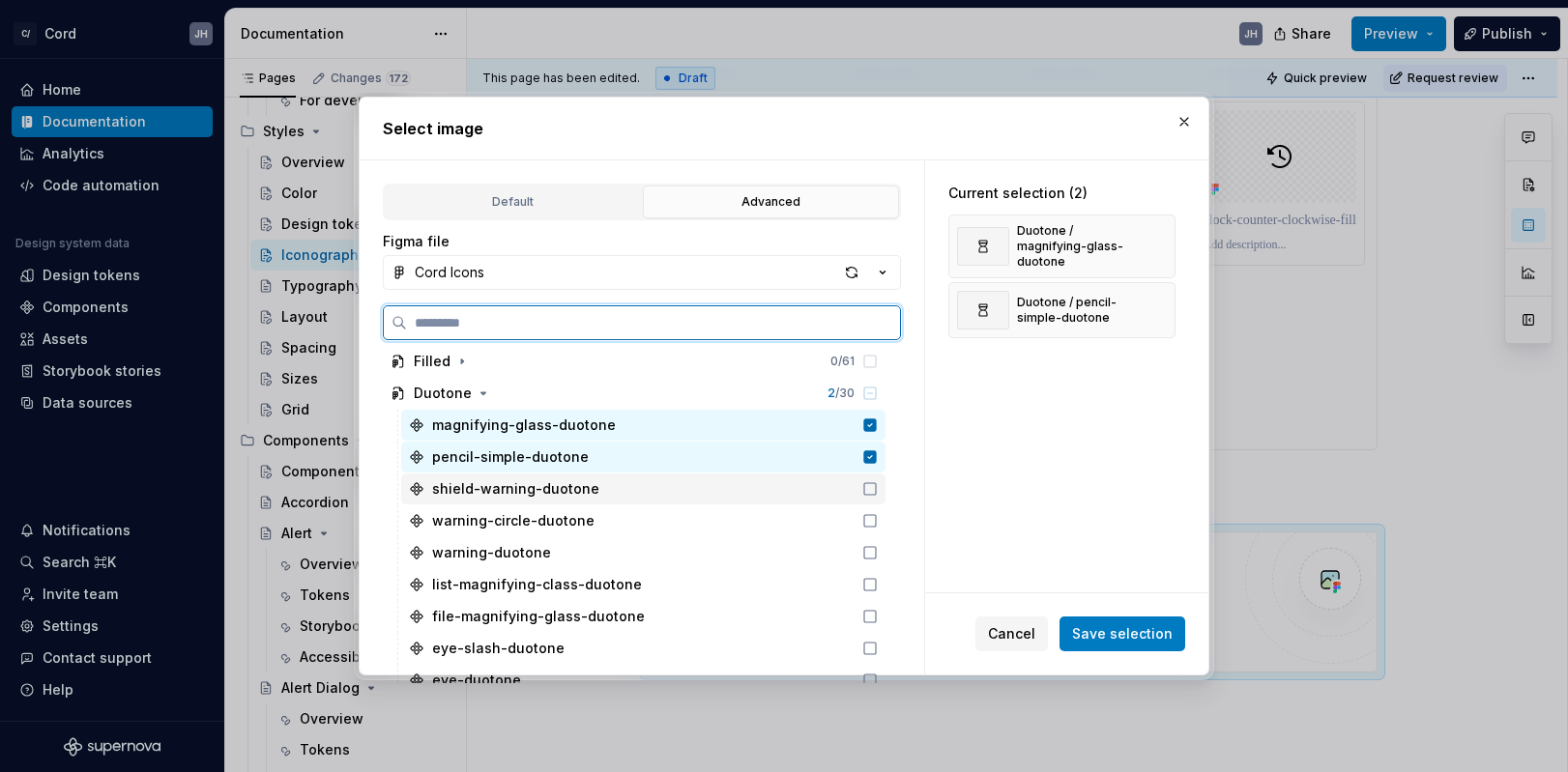 click 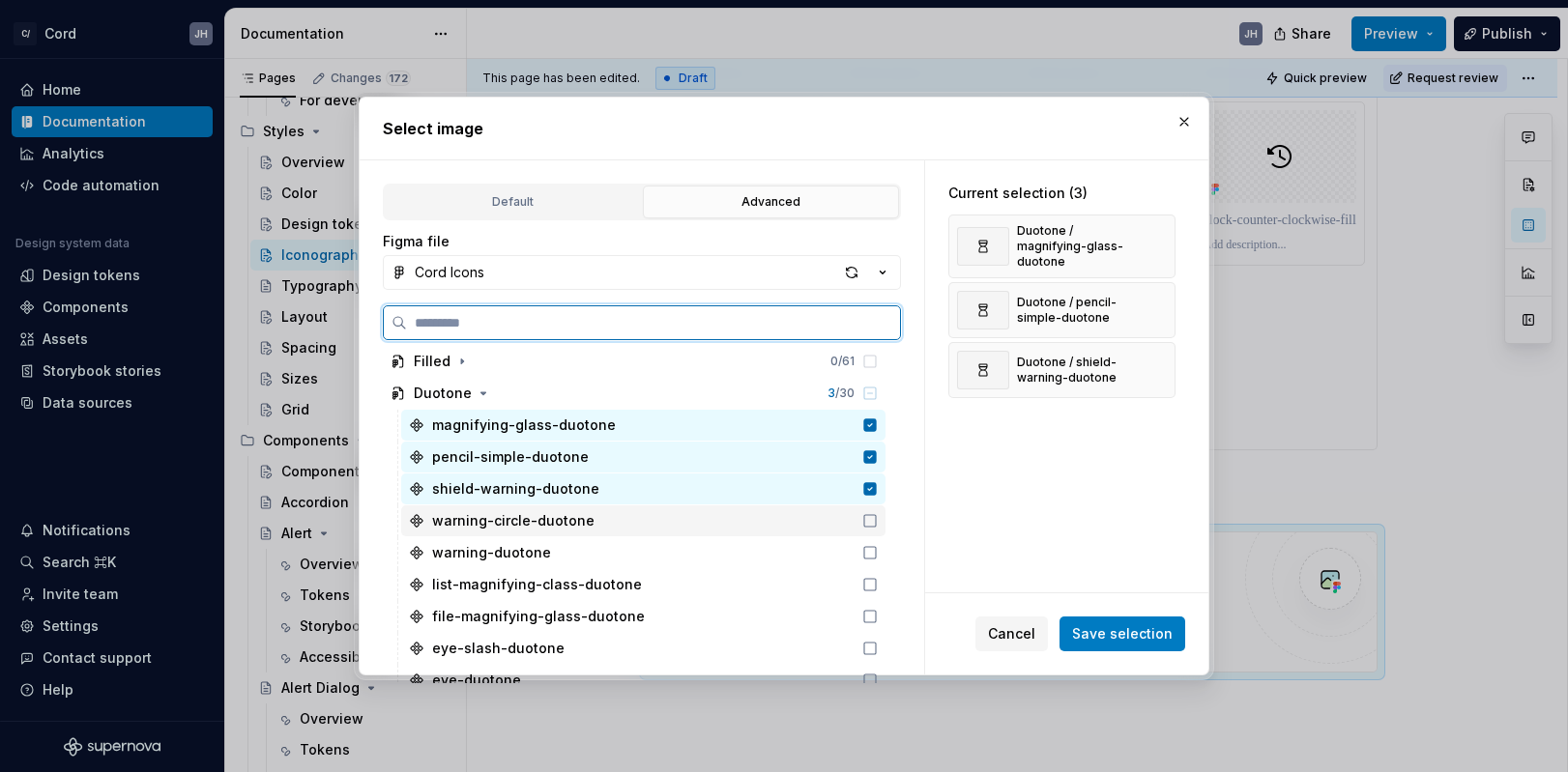 click 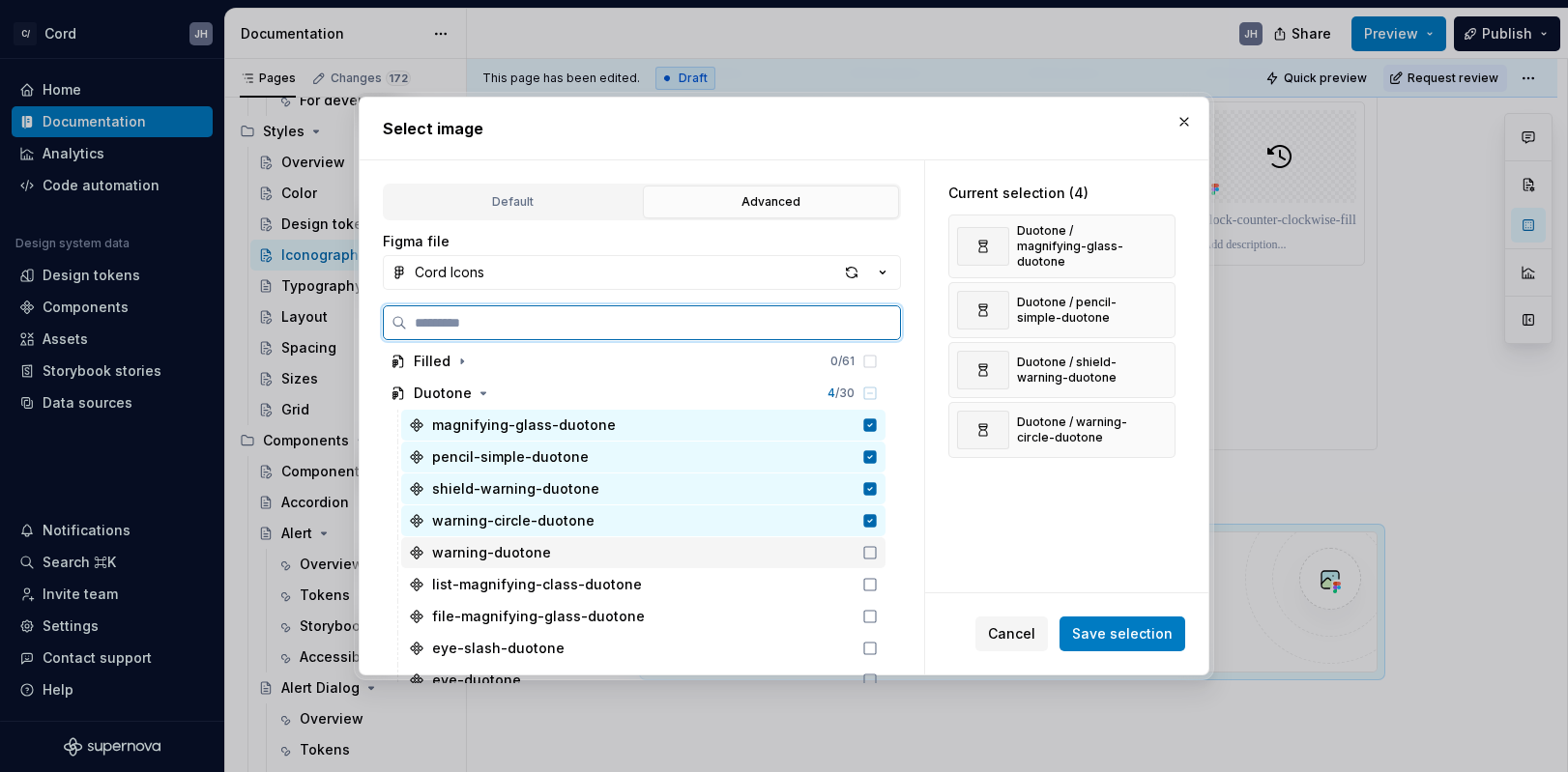 click 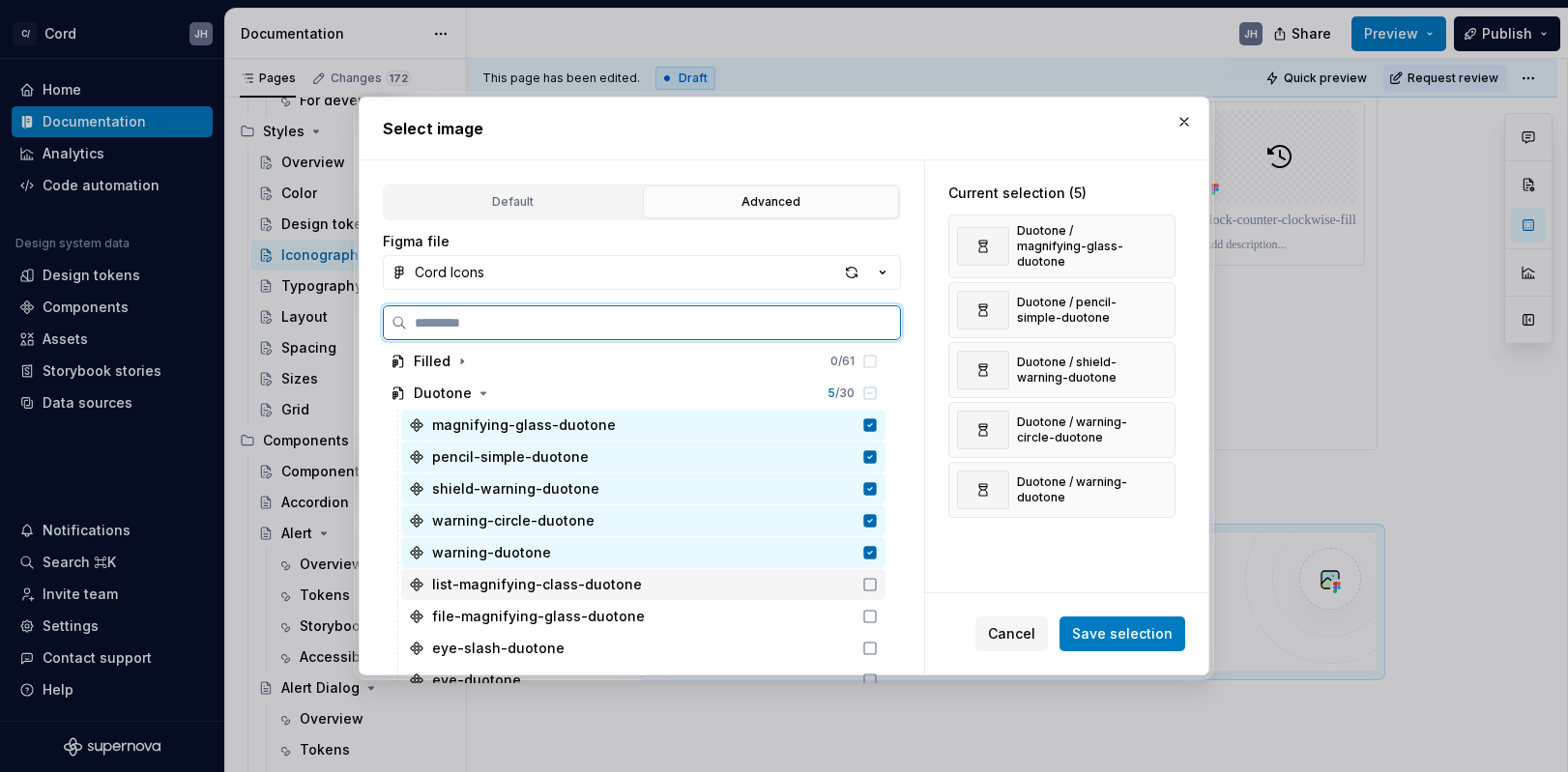 click 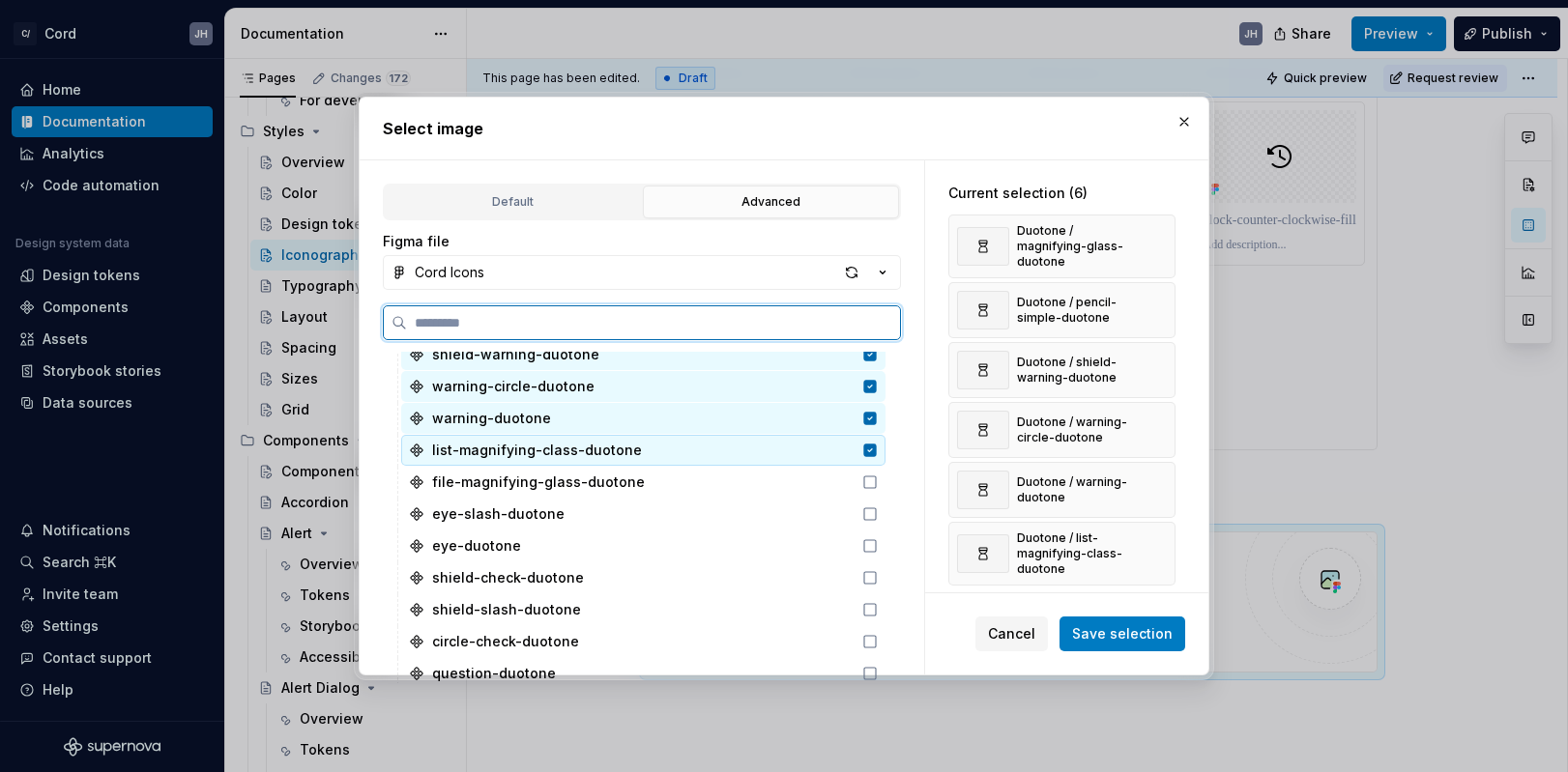 scroll, scrollTop: 213, scrollLeft: 0, axis: vertical 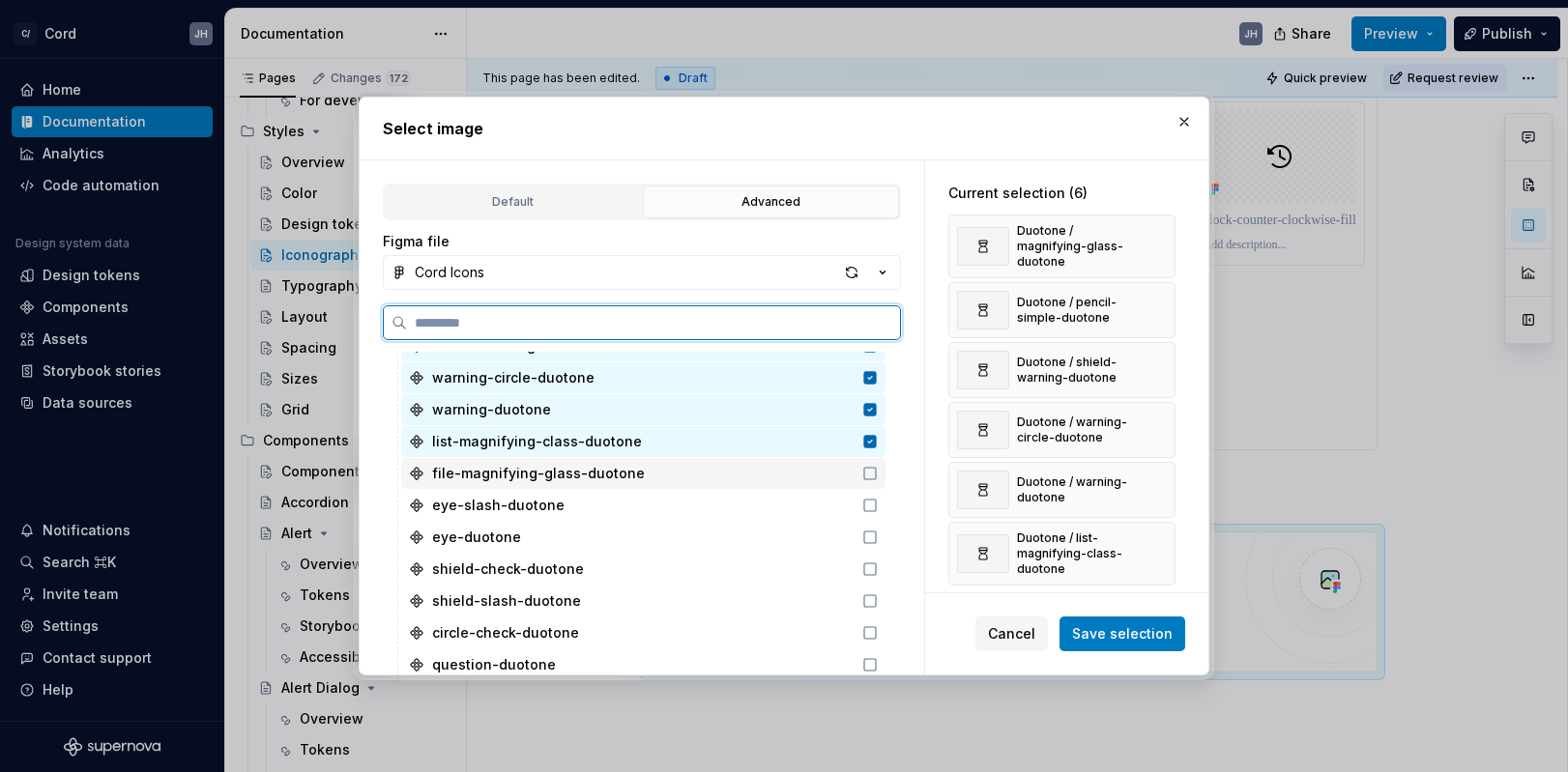 click 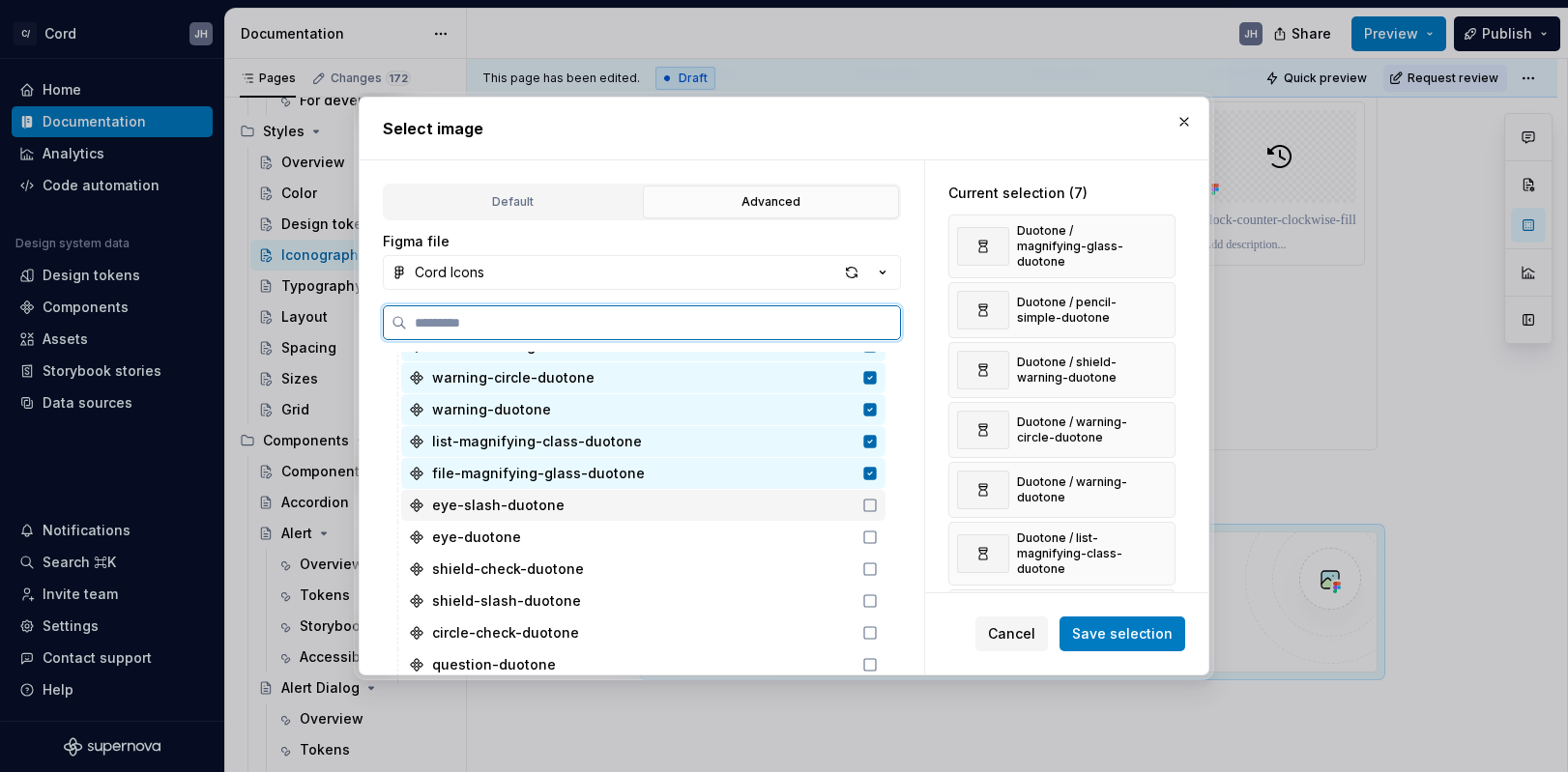 click 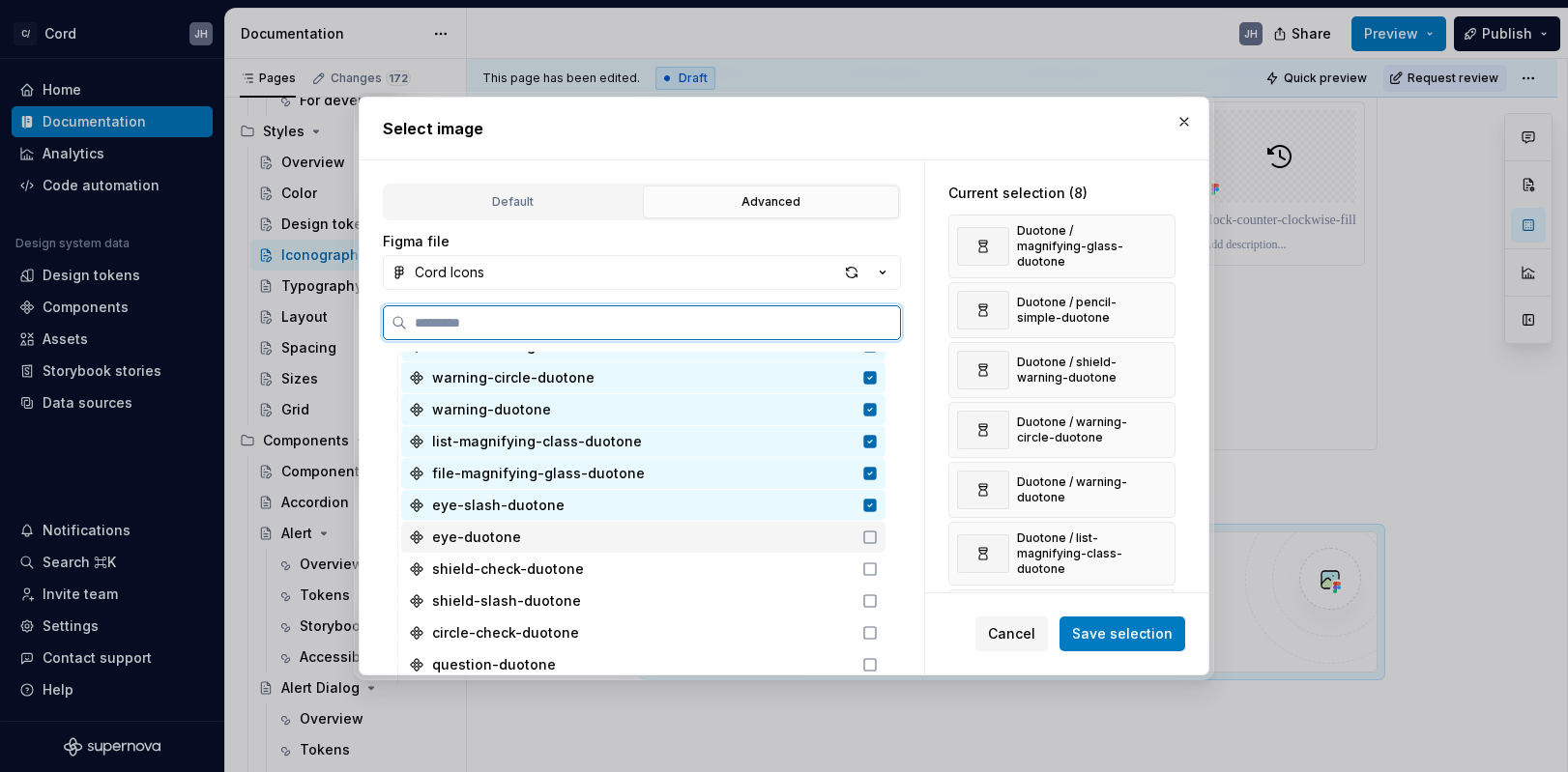 click on "eye-duotone" at bounding box center [643, 537] 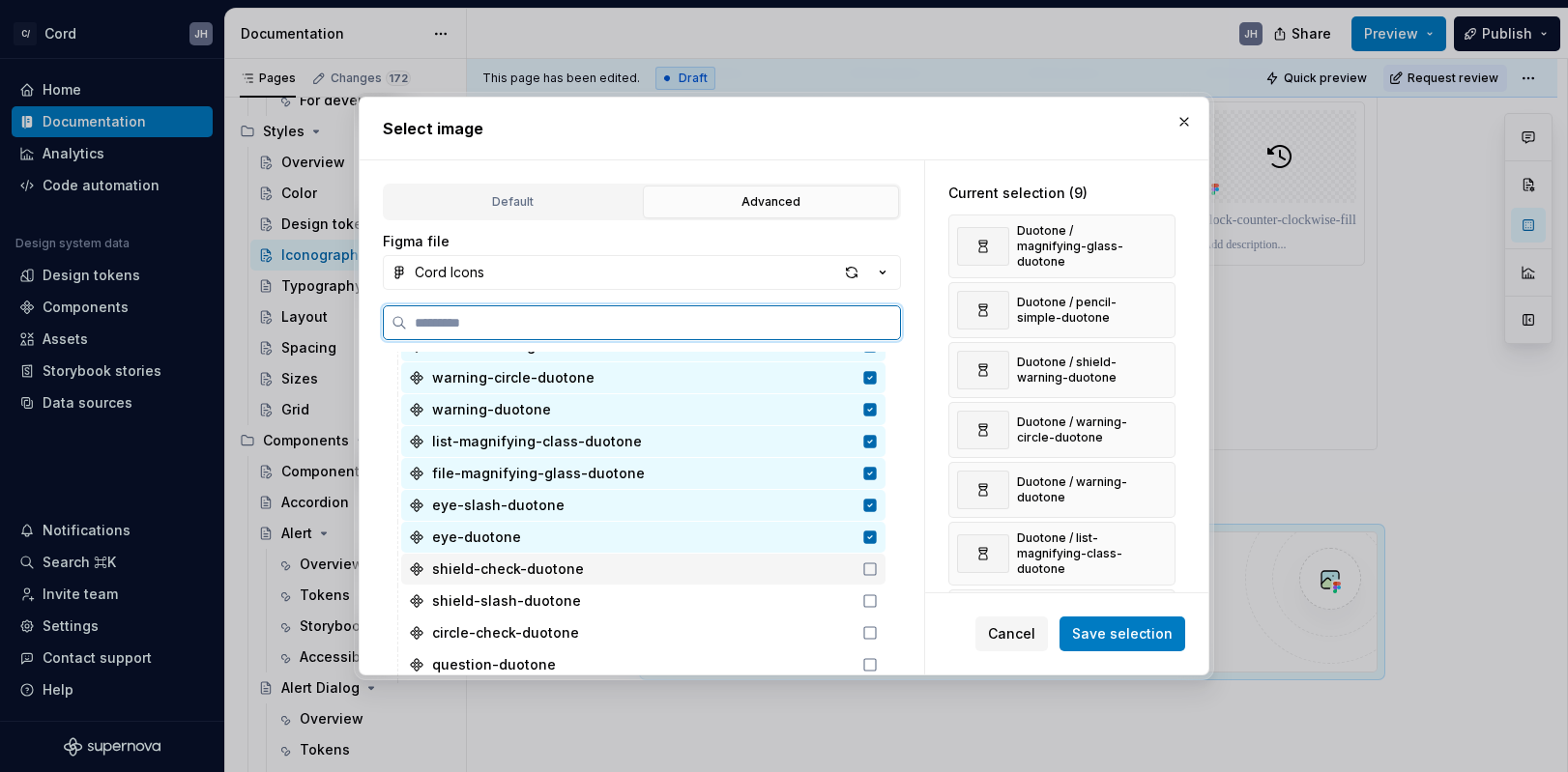 click 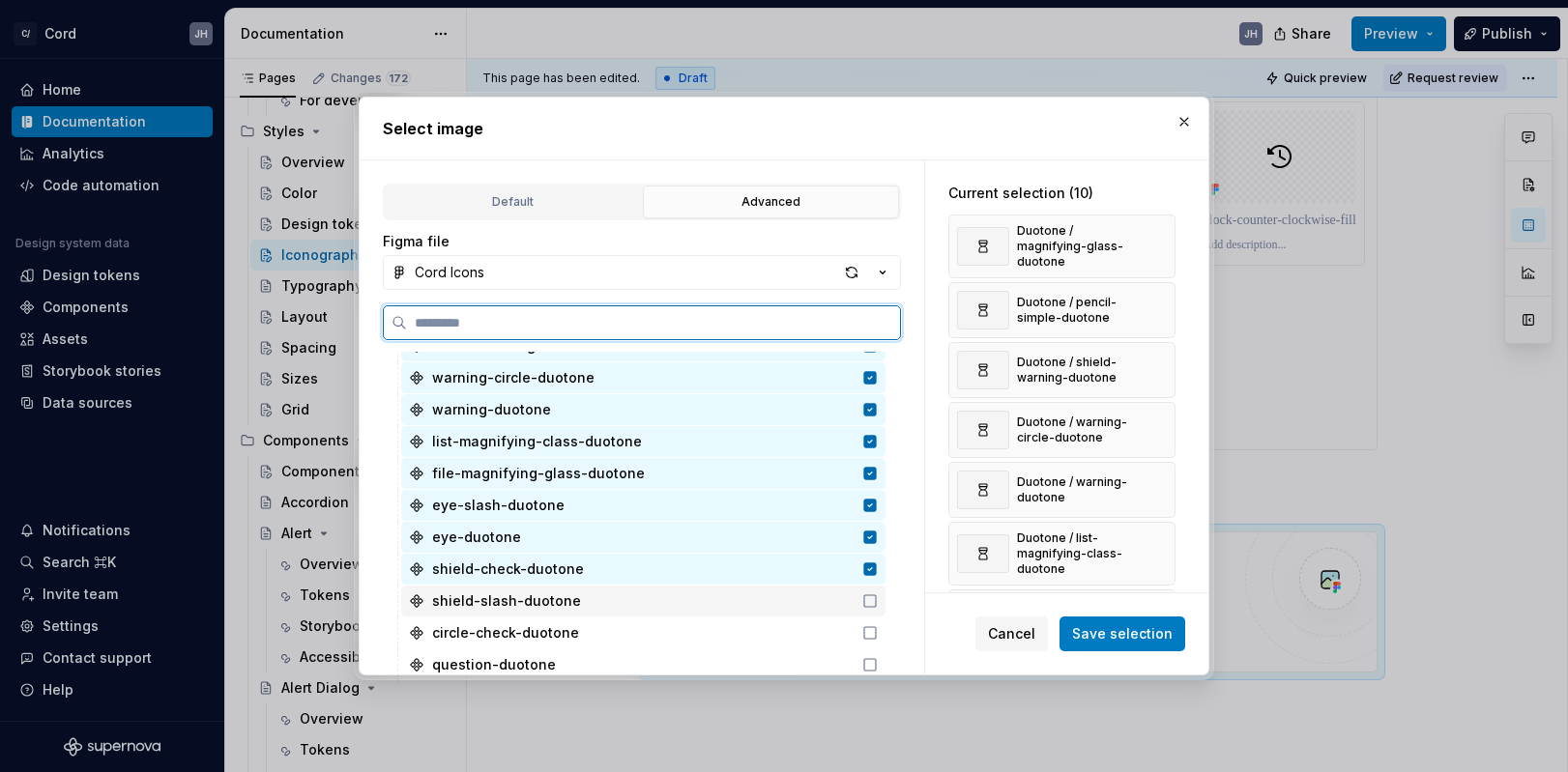 click 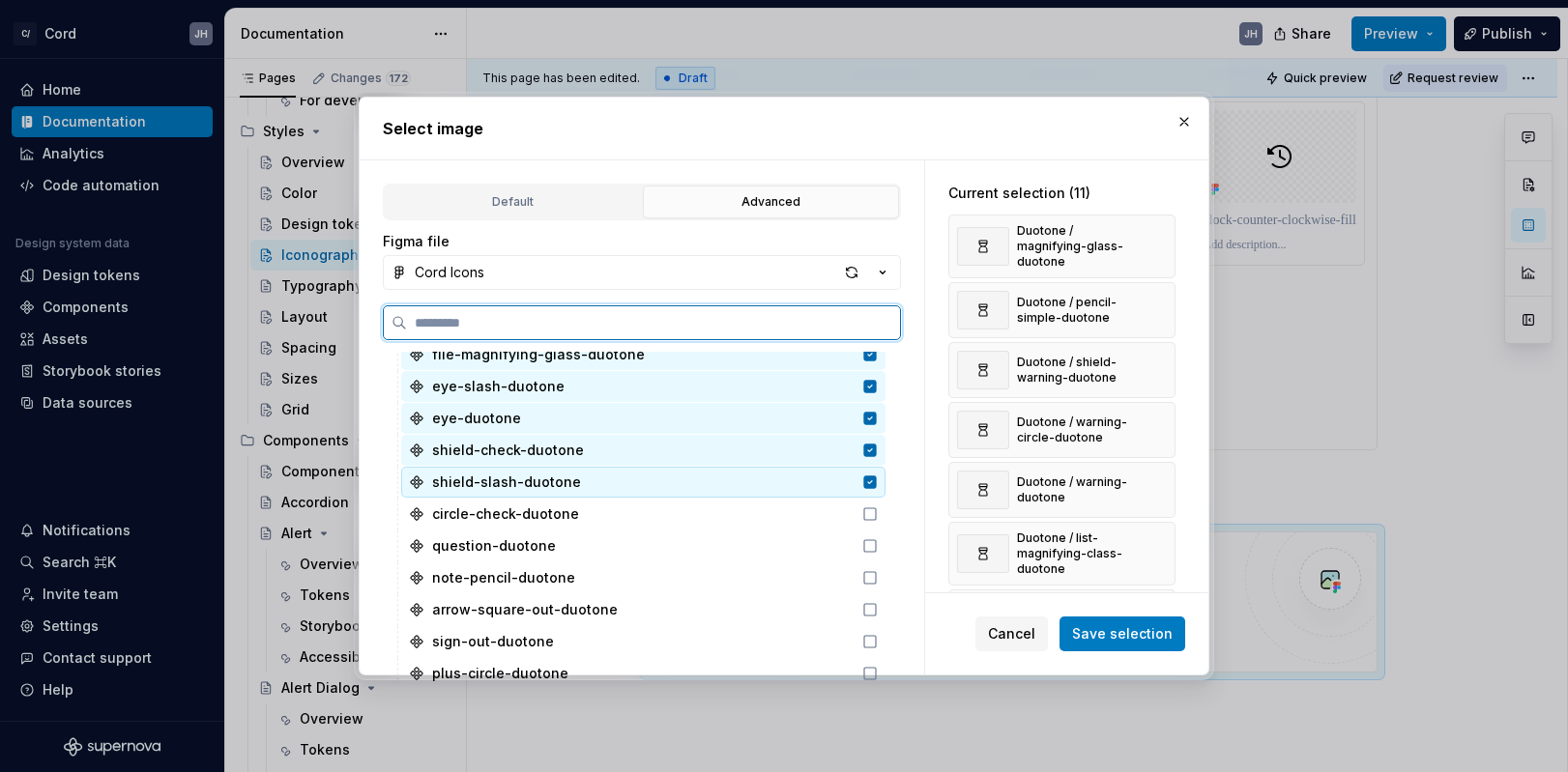 scroll, scrollTop: 344, scrollLeft: 0, axis: vertical 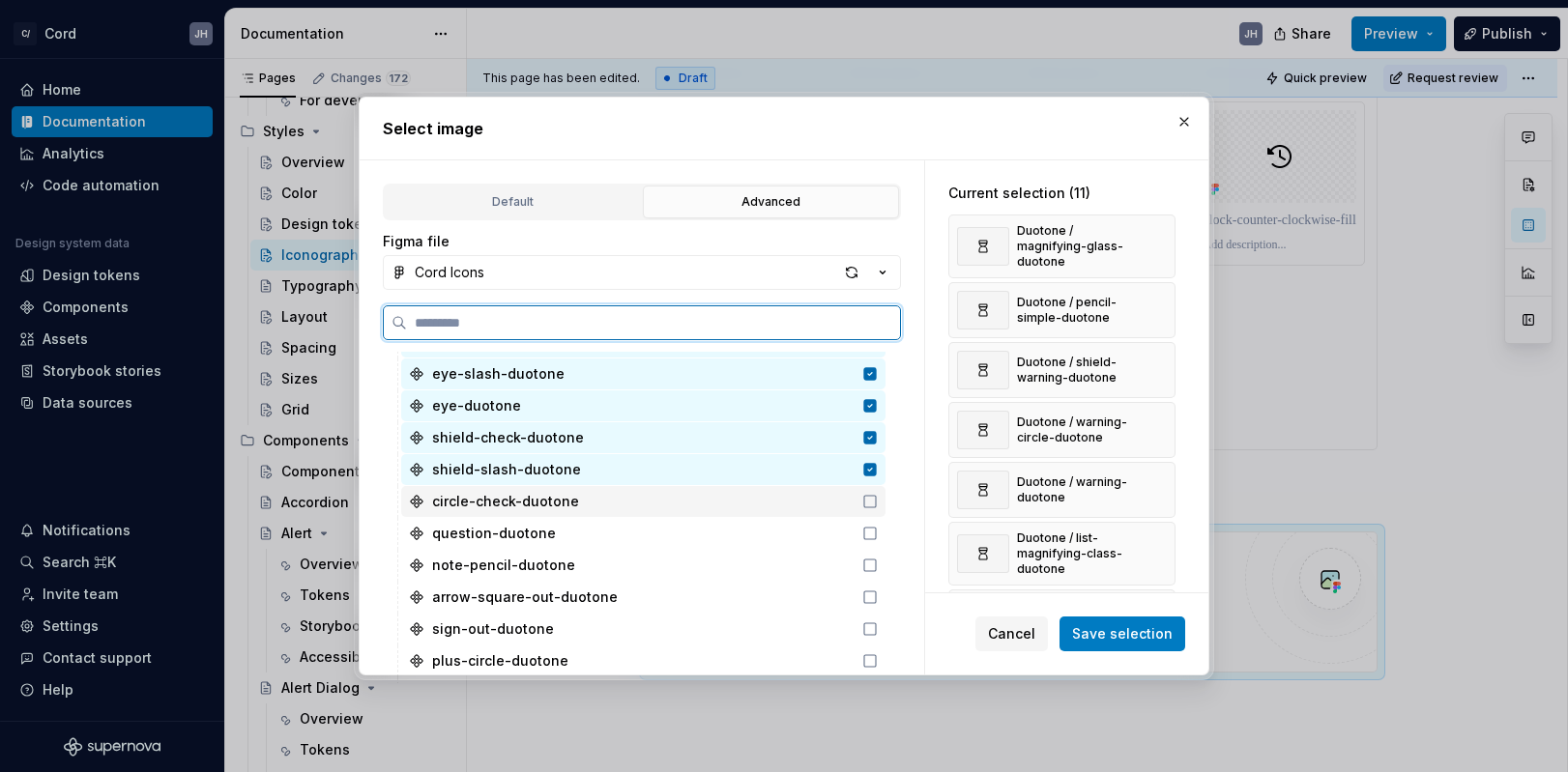 click 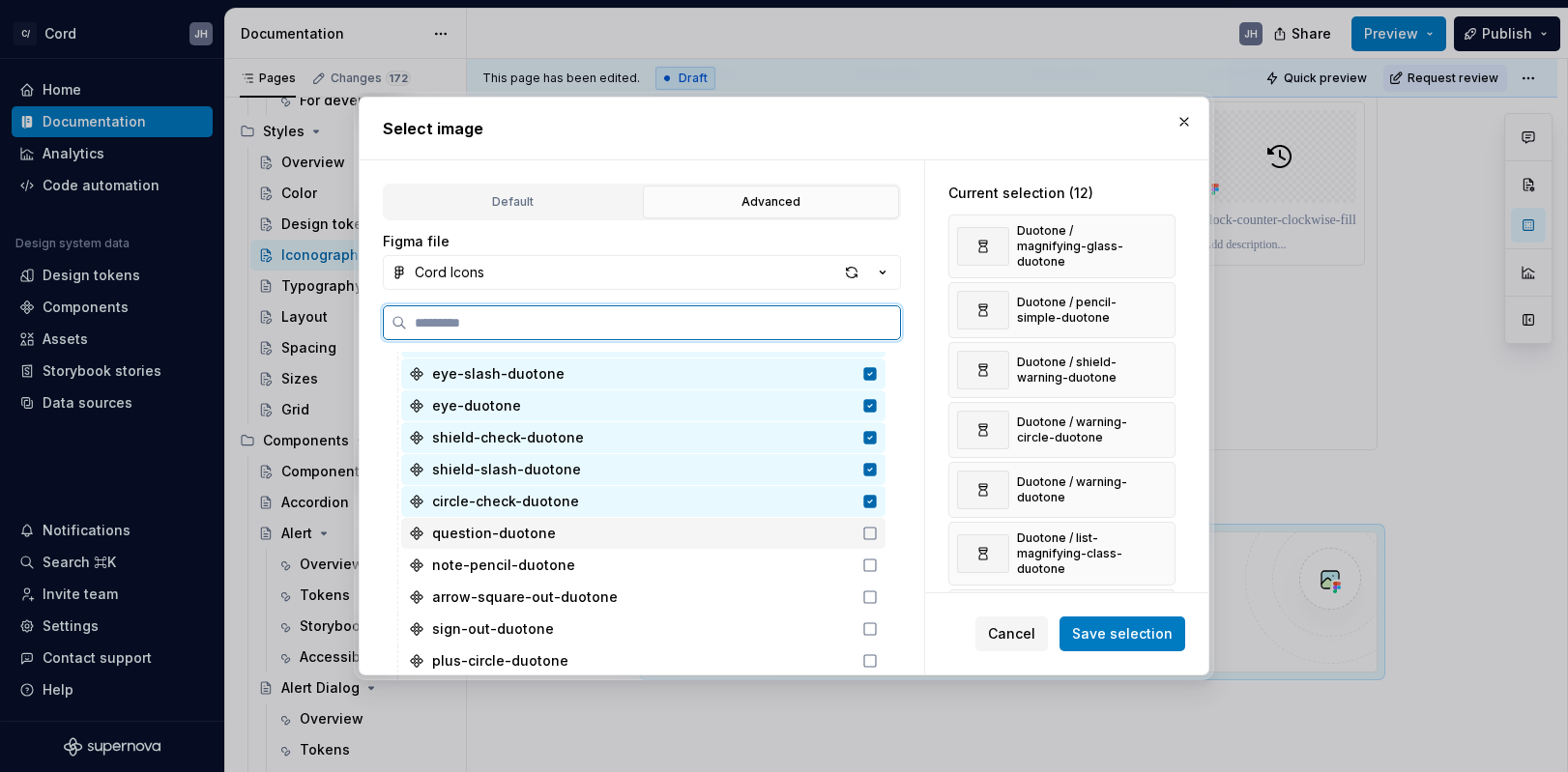 click on "question-duotone" at bounding box center (643, 533) 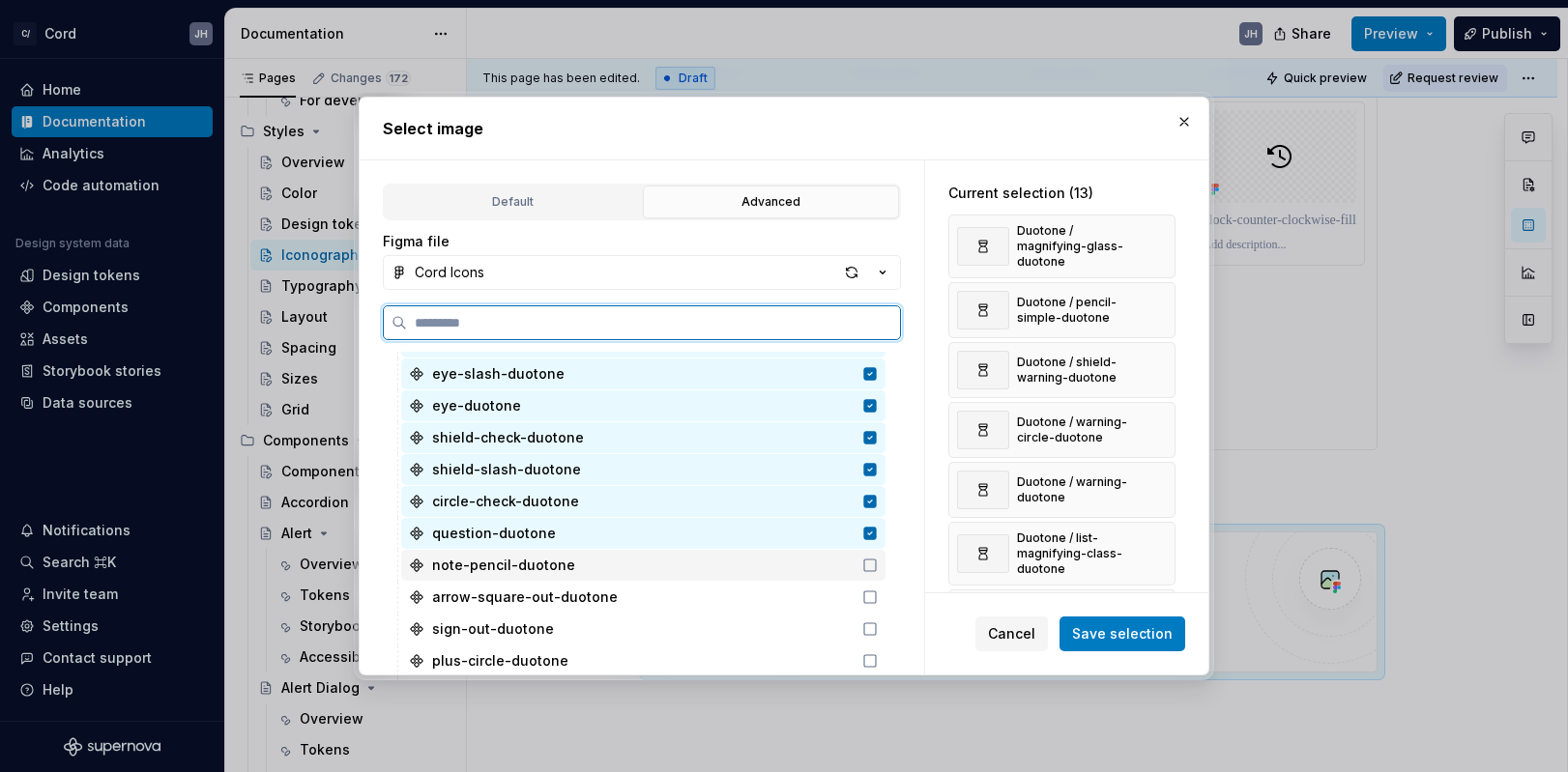 click 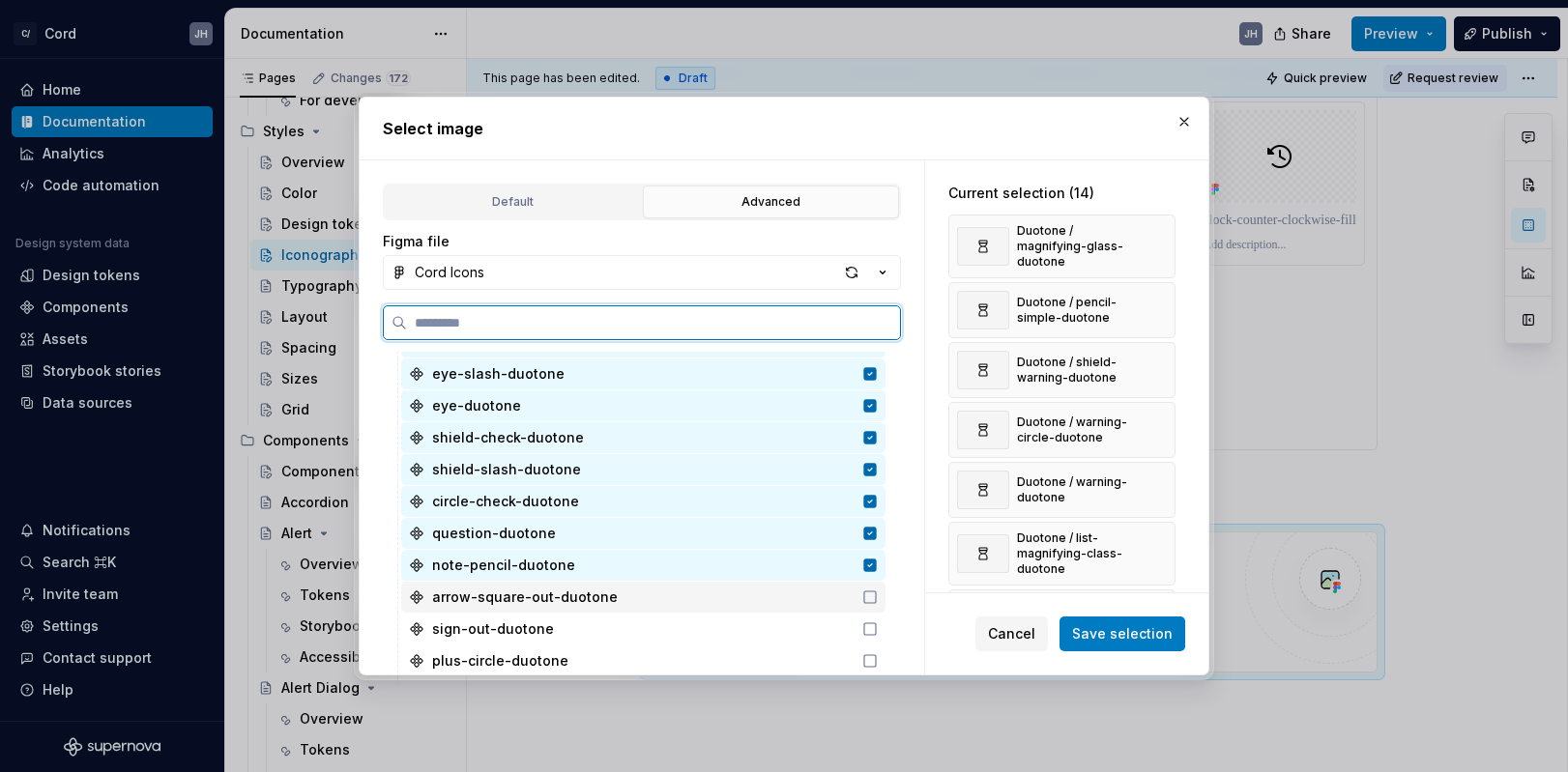 click on "arrow-square-out-duotone" at bounding box center (643, 597) 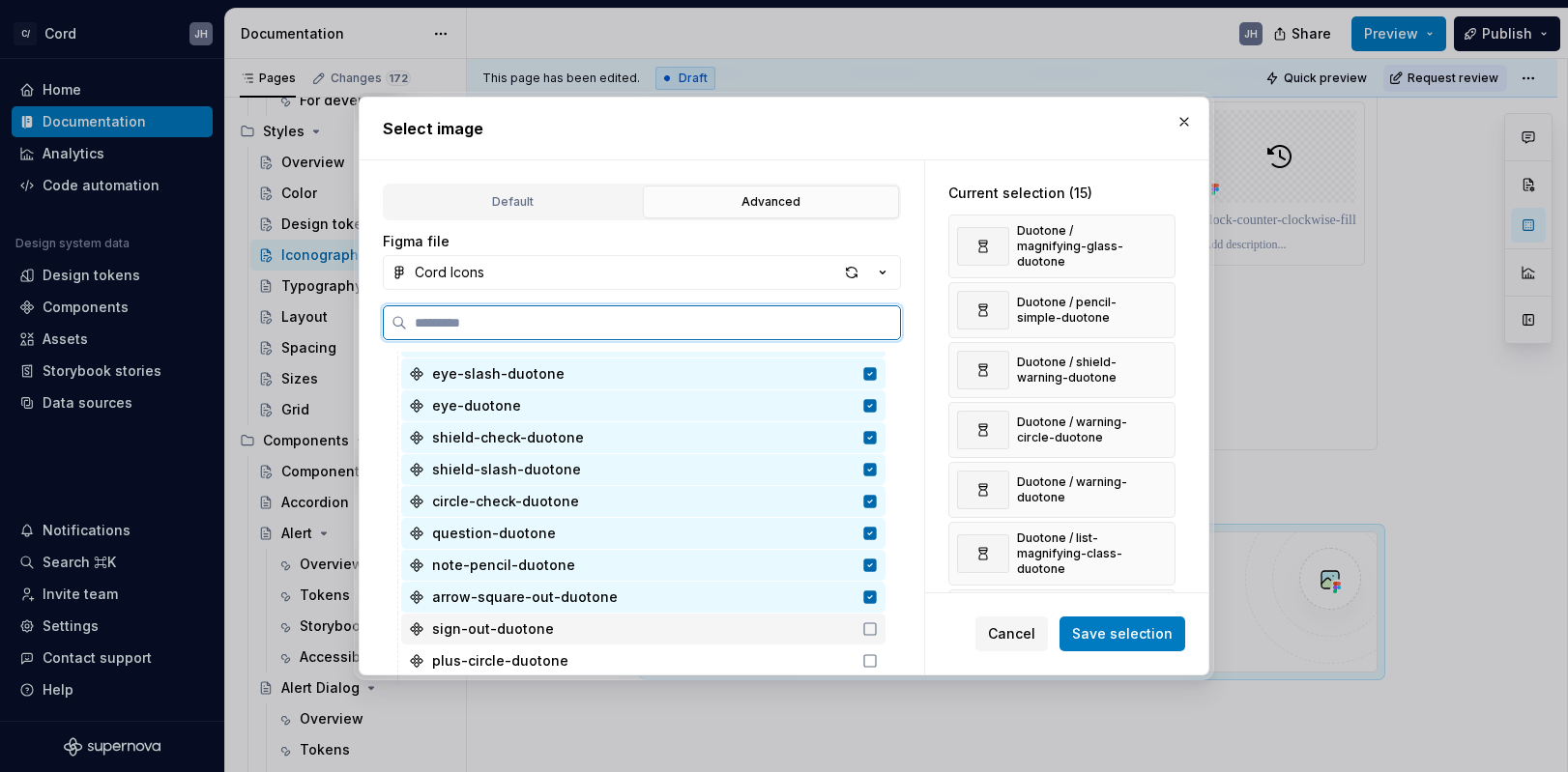 click 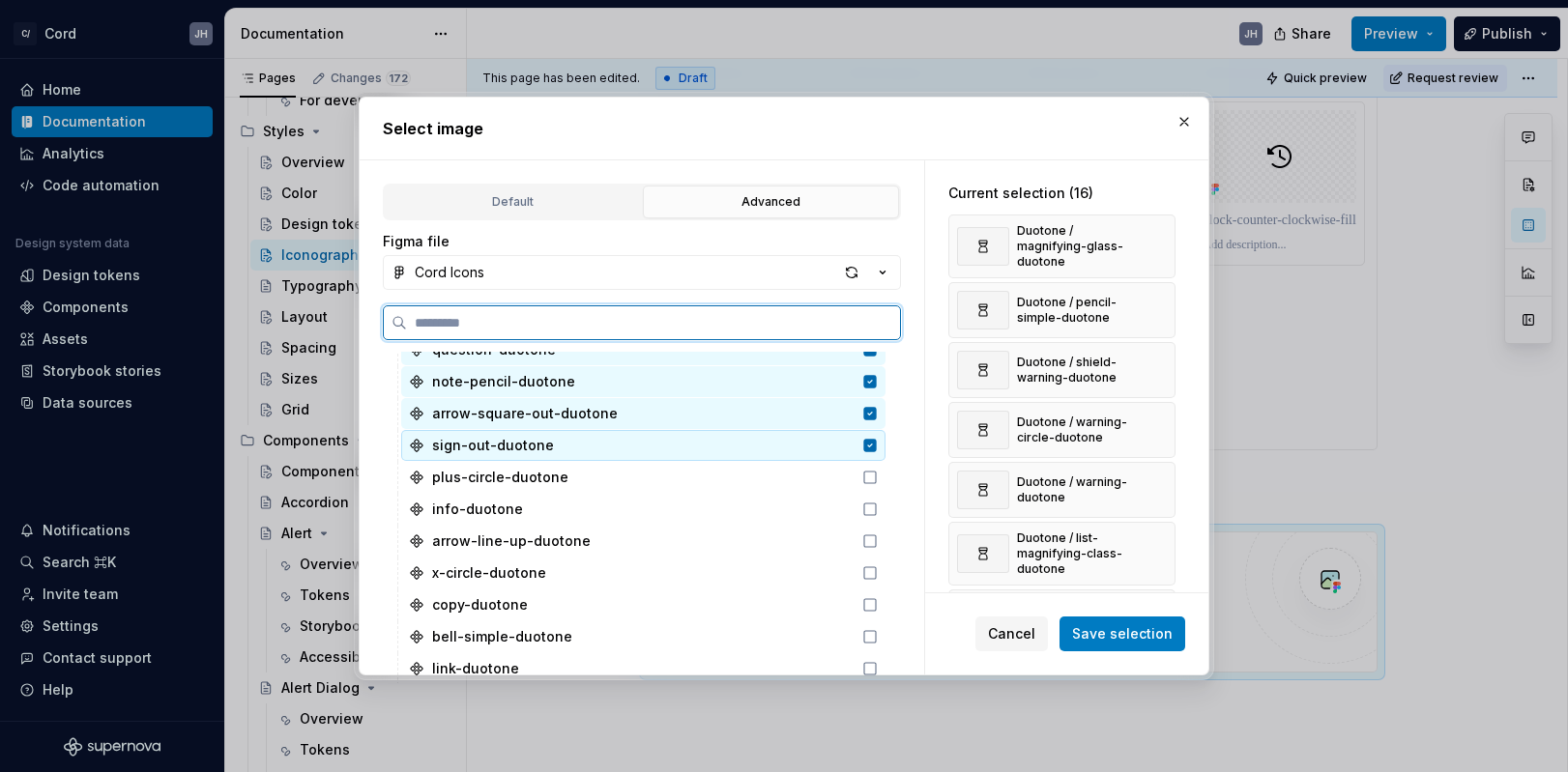 scroll, scrollTop: 526, scrollLeft: 0, axis: vertical 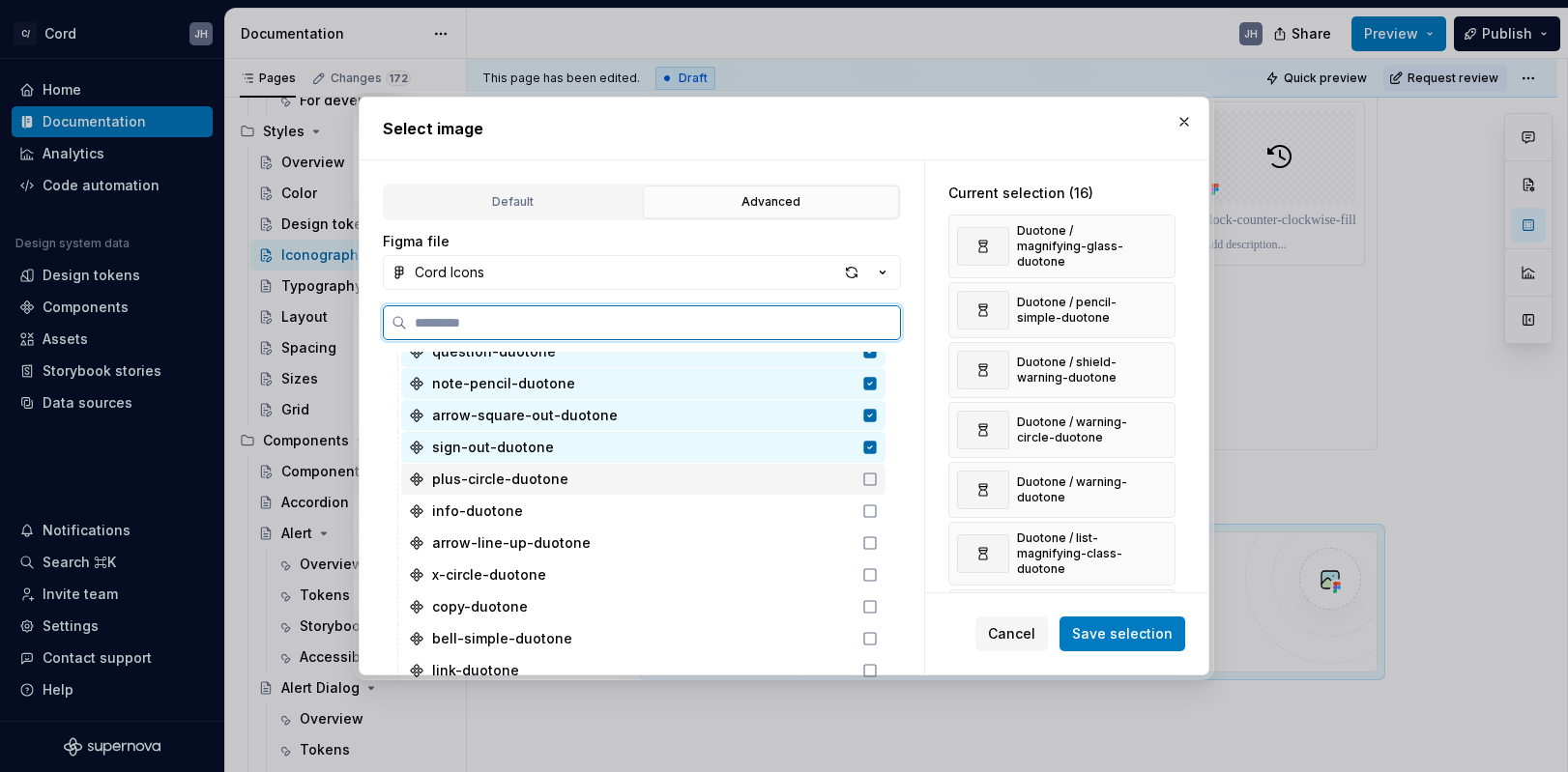 click 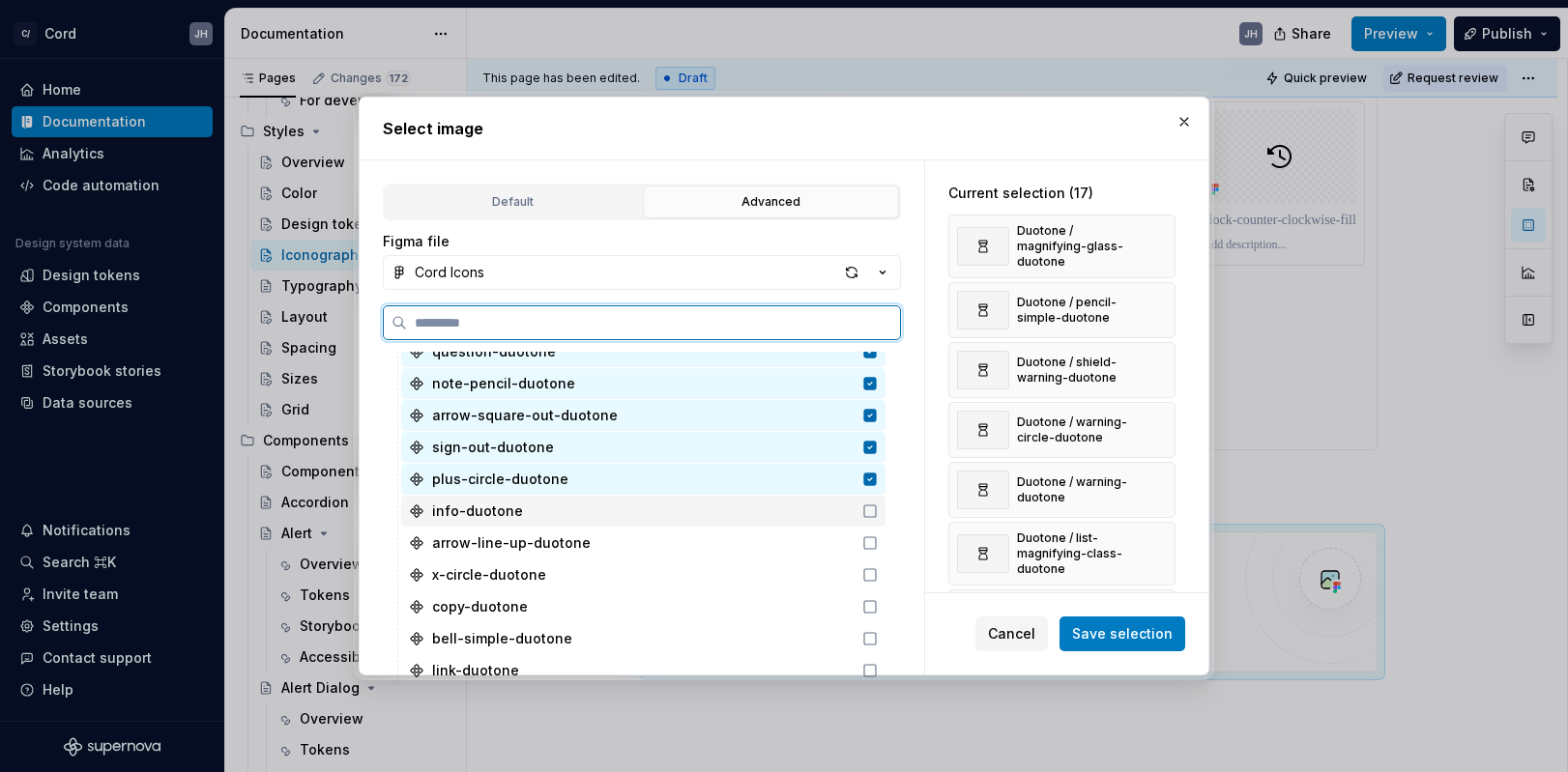 click on "info-duotone" at bounding box center [643, 511] 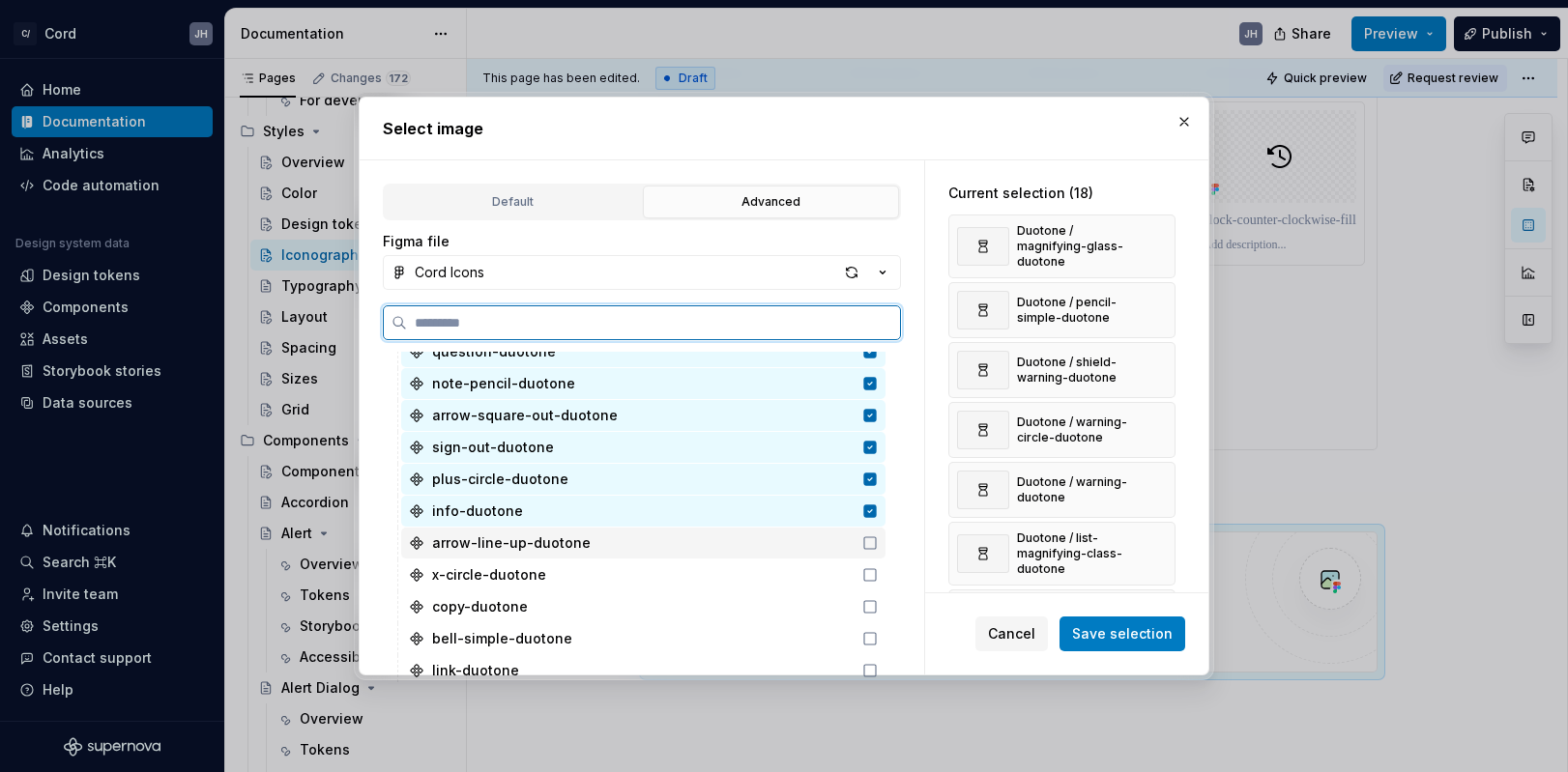 click 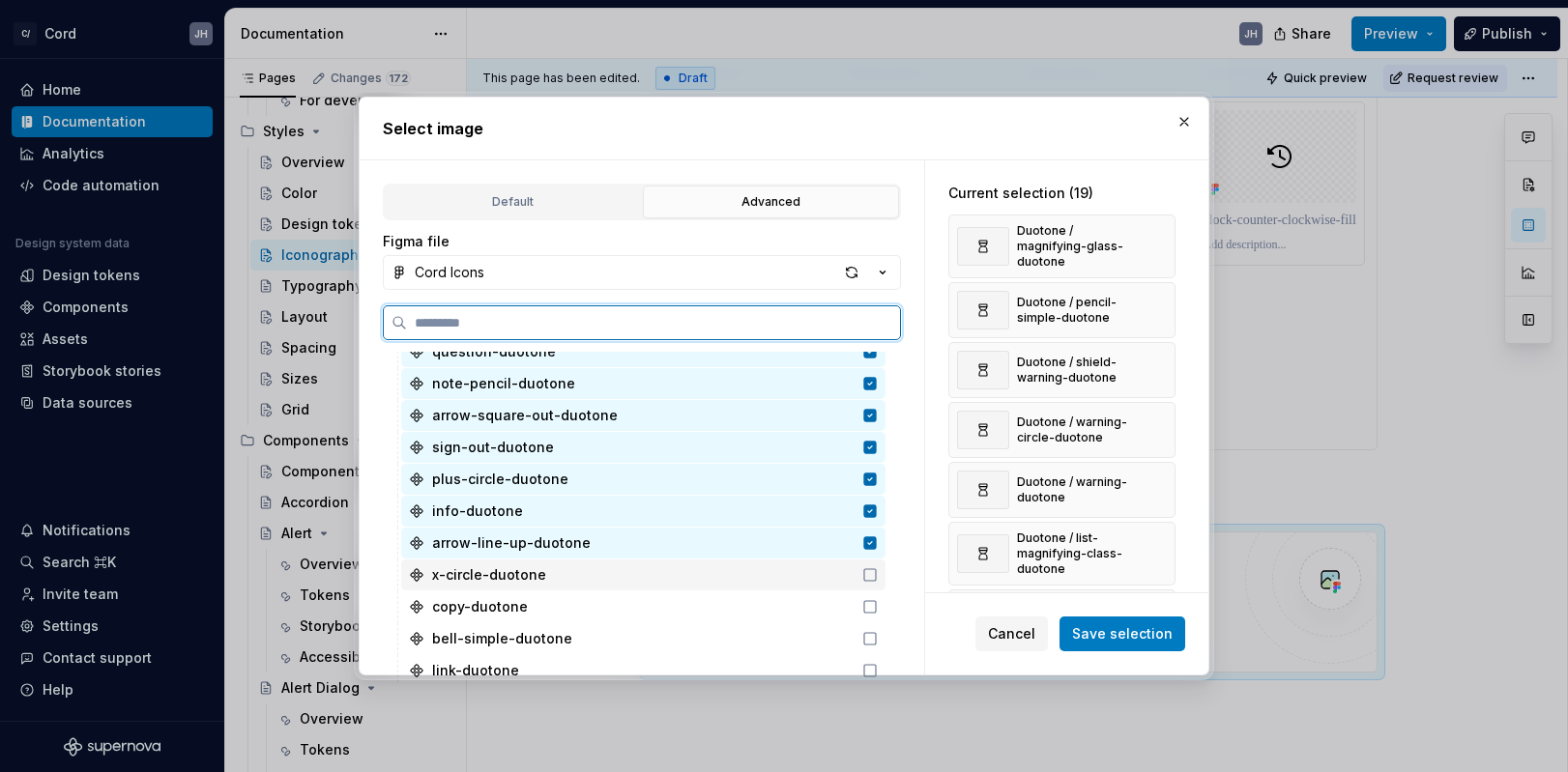 click 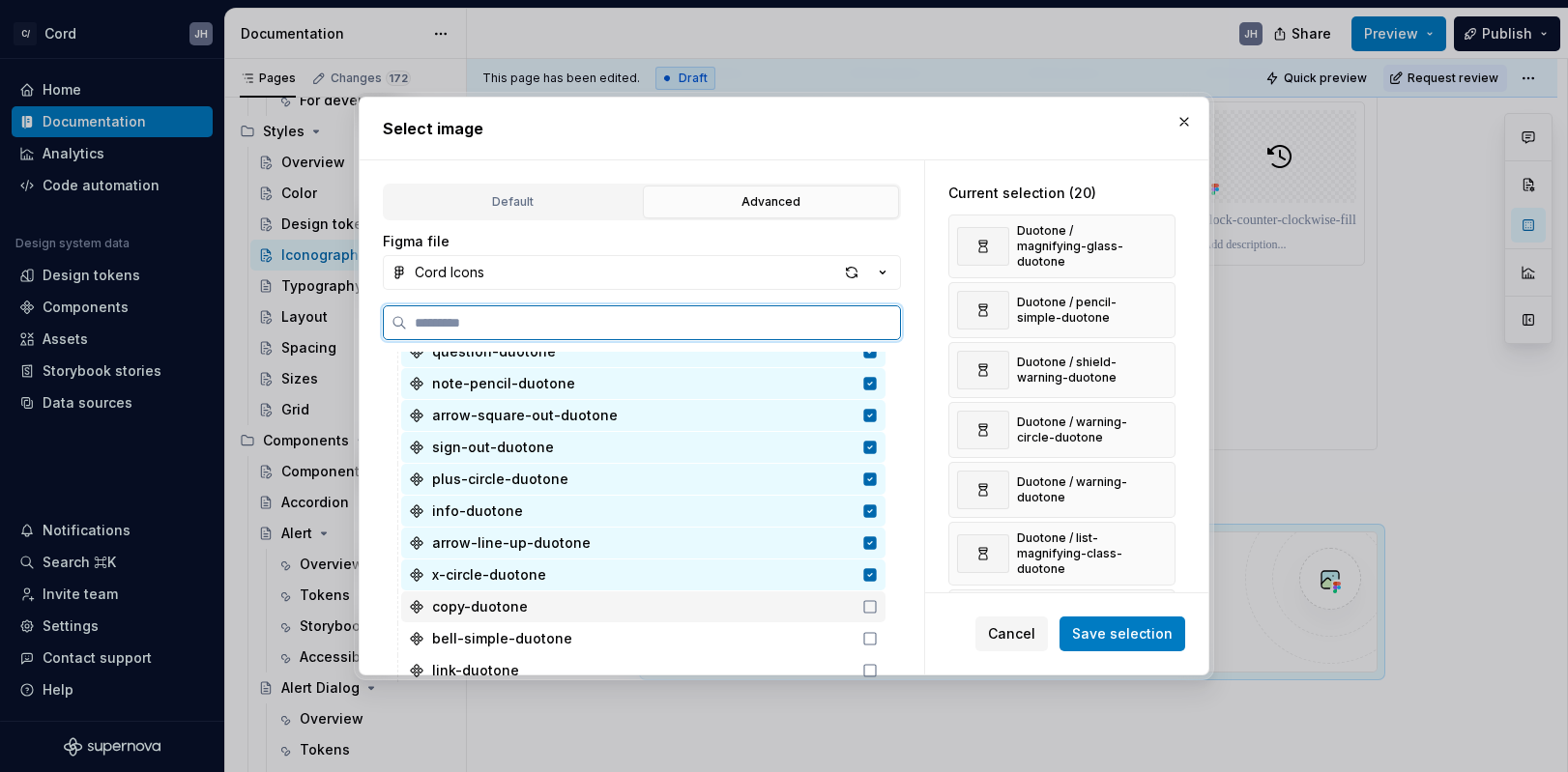 click 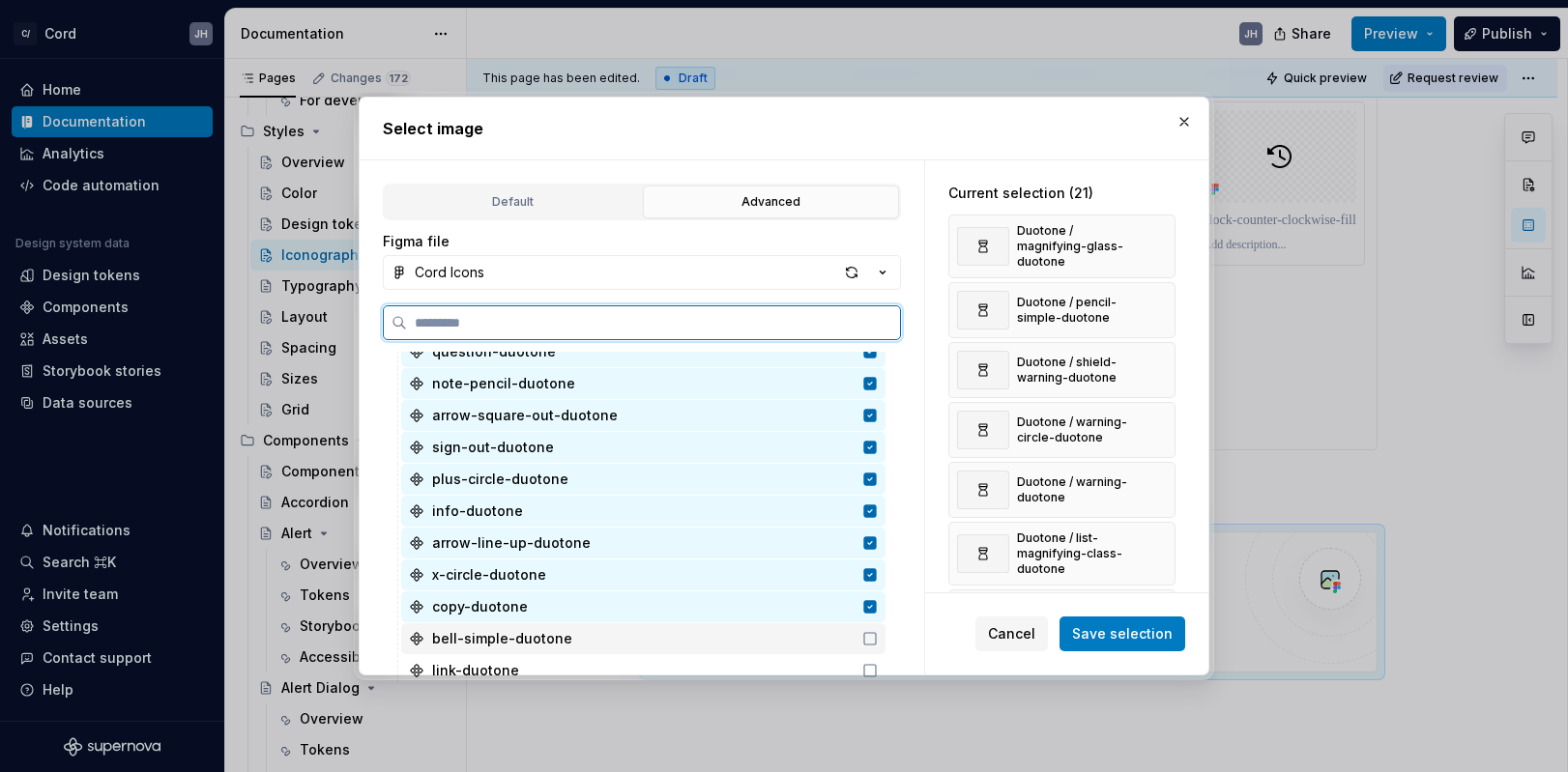 click 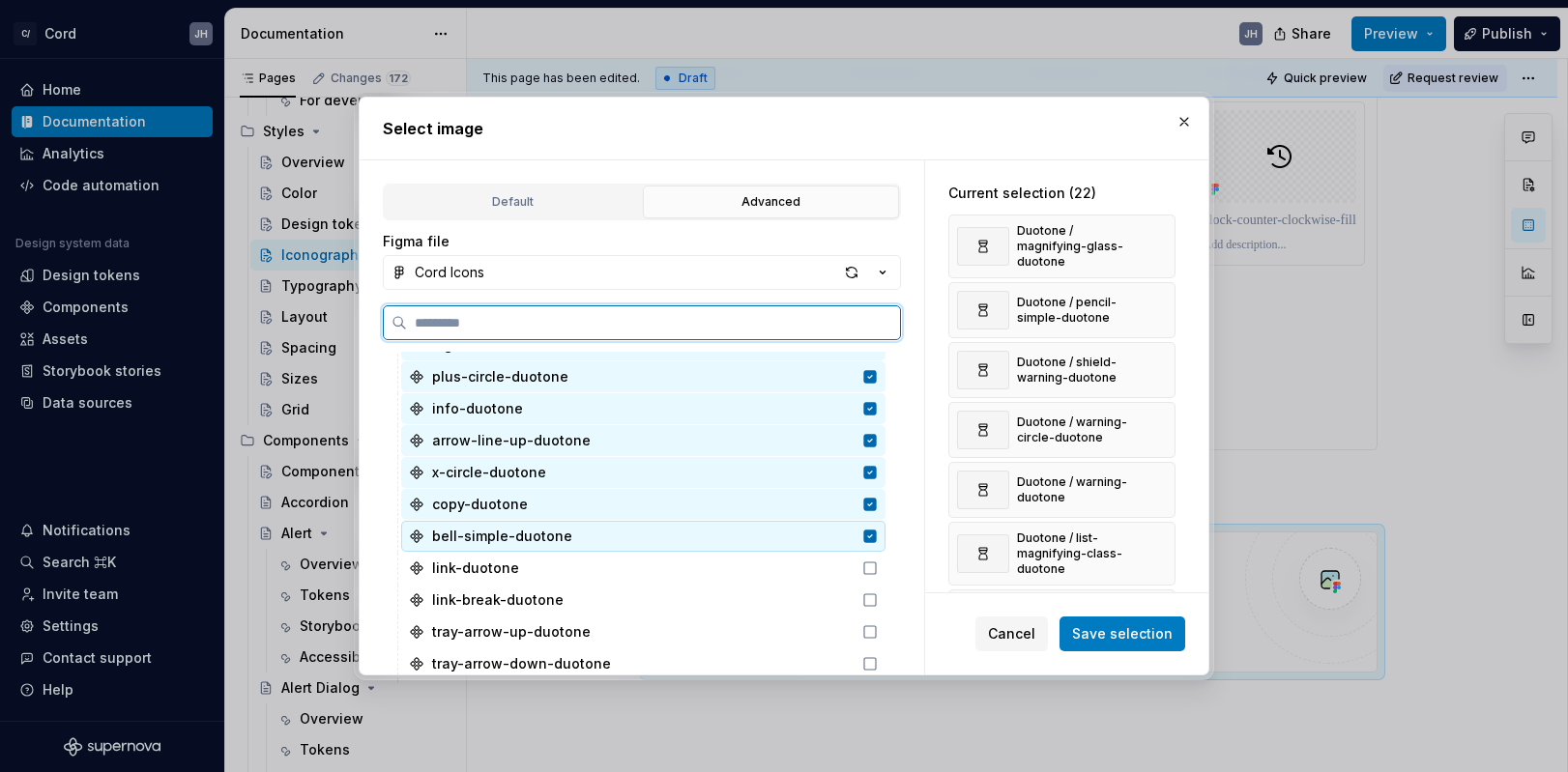 scroll, scrollTop: 646, scrollLeft: 0, axis: vertical 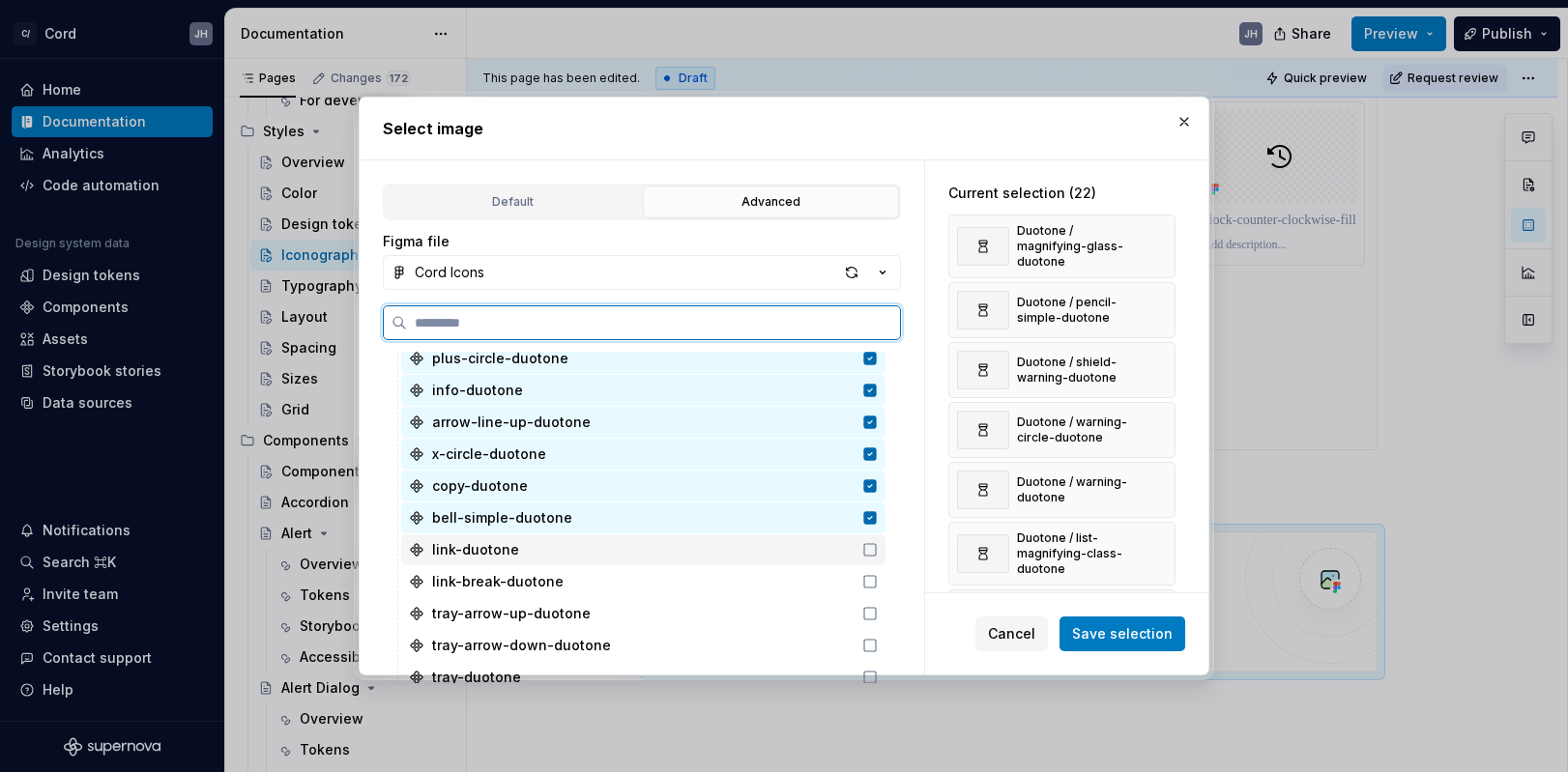 click 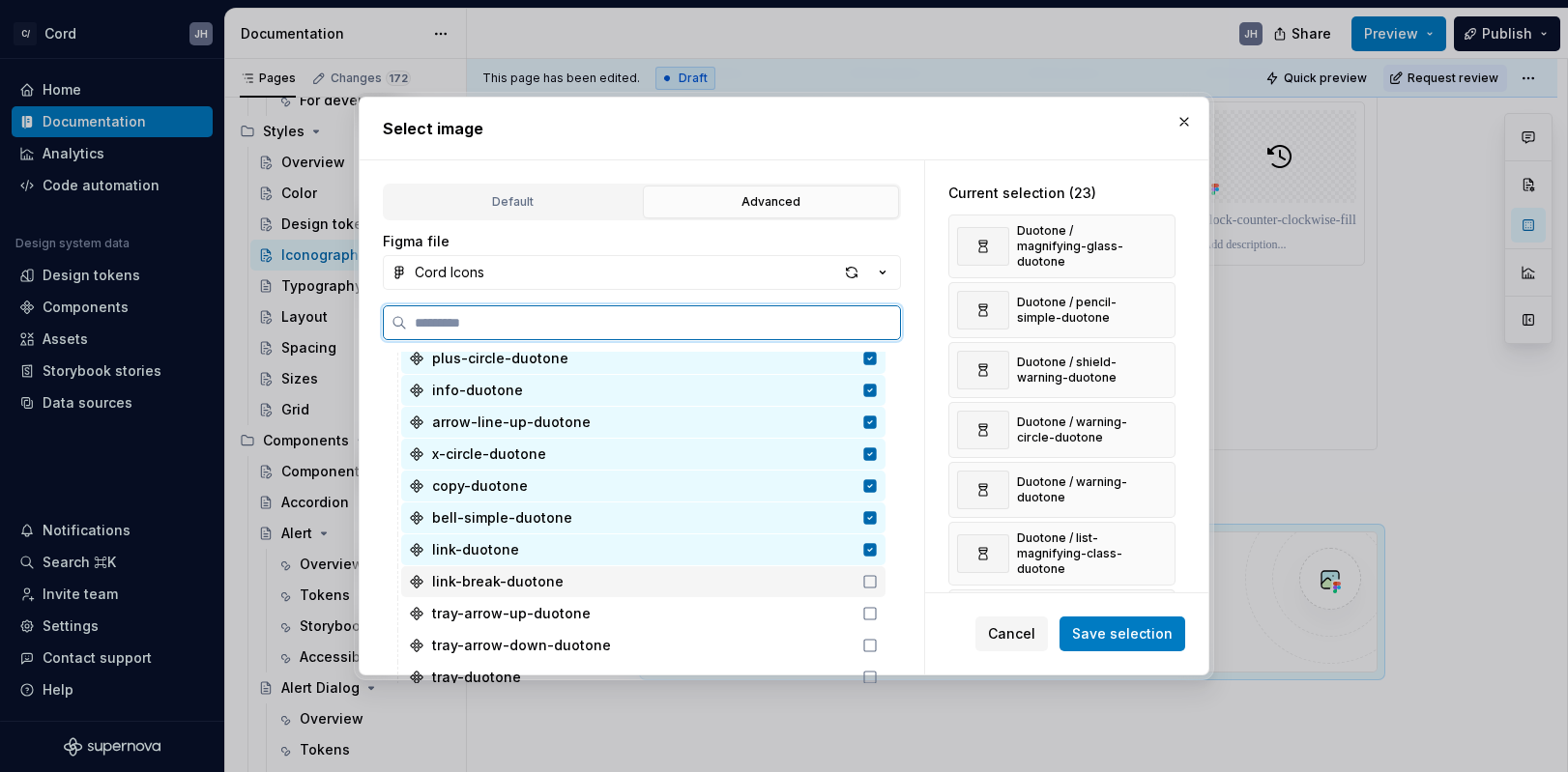 click 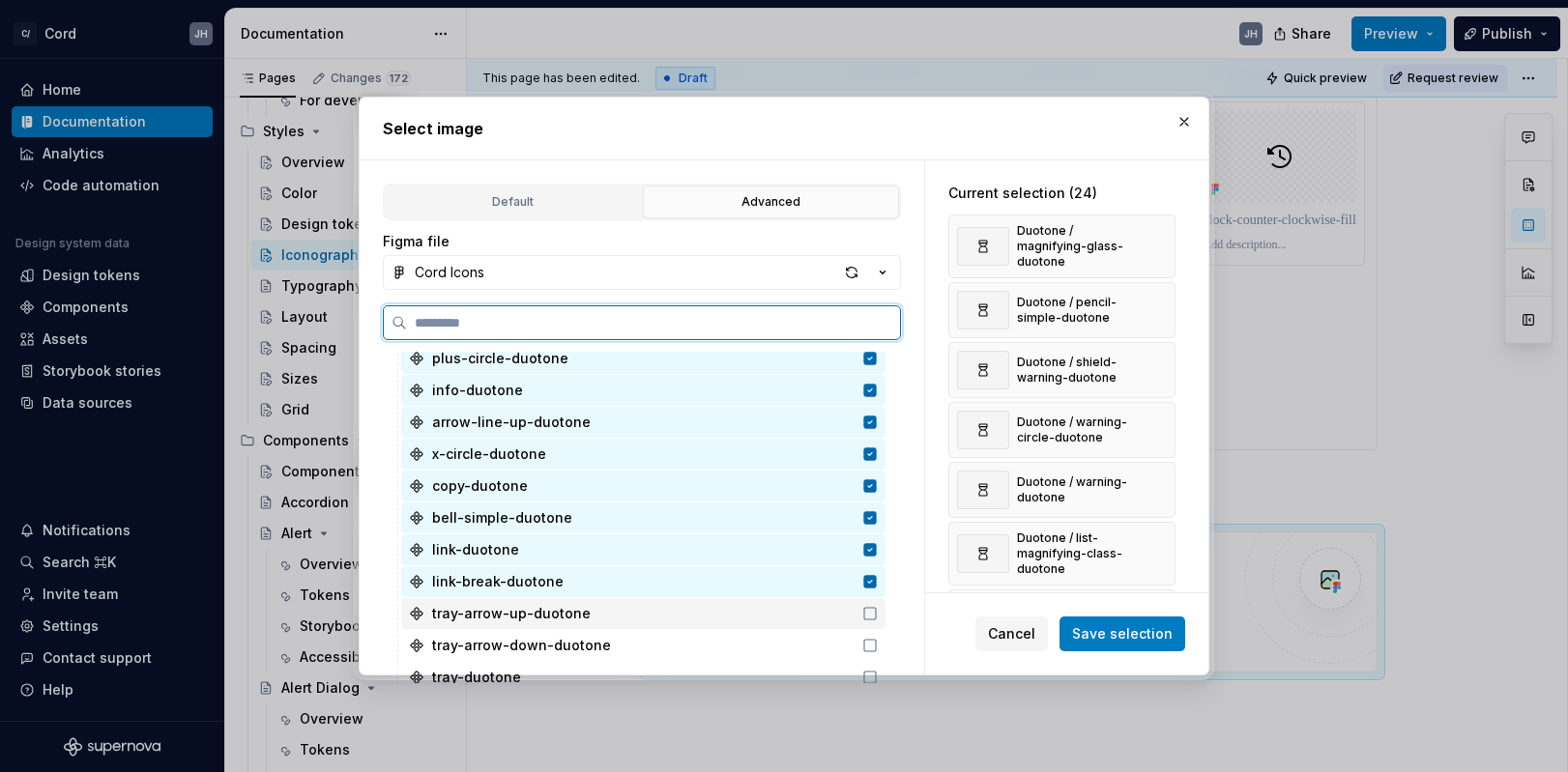 click on "tray-arrow-up-duotone" at bounding box center [643, 614] 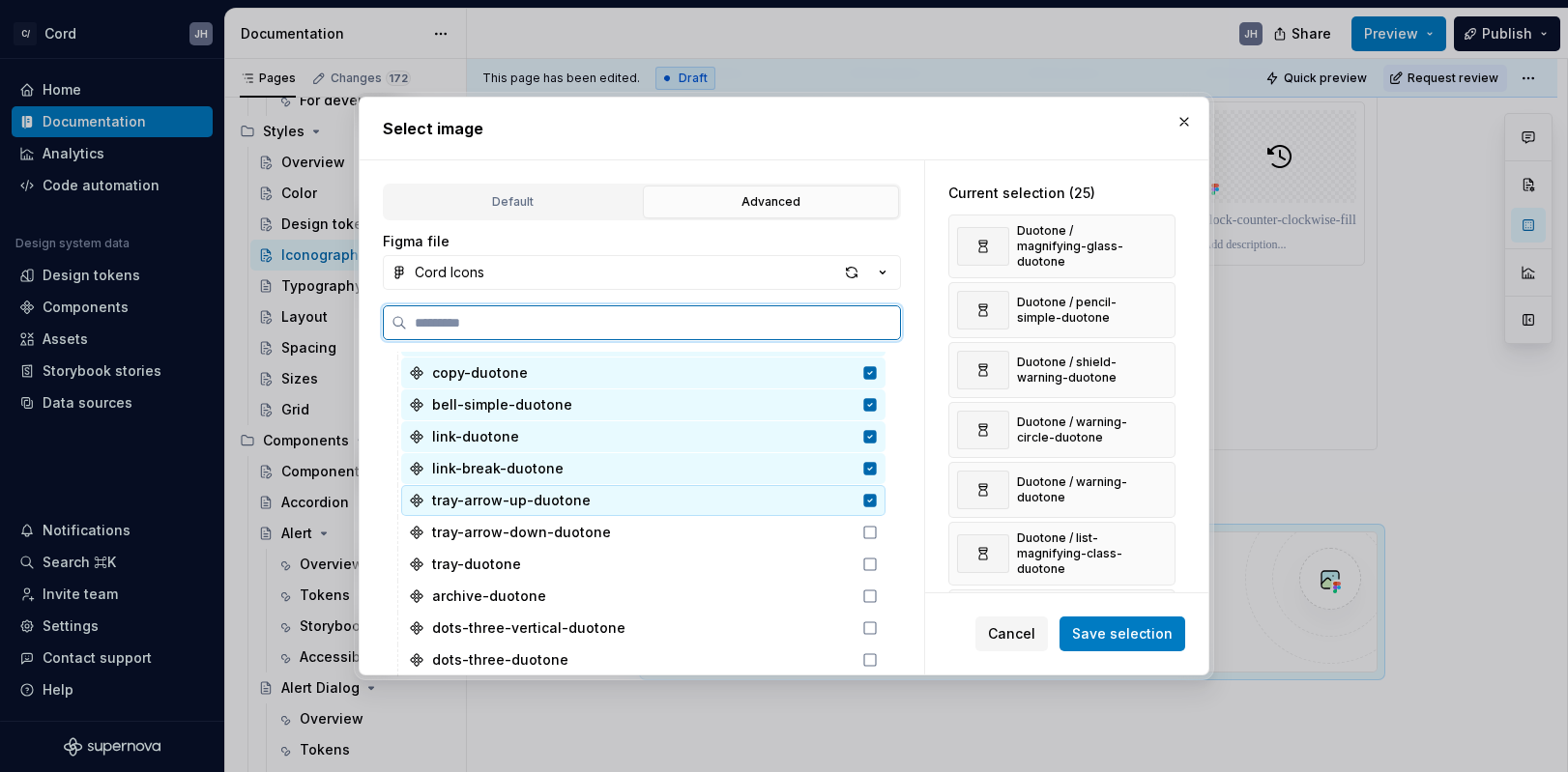 scroll, scrollTop: 791, scrollLeft: 0, axis: vertical 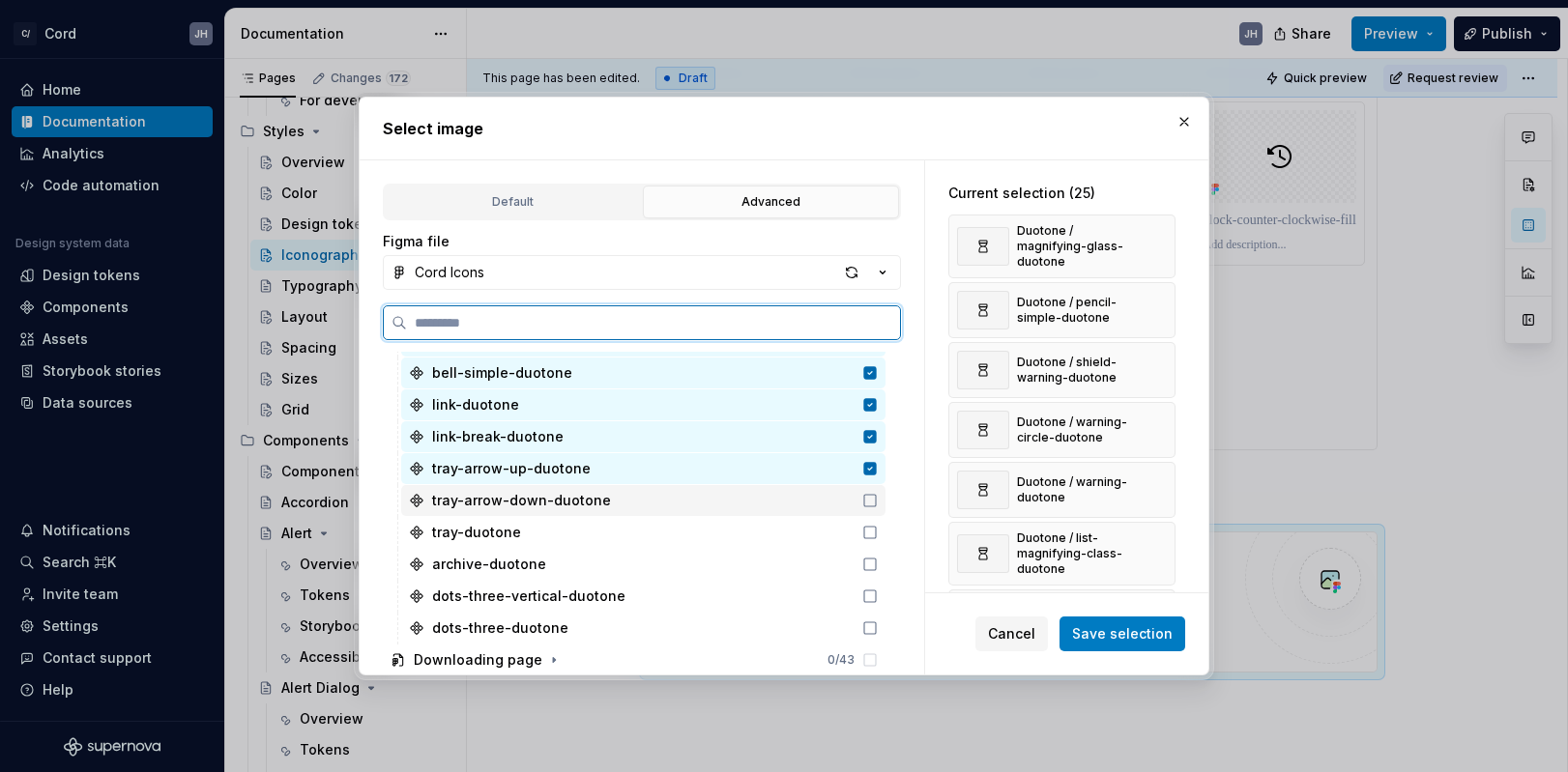 click 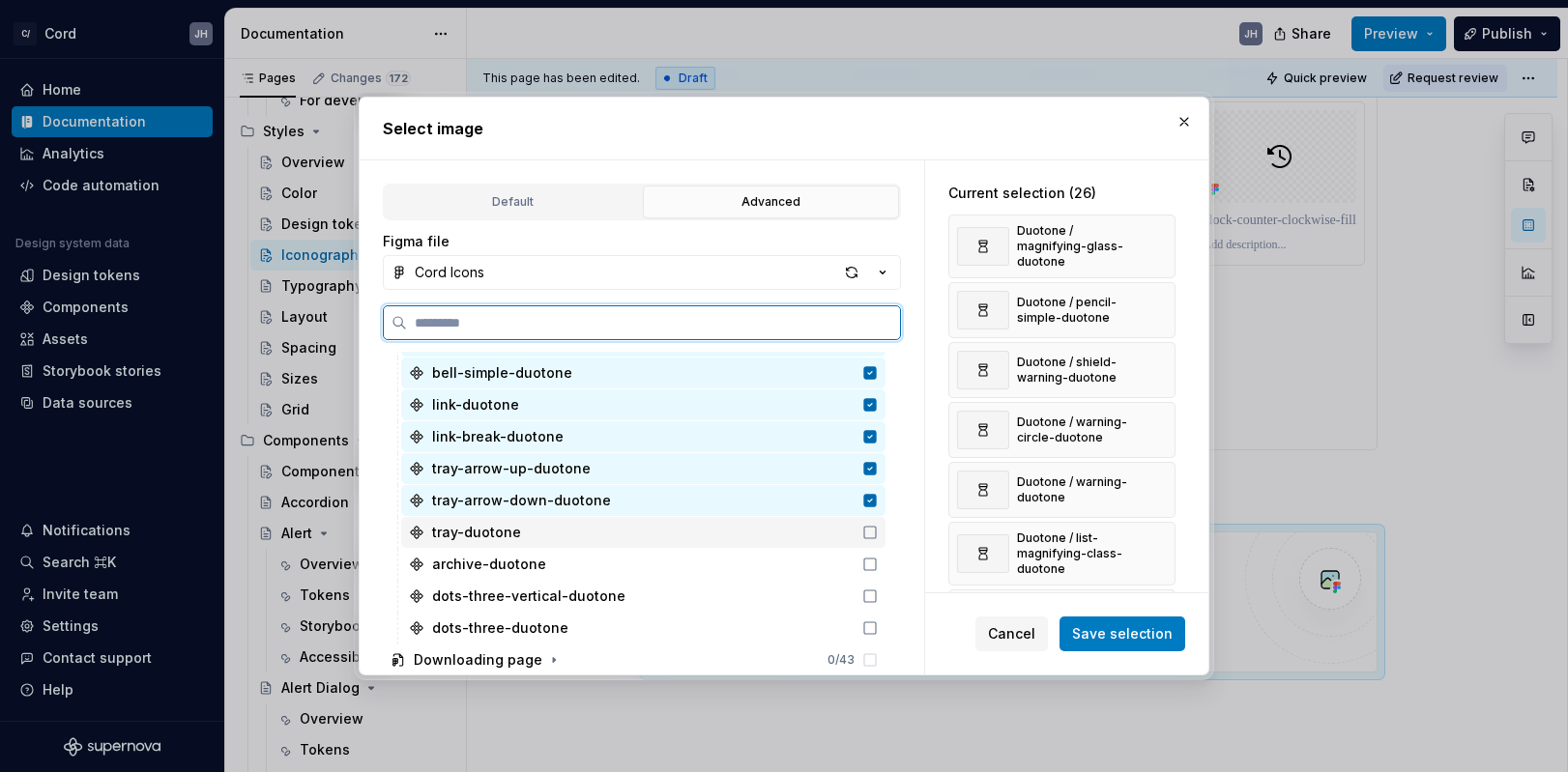 click 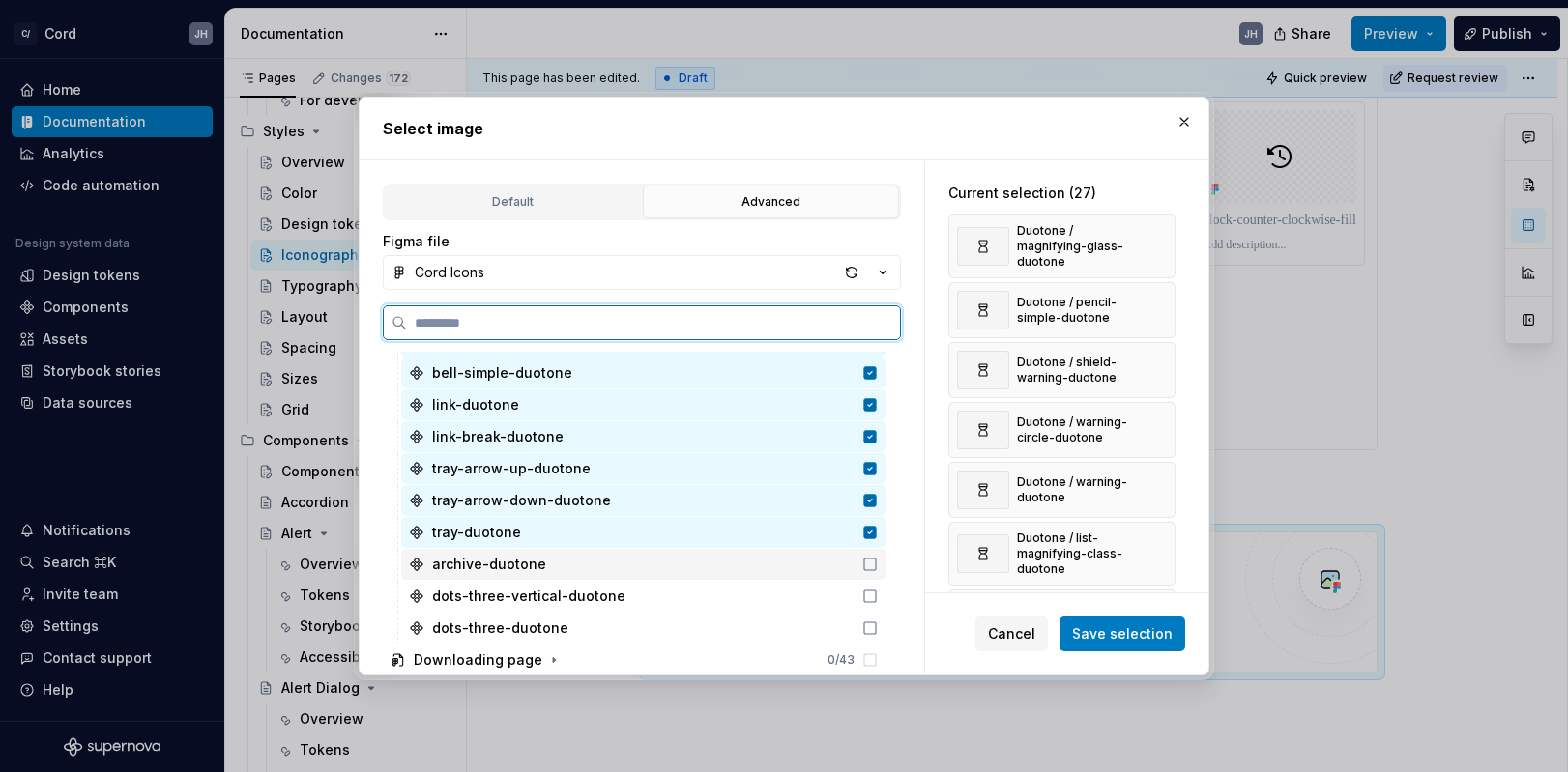 click 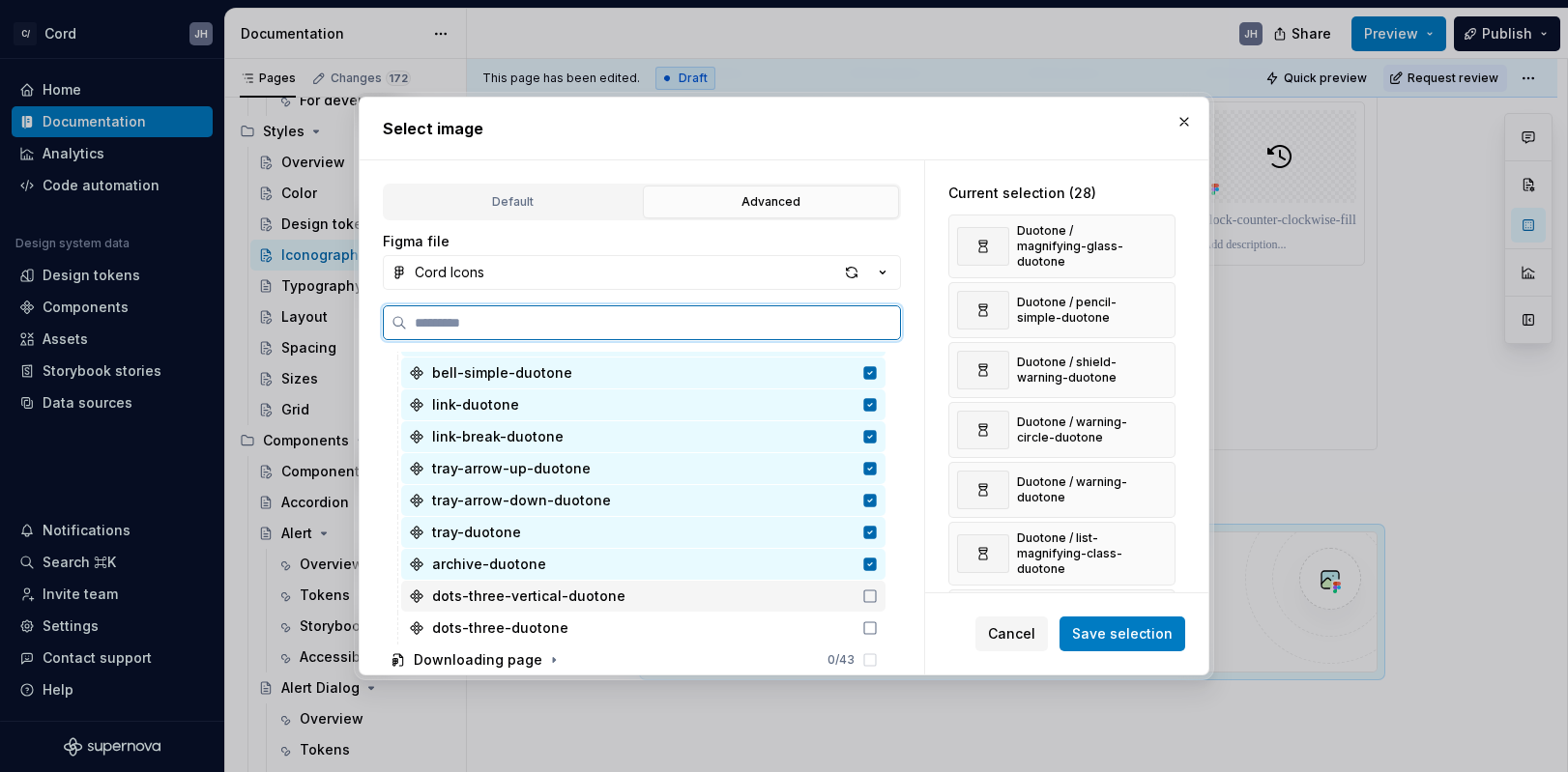 click 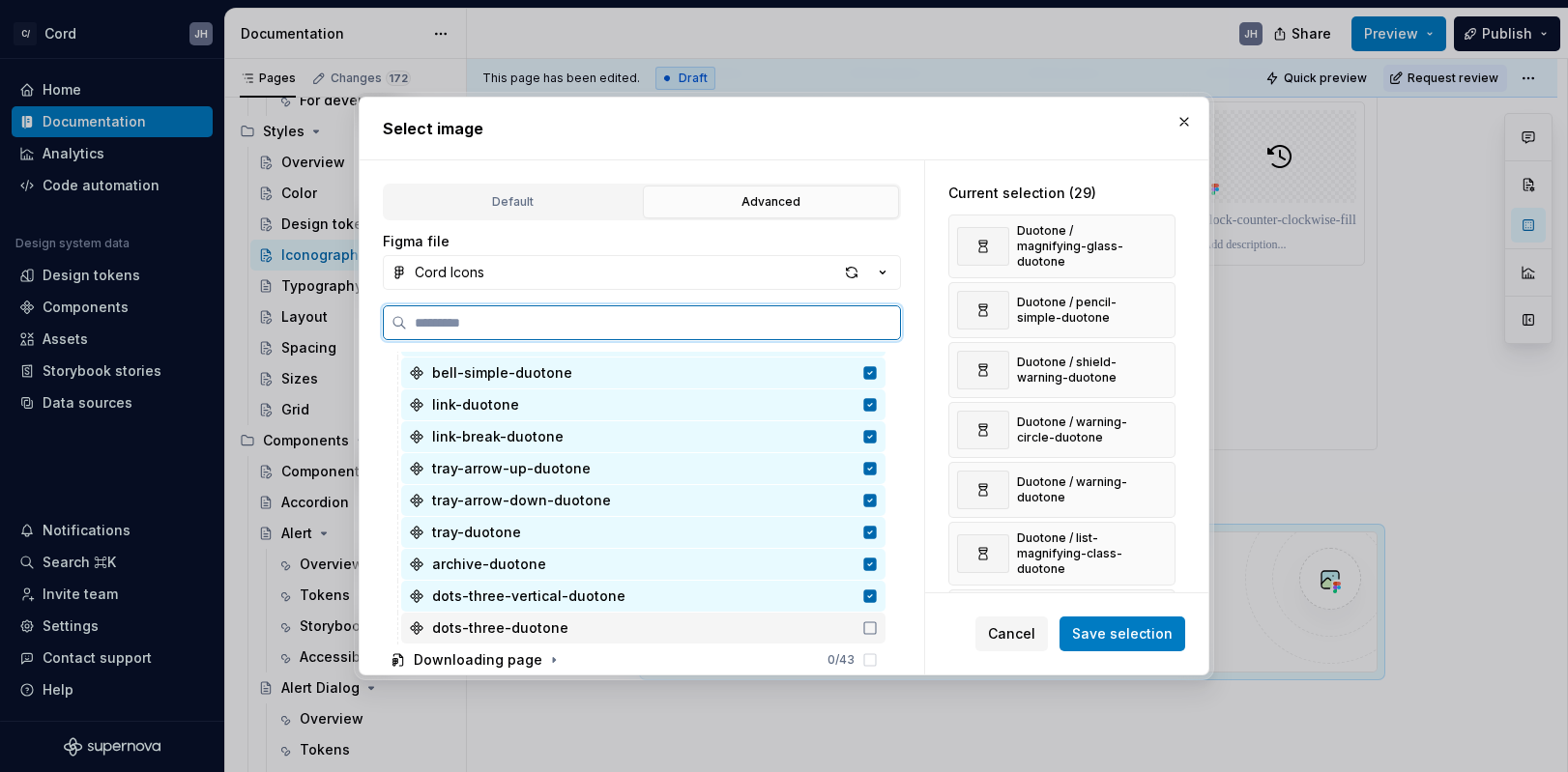 click 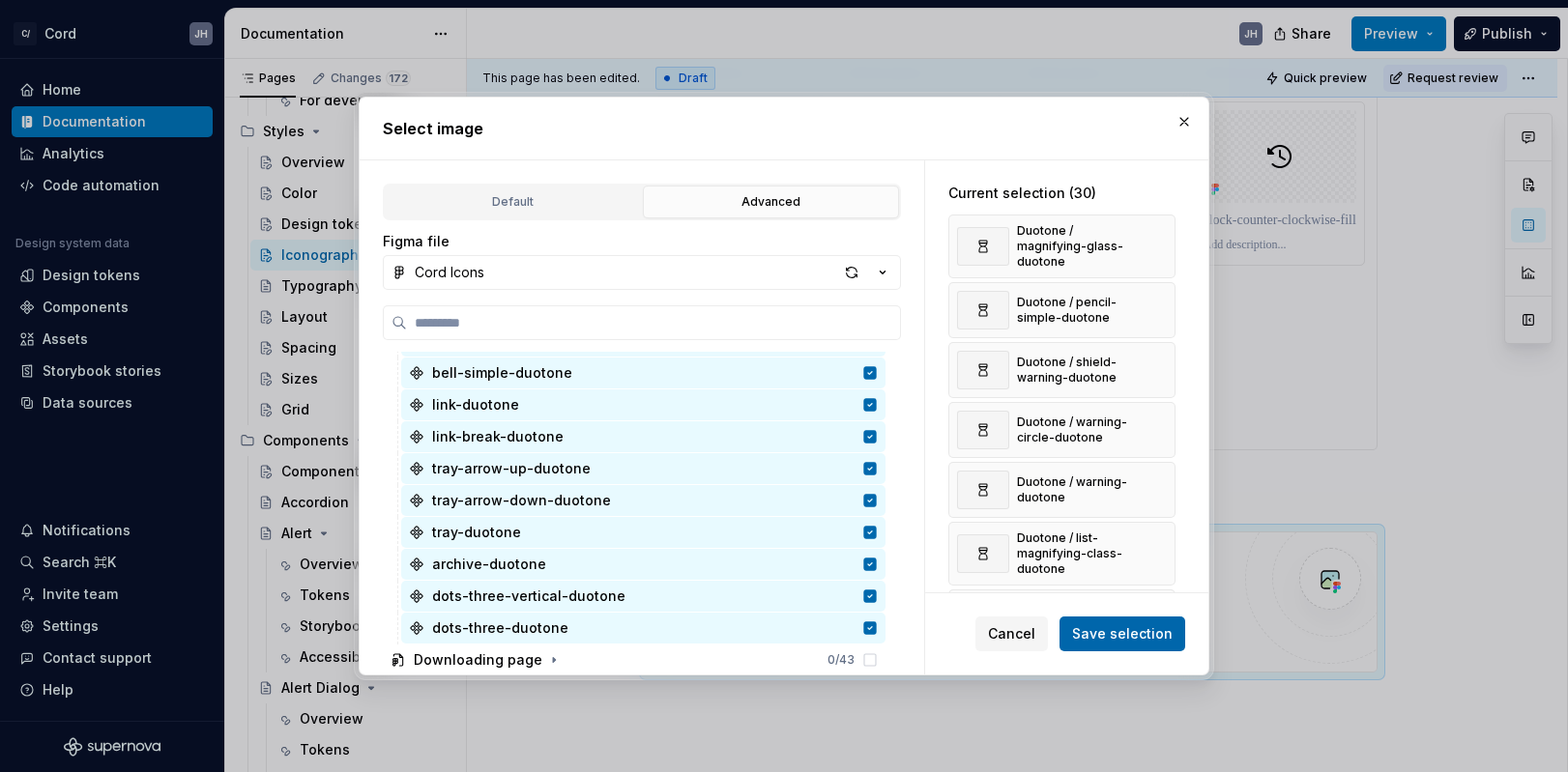 click on "Save selection" at bounding box center [1122, 634] 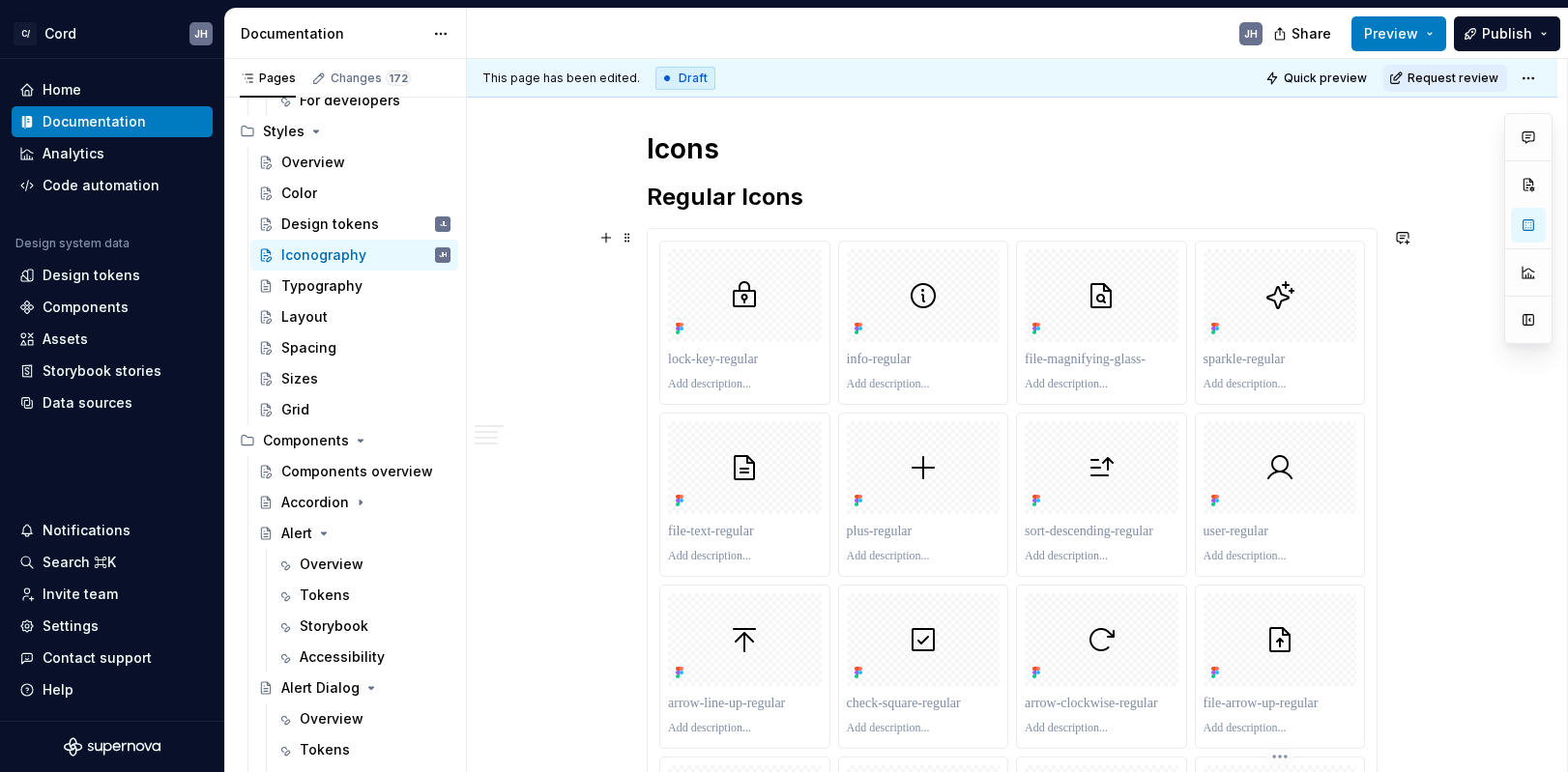 scroll, scrollTop: 0, scrollLeft: 0, axis: both 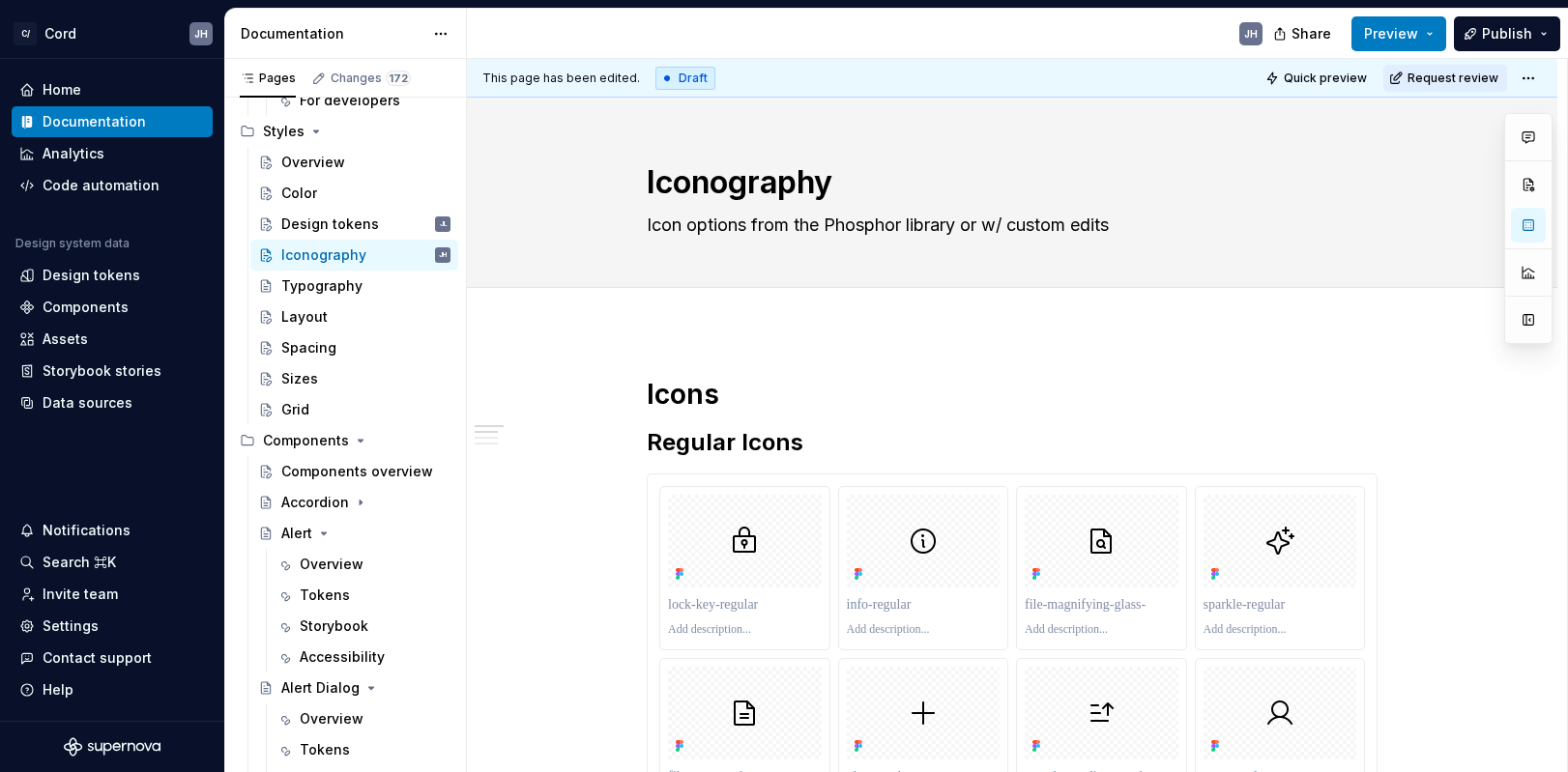click on "Icons Regular Icons Filled Icons Duotone Icons" at bounding box center (1012, 4592) 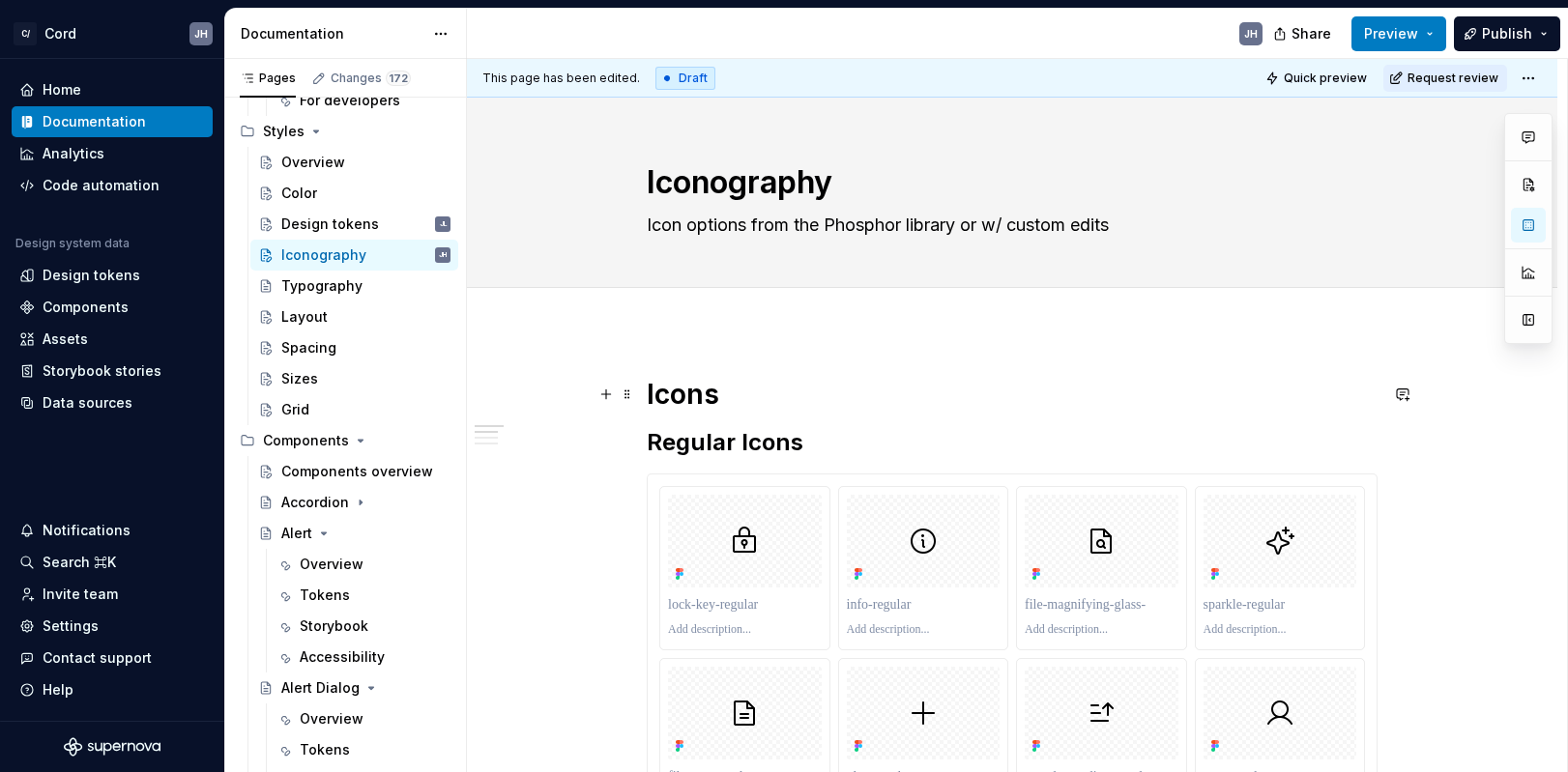 click on "Icons" at bounding box center (1012, 394) 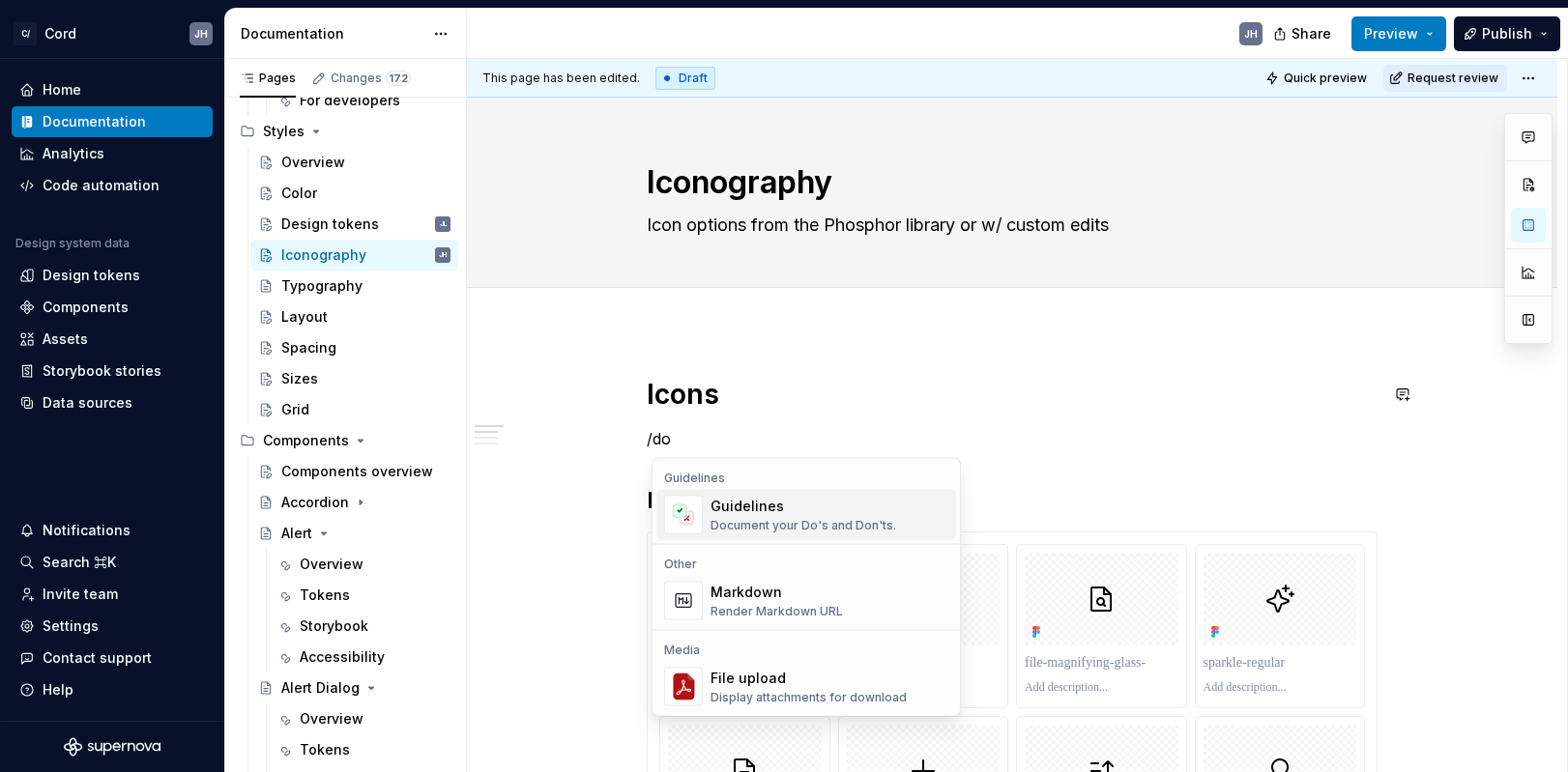 click on "Guidelines" at bounding box center (803, 506) 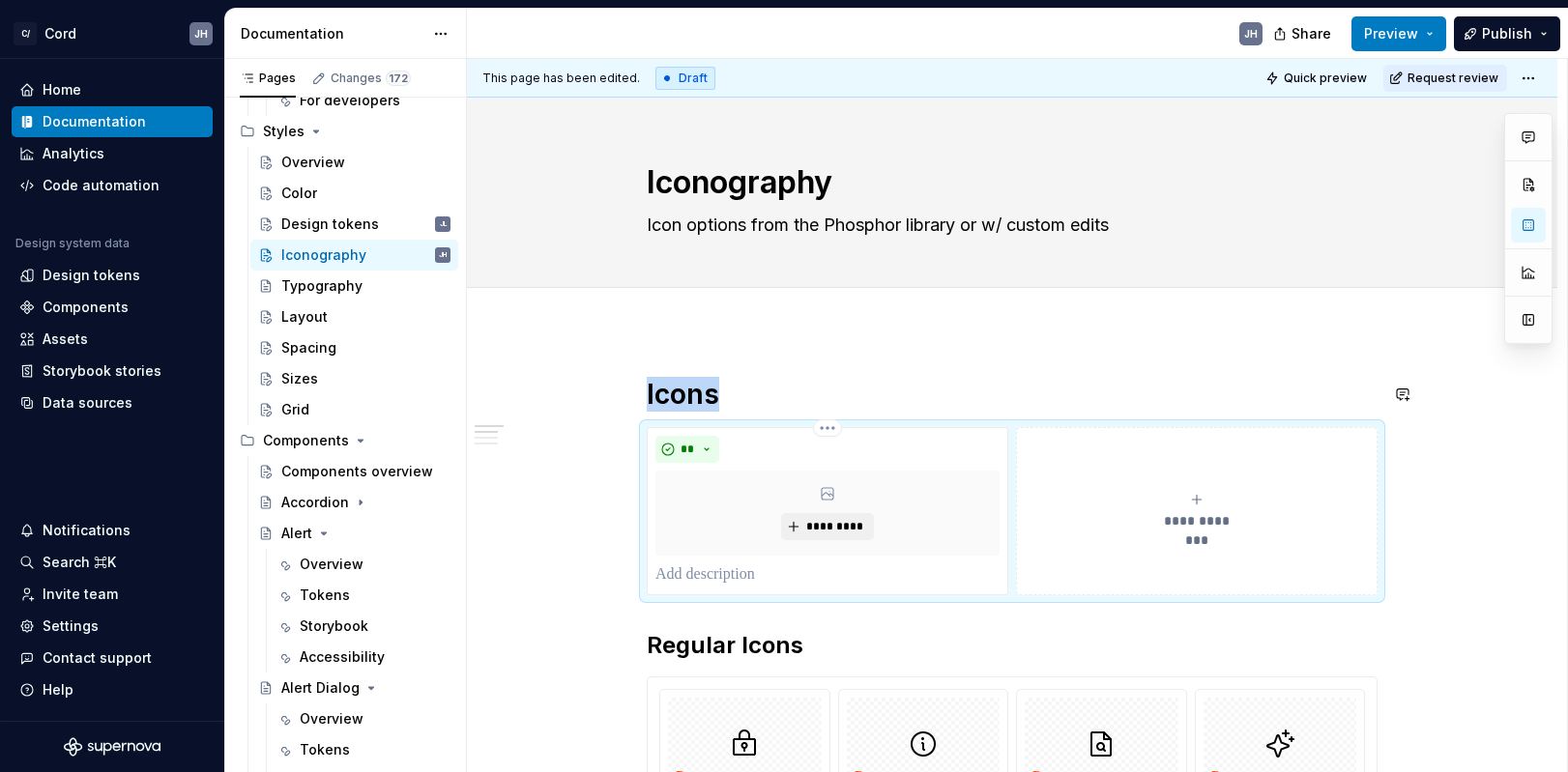 scroll, scrollTop: 62, scrollLeft: 0, axis: vertical 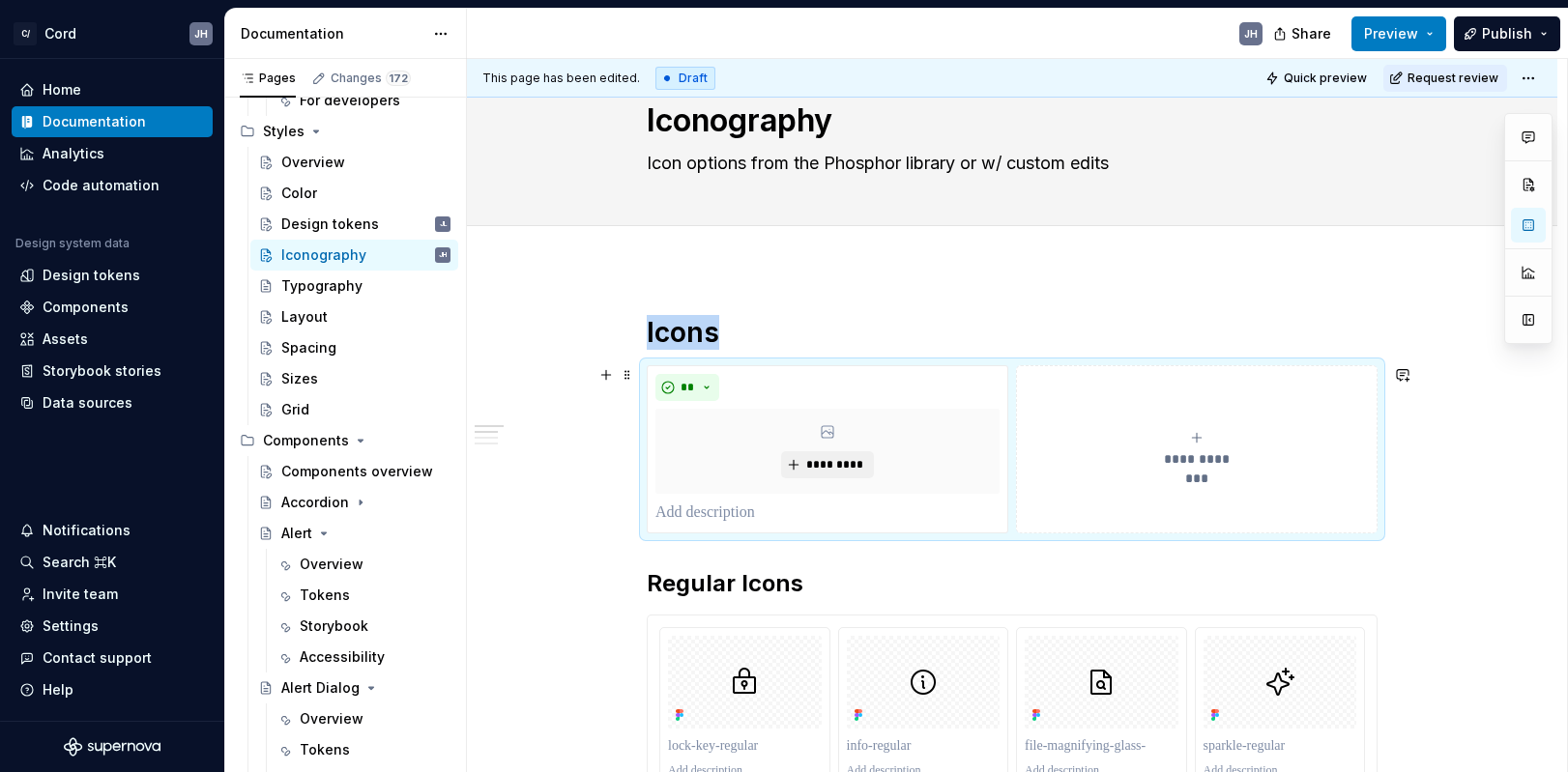 click 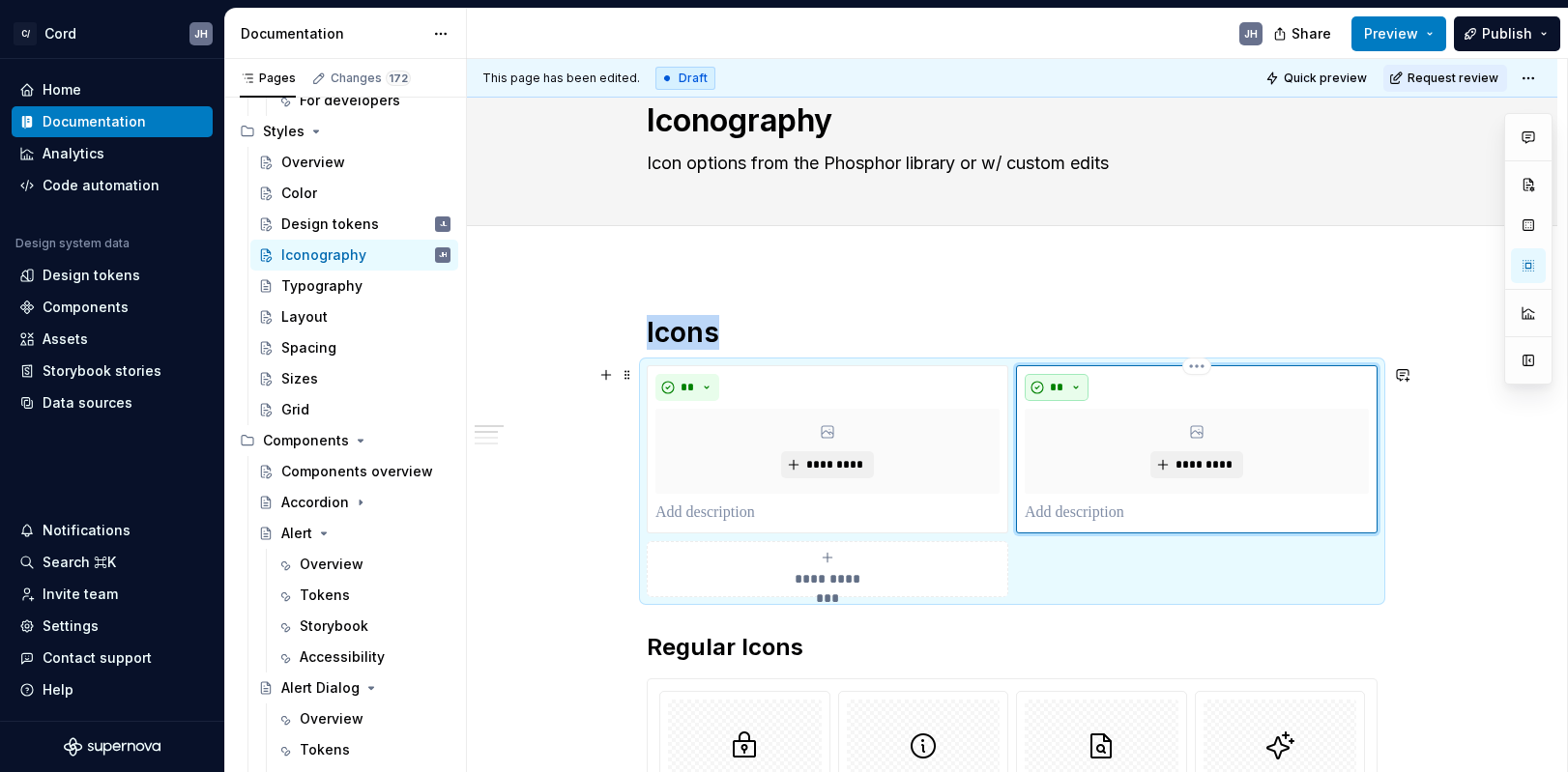 click on "**" at bounding box center (1057, 387) 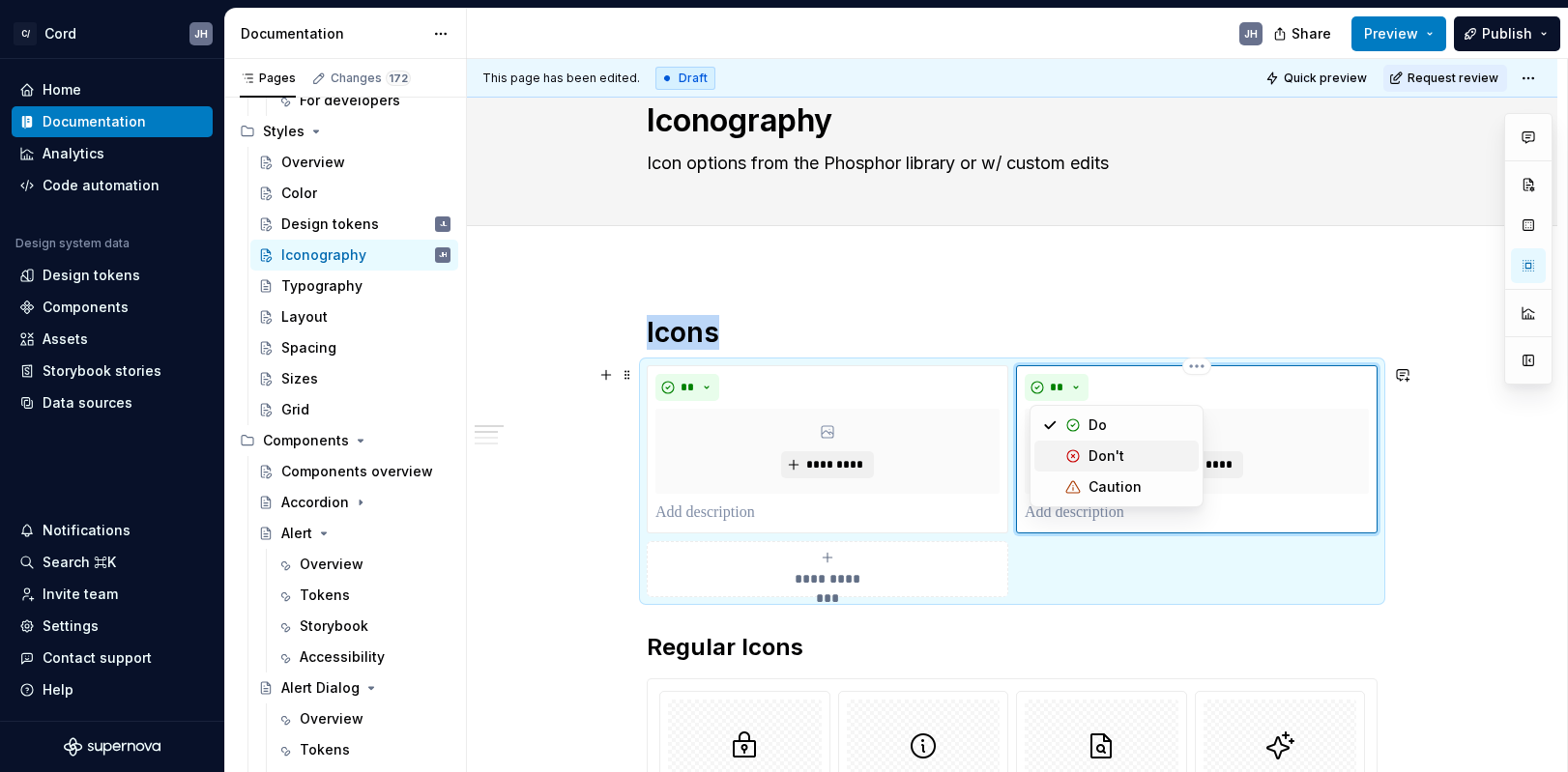 click at bounding box center [1073, 456] 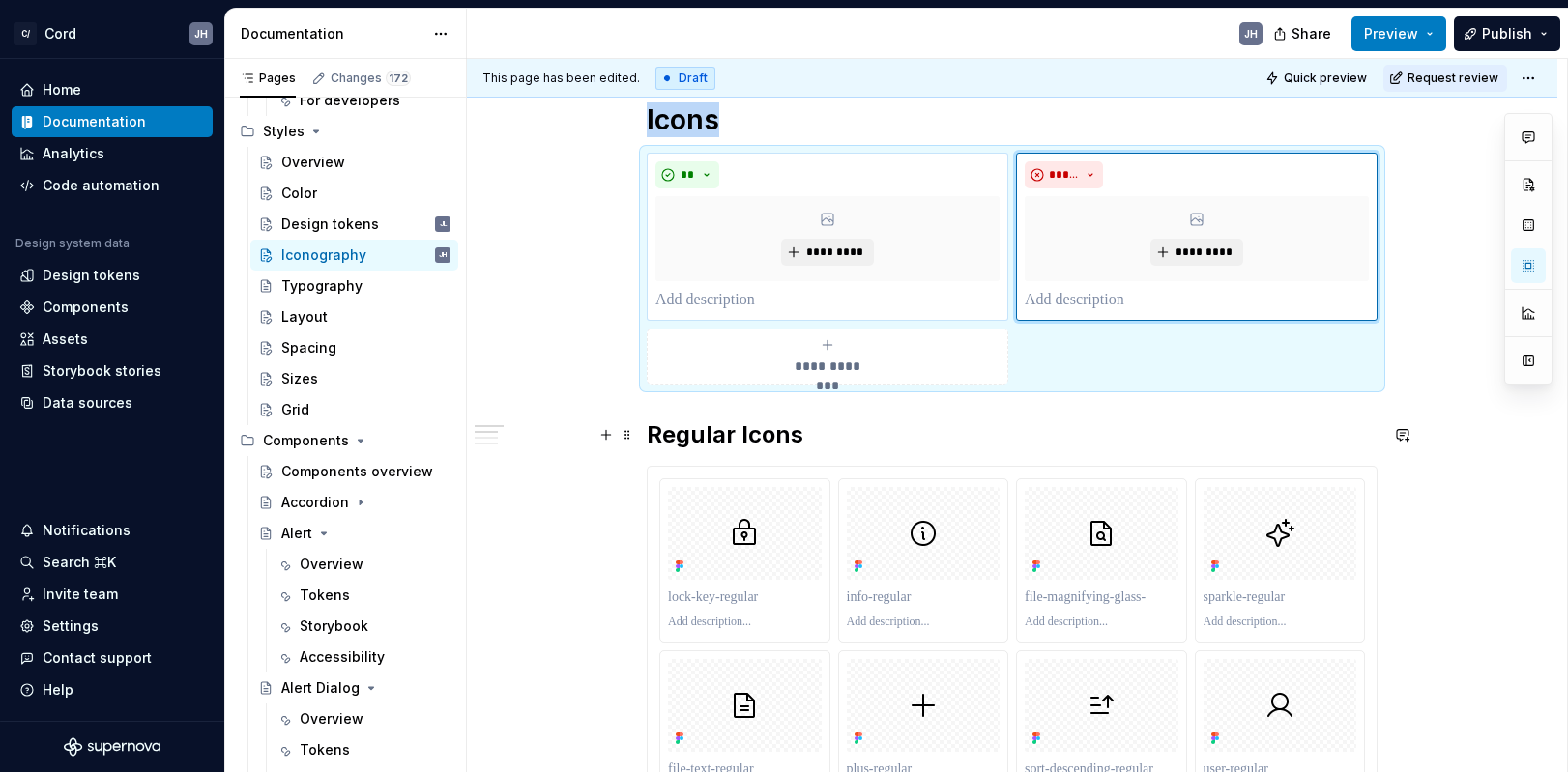 scroll, scrollTop: 275, scrollLeft: 0, axis: vertical 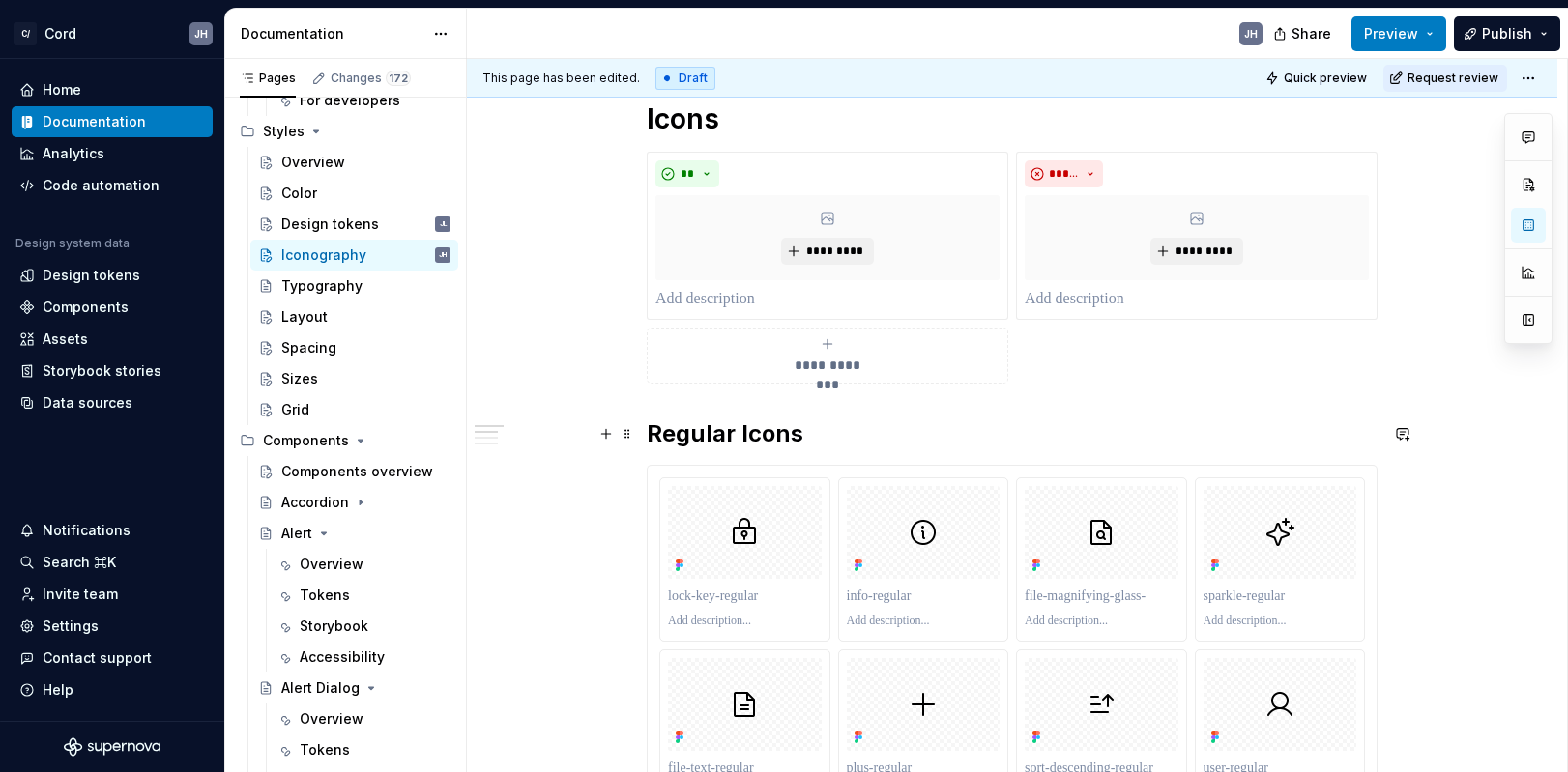click on "Regular Icons" at bounding box center [1012, 434] 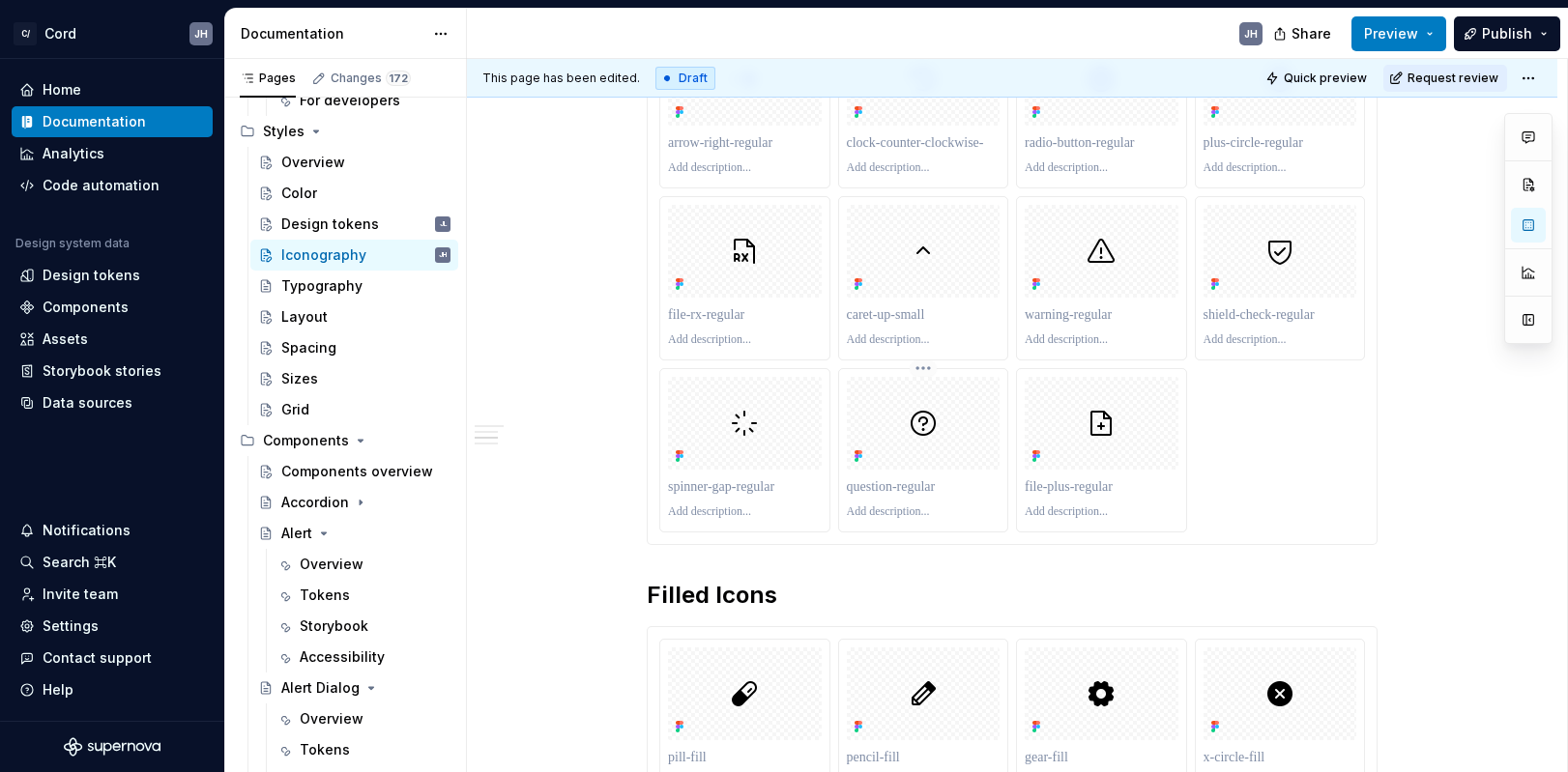 scroll, scrollTop: 4054, scrollLeft: 0, axis: vertical 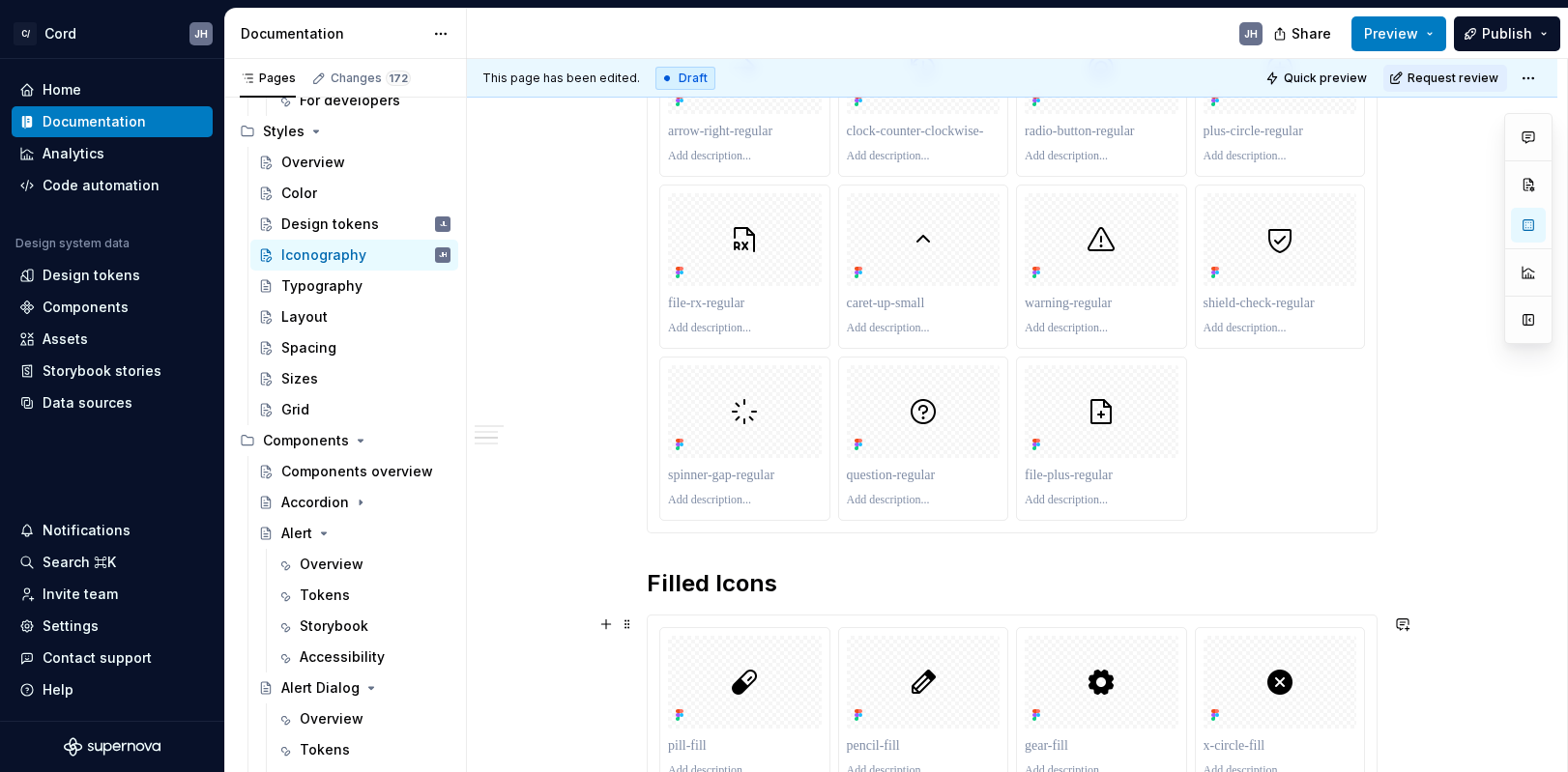 click at bounding box center (1012, 1999) 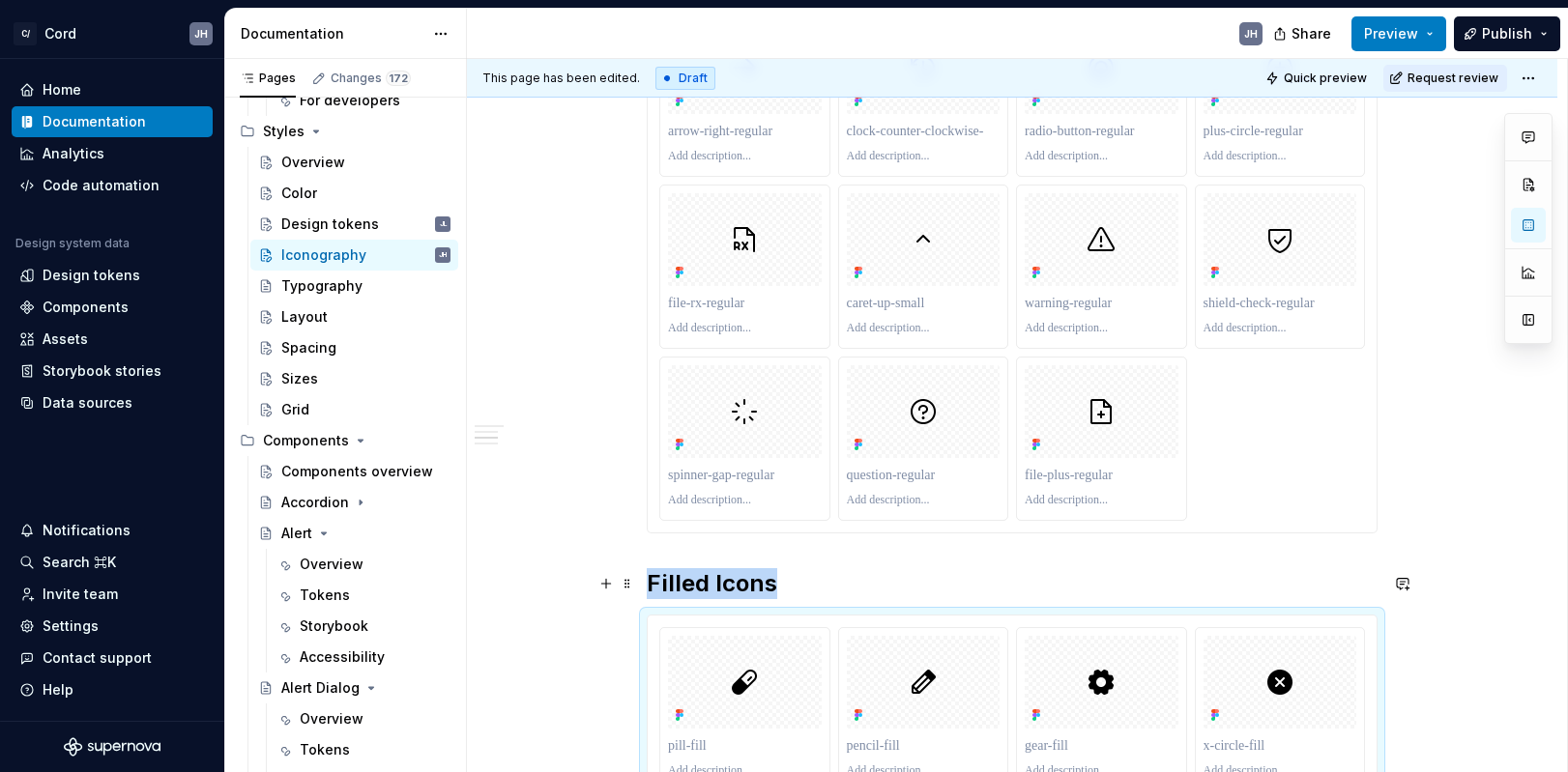 click on "Filled Icons" at bounding box center [1012, 584] 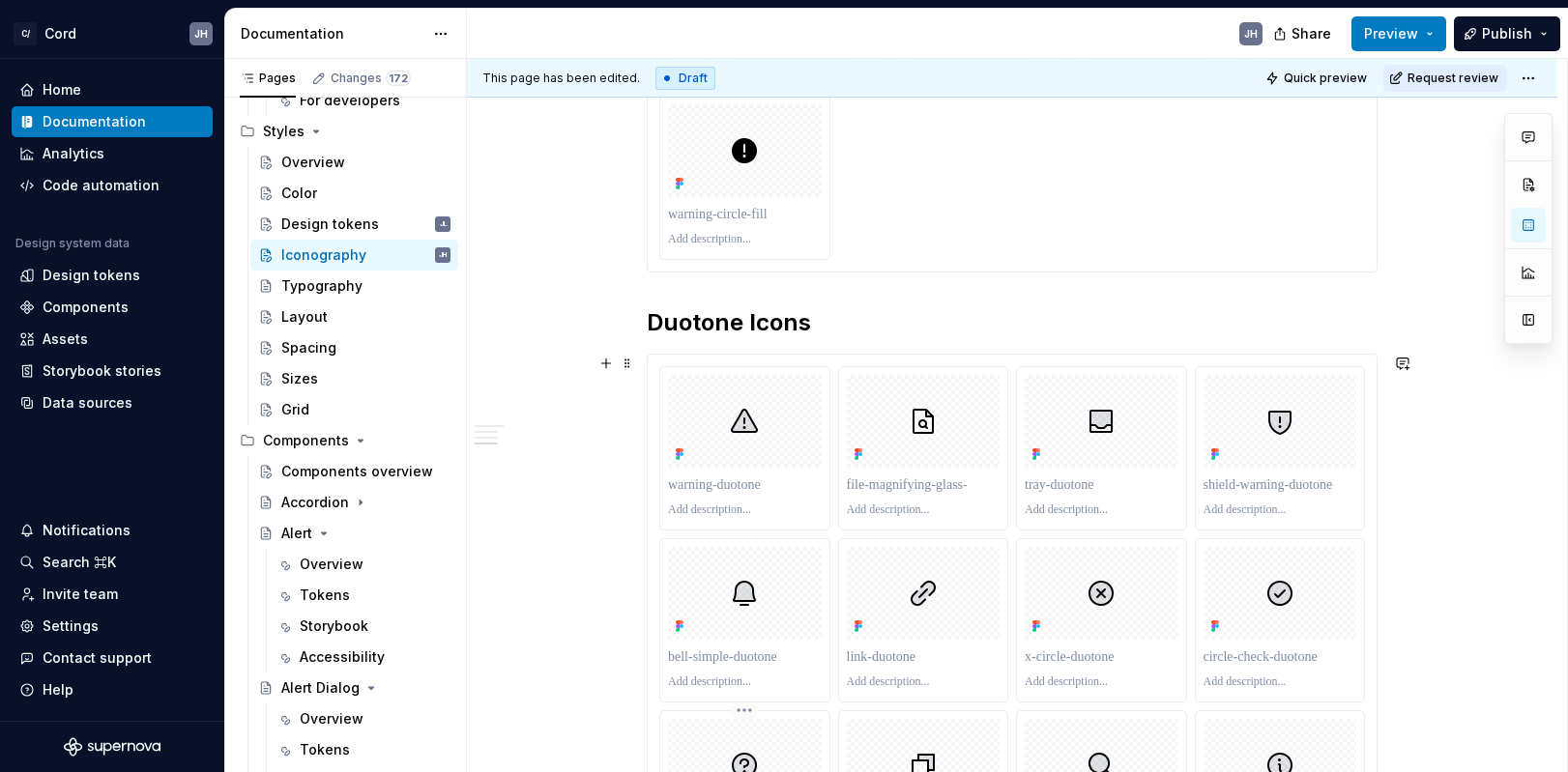 scroll, scrollTop: 7210, scrollLeft: 0, axis: vertical 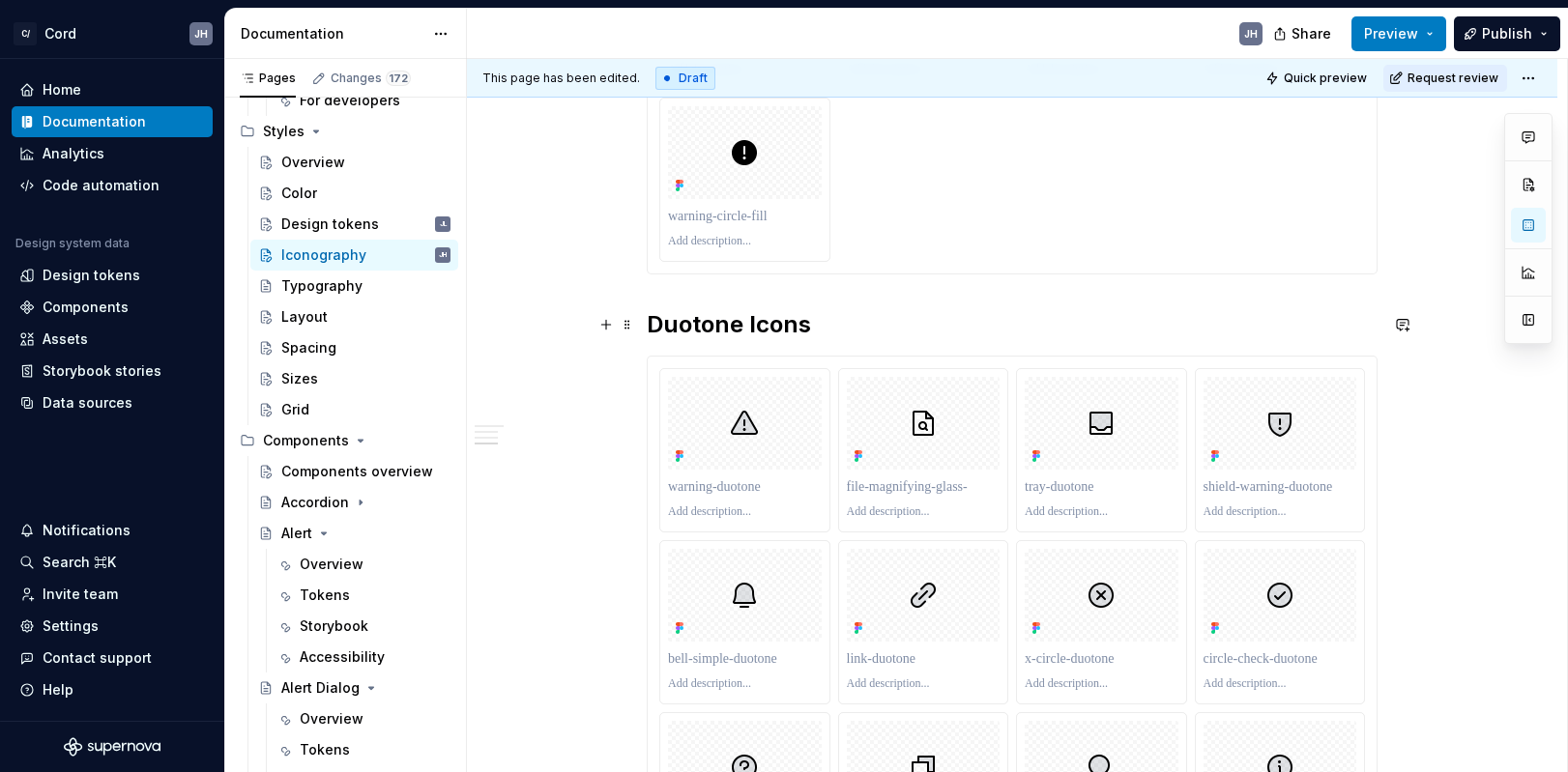click on "Duotone Icons" at bounding box center (1012, 325) 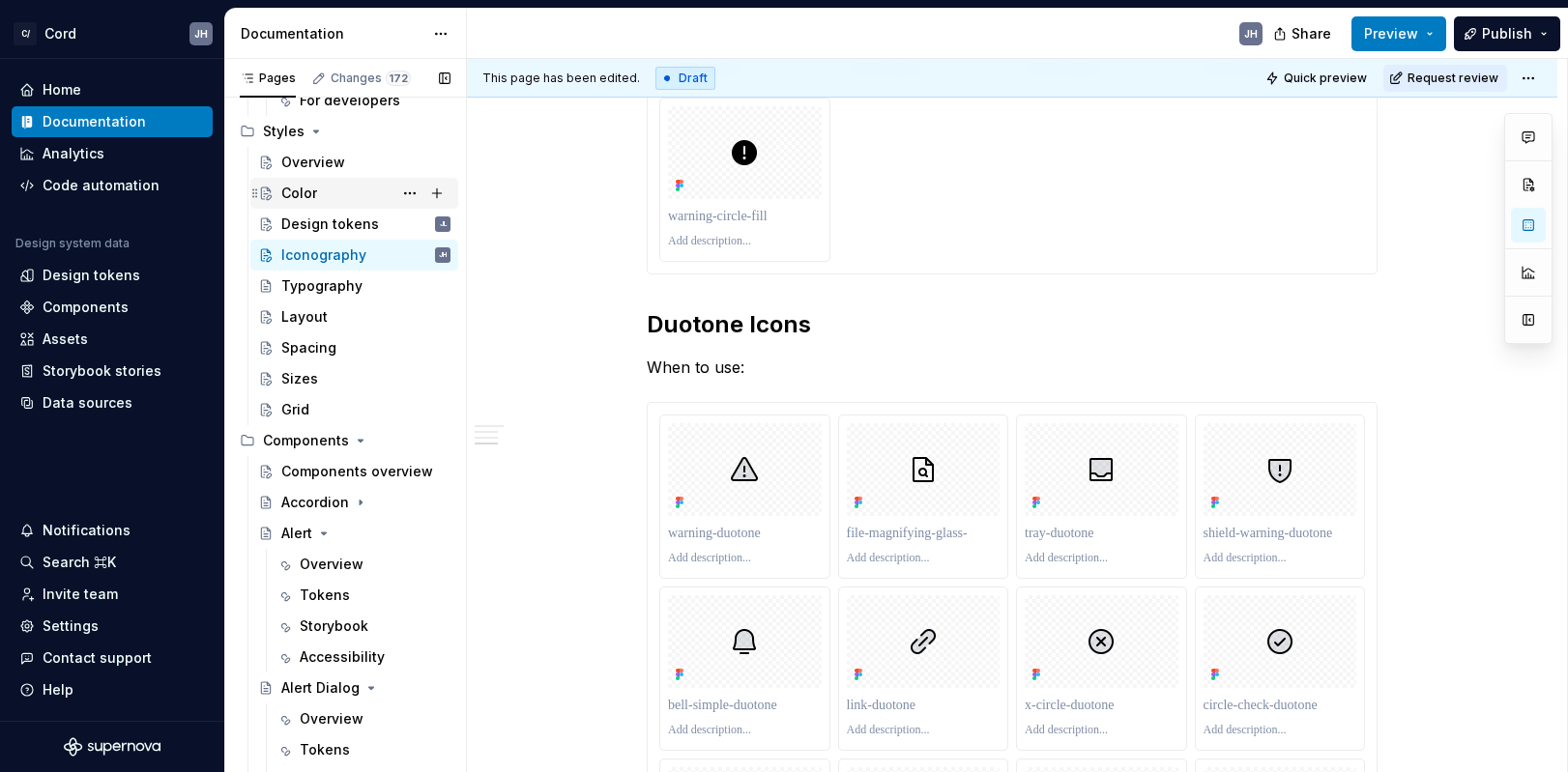 click on "Color" at bounding box center [365, 193] 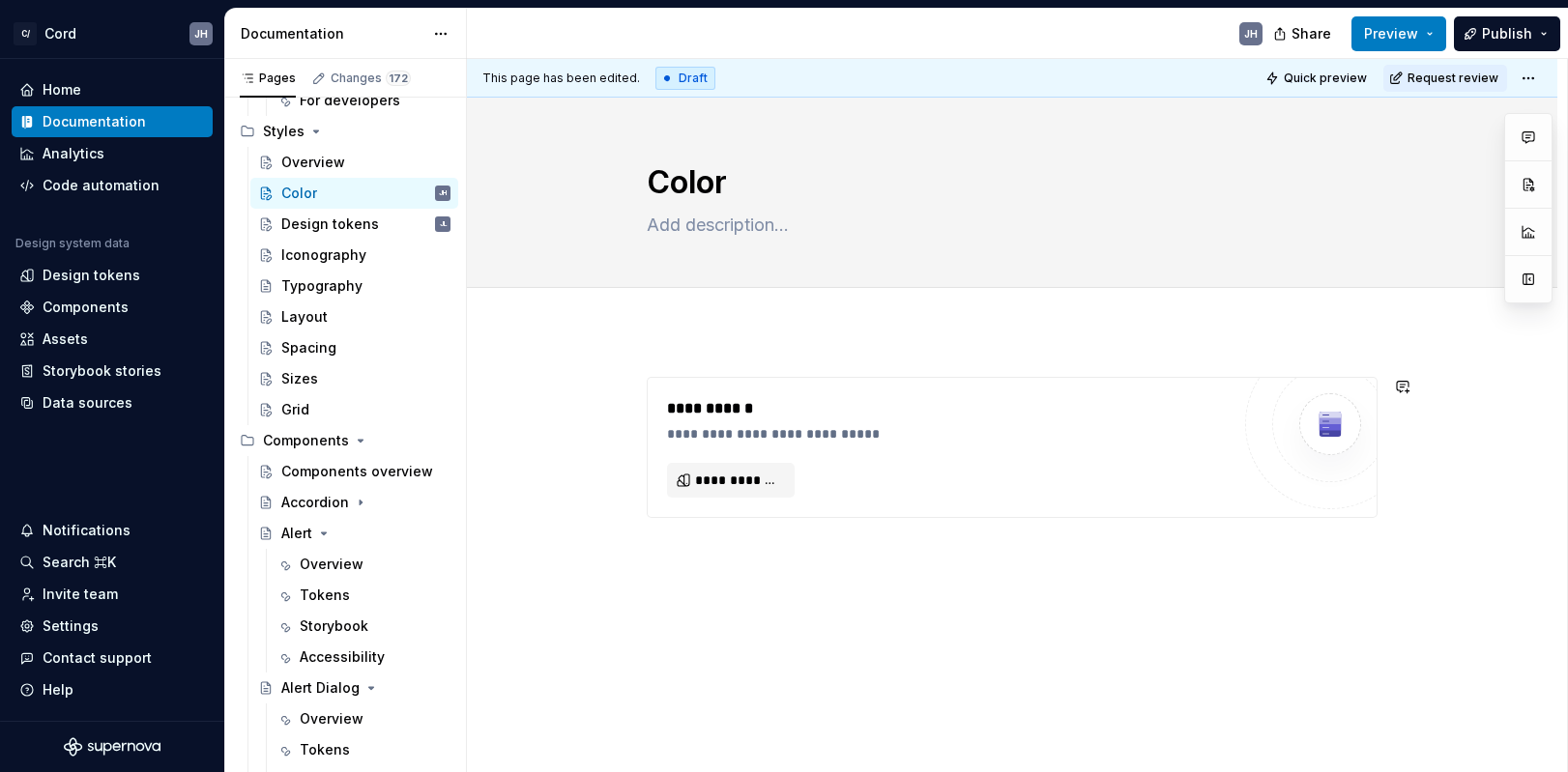click on "**********" at bounding box center (1012, 552) 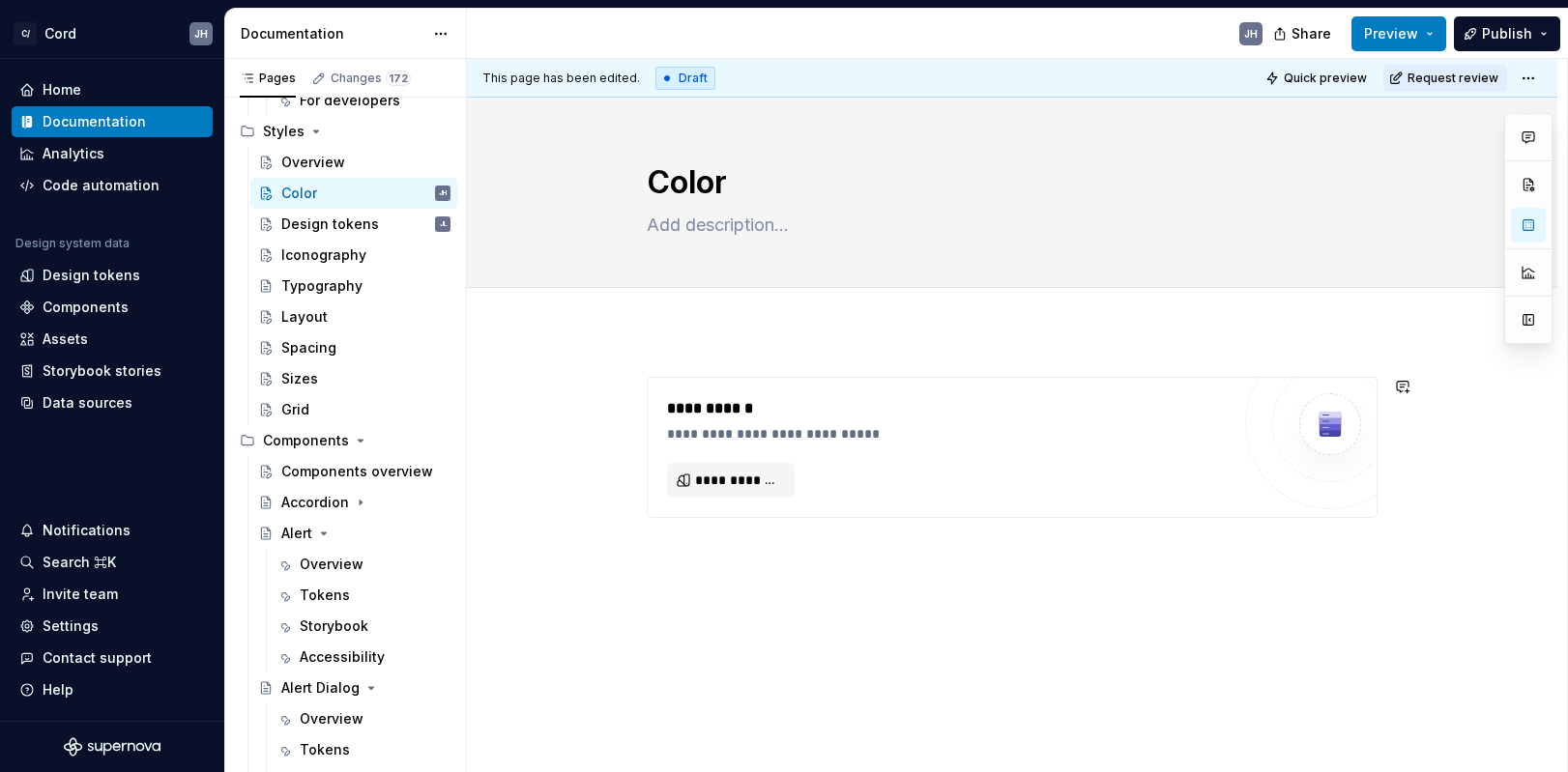click on "**********" at bounding box center (1012, 575) 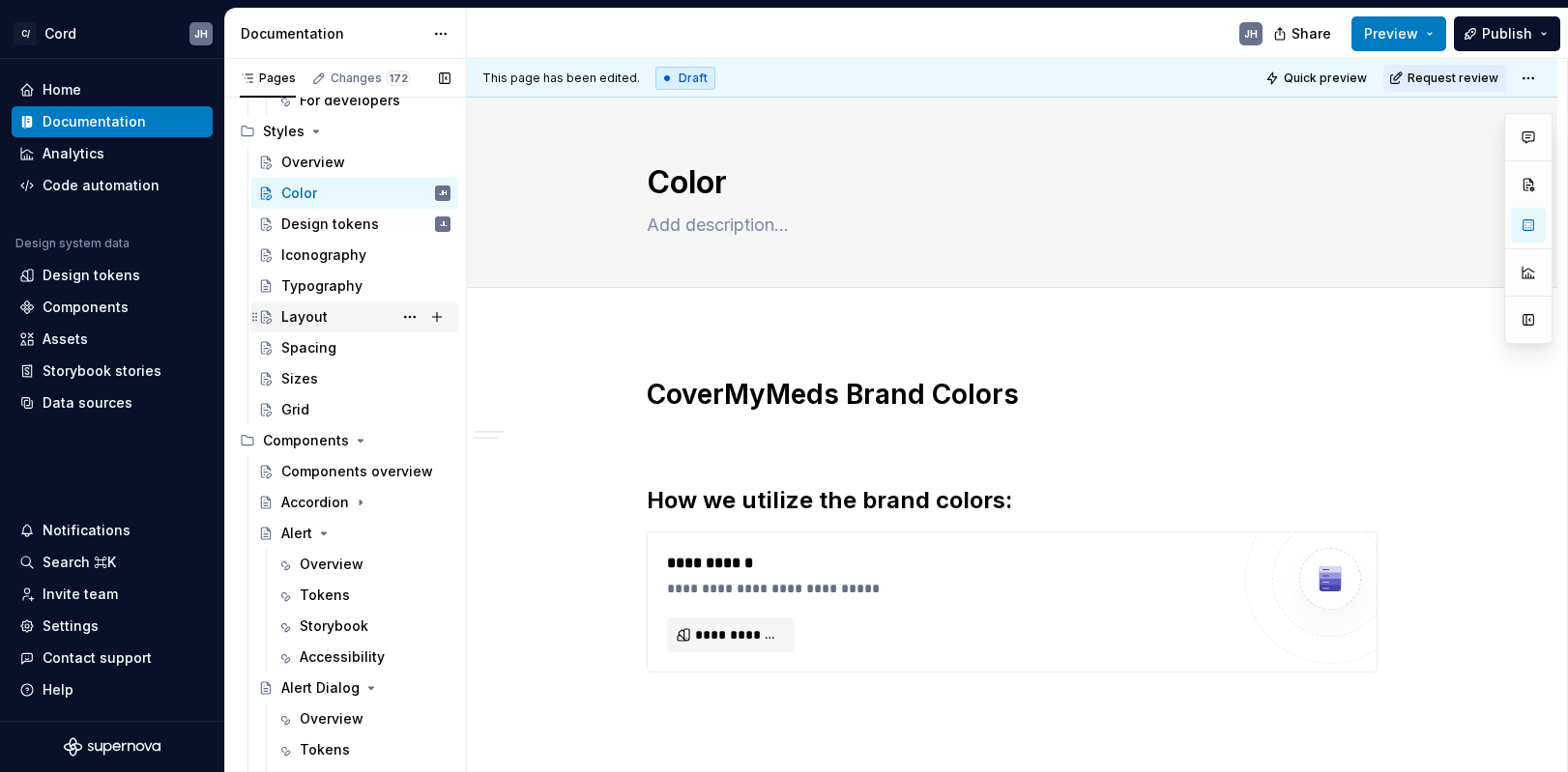 click on "Layout" at bounding box center [305, 317] 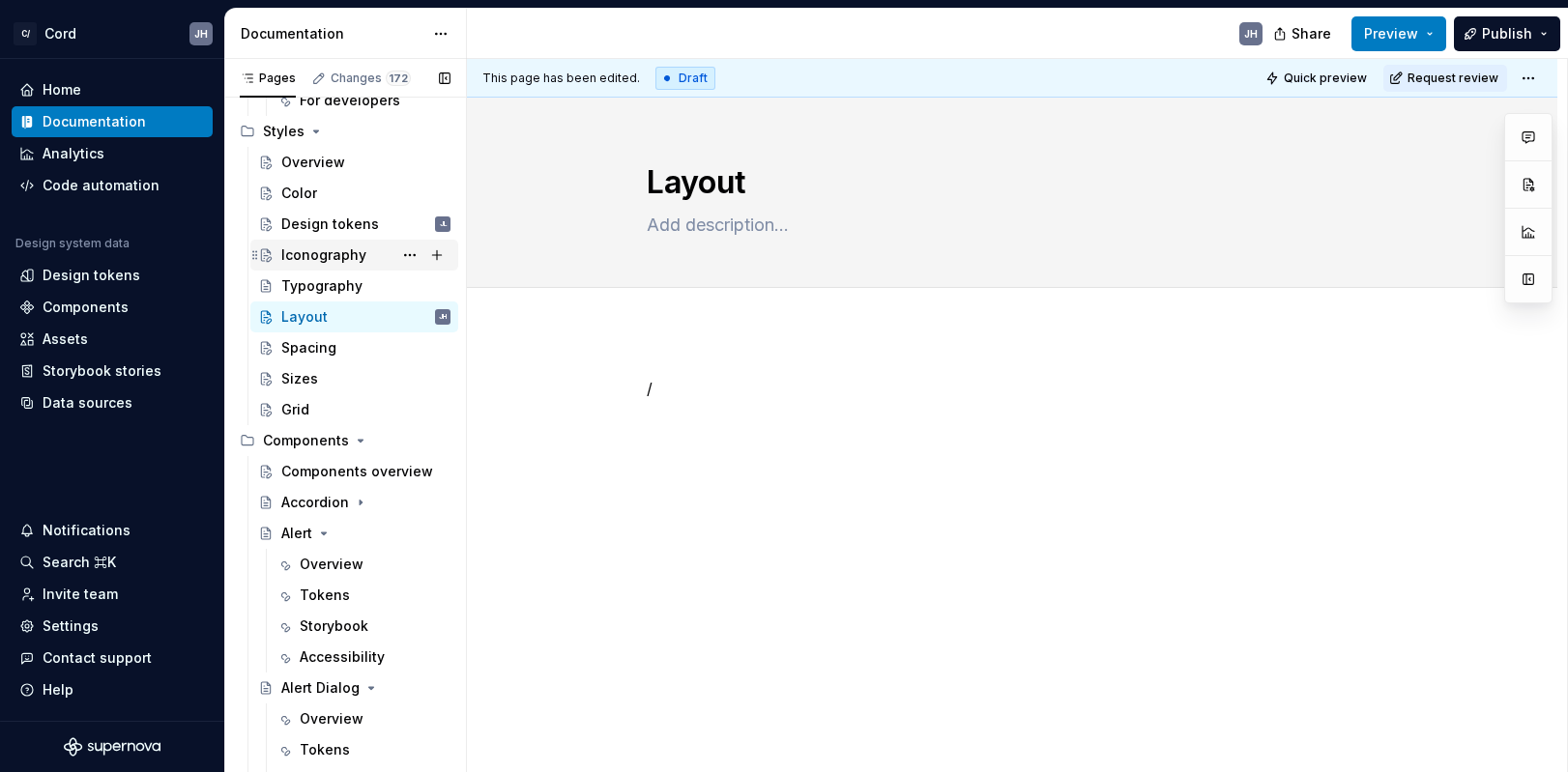click on "Iconography" at bounding box center [324, 255] 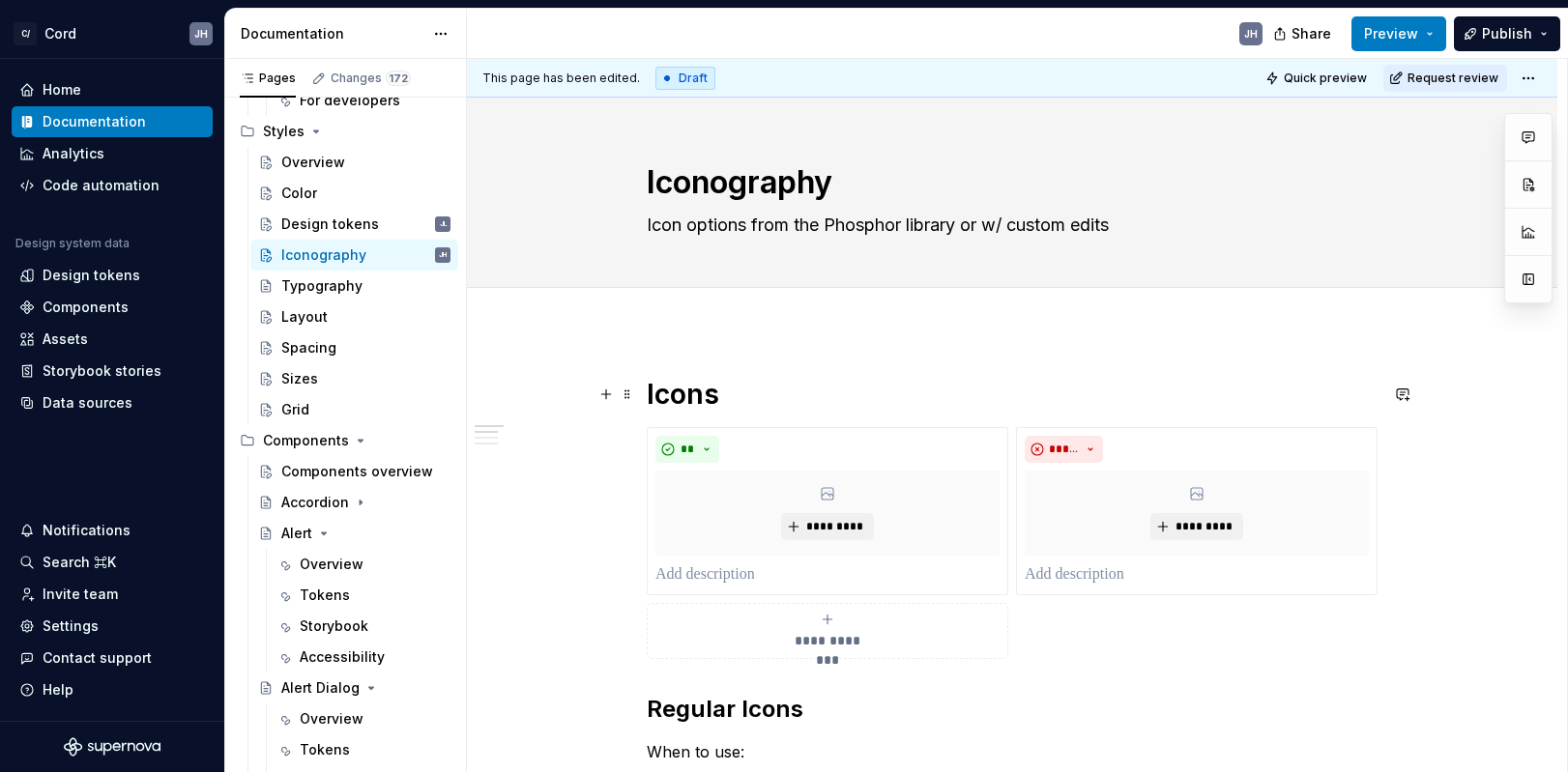 click on "Icons" at bounding box center (1012, 394) 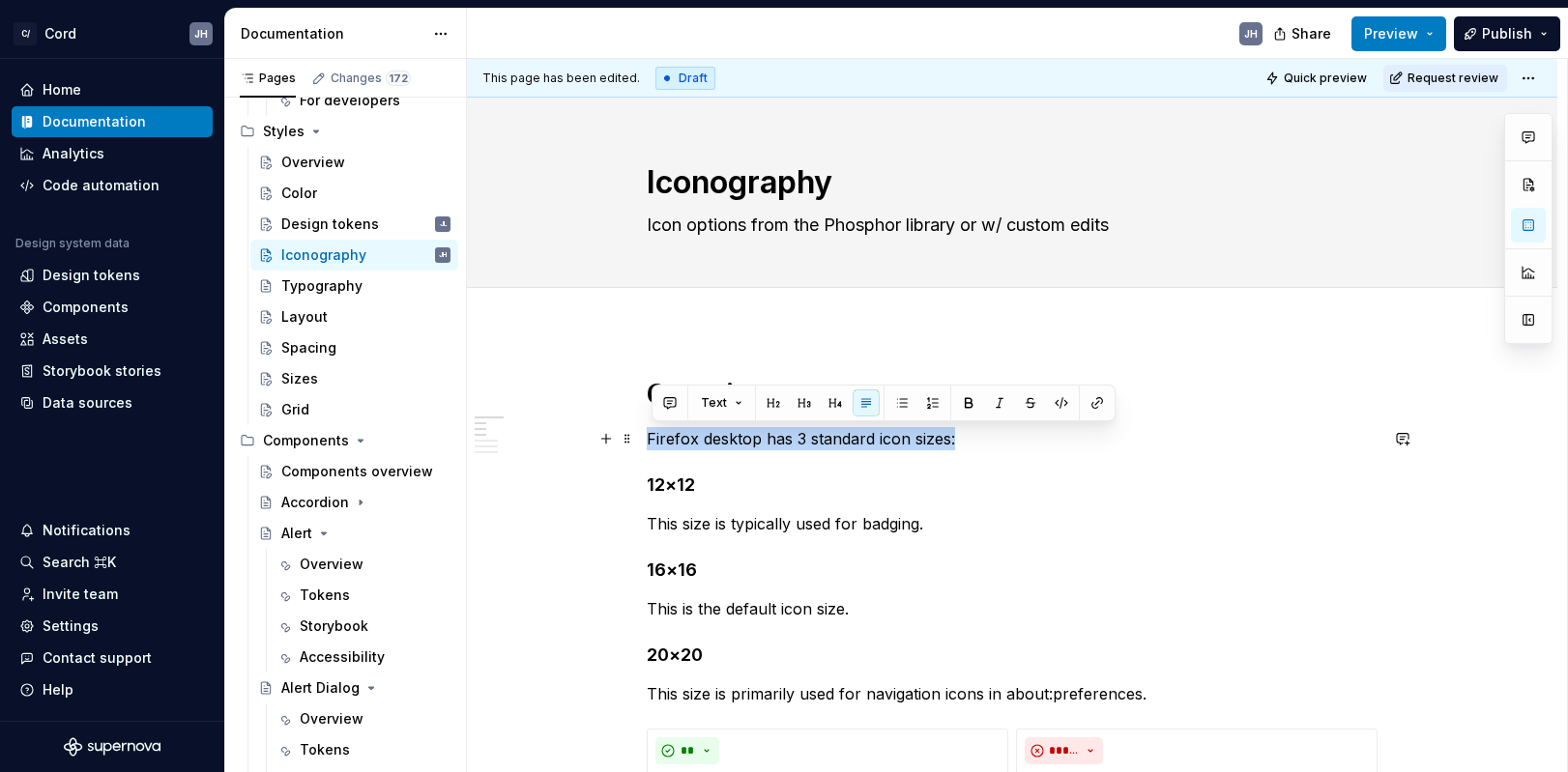 drag, startPoint x: 991, startPoint y: 438, endPoint x: 647, endPoint y: 433, distance: 344.03634 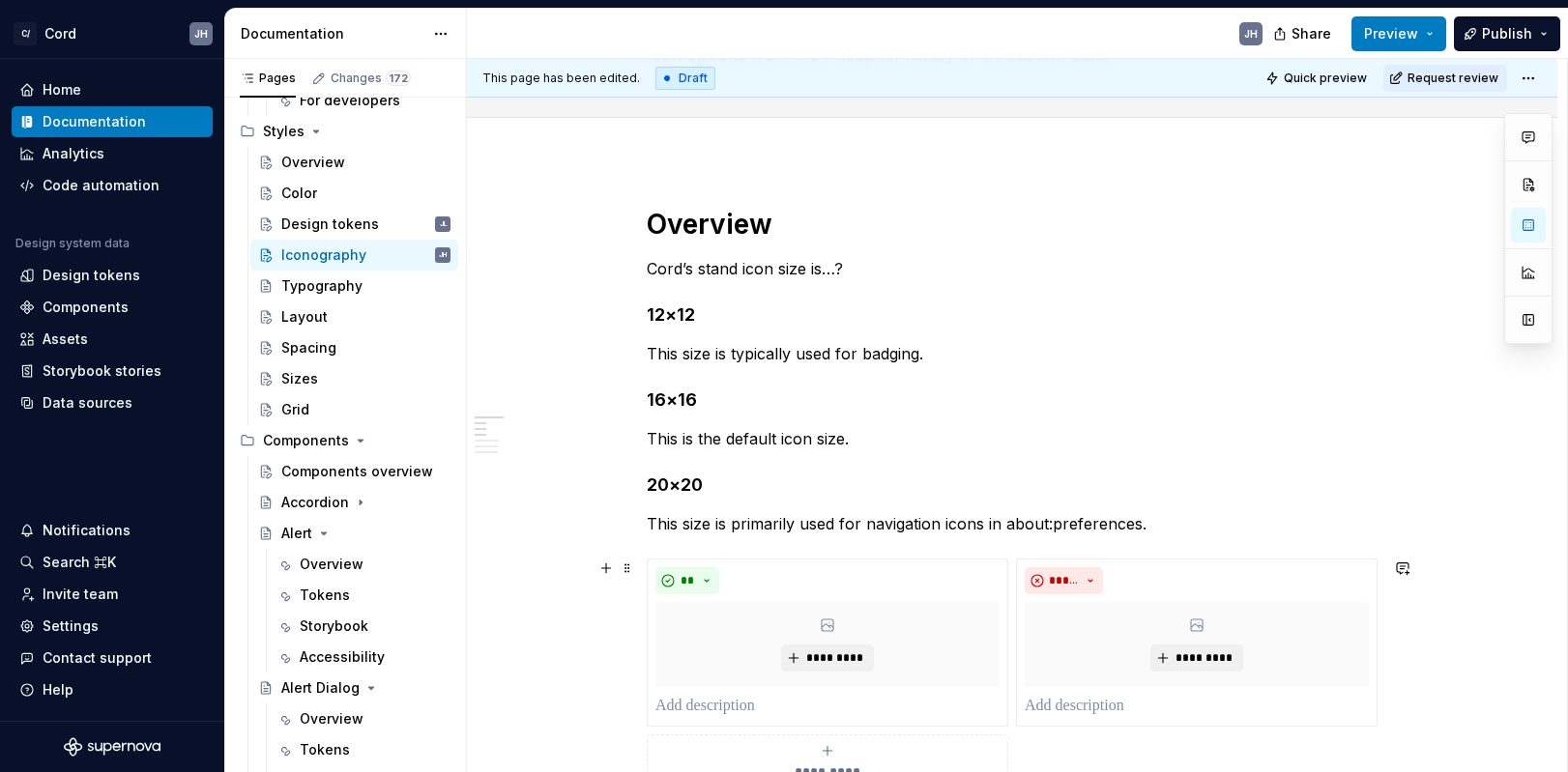 scroll, scrollTop: 173, scrollLeft: 0, axis: vertical 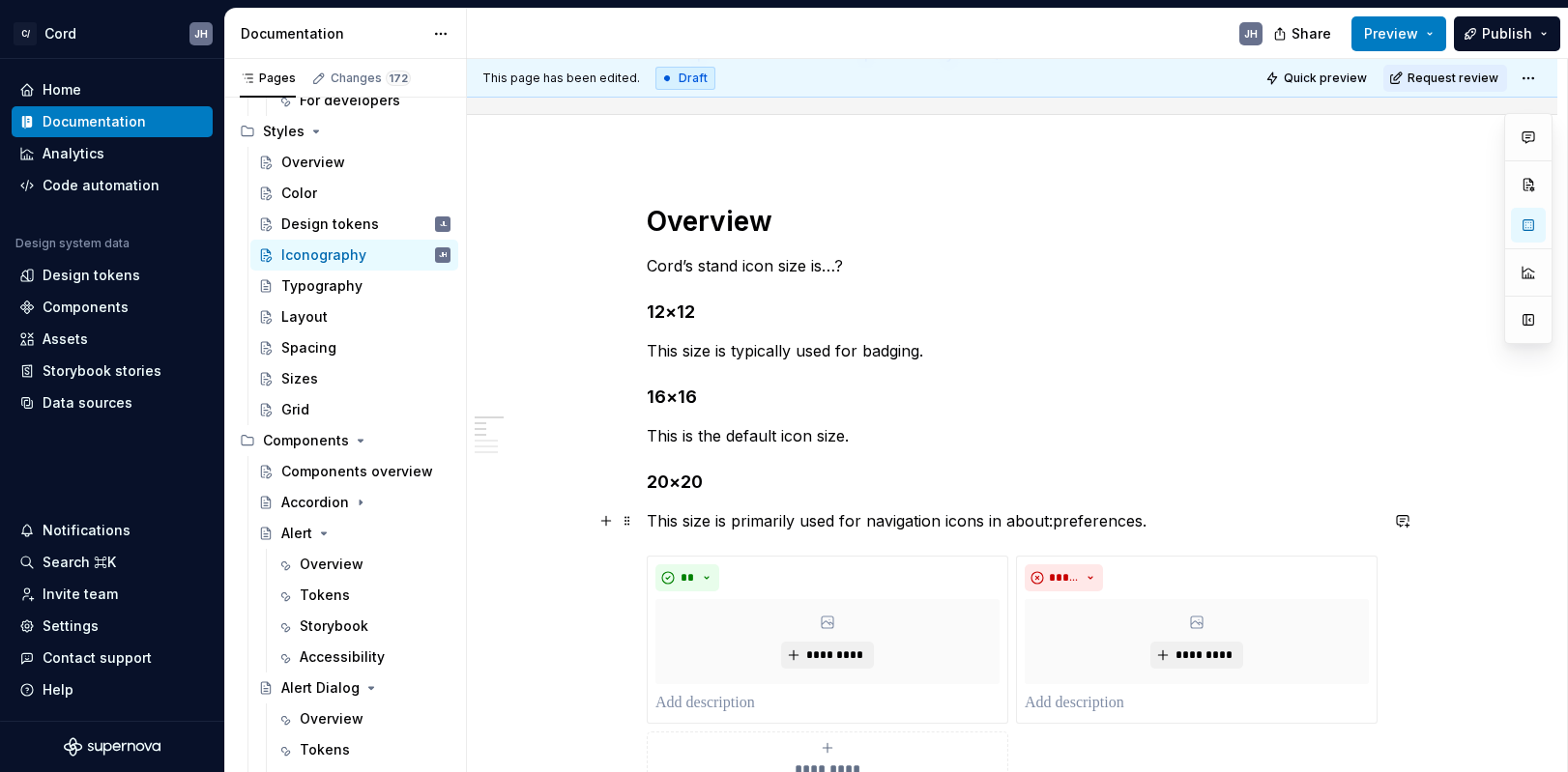 click on "This size is primarily used for navigation icons in about:preferences." at bounding box center (1012, 521) 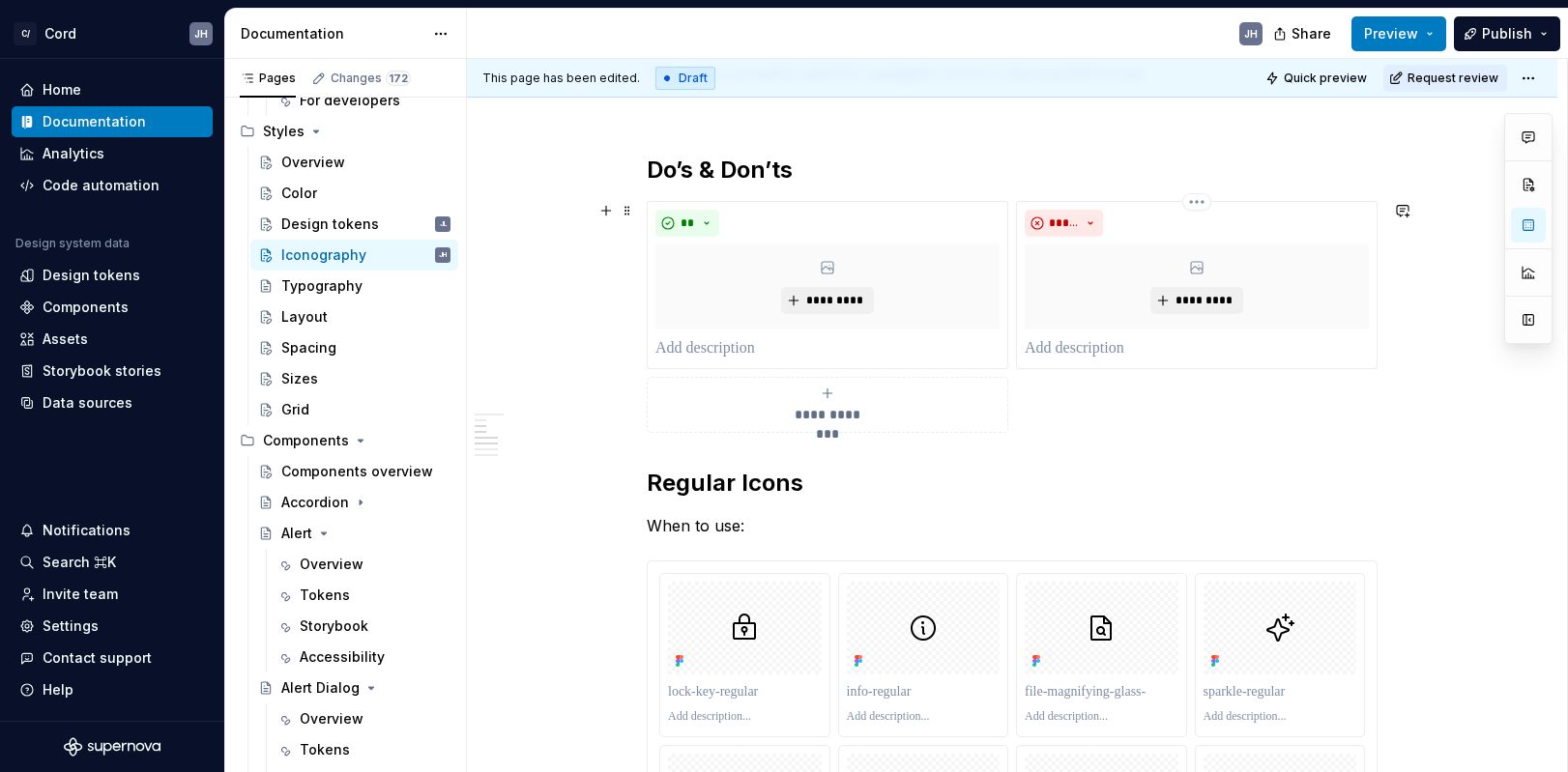 scroll, scrollTop: 621, scrollLeft: 0, axis: vertical 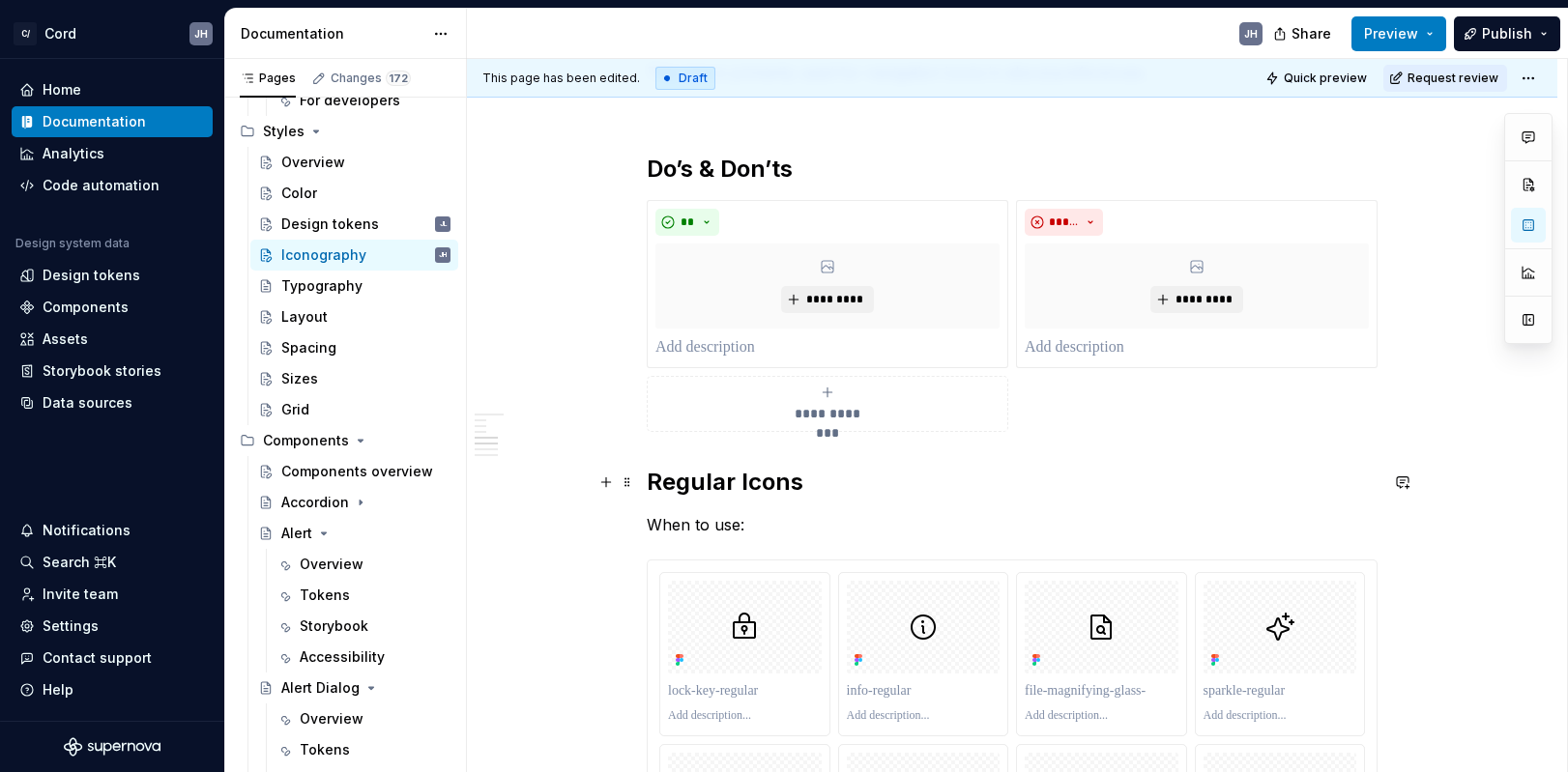 click on "**********" at bounding box center (1012, 4371) 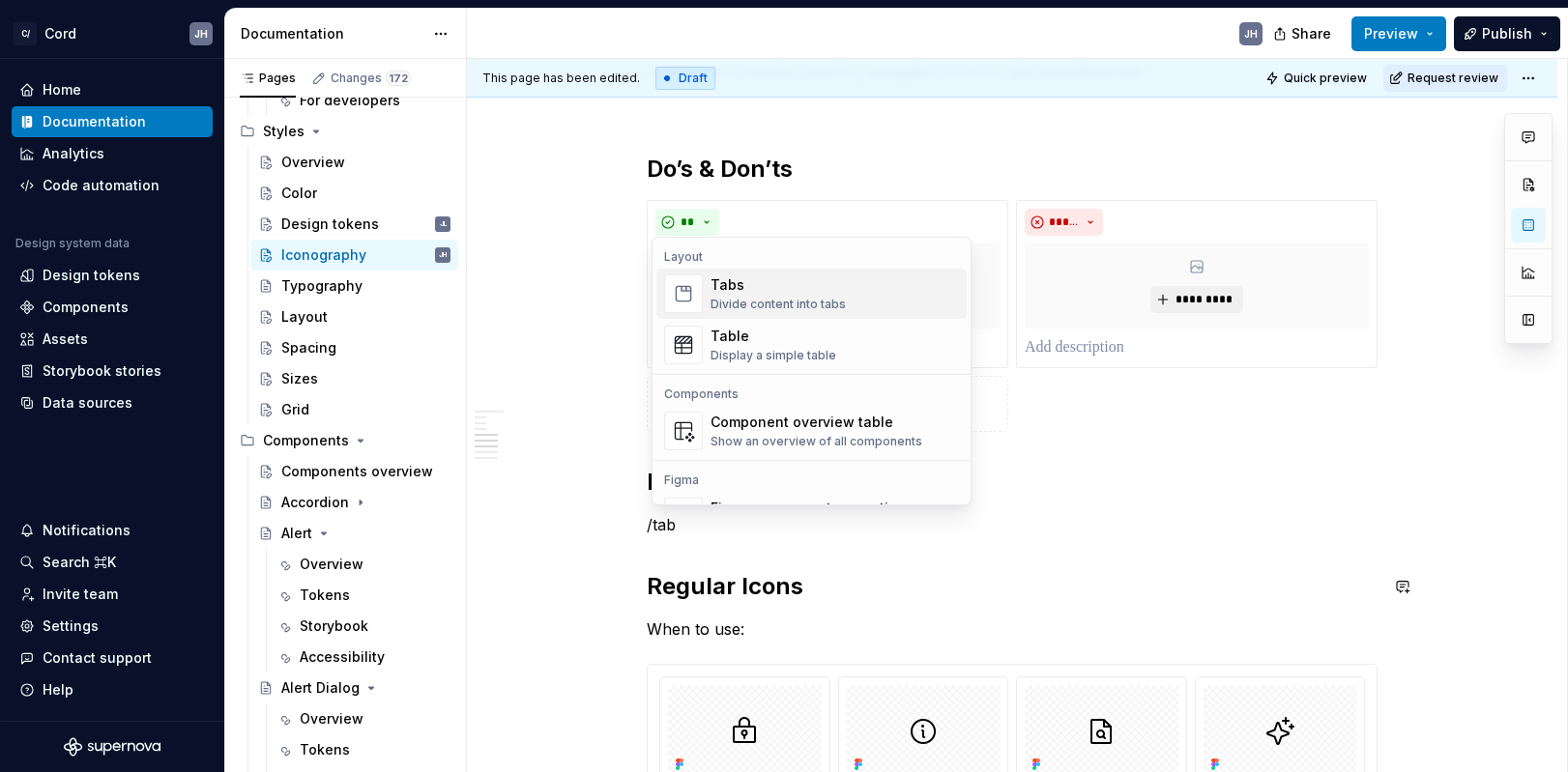 click on "Tabs" at bounding box center [778, 285] 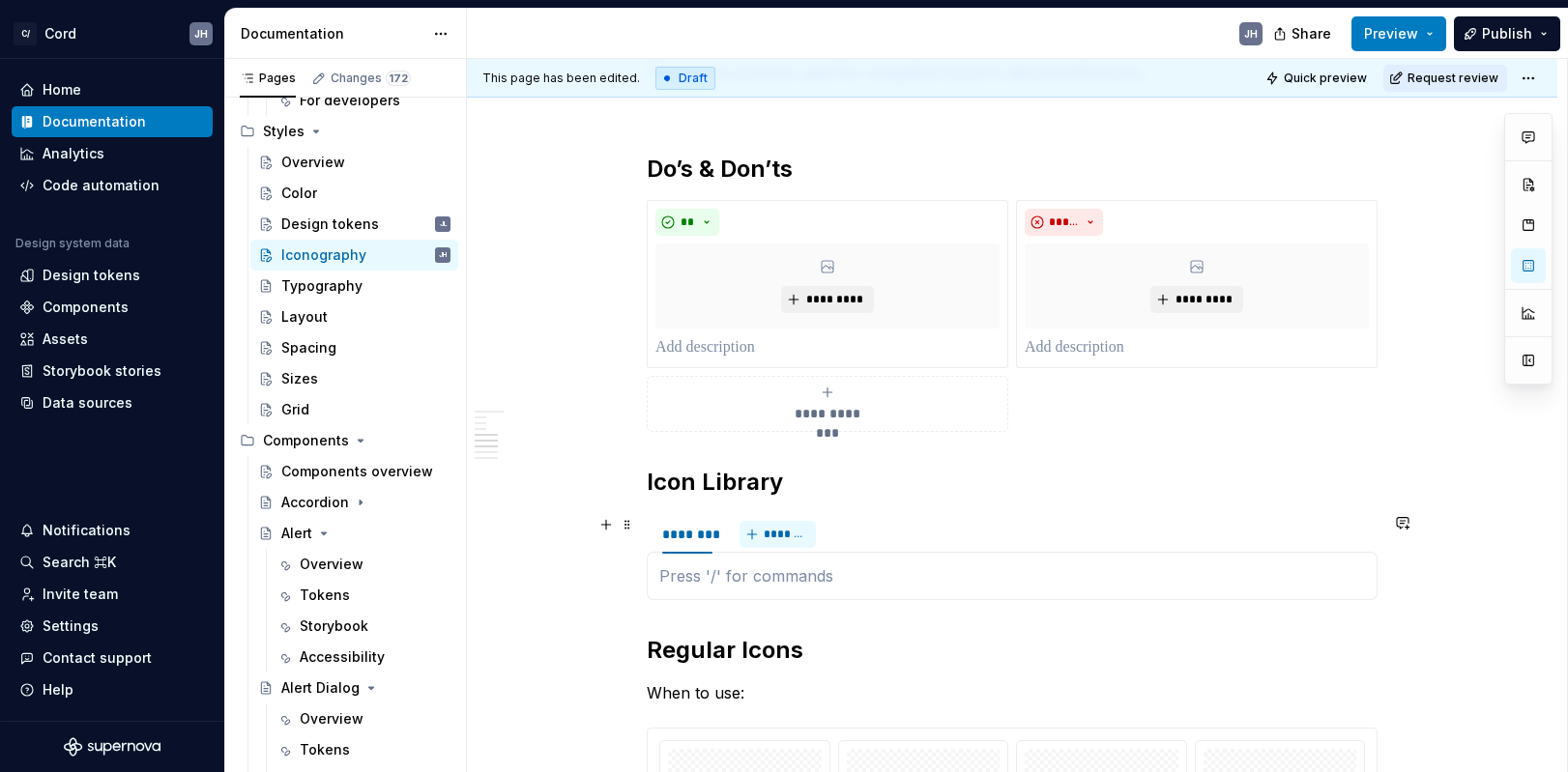 click on "*******" at bounding box center [785, 534] 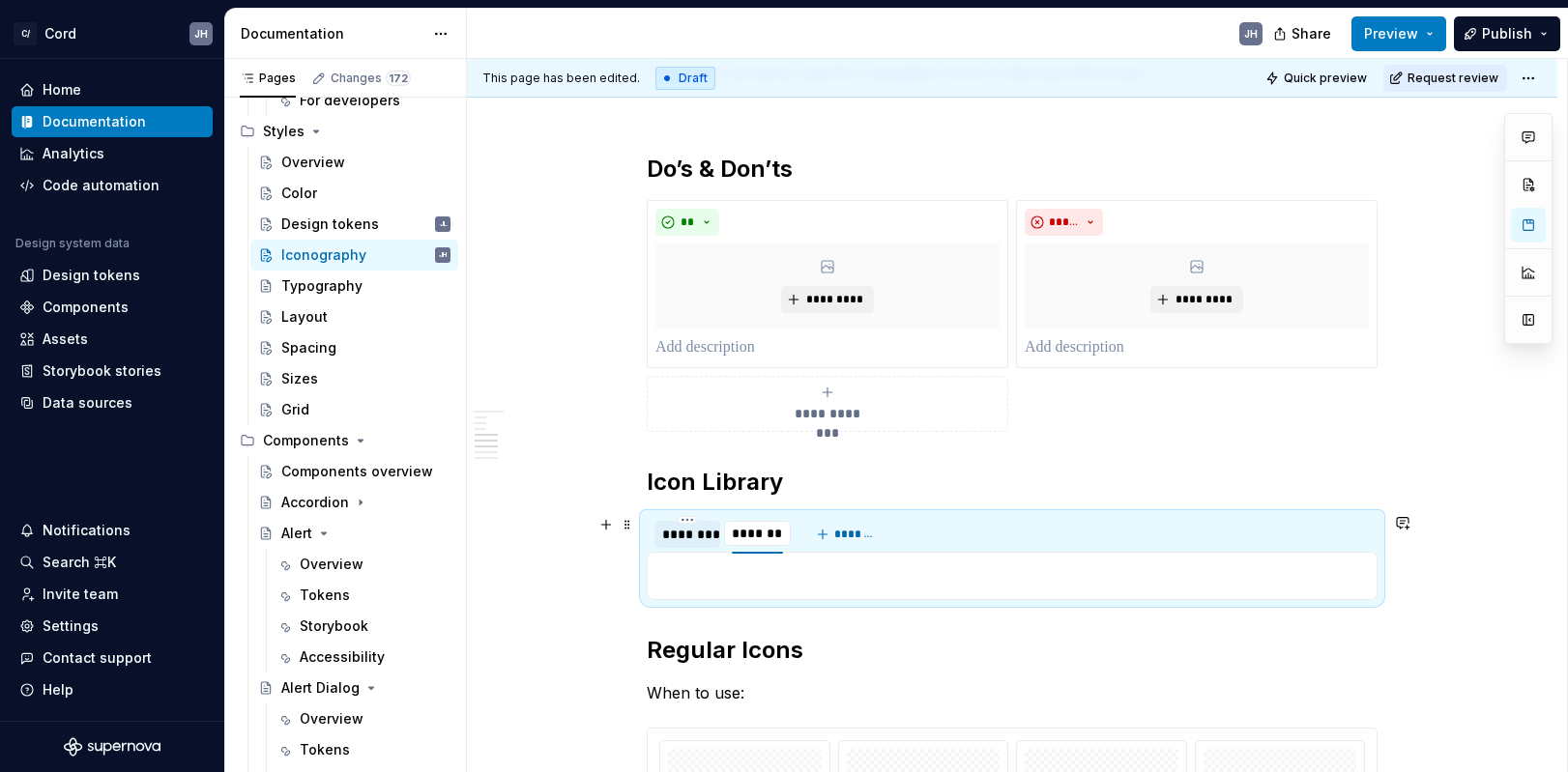click on "********" at bounding box center (687, 534) 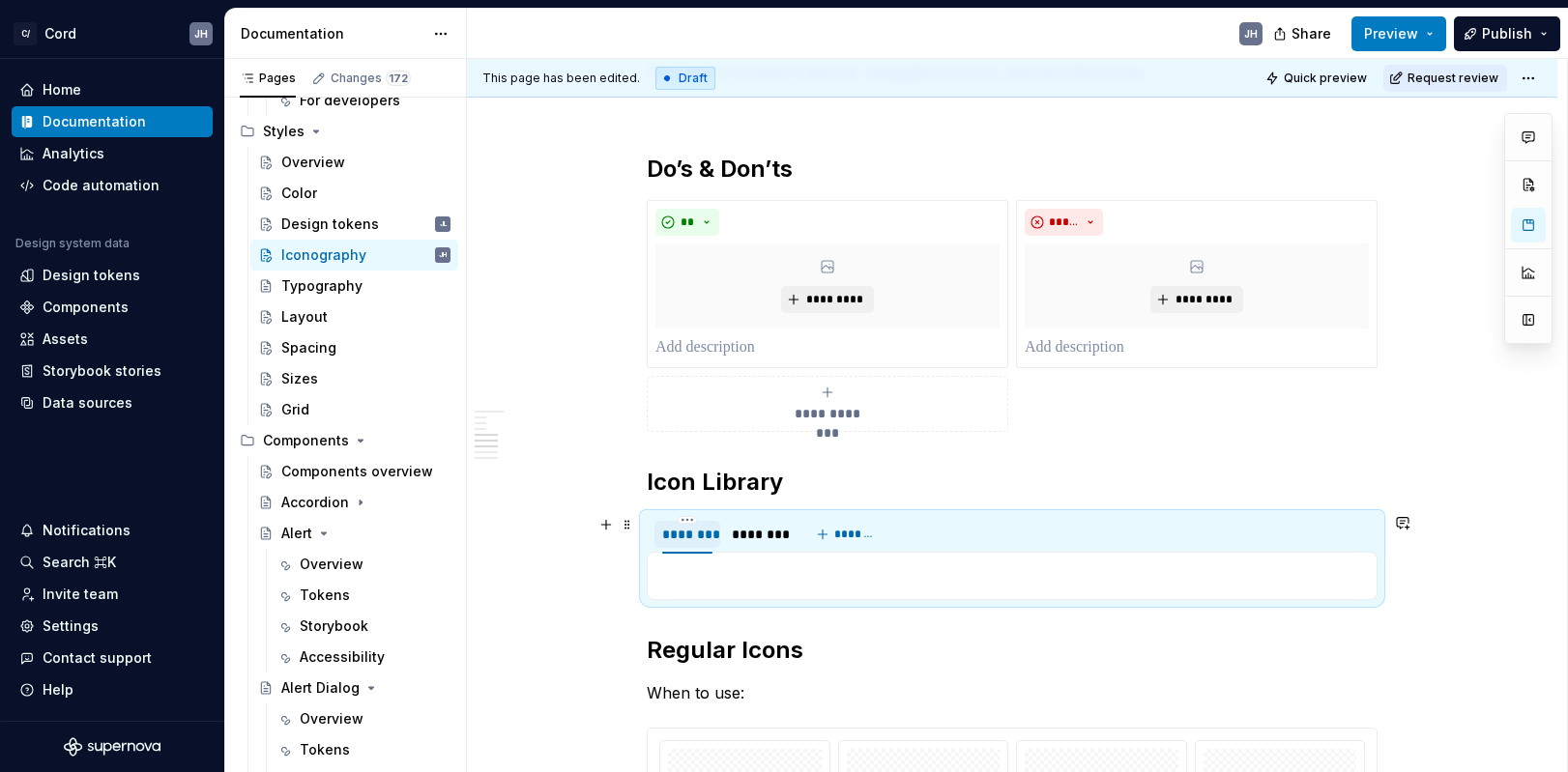 click on "********" at bounding box center (687, 534) 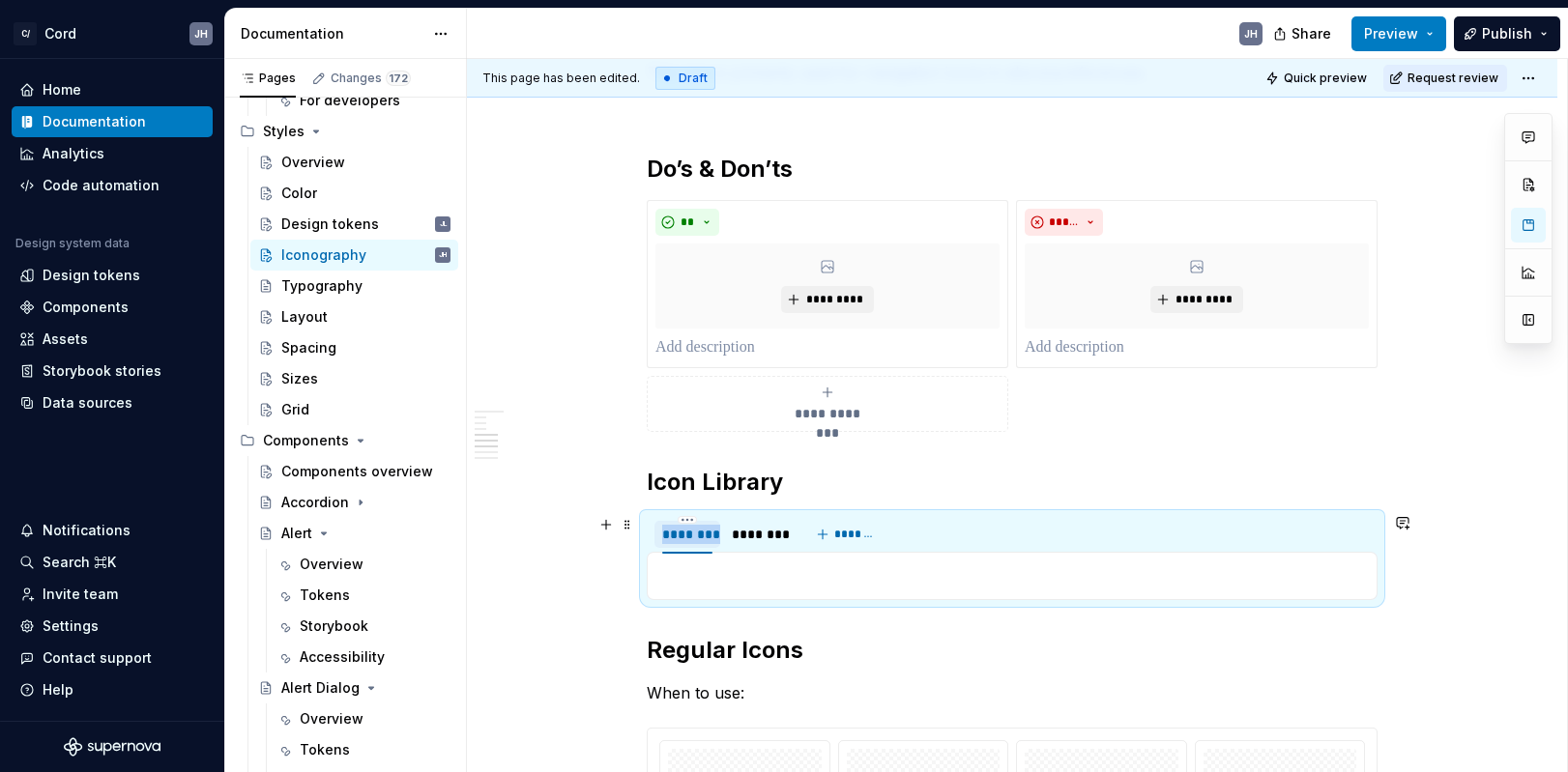 click on "********" at bounding box center (687, 534) 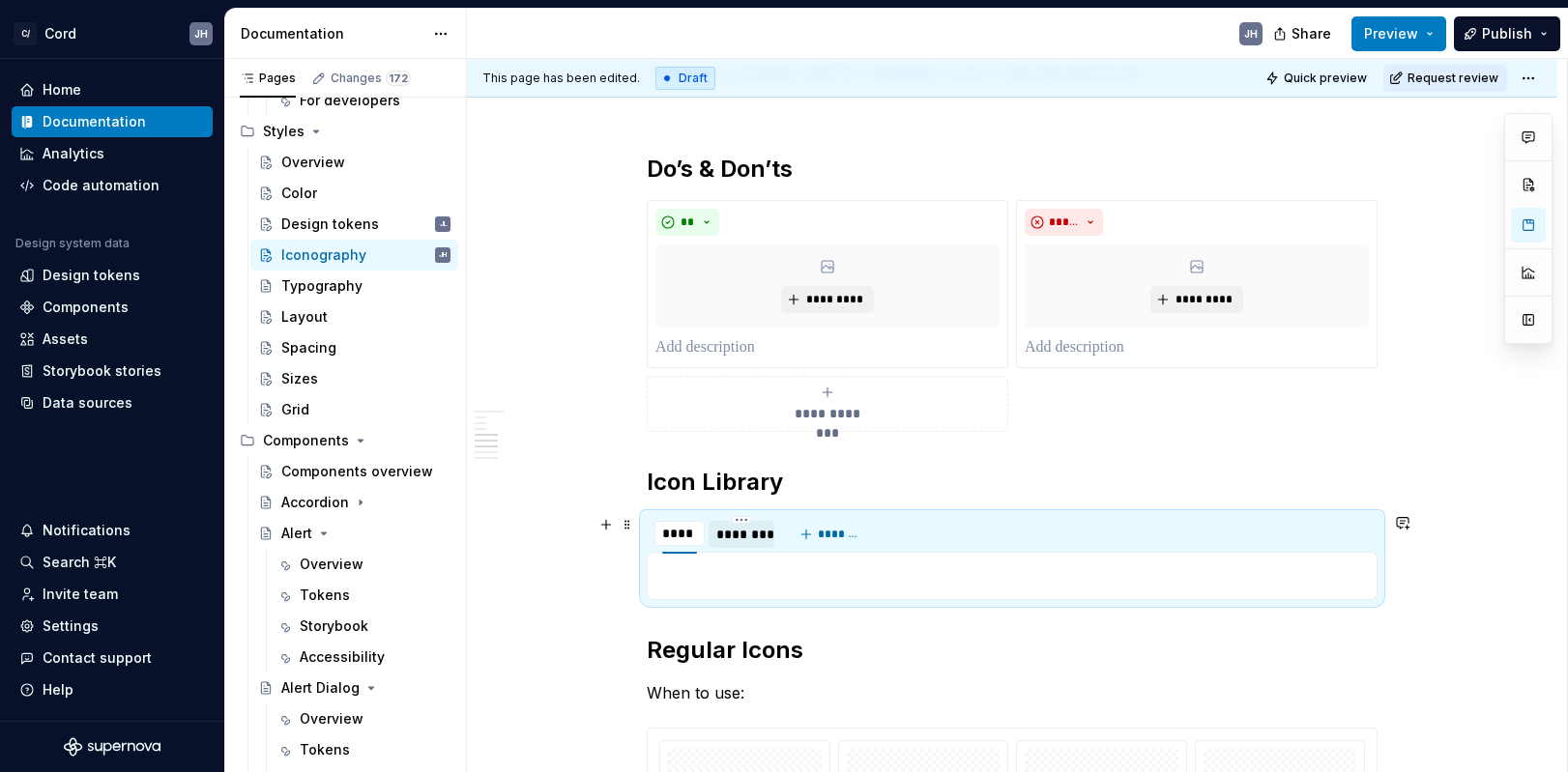 click on "********" at bounding box center [741, 534] 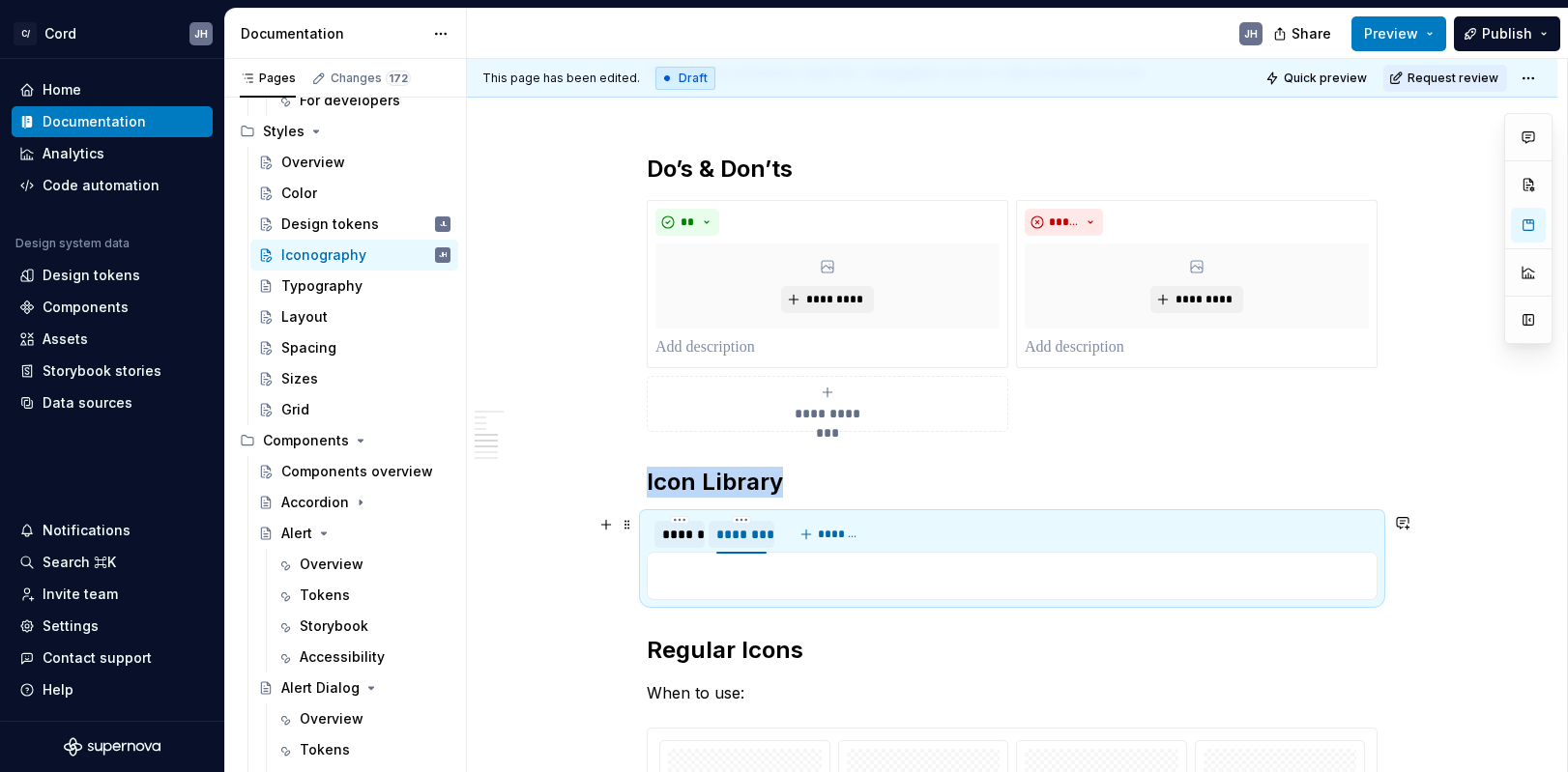 click on "********" at bounding box center [741, 534] 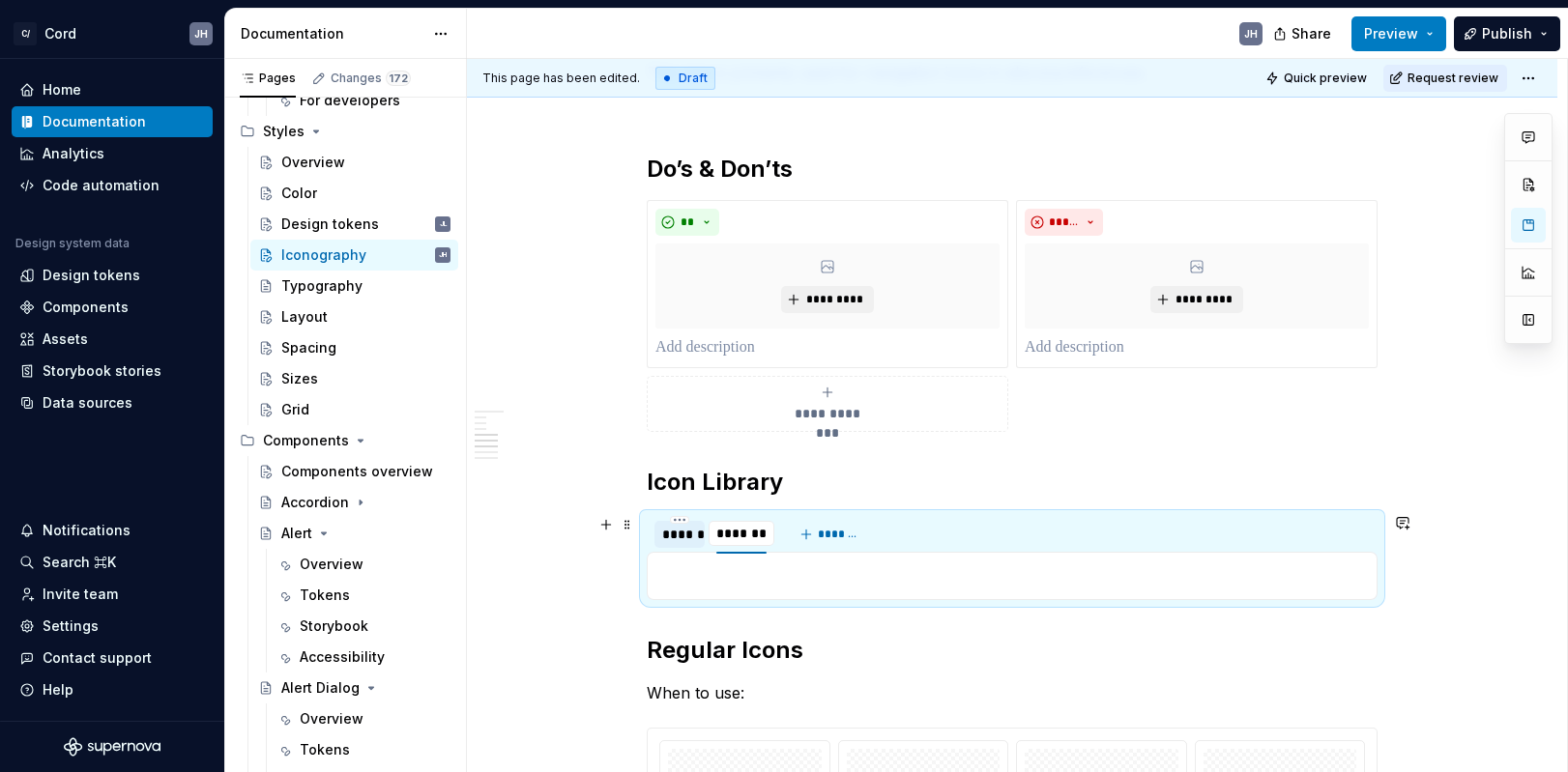 click on "****** ******** ********" at bounding box center (714, 539) 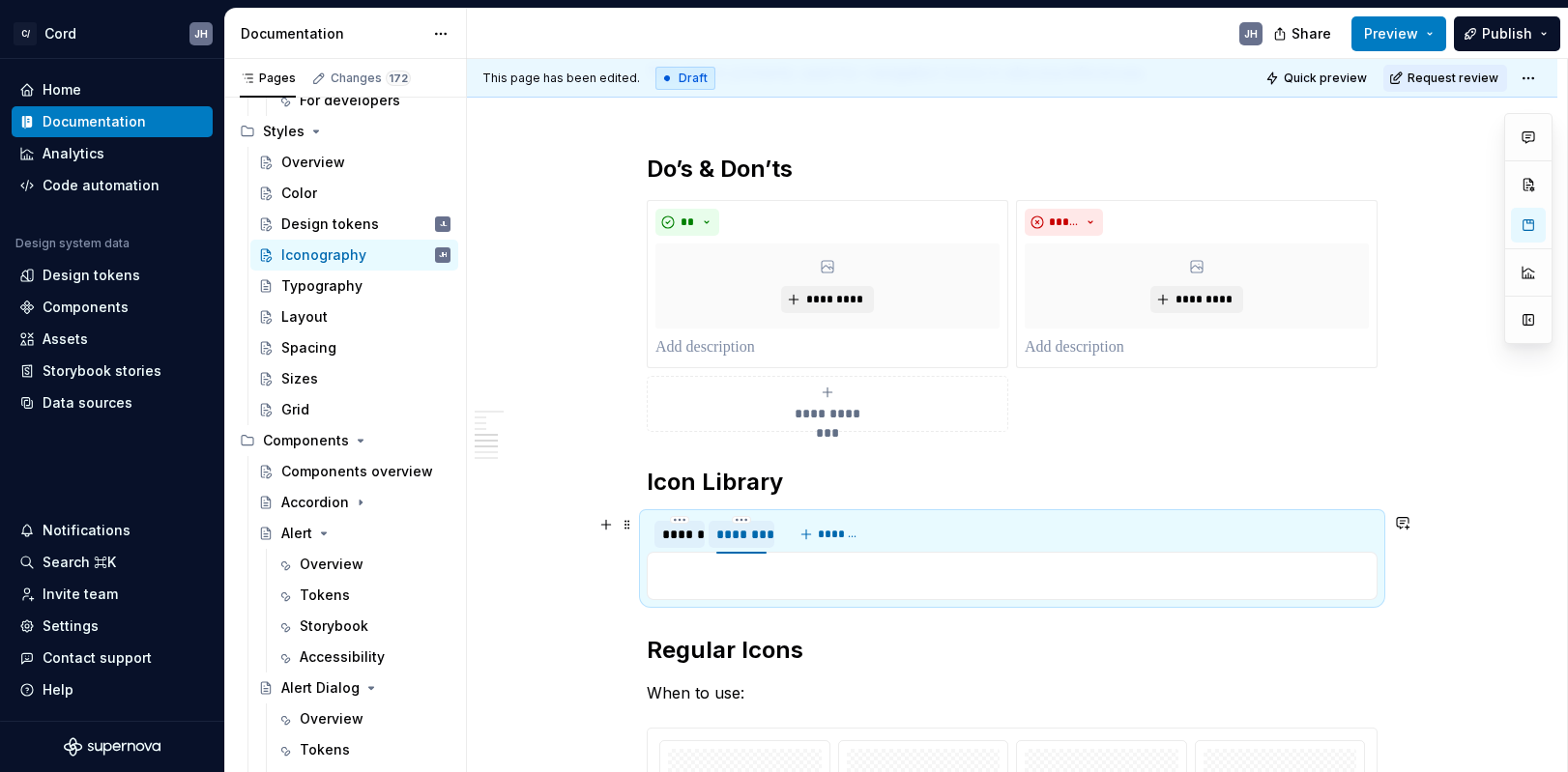 click on "******" at bounding box center [680, 534] 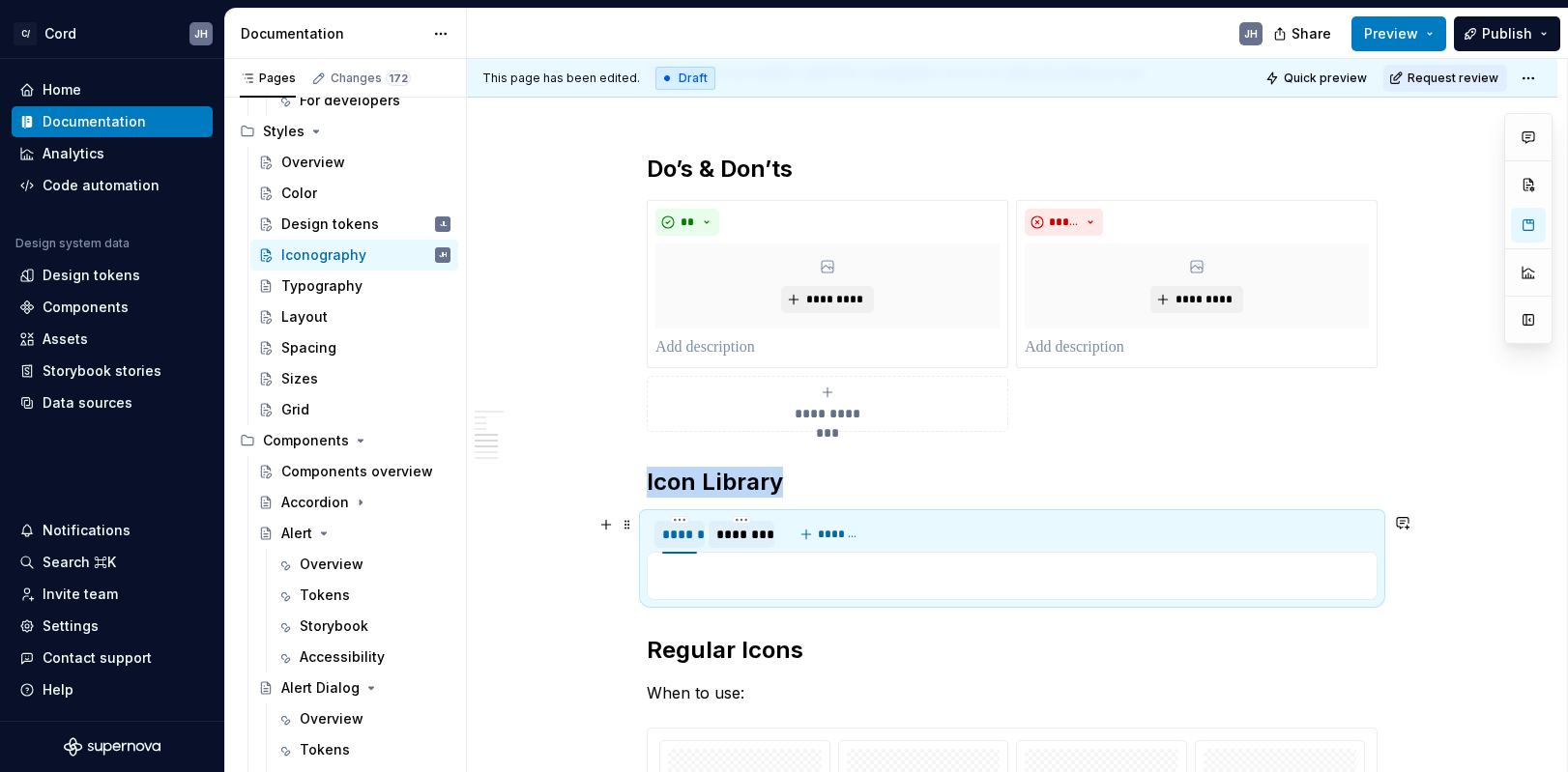 click on "******" at bounding box center [680, 534] 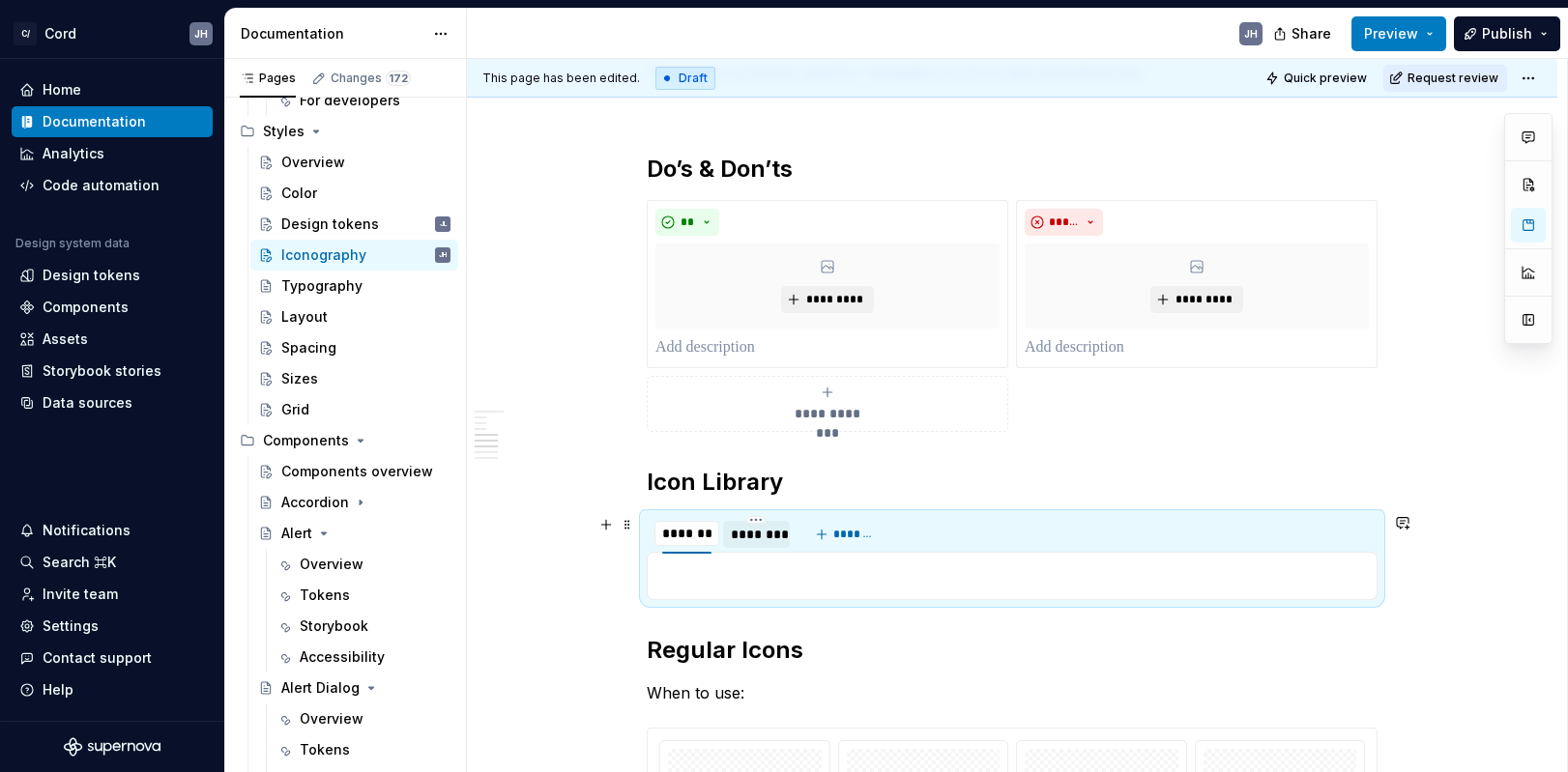 click on "********" at bounding box center [756, 534] 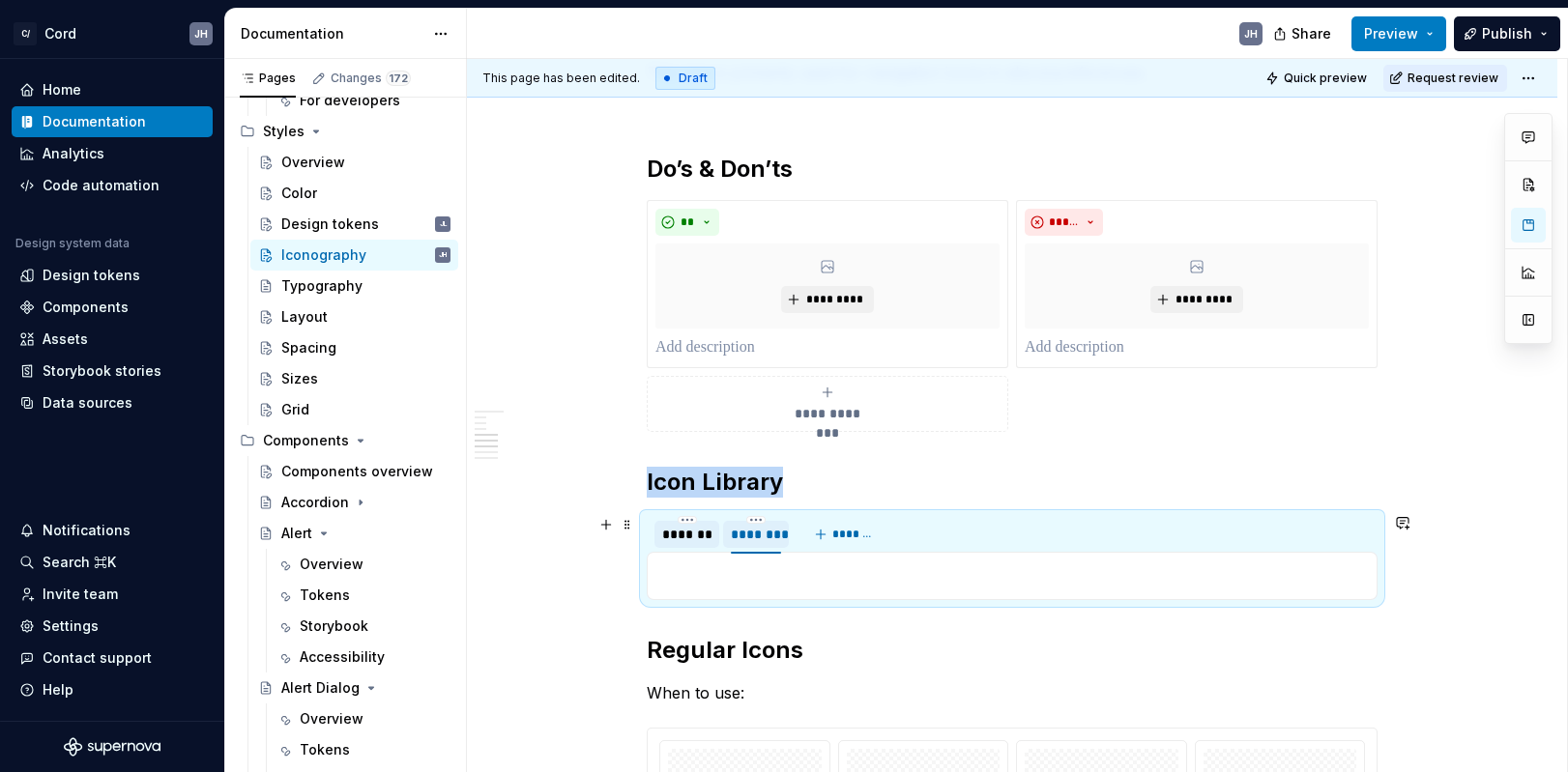 click on "********" at bounding box center [756, 534] 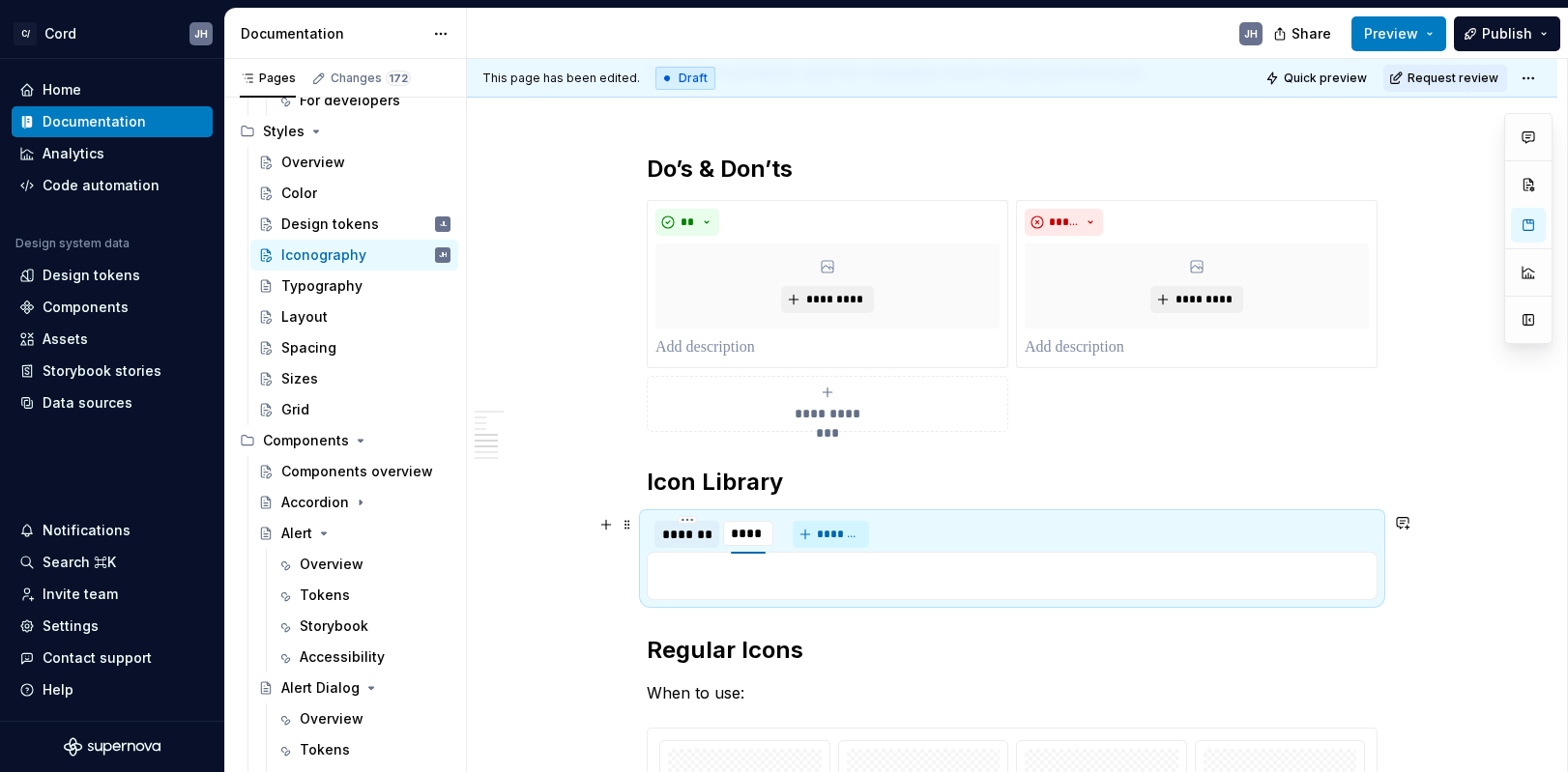 click on "*******" at bounding box center [838, 534] 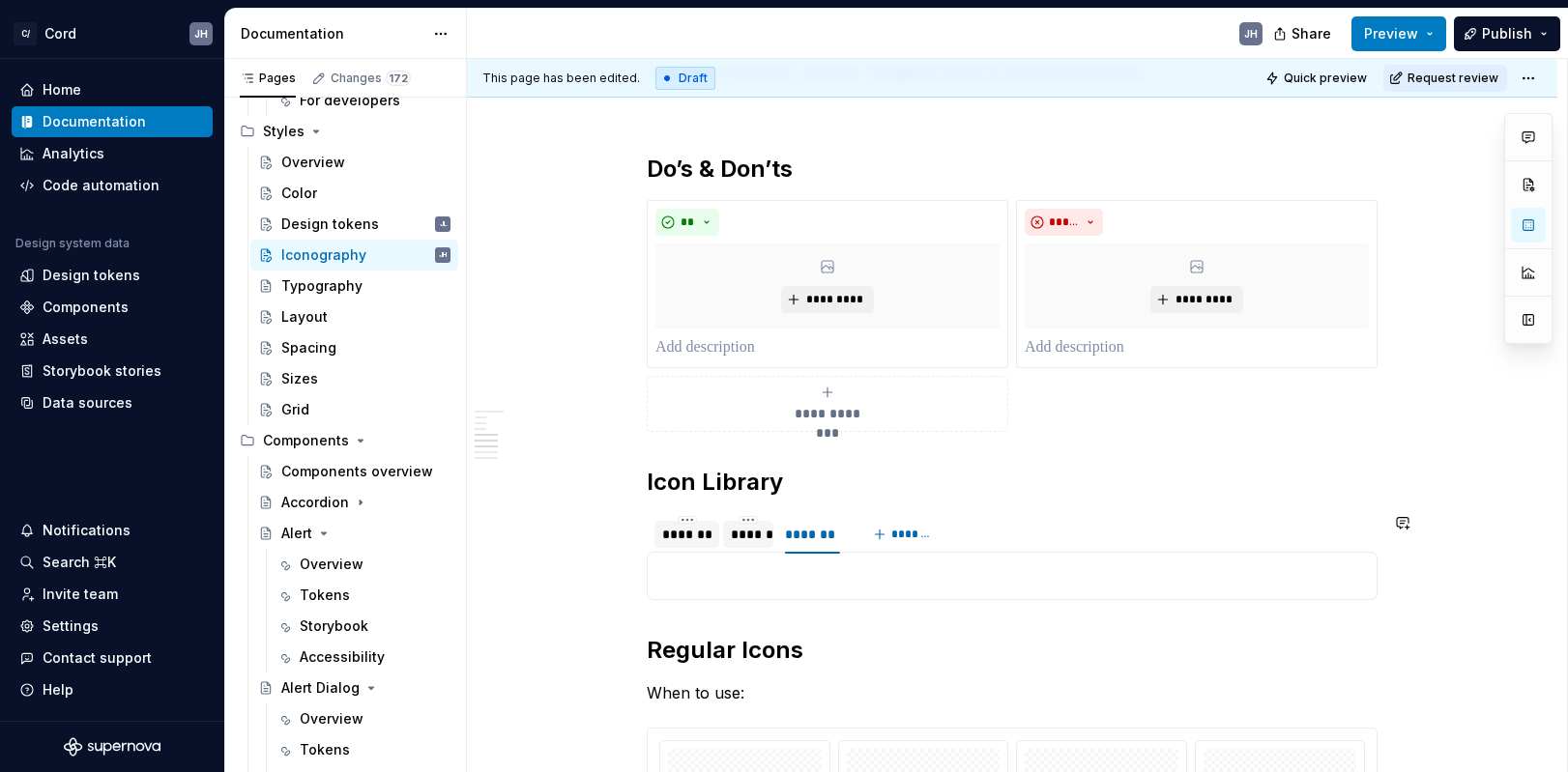 click on "**********" at bounding box center [1012, 4351] 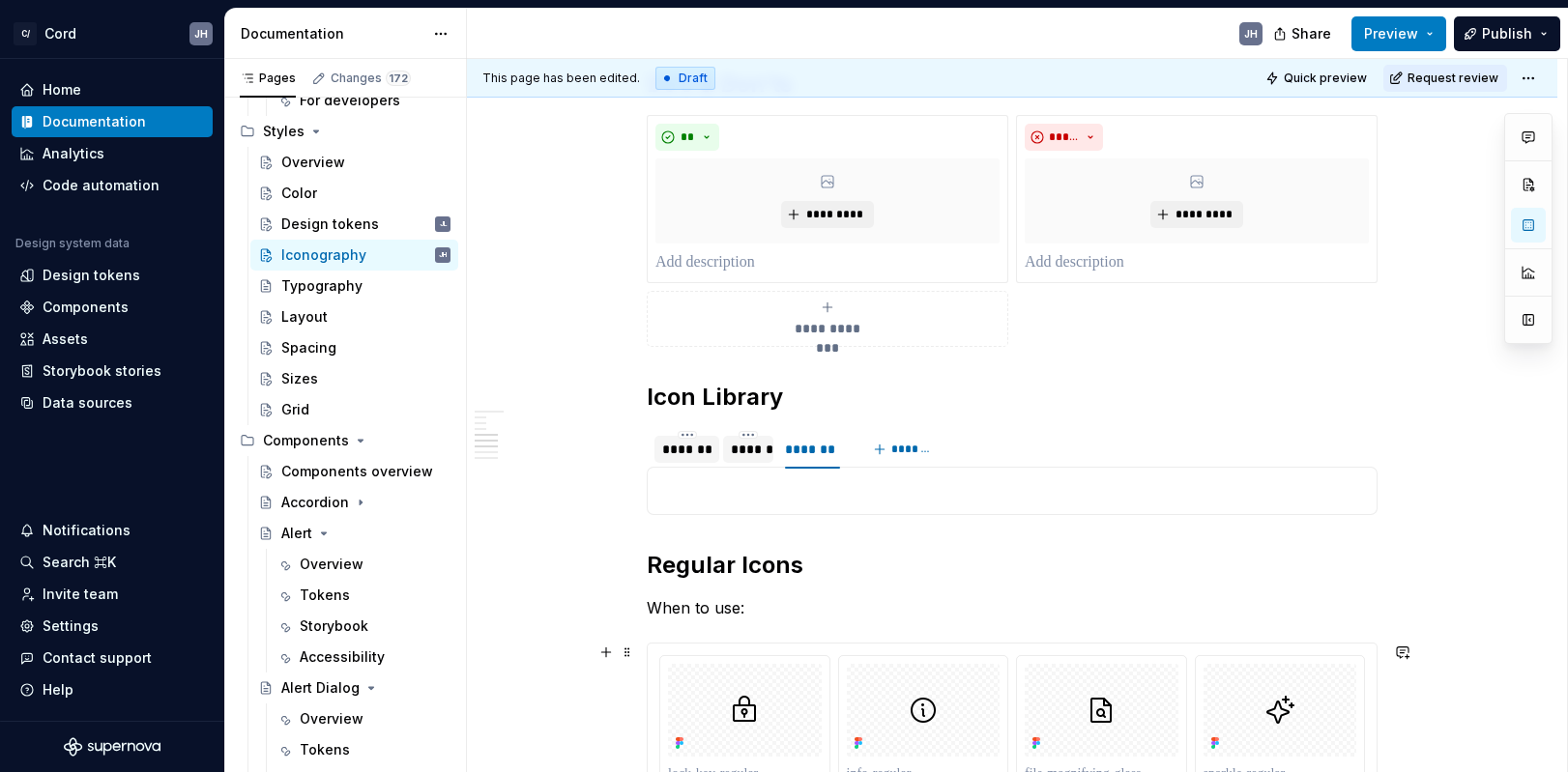 scroll, scrollTop: 712, scrollLeft: 0, axis: vertical 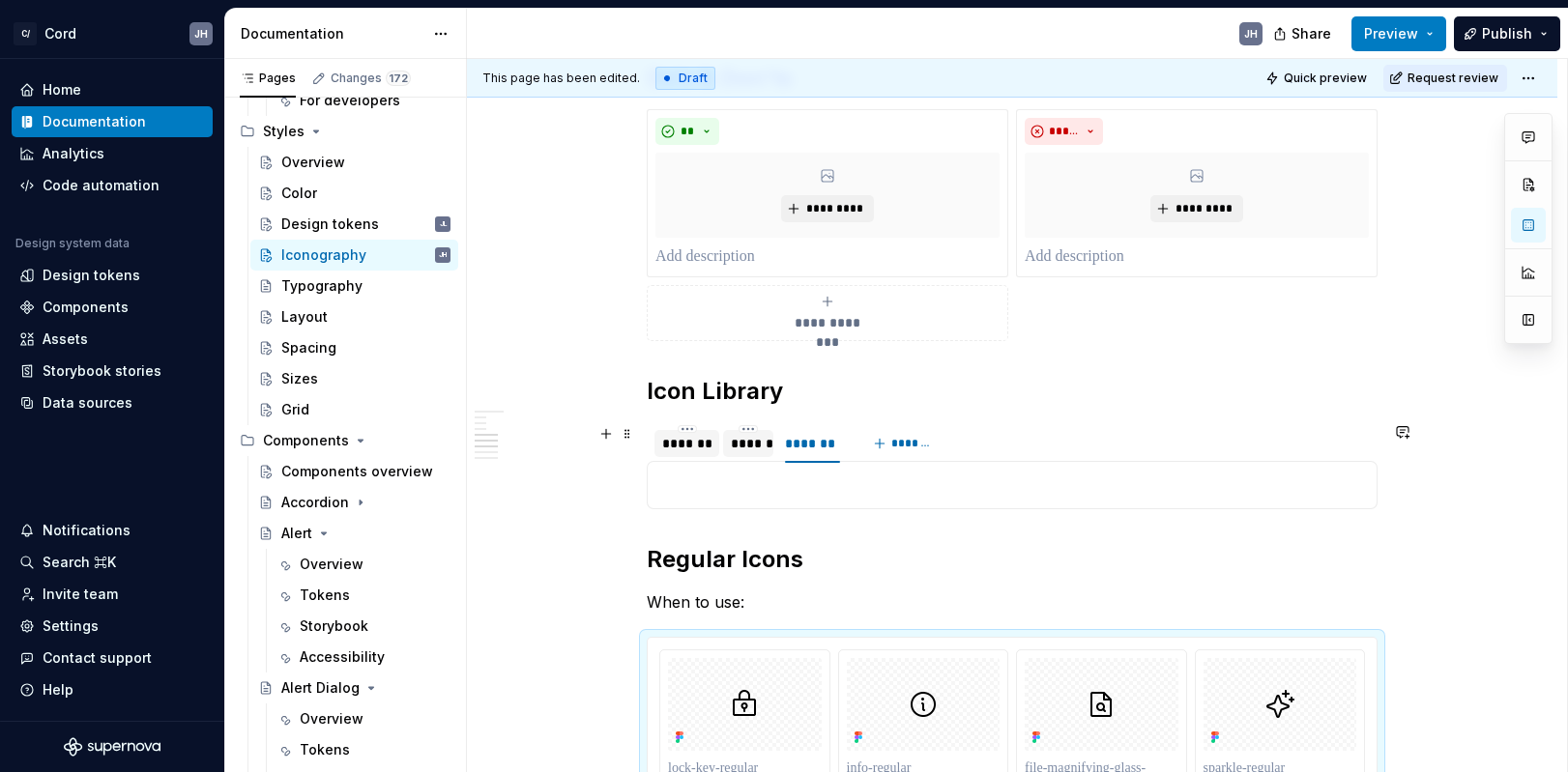 click on "*******" at bounding box center [686, 443] 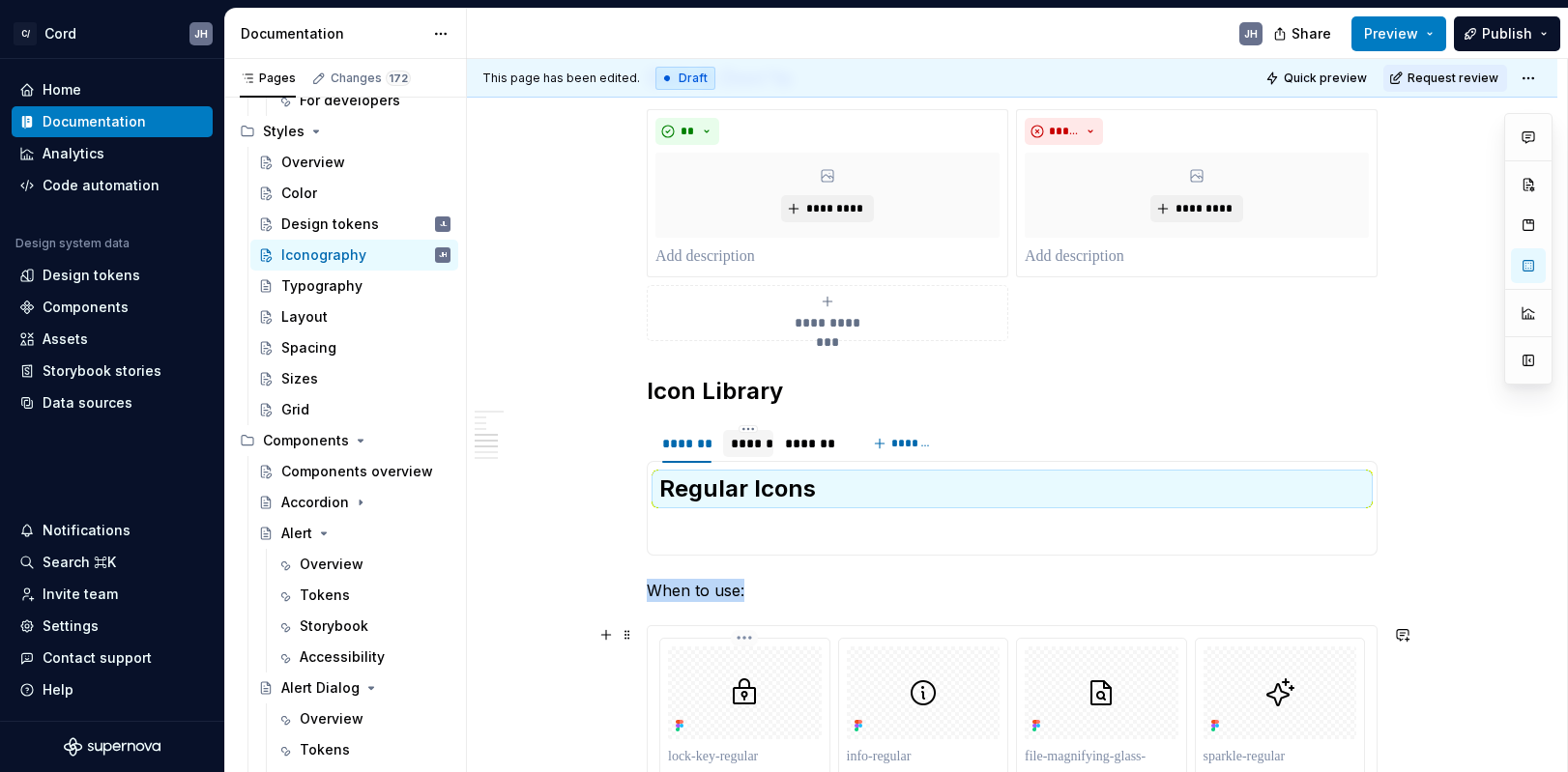 click at bounding box center [744, 693] 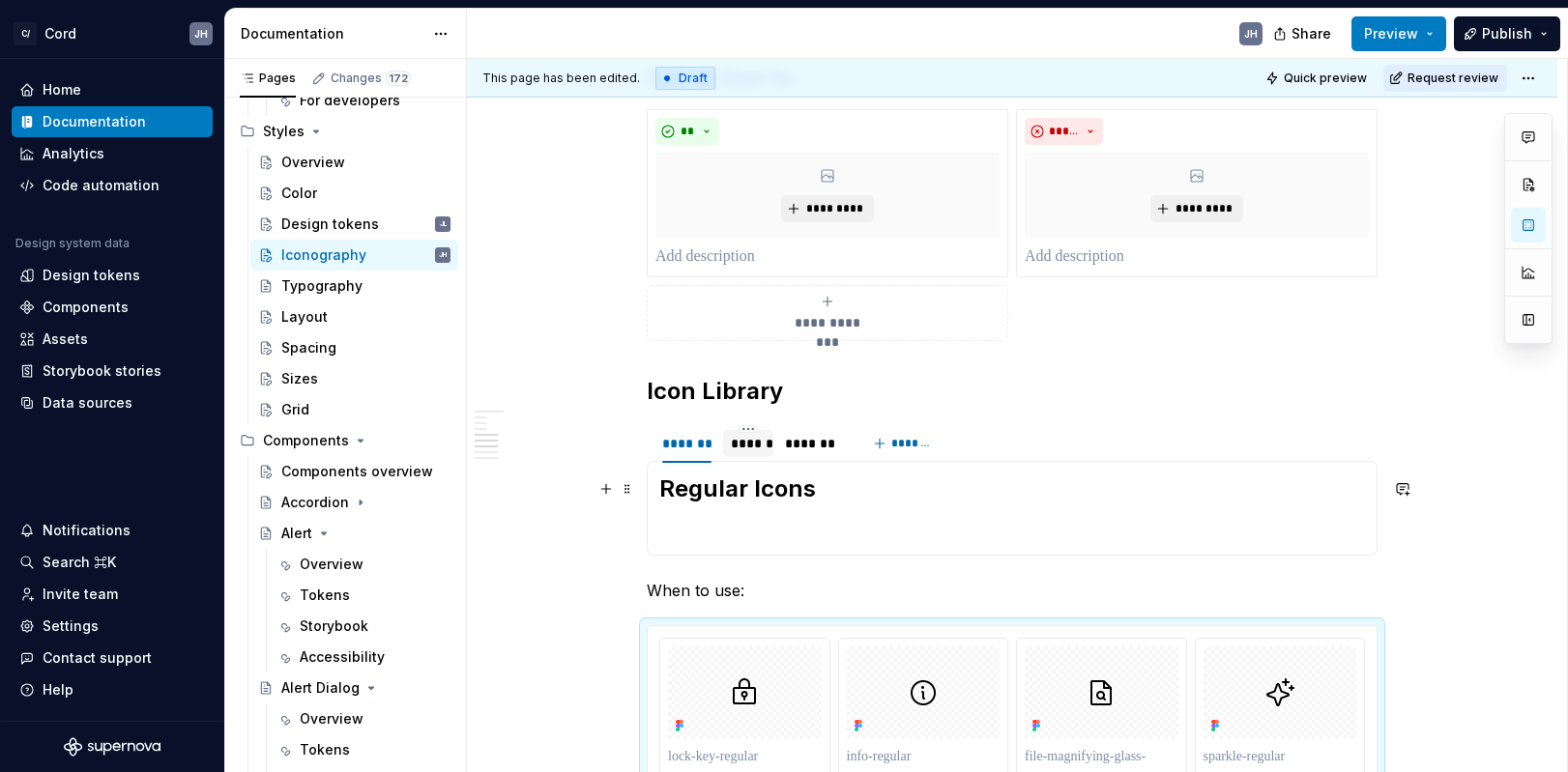 click on "Regular Icons" at bounding box center [1012, 489] 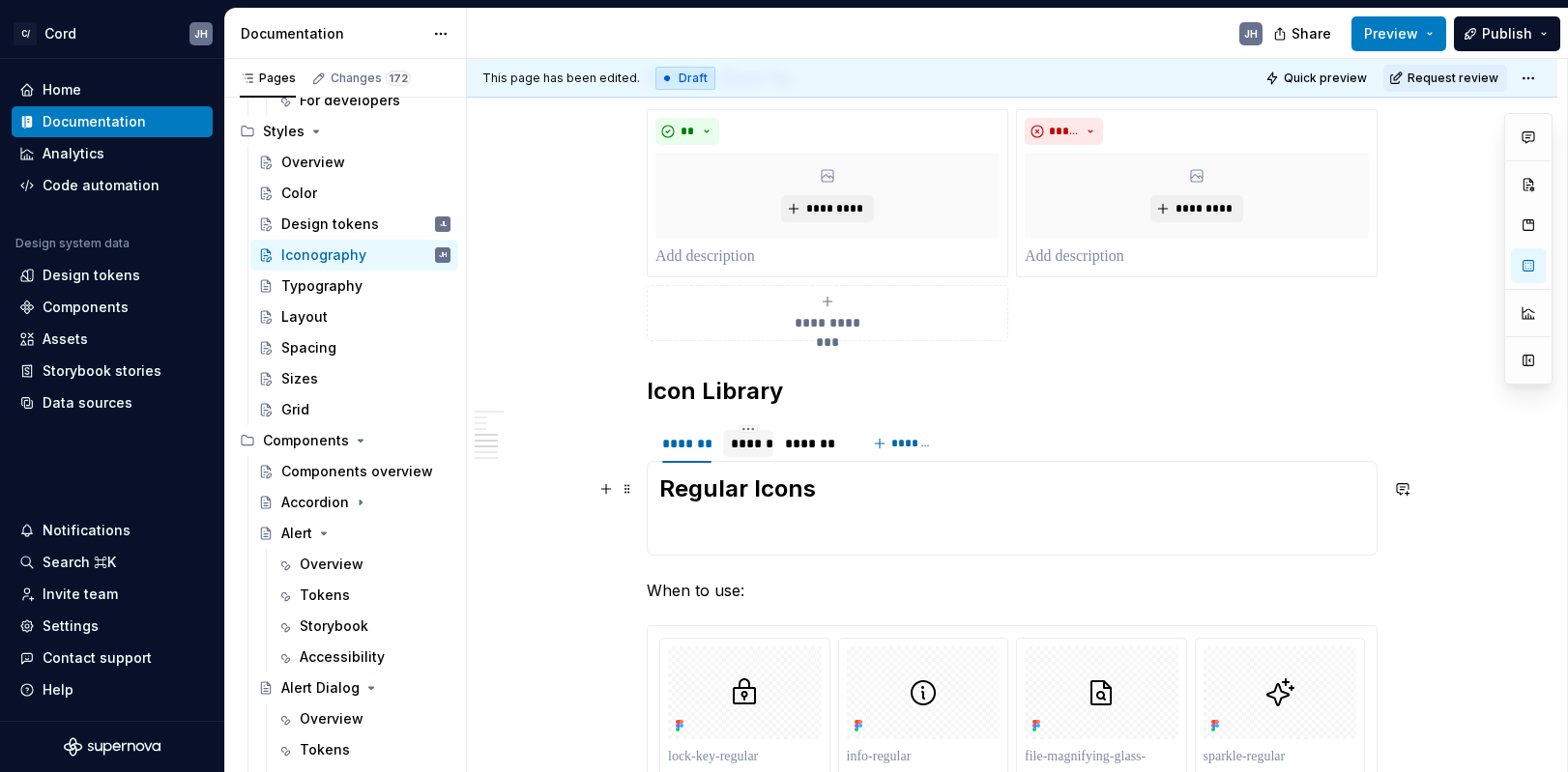 click on "Regular Icons" at bounding box center [1012, 489] 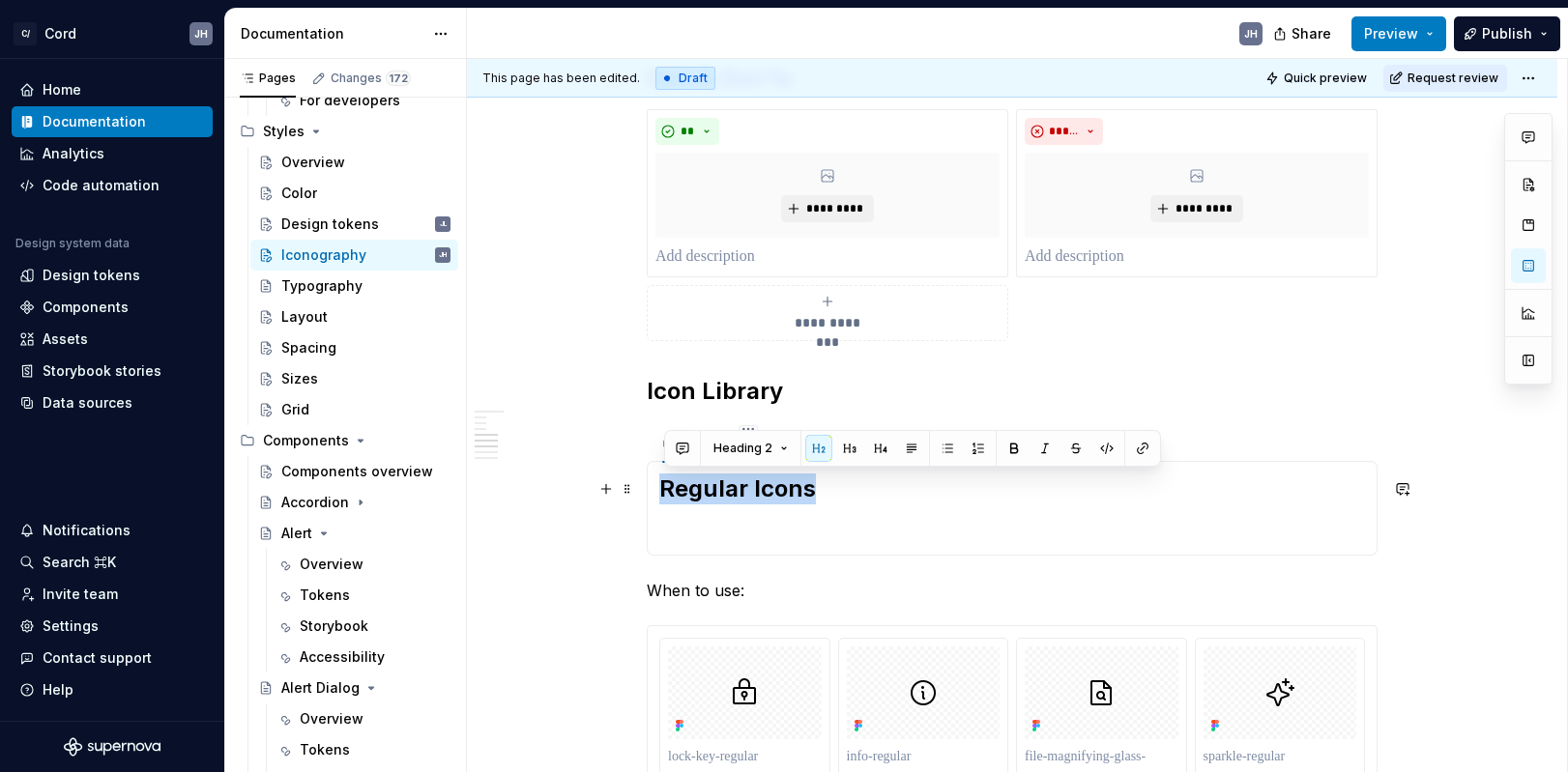 drag, startPoint x: 823, startPoint y: 491, endPoint x: 668, endPoint y: 497, distance: 155.11609 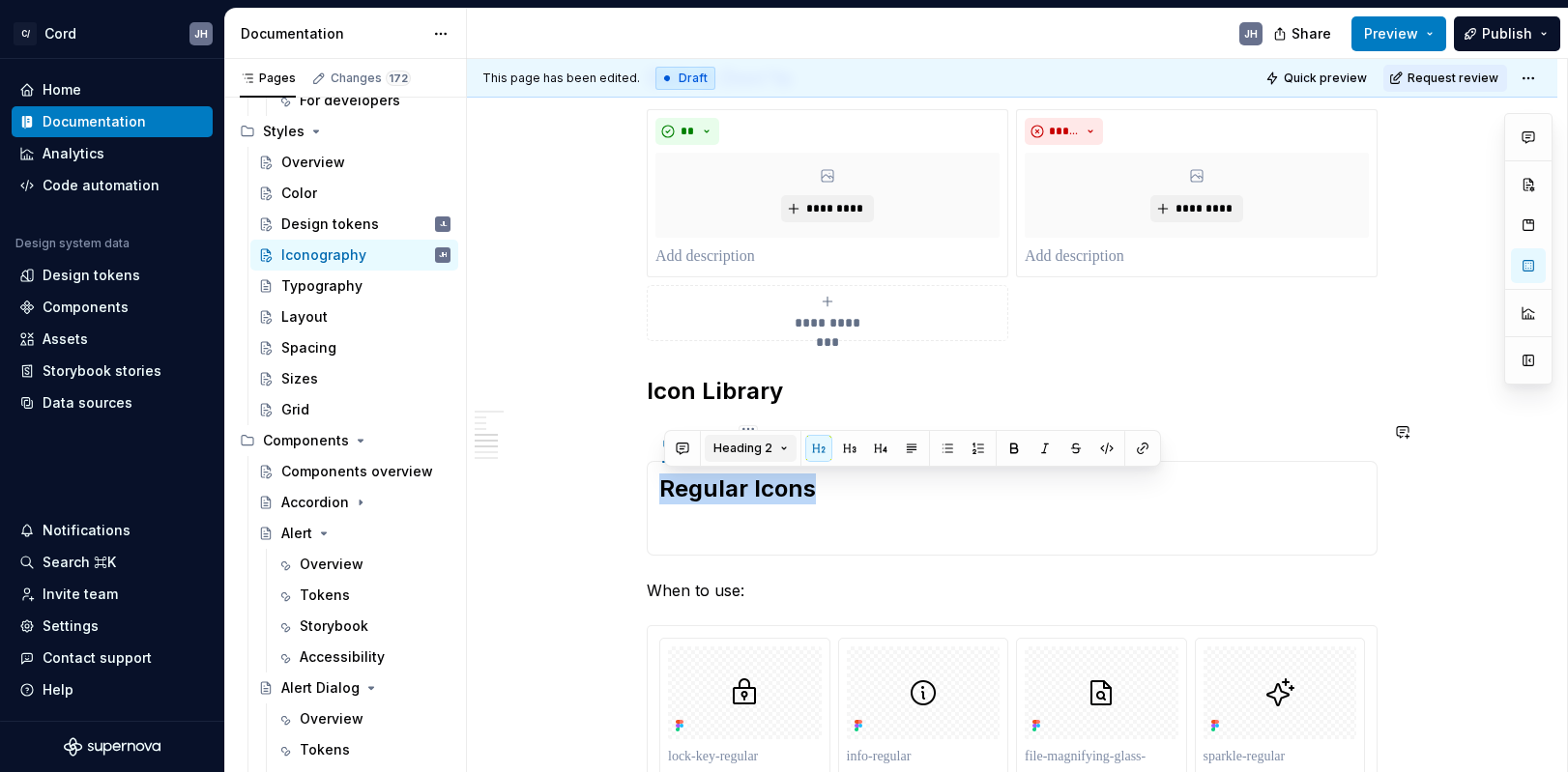 click on "Heading 2" at bounding box center (750, 448) 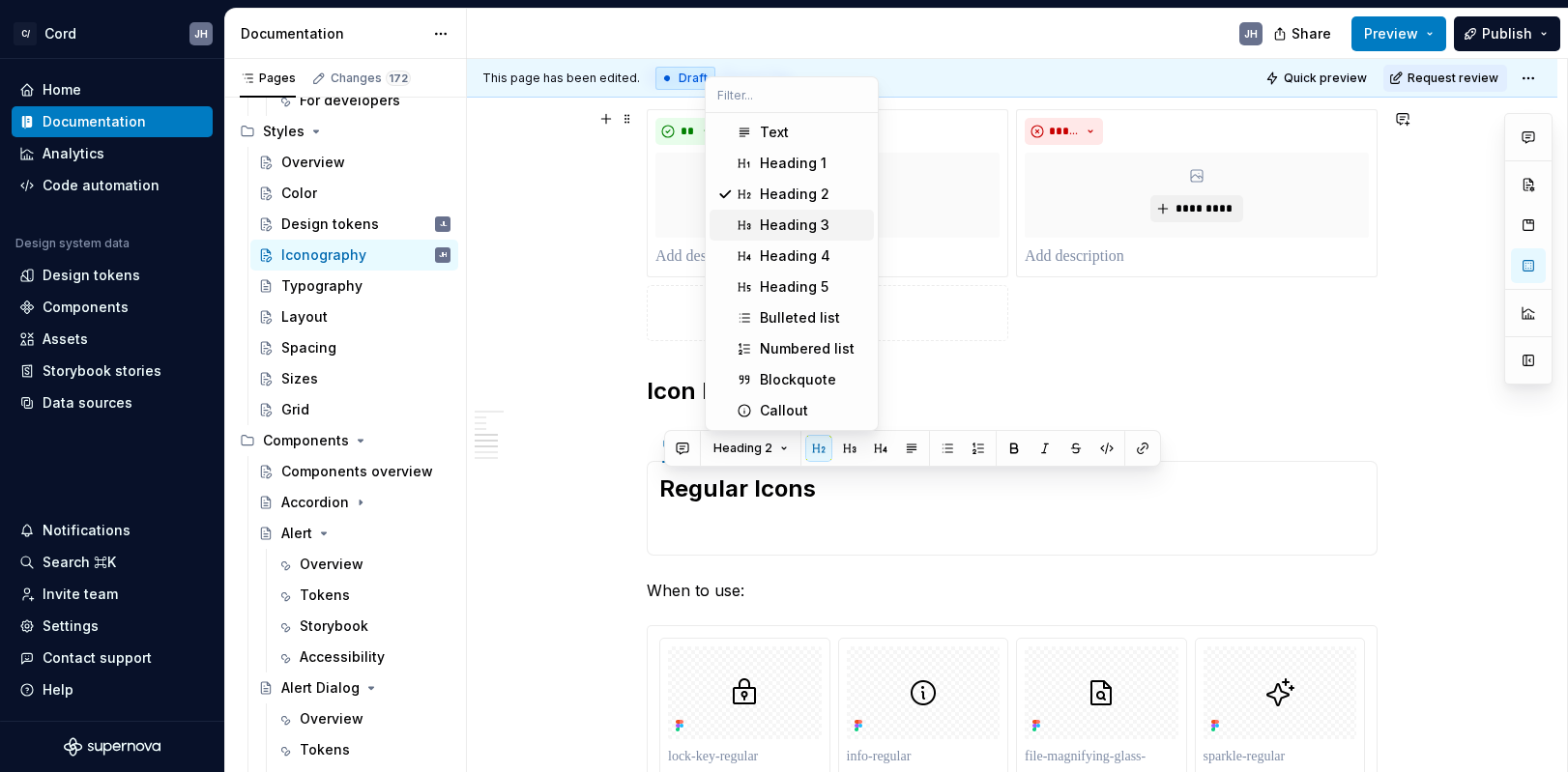 click on "Heading 3" at bounding box center (795, 225) 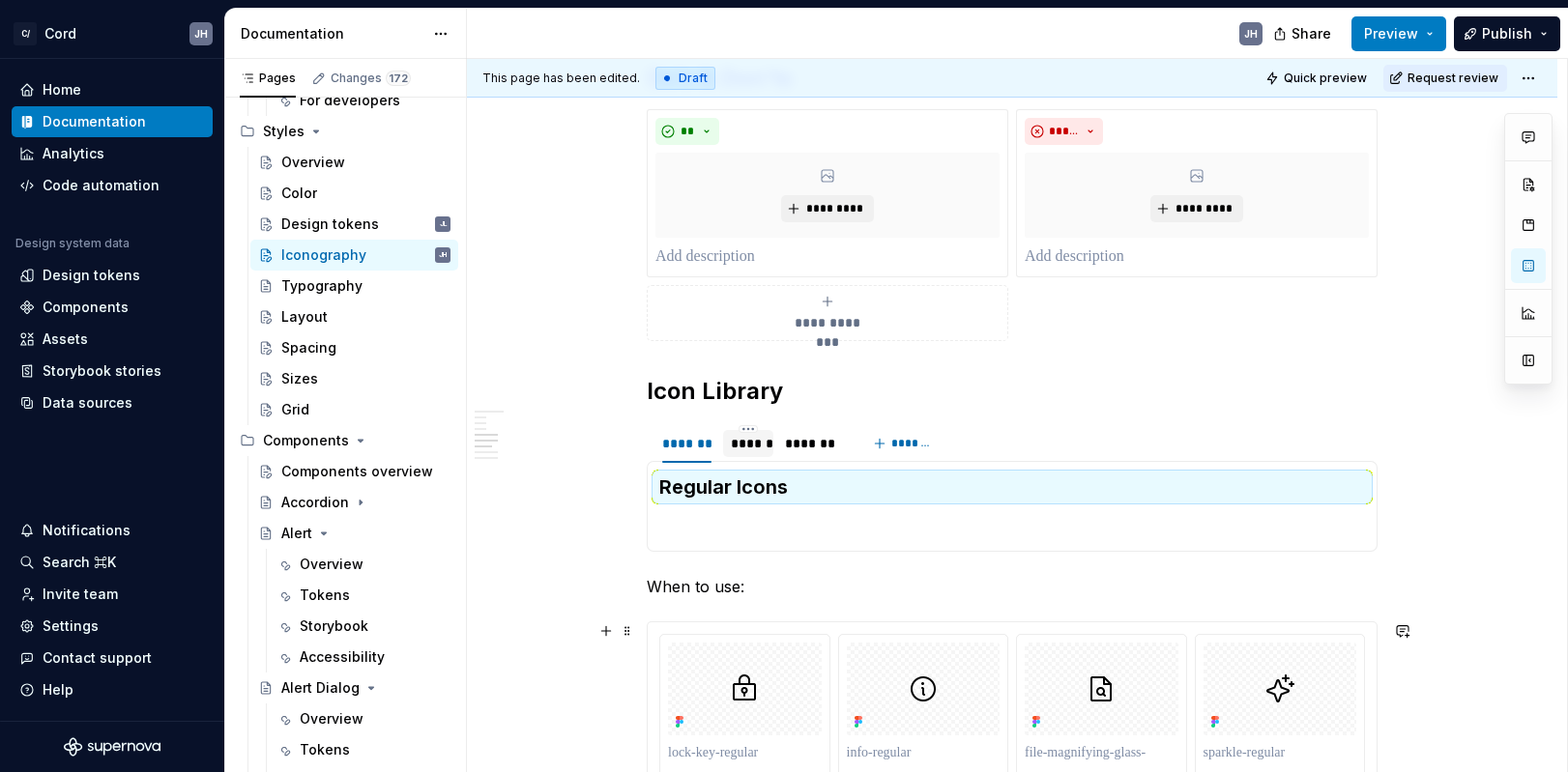 click at bounding box center (1012, 2522) 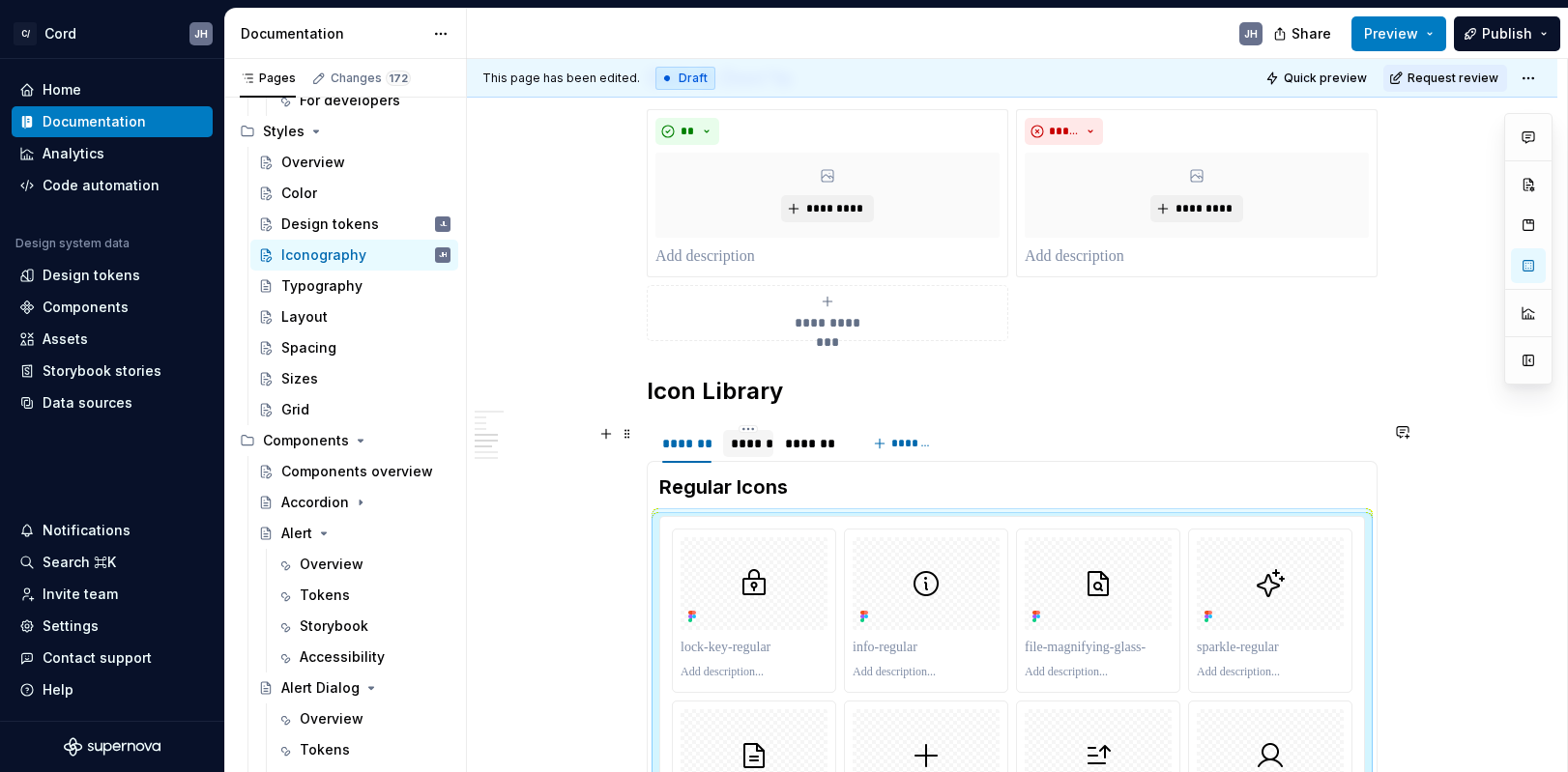 click on "******" at bounding box center (748, 443) 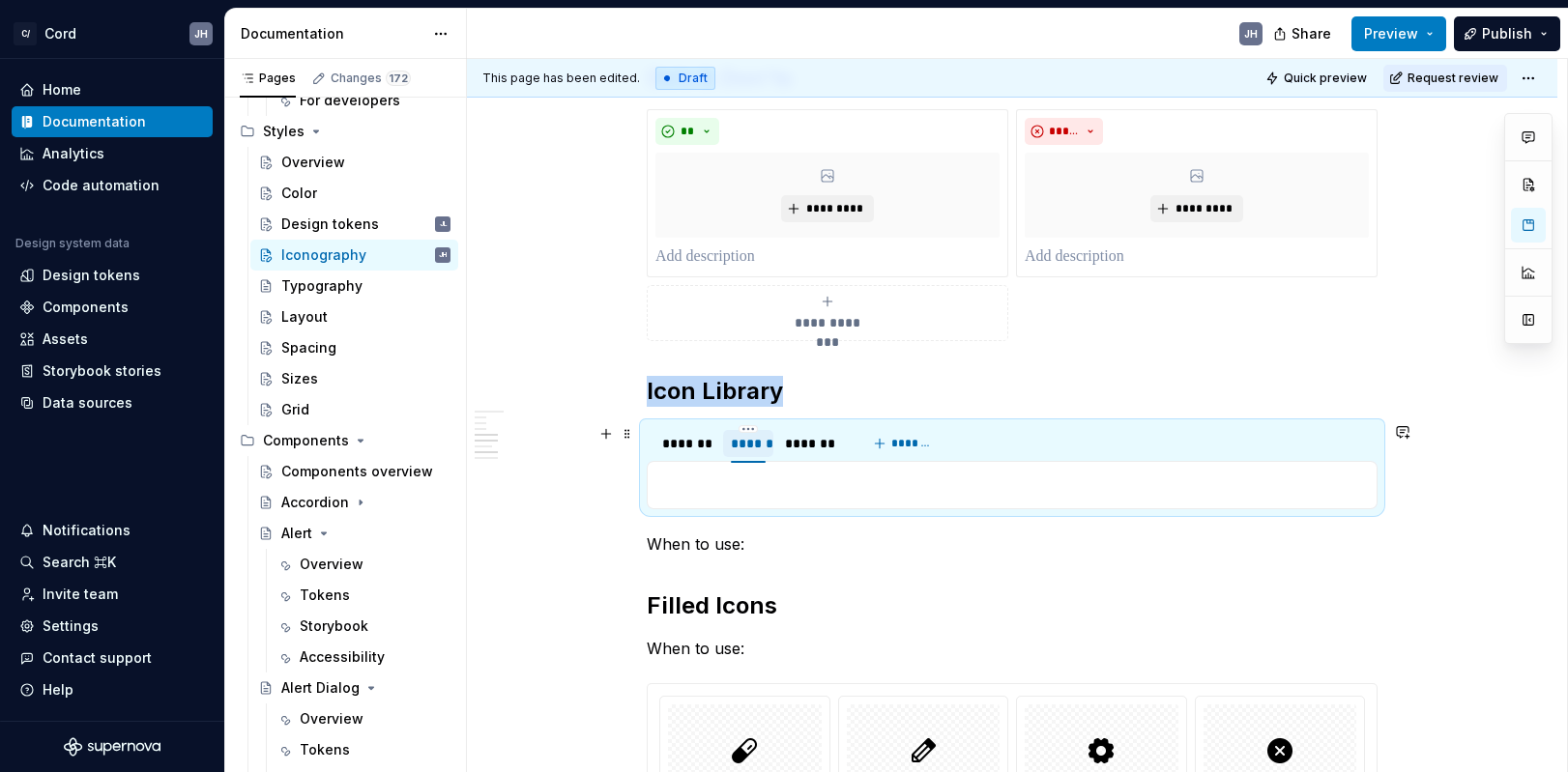 scroll, scrollTop: 821, scrollLeft: 0, axis: vertical 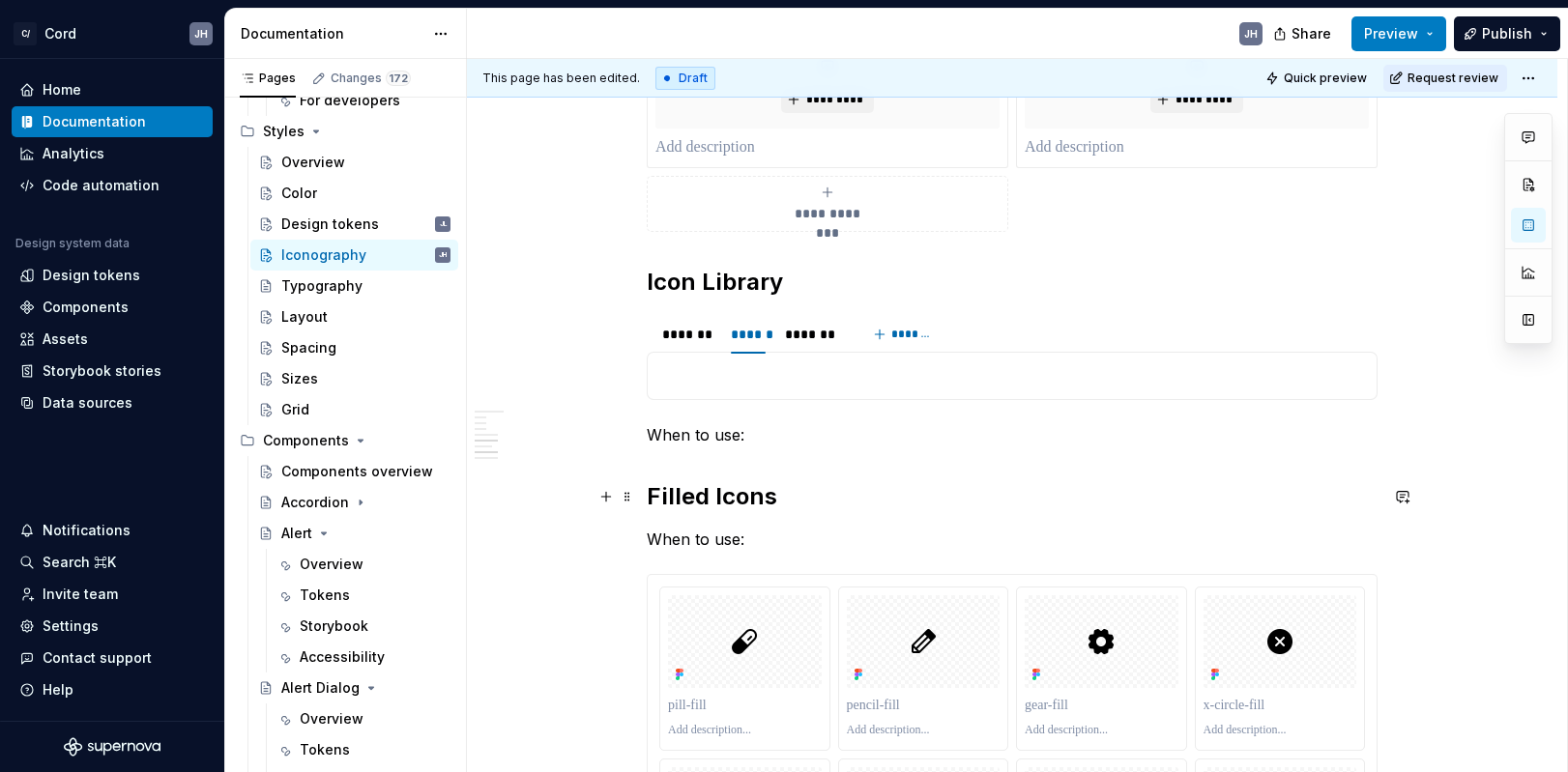 click on "Filled Icons" at bounding box center (1012, 497) 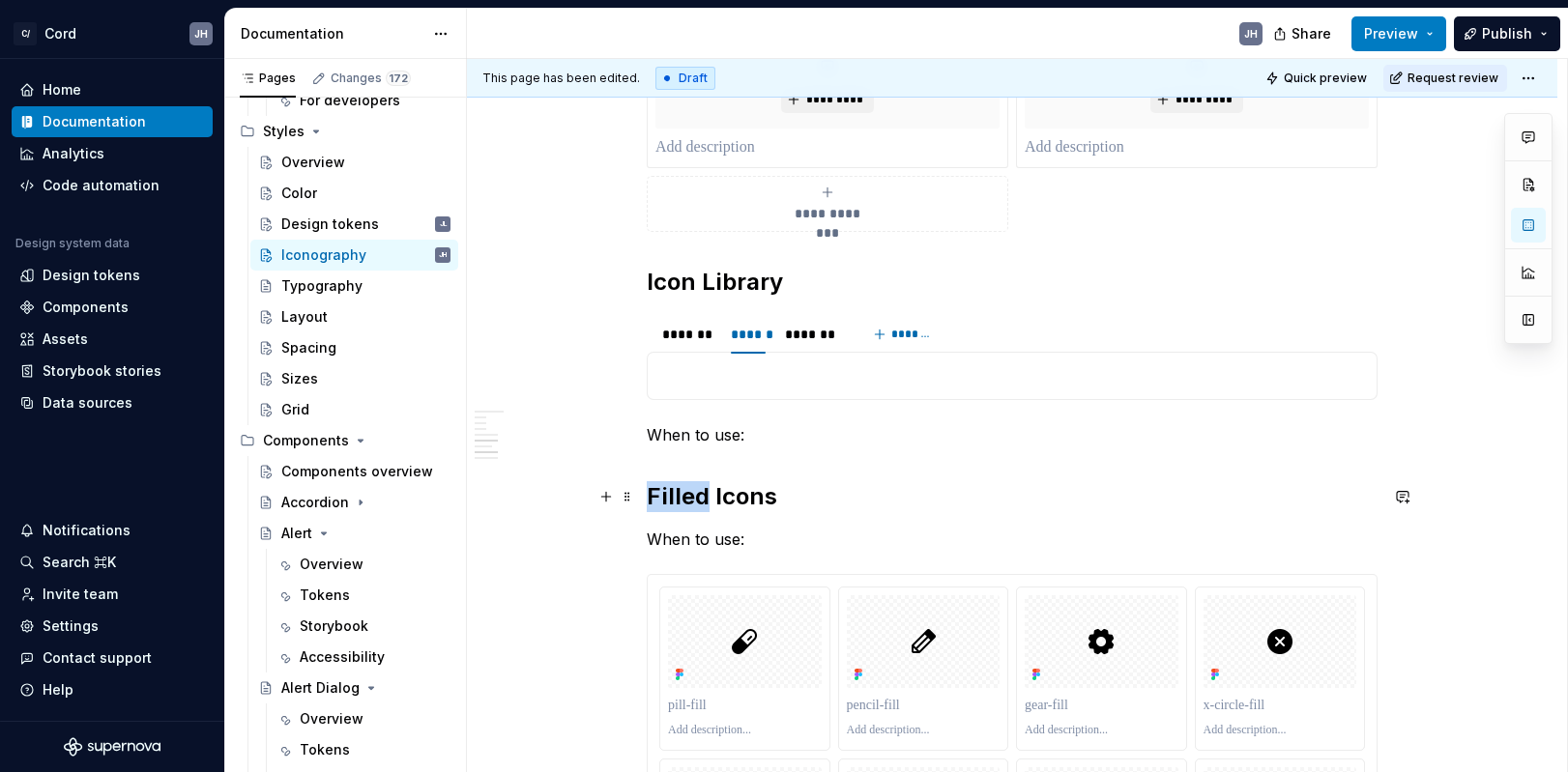 click on "Filled Icons" at bounding box center [1012, 497] 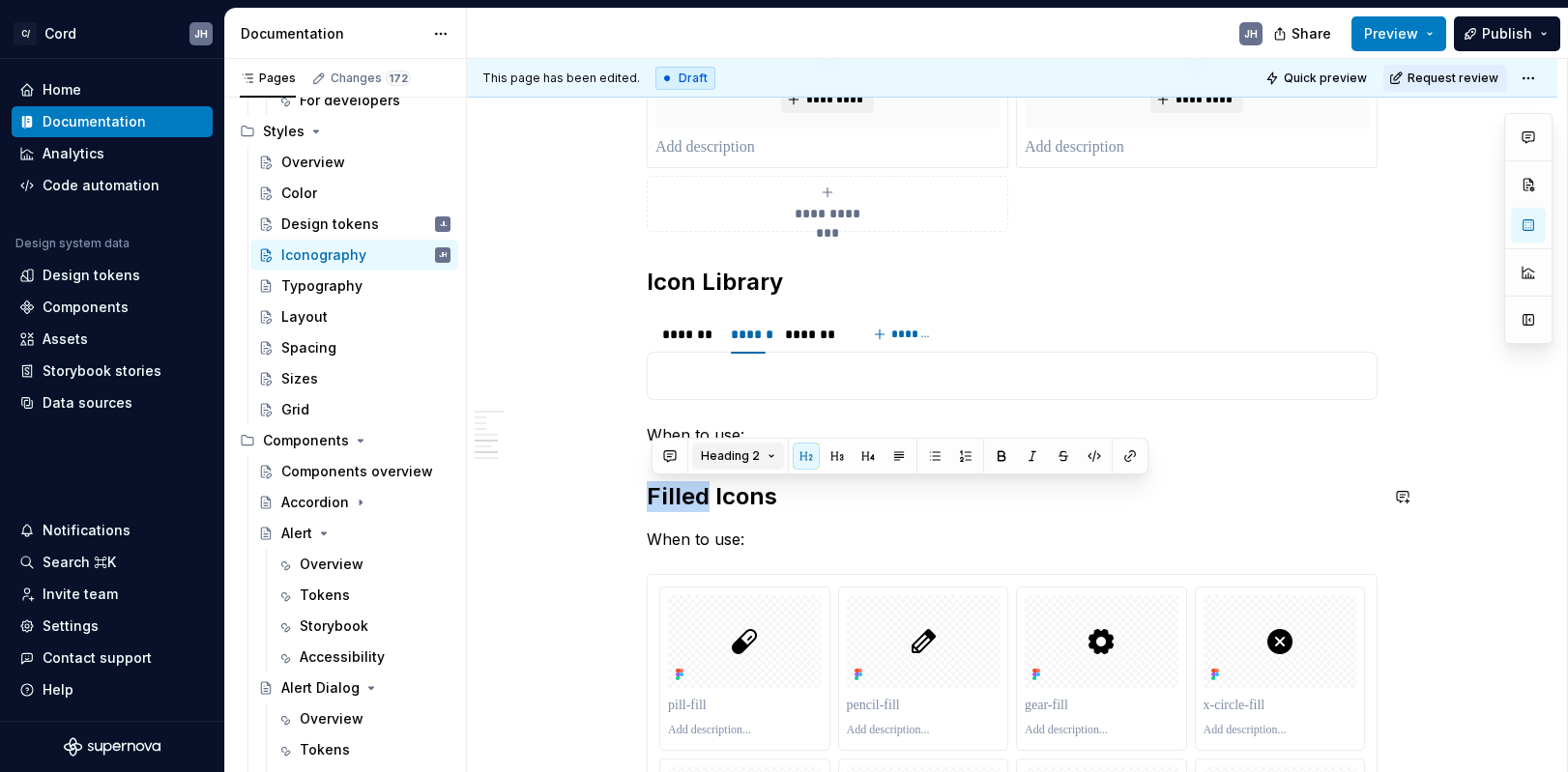 click on "Heading 2" at bounding box center (738, 456) 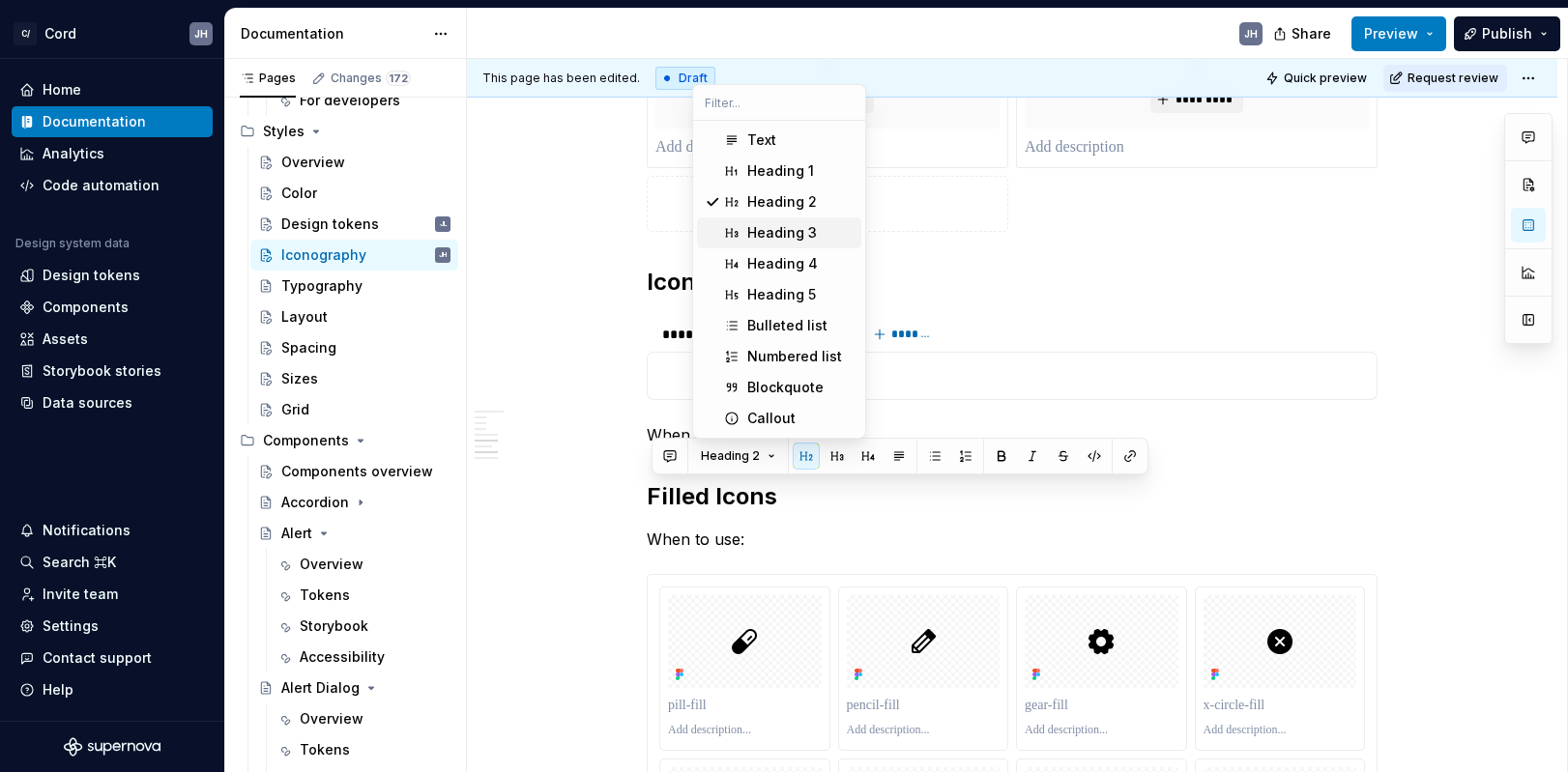 click on "Heading 3" at bounding box center [779, 233] 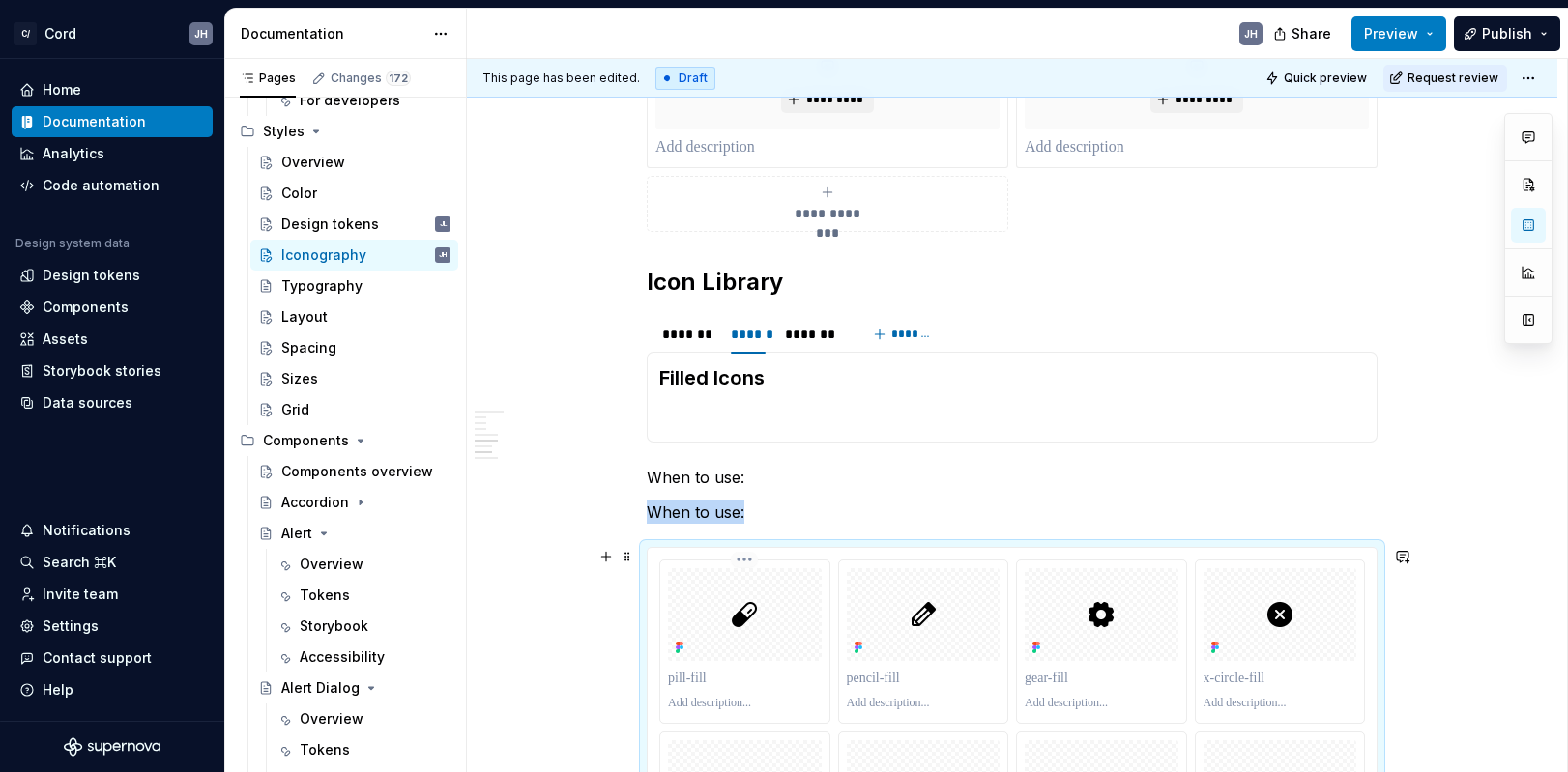 click at bounding box center (744, 642) 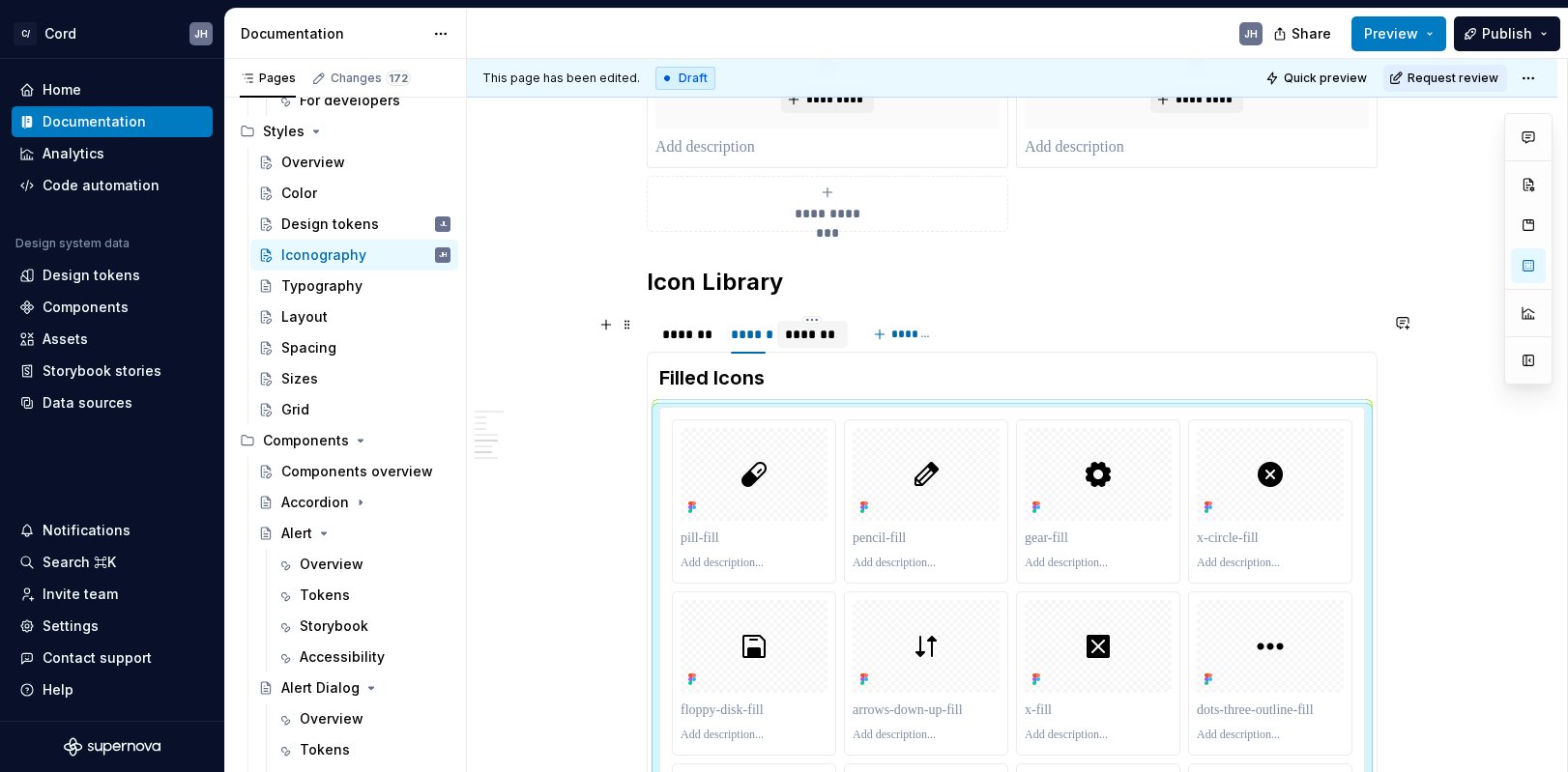 click on "*******" at bounding box center [812, 334] 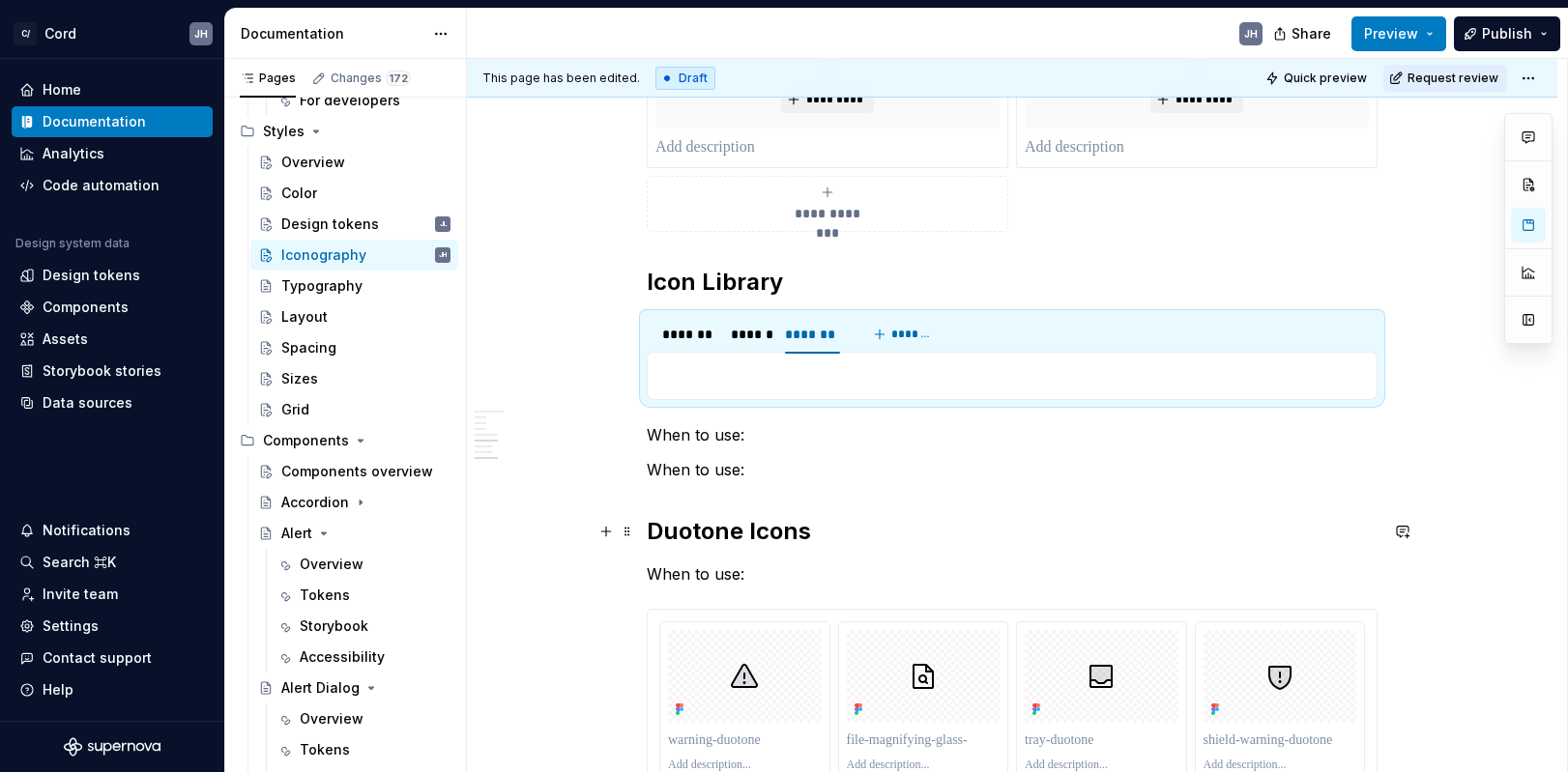 click on "Duotone Icons" at bounding box center (1012, 531) 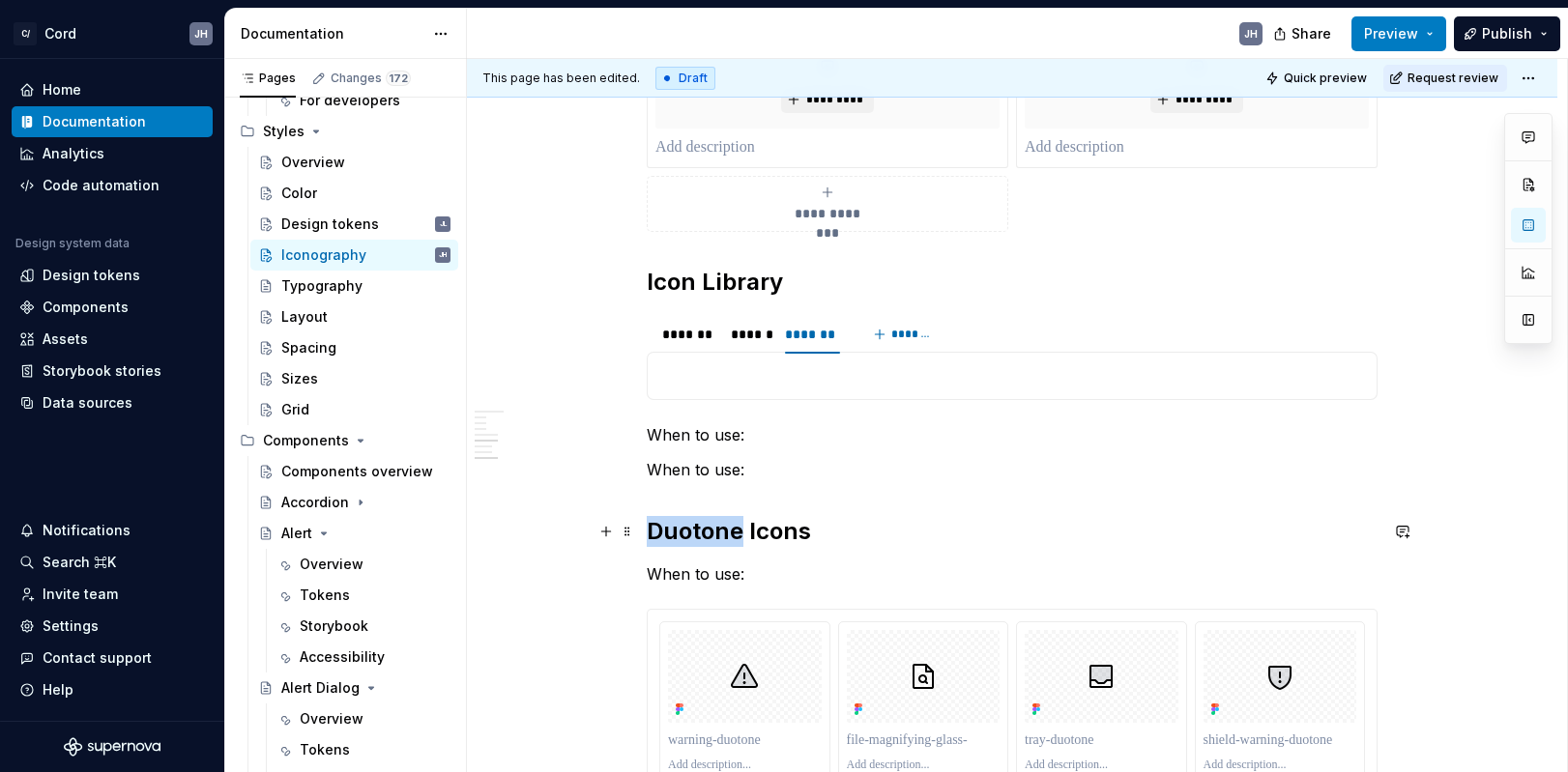 click on "Duotone Icons" at bounding box center (1012, 531) 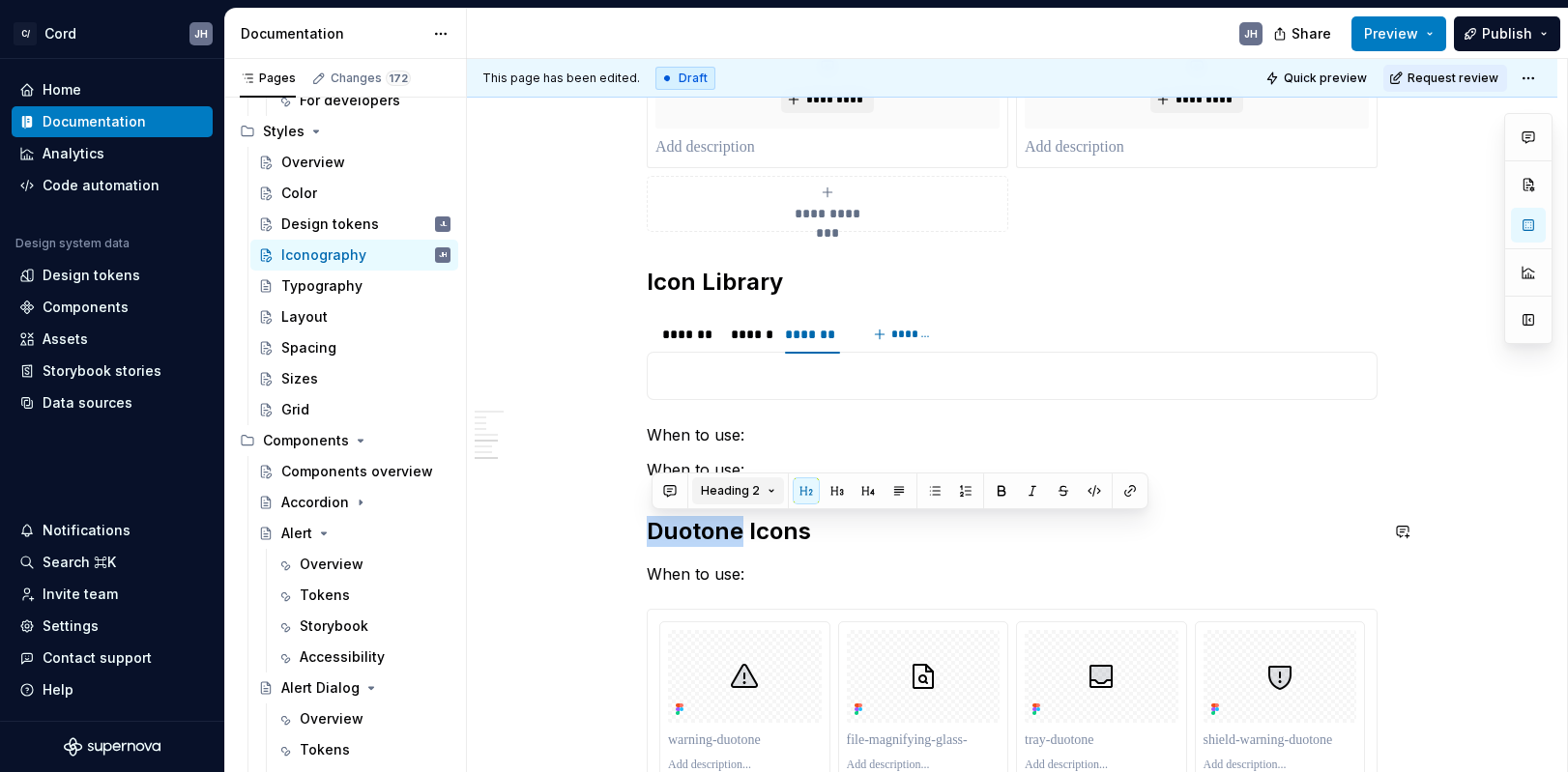 click on "Heading 2" at bounding box center (738, 491) 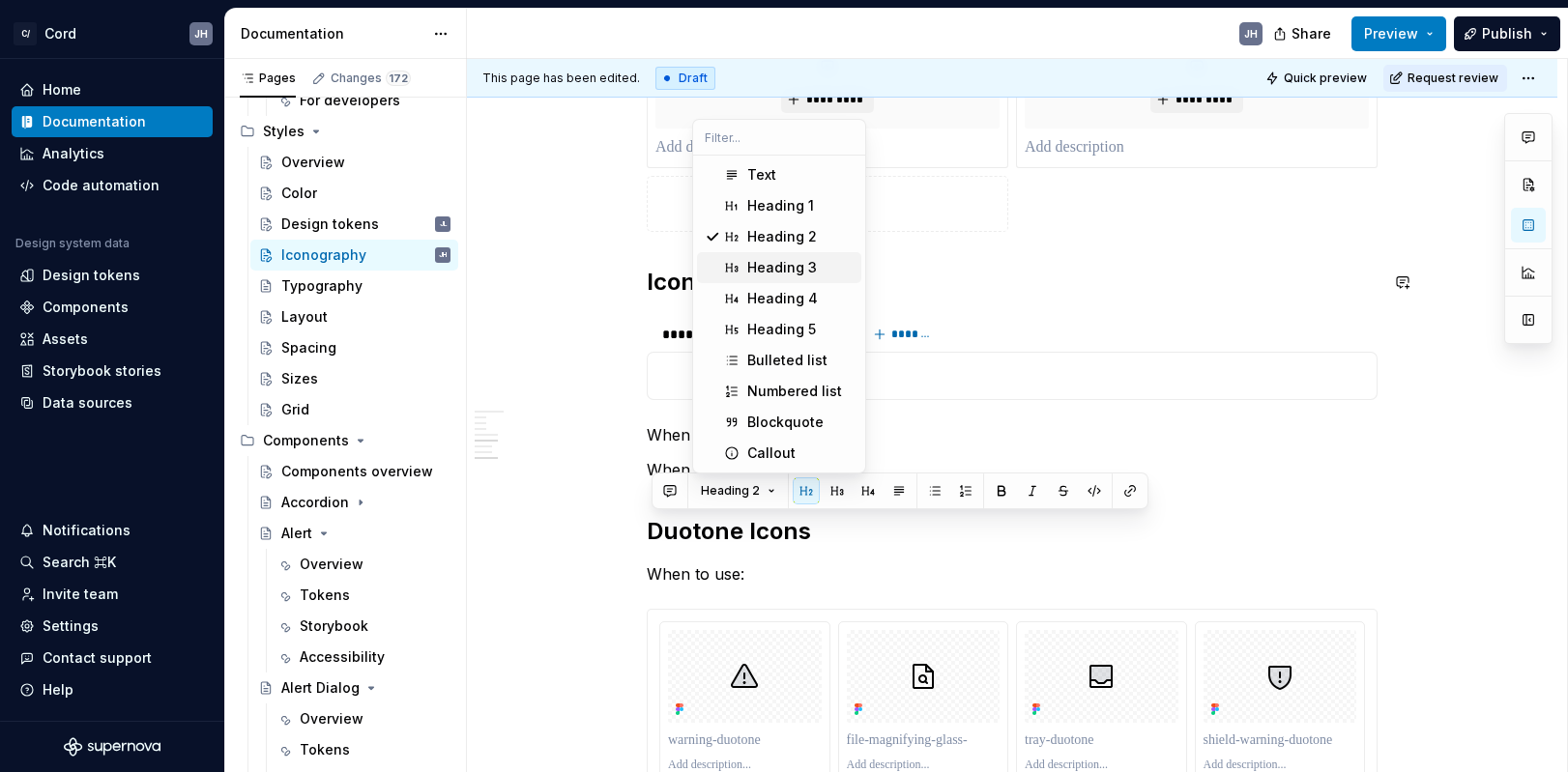 click on "Heading 3" at bounding box center [782, 268] 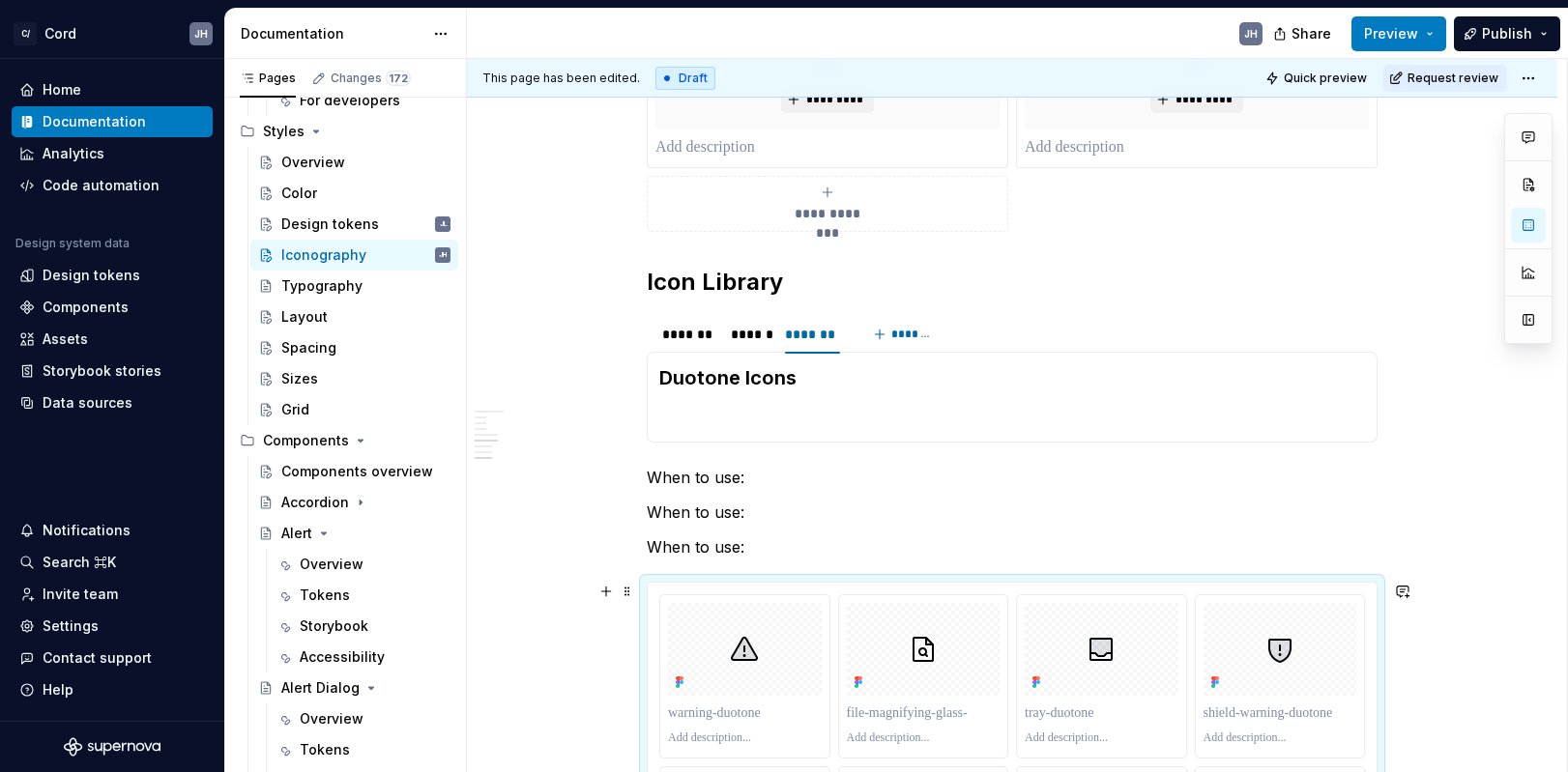 click at bounding box center (1012, 1278) 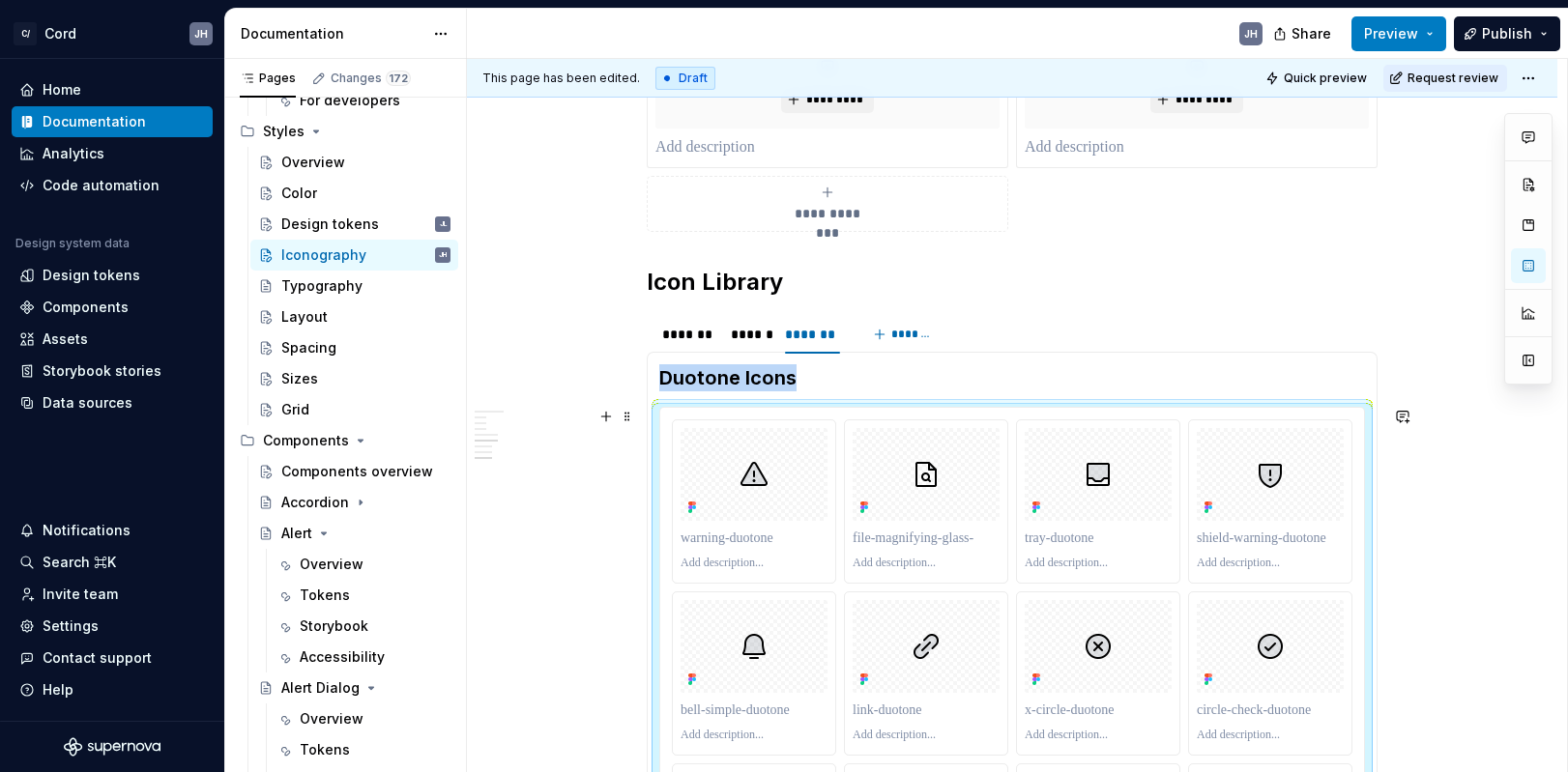 click on "**********" at bounding box center (1012, 870) 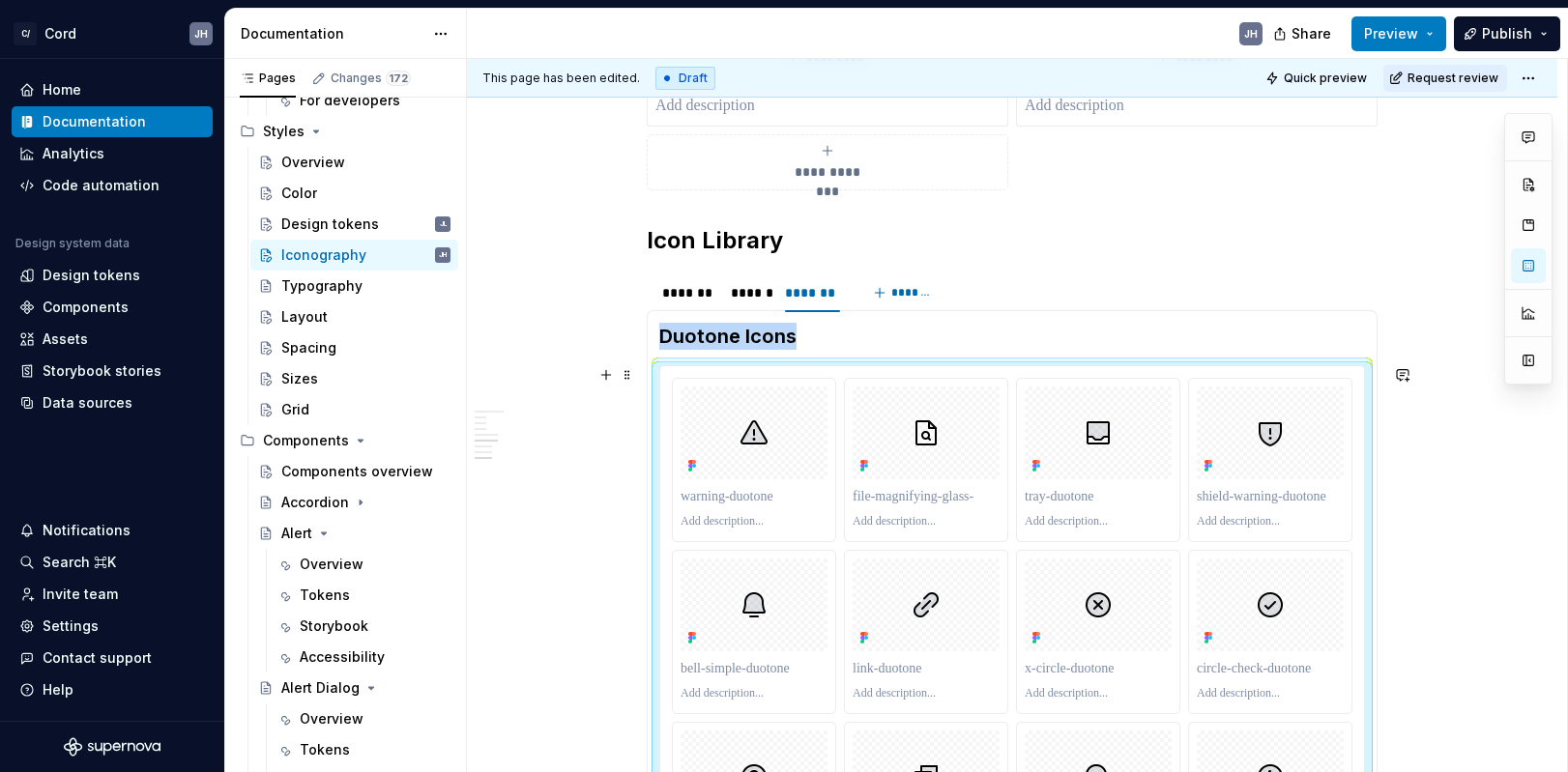 scroll, scrollTop: 893, scrollLeft: 0, axis: vertical 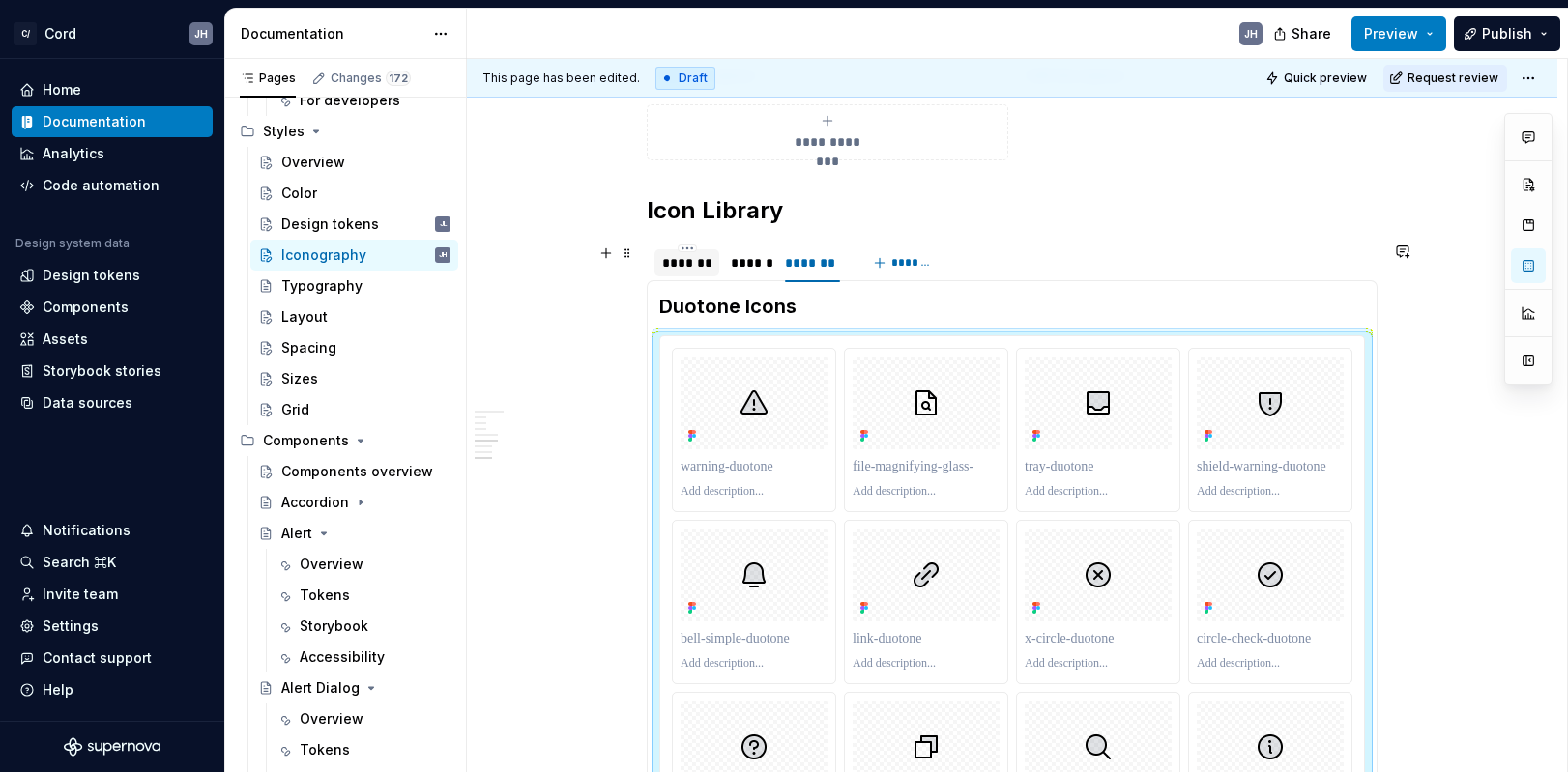click on "*******" at bounding box center (686, 263) 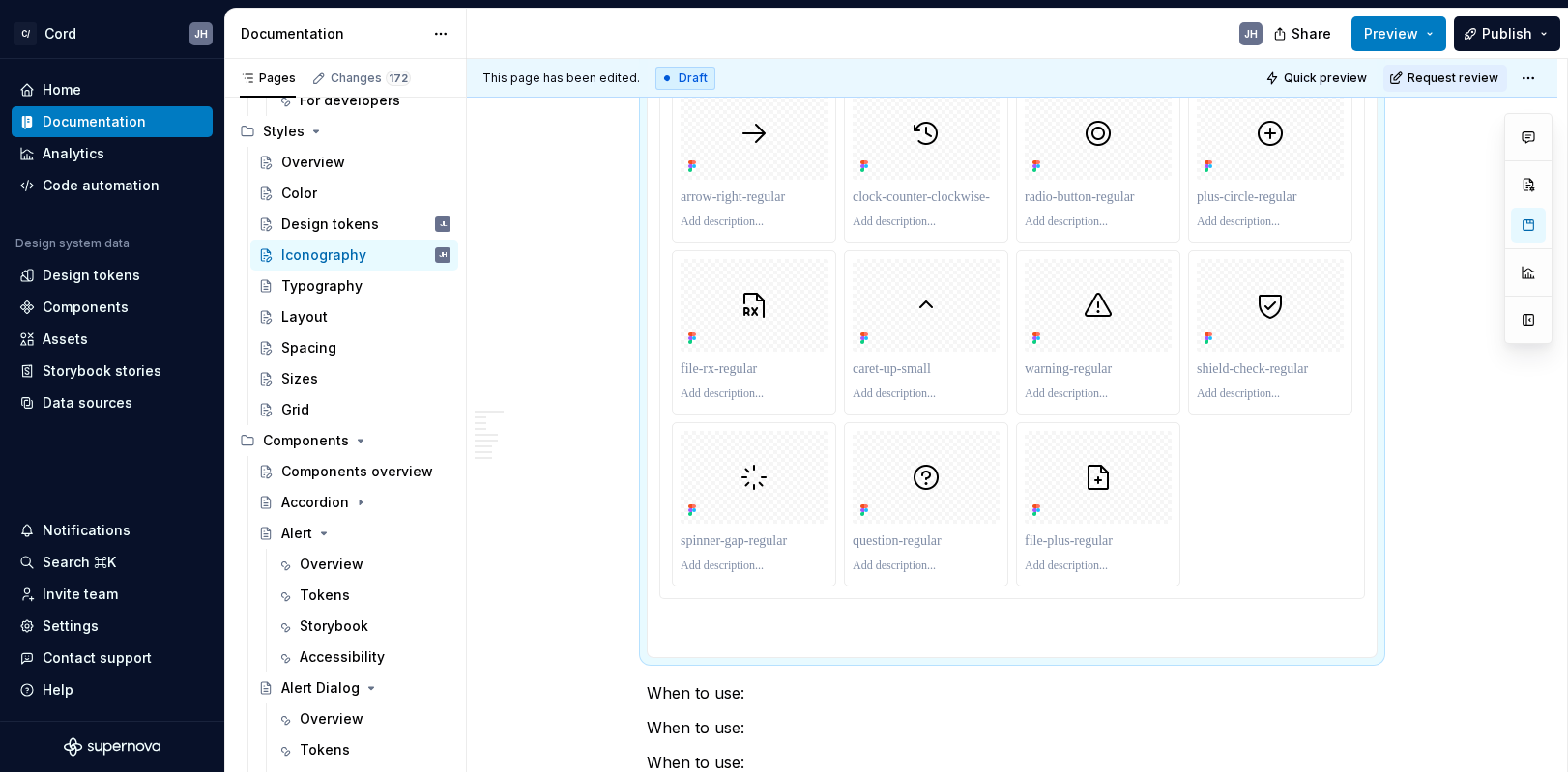 scroll, scrollTop: 4685, scrollLeft: 0, axis: vertical 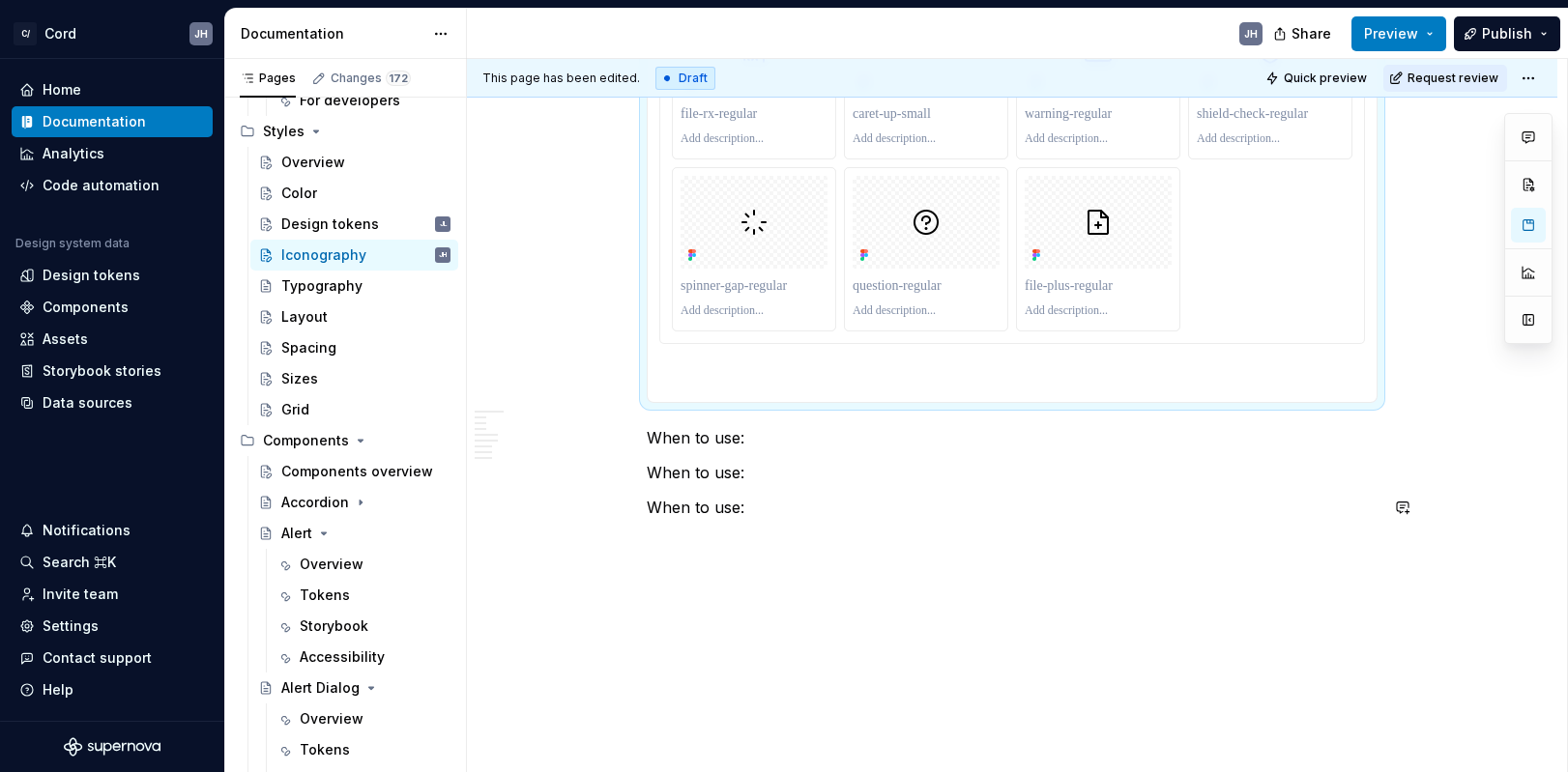 click on "**********" at bounding box center [1012, -1790] 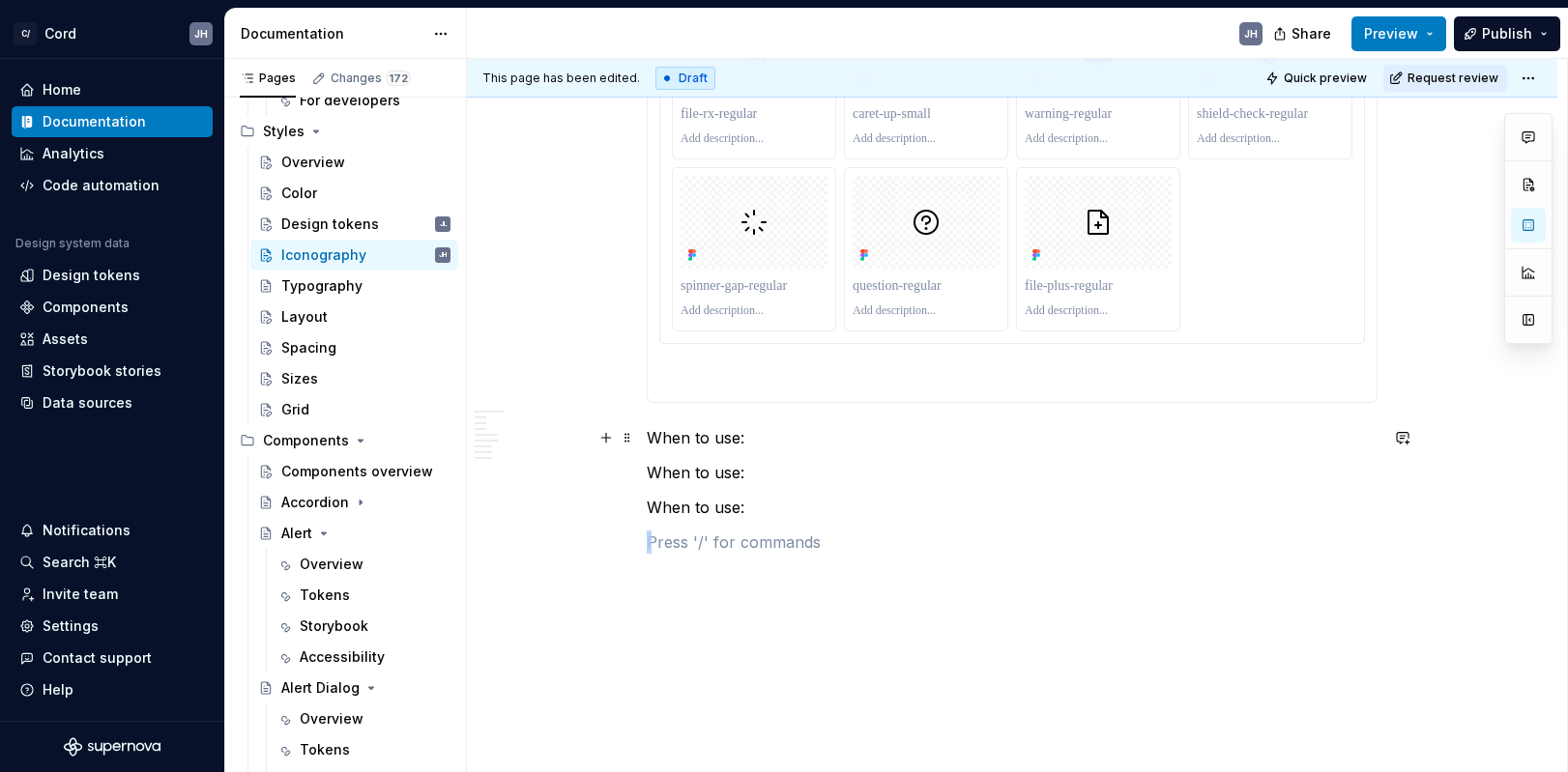 click on "**********" at bounding box center (1012, -1773) 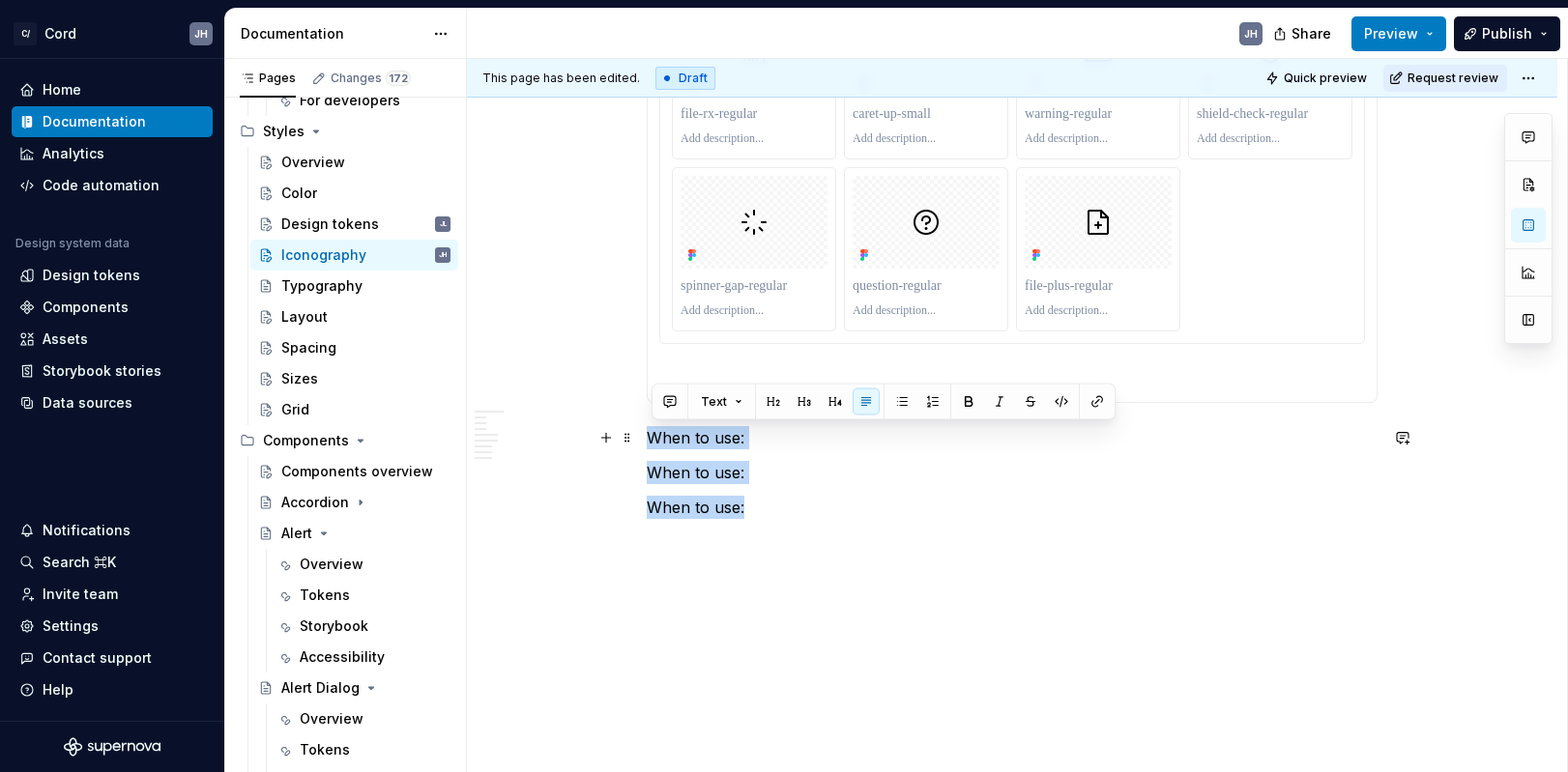 drag, startPoint x: 777, startPoint y: 511, endPoint x: 642, endPoint y: 441, distance: 152.0691 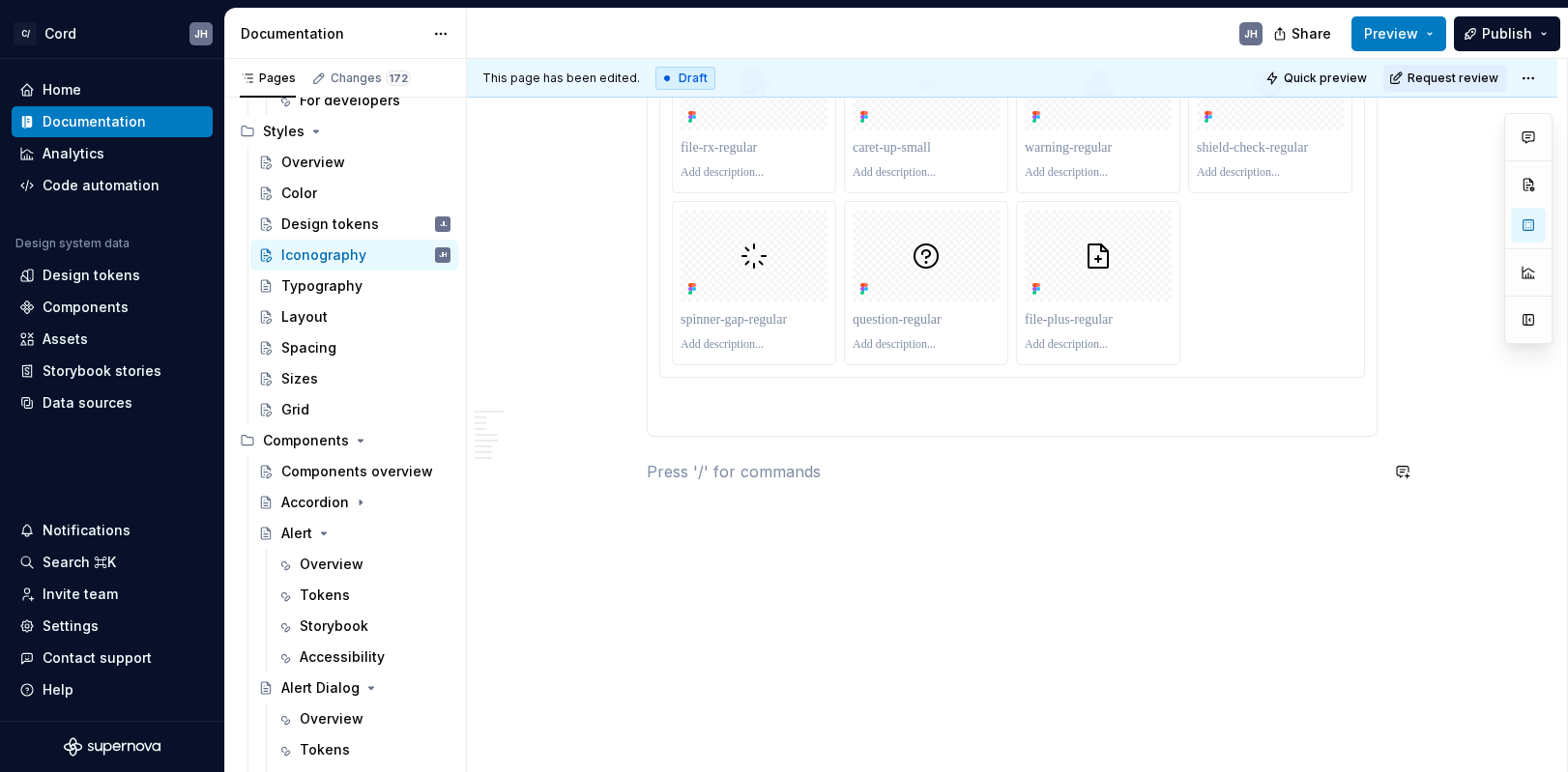 scroll, scrollTop: 4650, scrollLeft: 0, axis: vertical 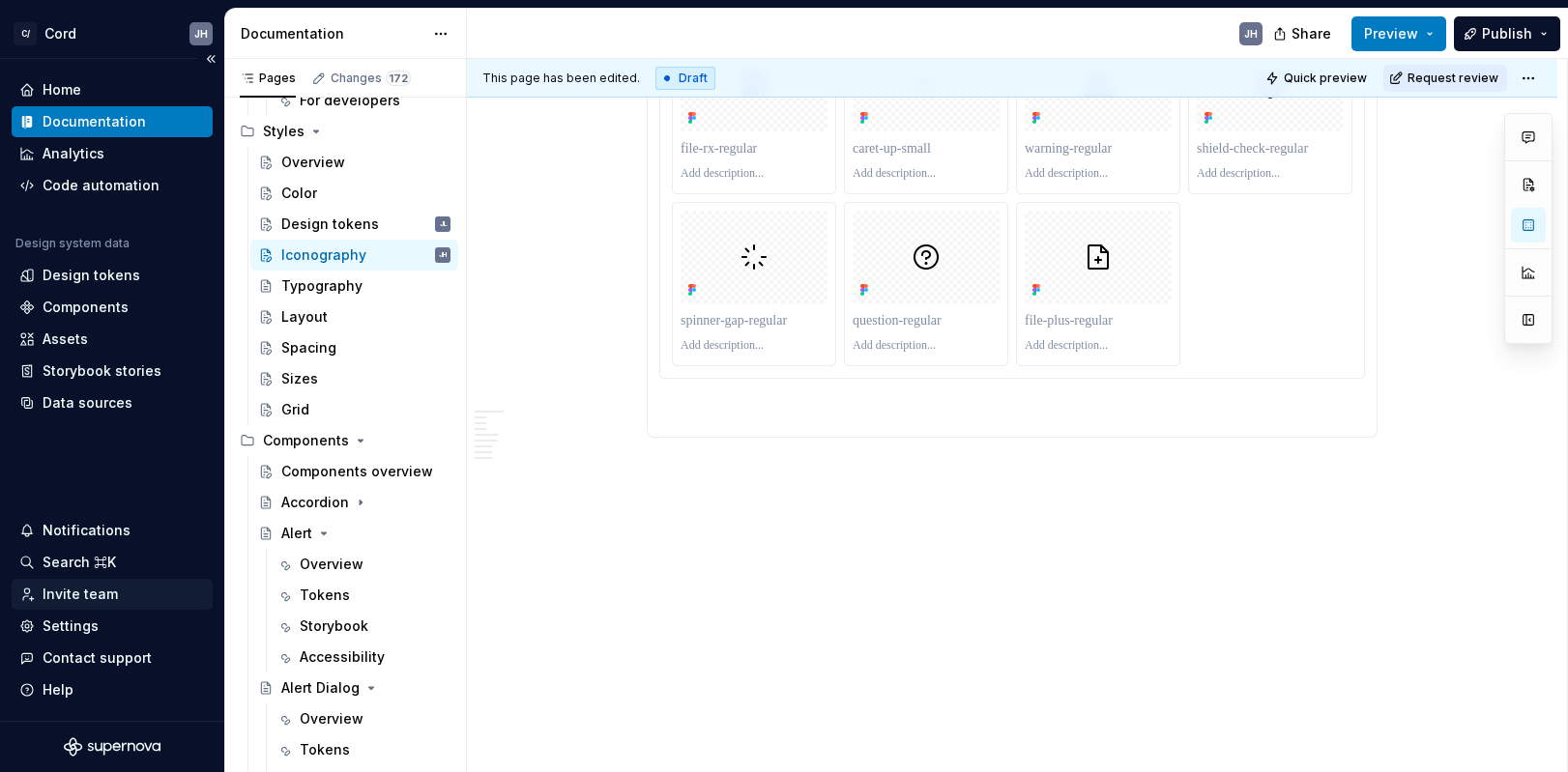 click on "Invite team" at bounding box center [80, 594] 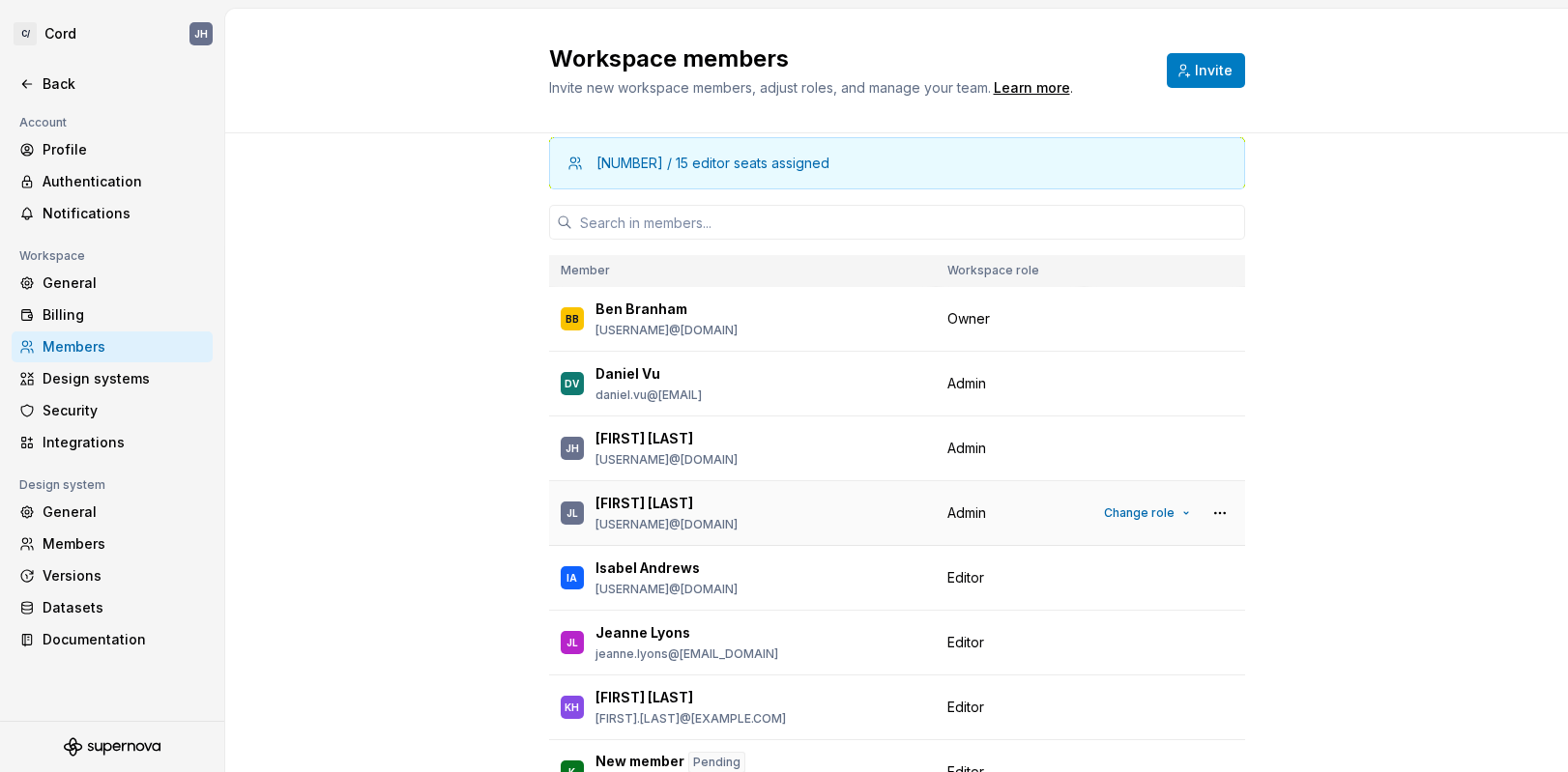 scroll, scrollTop: 0, scrollLeft: 0, axis: both 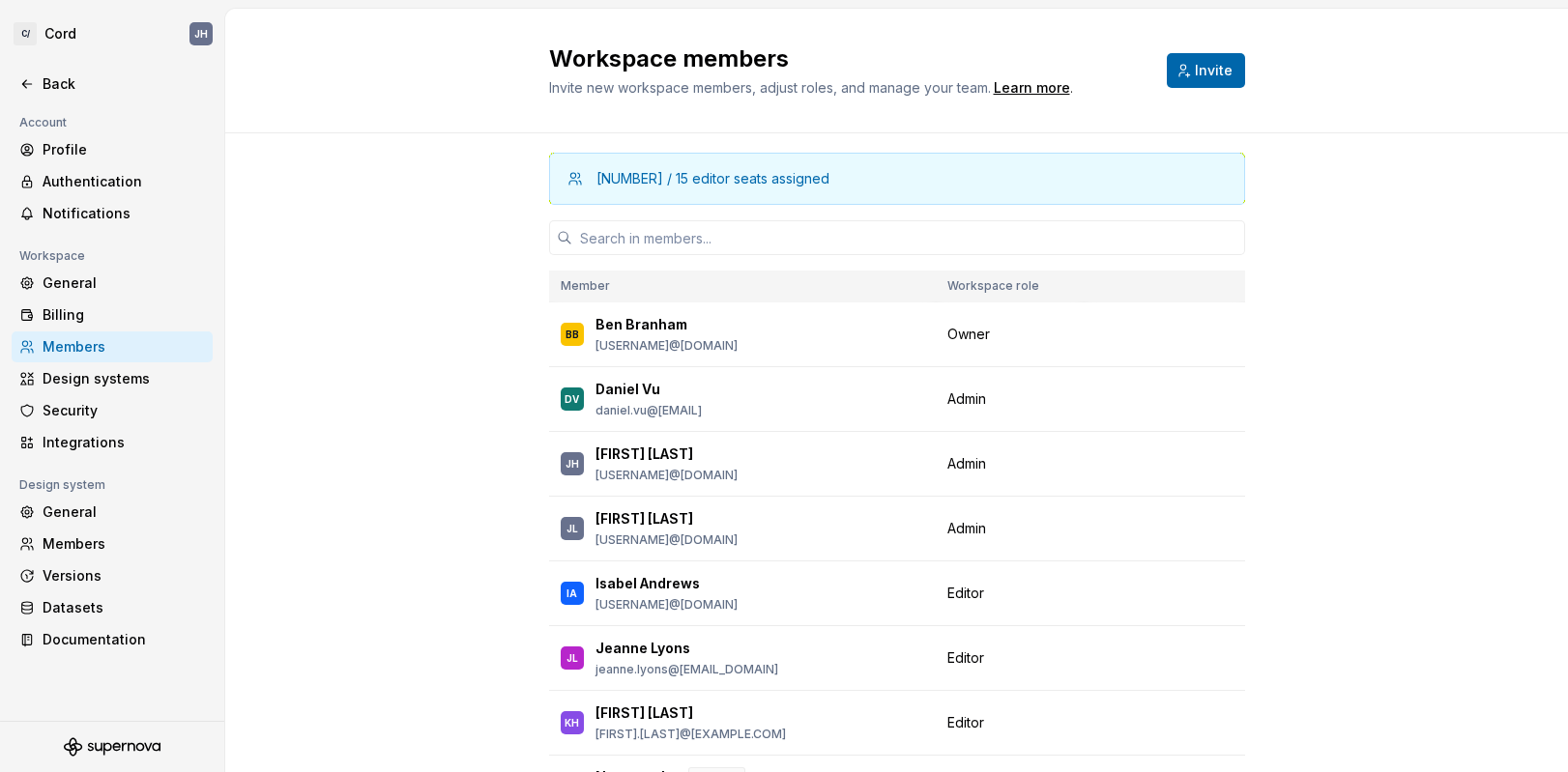 click on "Invite" at bounding box center [1205, 71] 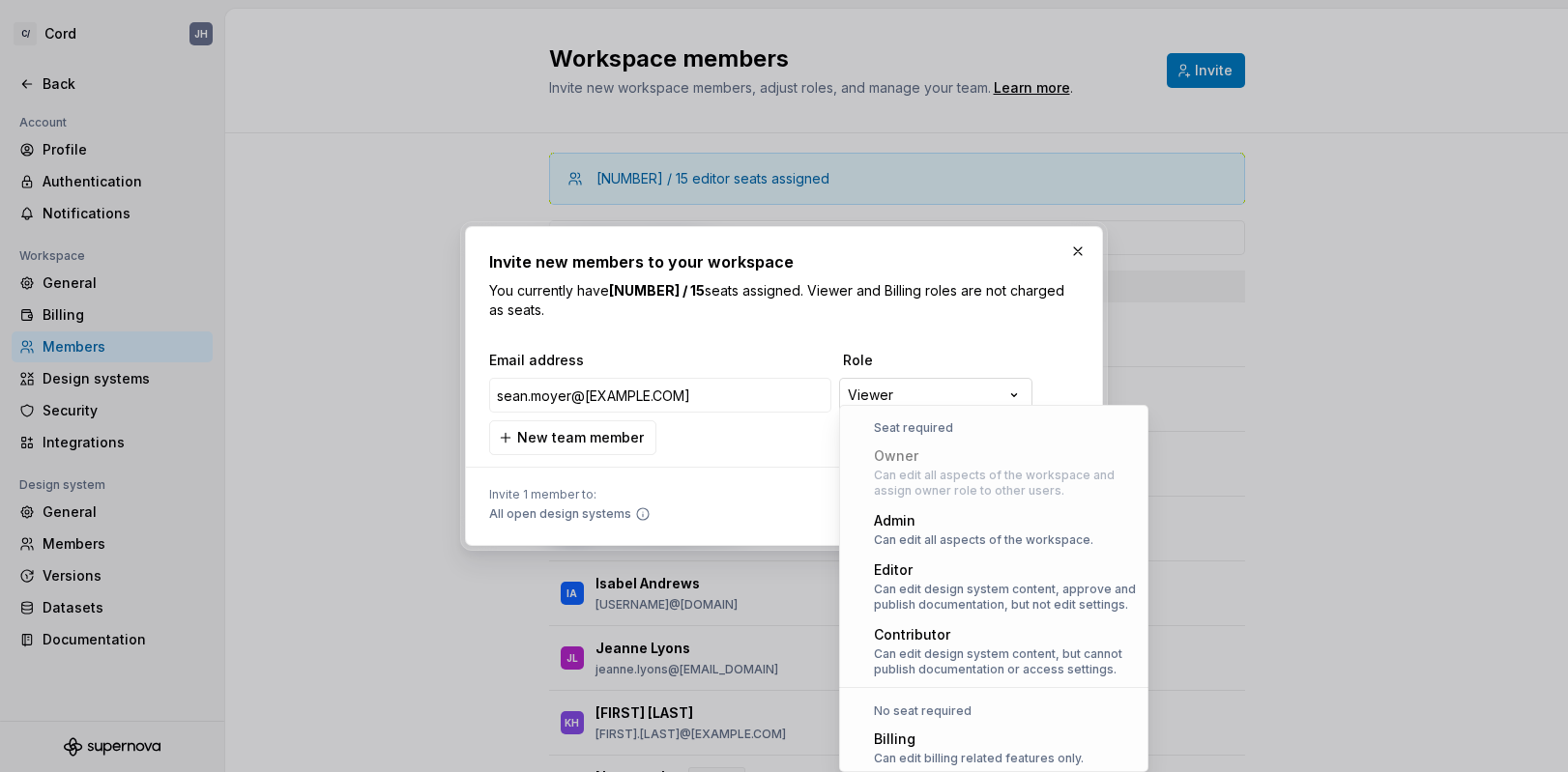 click on "**********" at bounding box center [784, 386] 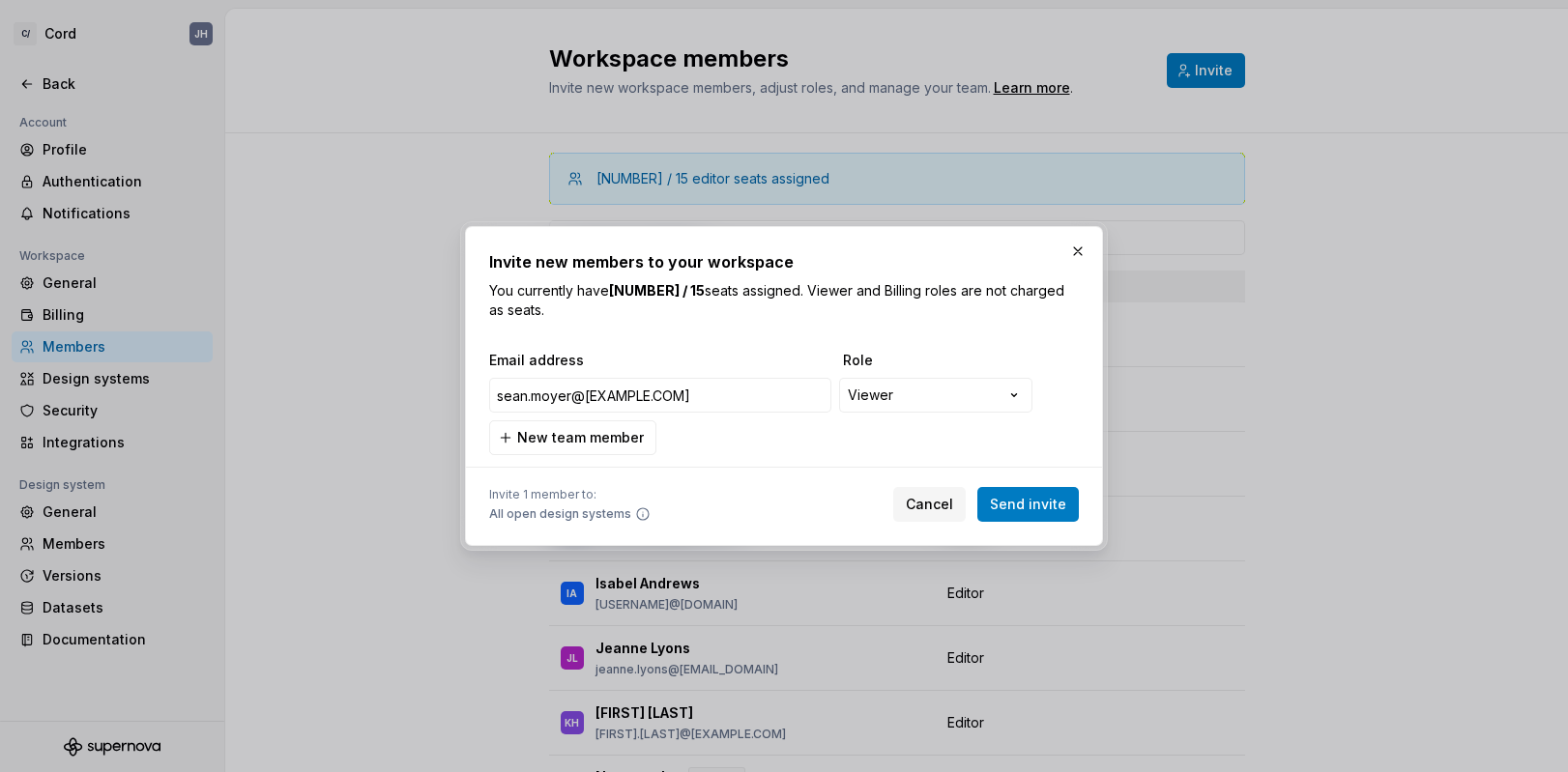 click on "**********" at bounding box center (784, 386) 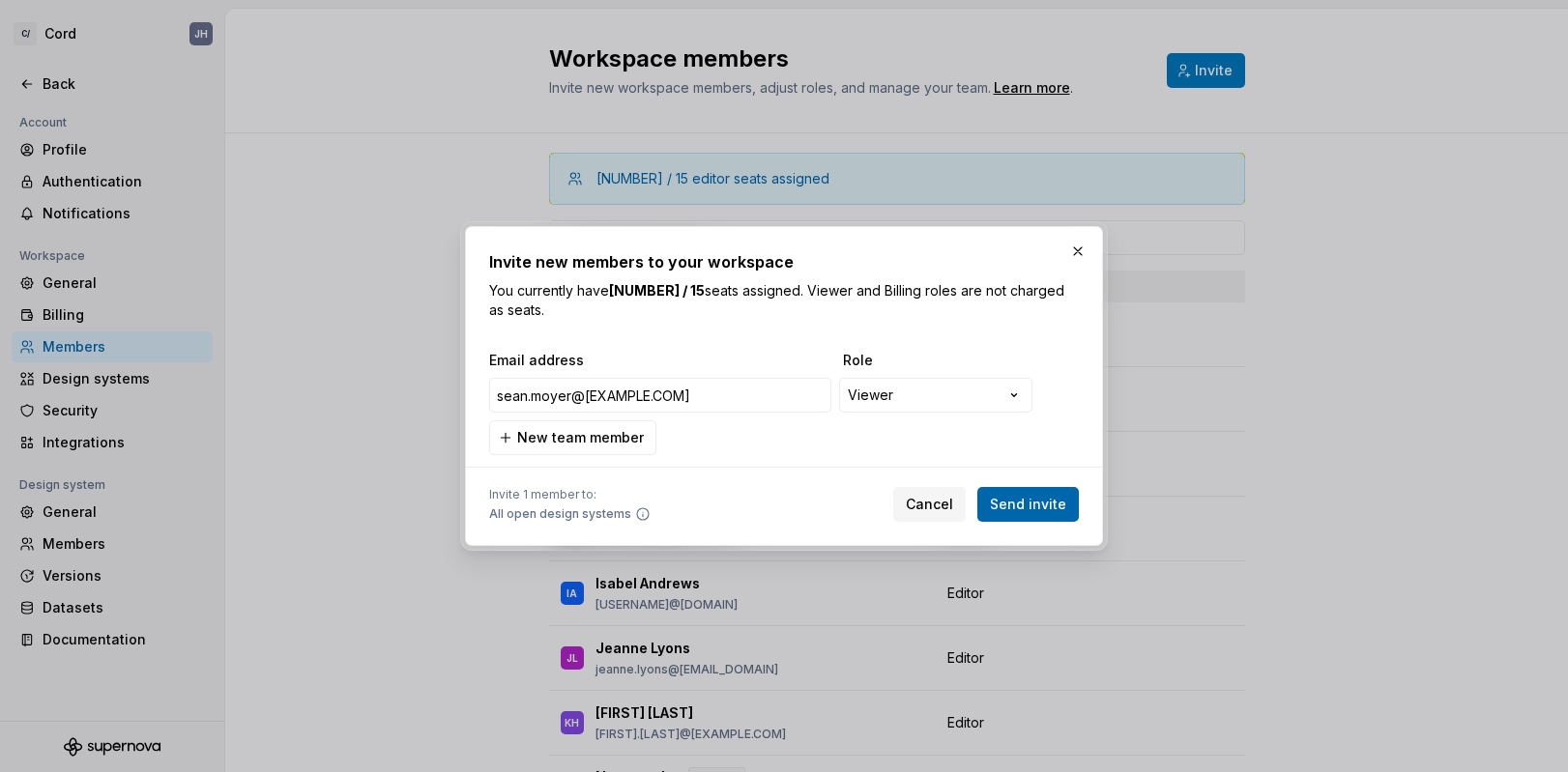 click on "Send invite" at bounding box center (1028, 504) 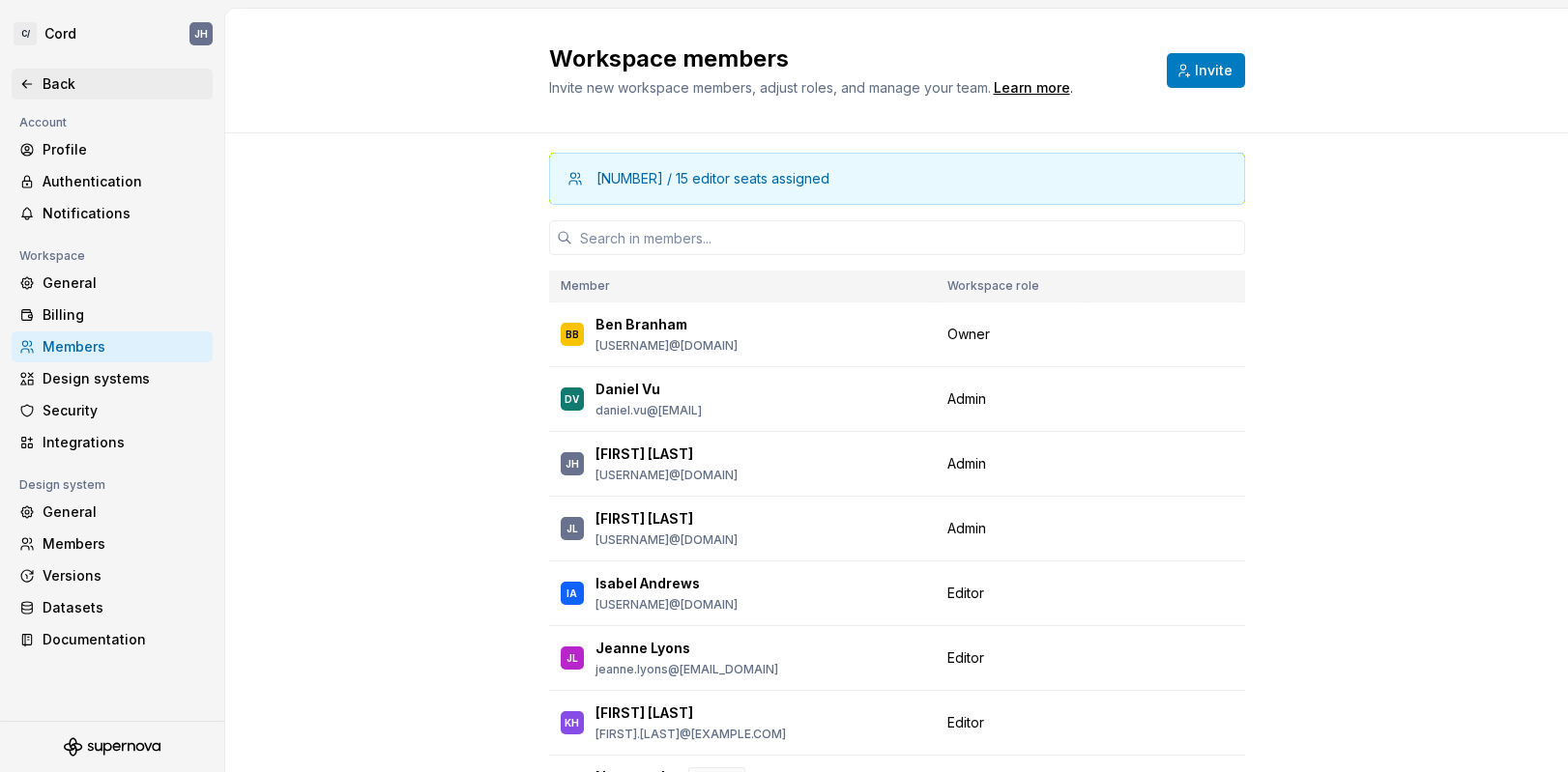 click on "Back" at bounding box center (112, 84) 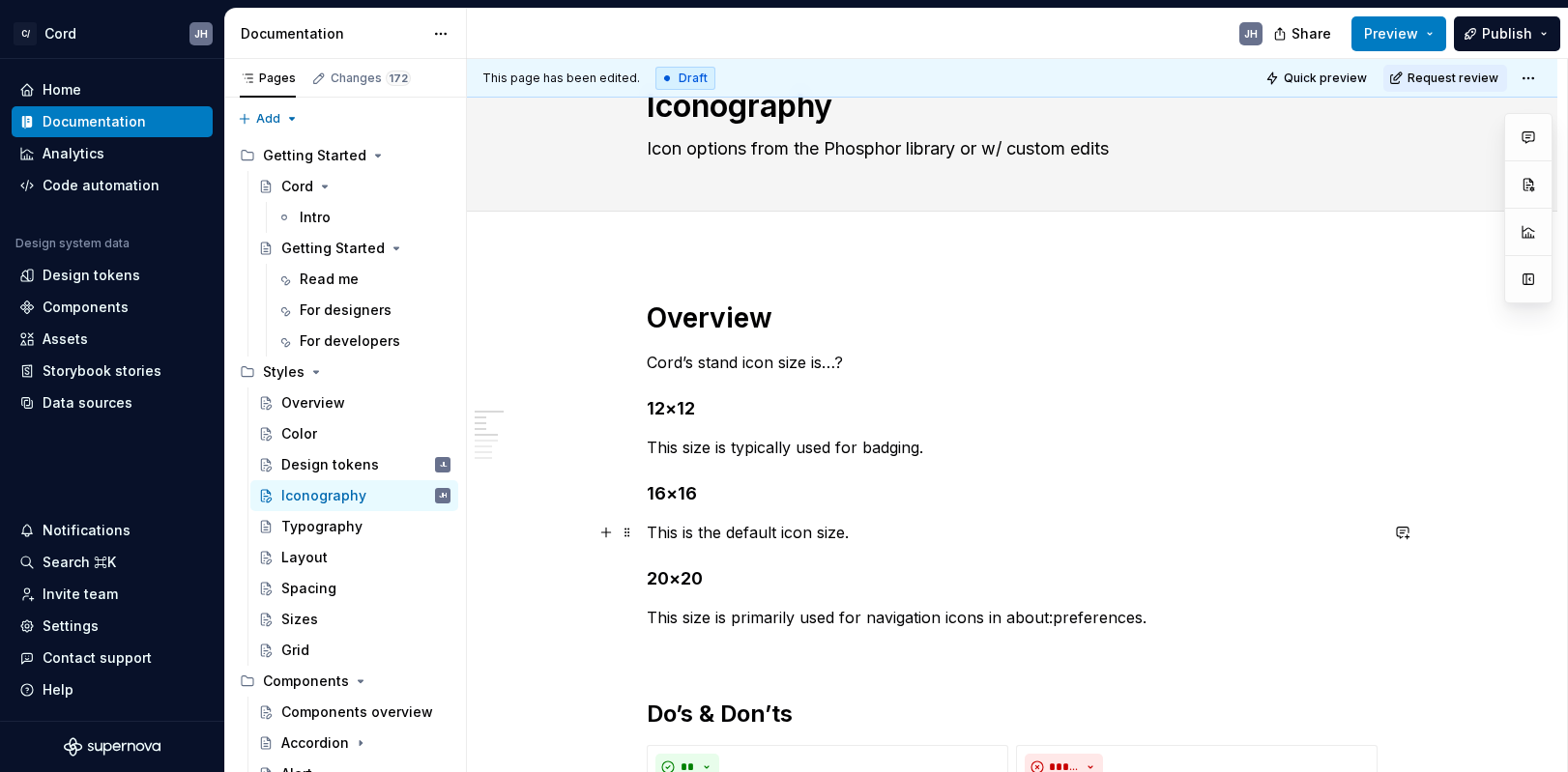 scroll, scrollTop: 107, scrollLeft: 0, axis: vertical 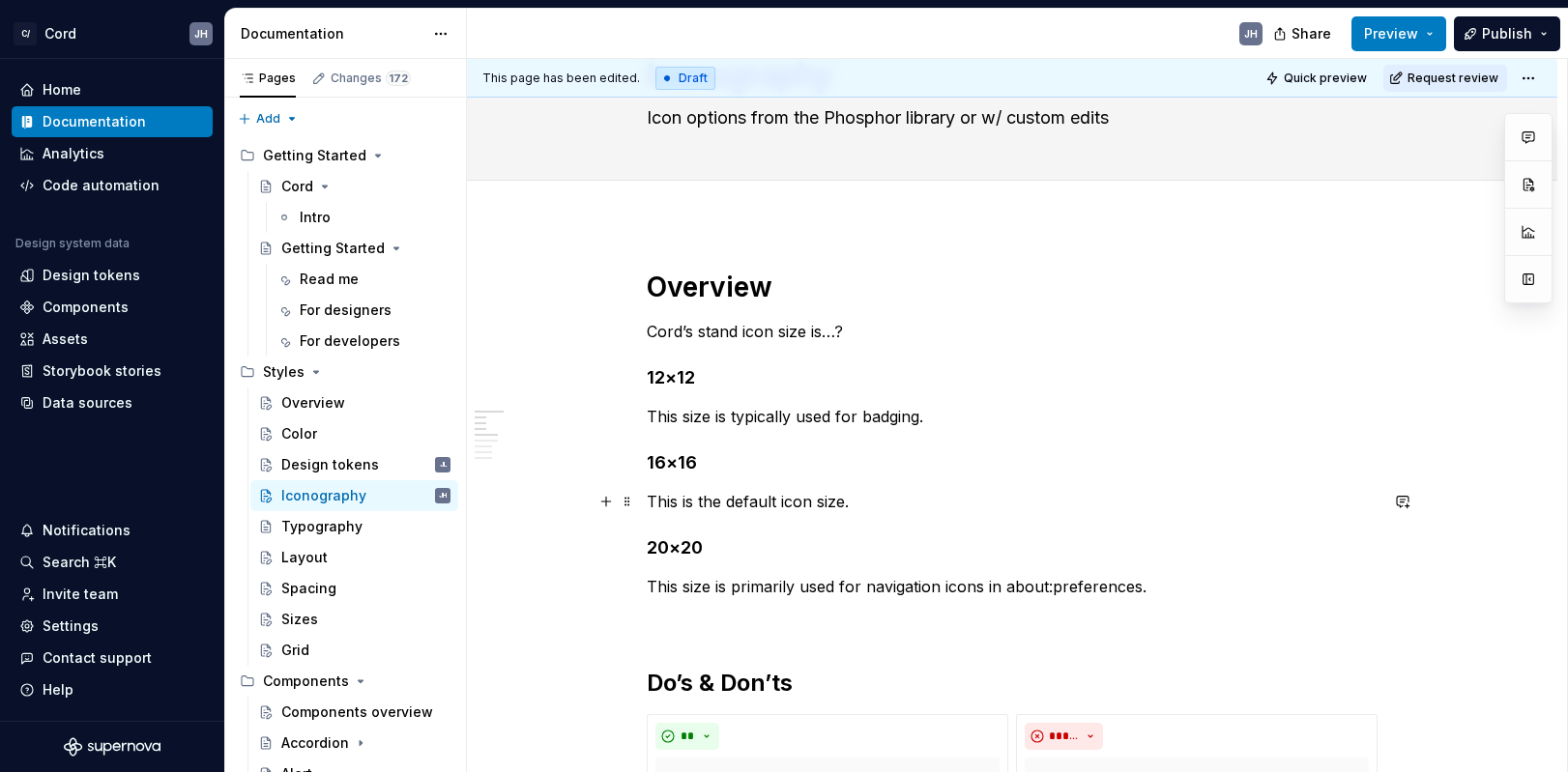 click on "This is the default icon size." at bounding box center (1012, 501) 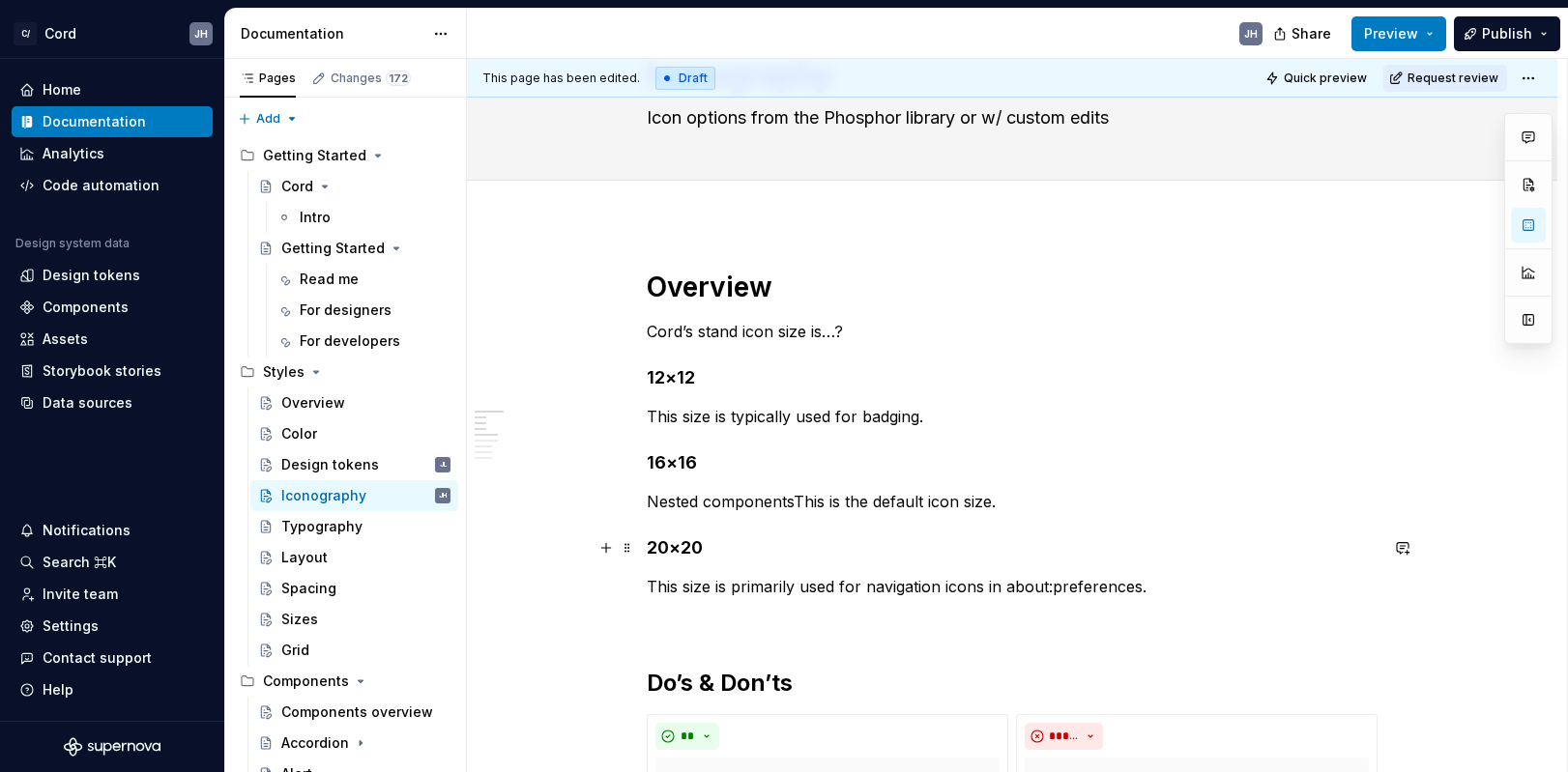 click on "20×20" at bounding box center (1012, 548) 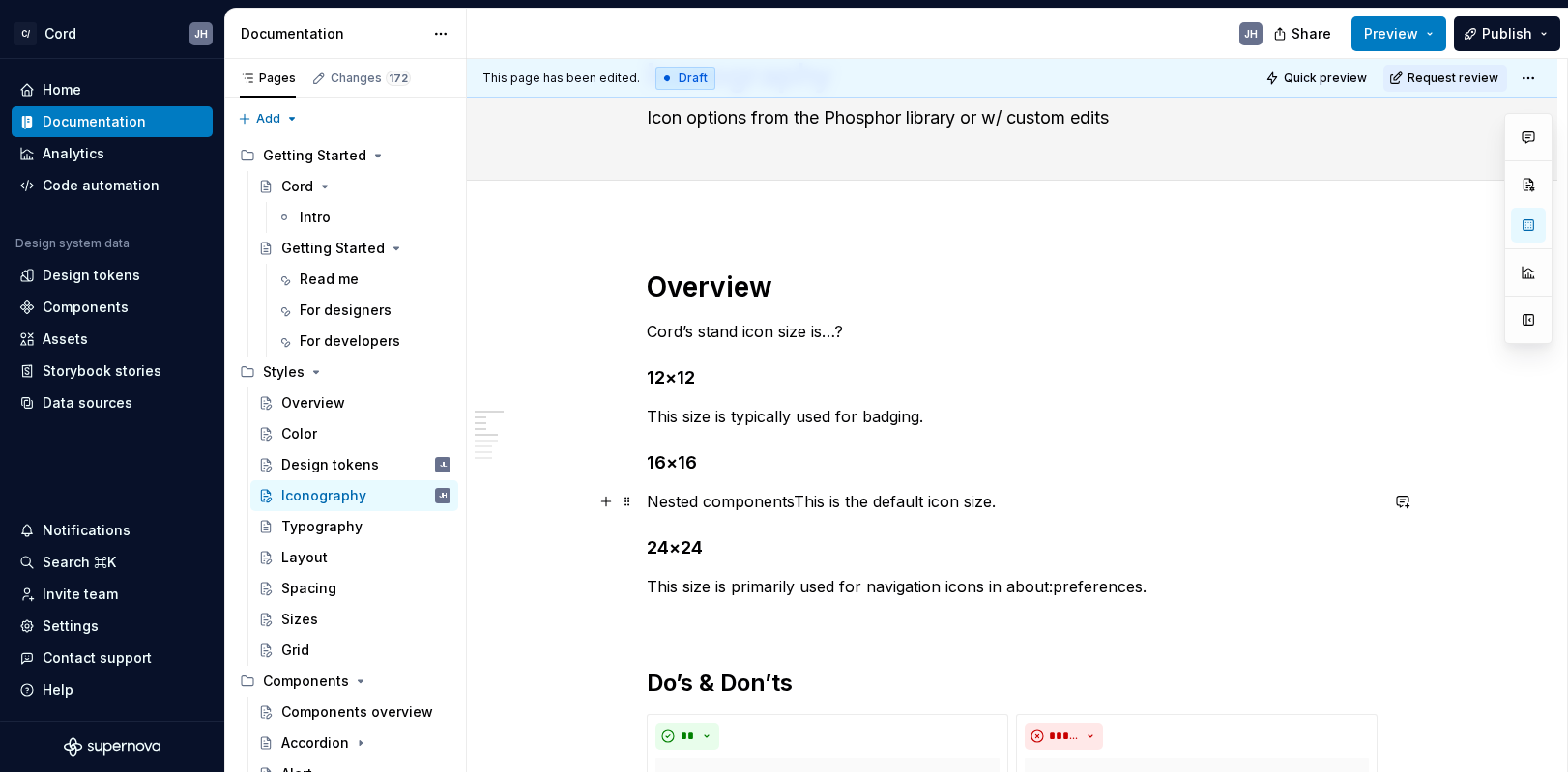 click on "Nested componentsThis is the default icon size." at bounding box center (1012, 501) 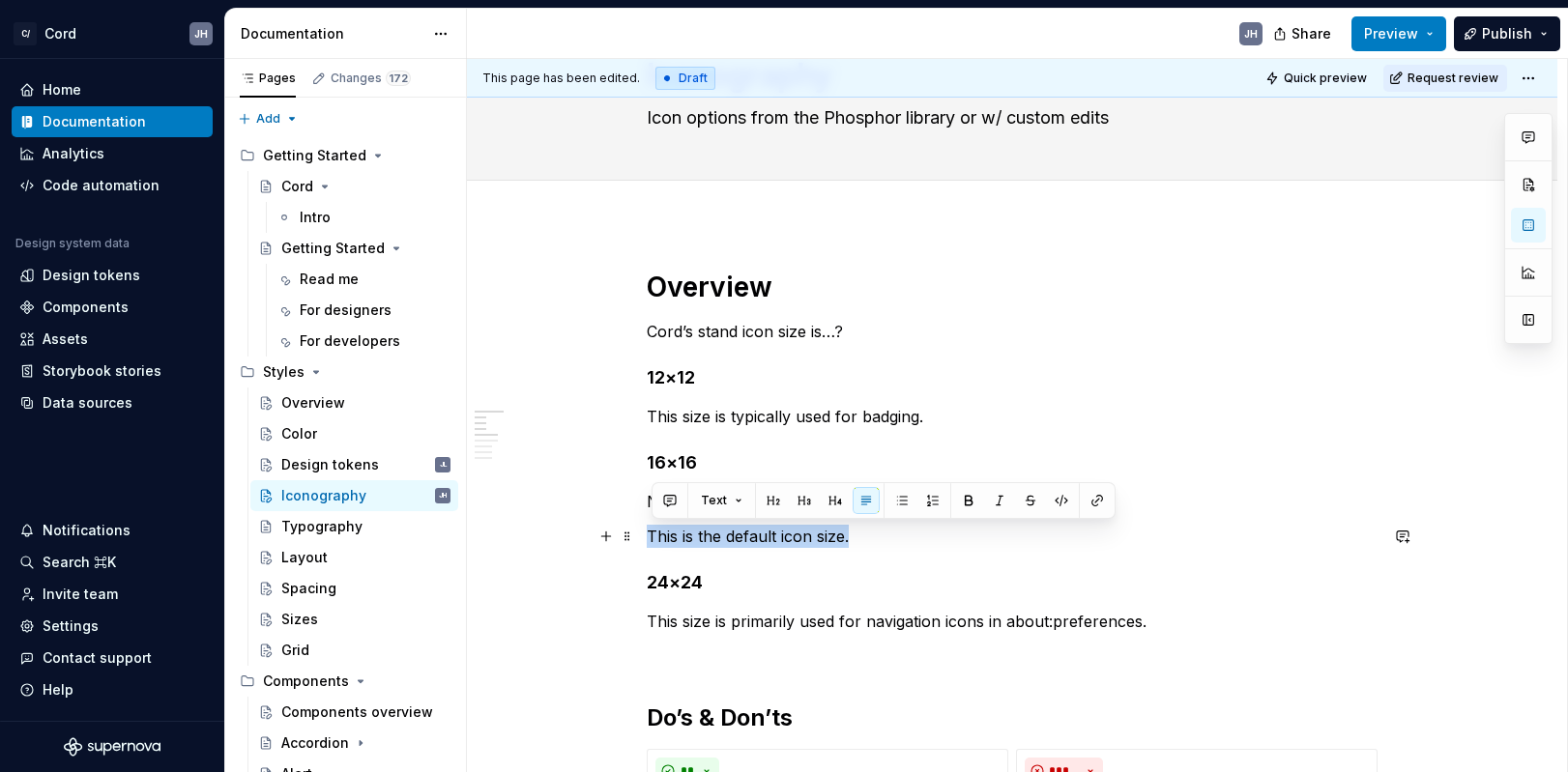 drag, startPoint x: 861, startPoint y: 539, endPoint x: 652, endPoint y: 544, distance: 209.0598 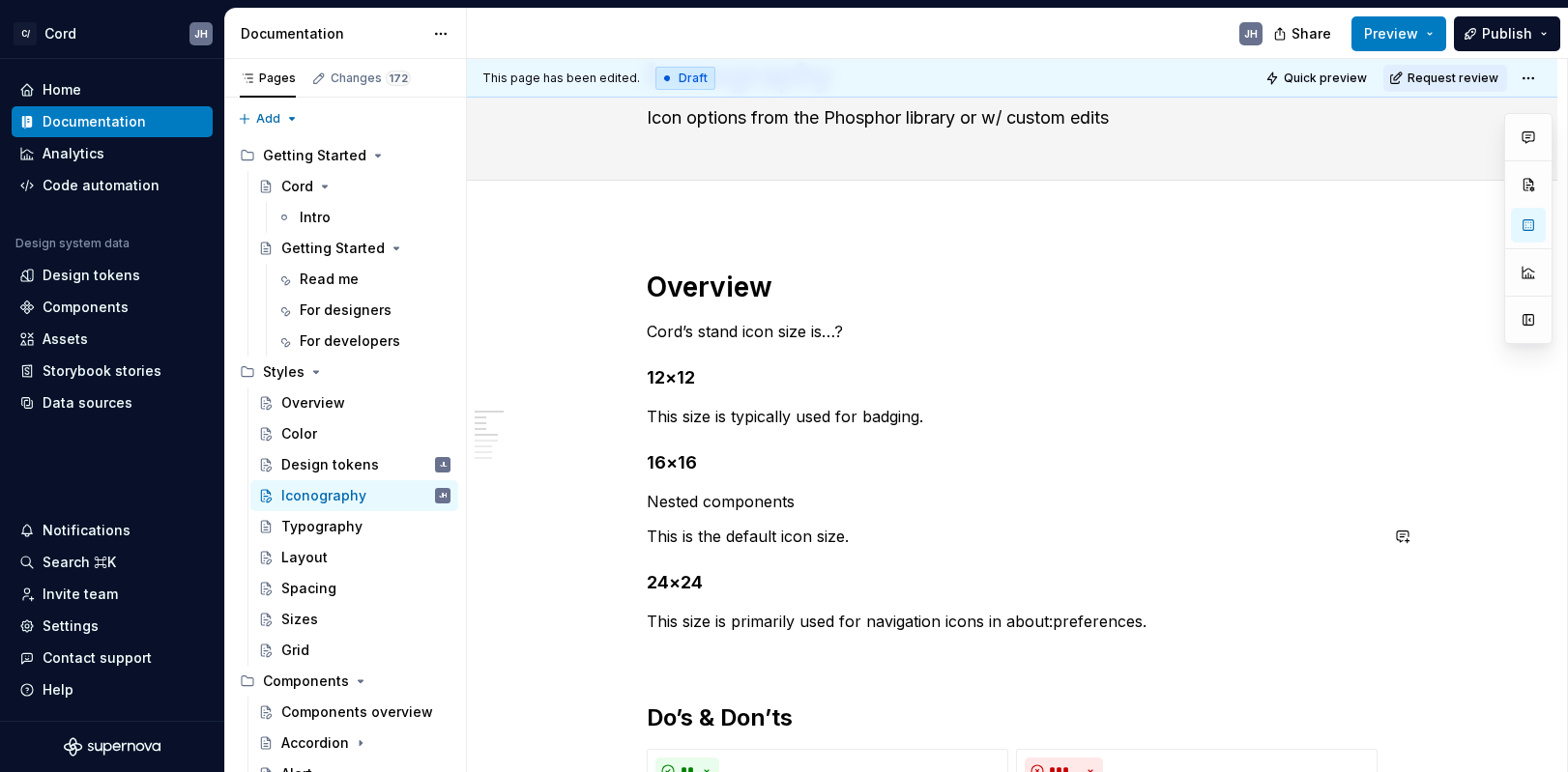 click on "**********" at bounding box center (1012, 2683) 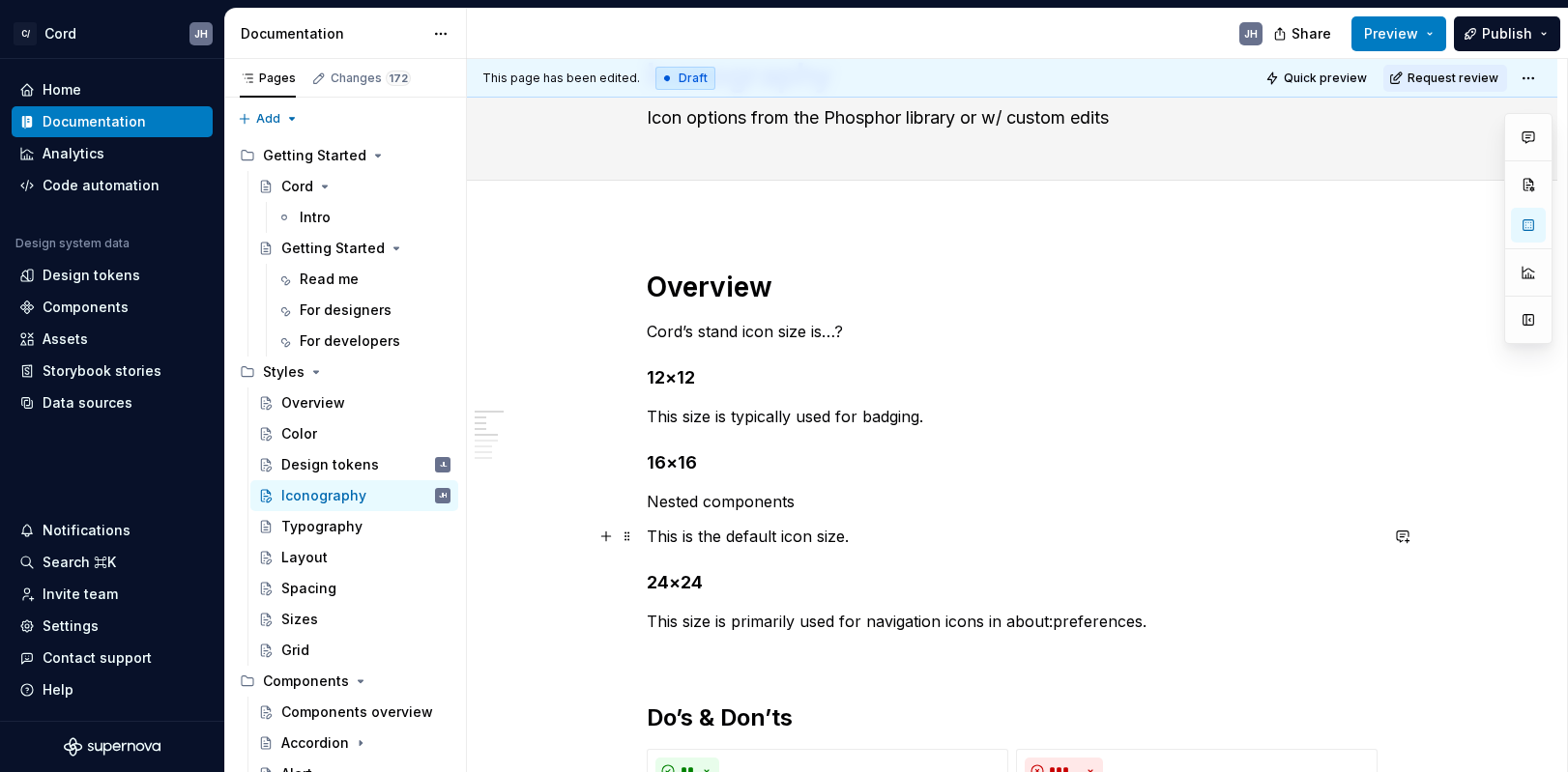 click on "This is the default icon size." at bounding box center [1012, 536] 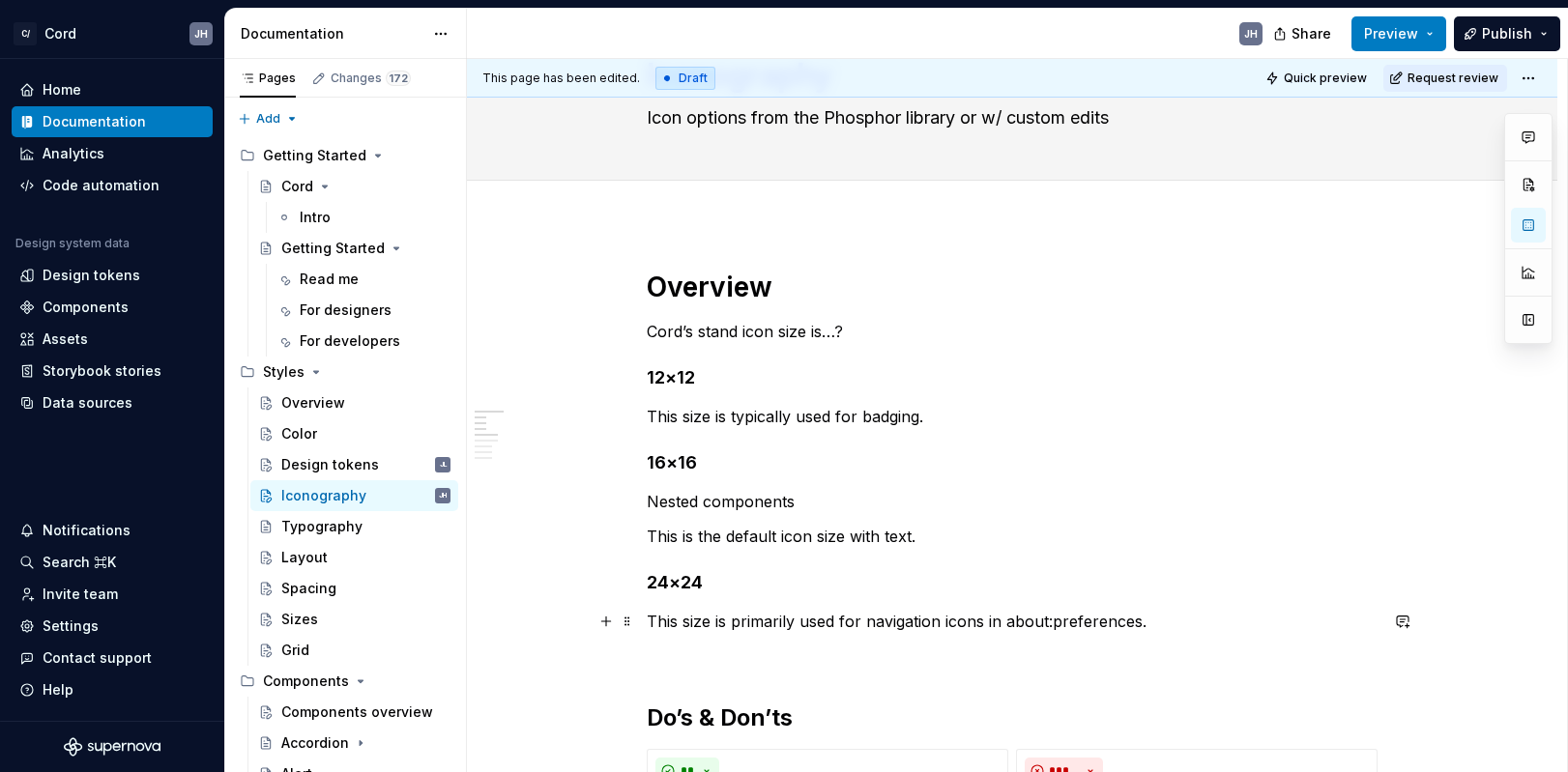 click on "This size is primarily used for navigation icons in about:preferences." at bounding box center (1012, 621) 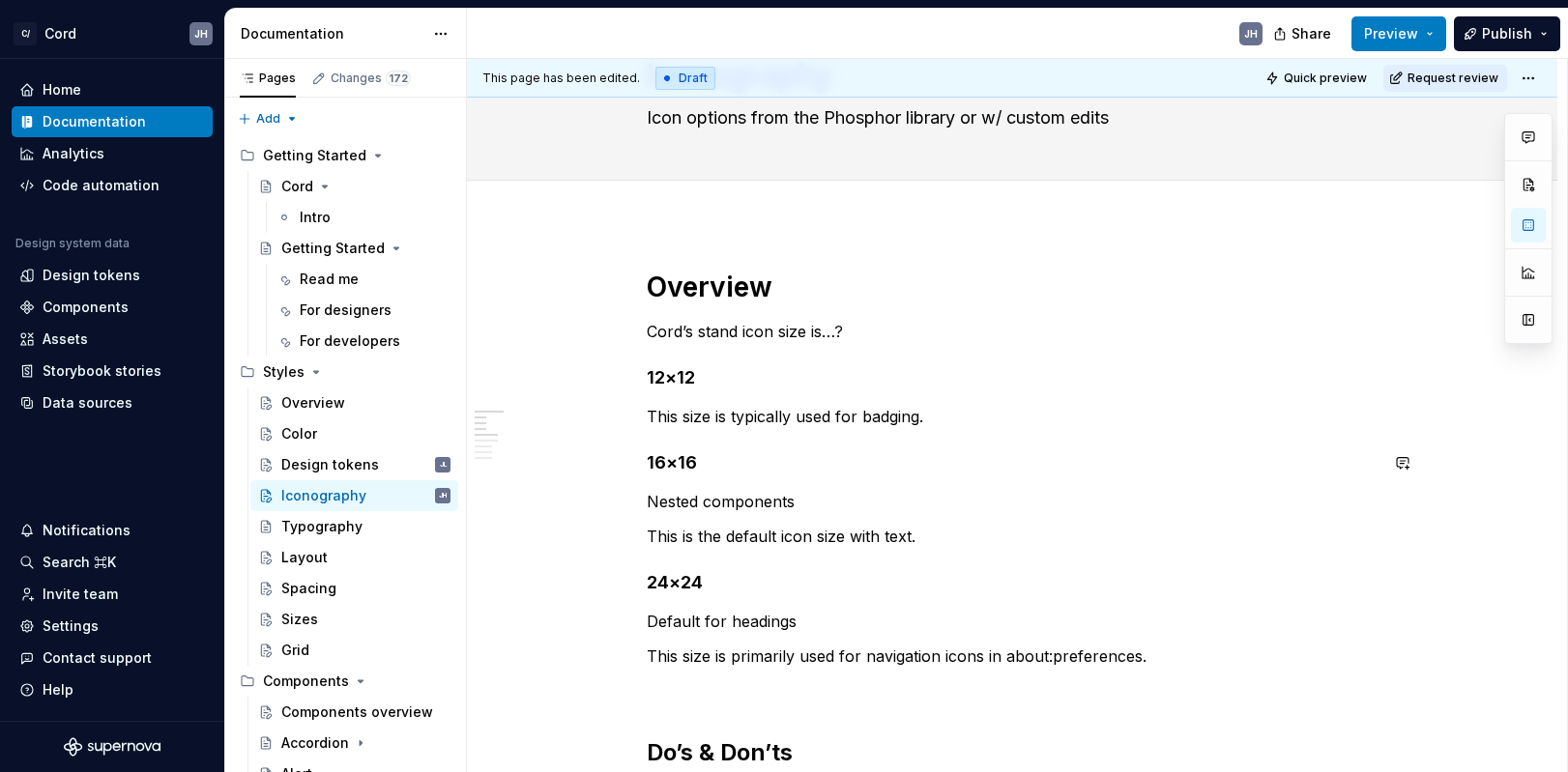 click on "**********" at bounding box center (1012, 2701) 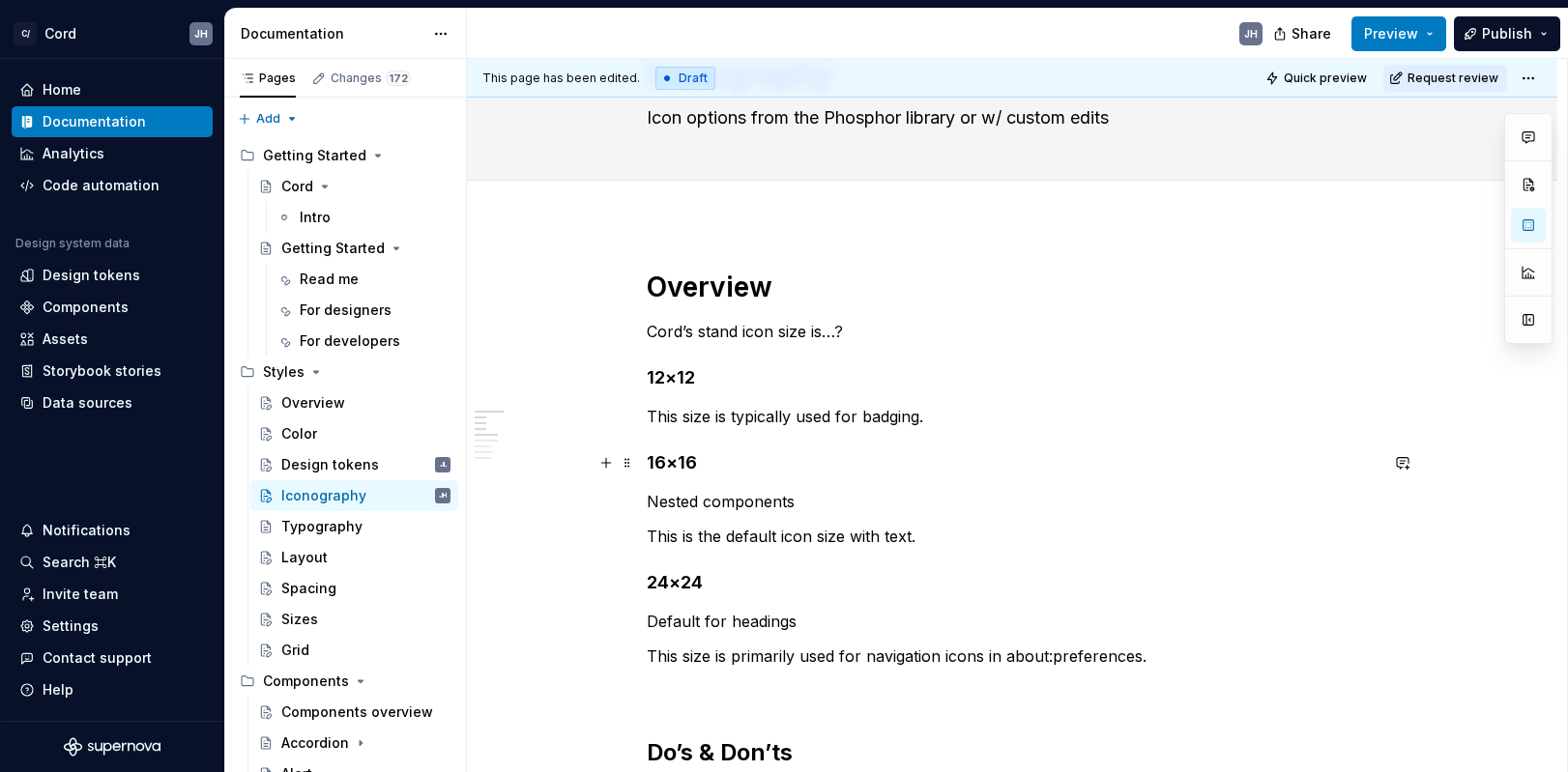 click on "16×16" at bounding box center (1012, 463) 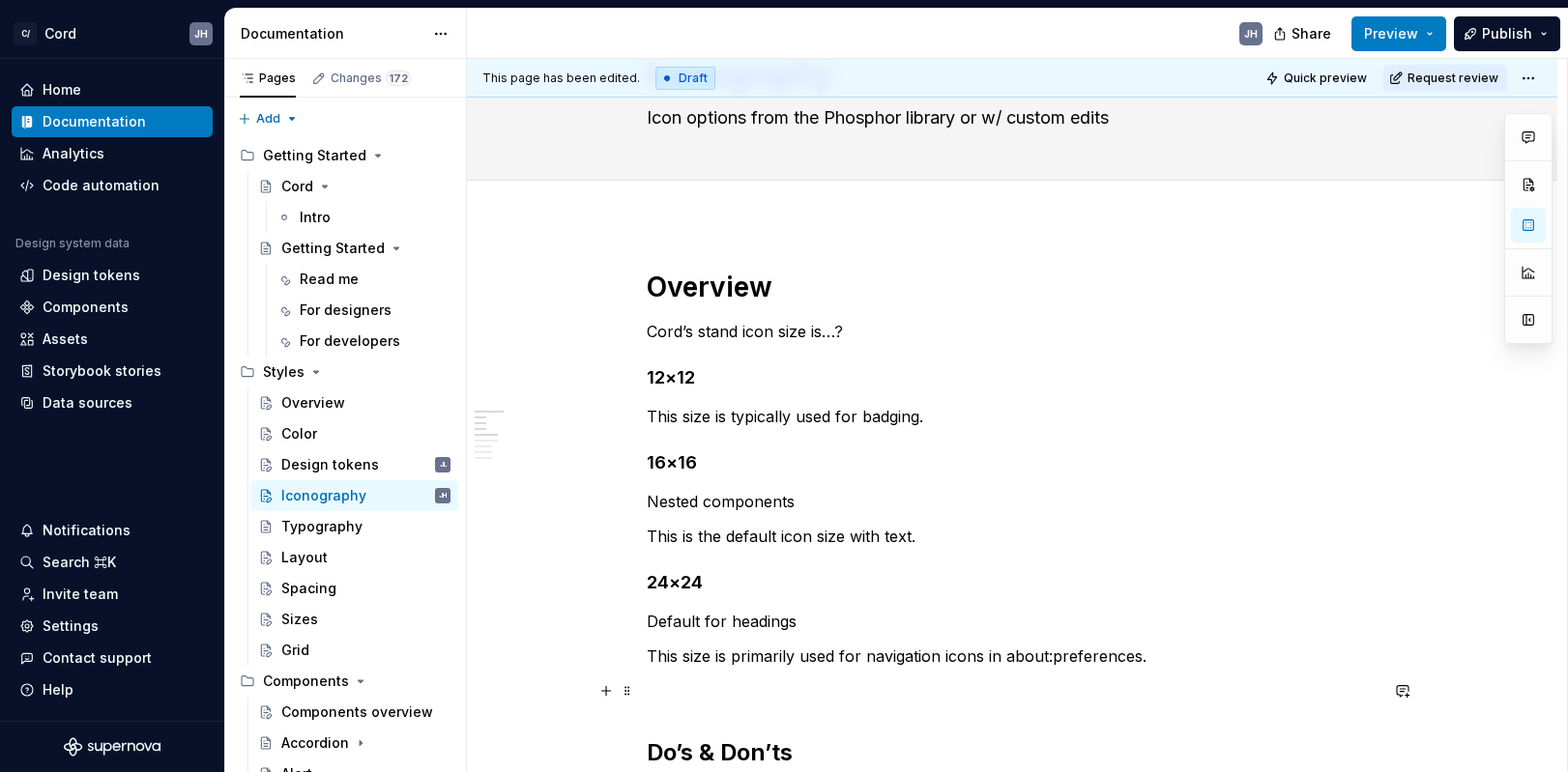 click at bounding box center [1012, 691] 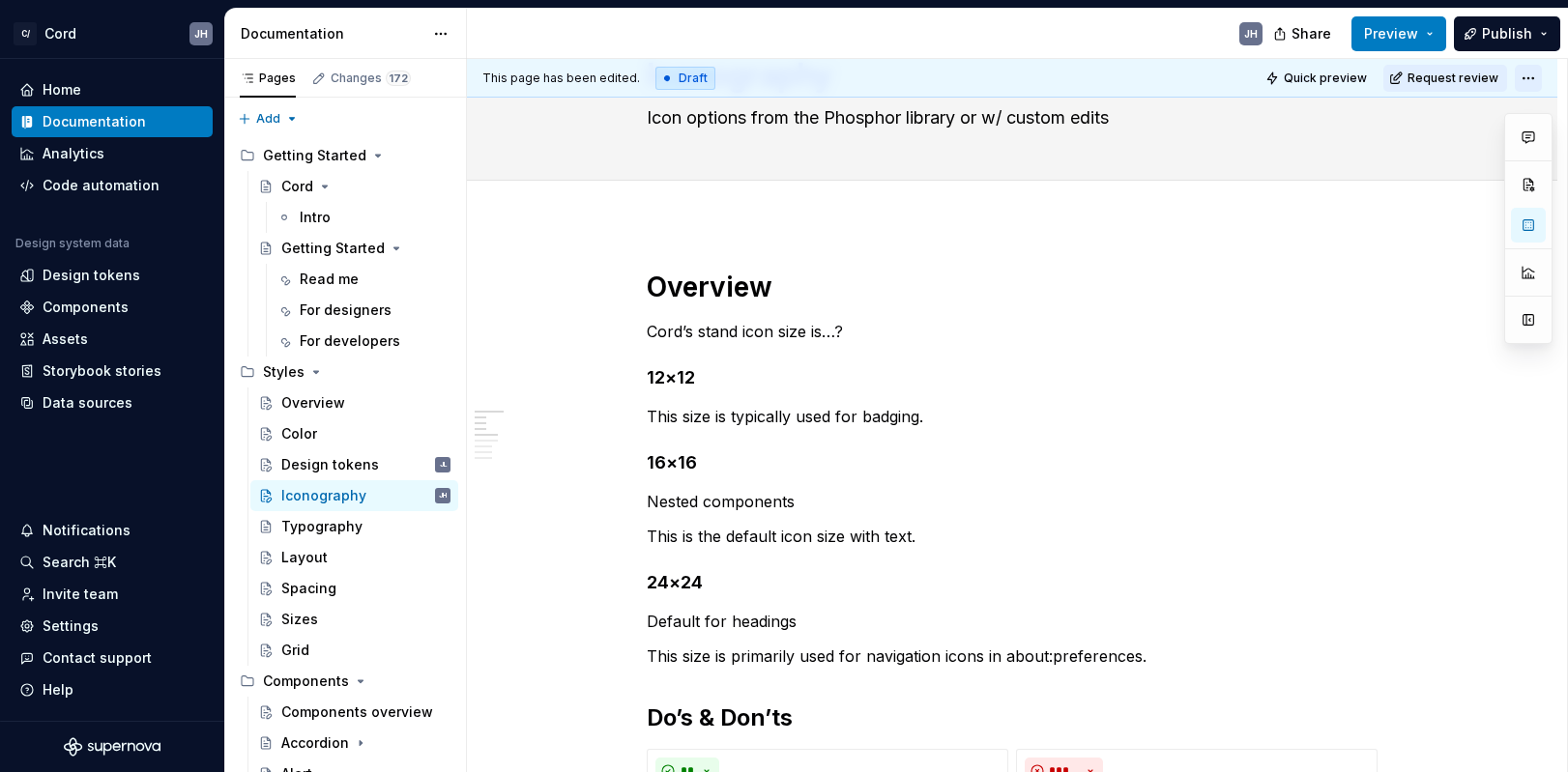 click on "C/ Cord JH Home Documentation Analytics Code automation Design system data Design tokens Components Assets Storybook stories Data sources Notifications Search ⌘K Invite team Settings Contact support Help Documentation JH Share Preview Publish Pages Changes 172 Add
Accessibility guide for tree Page tree.
Navigate the tree with the arrow keys. Common tree hotkeys apply. Further keybindings are available:
enter to execute primary action on focused item
f2 to start renaming the focused item
escape to abort renaming an item
control+d to start dragging selected items
Getting Started Cord Intro Getting Started Read me For designers For developers Styles Overview Color Design tokens JL Iconography JH Typography Layout Spacing Sizes Grid Components Components overview Accordion Alert Overview Tokens Storybook Accessibility Alert Dialog Overview Tokens Storybook Accessibility Content Guidelines Badge Overview Tokens Storybook Accessibility Tokens" at bounding box center (784, 386) 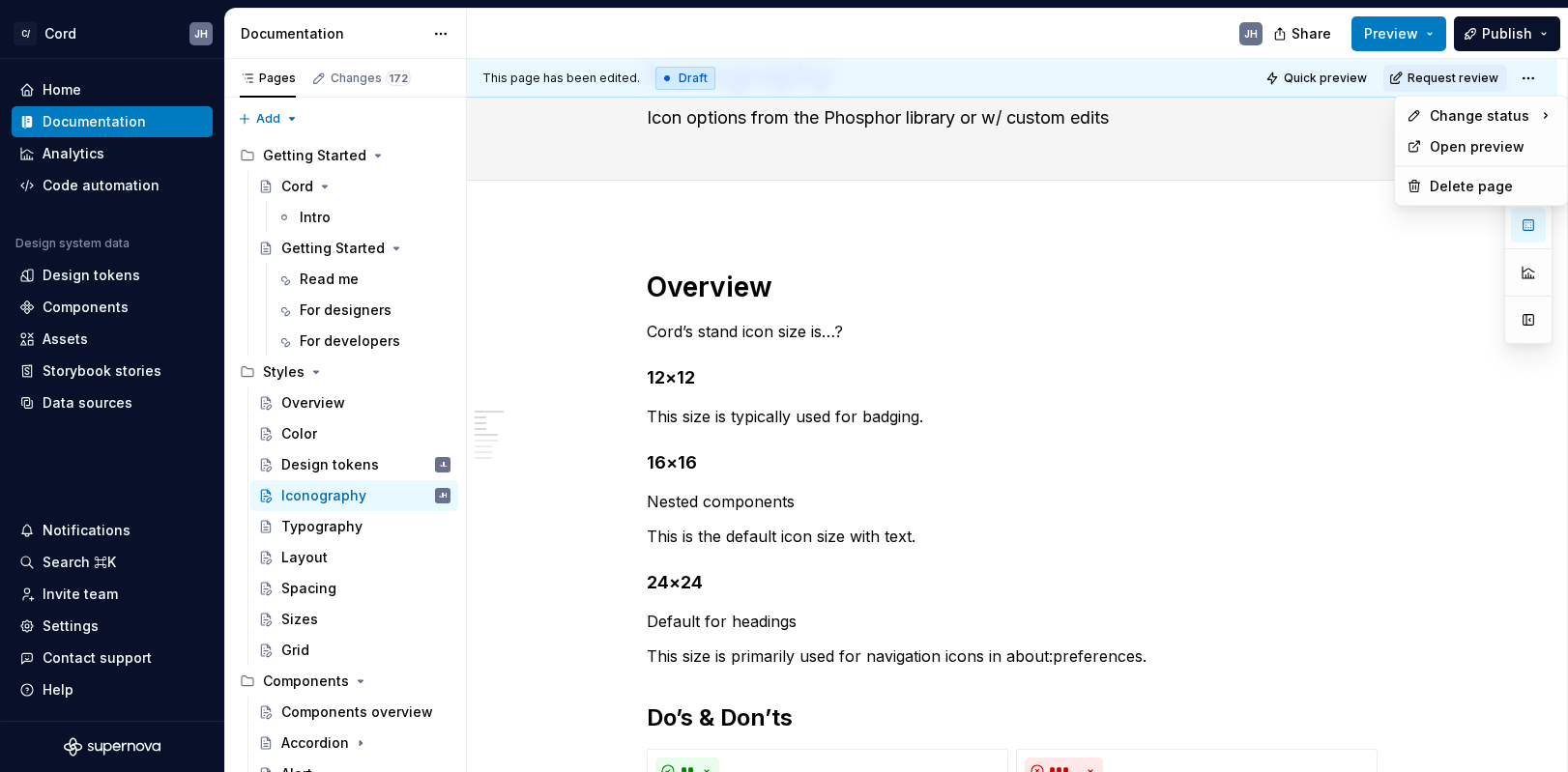 click on "C/ Cord JH Home Documentation Analytics Code automation Design system data Design tokens Components Assets Storybook stories Data sources Notifications Search ⌘K Invite team Settings Contact support Help Documentation JH Share Preview Publish Pages Changes 172 Add
Accessibility guide for tree Page tree.
Navigate the tree with the arrow keys. Common tree hotkeys apply. Further keybindings are available:
enter to execute primary action on focused item
f2 to start renaming the focused item
escape to abort renaming an item
control+d to start dragging selected items
Getting Started Cord Intro Getting Started Read me For designers For developers Styles Overview Color Design tokens JL Iconography JH Typography Layout Spacing Sizes Grid Components Components overview Accordion Alert Overview Tokens Storybook Accessibility Alert Dialog Overview Tokens Storybook Accessibility Content Guidelines Badge Overview Tokens Storybook Accessibility Tokens" at bounding box center (784, 386) 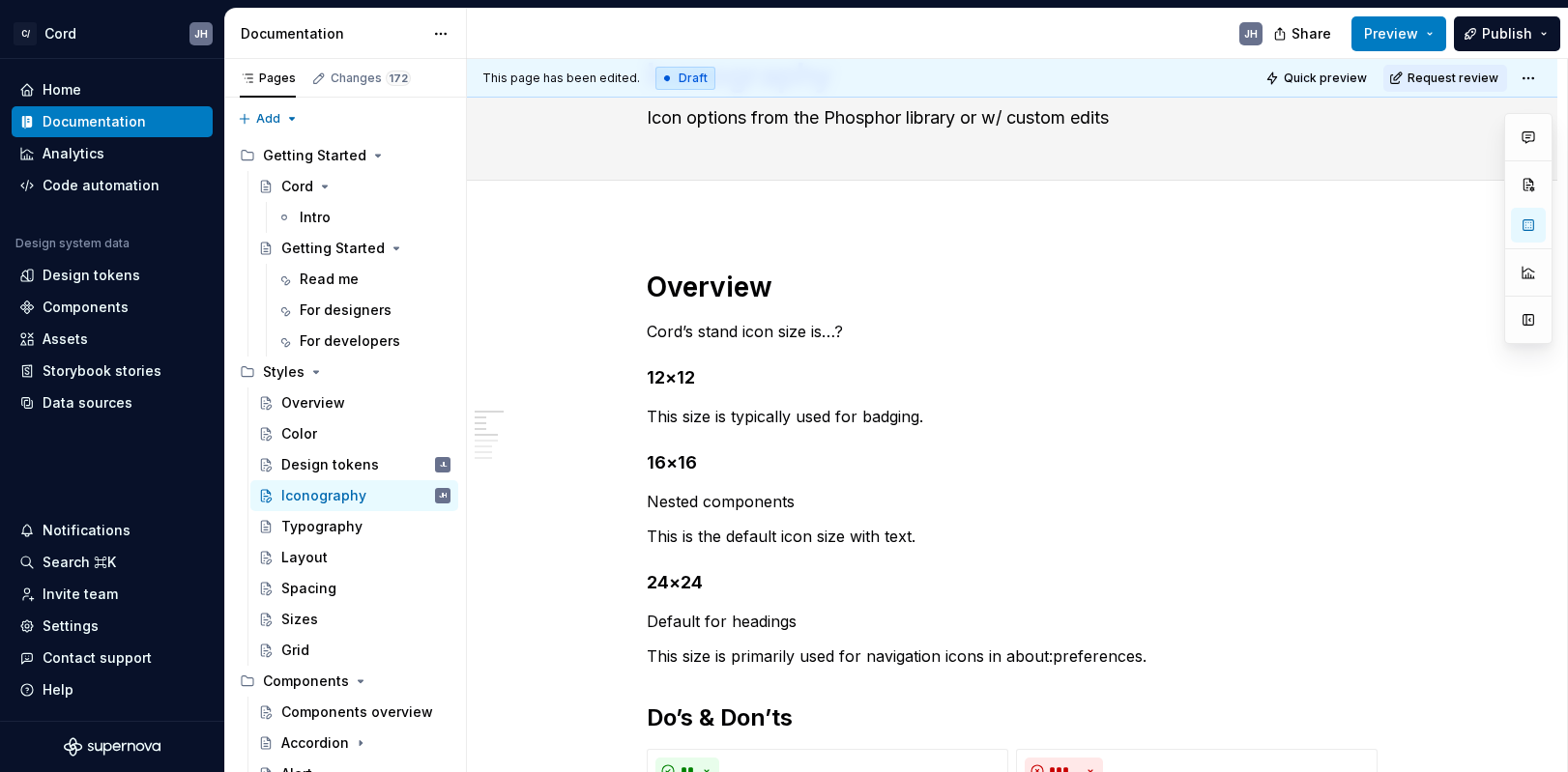 scroll, scrollTop: 0, scrollLeft: 0, axis: both 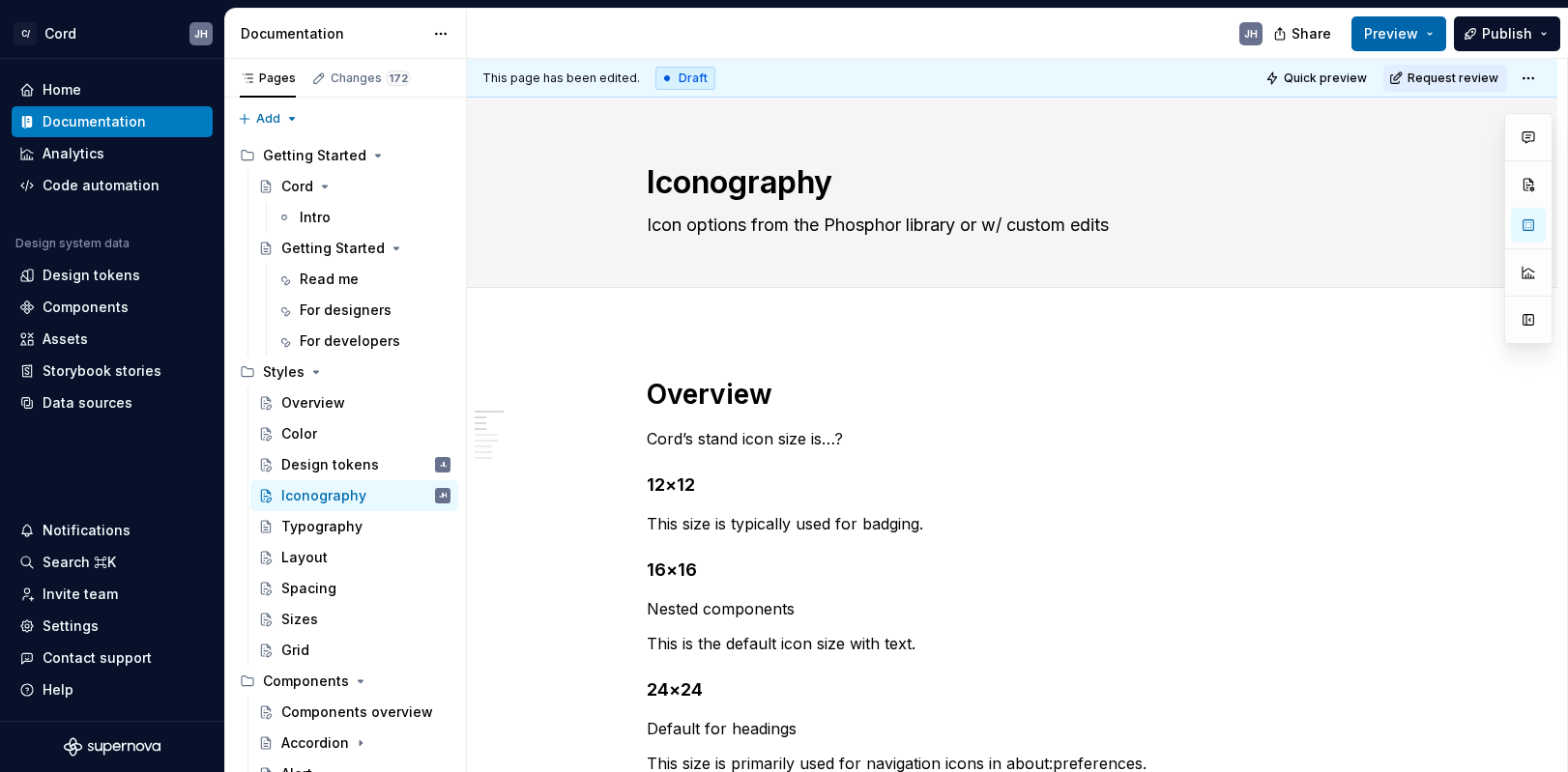 click on "Preview" at bounding box center [1391, 34] 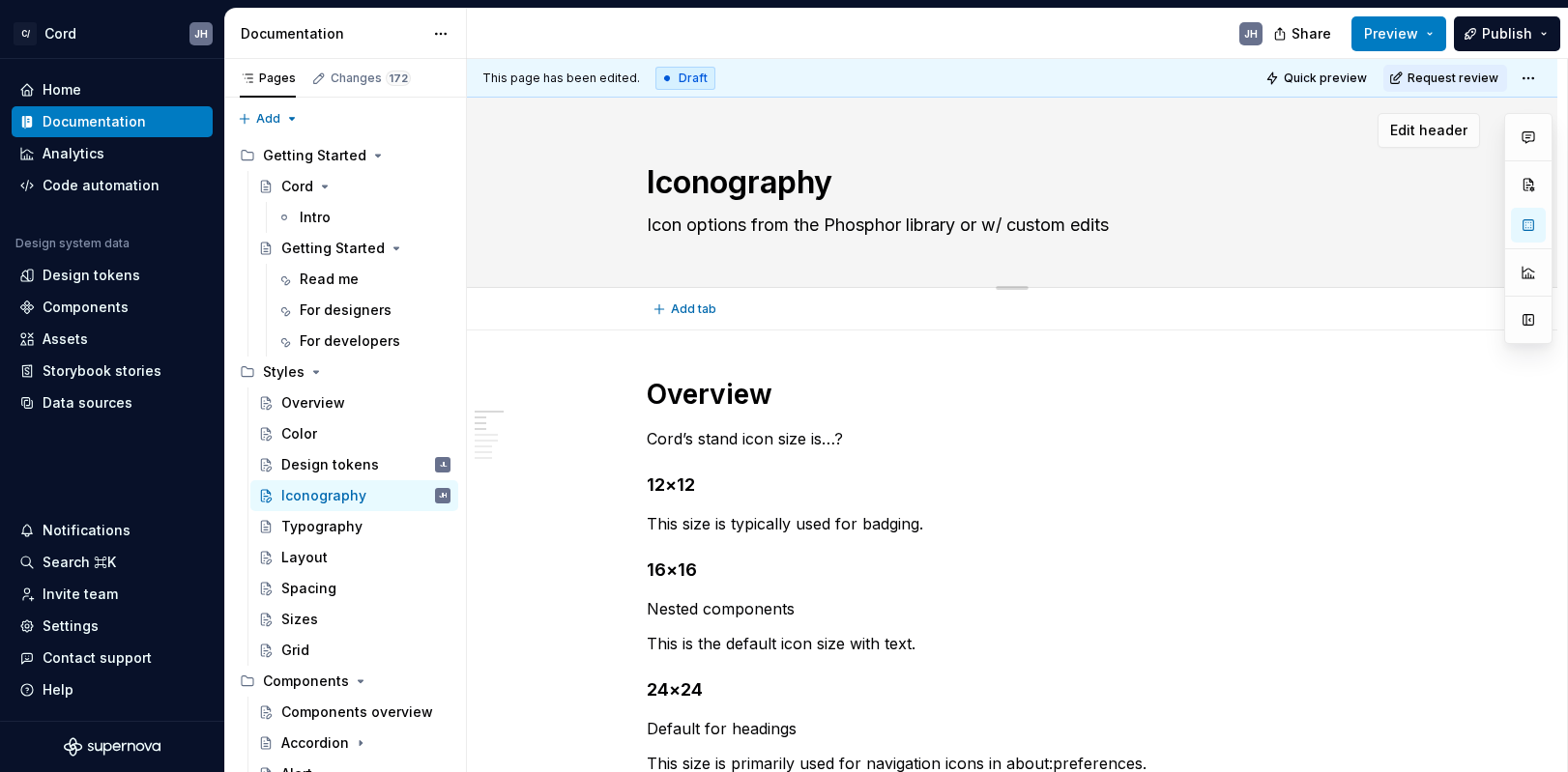 click on "Iconography Icon options from the Phosphor library or w/ custom edits" at bounding box center [1012, 192] 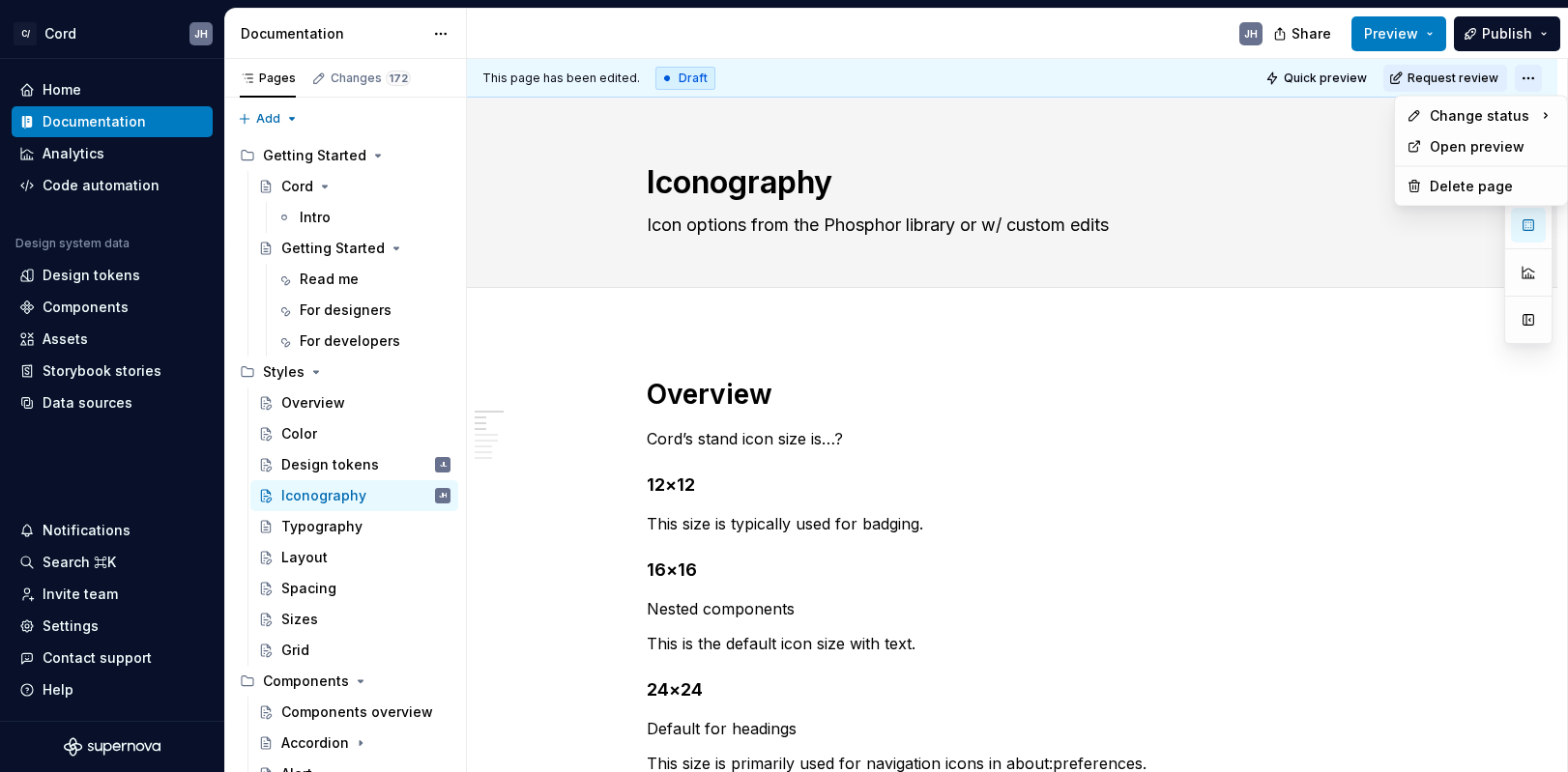 click on "C/ Cord JH Home Documentation Analytics Code automation Design system data Design tokens Components Assets Storybook stories Data sources Notifications Search ⌘K Invite team Settings Contact support Help Documentation JH Share Preview Publish Pages Changes 172 Add
Accessibility guide for tree Page tree.
Navigate the tree with the arrow keys. Common tree hotkeys apply. Further keybindings are available:
enter to execute primary action on focused item
f2 to start renaming the focused item
escape to abort renaming an item
control+d to start dragging selected items
Getting Started Cord Intro Getting Started Read me For designers For developers Styles Overview Color Design tokens JL Iconography JH Typography Layout Spacing Sizes Grid Components Components overview Accordion Alert Overview Tokens Storybook Accessibility Alert Dialog Overview Tokens Storybook Accessibility Content Guidelines Badge Overview Tokens Storybook Accessibility Tokens" at bounding box center (784, 386) 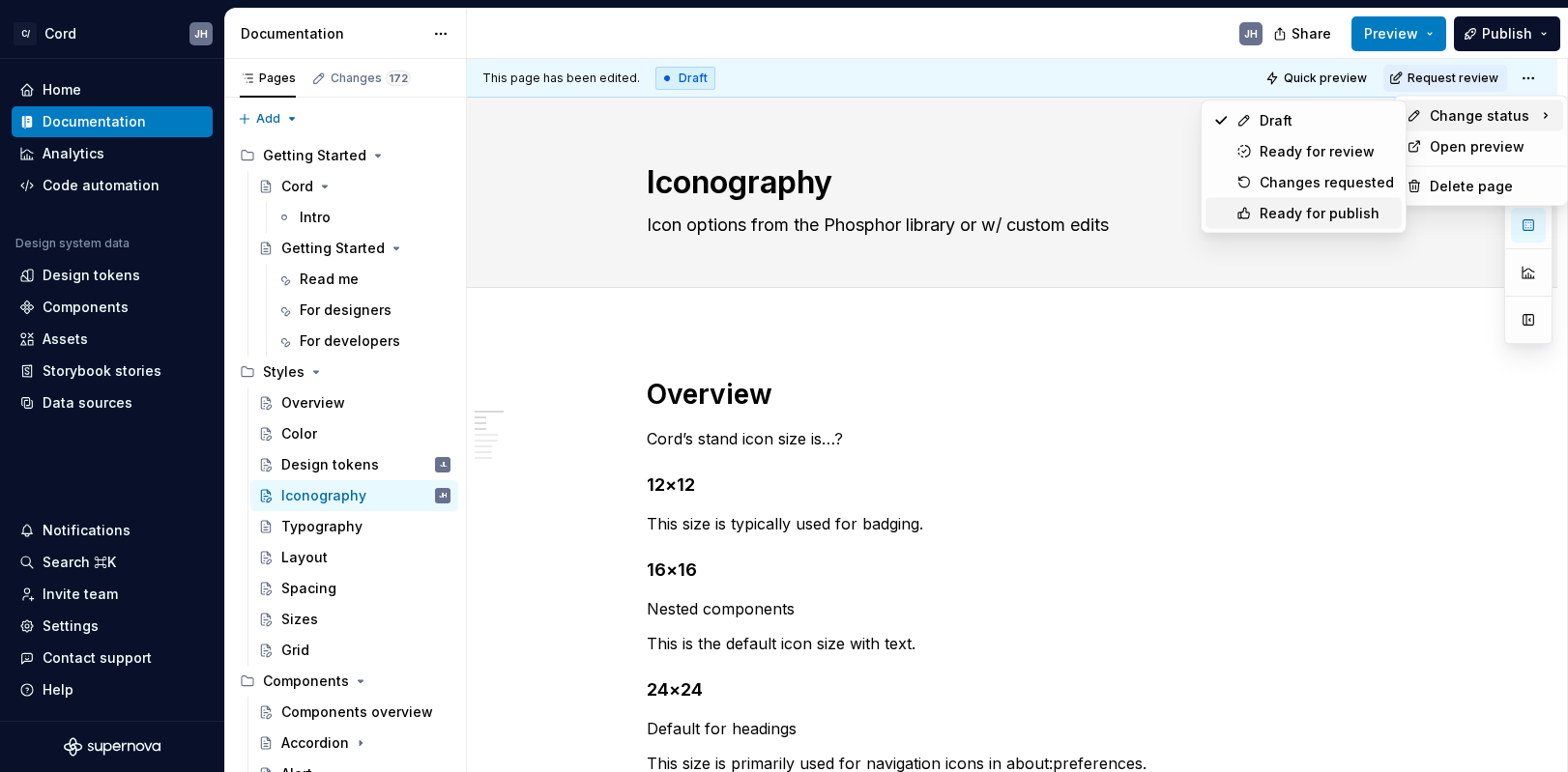 click on "Ready for publish" at bounding box center (1303, 214) 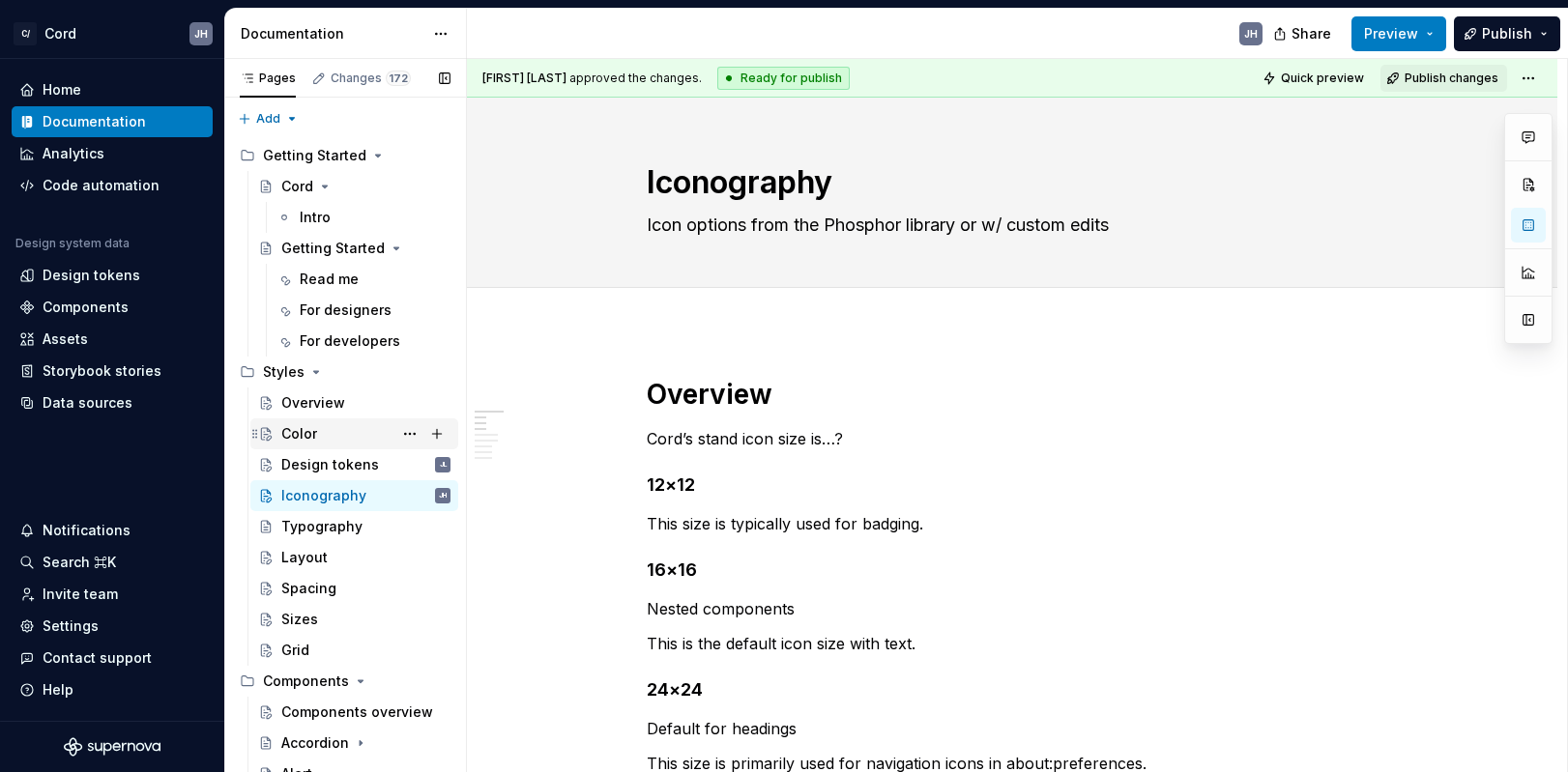 click on "Color" at bounding box center [365, 434] 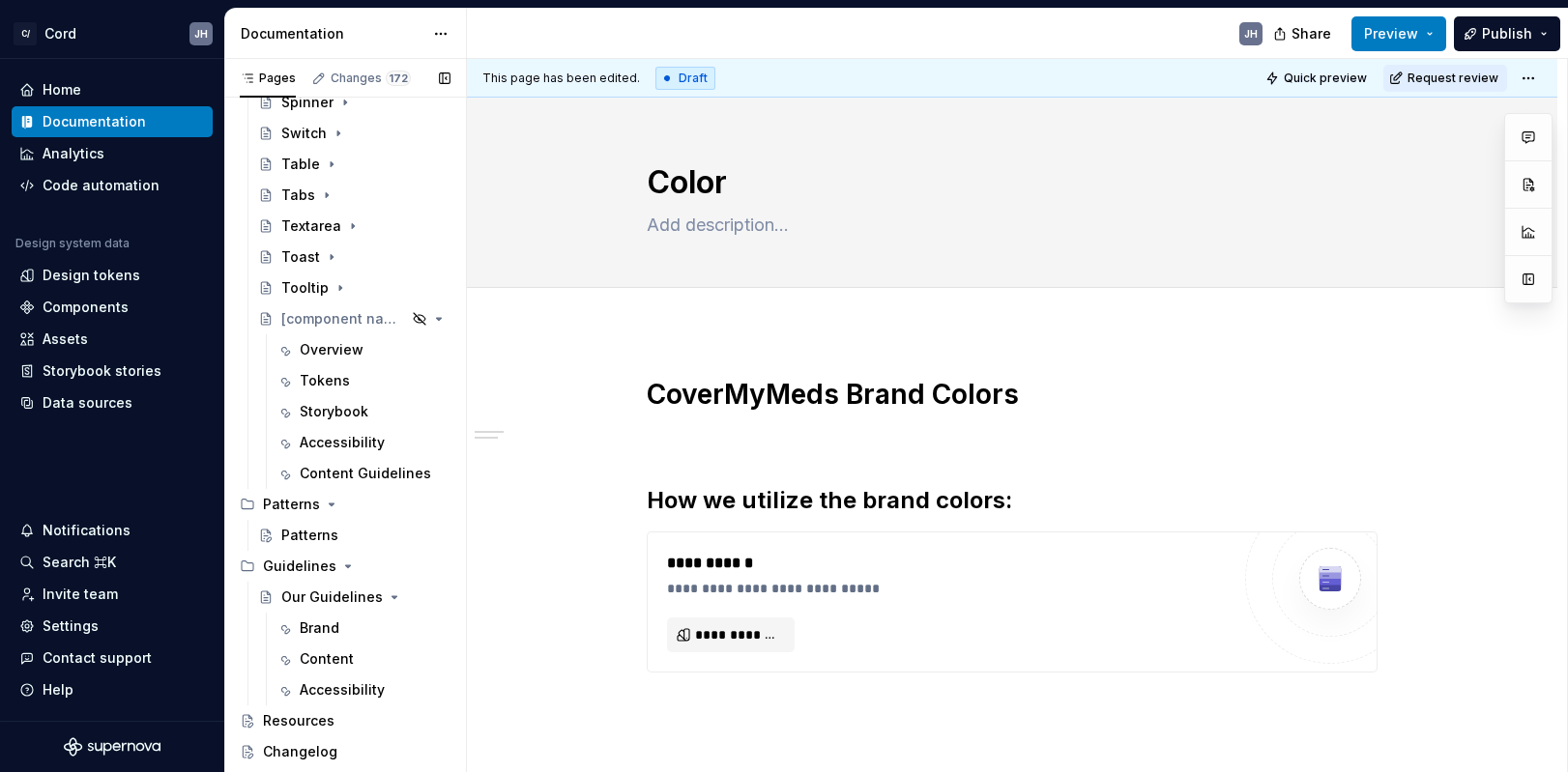 scroll, scrollTop: 4156, scrollLeft: 0, axis: vertical 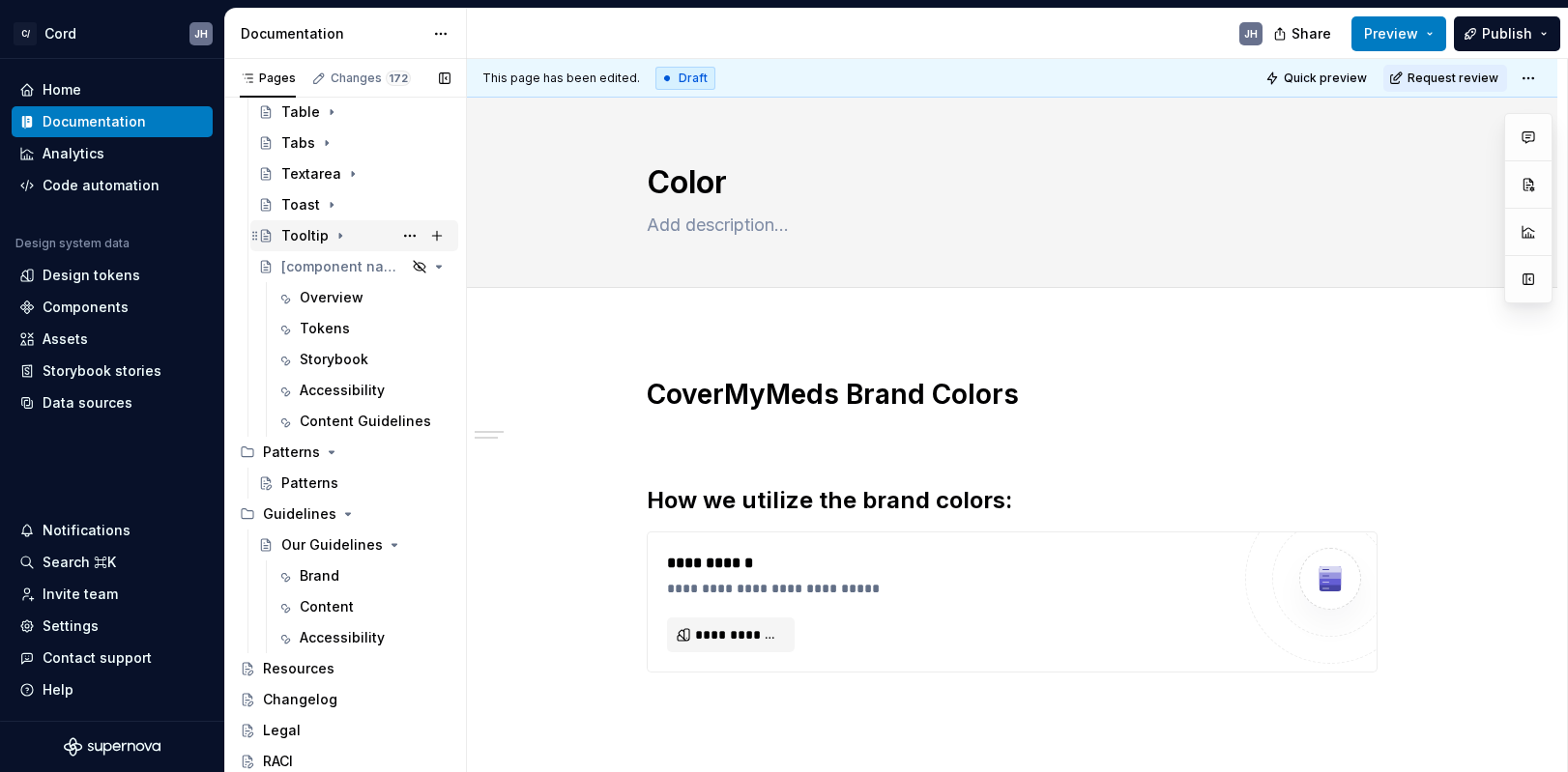 click on "Tooltip" at bounding box center [365, 236] 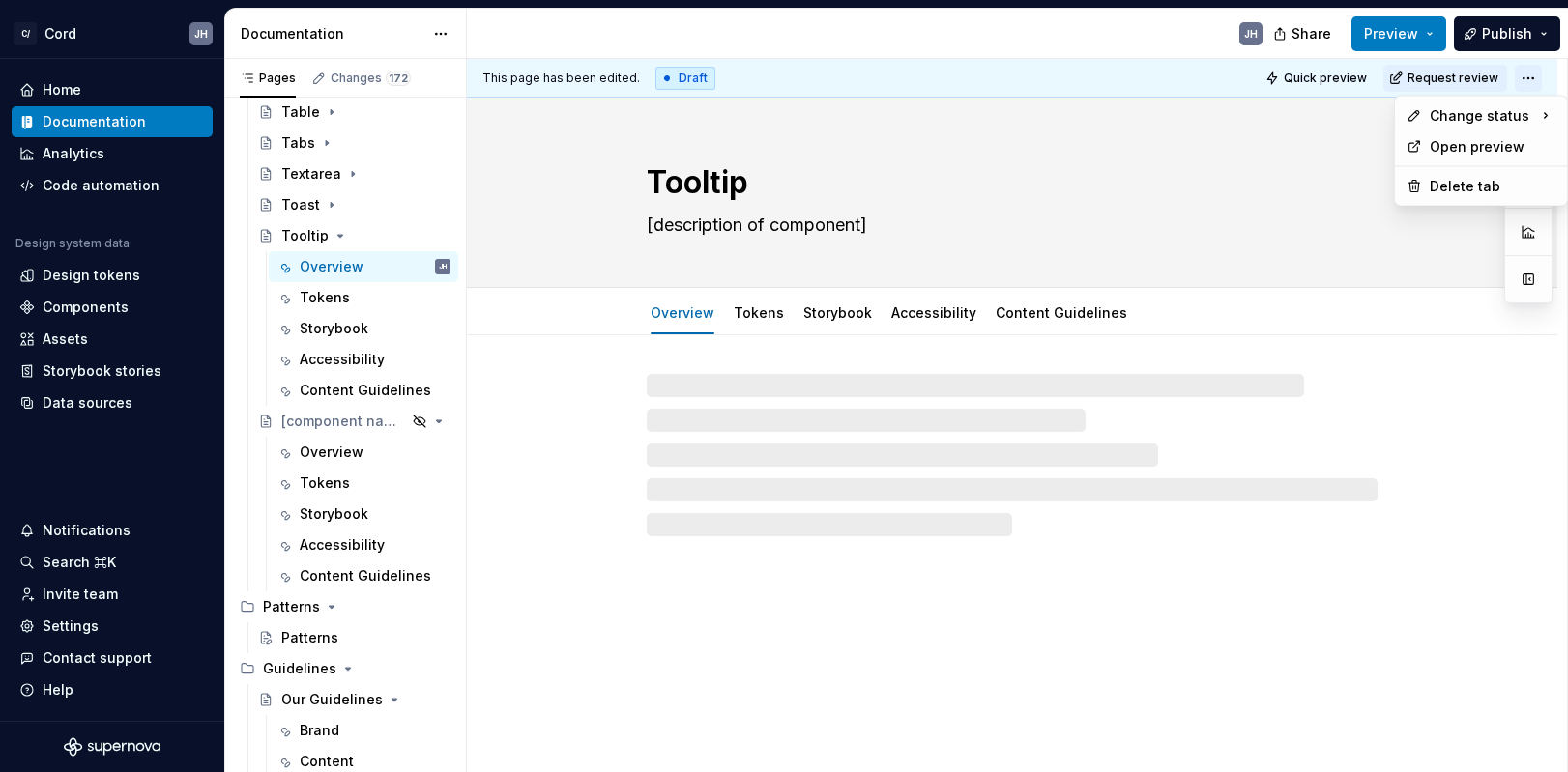 click on "C/ Cord JH Home Documentation Analytics Code automation Design system data Design tokens Components Assets Storybook stories Data sources Notifications Search ⌘K Invite team Settings Contact support Help Documentation JH Share Preview Publish Pages Changes 172 Add
Accessibility guide for tree Page tree.
Navigate the tree with the arrow keys. Common tree hotkeys apply. Further keybindings are available:
enter to execute primary action on focused item
f2 to start renaming the focused item
escape to abort renaming an item
control+d to start dragging selected items
Getting Started Cord Intro Getting Started Read me For designers For developers Styles Overview Color Design tokens JL Iconography Typography Layout Spacing Sizes Grid Components Components overview Accordion Alert Overview Tokens Storybook Accessibility Alert Dialog Overview Tokens Storybook Accessibility Content Guidelines Badge Overview Tokens Storybook Accessibility Overview" at bounding box center (784, 386) 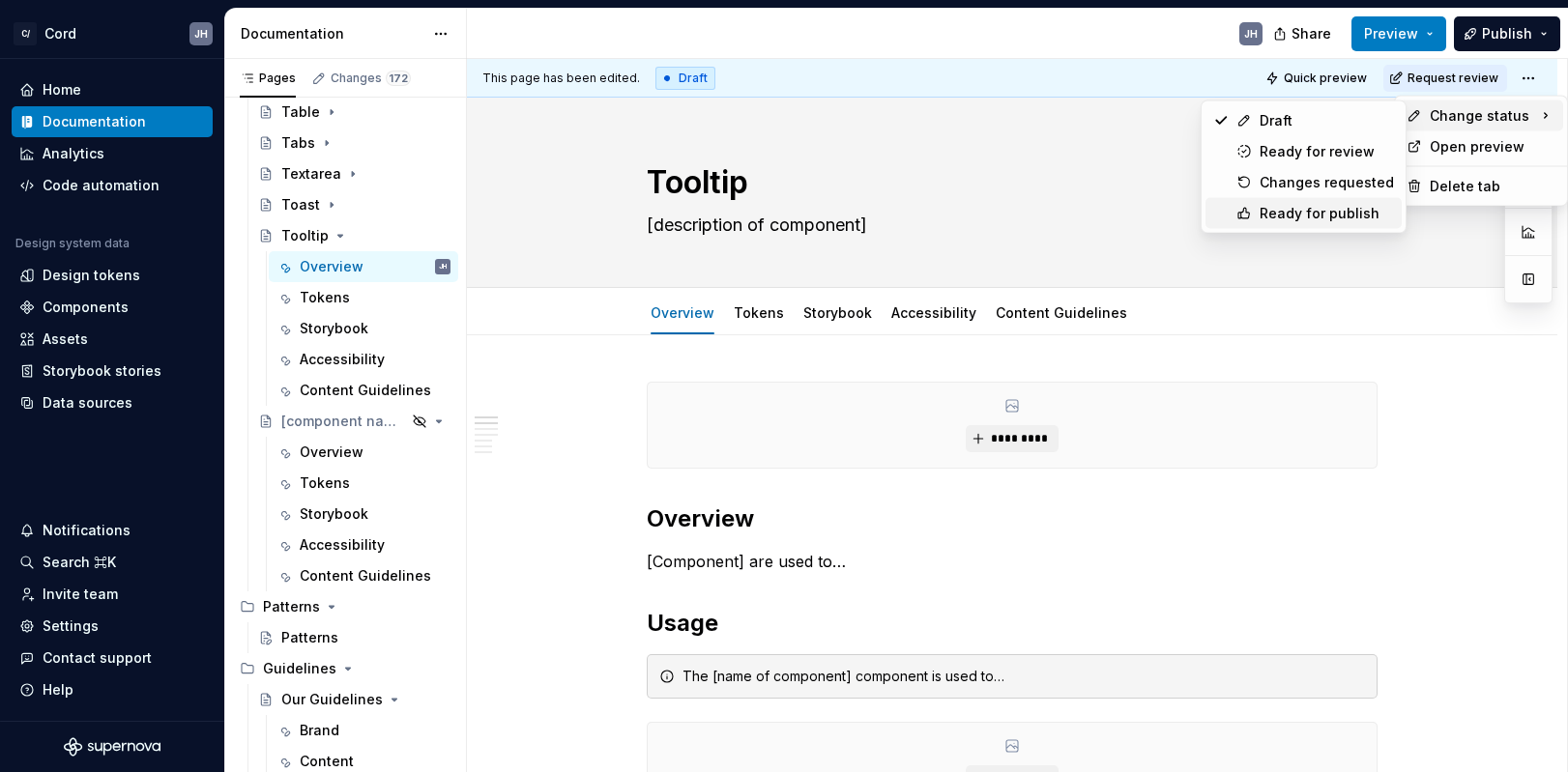 click on "Ready for publish" at bounding box center [1326, 214] 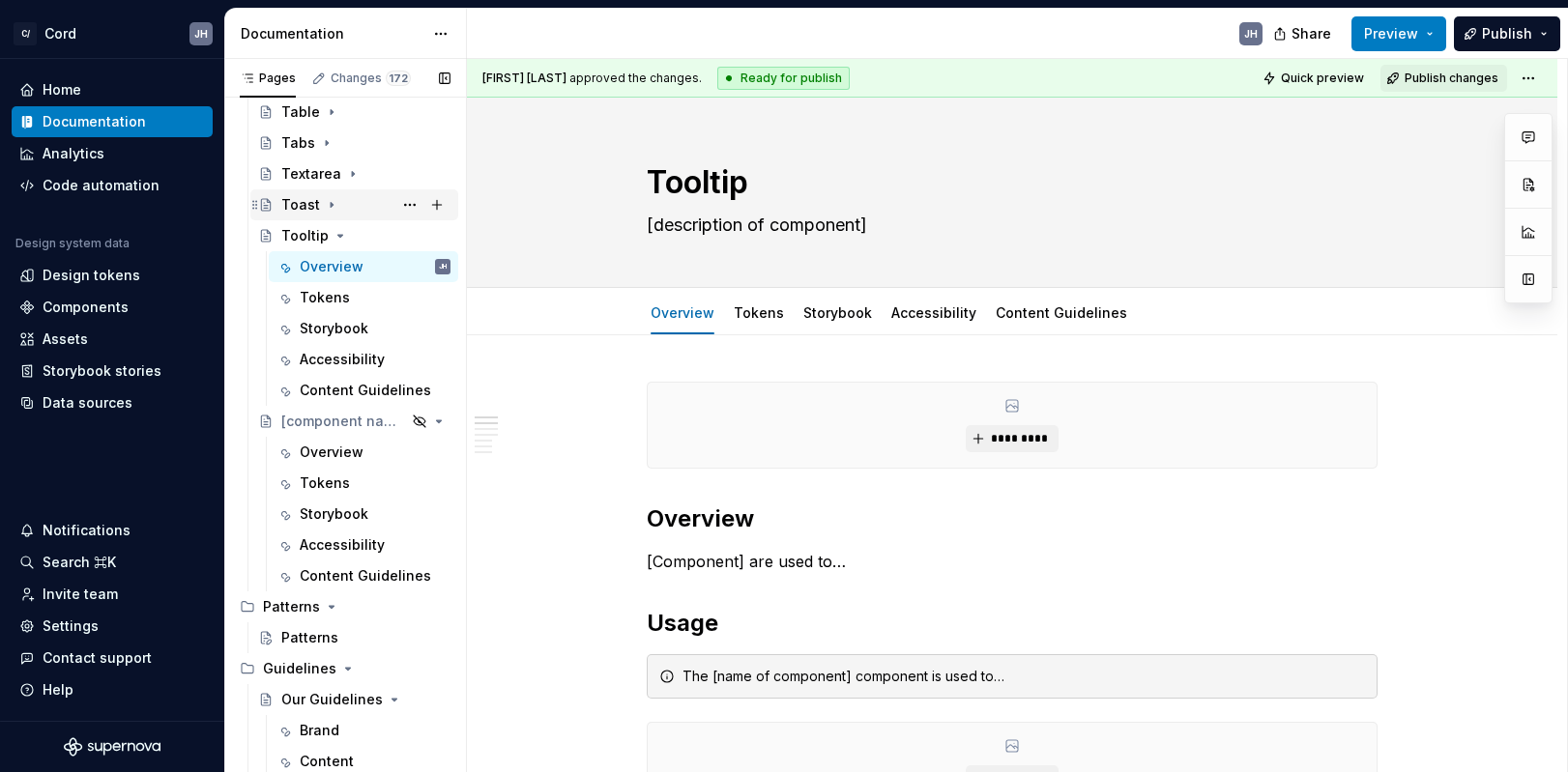 click on "Toast" at bounding box center [365, 205] 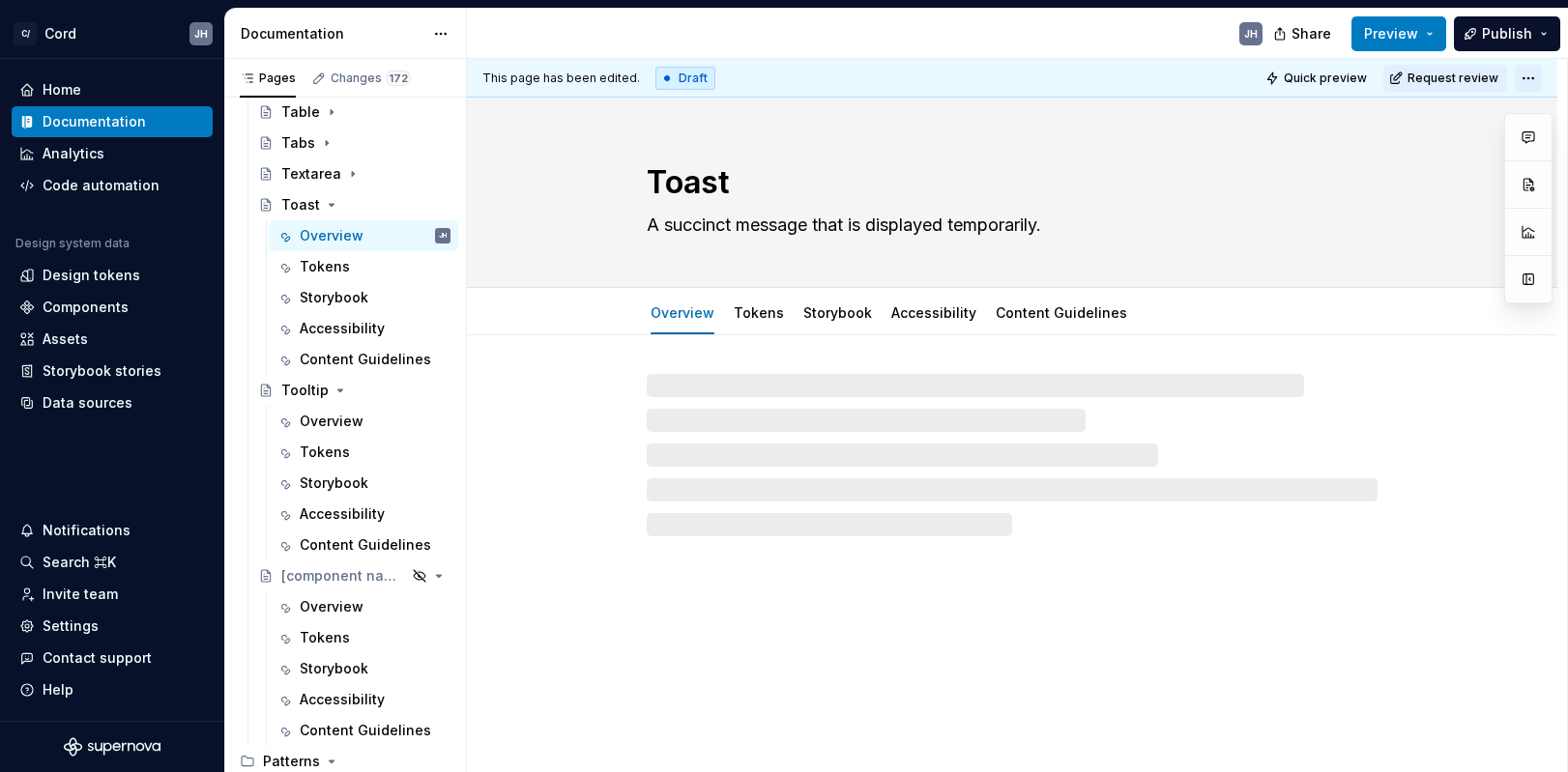 click on "C/ Cord JH Home Documentation Analytics Code automation Design system data Design tokens Components Assets Storybook stories Data sources Notifications Search ⌘K Invite team Settings Contact support Help Documentation JH Share Preview Publish Pages Changes 172 Add
Accessibility guide for tree Page tree.
Navigate the tree with the arrow keys. Common tree hotkeys apply. Further keybindings are available:
enter to execute primary action on focused item
f2 to start renaming the focused item
escape to abort renaming an item
control+d to start dragging selected items
Getting Started Cord Intro Getting Started Read me For designers For developers Styles Overview Color Design tokens JL Iconography Typography Layout Spacing Sizes Grid Components Components overview Accordion Alert Overview Tokens Storybook Accessibility Alert Dialog Overview Tokens Storybook Accessibility Content Guidelines Badge Overview Tokens Storybook Accessibility Overview" at bounding box center [784, 386] 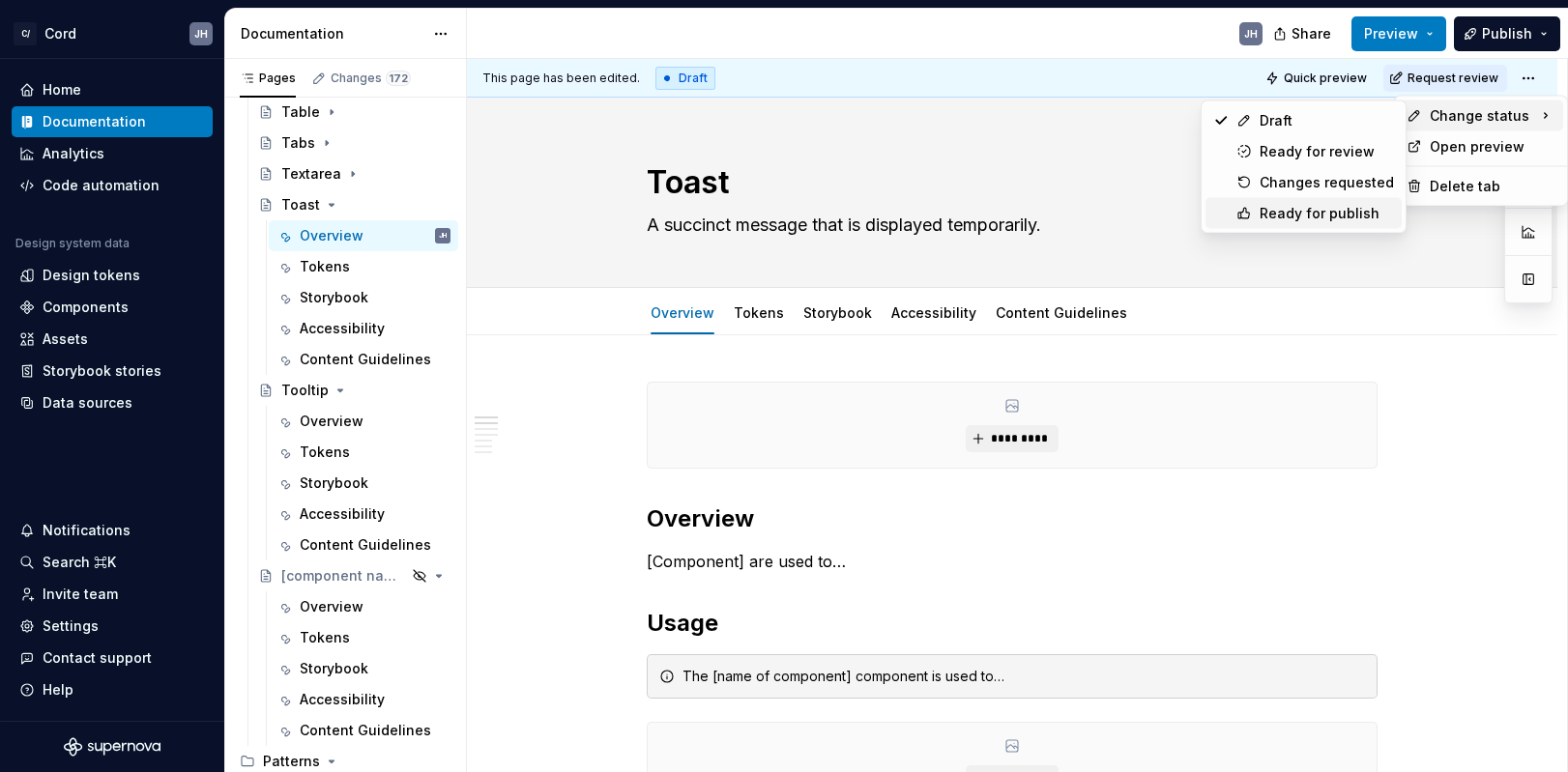 click on "Ready for publish" at bounding box center (1326, 214) 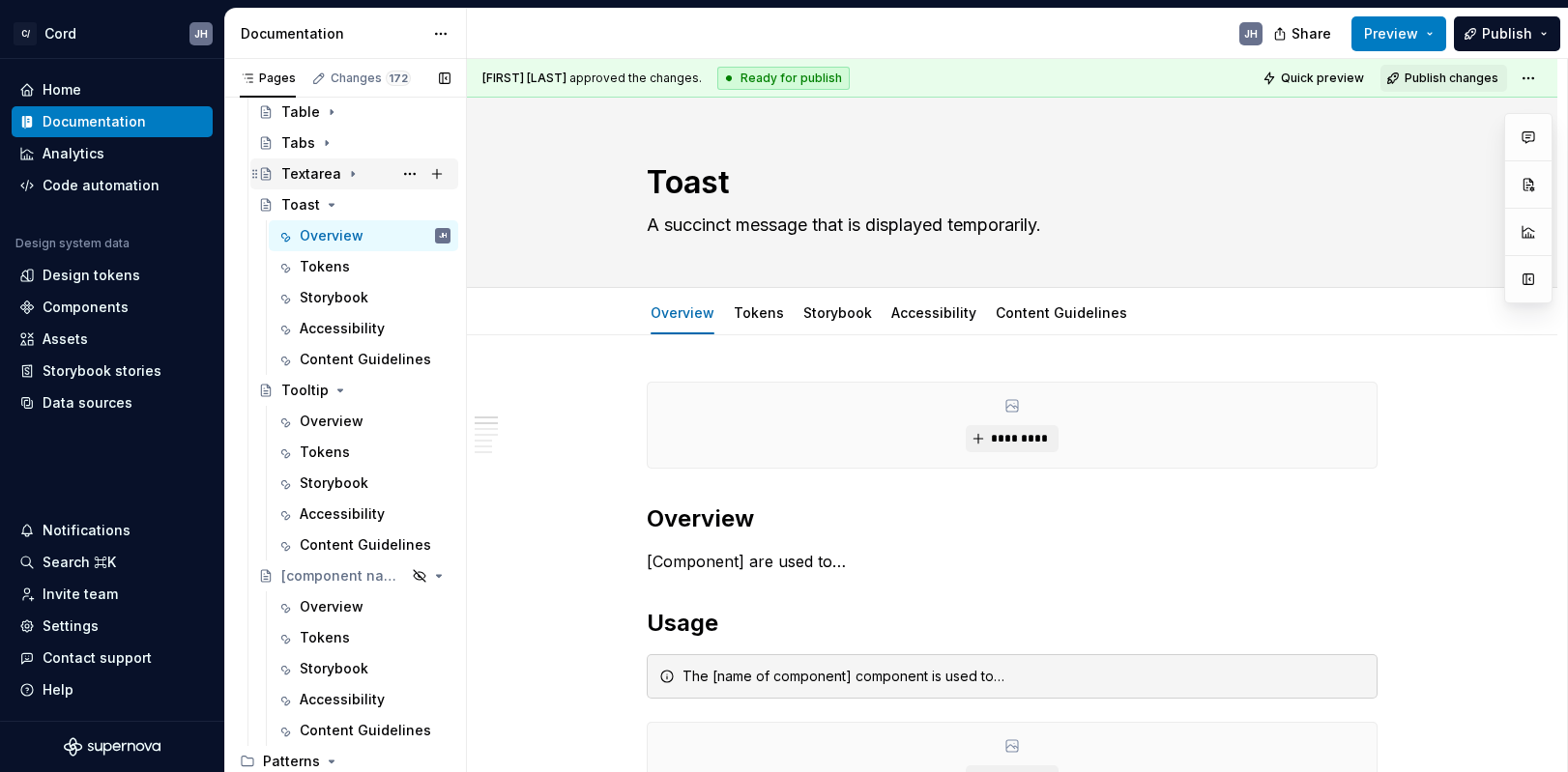 click on "Textarea" at bounding box center (365, 174) 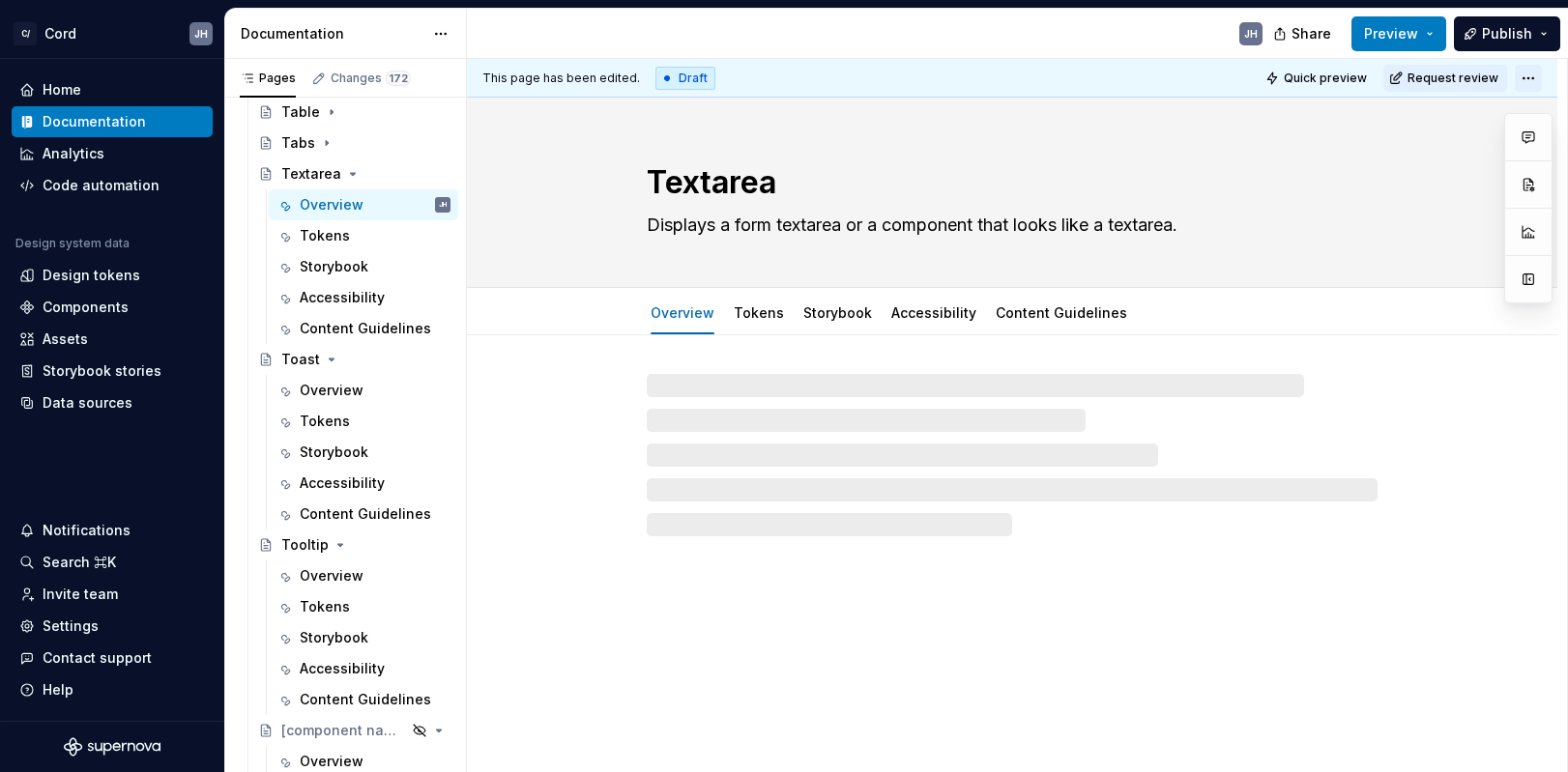 click on "C/ Cord JH Home Documentation Analytics Code automation Design system data Design tokens Components Assets Storybook stories Data sources Notifications Search ⌘K Invite team Settings Contact support Help Documentation JH Share Preview Publish Pages Changes 172 Add
Accessibility guide for tree Page tree.
Navigate the tree with the arrow keys. Common tree hotkeys apply. Further keybindings are available:
enter to execute primary action on focused item
f2 to start renaming the focused item
escape to abort renaming an item
control+d to start dragging selected items
Getting Started Cord Intro Getting Started Read me For designers For developers Styles Overview Color Design tokens JL Iconography Typography Layout Spacing Sizes Grid Components Components overview Accordion Alert Overview Tokens Storybook Accessibility Alert Dialog Overview Tokens Storybook Accessibility Content Guidelines Badge Overview Tokens Storybook Accessibility Overview" at bounding box center (784, 386) 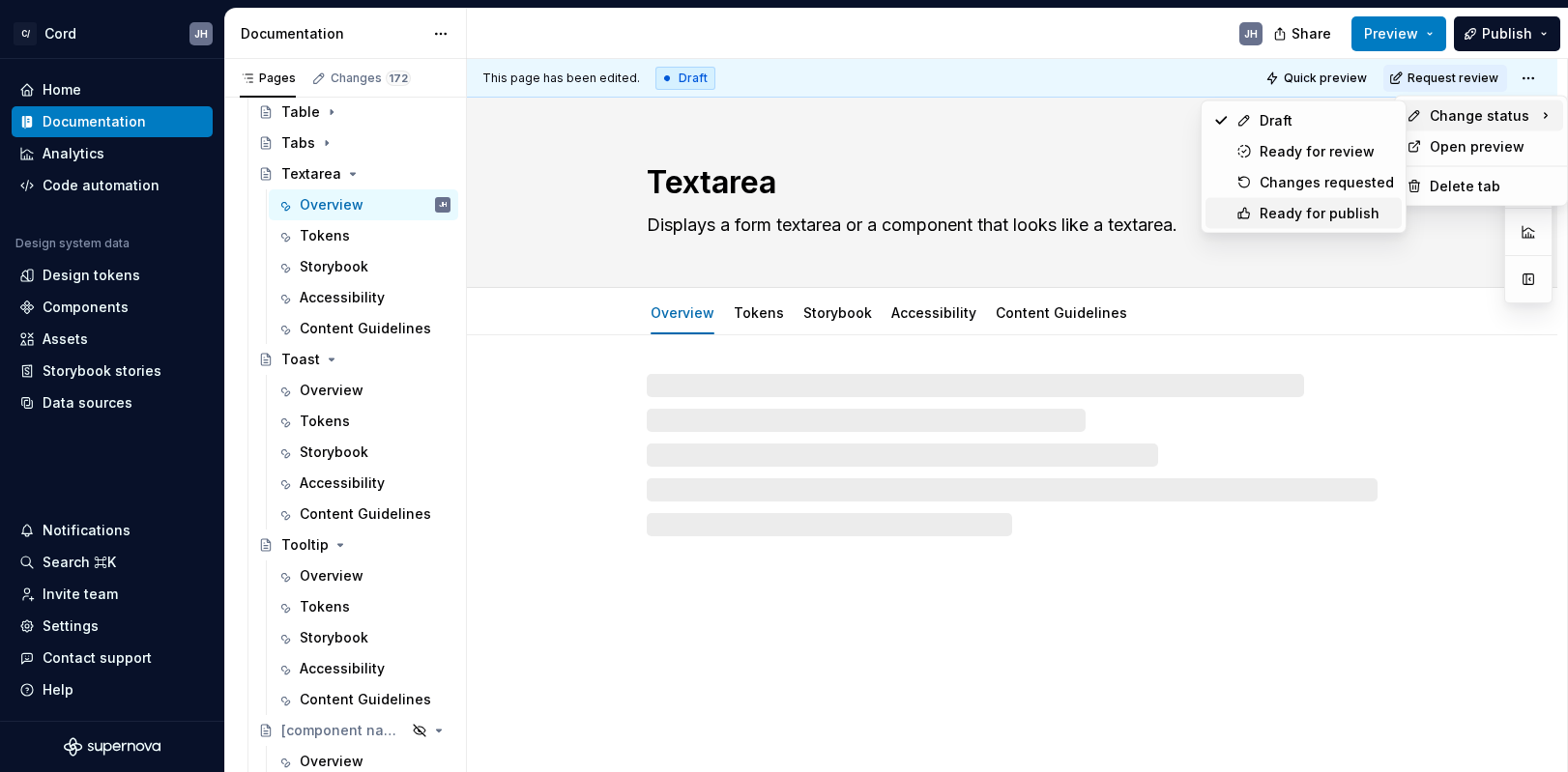 click on "Ready for publish" at bounding box center [1326, 214] 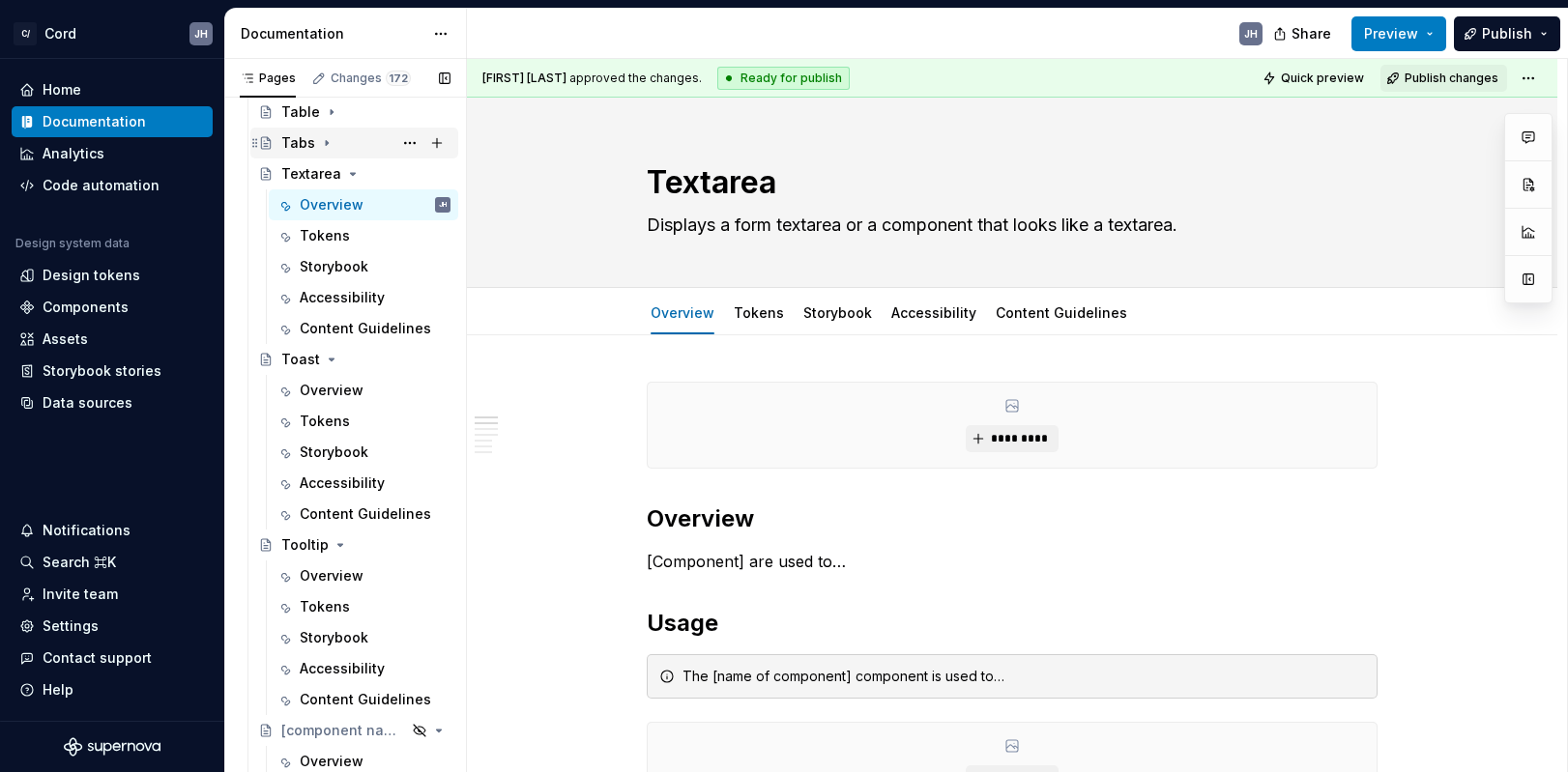 click 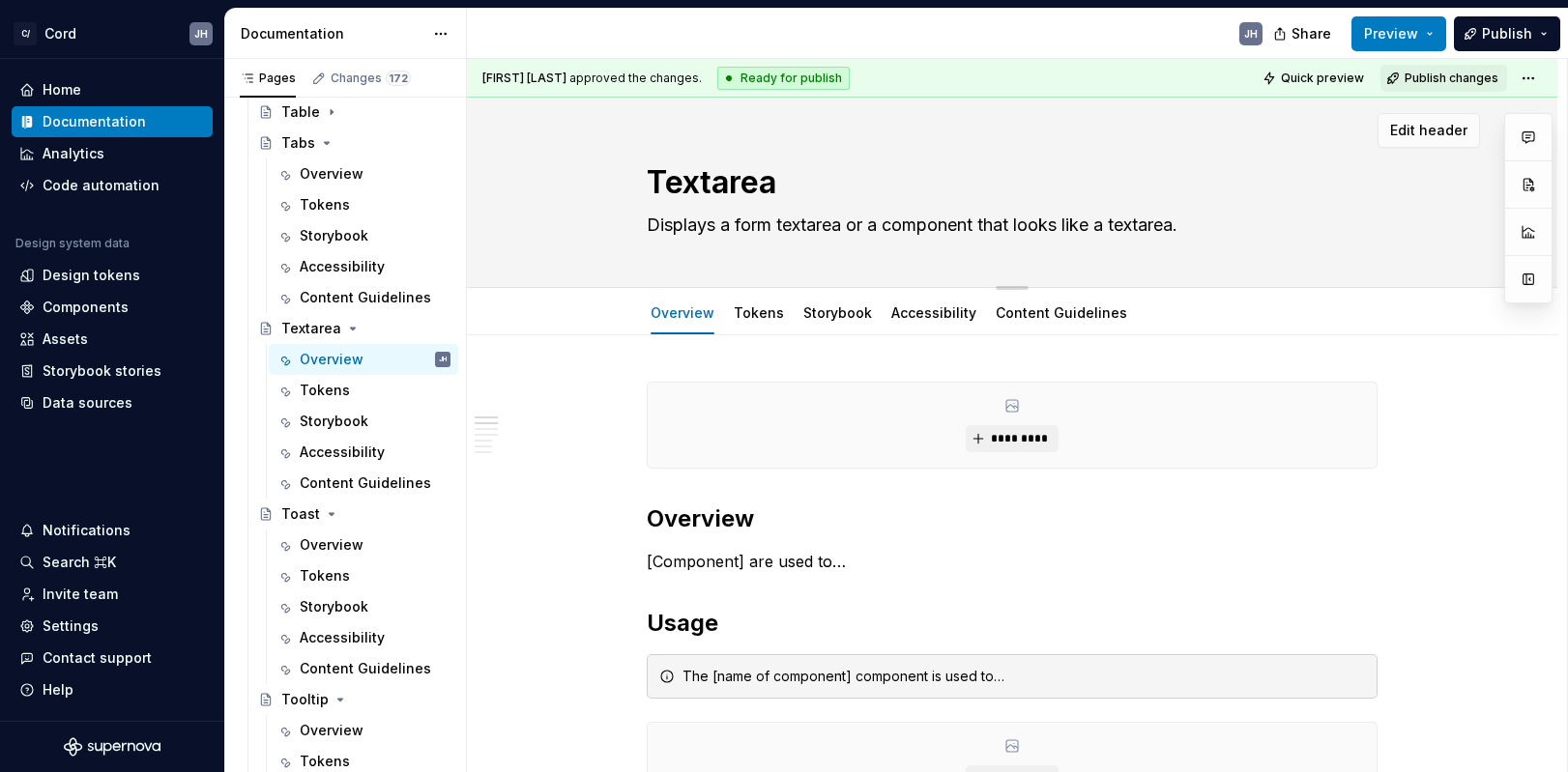 scroll, scrollTop: 4156, scrollLeft: 0, axis: vertical 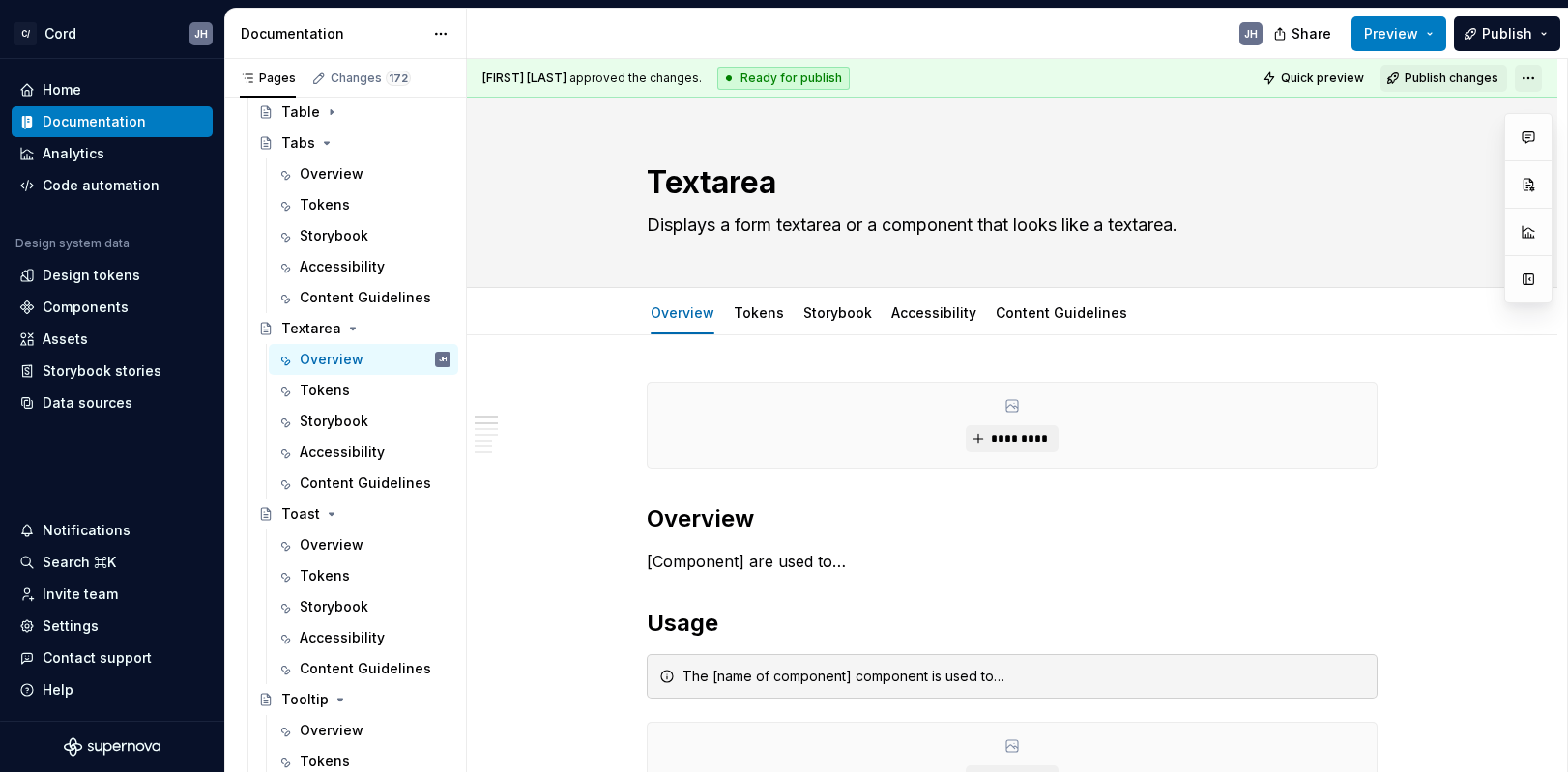 click on "C/ Cord JH Home Documentation Analytics Code automation Design system data Design tokens Components Assets Storybook stories Data sources Notifications Search ⌘K Invite team Settings Contact support Help Documentation JH Share Preview Publish Pages Changes 172 Add
Accessibility guide for tree Page tree.
Navigate the tree with the arrow keys. Common tree hotkeys apply. Further keybindings are available:
enter to execute primary action on focused item
f2 to start renaming the focused item
escape to abort renaming an item
control+d to start dragging selected items
Getting Started Cord Intro Getting Started Read me For designers For developers Styles Overview Color Design tokens JL Iconography Typography Layout Spacing Sizes Grid Components Components overview Accordion Alert Overview Tokens Storybook Accessibility Alert Dialog Overview Tokens Storybook Accessibility Content Guidelines Badge Overview Tokens Storybook Accessibility Overview" at bounding box center [784, 386] 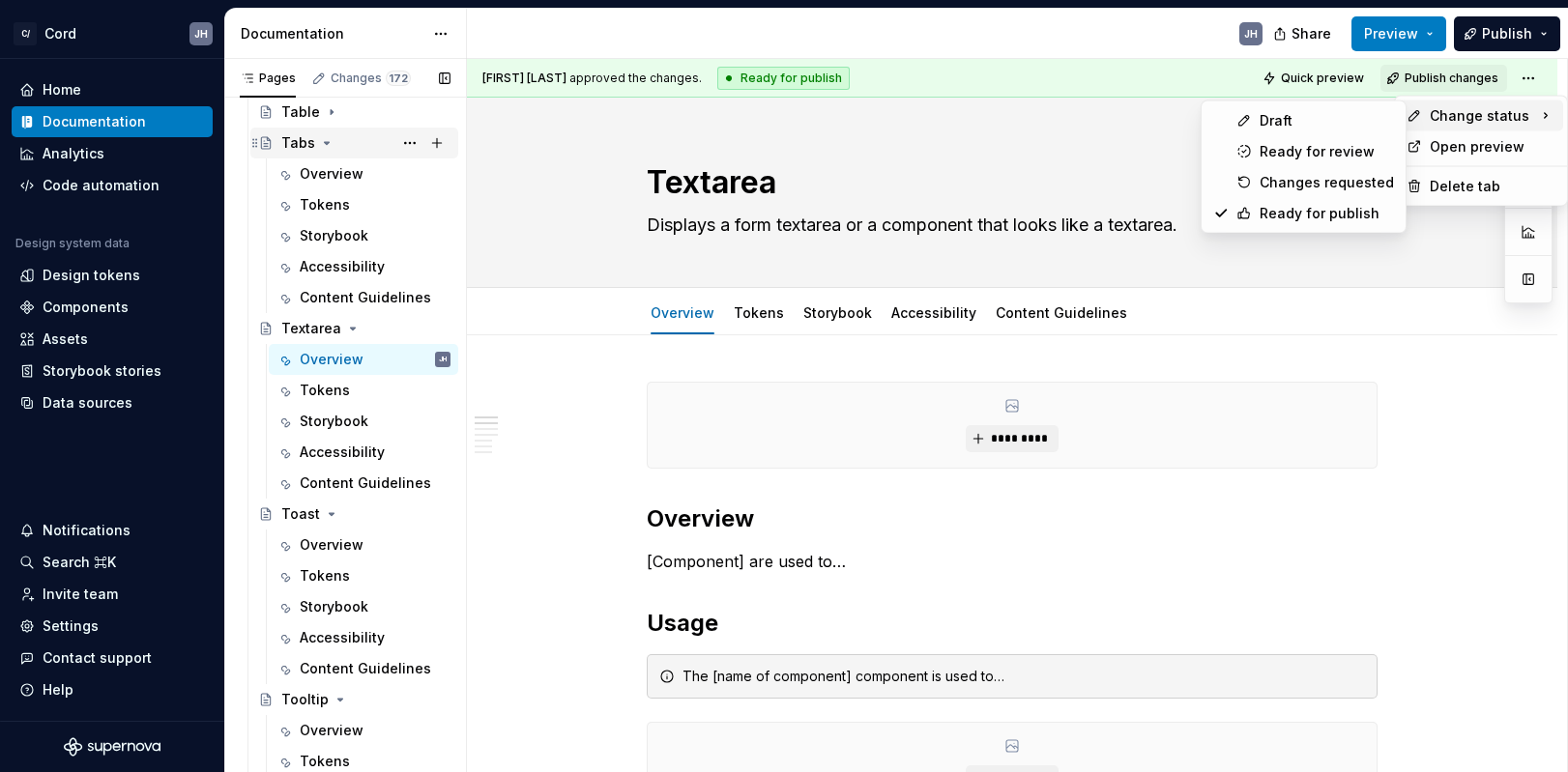 click on "Pages Changes 172 Add
Accessibility guide for tree Page tree.
Navigate the tree with the arrow keys. Common tree hotkeys apply. Further keybindings are available:
enter to execute primary action on focused item
f2 to start renaming the focused item
escape to abort renaming an item
control+d to start dragging selected items
Getting Started Cord Intro Getting Started Read me For designers For developers Styles Overview Color Design tokens JL Iconography Typography Layout Spacing Sizes Grid Components Components overview Accordion Alert Overview Tokens Storybook Accessibility Alert Dialog Overview Tokens Storybook Accessibility Content Guidelines Badge Overview Tokens Storybook Accessibility Content Guidelines Breadcrumb Overview Tokens Storybook Accessibility Content Guidelines Button Overview Tokens Storybook Accessibility Content Guidelines Icon Button Bypass Block Overview Tokens Storybook Accessibility Content Guidelines Calendar Tokens" at bounding box center [345, 419] 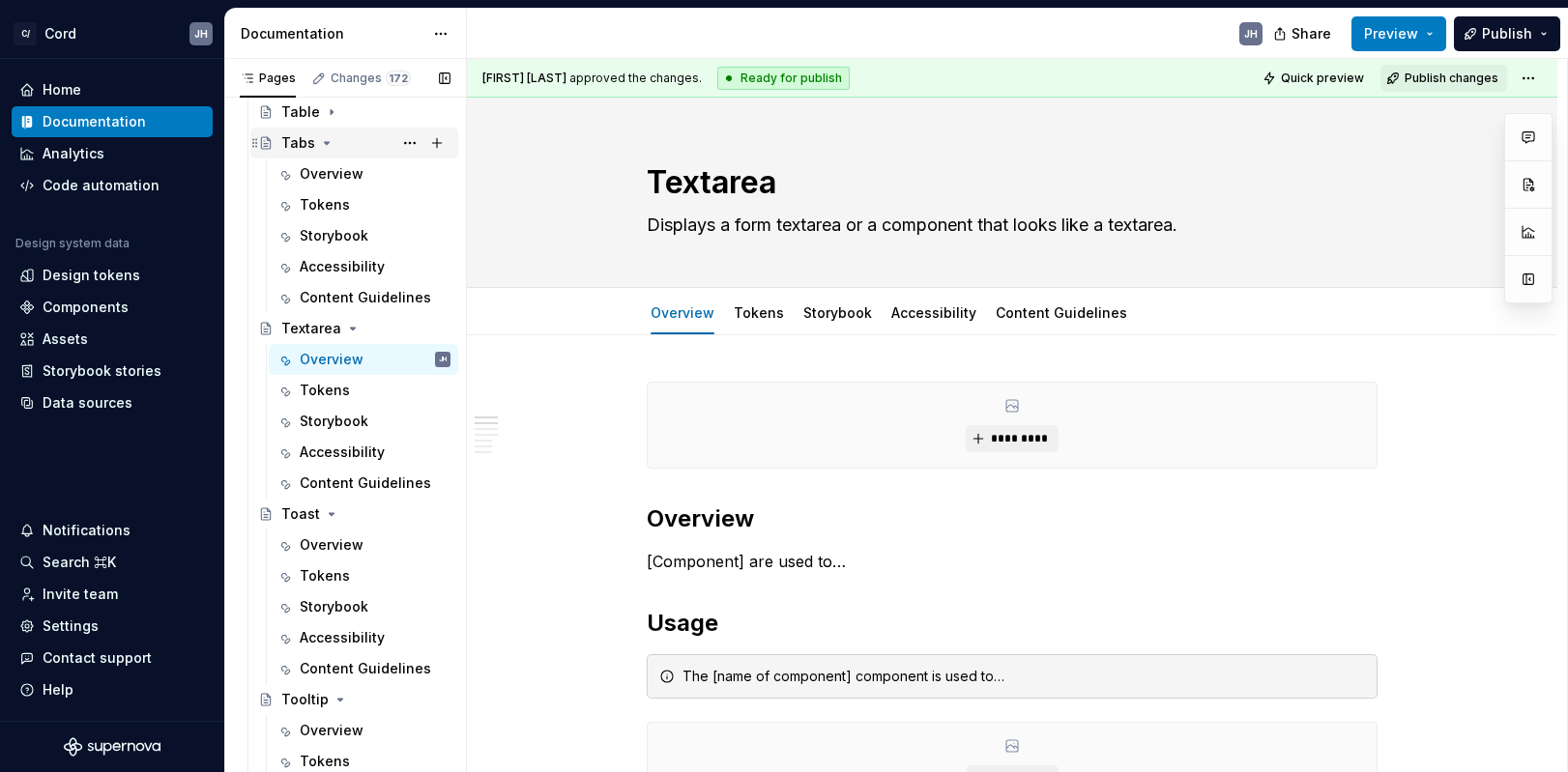 click on "Tabs" at bounding box center (298, 143) 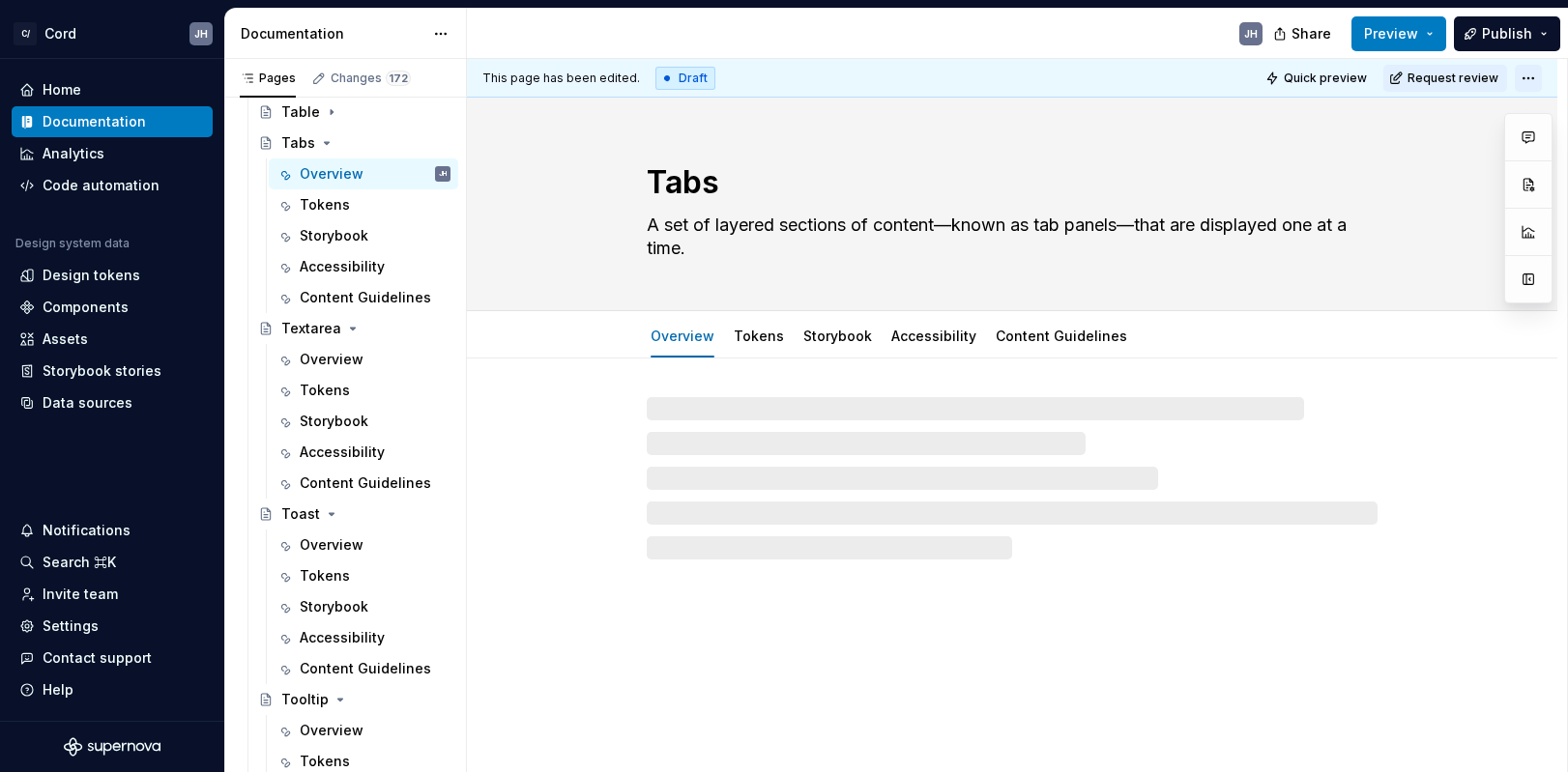 click on "C/ Cord JH Home Documentation Analytics Code automation Design system data Design tokens Components Assets Storybook stories Data sources Notifications Search ⌘K Invite team Settings Contact support Help Documentation JH Share Preview Publish Pages Changes 172 Add
Accessibility guide for tree Page tree.
Navigate the tree with the arrow keys. Common tree hotkeys apply. Further keybindings are available:
enter to execute primary action on focused item
f2 to start renaming the focused item
escape to abort renaming an item
control+d to start dragging selected items
Getting Started Cord Intro Getting Started Read me For designers For developers Styles Overview Color Design tokens JL Iconography Typography Layout Spacing Sizes Grid Components Components overview Accordion Alert Overview Tokens Storybook Accessibility Alert Dialog Overview Tokens Storybook Accessibility Content Guidelines Badge Overview Tokens Storybook Accessibility Overview" at bounding box center (784, 386) 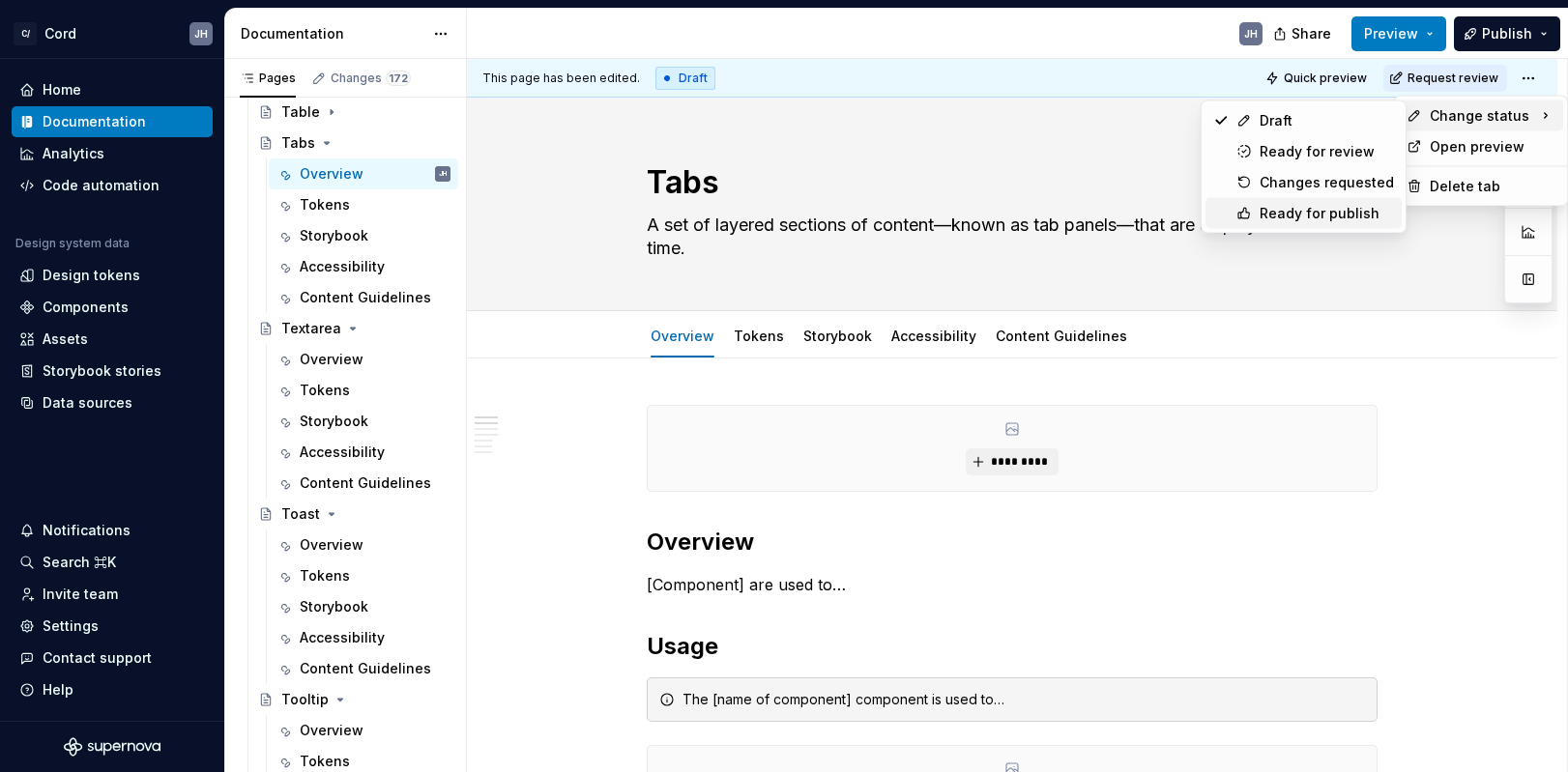 click on "Ready for publish" at bounding box center (1326, 214) 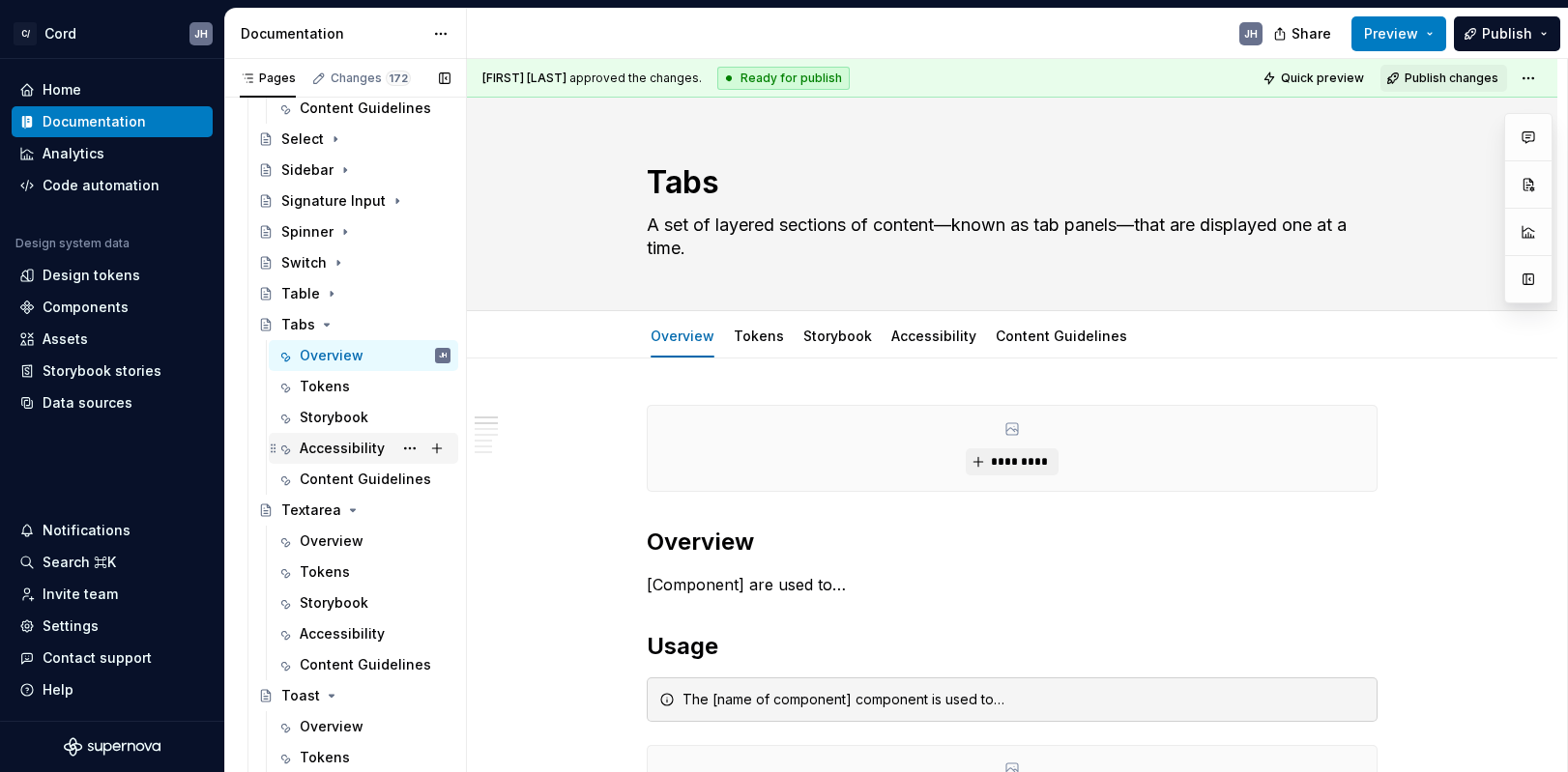 scroll, scrollTop: 3964, scrollLeft: 0, axis: vertical 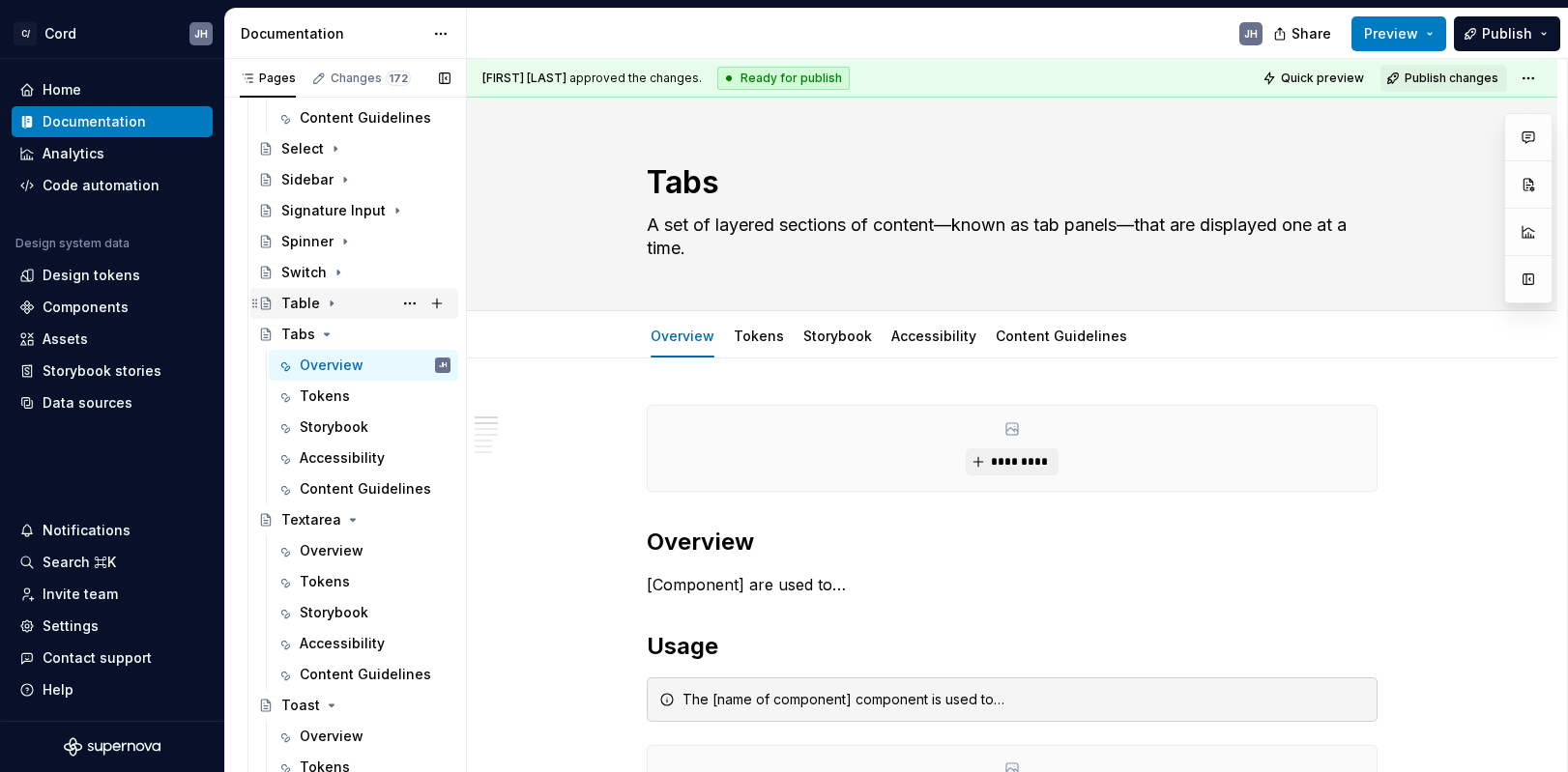 click on "Table" at bounding box center [365, 303] 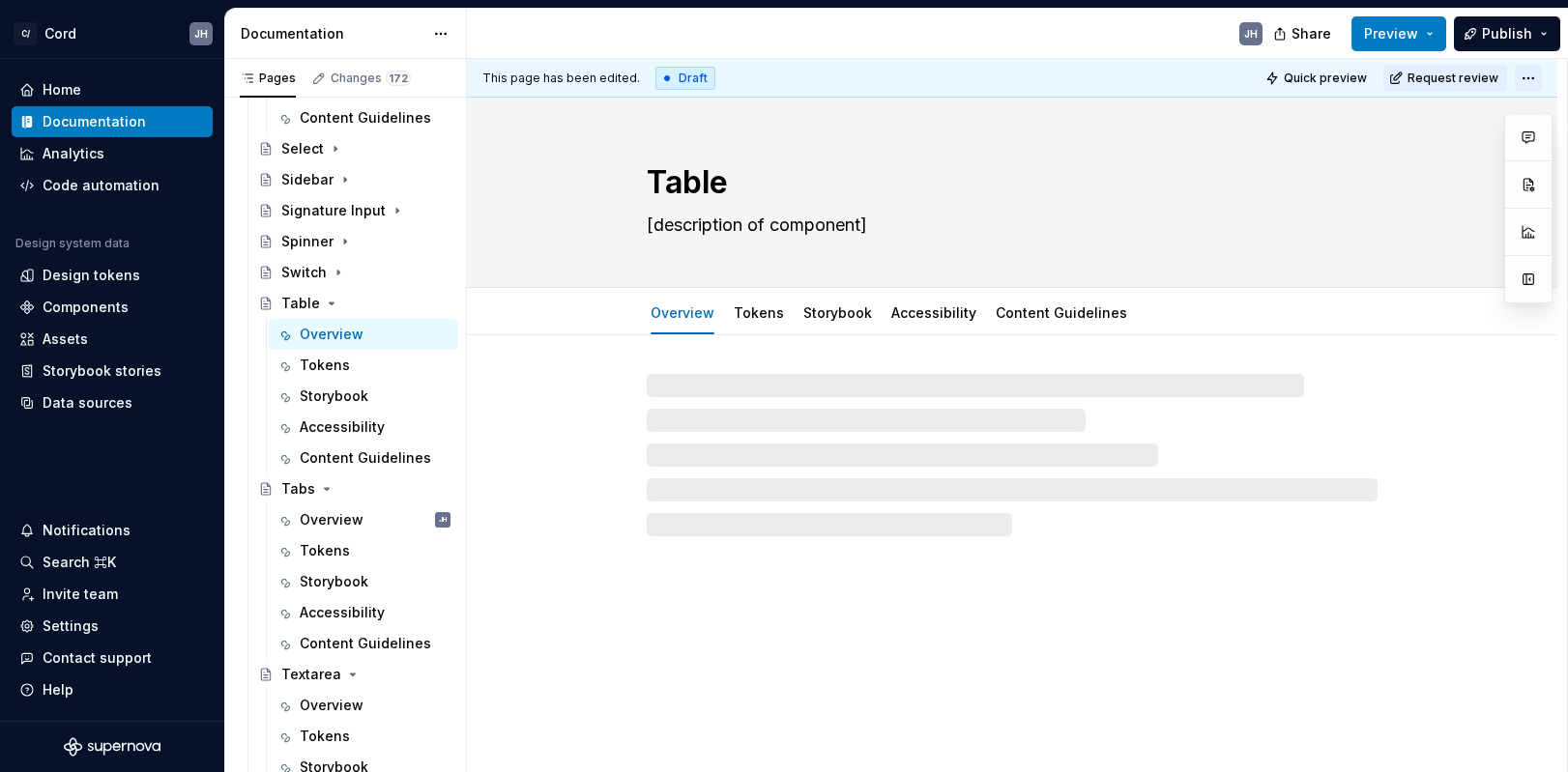 click on "C/ Cord JH Home Documentation Analytics Code automation Design system data Design tokens Components Assets Storybook stories Data sources Notifications Search ⌘K Invite team Settings Contact support Help Documentation JH Share Preview Publish Pages Changes 172 Add
Accessibility guide for tree Page tree.
Navigate the tree with the arrow keys. Common tree hotkeys apply. Further keybindings are available:
enter to execute primary action on focused item
f2 to start renaming the focused item
escape to abort renaming an item
control+d to start dragging selected items
Getting Started Cord Intro Getting Started Read me For designers For developers Styles Overview Color Design tokens JL Iconography Typography Layout Spacing Sizes Grid Components Components overview Accordion Alert Overview Tokens Storybook Accessibility Alert Dialog Overview Tokens Storybook Accessibility Content Guidelines Badge Overview Tokens Storybook Accessibility Overview" at bounding box center (784, 386) 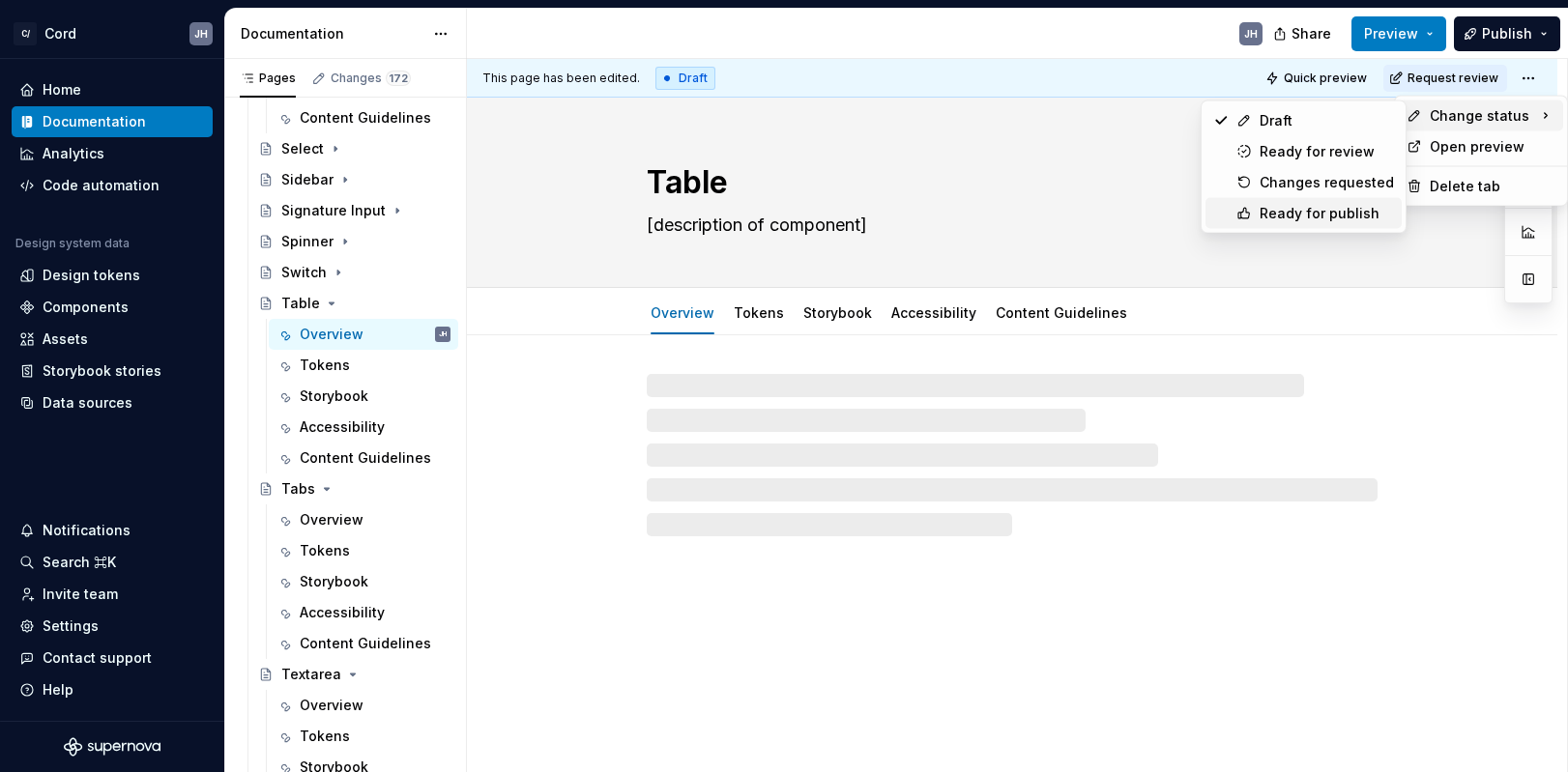click on "Ready for publish" at bounding box center [1326, 214] 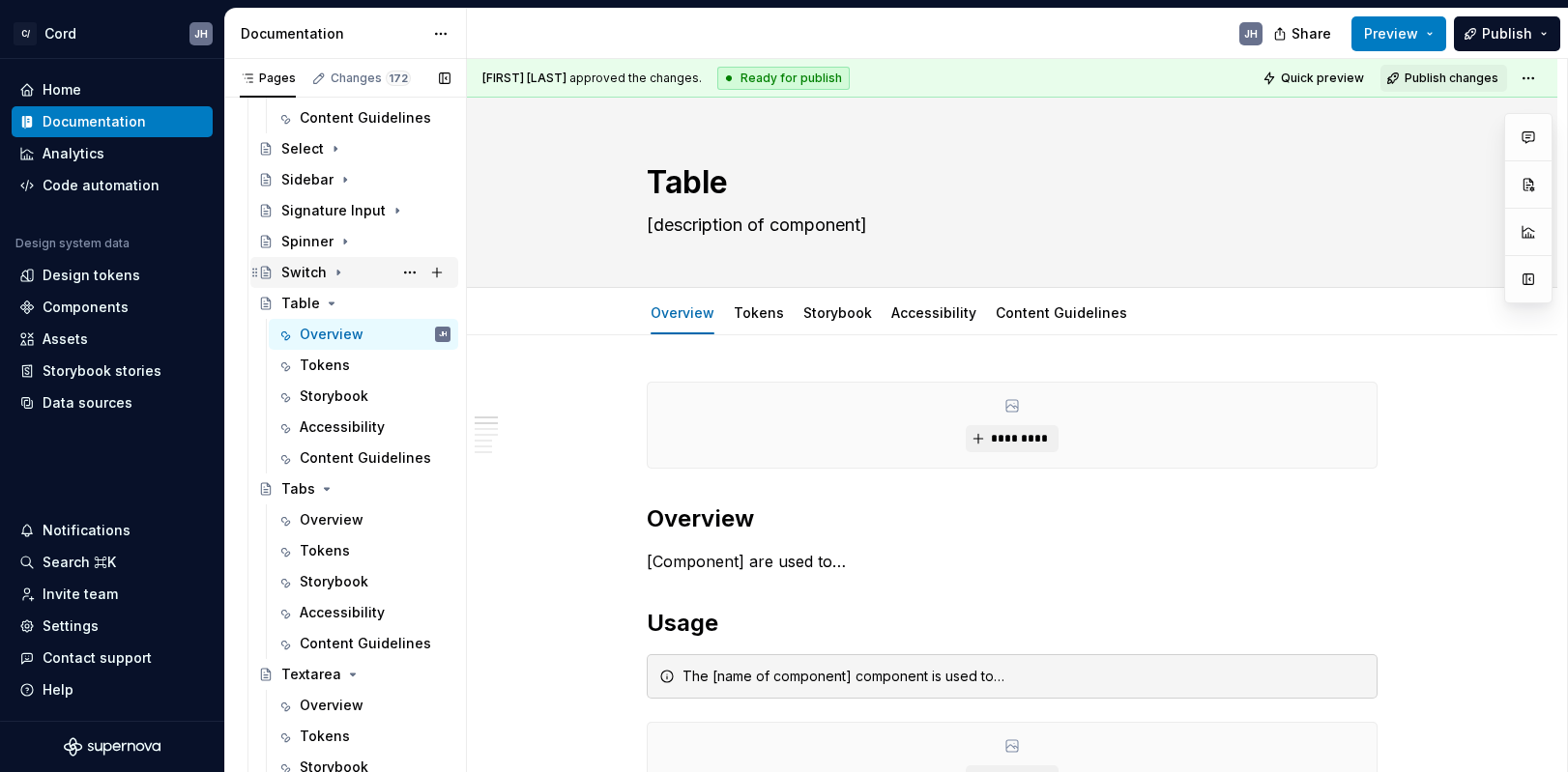 click on "Switch" at bounding box center (365, 272) 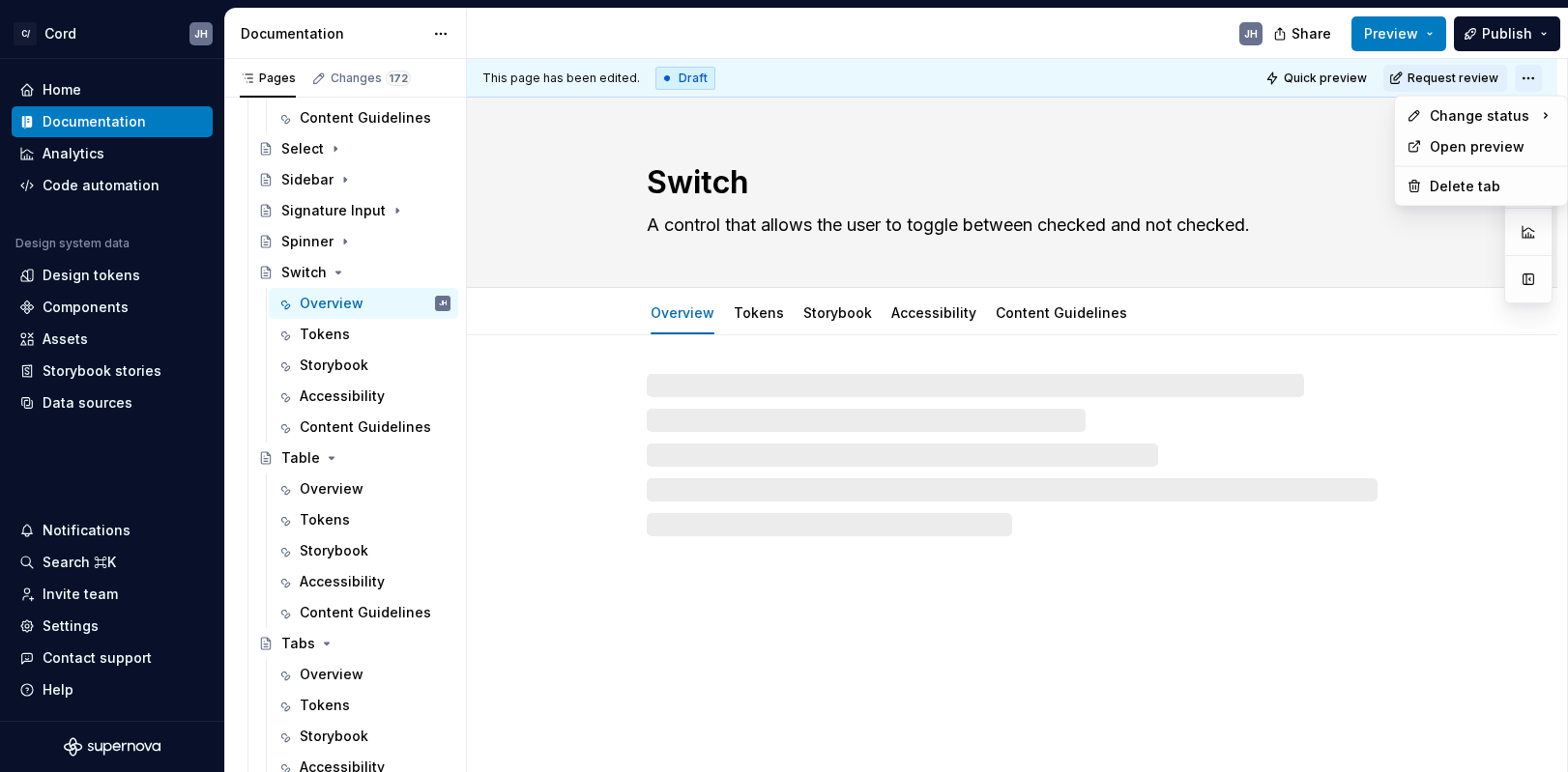click on "C/ Cord JH Home Documentation Analytics Code automation Design system data Design tokens Components Assets Storybook stories Data sources Notifications Search ⌘K Invite team Settings Contact support Help Documentation JH Share Preview Publish Pages Changes 172 Add
Accessibility guide for tree Page tree.
Navigate the tree with the arrow keys. Common tree hotkeys apply. Further keybindings are available:
enter to execute primary action on focused item
f2 to start renaming the focused item
escape to abort renaming an item
control+d to start dragging selected items
Getting Started Cord Intro Getting Started Read me For designers For developers Styles Overview Color Design tokens JL Iconography Typography Layout Spacing Sizes Grid Components Components overview Accordion Alert Overview Tokens Storybook Accessibility Alert Dialog Overview Tokens Storybook Accessibility Content Guidelines Badge Overview Tokens Storybook Accessibility Overview" at bounding box center (784, 386) 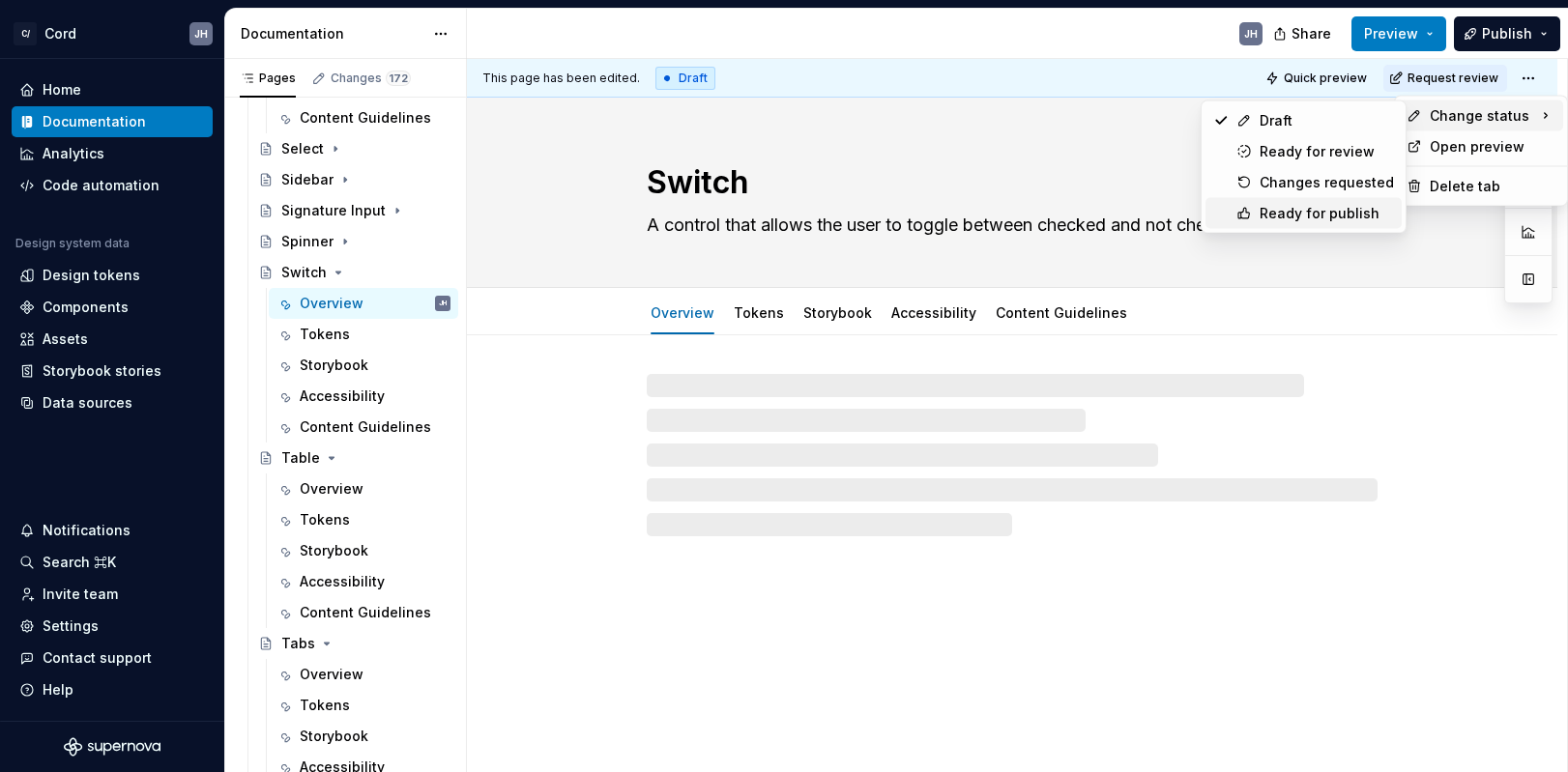 click on "Ready for publish" at bounding box center [1326, 214] 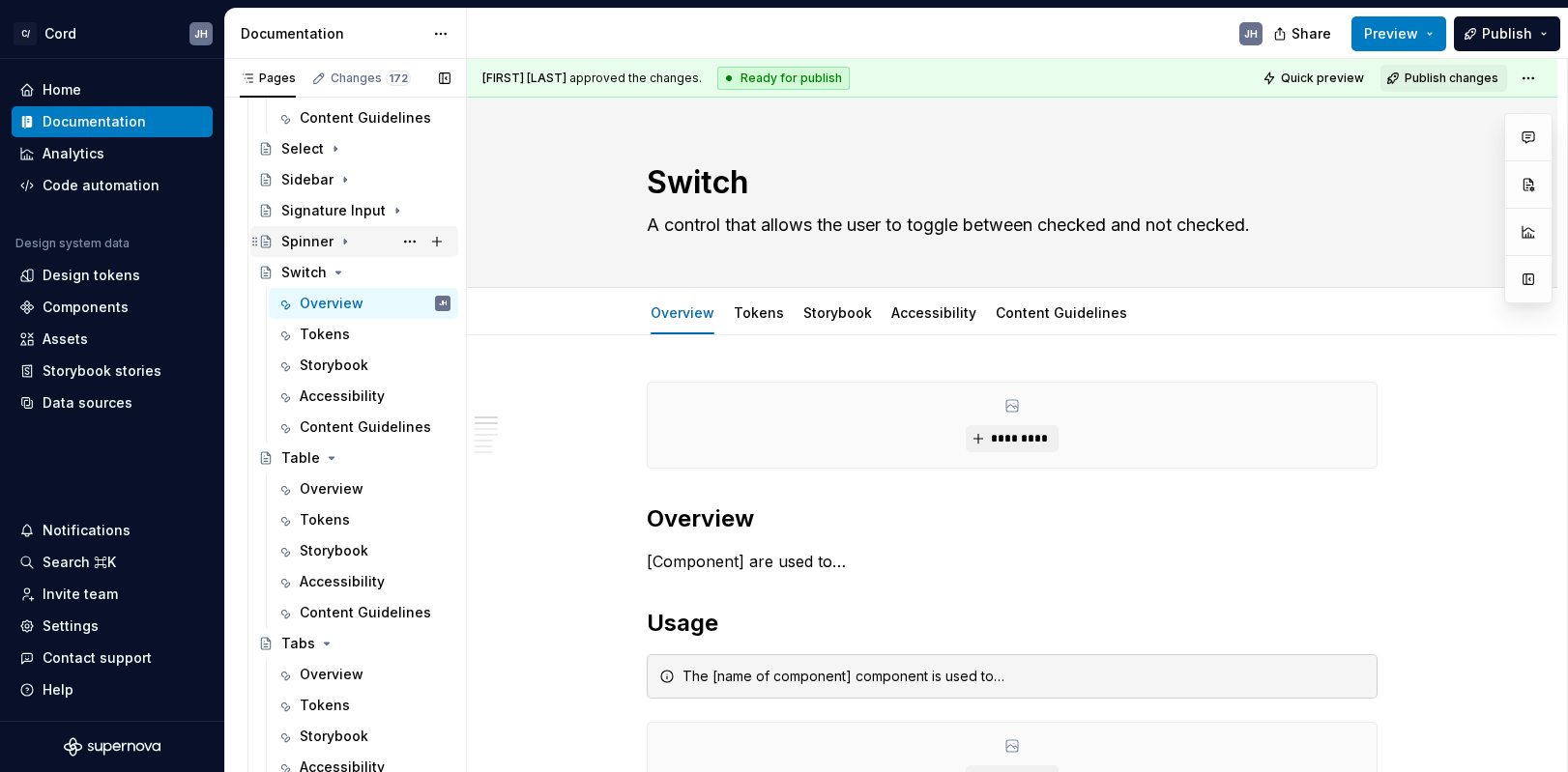 click 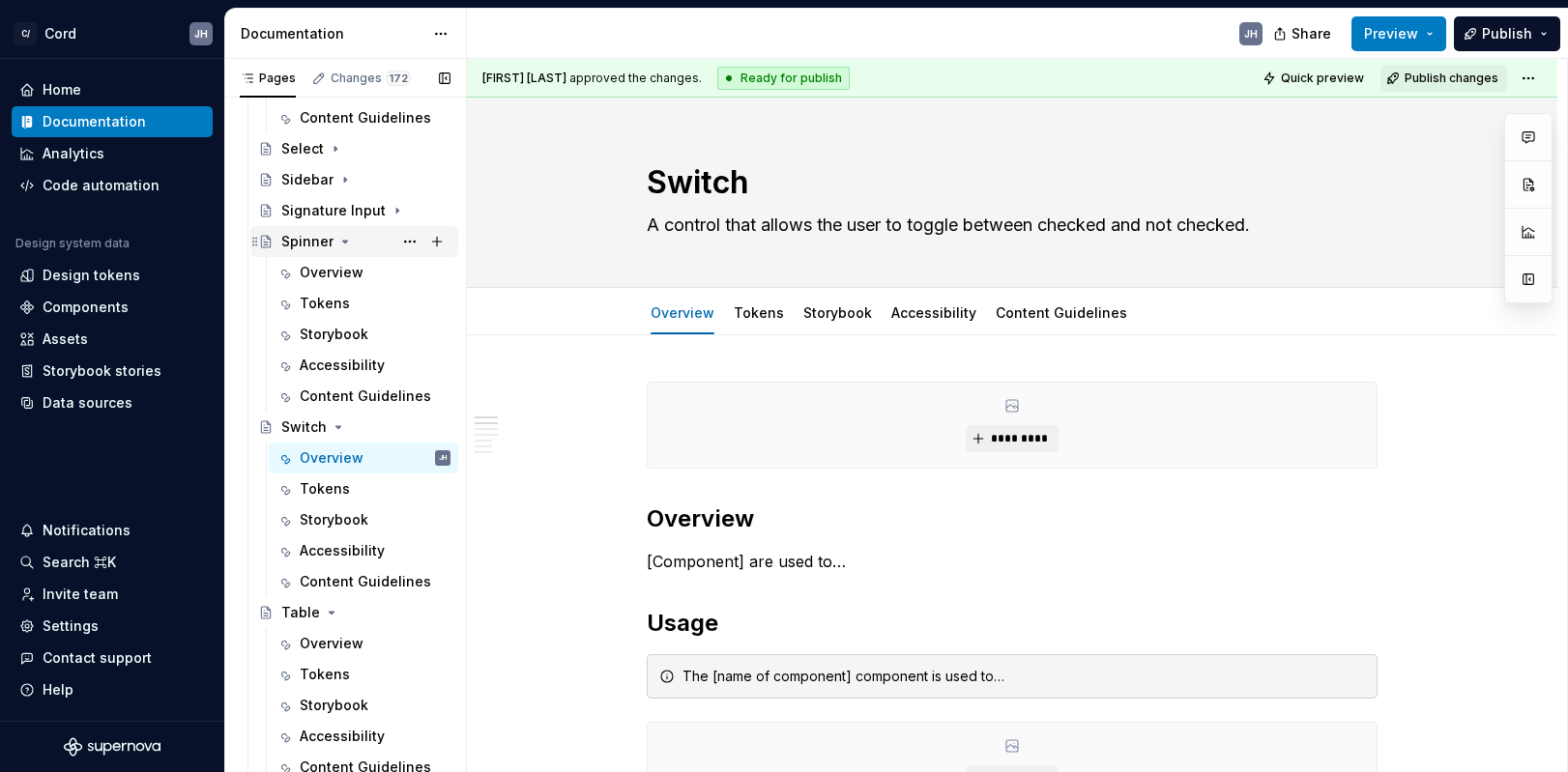 click on "Spinner" at bounding box center [307, 242] 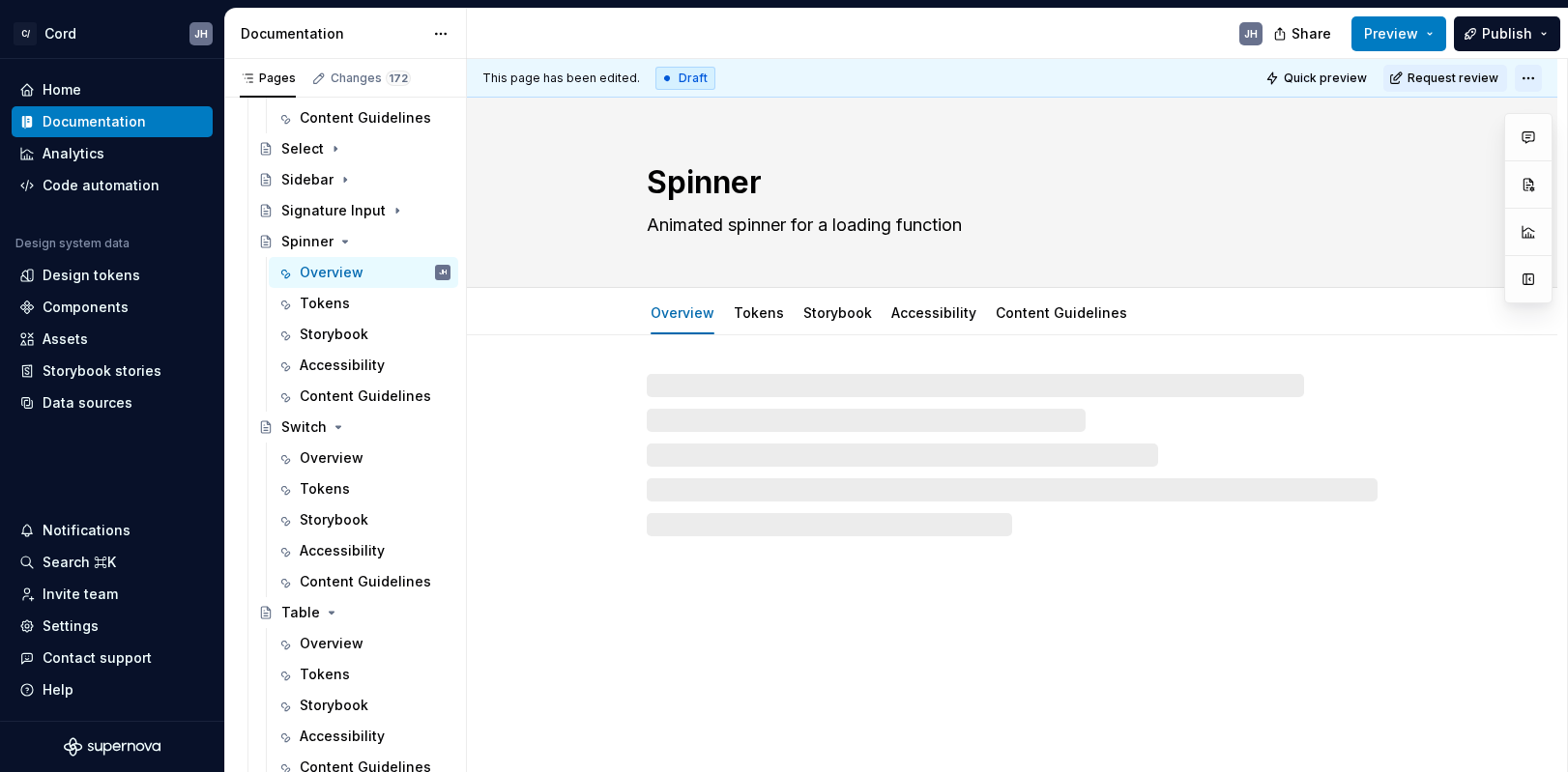 click on "C/ Cord JH Home Documentation Analytics Code automation Design system data Design tokens Components Assets Storybook stories Data sources Notifications Search ⌘K Invite team Settings Contact support Help Documentation JH Share Preview Publish Pages Changes 172 Add
Accessibility guide for tree Page tree.
Navigate the tree with the arrow keys. Common tree hotkeys apply. Further keybindings are available:
enter to execute primary action on focused item
f2 to start renaming the focused item
escape to abort renaming an item
control+d to start dragging selected items
Getting Started Cord Intro Getting Started Read me For designers For developers Styles Overview Color Design tokens JL Iconography Typography Layout Spacing Sizes Grid Components Components overview Accordion Alert Overview Tokens Storybook Accessibility Alert Dialog Overview Tokens Storybook Accessibility Content Guidelines Badge Overview Tokens Storybook Accessibility Overview" at bounding box center [784, 386] 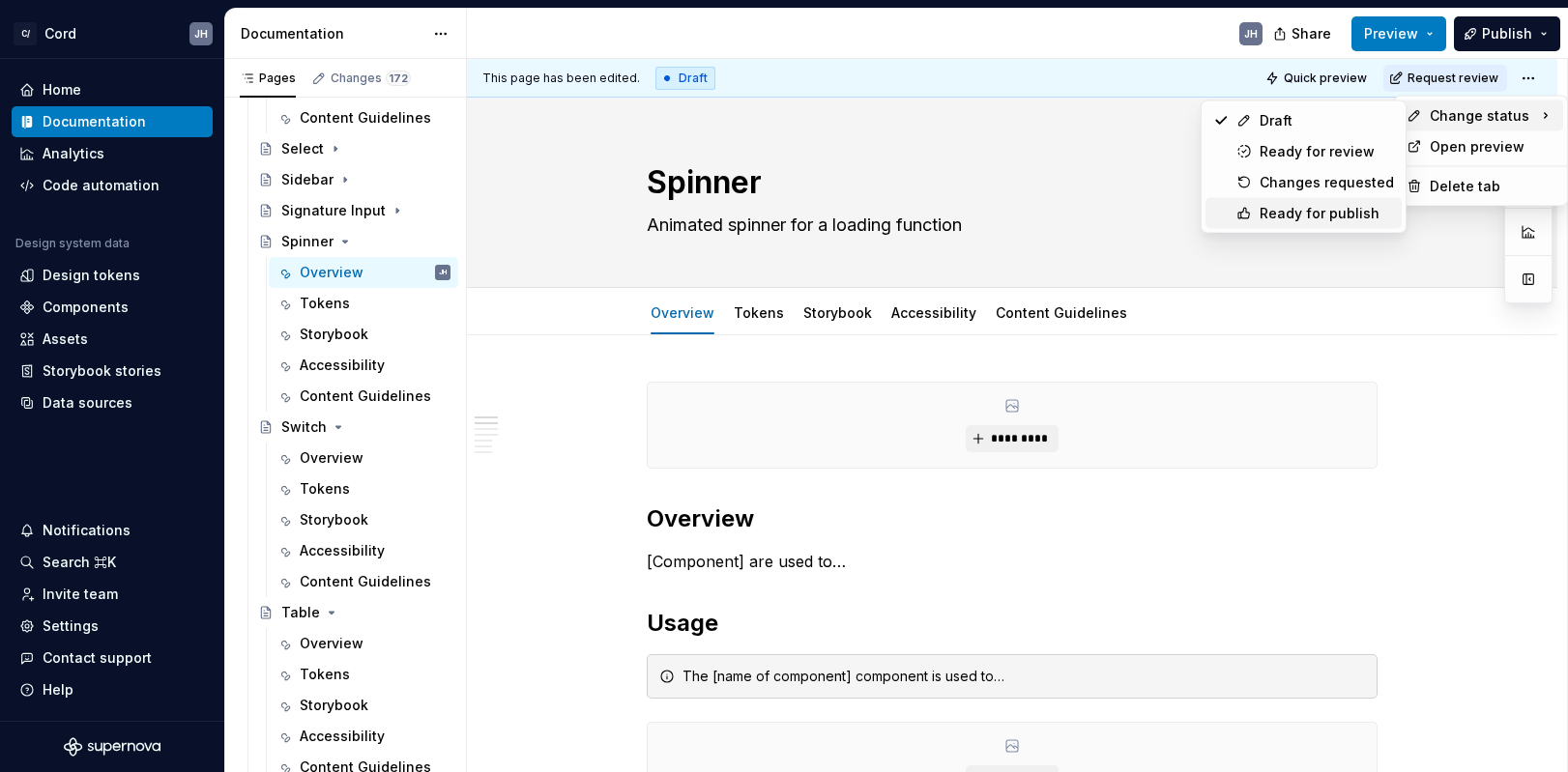 click on "Ready for publish" at bounding box center [1326, 214] 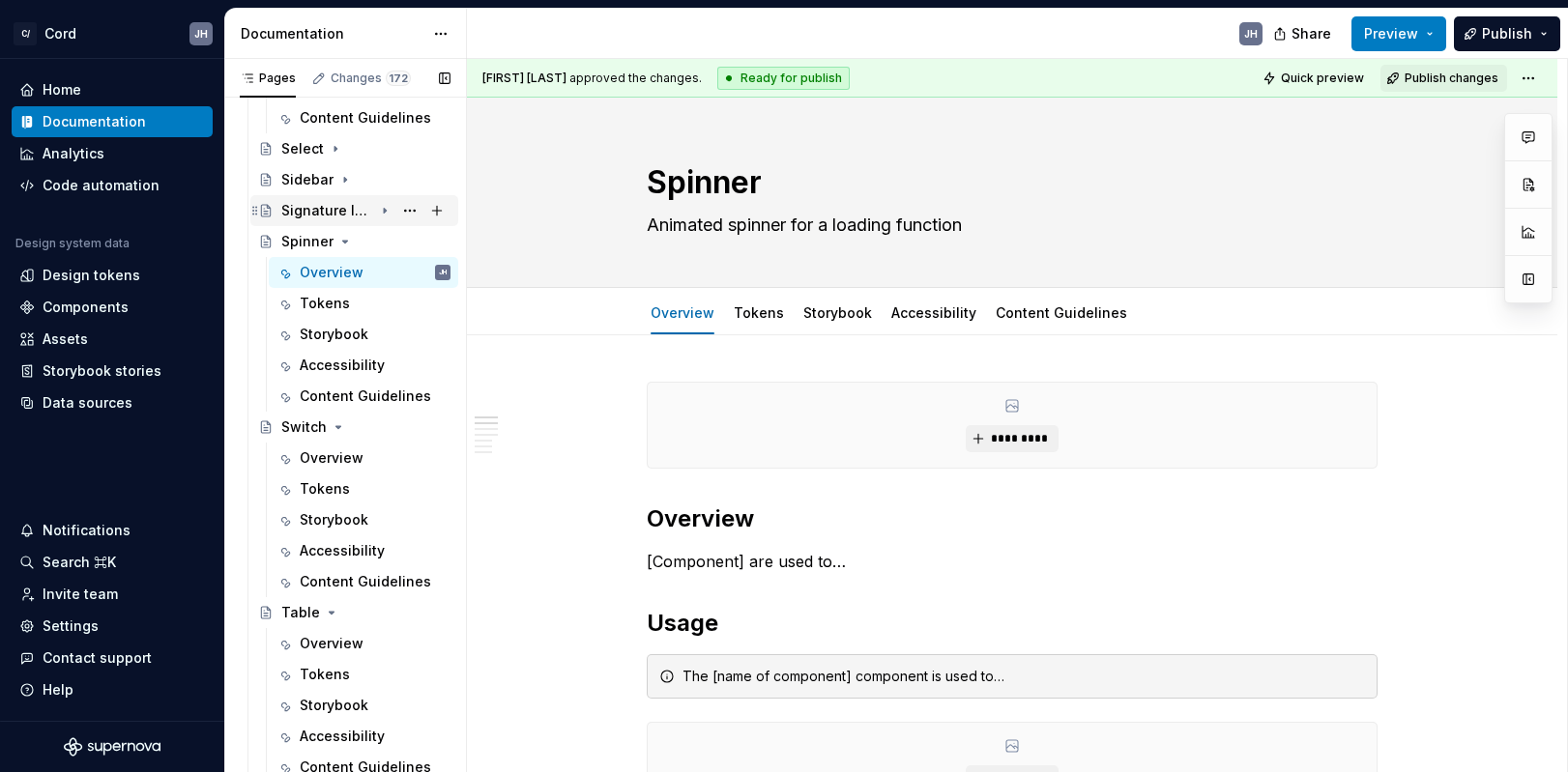 click on "Signature Input" at bounding box center (327, 211) 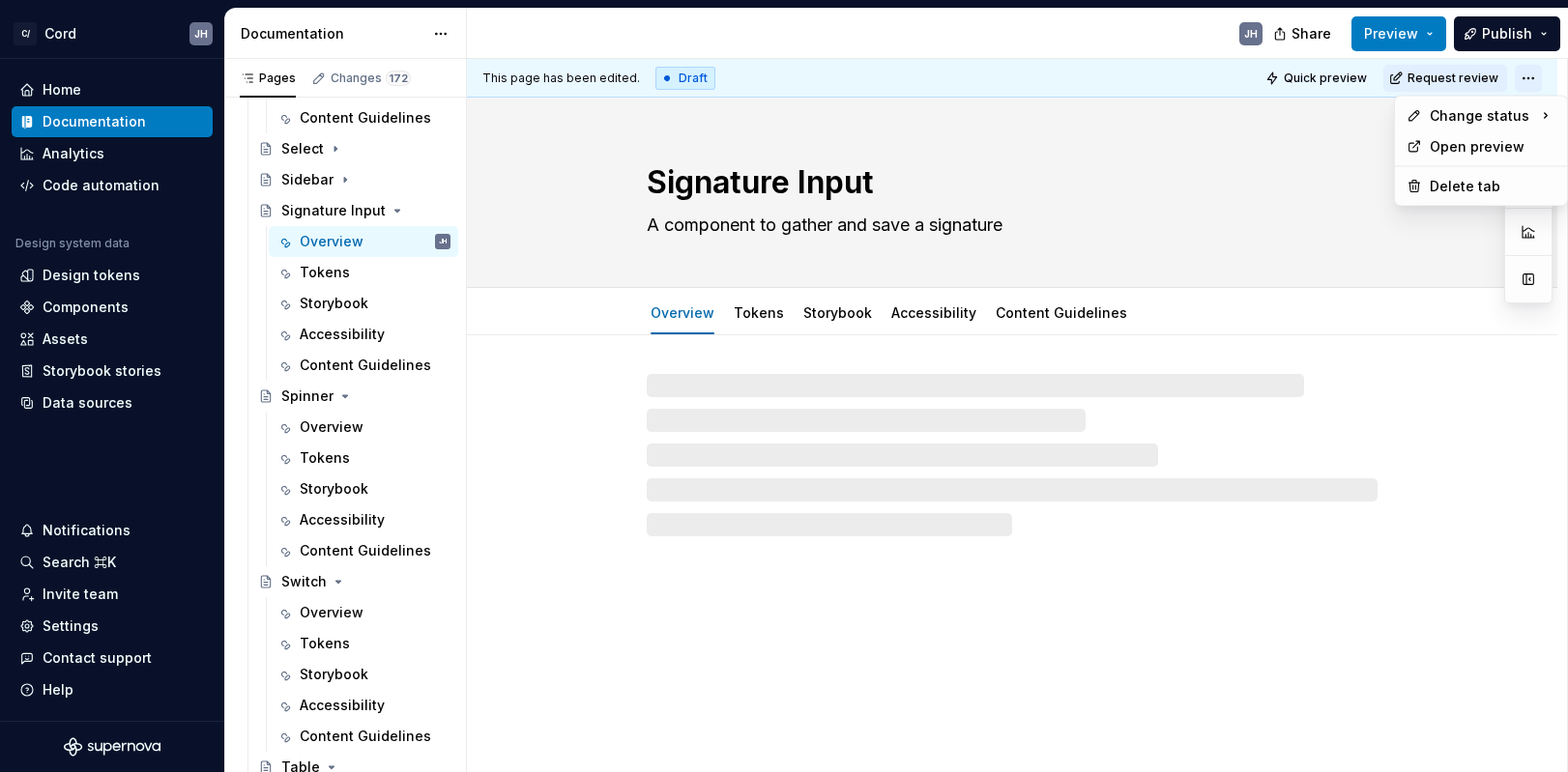 click on "C/ Cord JH Home Documentation Analytics Code automation Design system data Design tokens Components Assets Storybook stories Data sources Notifications Search ⌘K Invite team Settings Contact support Help Documentation JH Share Preview Publish Pages Changes 172 Add
Accessibility guide for tree Page tree.
Navigate the tree with the arrow keys. Common tree hotkeys apply. Further keybindings are available:
enter to execute primary action on focused item
f2 to start renaming the focused item
escape to abort renaming an item
control+d to start dragging selected items
Getting Started Cord Intro Getting Started Read me For designers For developers Styles Overview Color Design tokens JL Iconography Typography Layout Spacing Sizes Grid Components Components overview Accordion Alert Overview Tokens Storybook Accessibility Alert Dialog Overview Tokens Storybook Accessibility Content Guidelines Badge Overview Tokens Storybook Accessibility Overview" at bounding box center [784, 386] 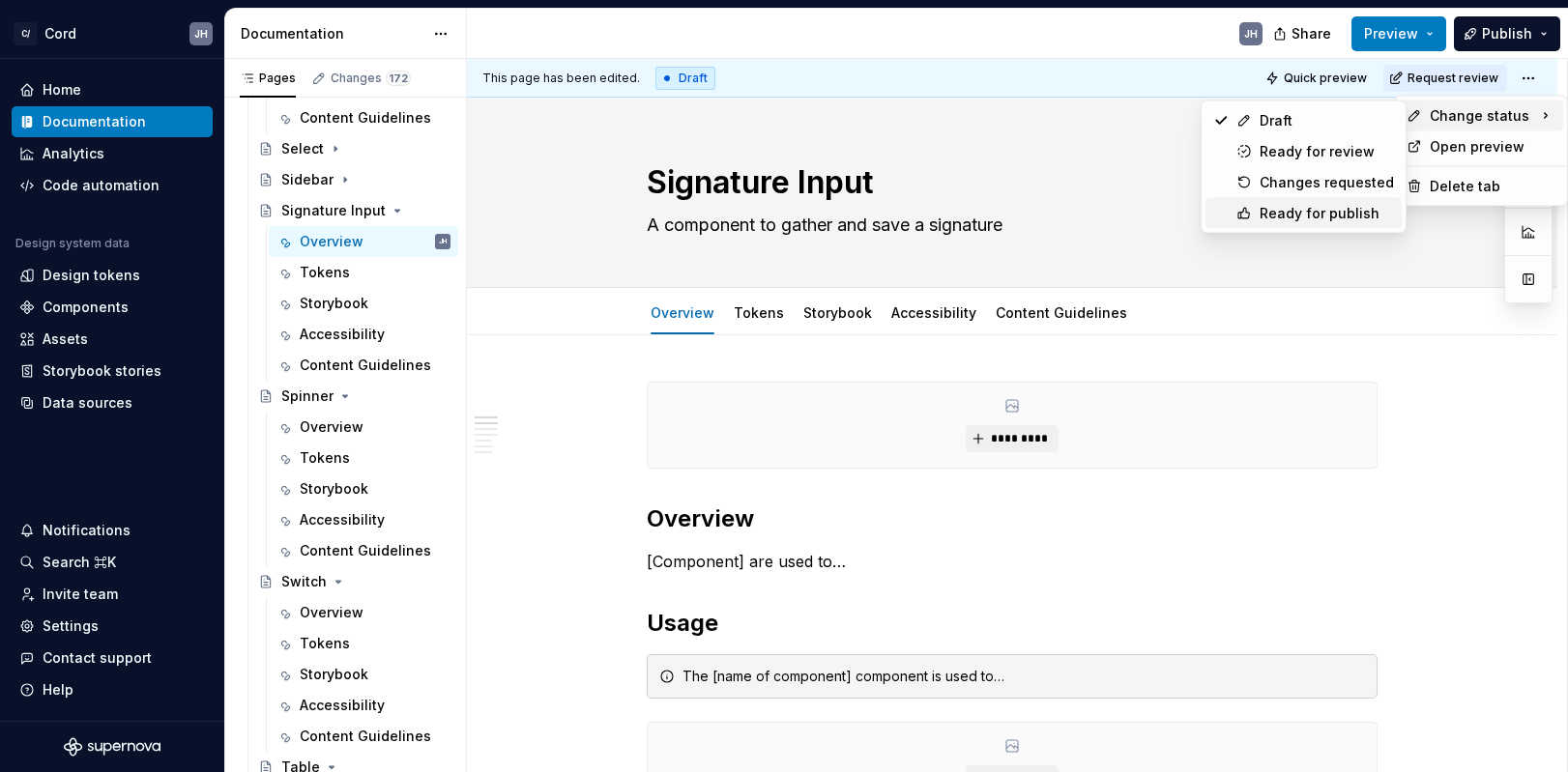click on "Ready for publish" at bounding box center [1326, 214] 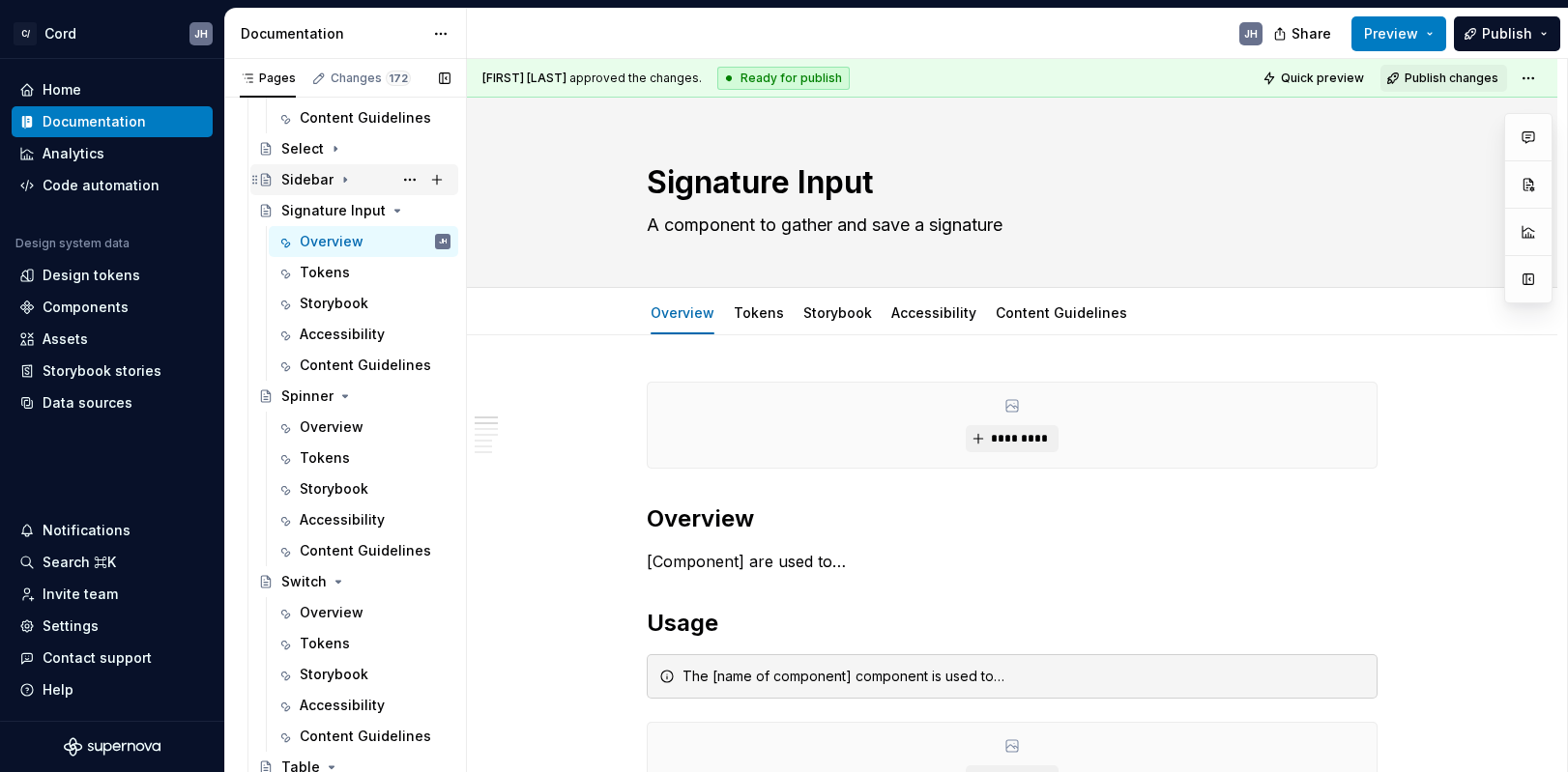 click 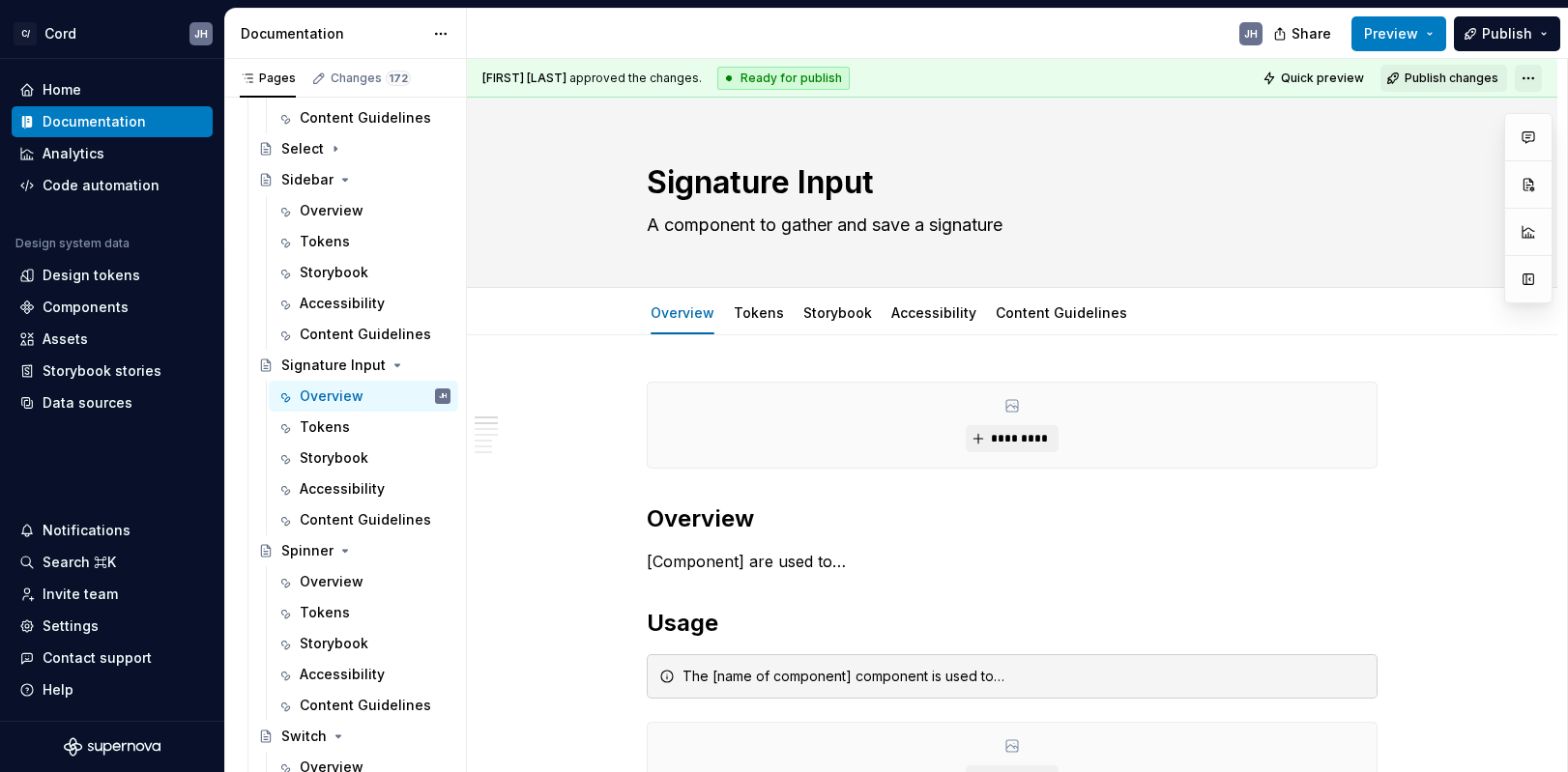 click on "C/ Cord JH Home Documentation Analytics Code automation Design system data Design tokens Components Assets Storybook stories Data sources Notifications Search ⌘K Invite team Settings Contact support Help Documentation JH Share Preview Publish Pages Changes 172 Add
Accessibility guide for tree Page tree.
Navigate the tree with the arrow keys. Common tree hotkeys apply. Further keybindings are available:
enter to execute primary action on focused item
f2 to start renaming the focused item
escape to abort renaming an item
control+d to start dragging selected items
Getting Started Cord Intro Getting Started Read me For designers For developers Styles Overview Color Design tokens JL Iconography Typography Layout Spacing Sizes Grid Components Components overview Accordion Alert Overview Tokens Storybook Accessibility Alert Dialog Overview Tokens Storybook Accessibility Content Guidelines Badge Overview Tokens Storybook Accessibility Overview" at bounding box center [784, 386] 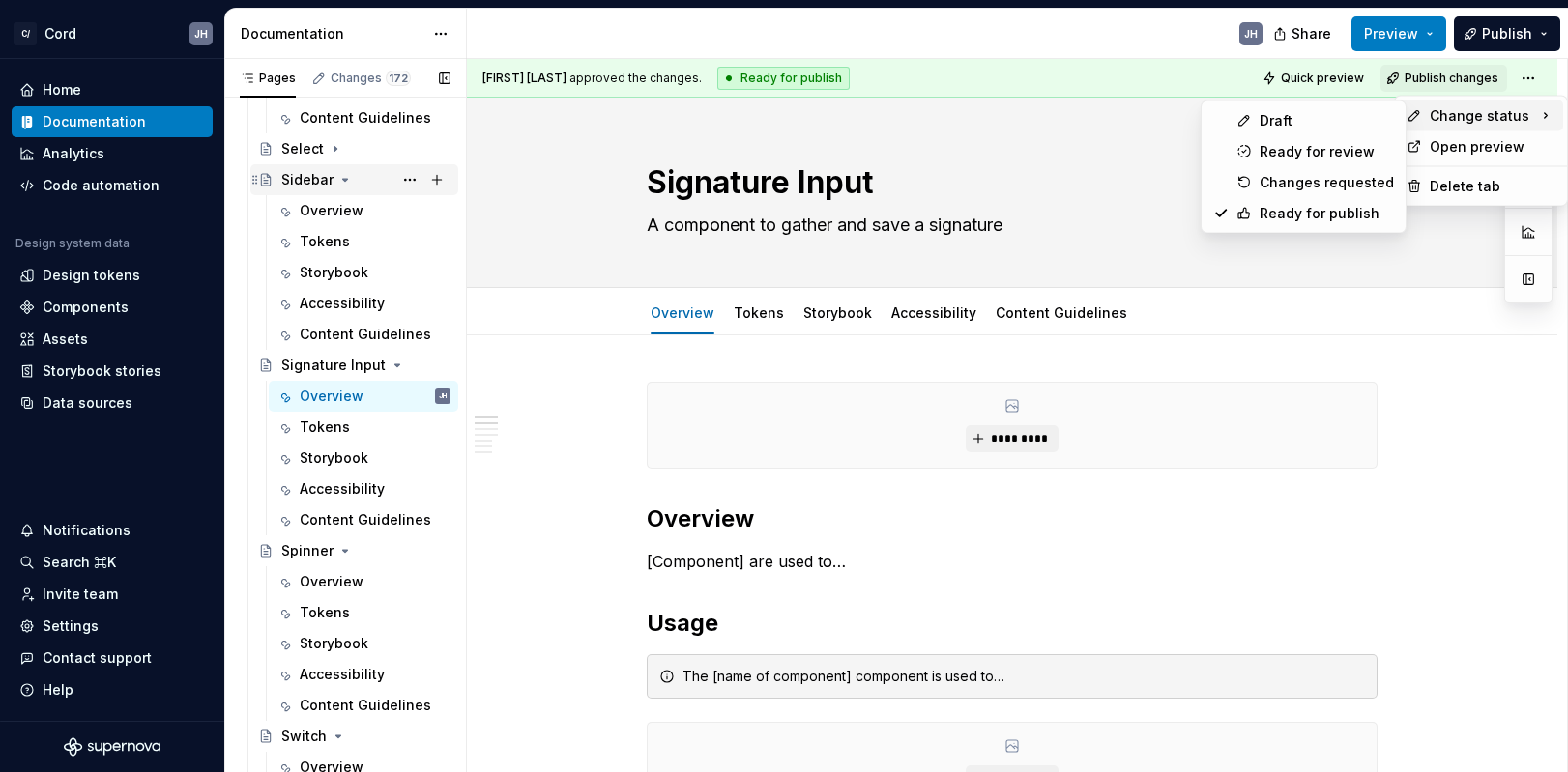 click on "Pages Changes 172 Add
Accessibility guide for tree Page tree.
Navigate the tree with the arrow keys. Common tree hotkeys apply. Further keybindings are available:
enter to execute primary action on focused item
f2 to start renaming the focused item
escape to abort renaming an item
control+d to start dragging selected items
Getting Started Cord Intro Getting Started Read me For designers For developers Styles Overview Color Design tokens JL Iconography Typography Layout Spacing Sizes Grid Components Components overview Accordion Alert Overview Tokens Storybook Accessibility Alert Dialog Overview Tokens Storybook Accessibility Content Guidelines Badge Overview Tokens Storybook Accessibility Content Guidelines Breadcrumb Overview Tokens Storybook Accessibility Content Guidelines Button Overview Tokens Storybook Accessibility Content Guidelines Icon Button Bypass Block Overview Tokens Storybook Accessibility Content Guidelines Calendar Tokens" at bounding box center [345, 419] 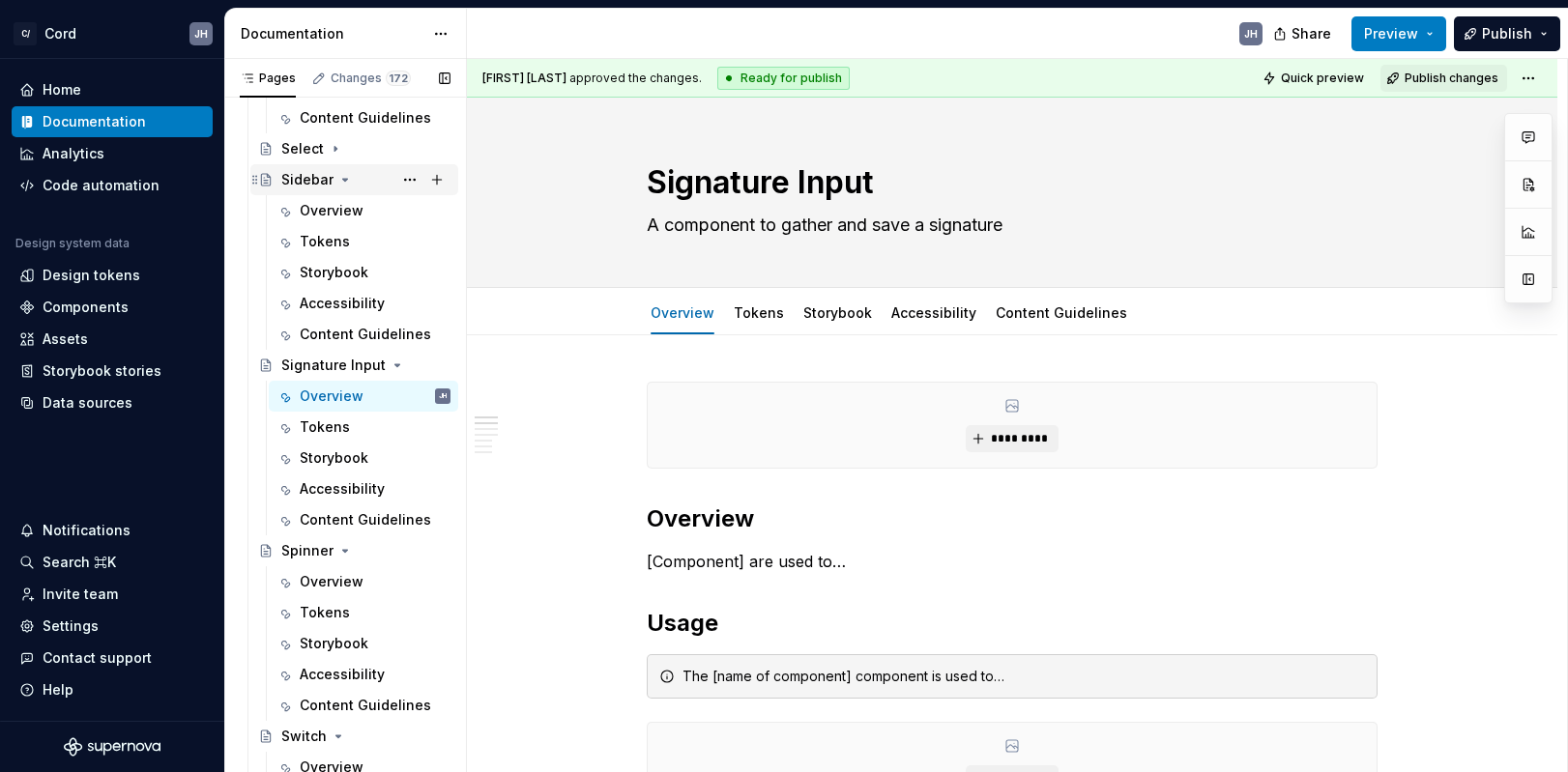 click on "Sidebar" at bounding box center [307, 180] 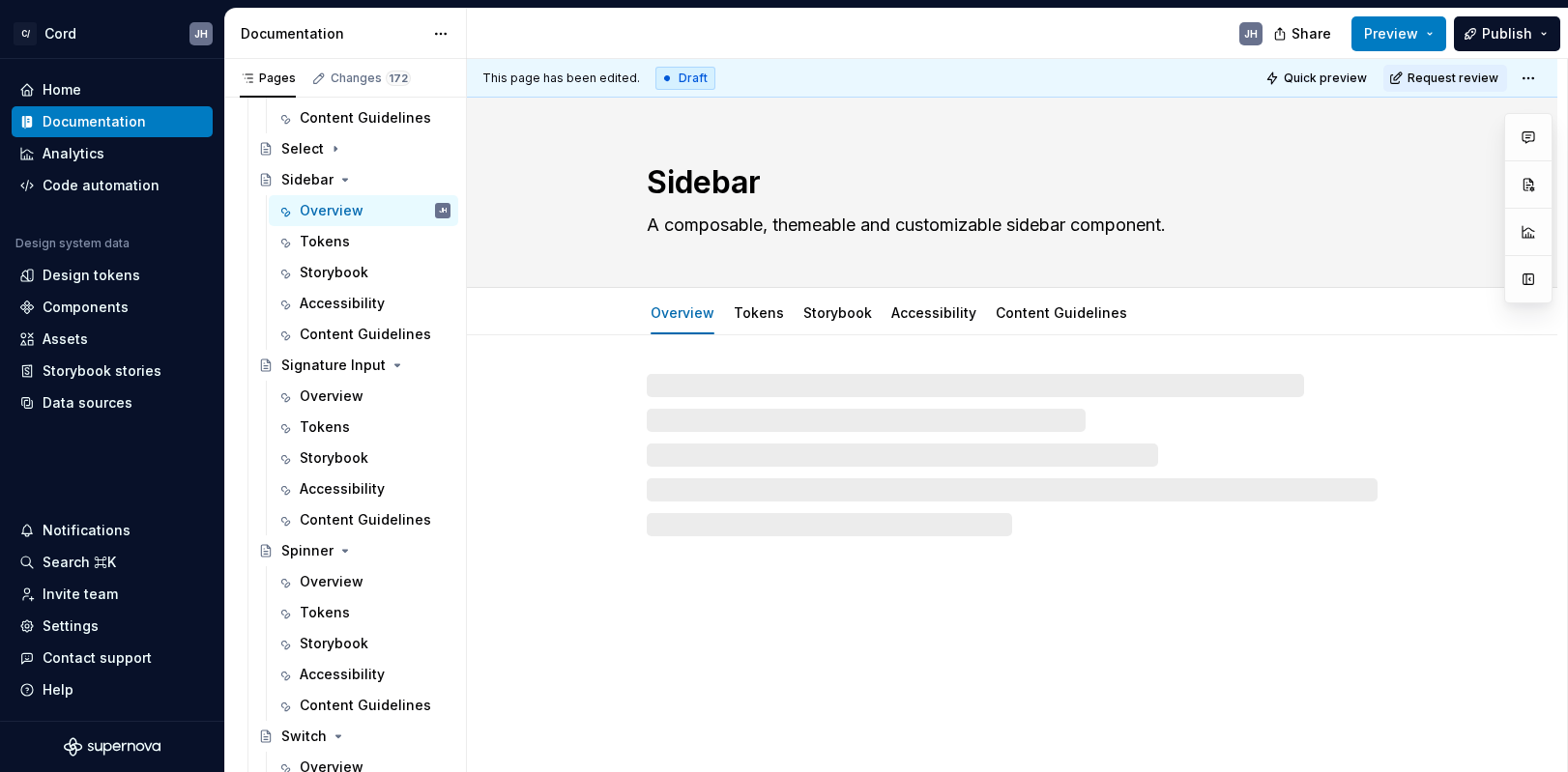 click on "Quick preview Request review" at bounding box center [1401, 78] 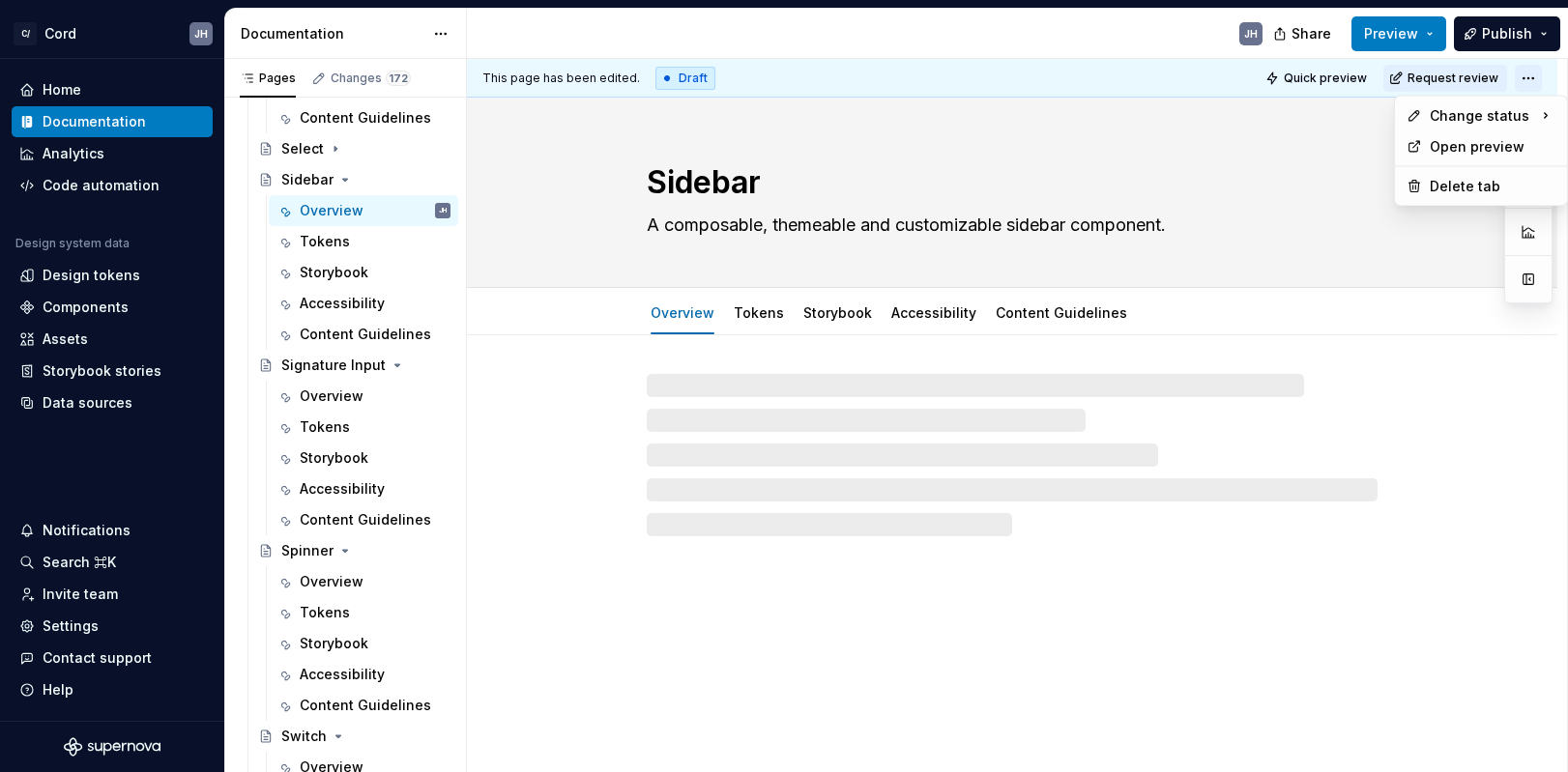 click on "C/ Cord JH Home Documentation Analytics Code automation Design system data Design tokens Components Assets Storybook stories Data sources Notifications Search ⌘K Invite team Settings Contact support Help Documentation JH Share Preview Publish Pages Changes 172 Add
Accessibility guide for tree Page tree.
Navigate the tree with the arrow keys. Common tree hotkeys apply. Further keybindings are available:
enter to execute primary action on focused item
f2 to start renaming the focused item
escape to abort renaming an item
control+d to start dragging selected items
Getting Started Cord Intro Getting Started Read me For designers For developers Styles Overview Color Design tokens JL Iconography Typography Layout Spacing Sizes Grid Components Components overview Accordion Alert Overview Tokens Storybook Accessibility Alert Dialog Overview Tokens Storybook Accessibility Content Guidelines Badge Overview Tokens Storybook Accessibility Overview" at bounding box center (784, 386) 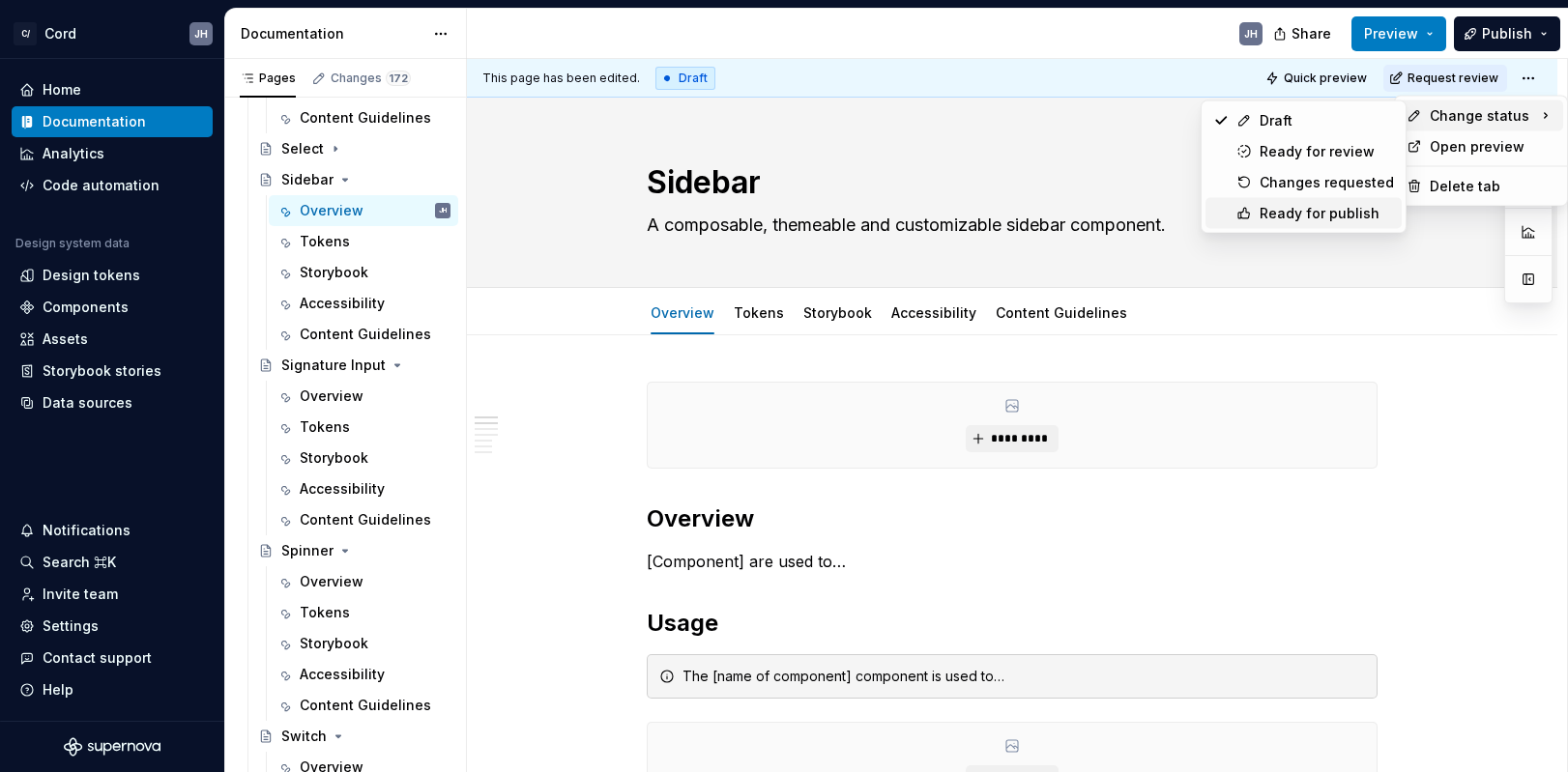 click on "Ready for publish" at bounding box center (1326, 214) 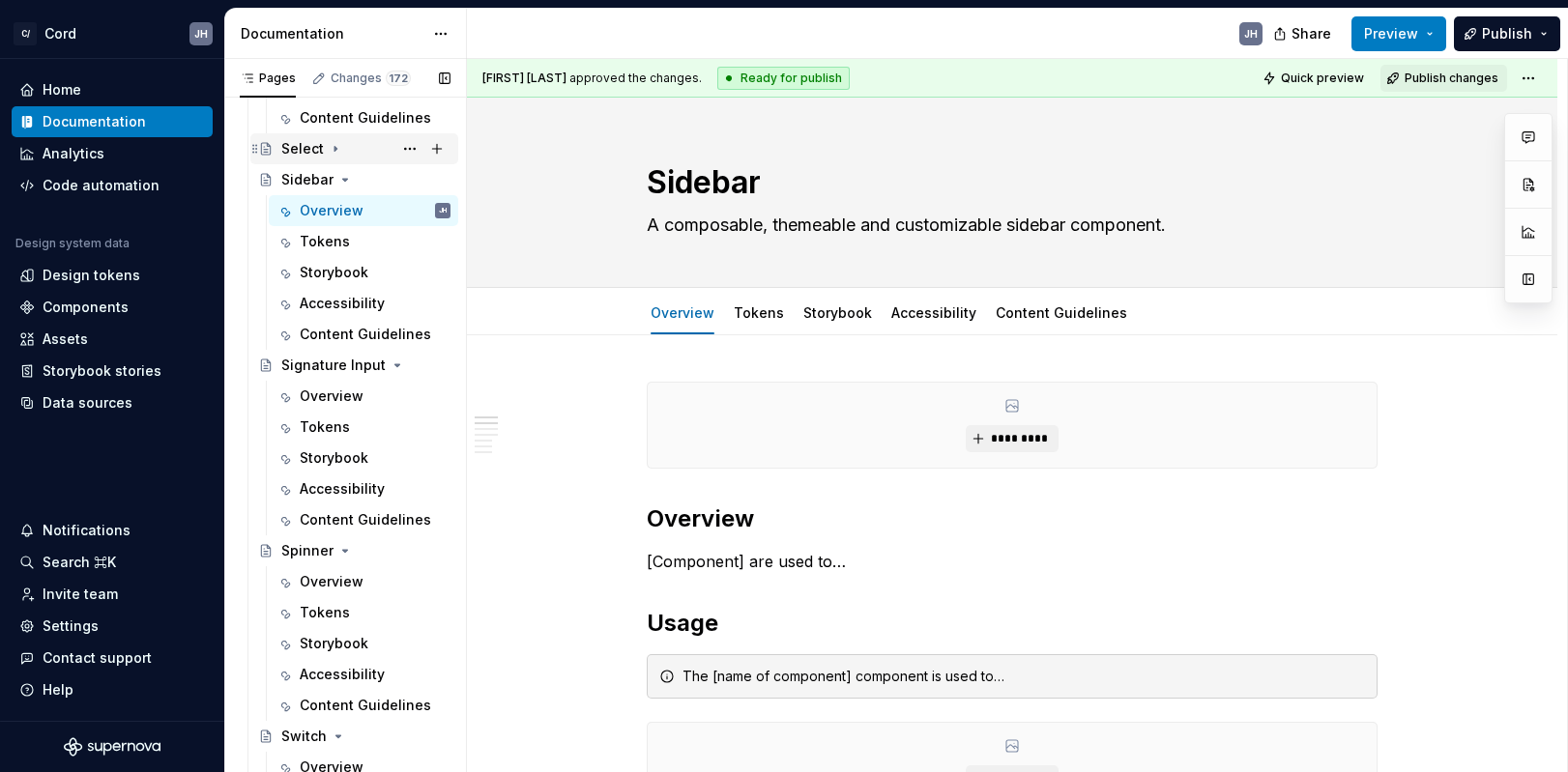 click on "Select" at bounding box center [365, 149] 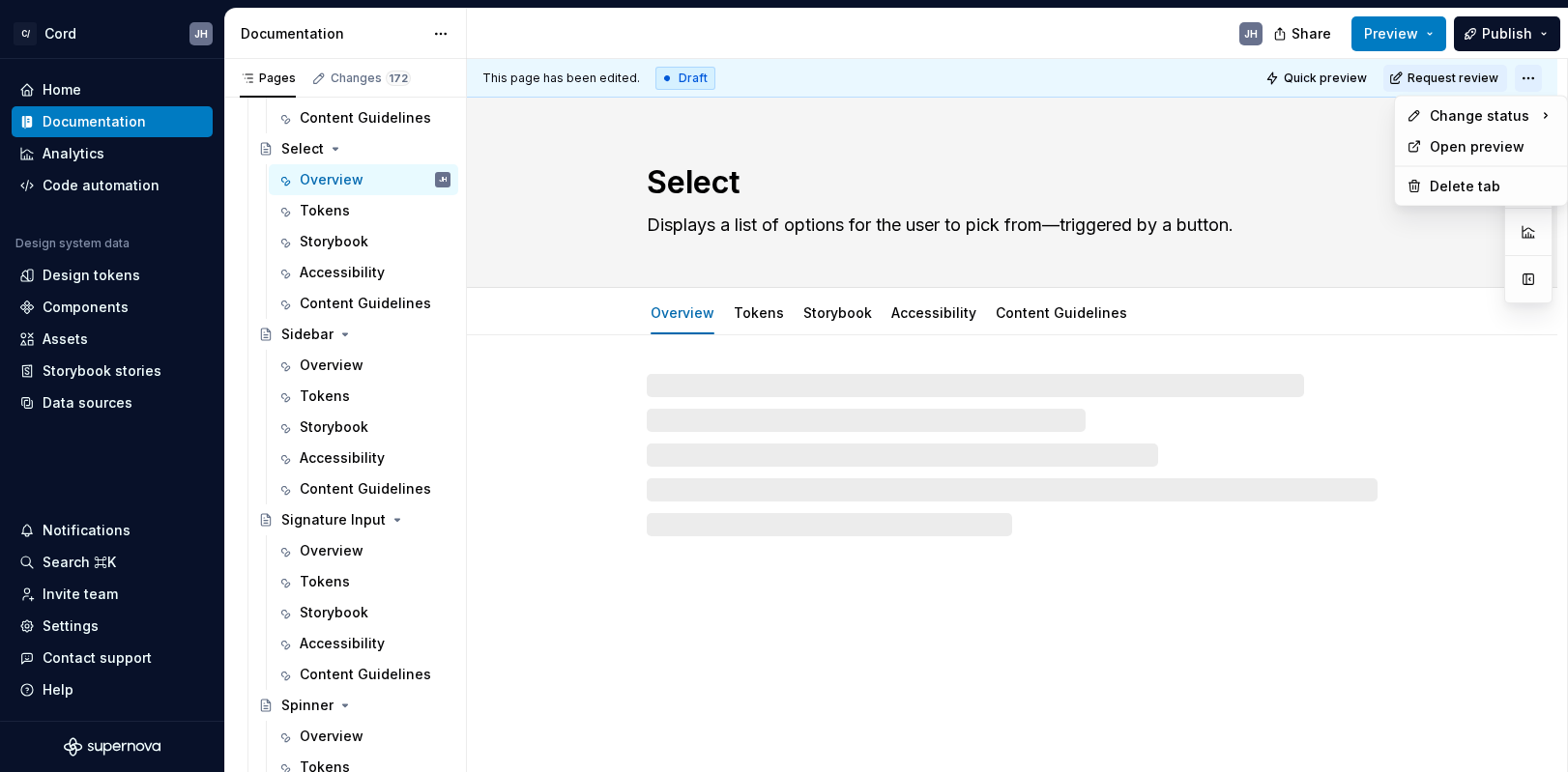 click on "C/ Cord JH Home Documentation Analytics Code automation Design system data Design tokens Components Assets Storybook stories Data sources Notifications Search ⌘K Invite team Settings Contact support Help Documentation JH Share Preview Publish Pages Changes 172 Add
Accessibility guide for tree Page tree.
Navigate the tree with the arrow keys. Common tree hotkeys apply. Further keybindings are available:
enter to execute primary action on focused item
f2 to start renaming the focused item
escape to abort renaming an item
control+d to start dragging selected items
Getting Started Cord Intro Getting Started Read me For designers For developers Styles Overview Color Design tokens JL Iconography Typography Layout Spacing Sizes Grid Components Components overview Accordion Alert Overview Tokens Storybook Accessibility Alert Dialog Overview Tokens Storybook Accessibility Content Guidelines Badge Overview Tokens Storybook Accessibility Overview" at bounding box center [784, 386] 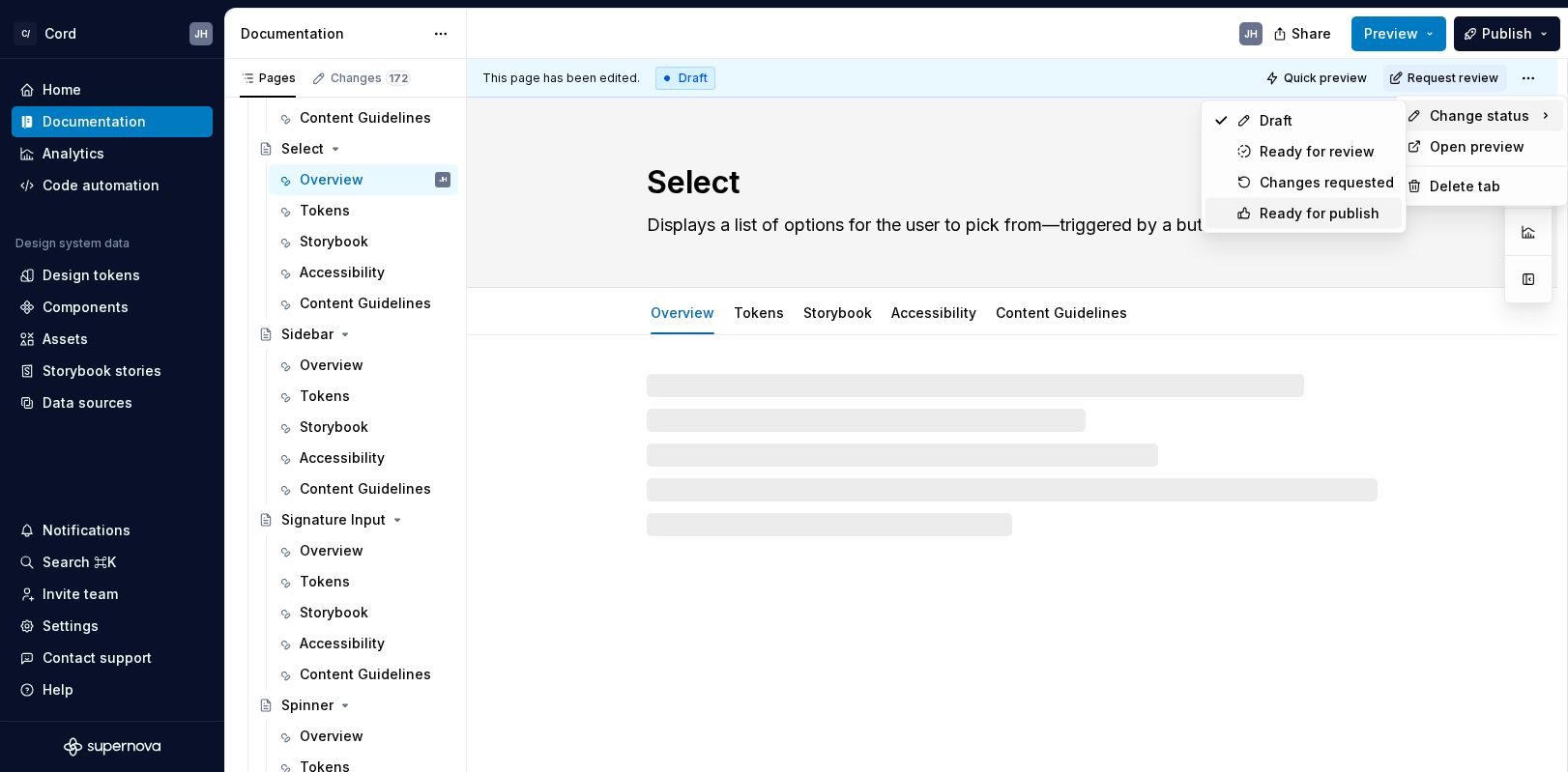 click on "Ready for publish" at bounding box center [1326, 214] 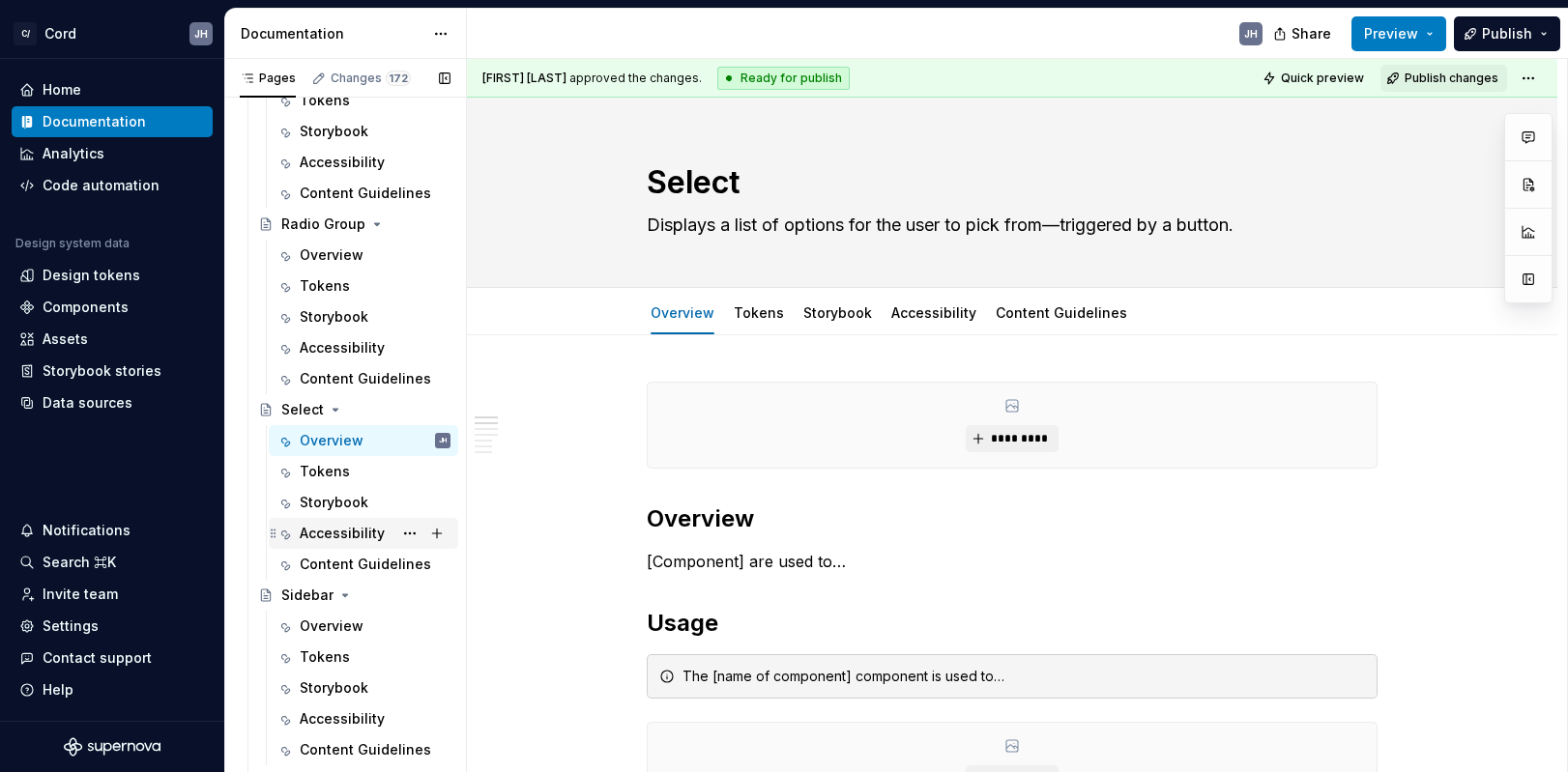 scroll, scrollTop: 3689, scrollLeft: 0, axis: vertical 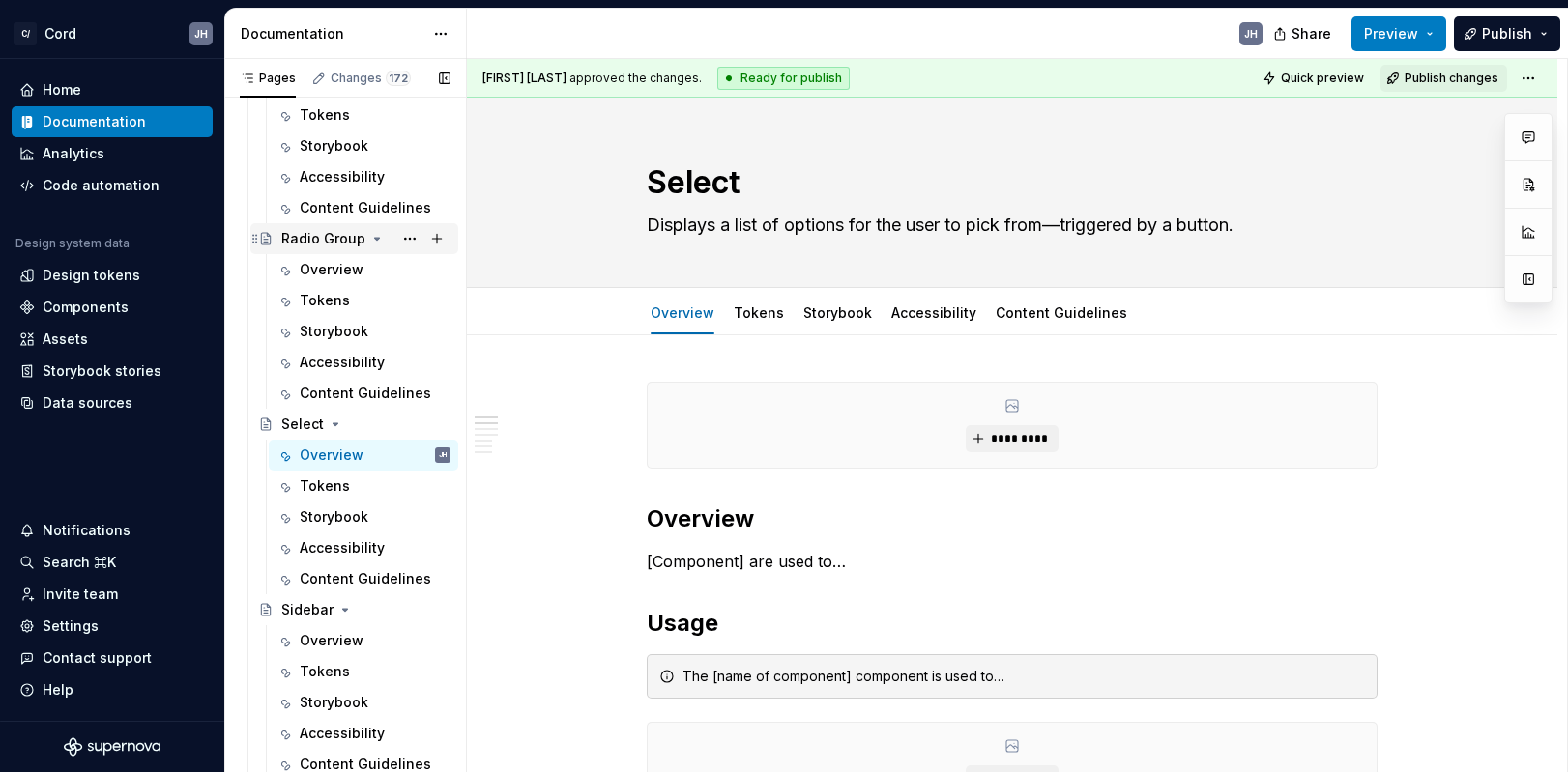 click on "Radio Group" at bounding box center [323, 239] 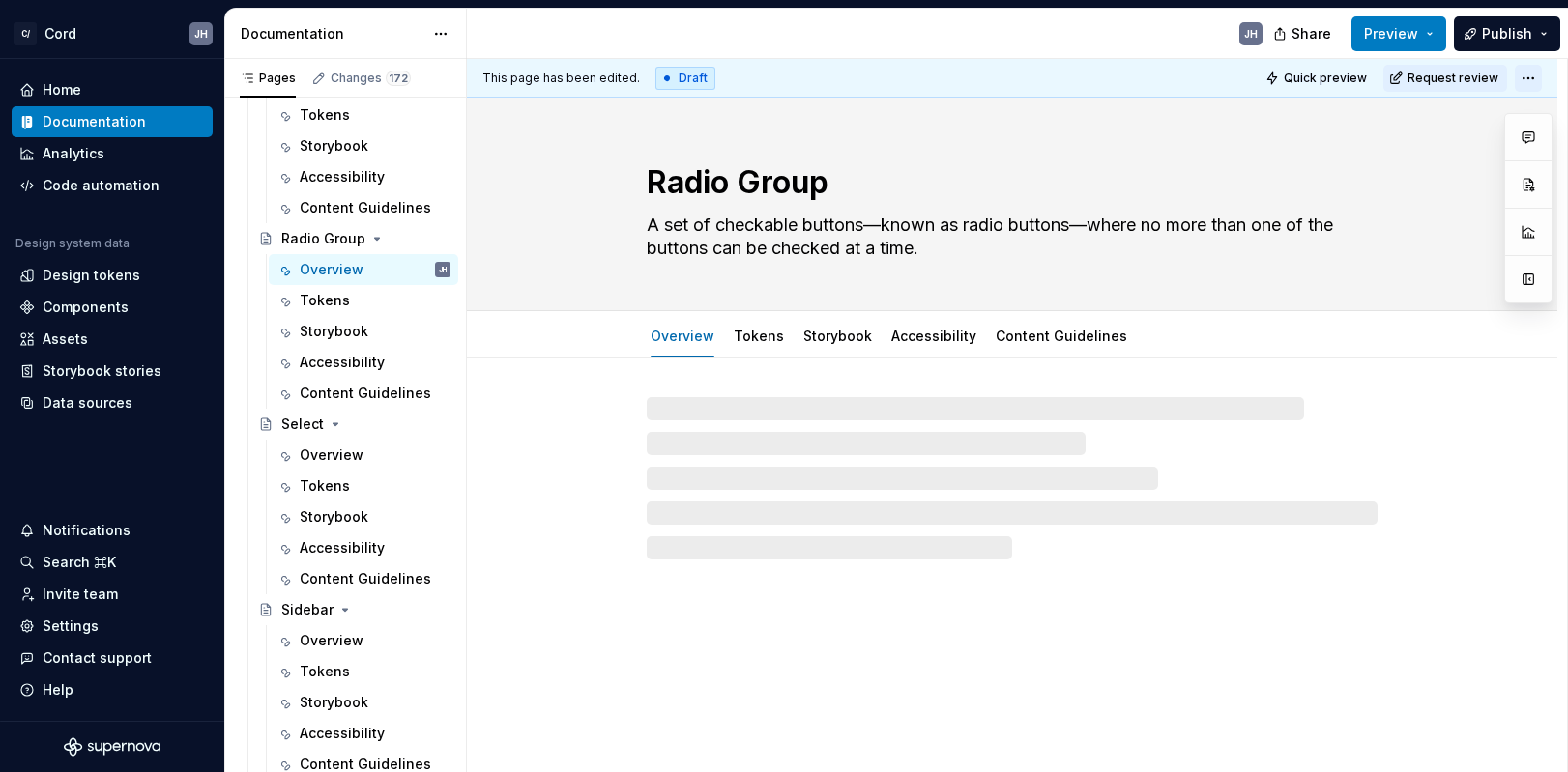 click on "C/ Cord JH Home Documentation Analytics Code automation Design system data Design tokens Components Assets Storybook stories Data sources Notifications Search ⌘K Invite team Settings Contact support Help Documentation JH Share Preview Publish Pages Changes 172 Add
Accessibility guide for tree Page tree.
Navigate the tree with the arrow keys. Common tree hotkeys apply. Further keybindings are available:
enter to execute primary action on focused item
f2 to start renaming the focused item
escape to abort renaming an item
control+d to start dragging selected items
Getting Started Cord Intro Getting Started Read me For designers For developers Styles Overview Color Design tokens JL Iconography Typography Layout Spacing Sizes Grid Components Components overview Accordion Alert Overview Tokens Storybook Accessibility Alert Dialog Overview Tokens Storybook Accessibility Content Guidelines Badge Overview Tokens Storybook Accessibility Overview" at bounding box center [784, 386] 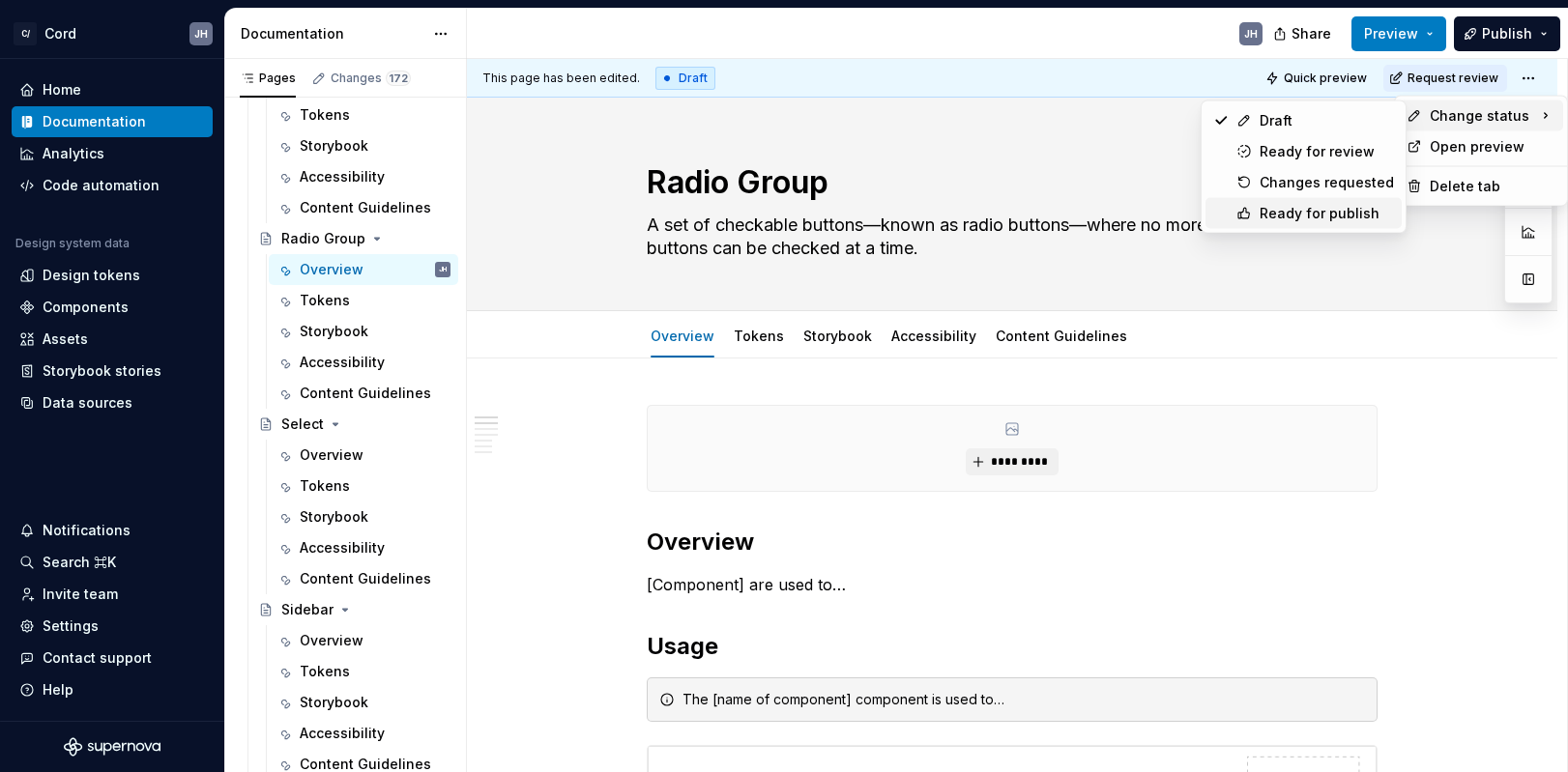 click on "Ready for publish" at bounding box center [1326, 214] 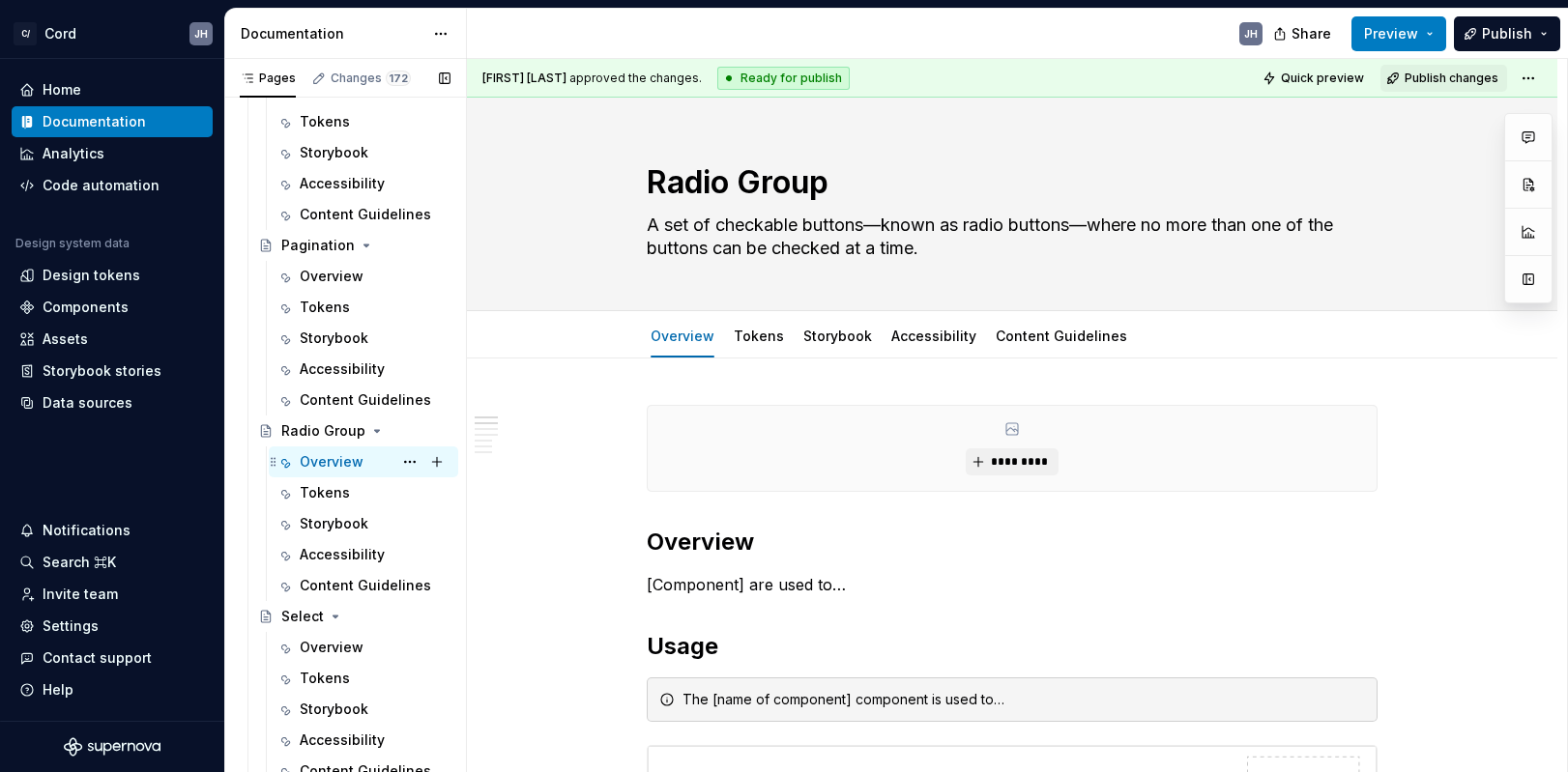 scroll, scrollTop: 3448, scrollLeft: 0, axis: vertical 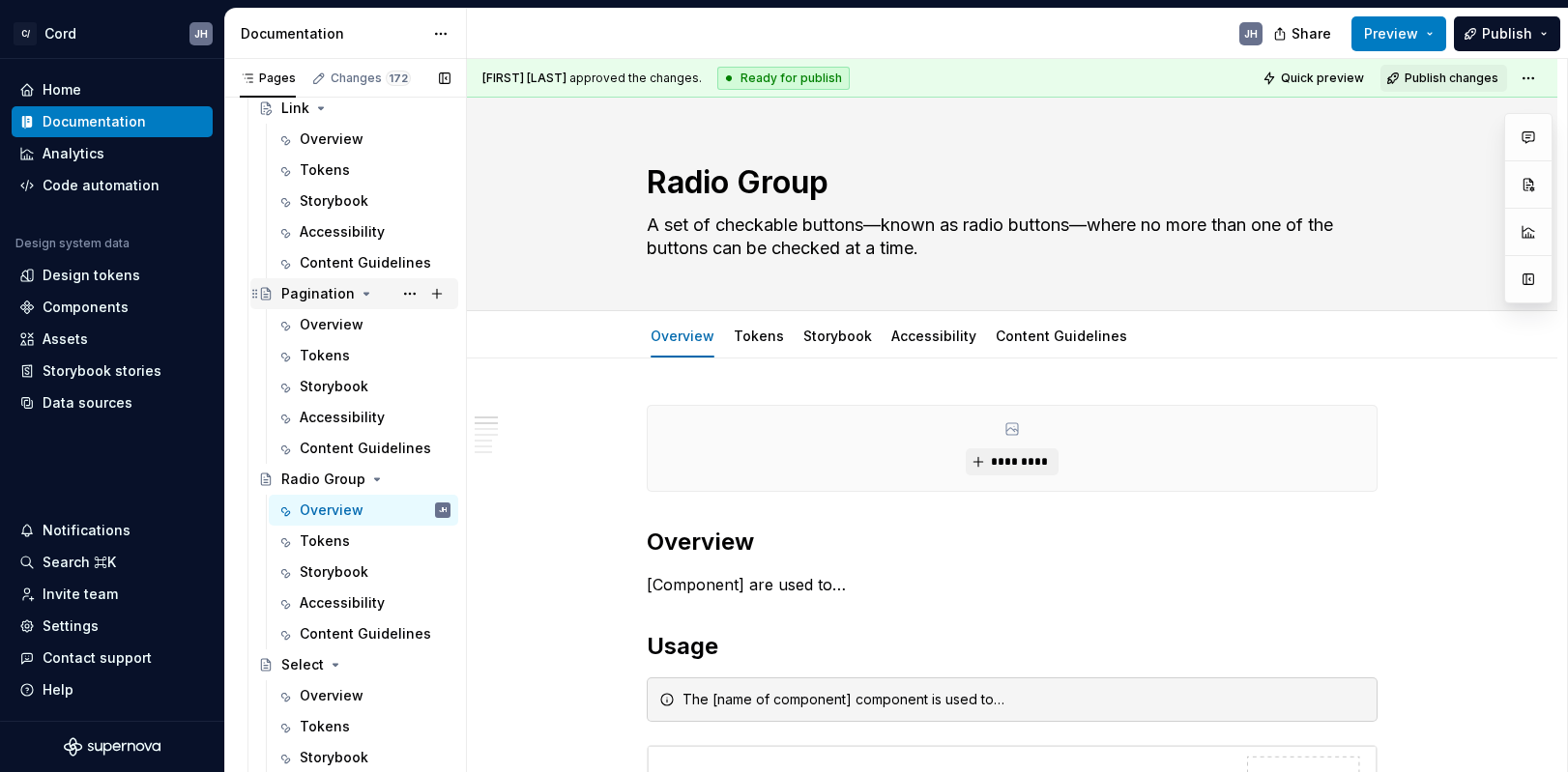 click on "Pagination" at bounding box center (318, 294) 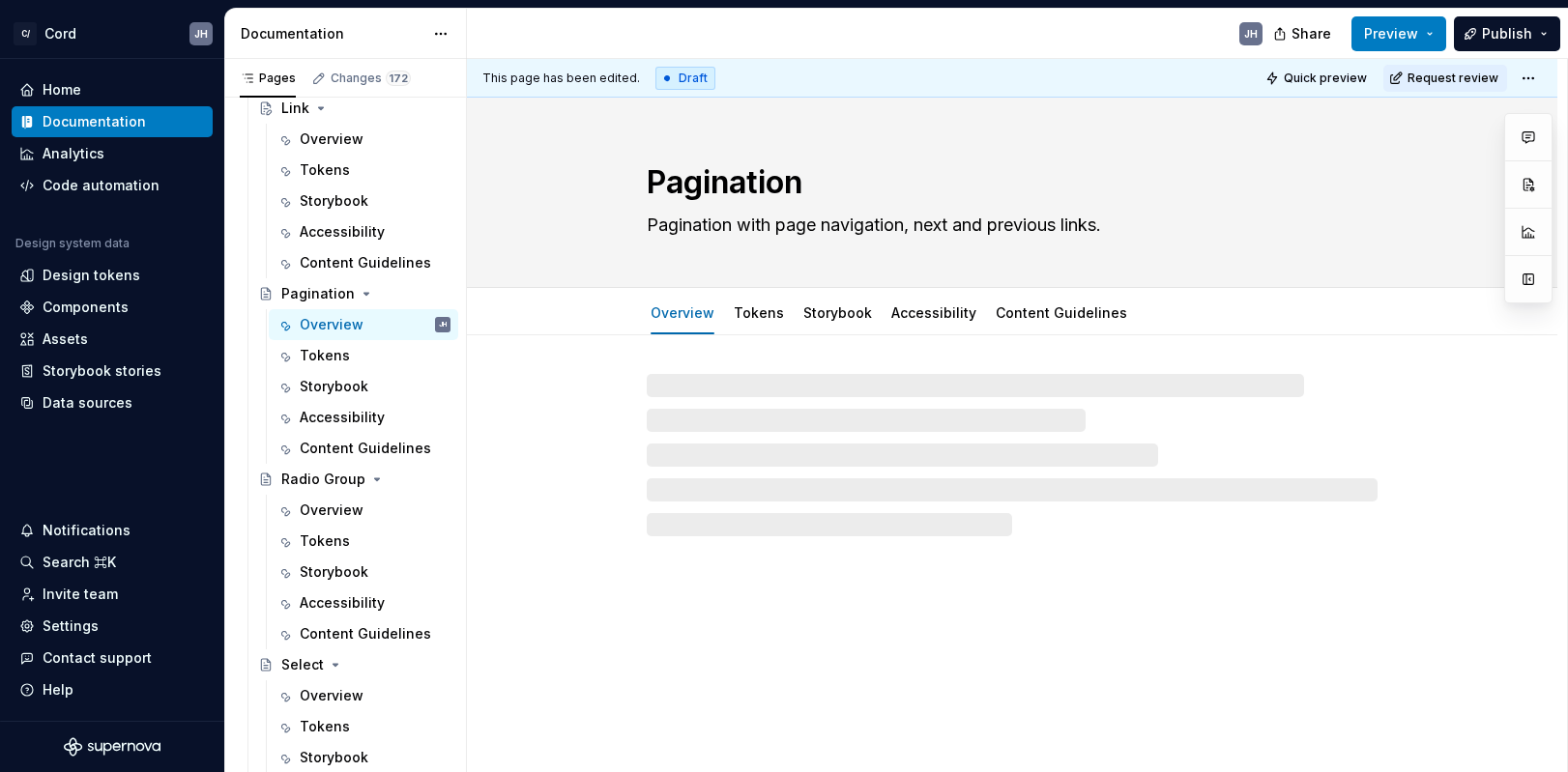 click on "Quick preview Request review" at bounding box center (1401, 78) 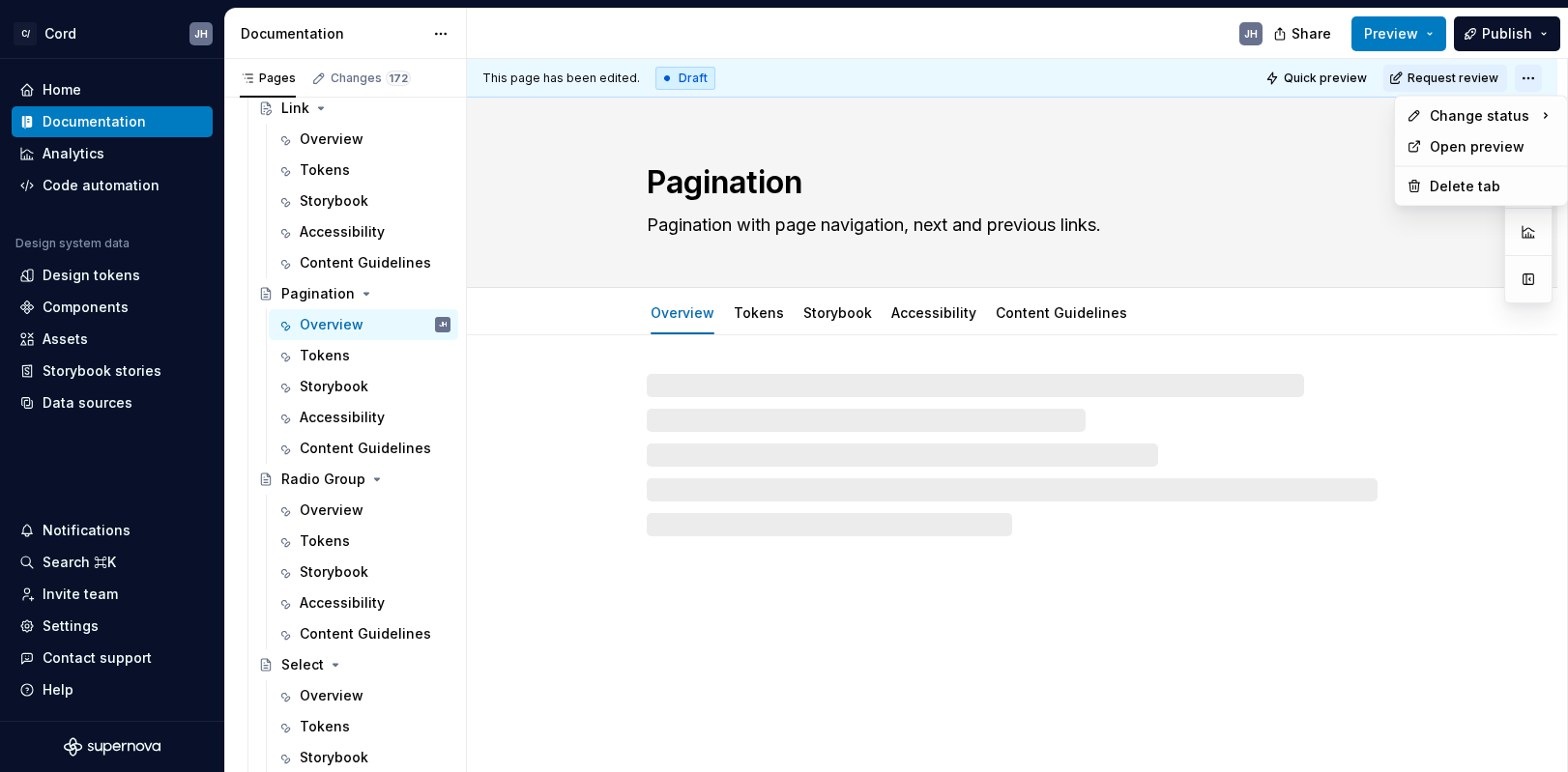 click on "C/ Cord JH Home Documentation Analytics Code automation Design system data Design tokens Components Assets Storybook stories Data sources Notifications Search ⌘K Invite team Settings Contact support Help Documentation JH Share Preview Publish Pages Changes 172 Add
Accessibility guide for tree Page tree.
Navigate the tree with the arrow keys. Common tree hotkeys apply. Further keybindings are available:
enter to execute primary action on focused item
f2 to start renaming the focused item
escape to abort renaming an item
control+d to start dragging selected items
Getting Started Cord Intro Getting Started Read me For designers For developers Styles Overview Color Design tokens JL Iconography Typography Layout Spacing Sizes Grid Components Components overview Accordion Alert Overview Tokens Storybook Accessibility Alert Dialog Overview Tokens Storybook Accessibility Content Guidelines Badge Overview Tokens Storybook Accessibility Overview" at bounding box center [784, 386] 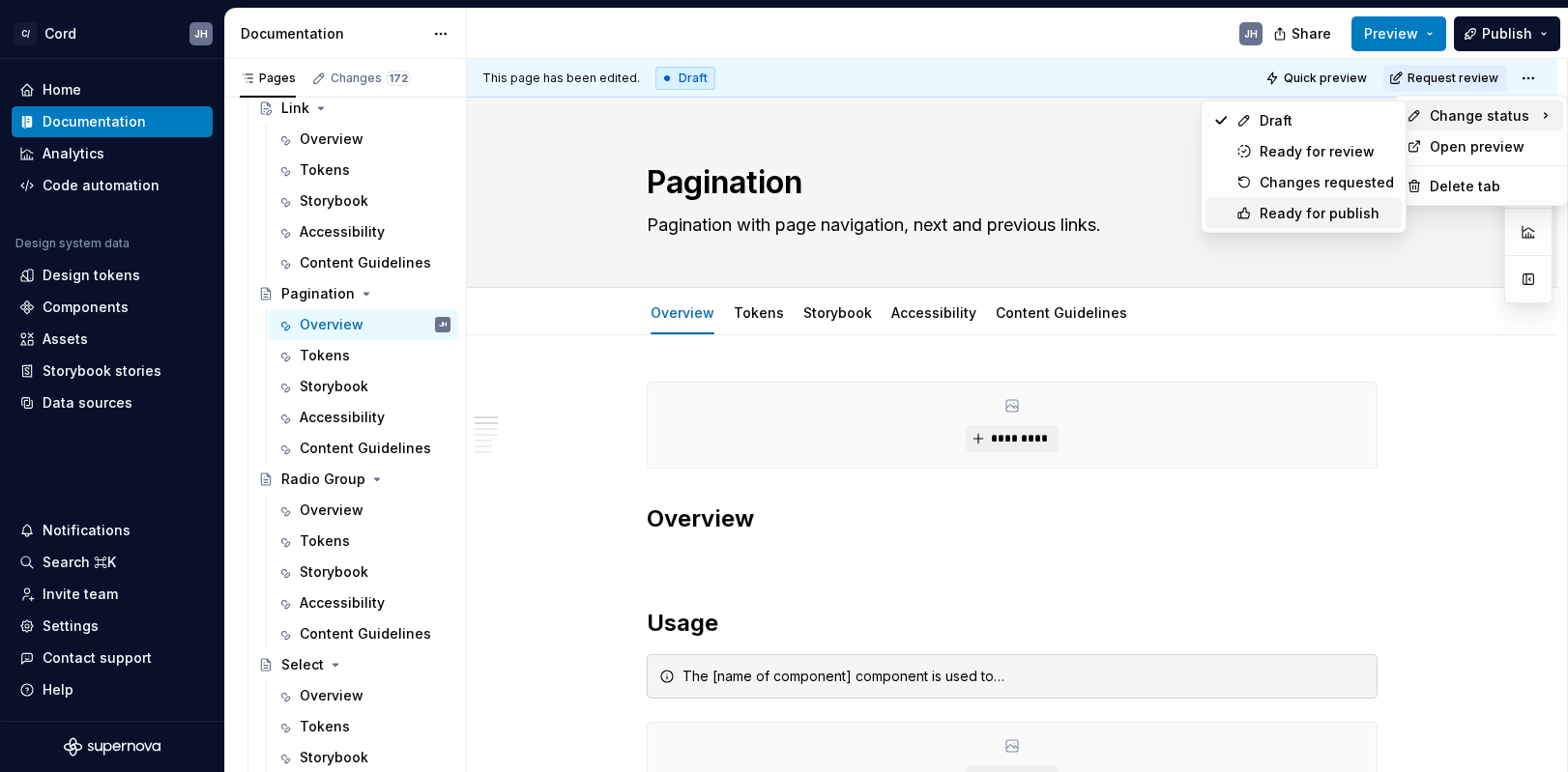 click on "Ready for publish" at bounding box center (1326, 214) 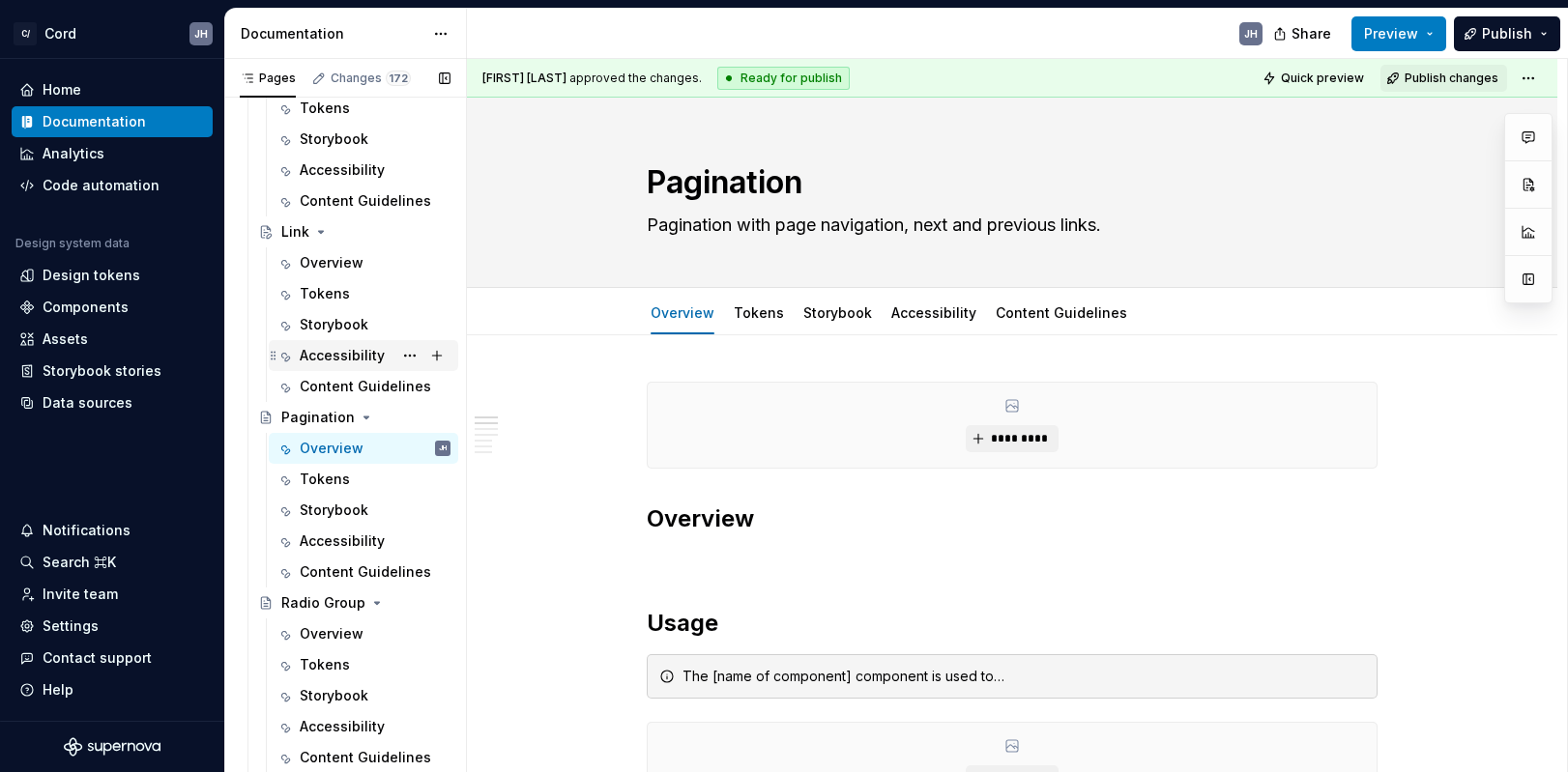 scroll, scrollTop: 3267, scrollLeft: 0, axis: vertical 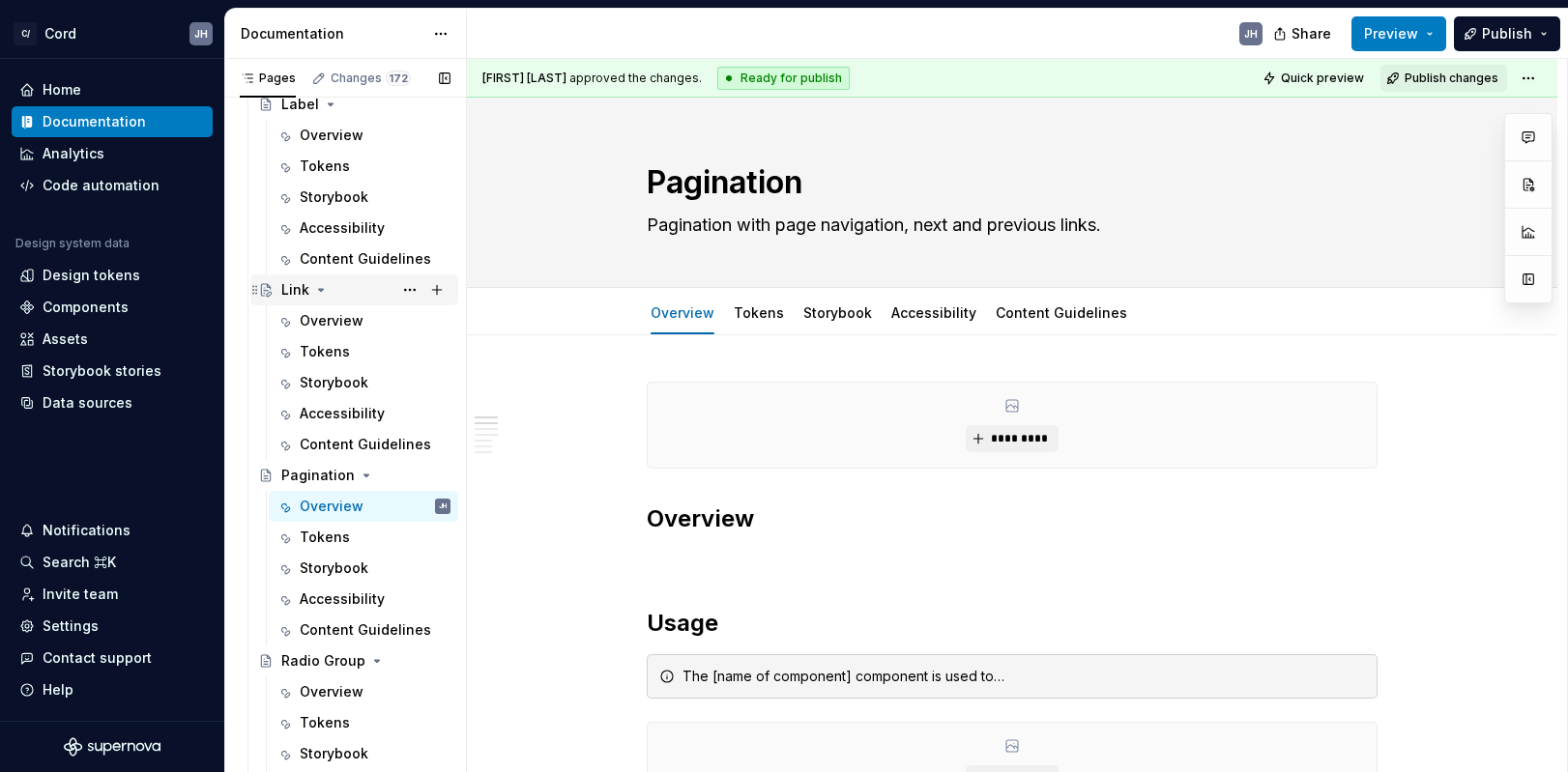 click 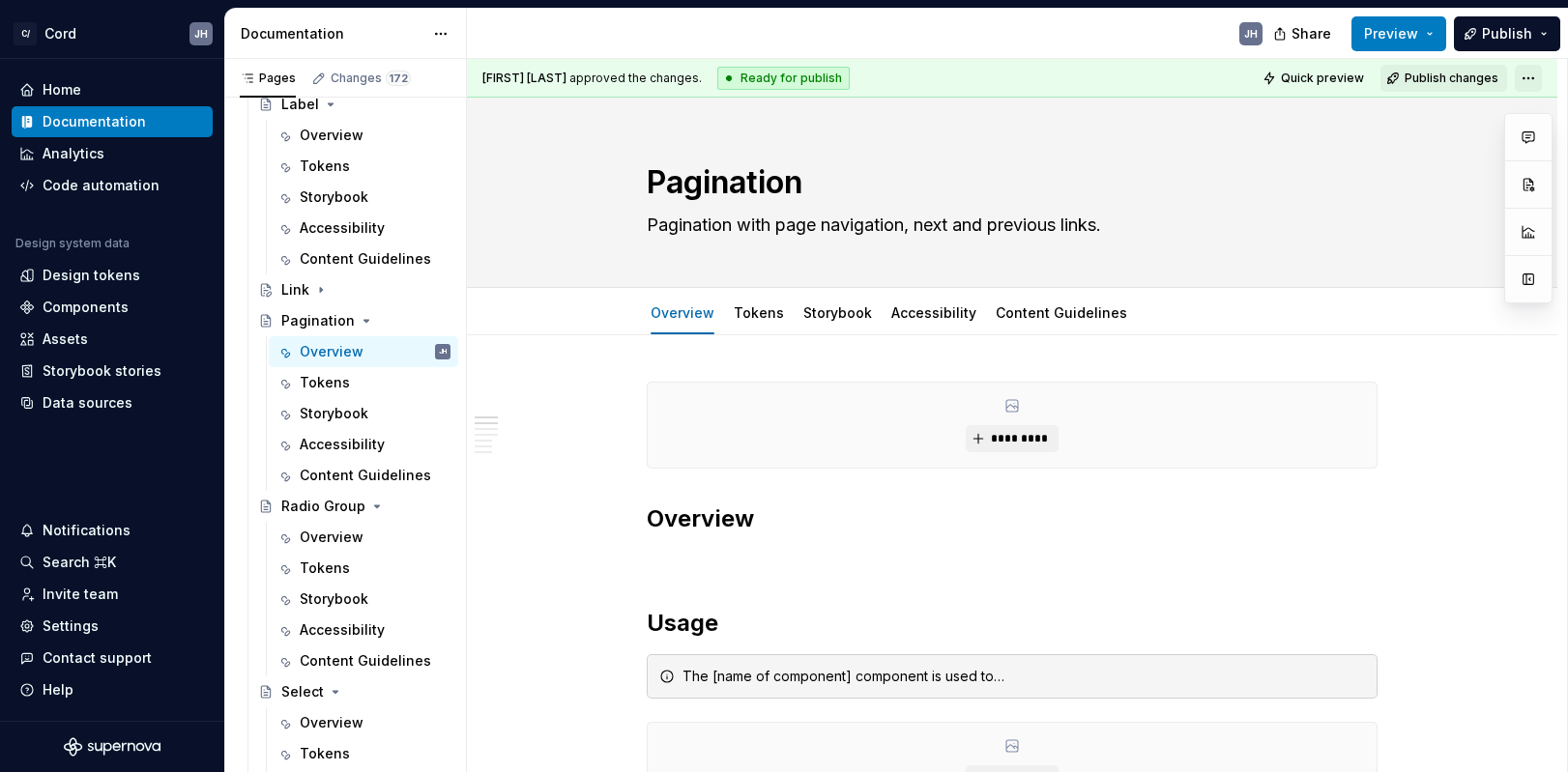click on "C/ Cord JH Home Documentation Analytics Code automation Design system data Design tokens Components Assets Storybook stories Data sources Notifications Search ⌘K Invite team Settings Contact support Help Documentation JH Share Preview Publish Pages Changes 172 Add
Accessibility guide for tree Page tree.
Navigate the tree with the arrow keys. Common tree hotkeys apply. Further keybindings are available:
enter to execute primary action on focused item
f2 to start renaming the focused item
escape to abort renaming an item
control+d to start dragging selected items
Getting Started Cord Intro Getting Started Read me For designers For developers Styles Overview Color Design tokens JL Iconography Typography Layout Spacing Sizes Grid Components Components overview Accordion Alert Overview Tokens Storybook Accessibility Alert Dialog Overview Tokens Storybook Accessibility Content Guidelines Badge Overview Tokens Storybook Accessibility Overview" at bounding box center [784, 386] 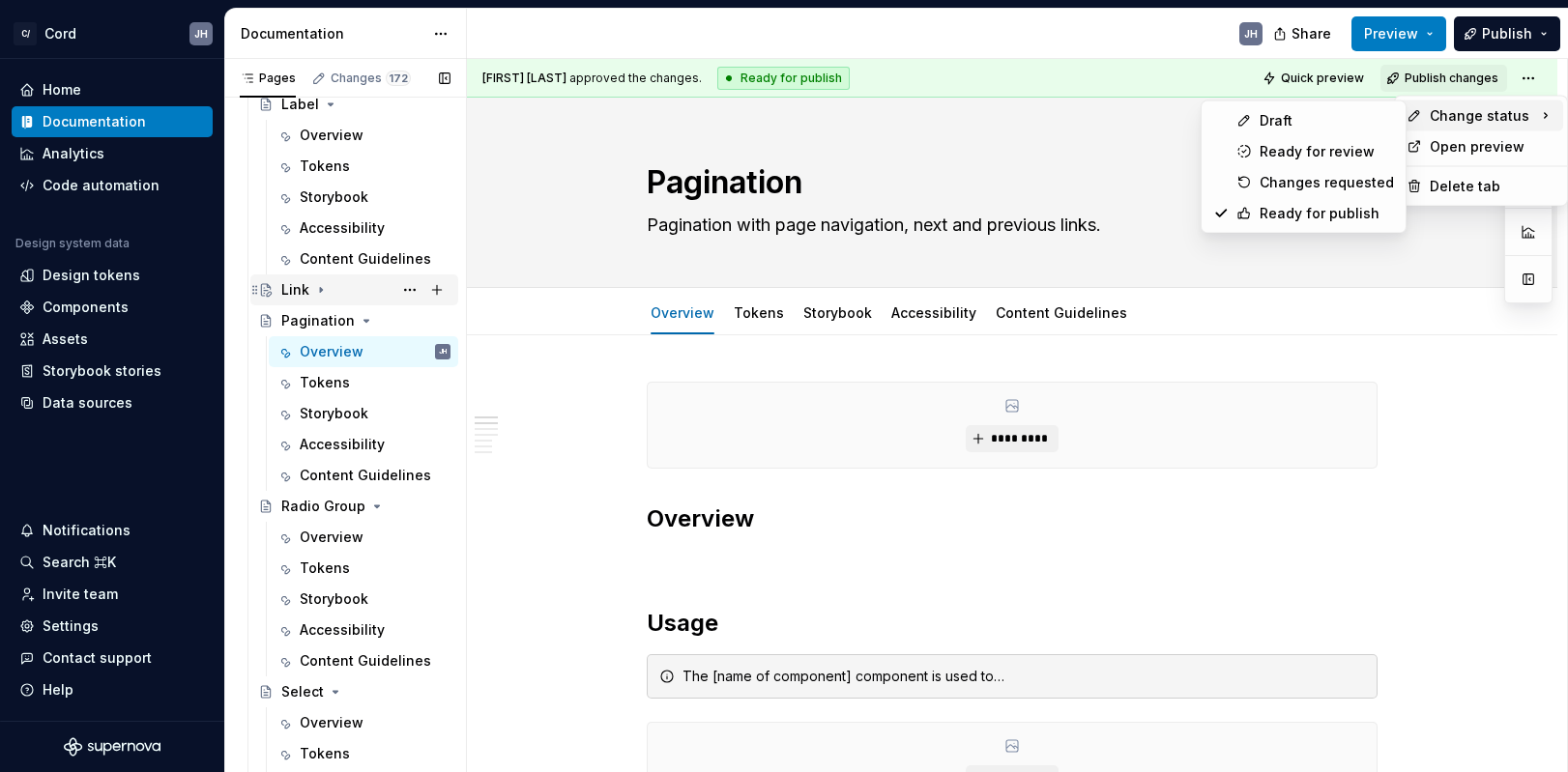click on "Pages Changes 172 Add
Accessibility guide for tree Page tree.
Navigate the tree with the arrow keys. Common tree hotkeys apply. Further keybindings are available:
enter to execute primary action on focused item
f2 to start renaming the focused item
escape to abort renaming an item
control+d to start dragging selected items
Getting Started Cord Intro Getting Started Read me For designers For developers Styles Overview Color Design tokens JL Iconography Typography Layout Spacing Sizes Grid Components Components overview Accordion Alert Overview Tokens Storybook Accessibility Alert Dialog Overview Tokens Storybook Accessibility Content Guidelines Badge Overview Tokens Storybook Accessibility Content Guidelines Breadcrumb Overview Tokens Storybook Accessibility Content Guidelines Button Overview Tokens Storybook Accessibility Content Guidelines Icon Button Bypass Block Overview Tokens Storybook Accessibility Content Guidelines Calendar Tokens" at bounding box center (345, 419) 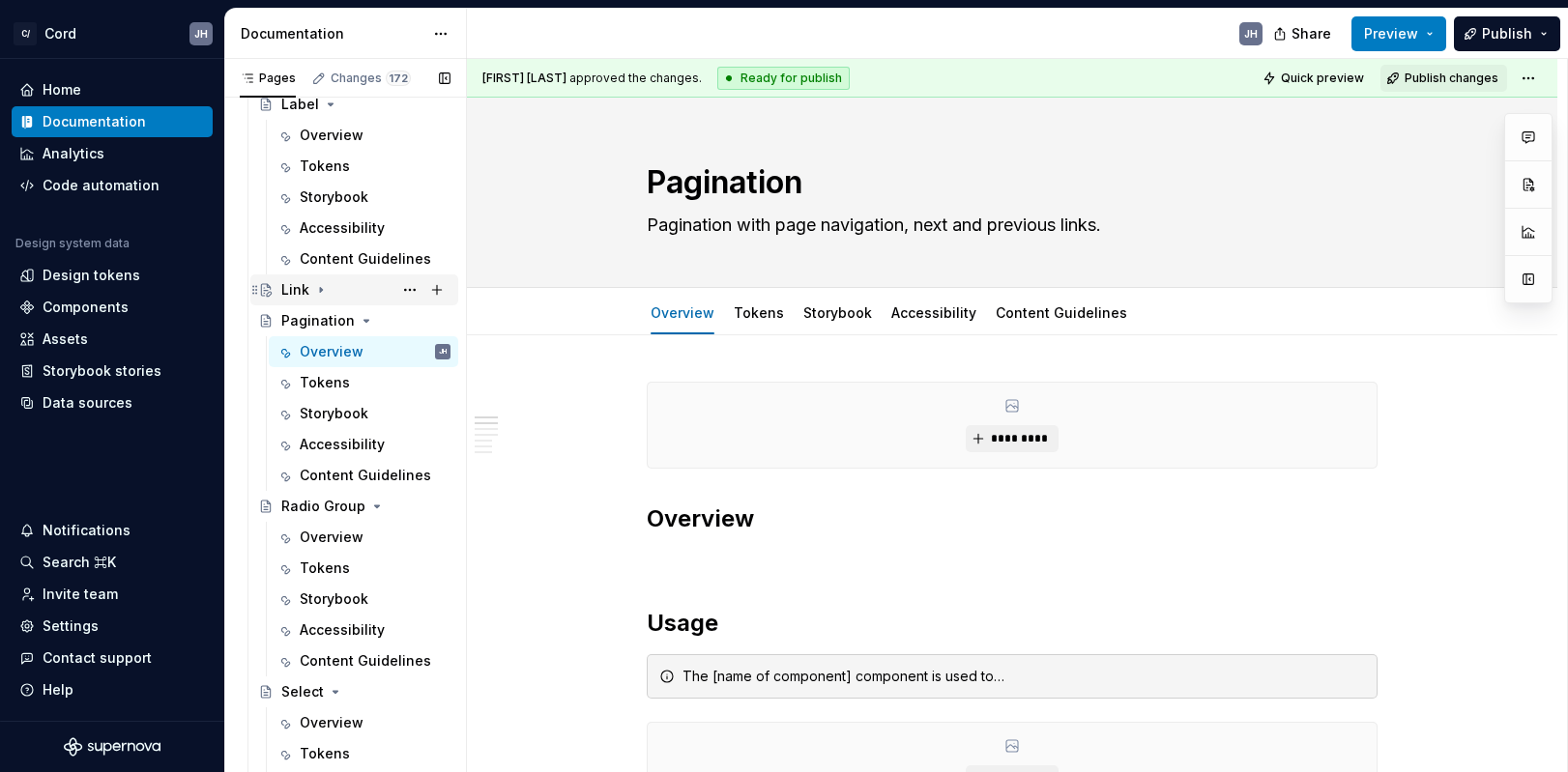 click 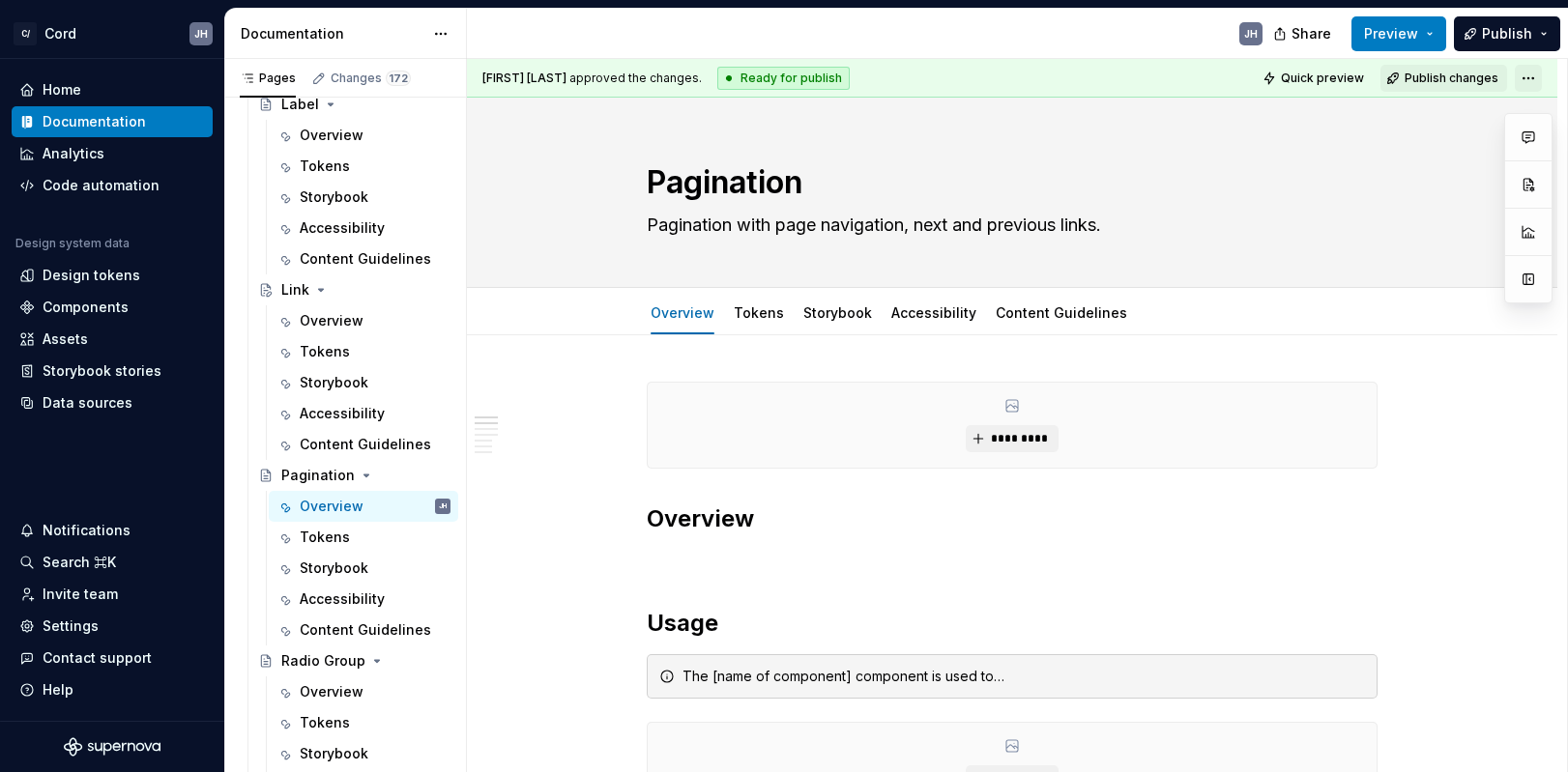 click on "C/ Cord JH Home Documentation Analytics Code automation Design system data Design tokens Components Assets Storybook stories Data sources Notifications Search ⌘K Invite team Settings Contact support Help Documentation JH Share Preview Publish Pages Changes 172 Add
Accessibility guide for tree Page tree.
Navigate the tree with the arrow keys. Common tree hotkeys apply. Further keybindings are available:
enter to execute primary action on focused item
f2 to start renaming the focused item
escape to abort renaming an item
control+d to start dragging selected items
Getting Started Cord Intro Getting Started Read me For designers For developers Styles Overview Color Design tokens JL Iconography Typography Layout Spacing Sizes Grid Components Components overview Accordion Alert Overview Tokens Storybook Accessibility Alert Dialog Overview Tokens Storybook Accessibility Content Guidelines Badge Overview Tokens Storybook Accessibility Overview" at bounding box center (784, 386) 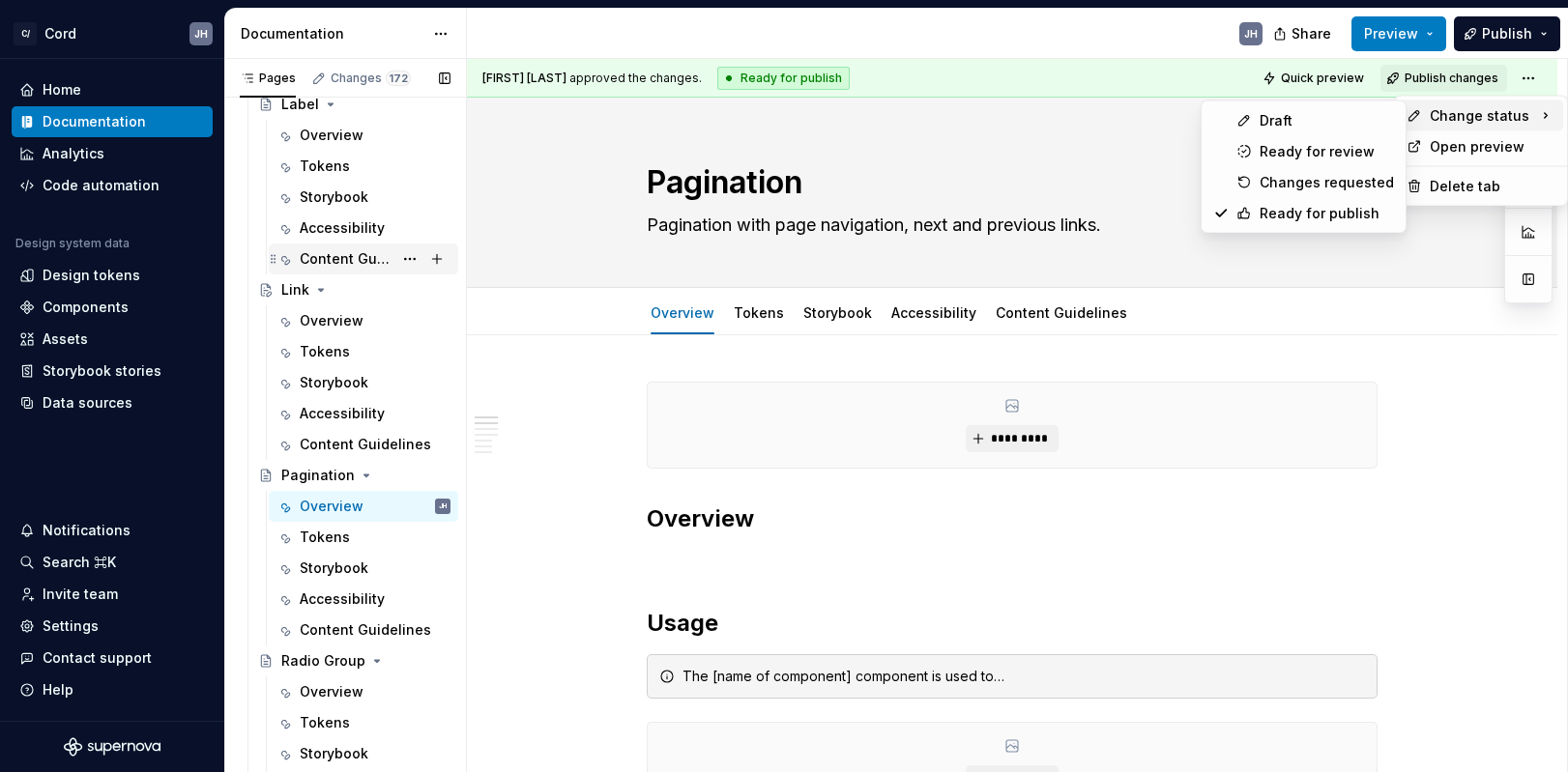 click on "Pages Changes 172 Add
Accessibility guide for tree Page tree.
Navigate the tree with the arrow keys. Common tree hotkeys apply. Further keybindings are available:
enter to execute primary action on focused item
f2 to start renaming the focused item
escape to abort renaming an item
control+d to start dragging selected items
Getting Started Cord Intro Getting Started Read me For designers For developers Styles Overview Color Design tokens JL Iconography Typography Layout Spacing Sizes Grid Components Components overview Accordion Alert Overview Tokens Storybook Accessibility Alert Dialog Overview Tokens Storybook Accessibility Content Guidelines Badge Overview Tokens Storybook Accessibility Content Guidelines Breadcrumb Overview Tokens Storybook Accessibility Content Guidelines Button Overview Tokens Storybook Accessibility Content Guidelines Icon Button Bypass Block Overview Tokens Storybook Accessibility Content Guidelines Calendar Tokens" at bounding box center (345, 419) 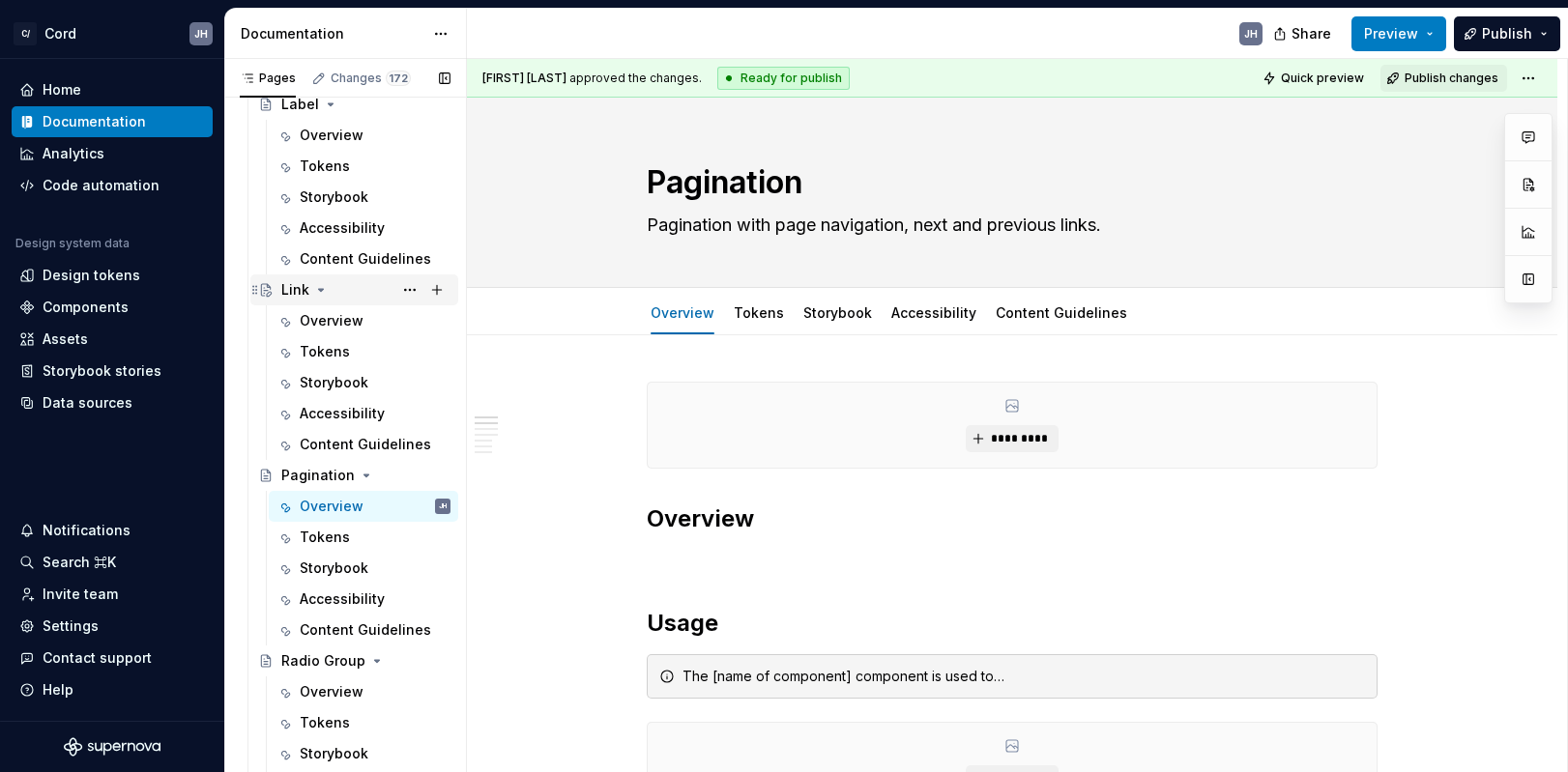 click on "Link" at bounding box center [295, 290] 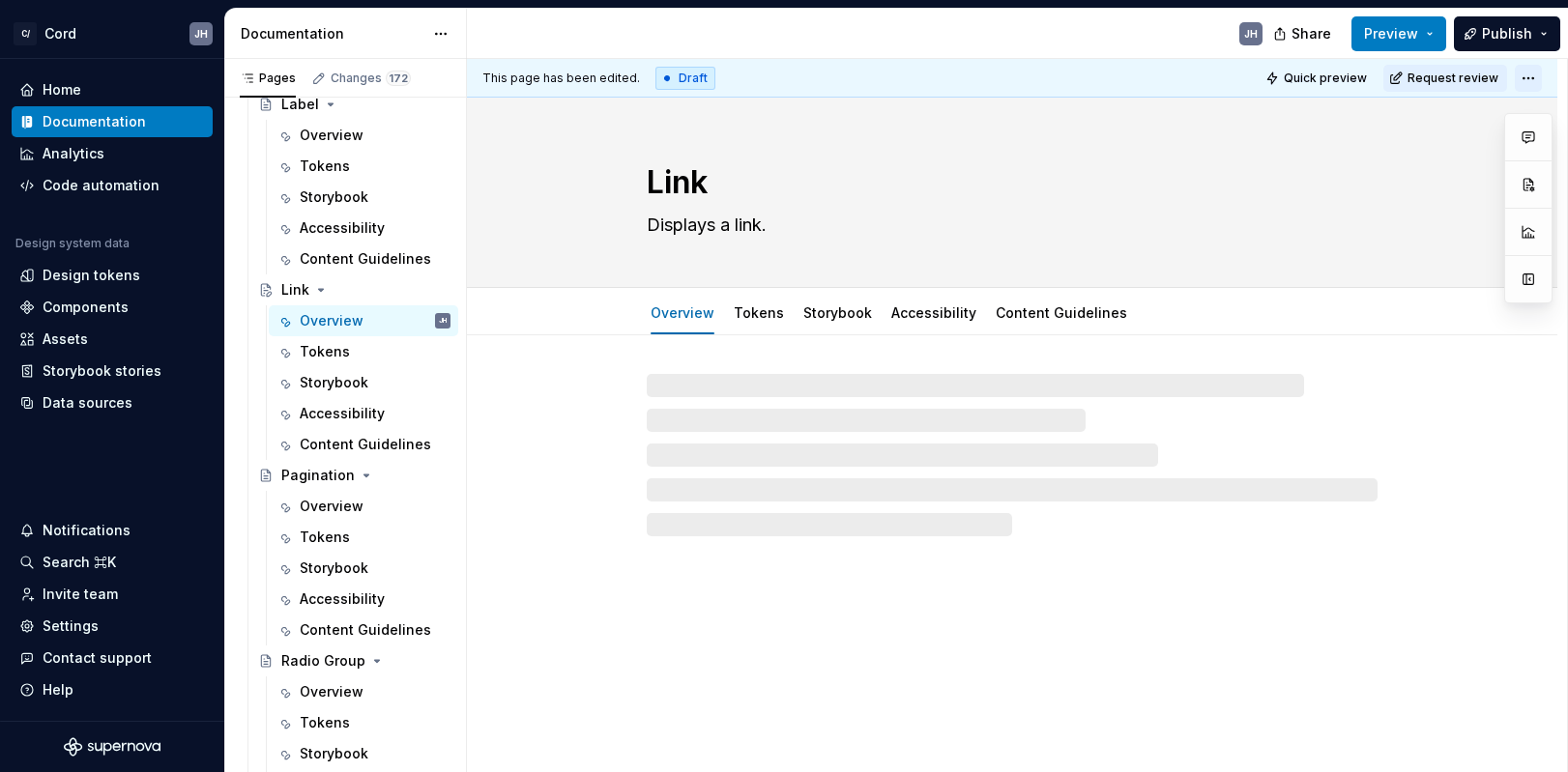 click on "C/ Cord JH Home Documentation Analytics Code automation Design system data Design tokens Components Assets Storybook stories Data sources Notifications Search ⌘K Invite team Settings Contact support Help Documentation JH Share Preview Publish Pages Changes 172 Add
Accessibility guide for tree Page tree.
Navigate the tree with the arrow keys. Common tree hotkeys apply. Further keybindings are available:
enter to execute primary action on focused item
f2 to start renaming the focused item
escape to abort renaming an item
control+d to start dragging selected items
Getting Started Cord Intro Getting Started Read me For designers For developers Styles Overview Color Design tokens JL Iconography Typography Layout Spacing Sizes Grid Components Components overview Accordion Alert Overview Tokens Storybook Accessibility Alert Dialog Overview Tokens Storybook Accessibility Content Guidelines Badge Overview Tokens Storybook Accessibility Overview" at bounding box center [784, 386] 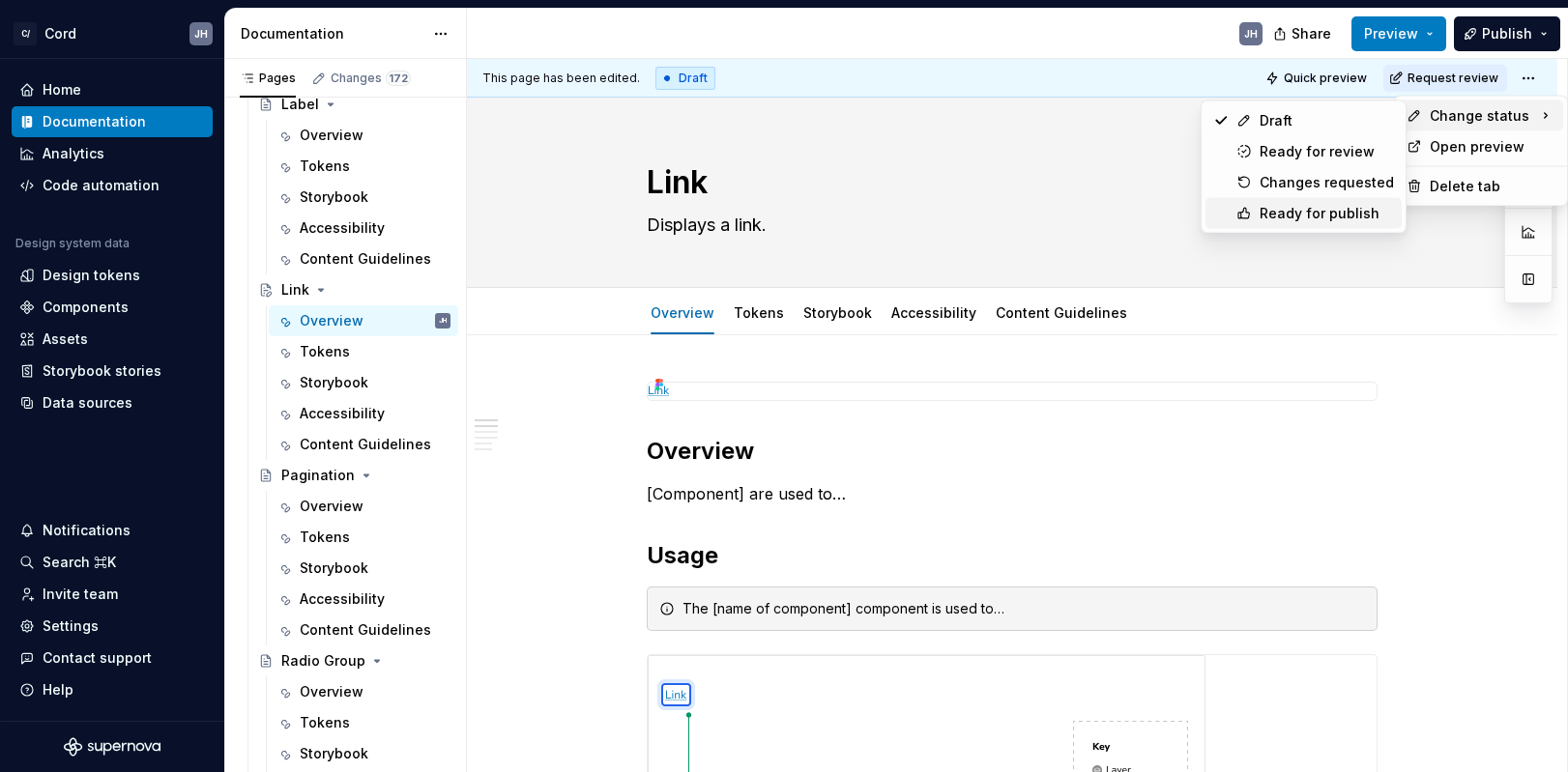 click on "Ready for publish" at bounding box center [1326, 214] 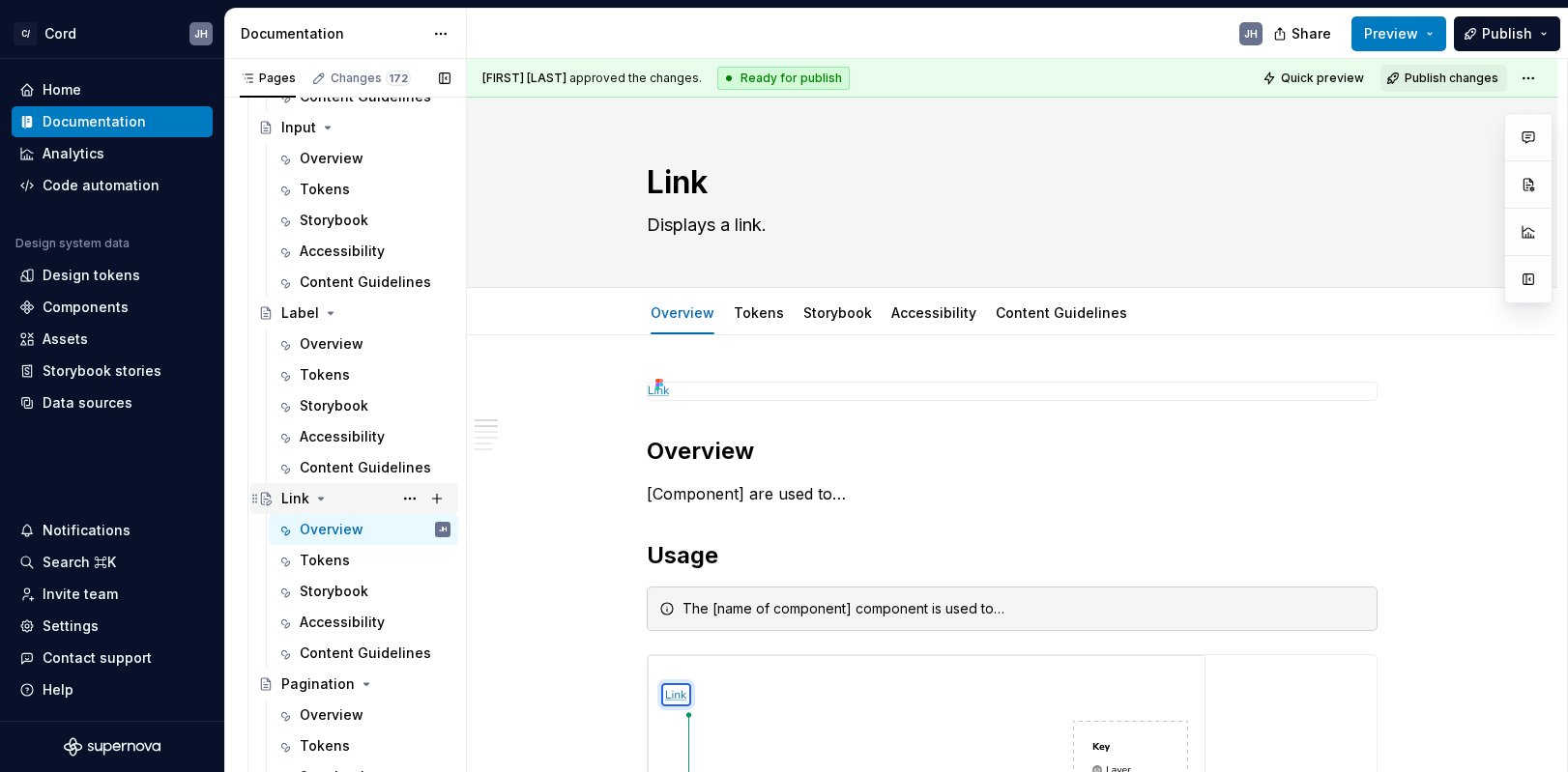 scroll, scrollTop: 3057, scrollLeft: 0, axis: vertical 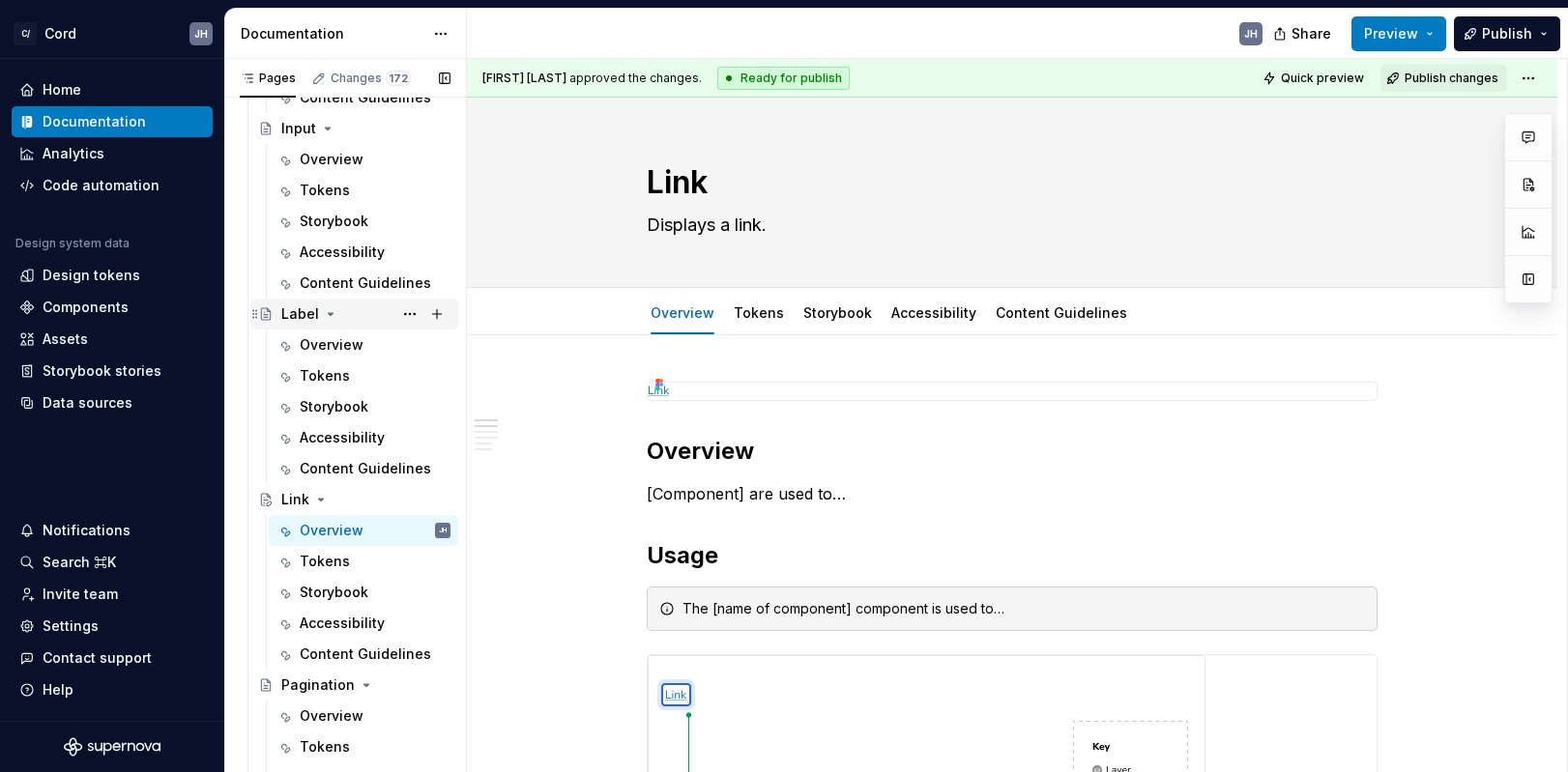 click on "Label" at bounding box center [365, 314] 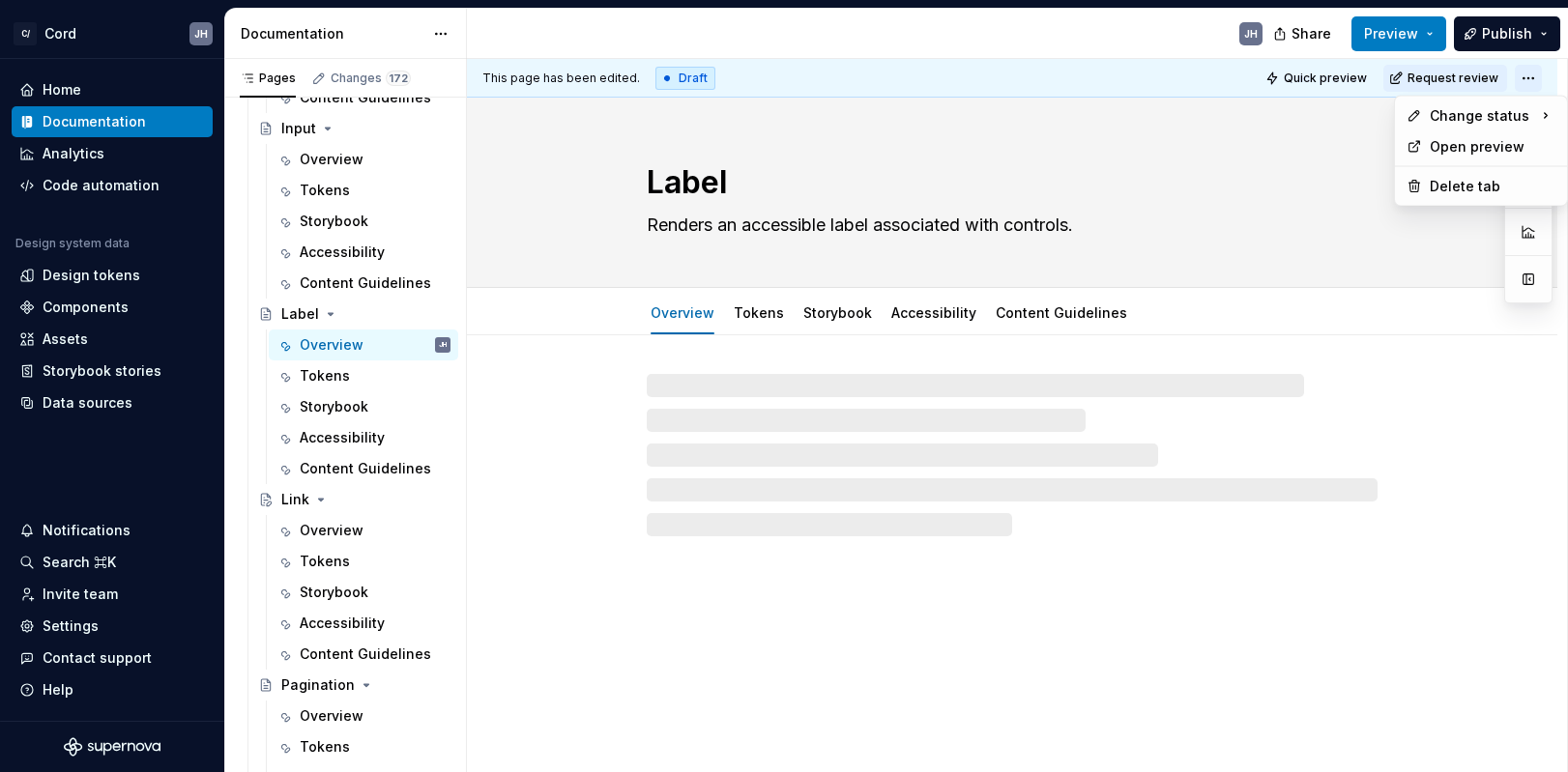 click on "C/ Cord JH Home Documentation Analytics Code automation Design system data Design tokens Components Assets Storybook stories Data sources Notifications Search ⌘K Invite team Settings Contact support Help Documentation JH Share Preview Publish Pages Changes 172 Add
Accessibility guide for tree Page tree.
Navigate the tree with the arrow keys. Common tree hotkeys apply. Further keybindings are available:
enter to execute primary action on focused item
f2 to start renaming the focused item
escape to abort renaming an item
control+d to start dragging selected items
Getting Started Cord Intro Getting Started Read me For designers For developers Styles Overview Color Design tokens JL Iconography Typography Layout Spacing Sizes Grid Components Components overview Accordion Alert Overview Tokens Storybook Accessibility Alert Dialog Overview Tokens Storybook Accessibility Content Guidelines Badge Overview Tokens Storybook Accessibility Overview" at bounding box center [784, 386] 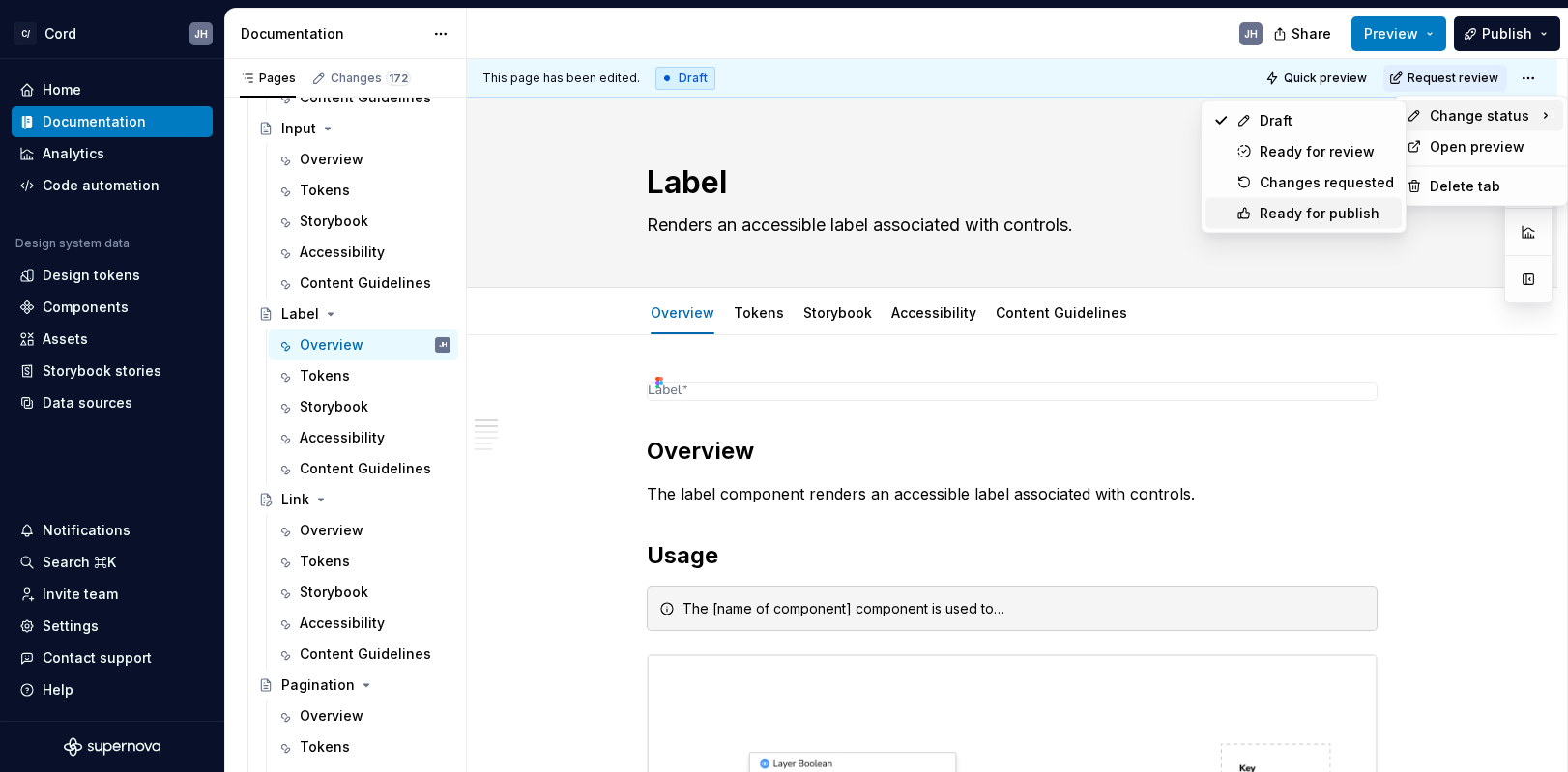 click on "Ready for publish" at bounding box center [1326, 214] 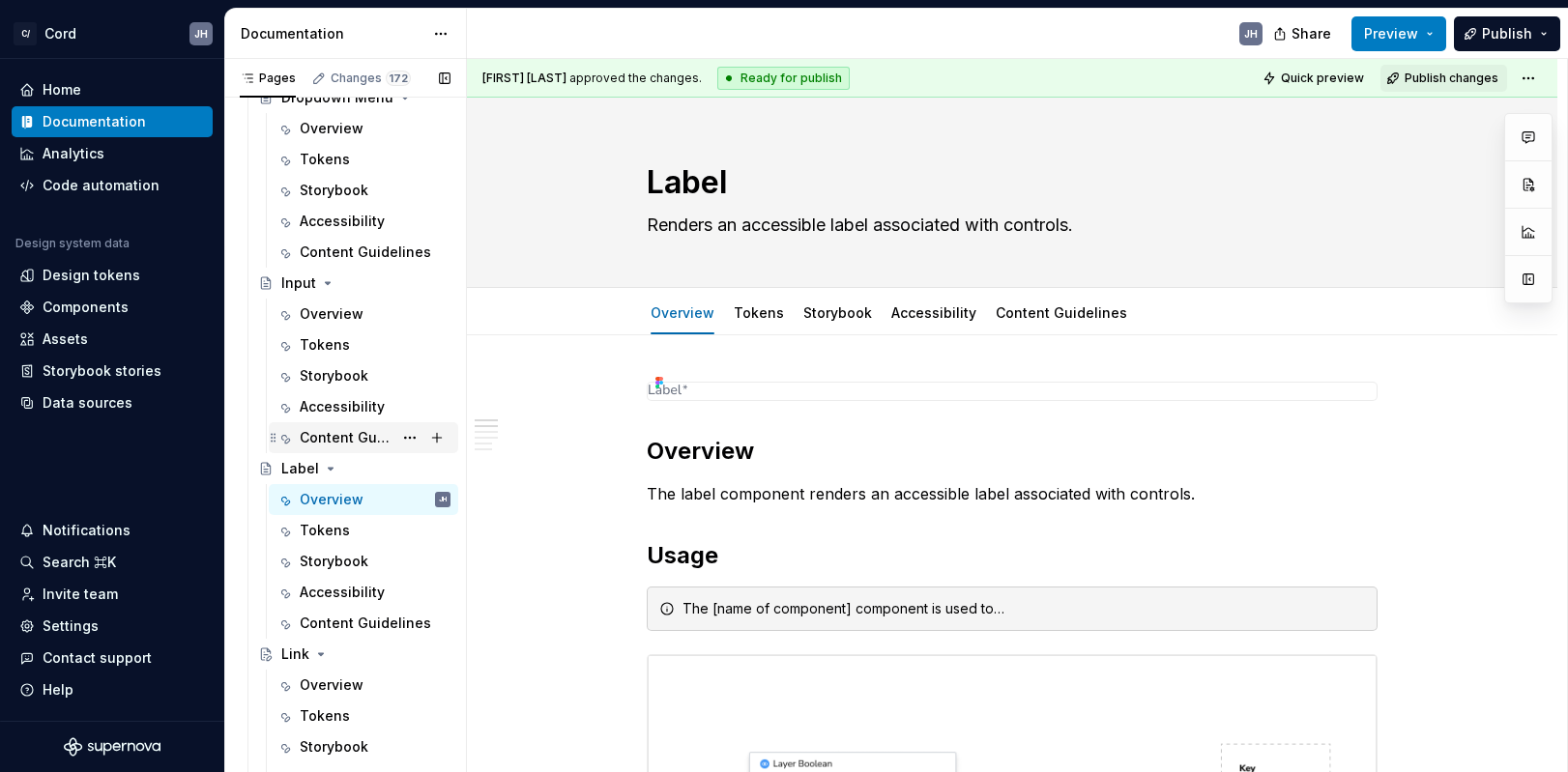scroll, scrollTop: 2873, scrollLeft: 0, axis: vertical 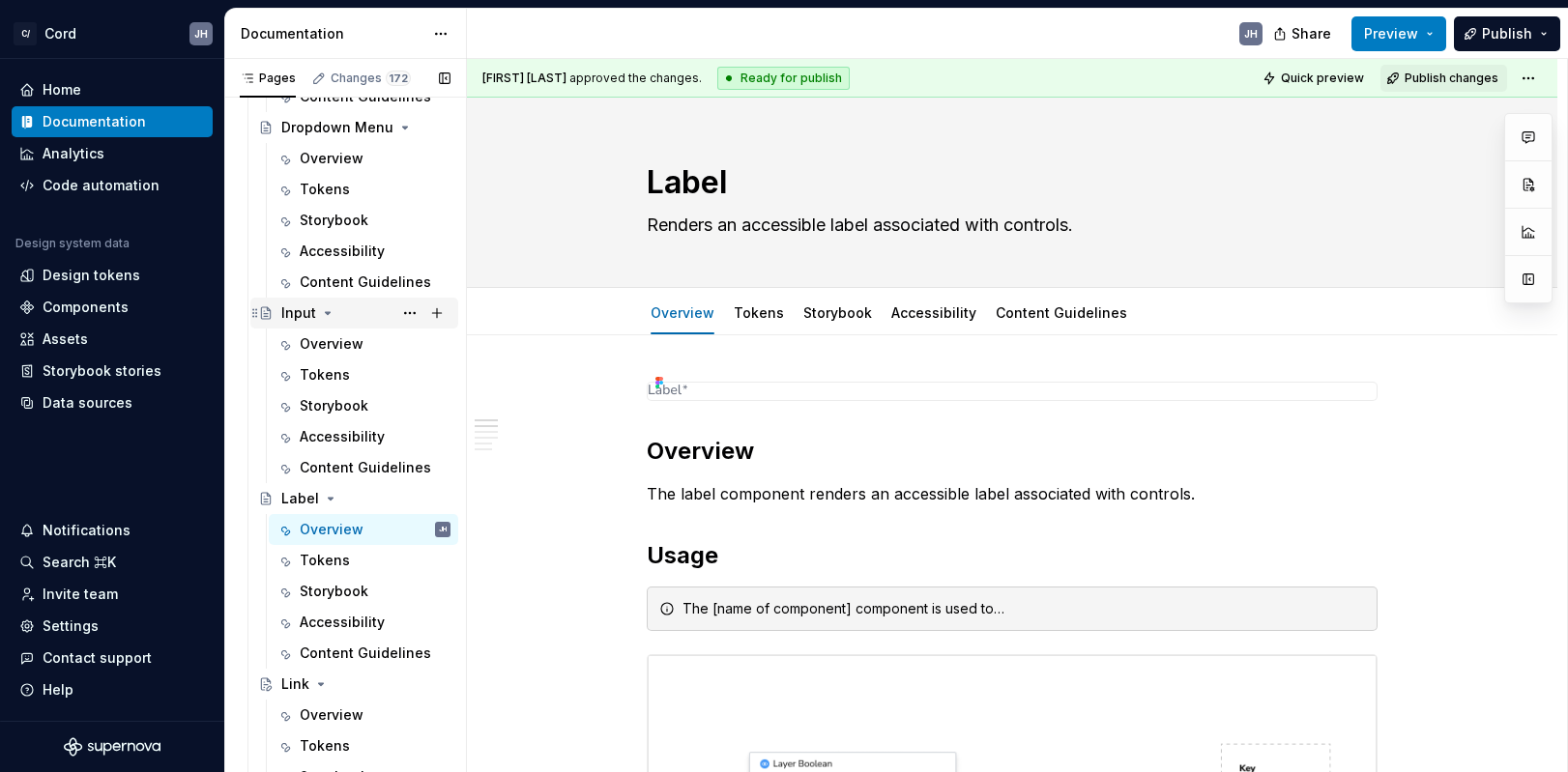 click on "Input" at bounding box center (365, 313) 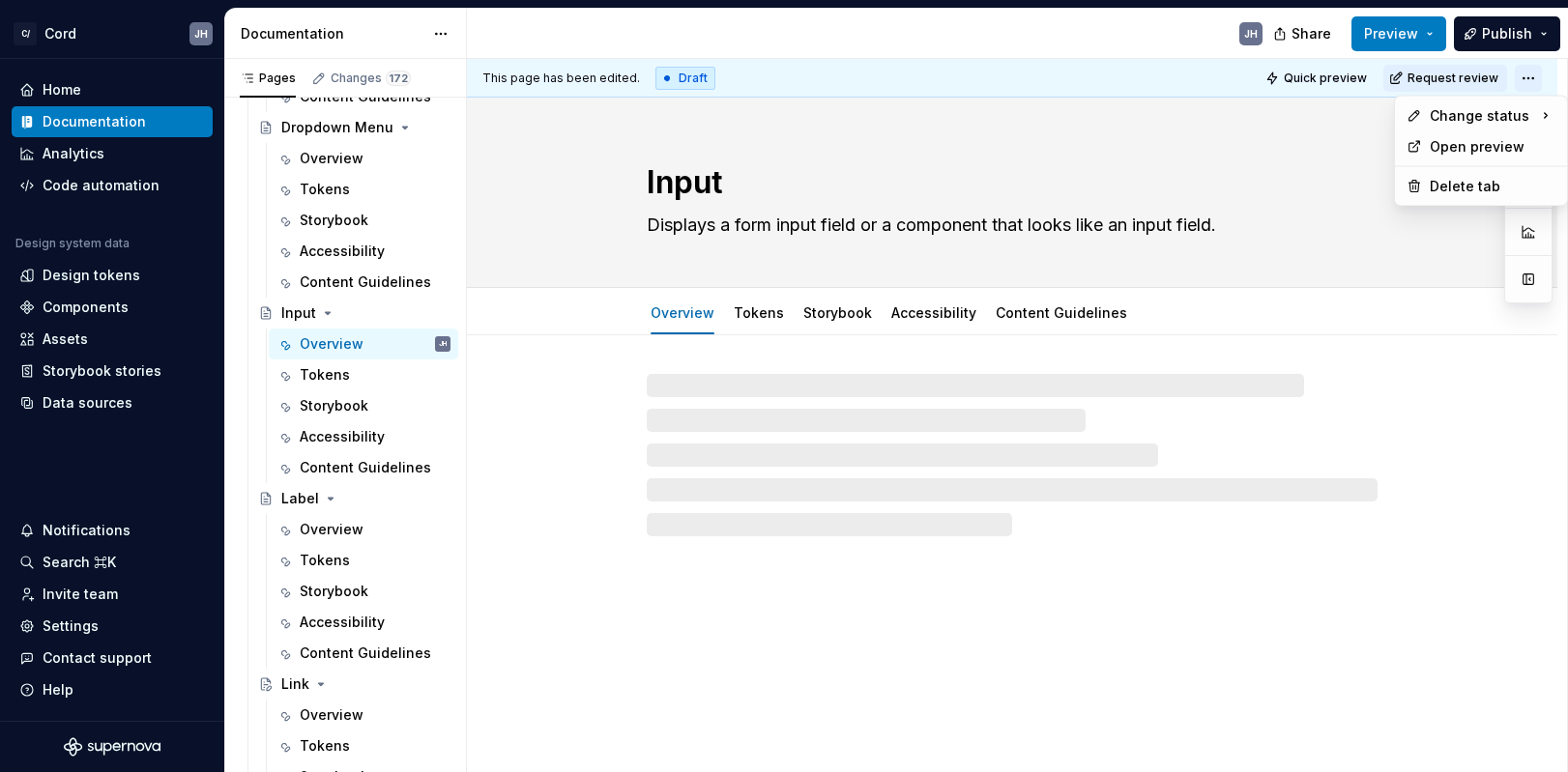 click on "C/ Cord JH Home Documentation Analytics Code automation Design system data Design tokens Components Assets Storybook stories Data sources Notifications Search ⌘K Invite team Settings Contact support Help Documentation JH Share Preview Publish Pages Changes 172 Add
Accessibility guide for tree Page tree.
Navigate the tree with the arrow keys. Common tree hotkeys apply. Further keybindings are available:
enter to execute primary action on focused item
f2 to start renaming the focused item
escape to abort renaming an item
control+d to start dragging selected items
Getting Started Cord Intro Getting Started Read me For designers For developers Styles Overview Color Design tokens JL Iconography Typography Layout Spacing Sizes Grid Components Components overview Accordion Alert Overview Tokens Storybook Accessibility Alert Dialog Overview Tokens Storybook Accessibility Content Guidelines Badge Overview Tokens Storybook Accessibility Overview" at bounding box center (784, 386) 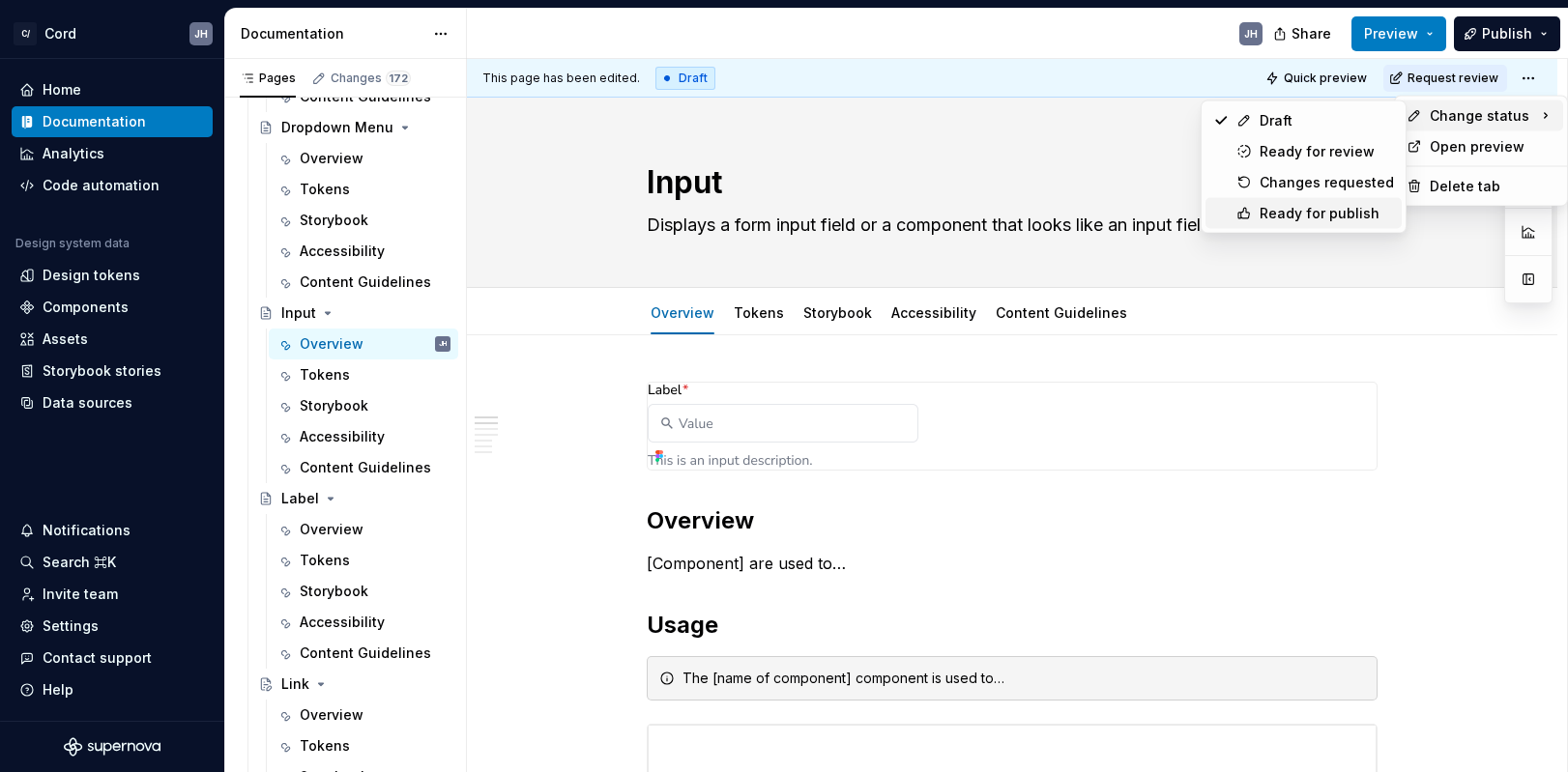 click on "Ready for publish" at bounding box center (1326, 214) 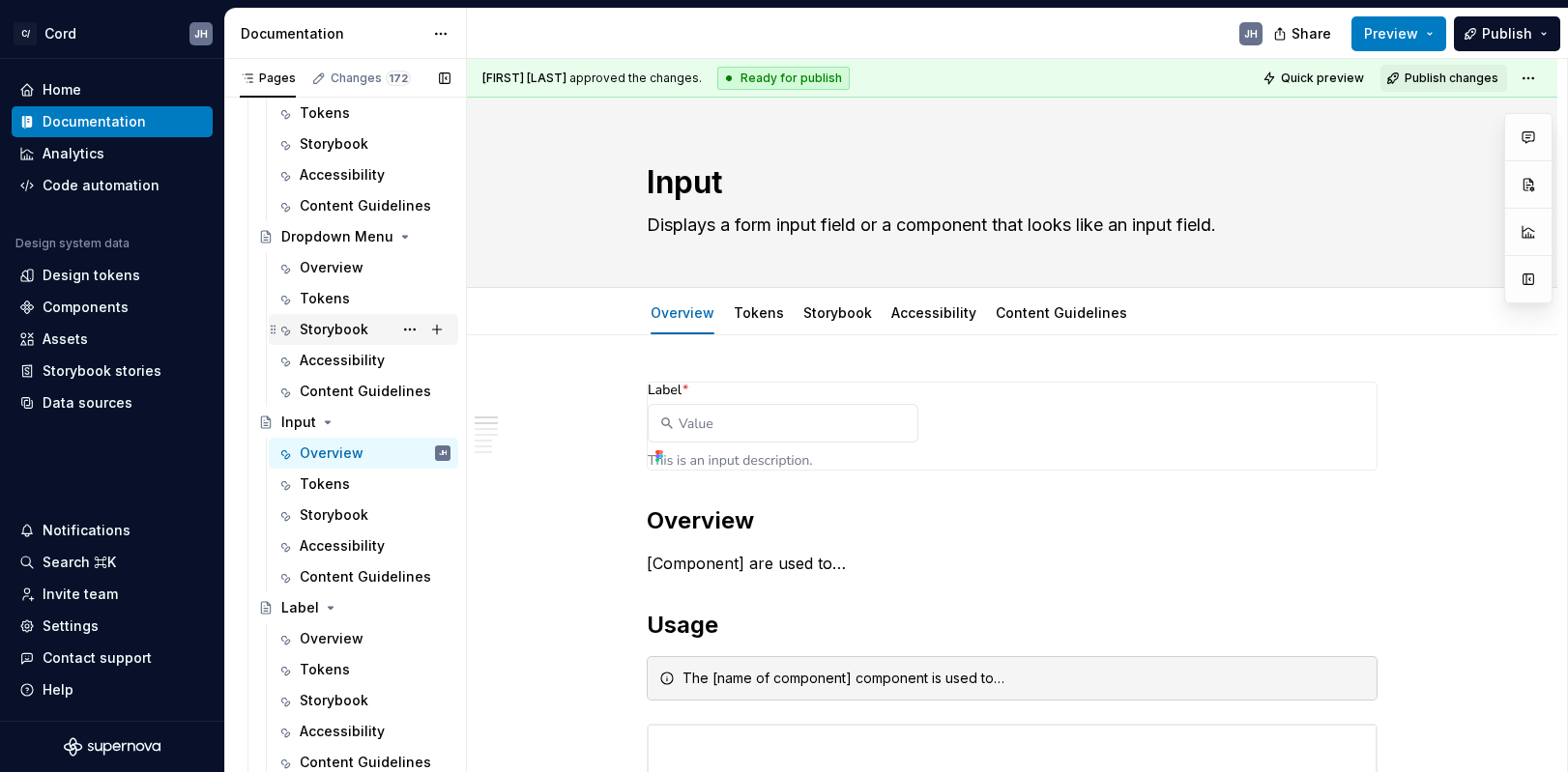 scroll, scrollTop: 2757, scrollLeft: 0, axis: vertical 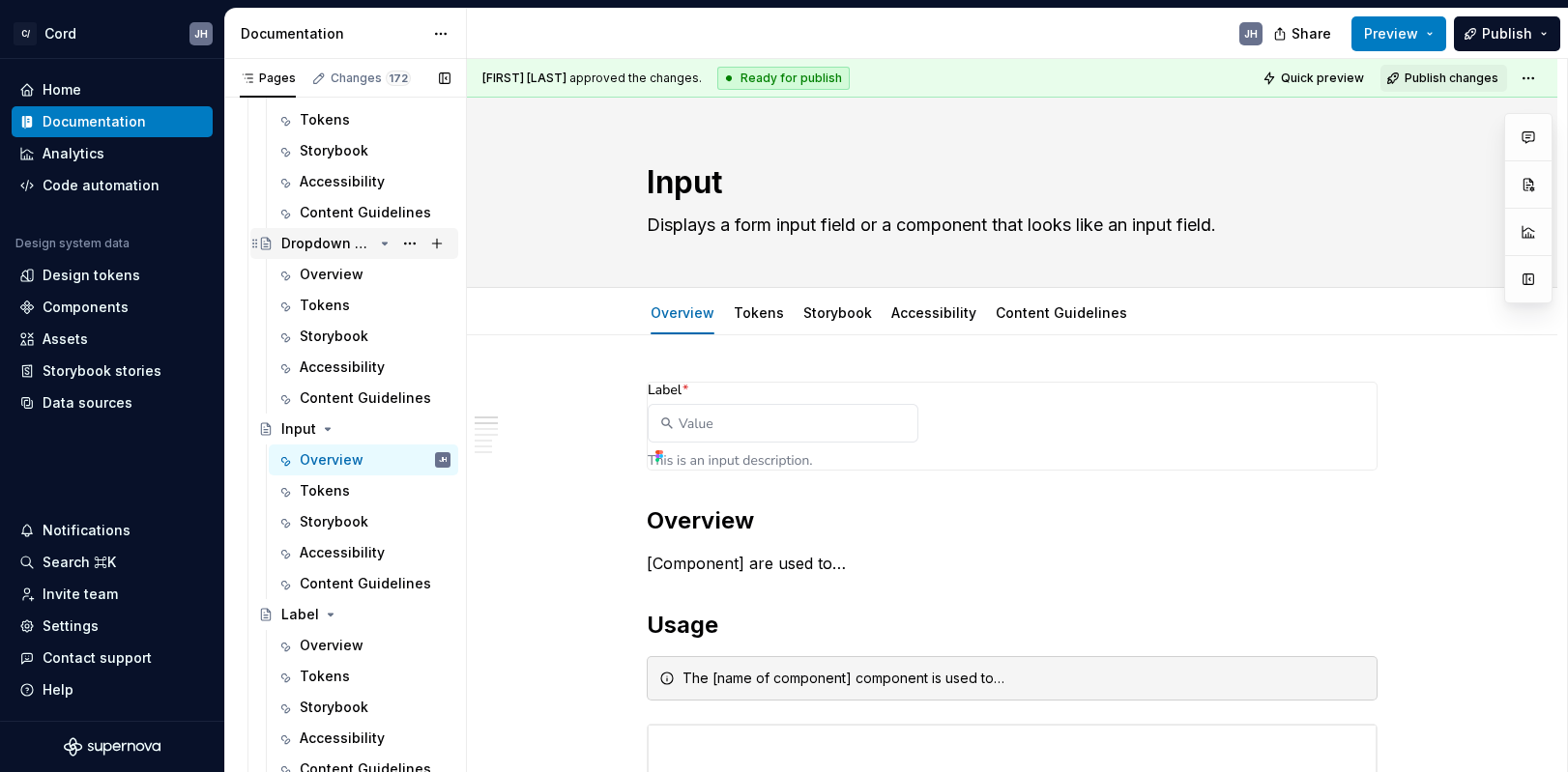 click on "Dropdown Menu" at bounding box center [327, 243] 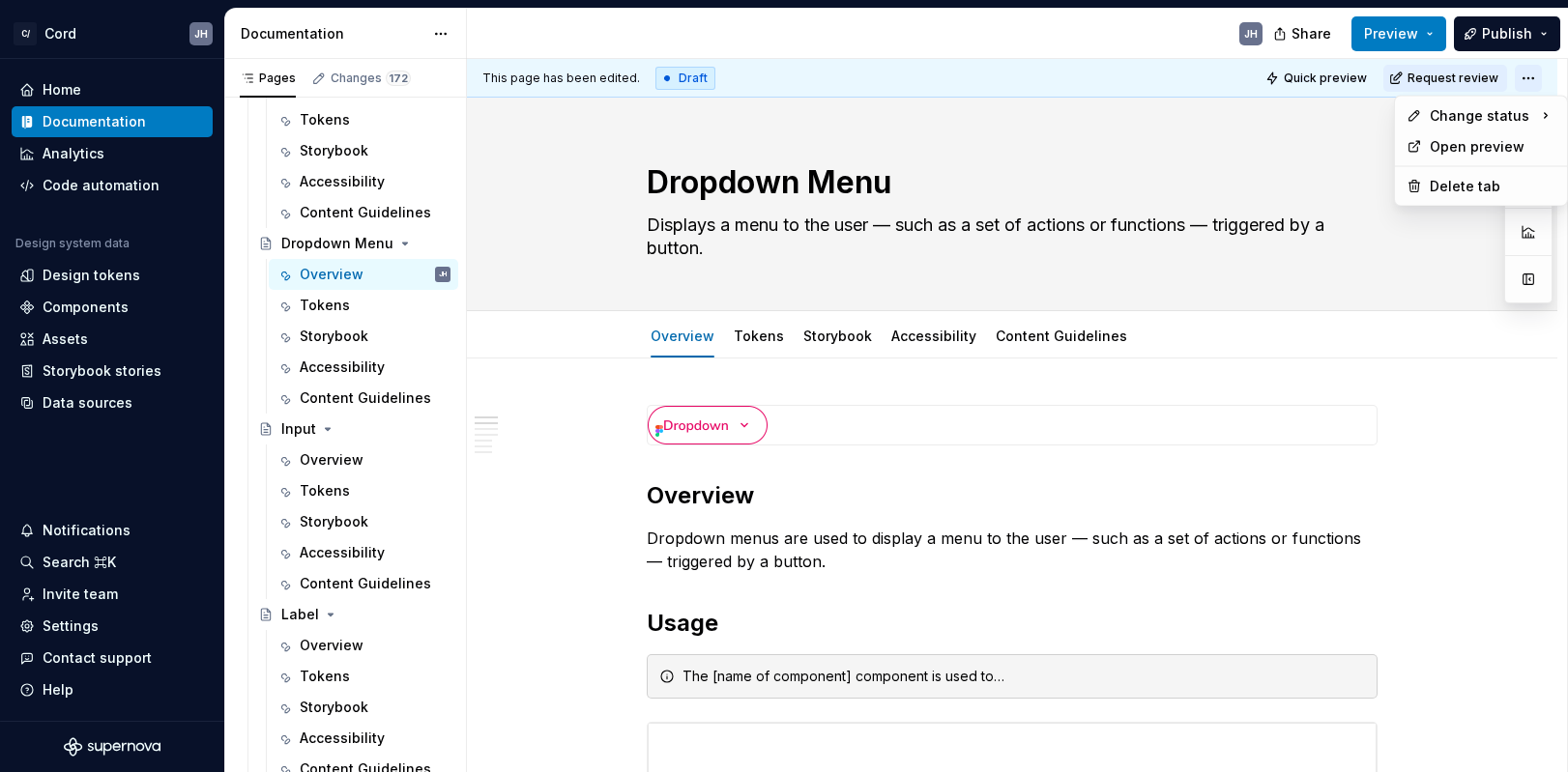 click on "C/ Cord JH Home Documentation Analytics Code automation Design system data Design tokens Components Assets Storybook stories Data sources Notifications Search ⌘K Invite team Settings Contact support Help Documentation JH Share Preview Publish Pages Changes 172 Add
Accessibility guide for tree Page tree.
Navigate the tree with the arrow keys. Common tree hotkeys apply. Further keybindings are available:
enter to execute primary action on focused item
f2 to start renaming the focused item
escape to abort renaming an item
control+d to start dragging selected items
Getting Started Cord Intro Getting Started Read me For designers For developers Styles Overview Color Design tokens JL Iconography Typography Layout Spacing Sizes Grid Components Components overview Accordion Alert Overview Tokens Storybook Accessibility Alert Dialog Overview Tokens Storybook Accessibility Content Guidelines Badge Overview Tokens Storybook Accessibility Overview" at bounding box center (784, 386) 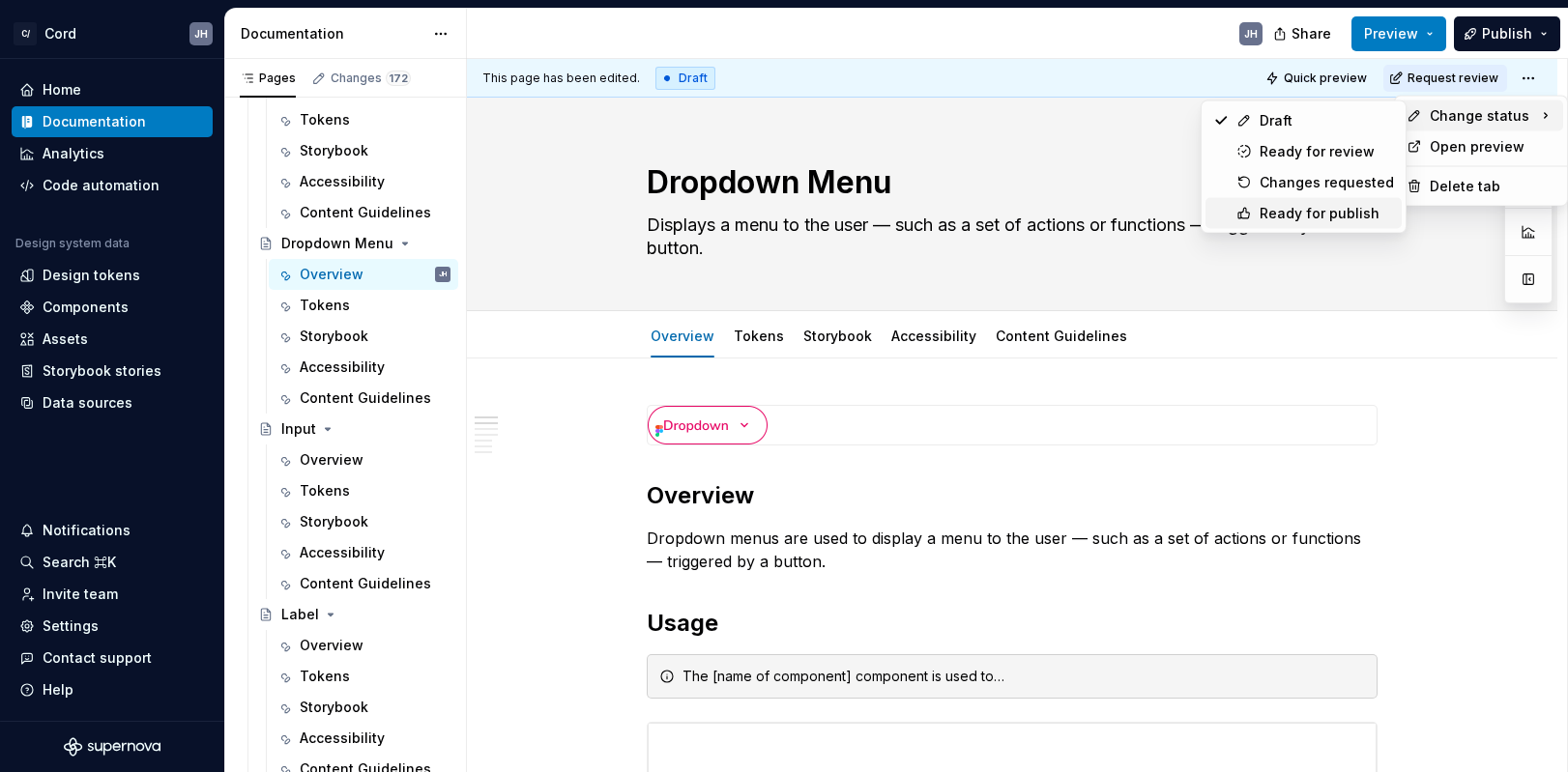 click on "Ready for publish" at bounding box center [1326, 214] 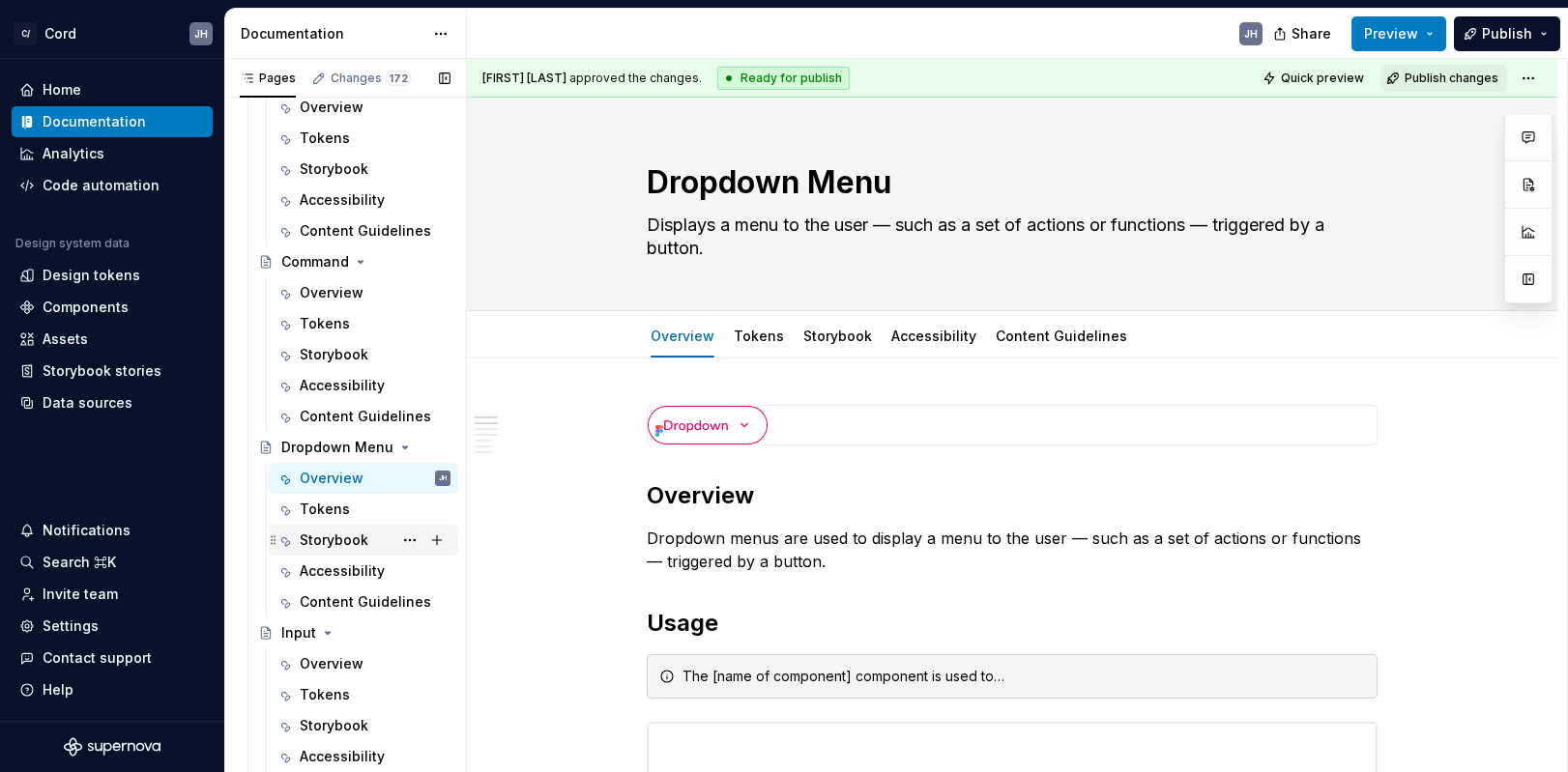 scroll, scrollTop: 2543, scrollLeft: 0, axis: vertical 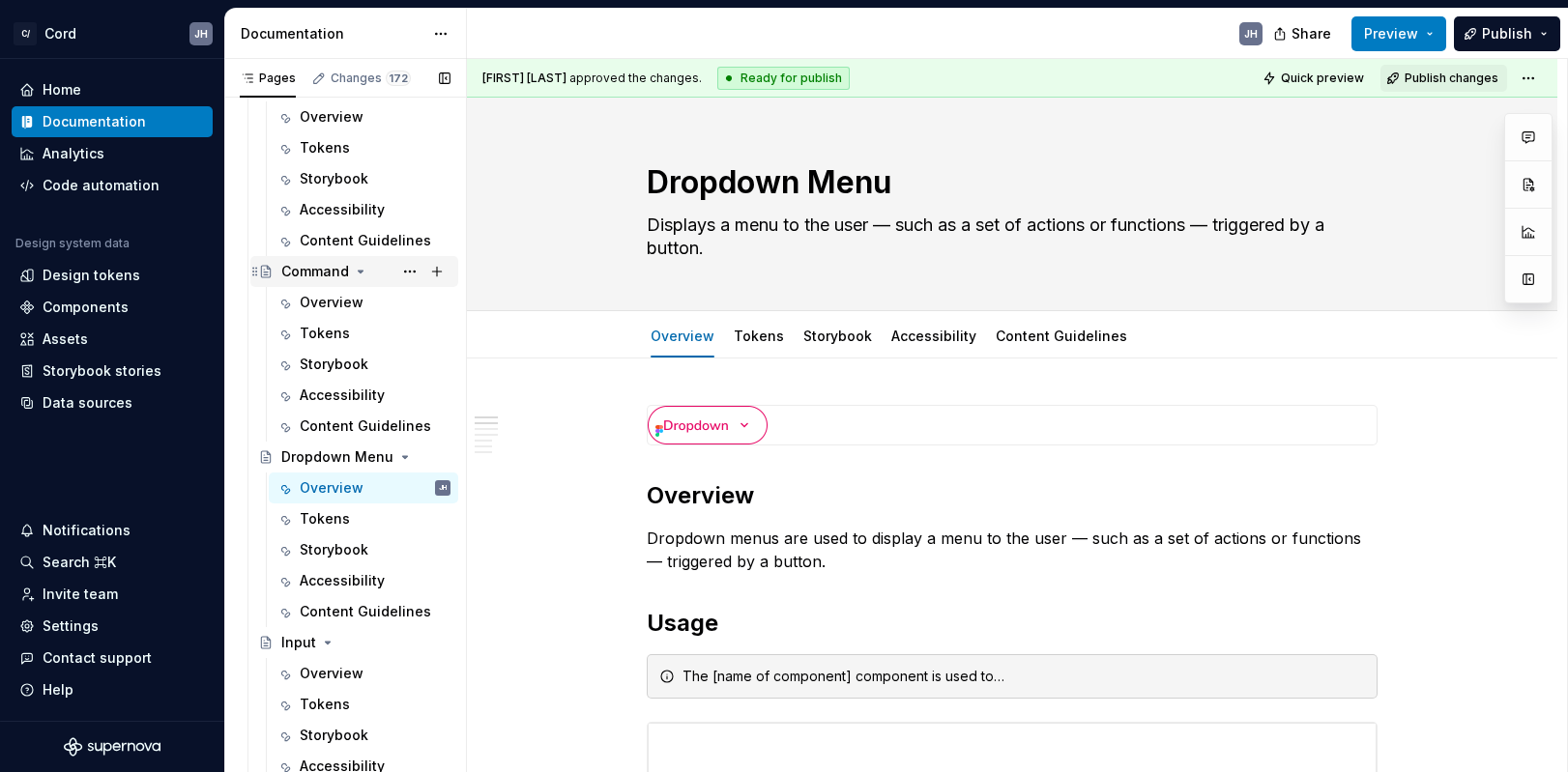 click on "Command" at bounding box center (315, 272) 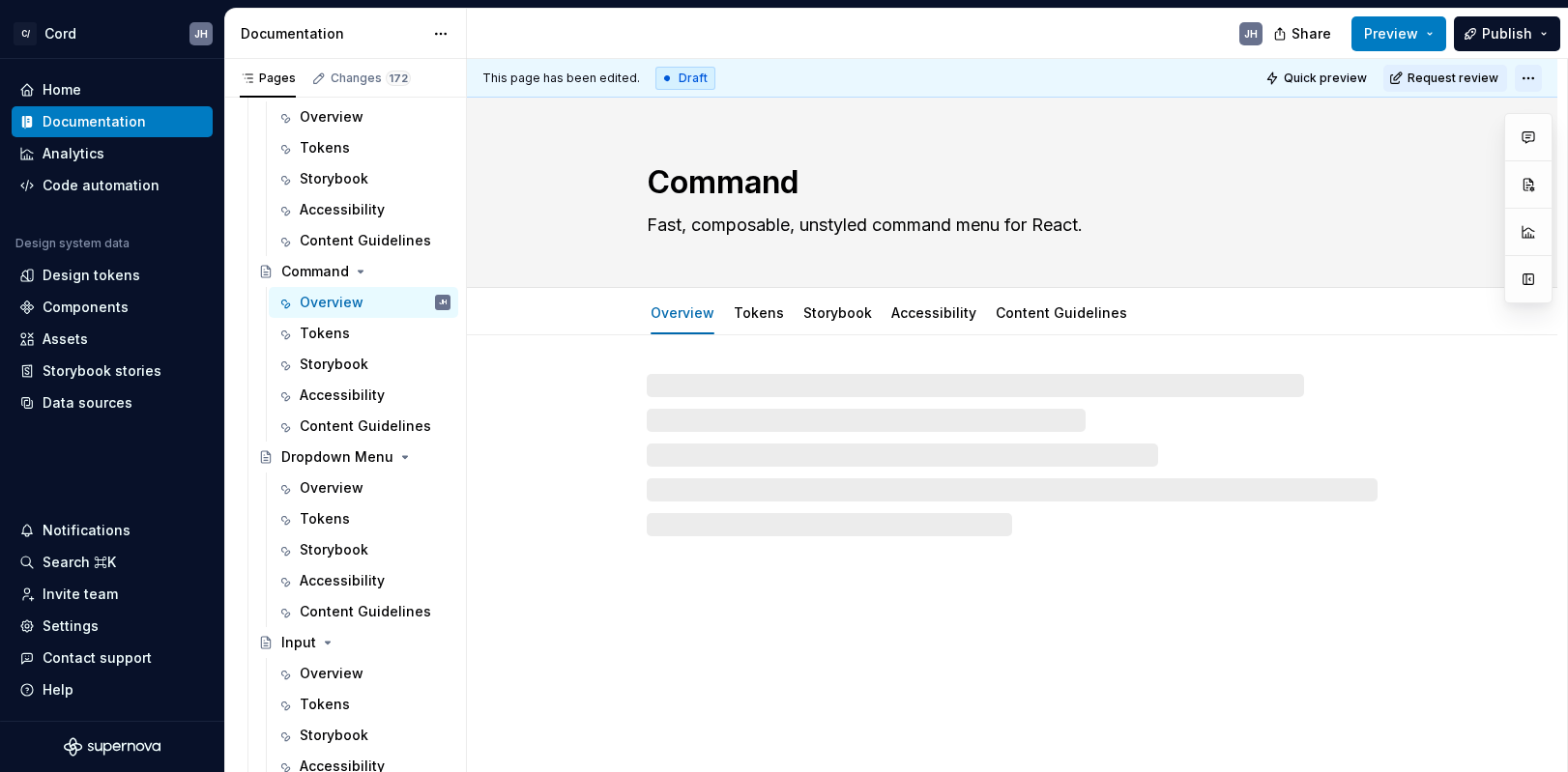 click on "C/ Cord JH Home Documentation Analytics Code automation Design system data Design tokens Components Assets Storybook stories Data sources Notifications Search ⌘K Invite team Settings Contact support Help Documentation JH Share Preview Publish Pages Changes 172 Add
Accessibility guide for tree Page tree.
Navigate the tree with the arrow keys. Common tree hotkeys apply. Further keybindings are available:
enter to execute primary action on focused item
f2 to start renaming the focused item
escape to abort renaming an item
control+d to start dragging selected items
Getting Started Cord Intro Getting Started Read me For designers For developers Styles Overview Color Design tokens JL Iconography Typography Layout Spacing Sizes Grid Components Components overview Accordion Alert Overview Tokens Storybook Accessibility Alert Dialog Overview Tokens Storybook Accessibility Content Guidelines Badge Overview Tokens Storybook Accessibility Overview" at bounding box center (784, 386) 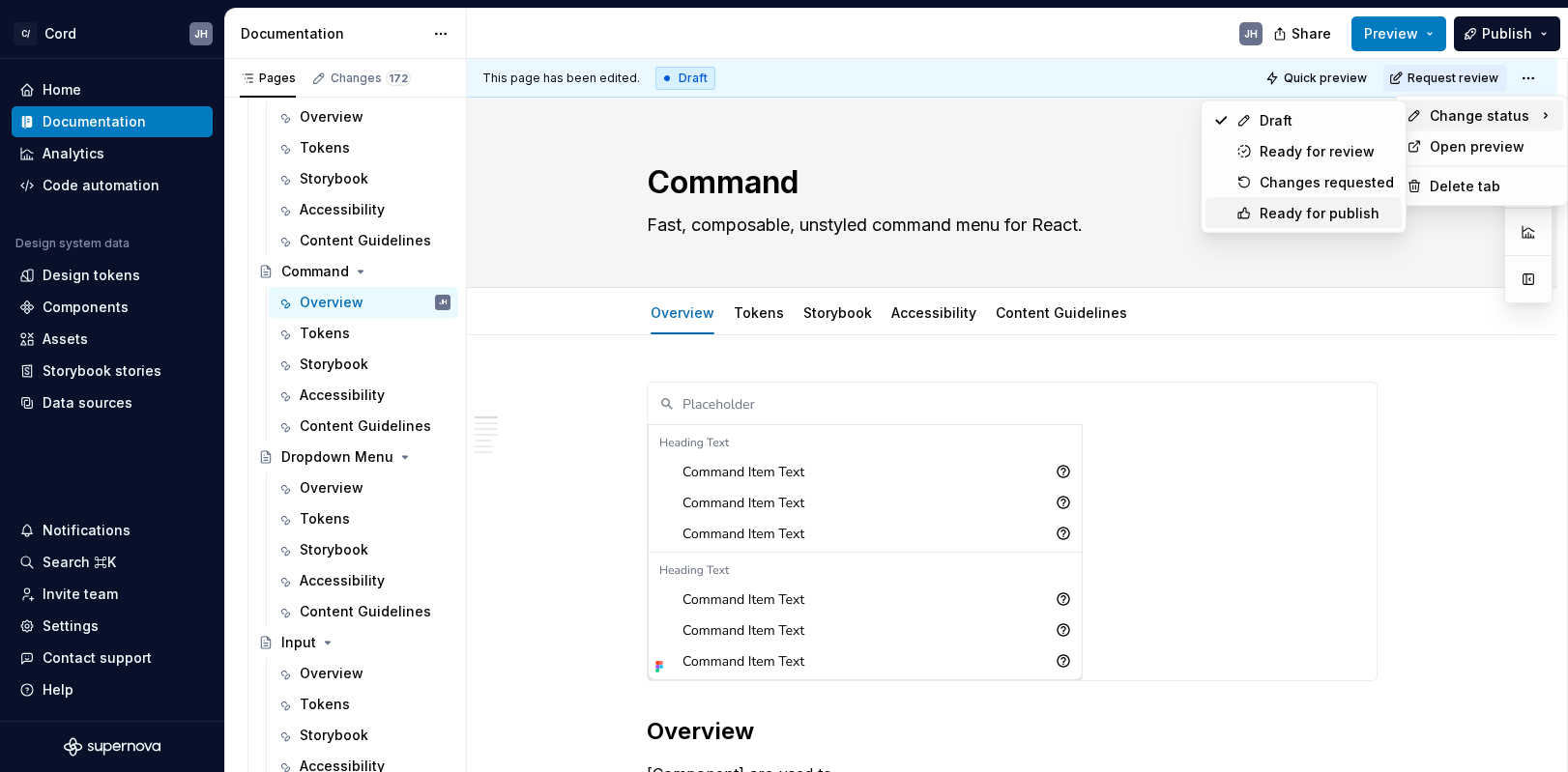 click on "Ready for publish" at bounding box center [1326, 214] 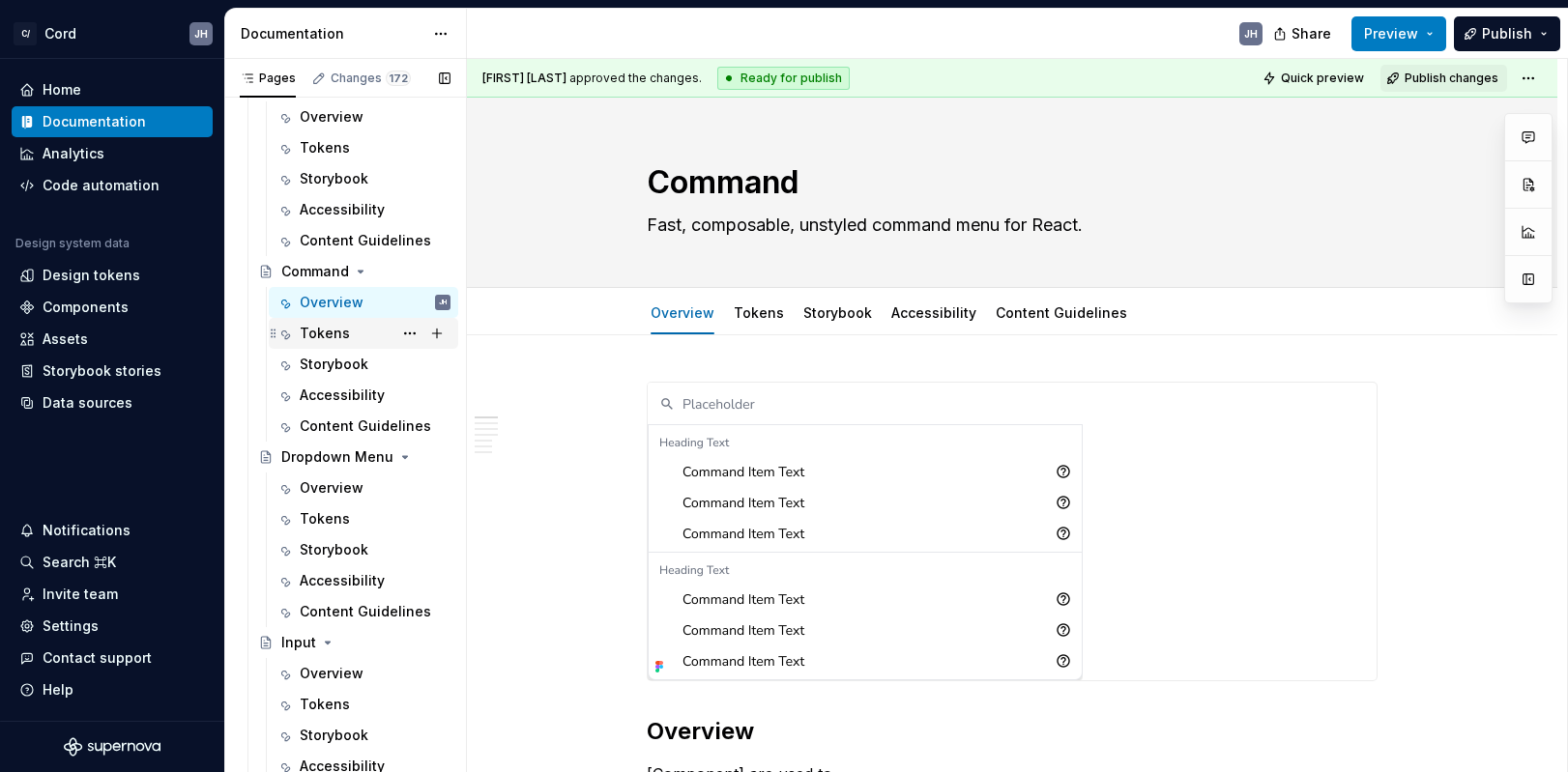 click on "Tokens" at bounding box center (325, 333) 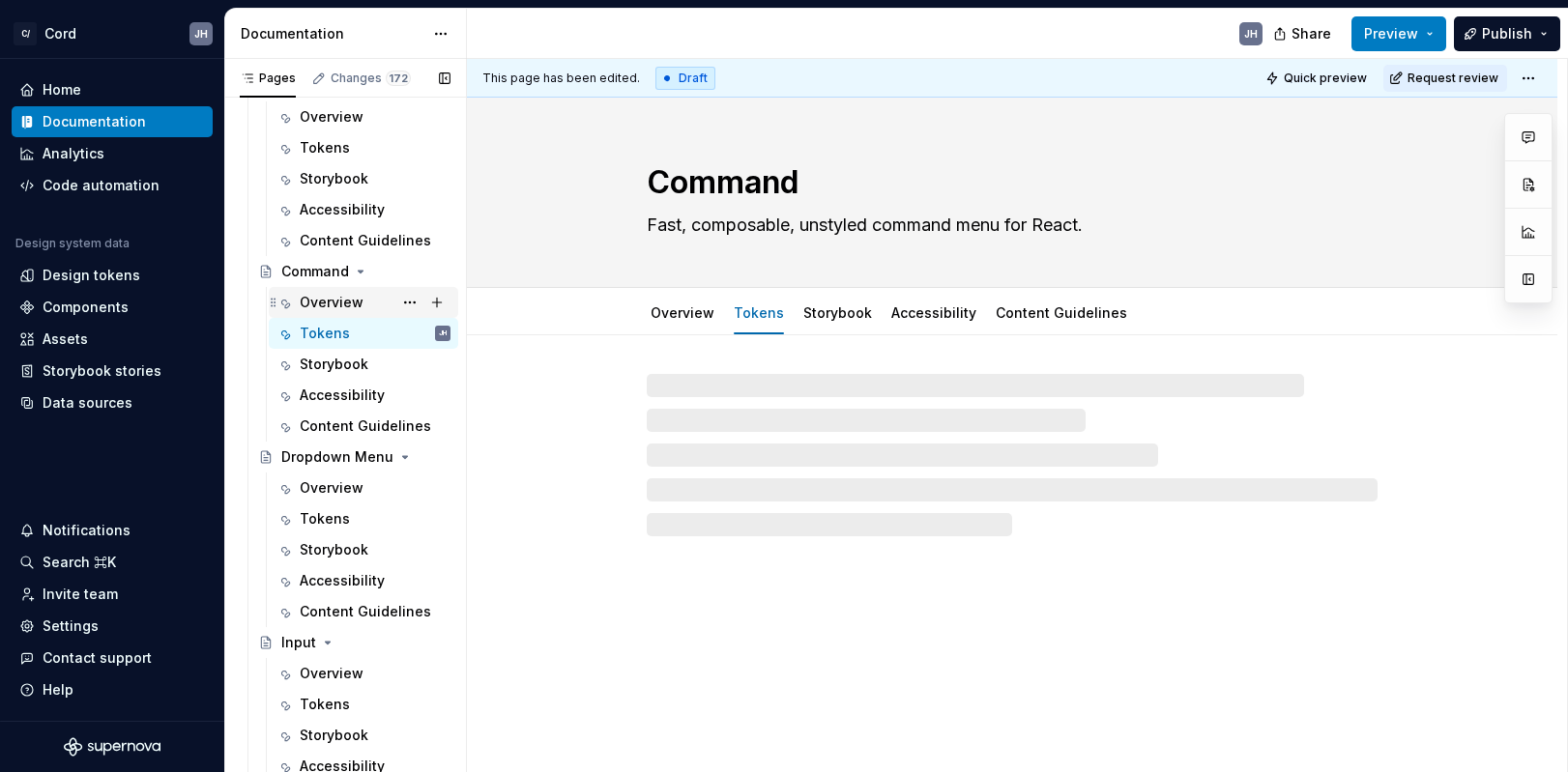 click on "Overview" at bounding box center [332, 302] 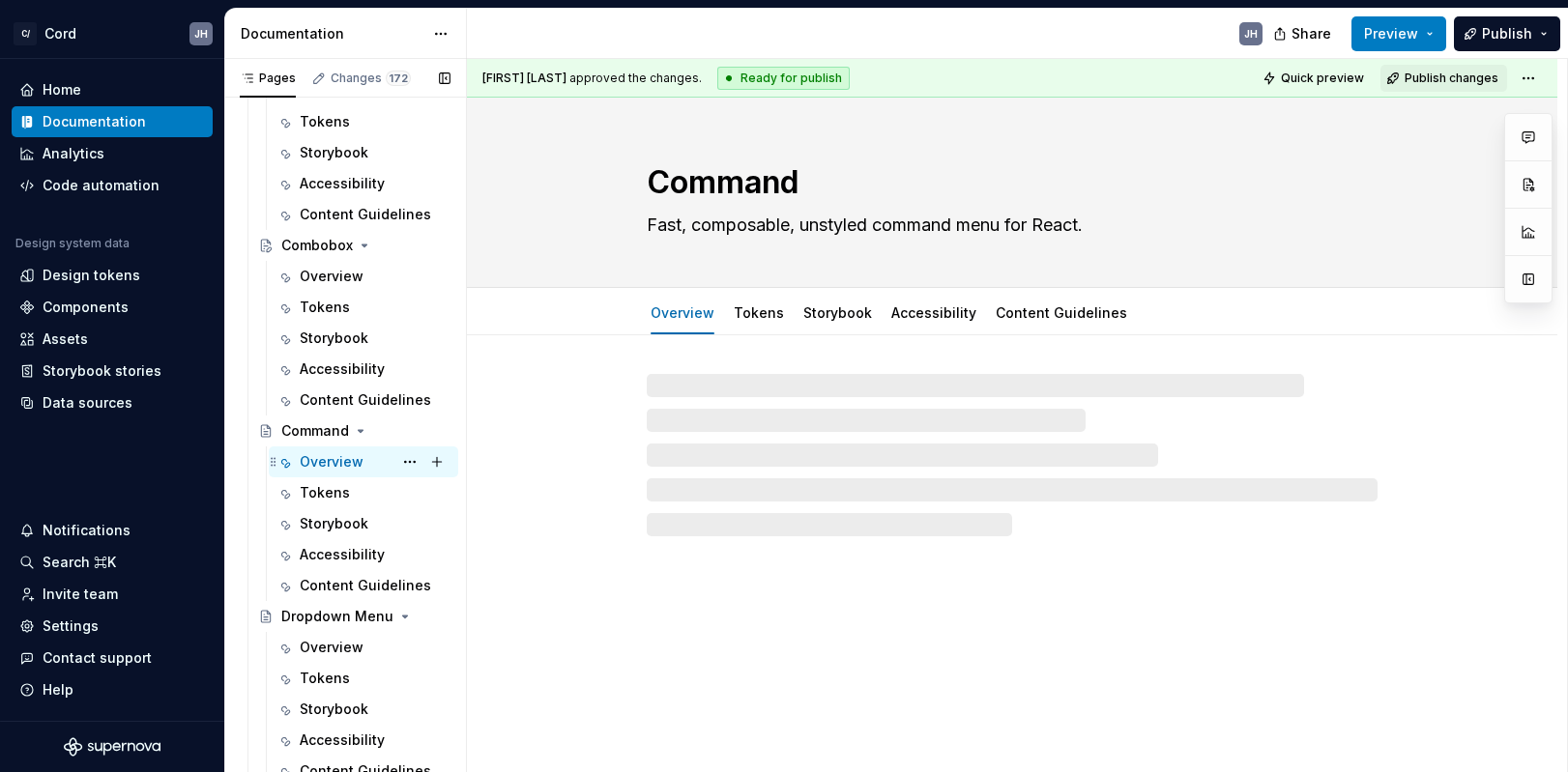 scroll, scrollTop: 2374, scrollLeft: 0, axis: vertical 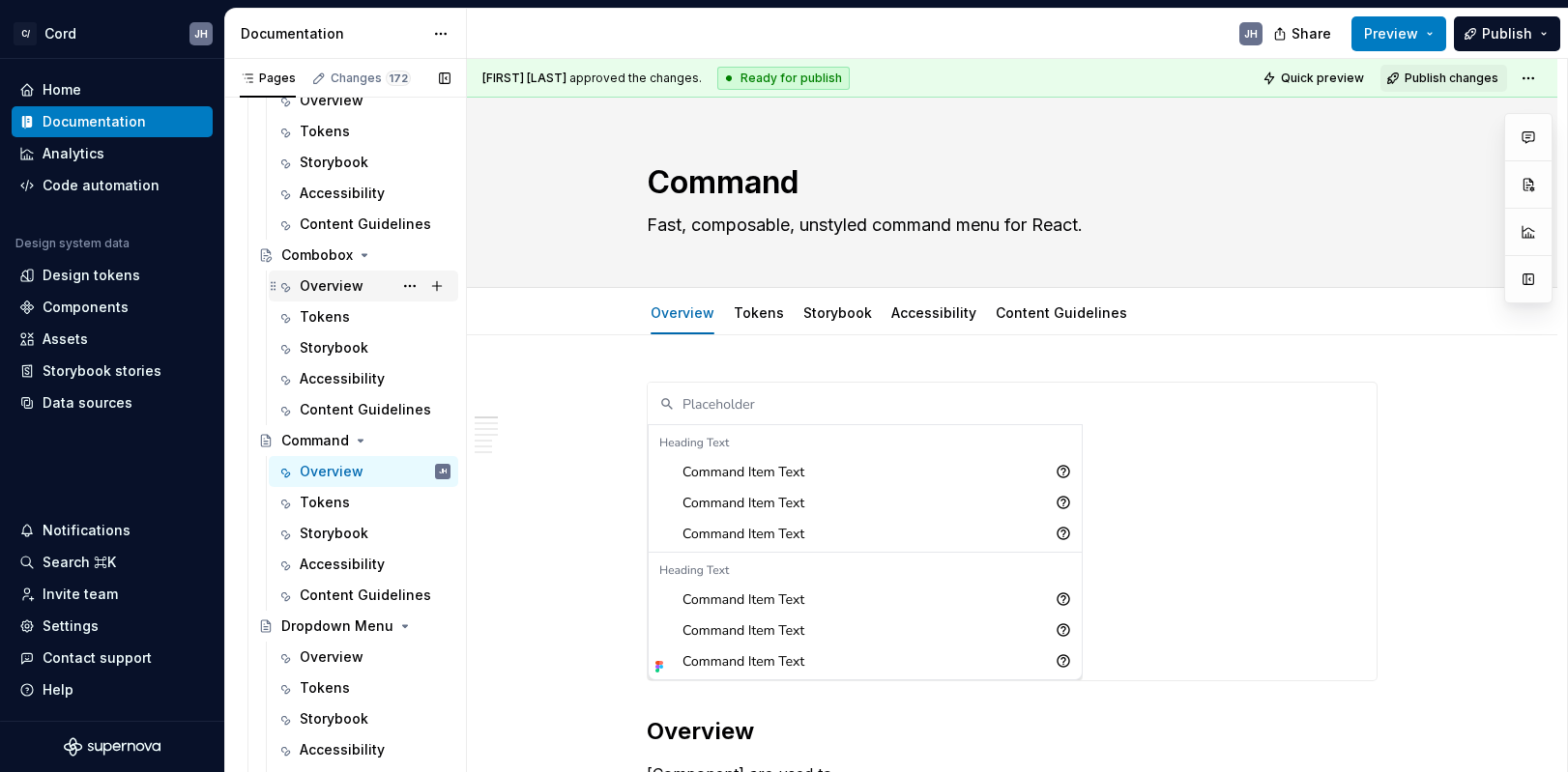 click on "Overview" at bounding box center [332, 286] 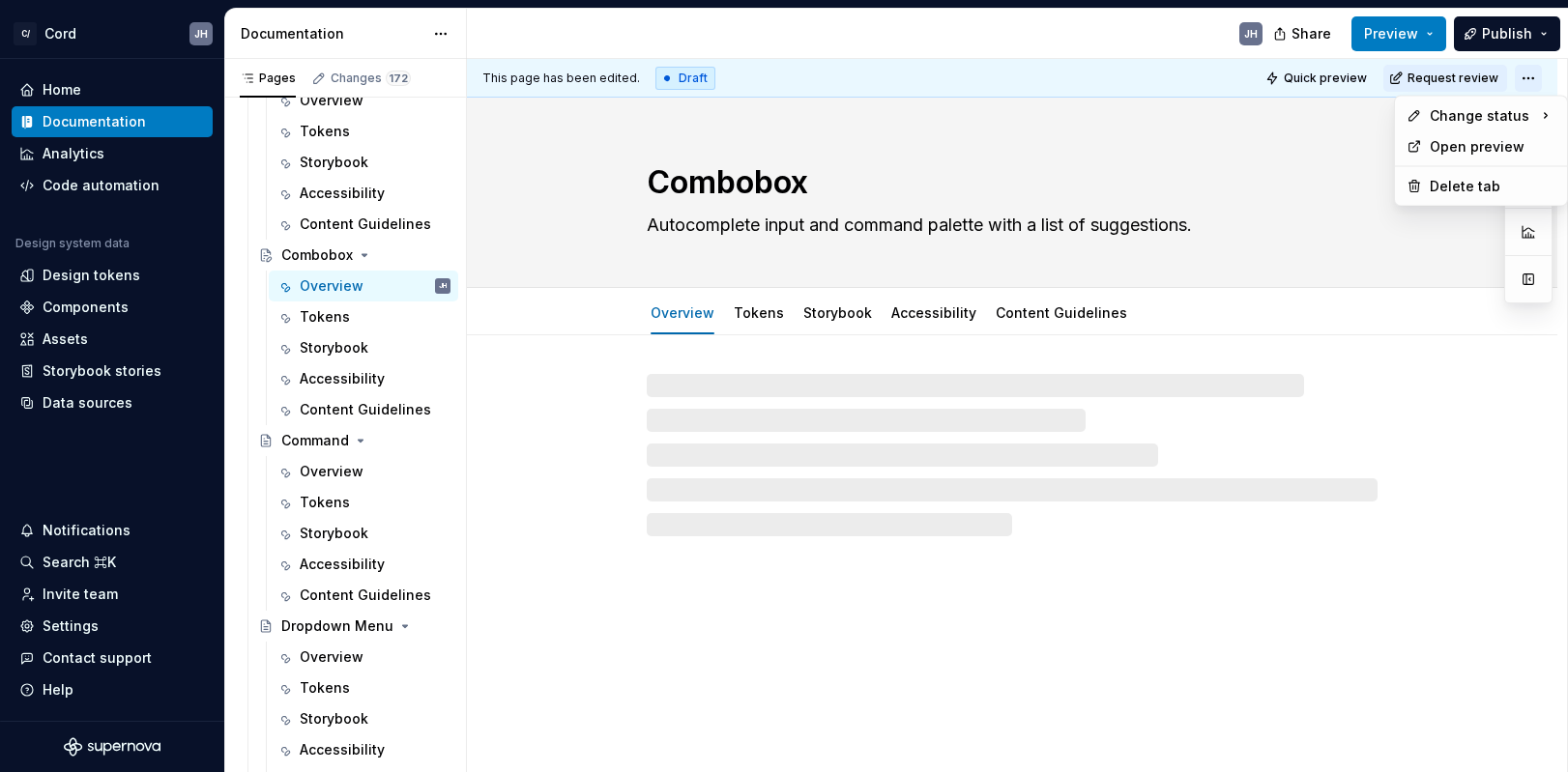 click on "C/ Cord JH Home Documentation Analytics Code automation Design system data Design tokens Components Assets Storybook stories Data sources Notifications Search ⌘K Invite team Settings Contact support Help Documentation JH Share Preview Publish Pages Changes 172 Add
Accessibility guide for tree Page tree.
Navigate the tree with the arrow keys. Common tree hotkeys apply. Further keybindings are available:
enter to execute primary action on focused item
f2 to start renaming the focused item
escape to abort renaming an item
control+d to start dragging selected items
Getting Started Cord Intro Getting Started Read me For designers For developers Styles Overview Color Design tokens JL Iconography Typography Layout Spacing Sizes Grid Components Components overview Accordion Alert Overview Tokens Storybook Accessibility Alert Dialog Overview Tokens Storybook Accessibility Content Guidelines Badge Overview Tokens Storybook Accessibility Overview" at bounding box center (784, 386) 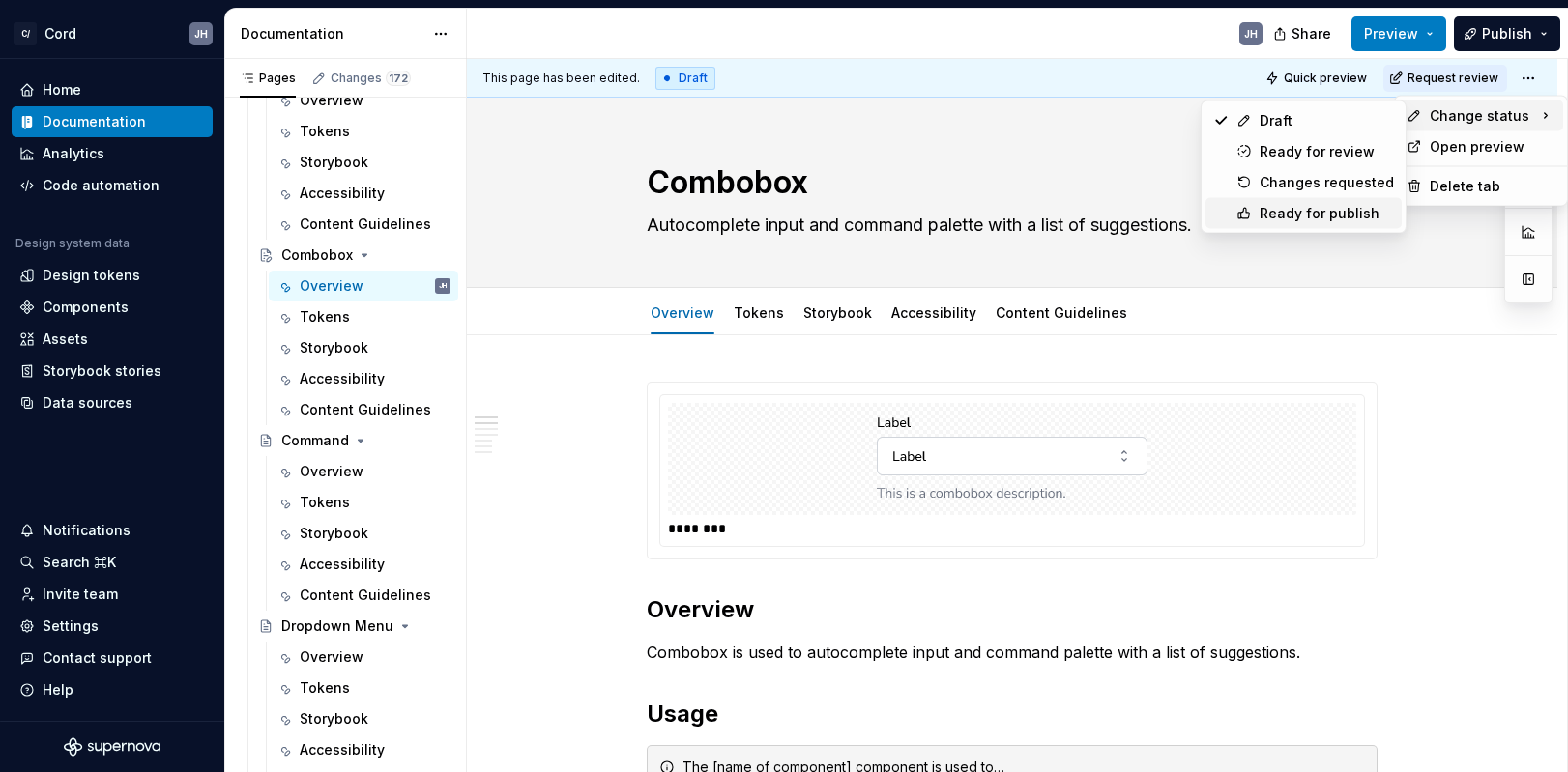 click on "Ready for publish" at bounding box center [1326, 214] 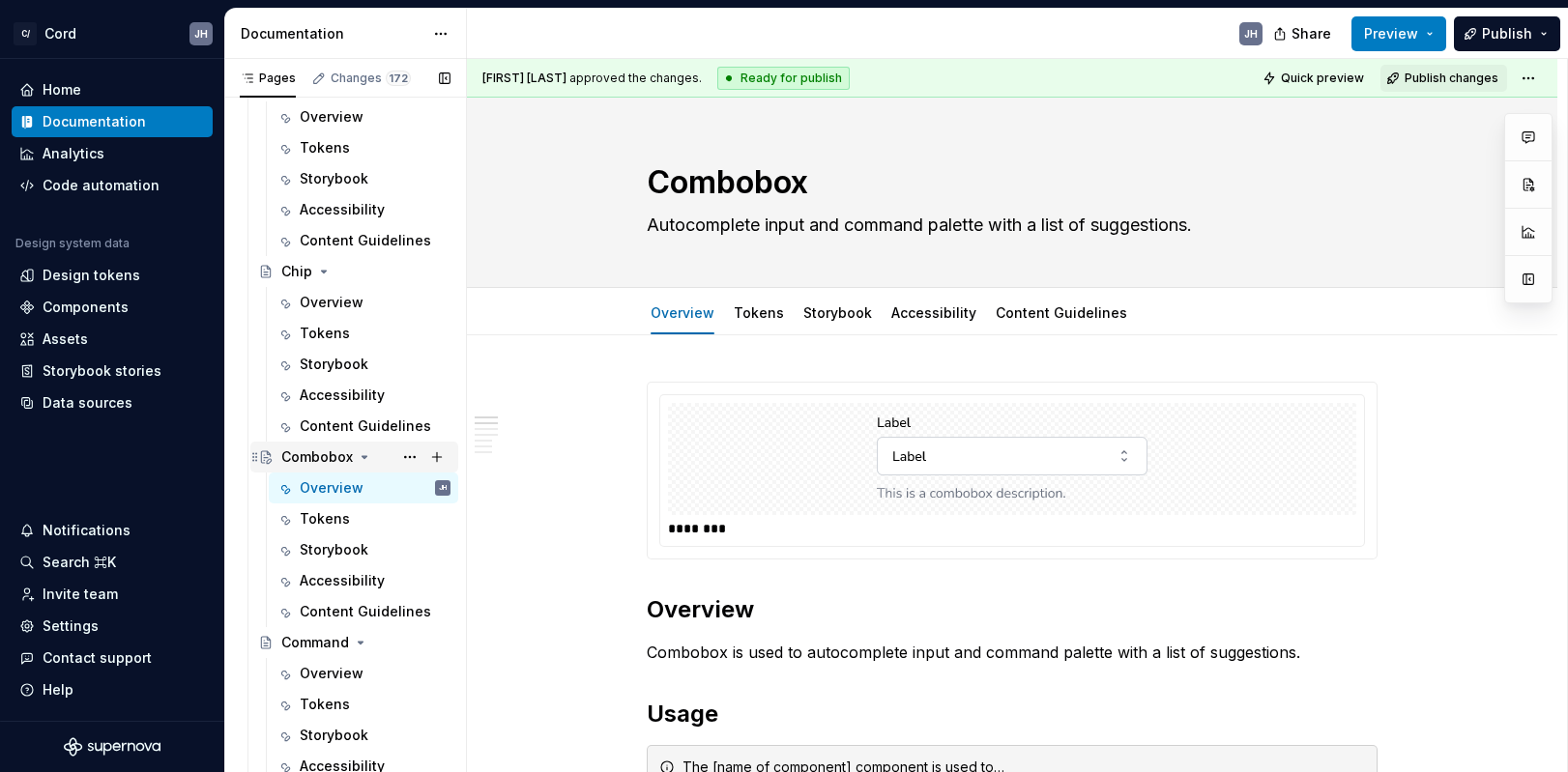 scroll, scrollTop: 2163, scrollLeft: 0, axis: vertical 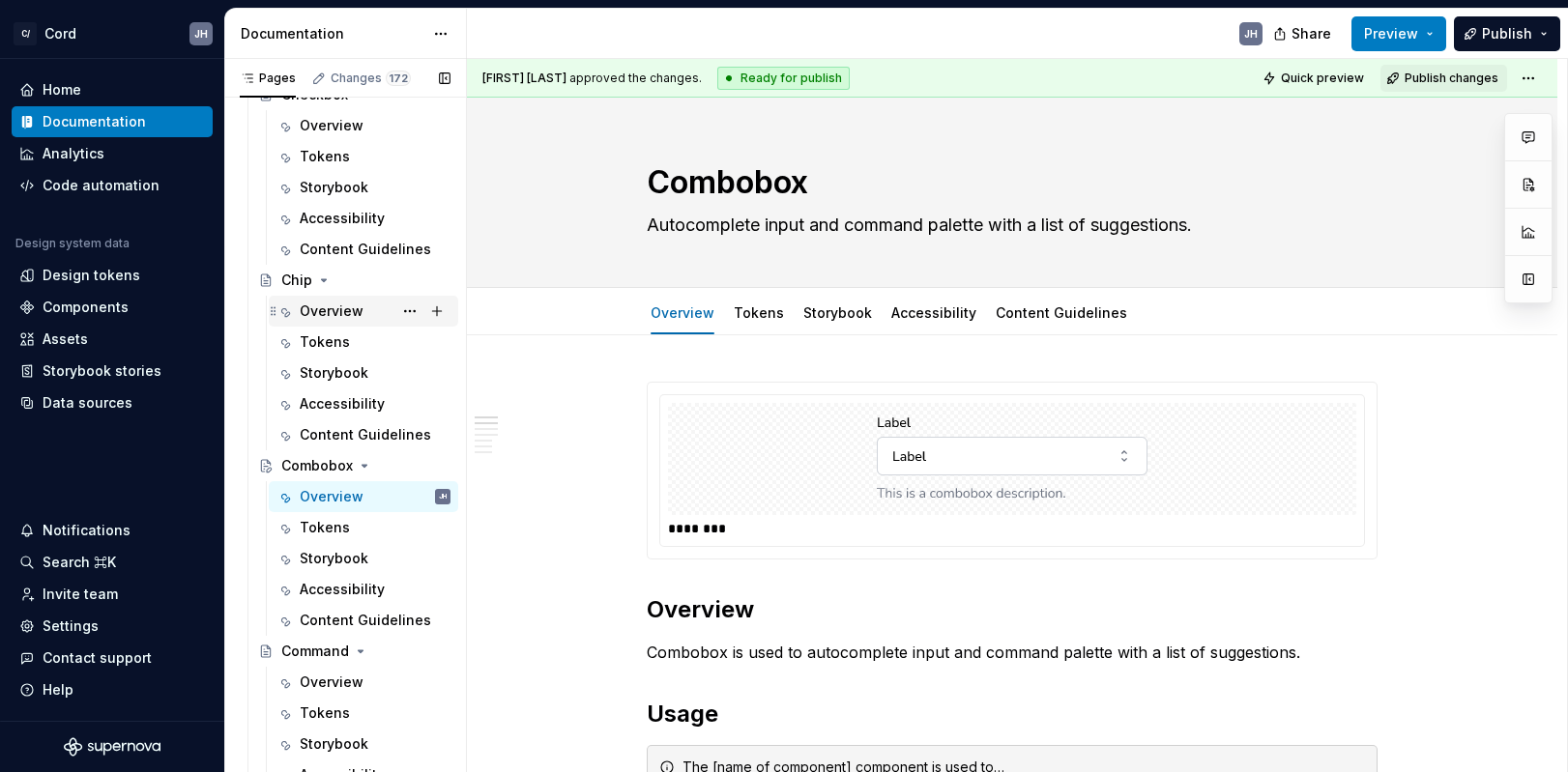 click on "Overview" at bounding box center [332, 311] 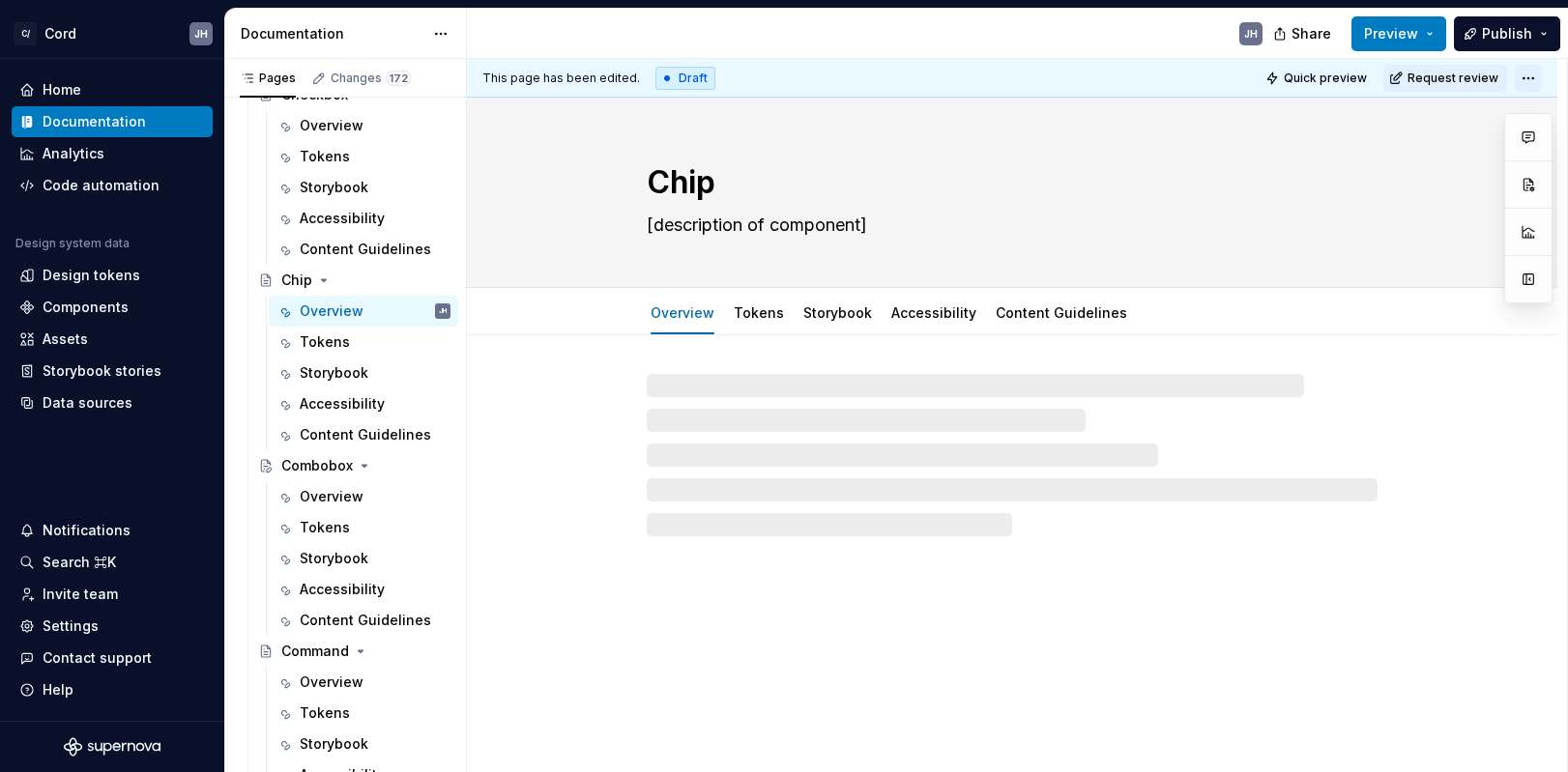 click on "C/ Cord JH Home Documentation Analytics Code automation Design system data Design tokens Components Assets Storybook stories Data sources Notifications Search ⌘K Invite team Settings Contact support Help Documentation JH Share Preview Publish Pages Changes 172 Add
Accessibility guide for tree Page tree.
Navigate the tree with the arrow keys. Common tree hotkeys apply. Further keybindings are available:
enter to execute primary action on focused item
f2 to start renaming the focused item
escape to abort renaming an item
control+d to start dragging selected items
Getting Started Cord Intro Getting Started Read me For designers For developers Styles Overview Color Design tokens JL Iconography Typography Layout Spacing Sizes Grid Components Components overview Accordion Alert Overview Tokens Storybook Accessibility Alert Dialog Overview Tokens Storybook Accessibility Content Guidelines Badge Overview Tokens Storybook Accessibility Overview" at bounding box center (784, 386) 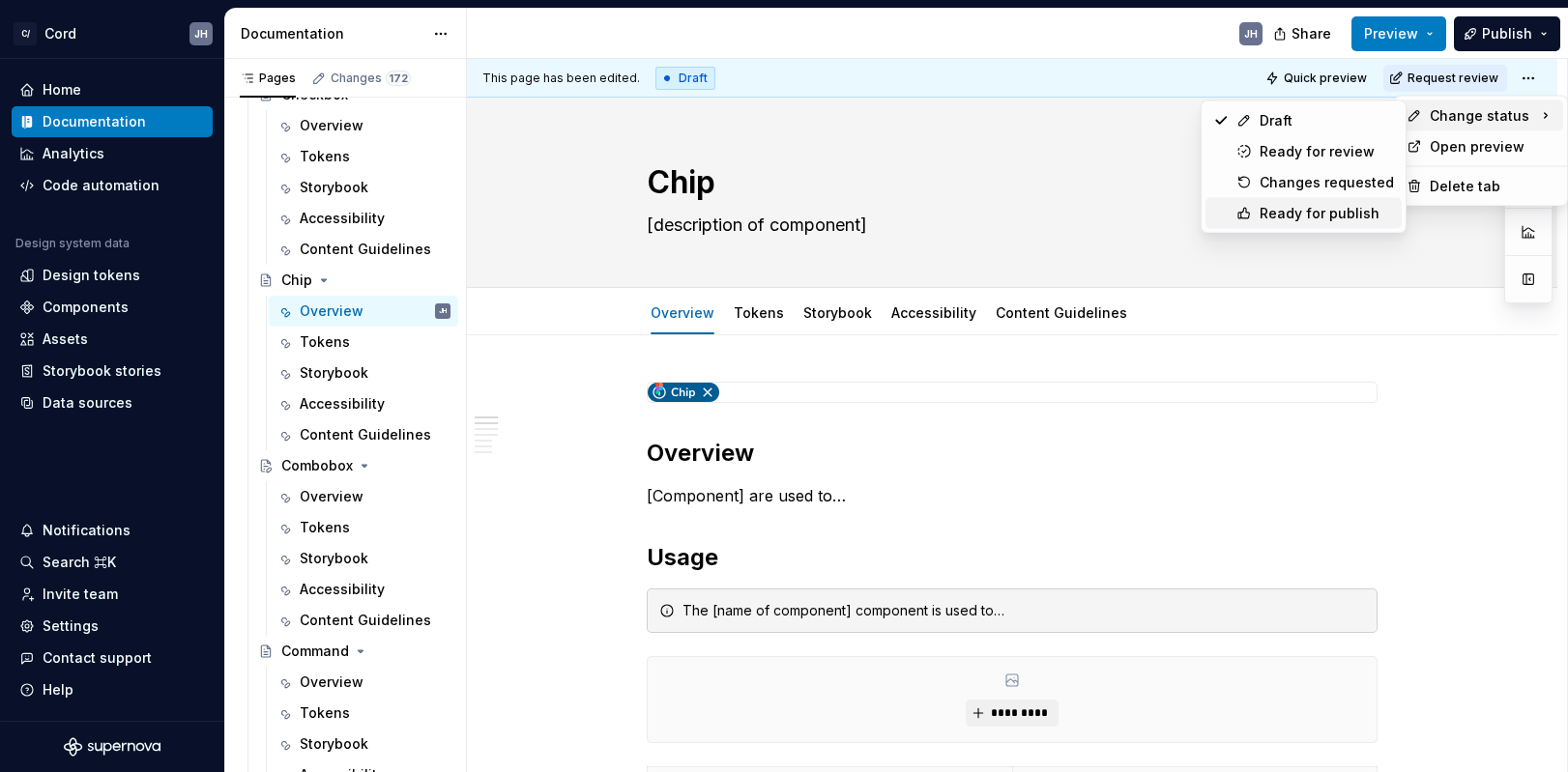 click on "Ready for publish" at bounding box center (1326, 214) 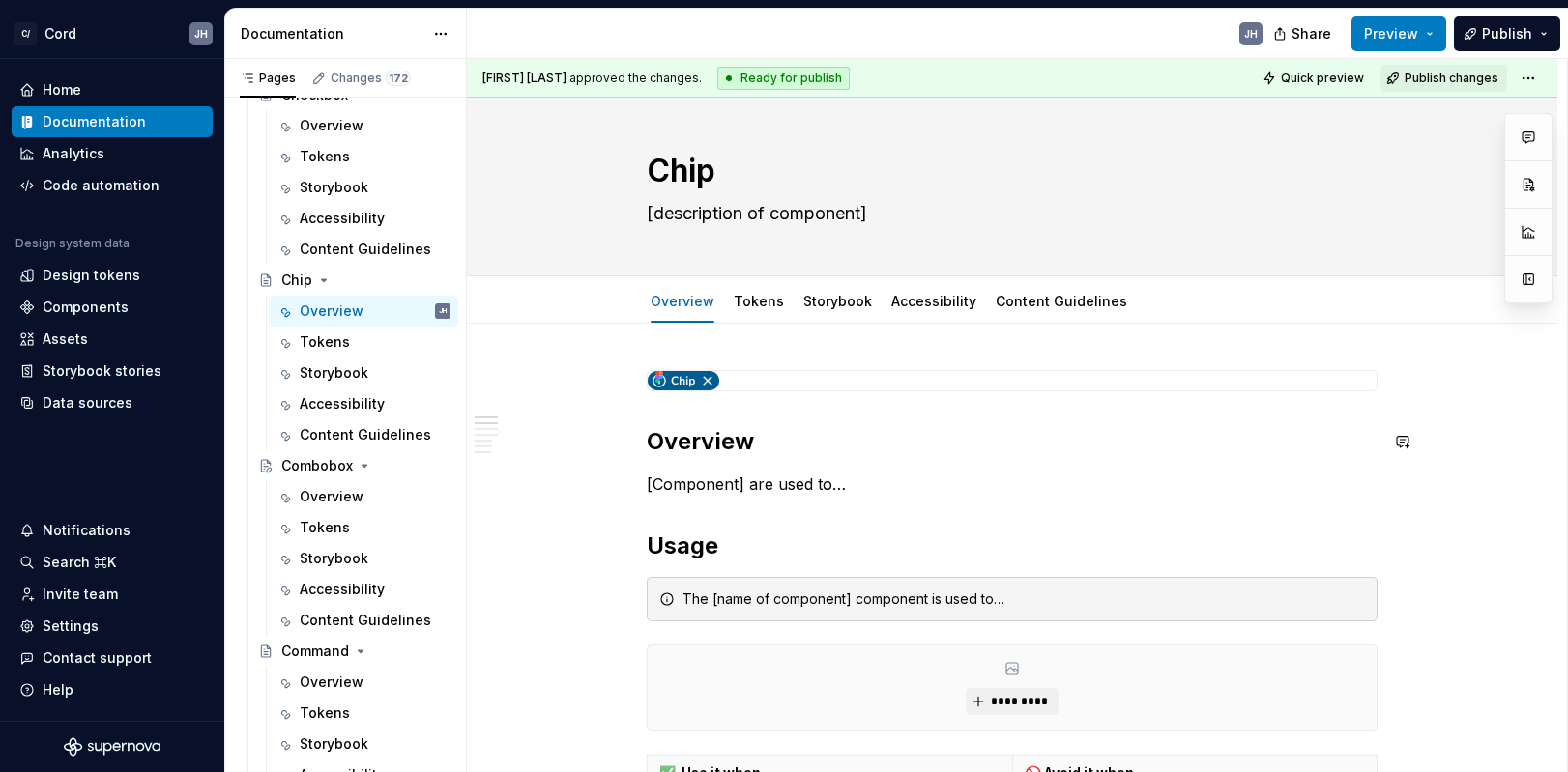 scroll, scrollTop: 0, scrollLeft: 0, axis: both 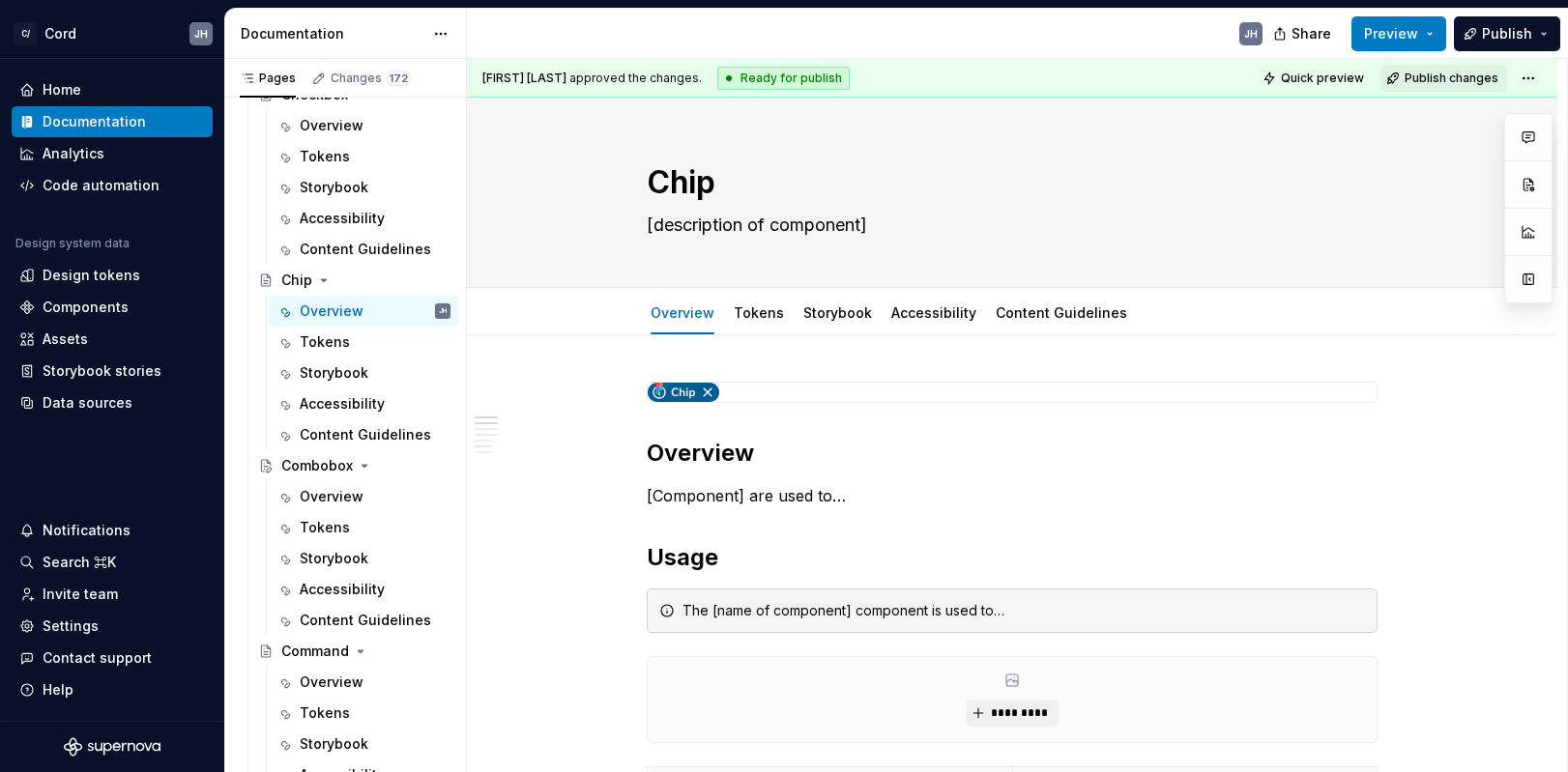 click on "**********" at bounding box center [1012, 1404] 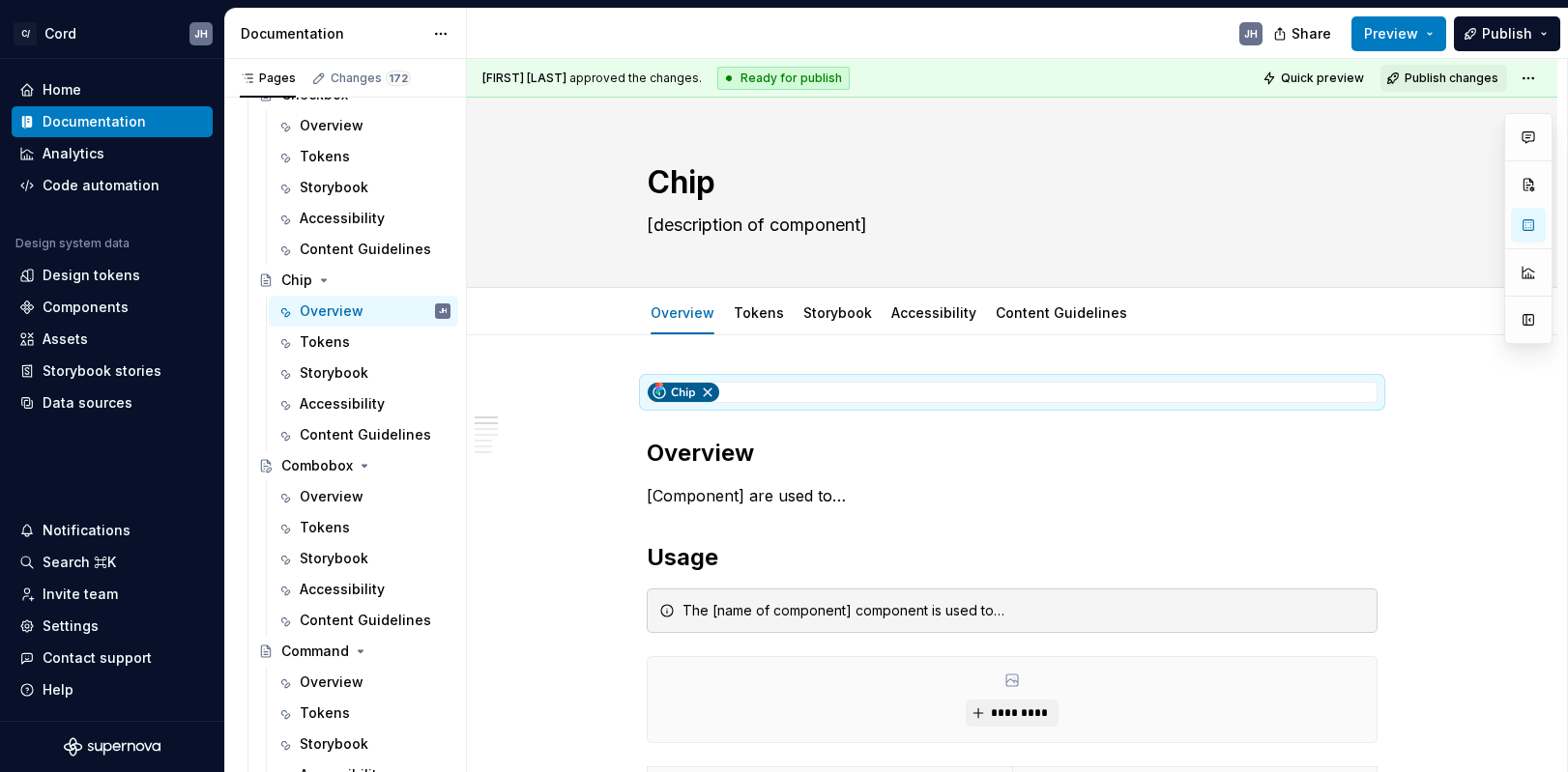 click on "JH" at bounding box center [872, 34] 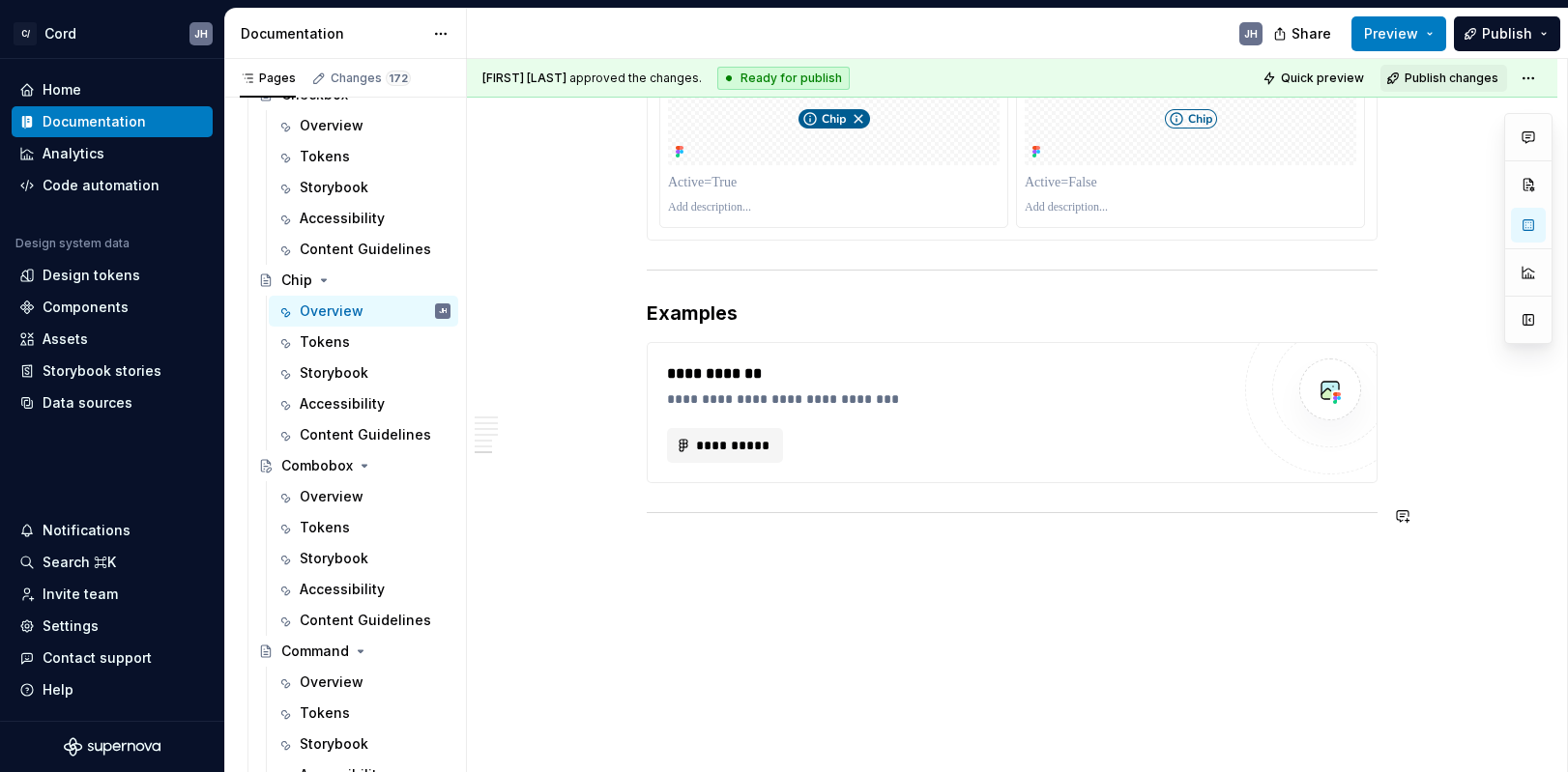 scroll, scrollTop: 0, scrollLeft: 0, axis: both 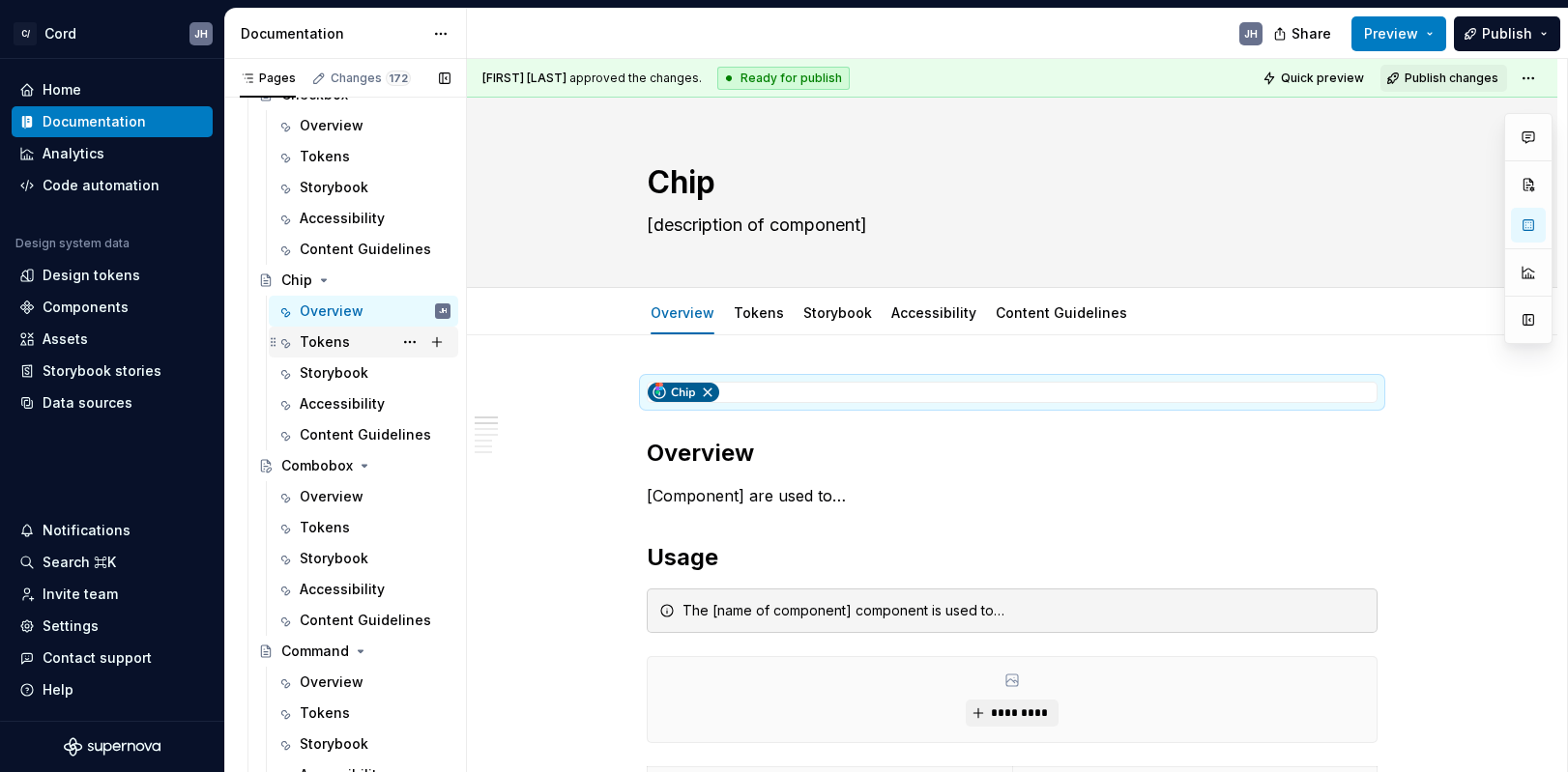 click on "Tokens" at bounding box center (325, 342) 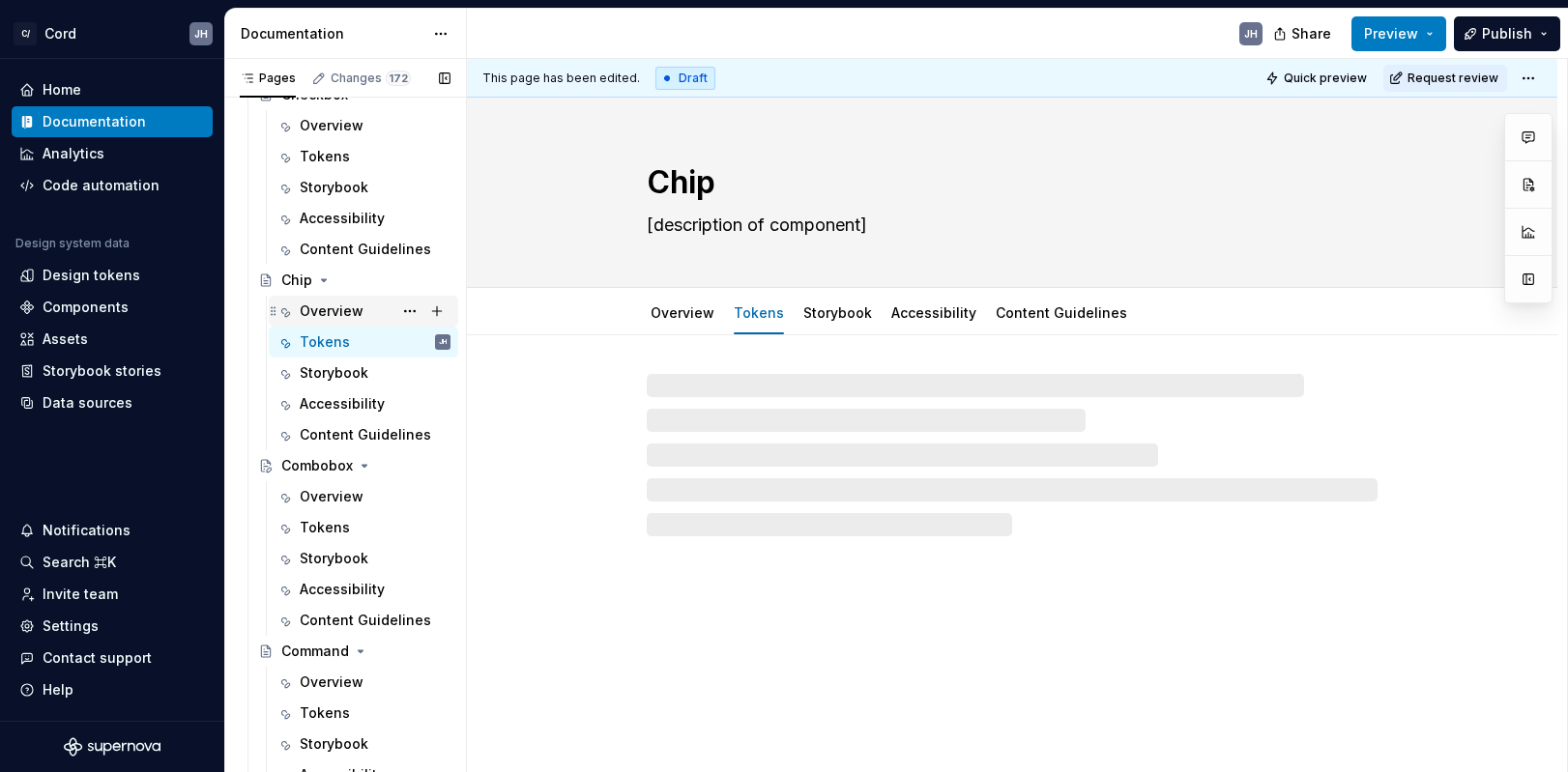 click on "Overview" at bounding box center [332, 311] 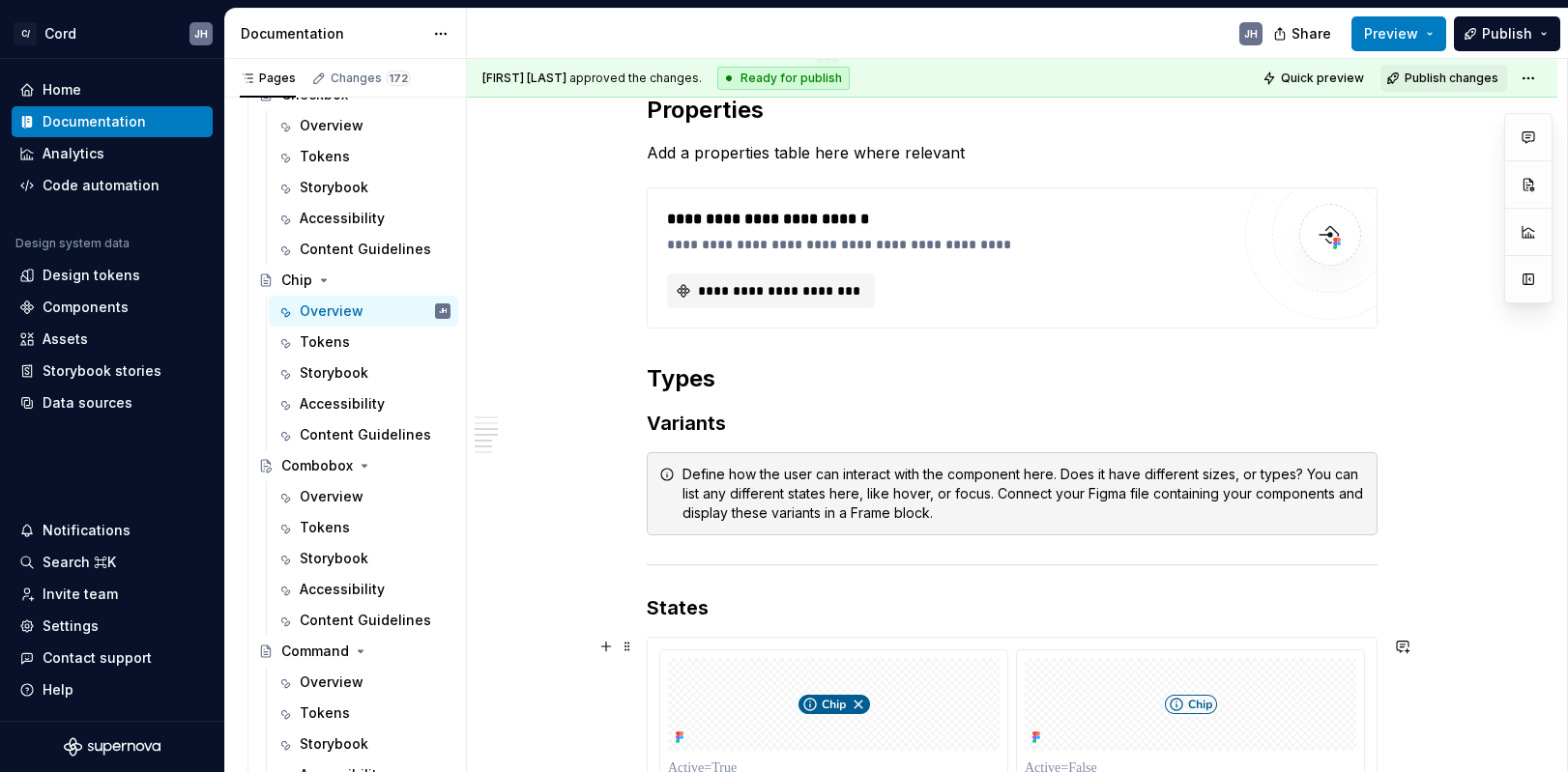 scroll, scrollTop: 1109, scrollLeft: 0, axis: vertical 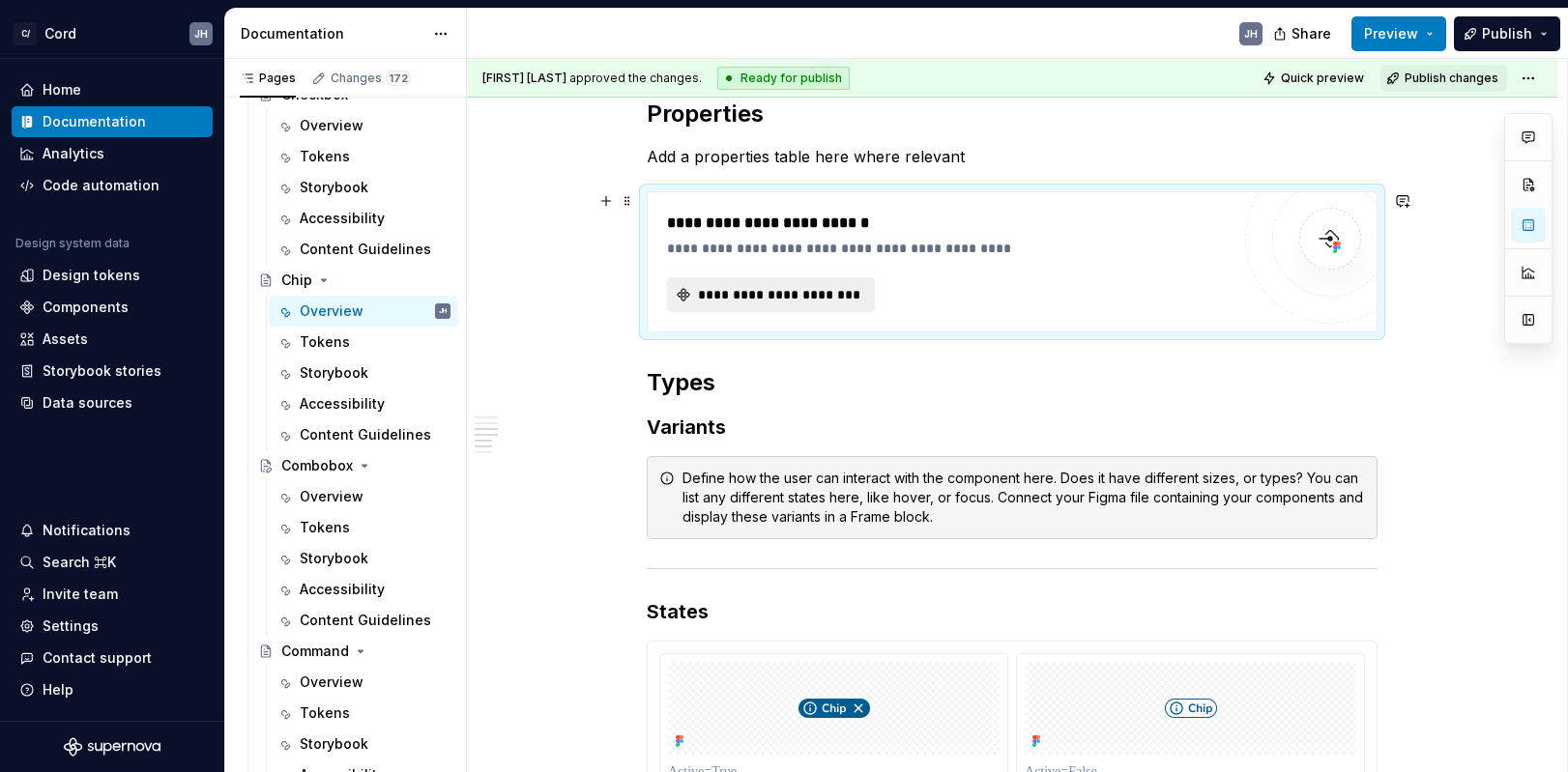 click on "**********" at bounding box center (778, 295) 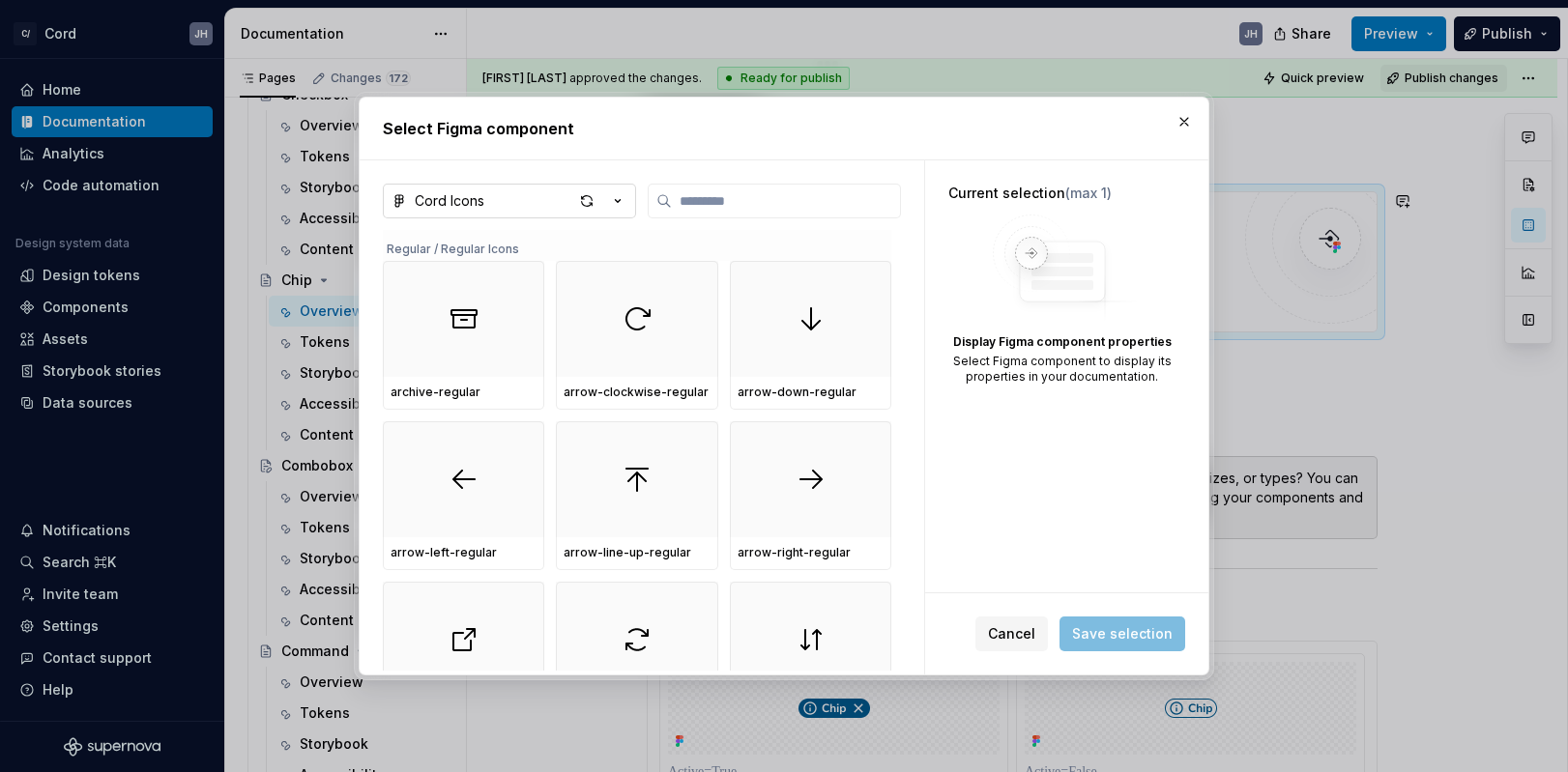 click on "Cord Icons" at bounding box center [509, 201] 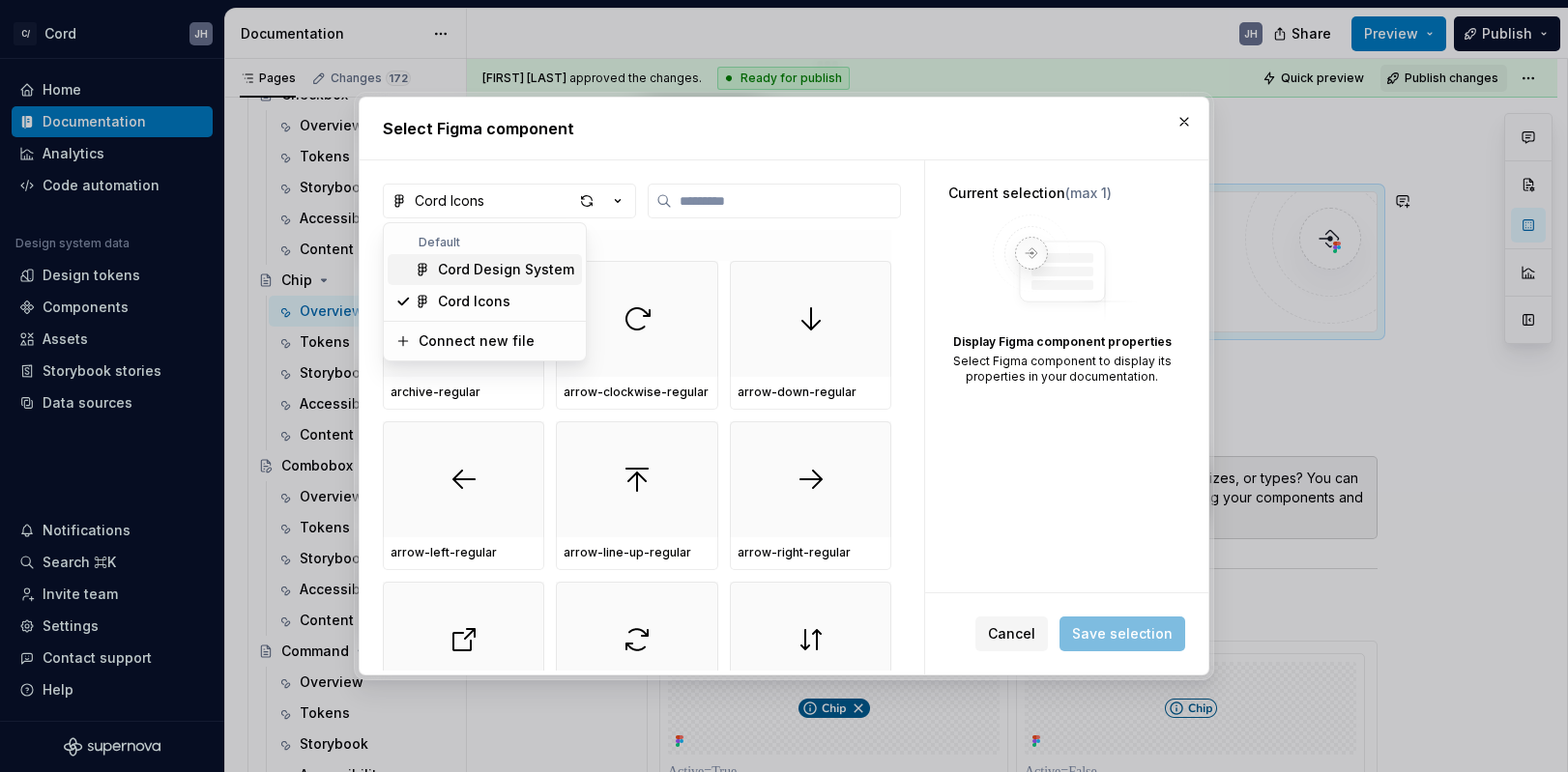 click on "Cord Design System" at bounding box center (506, 270) 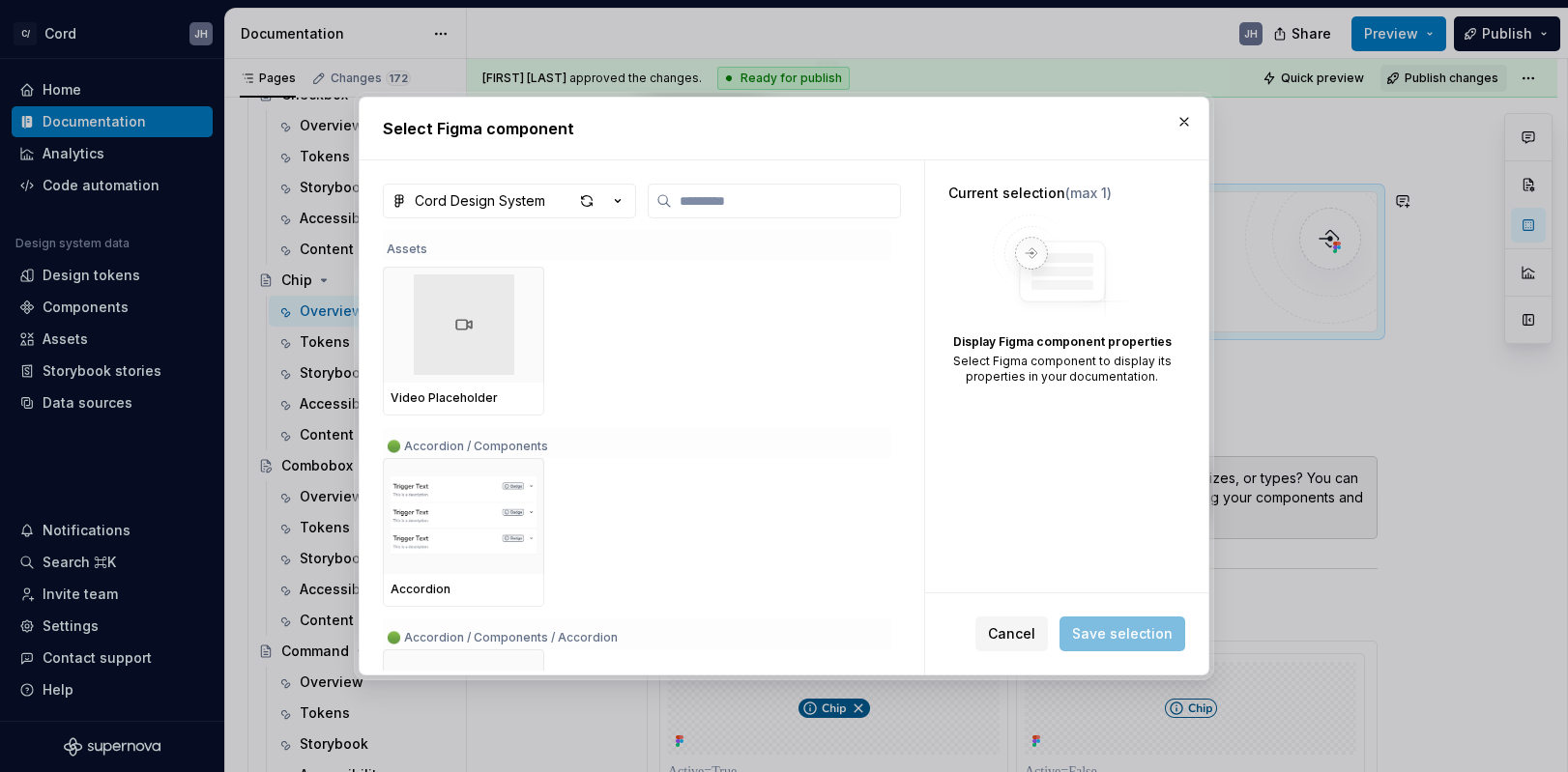 scroll, scrollTop: 154, scrollLeft: 0, axis: vertical 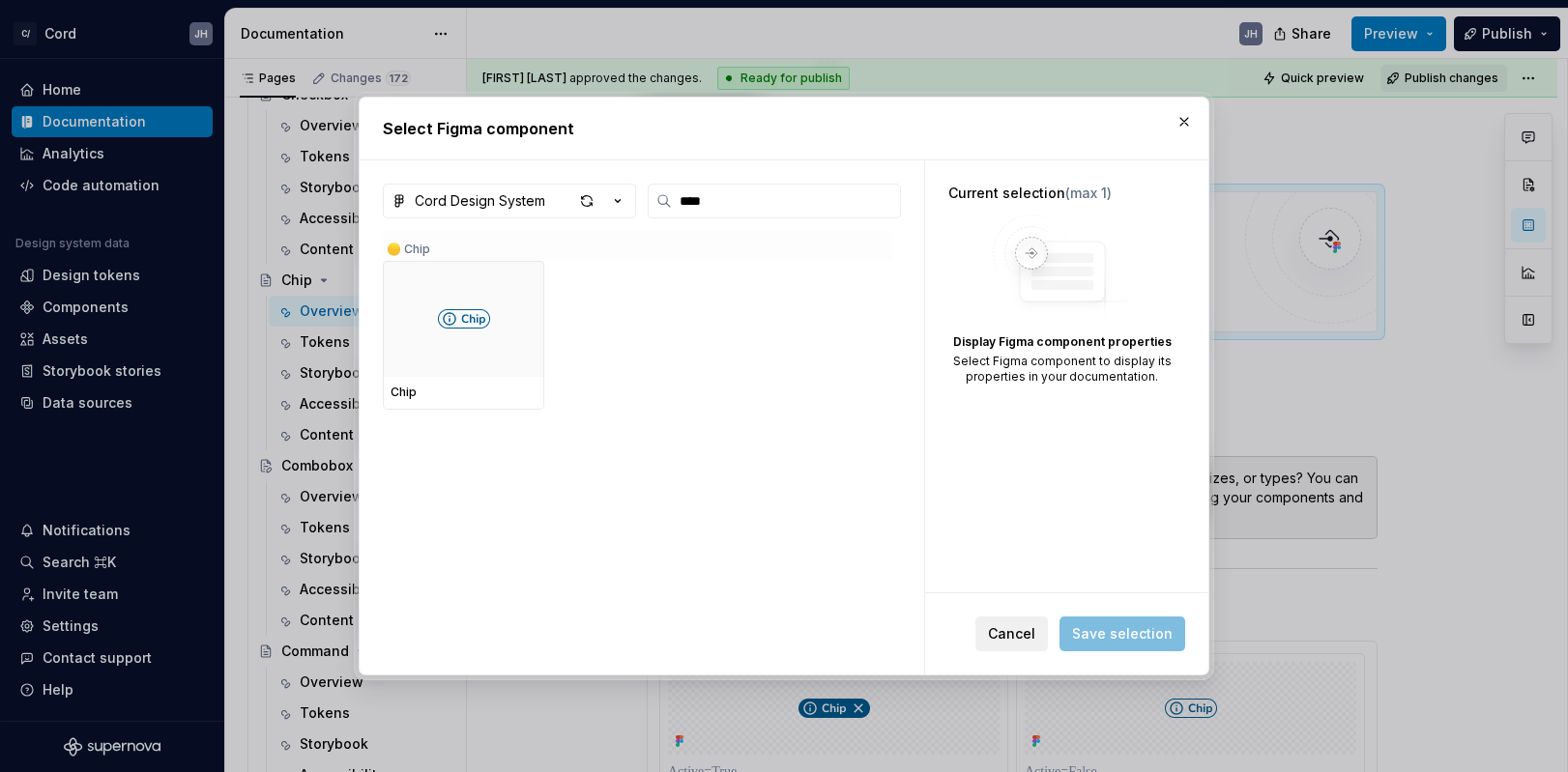 click on "Cancel" at bounding box center (1011, 634) 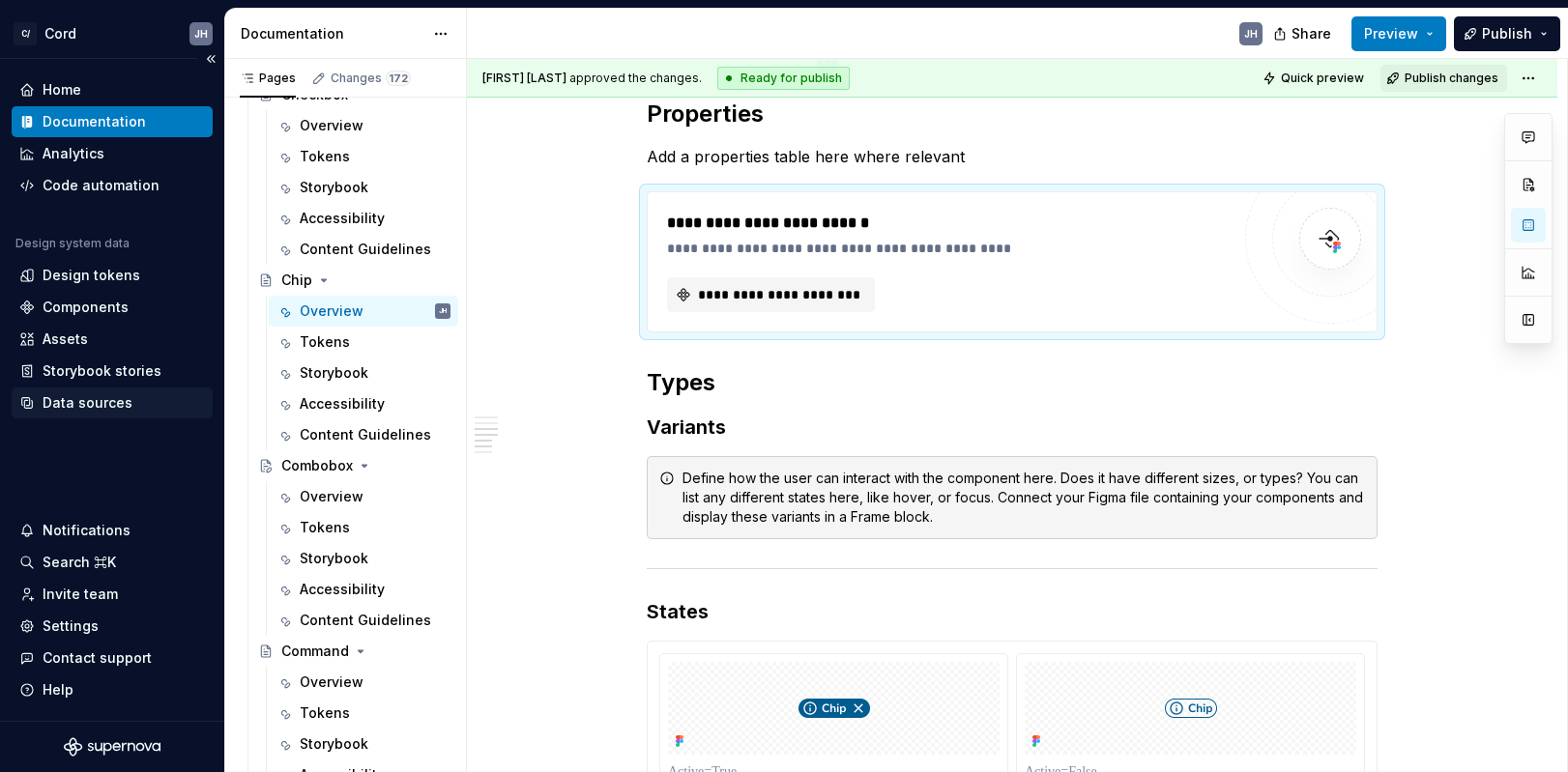 click on "Data sources" at bounding box center (112, 403) 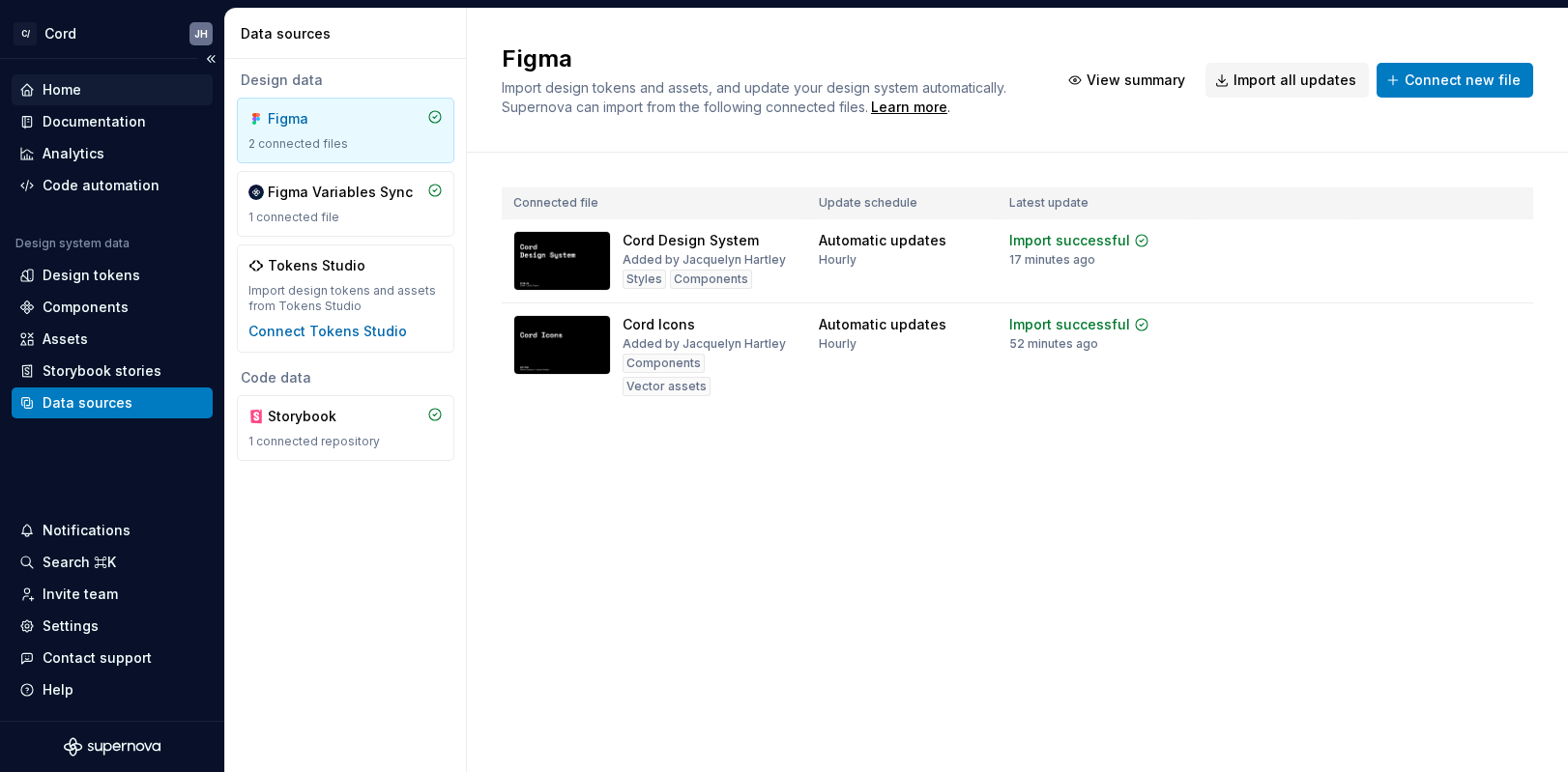 click on "Home" at bounding box center (112, 90) 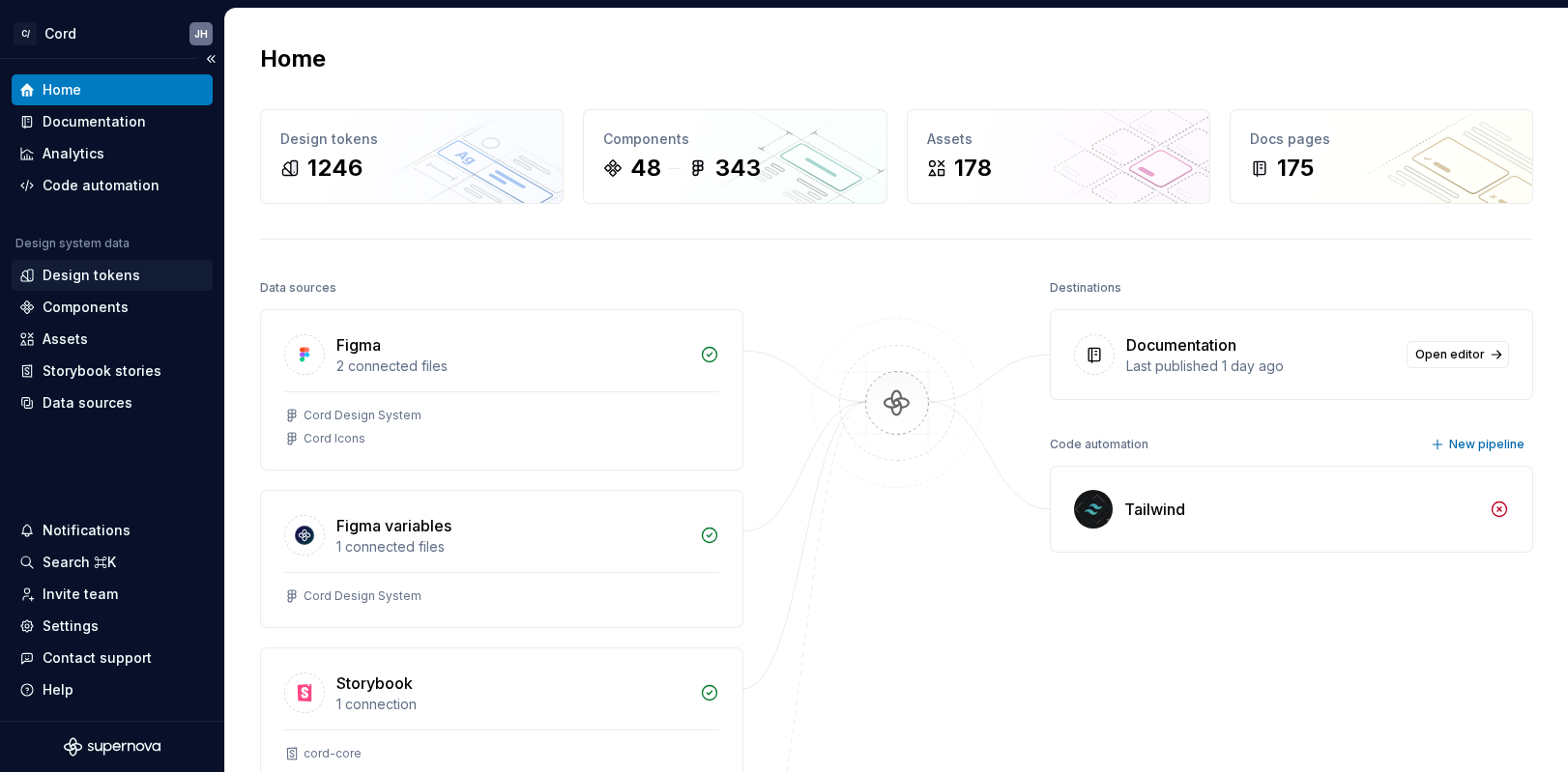 click on "Design tokens" at bounding box center (91, 275) 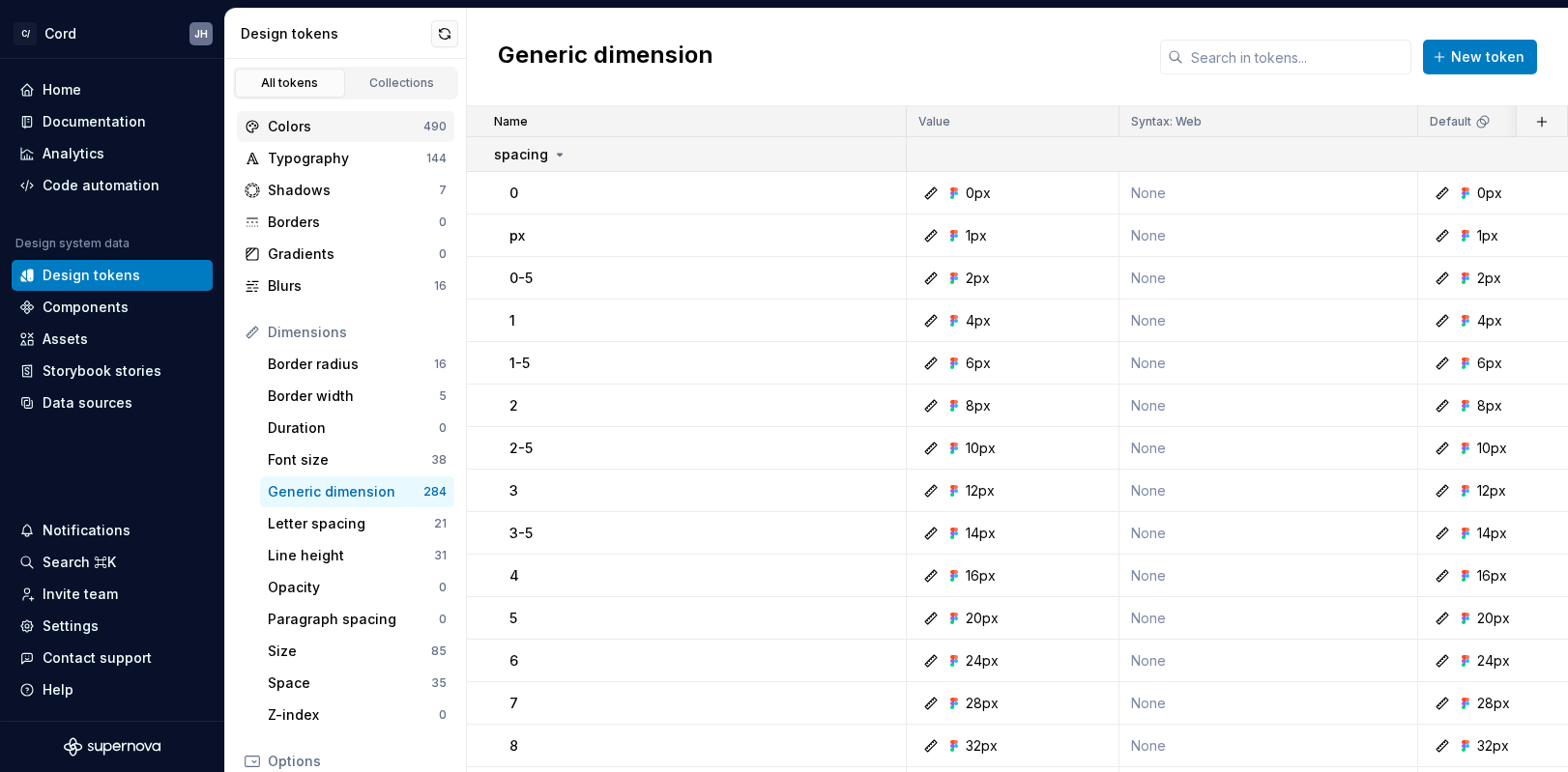 click on "Colors" at bounding box center (345, 127) 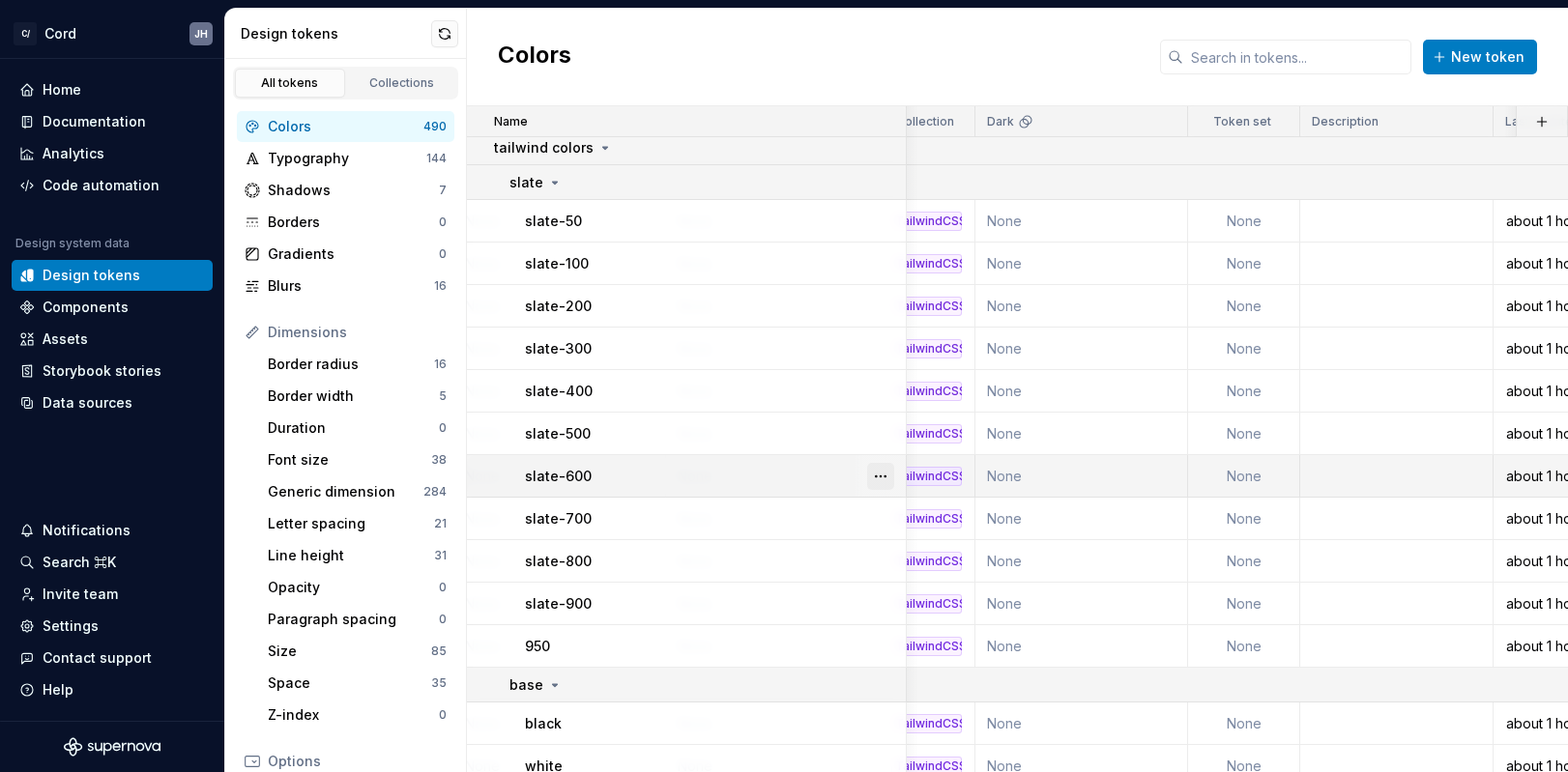 scroll, scrollTop: 7, scrollLeft: 639, axis: both 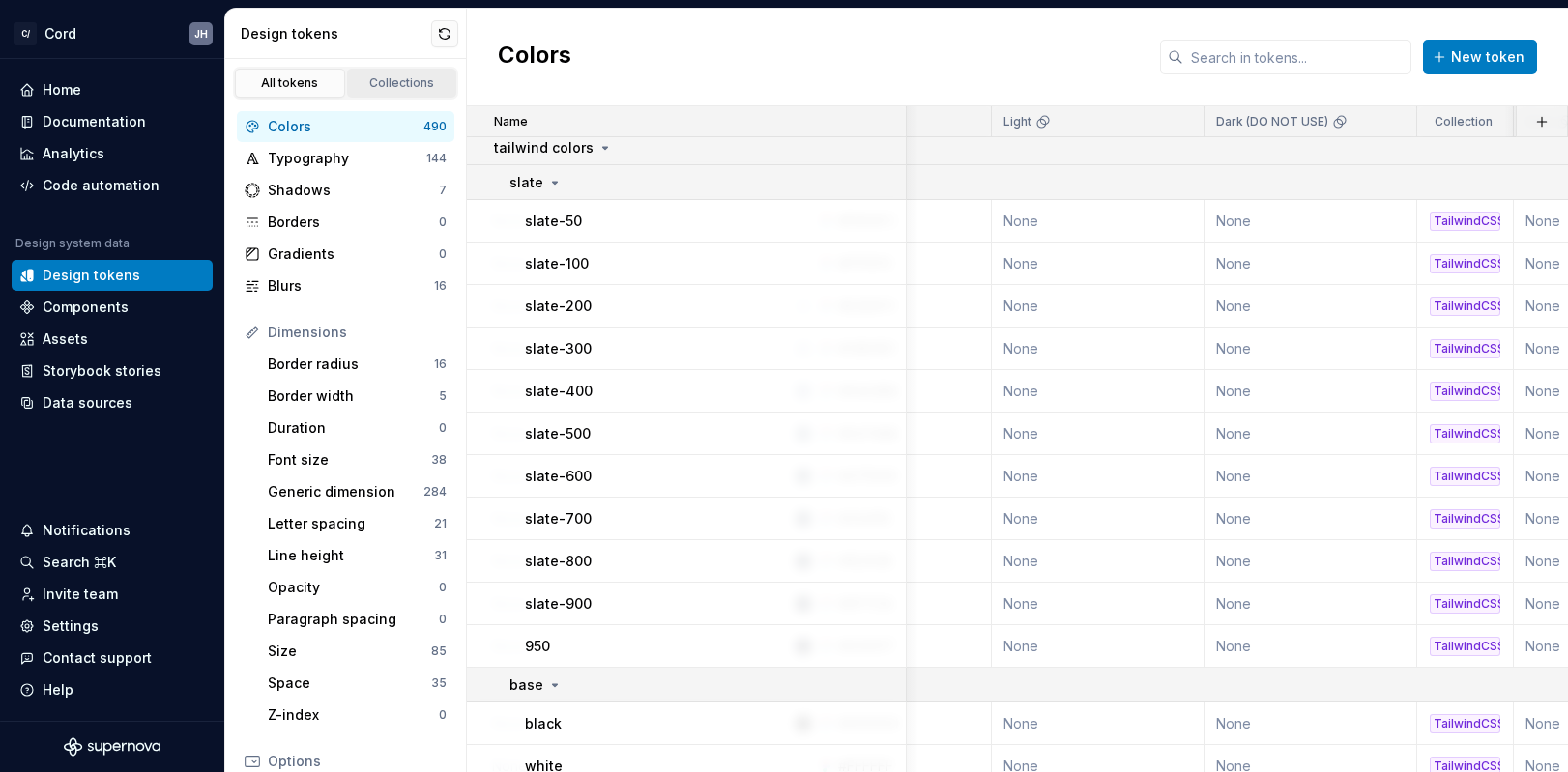 click on "Collections" at bounding box center (402, 83) 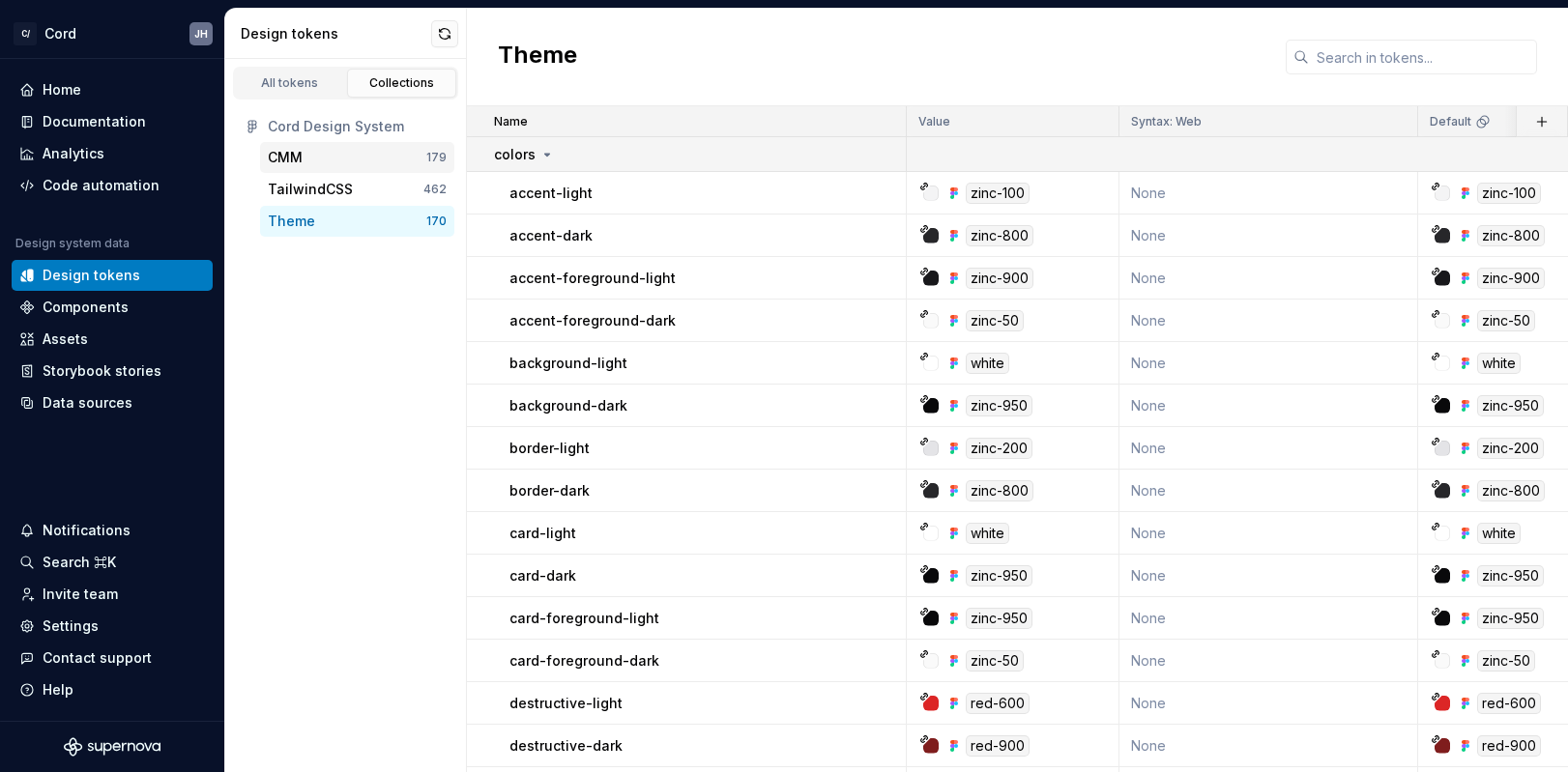 click on "CMM" at bounding box center (285, 157) 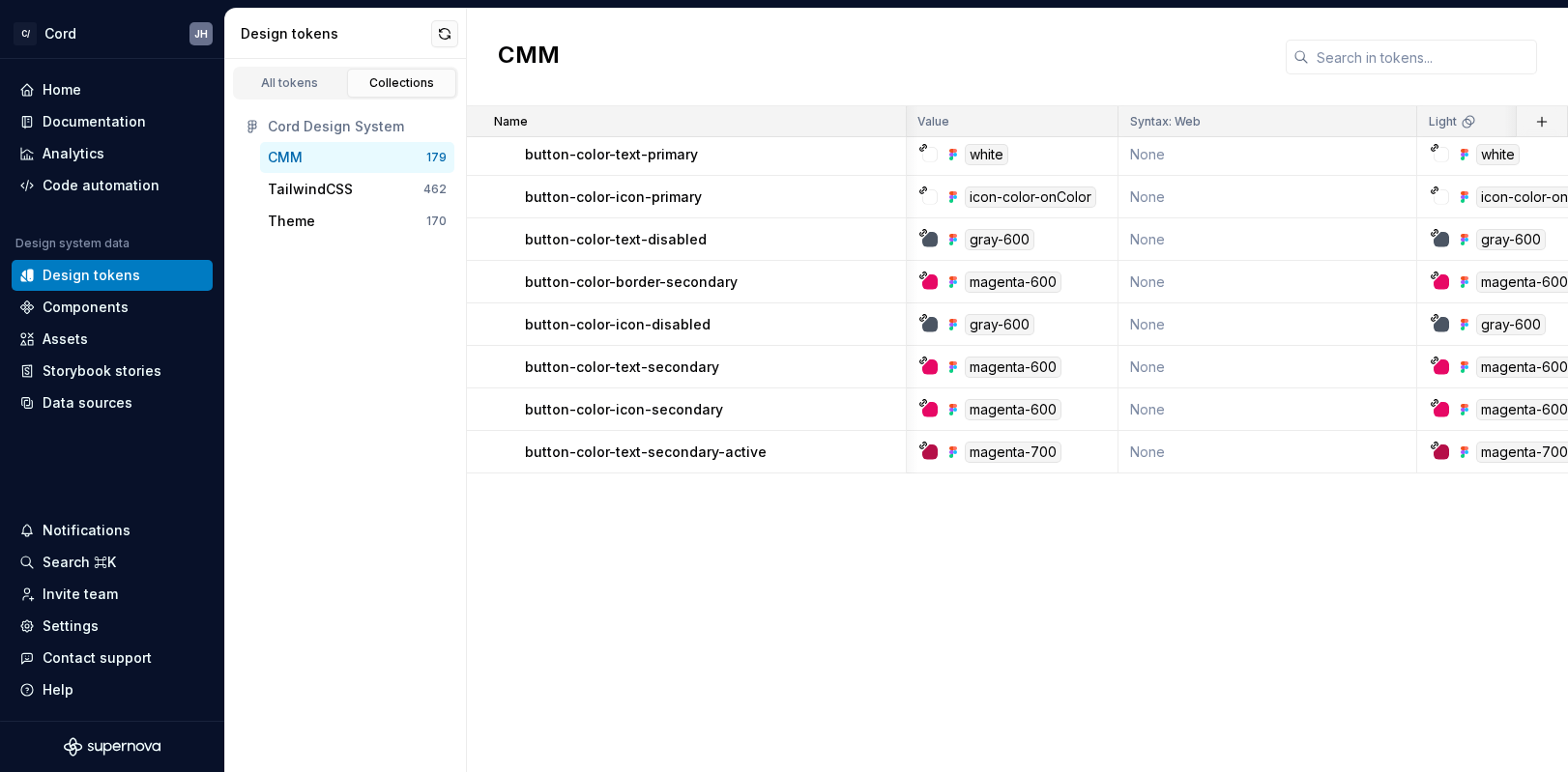 scroll, scrollTop: 0, scrollLeft: 1, axis: horizontal 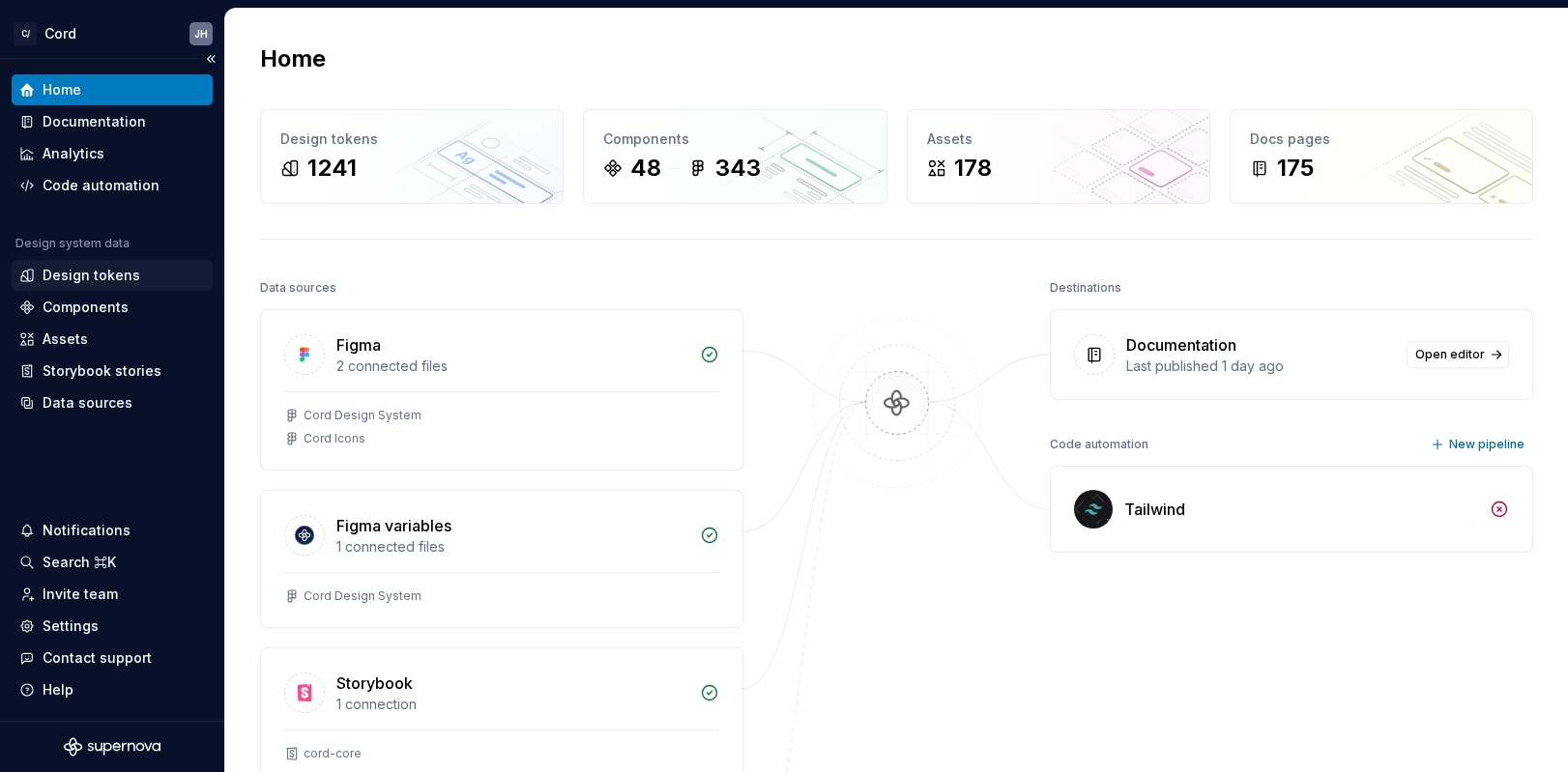 click on "Design tokens" at bounding box center (91, 275) 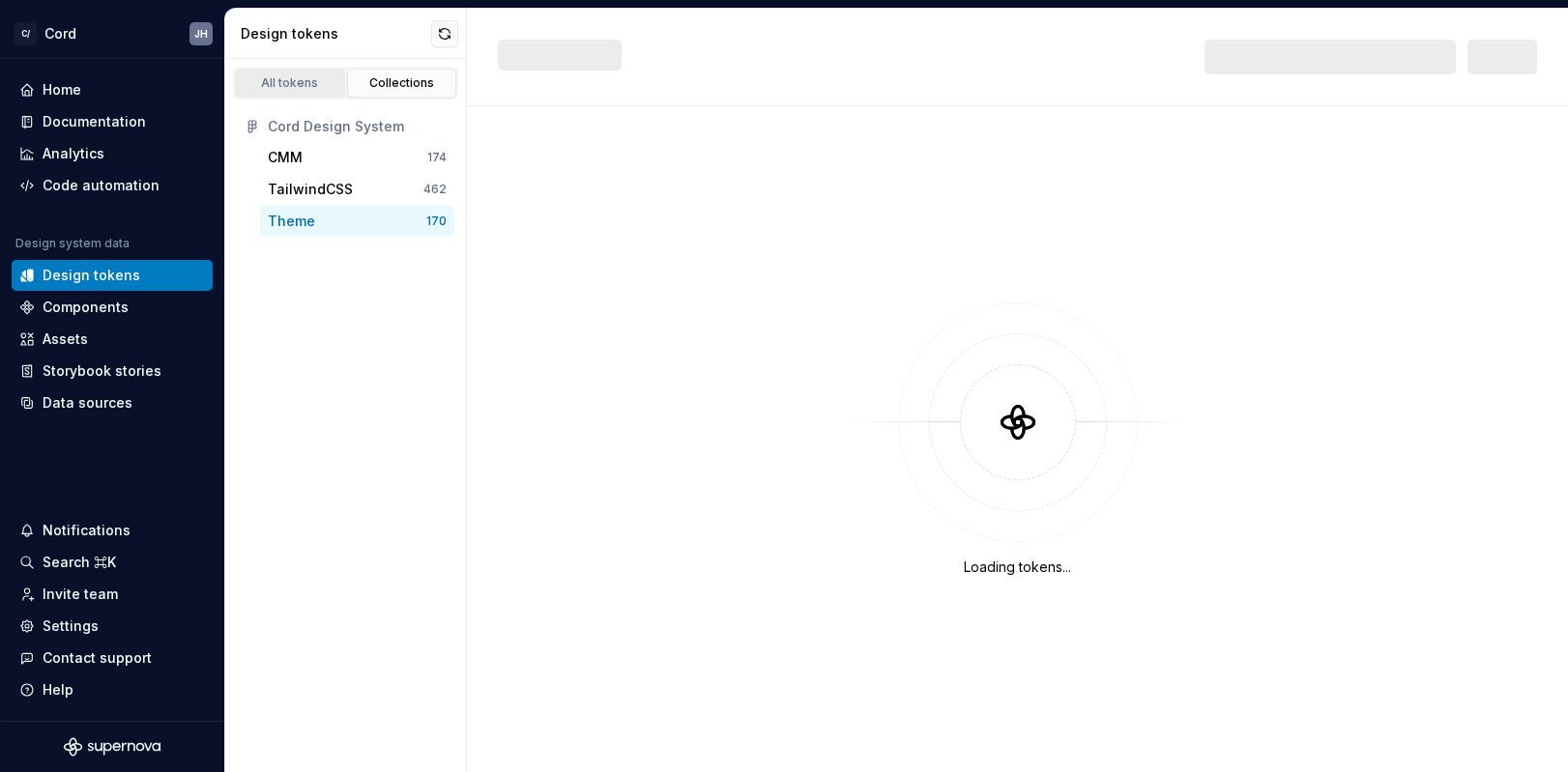 click on "All tokens" at bounding box center (290, 83) 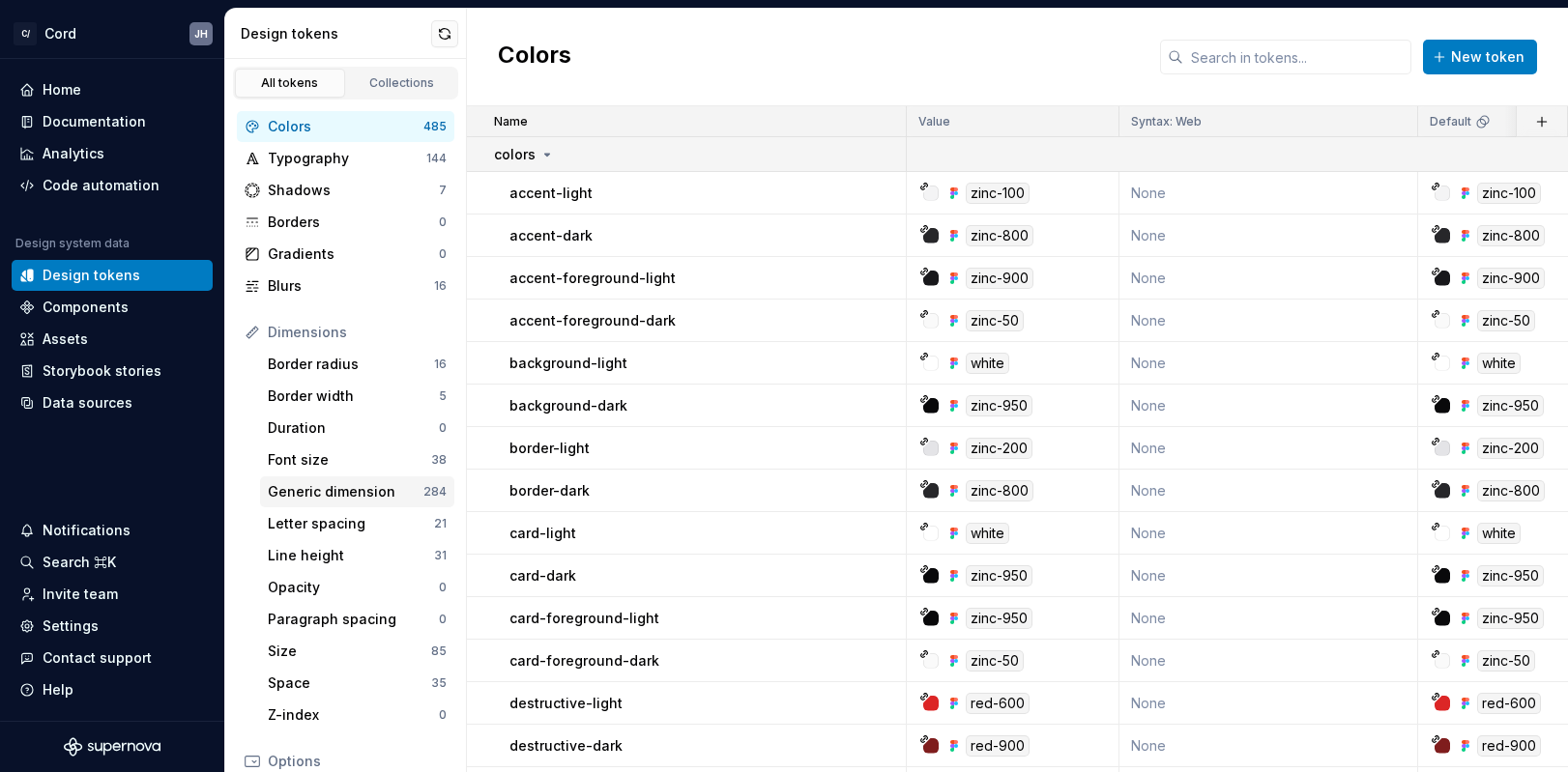 click on "Generic dimension" at bounding box center (345, 492) 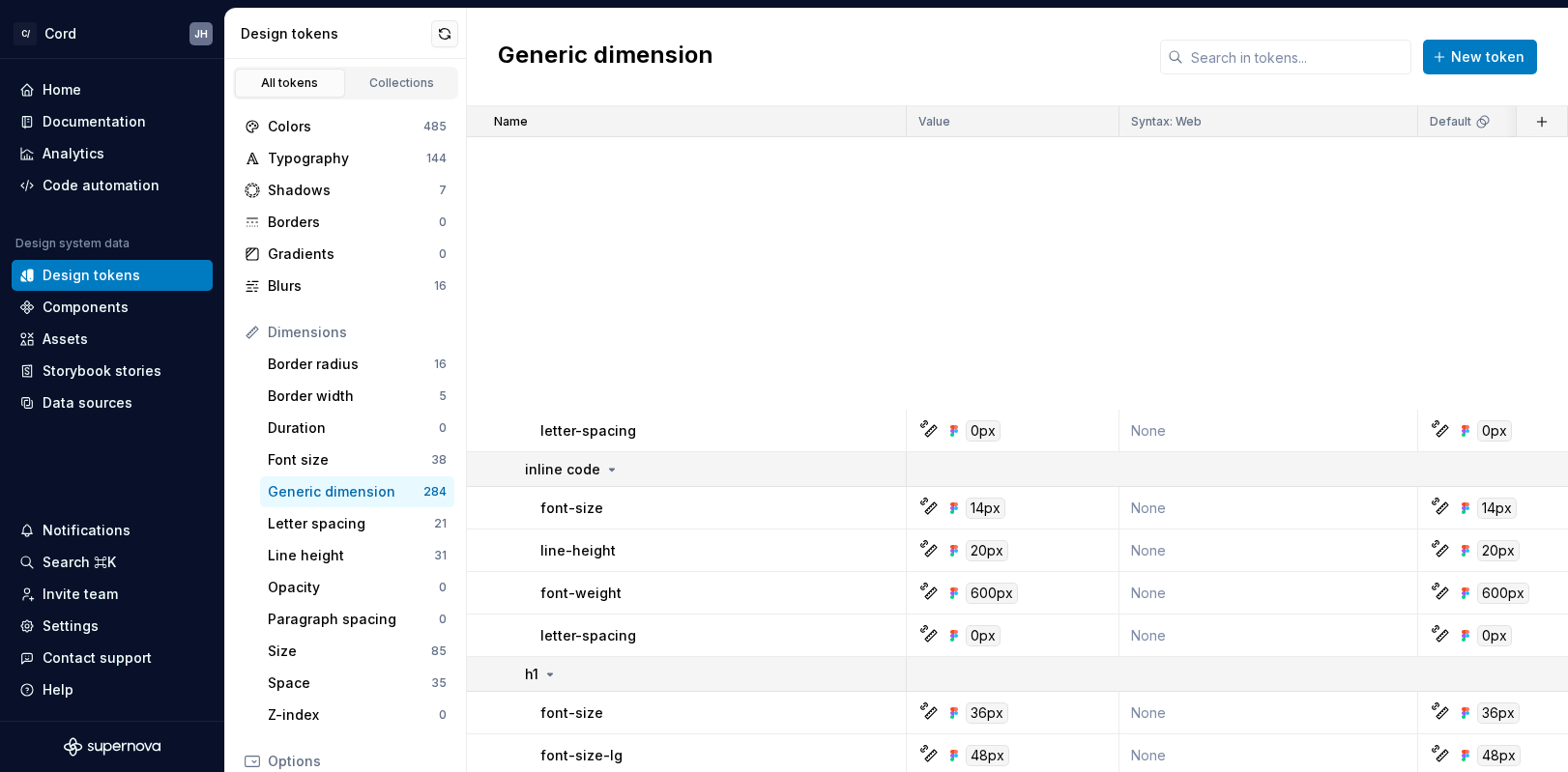 scroll, scrollTop: 12900, scrollLeft: 0, axis: vertical 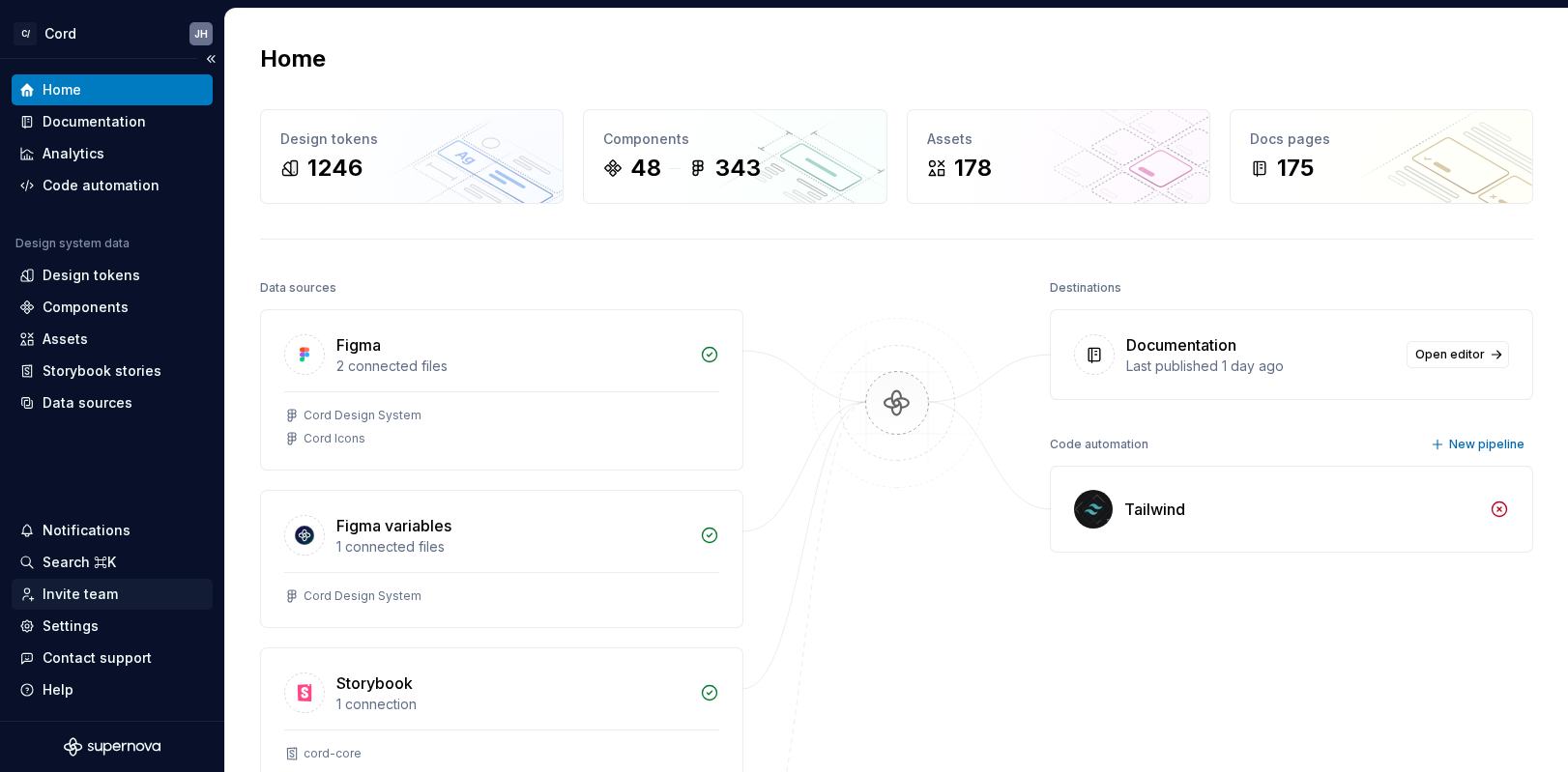 click on "Invite team" at bounding box center (80, 594) 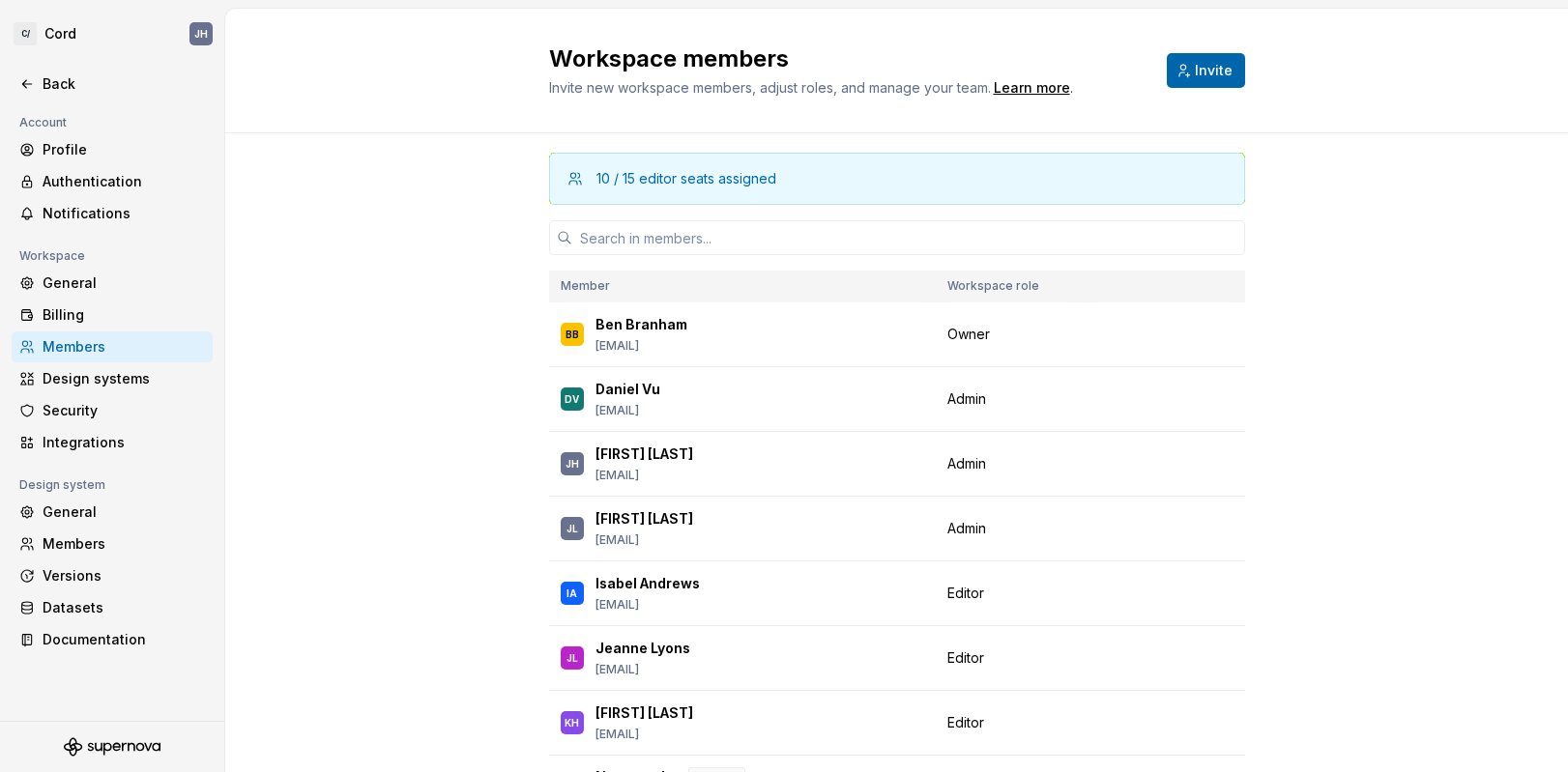 click on "Invite" at bounding box center [1205, 71] 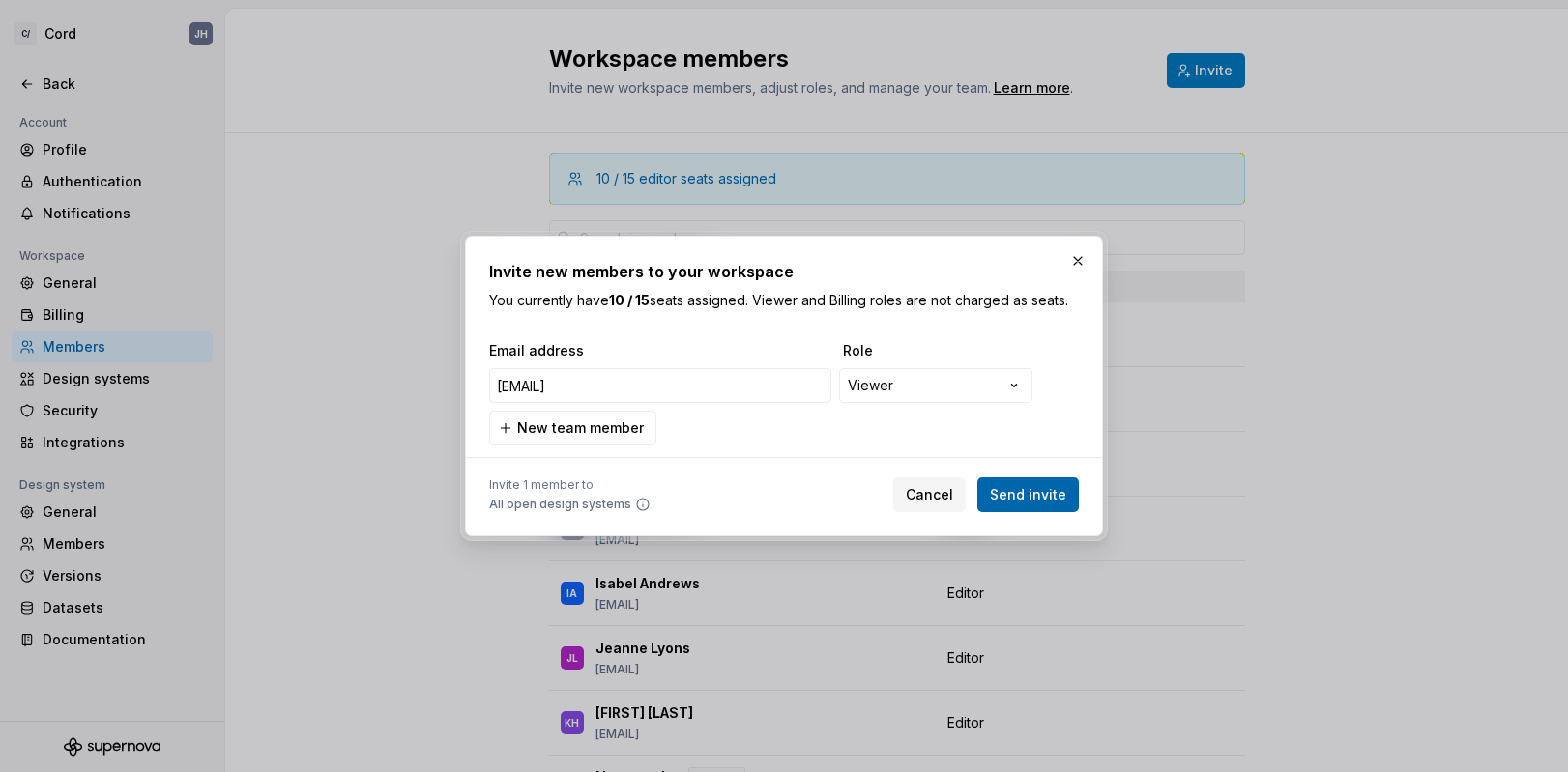 type on "[EMAIL]" 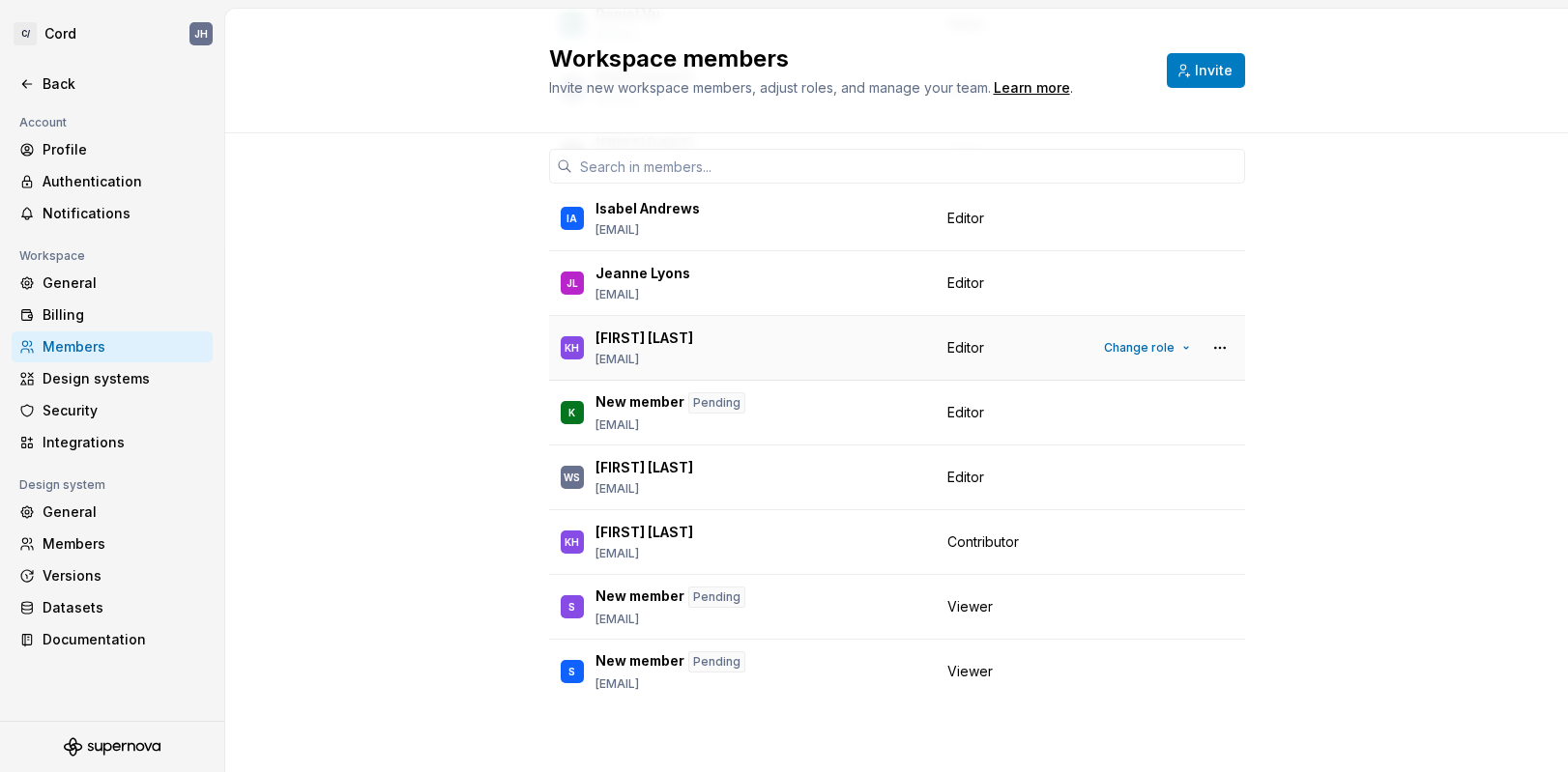scroll, scrollTop: 380, scrollLeft: 0, axis: vertical 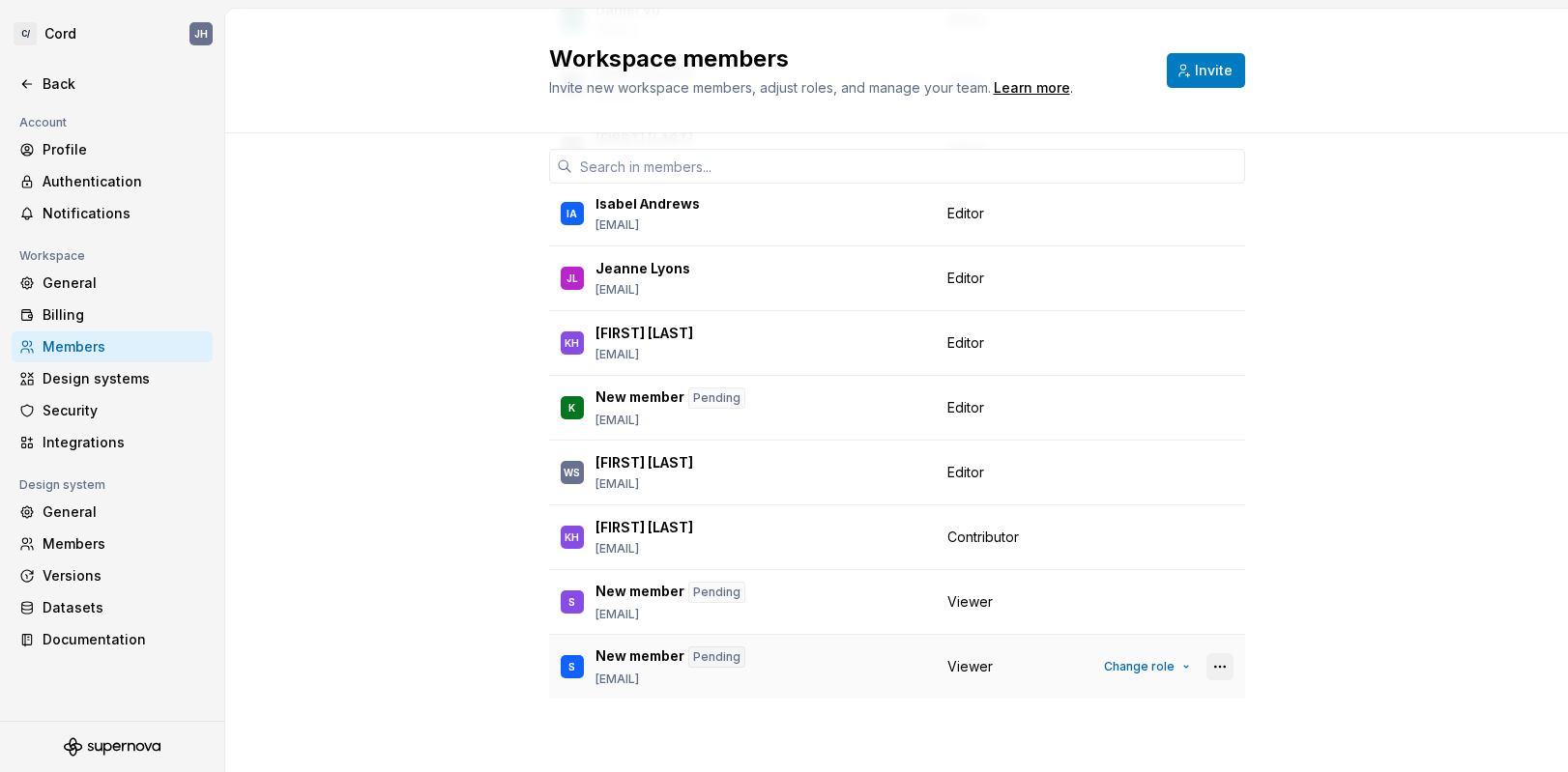click at bounding box center (1220, 667) 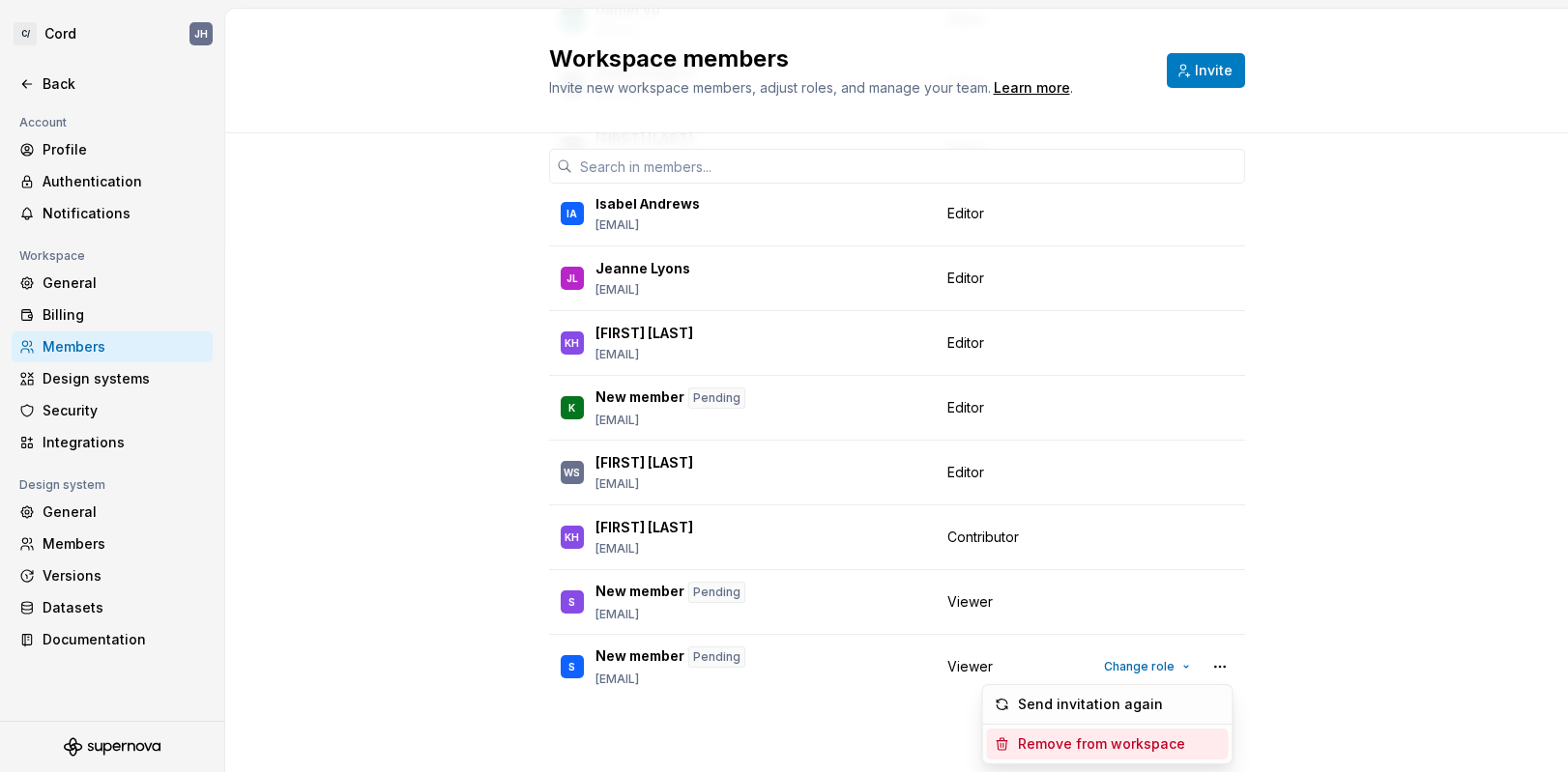 click on "Remove from workspace" at bounding box center [1101, 744] 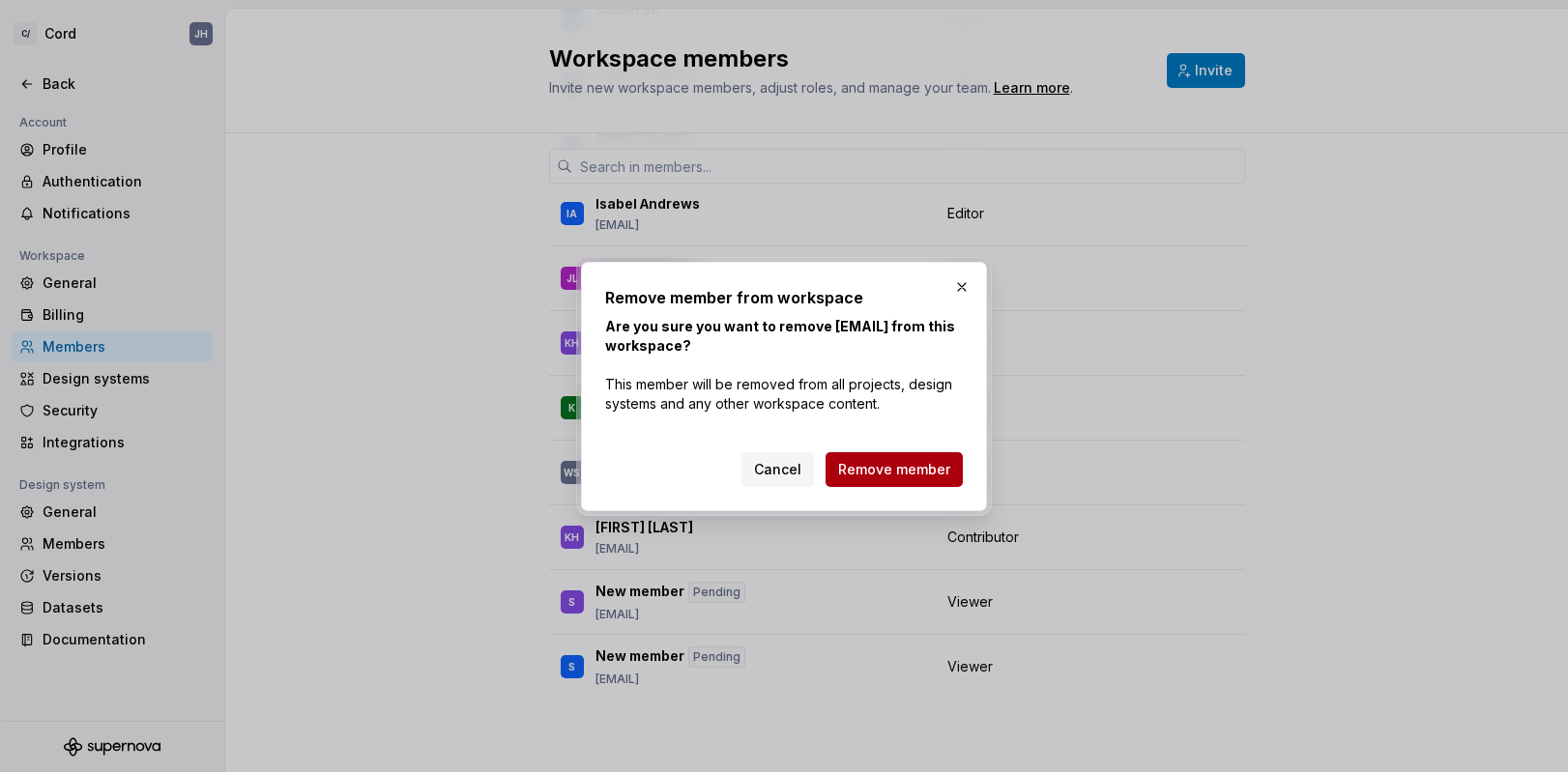 click on "Remove member" at bounding box center [894, 470] 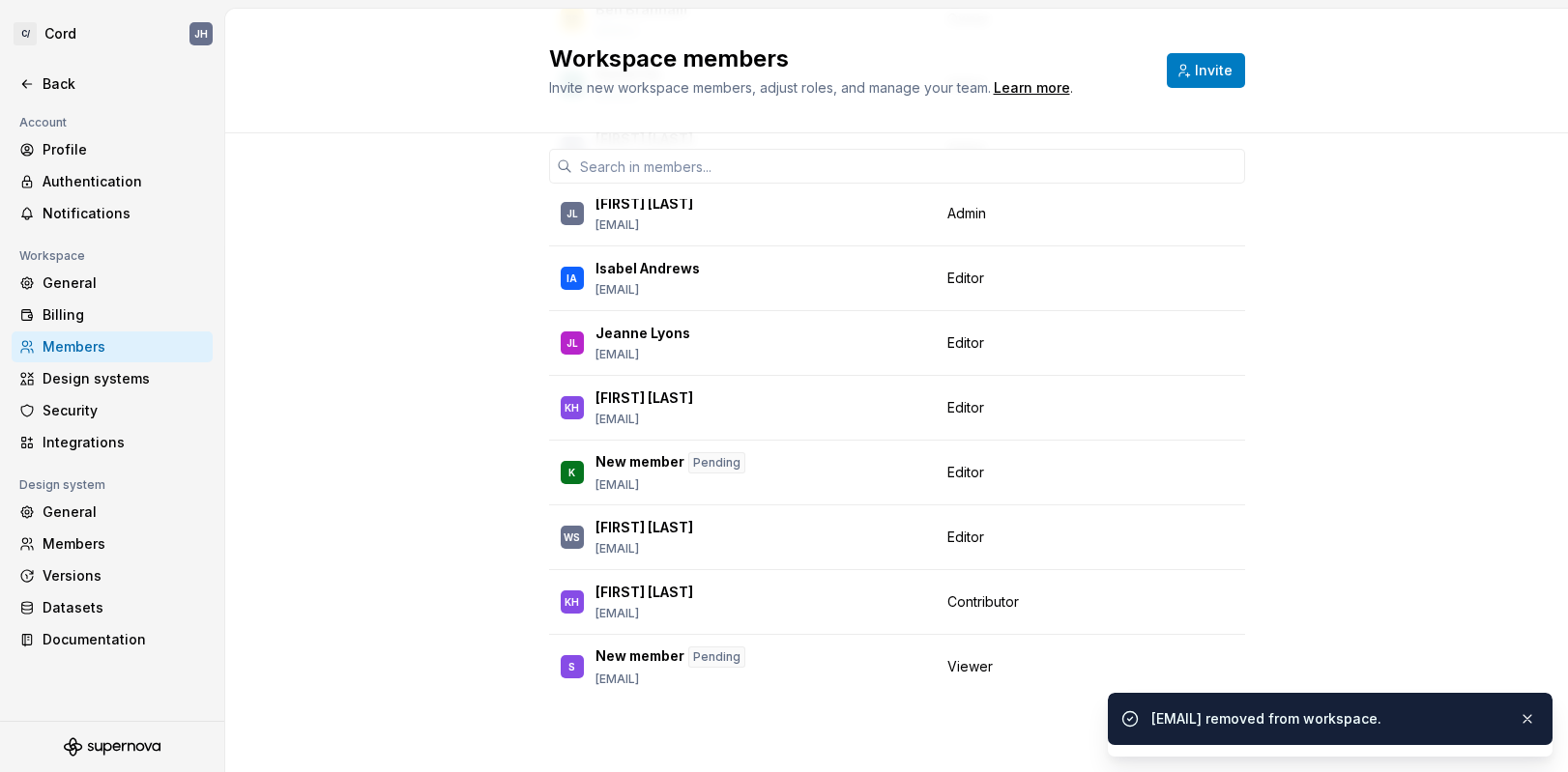 scroll, scrollTop: 315, scrollLeft: 0, axis: vertical 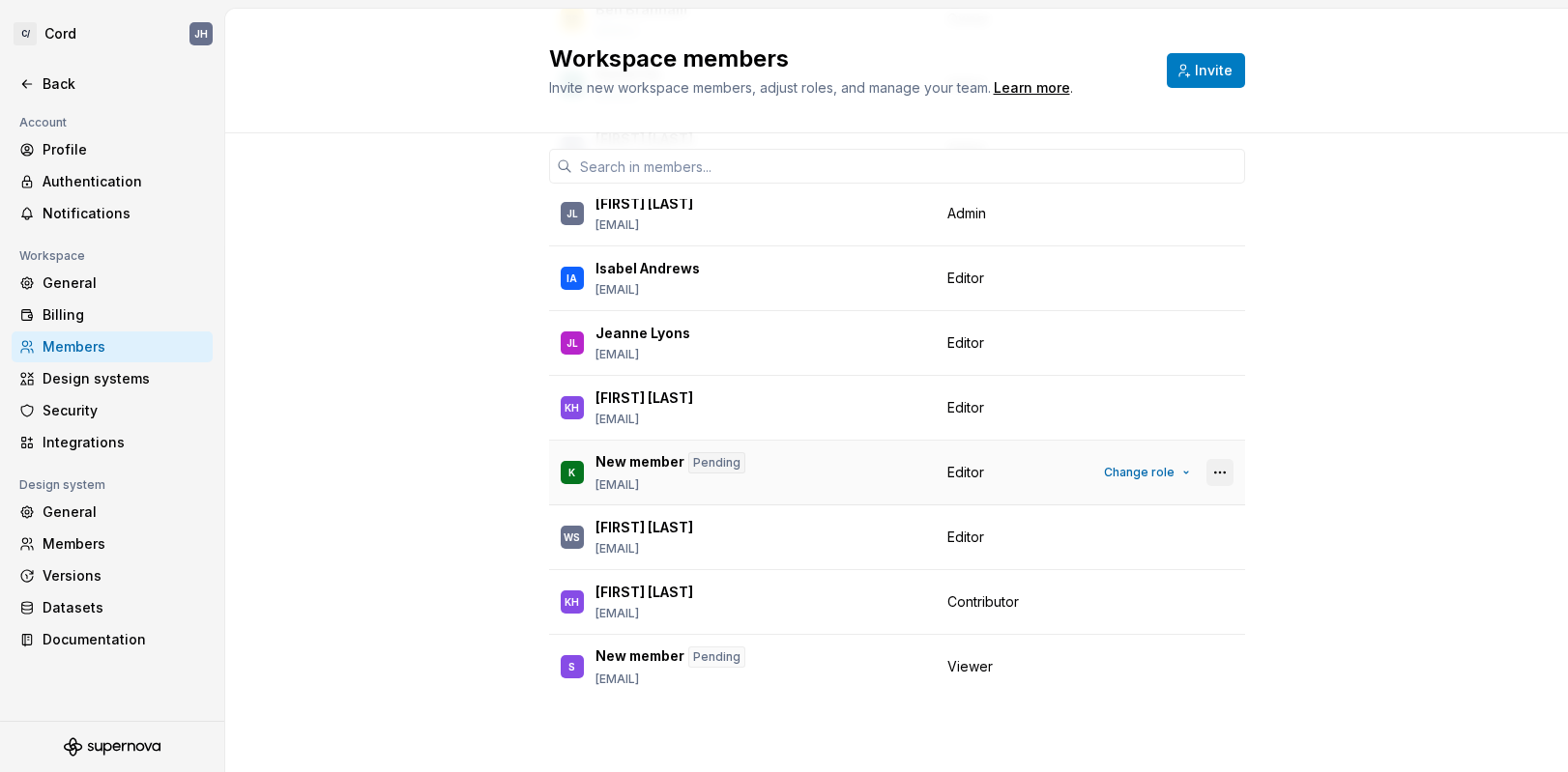 click at bounding box center [1220, 472] 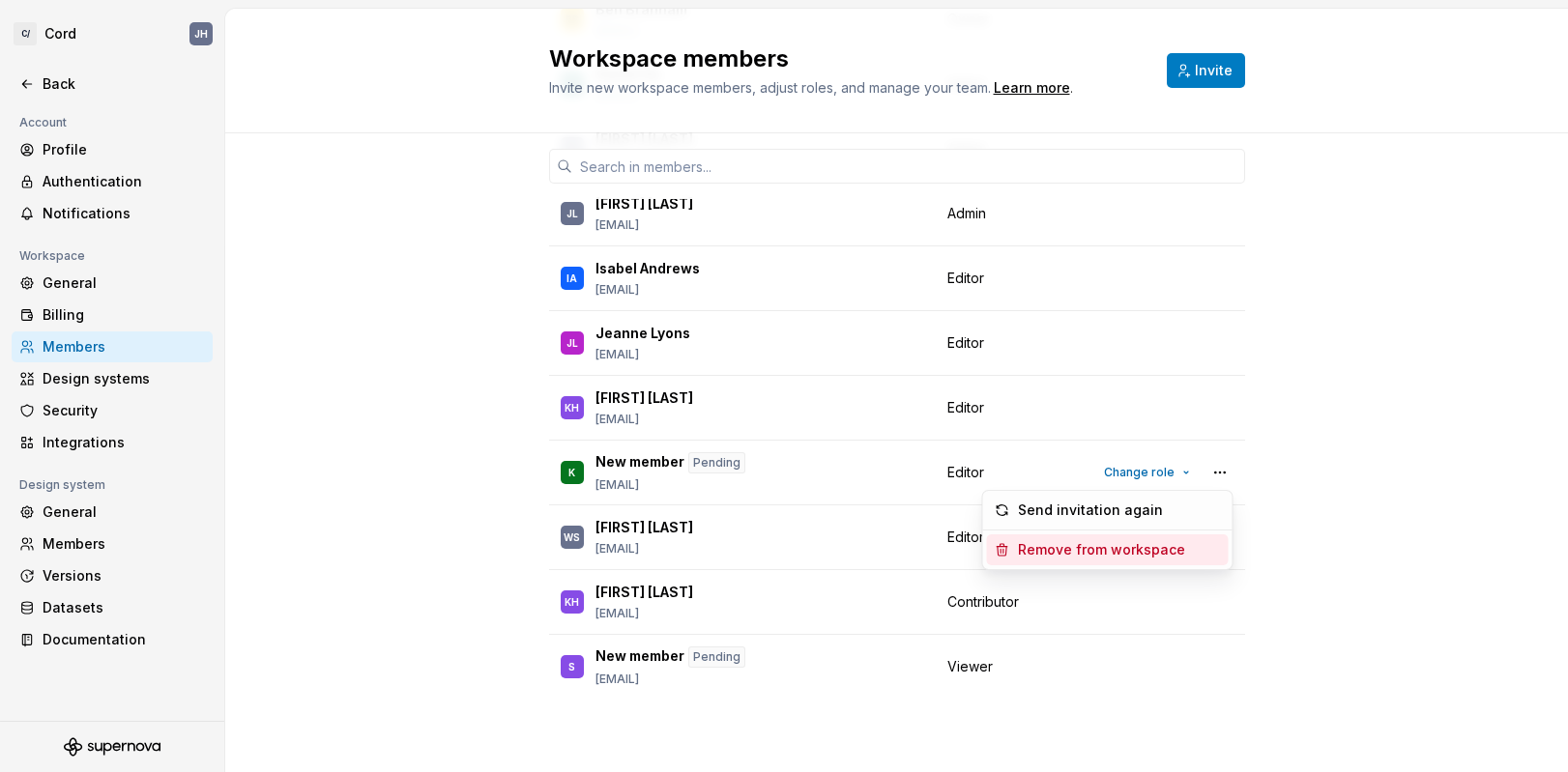 click on "Remove from workspace" at bounding box center (1101, 550) 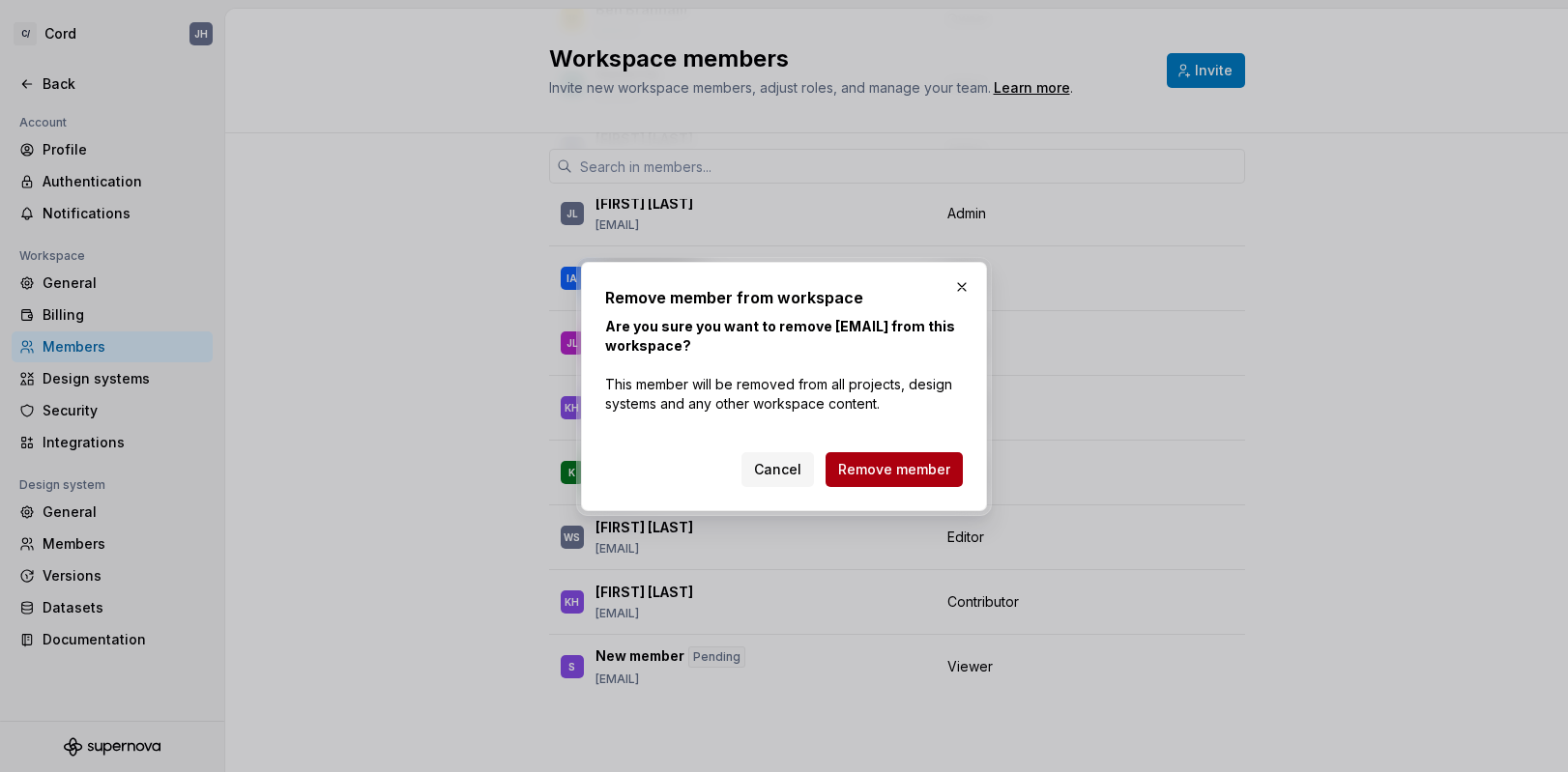 click on "Remove member" at bounding box center (894, 470) 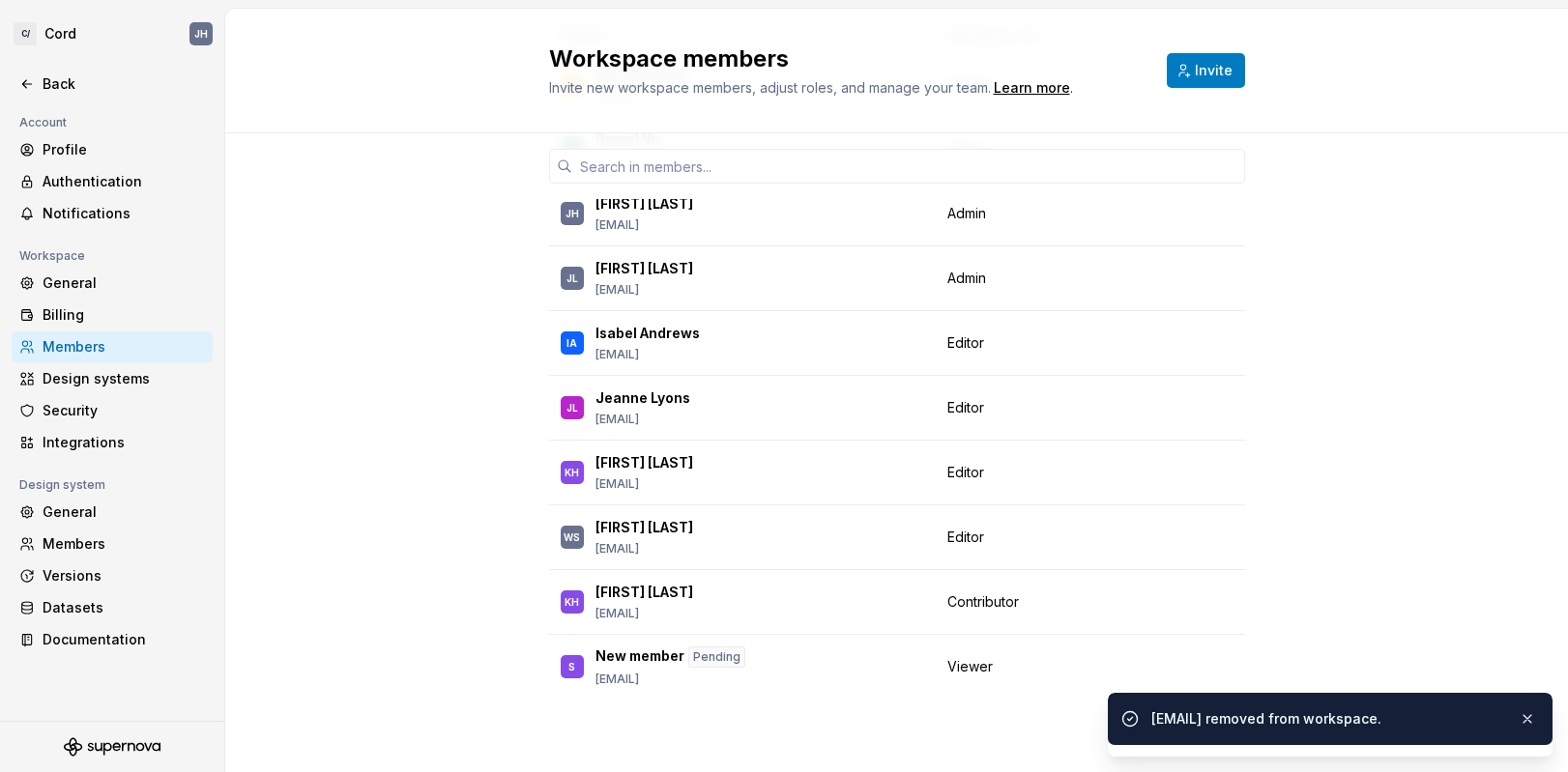 scroll, scrollTop: 250, scrollLeft: 0, axis: vertical 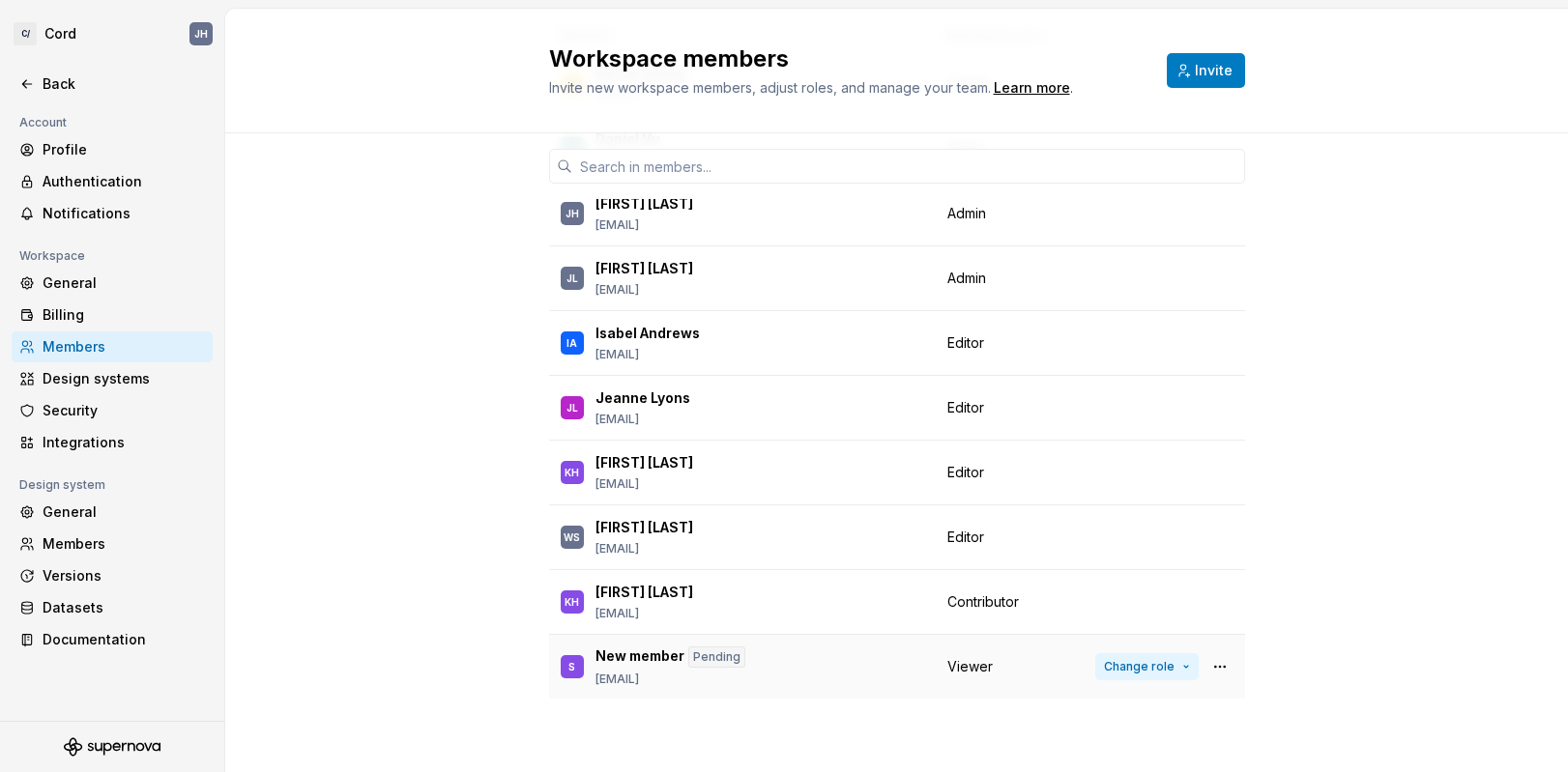 click on "Change role" at bounding box center (1147, 667) 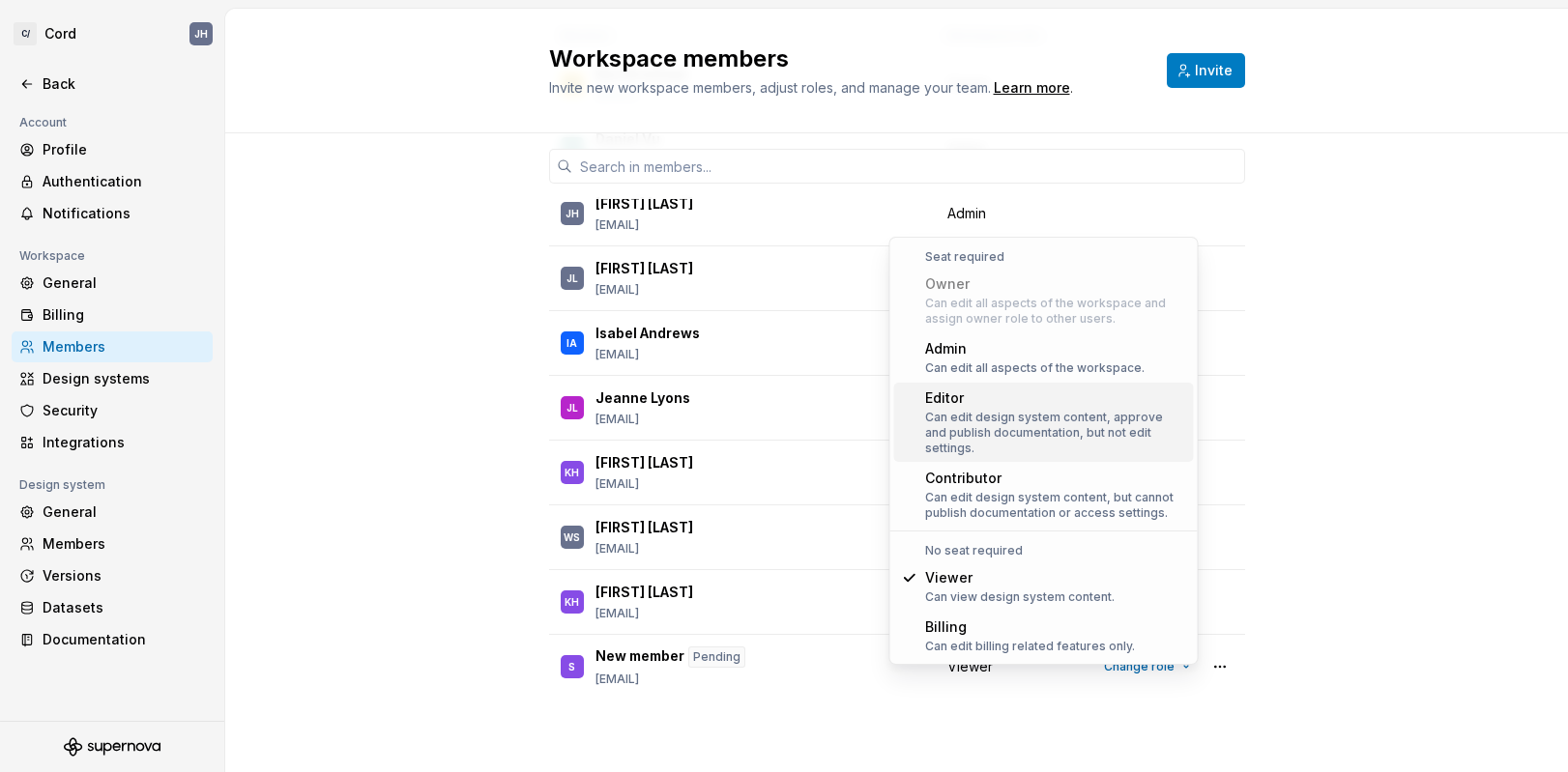 click on "Editor" at bounding box center [1056, 398] 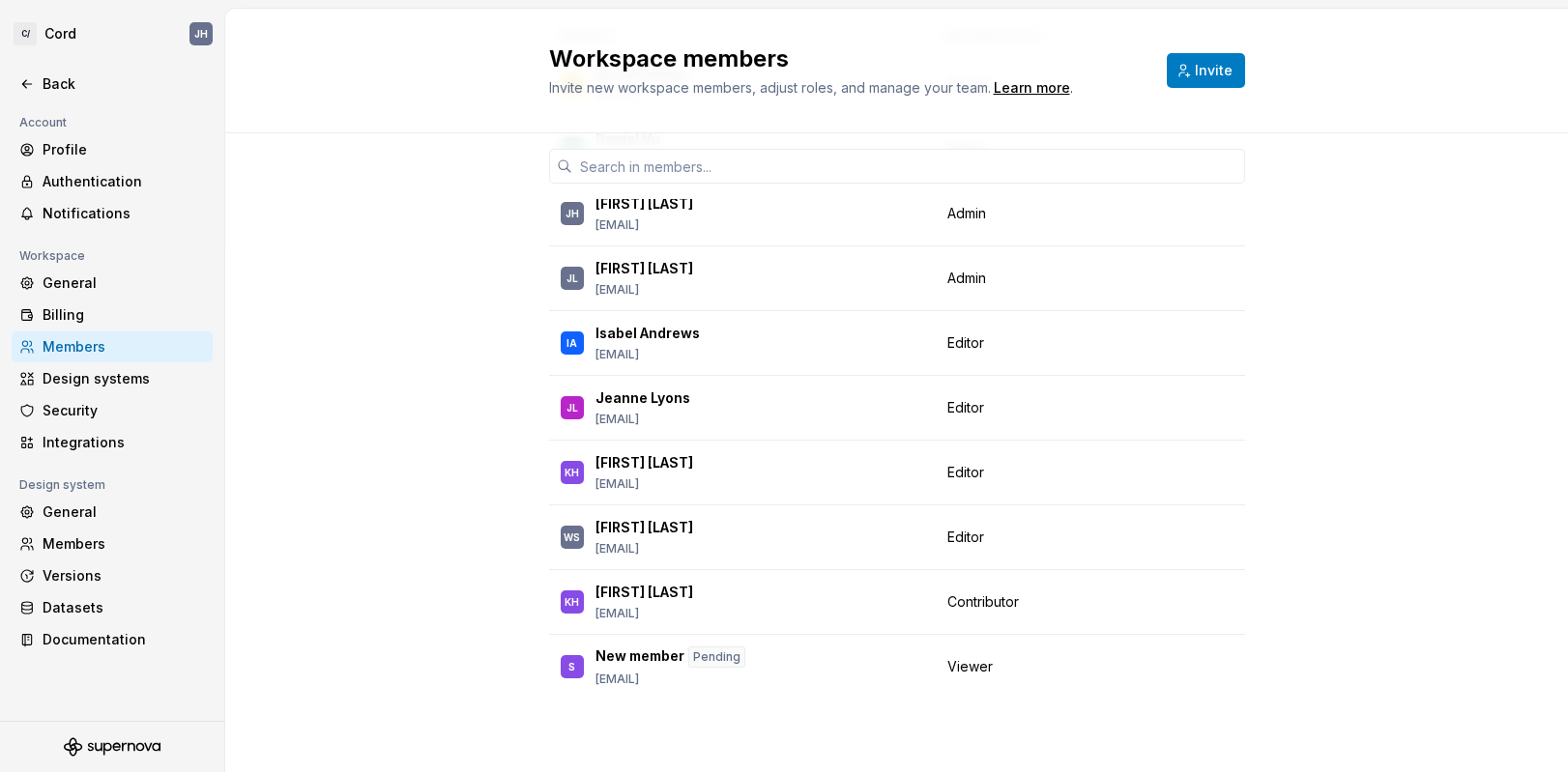 click on "9 / 15 editor seats assigned Member Workspace role BB Ben Branham ben.branham@covermymeds.com Owner DV Daniel Vu daniel.vu@covermymeds.com Admin Change role JH Jacquelyn Hartley jacquelyn.hartley@covermymeds.com Admin Change role JL Jensen Laatsch jensen.laatsch@covermymeds.com Admin Change role IA Isabel Andrews isabel.andrews@covermymeds.com Editor Change role JL Jeanne Lyons jeanne.lyons@covermymeds.com Editor Change role KH Kristen Hazen kristen.hazen@mckesson.com Editor Change role WS Wes Smith wesley.smith2@mckesson.com Editor Change role KH Kevin Hwang seyeon.hwang@relayhealth.com Contributor Change role S New member Pending sean.moyer@covermymeds.com Viewer Change role" at bounding box center (896, 328) 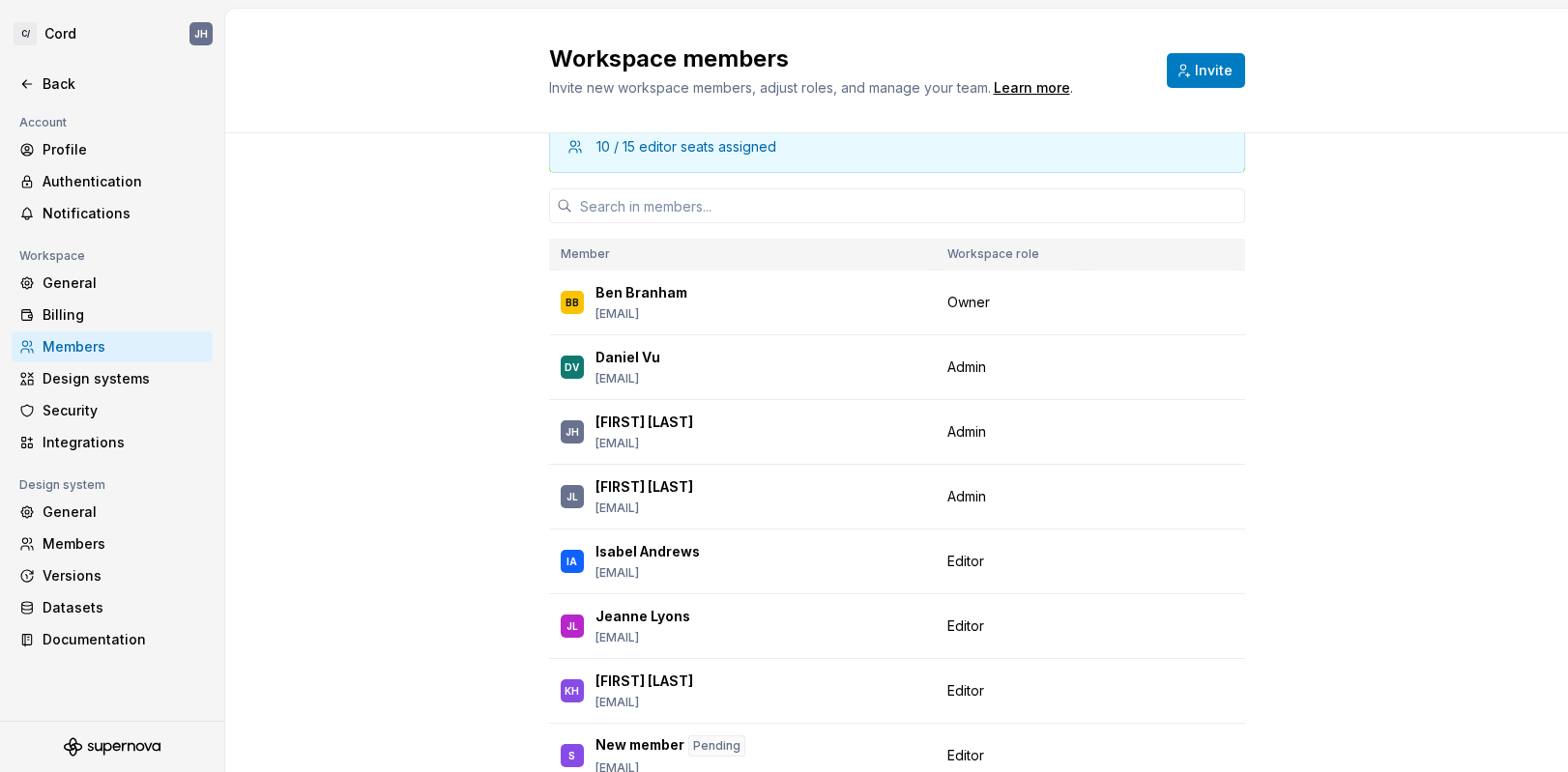 scroll, scrollTop: 250, scrollLeft: 0, axis: vertical 